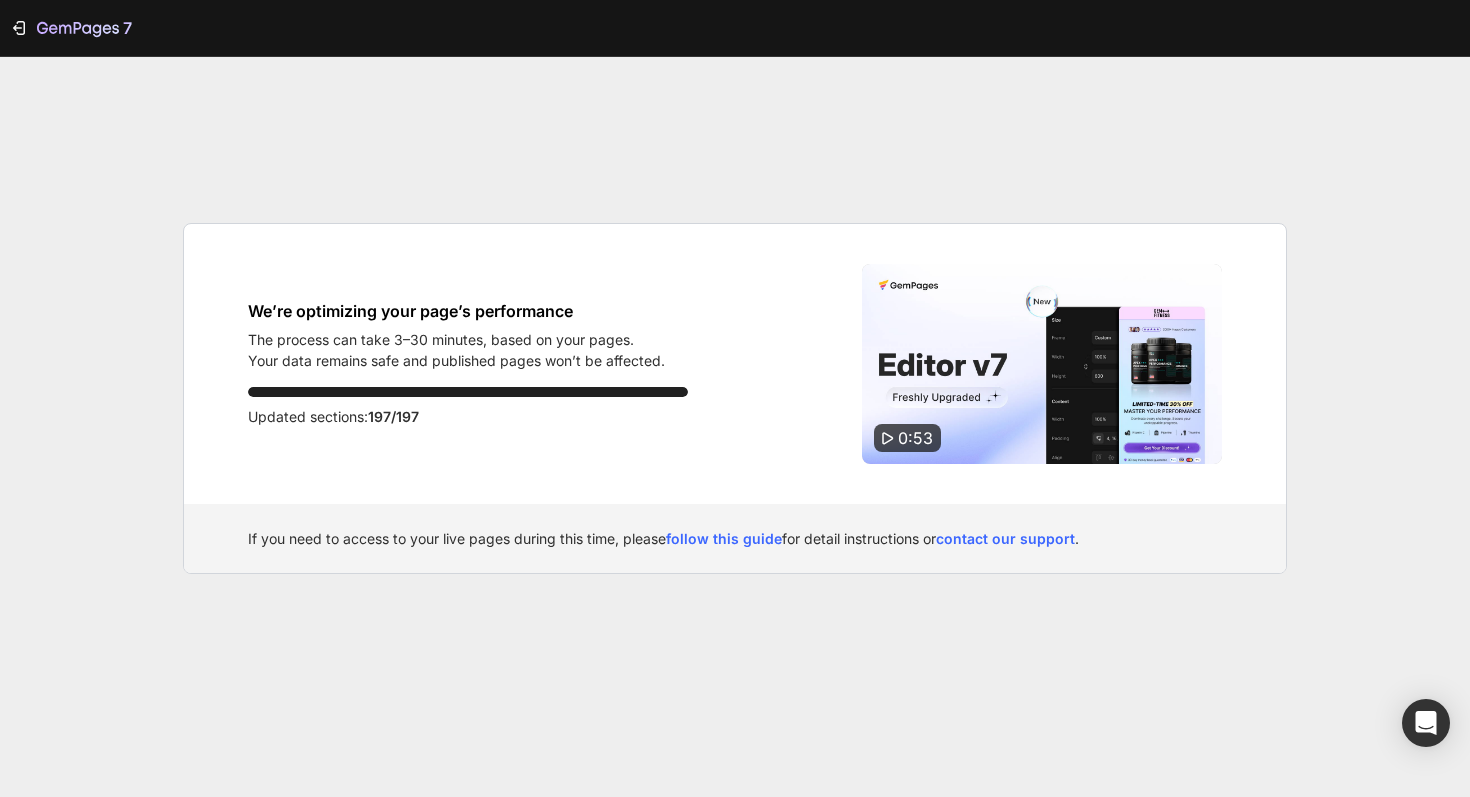 scroll, scrollTop: 0, scrollLeft: 0, axis: both 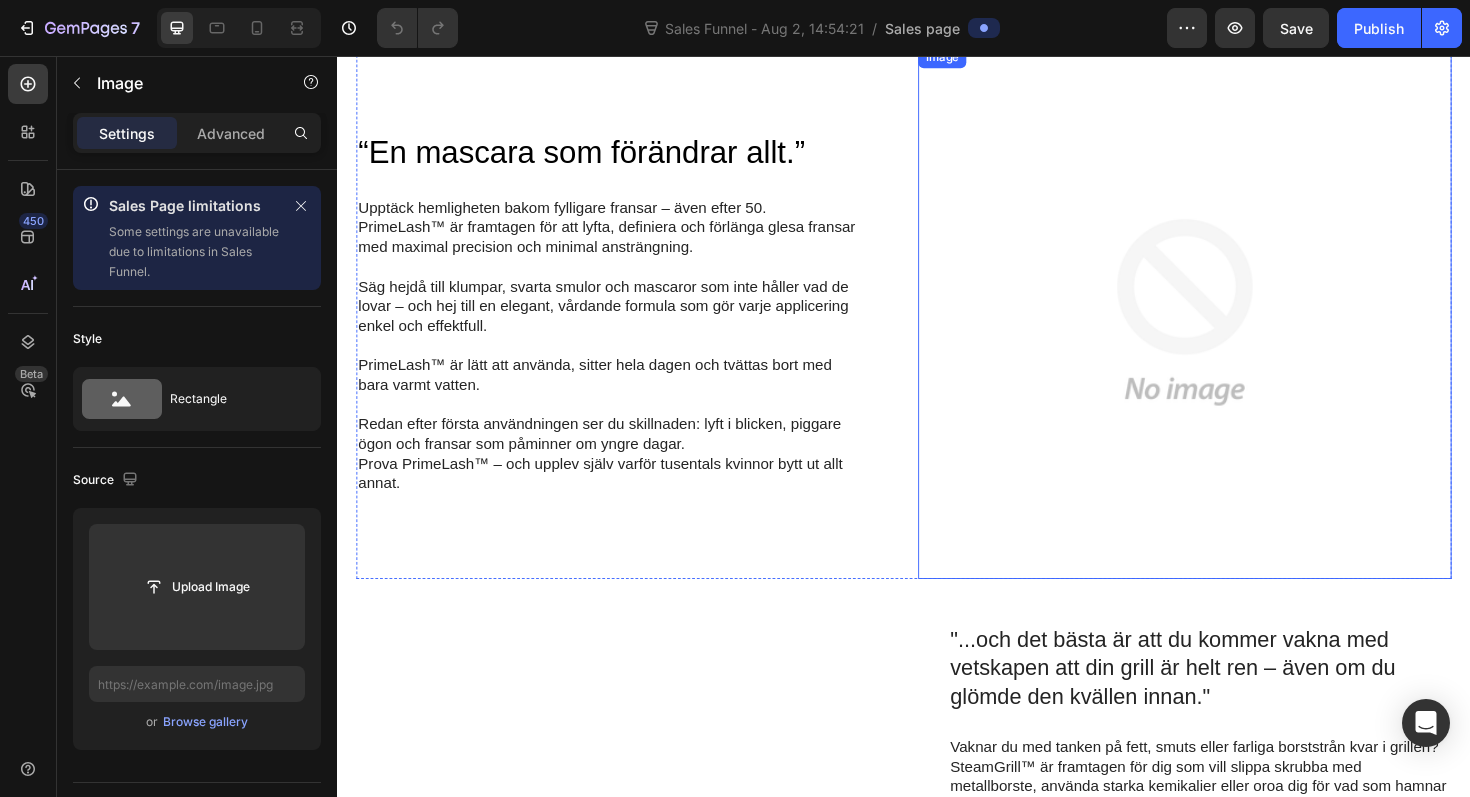 click at bounding box center [1234, 327] 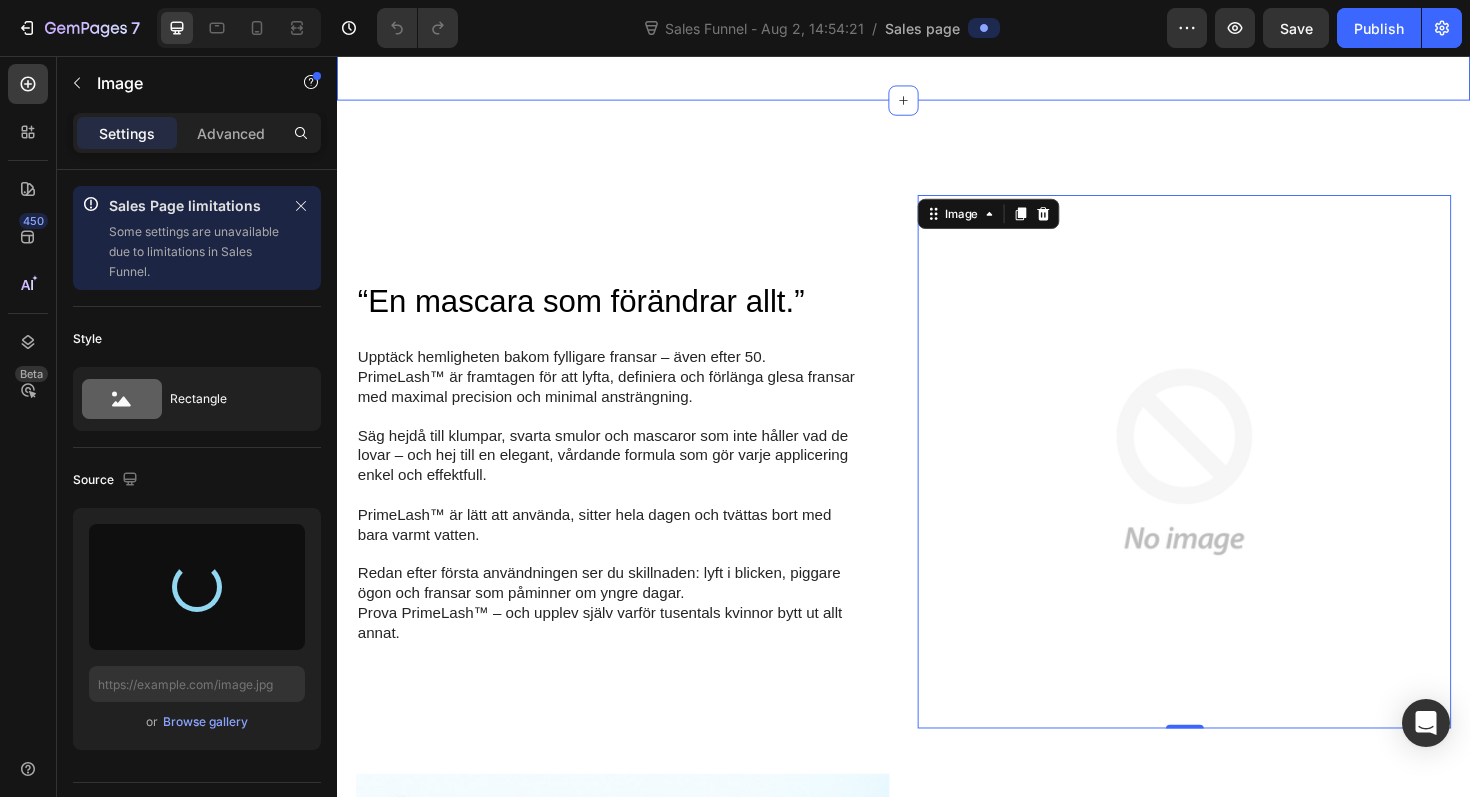 scroll, scrollTop: 1451, scrollLeft: 0, axis: vertical 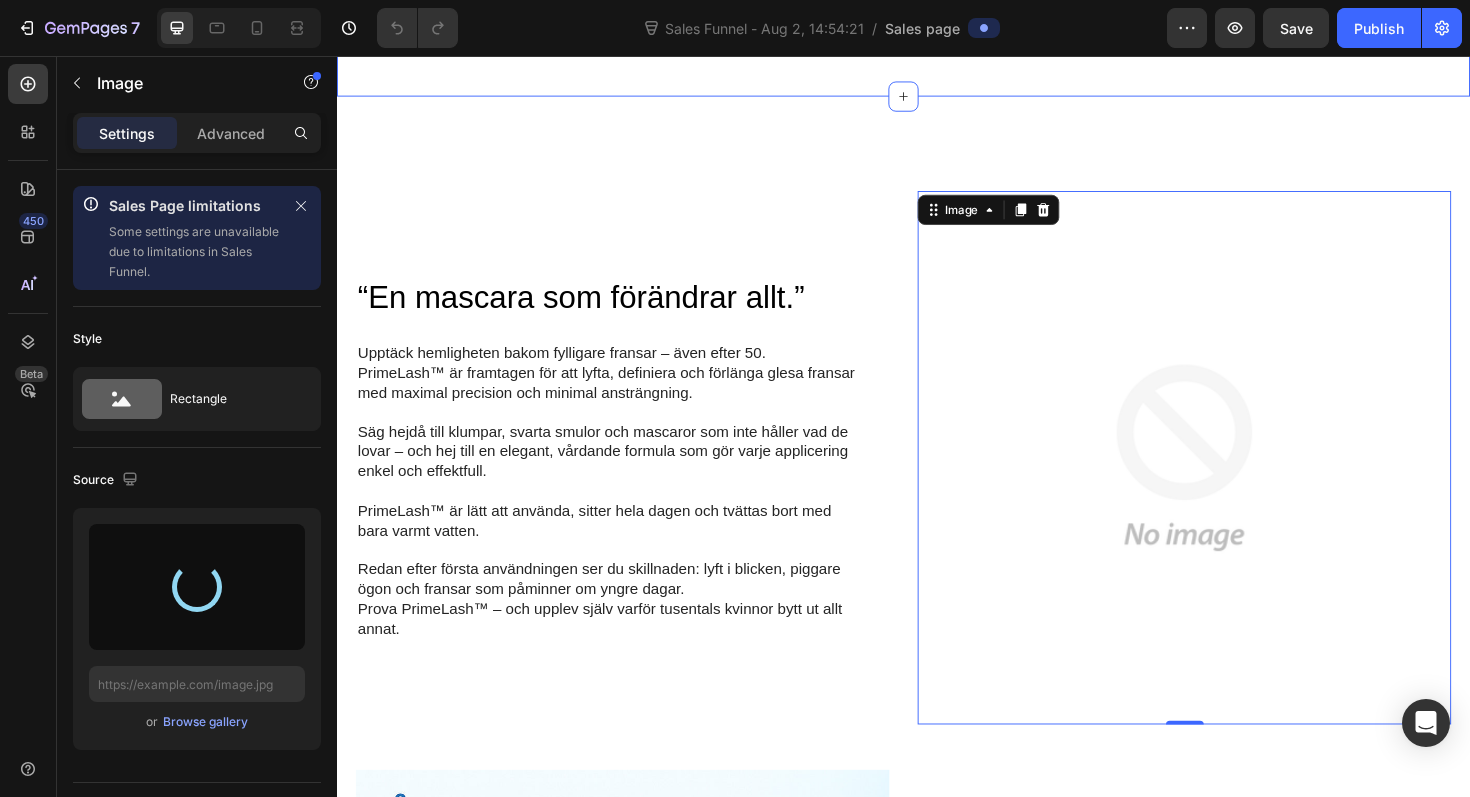 type on "https://cdn.shopify.com/s/files/1/0923/4428/7616/files/gempages_576699645414081275-7f02a6fe-ae44-4cbd-b388-4d1e9fde8446.png" 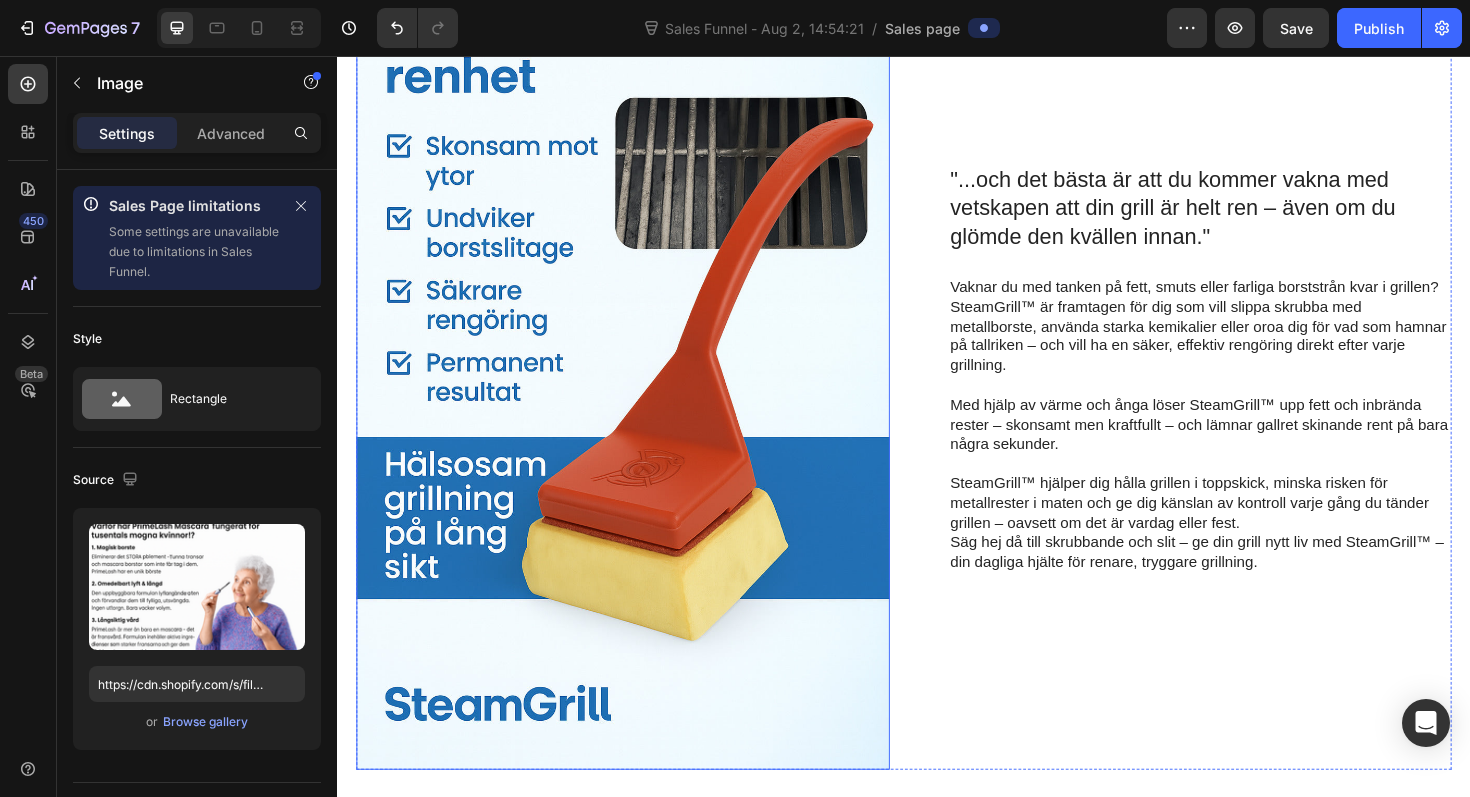 scroll, scrollTop: 2122, scrollLeft: 0, axis: vertical 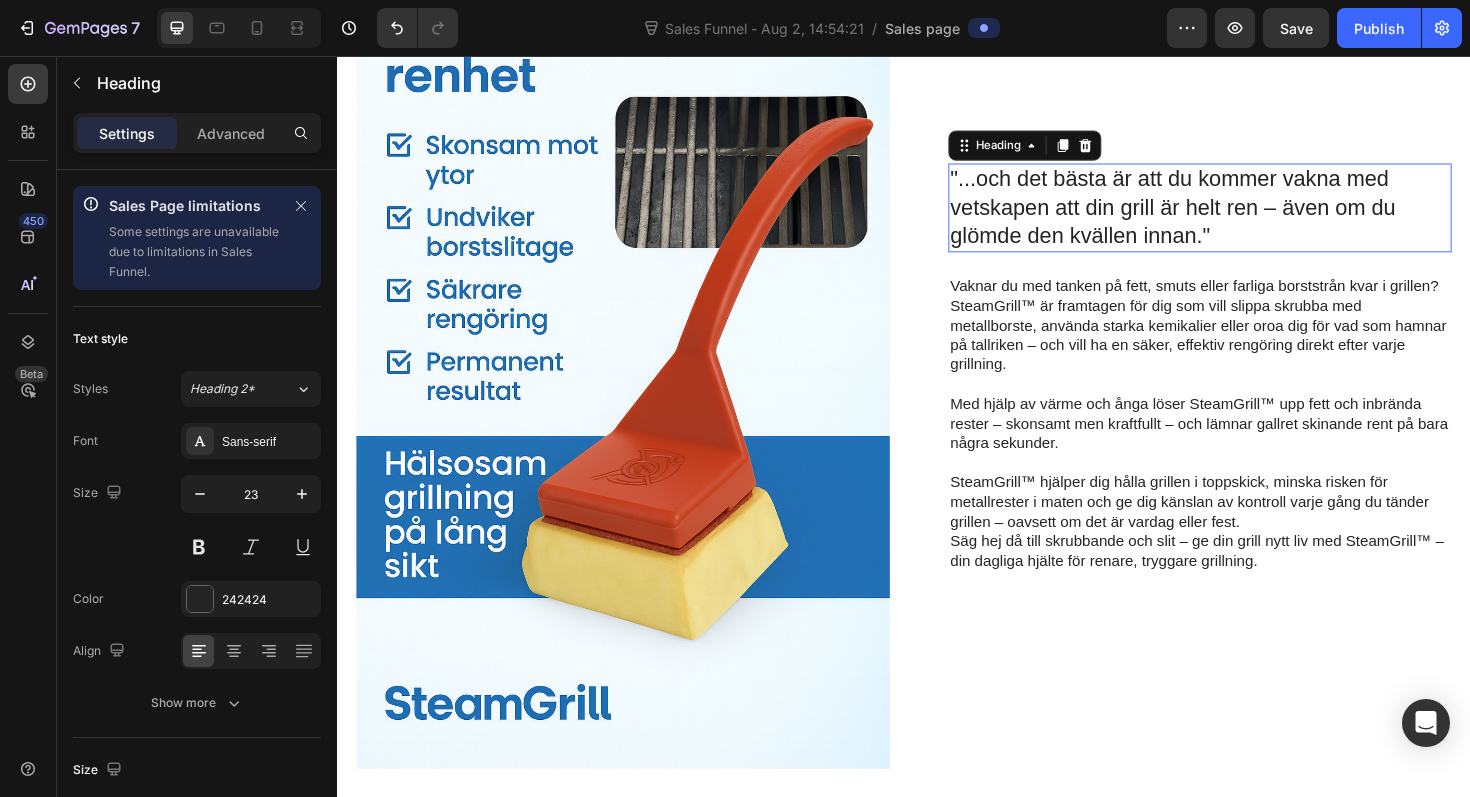 click on ""...och det bästa är att du kommer vakna med vetskapen att din grill är helt ren – även om du glömde den kvällen innan."" at bounding box center [1250, 217] 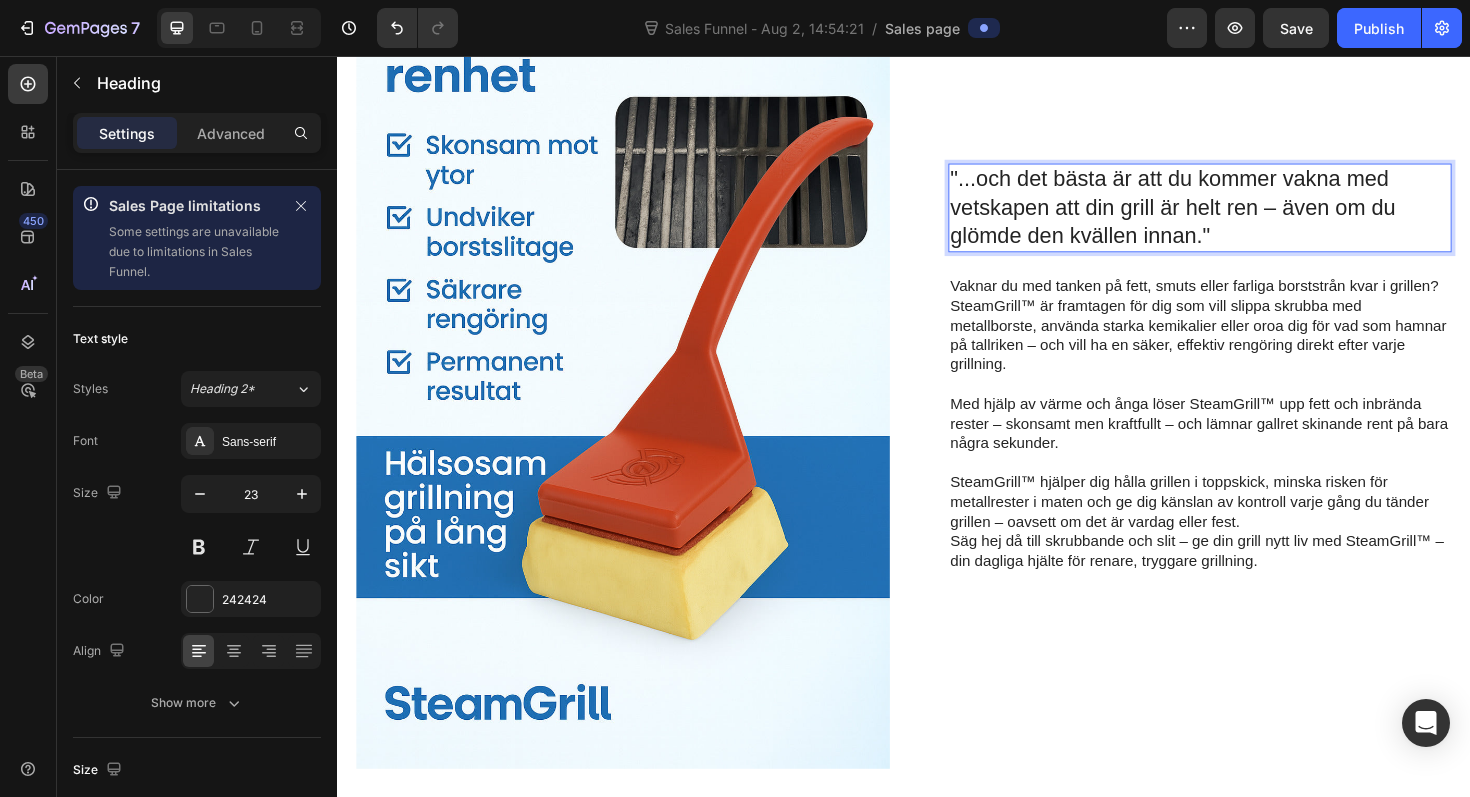 click on ""...och det bästa är att du kommer vakna med vetskapen att din grill är helt ren – även om du glömde den kvällen innan."" at bounding box center [1250, 217] 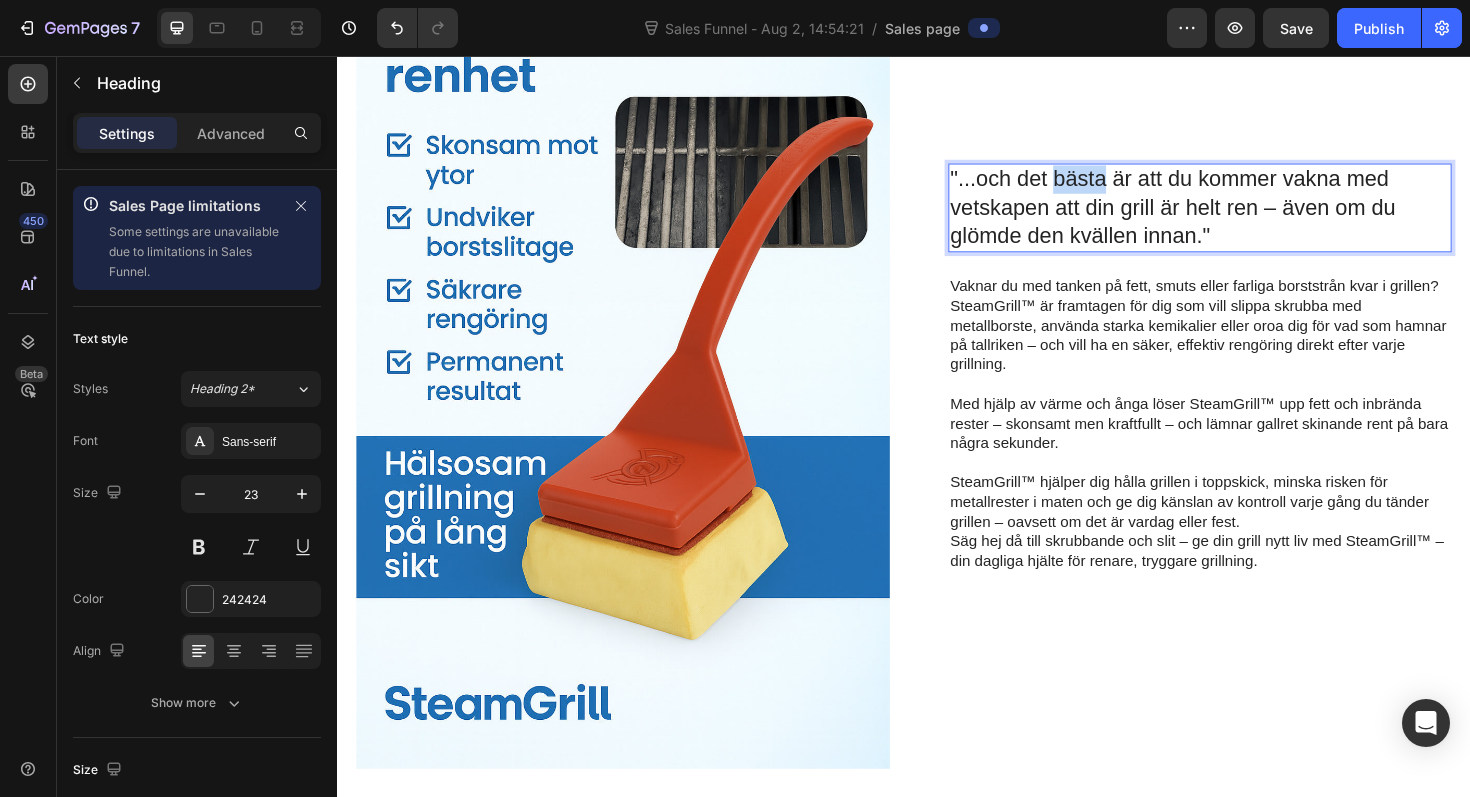 click on ""...och det bästa är att du kommer vakna med vetskapen att din grill är helt ren – även om du glömde den kvällen innan."" at bounding box center (1250, 217) 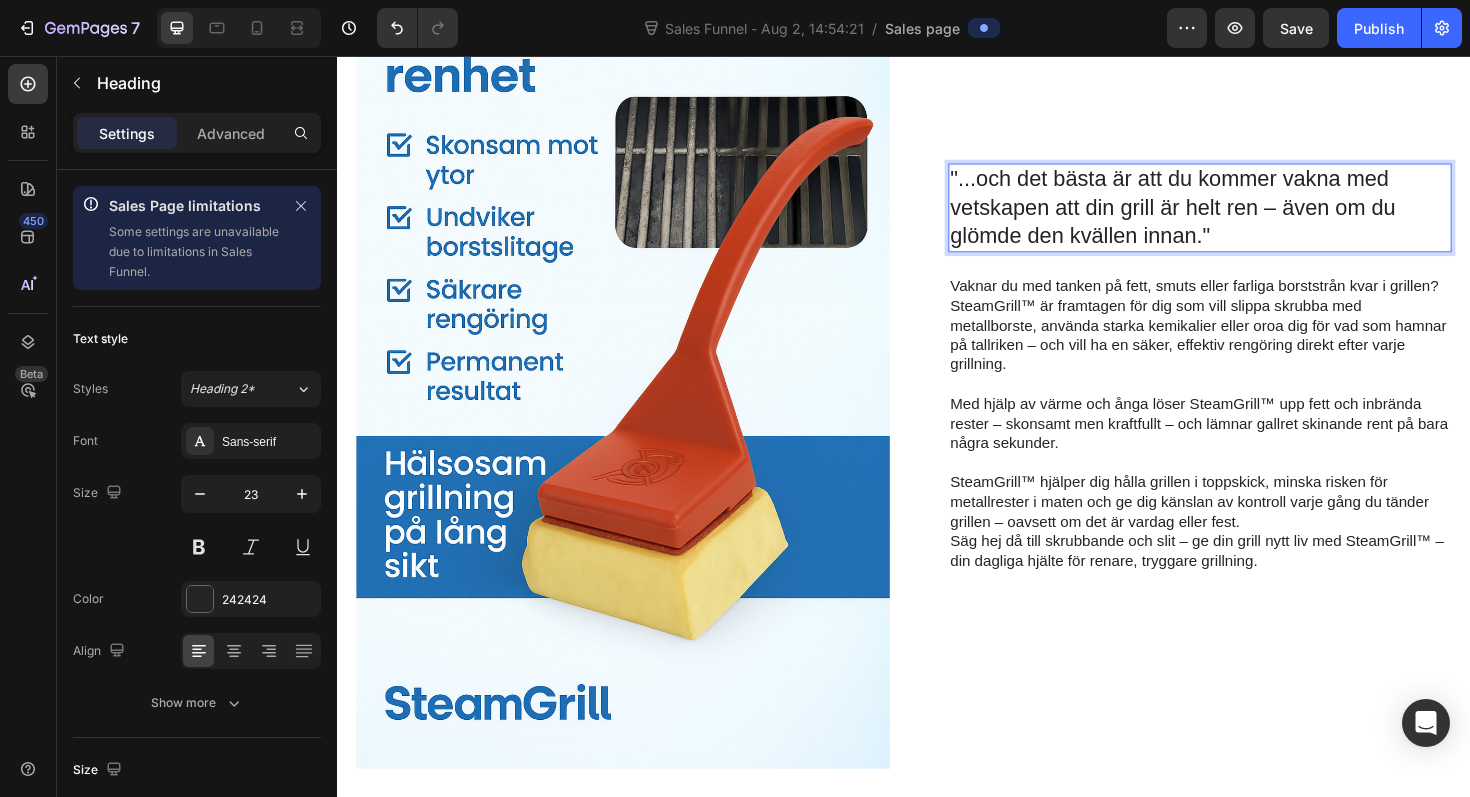 click on ""...och det bästa är att du kommer vakna med vetskapen att din grill är helt ren – även om du glömde den kvällen innan."" at bounding box center [1250, 217] 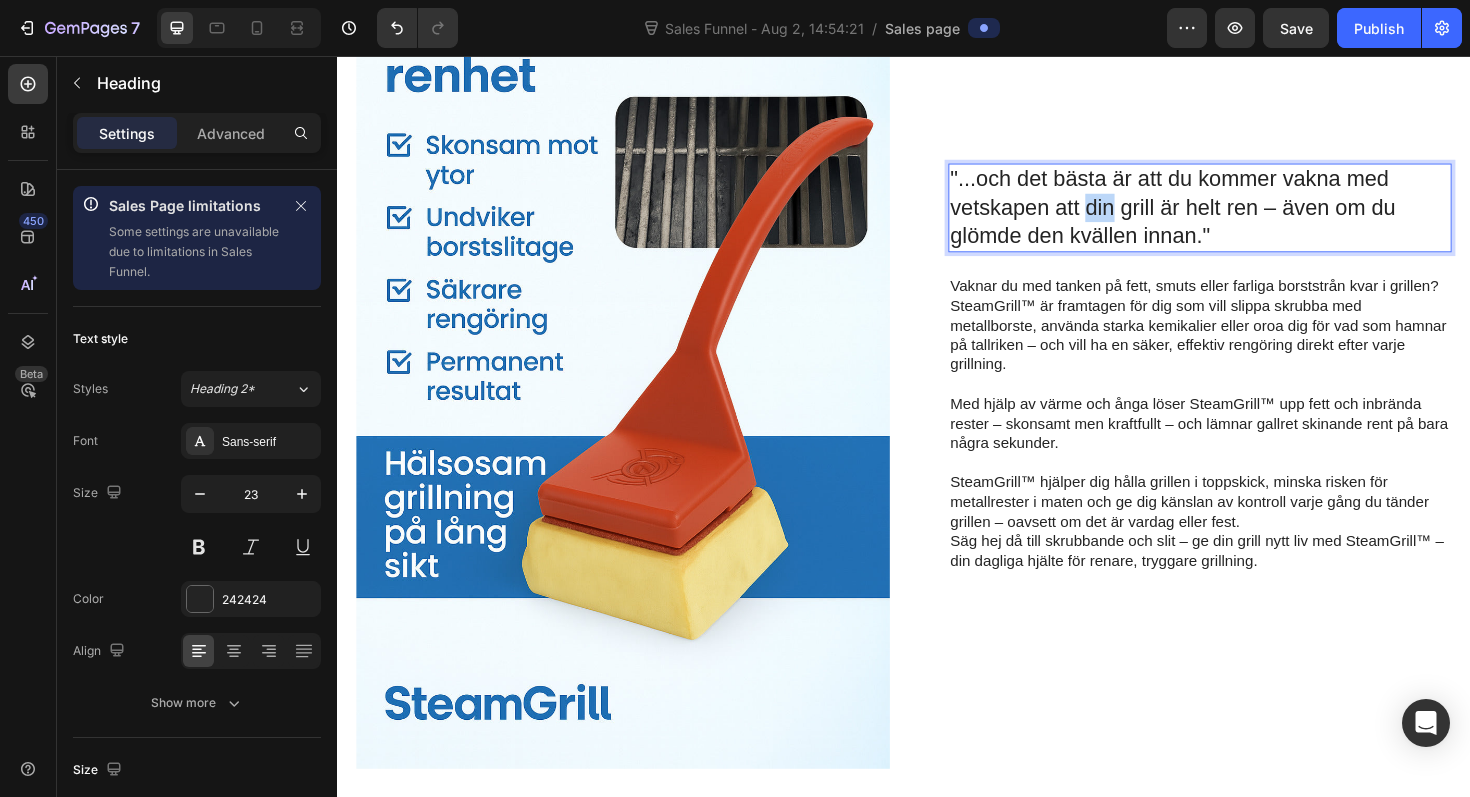 click on ""...och det bästa är att du kommer vakna med vetskapen att din grill är helt ren – även om du glömde den kvällen innan."" at bounding box center [1250, 217] 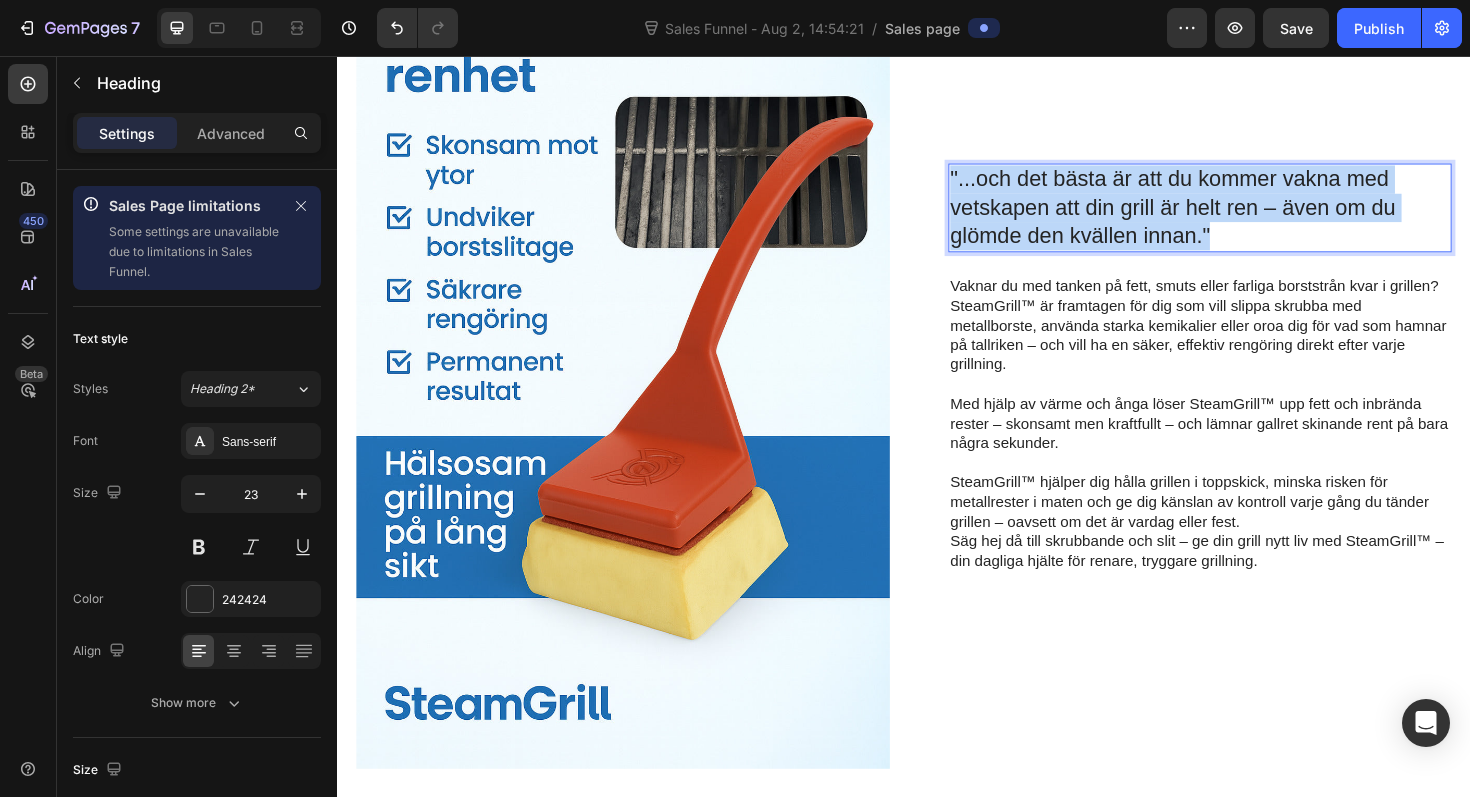 click on ""...och det bästa är att du kommer vakna med vetskapen att din grill är helt ren – även om du glömde den kvällen innan."" at bounding box center (1250, 217) 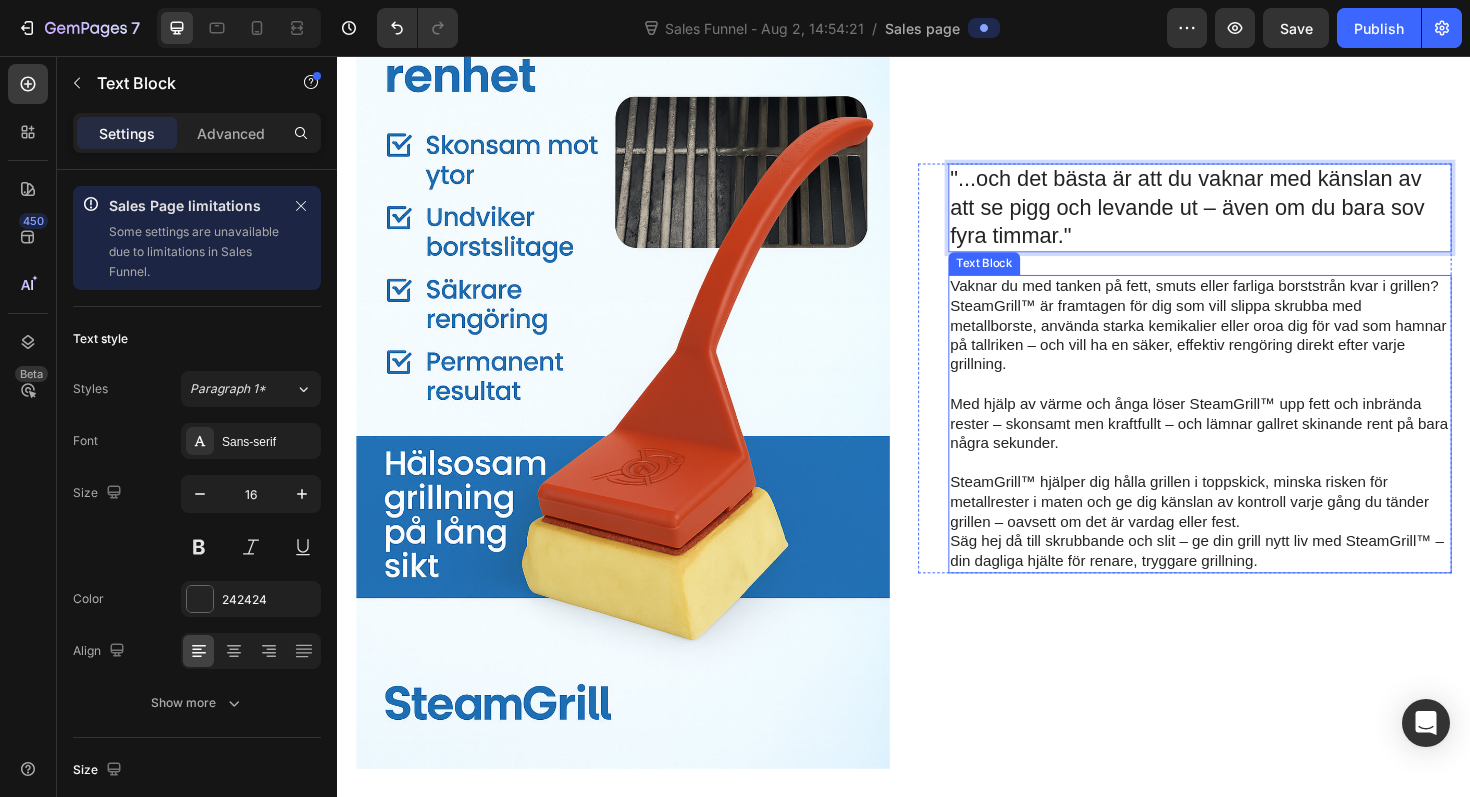 click at bounding box center (1250, 404) 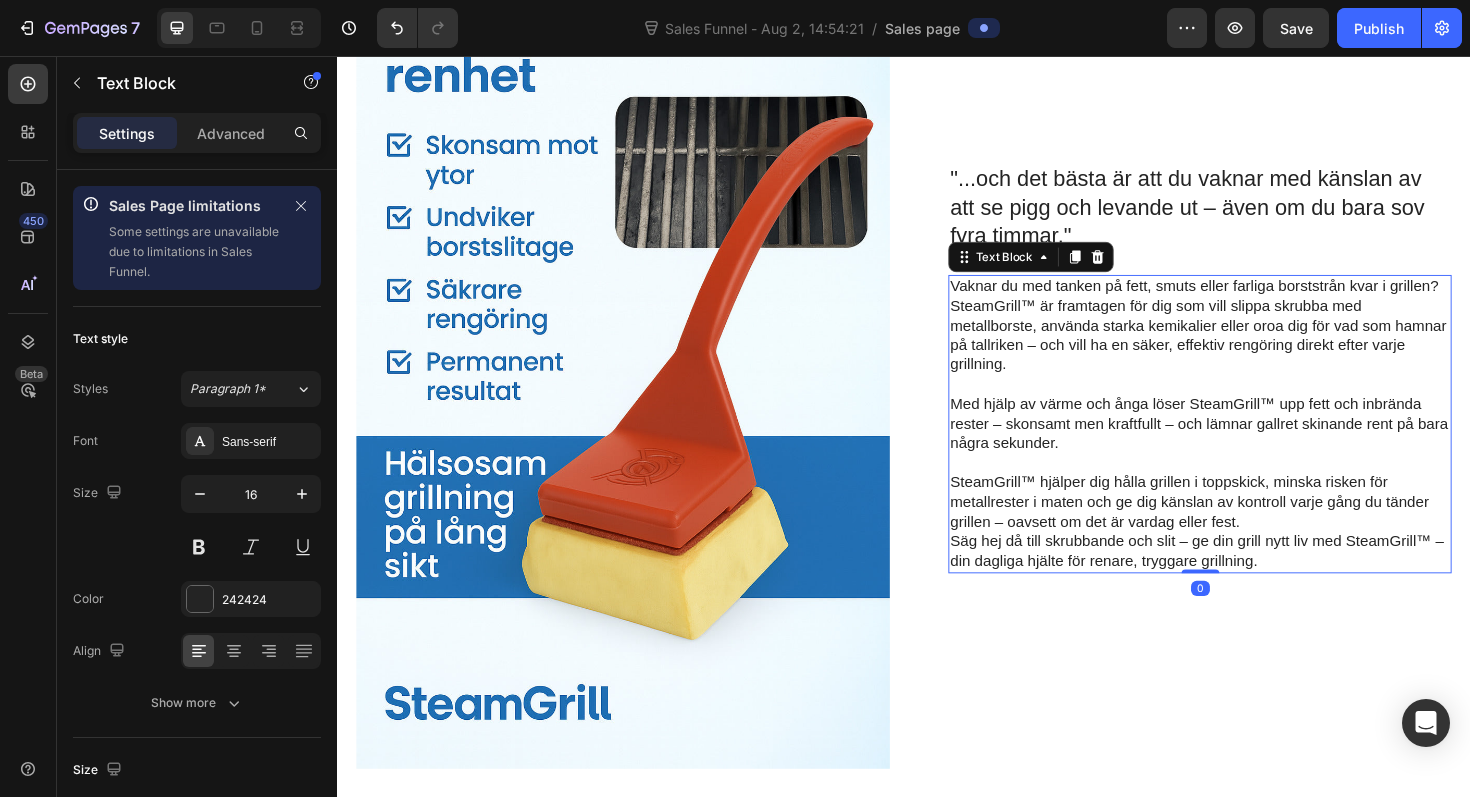 click on "SteamGrill™ hjälper dig hålla grillen i toppskick, minska risken för metallrester i maten och ge dig känslan av kontroll varje gång du tänder grillen – oavsett om det är vardag eller fest. Säg hej då till skrubbande och slit – ge din grill nytt liv med SteamGrill™ – din dagliga hjälte för renare, tryggare grillning." at bounding box center (1250, 550) 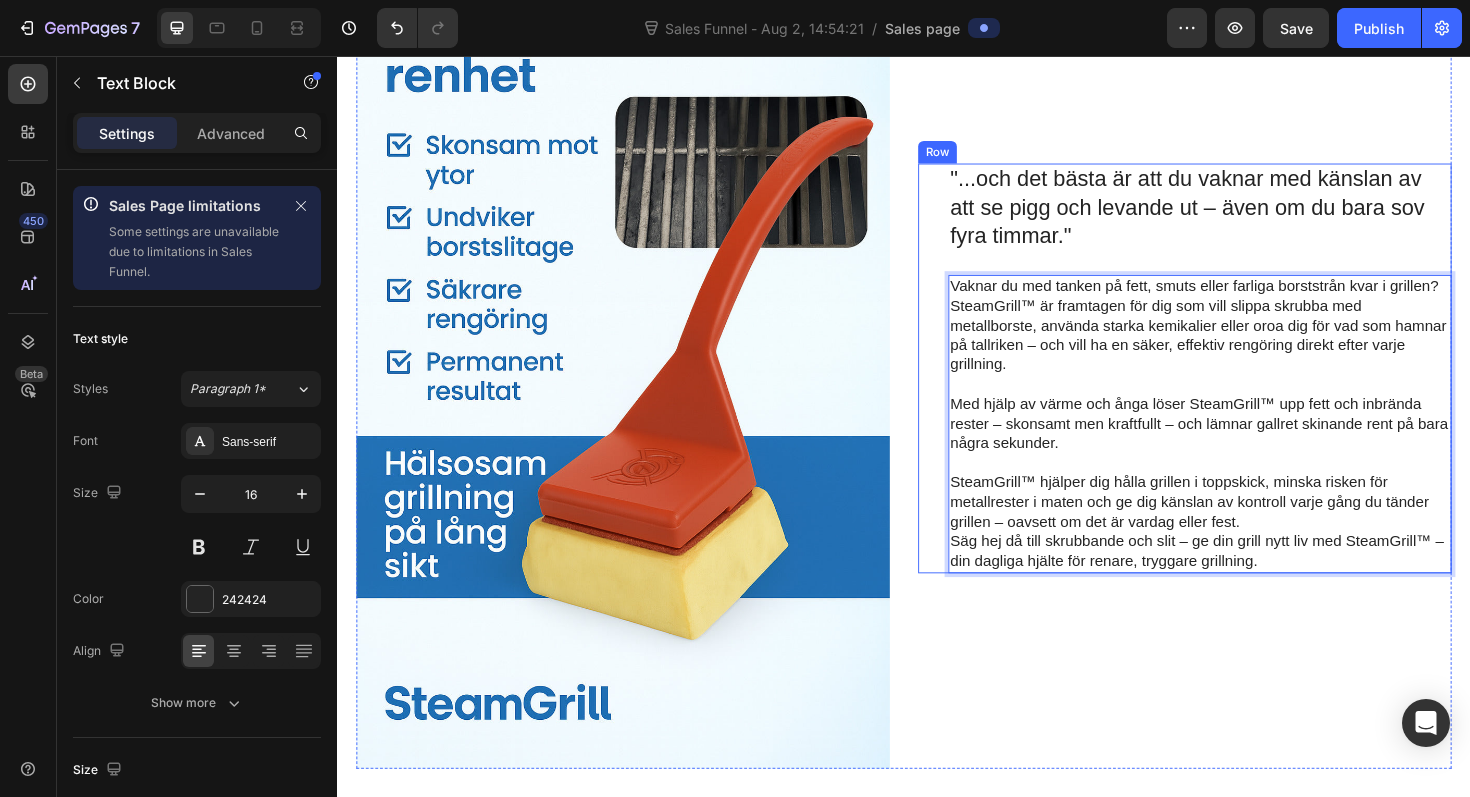 drag, startPoint x: 1326, startPoint y: 587, endPoint x: 984, endPoint y: 300, distance: 446.46725 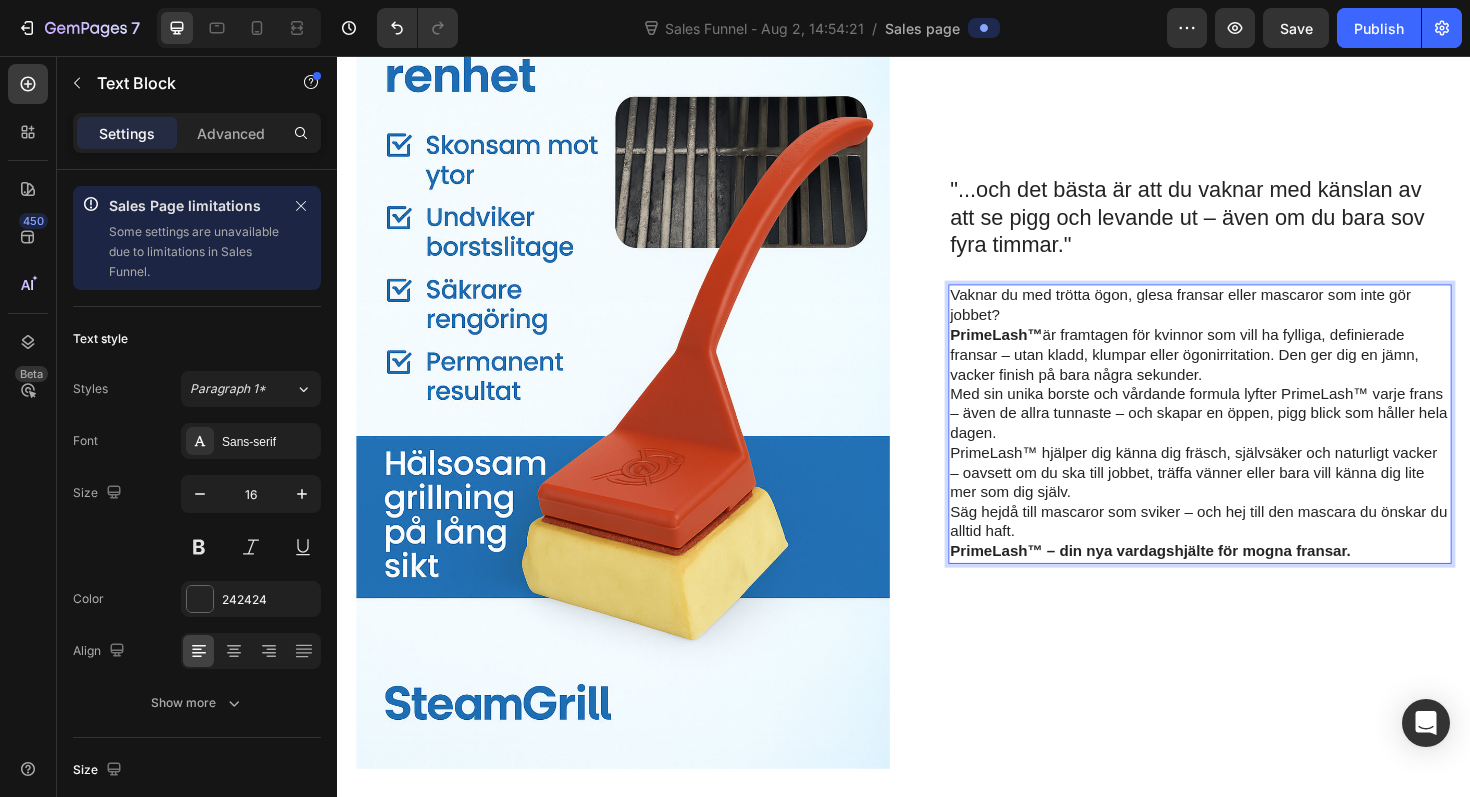 scroll, scrollTop: 2132, scrollLeft: 0, axis: vertical 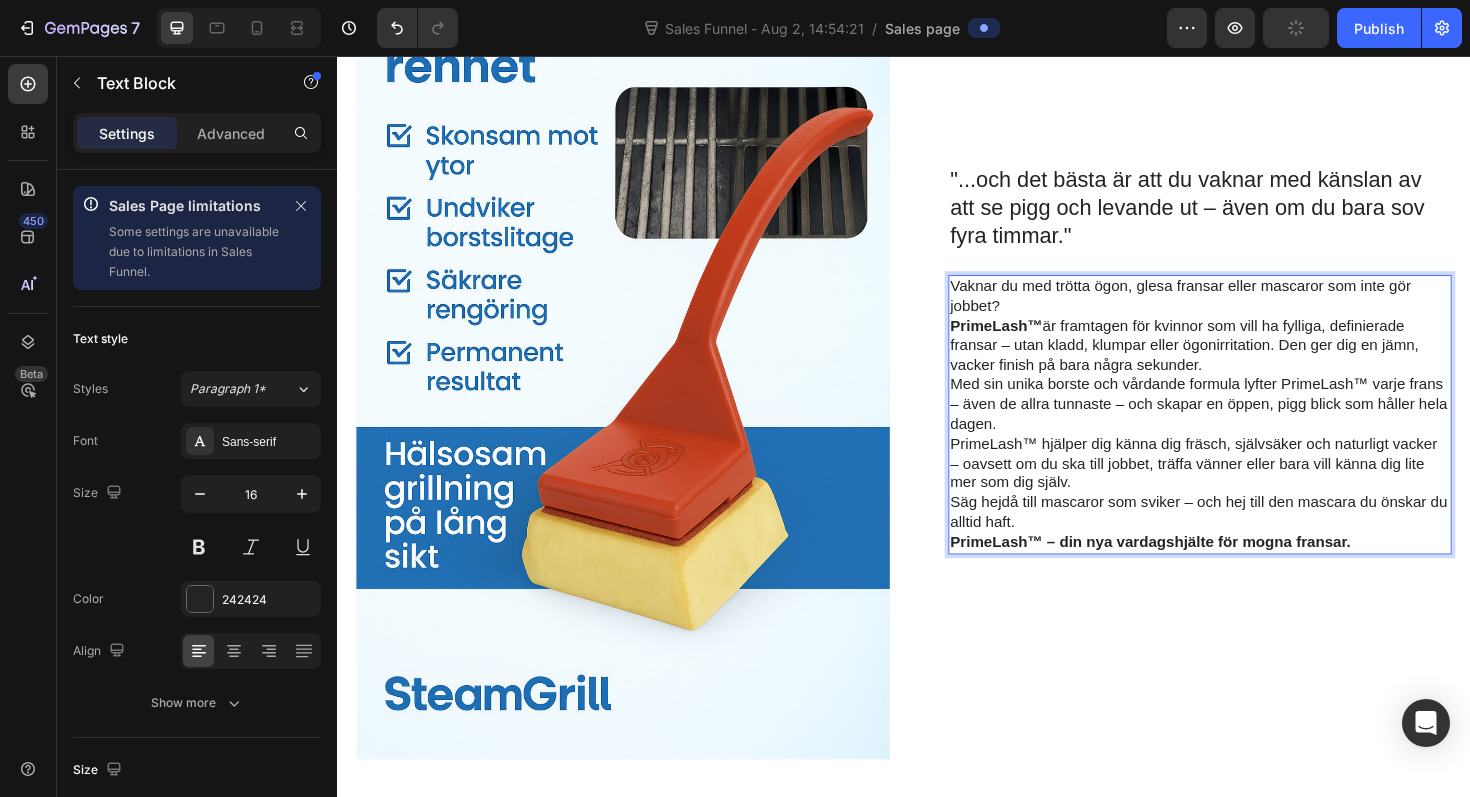 click on "Vaknar du med trötta ögon, glesa fransar eller mascaror som inte gör jobbet? PrimeLash™  är framtagen för kvinnor som vill ha fylliga, definierade fransar – utan kladd, klumpar eller ögonirritation. Den ger dig en jämn, vacker finish på bara några sekunder." at bounding box center [1250, 342] 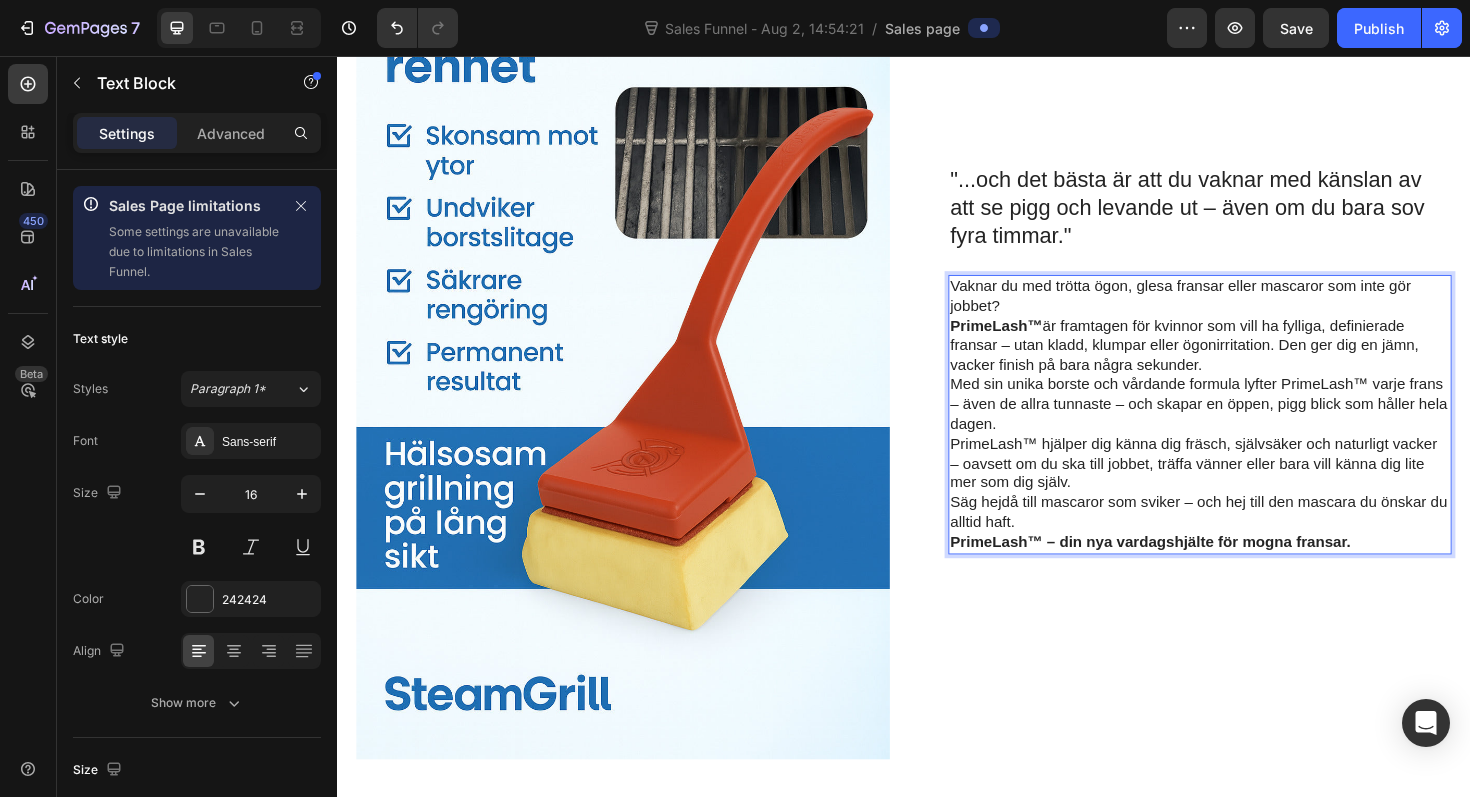 scroll, scrollTop: 2122, scrollLeft: 0, axis: vertical 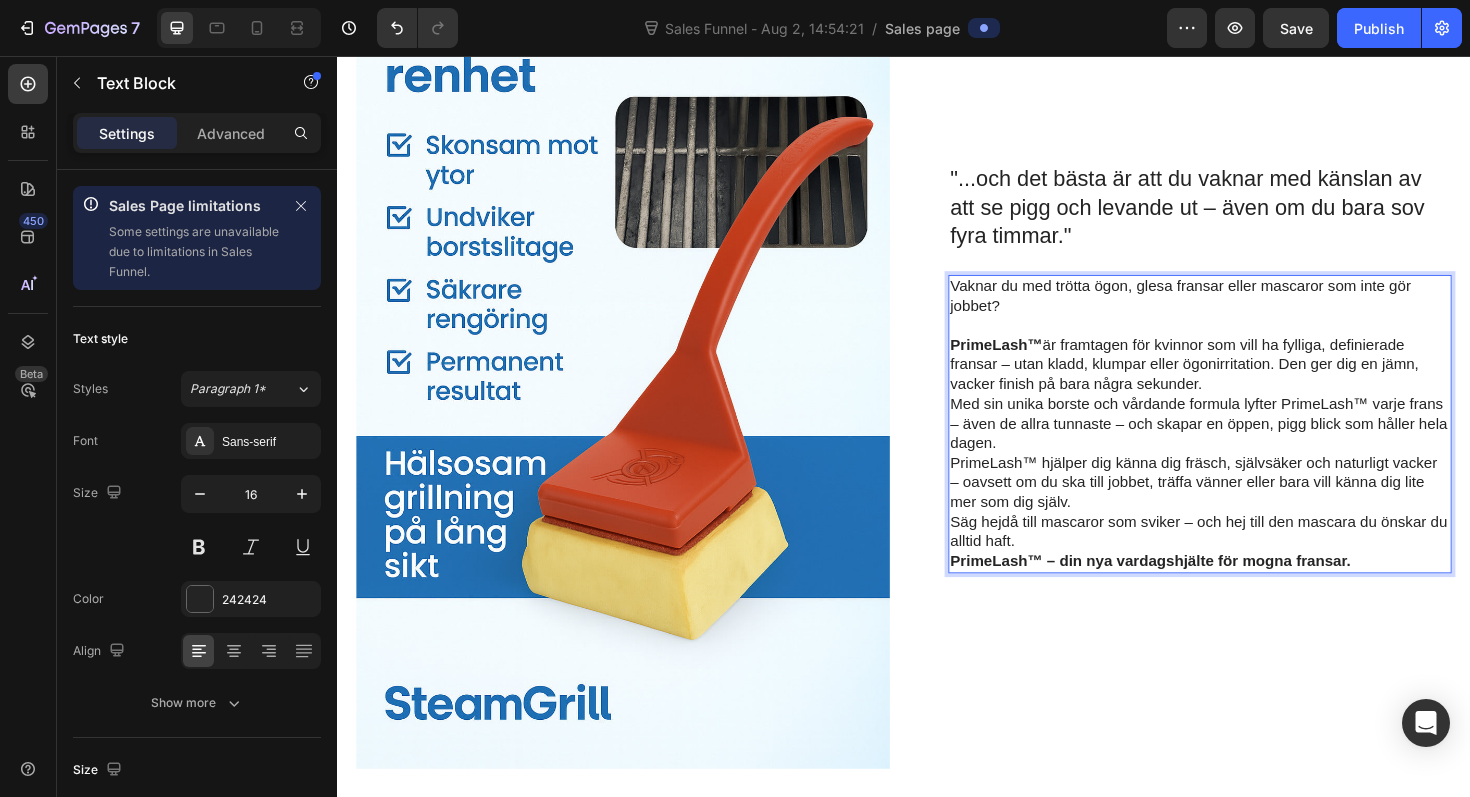 click on "⁠⁠⁠⁠⁠⁠⁠ PrimeLash™  är framtagen för kvinnor som vill ha fylliga, definierade fransar – utan kladd, klumpar eller ögonirritation. Den ger dig en jämn, vacker finish på bara några sekunder." at bounding box center [1250, 373] 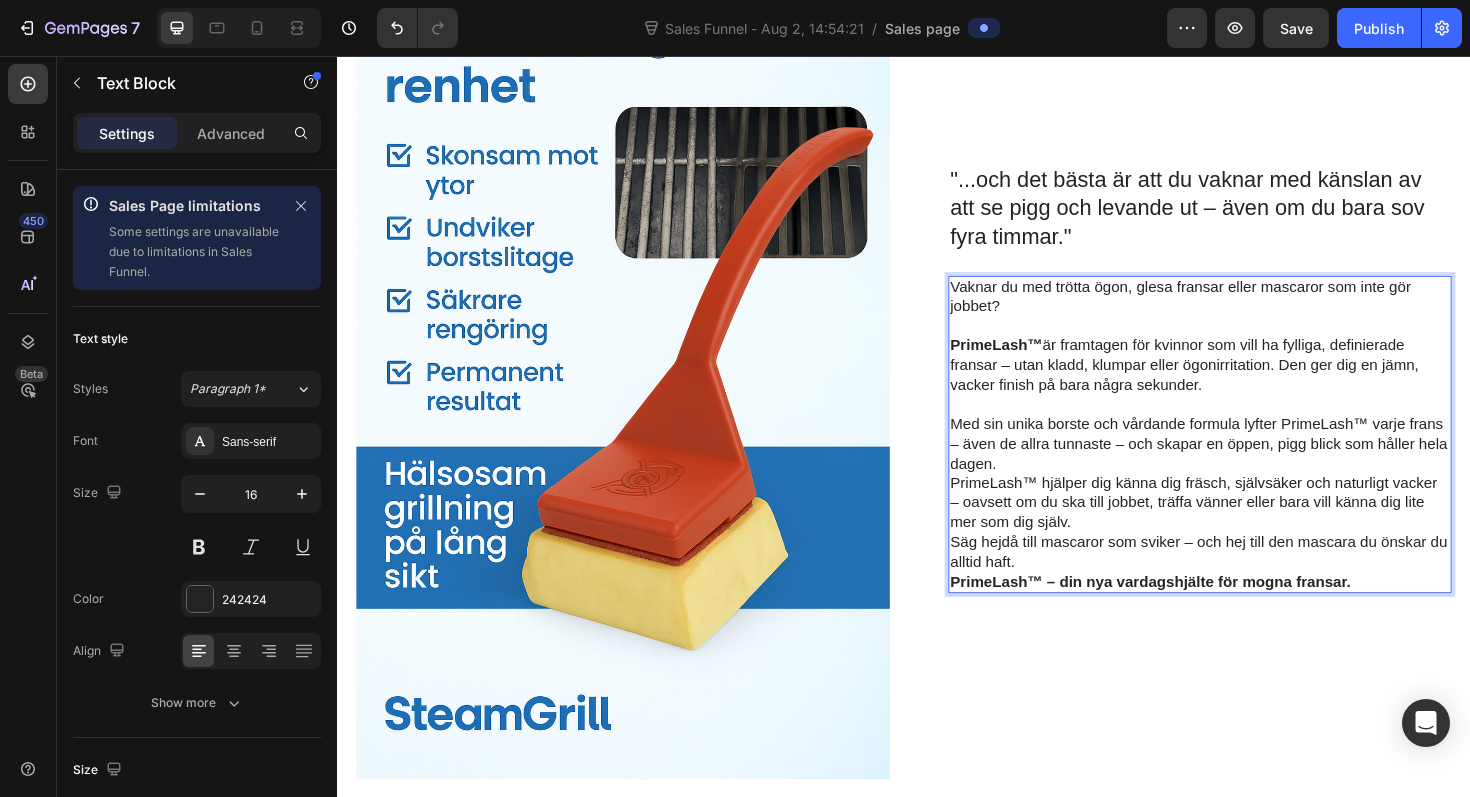 click on "Med sin unika borste och vårdande formula lyfter PrimeLash™ varje frans – även de allra tunnaste – och skapar en öppen, pigg blick som håller hela dagen." at bounding box center [1250, 467] 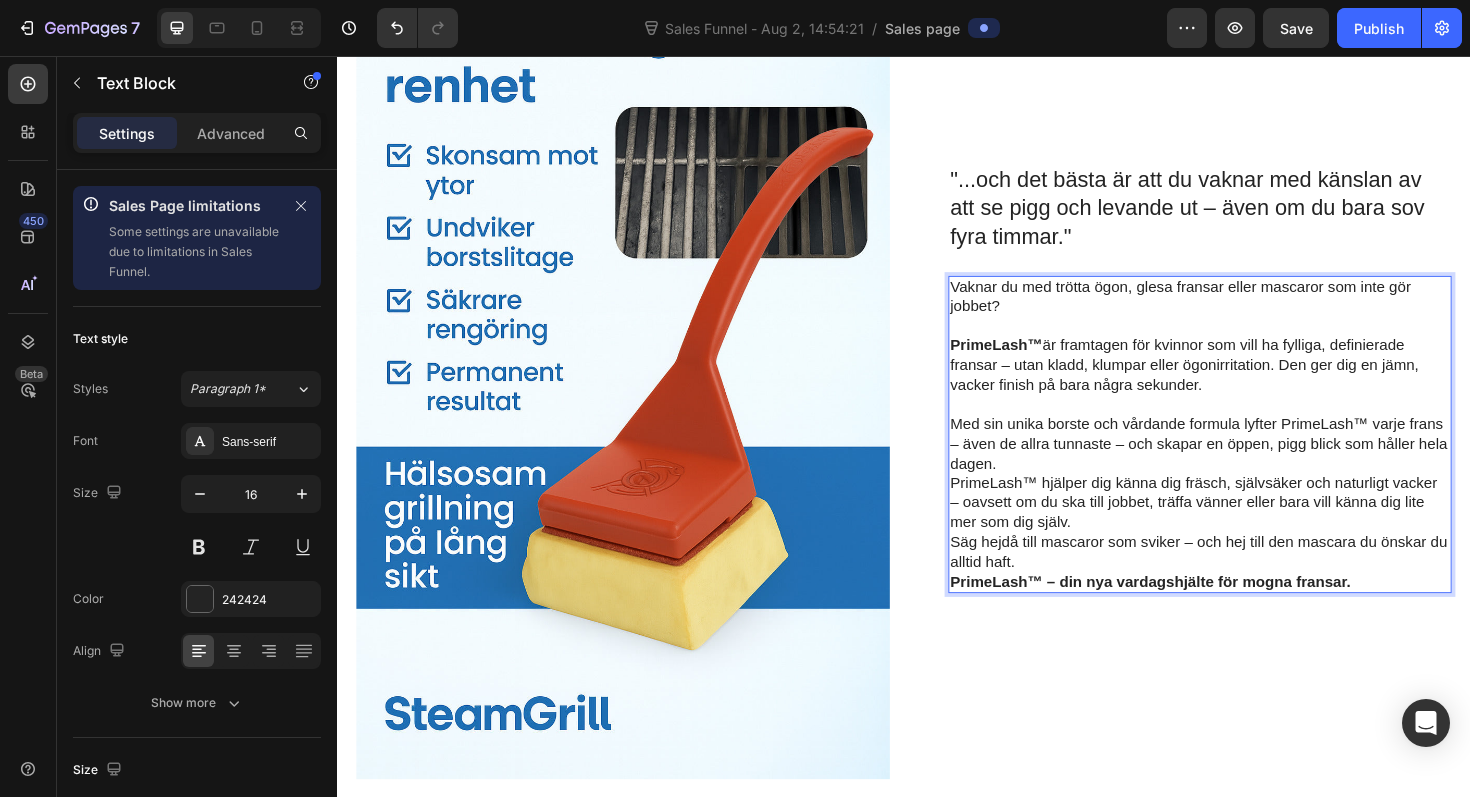 scroll, scrollTop: 2101, scrollLeft: 0, axis: vertical 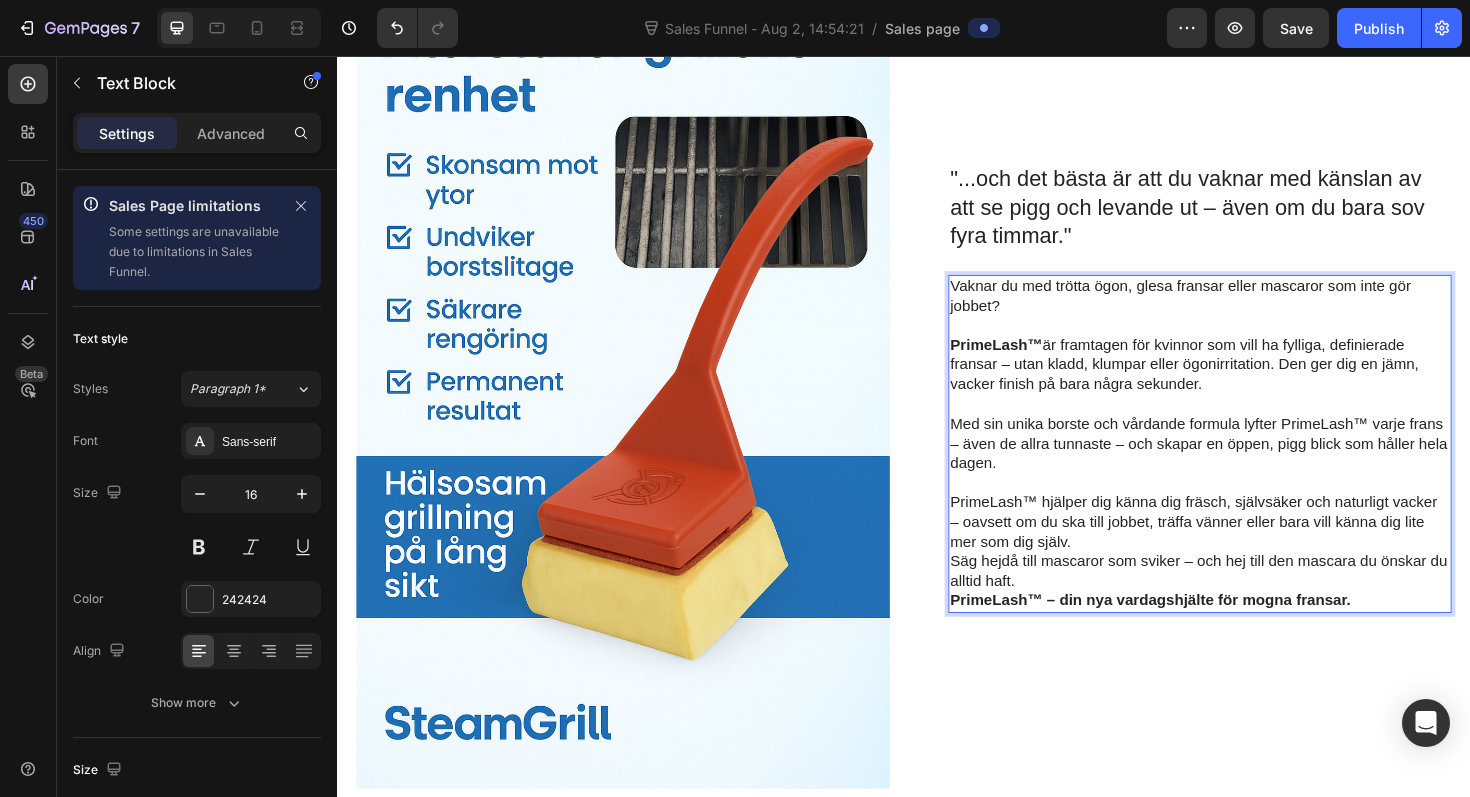 click on "PrimeLash™ hjälper dig känna dig fräsch, självsäker och naturligt vacker – oavsett om du ska till jobbet, träffa vänner eller bara vill känna dig lite mer som dig själv. Säg hejdå till mascaror som sviker – och hej till den mascara du önskar du alltid haft. PrimeLash™ – din nya vardagshjälte för mogna fransar." at bounding box center [1250, 581] 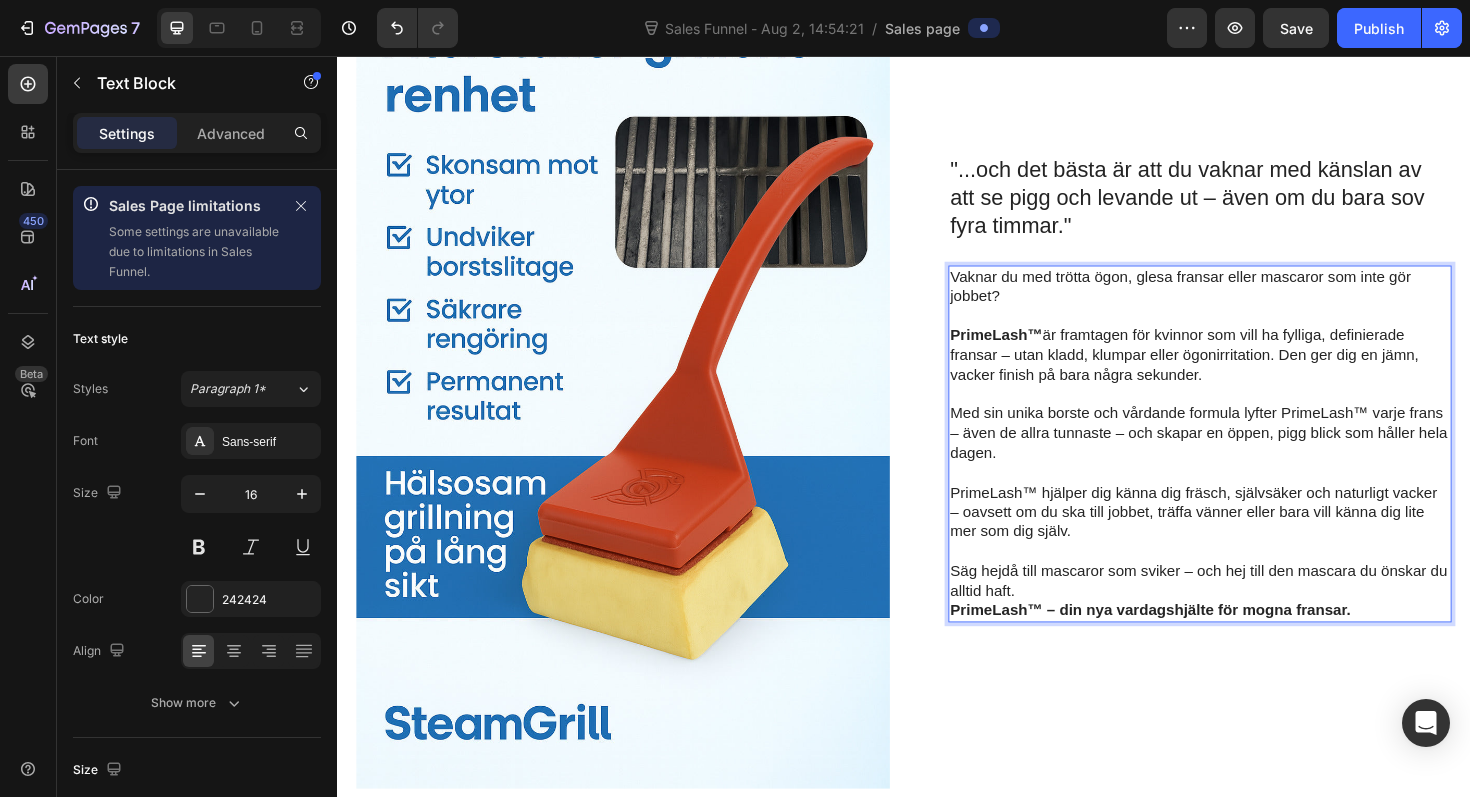 scroll, scrollTop: 2091, scrollLeft: 0, axis: vertical 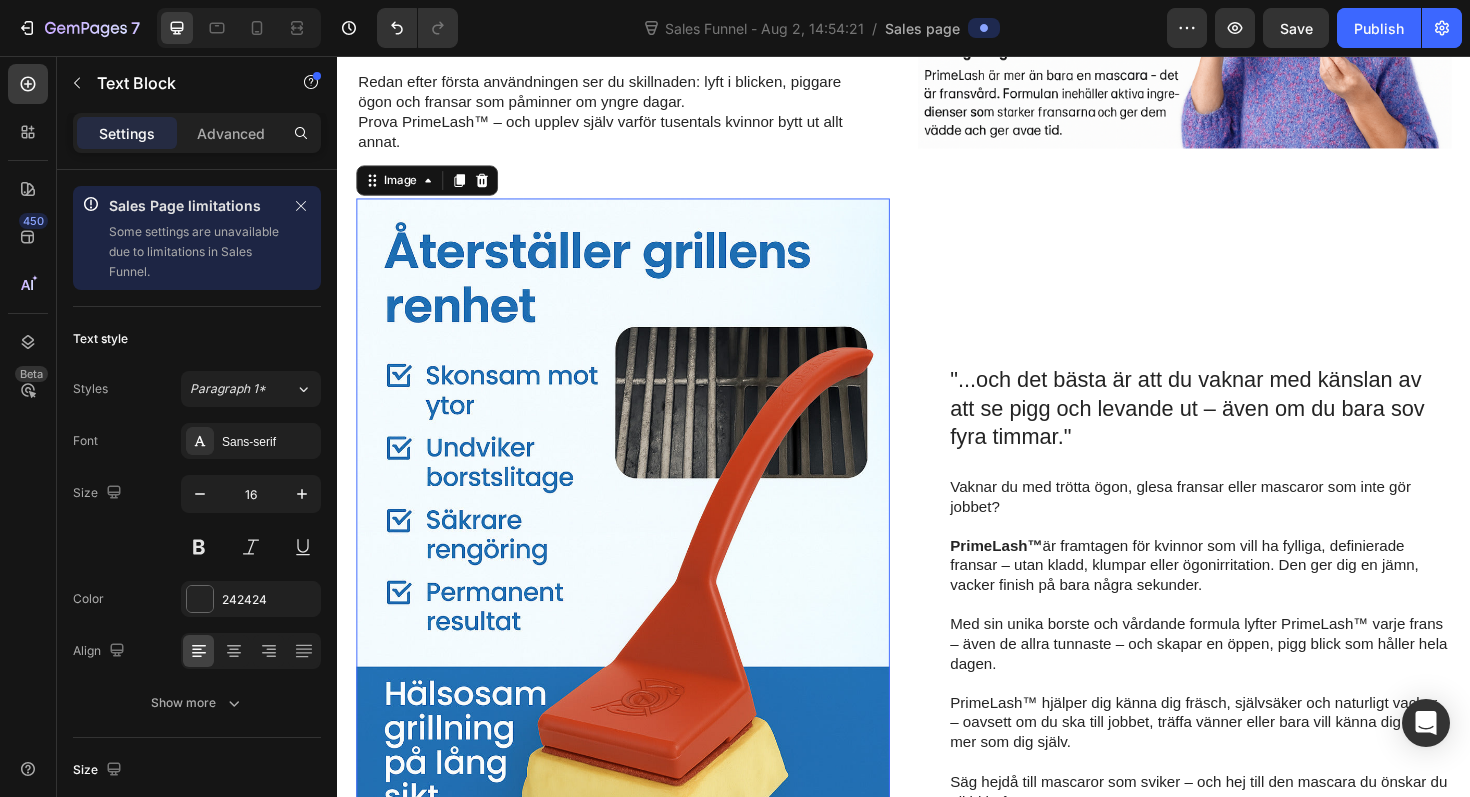 click at bounding box center [639, 631] 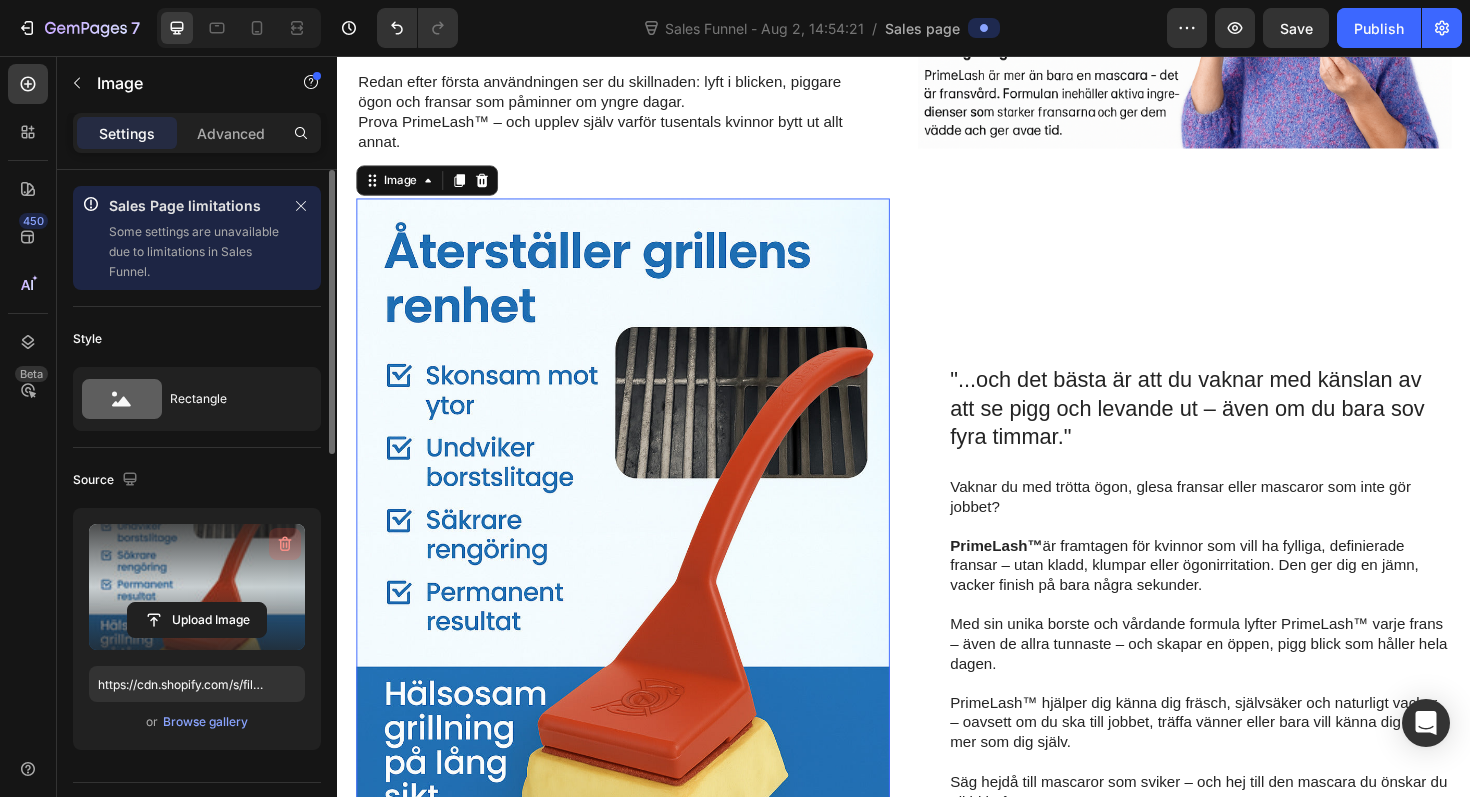 click 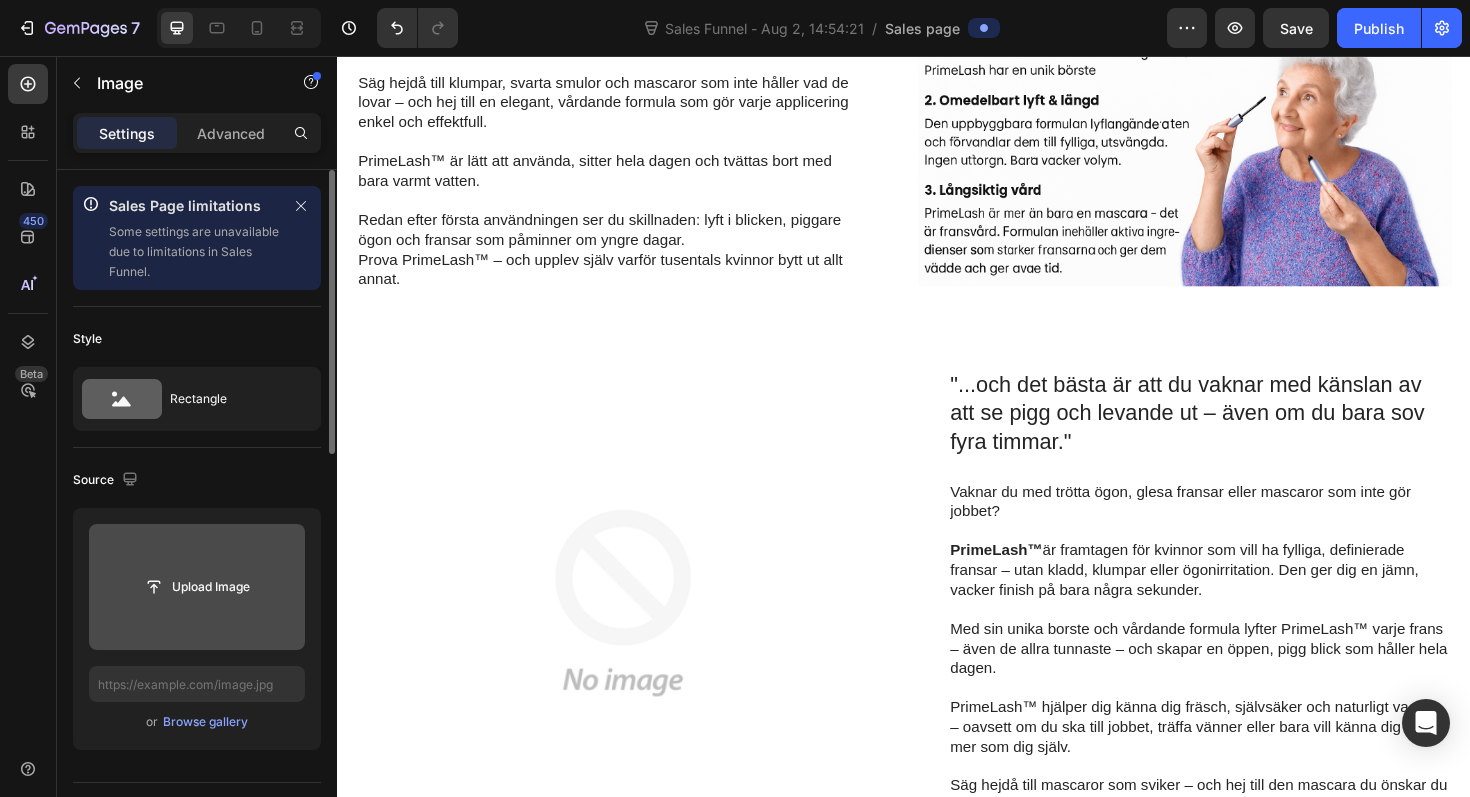 scroll, scrollTop: 1734, scrollLeft: 0, axis: vertical 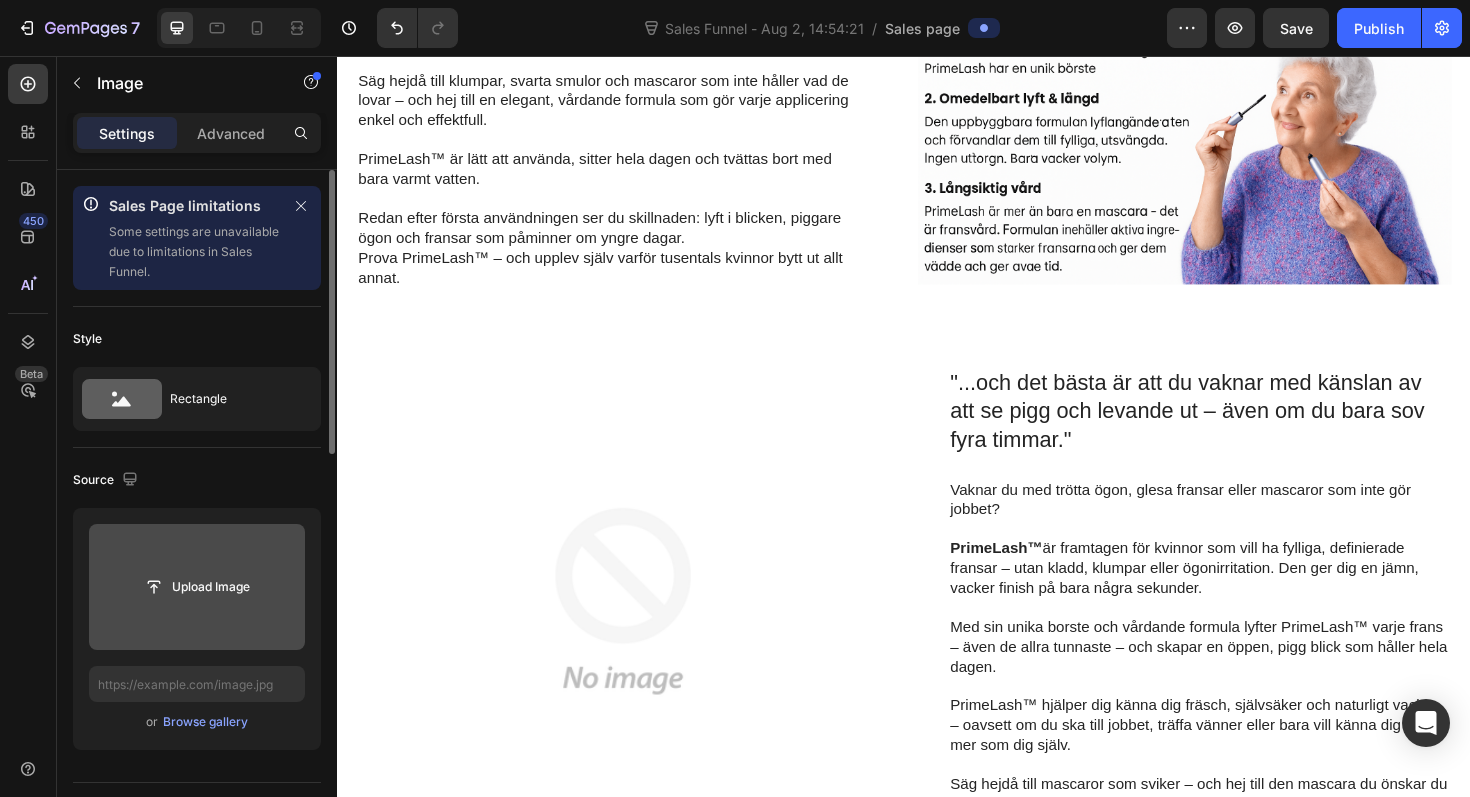 click at bounding box center [639, 633] 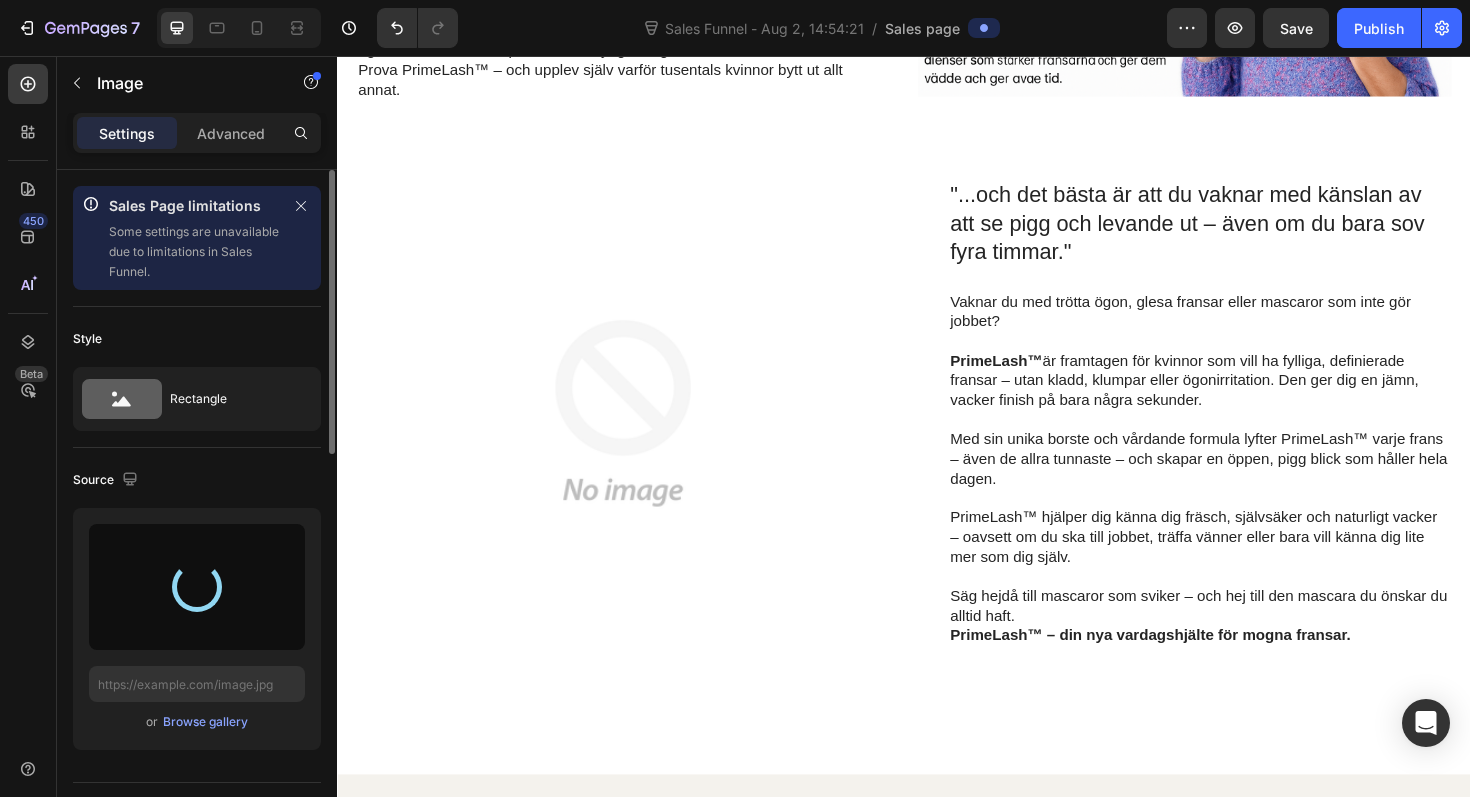 scroll, scrollTop: 1964, scrollLeft: 0, axis: vertical 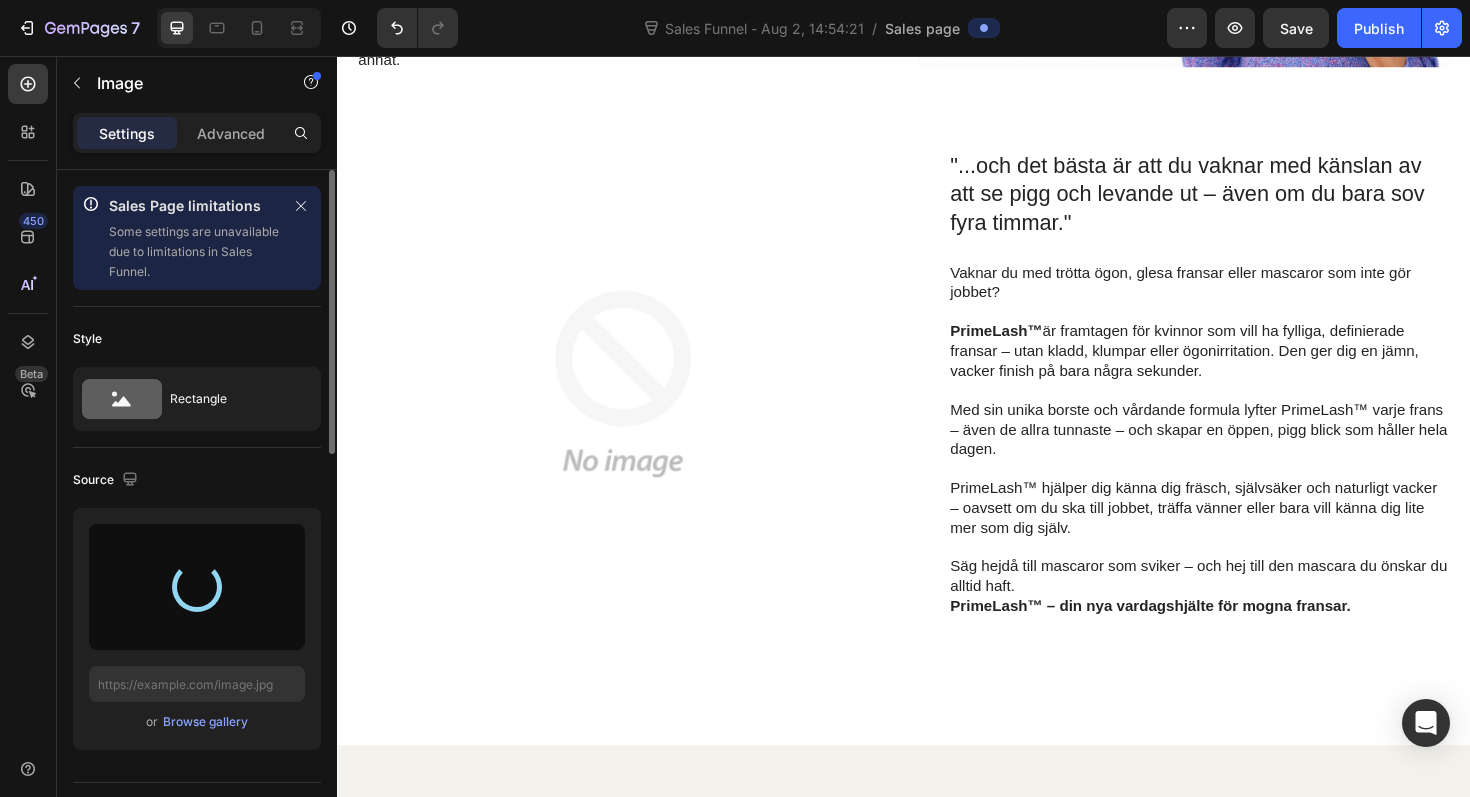 type on "https://cdn.shopify.com/s/files/1/0923/4428/7616/files/gempages_576699645414081275-2c9a67f4-560c-4853-bc1b-72043df32b32.png" 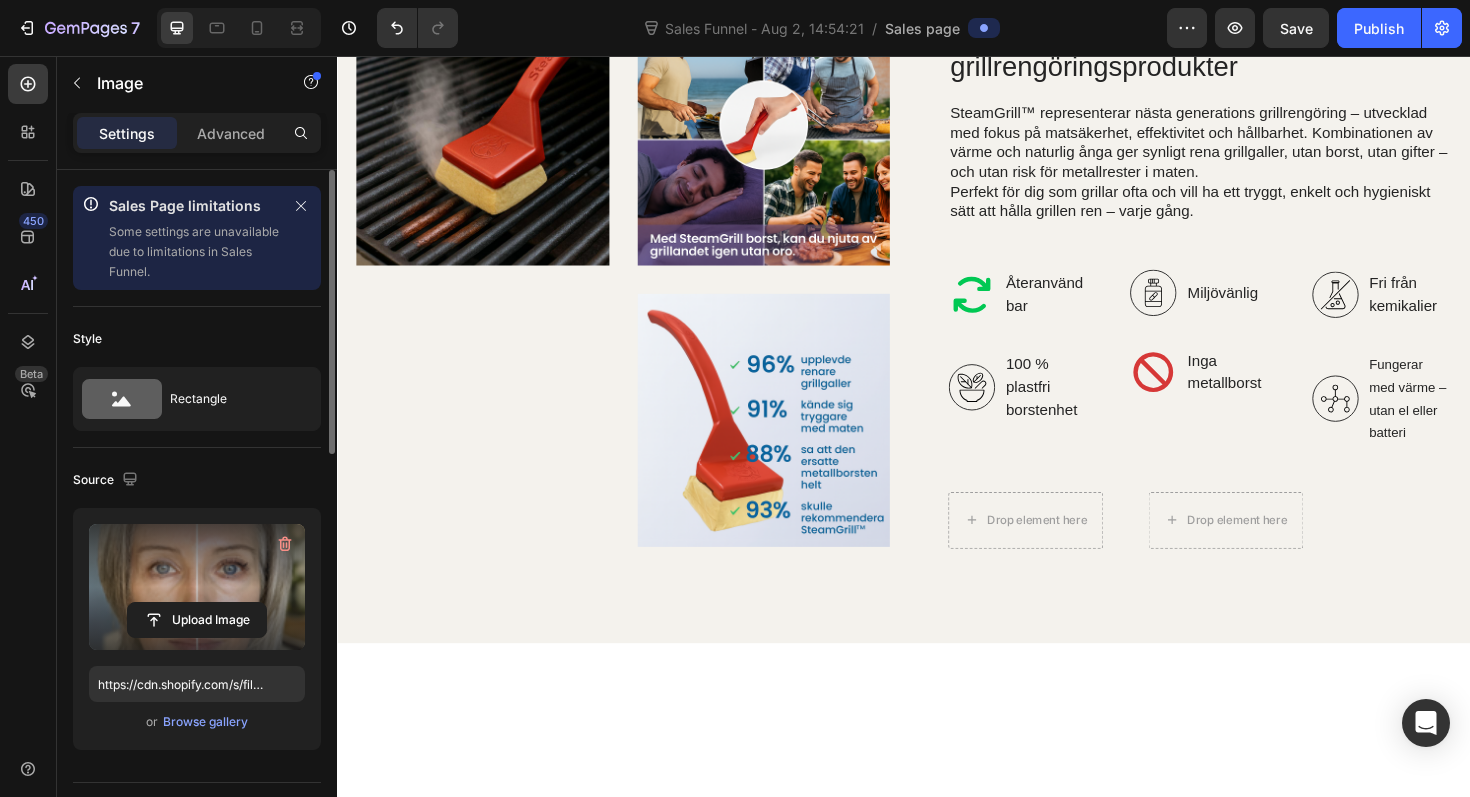scroll, scrollTop: 2770, scrollLeft: 0, axis: vertical 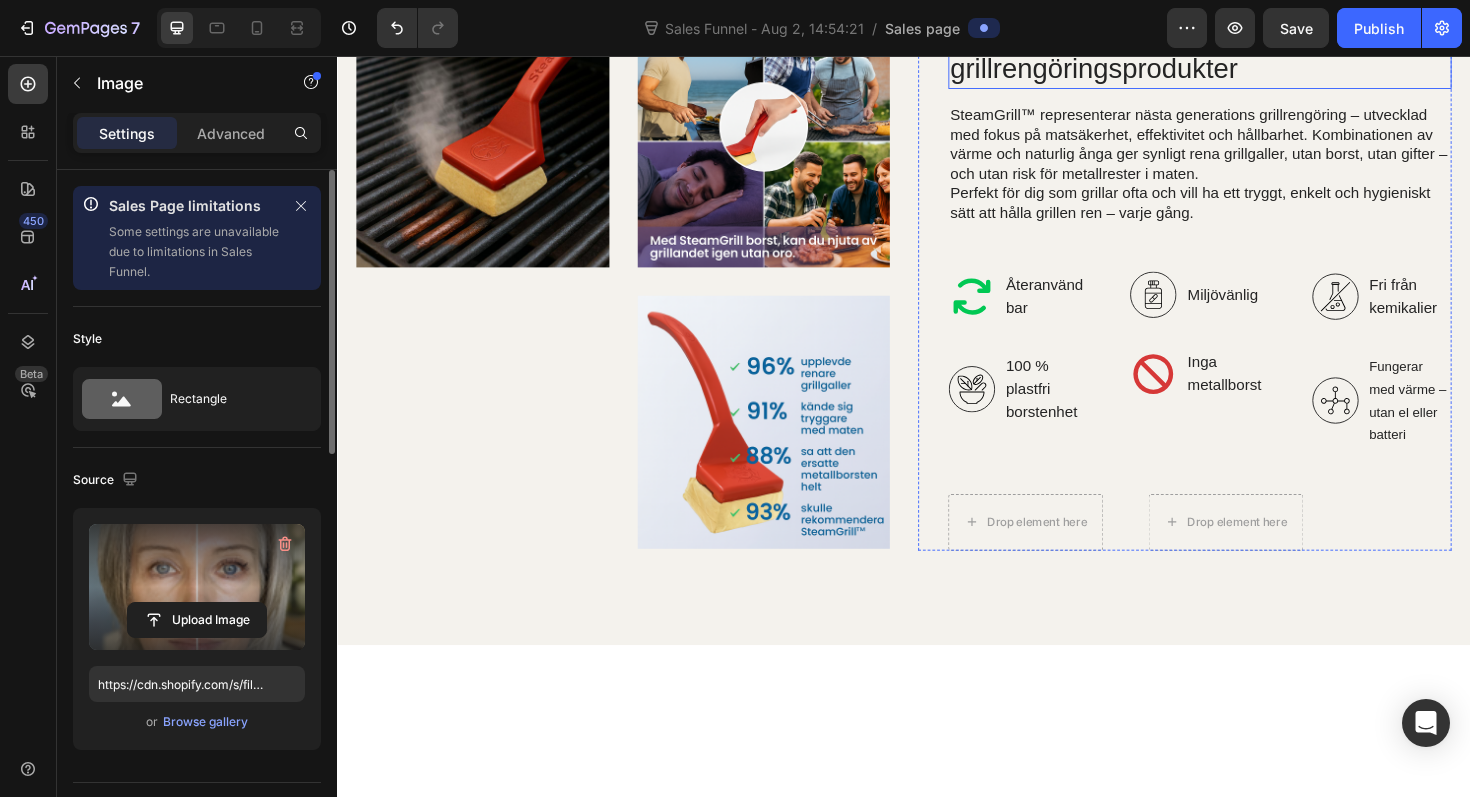 click on "Ledande tillverkare av säkra grillrengöringsprodukter" at bounding box center [1250, 50] 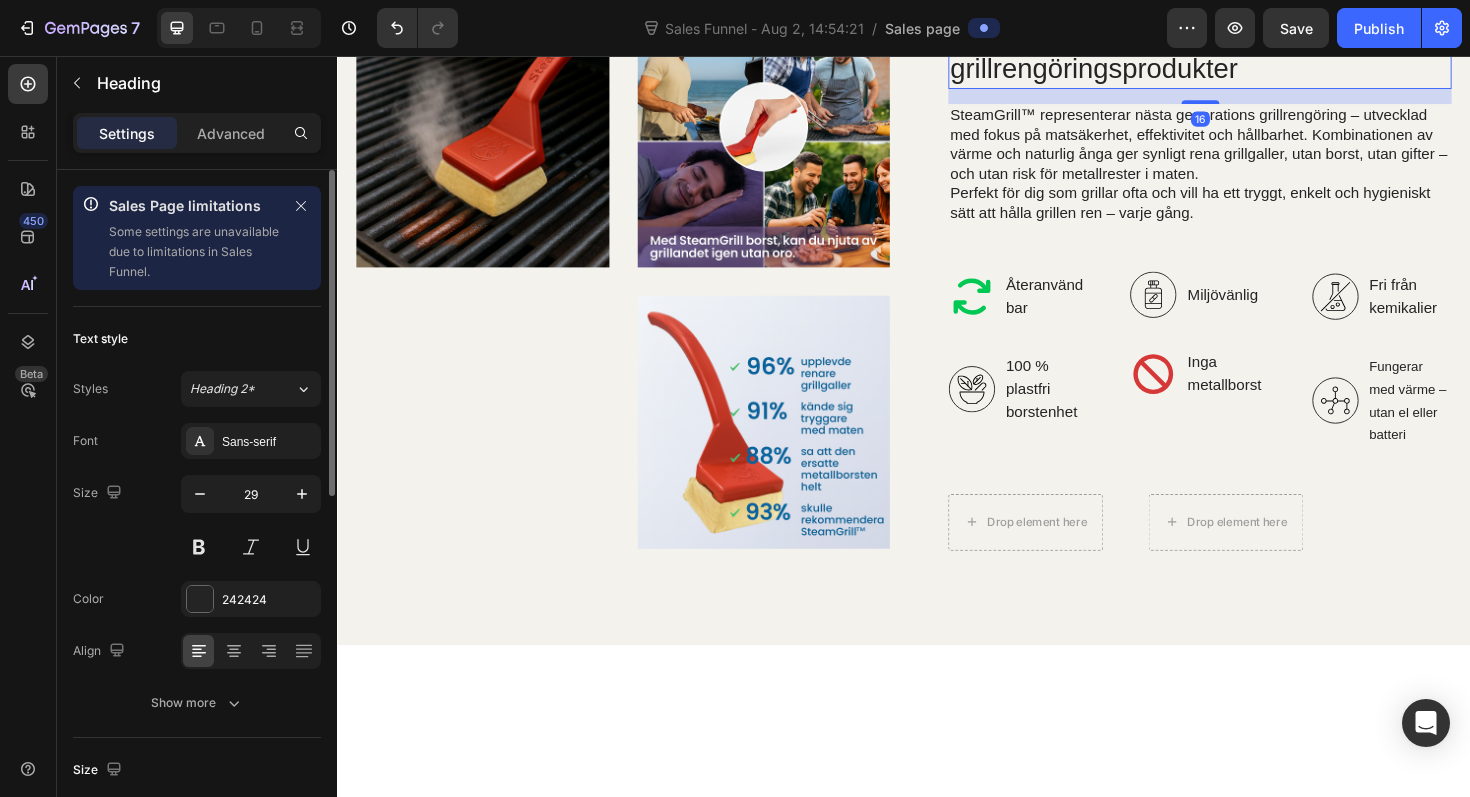 click on "Ledande tillverkare av säkra grillrengöringsprodukter" at bounding box center (1250, 50) 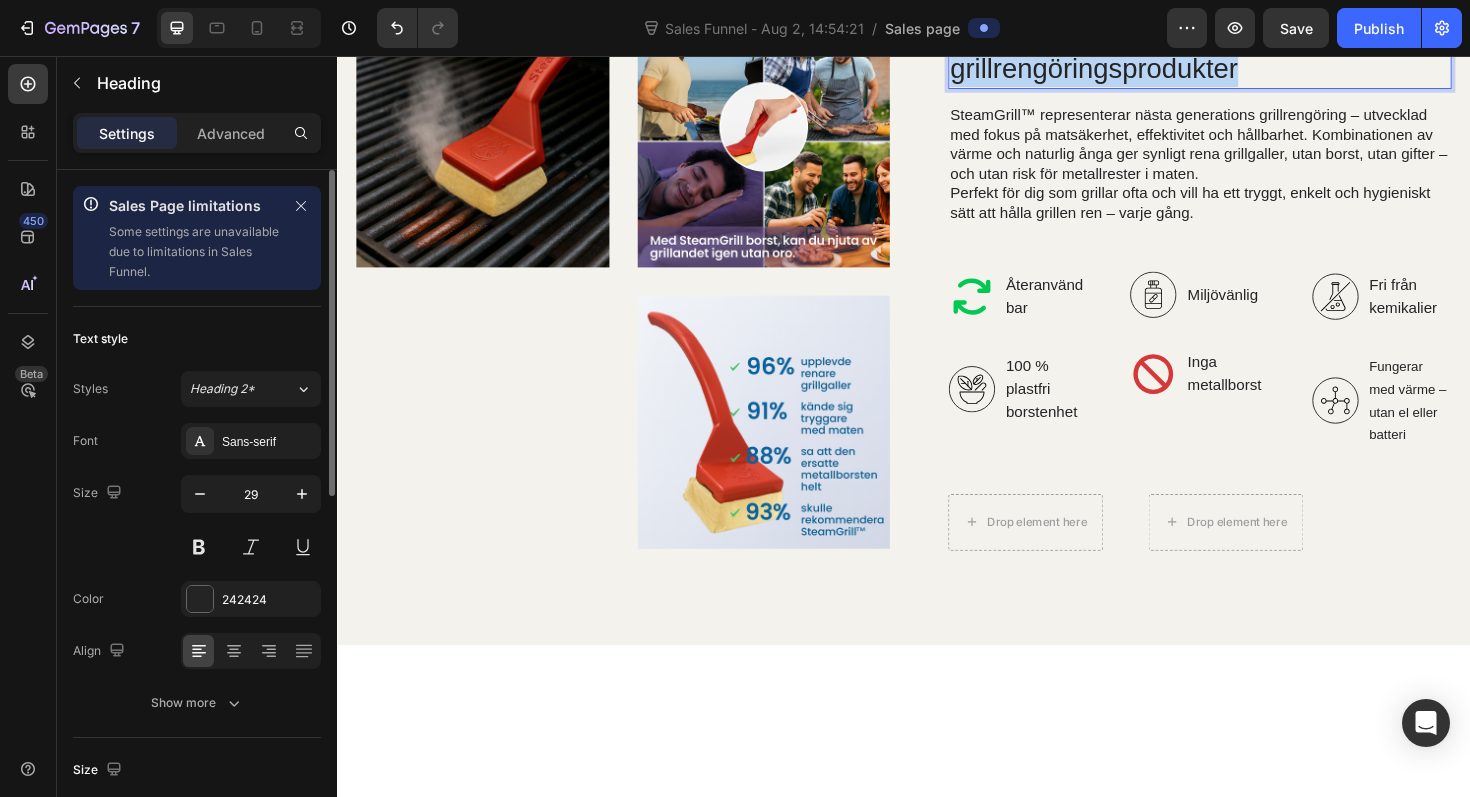 click on "Ledande tillverkare av säkra grillrengöringsprodukter" at bounding box center (1250, 50) 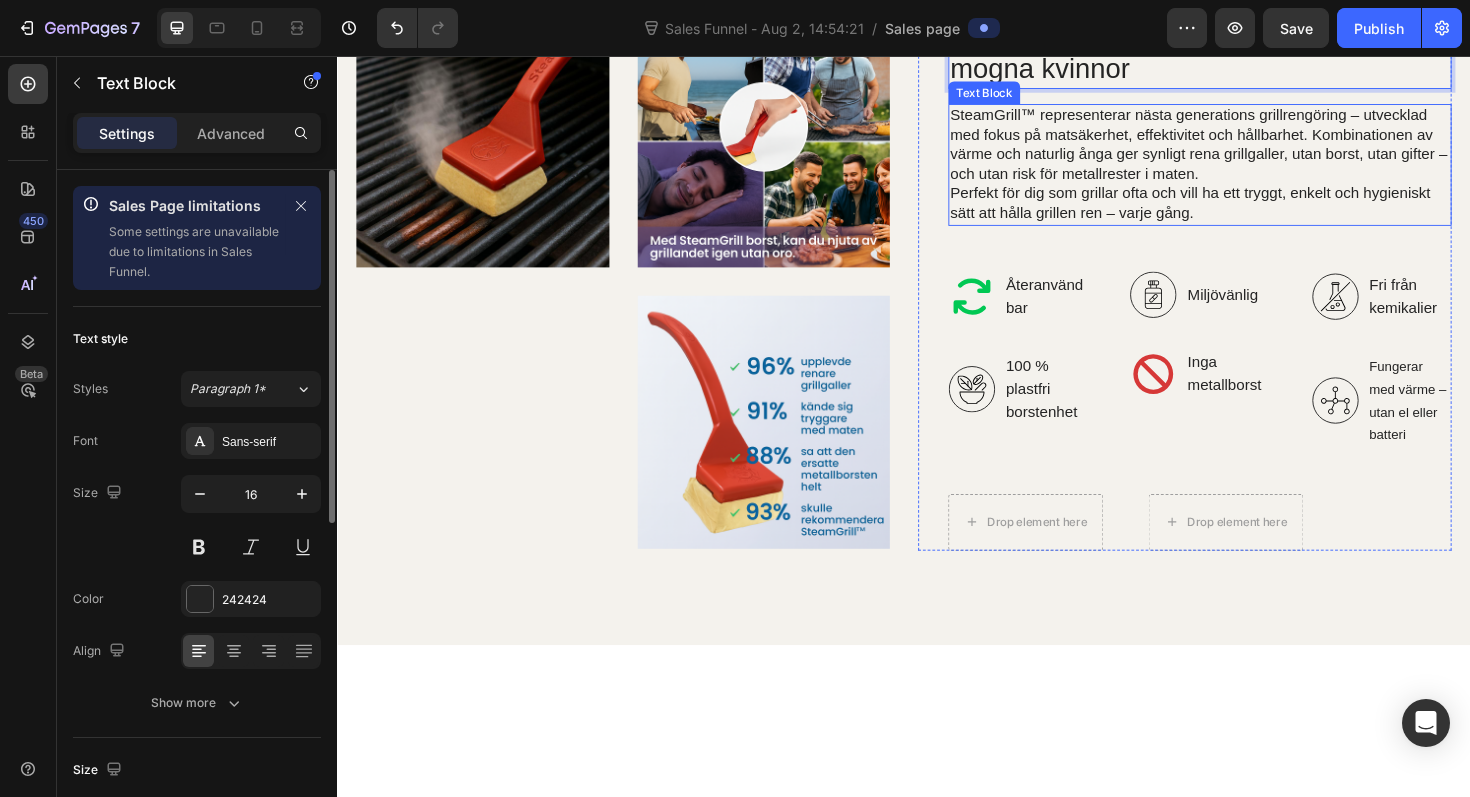 click on "SteamGrill™ representerar nästa generations grillrengöring – utvecklad med fokus på matsäkerhet, effektivitet och hållbarhet. Kombinationen av värme och naturlig ånga ger synligt rena grillgaller, utan borst, utan gifter – och utan risk för metallrester i maten. Perfekt för dig som grillar ofta och vill ha ett tryggt, enkelt och hygieniskt sätt att hålla grillen ren – varje gång." at bounding box center (1250, 171) 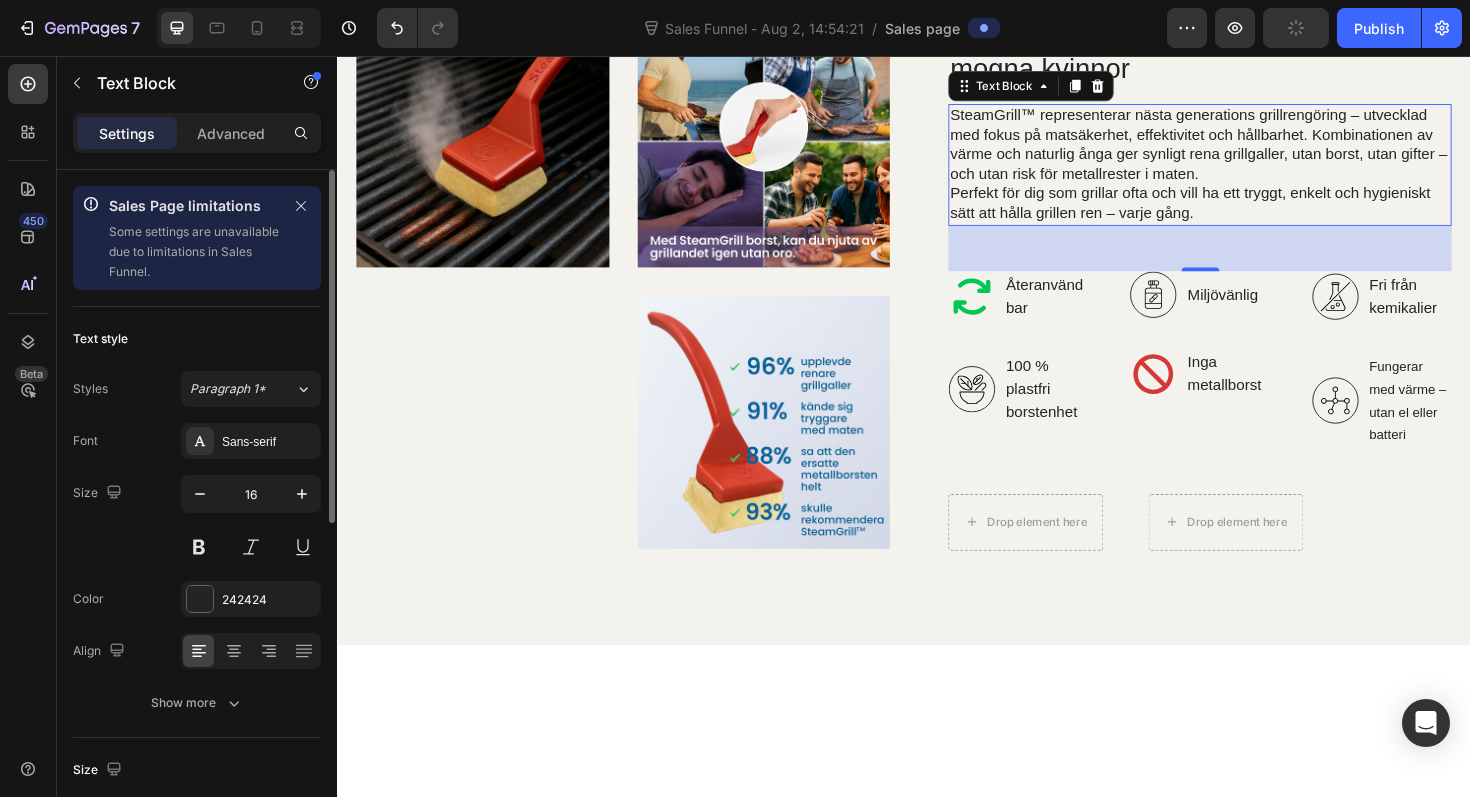 click on "SteamGrill™ representerar nästa generations grillrengöring – utvecklad med fokus på matsäkerhet, effektivitet och hållbarhet. Kombinationen av värme och naturlig ånga ger synligt rena grillgaller, utan borst, utan gifter – och utan risk för metallrester i maten. Perfekt för dig som grillar ofta och vill ha ett tryggt, enkelt och hygieniskt sätt att hålla grillen ren – varje gång." at bounding box center [1250, 171] 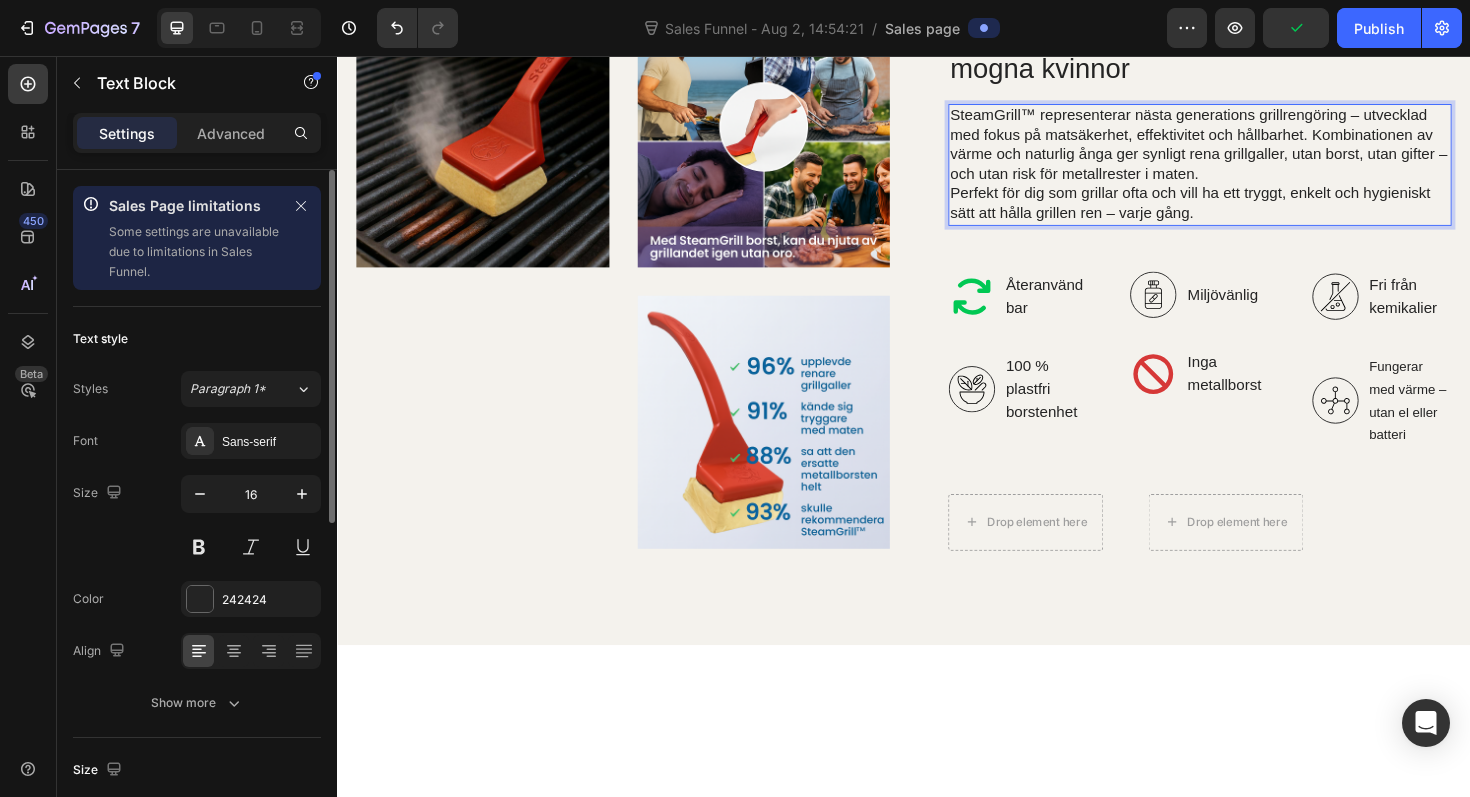 click on "SteamGrill™ representerar nästa generations grillrengöring – utvecklad med fokus på matsäkerhet, effektivitet och hållbarhet. Kombinationen av värme och naturlig ånga ger synligt rena grillgaller, utan borst, utan gifter – och utan risk för metallrester i maten. Perfekt för dig som grillar ofta och vill ha ett tryggt, enkelt och hygieniskt sätt att hålla grillen ren – varje gång." at bounding box center [1250, 171] 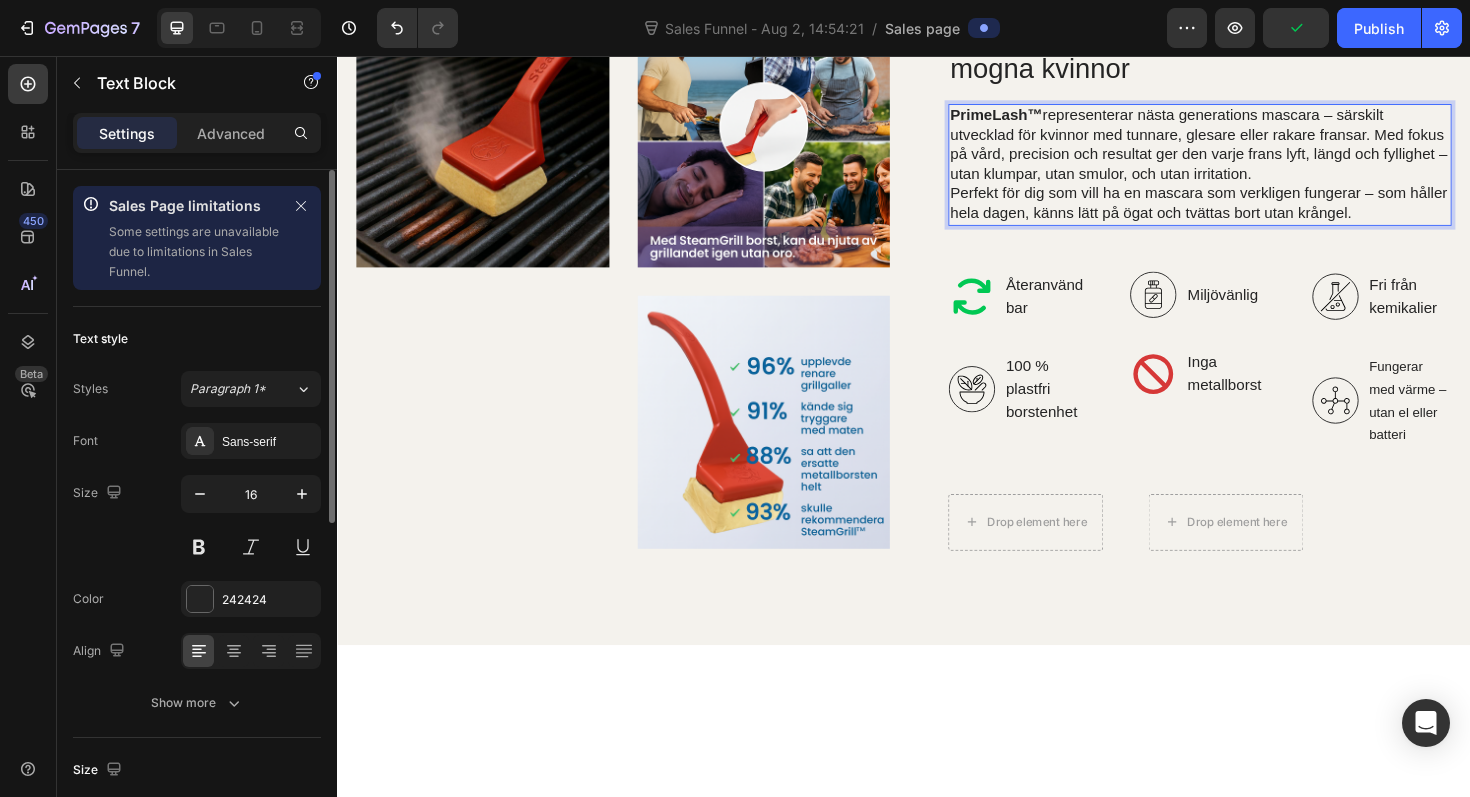 click on "PrimeLash™  representerar nästa generations mascara – särskilt utvecklad för kvinnor med tunnare, glesare eller rakare fransar. Med fokus på vård, precision och resultat ger den varje frans lyft, längd och fyllighet – utan klumpar, utan smulor, och utan irritation." at bounding box center [1250, 150] 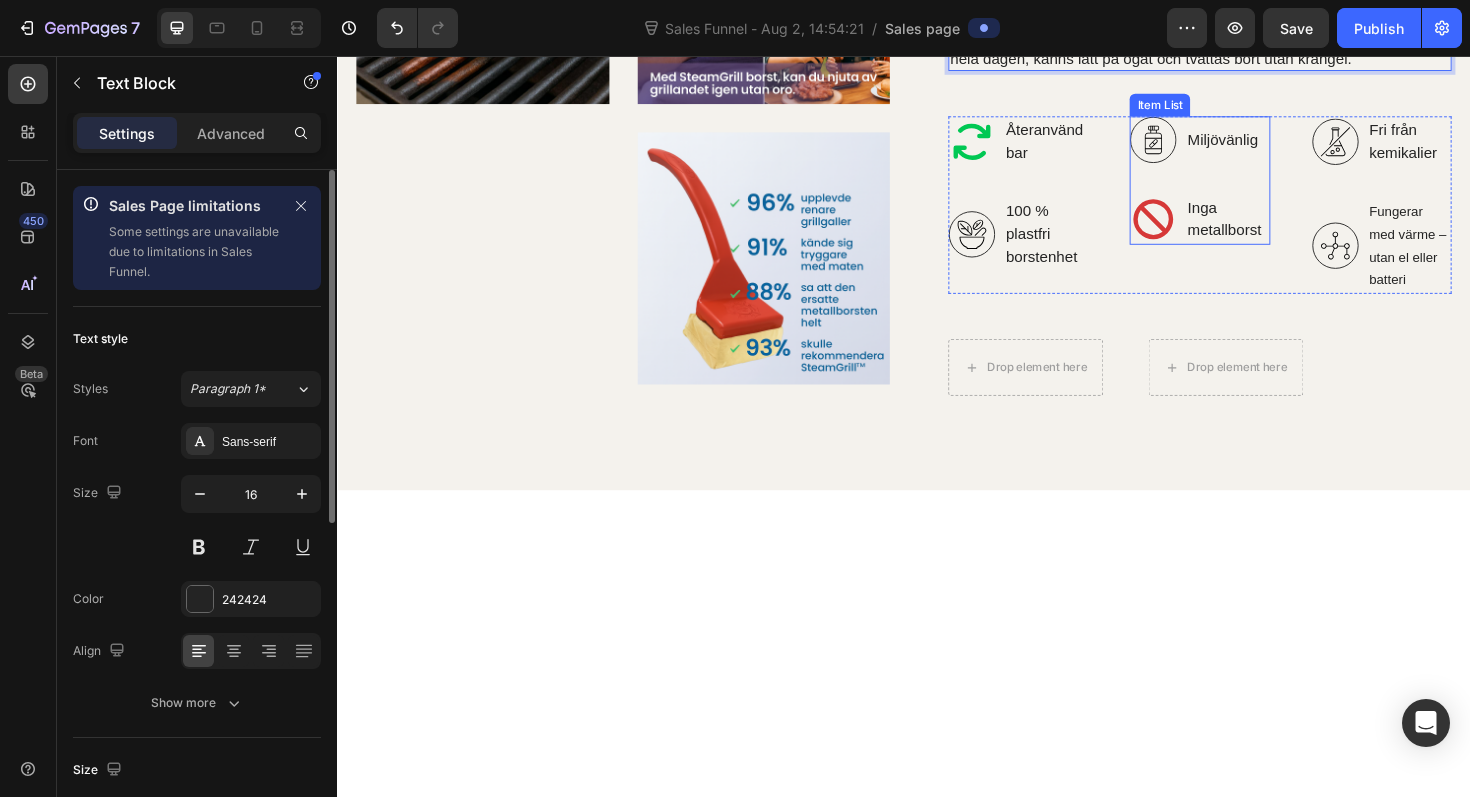 scroll, scrollTop: 2971, scrollLeft: 0, axis: vertical 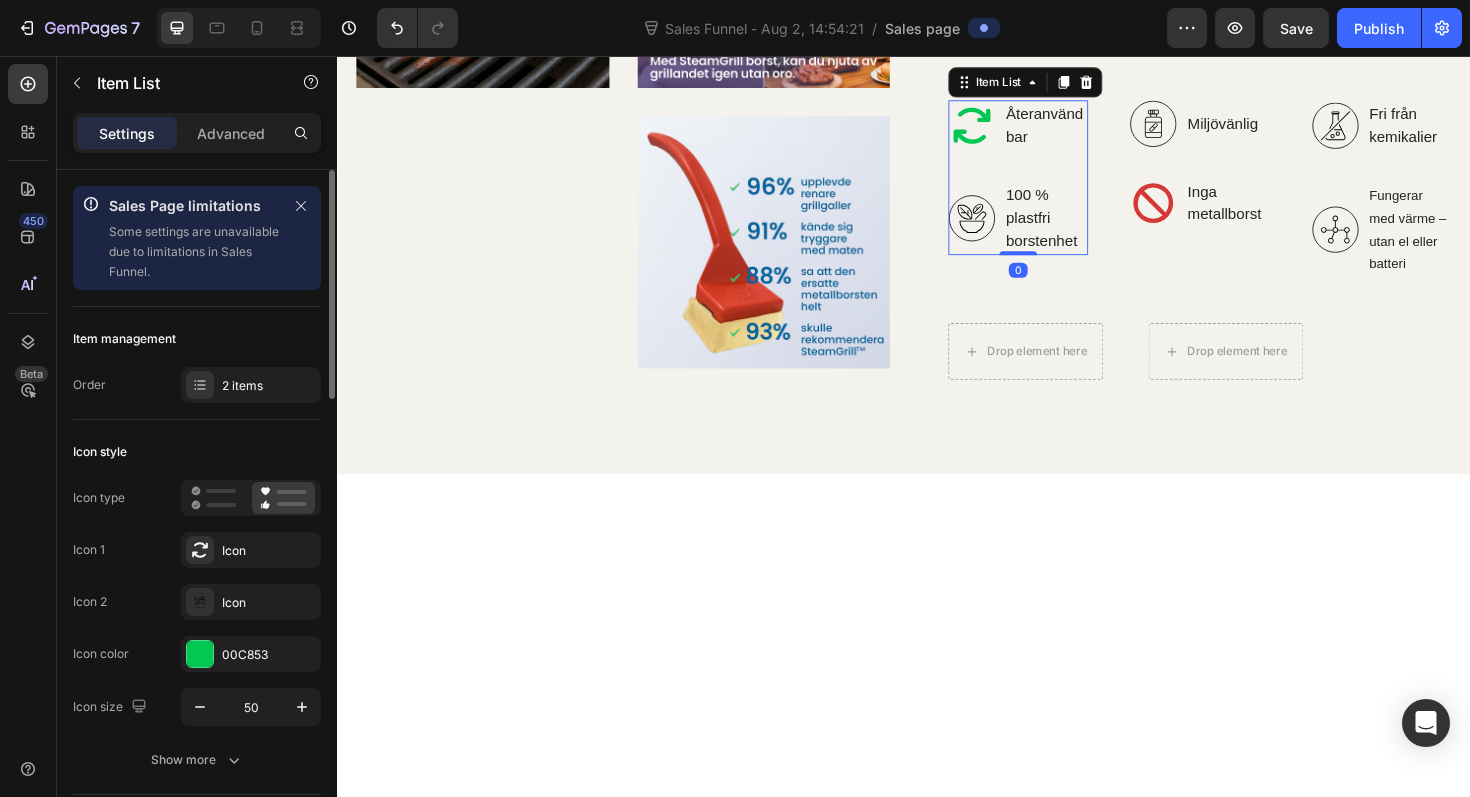 click on "Återanvändbar" at bounding box center (1087, 130) 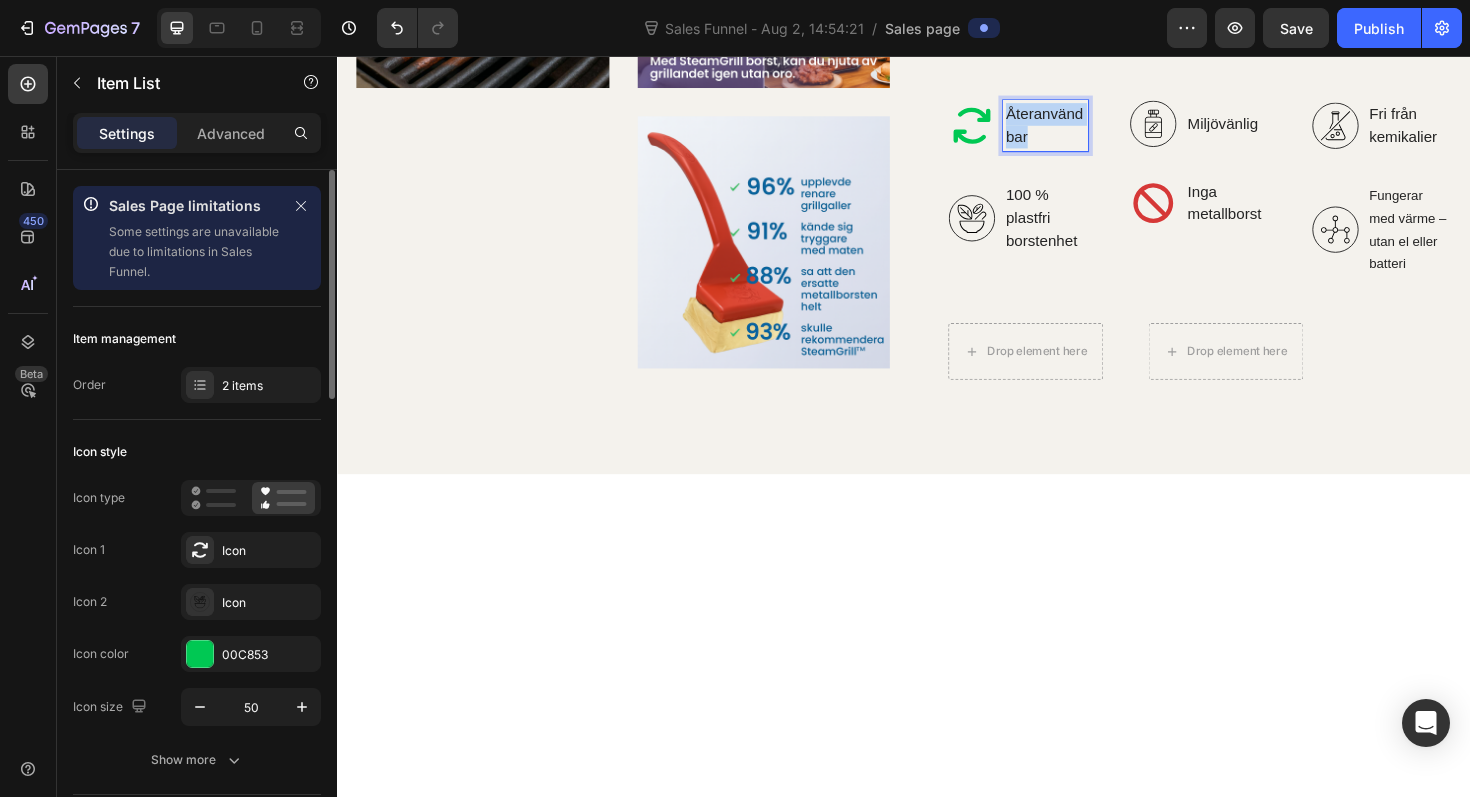 click on "Återanvändbar" at bounding box center (1087, 130) 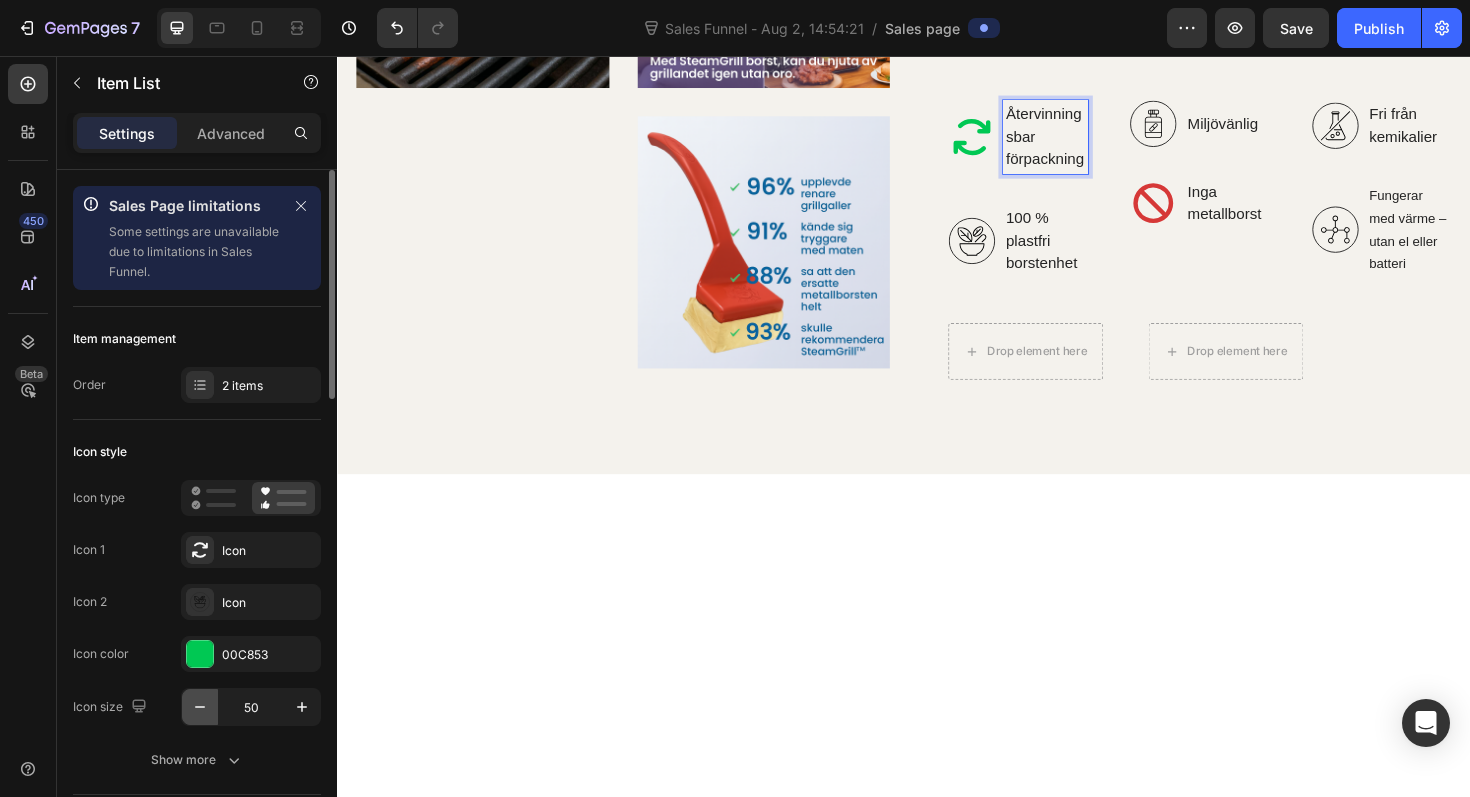 click 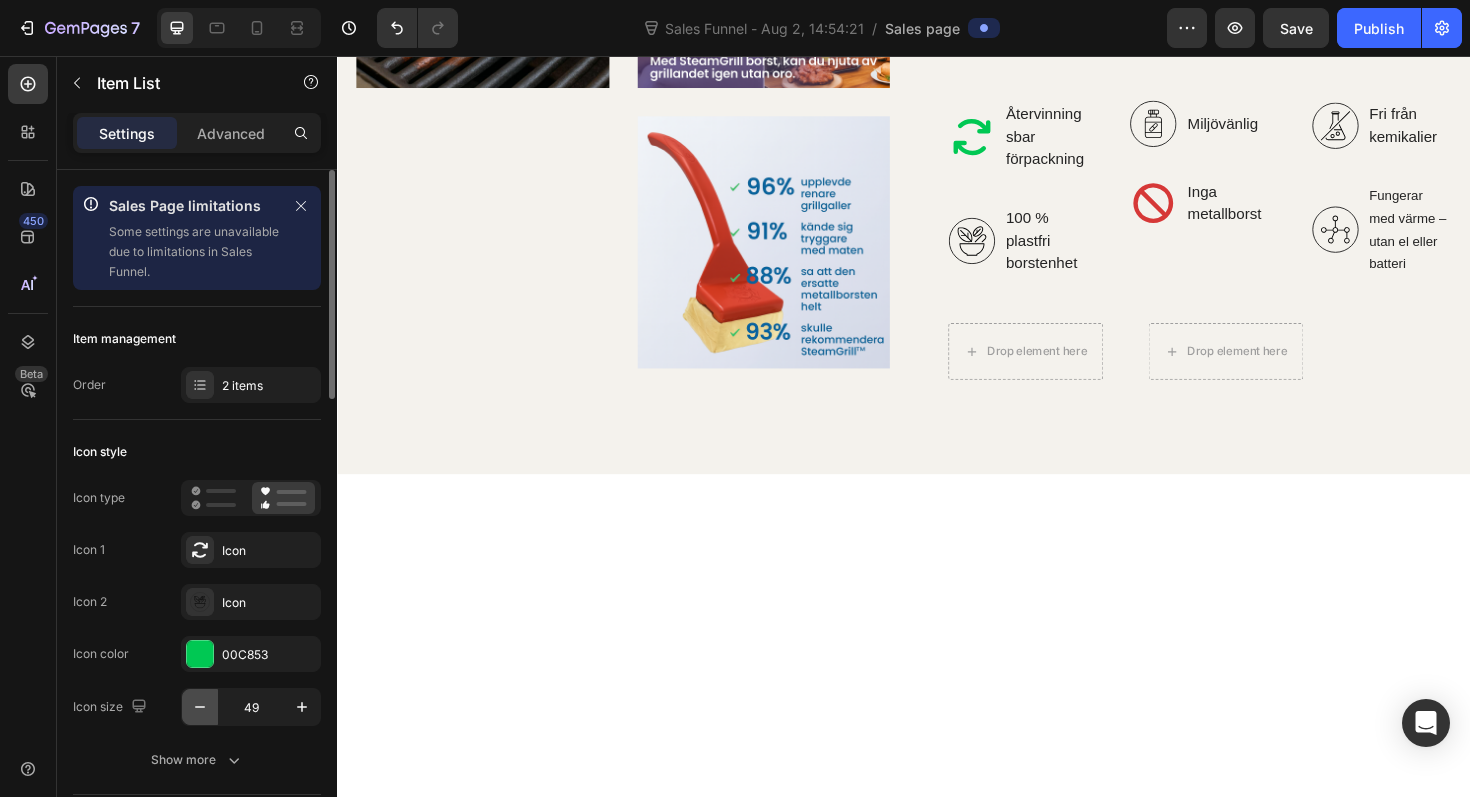 click 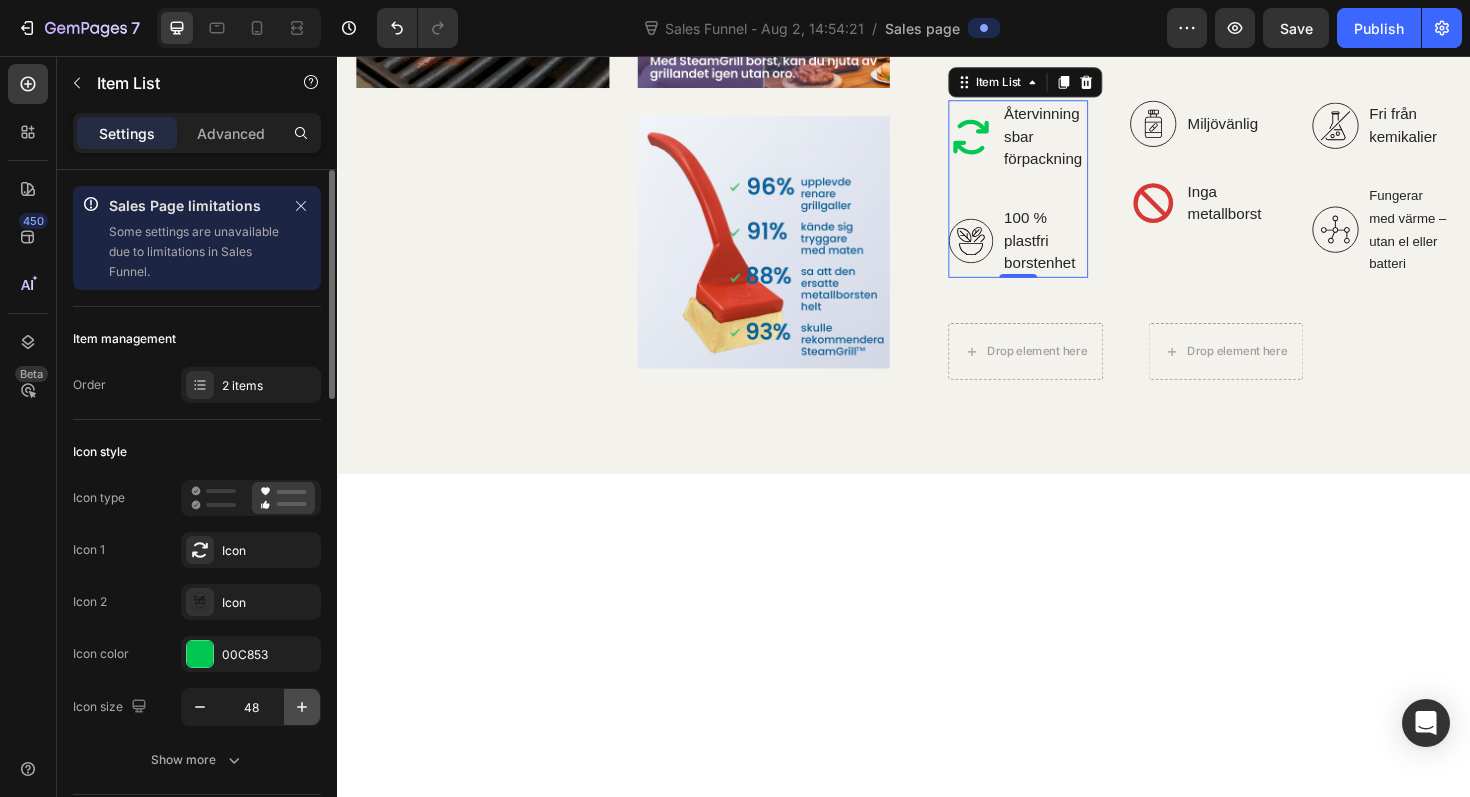 click 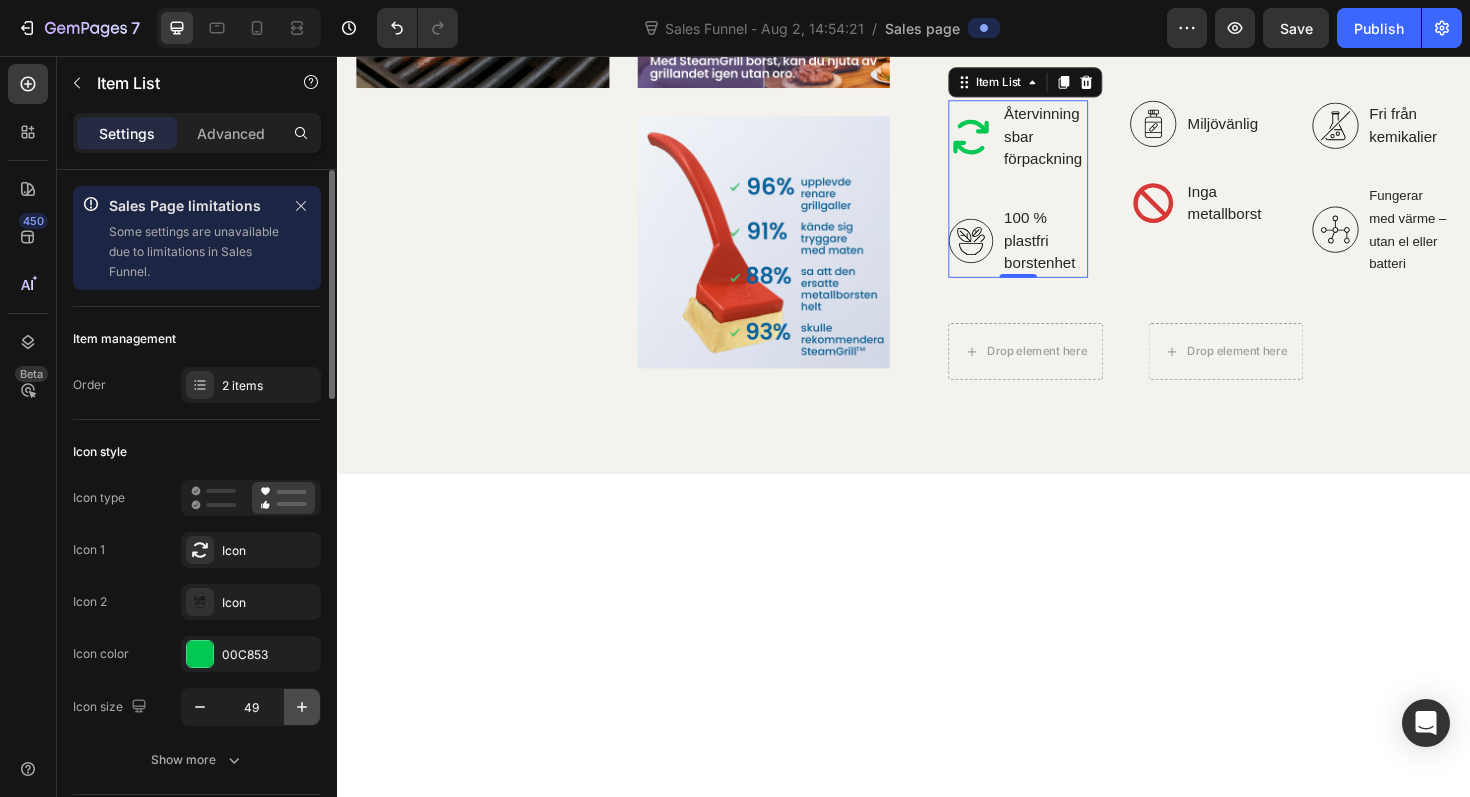 click 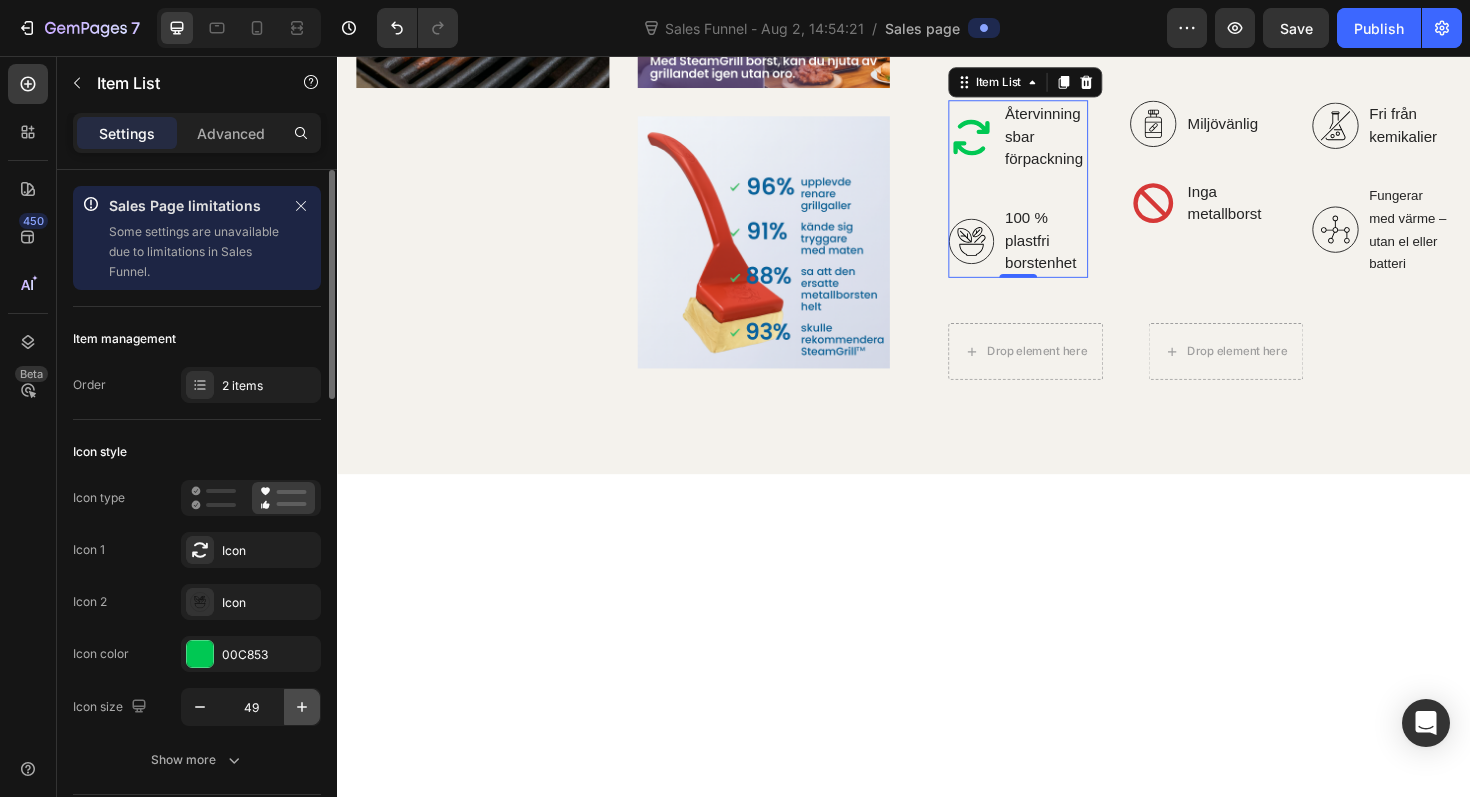 type on "50" 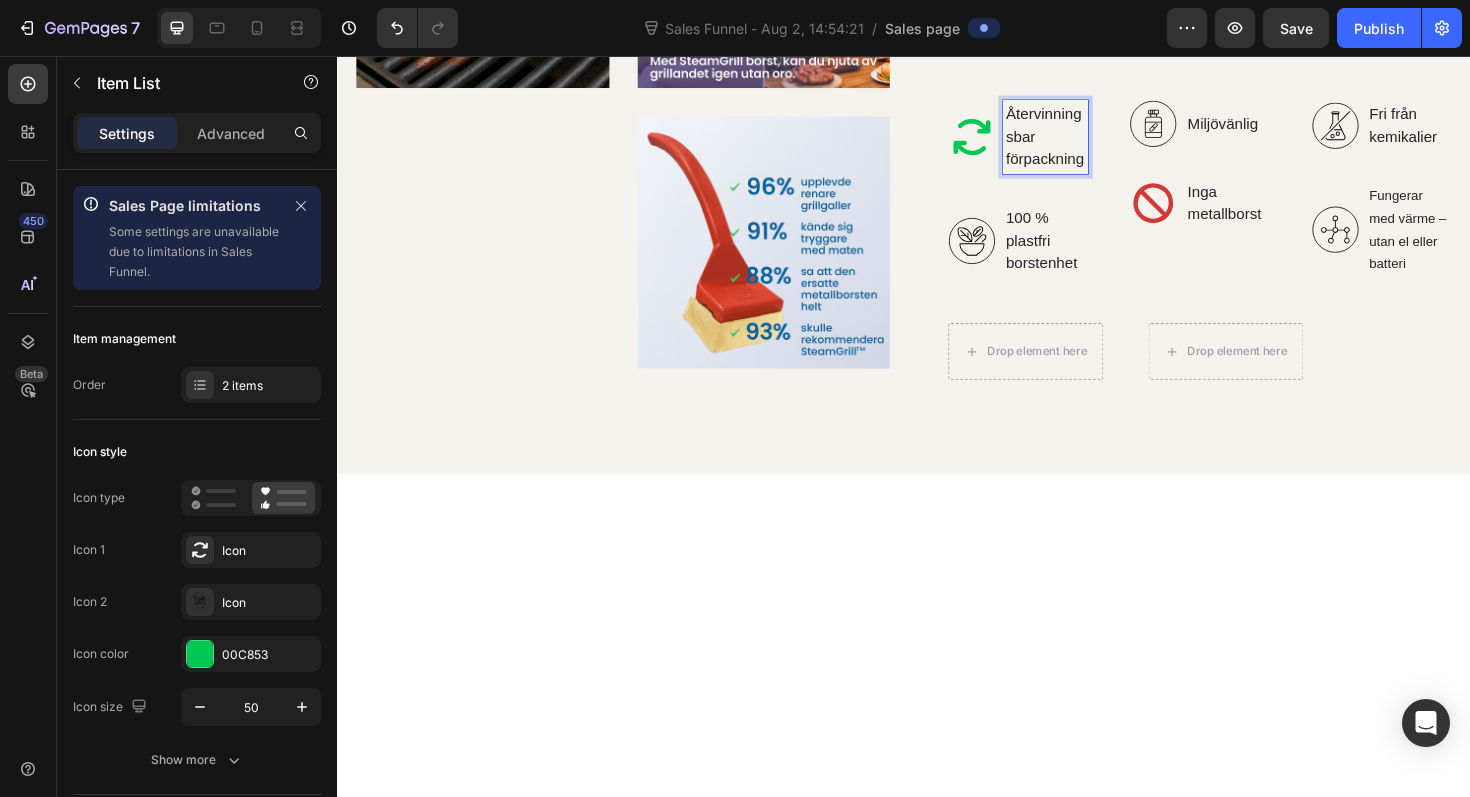 click on "Återvinningsbar förpackning" at bounding box center [1087, 142] 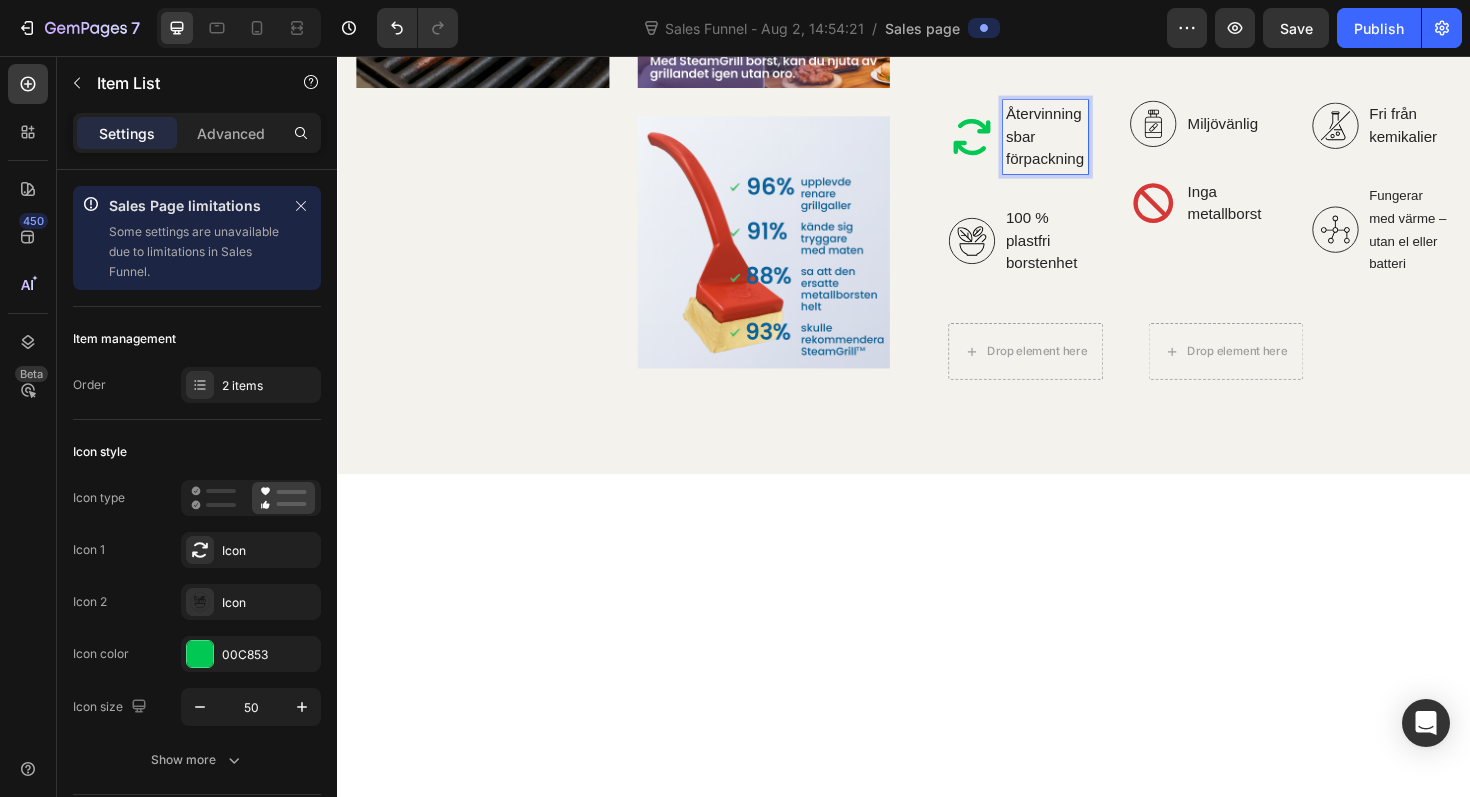 click on "Återvinningsbar förpackning" at bounding box center (1087, 142) 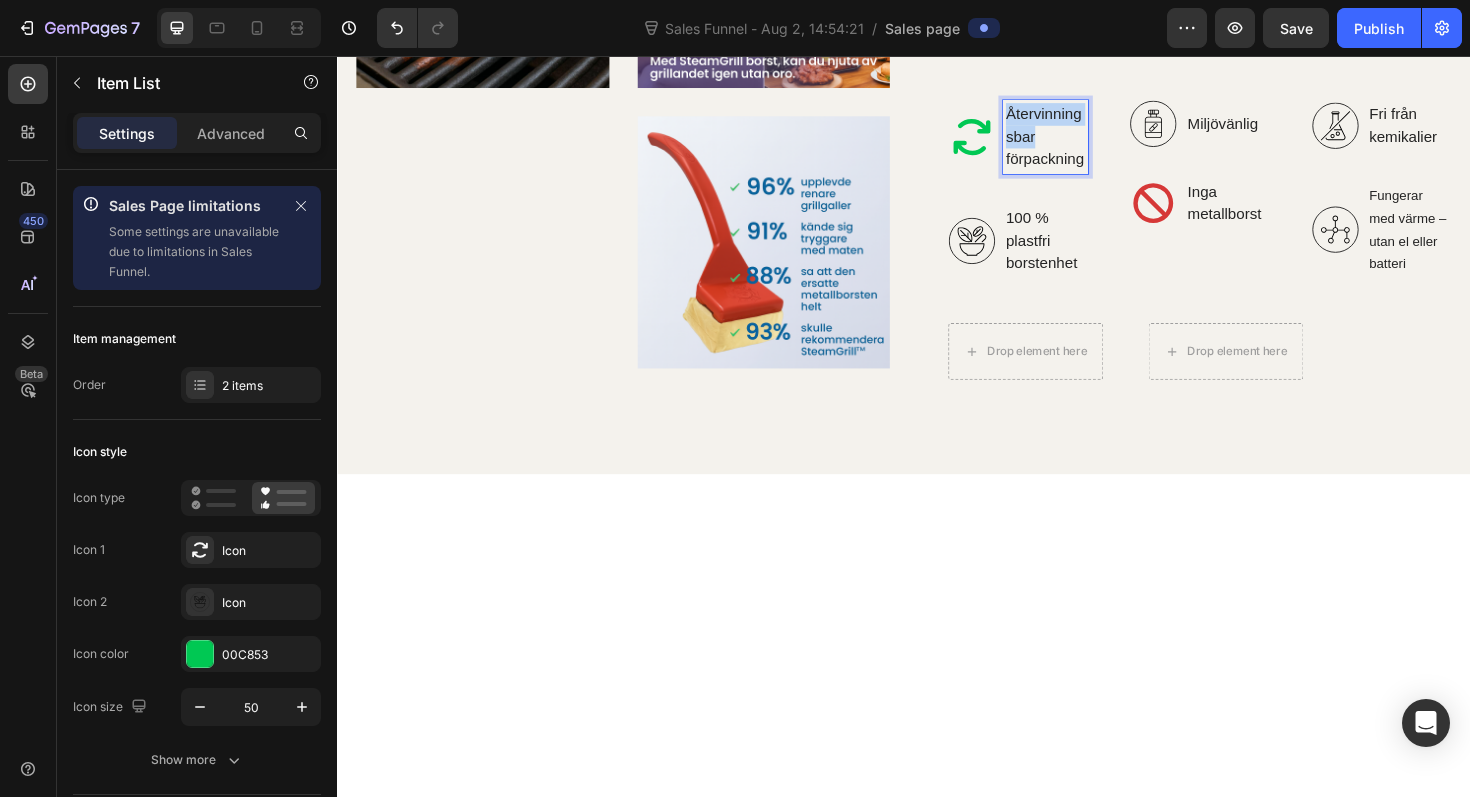 click on "Återvinningsbar förpackning" at bounding box center [1087, 142] 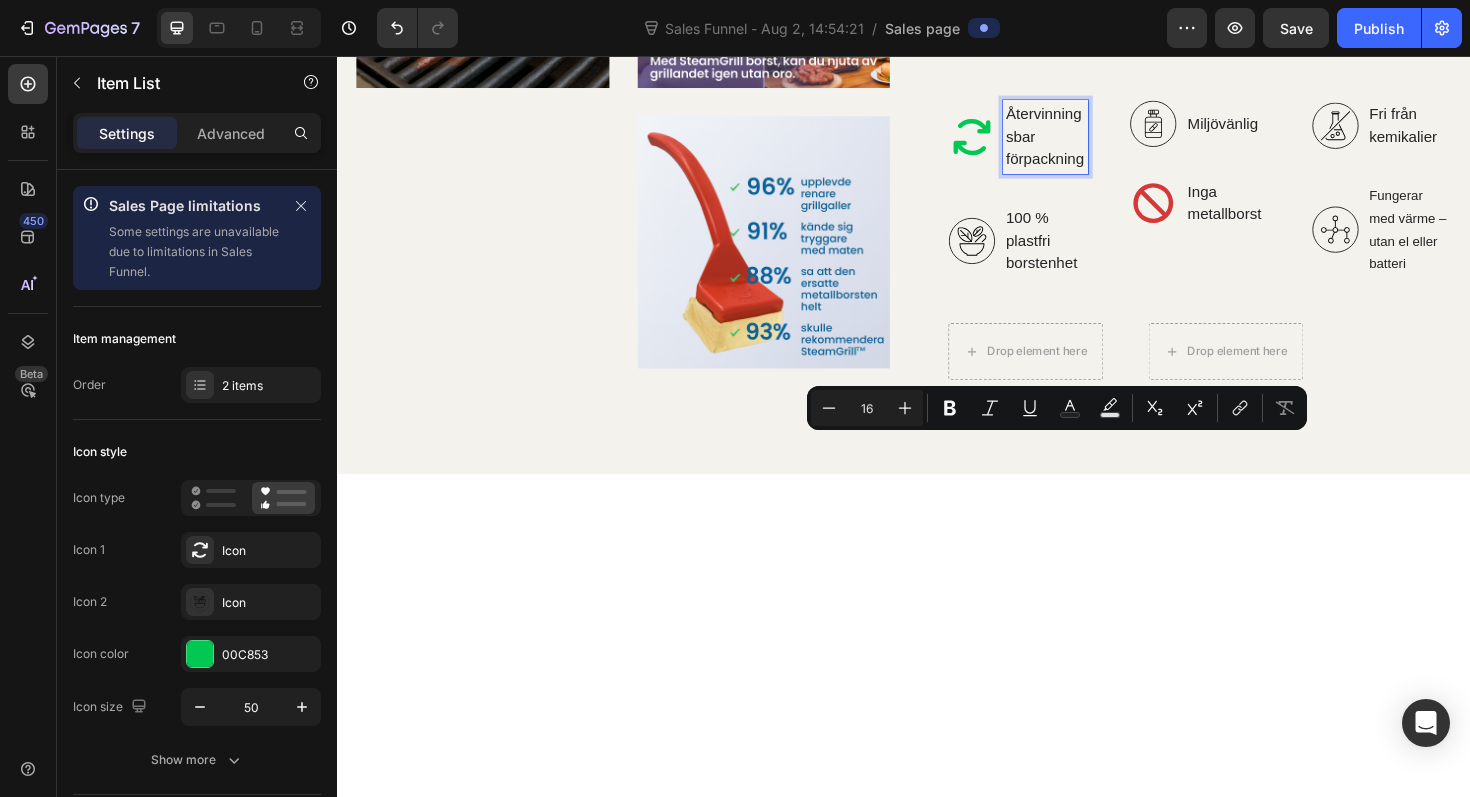 click on "Återvinningsbar förpackning" at bounding box center [1087, 142] 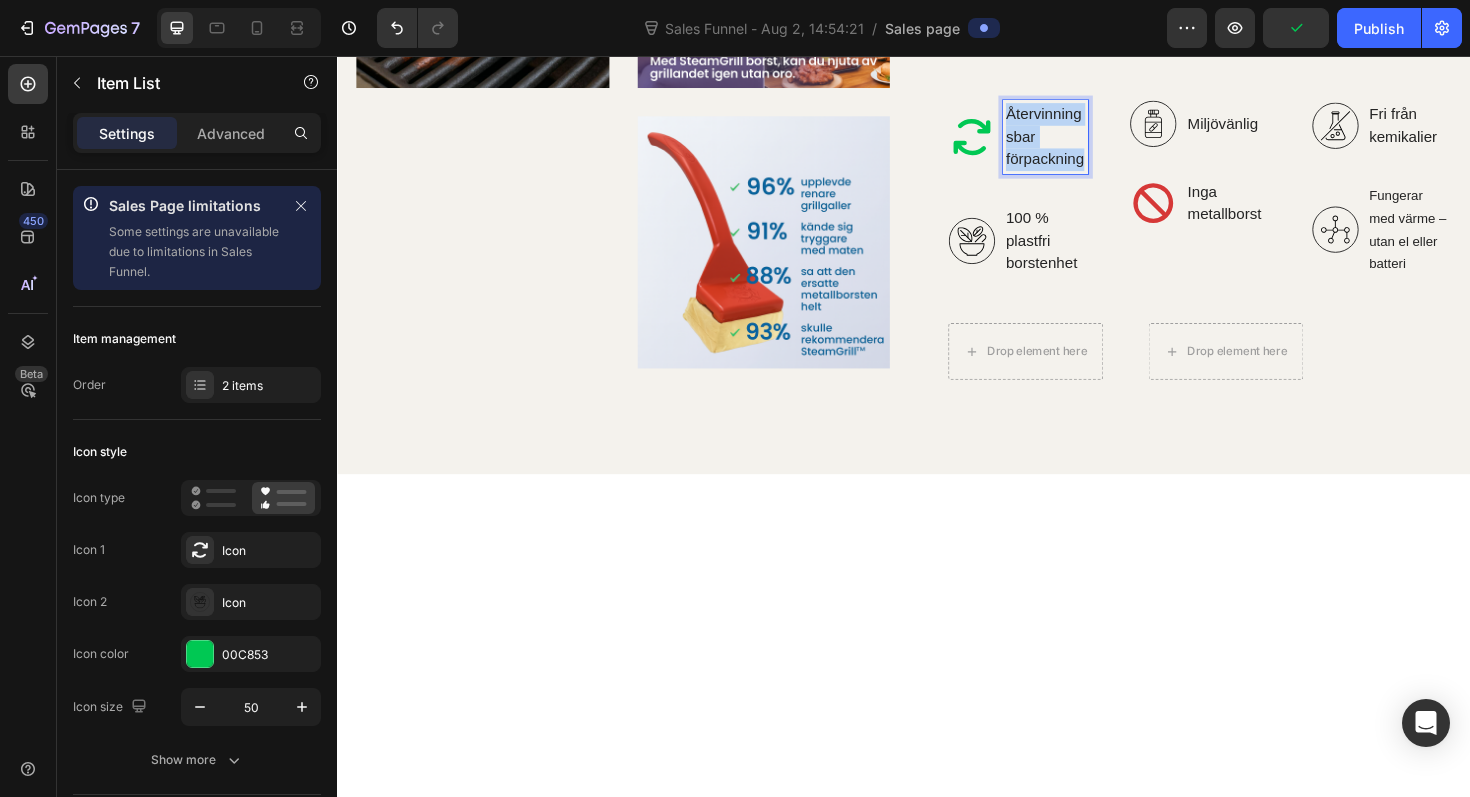 drag, startPoint x: 1126, startPoint y: 521, endPoint x: 1042, endPoint y: 463, distance: 102.0784 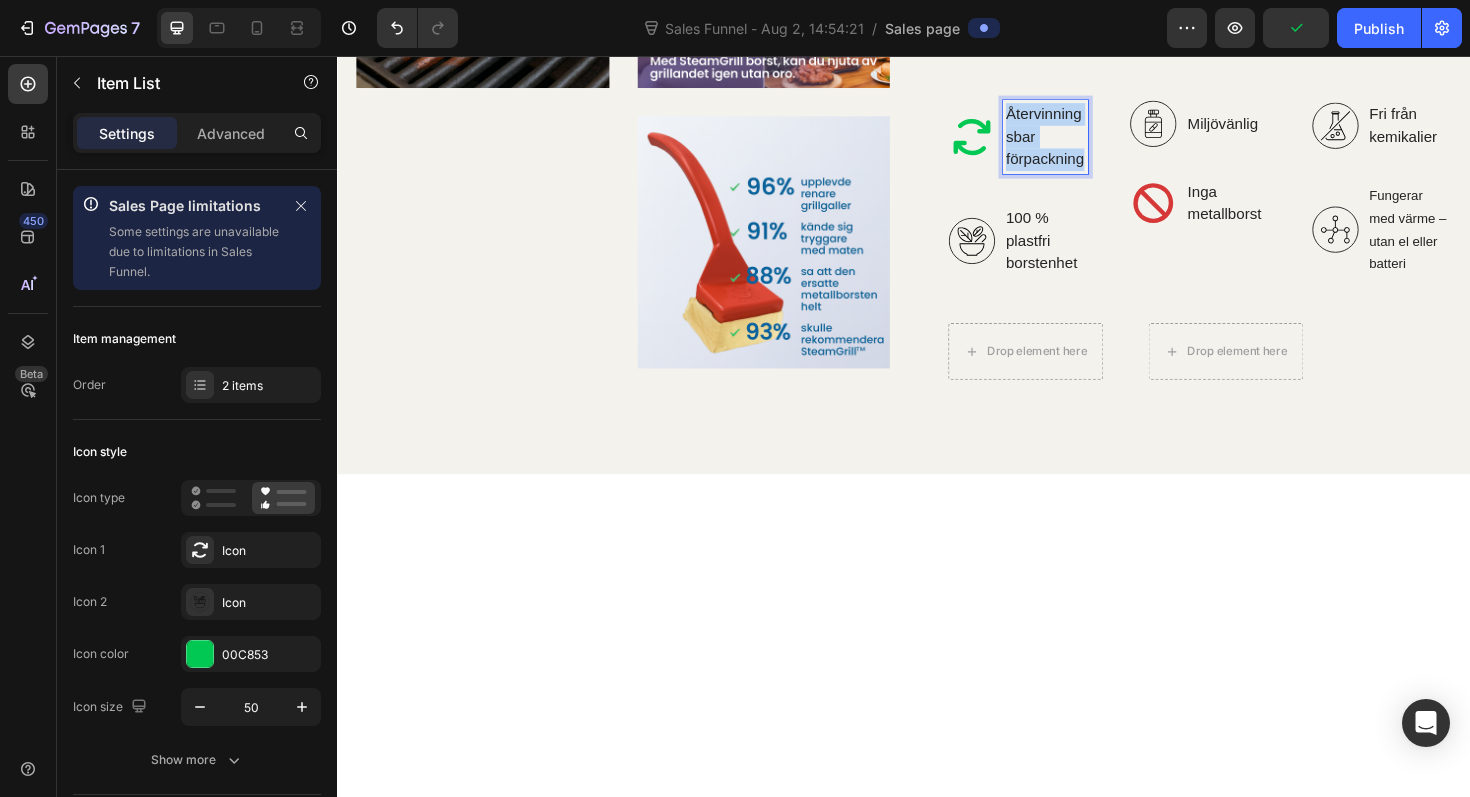 click on "Återvinningsbar förpackning" at bounding box center (1087, 142) 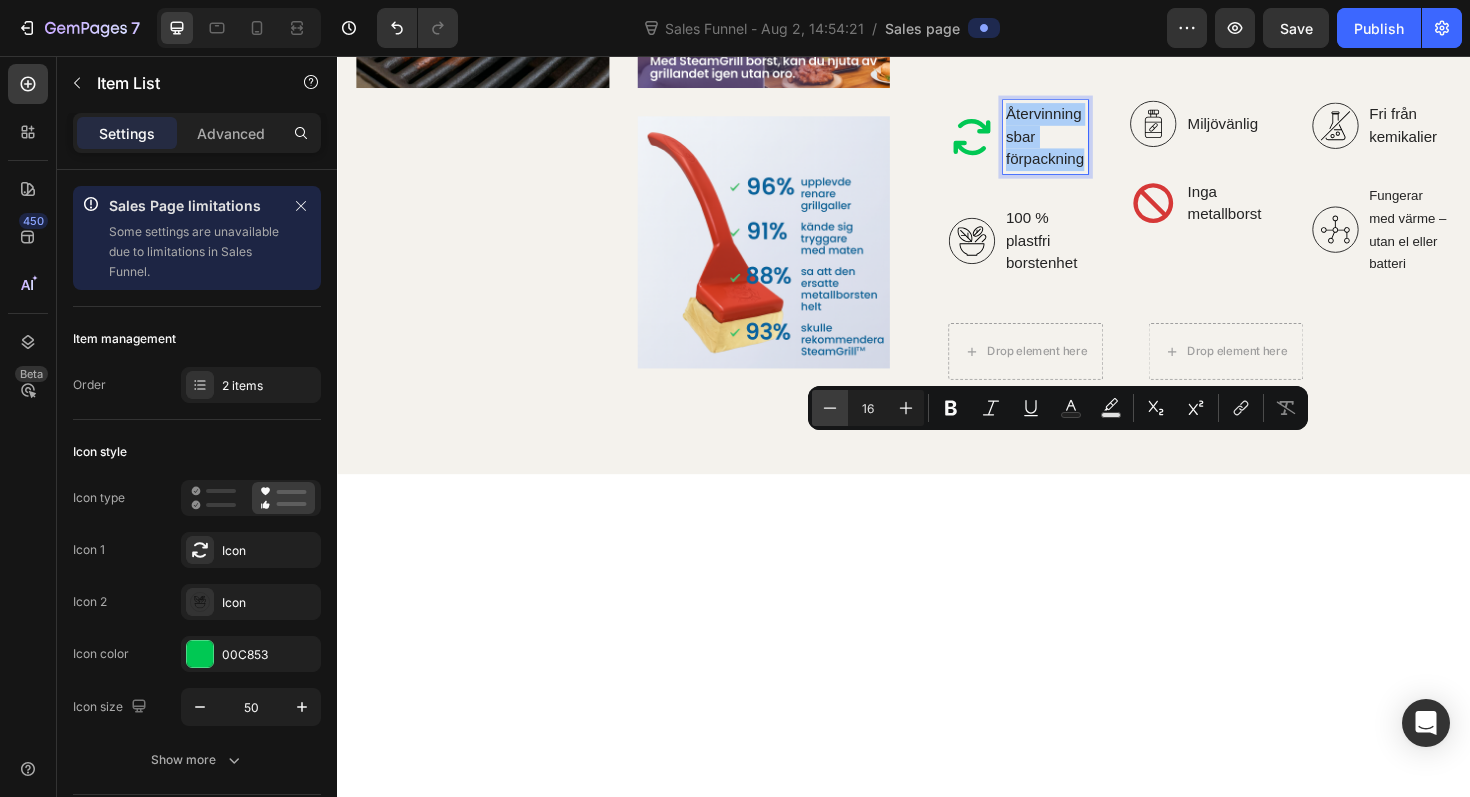 click on "Minus" at bounding box center (830, 408) 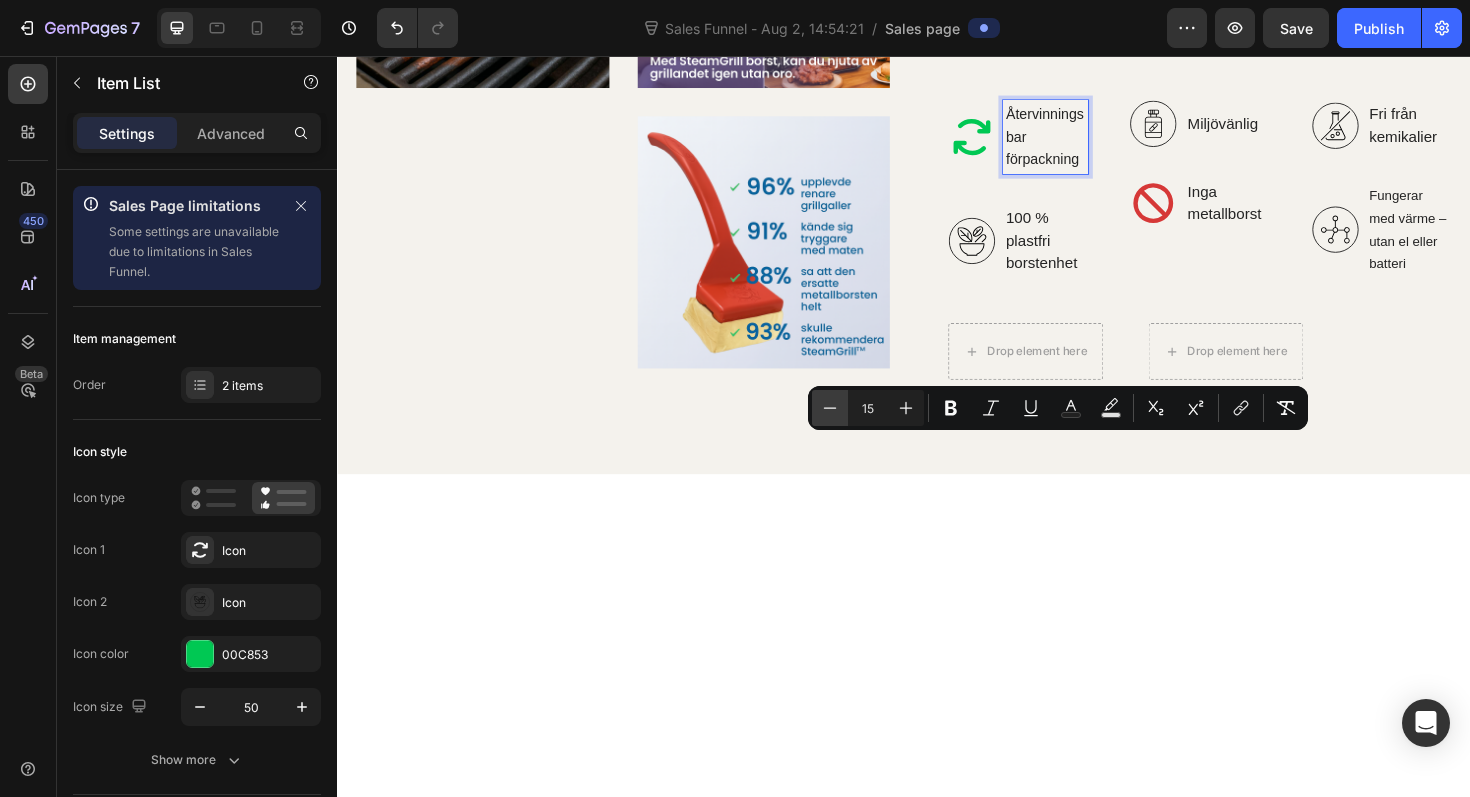 click 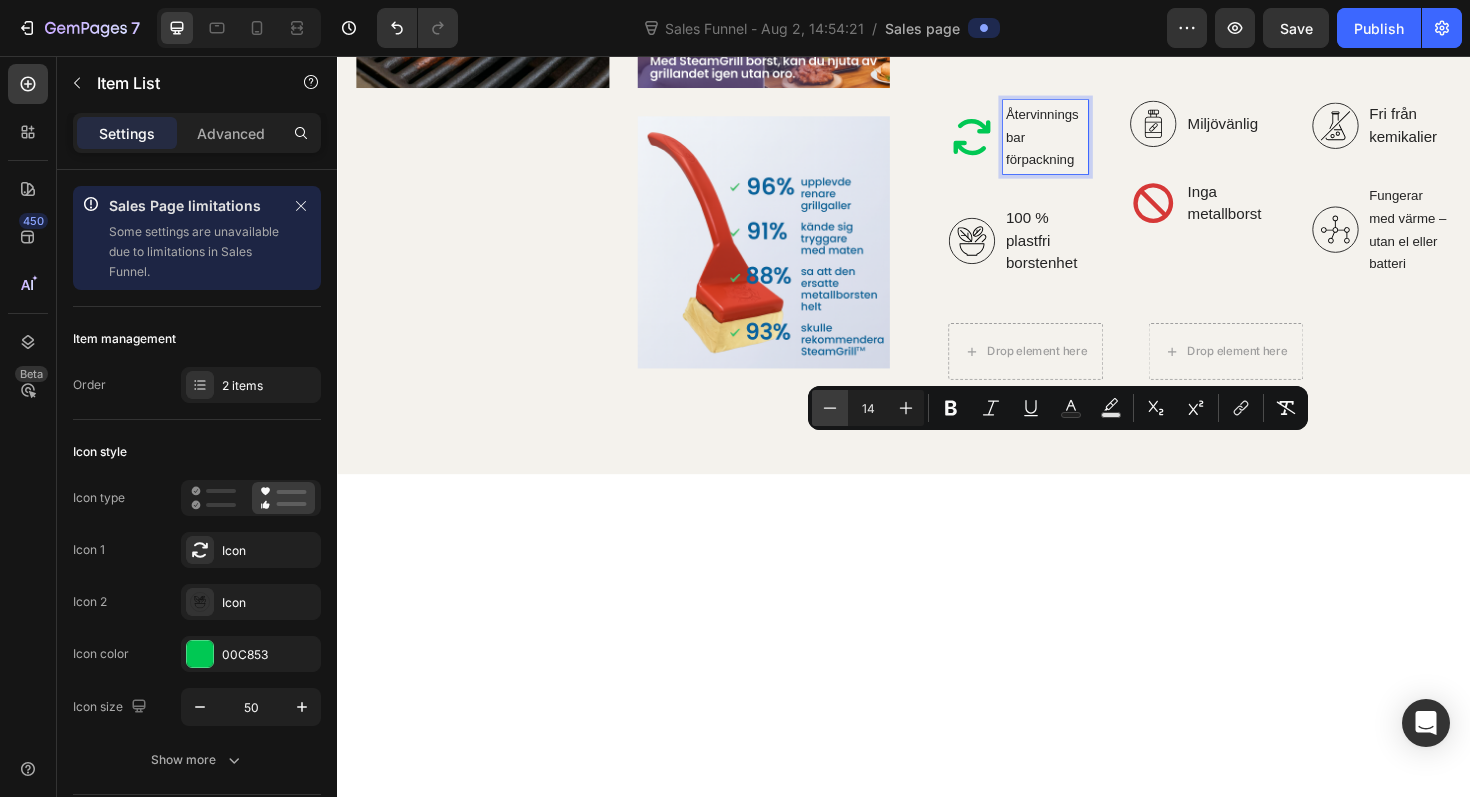 click 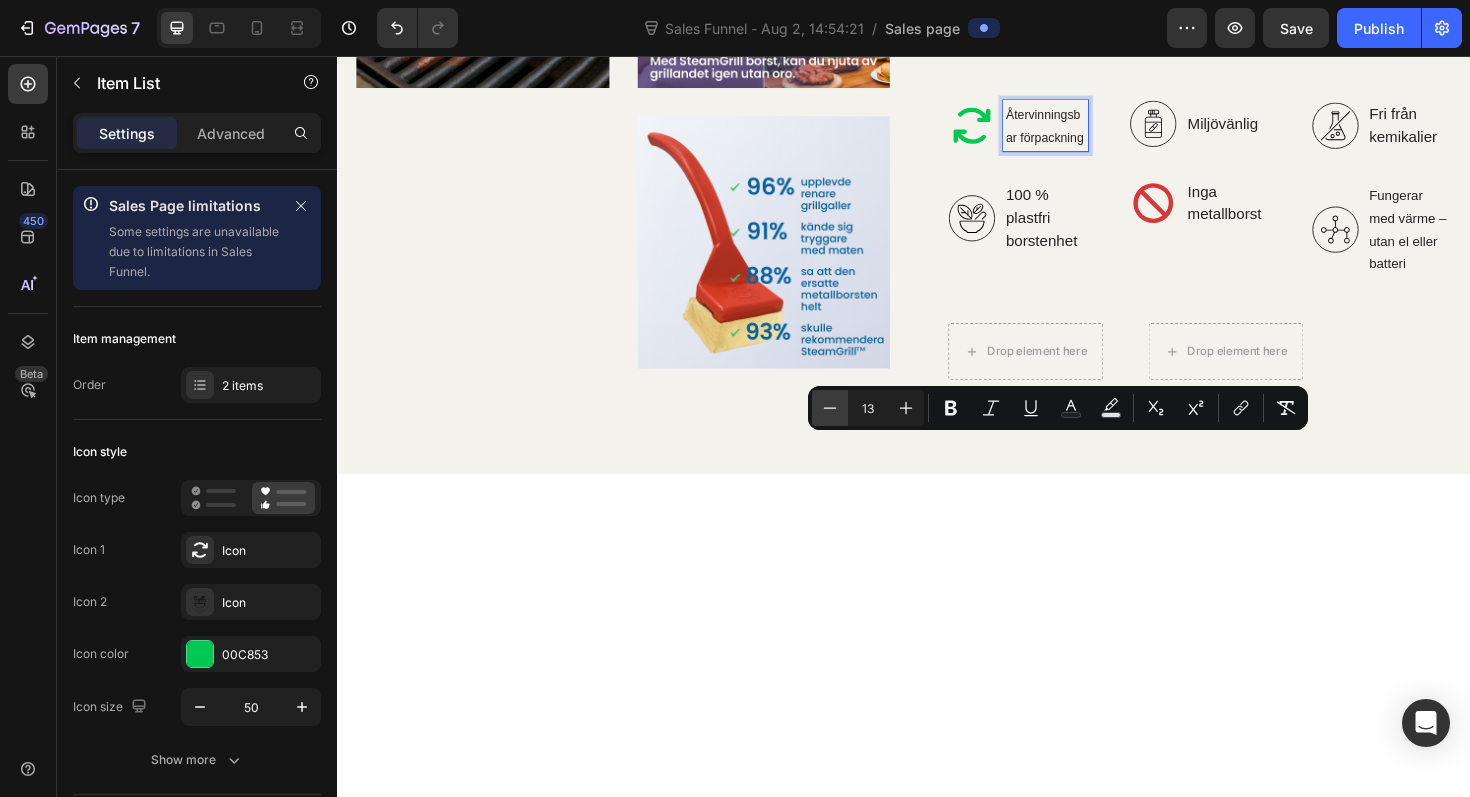 click 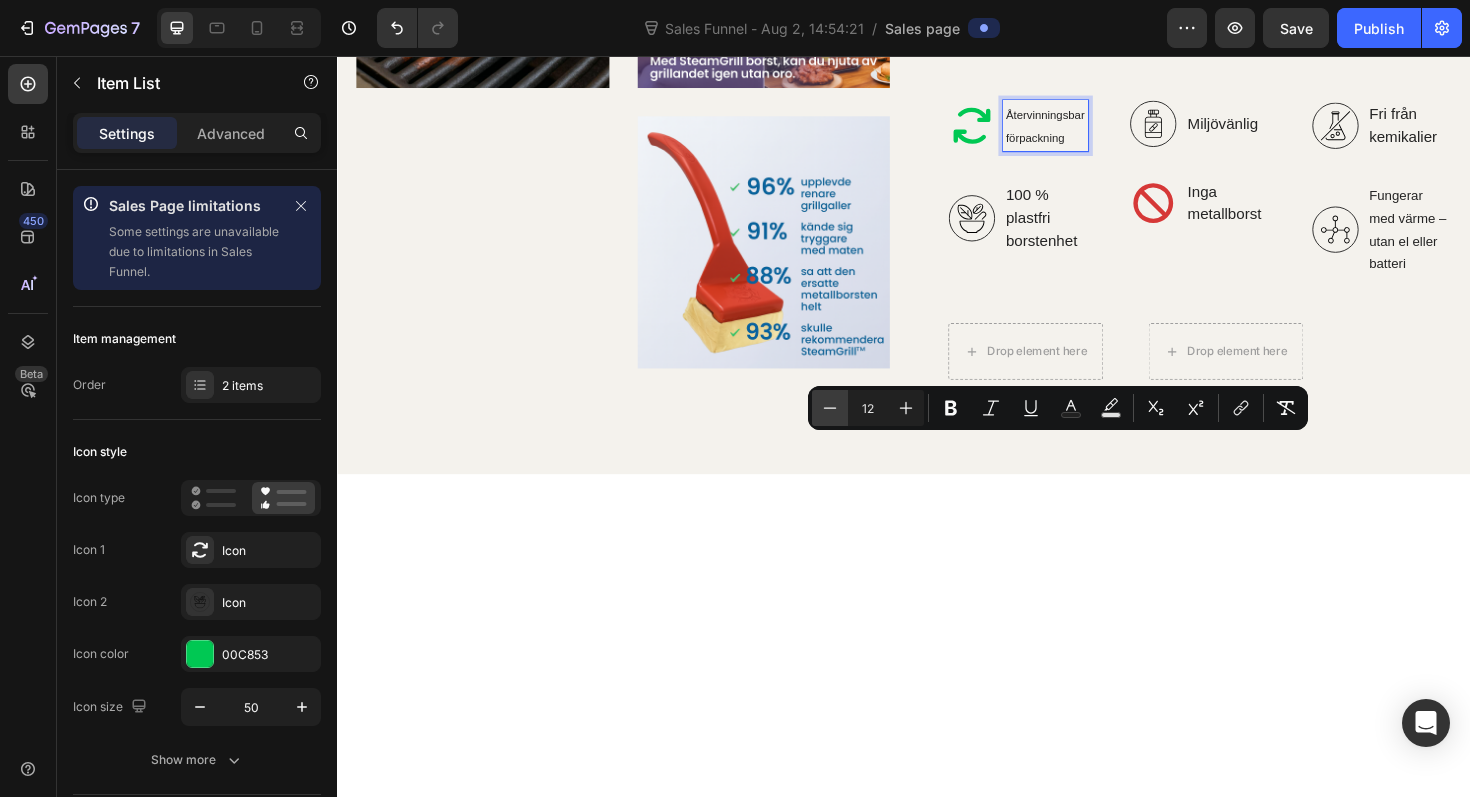 click 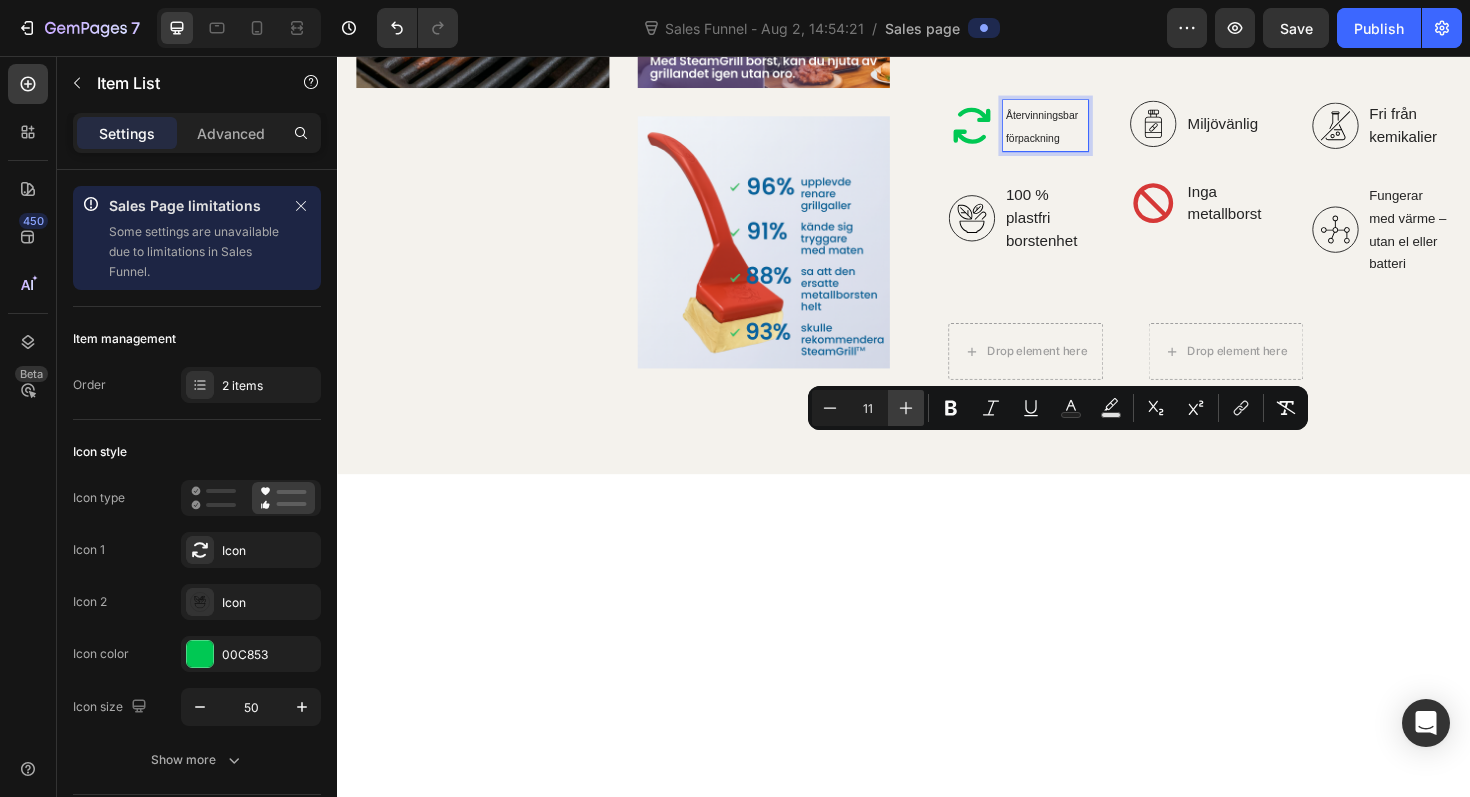 click 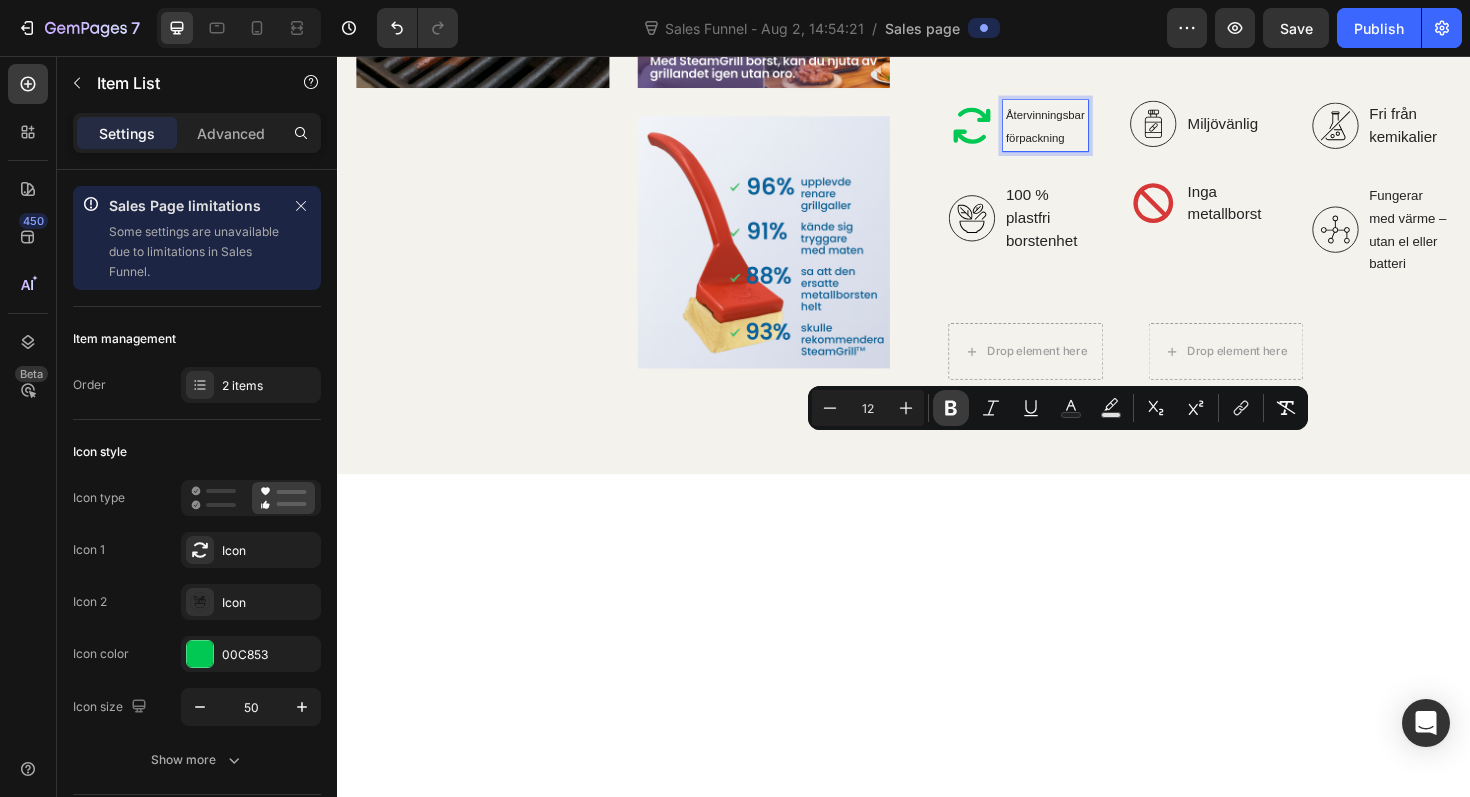 click 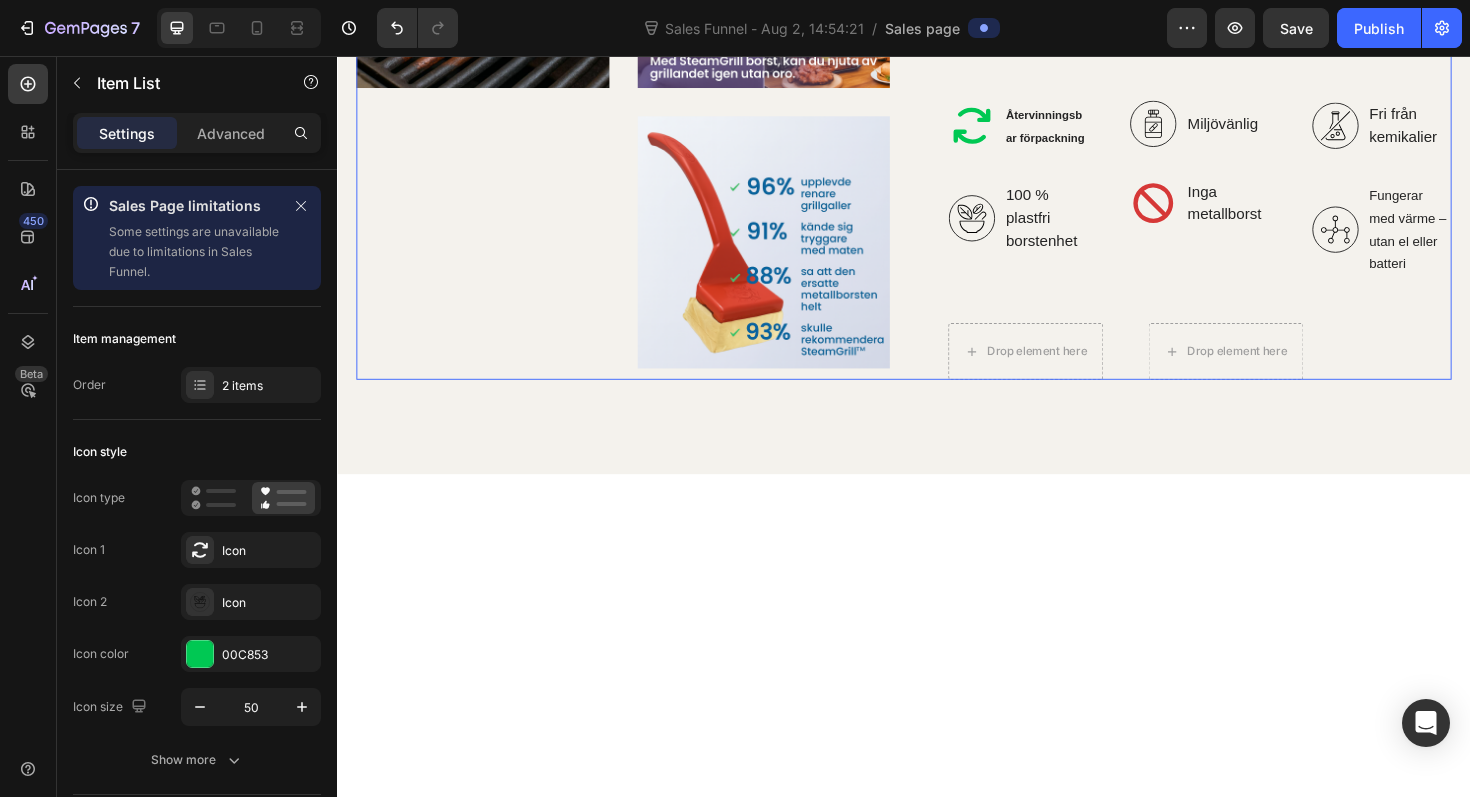 click on "Image Image Image Row Ledande tillverkare av mascara för mogna kvinnor Heading PrimeLash™  representerar nästa generations mascara – särskilt utvecklad för kvinnor med tunnare, glesare eller rakare fransar. Med fokus på vård, precision och resultat ger den varje frans lyft, längd och fyllighet – utan klumpar, utan smulor, och utan irritation. Perfekt för dig som vill ha en mascara som verkligen fungerar – som håller hela dagen, känns lätt på ögat och tvättas bort utan krångel. Text Block
Återanvändbar design
Testad för livsmedelssäkerhet
Tillverkad i miljövänliga material Item List
100 % plastfri borstlösning
Tål höga temperaturer
Inga kemikalier eller borststrån Item List Row
Återvinningsbar förpackning
100 % plastfri borstenhet Item List
Miljövänlig
Inga metallborst Item List" at bounding box center [937, 104] 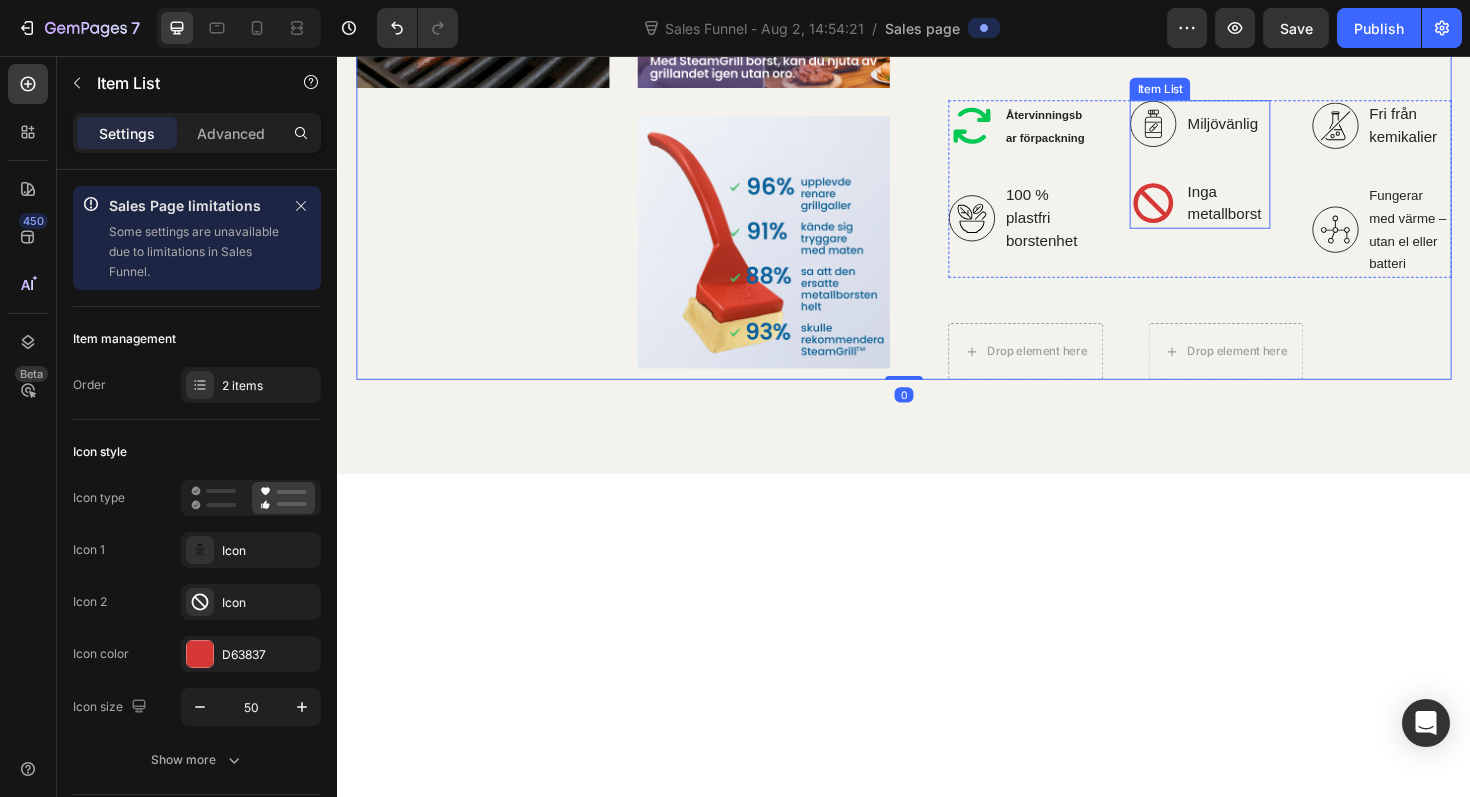 click on "Miljövänlig" at bounding box center [1279, 128] 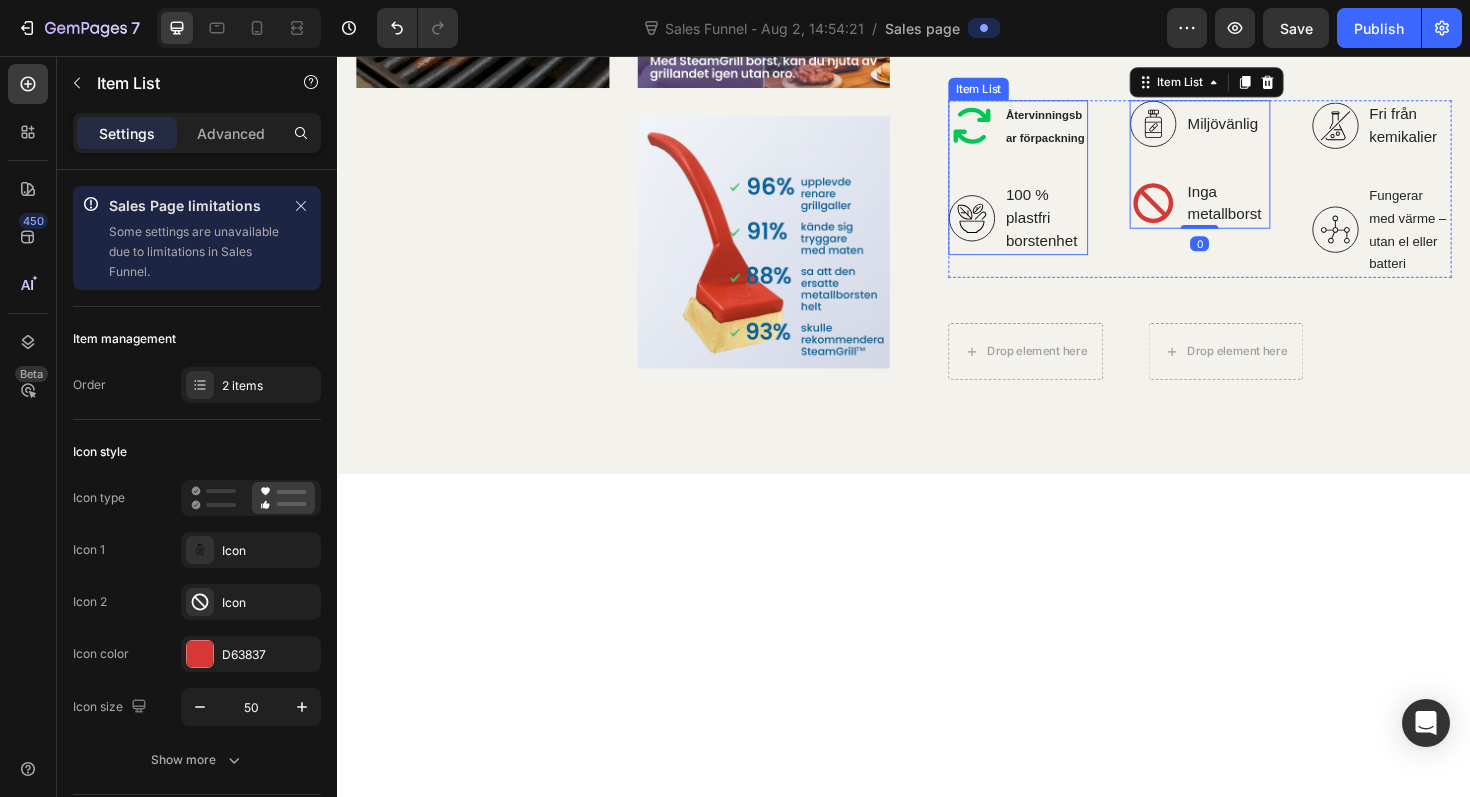 click on "100 % plastfri borstenhet" at bounding box center (1087, 228) 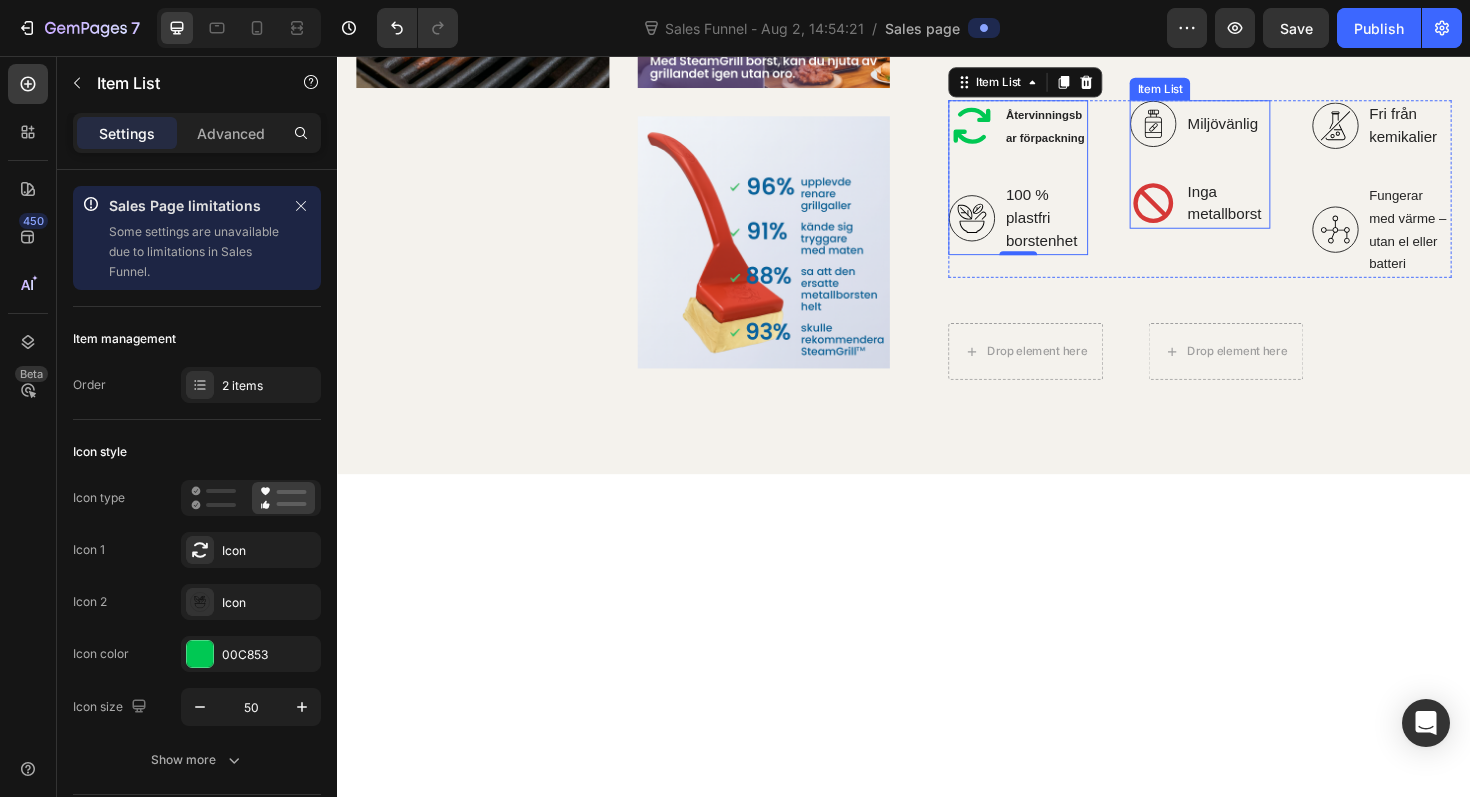 click on "Miljövänlig" at bounding box center [1279, 128] 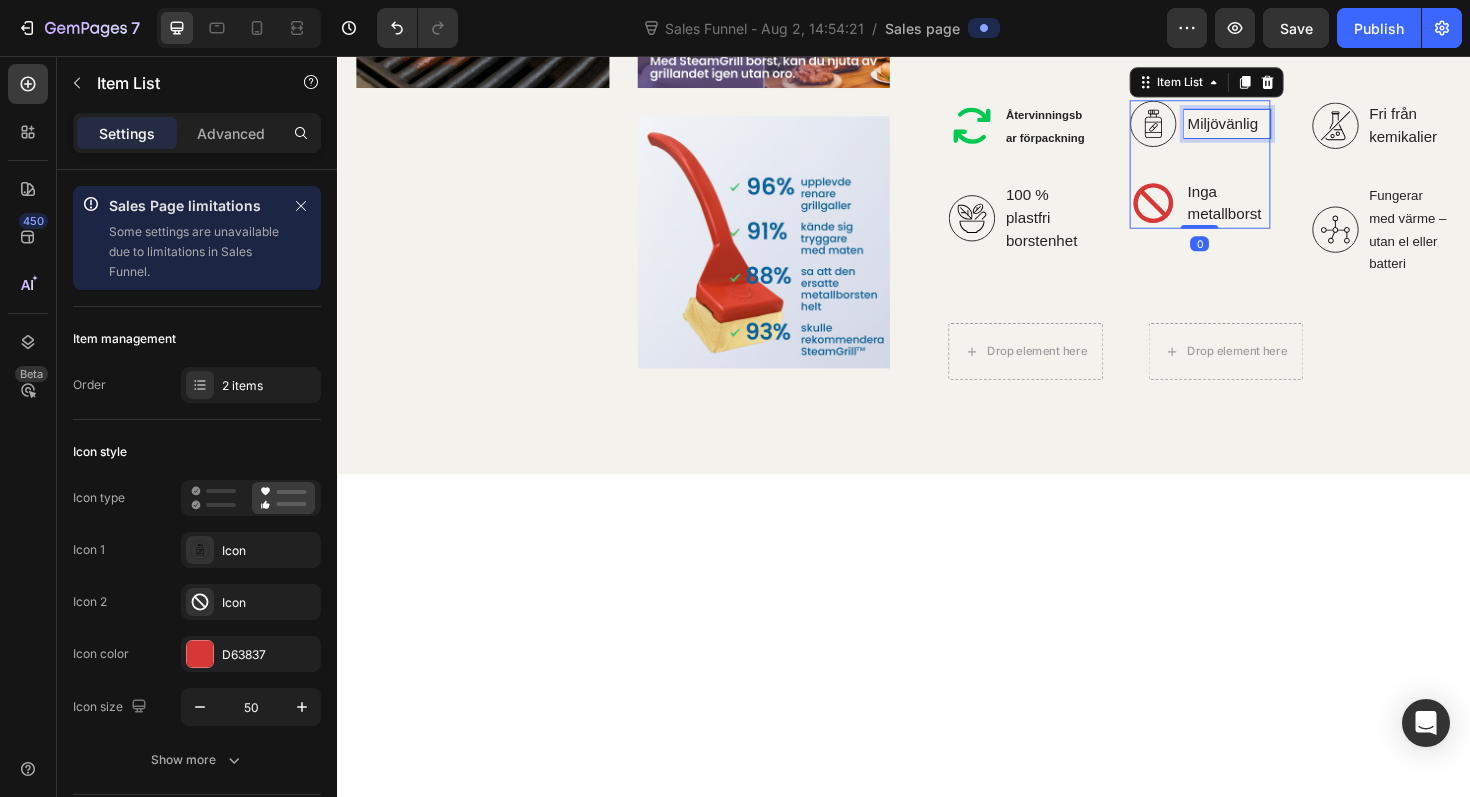 click on "Miljövänlig" at bounding box center (1279, 128) 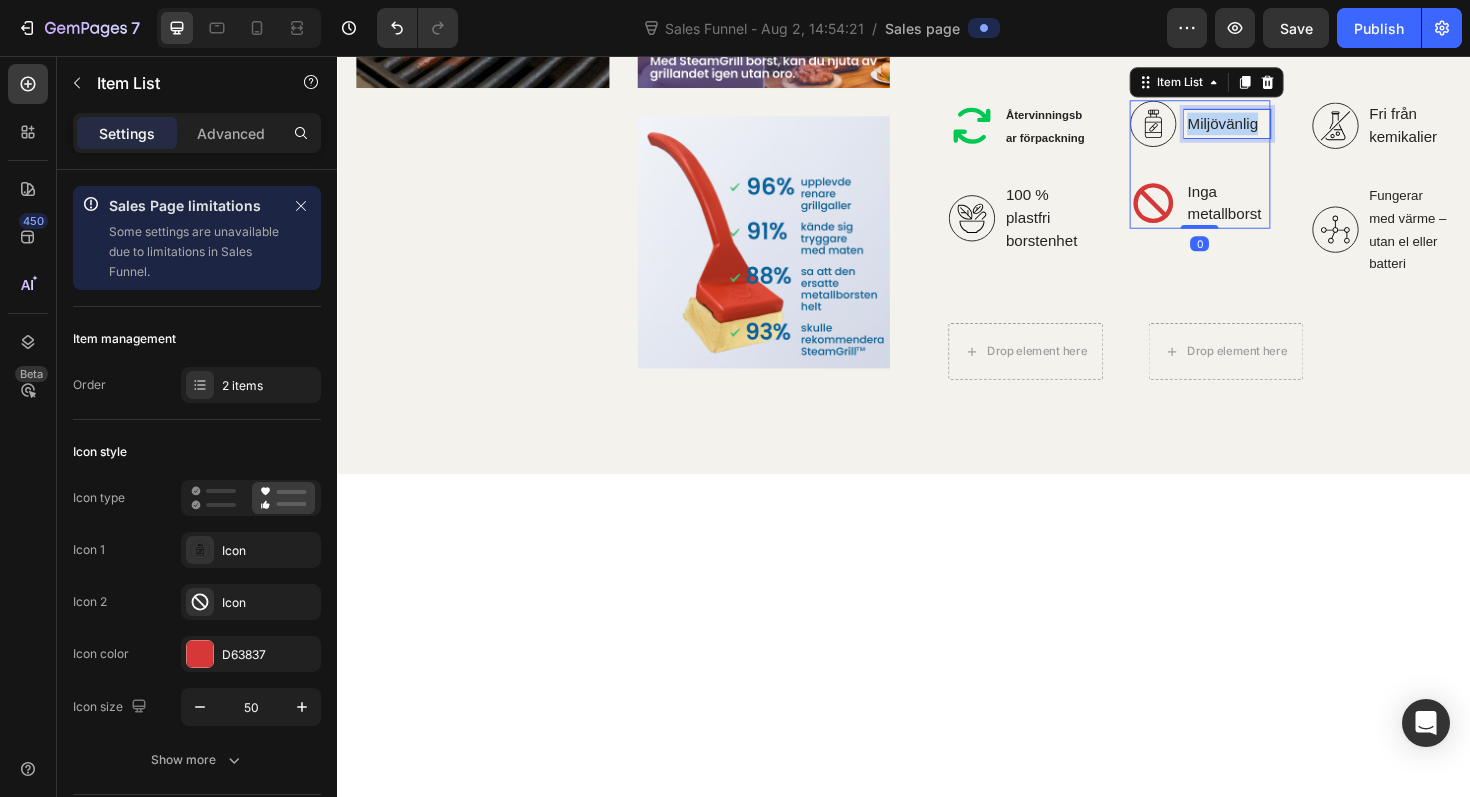 click on "Miljövänlig" at bounding box center [1279, 128] 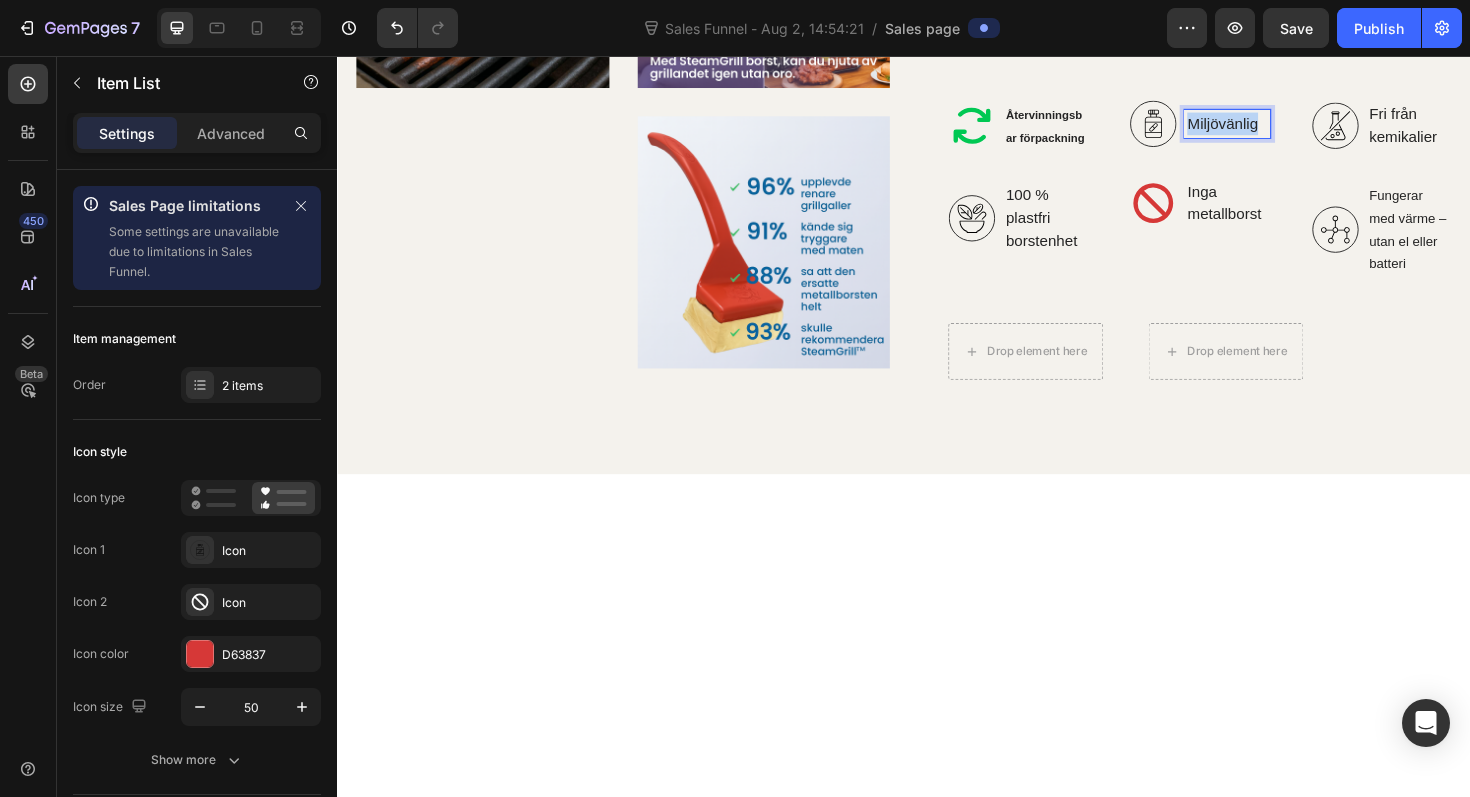 click on "Miljövänlig" at bounding box center [1279, 128] 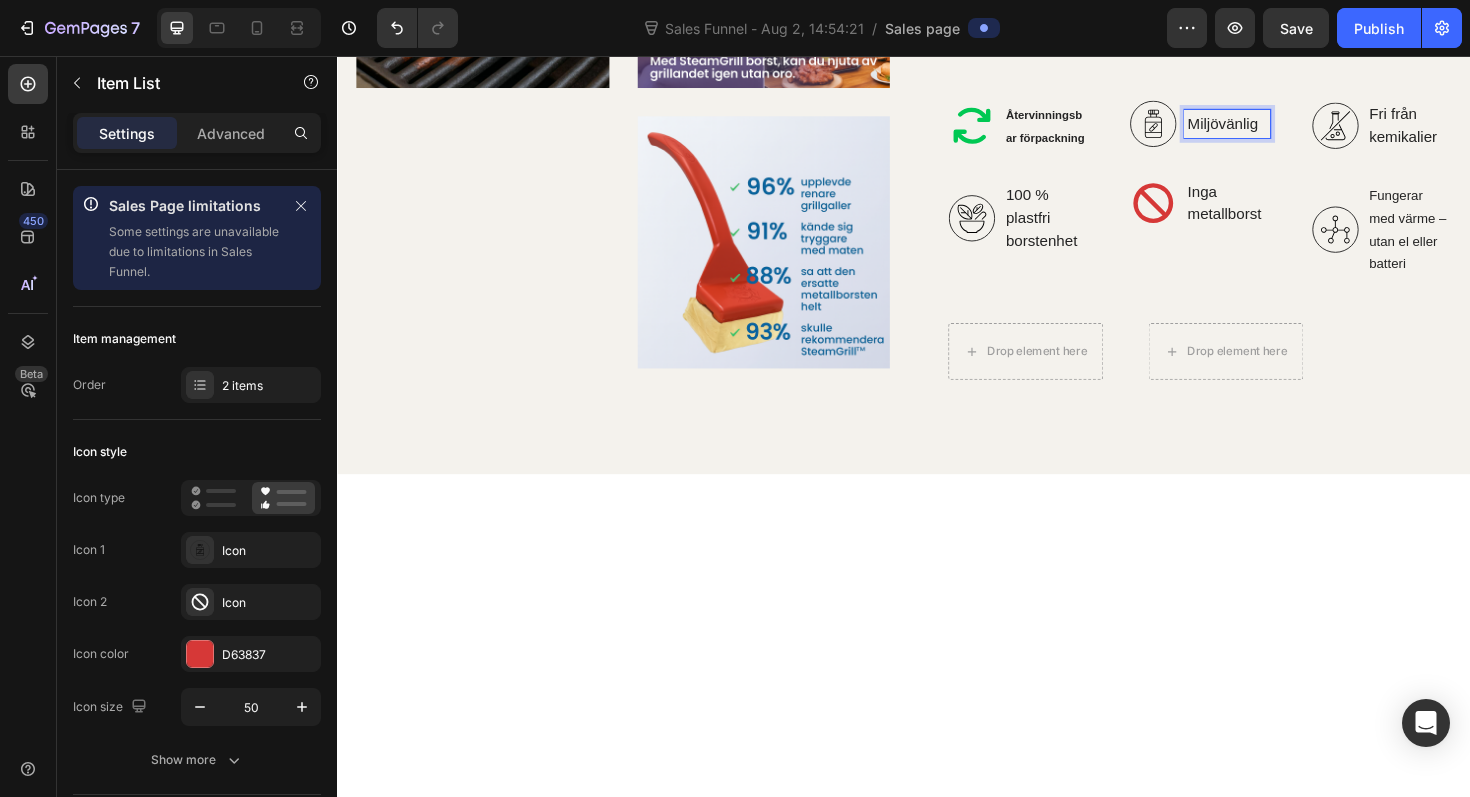 scroll, scrollTop: 2961, scrollLeft: 0, axis: vertical 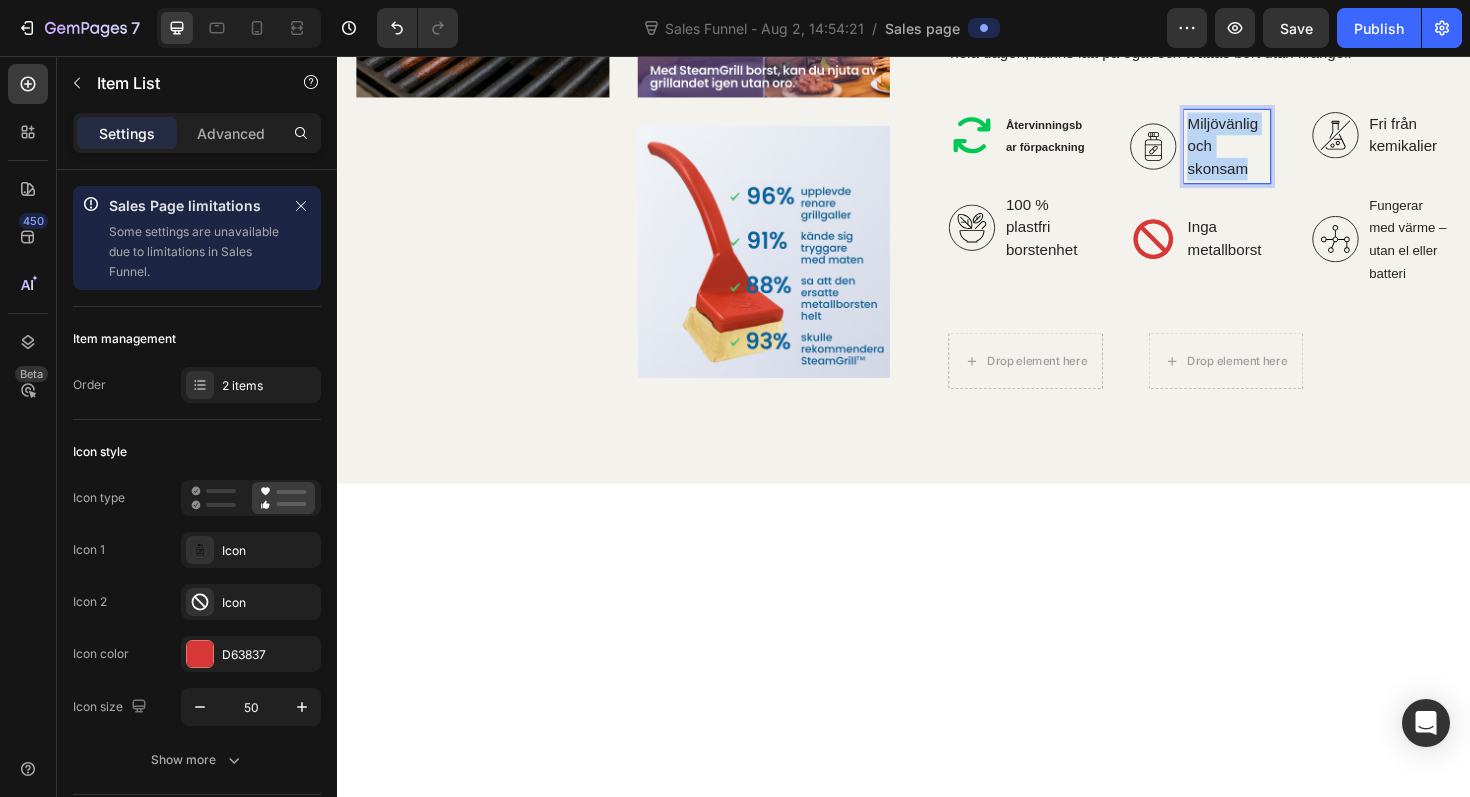 drag, startPoint x: 1305, startPoint y: 528, endPoint x: 1237, endPoint y: 470, distance: 89.37561 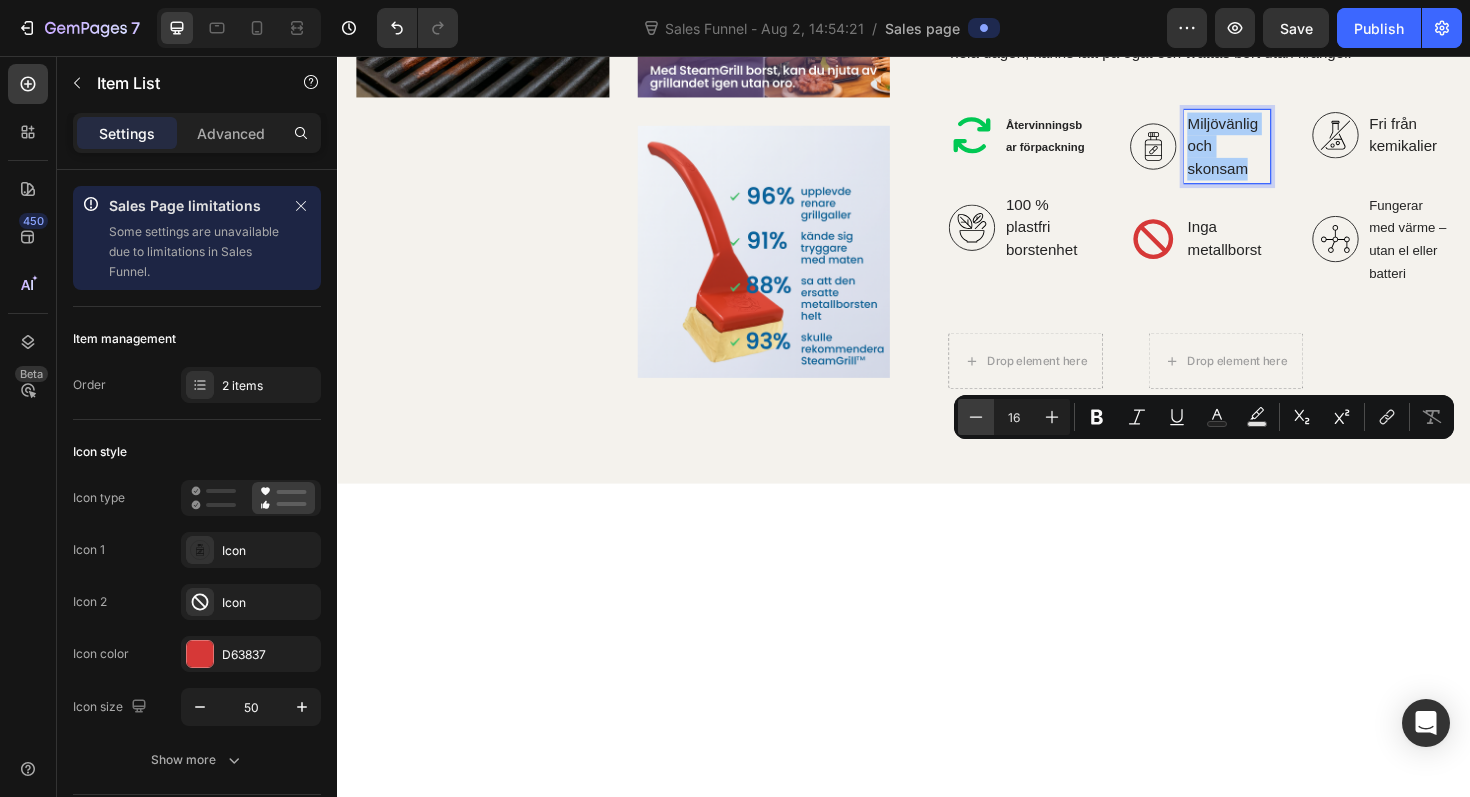 click on "Minus" at bounding box center [976, 417] 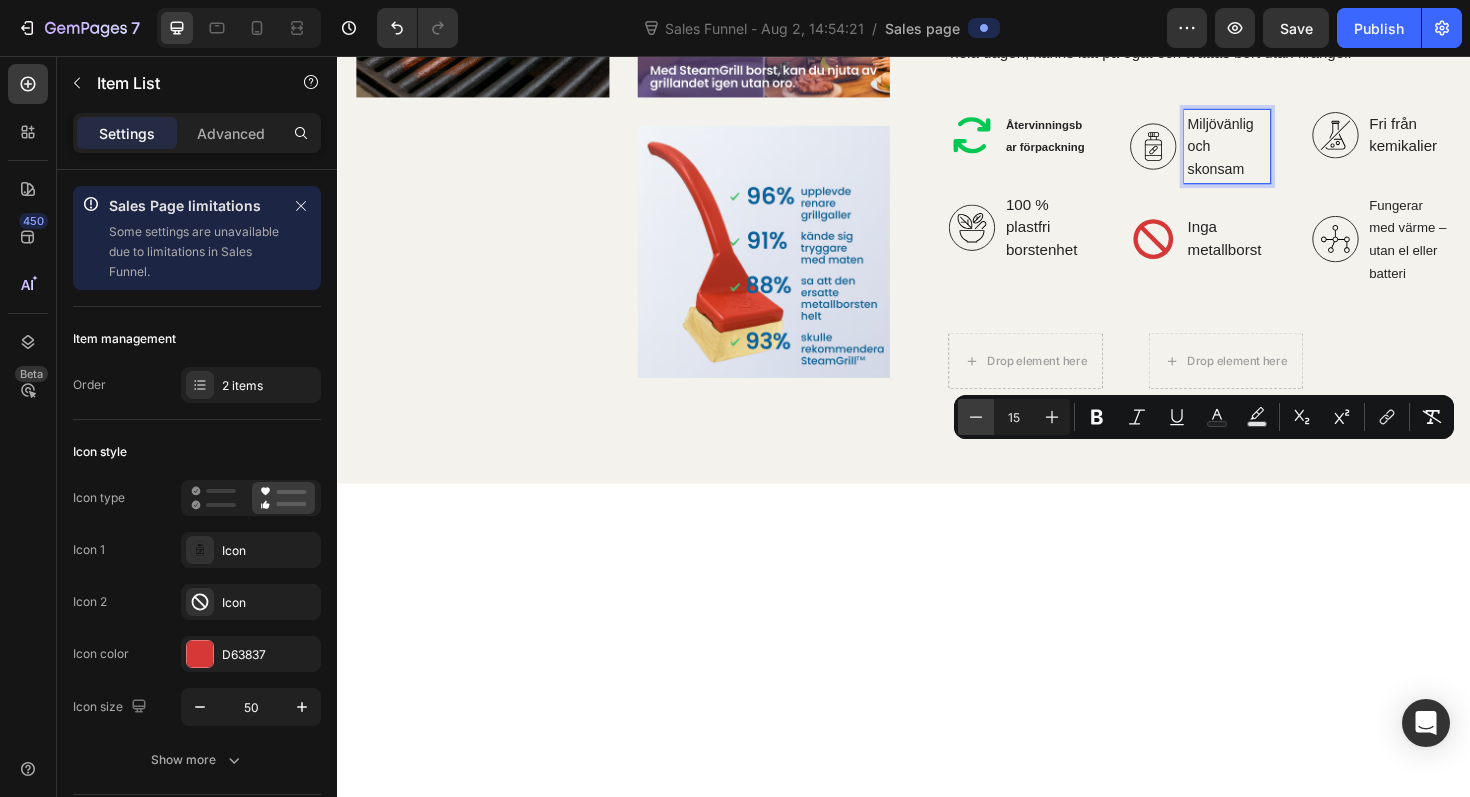 click on "Minus" at bounding box center (976, 417) 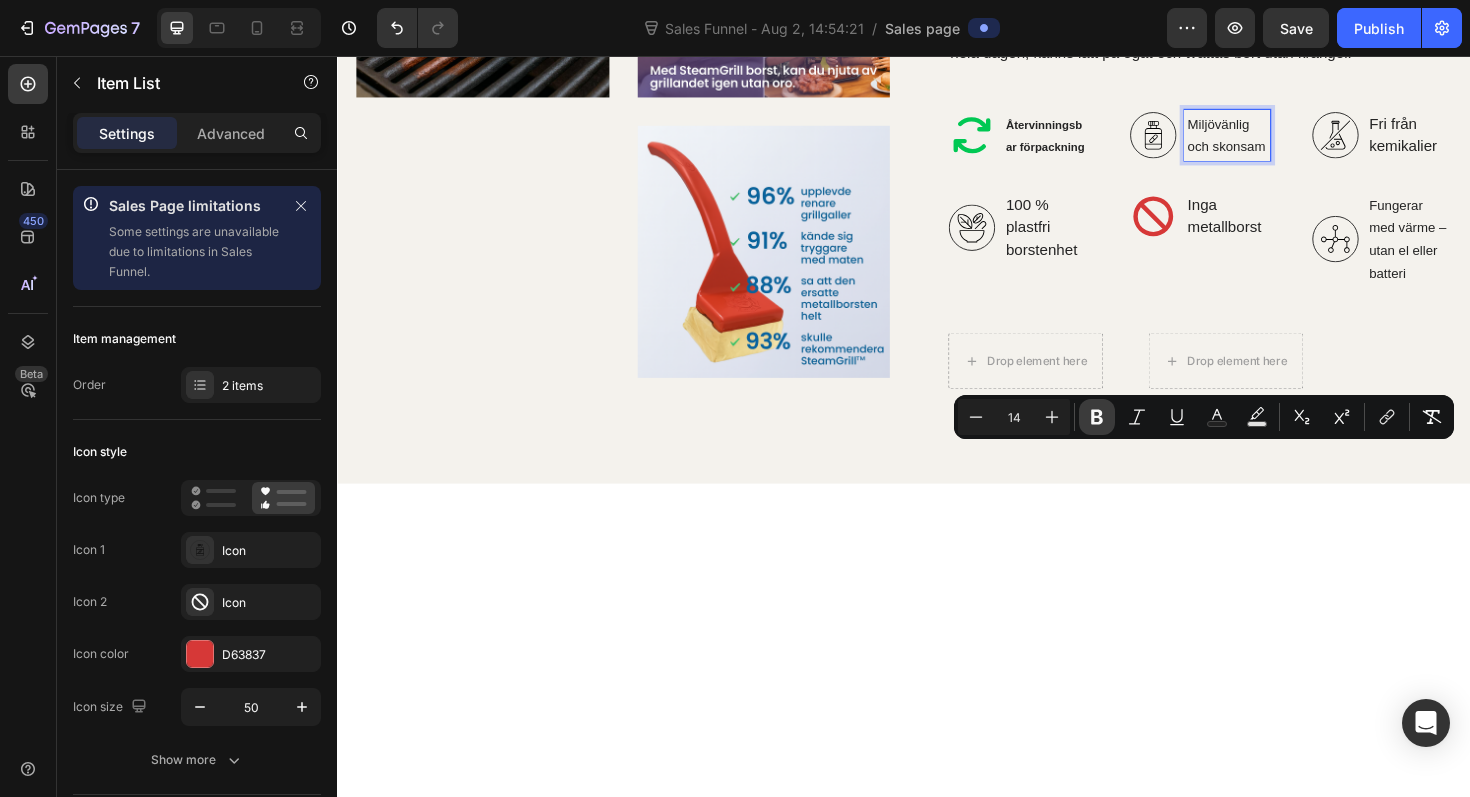 click 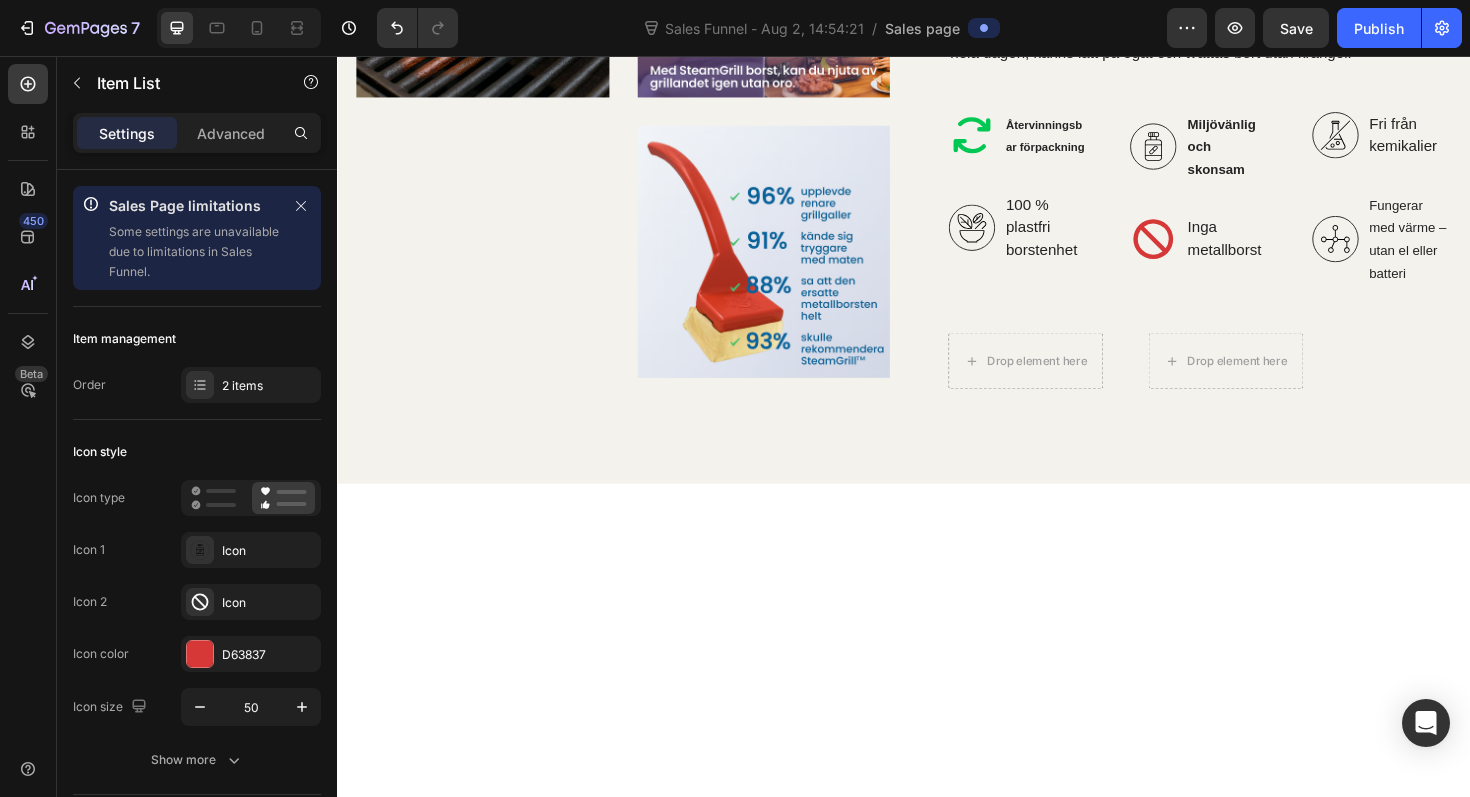 click on "Miljövänlig och skonsam" at bounding box center (1273, 152) 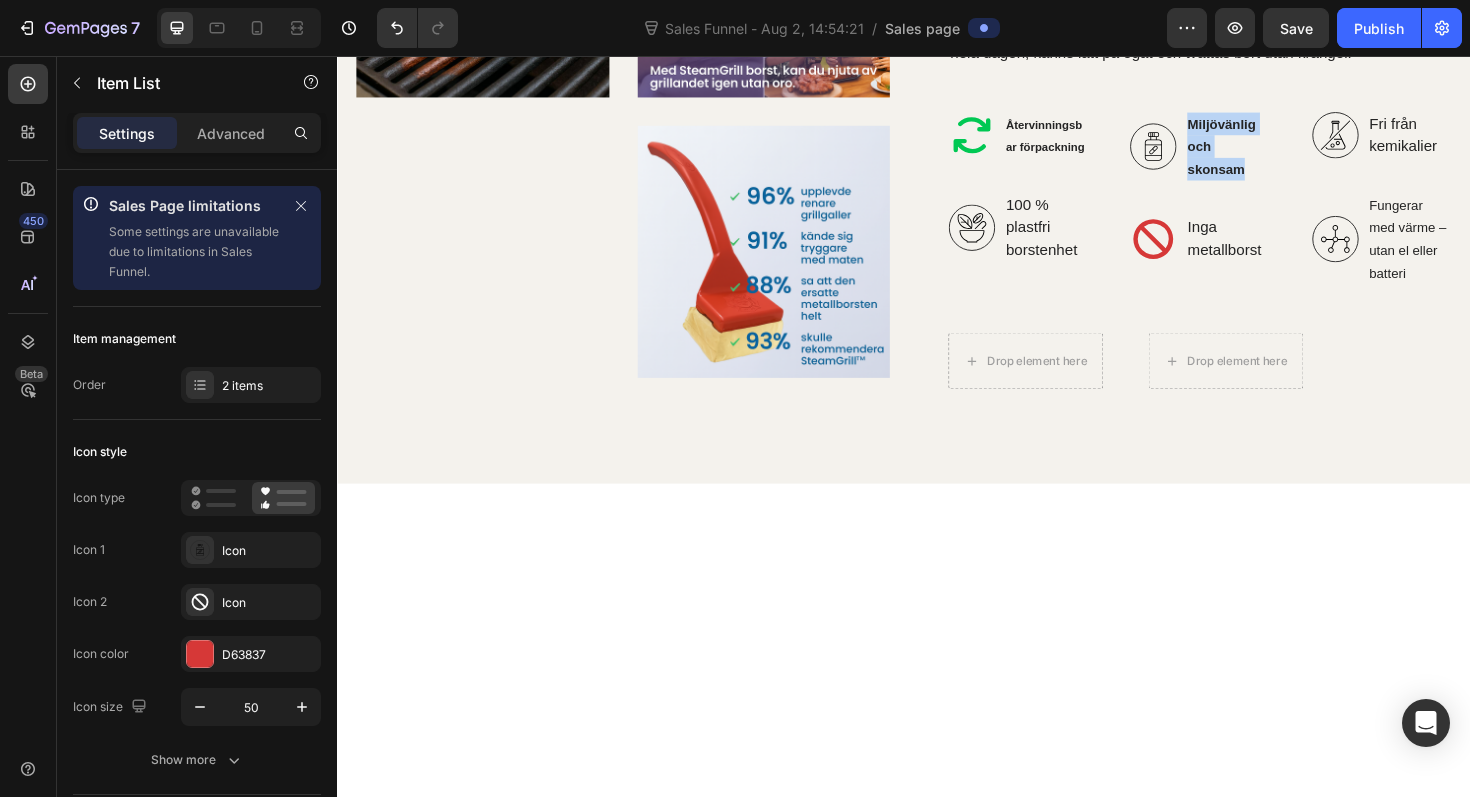 drag, startPoint x: 1305, startPoint y: 531, endPoint x: 1237, endPoint y: 466, distance: 94.06912 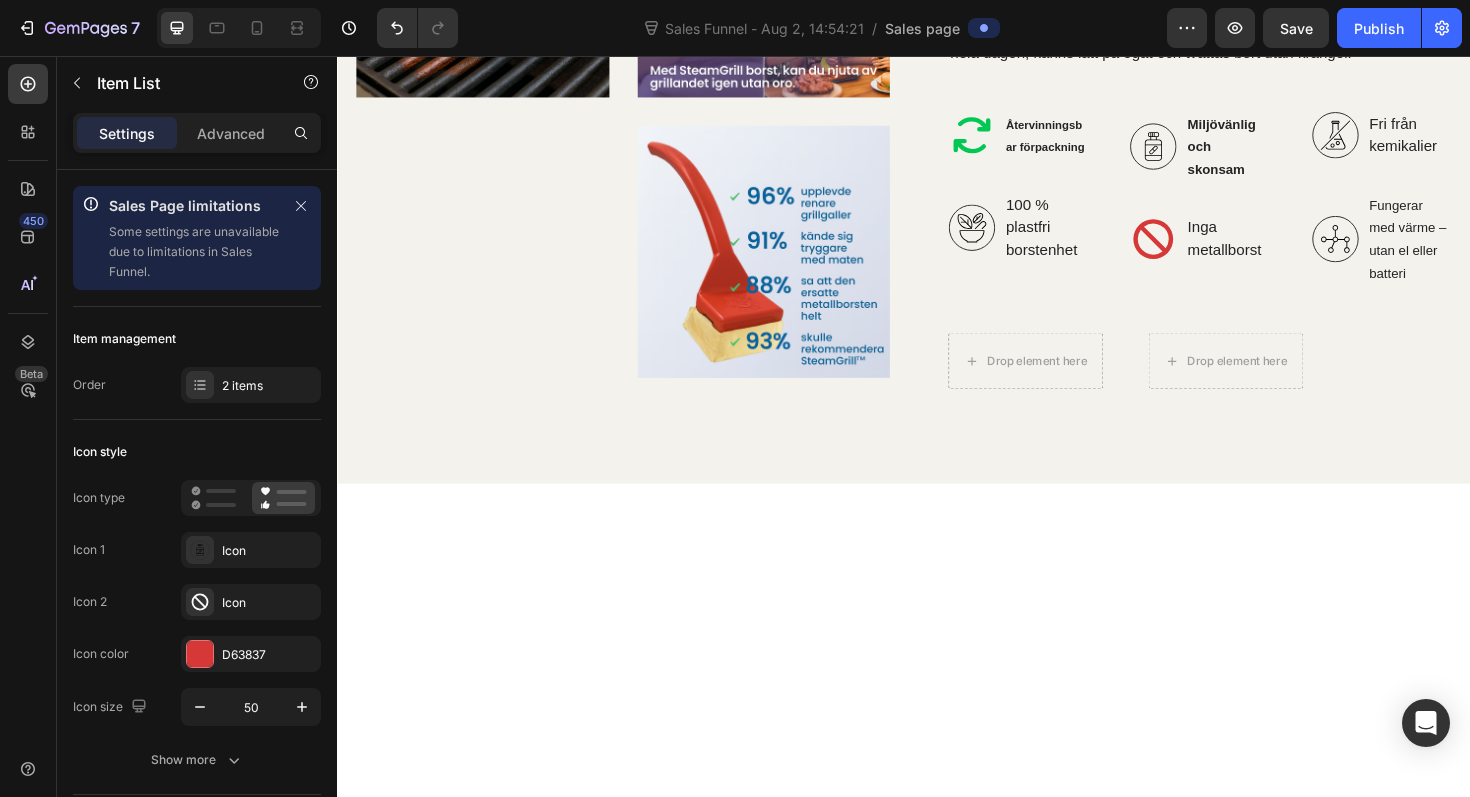 click on "Miljövänlig och skonsam" at bounding box center (1273, 152) 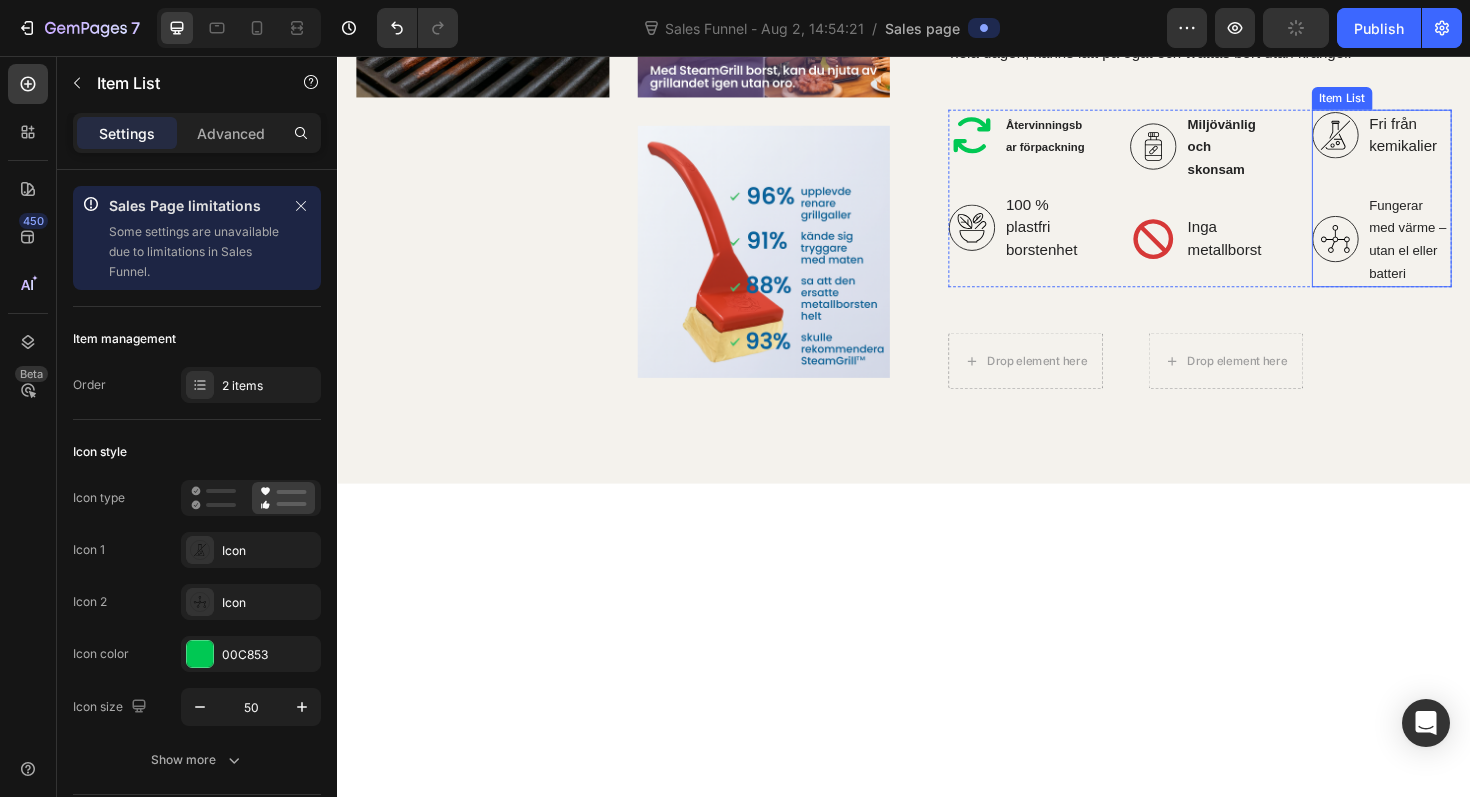 click on "Fri från kemikalier" at bounding box center [1472, 140] 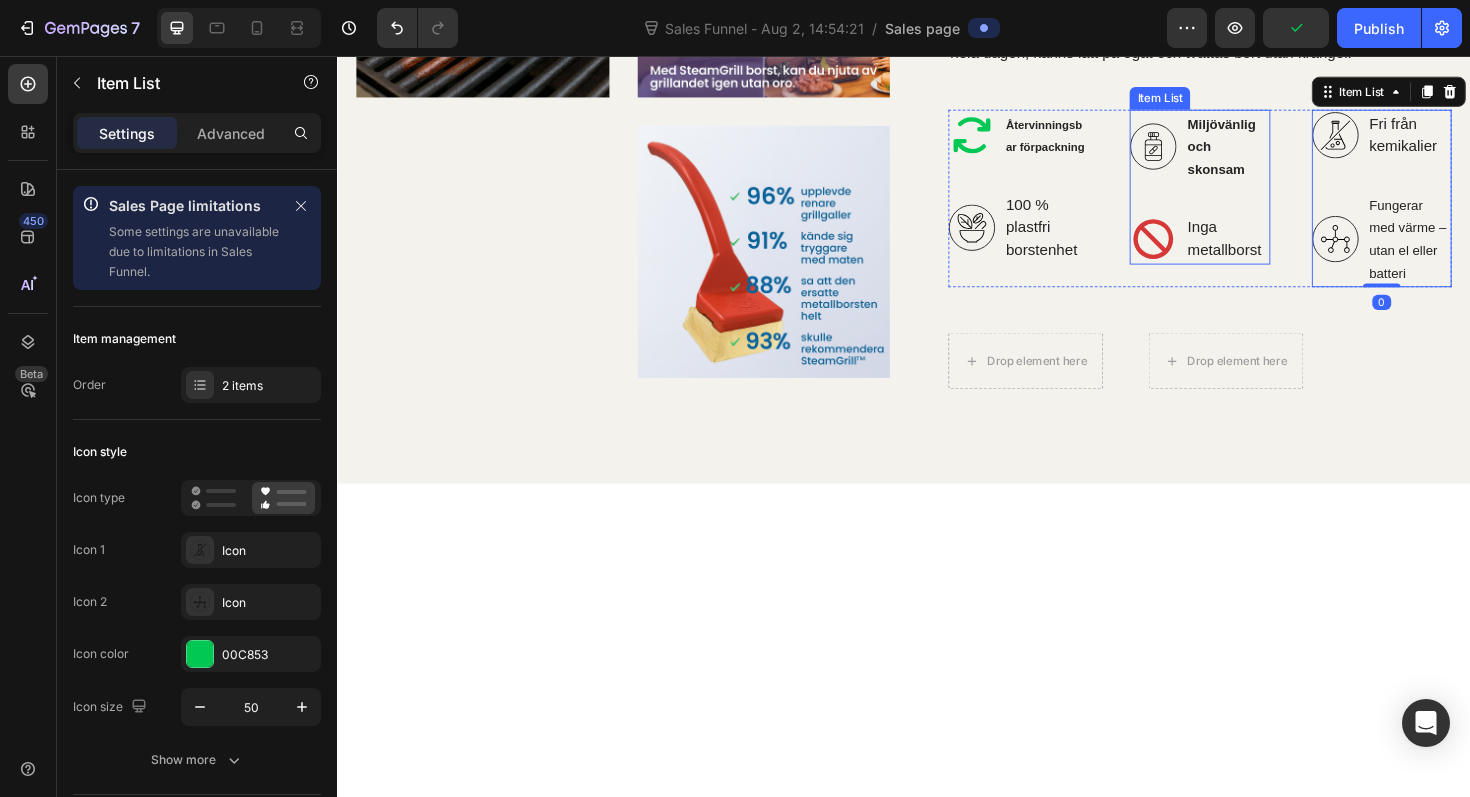 click on "Miljövänlig och skonsam" at bounding box center [1279, 152] 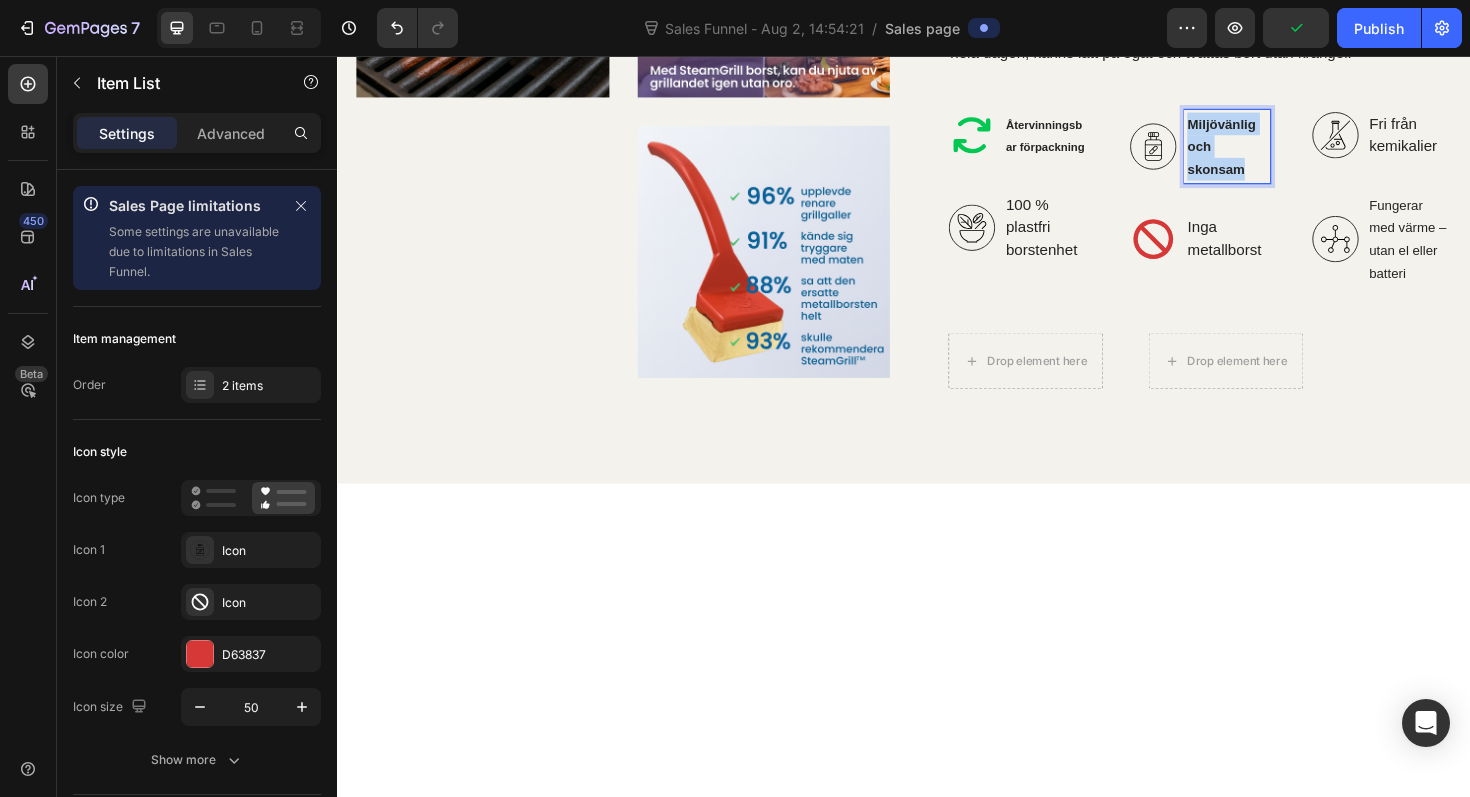 drag, startPoint x: 1302, startPoint y: 532, endPoint x: 1238, endPoint y: 467, distance: 91.21951 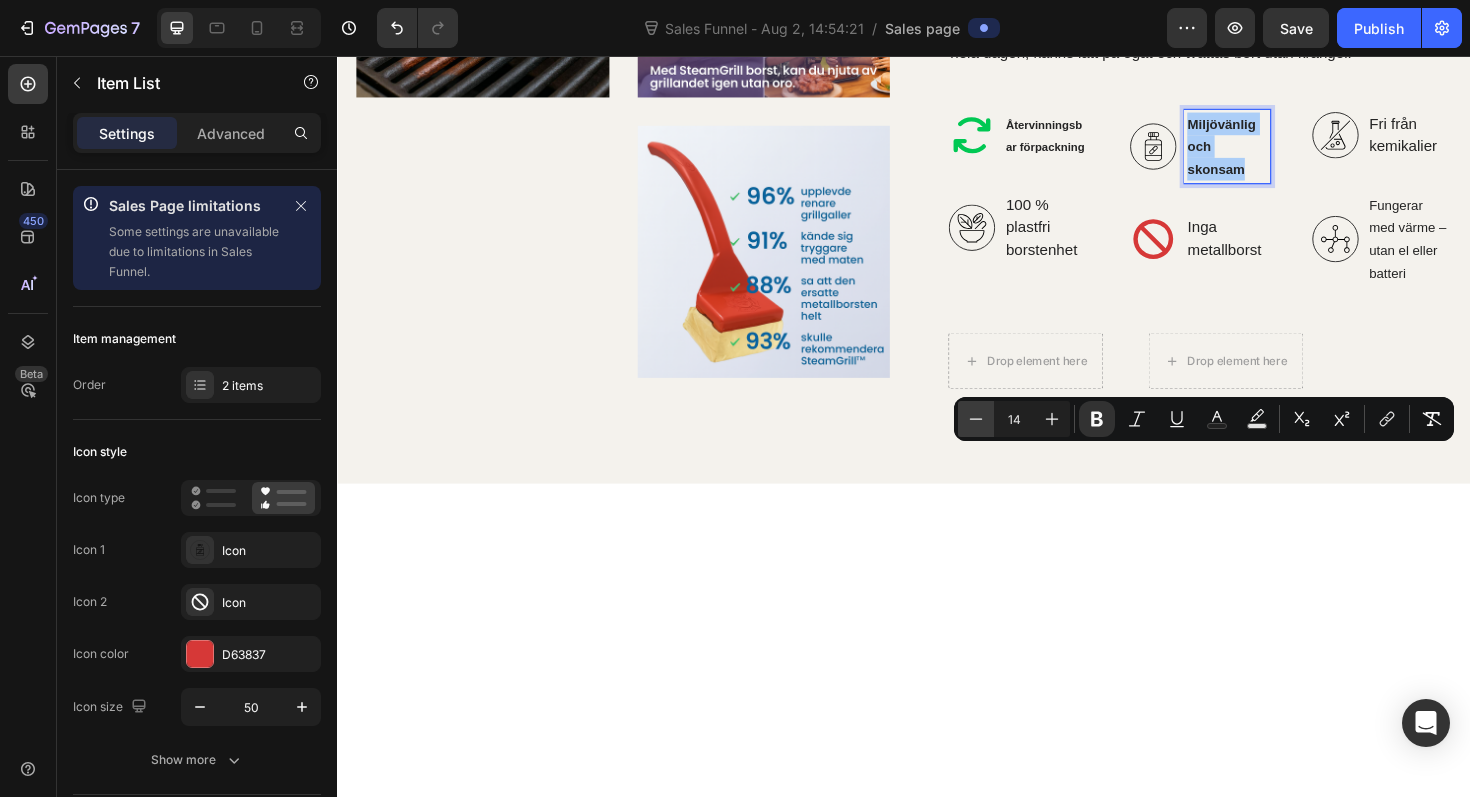 click 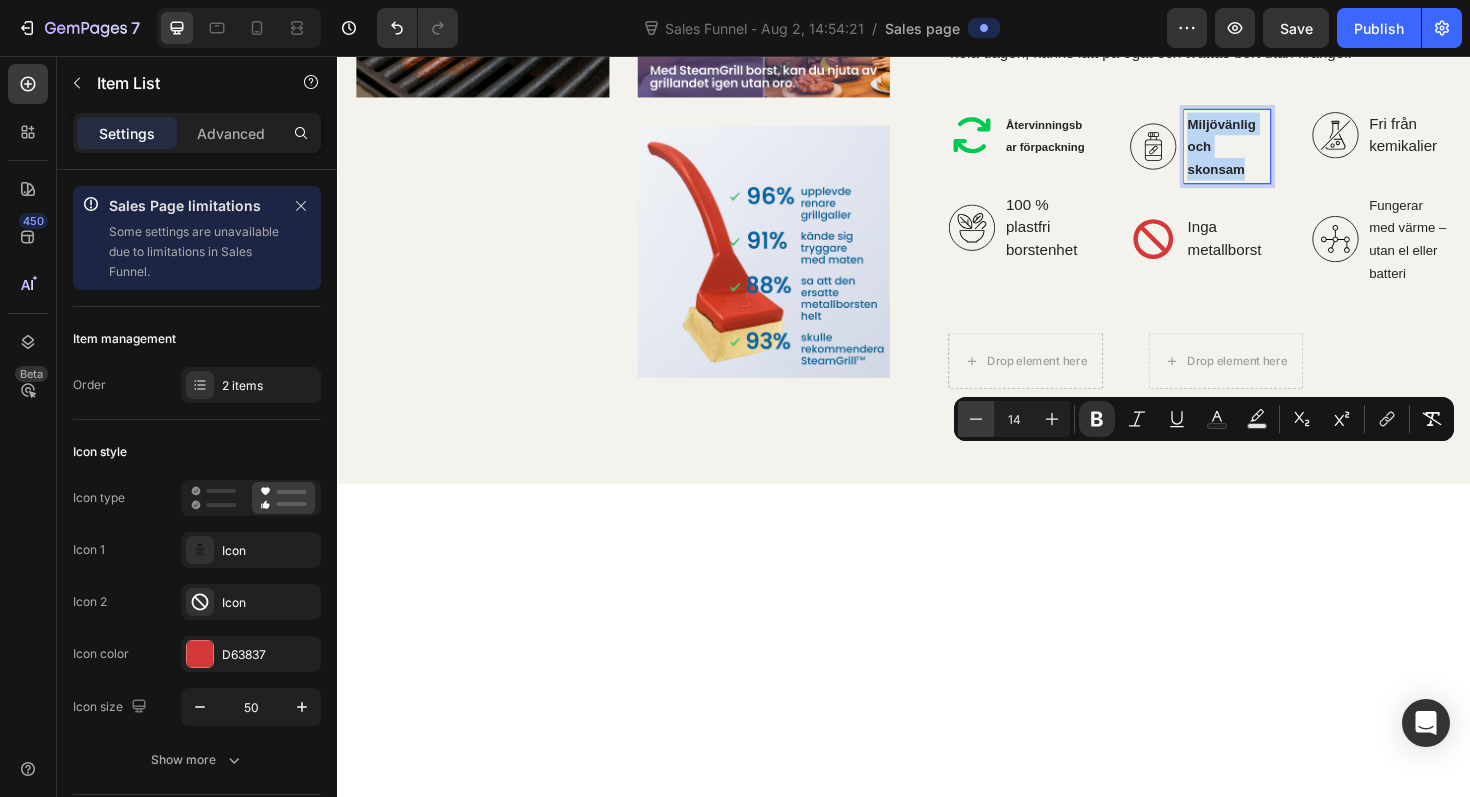 type on "13" 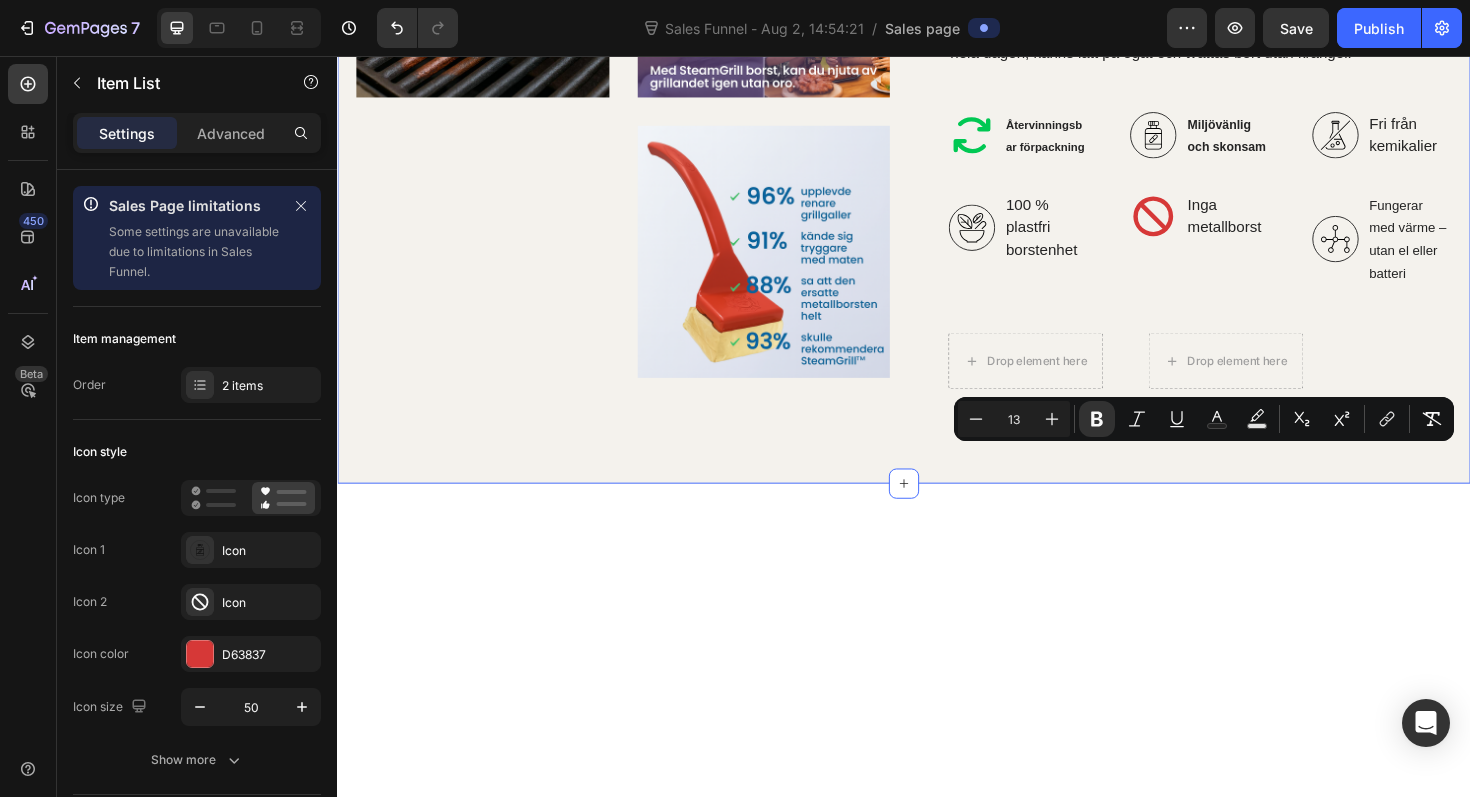 click on "Image Image Image Row Ledande tillverkare av mascara för mogna kvinnor Heading PrimeLash™  representerar nästa generations mascara – särskilt utvecklad för kvinnor med tunnare, glesare eller rakare fransar. Med fokus på vård, precision och resultat ger den varje frans lyft, längd och fyllighet – utan klumpar, utan smulor, och utan irritation. Perfekt för dig som vill ha en mascara som verkligen fungerar – som håller hela dagen, känns lätt på ögat och tvättas bort utan krångel. Text Block
Återanvändbar design
Testad för livsmedelssäkerhet
Tillverkad i miljövänliga material Item List
100 % plastfri borstlösning
Tål höga temperaturer
Inga kemikalier eller borststrån Item List Row
Återvinningsbar förpackning
100 % plastfri borstenhet Item List
Miljövänlig och skonsam
Inga metallborst Item List" at bounding box center (937, 114) 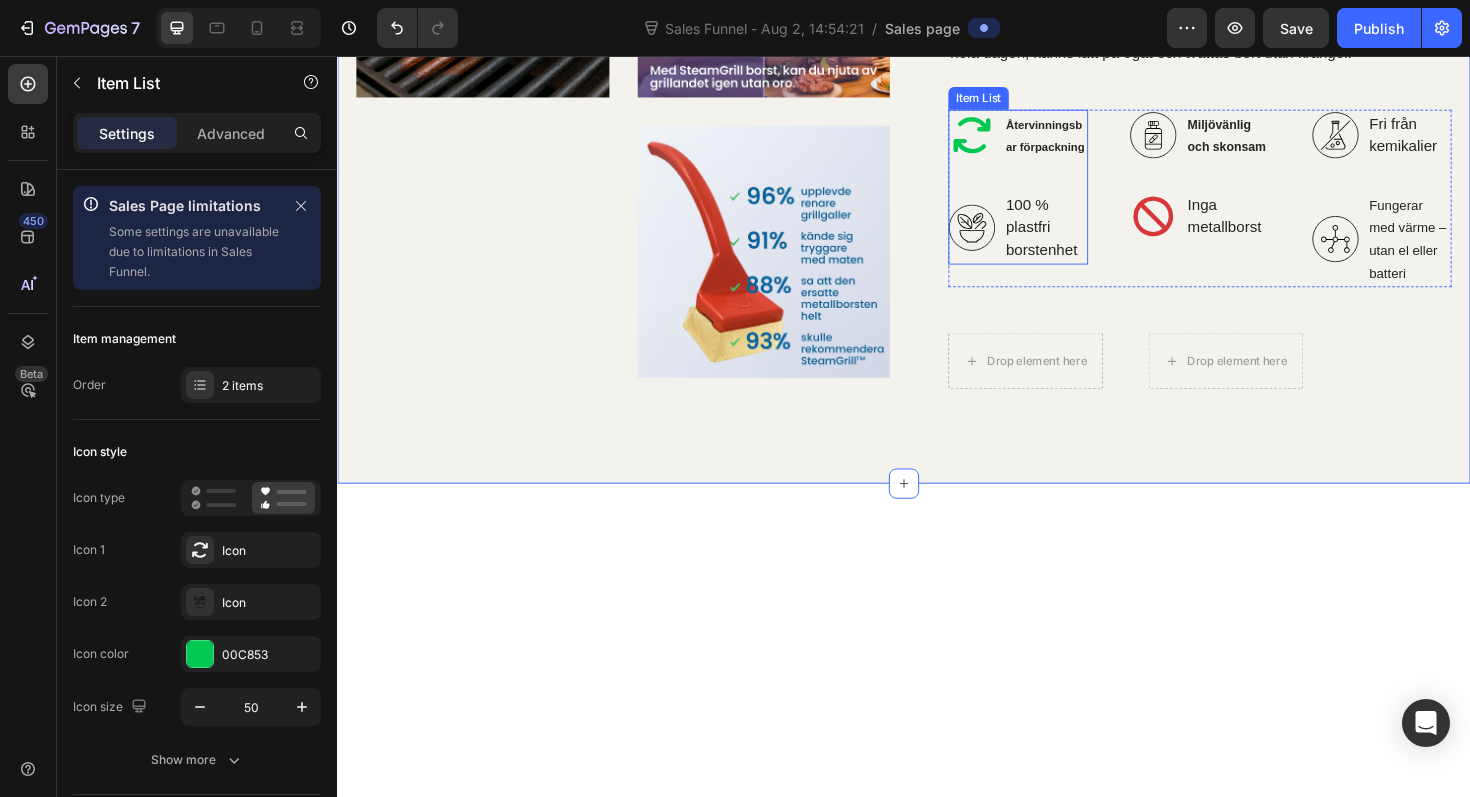click on "Återvinningsbar förpackning" at bounding box center (1087, 140) 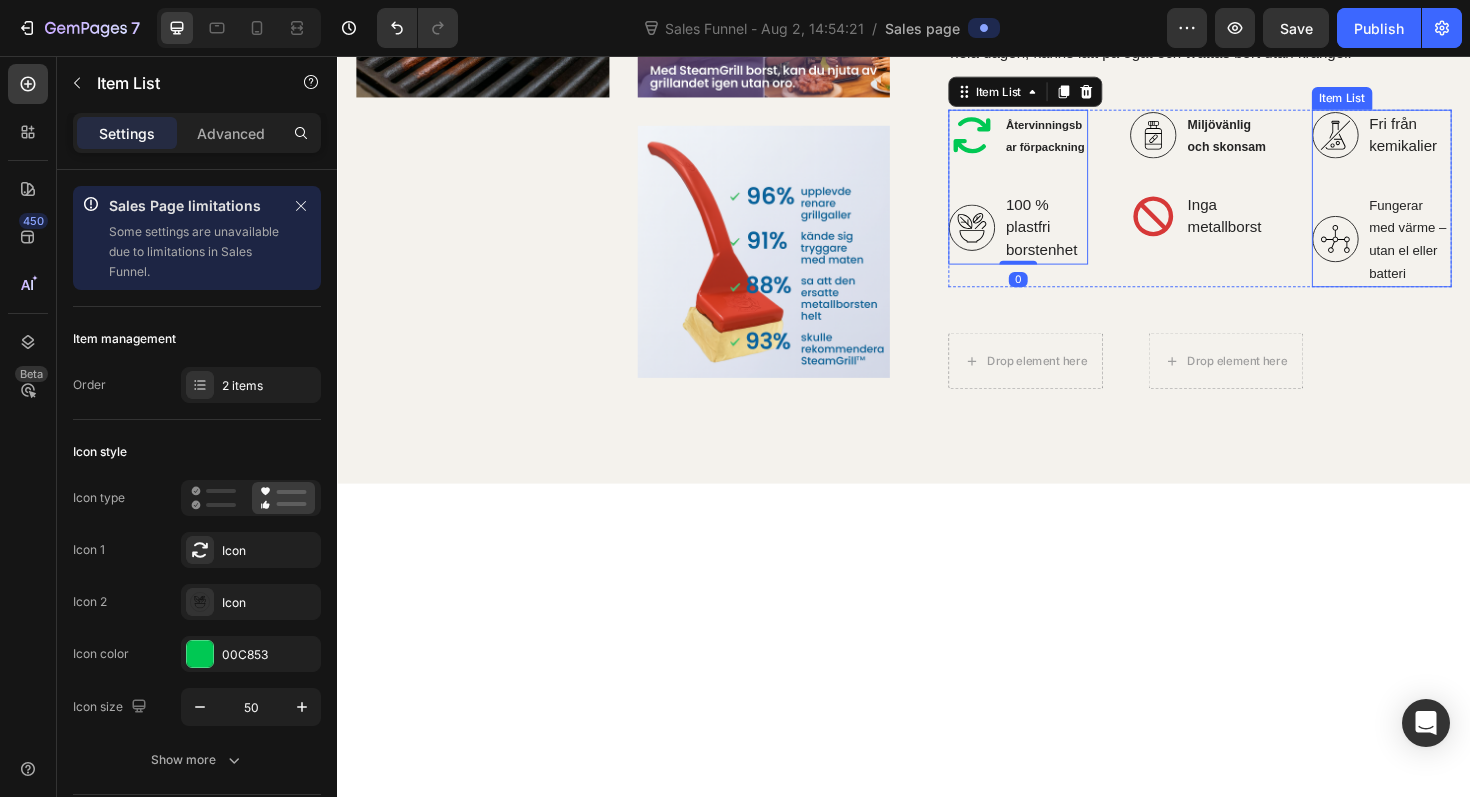 click 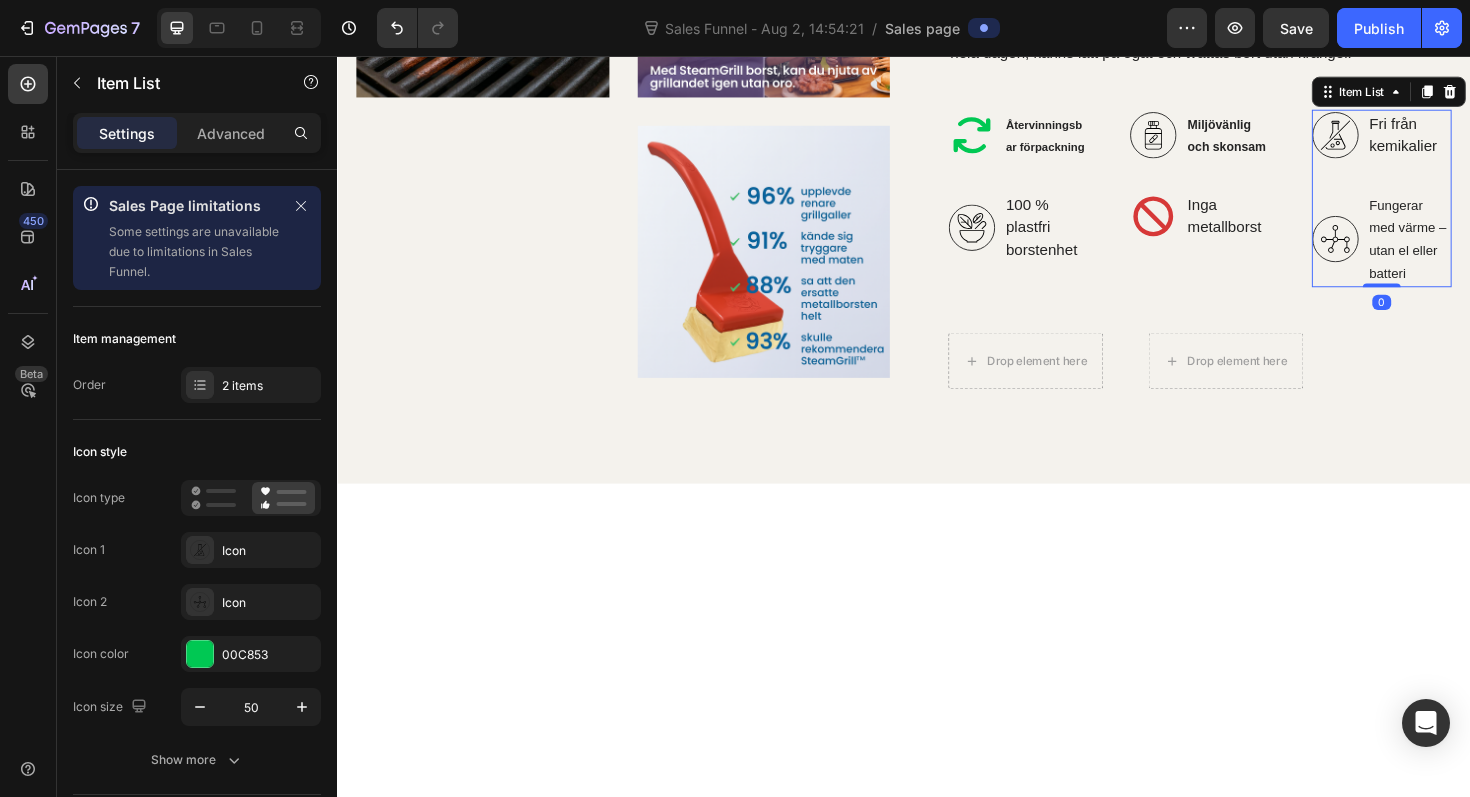 click on "Fri från kemikalier" at bounding box center (1472, 140) 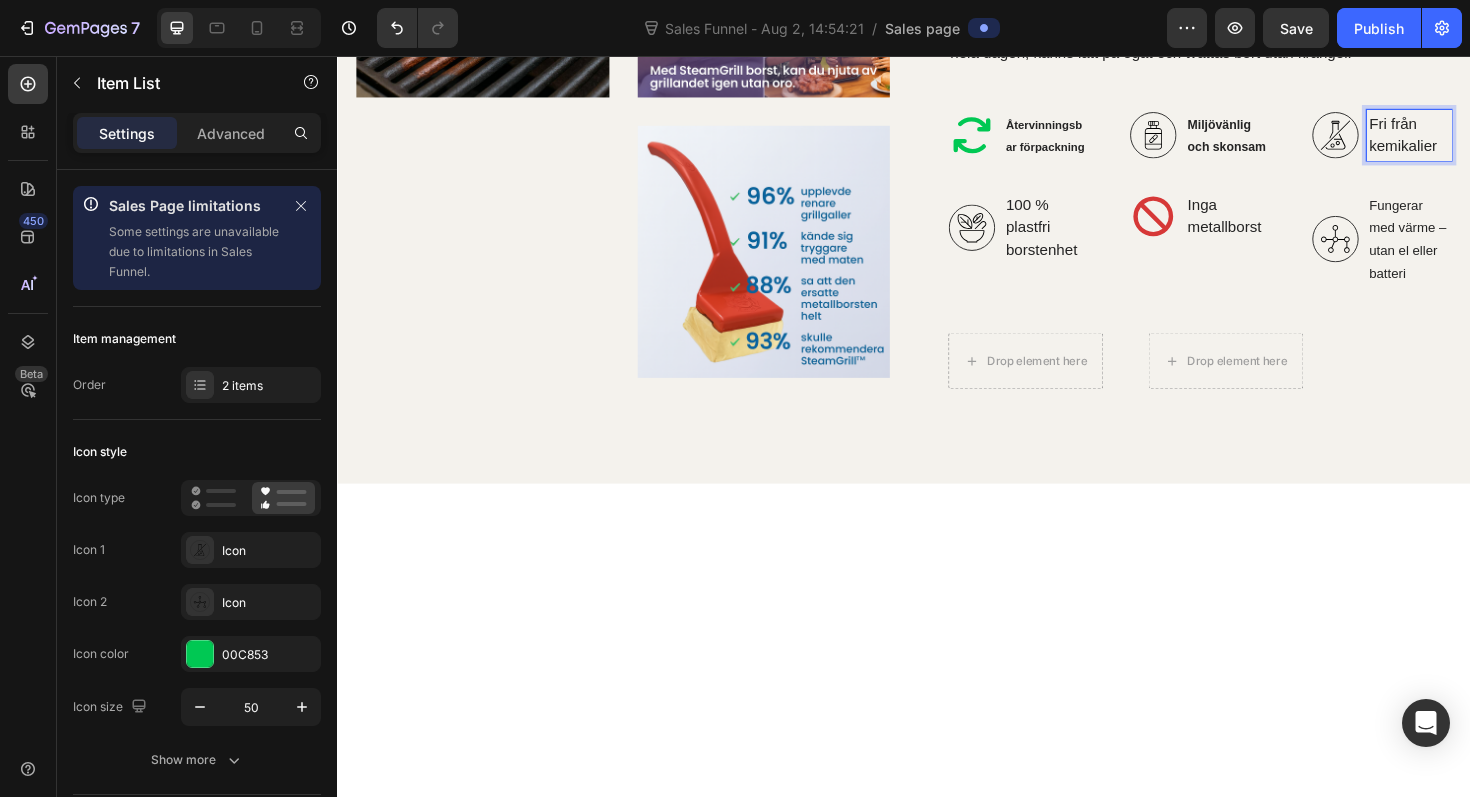 click on "Fri från kemikalier" at bounding box center [1472, 140] 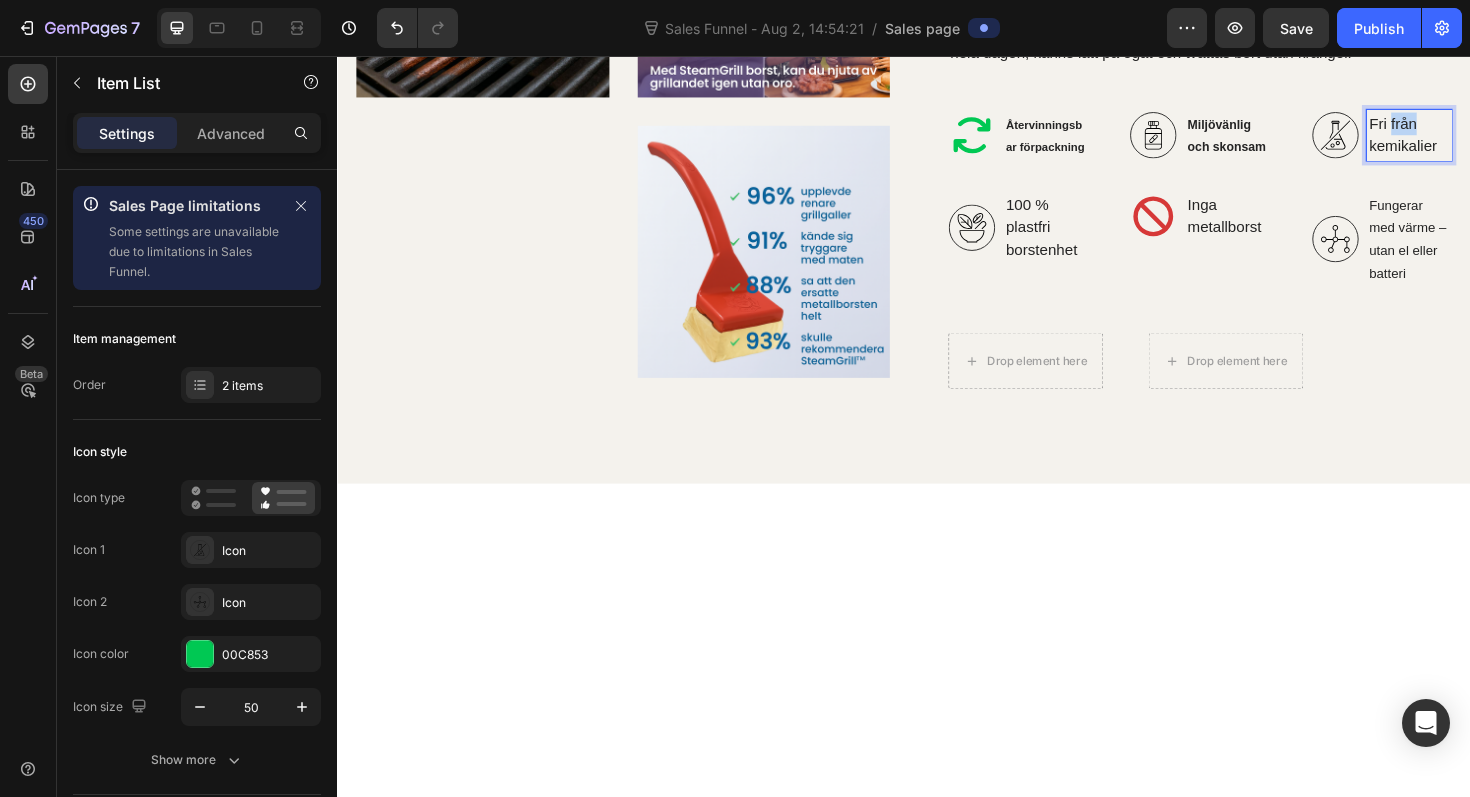 click on "Fri från kemikalier" at bounding box center [1472, 140] 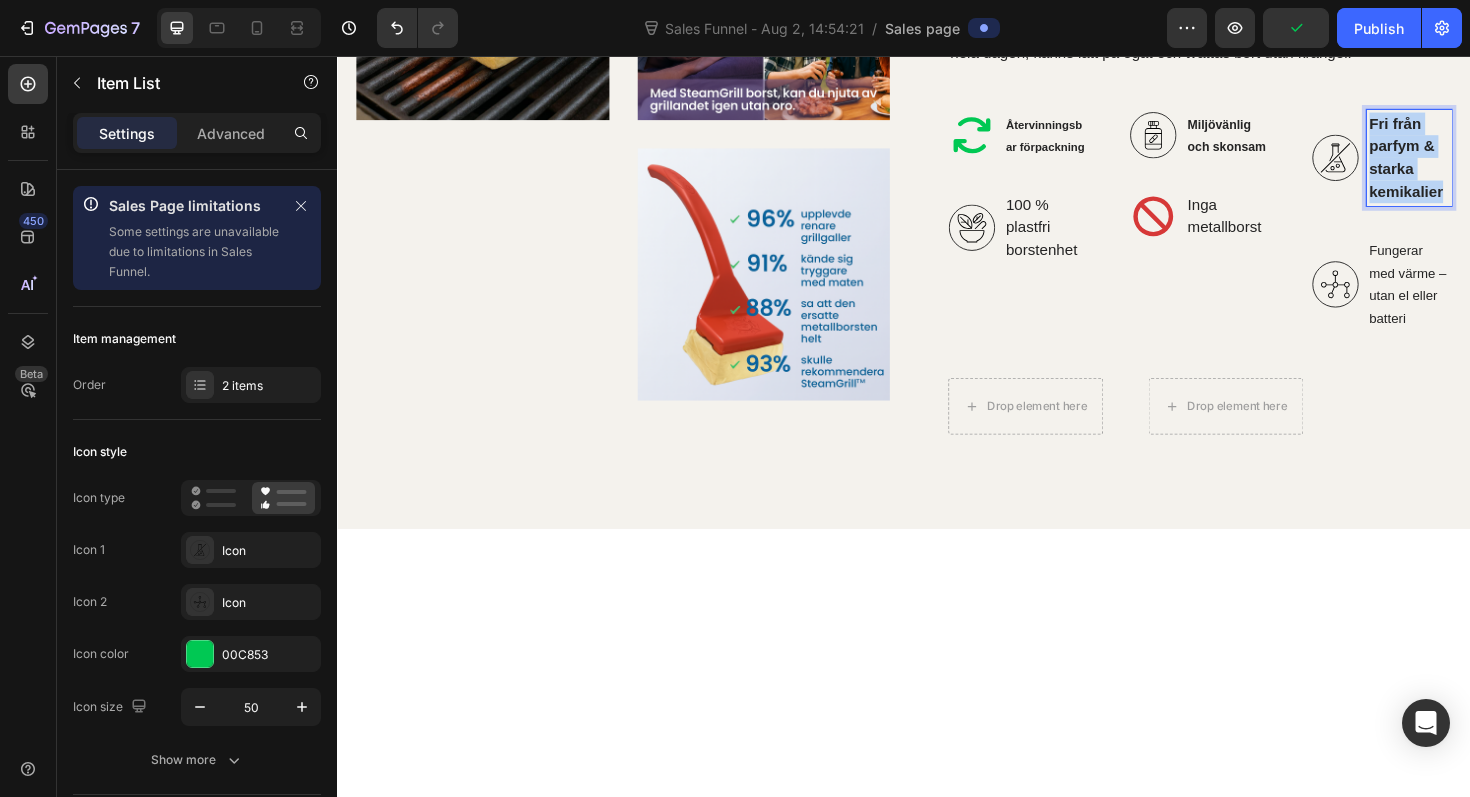 drag, startPoint x: 1510, startPoint y: 552, endPoint x: 1420, endPoint y: 469, distance: 122.42957 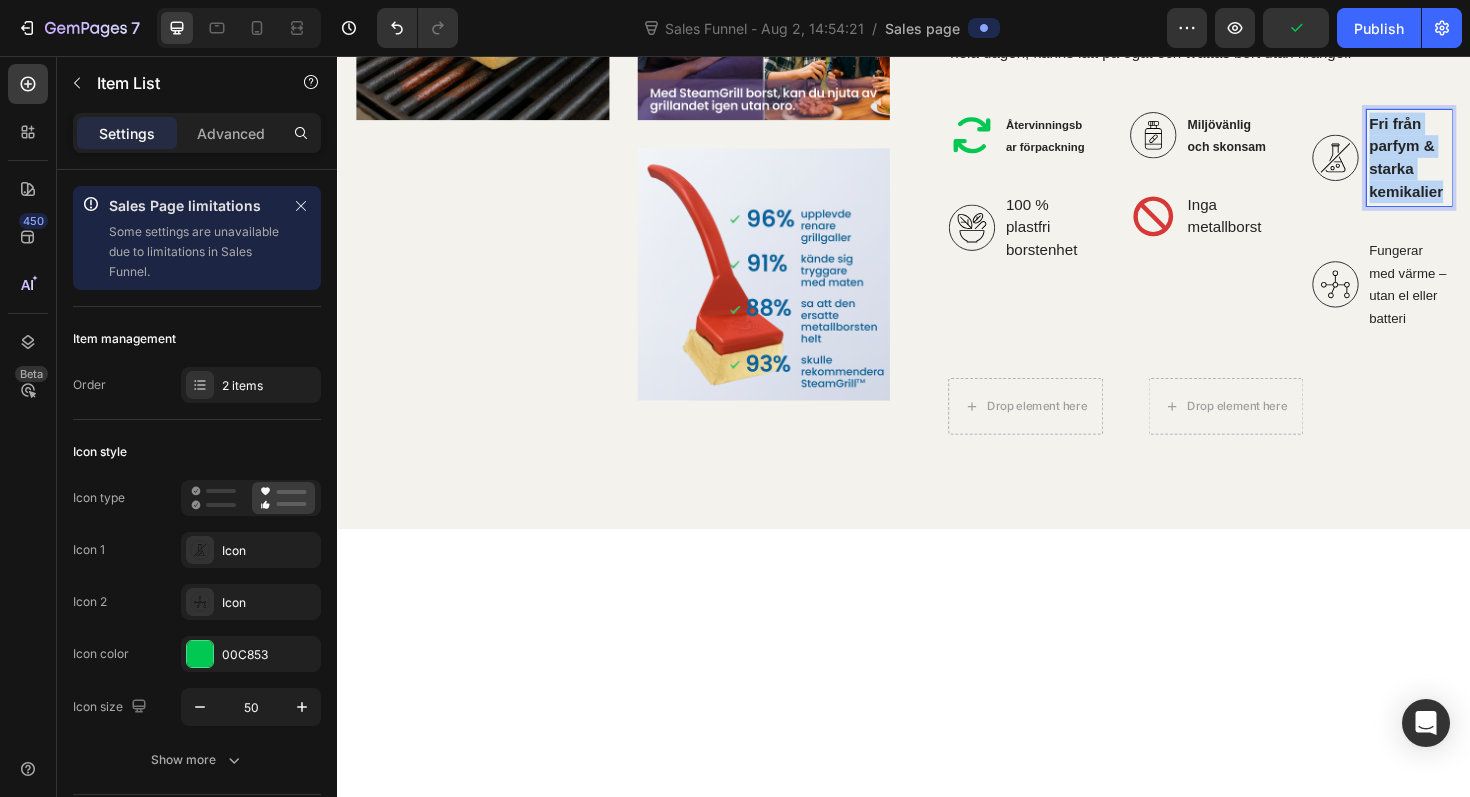 click on "Fri från parfym & starka kemikalier" at bounding box center [1443, 164] 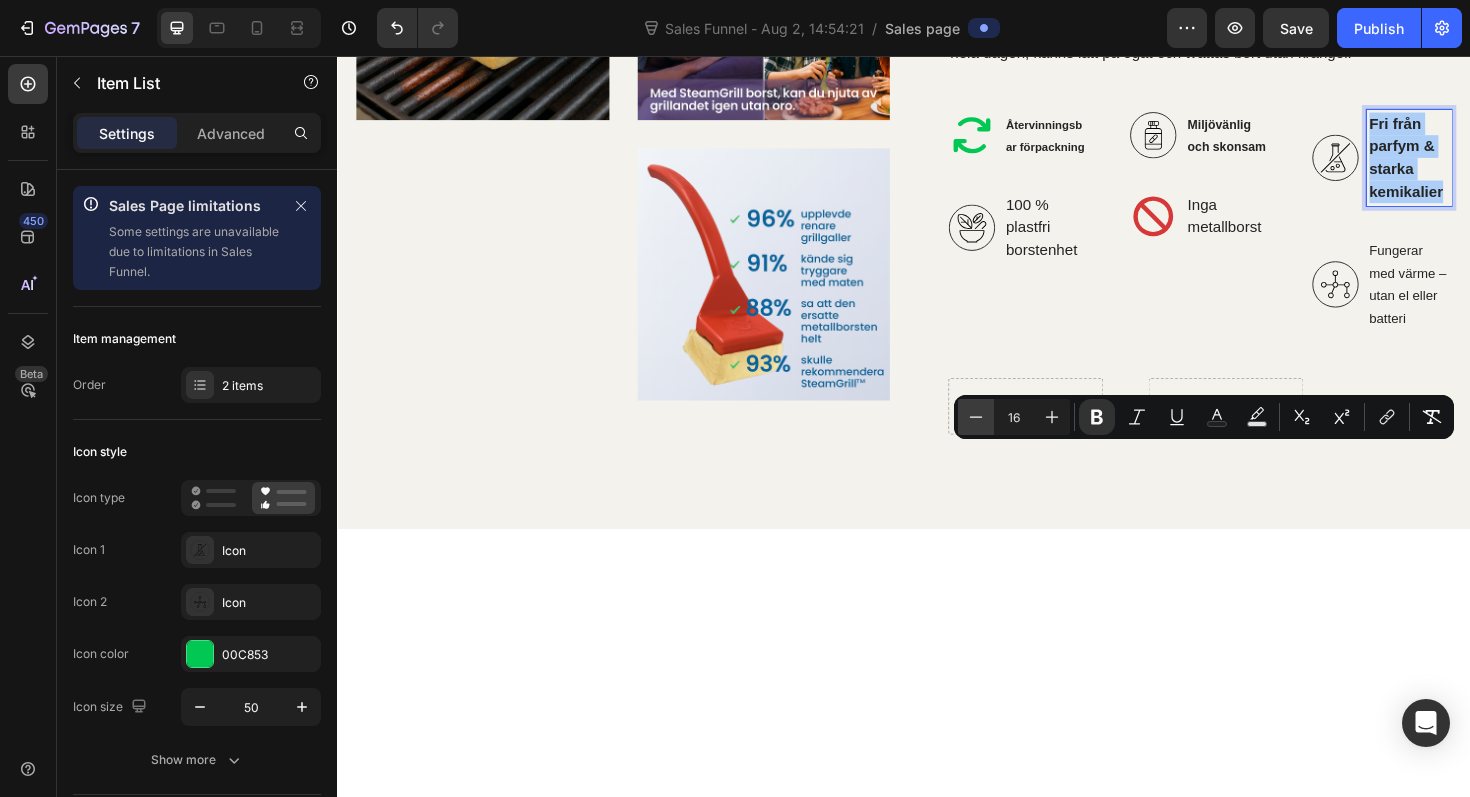 click on "Minus" at bounding box center (976, 417) 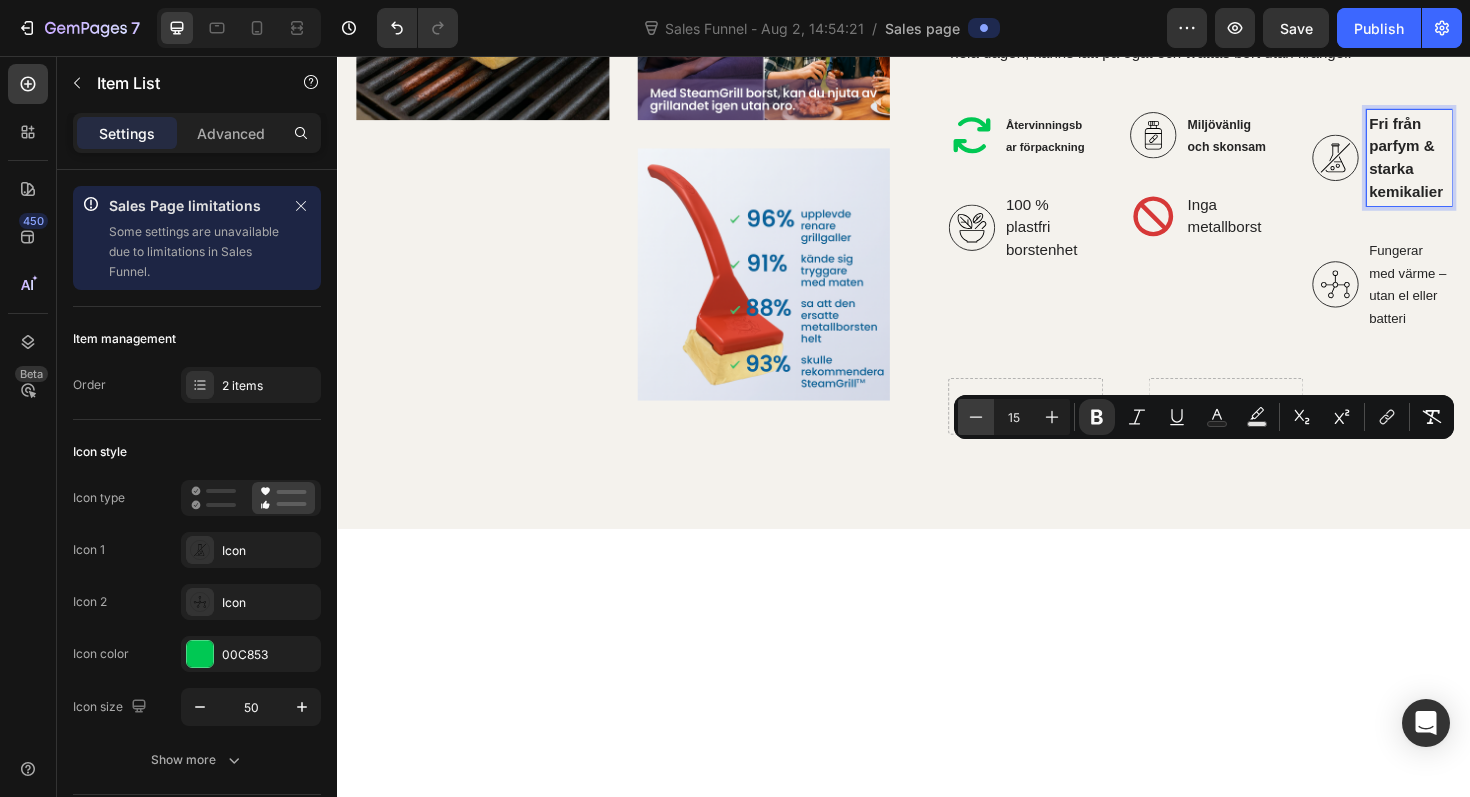 click on "Minus" at bounding box center [976, 417] 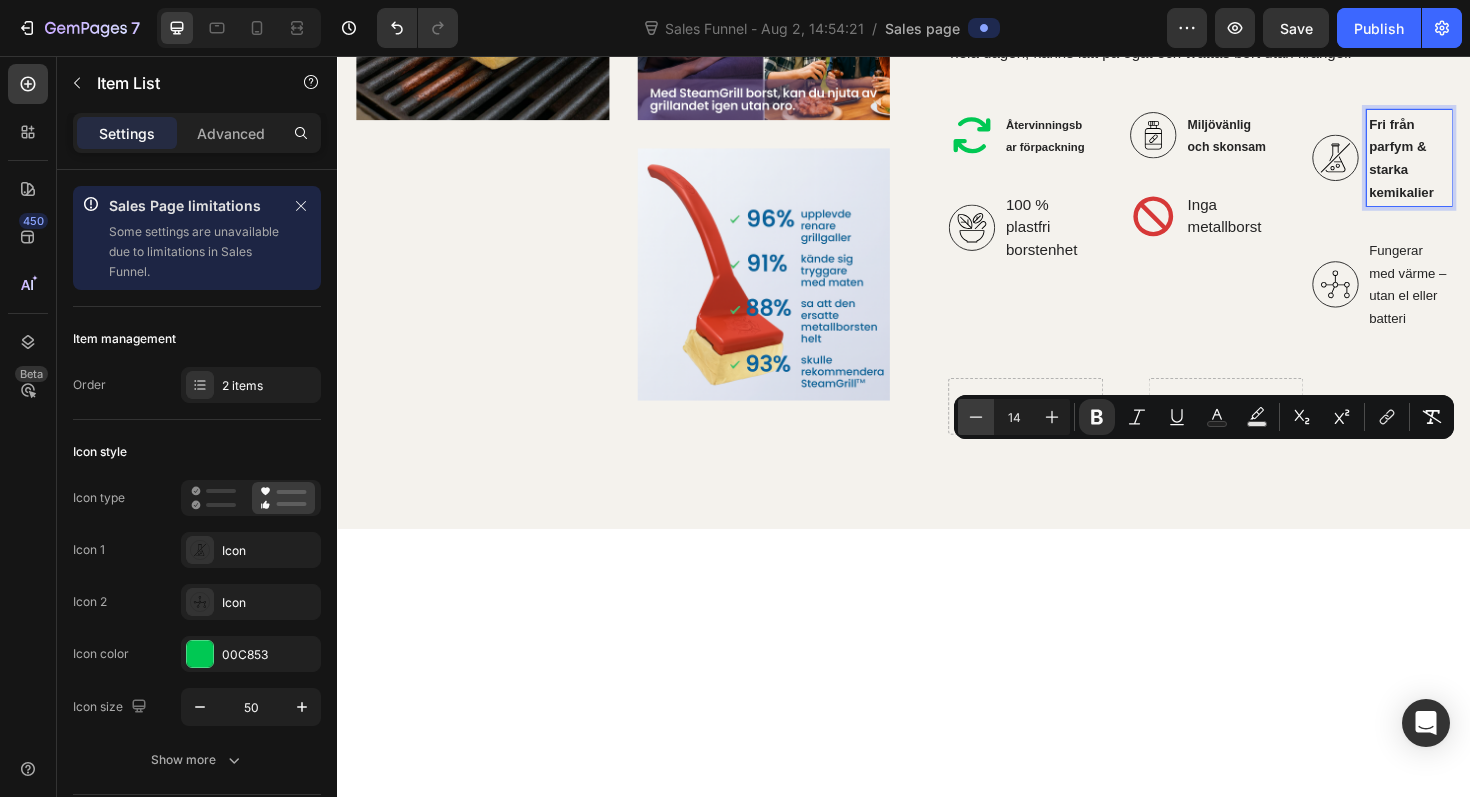click on "Minus" at bounding box center (976, 417) 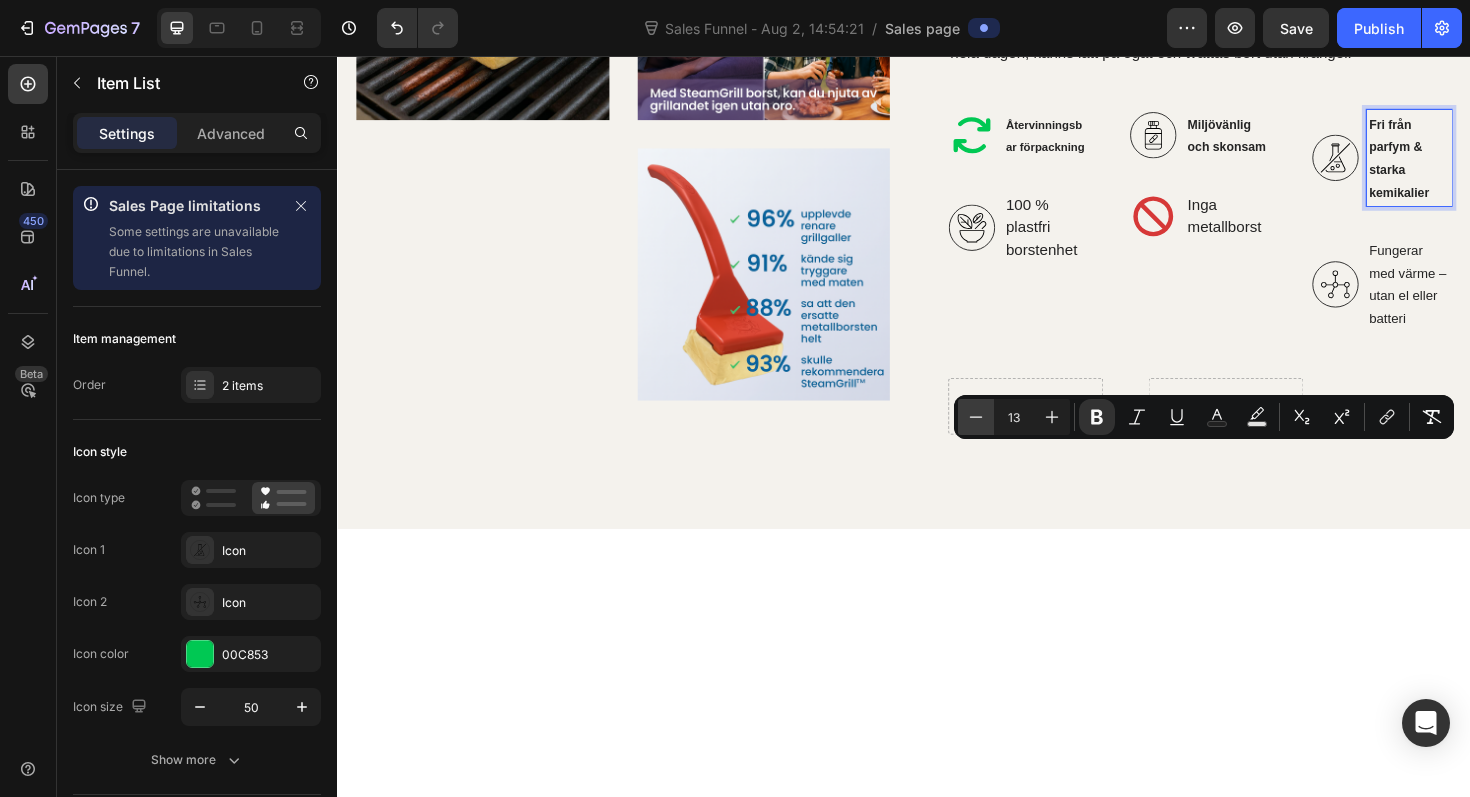 click on "Minus" at bounding box center (976, 417) 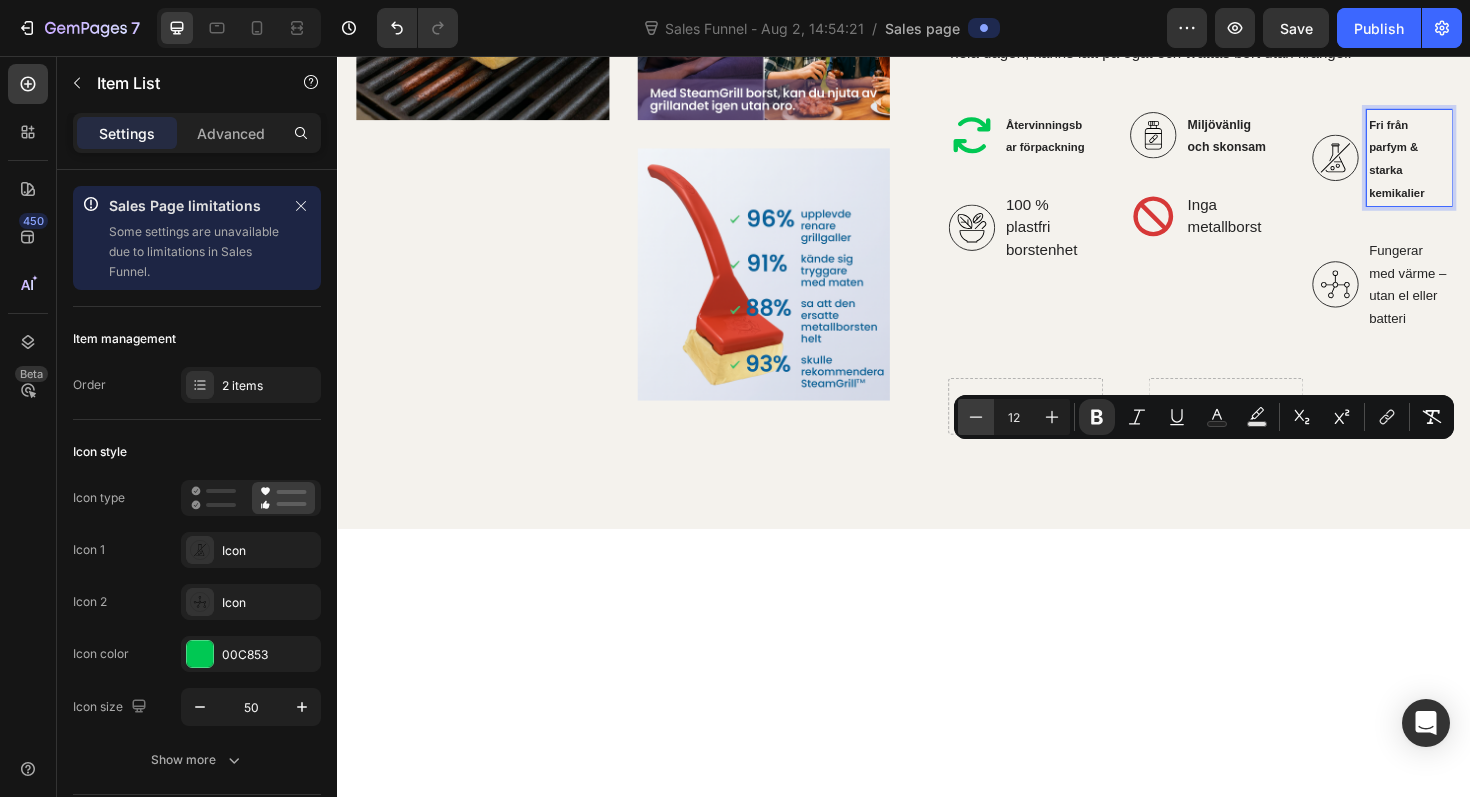 click on "Minus" at bounding box center (976, 417) 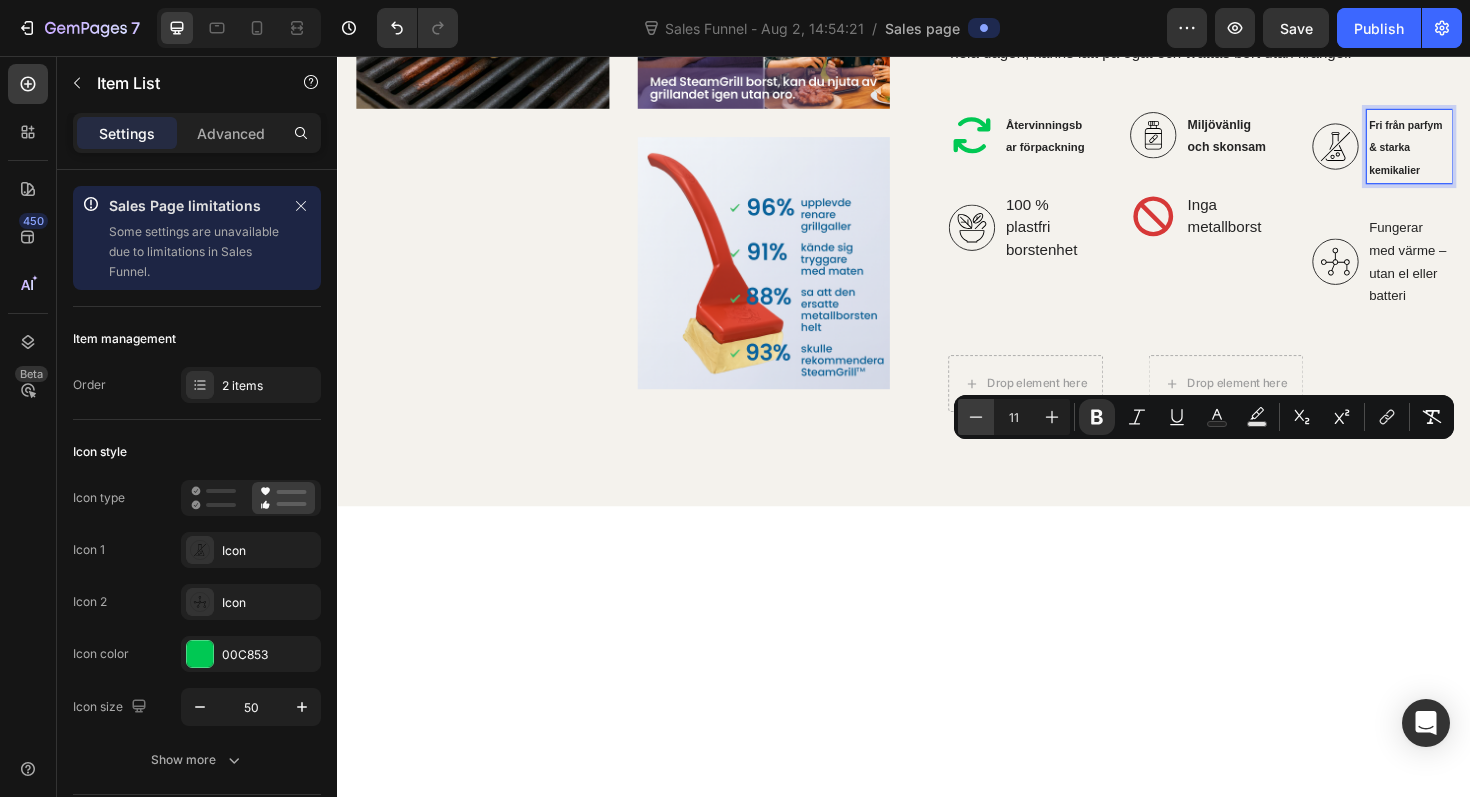 click on "Minus" at bounding box center (976, 417) 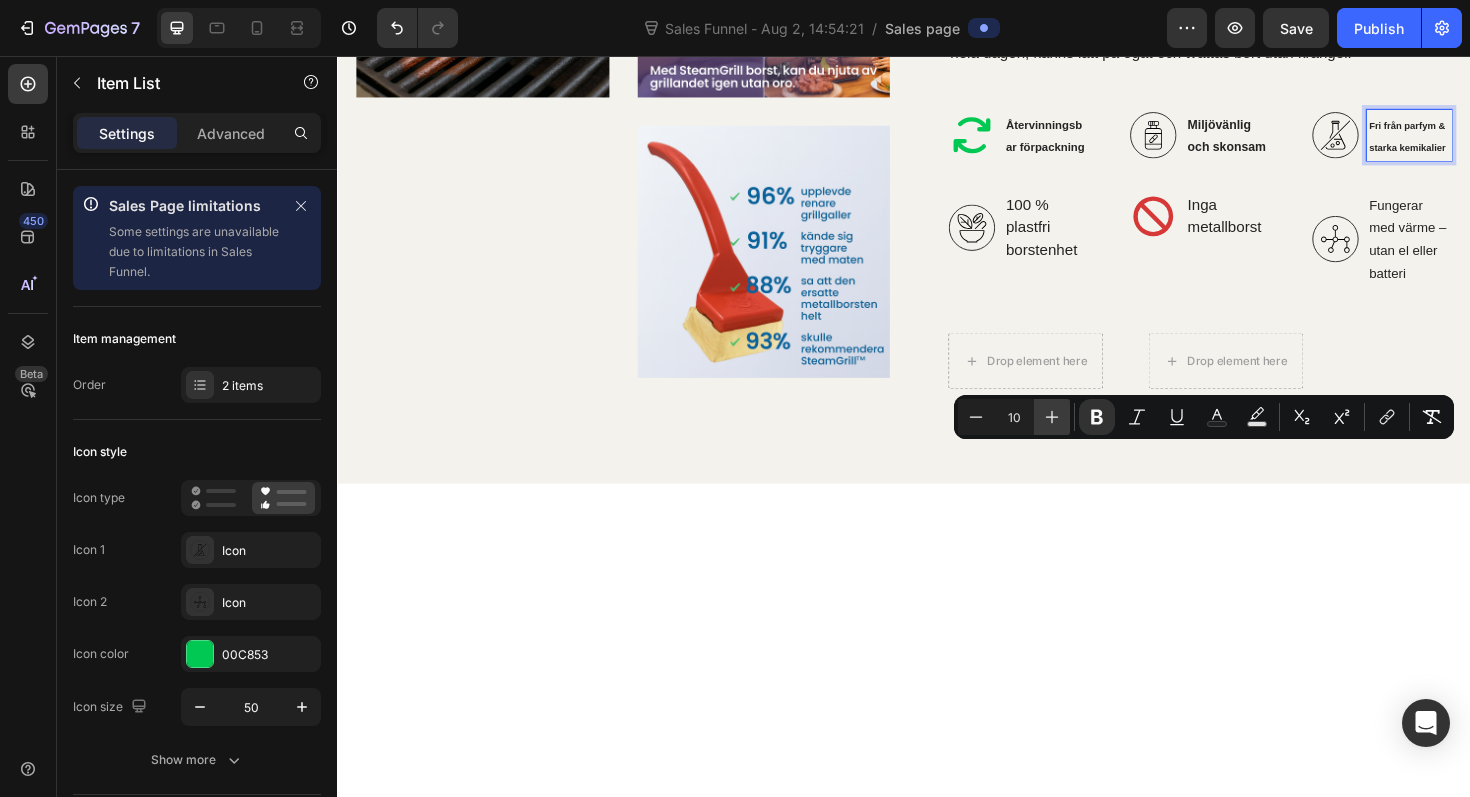click 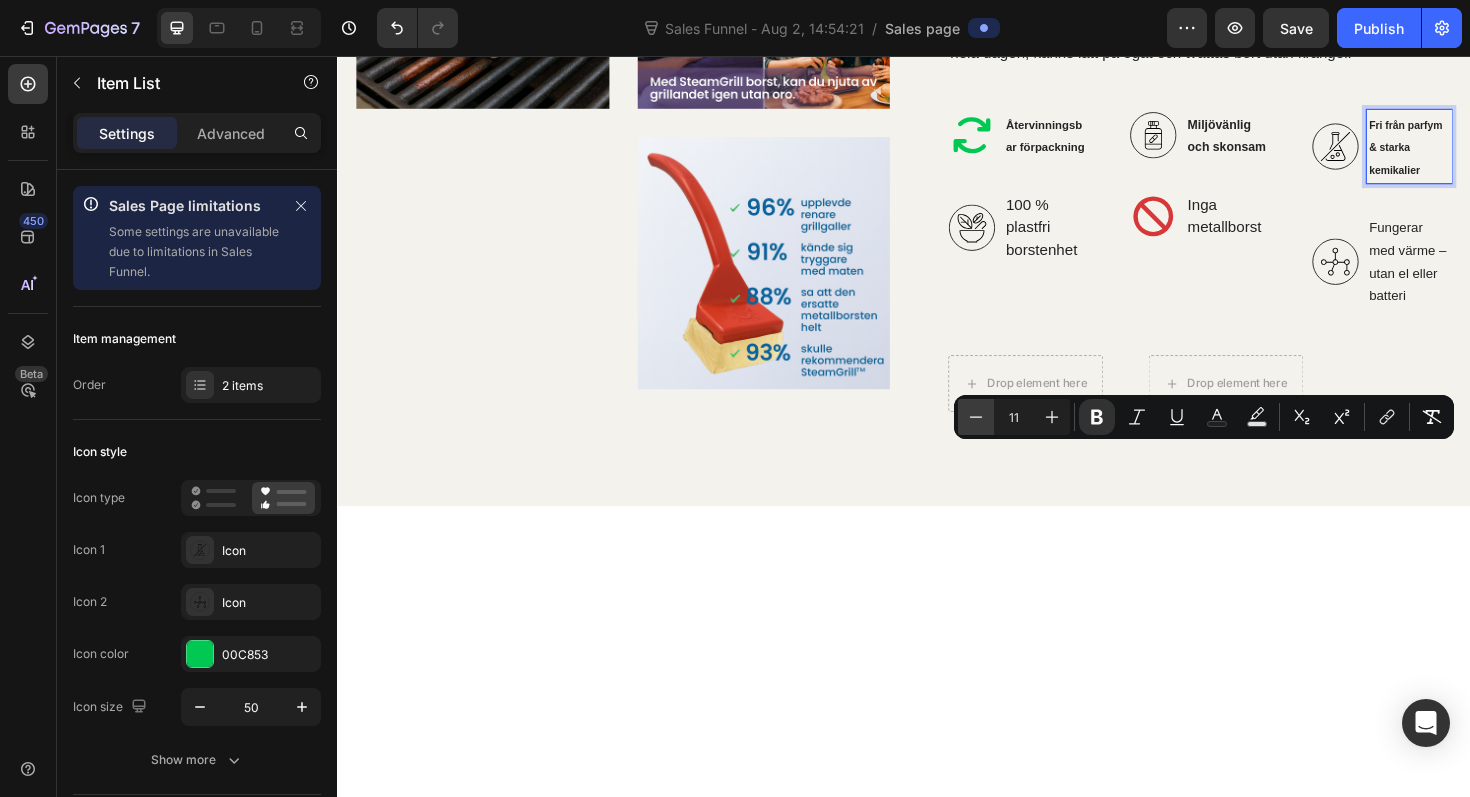 click 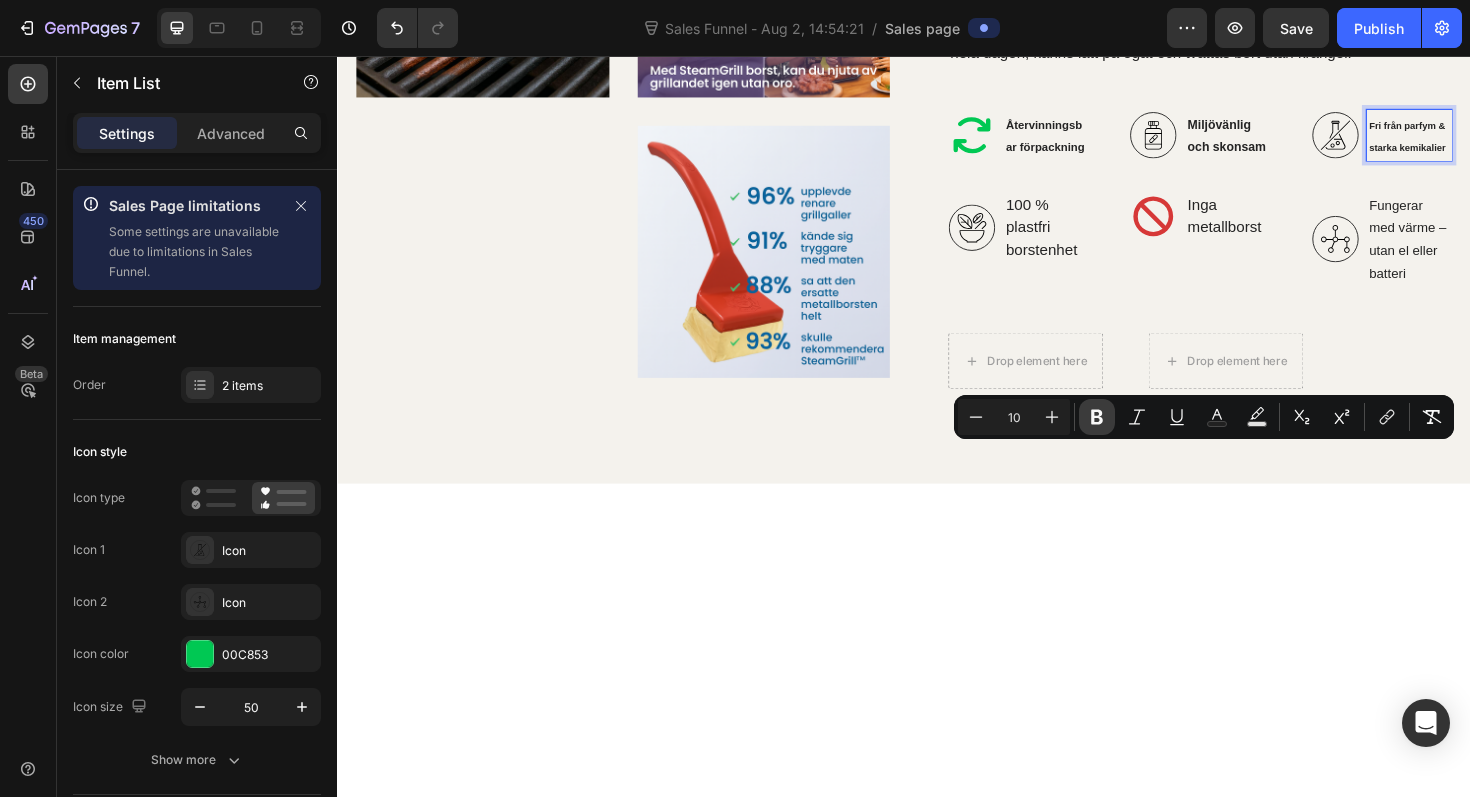 click 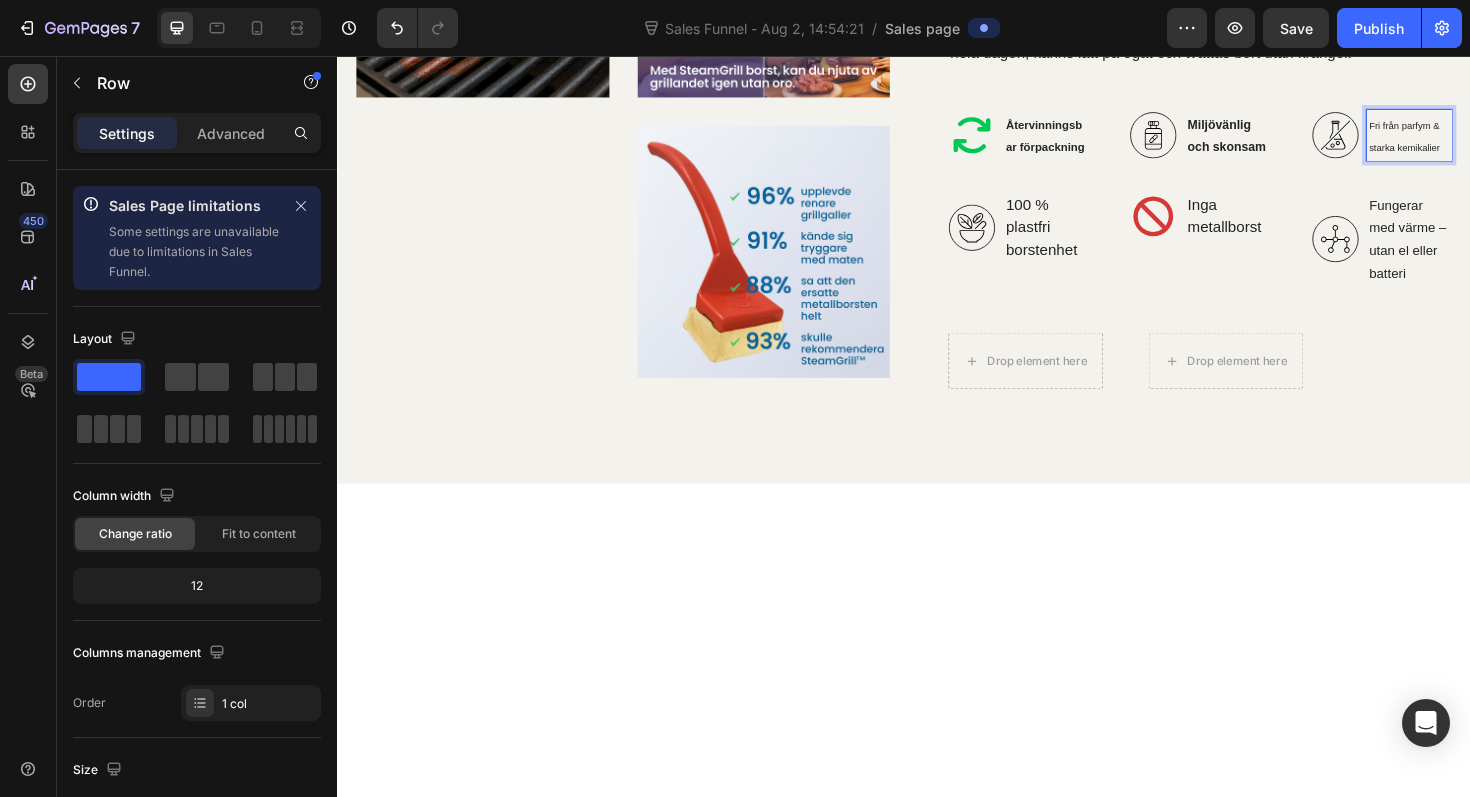 click on "Ledande tillverkare av mascara för mogna kvinnor Heading PrimeLash™  representerar nästa generations mascara – särskilt utvecklad för kvinnor med tunnare, glesare eller rakare fransar. Med fokus på vård, precision och resultat ger den varje frans lyft, längd och fyllighet – utan klumpar, utan smulor, och utan irritation. Perfekt för dig som vill ha en mascara som verkligen fungerar – som håller hela dagen, känns lätt på ögat och tvättas bort utan krångel. Text Block
Återanvändbar design
Testad för livsmedelssäkerhet
Tillverkad i miljövänliga material Item List
100 % plastfri borstlösning
Tål höga temperaturer
Inga kemikalier eller borststrån Item List Row
Återvinningsbar förpackning
100 % plastfri borstenhet Item List
Miljövänlig och skonsam
Inga metallborst Item List" at bounding box center [1250, 114] 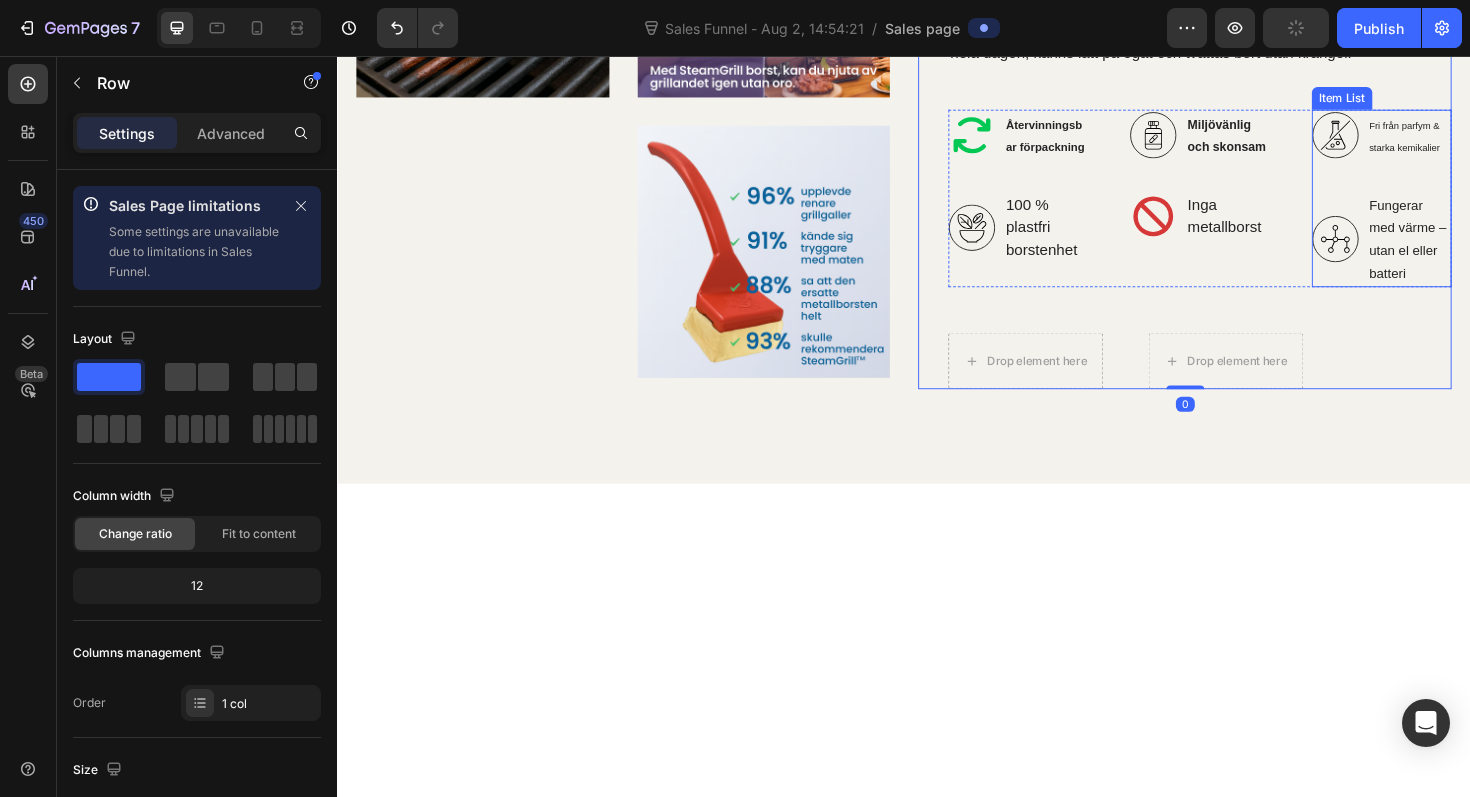 click on "Fri från parfym & starka kemikalier" at bounding box center [1472, 140] 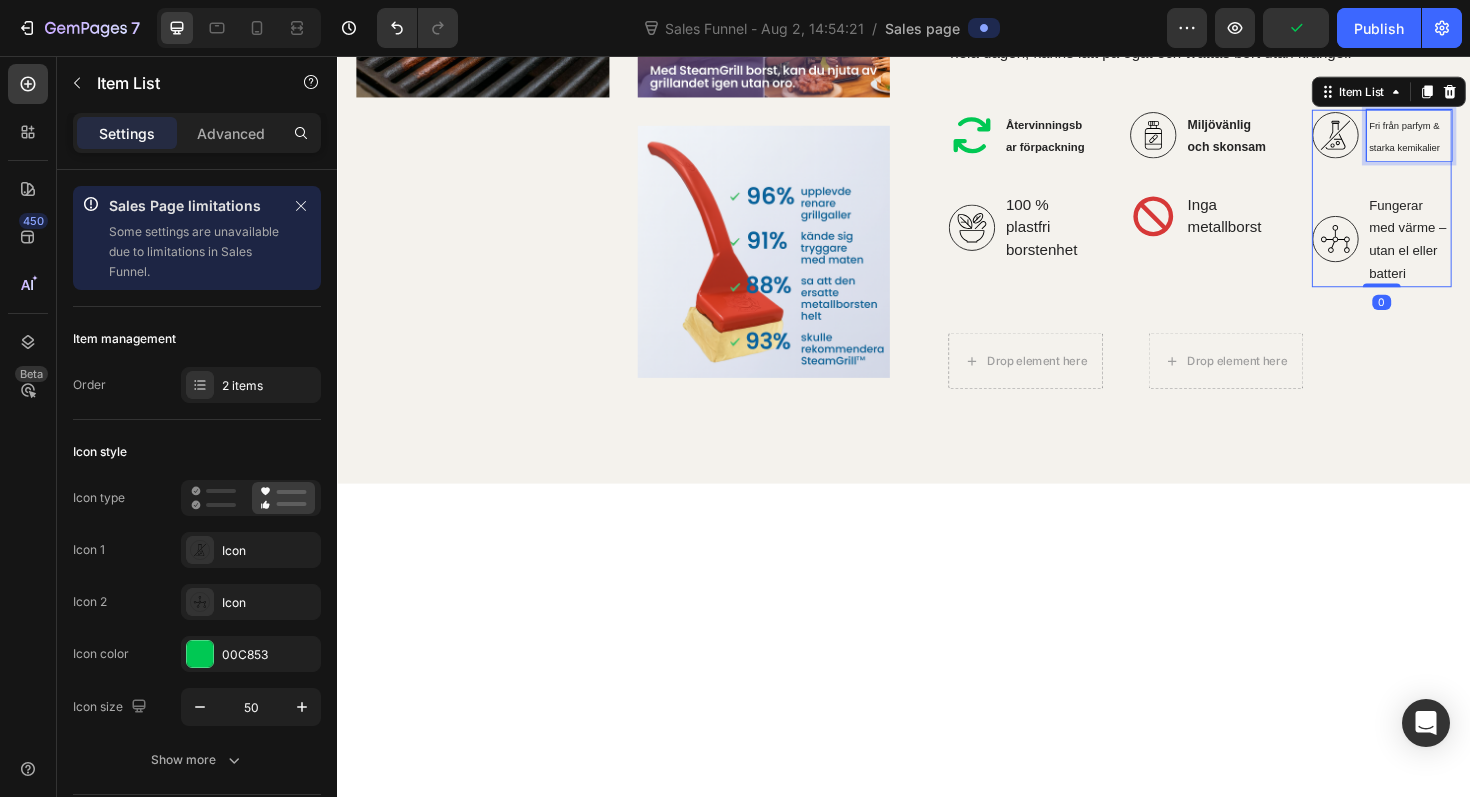 click on "Fri från parfym & starka kemikalier" at bounding box center [1472, 140] 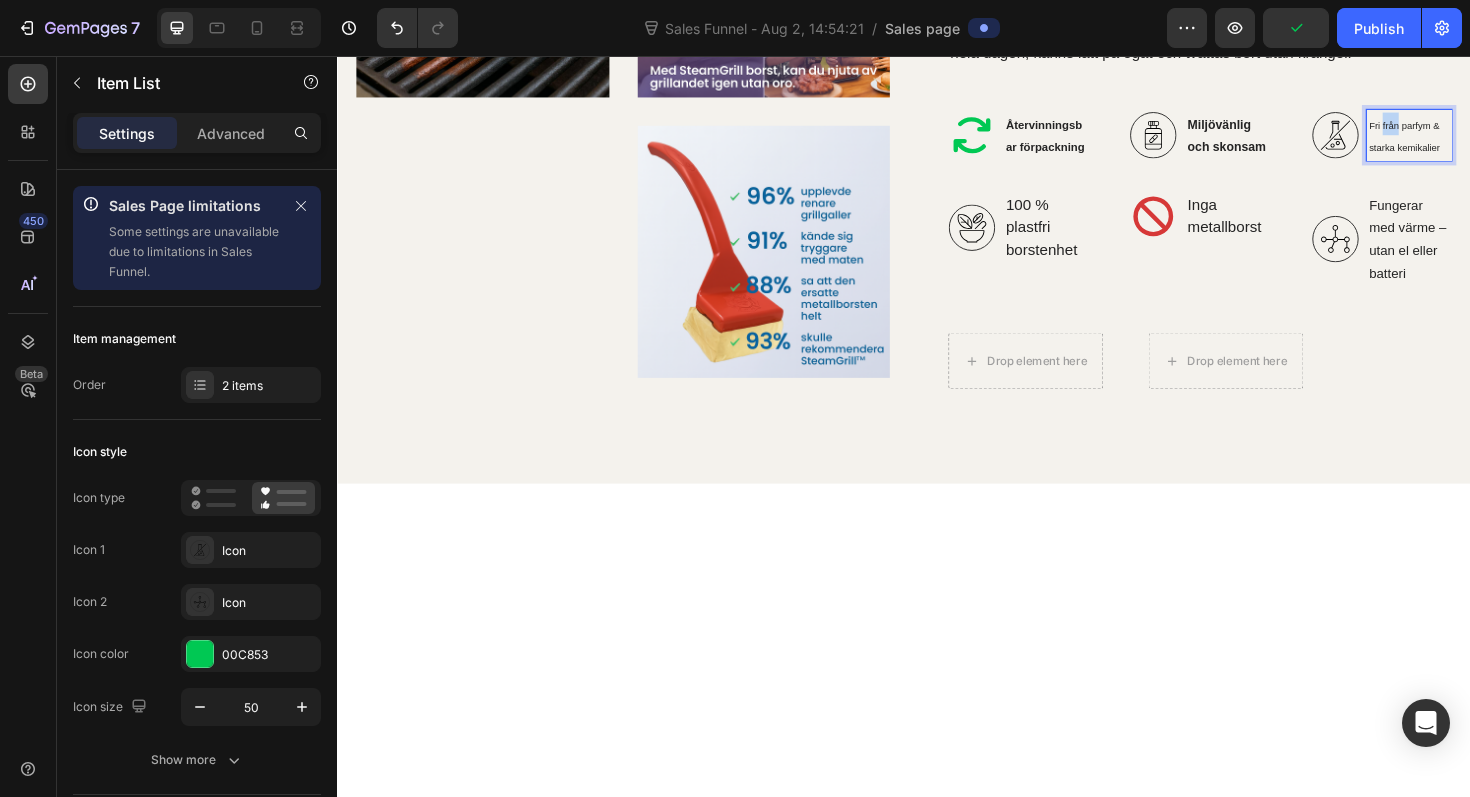 click on "Fri från parfym & starka kemikalier" at bounding box center (1472, 140) 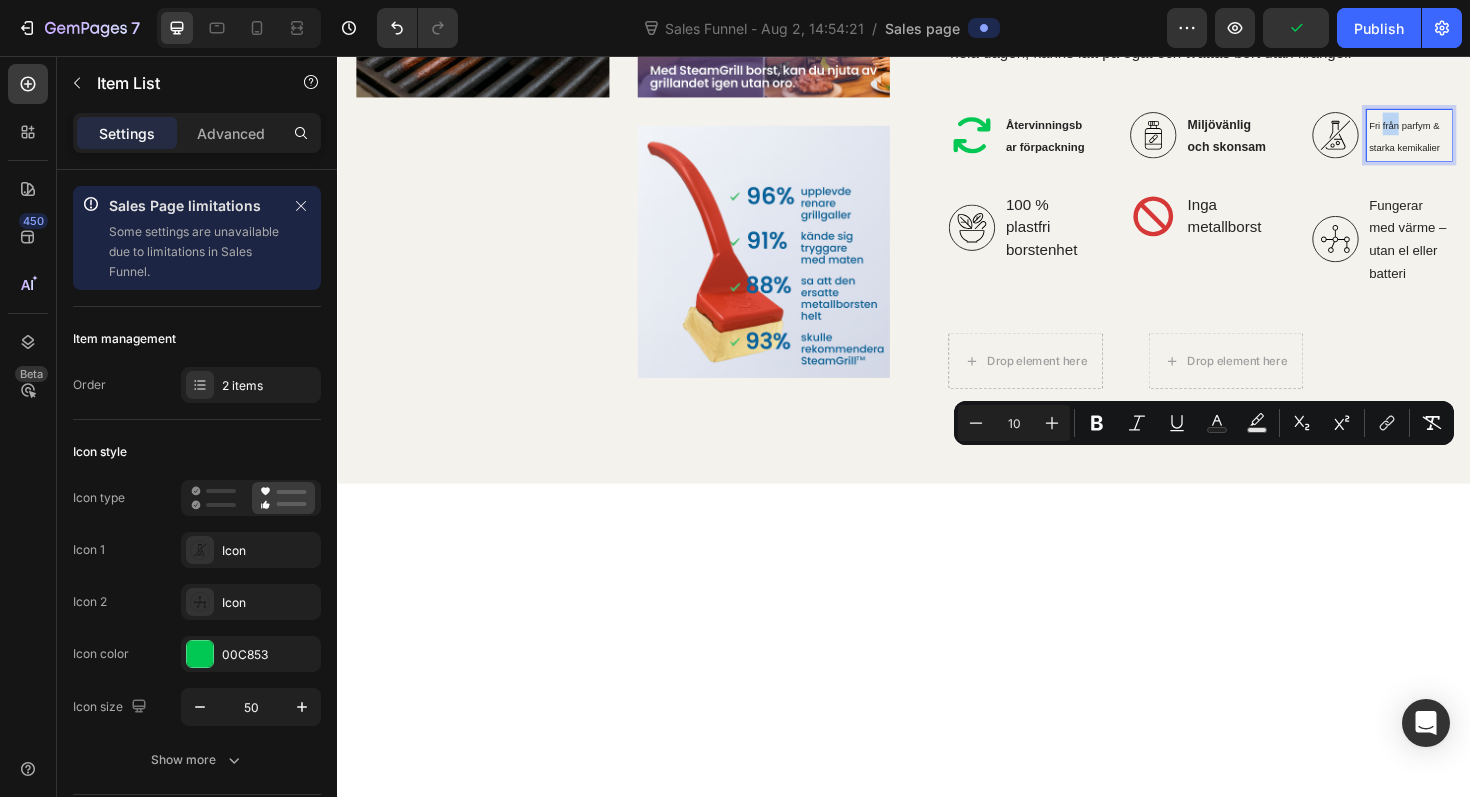 click on "Fri från parfym & starka kemikalier" at bounding box center (1472, 140) 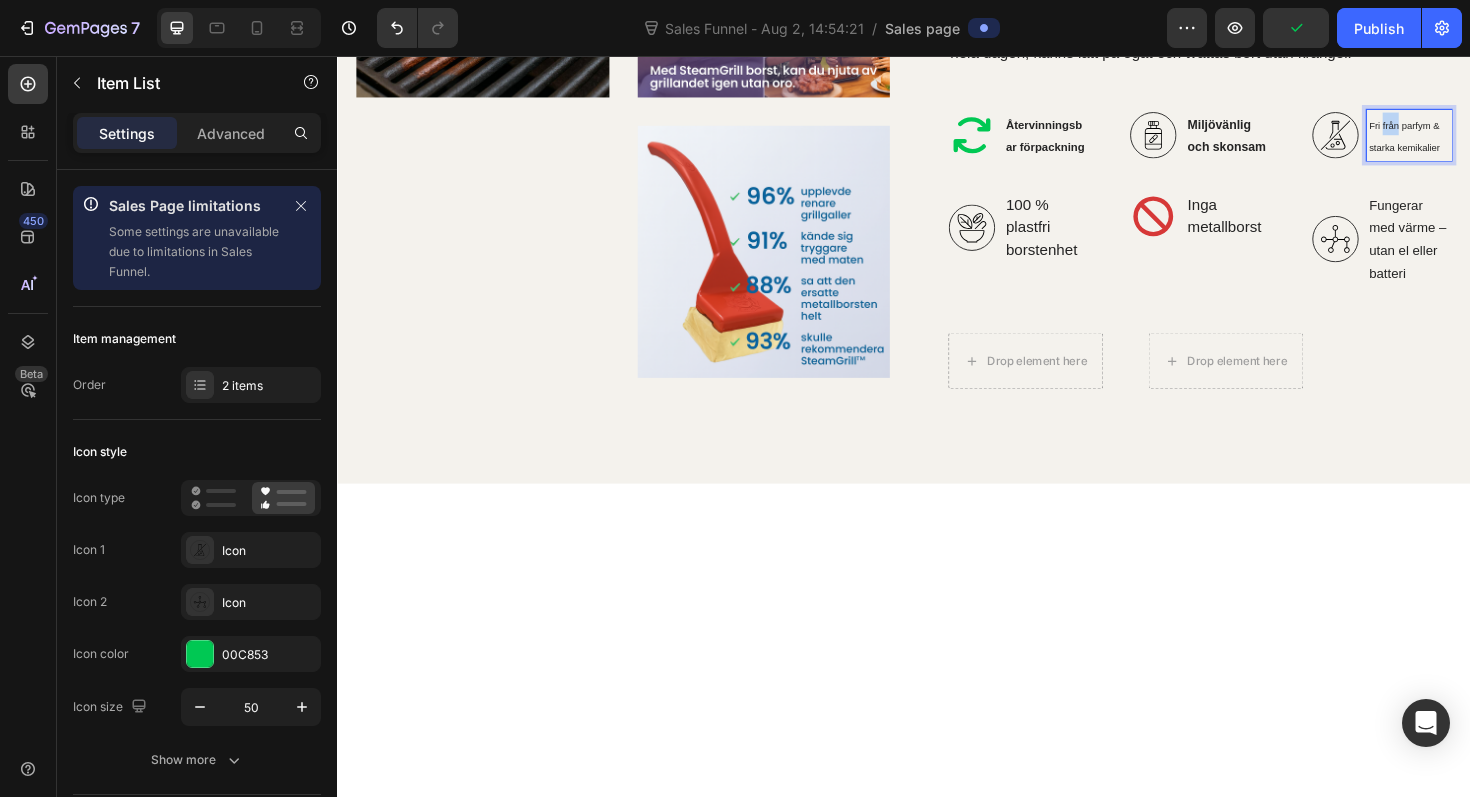 click on "Fri från parfym & starka kemikalier" at bounding box center [1472, 140] 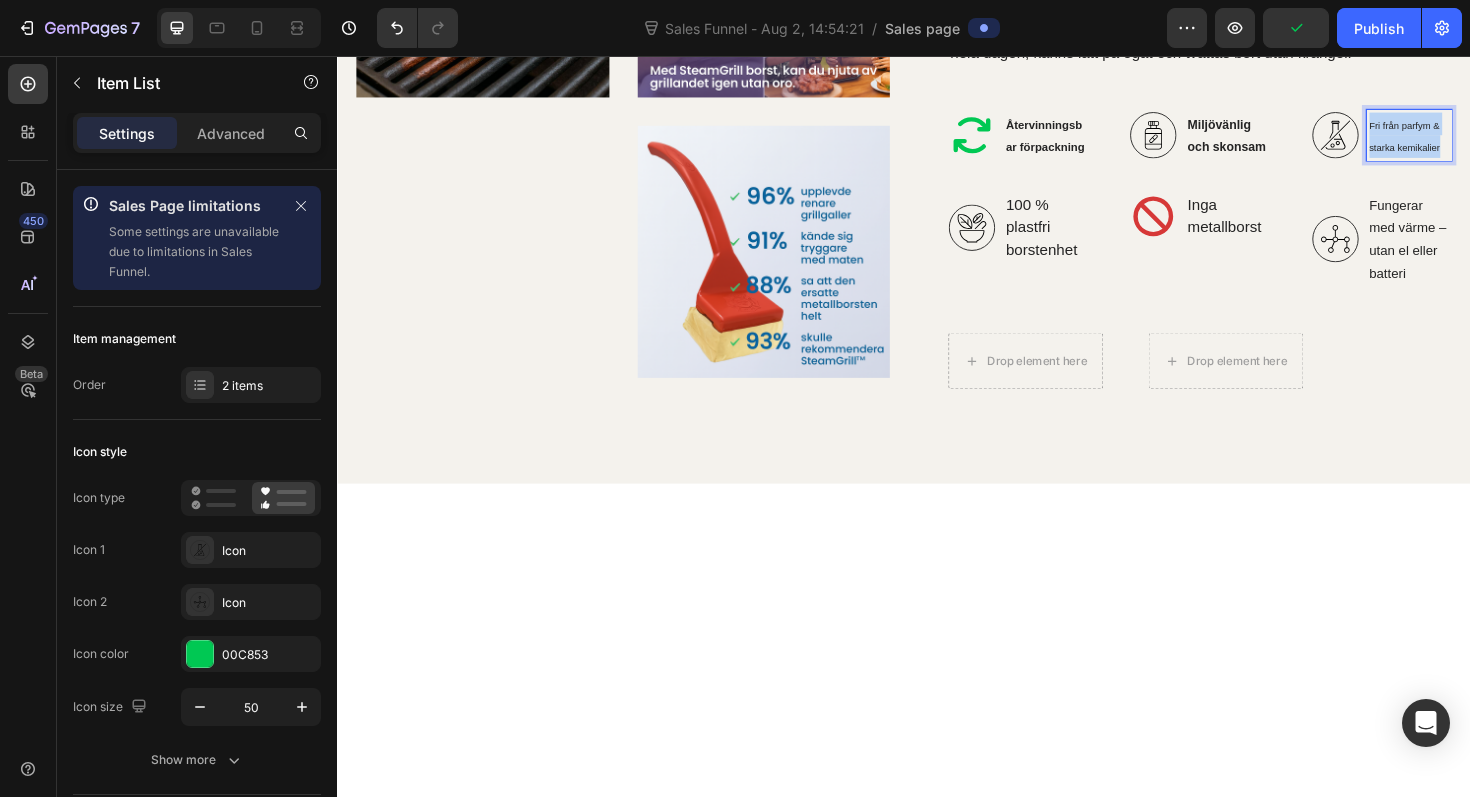 click on "Fri från parfym & starka kemikalier" at bounding box center (1472, 140) 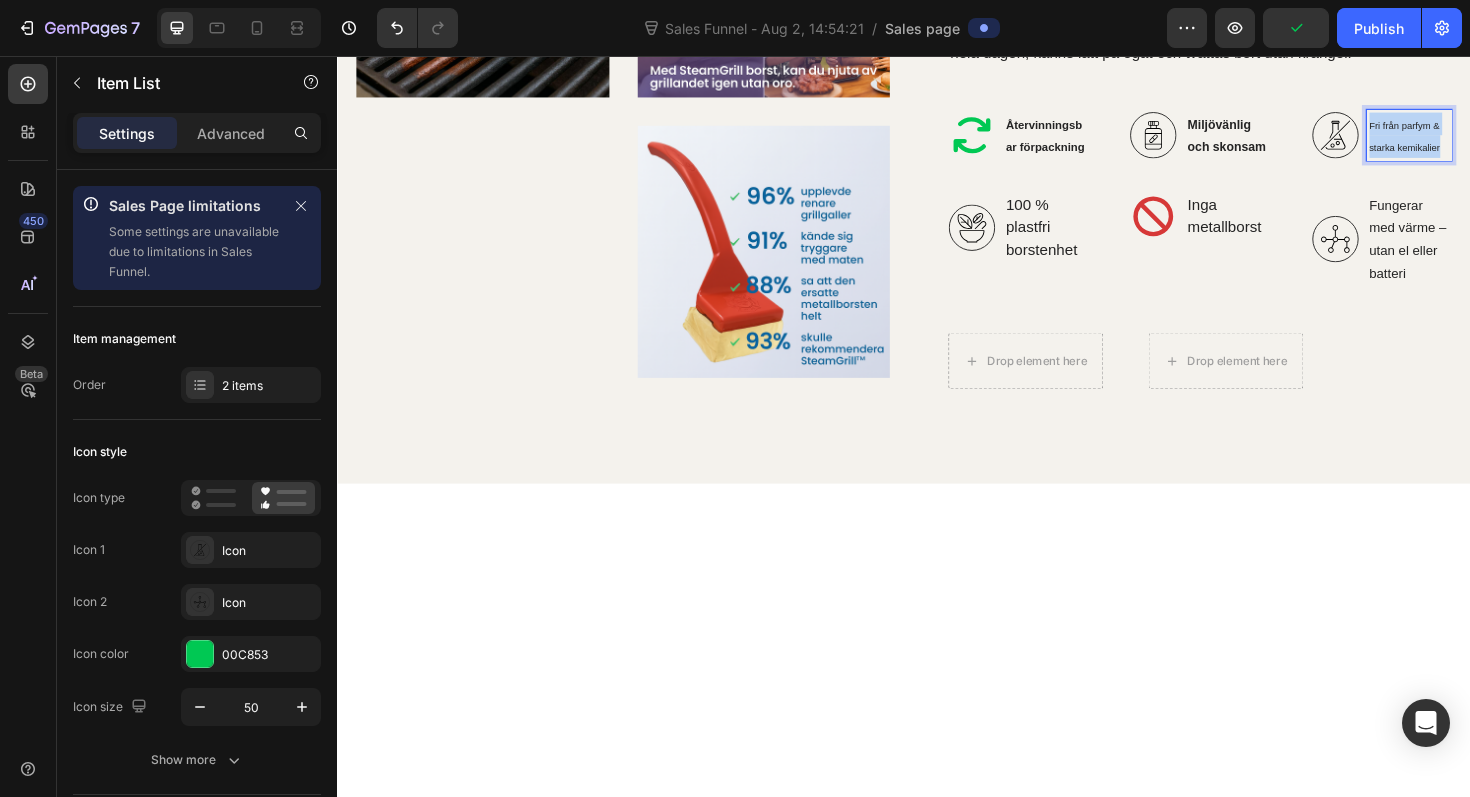click on "Fri från parfym & starka kemikalier" at bounding box center [1472, 140] 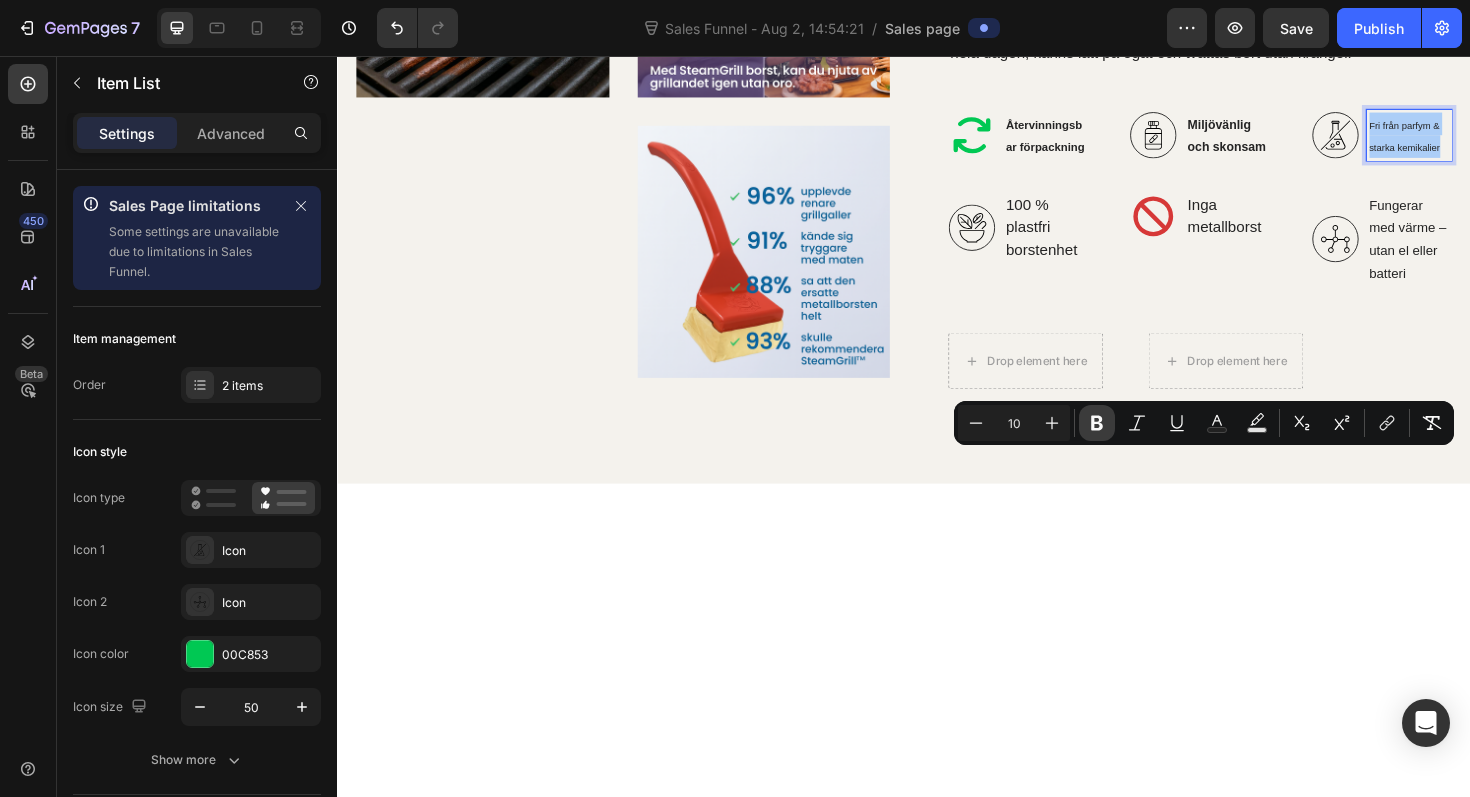 click 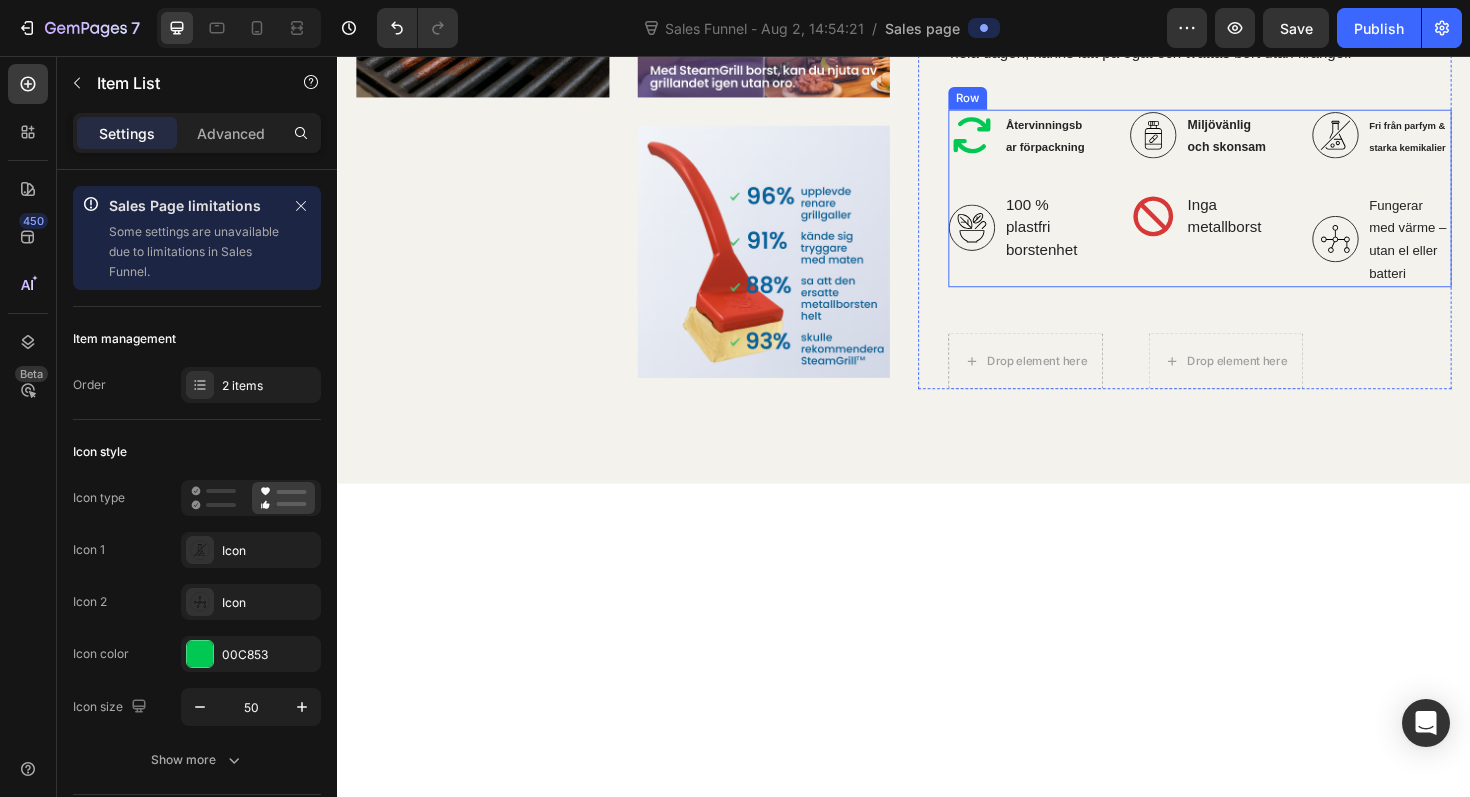 click on "Återvinningsbar förpackning
100 % plastfri borstenhet Item List
Miljövänlig och skonsam
Inga metallborst Item List
Fri från parfym & starka kemikalier
Fungerar med värme – utan el eller batteri Item List   0 Row" at bounding box center (1250, 207) 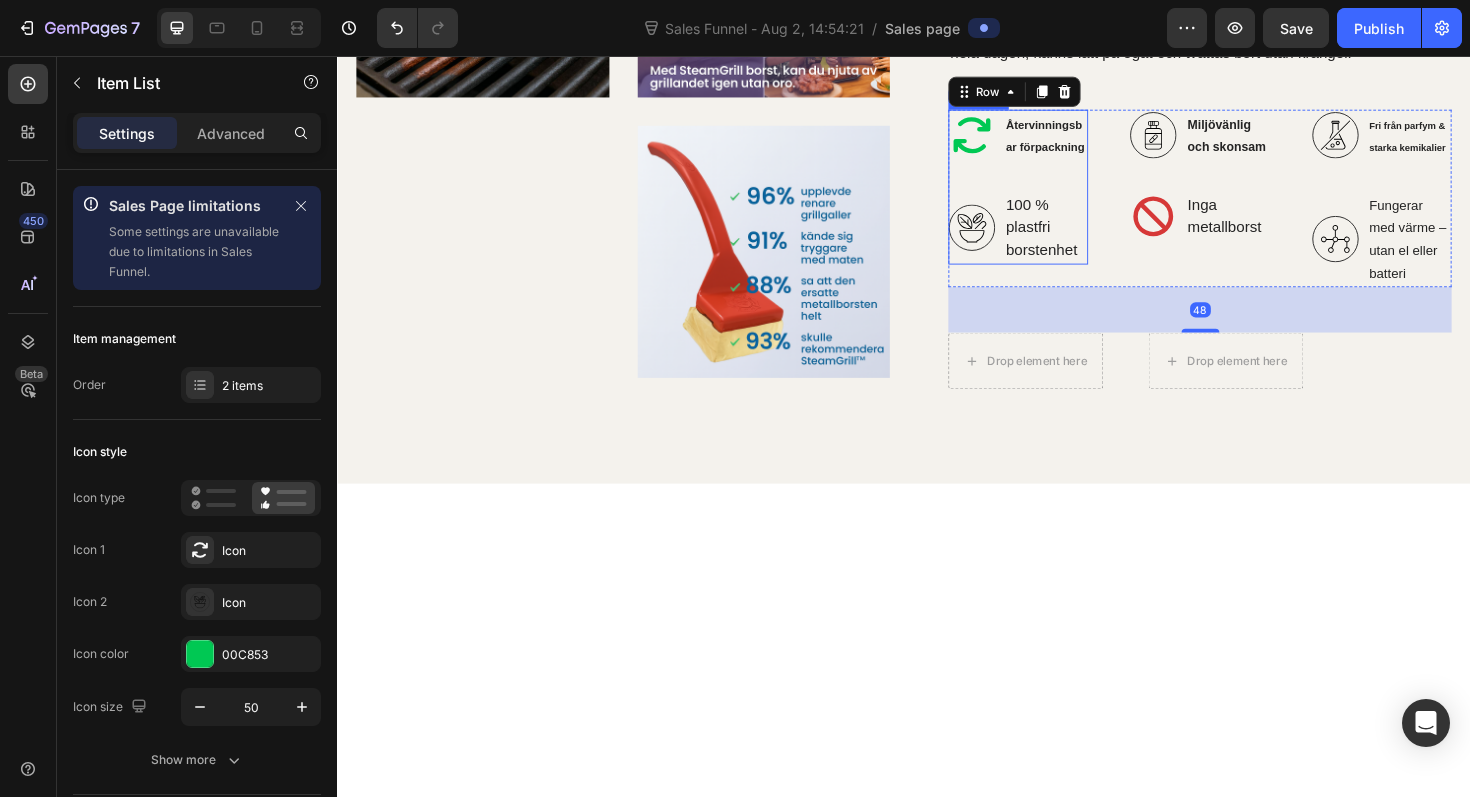 click on "100 % plastfri borstenhet" at bounding box center [1087, 238] 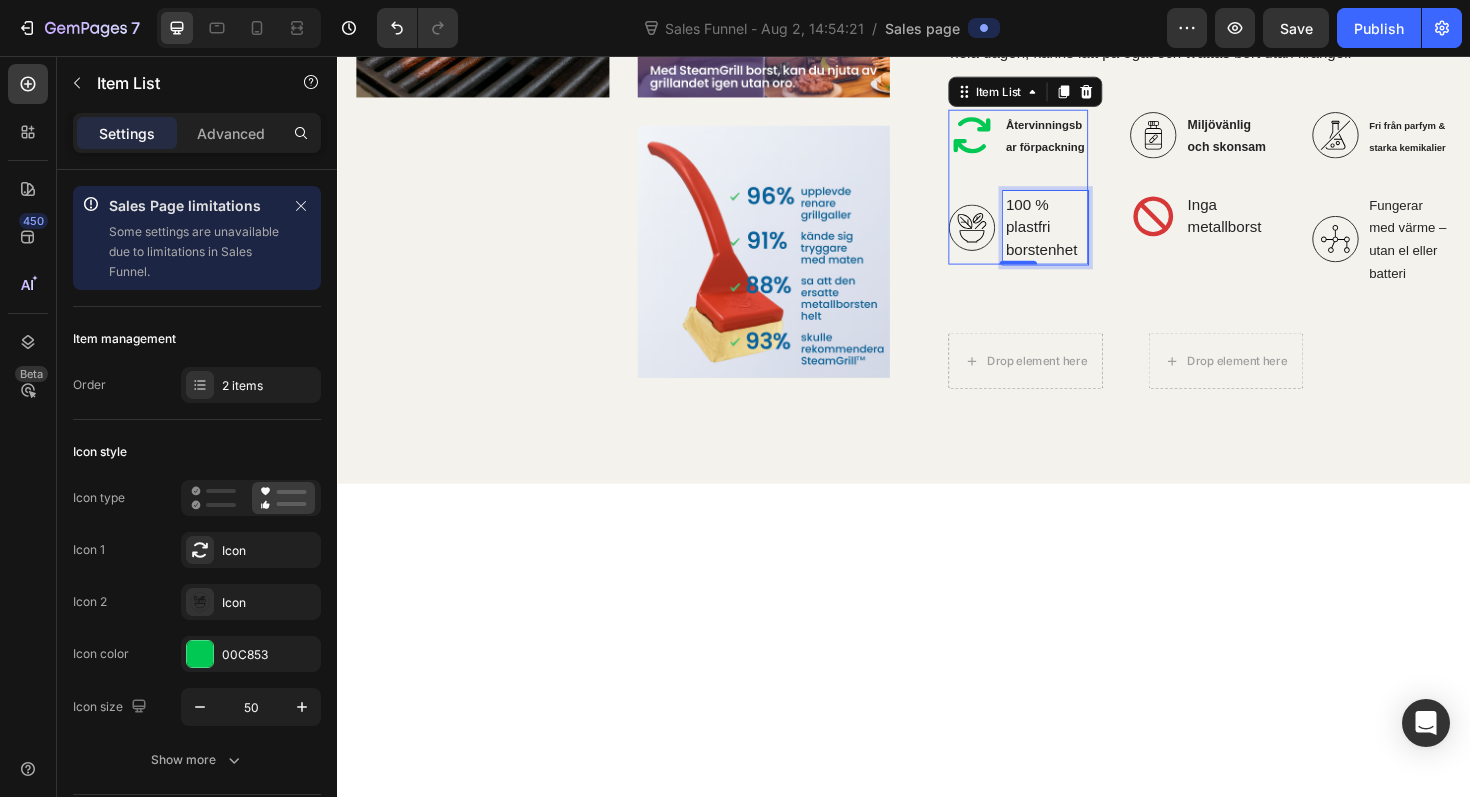 click on "100 % plastfri borstenhet" at bounding box center (1087, 238) 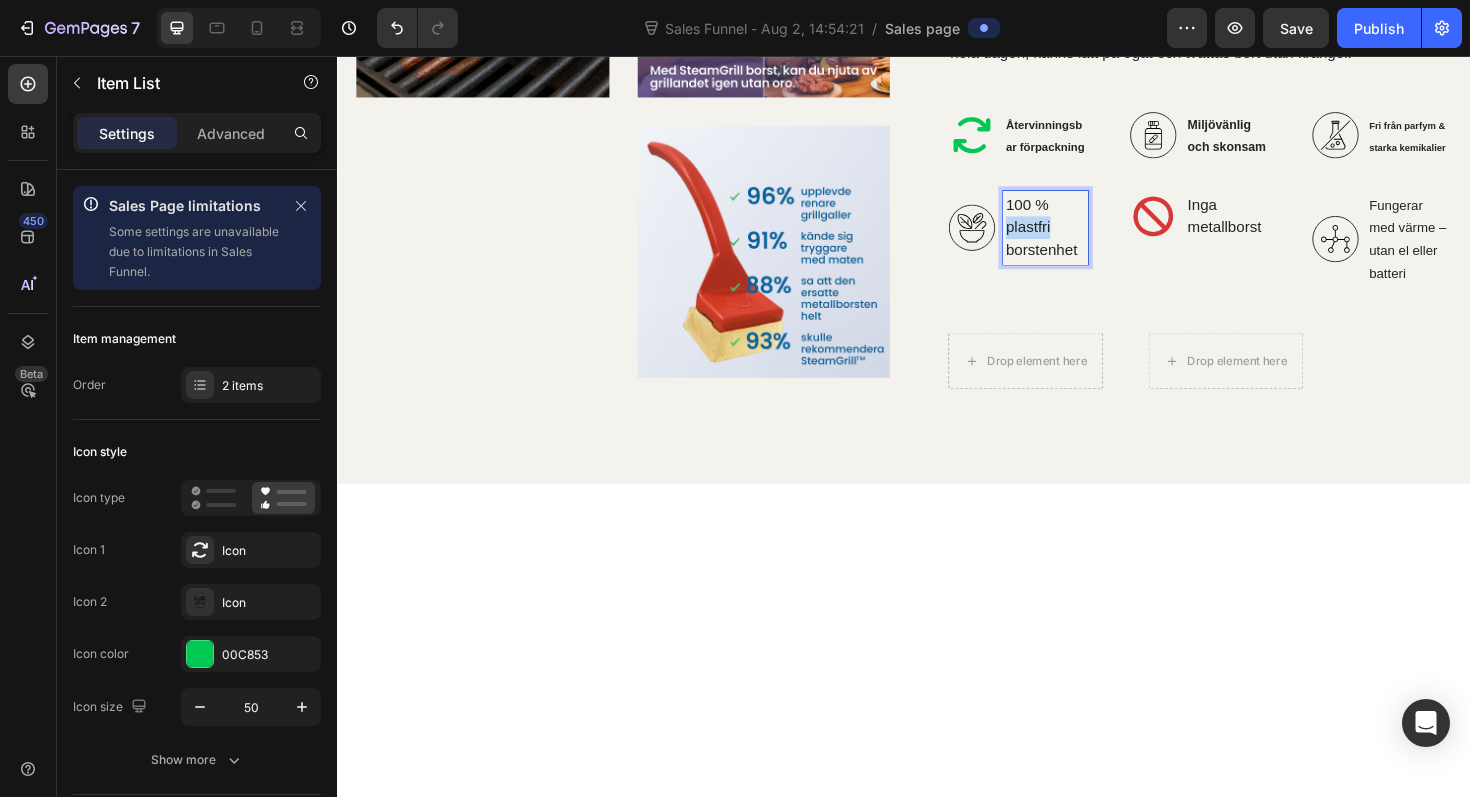 click on "100 % plastfri borstenhet" at bounding box center [1087, 238] 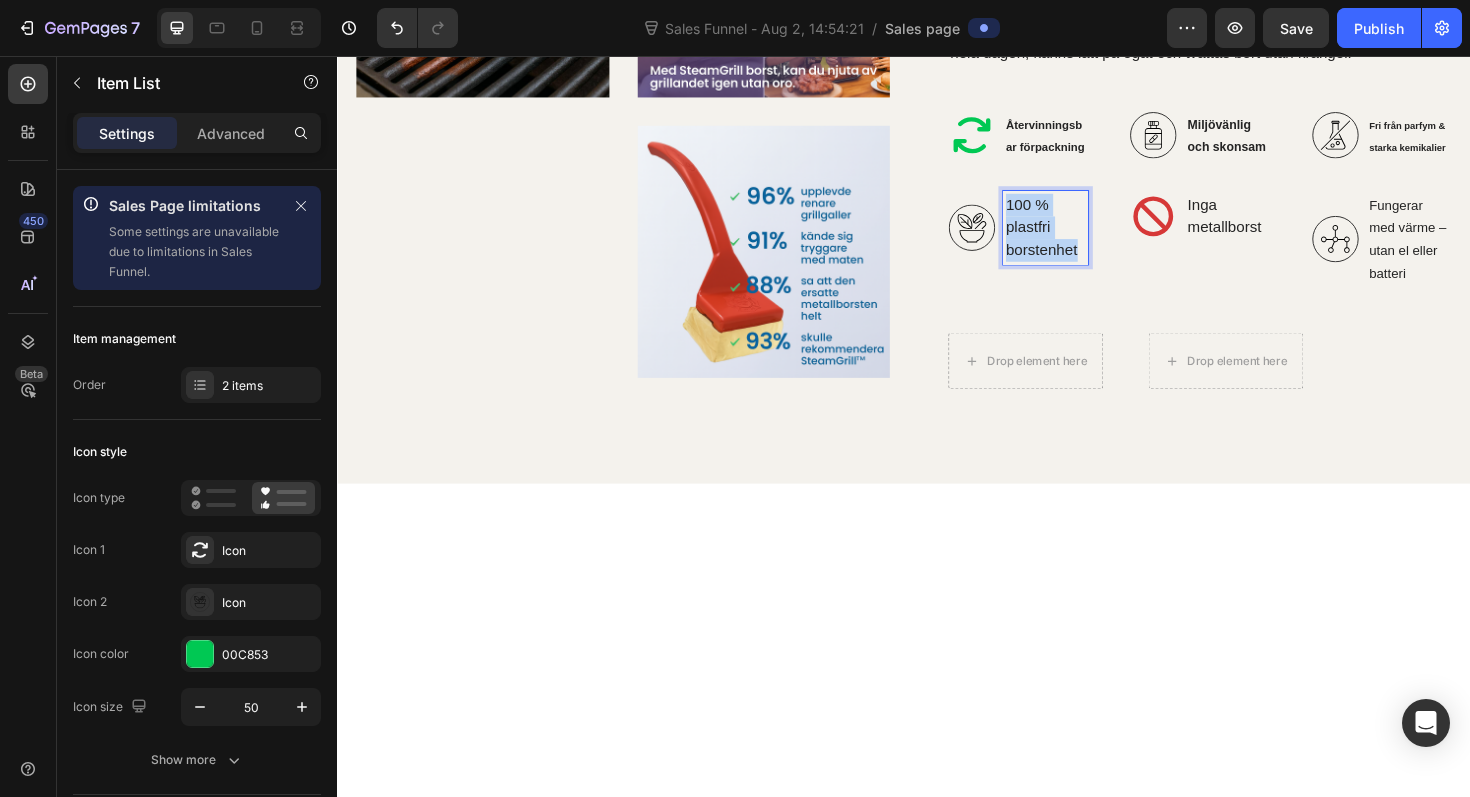 click on "100 % plastfri borstenhet" at bounding box center (1087, 238) 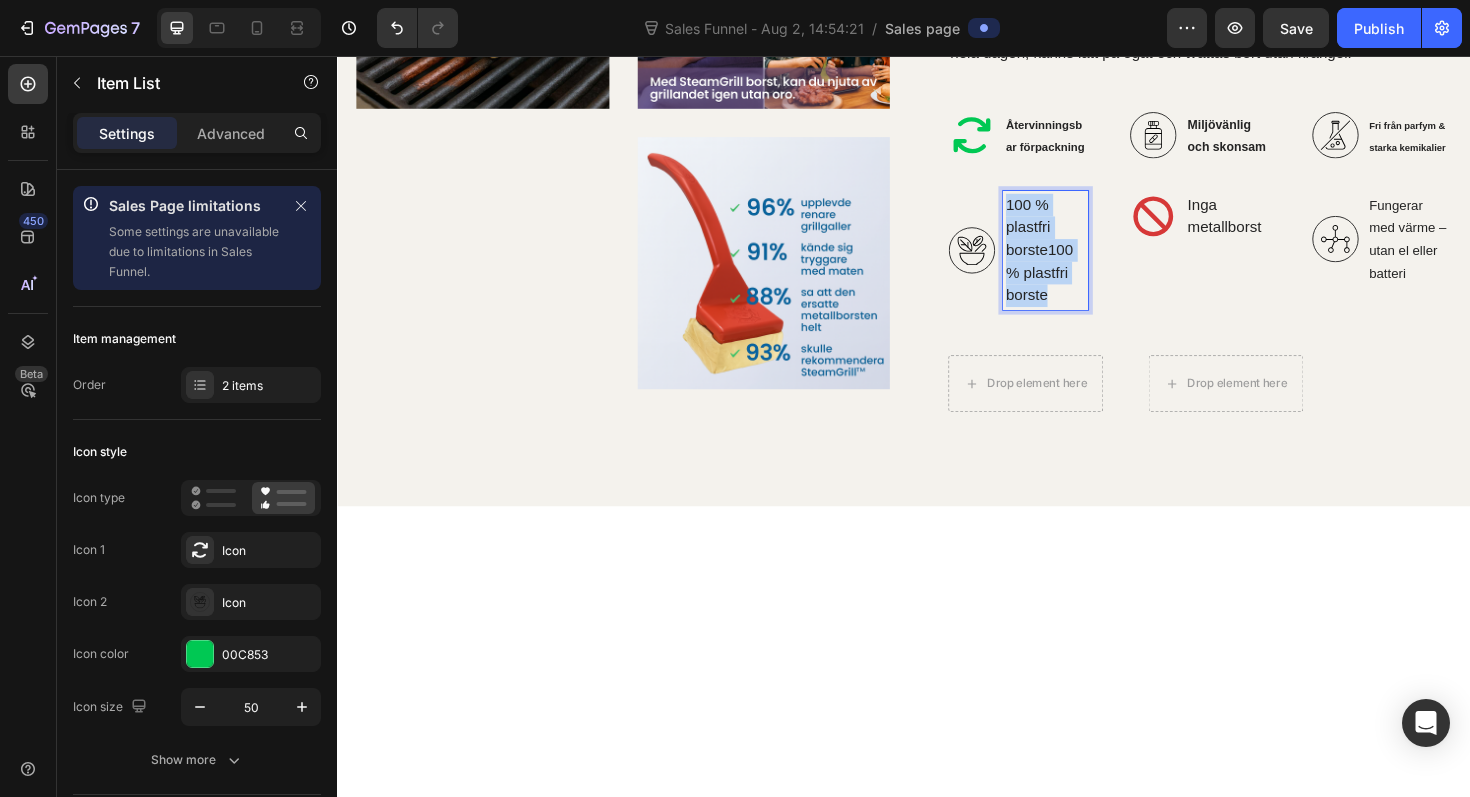 drag, startPoint x: 1093, startPoint y: 657, endPoint x: 1054, endPoint y: 551, distance: 112.94689 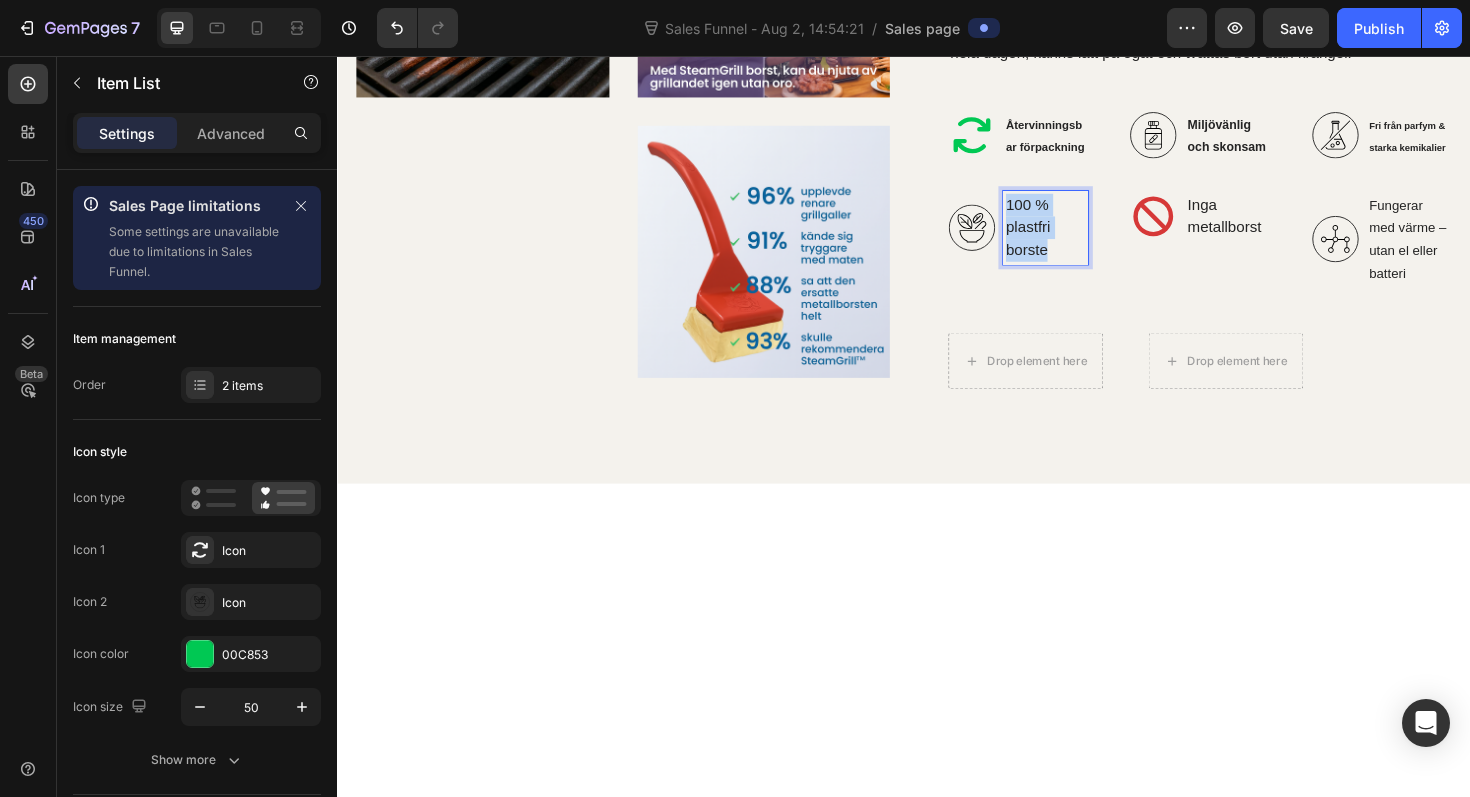 drag, startPoint x: 1097, startPoint y: 619, endPoint x: 1049, endPoint y: 553, distance: 81.608826 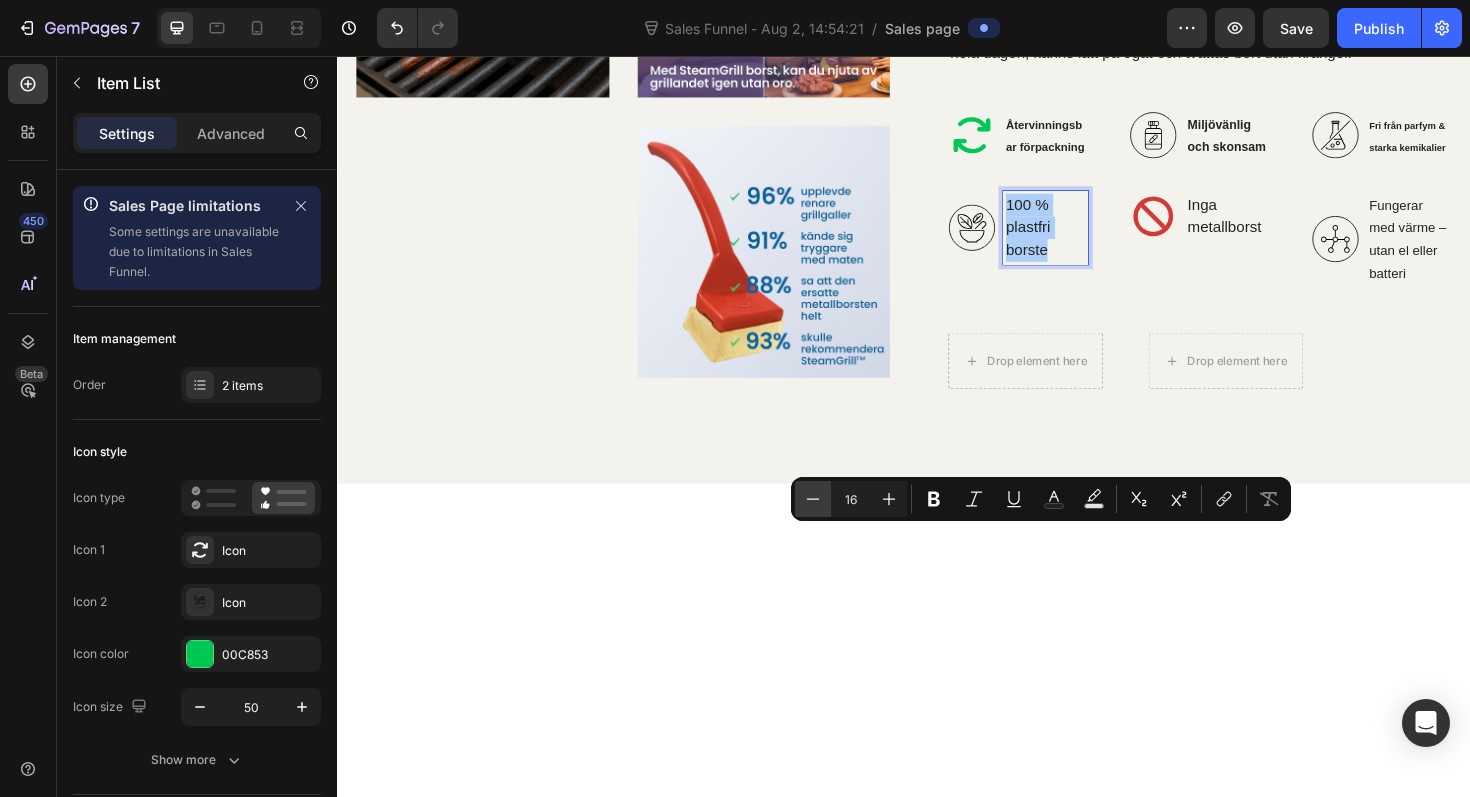 click on "Minus" at bounding box center (813, 499) 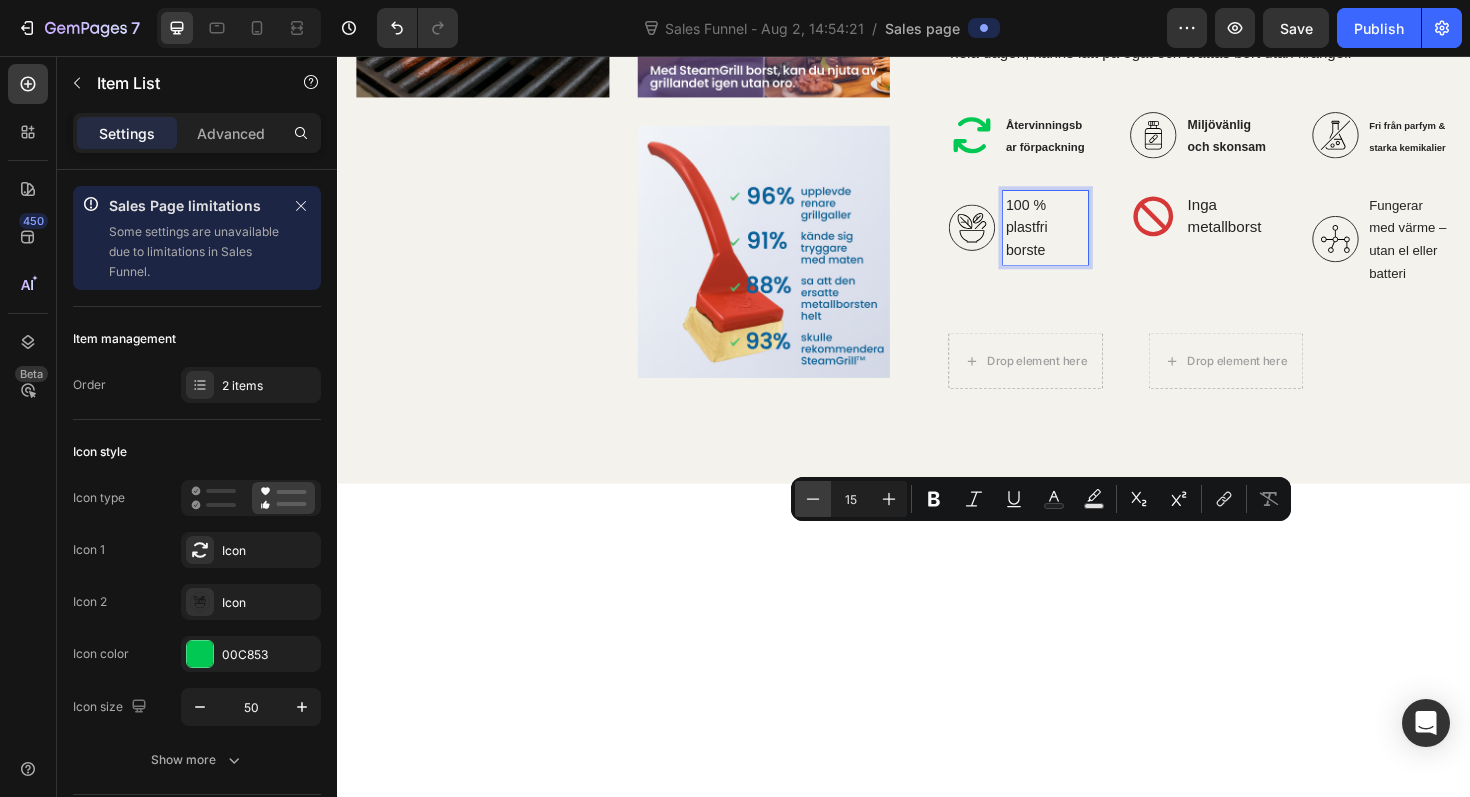 click on "Minus" at bounding box center (813, 499) 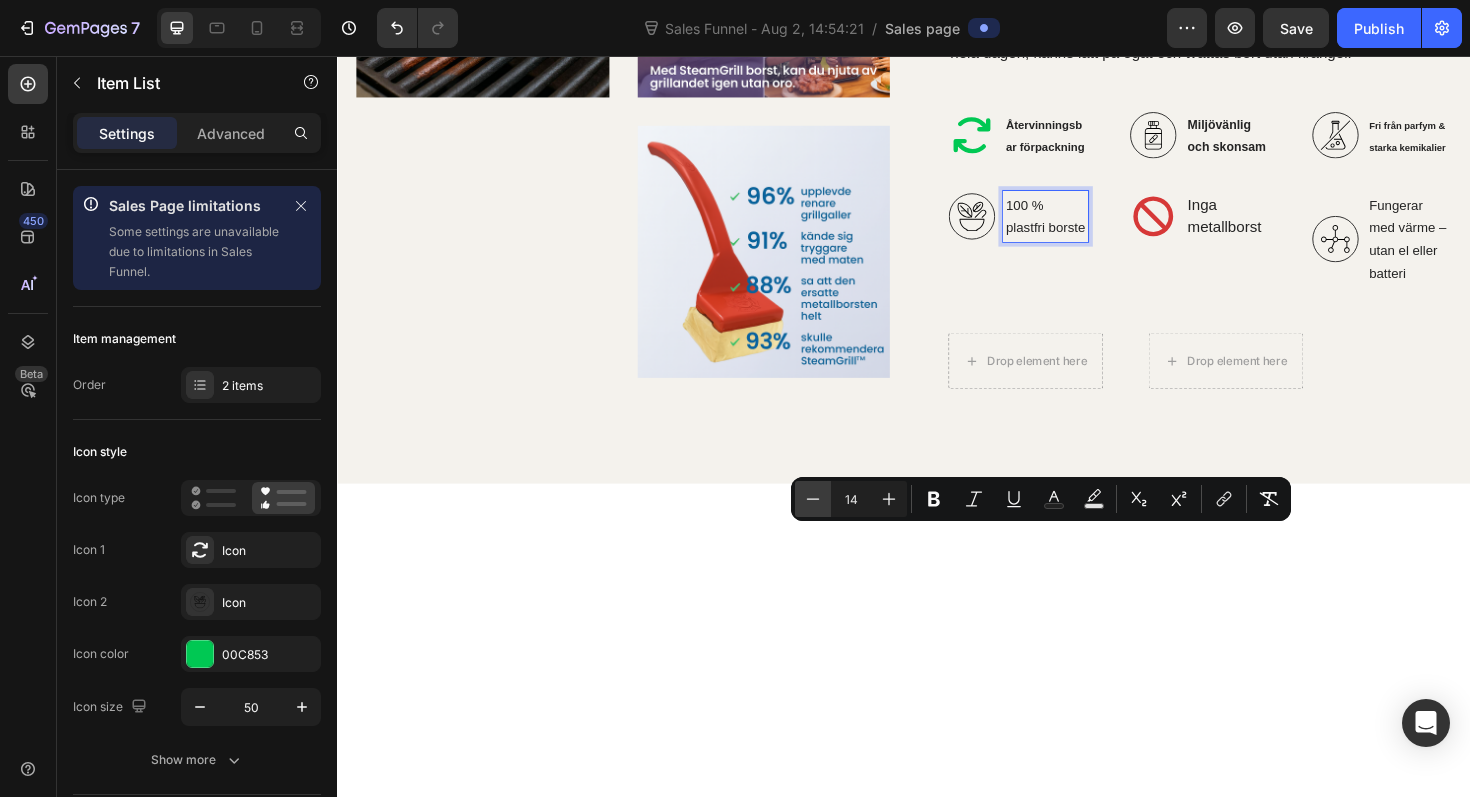 click on "Minus" at bounding box center [813, 499] 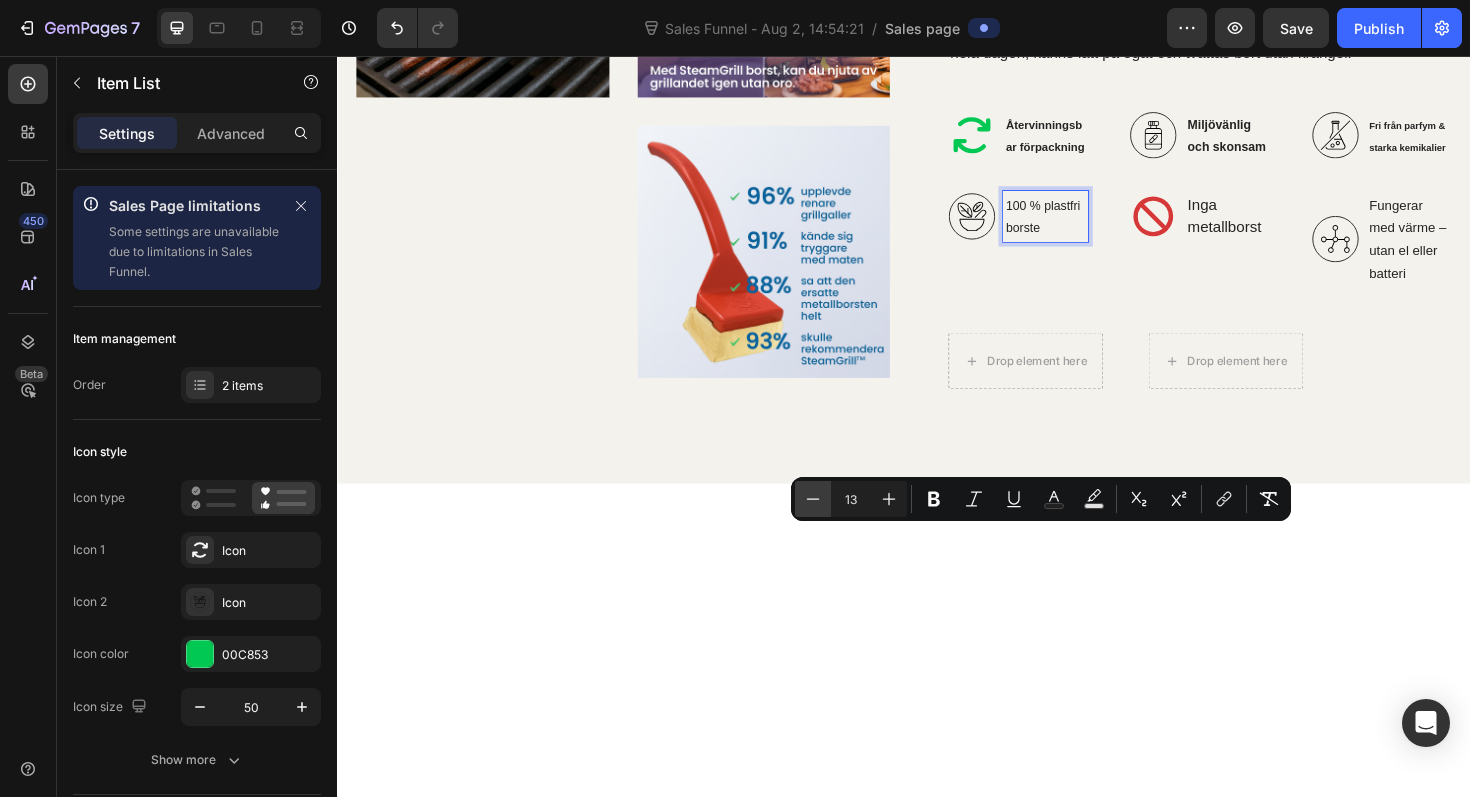 click on "Minus" at bounding box center (813, 499) 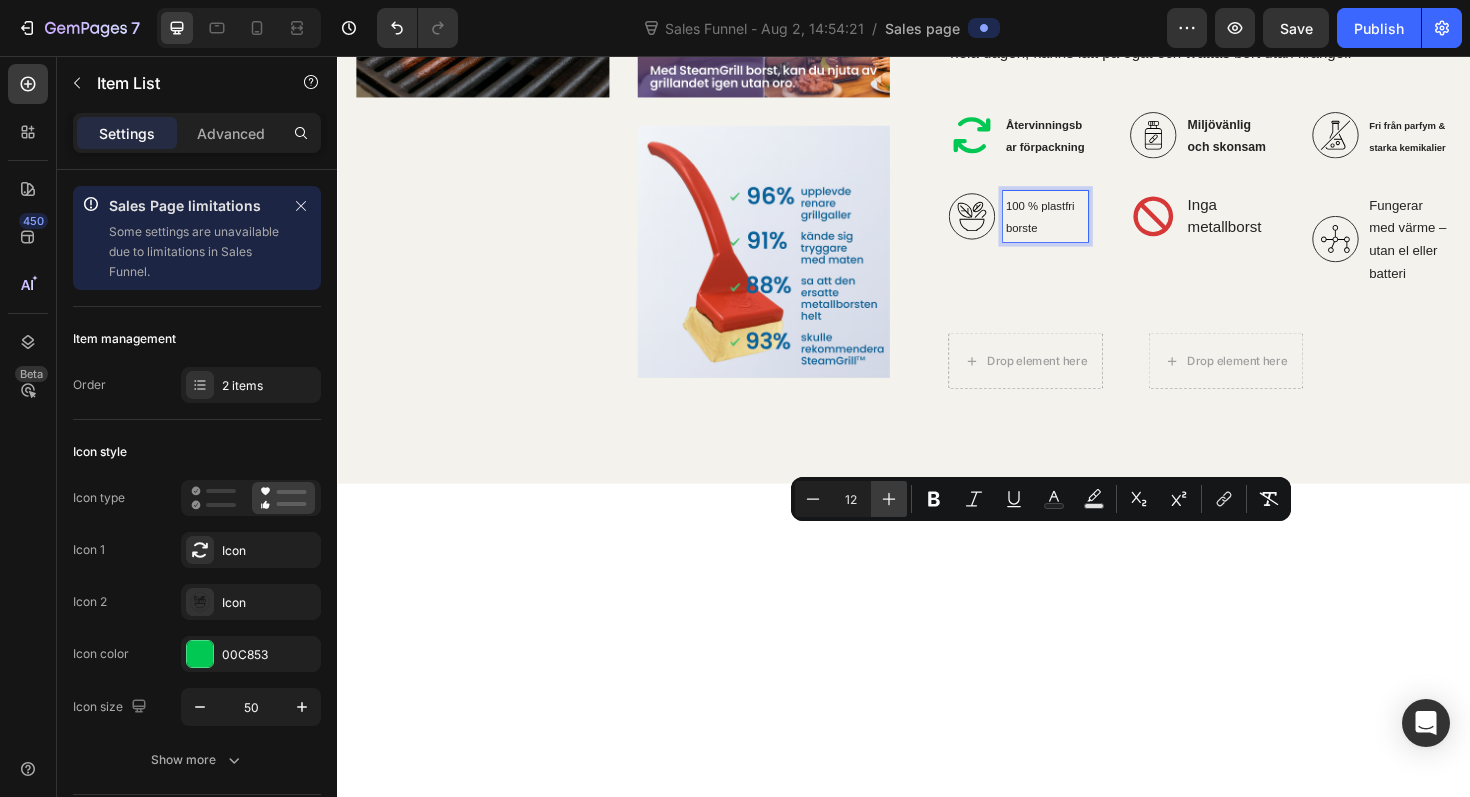 click 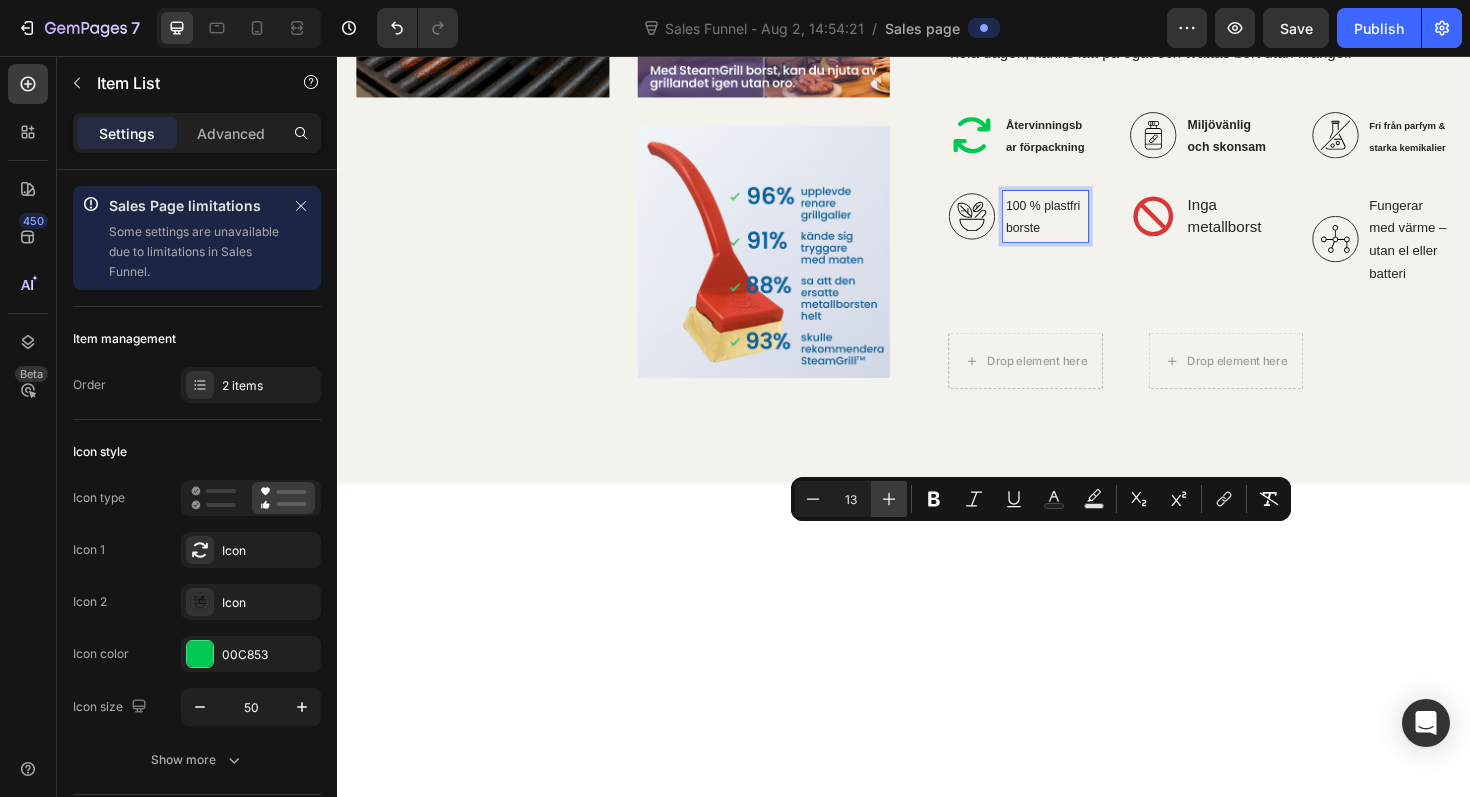 click 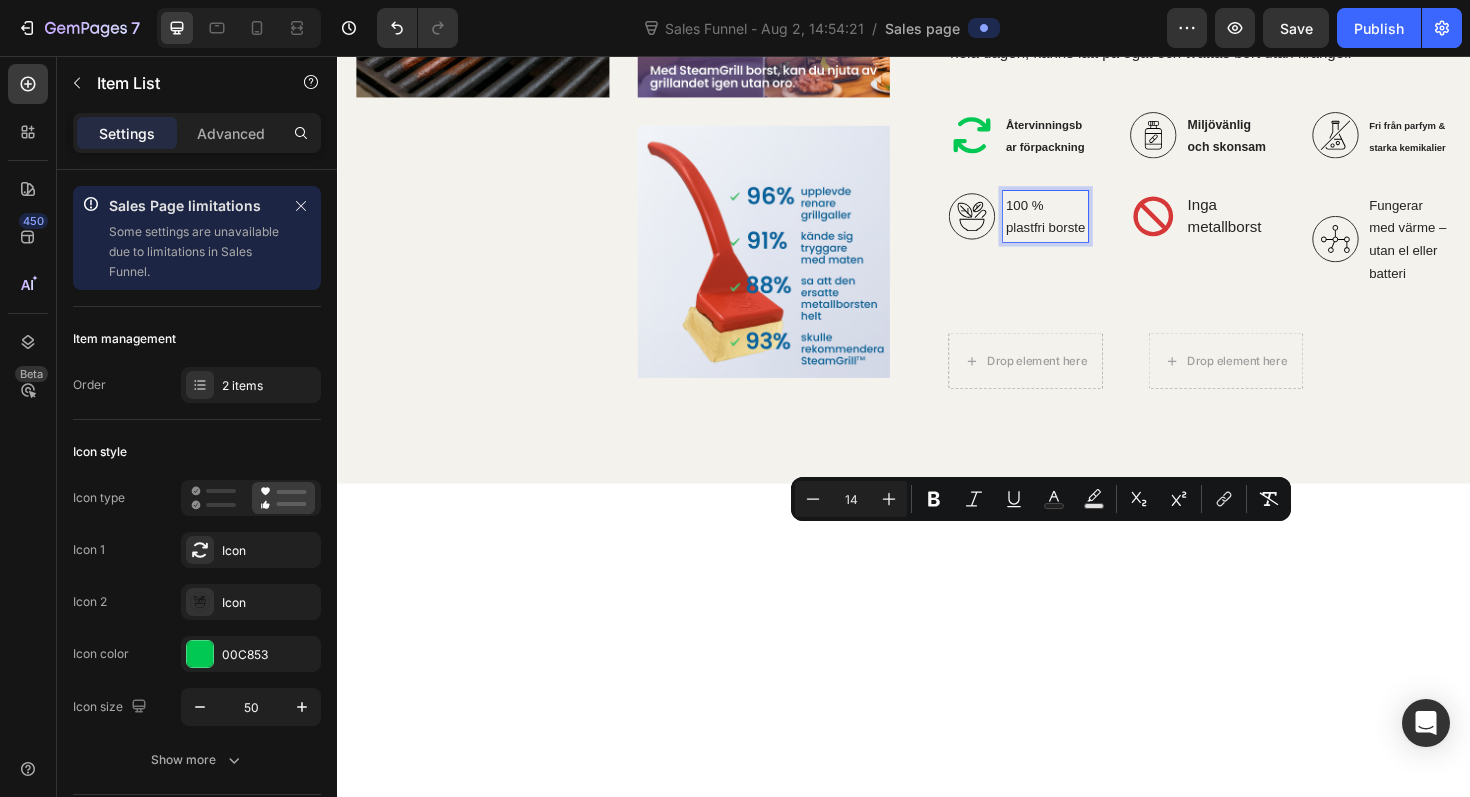 click on "14" at bounding box center (851, 499) 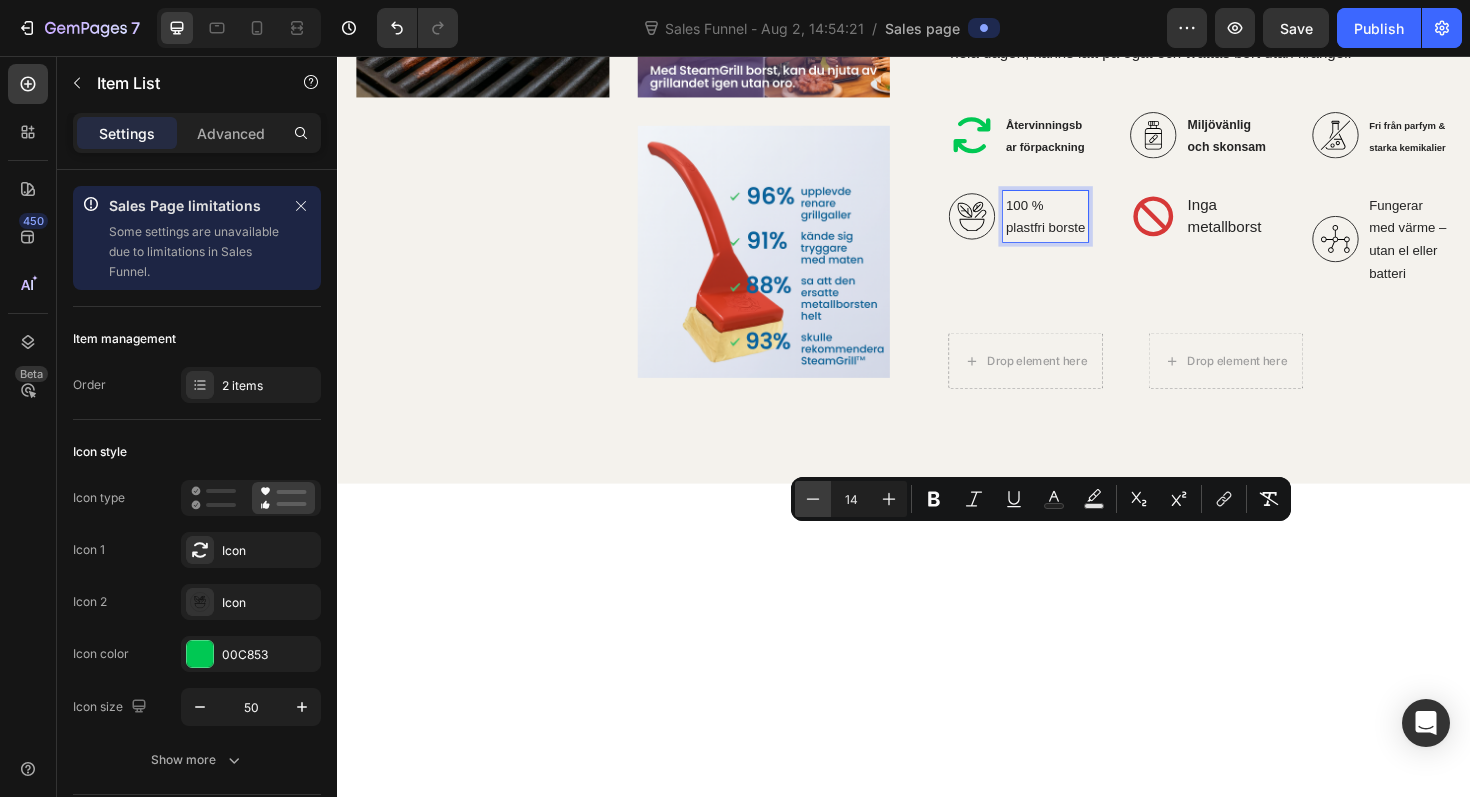 click 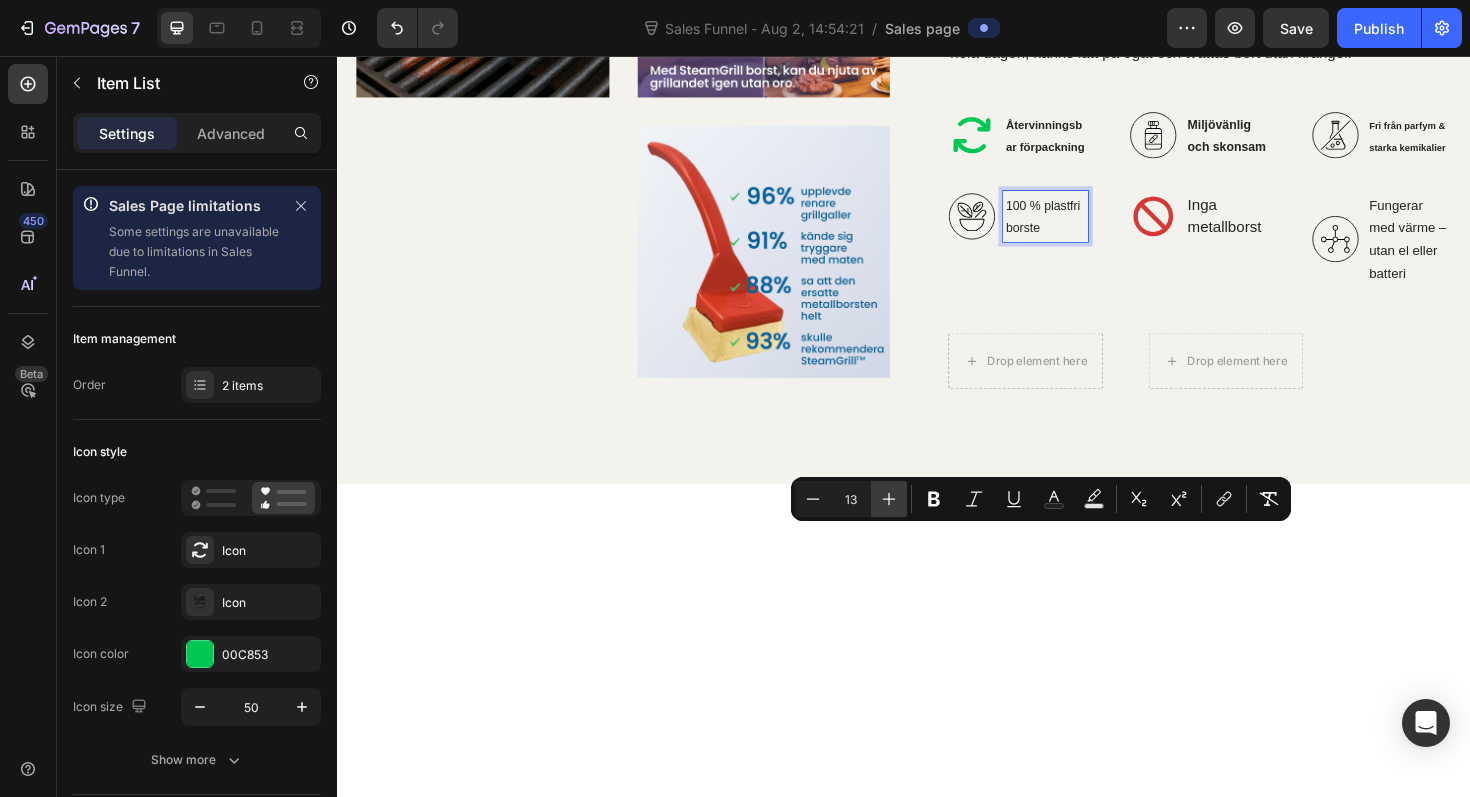 click 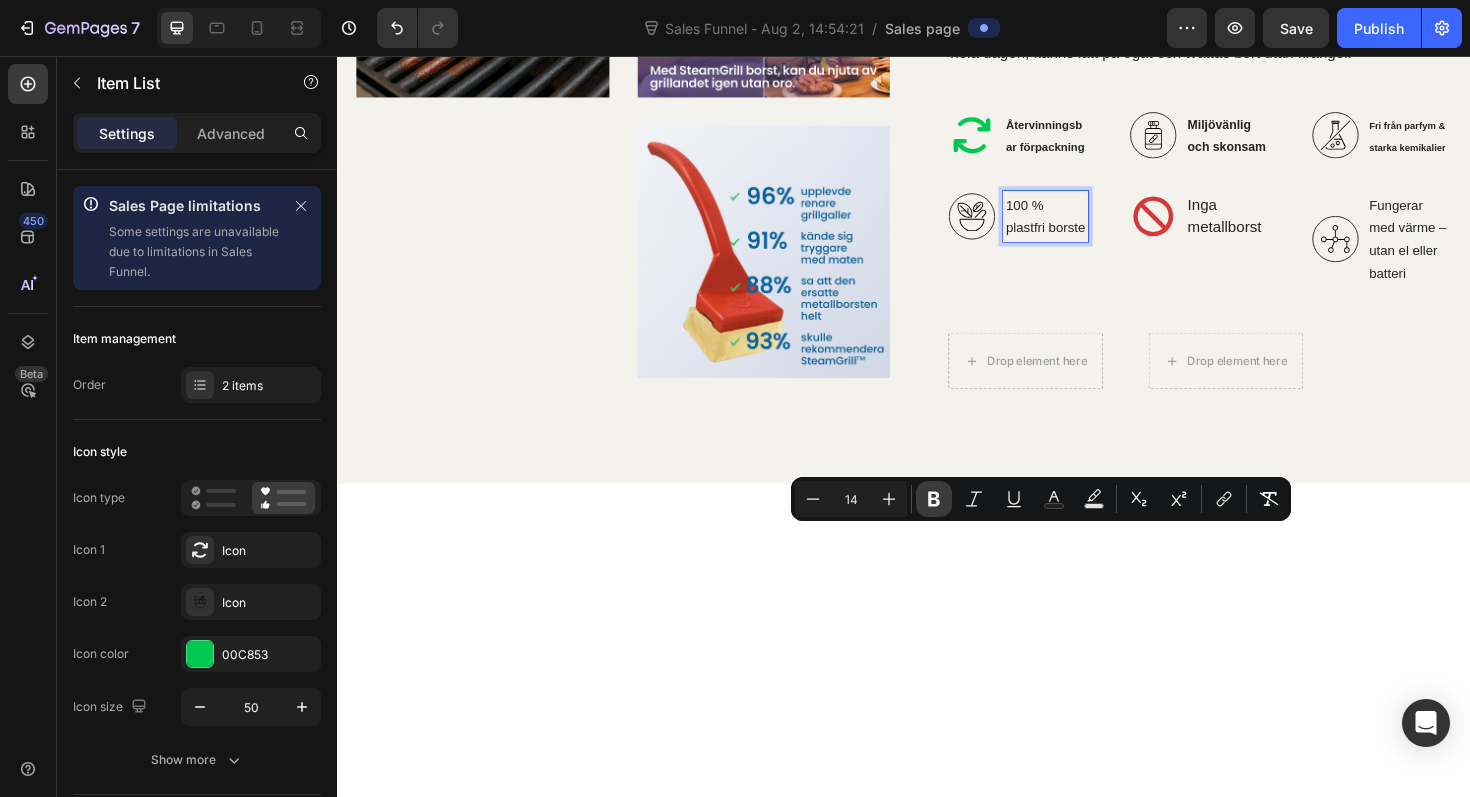 click 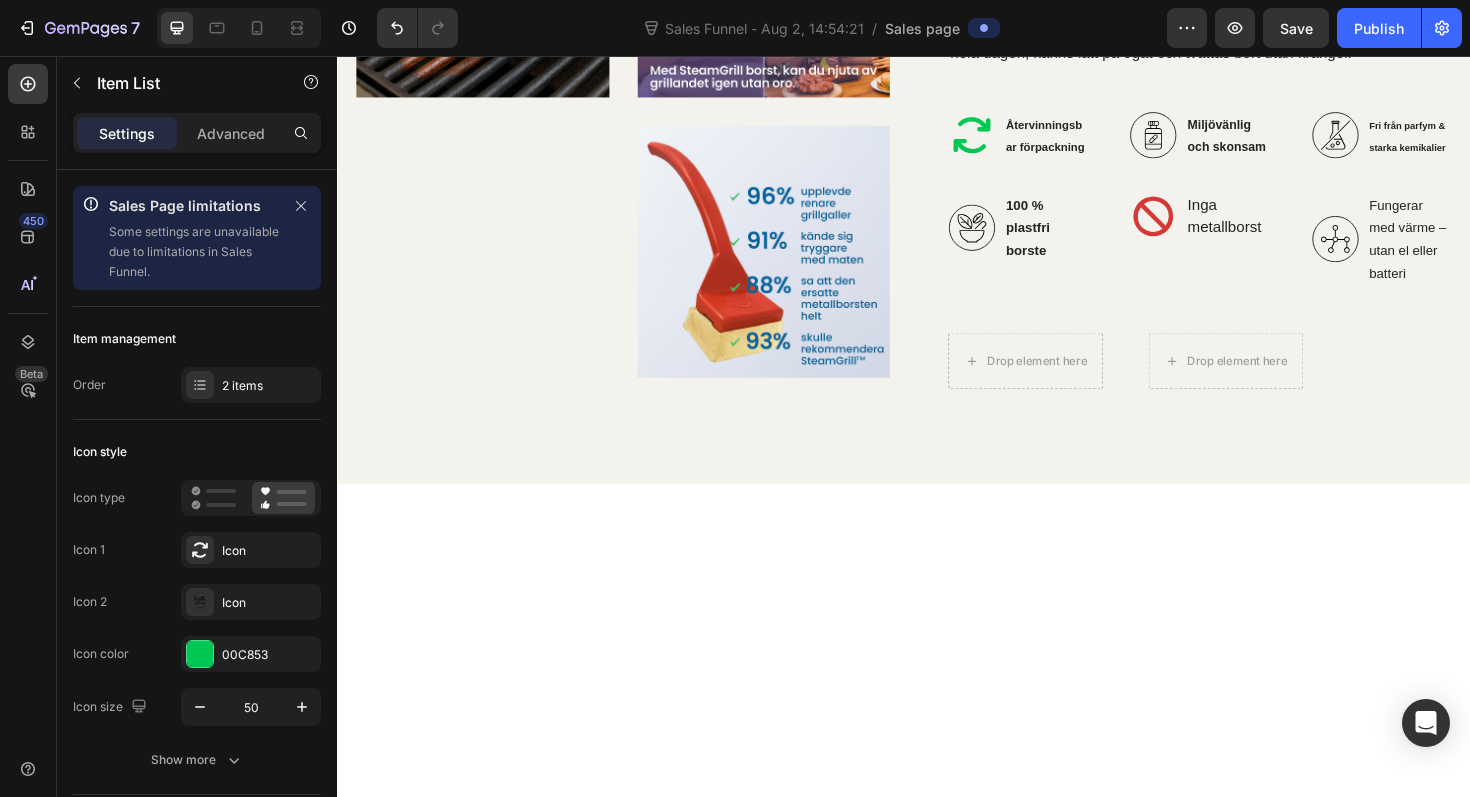 click on "100 % plastfri borste" at bounding box center [1068, 238] 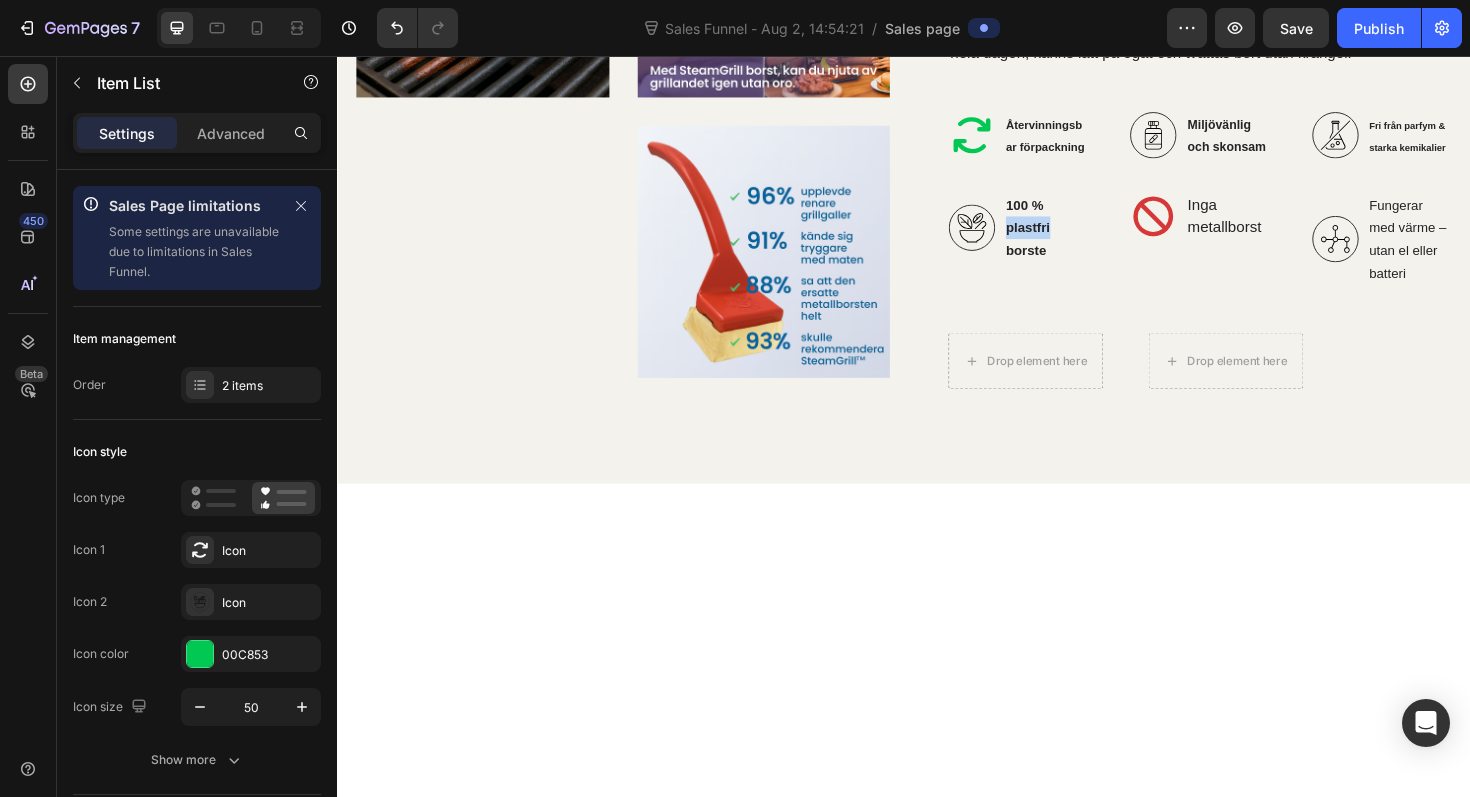 click on "100 % plastfri borste" at bounding box center [1068, 238] 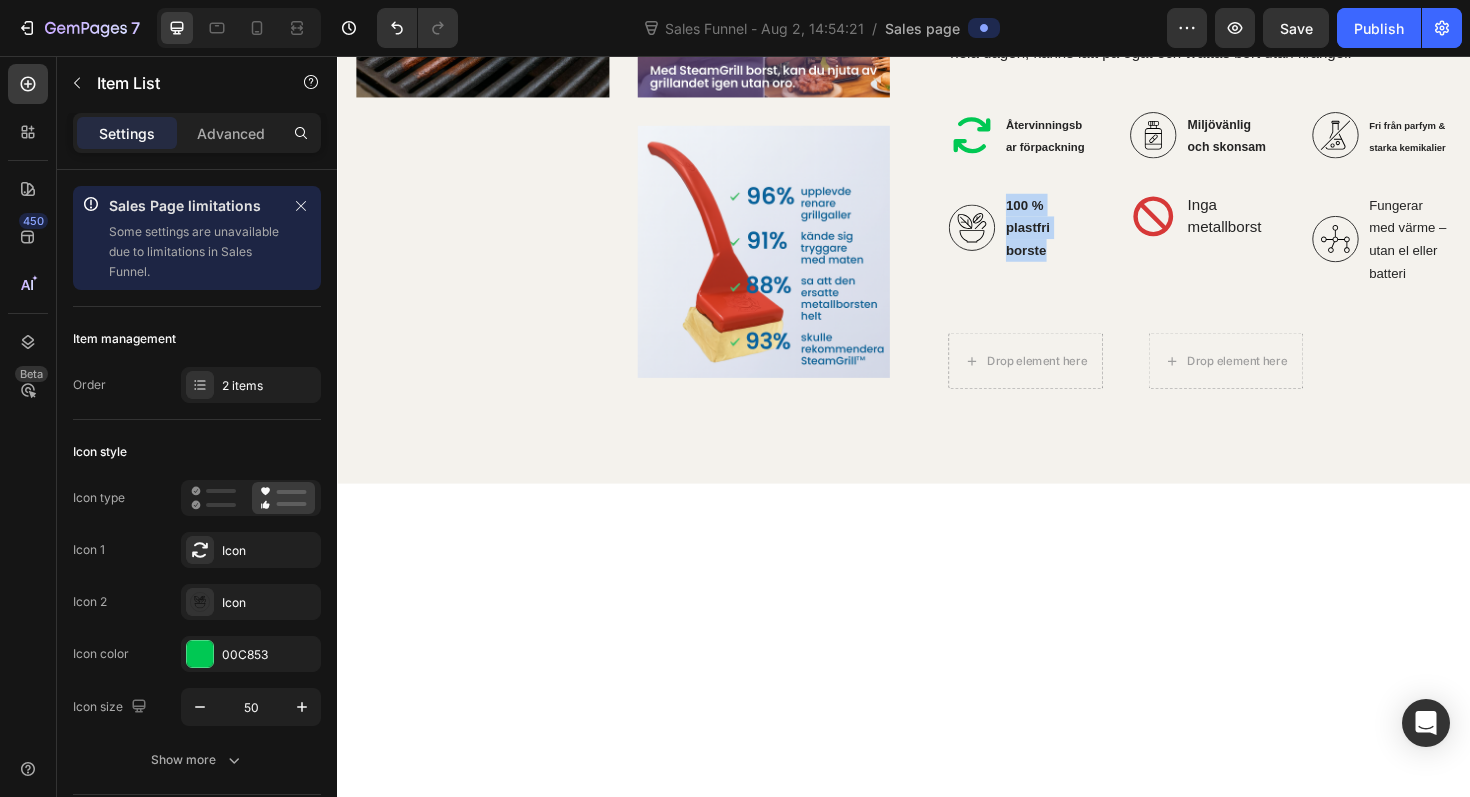 click on "100 % plastfri borste" at bounding box center (1068, 238) 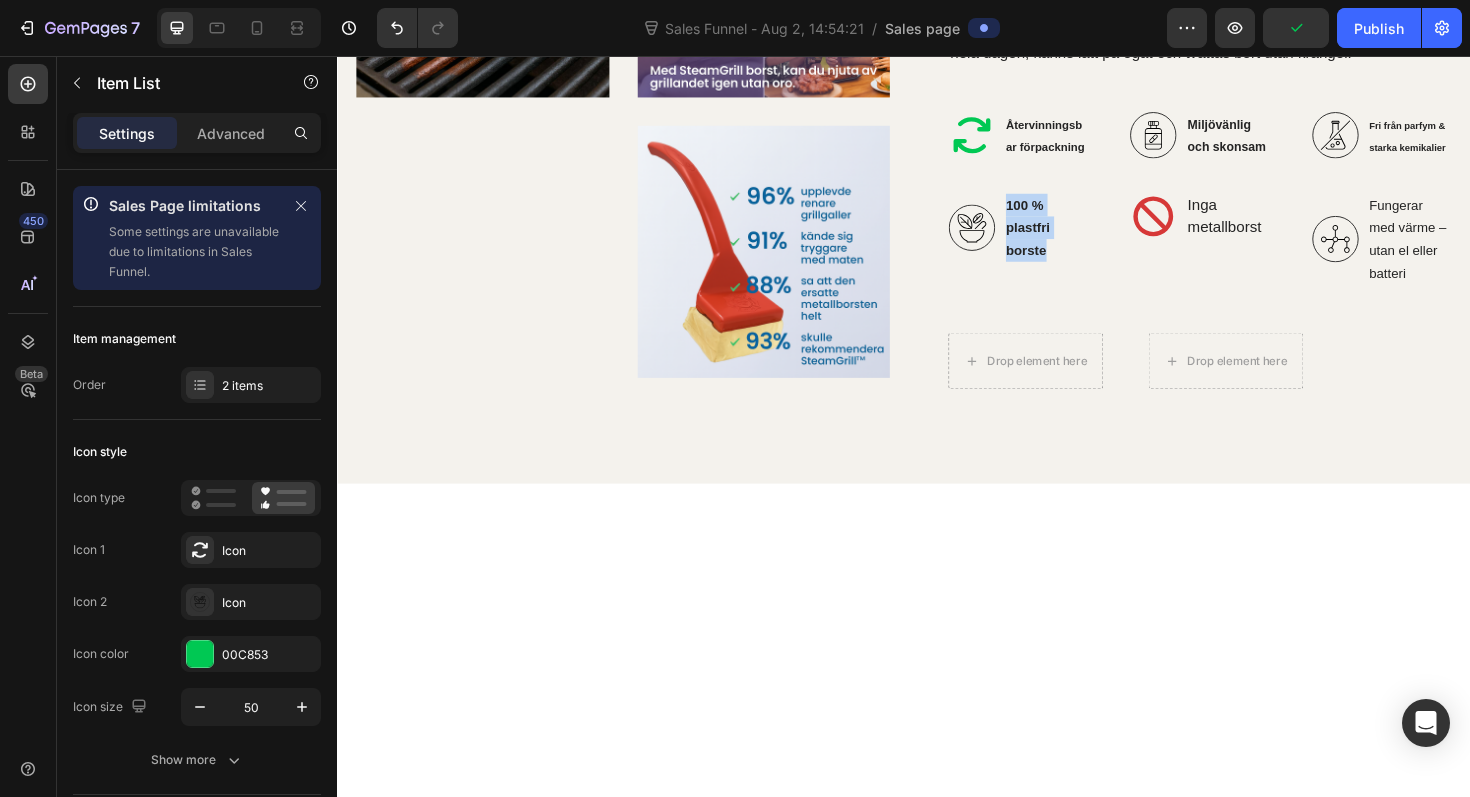 click on "100 % plastfri borste" at bounding box center [1087, 238] 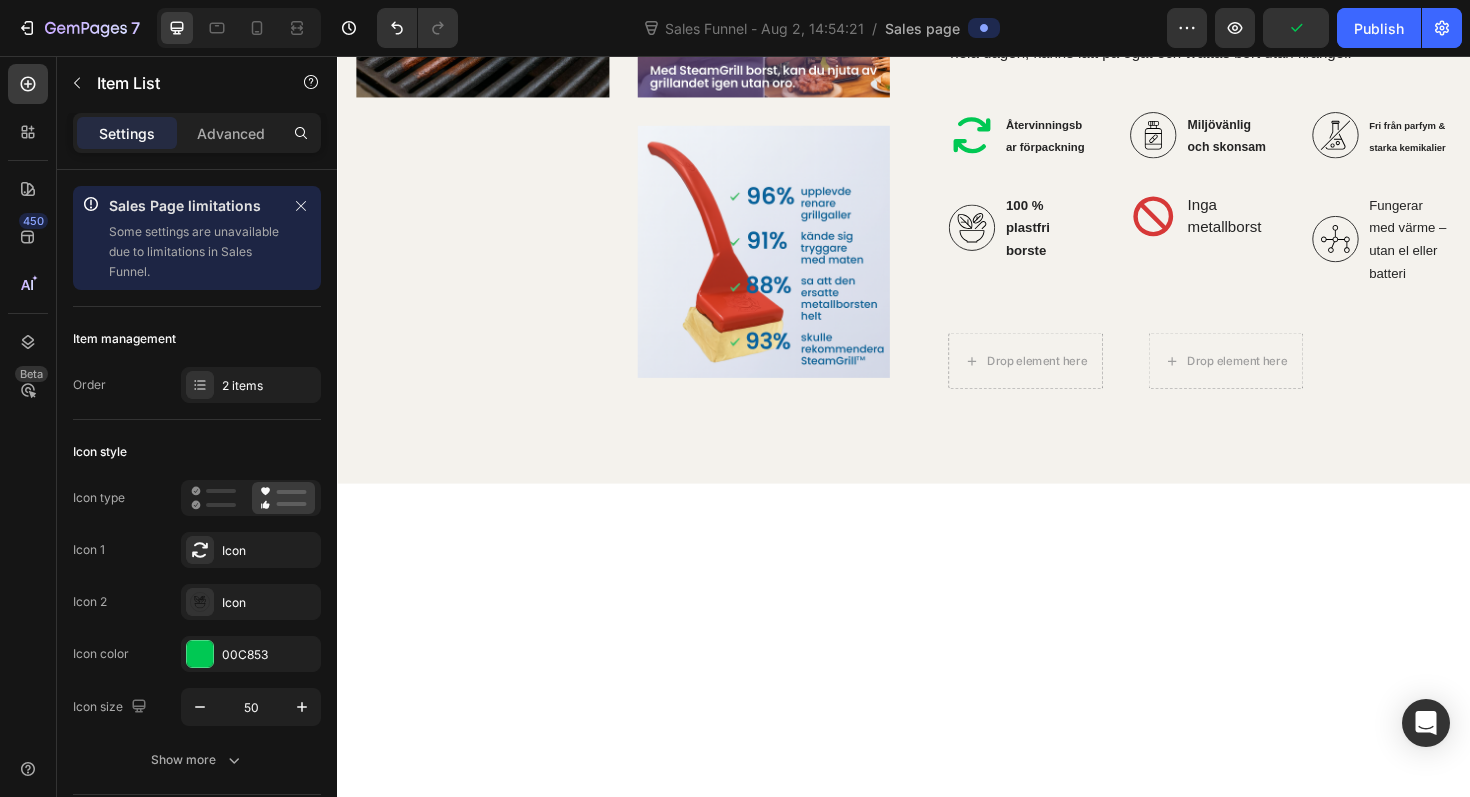 click on "100 % plastfri borste" at bounding box center [1087, 238] 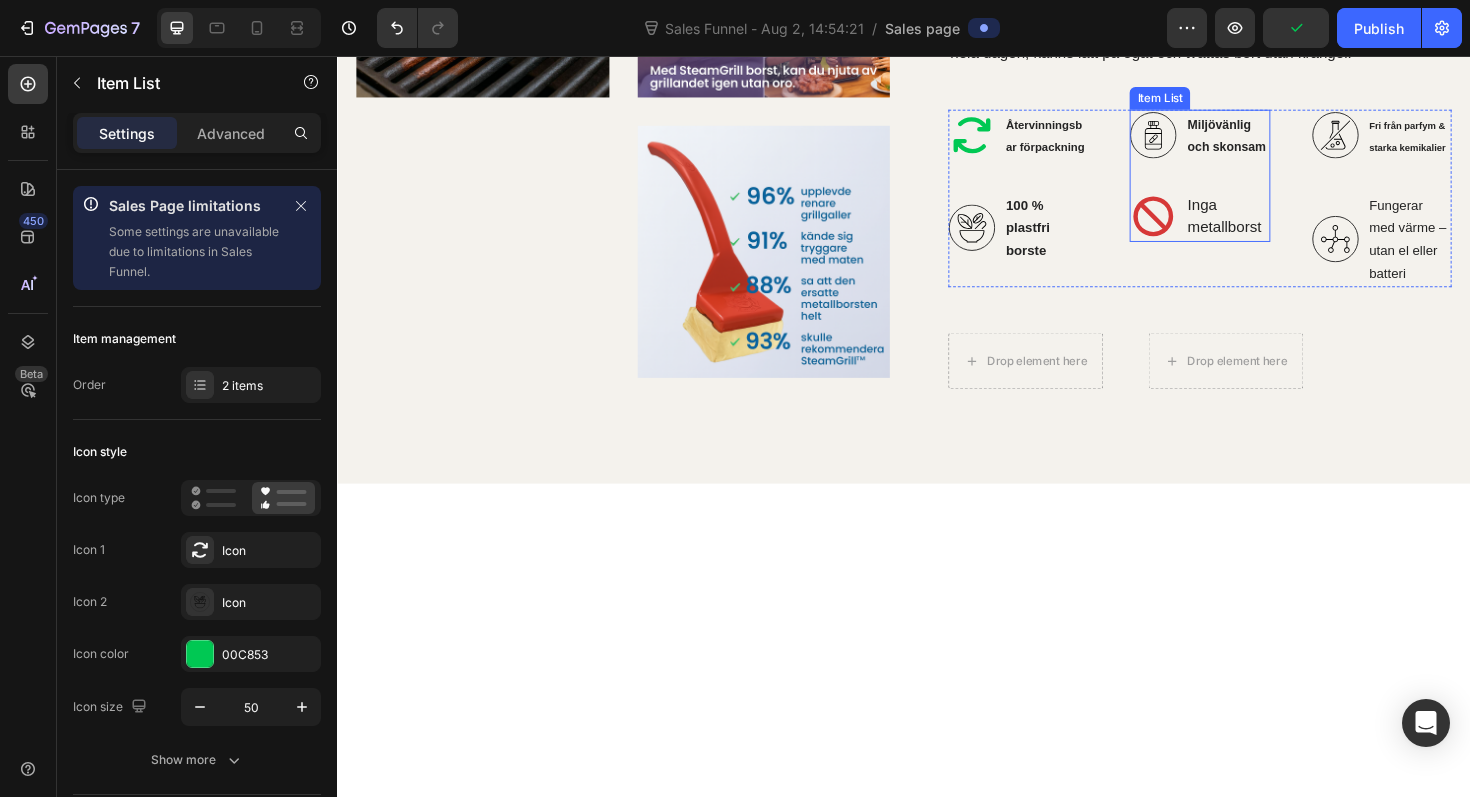 click on "Inga metallborst" at bounding box center (1279, 226) 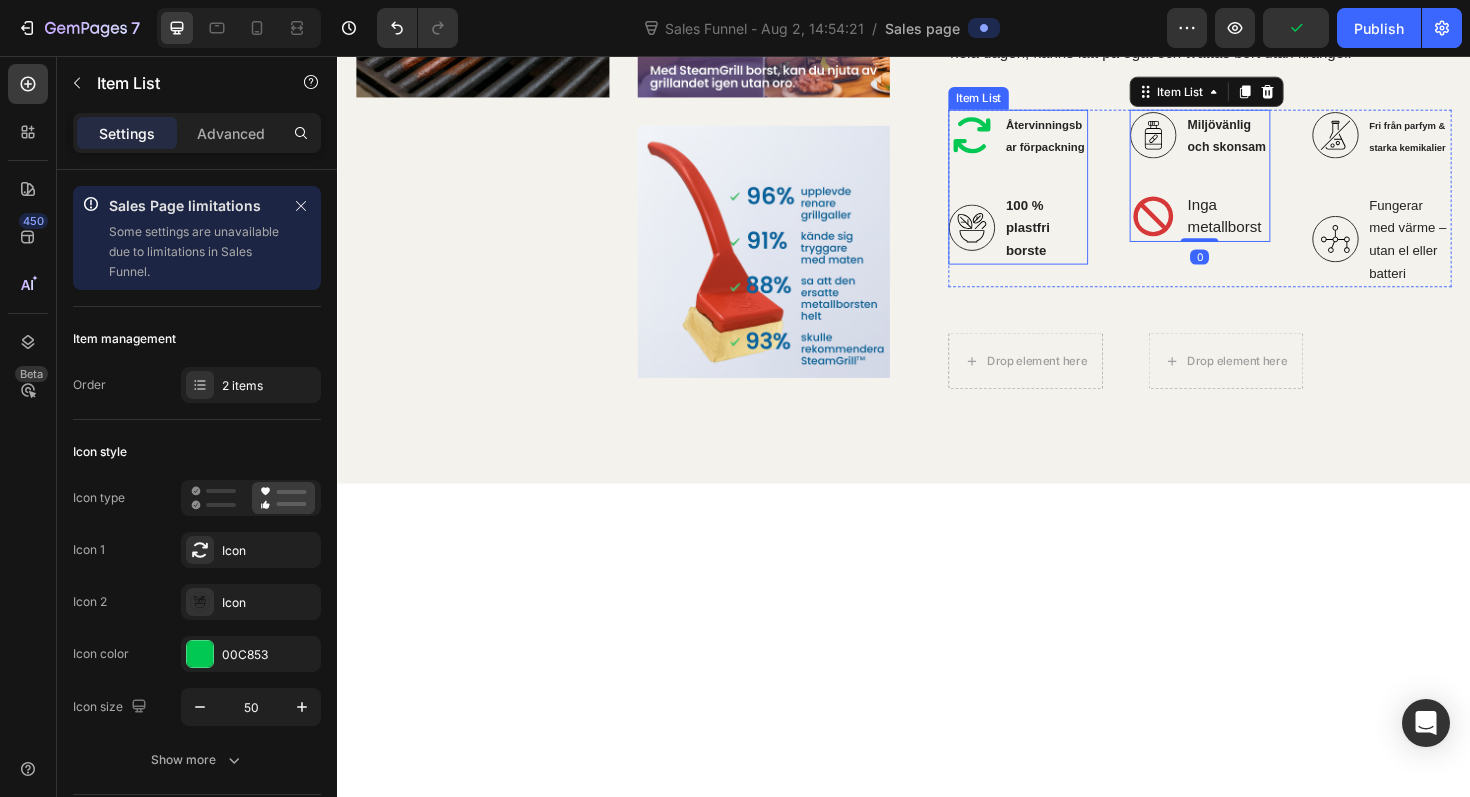 click on "100 % plastfri borste" at bounding box center [1068, 238] 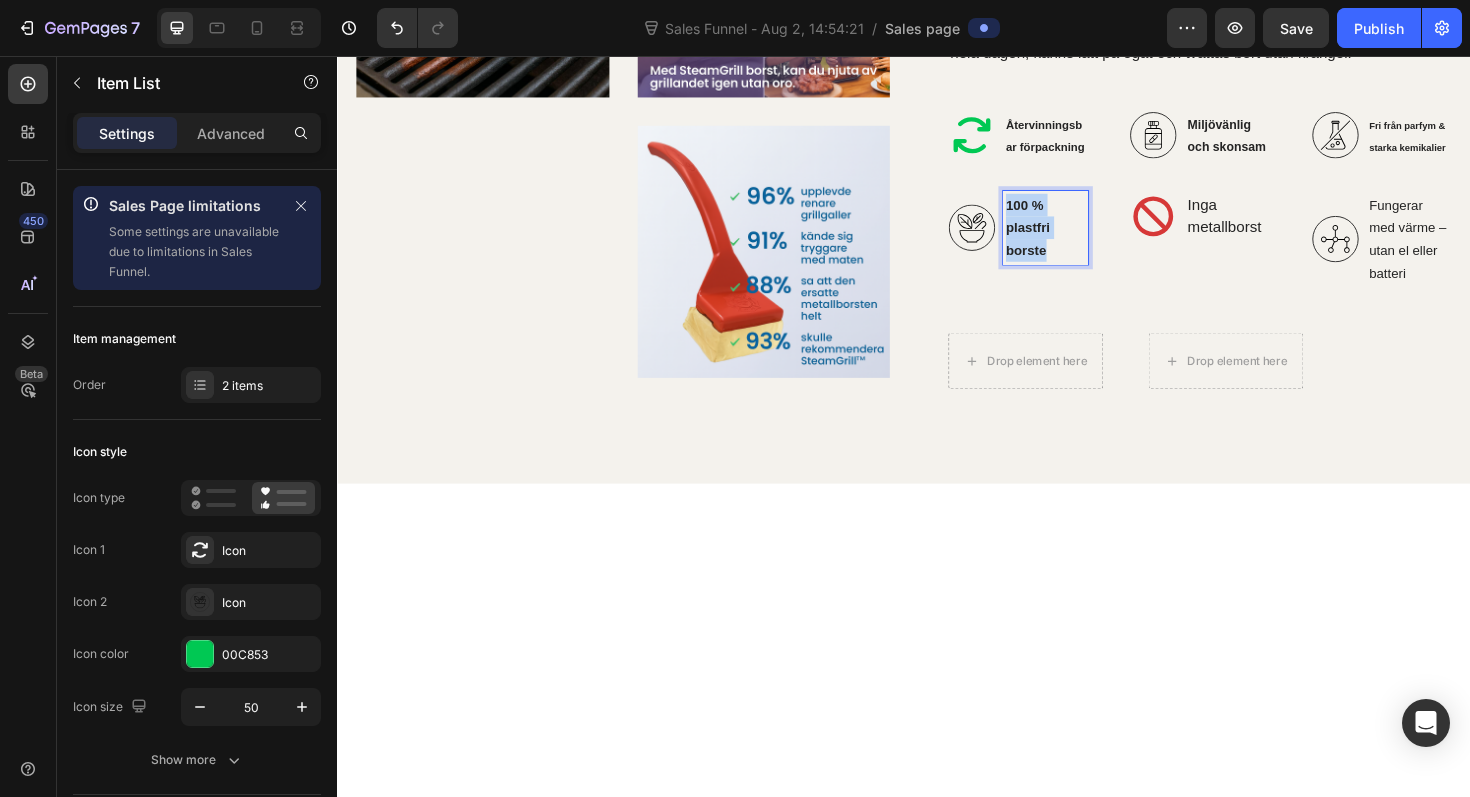 click on "100 % plastfri borste" at bounding box center (1068, 238) 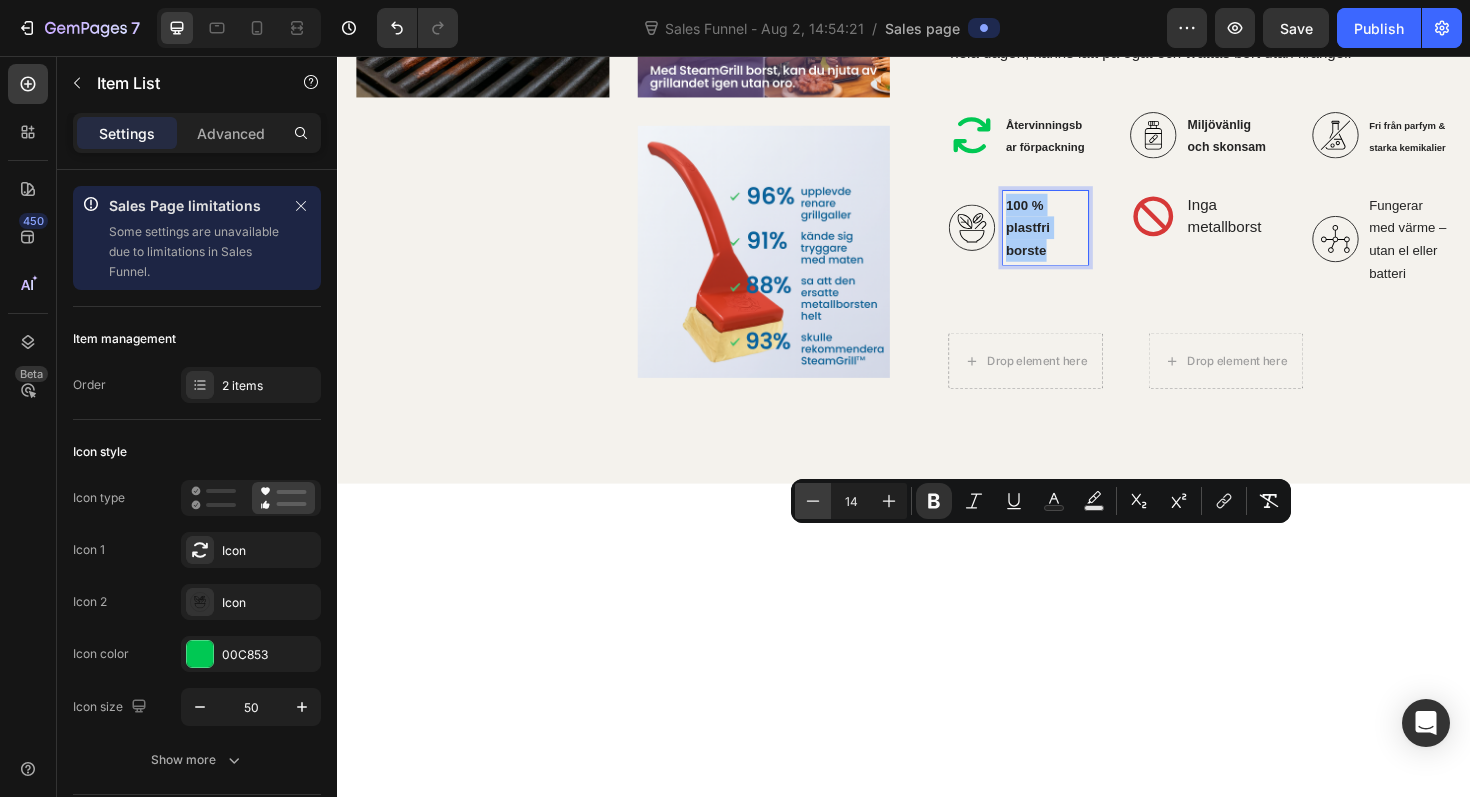 click 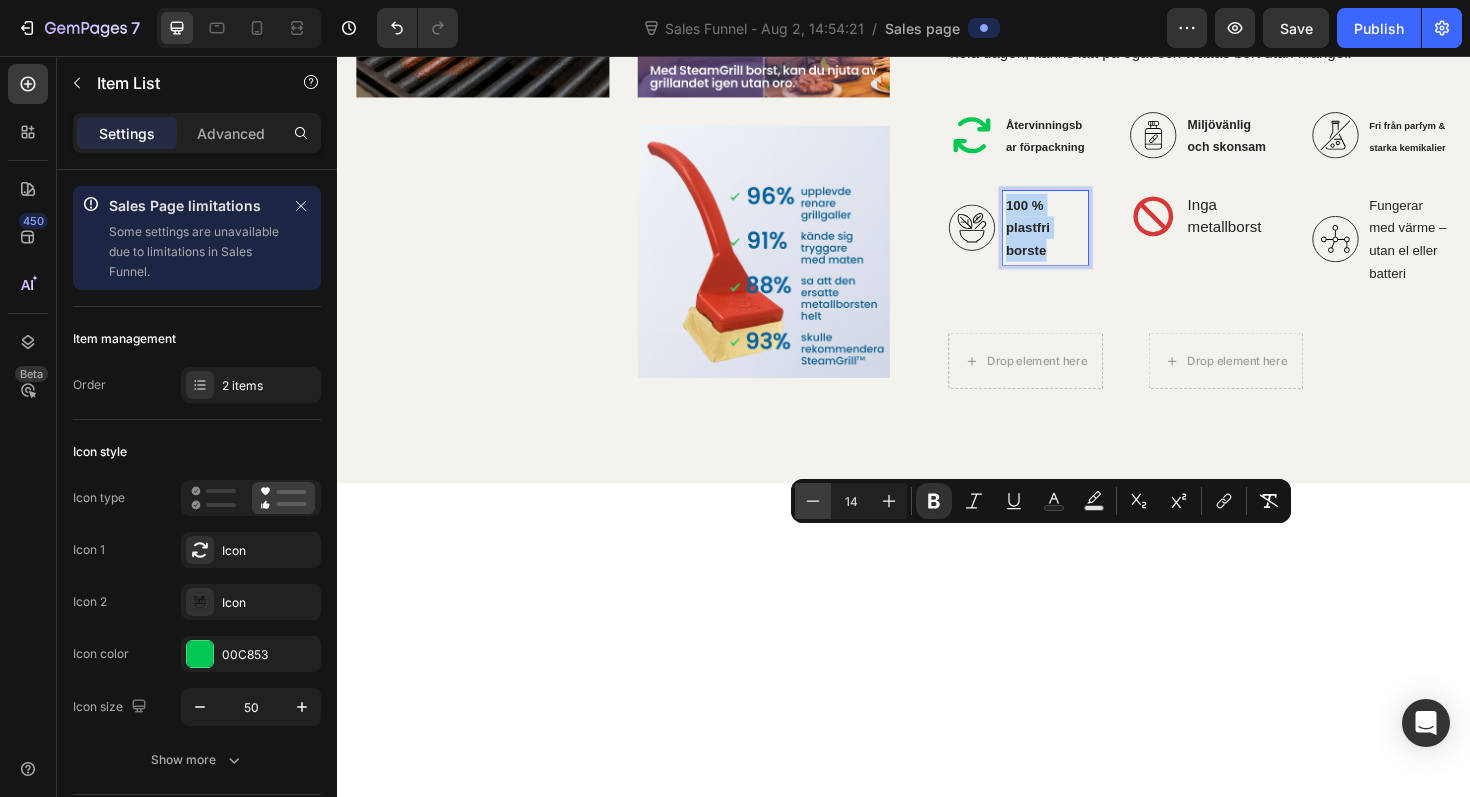 type on "13" 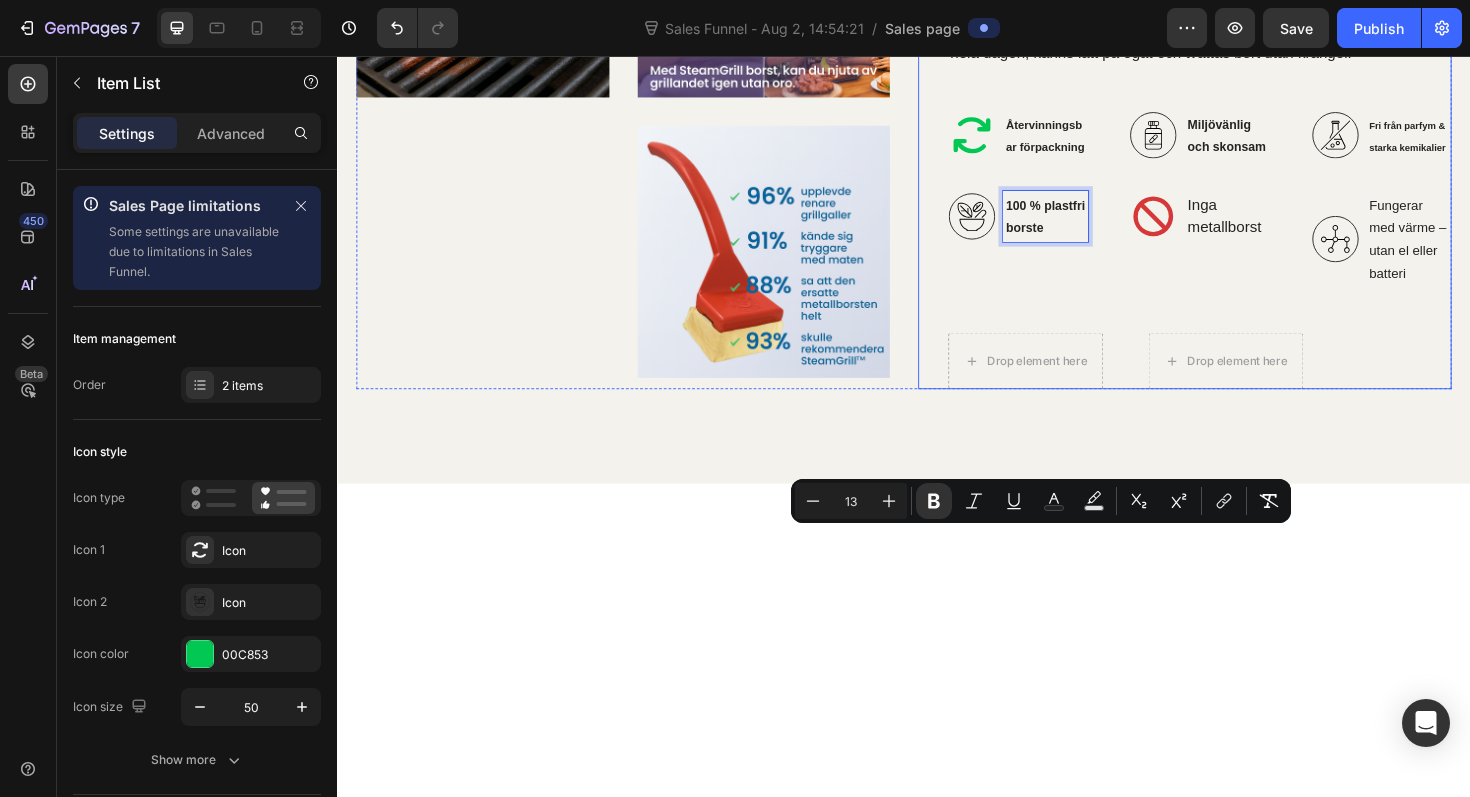 click on "Ledande tillverkare av mascara för mogna kvinnor Heading PrimeLash™  representerar nästa generations mascara – särskilt utvecklad för kvinnor med tunnare, glesare eller rakare fransar. Med fokus på vård, precision och resultat ger den varje frans lyft, längd och fyllighet – utan klumpar, utan smulor, och utan irritation. Perfekt för dig som vill ha en mascara som verkligen fungerar – som håller hela dagen, känns lätt på ögat och tvättas bort utan krångel. Text Block
Återanvändbar design
Testad för livsmedelssäkerhet
Tillverkad i miljövänliga material Item List
100 % plastfri borstlösning
Tål höga temperaturer
Inga kemikalier eller borststrån Item List Row
Återvinningsbar förpackning
100 % plastfri borste Item List   0
Miljövänlig och skonsam
Inga metallborst Item List" at bounding box center [1250, 114] 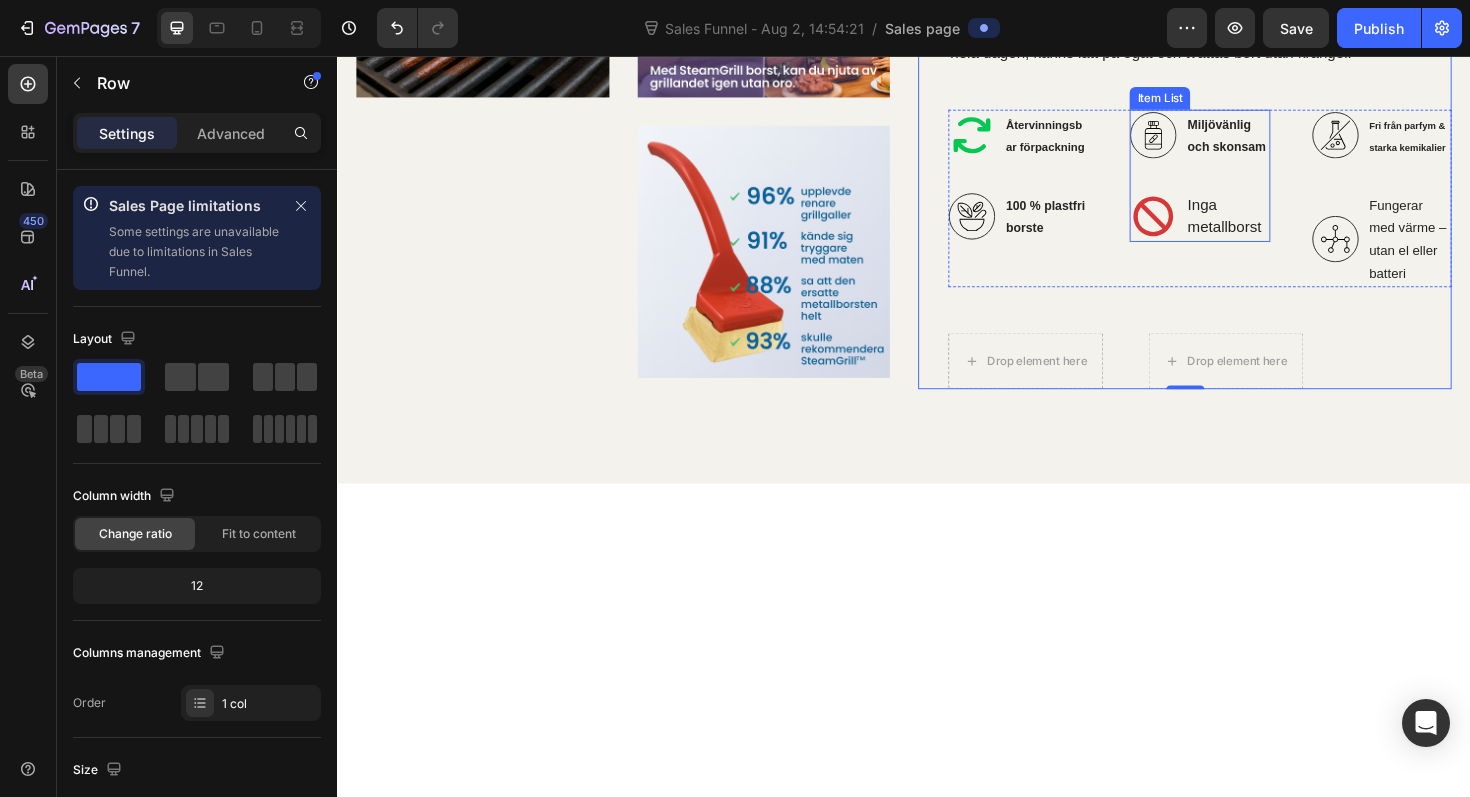 click on "Inga metallborst" at bounding box center (1279, 226) 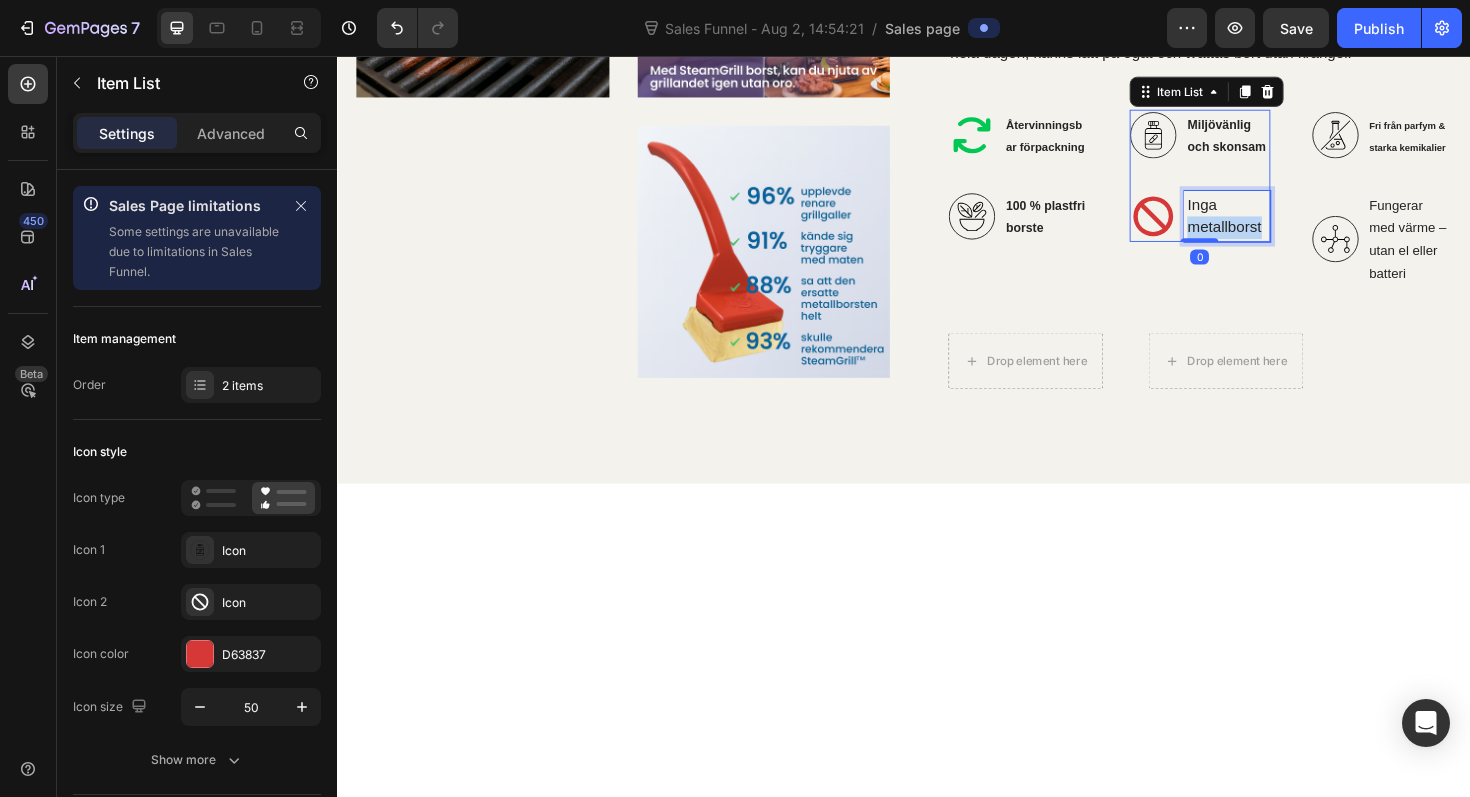 click on "Inga metallborst" at bounding box center (1279, 226) 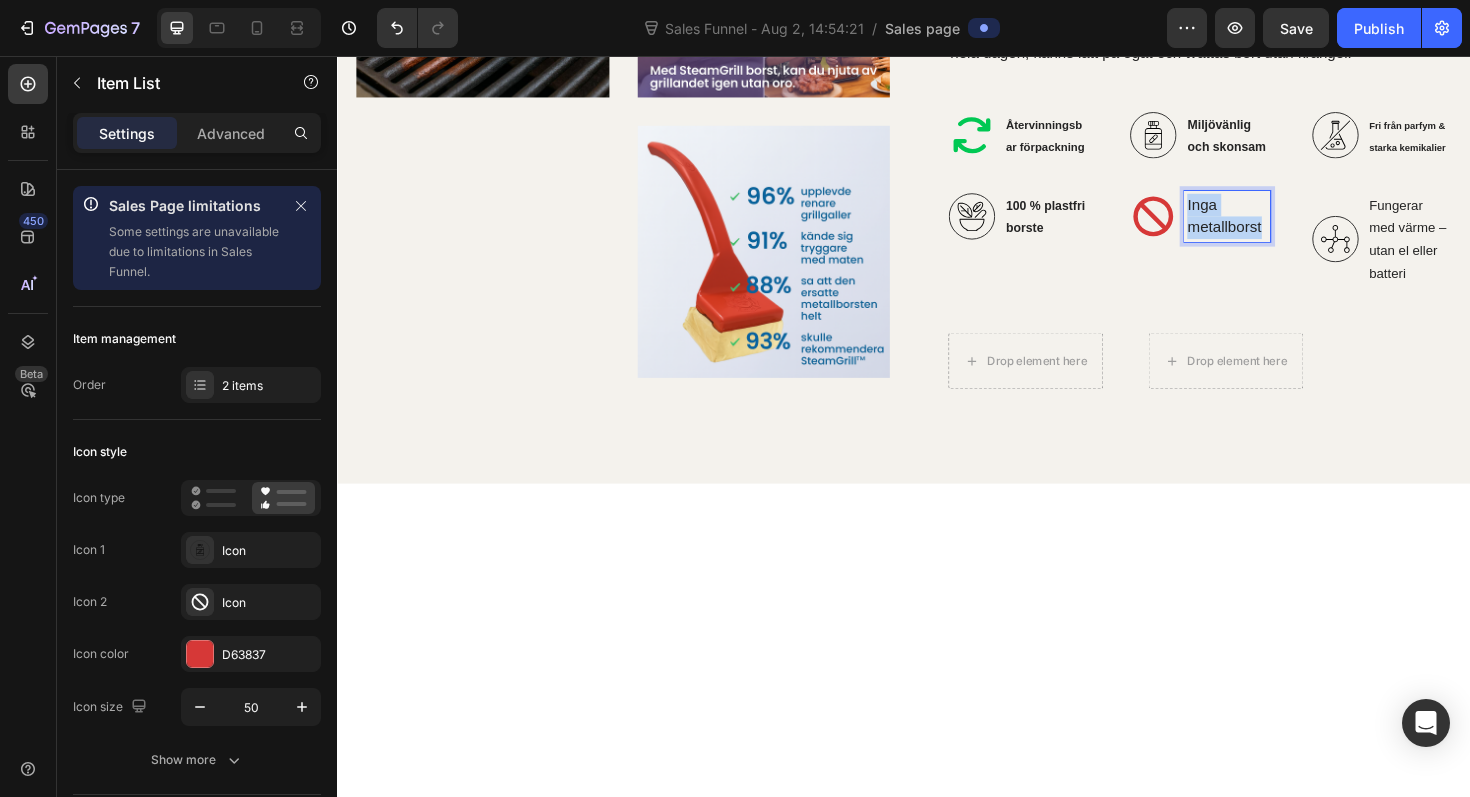 click on "Inga metallborst" at bounding box center [1279, 226] 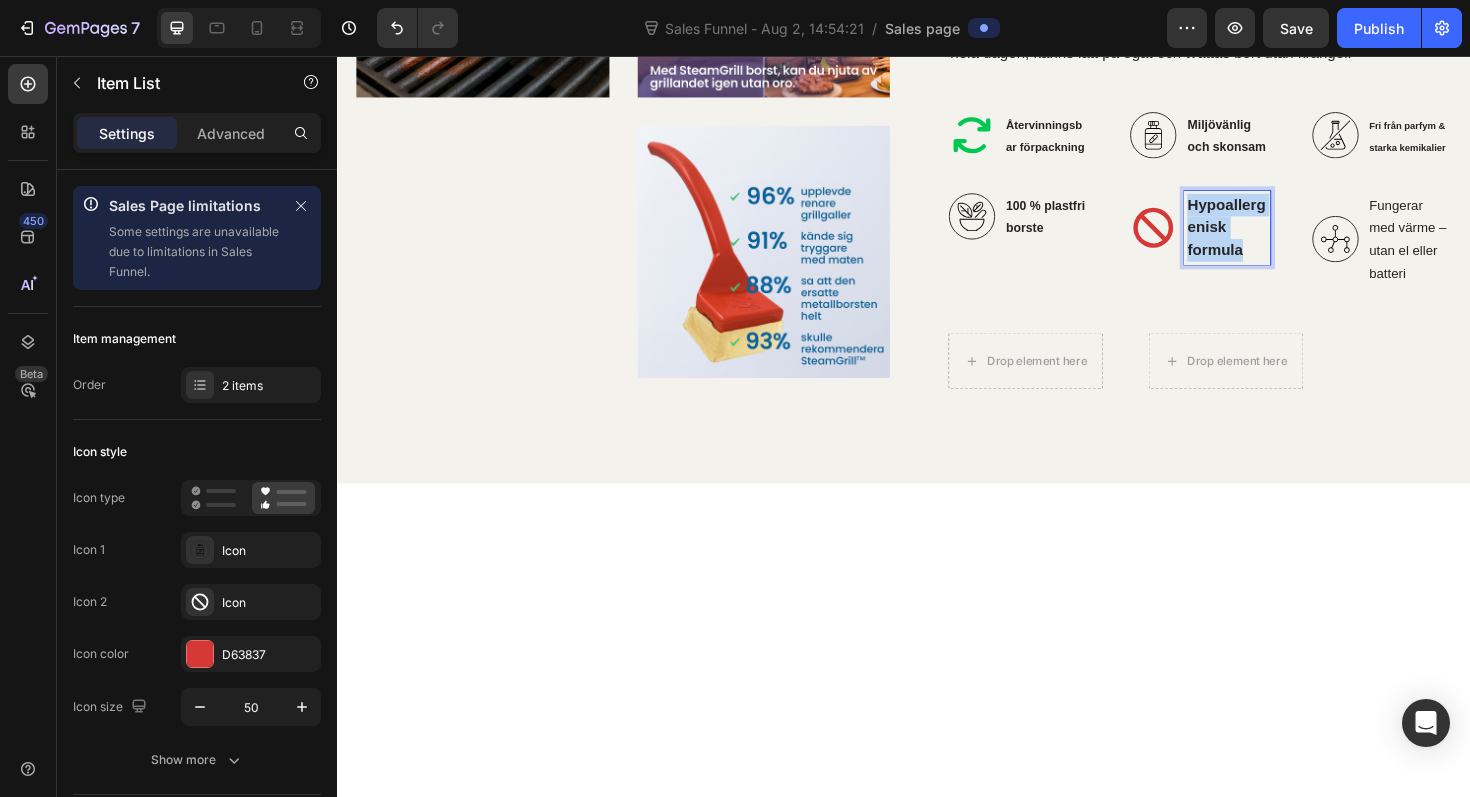 drag, startPoint x: 1306, startPoint y: 608, endPoint x: 1227, endPoint y: 552, distance: 96.83491 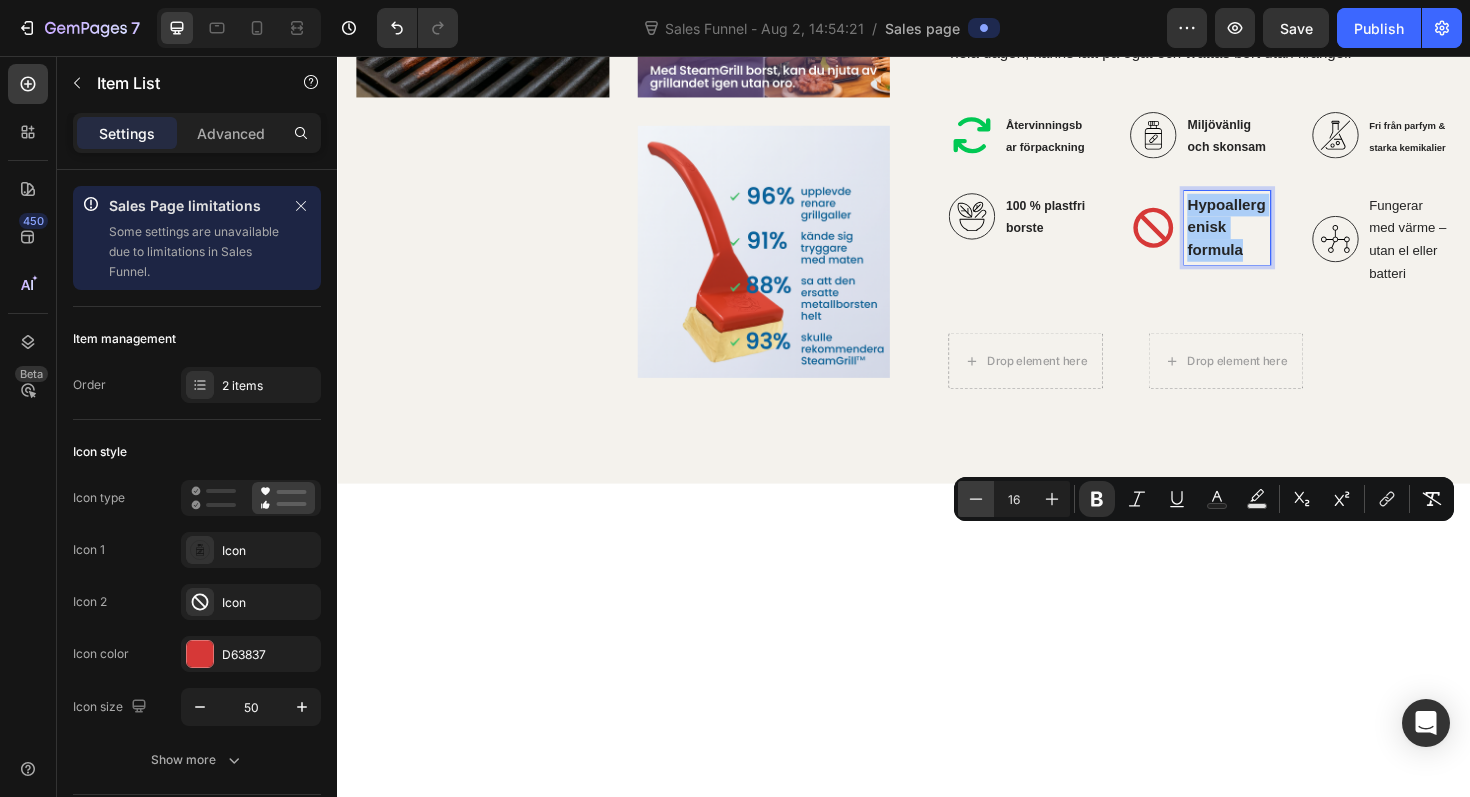 click on "Minus" at bounding box center [976, 499] 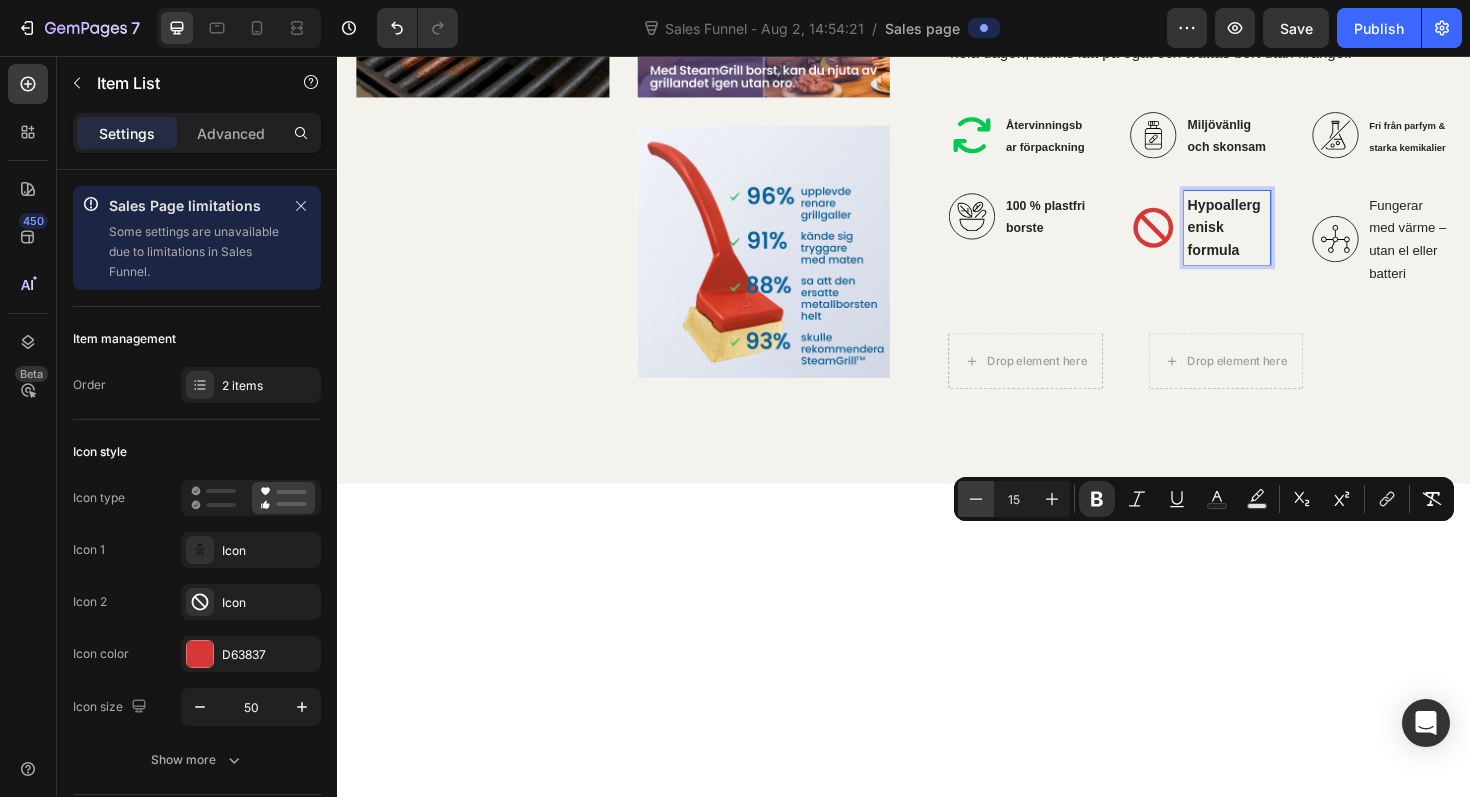click on "Minus" at bounding box center (976, 499) 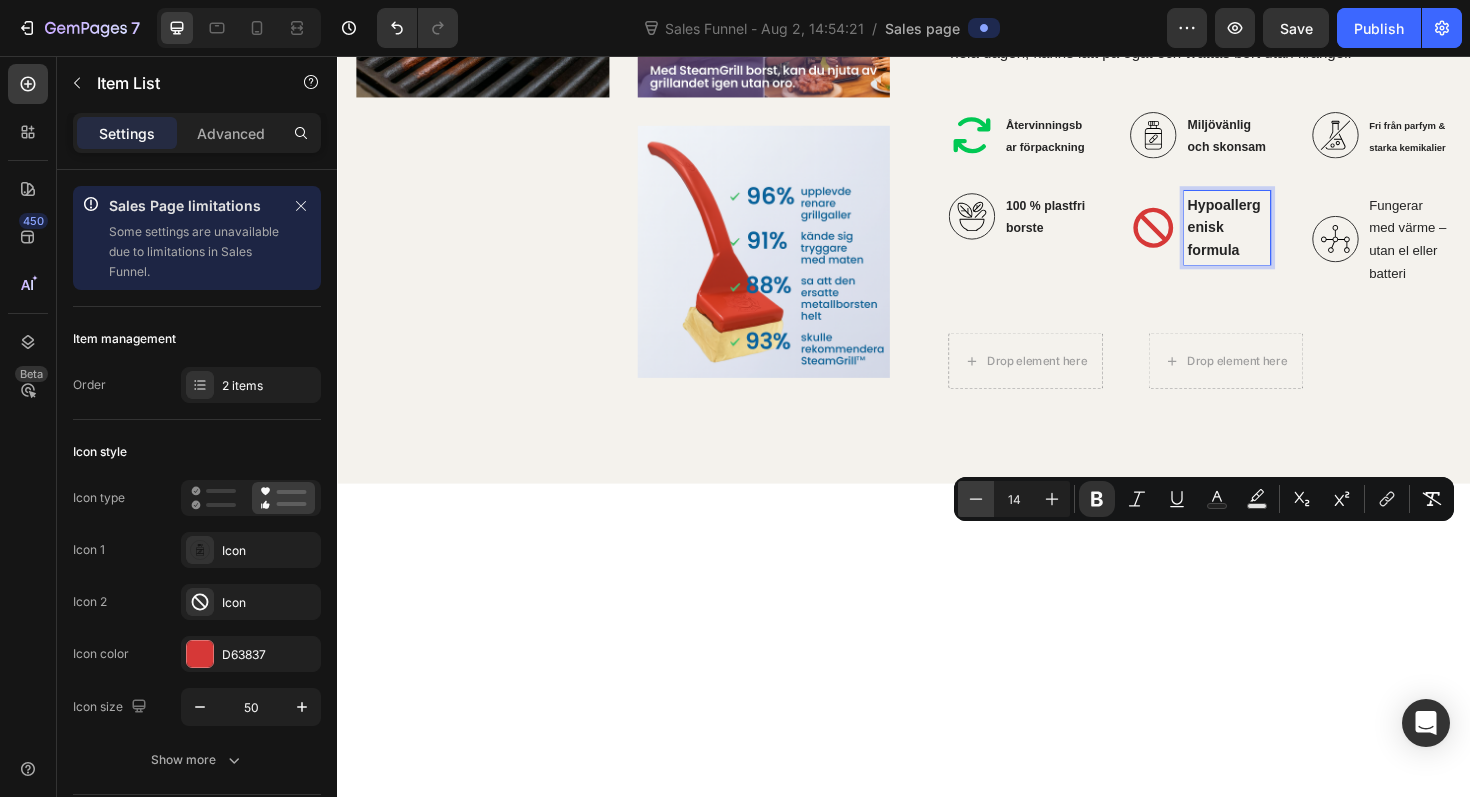 click on "Minus" at bounding box center (976, 499) 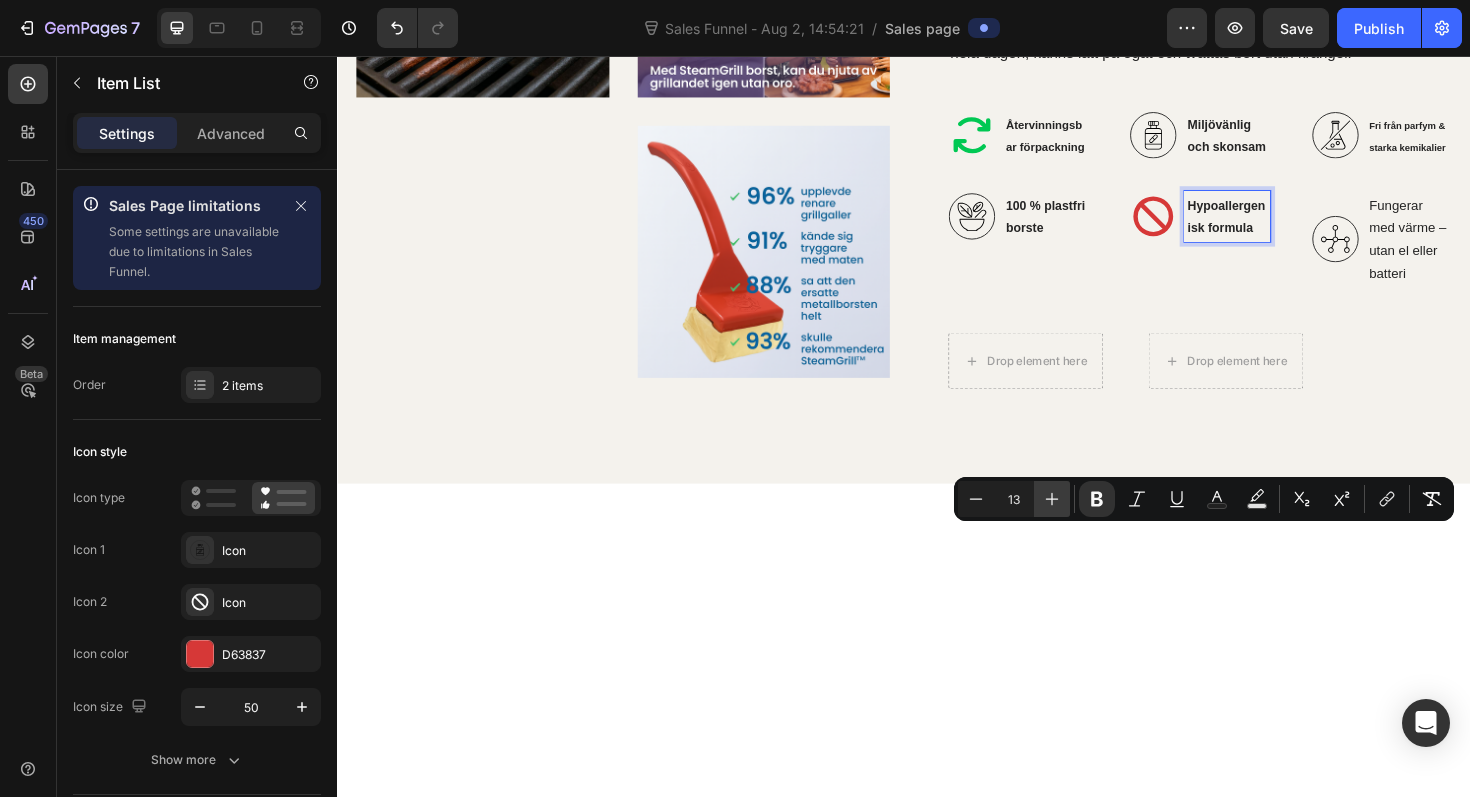 click 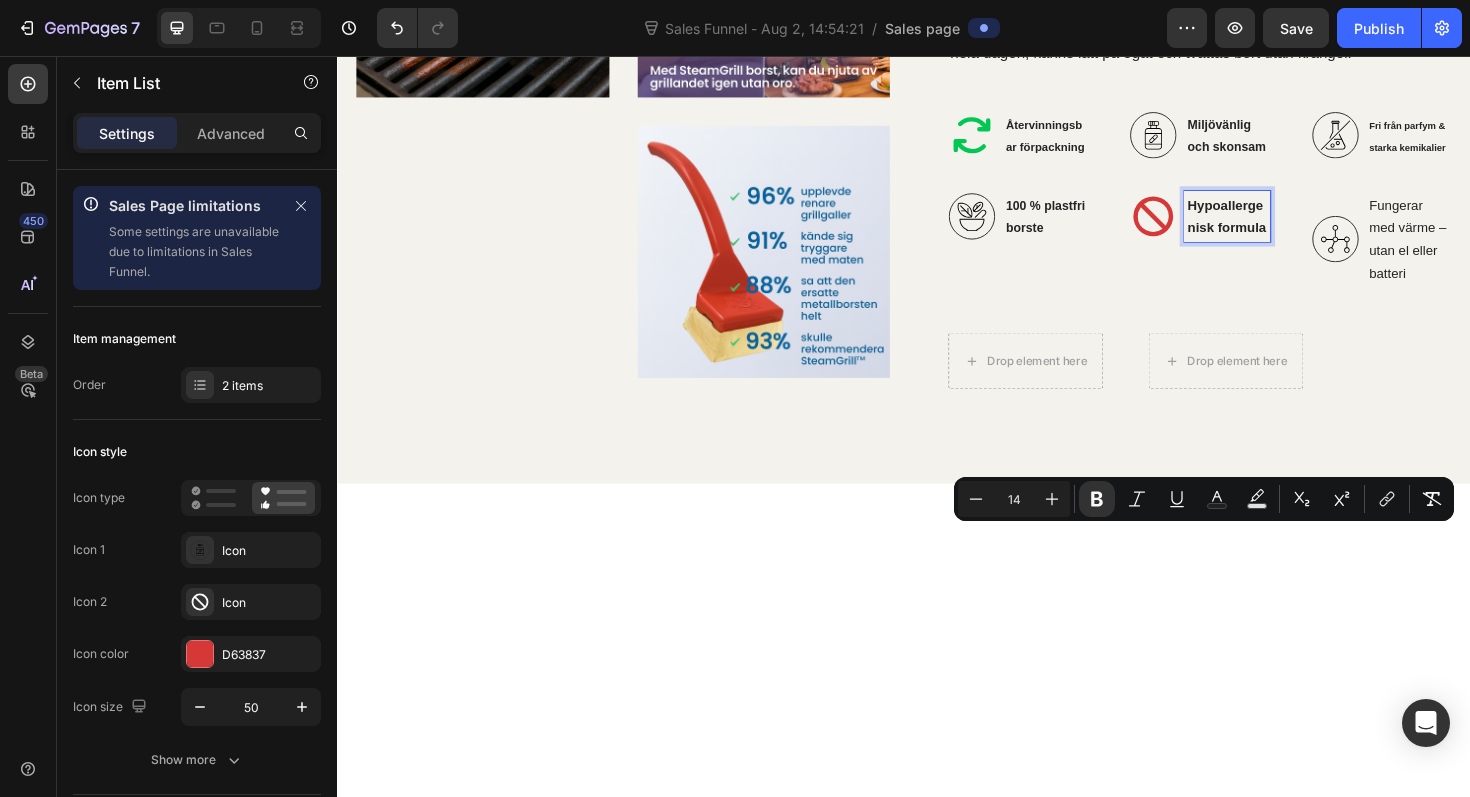 click on "14" at bounding box center (1014, 499) 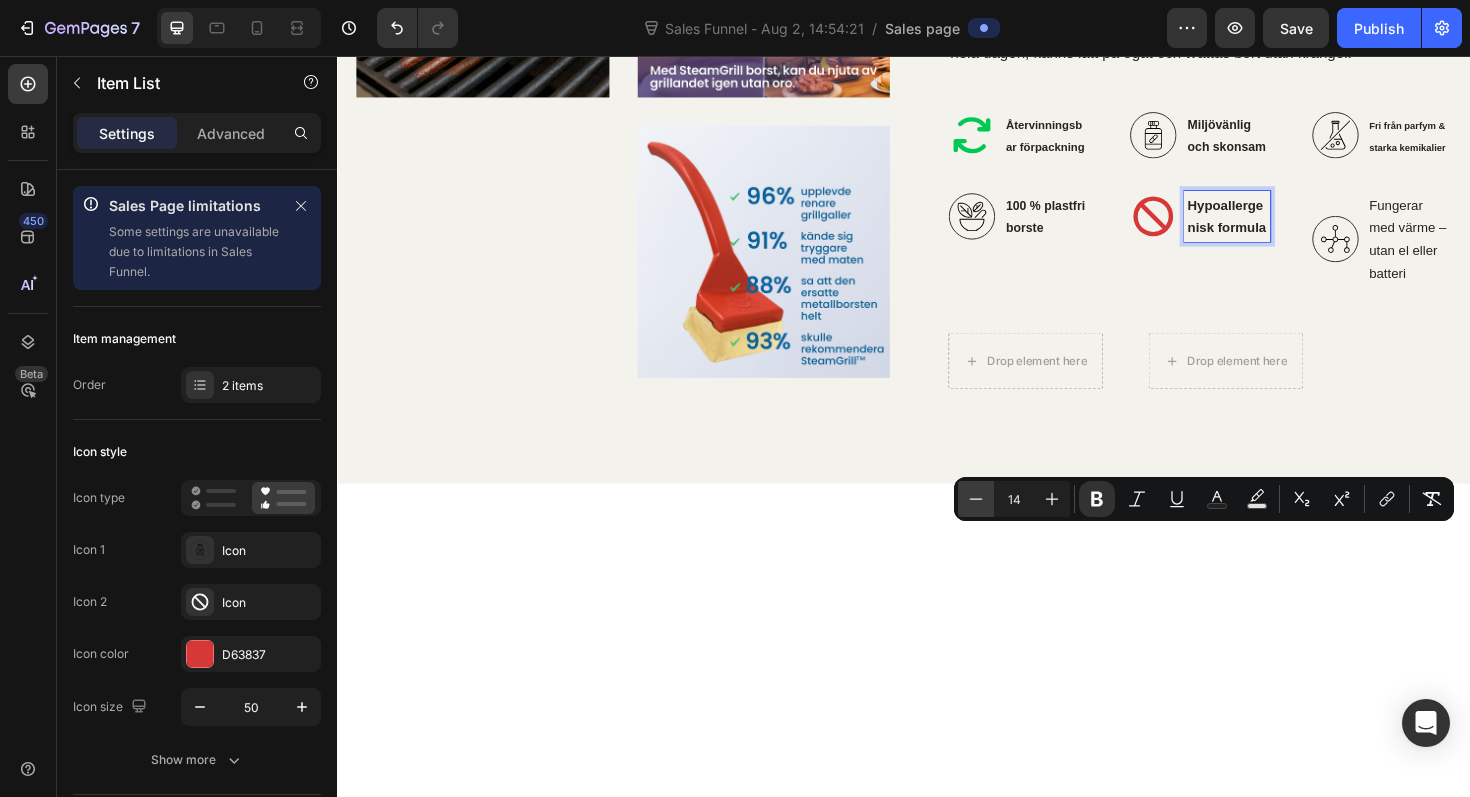 click 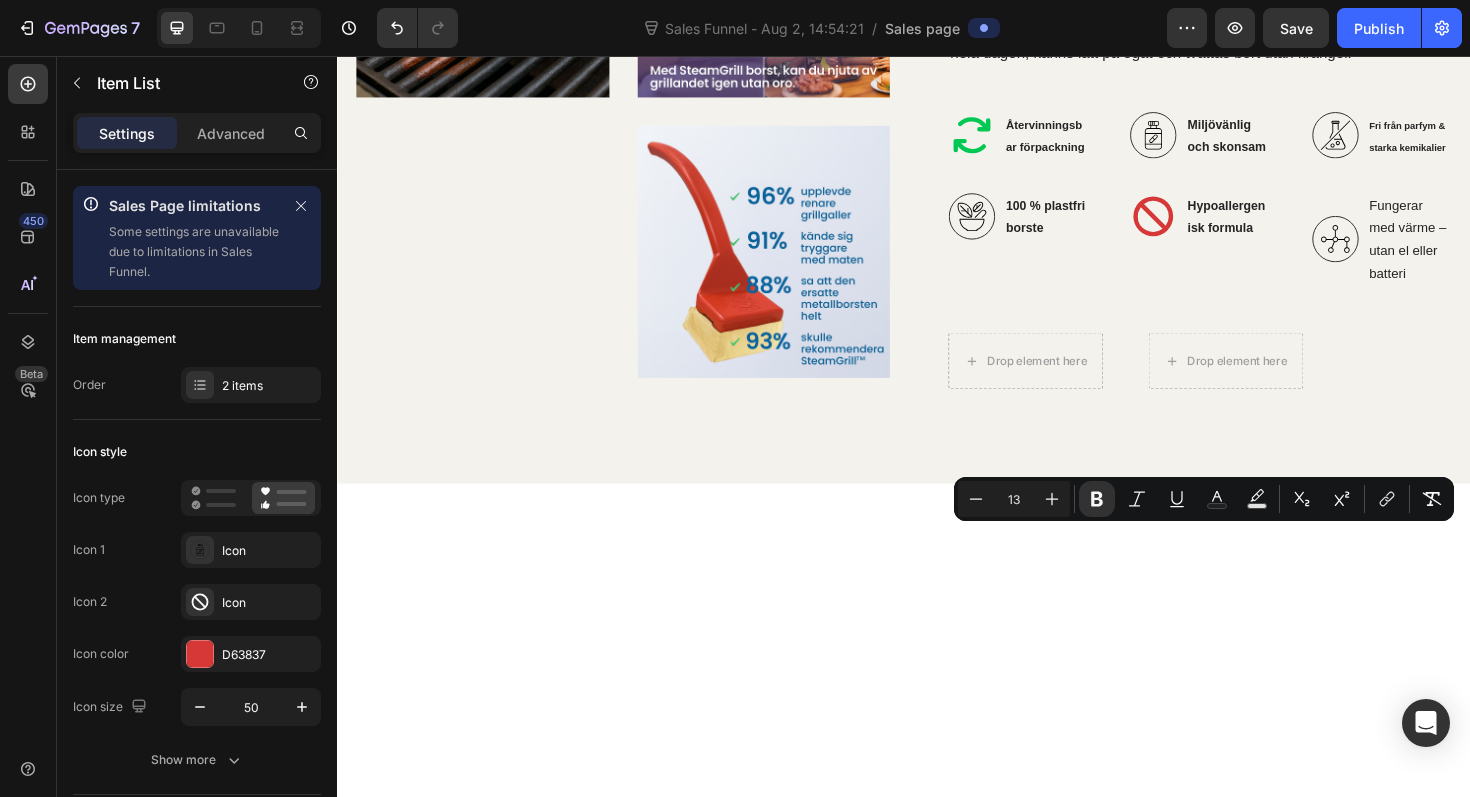 click 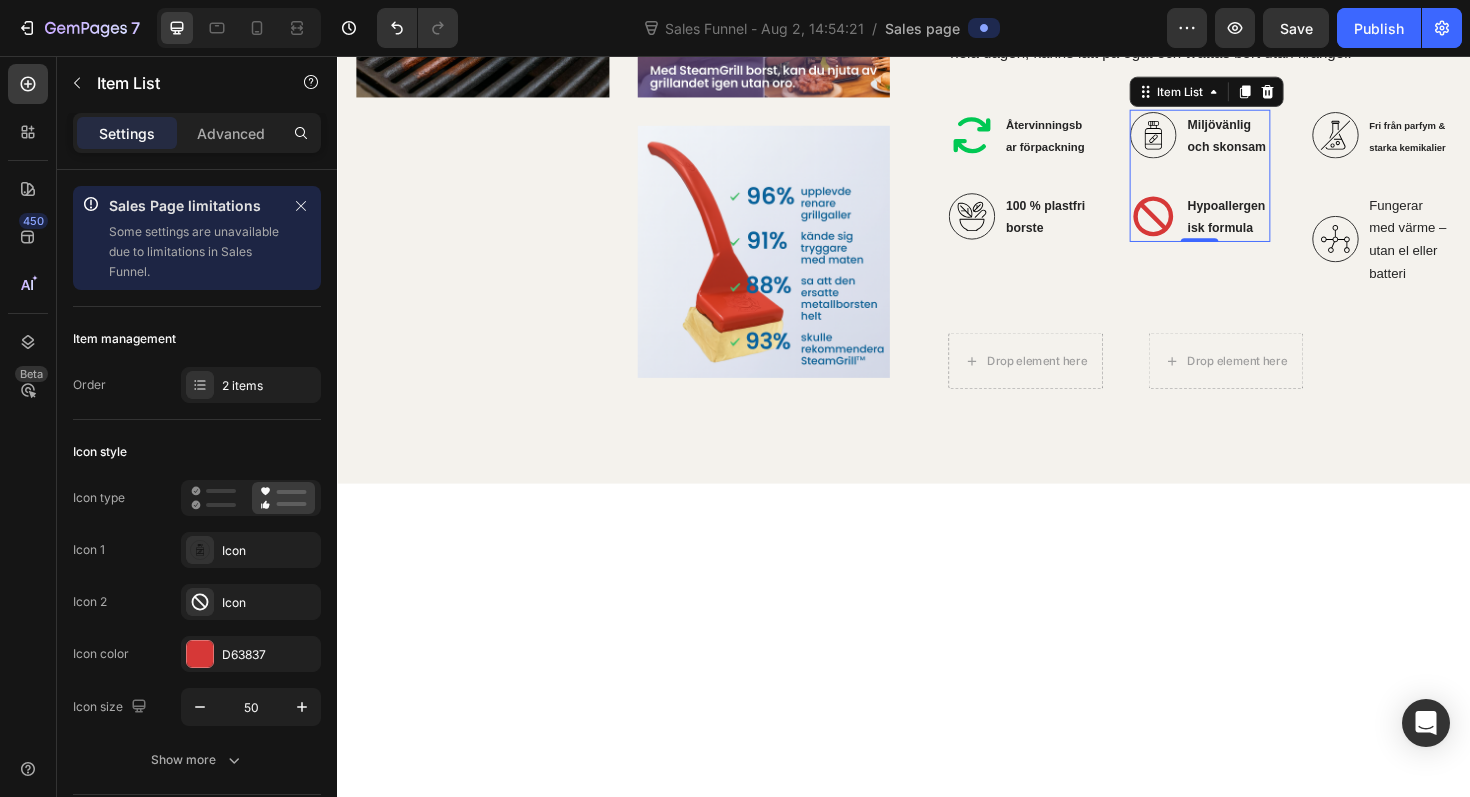 click 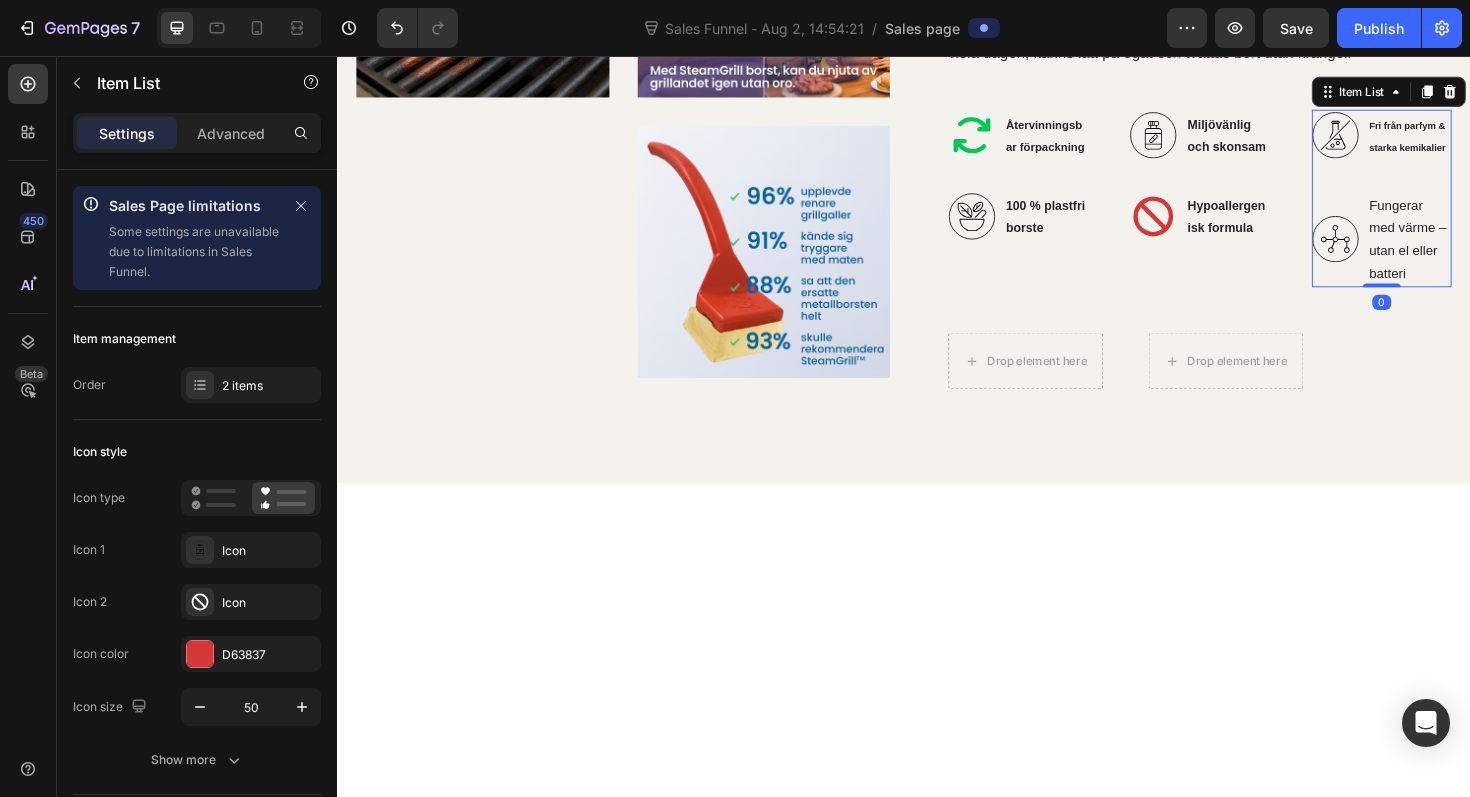 click on "Fungerar med värme – utan el eller batteri" at bounding box center [1471, 250] 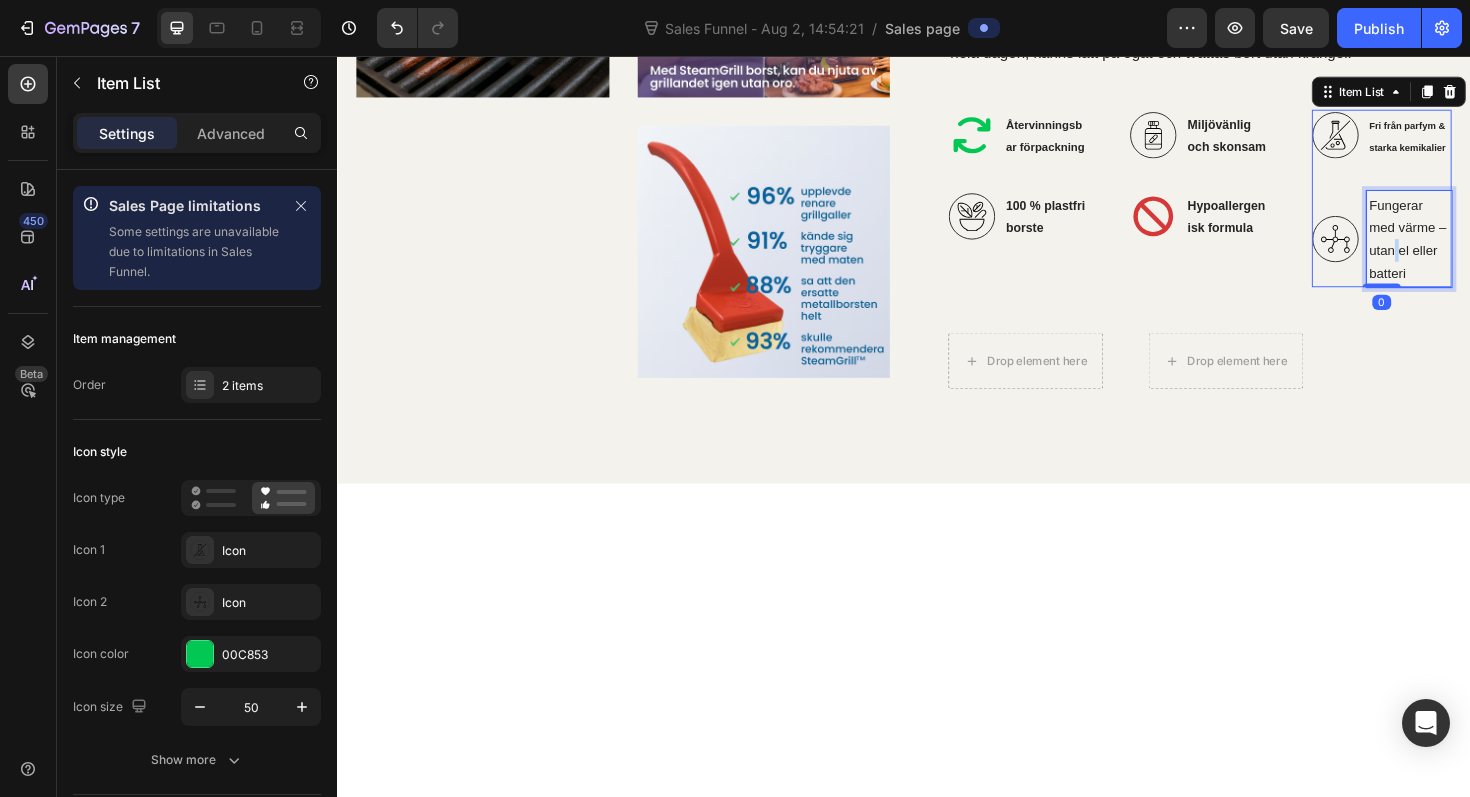 click on "Fungerar med värme – utan el eller batteri" at bounding box center [1471, 250] 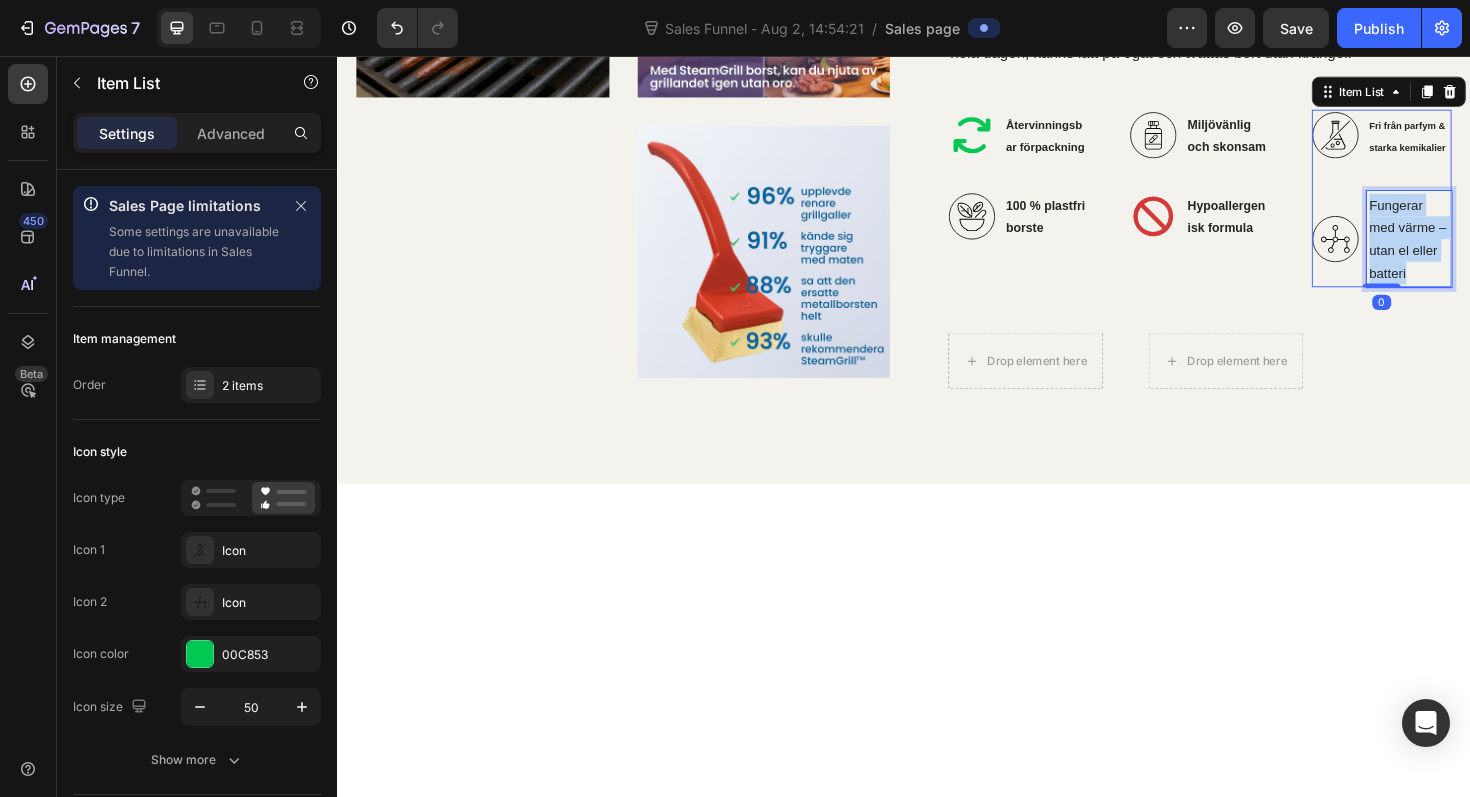 click on "Fungerar med värme – utan el eller batteri" at bounding box center (1471, 250) 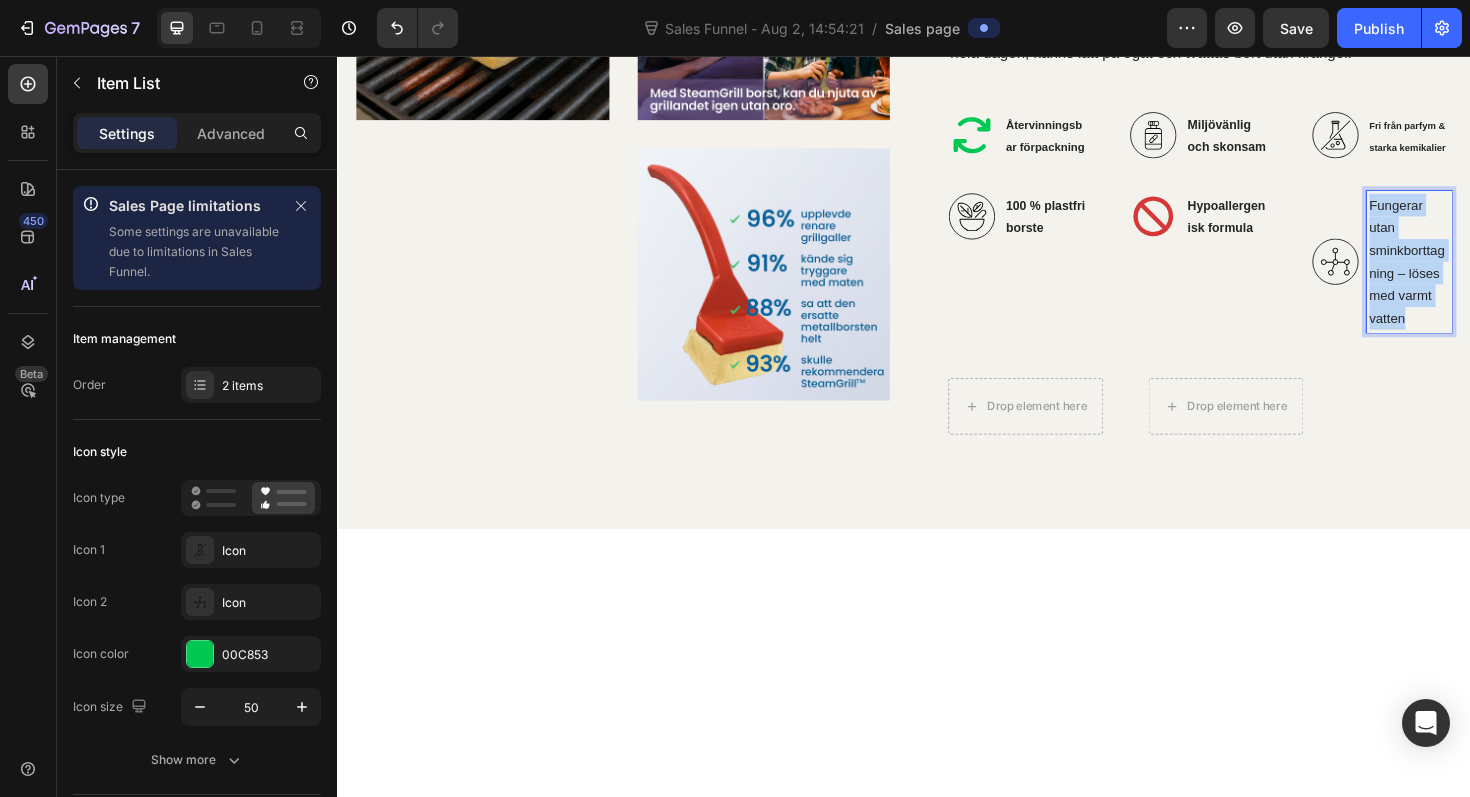 drag, startPoint x: 1476, startPoint y: 679, endPoint x: 1419, endPoint y: 558, distance: 133.75351 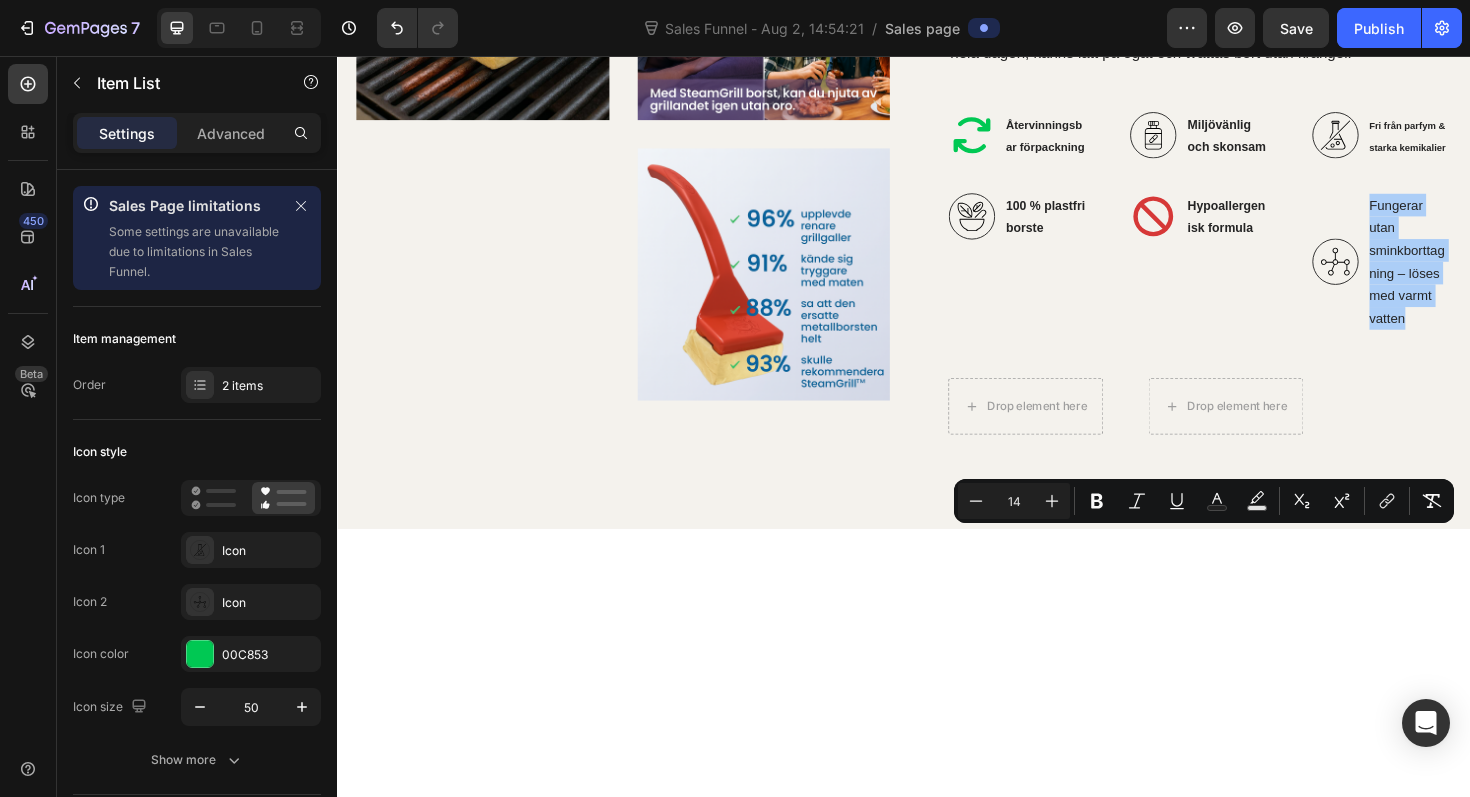click on "Minus 14 Plus" at bounding box center (1014, 501) 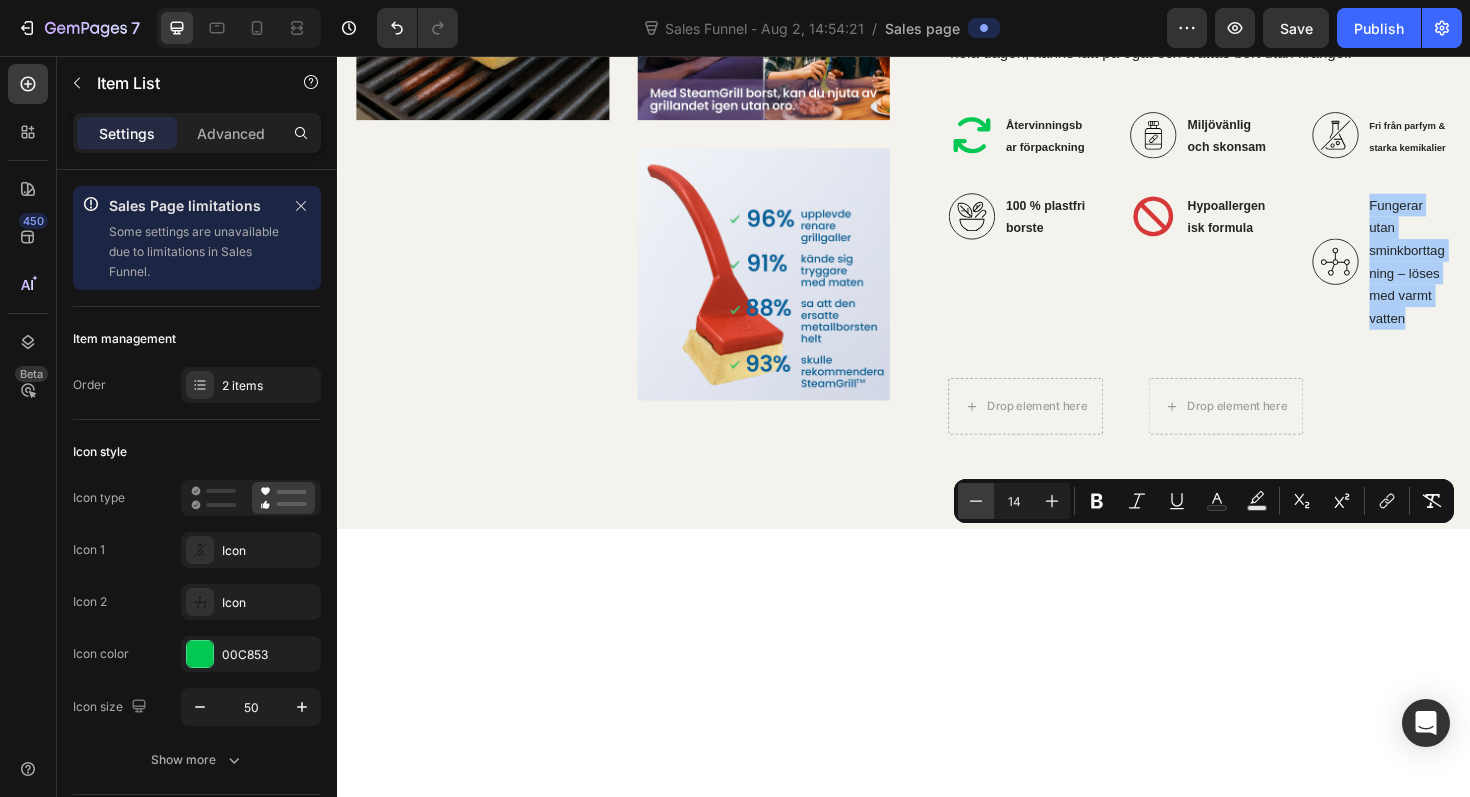 click on "Minus" at bounding box center (976, 501) 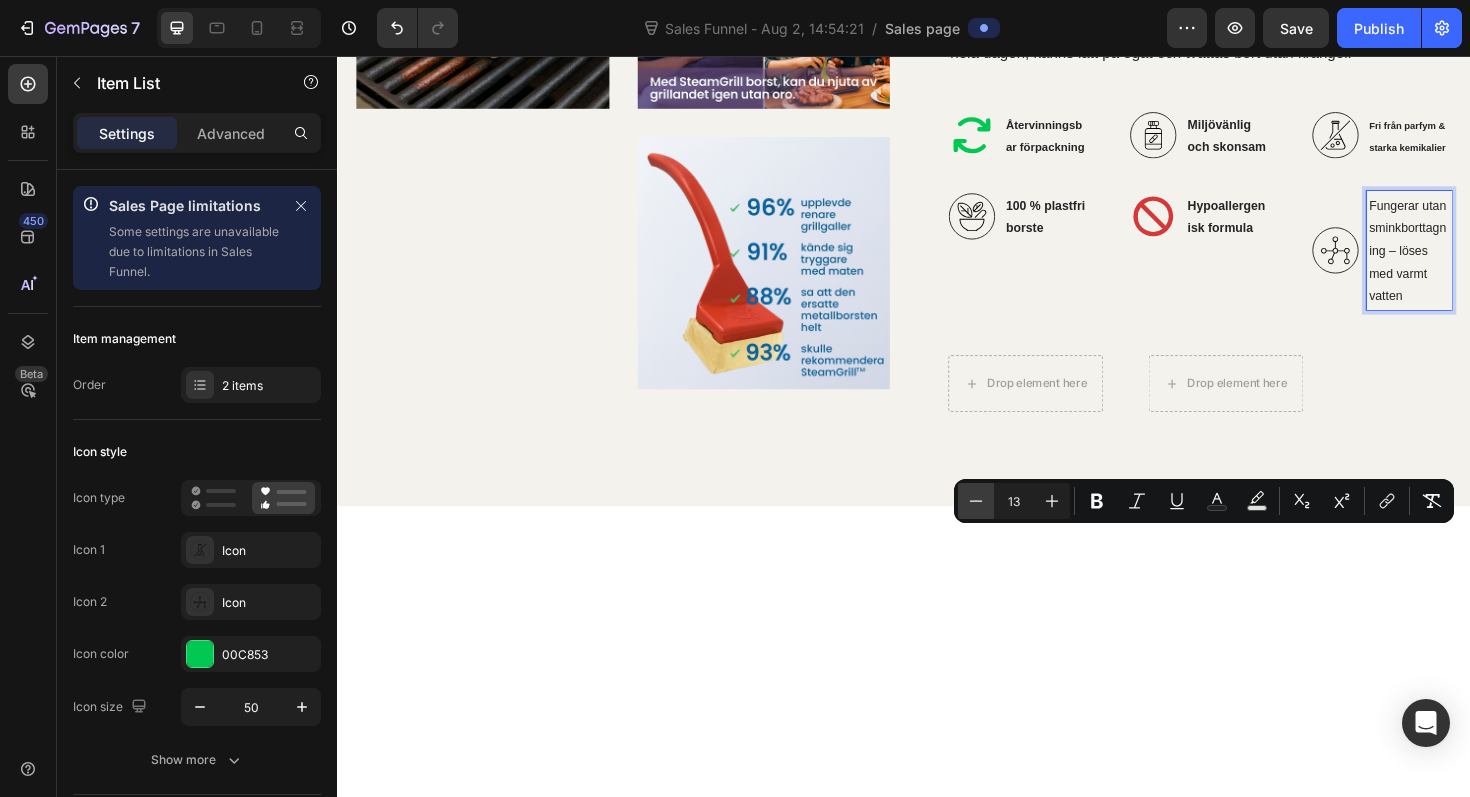 click on "Minus" at bounding box center (976, 501) 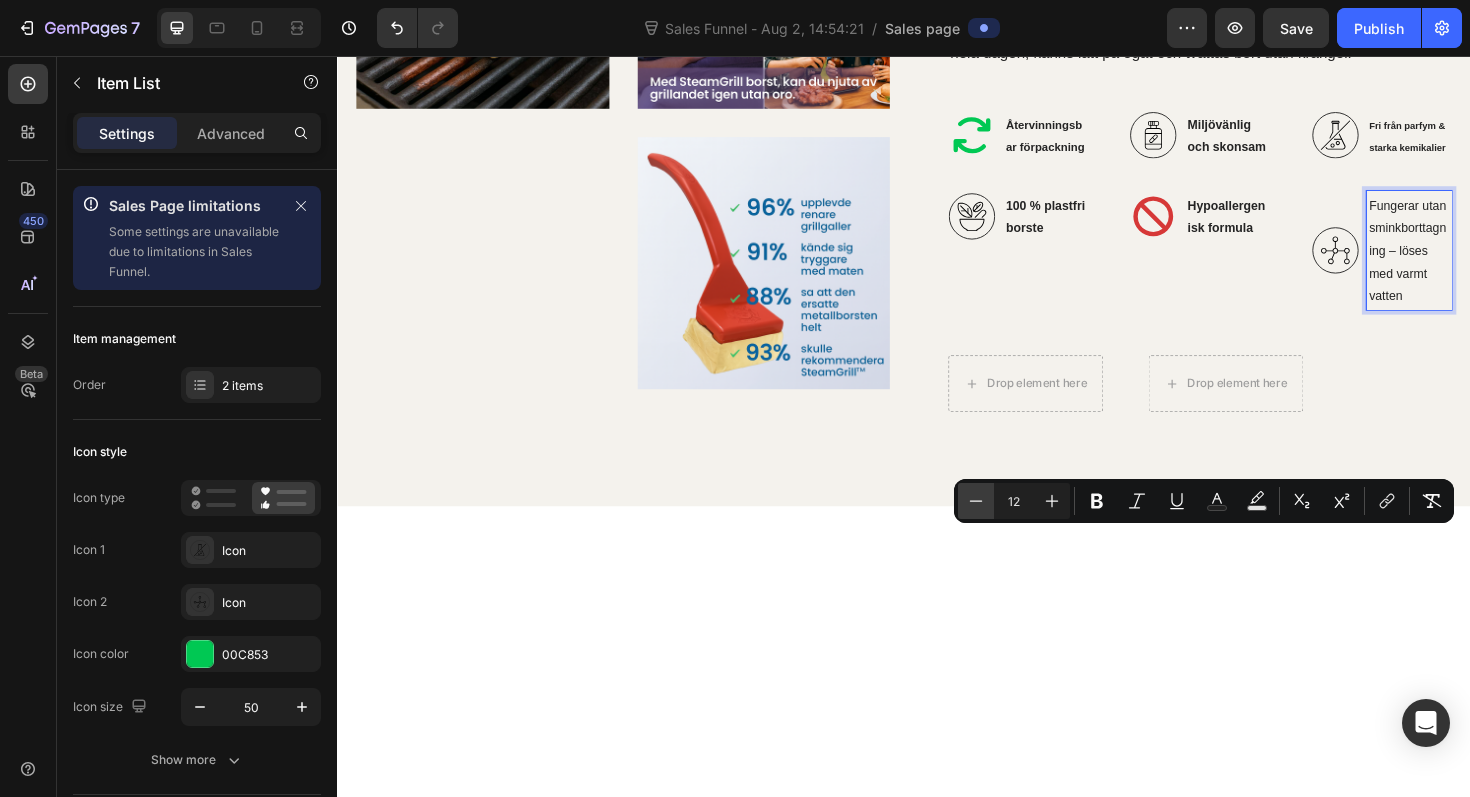 click on "Minus" at bounding box center (976, 501) 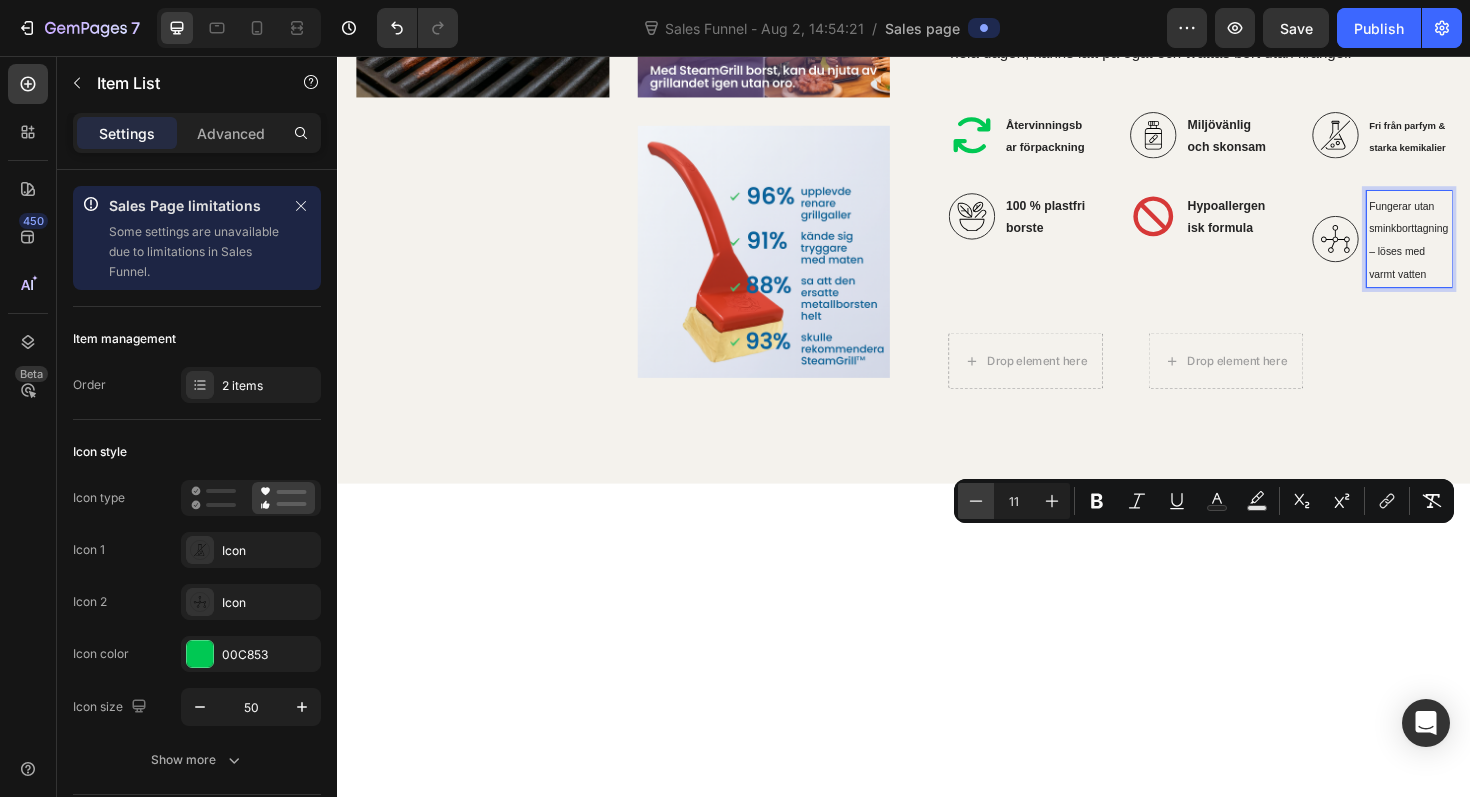 click on "Minus" at bounding box center (976, 501) 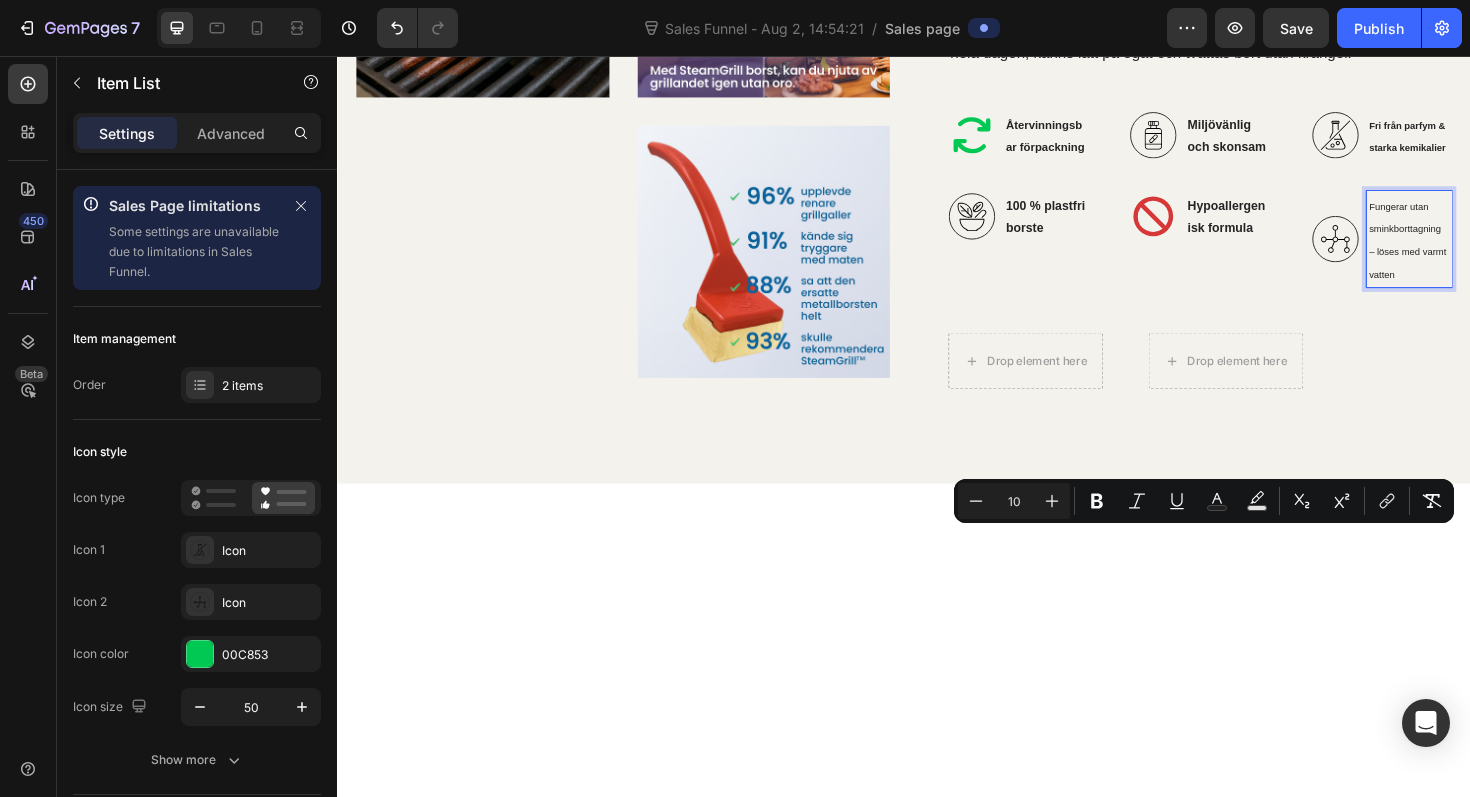 click on "10" at bounding box center [1014, 501] 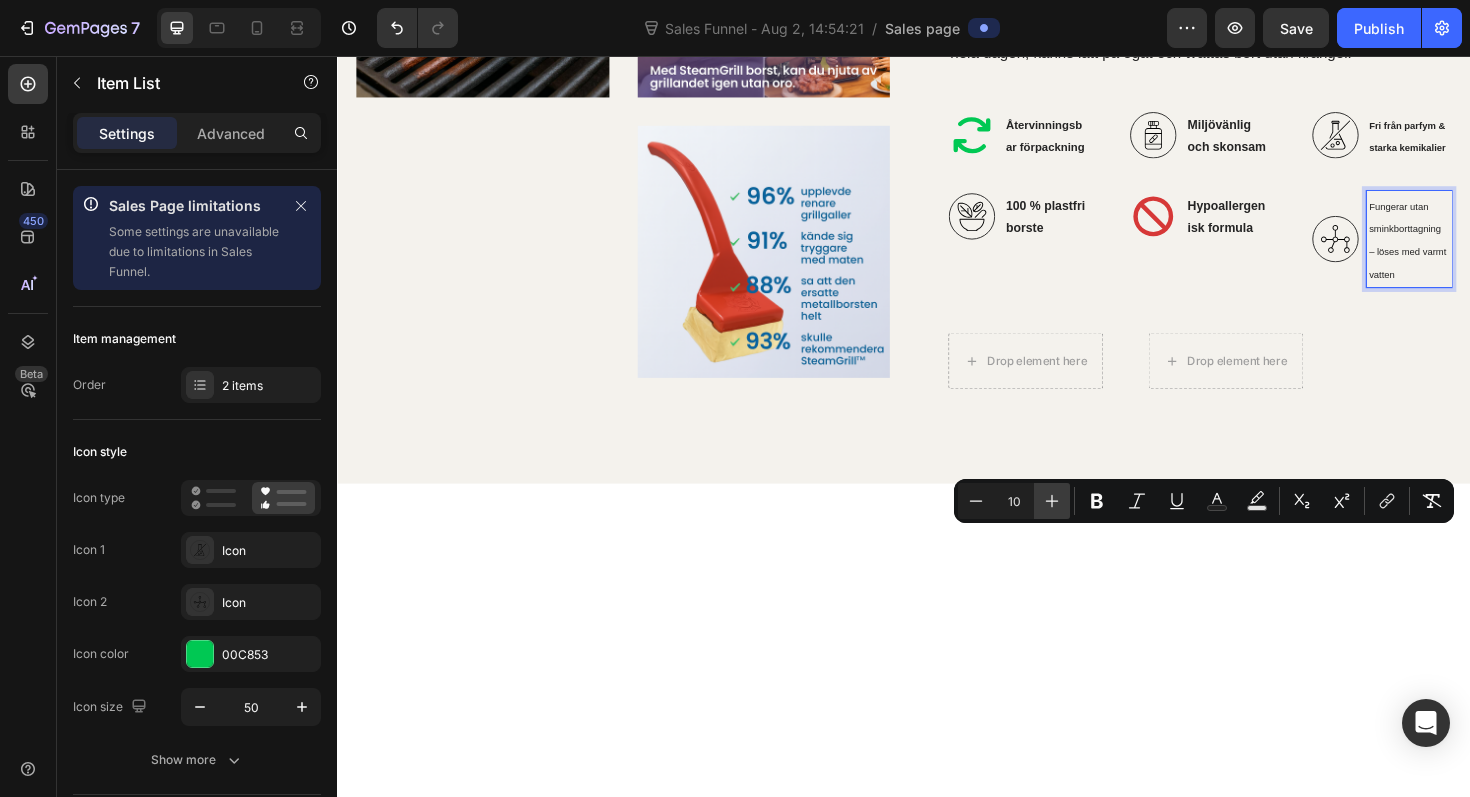 click 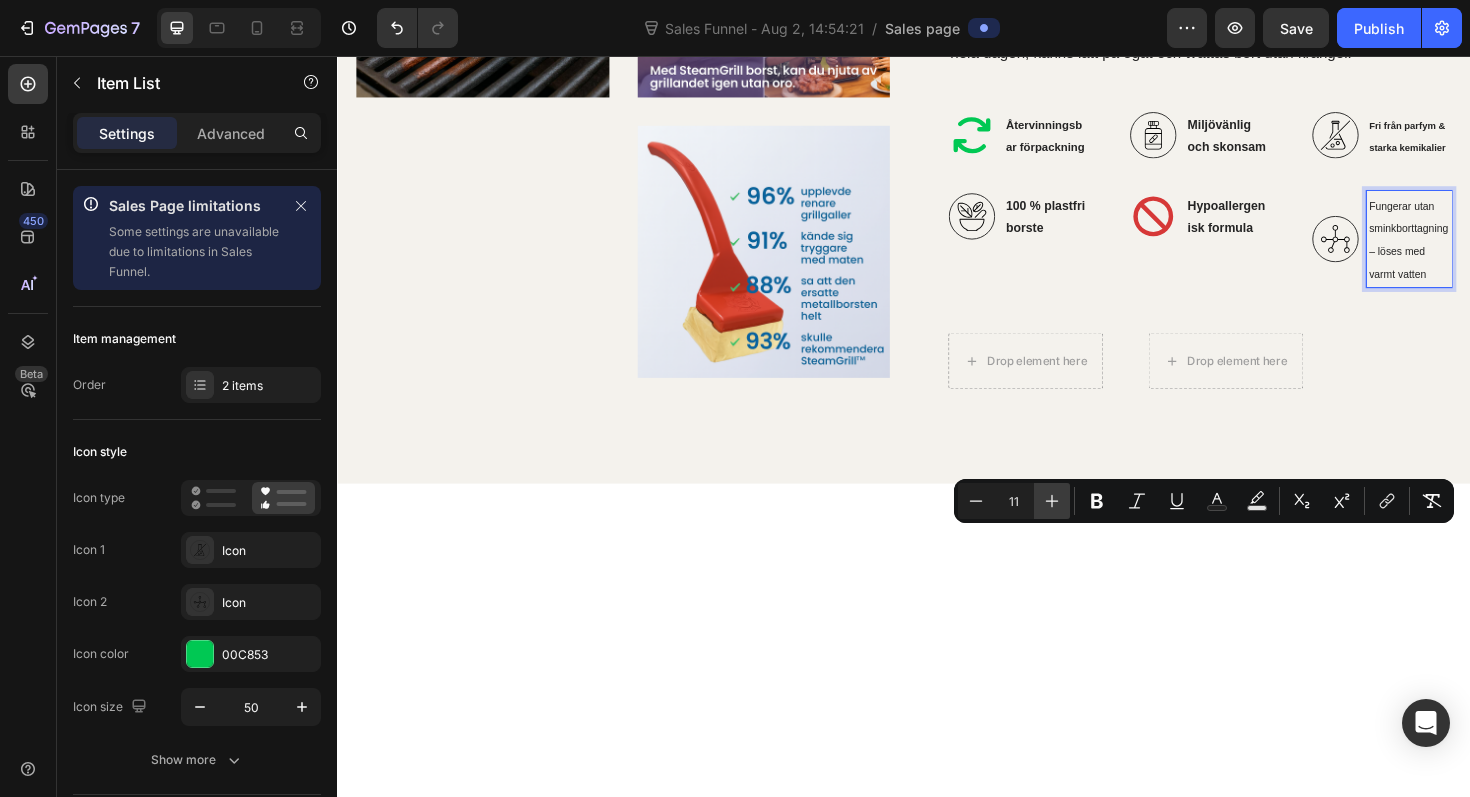 click 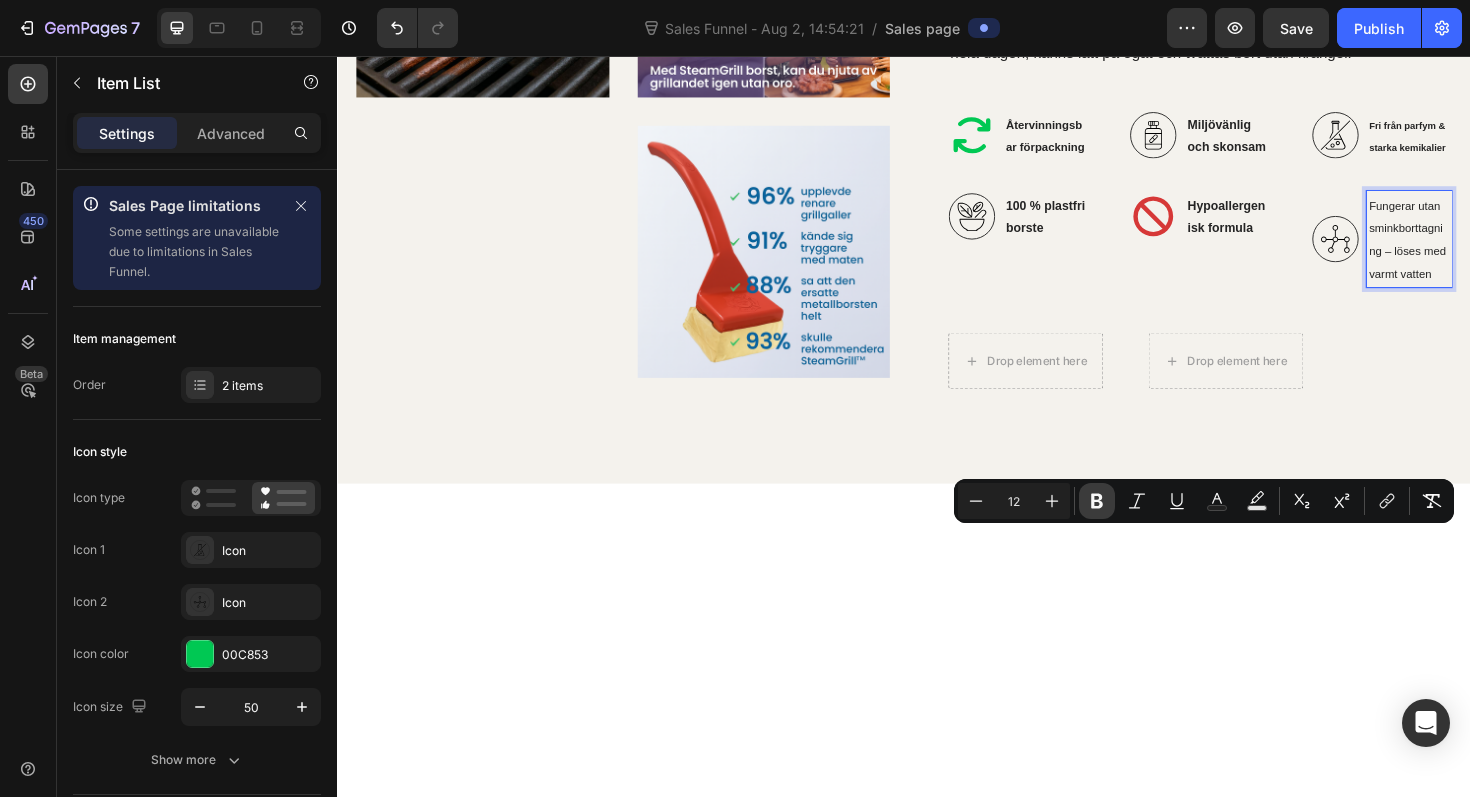 click 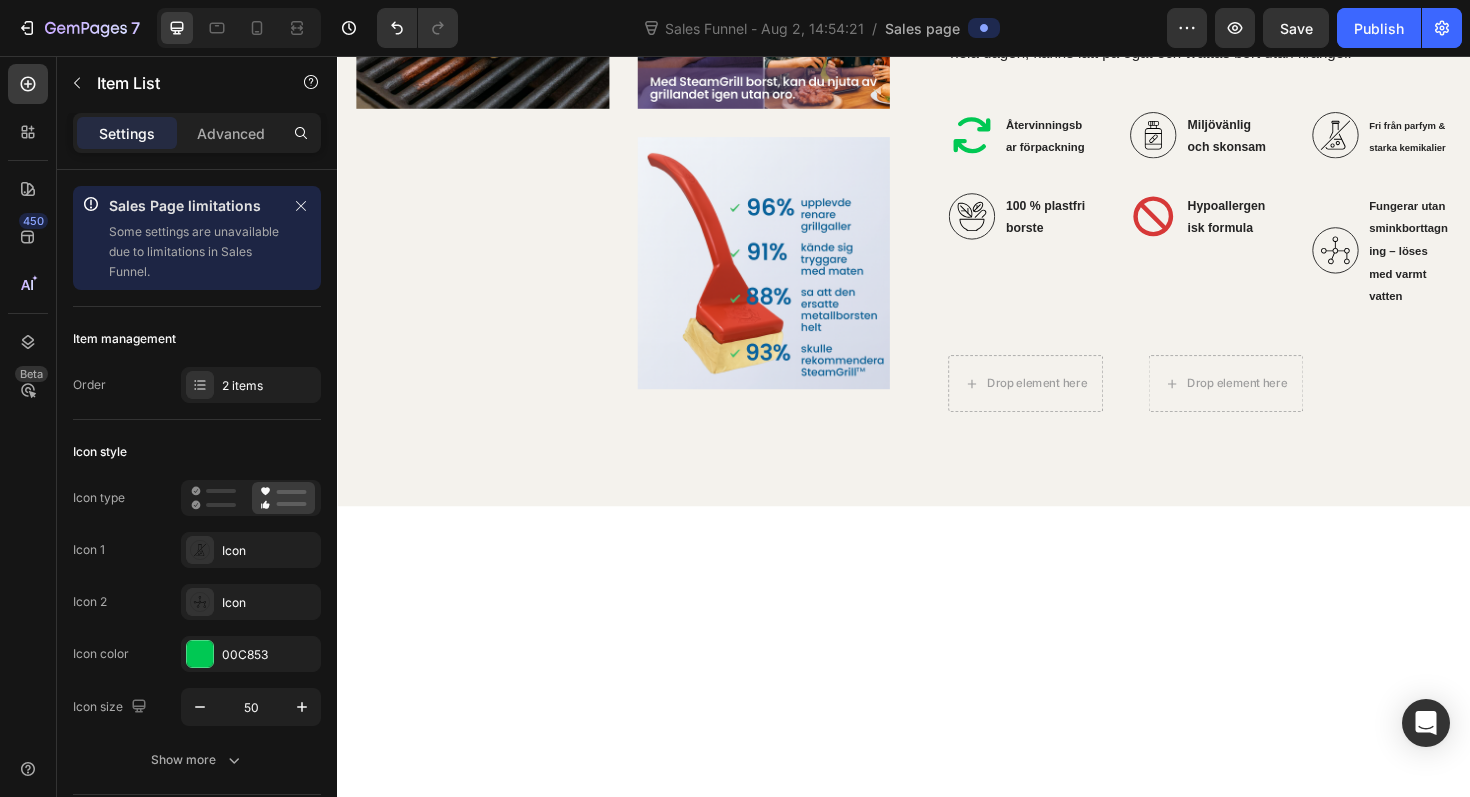 click on "Fungerar utan sminkborttagning – löses med varmt vatten" at bounding box center (1472, 262) 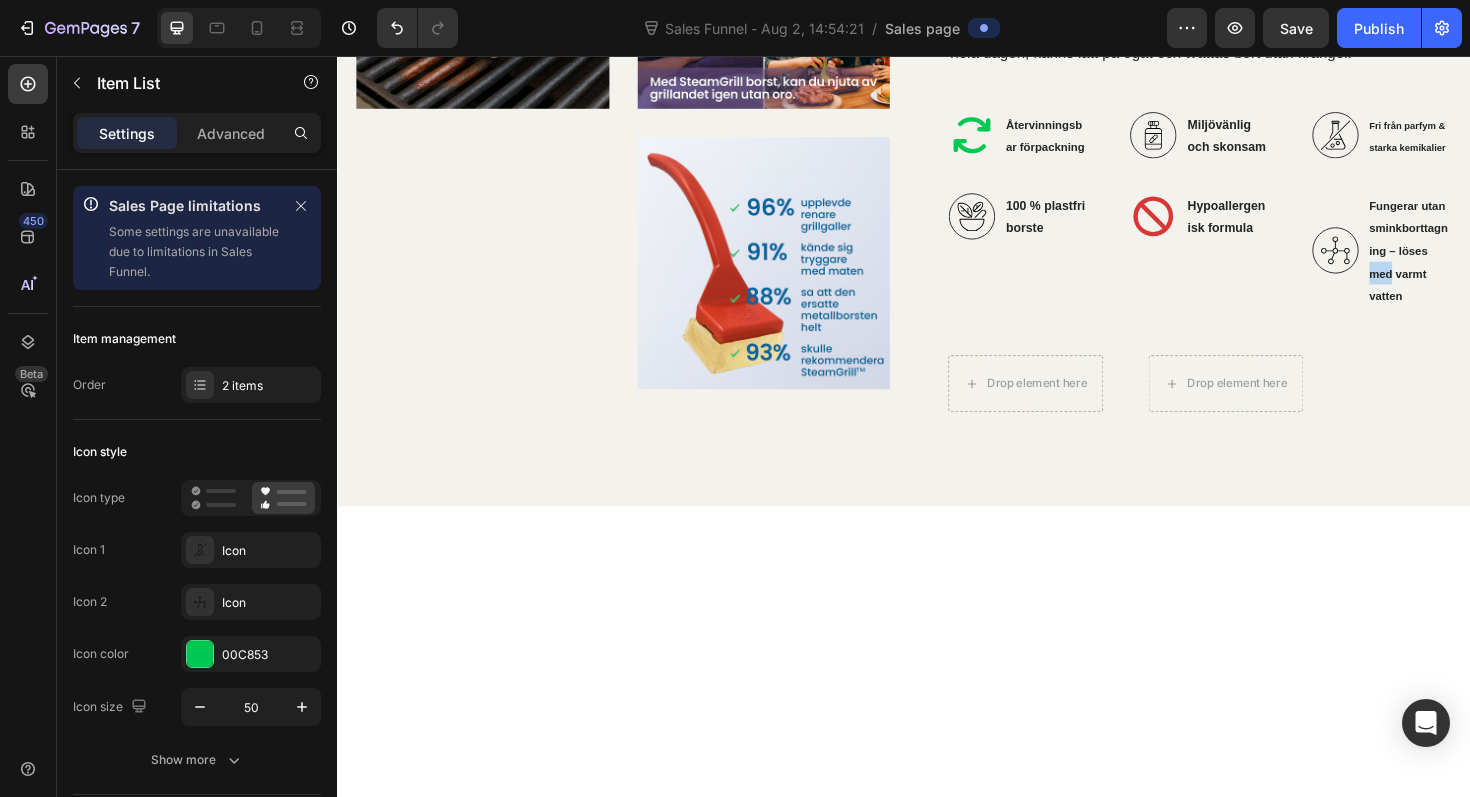 click on "Fungerar utan sminkborttagning – löses med varmt vatten" at bounding box center (1472, 262) 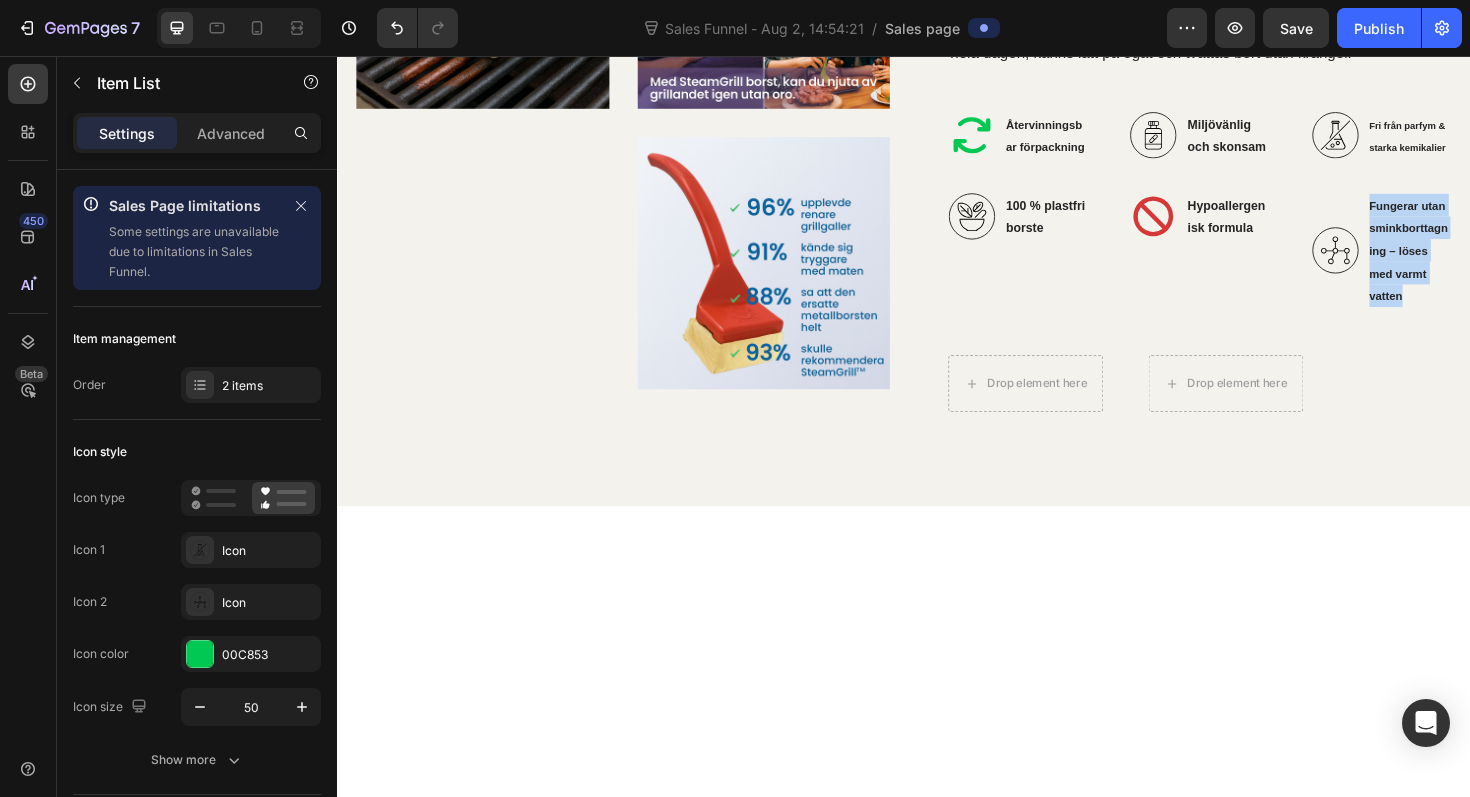 click on "Fungerar utan sminkborttagning – löses med varmt vatten" at bounding box center [1472, 262] 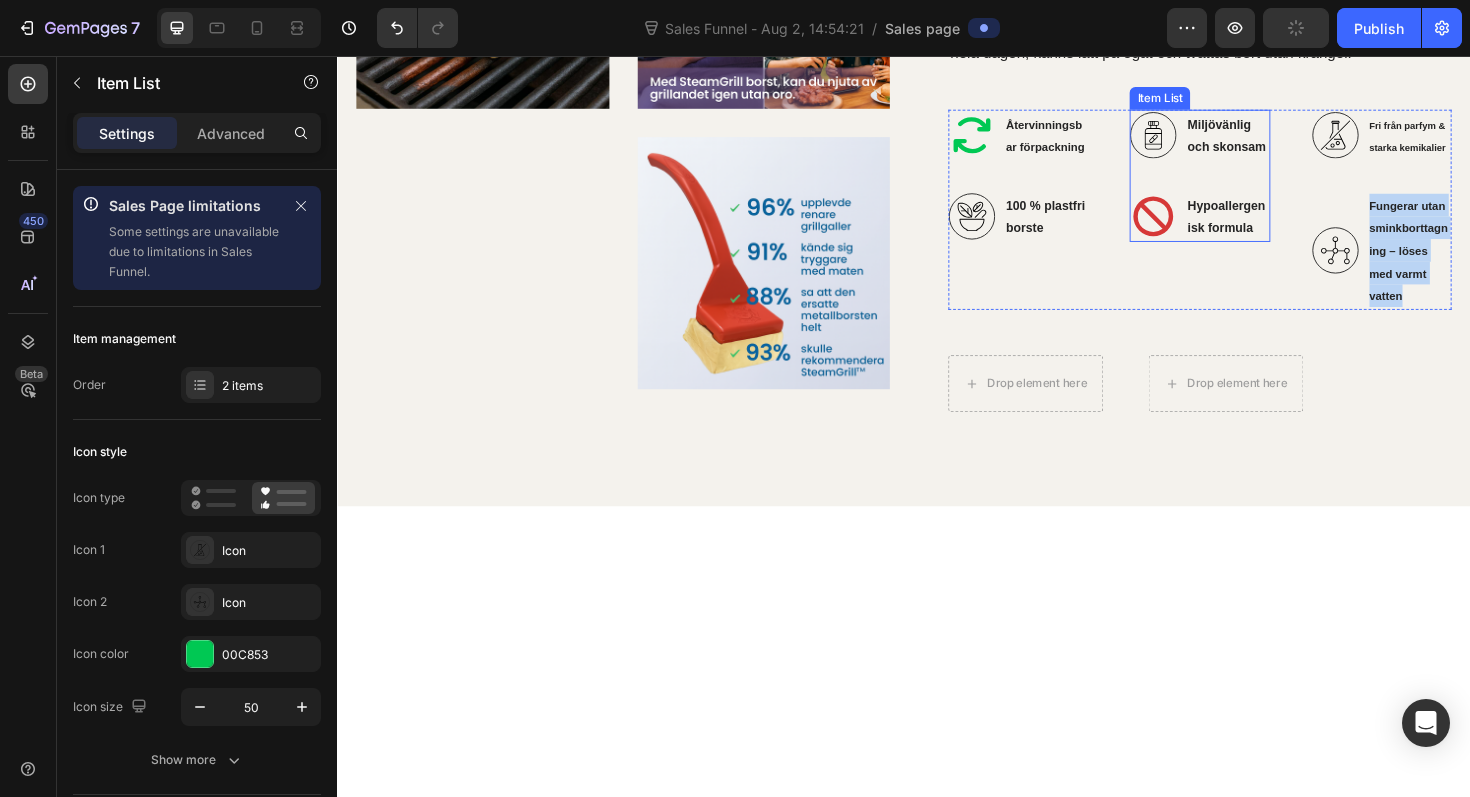 click on "Hypoallergenisk formula" at bounding box center [1279, 226] 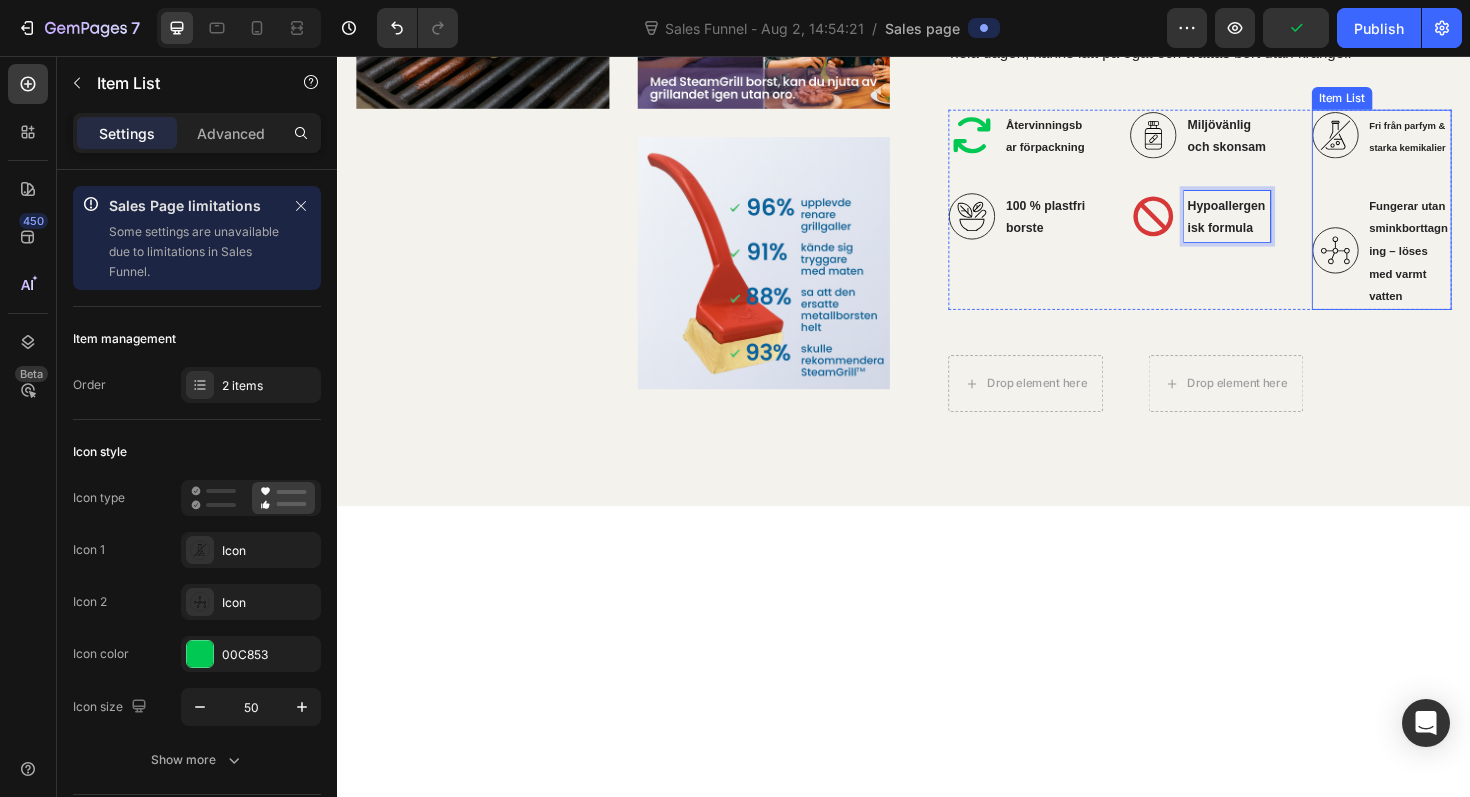 click on "Fungerar utan sminkborttagning – löses med varmt vatten" at bounding box center (1472, 262) 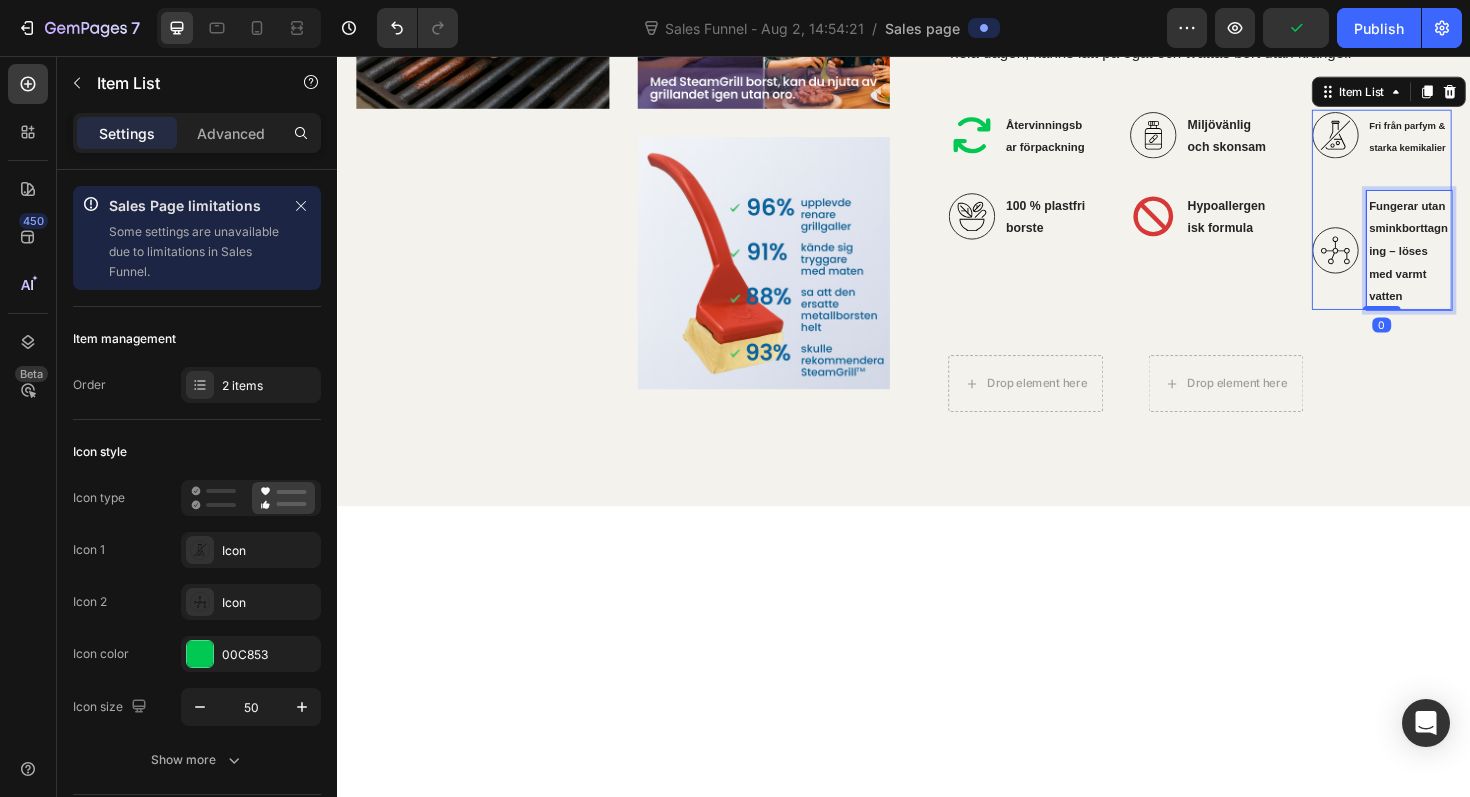 click on "Fungerar utan sminkborttagning – löses med varmt vatten" at bounding box center [1471, 263] 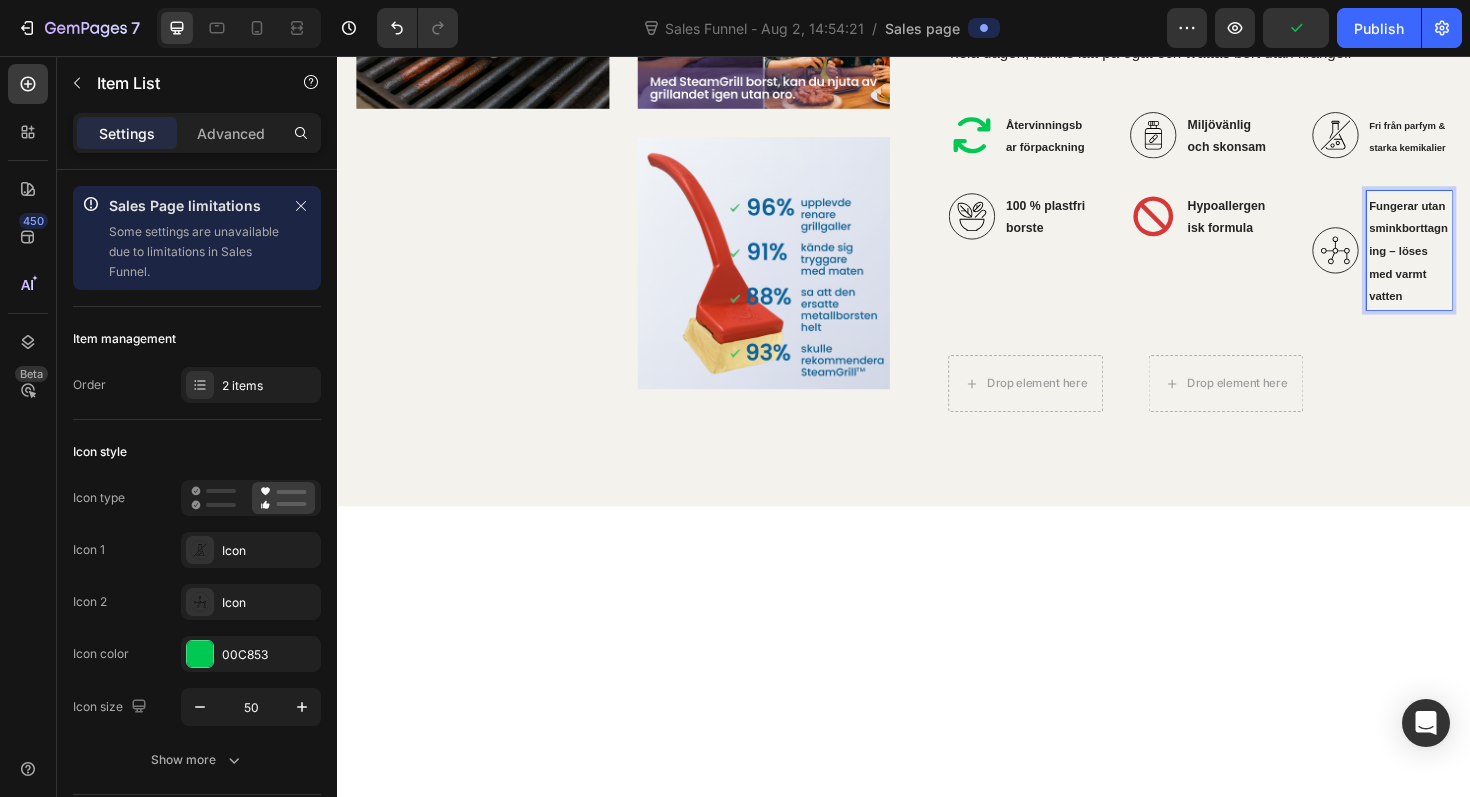 click on "Fungerar utan sminkborttagning – löses med varmt vatten" at bounding box center [1471, 263] 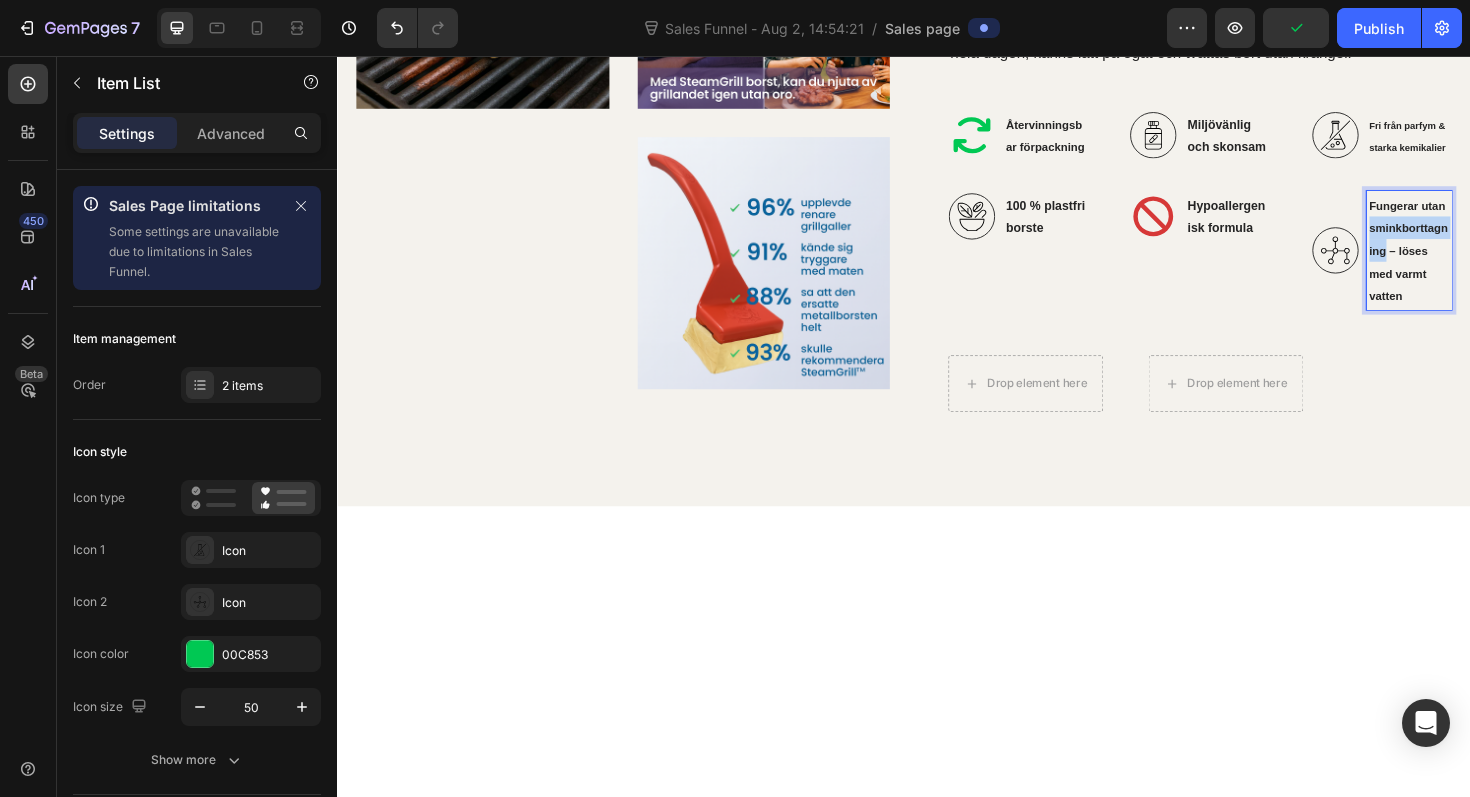 click on "Fungerar utan sminkborttagning – löses med varmt vatten" at bounding box center [1472, 262] 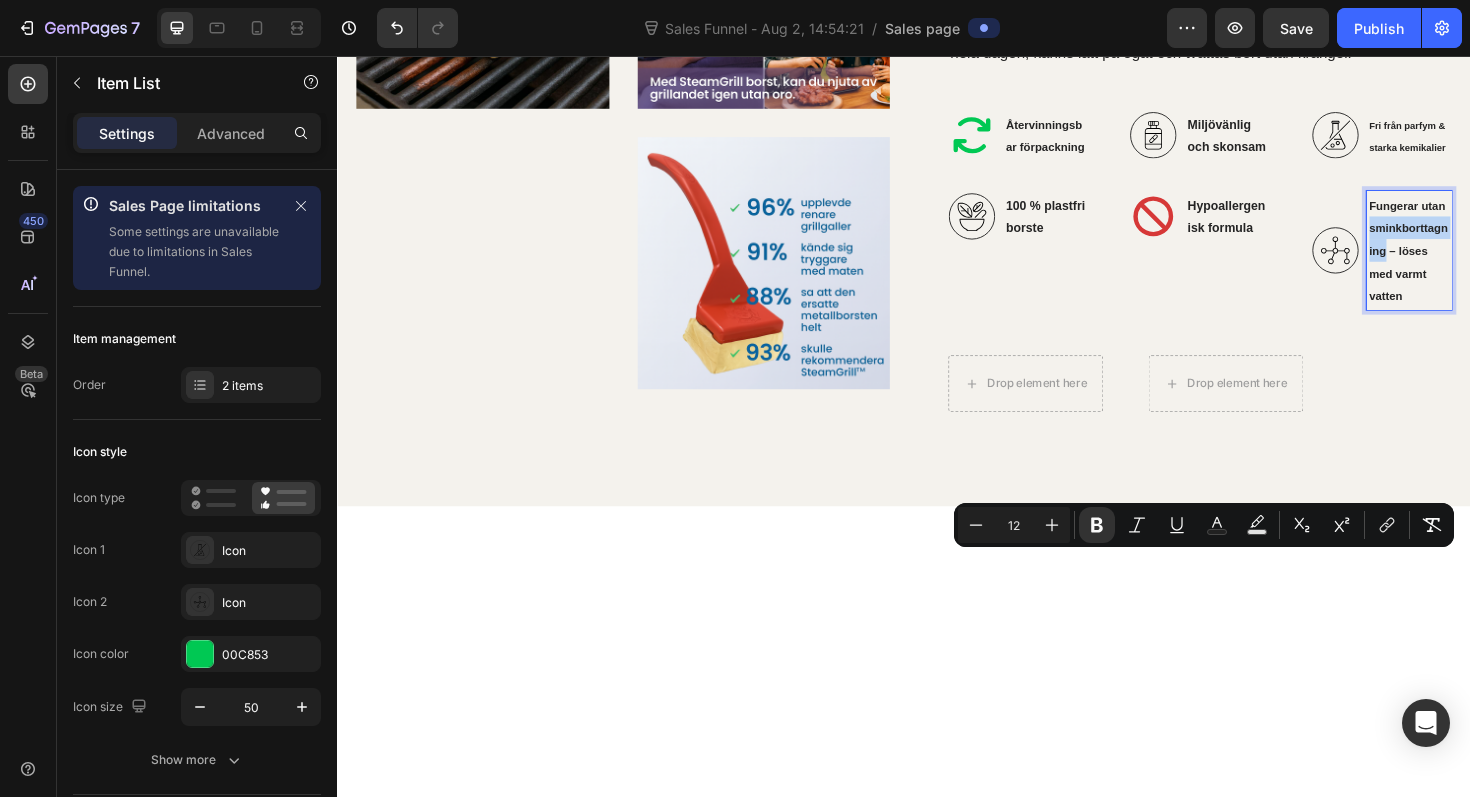 click on "Fungerar utan sminkborttagning – löses med varmt vatten" at bounding box center (1472, 262) 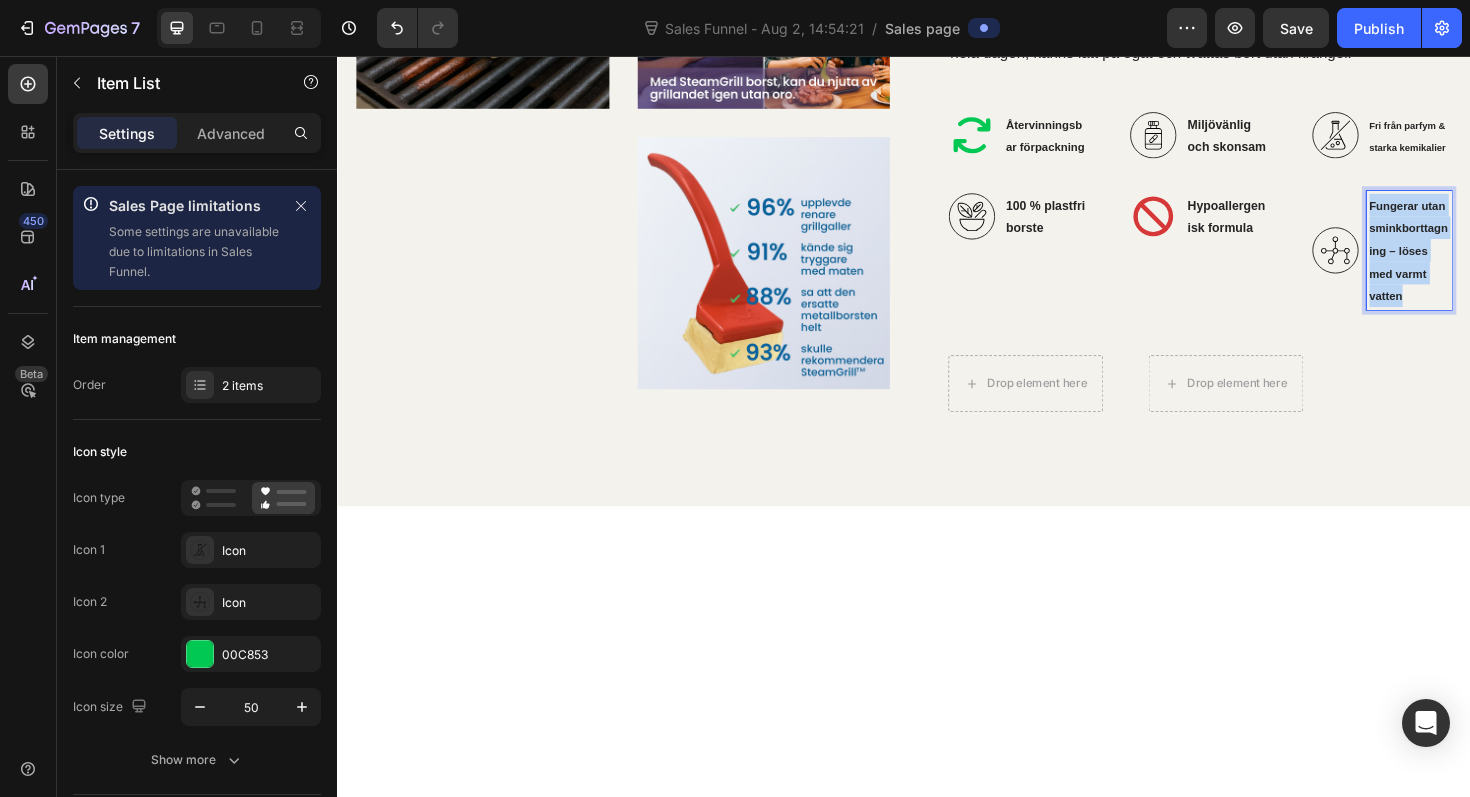 click on "Fungerar utan sminkborttagning – löses med varmt vatten" at bounding box center (1472, 262) 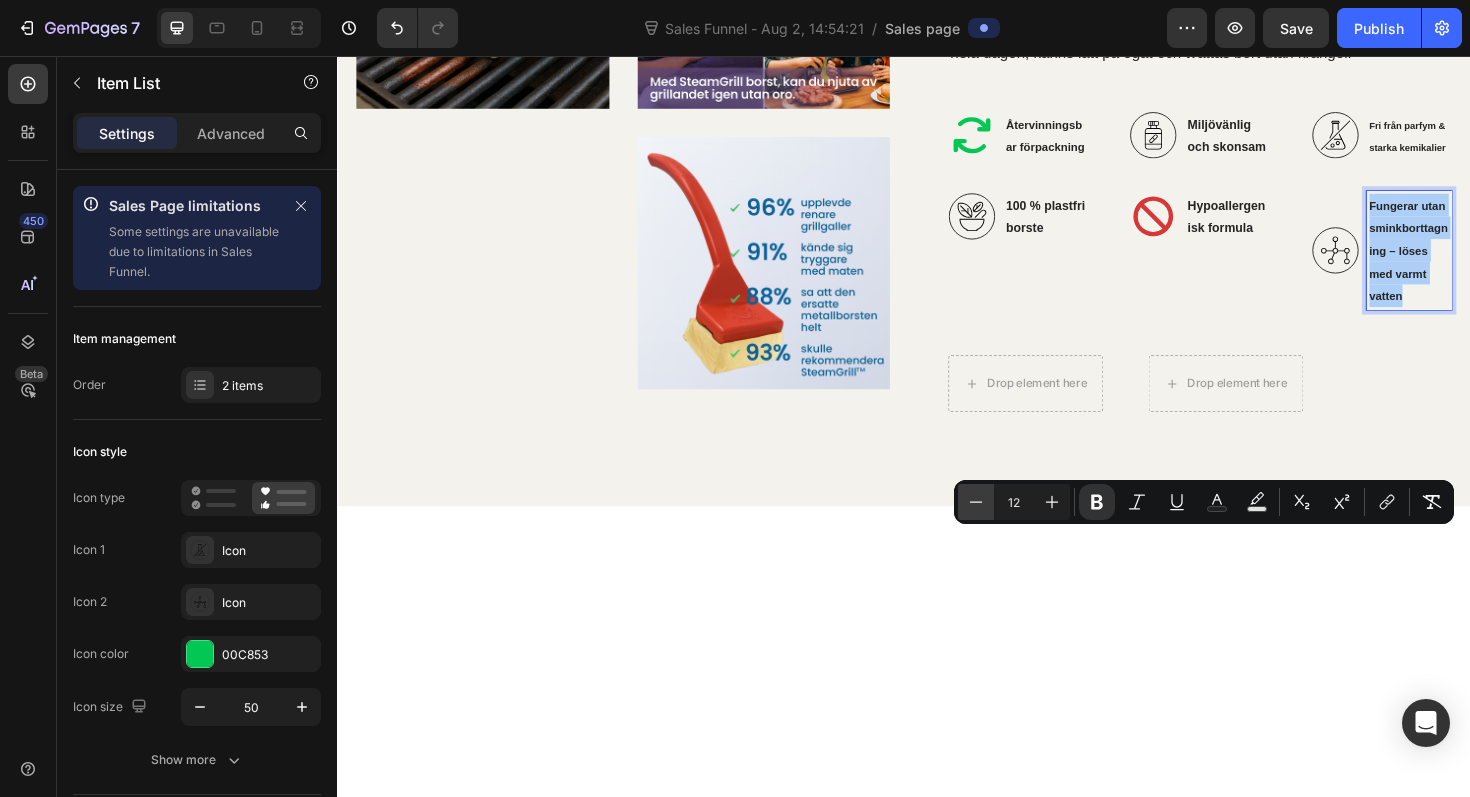 click on "Minus" at bounding box center [976, 502] 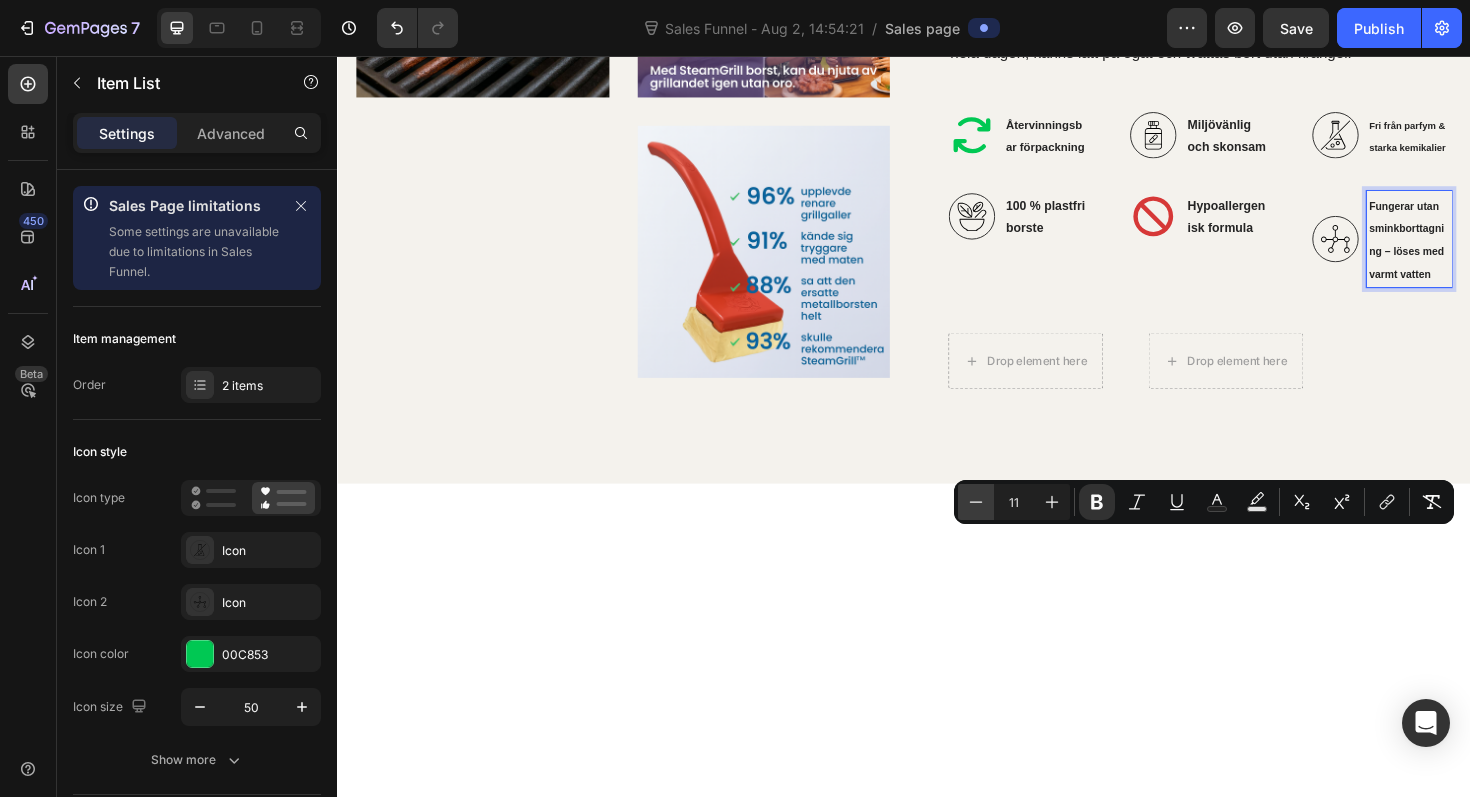 click on "Minus" at bounding box center (976, 502) 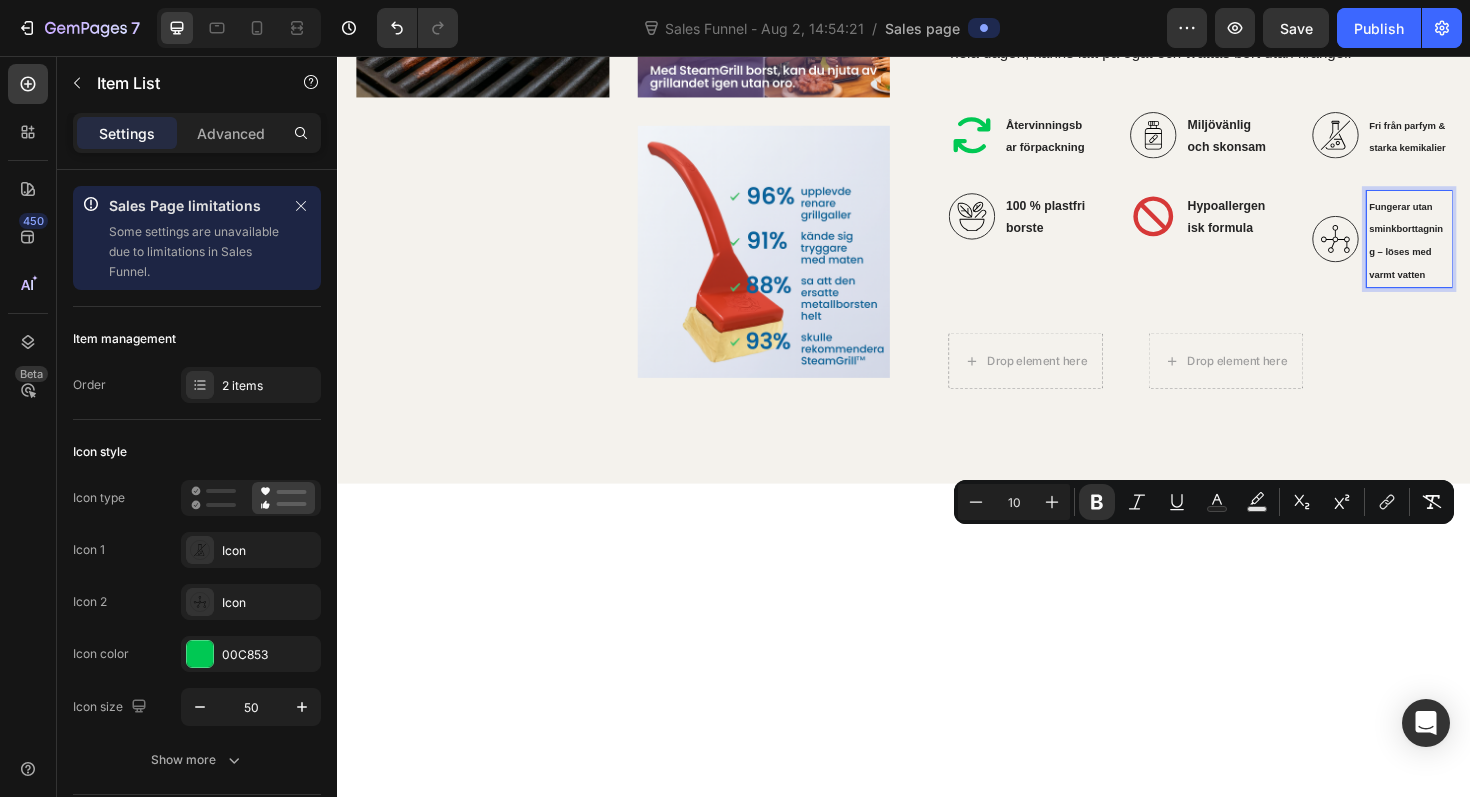 click on "10" at bounding box center (1014, 502) 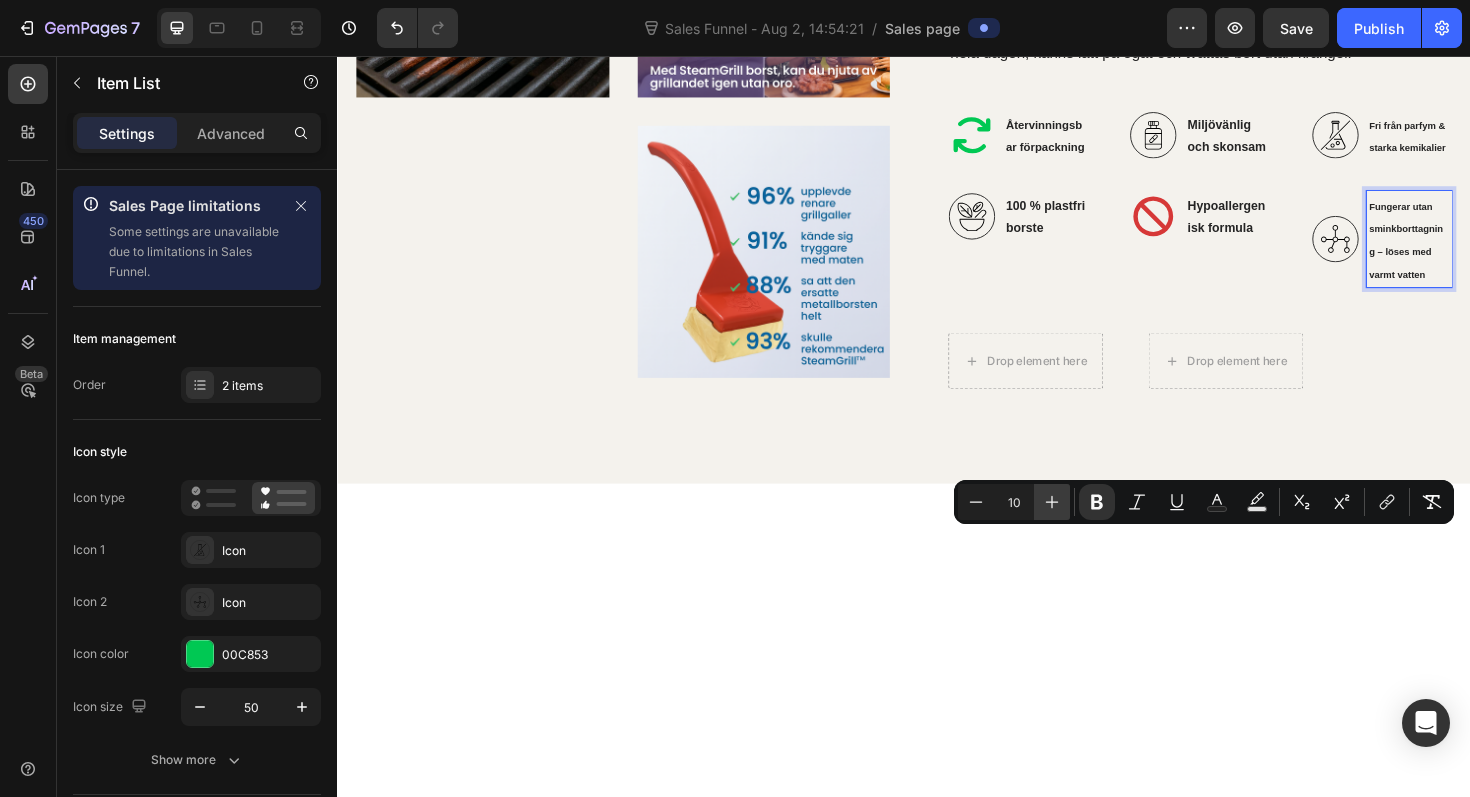 click 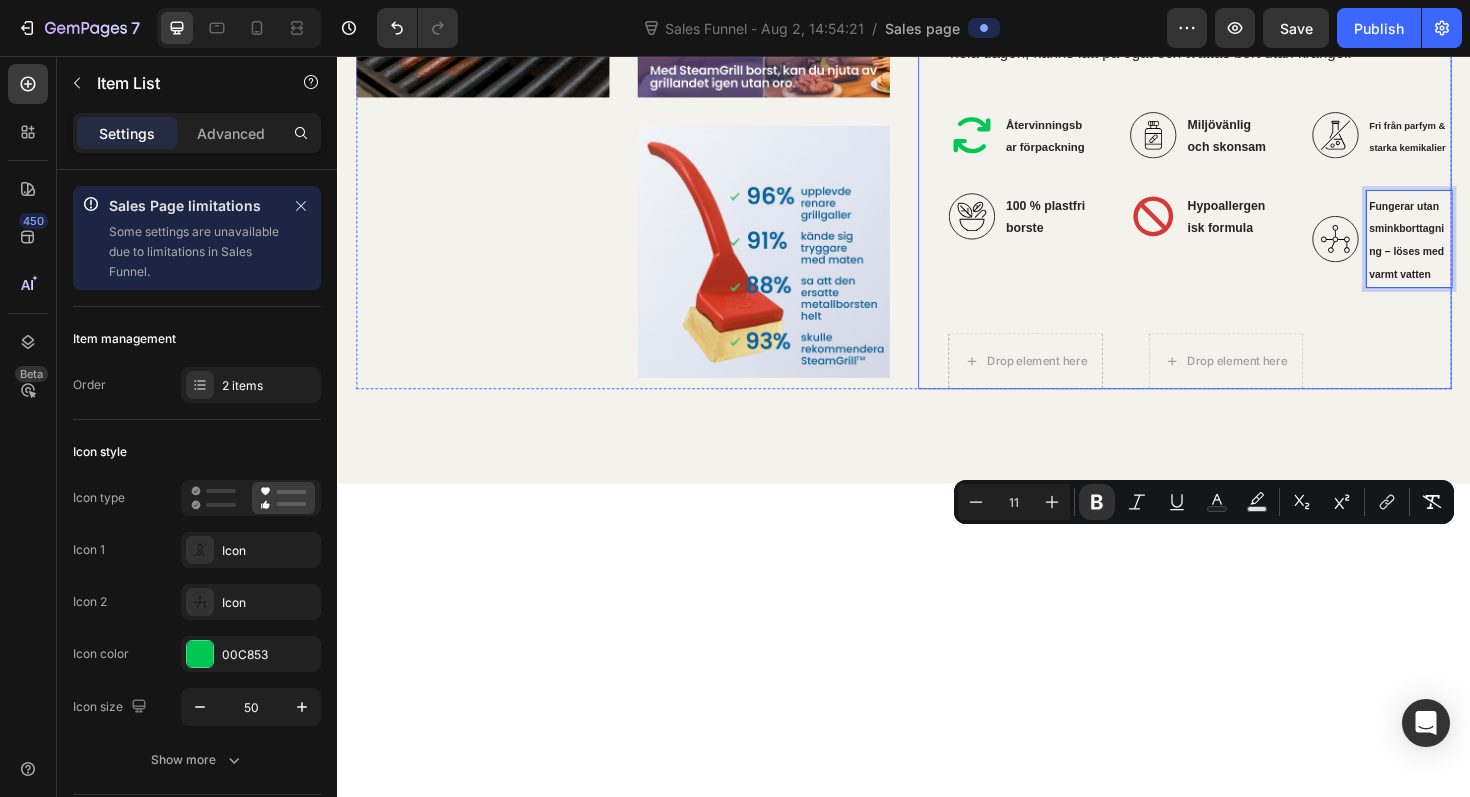 click on "Ledande tillverkare av mascara för mogna kvinnor Heading PrimeLash™  representerar nästa generations mascara – särskilt utvecklad för kvinnor med tunnare, glesare eller rakare fransar. Med fokus på vård, precision och resultat ger den varje frans lyft, längd och fyllighet – utan klumpar, utan smulor, och utan irritation. Perfekt för dig som vill ha en mascara som verkligen fungerar – som håller hela dagen, känns lätt på ögat och tvättas bort utan krångel. Text Block
Återanvändbar design
Testad för livsmedelssäkerhet
Tillverkad i miljövänliga material Item List
100 % plastfri borstlösning
Tål höga temperaturer
Inga kemikalier eller borststrån Item List Row
Återvinningsbar förpackning
100 % plastfri borste Item List
Miljövänlig och skonsam
Hypoallergenisk formula Item List" at bounding box center (1250, 114) 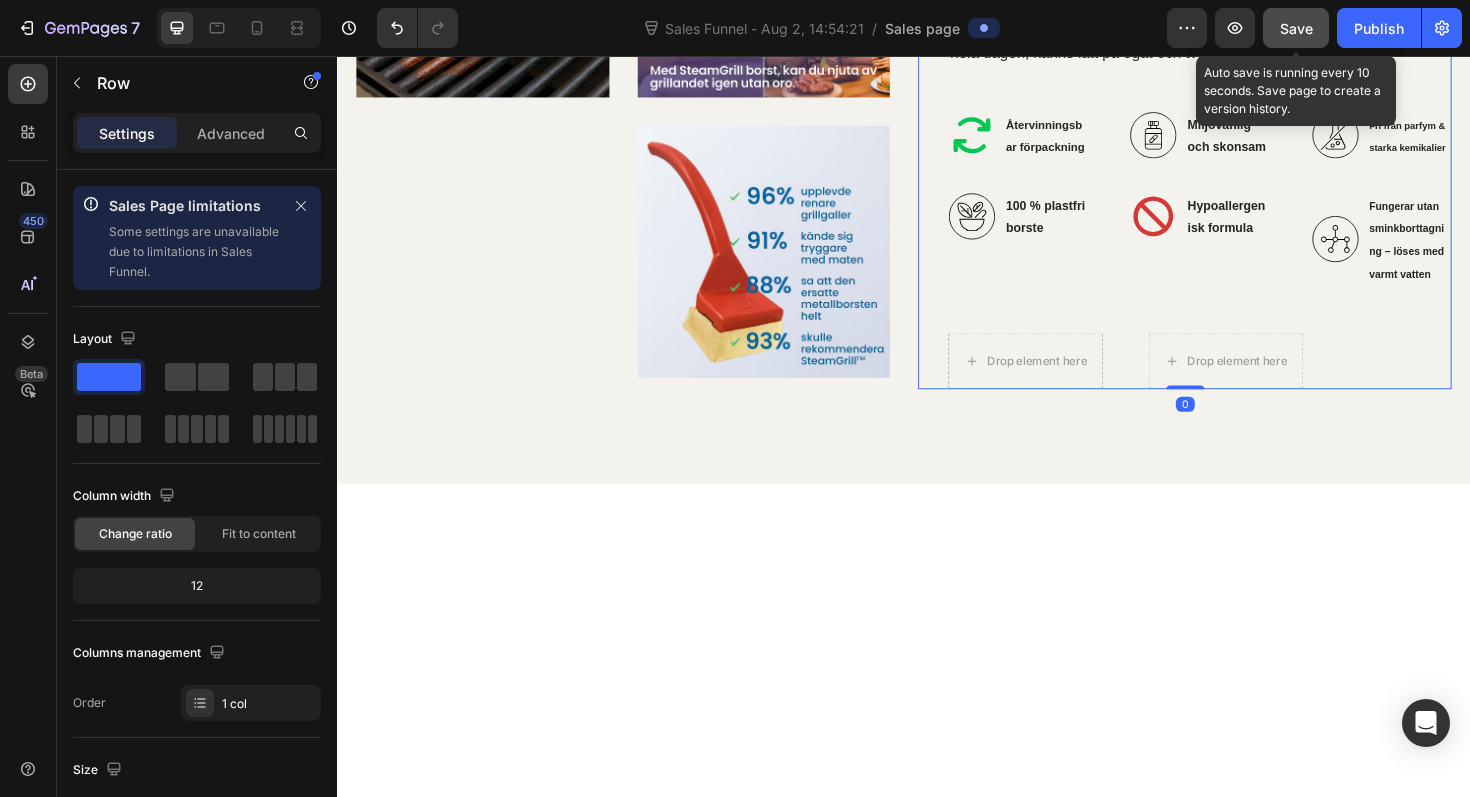 click on "Save" 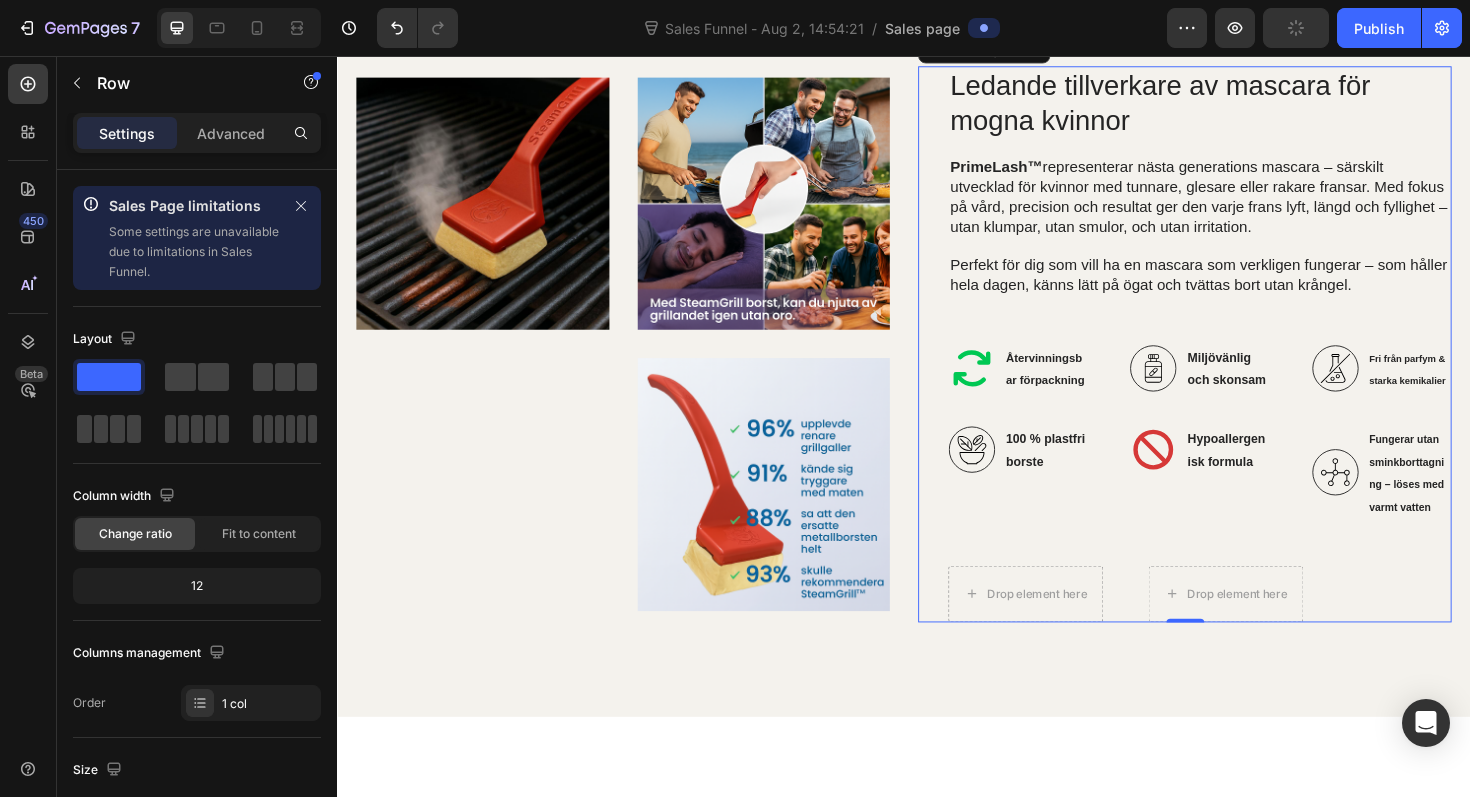 scroll, scrollTop: 3067, scrollLeft: 0, axis: vertical 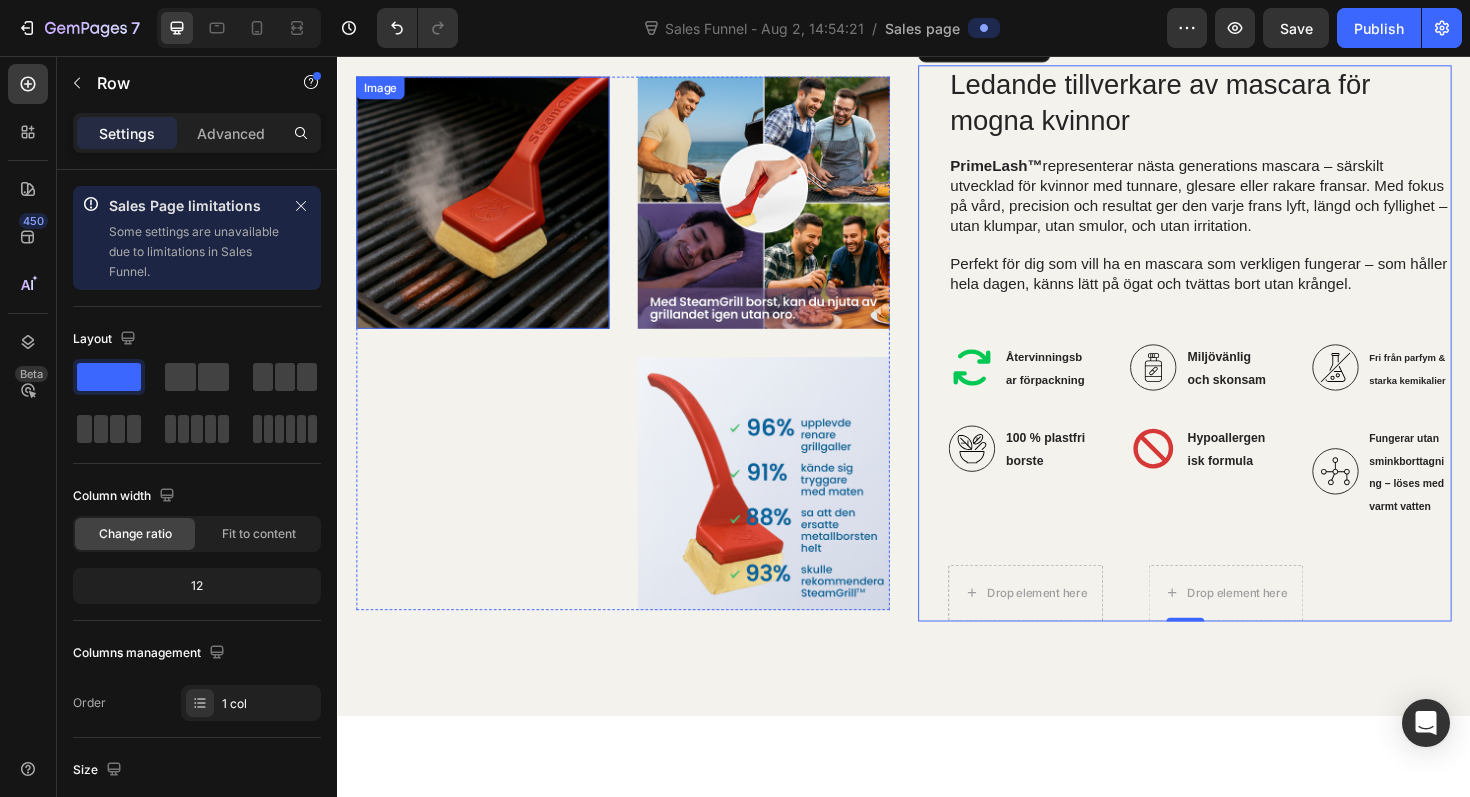 click at bounding box center (491, 212) 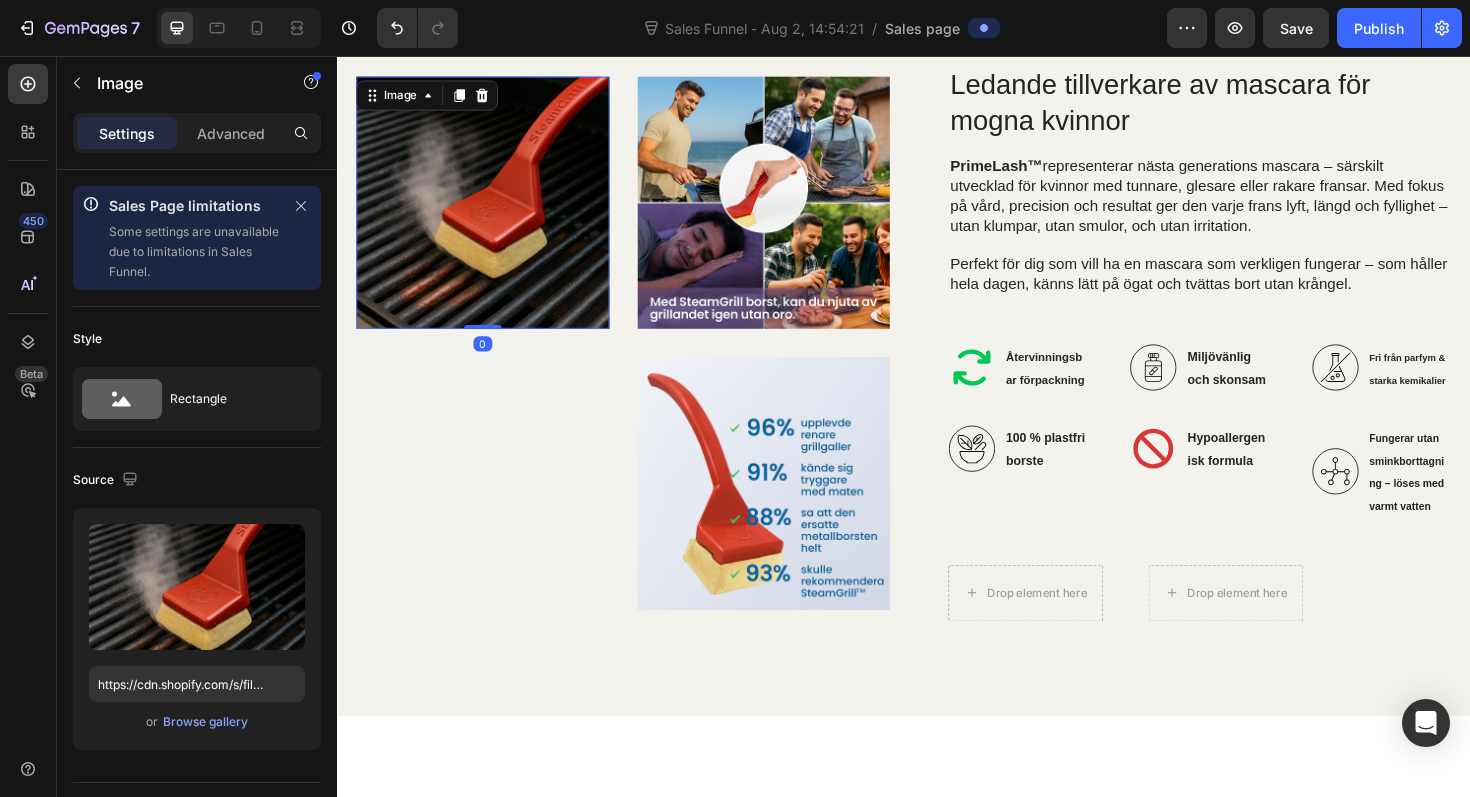 click at bounding box center [491, 212] 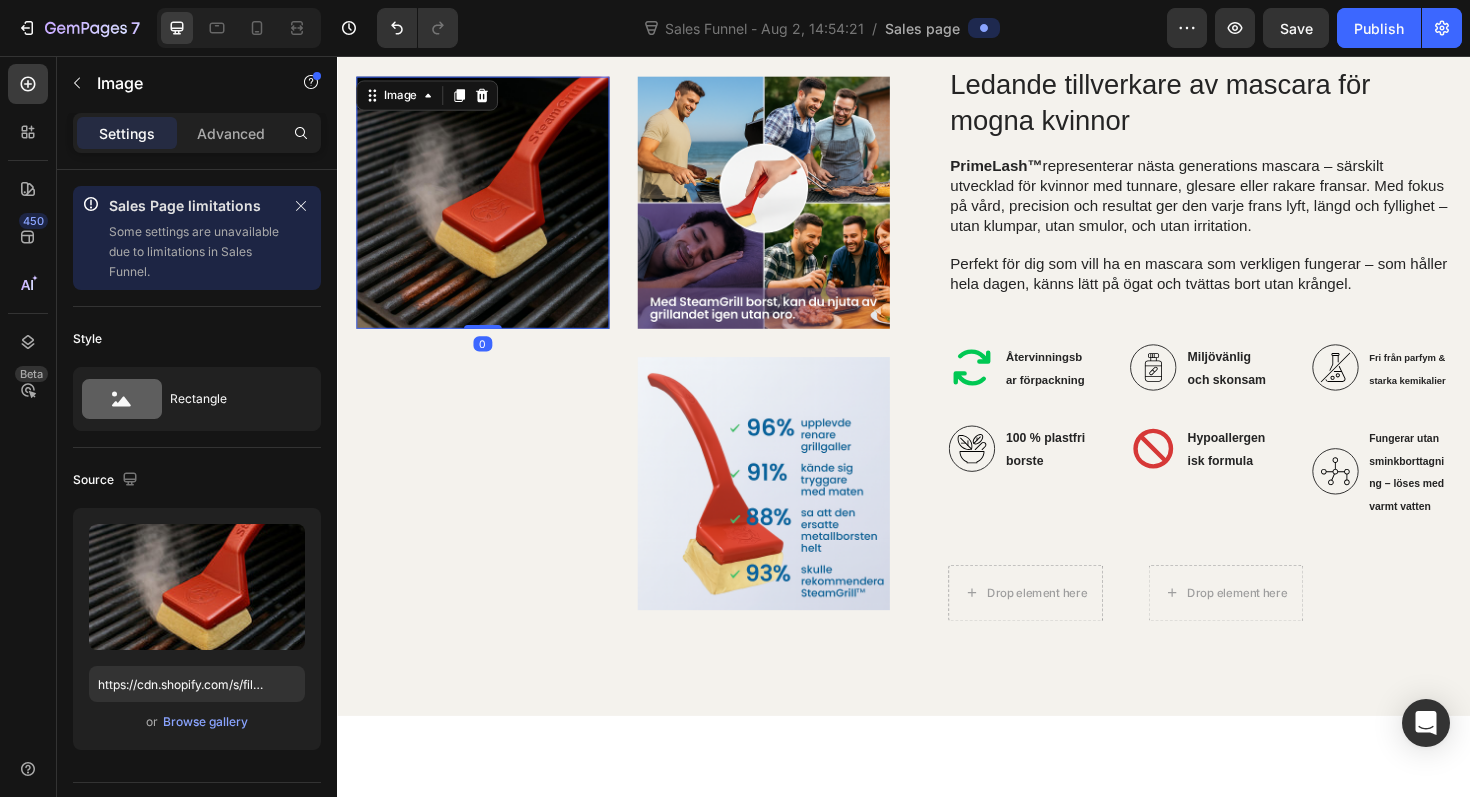 click at bounding box center [491, 212] 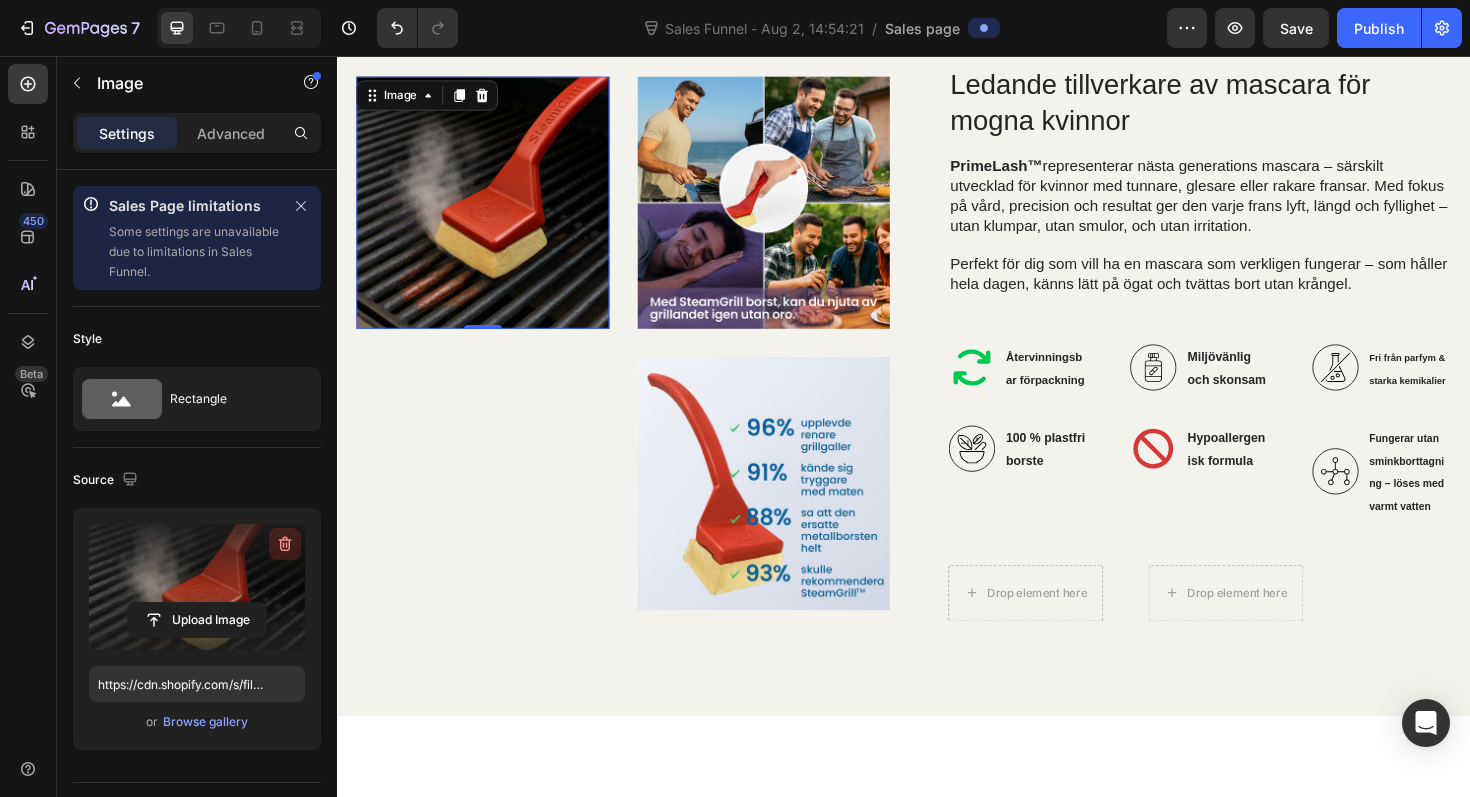 click 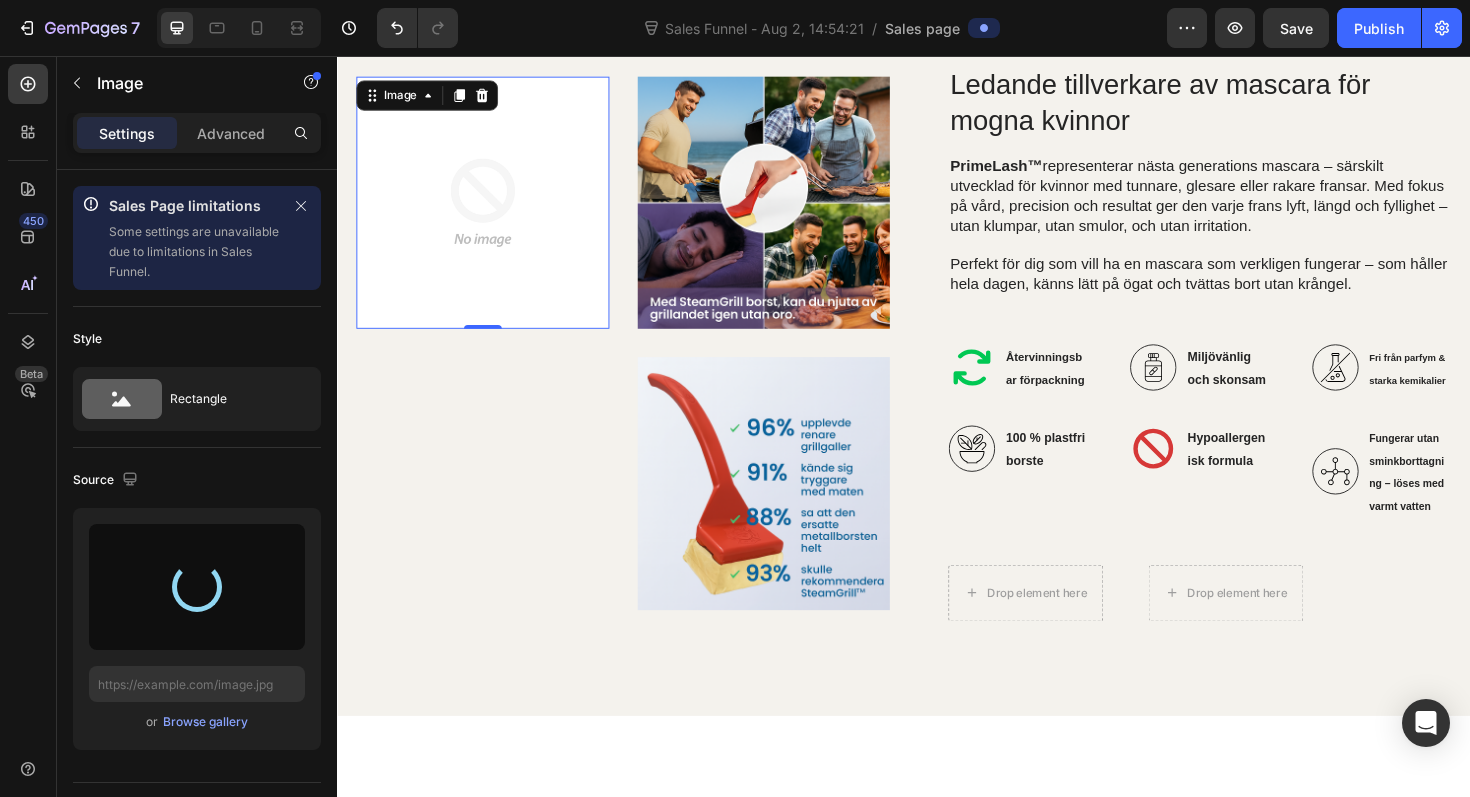 type on "https://cdn.shopify.com/s/files/1/0923/4428/7616/files/gempages_576699645414081275-3a06be96-df86-47eb-a37e-aa2f4bccd97d.webp" 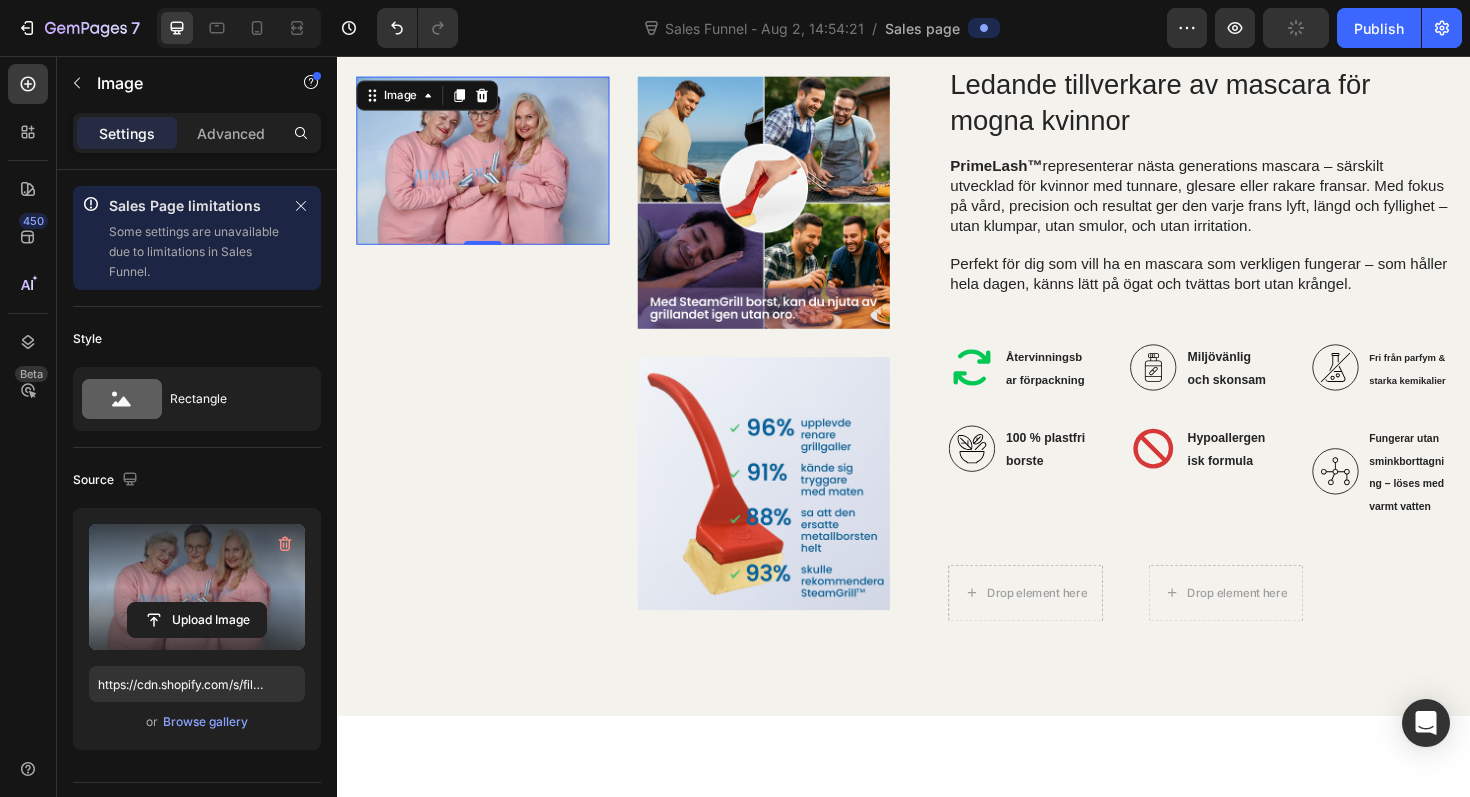 click at bounding box center [491, 167] 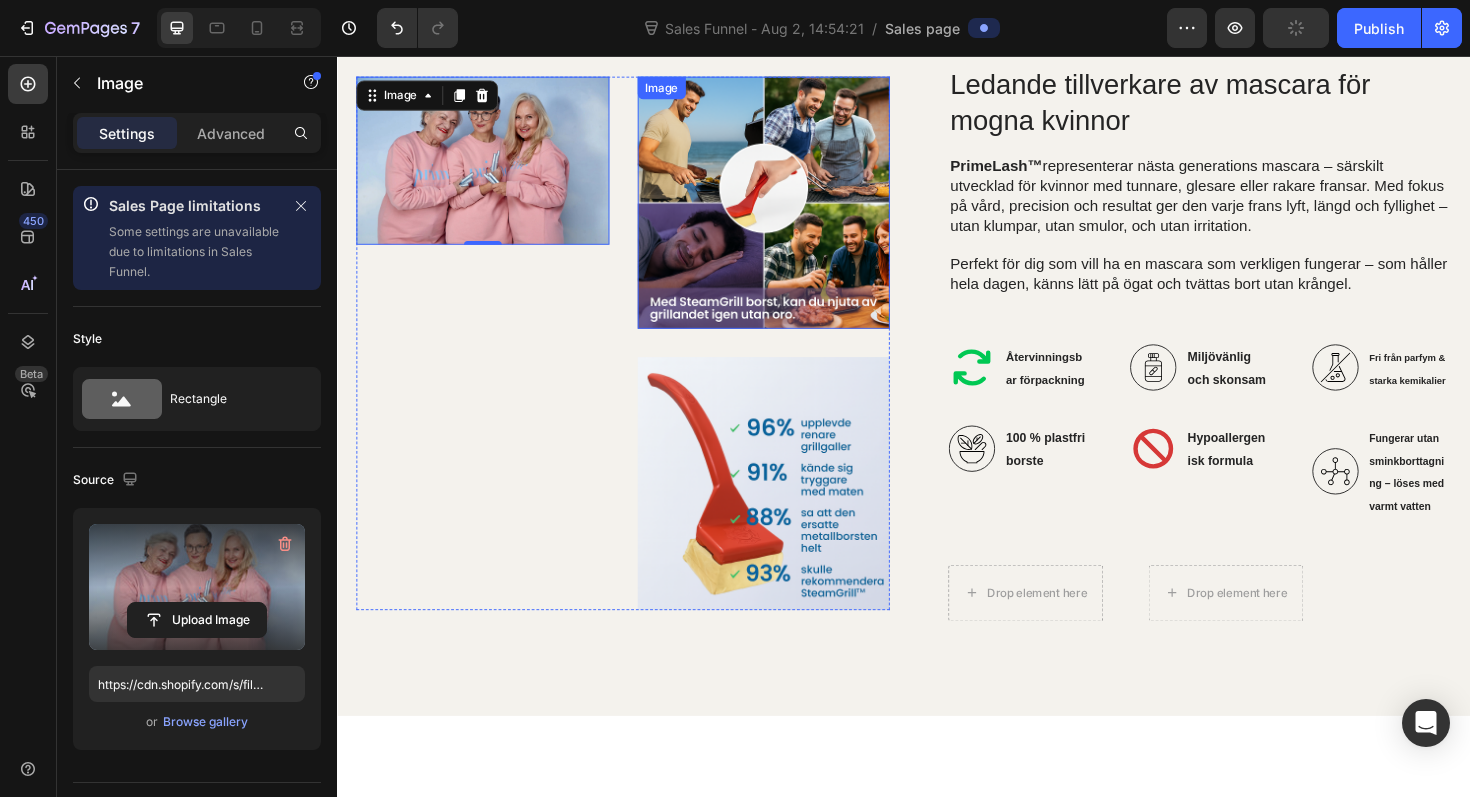 click at bounding box center [789, 212] 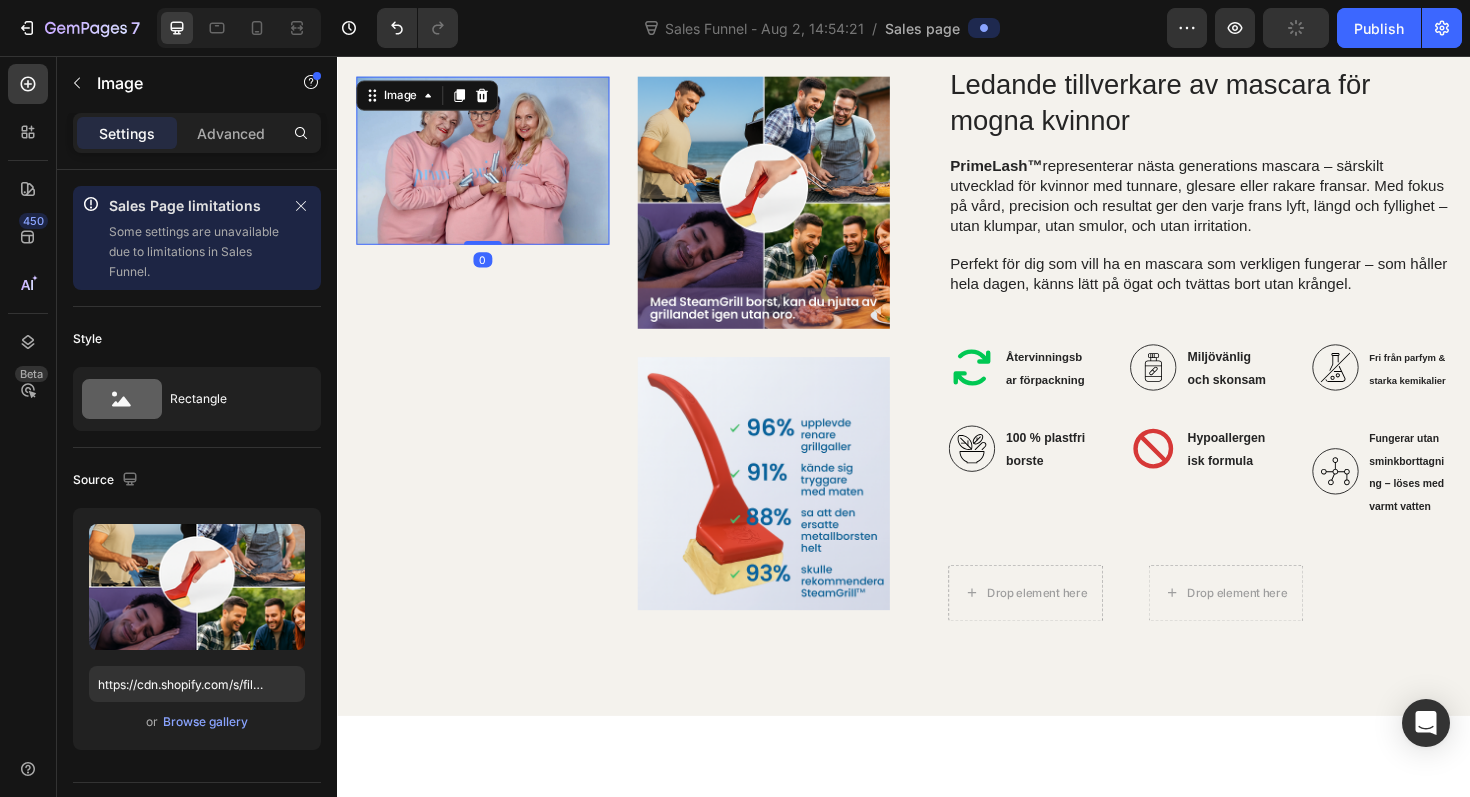 click at bounding box center (491, 167) 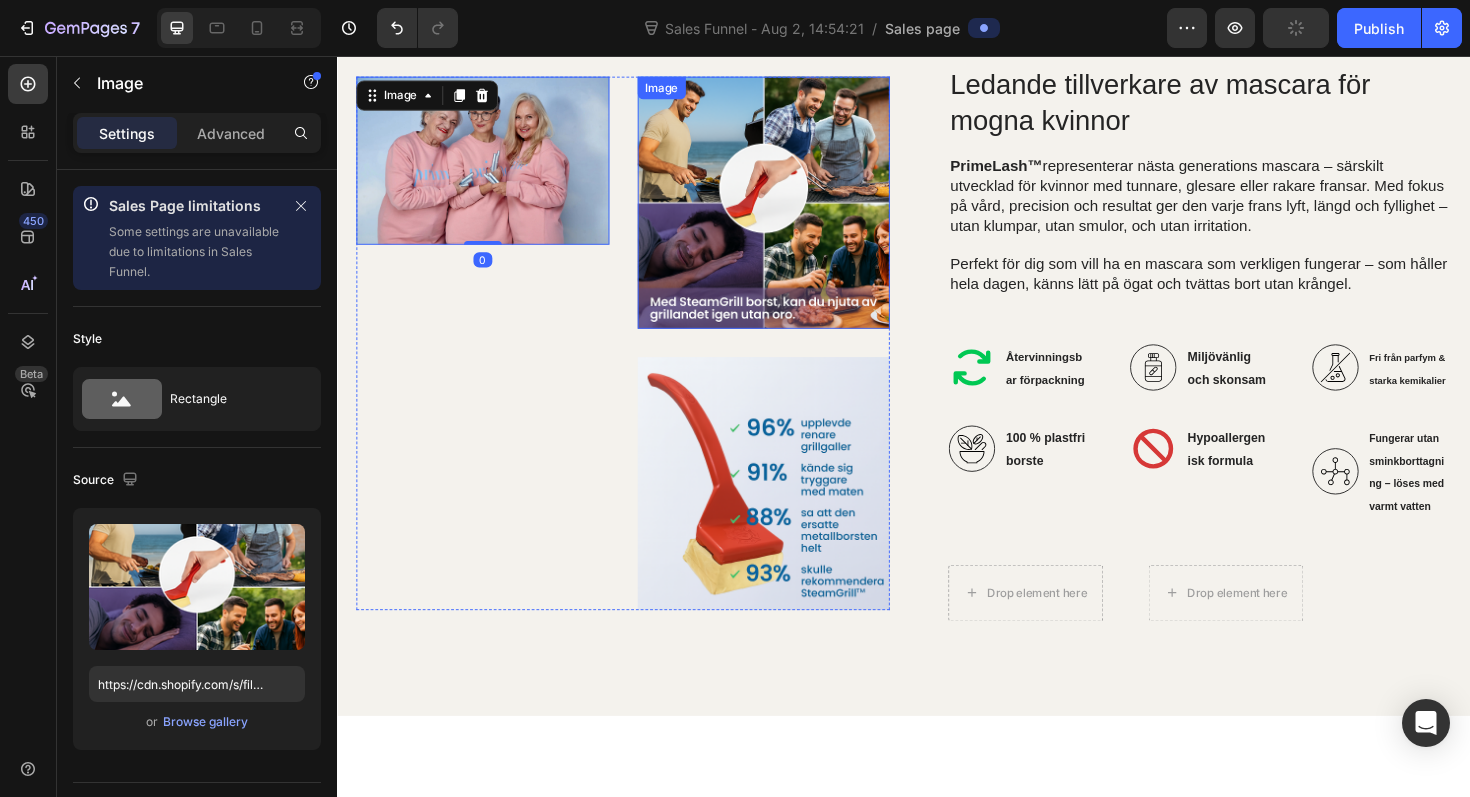 click at bounding box center (789, 212) 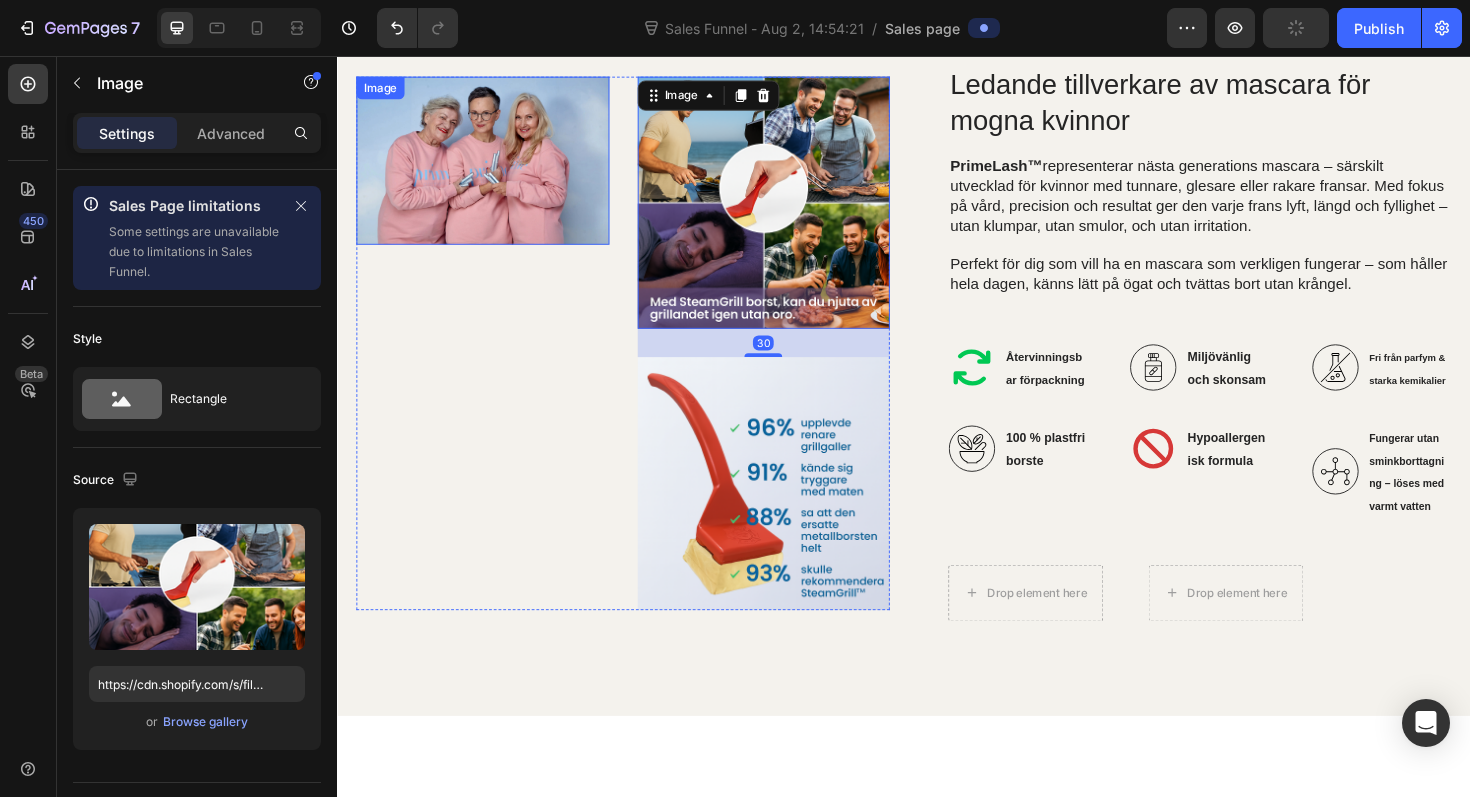 click at bounding box center (491, 167) 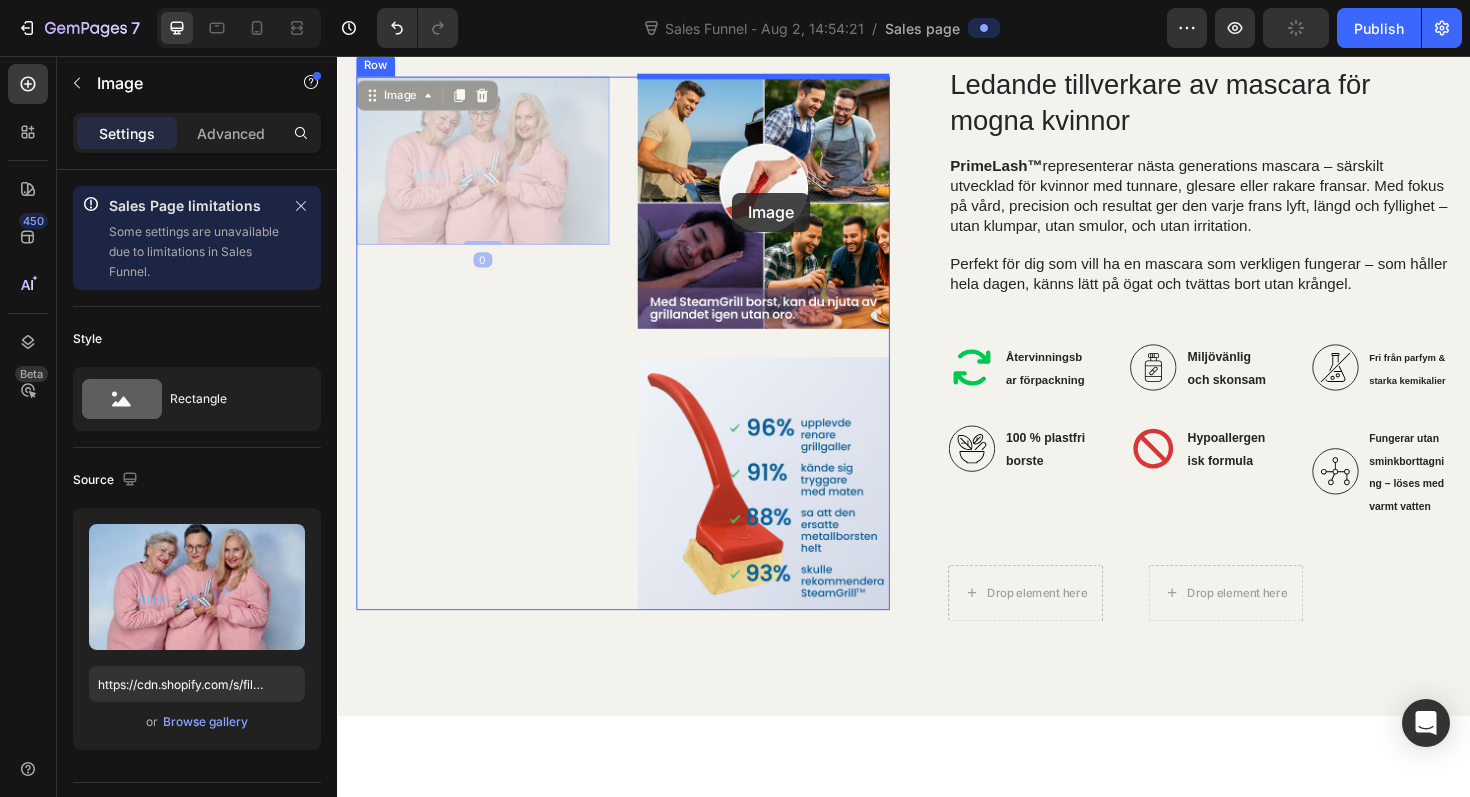 drag, startPoint x: 556, startPoint y: 199, endPoint x: 755, endPoint y: 201, distance: 199.01006 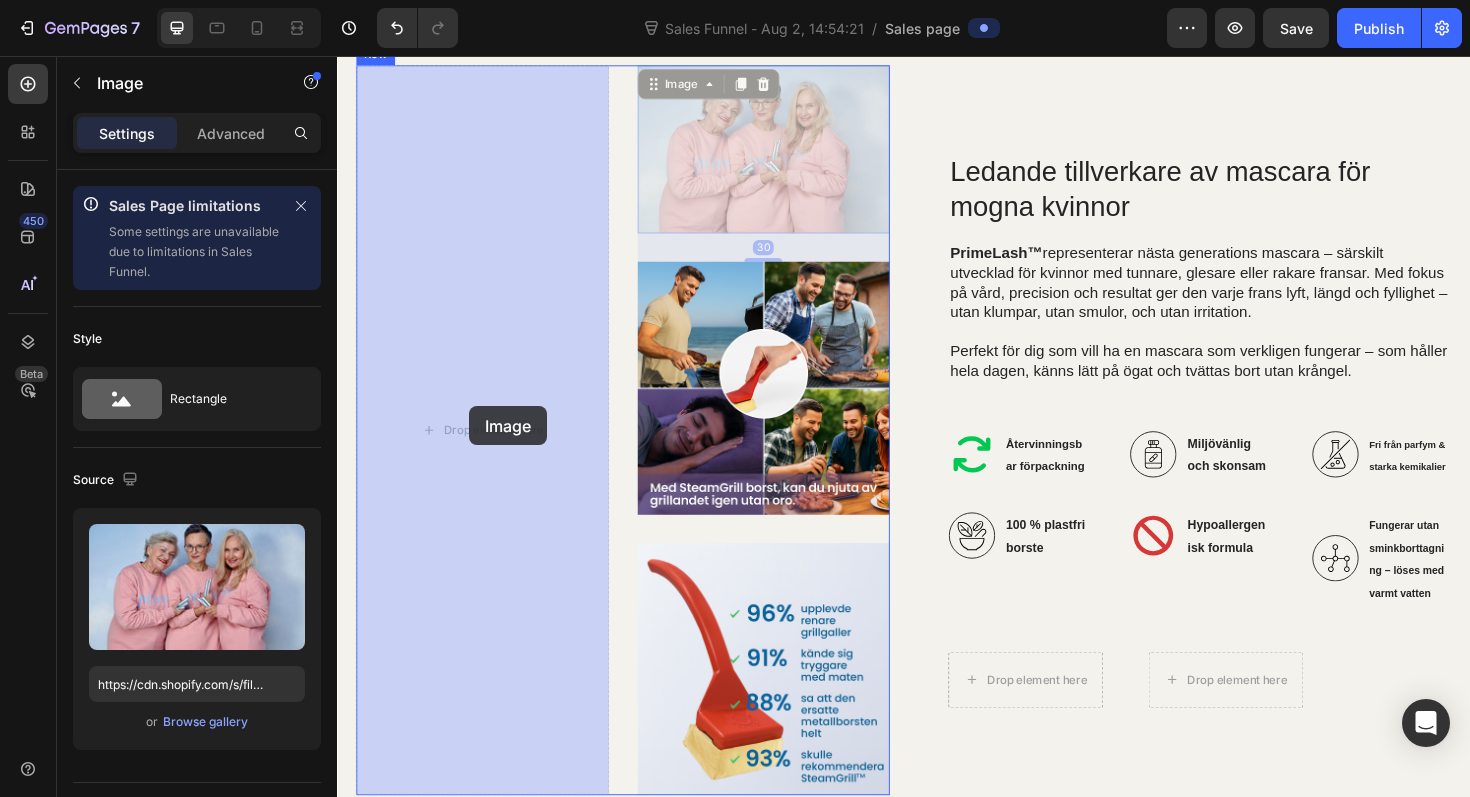 drag, startPoint x: 762, startPoint y: 186, endPoint x: 476, endPoint y: 427, distance: 374.00134 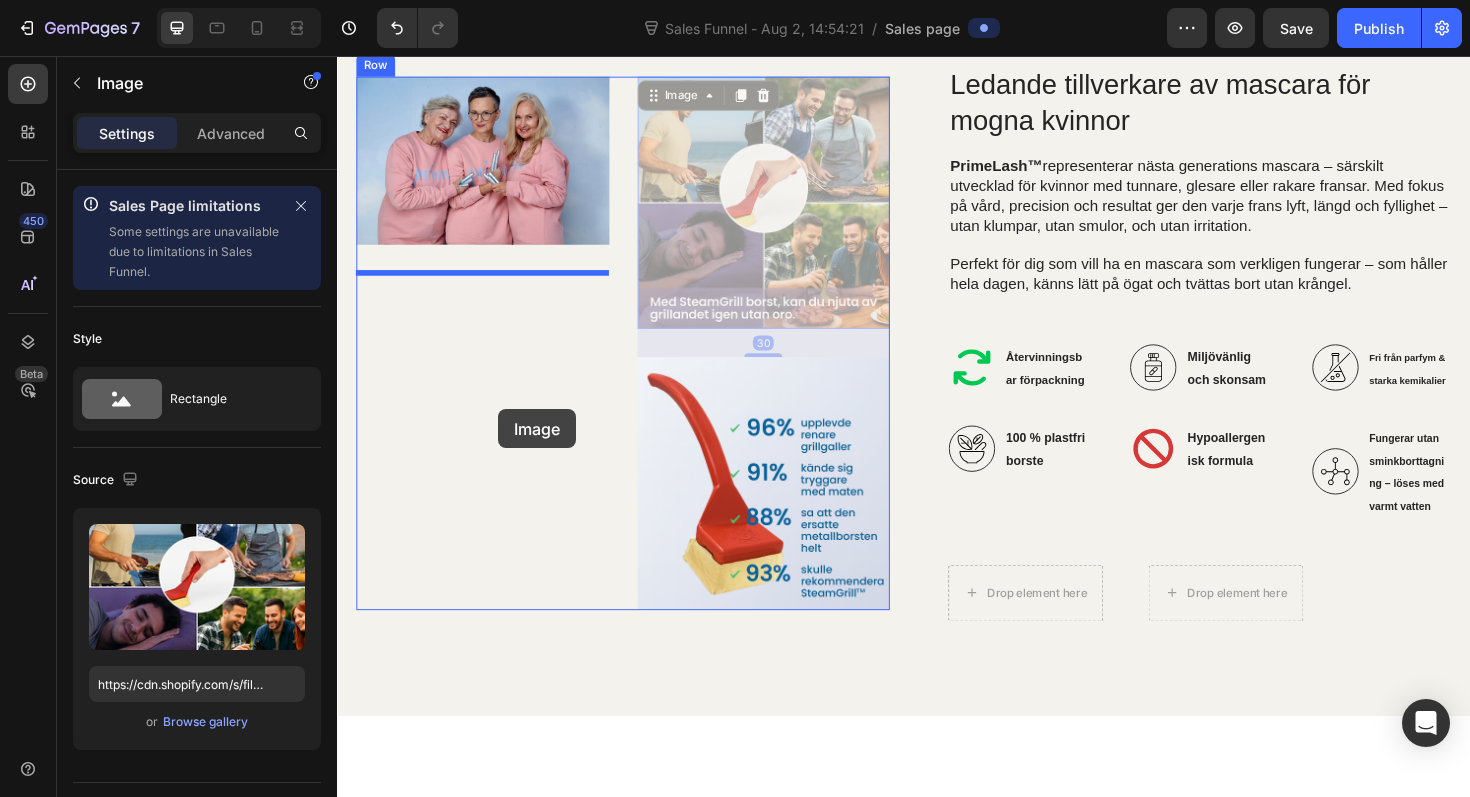 drag, startPoint x: 730, startPoint y: 239, endPoint x: 507, endPoint y: 430, distance: 293.6154 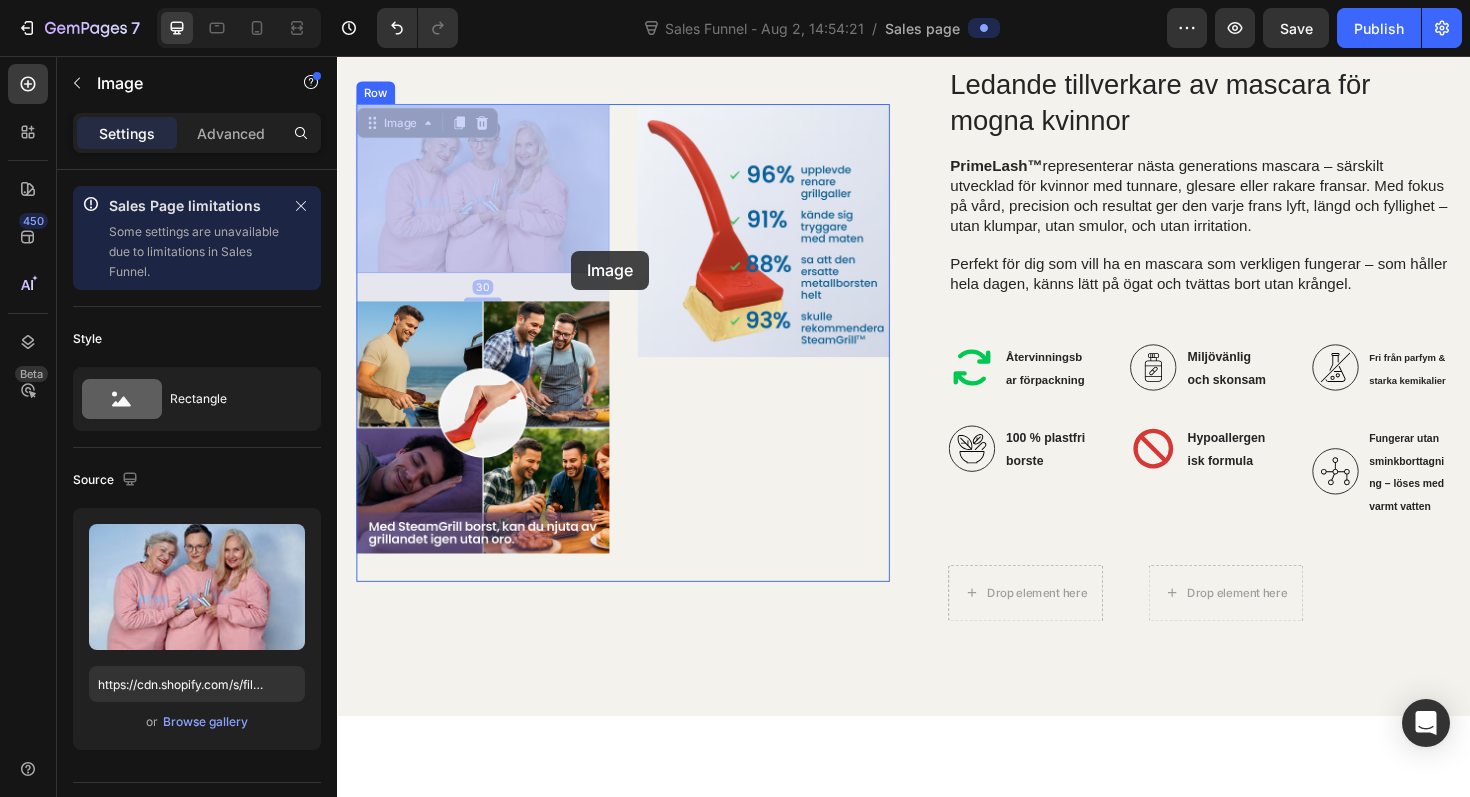 drag, startPoint x: 558, startPoint y: 232, endPoint x: 585, endPoint y: 262, distance: 40.36087 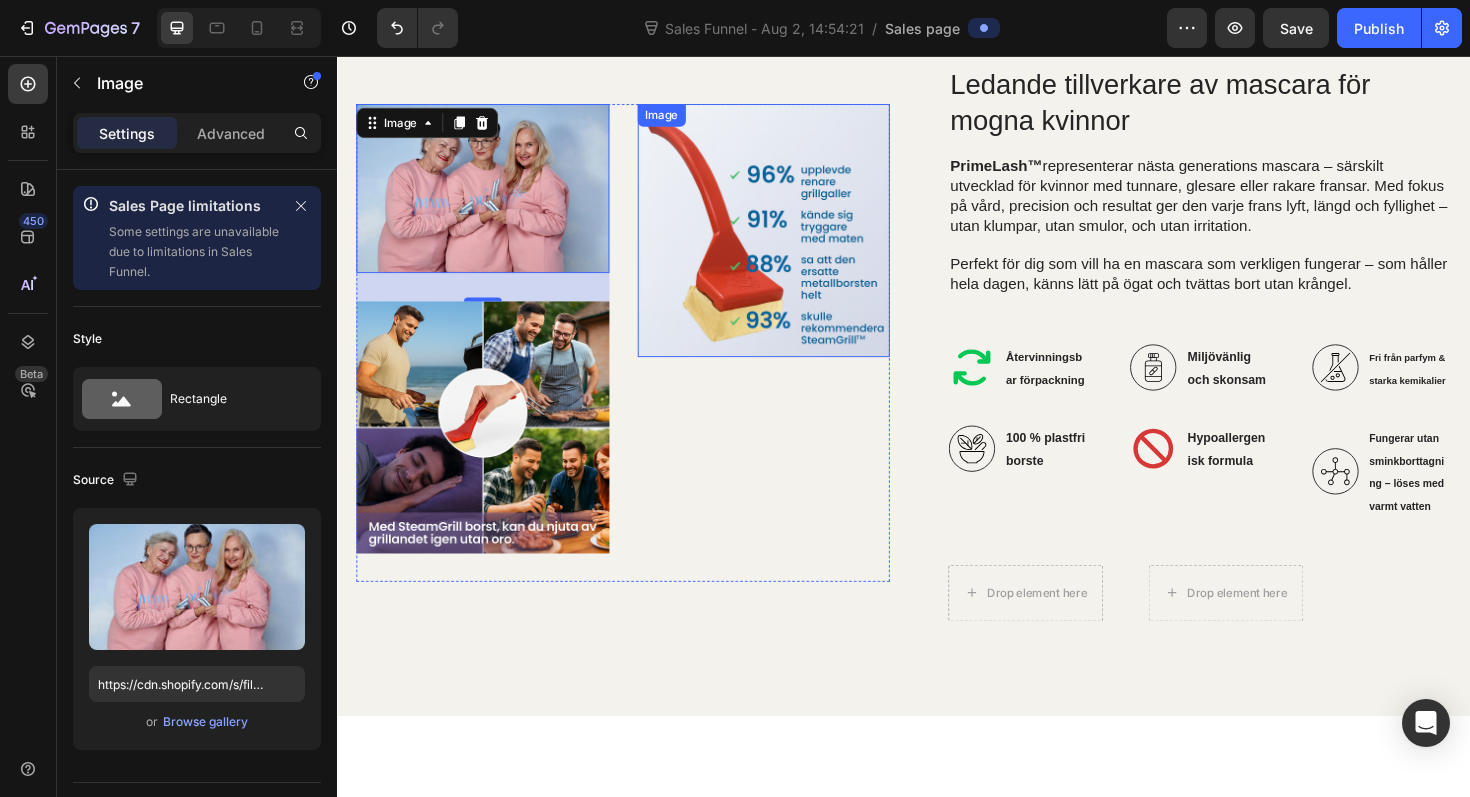 click at bounding box center (789, 241) 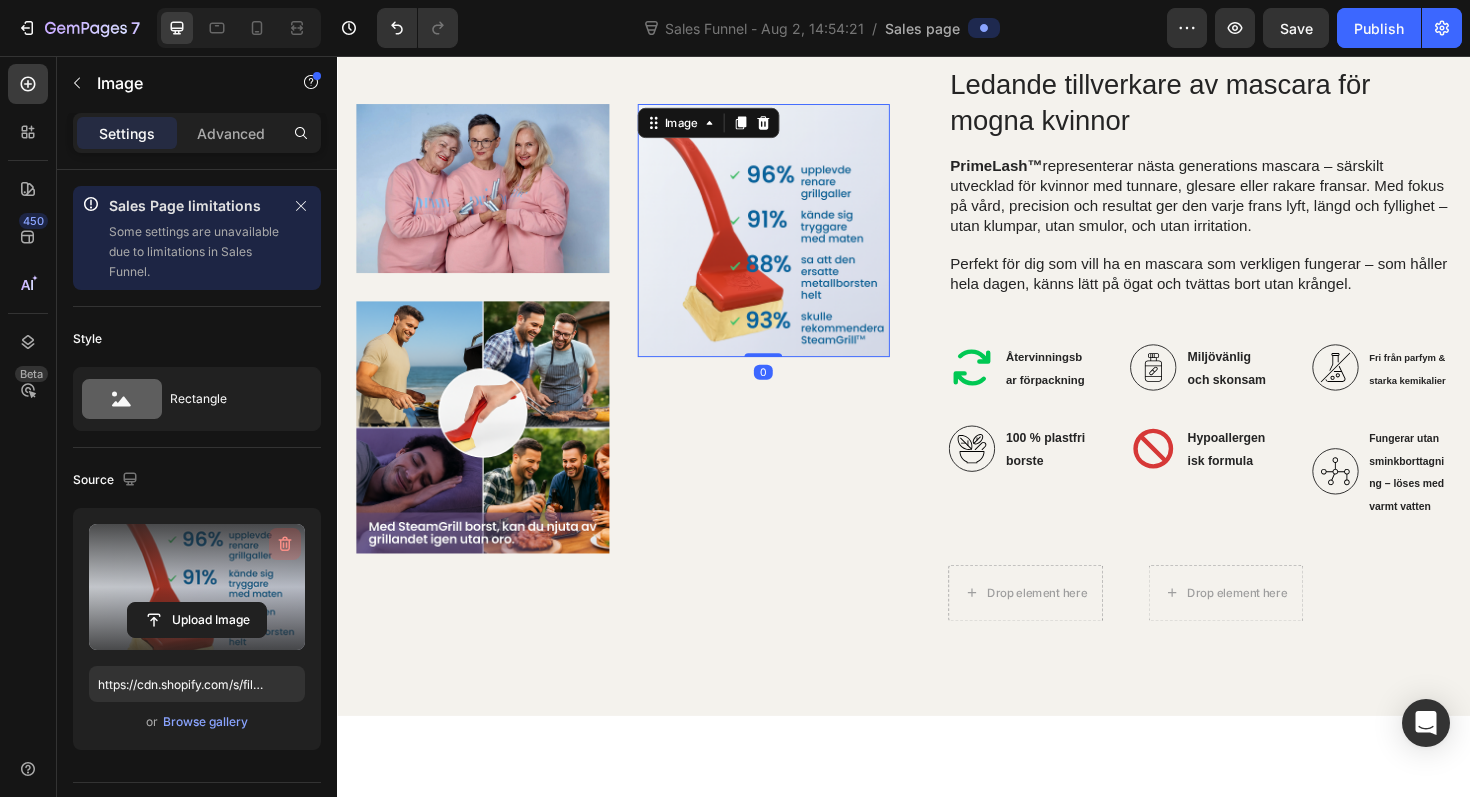 click at bounding box center [285, 544] 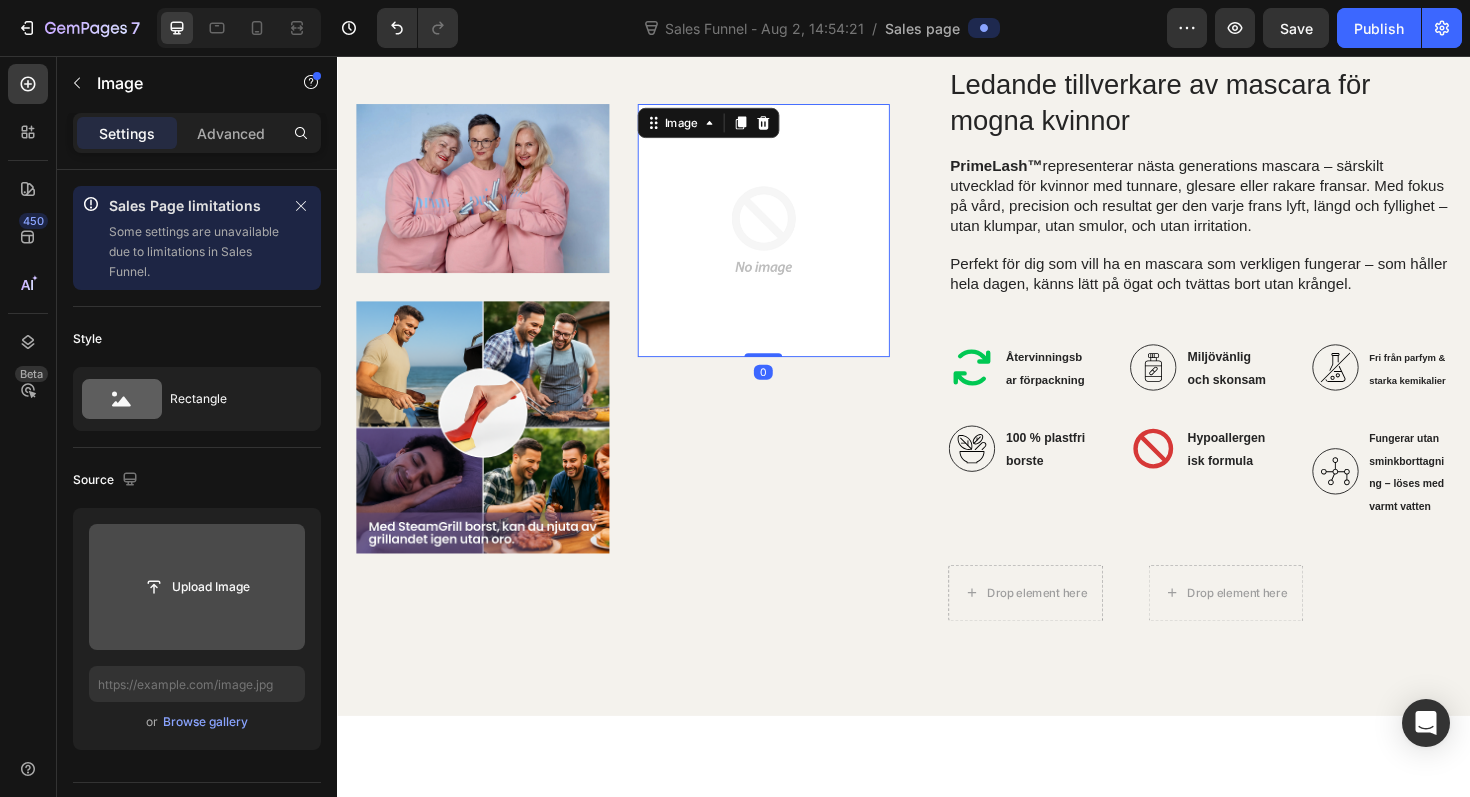 click at bounding box center (197, 587) 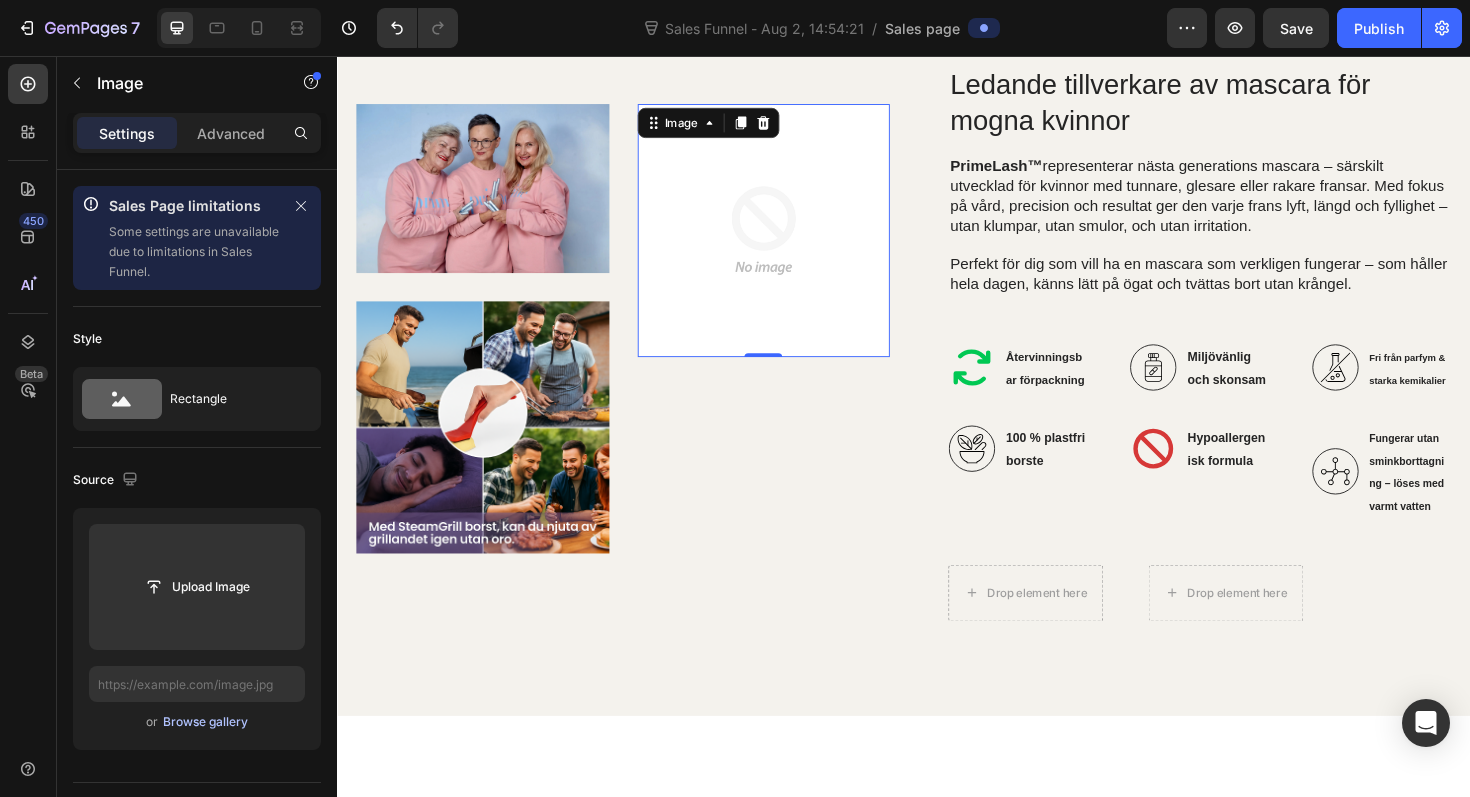 click on "Browse gallery" at bounding box center [205, 722] 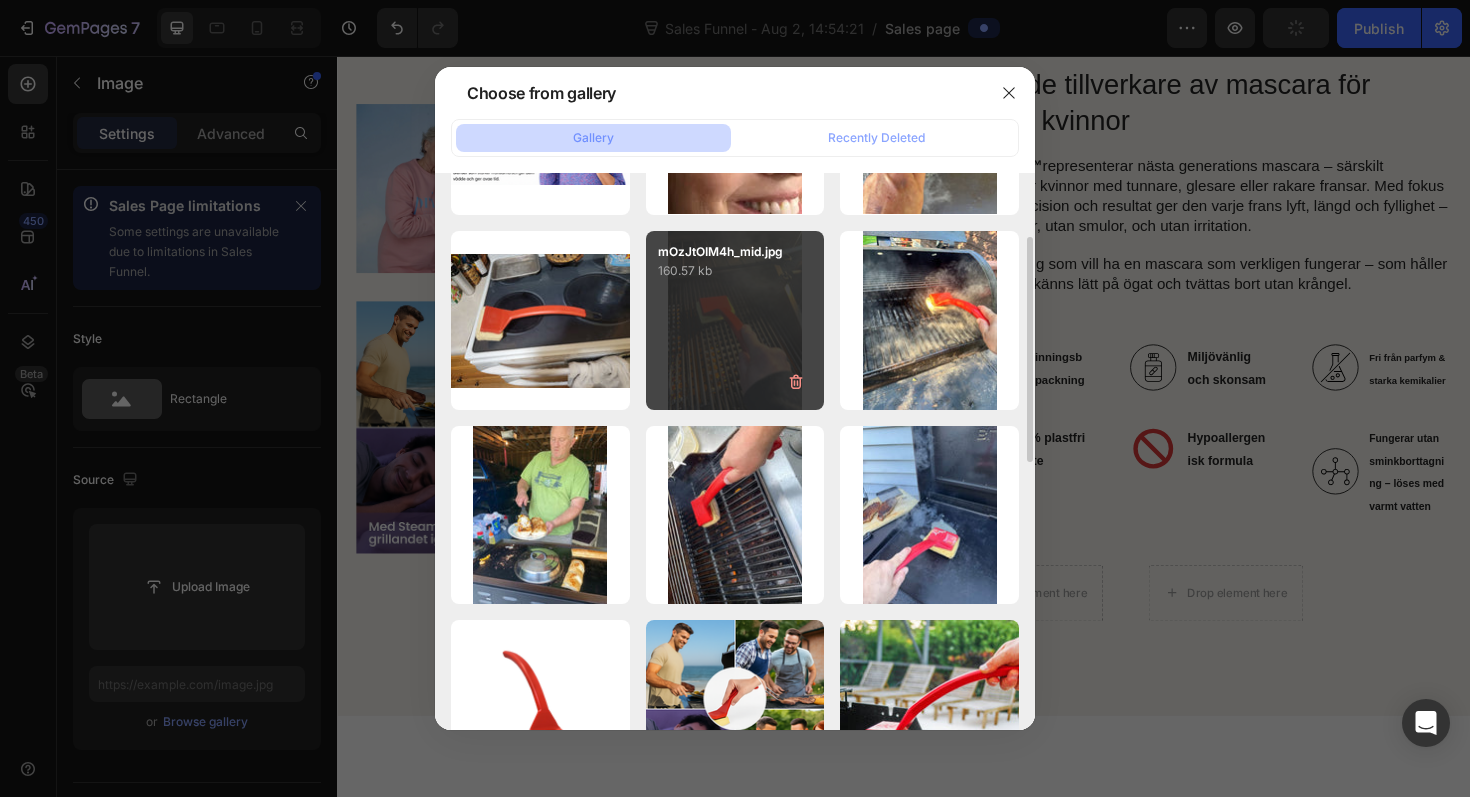 scroll, scrollTop: 0, scrollLeft: 0, axis: both 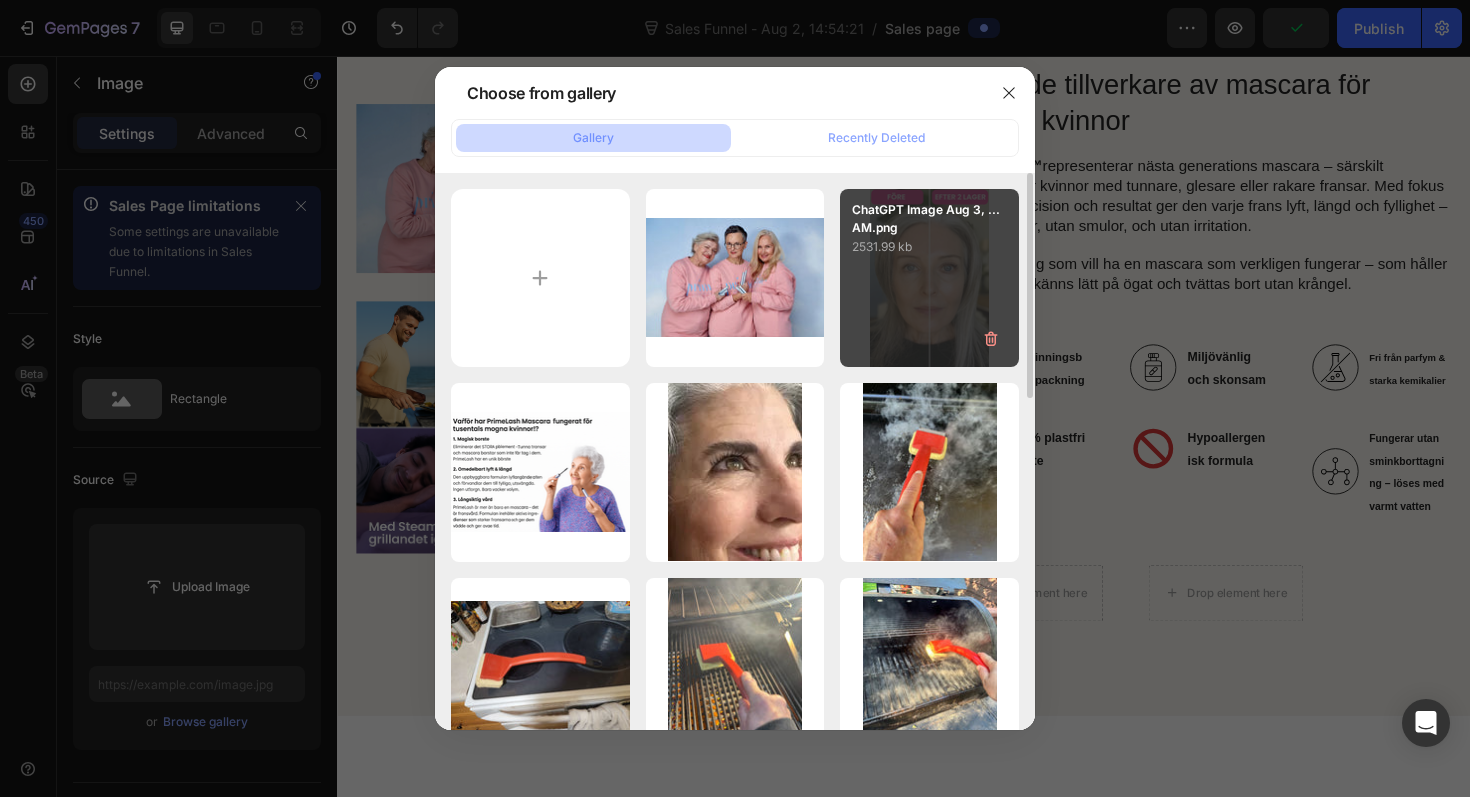 click on "ChatGPT Image Aug 3, ...AM.png 2531.99 kb" at bounding box center [929, 278] 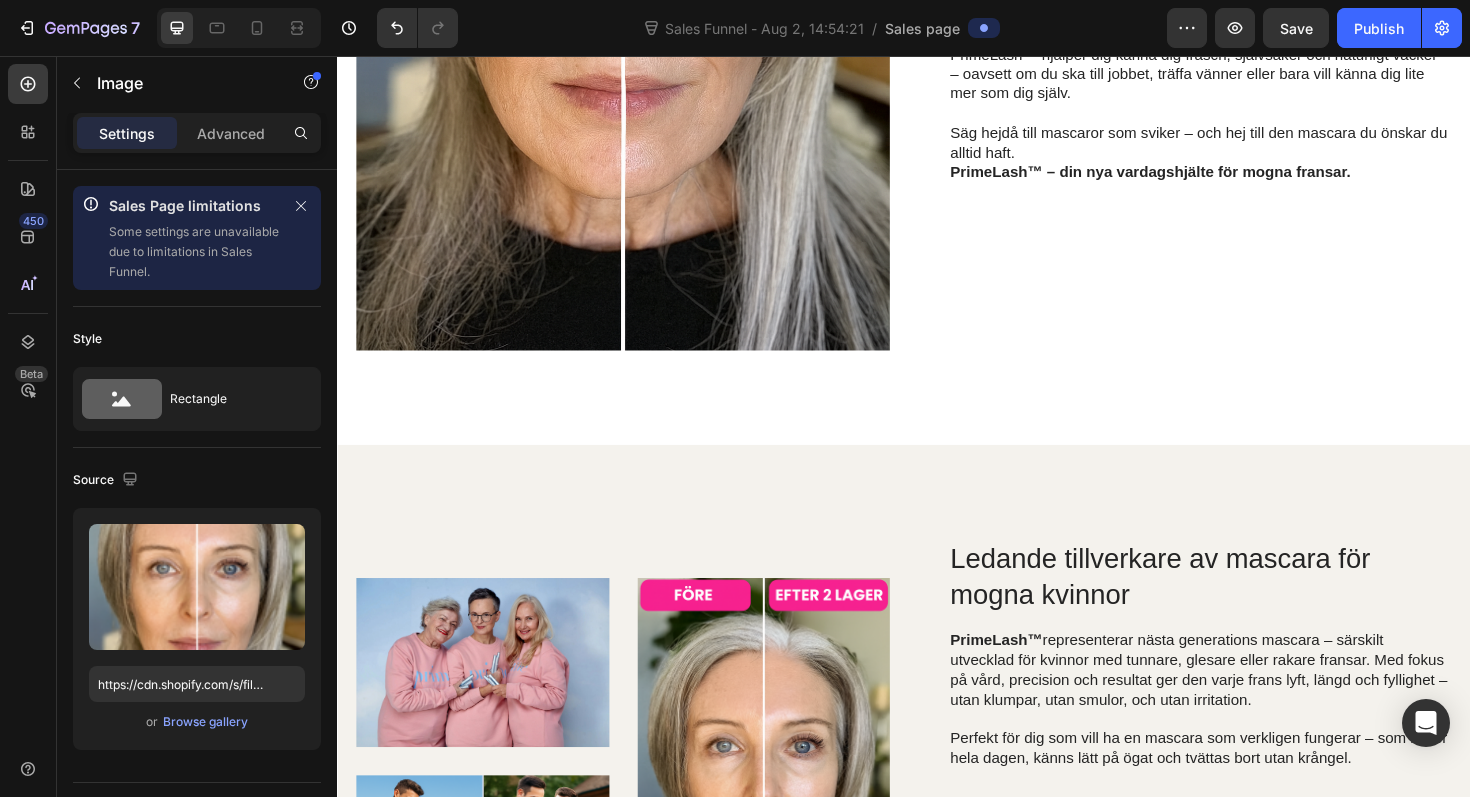 scroll, scrollTop: 3215, scrollLeft: 0, axis: vertical 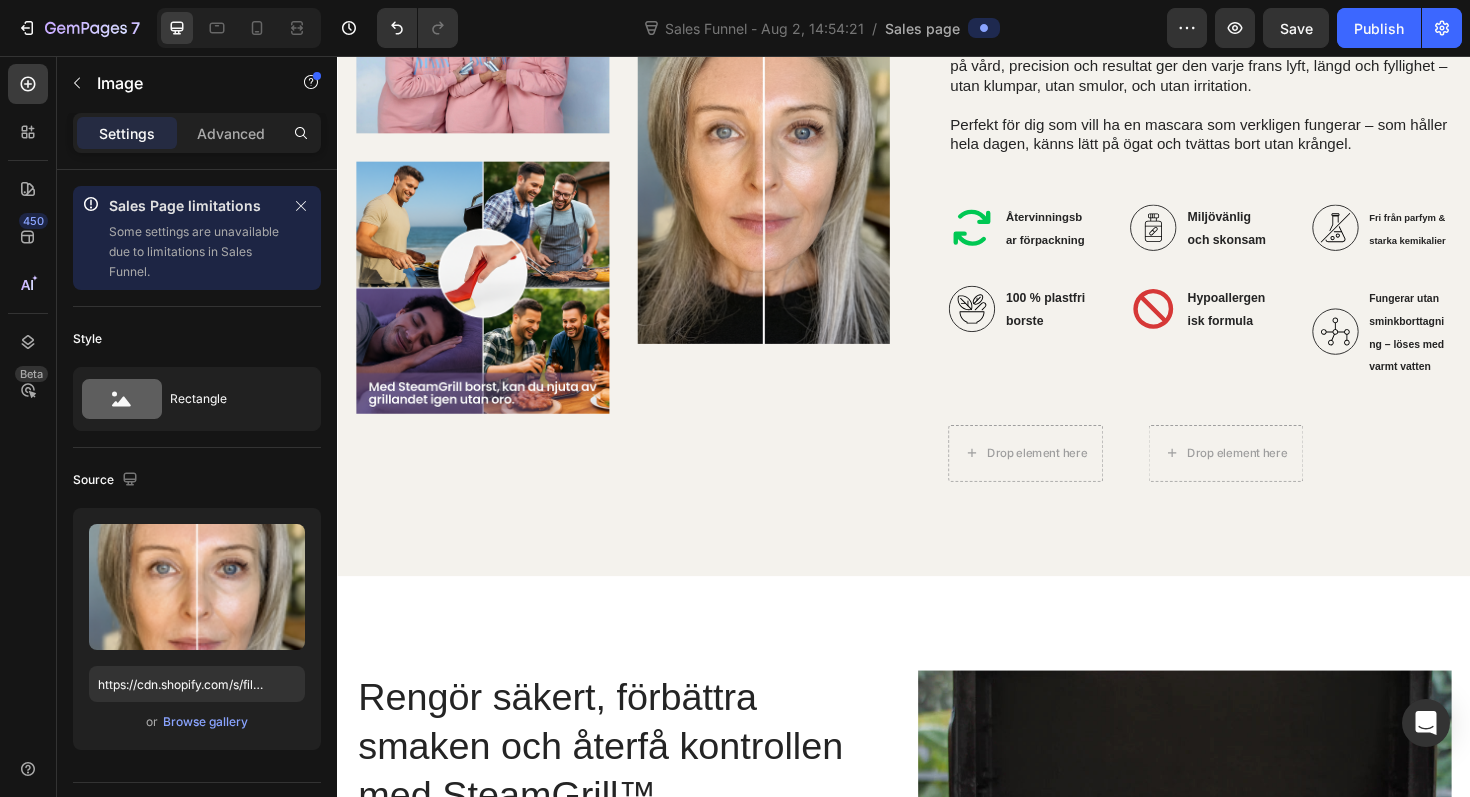 click at bounding box center [789, 159] 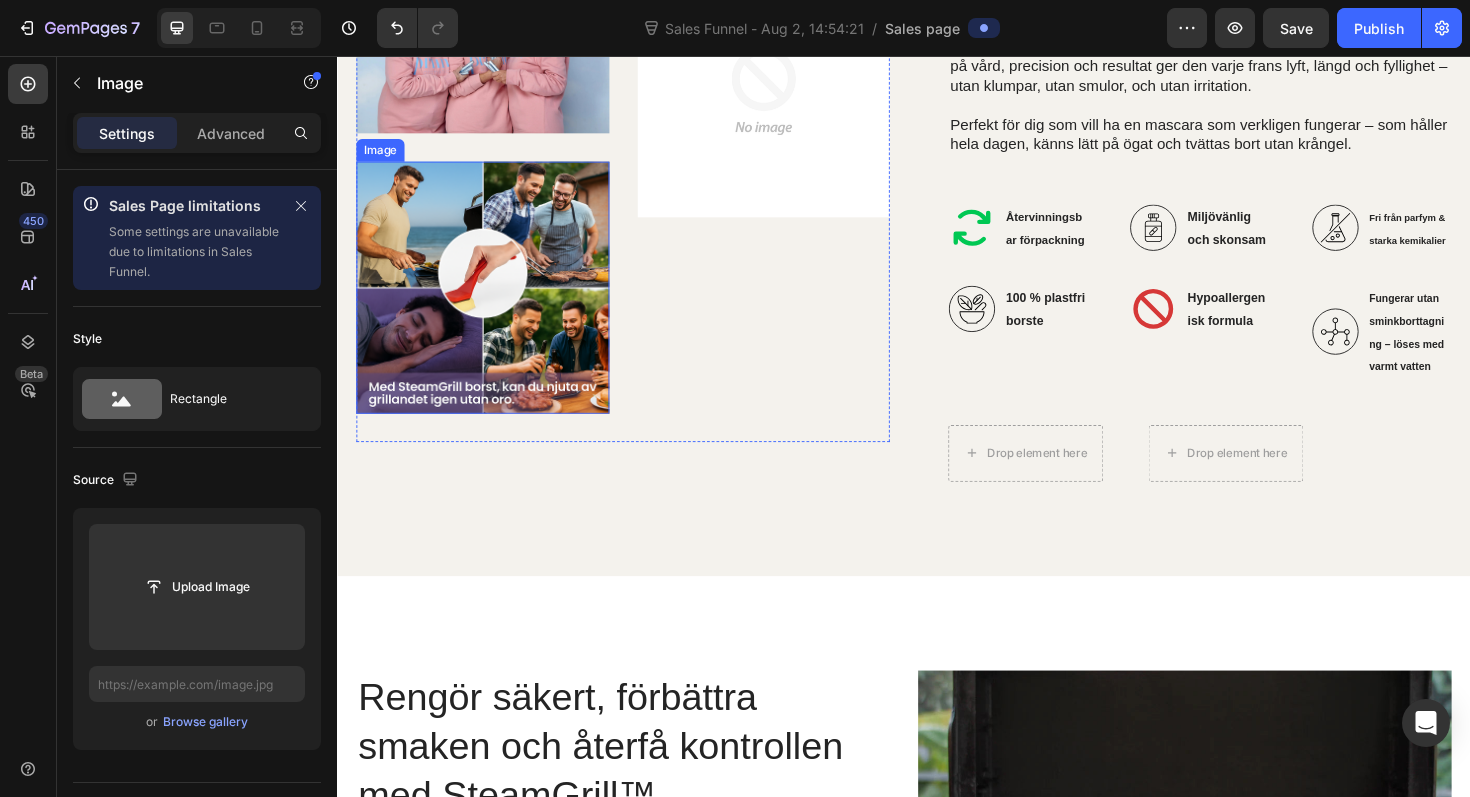 click at bounding box center (491, 302) 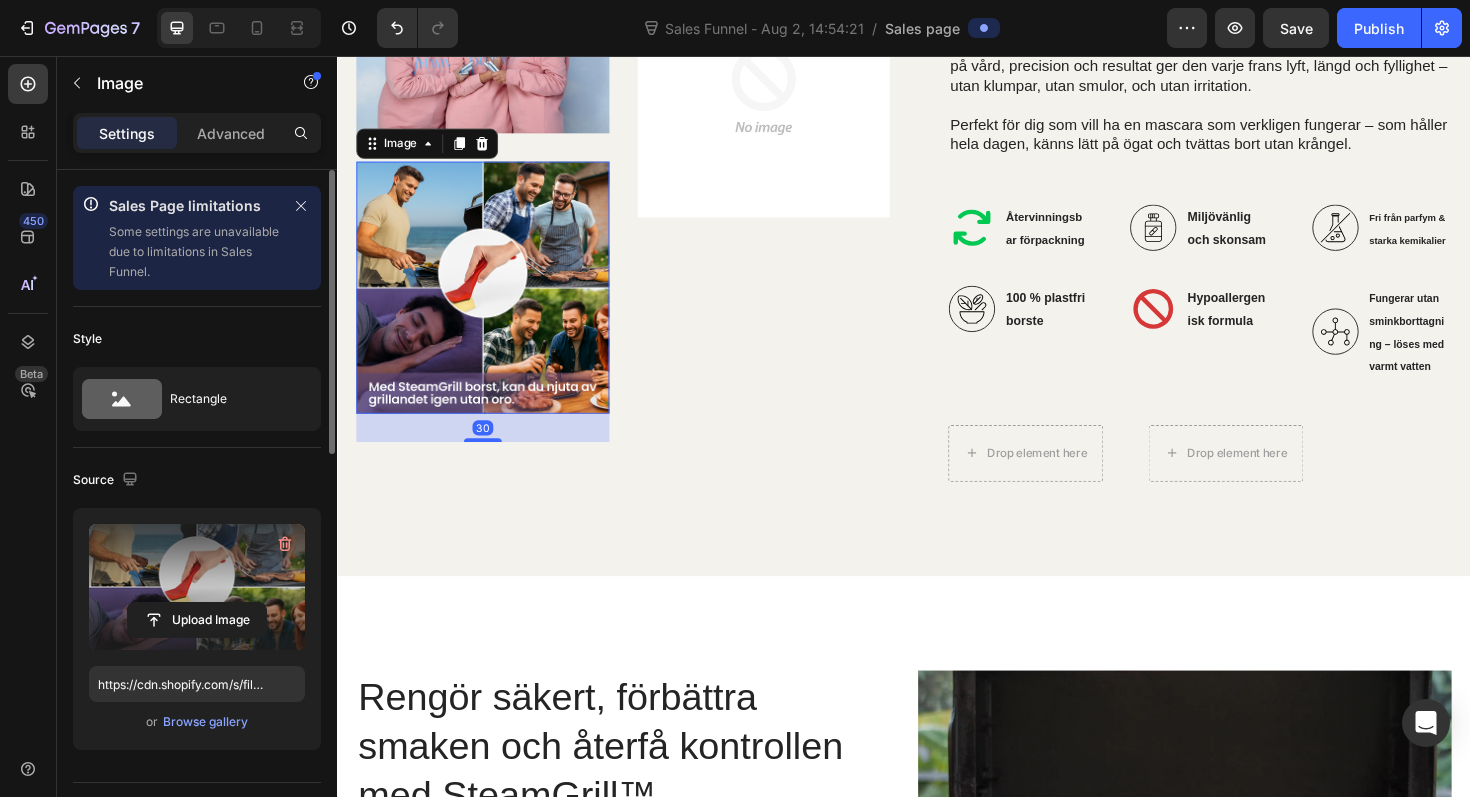 click on "Upload Image https://cdn.shopify.com/s/files/1/0923/4428/7616/files/gempages_576699645414081275-5a750149-5fdd-4b6c-8036-8544e224771a.png or  Browse gallery" at bounding box center [197, 629] 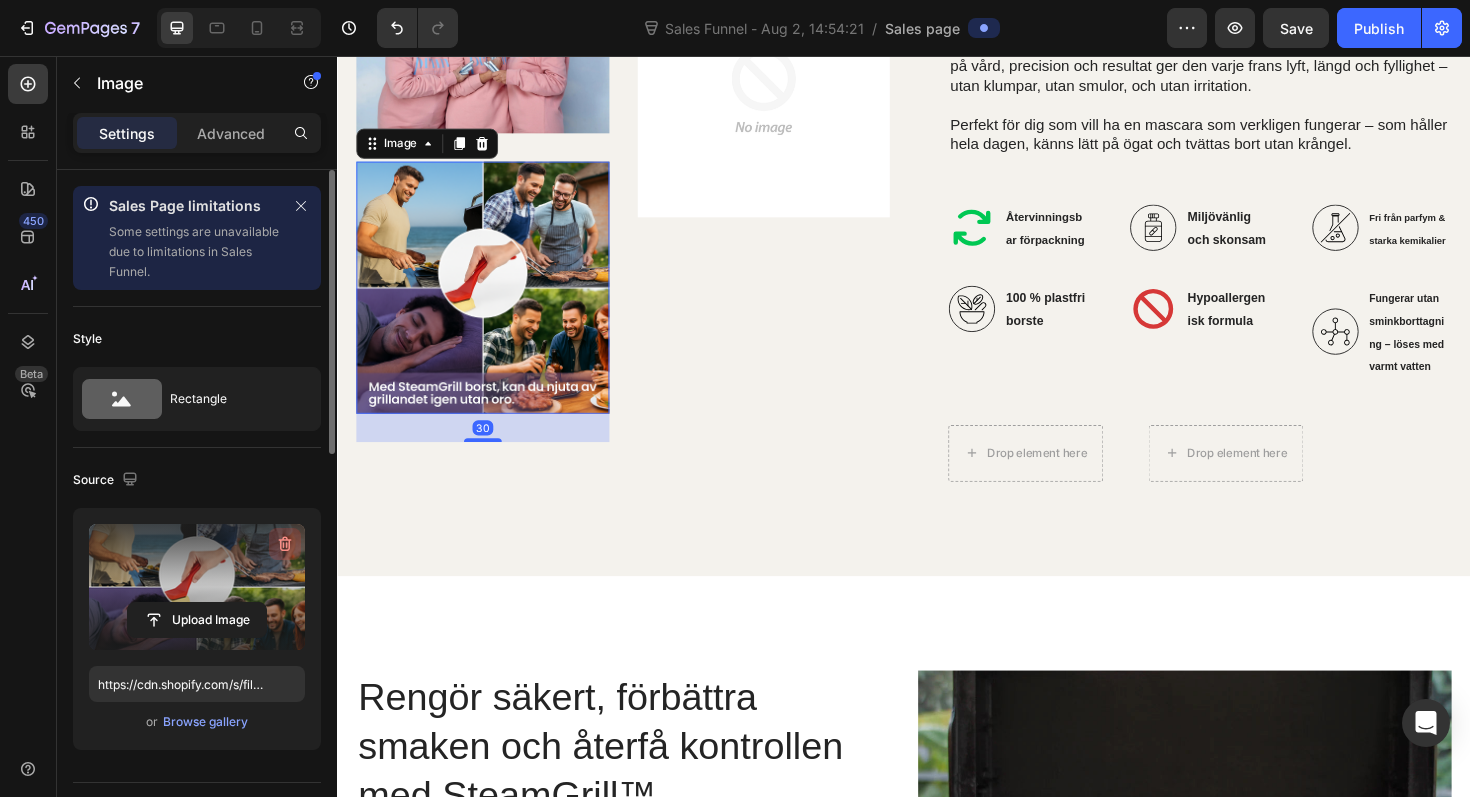 click at bounding box center (285, 544) 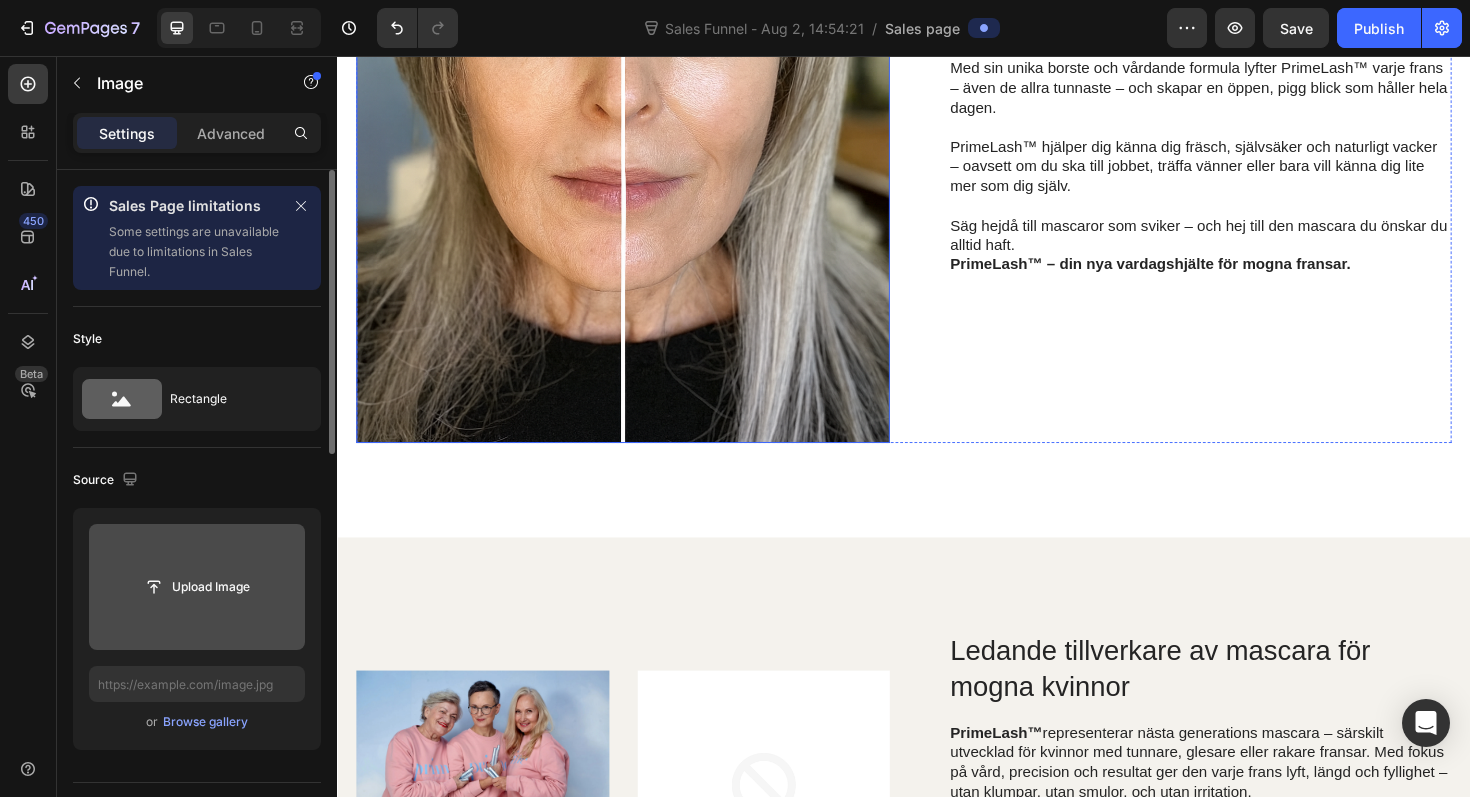 scroll, scrollTop: 2424, scrollLeft: 0, axis: vertical 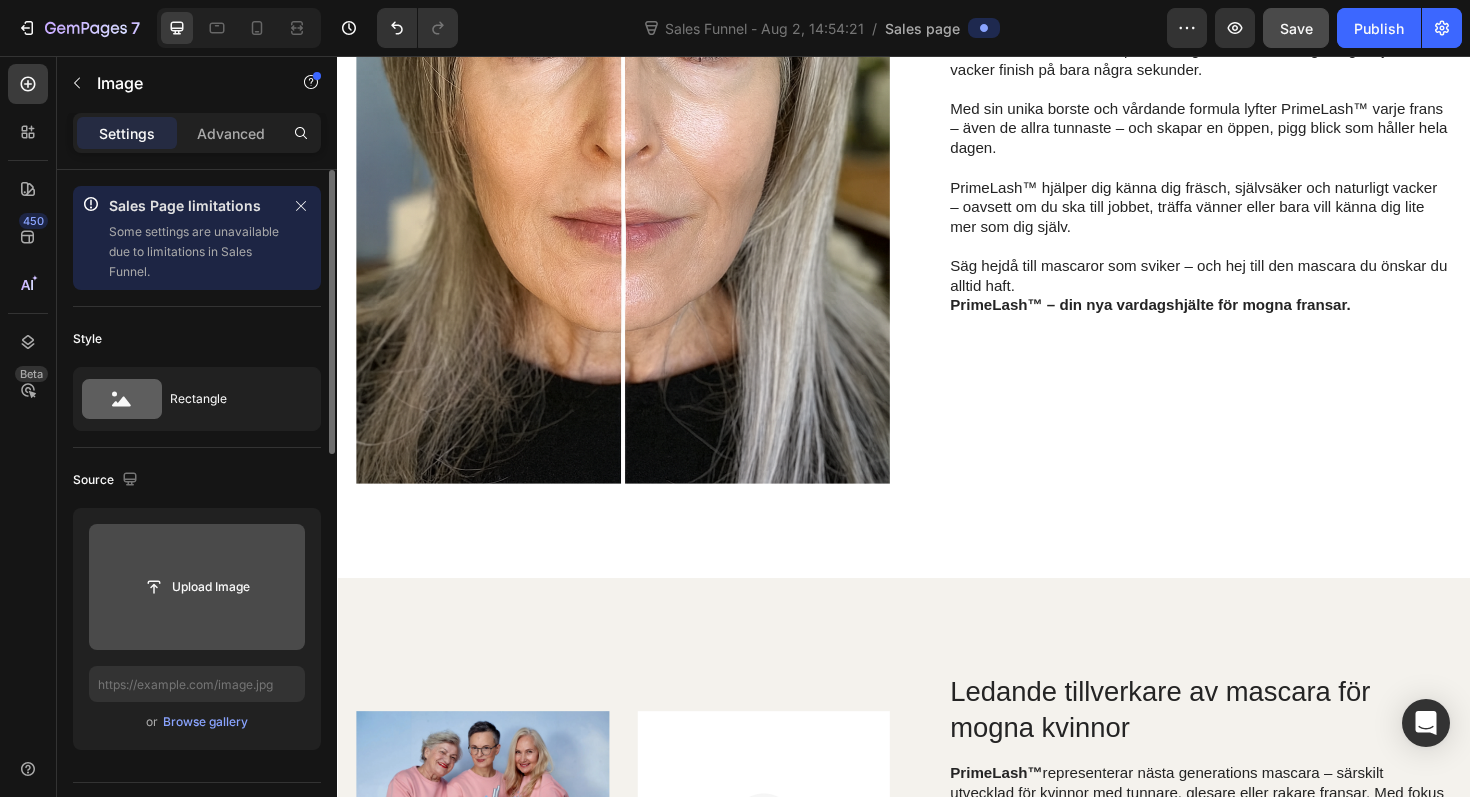 click on "Save" at bounding box center [1296, 28] 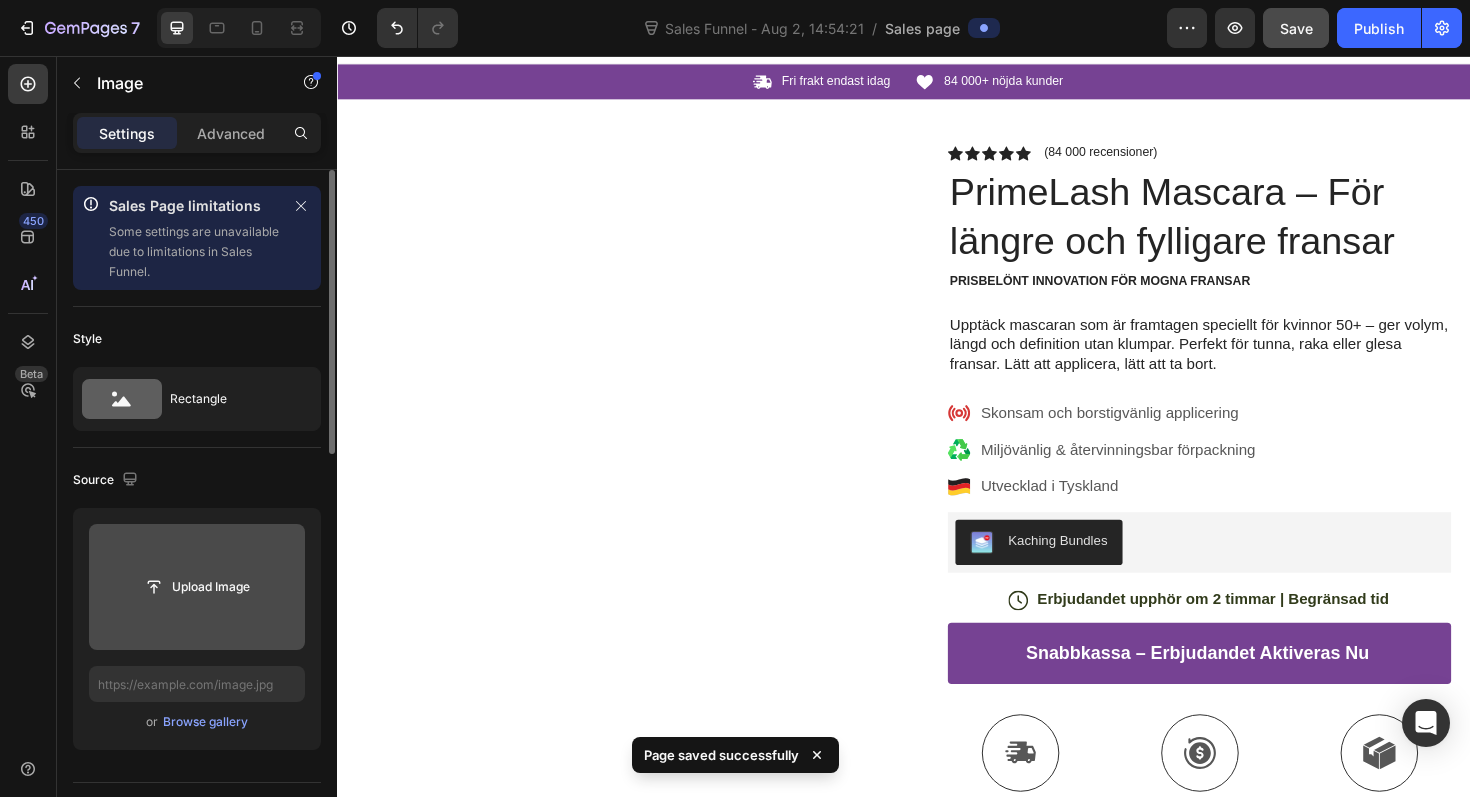 scroll, scrollTop: 0, scrollLeft: 0, axis: both 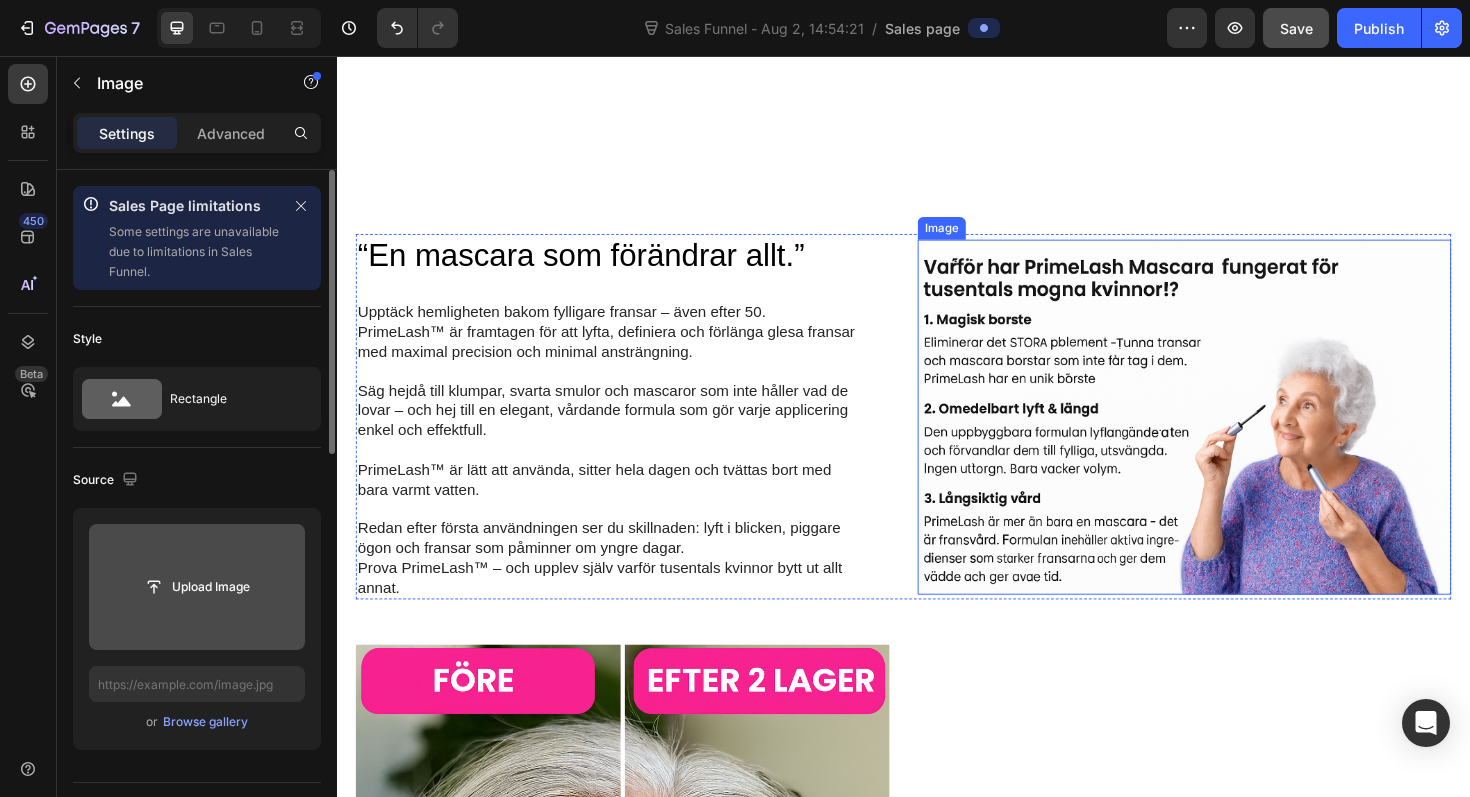 click at bounding box center [1234, 439] 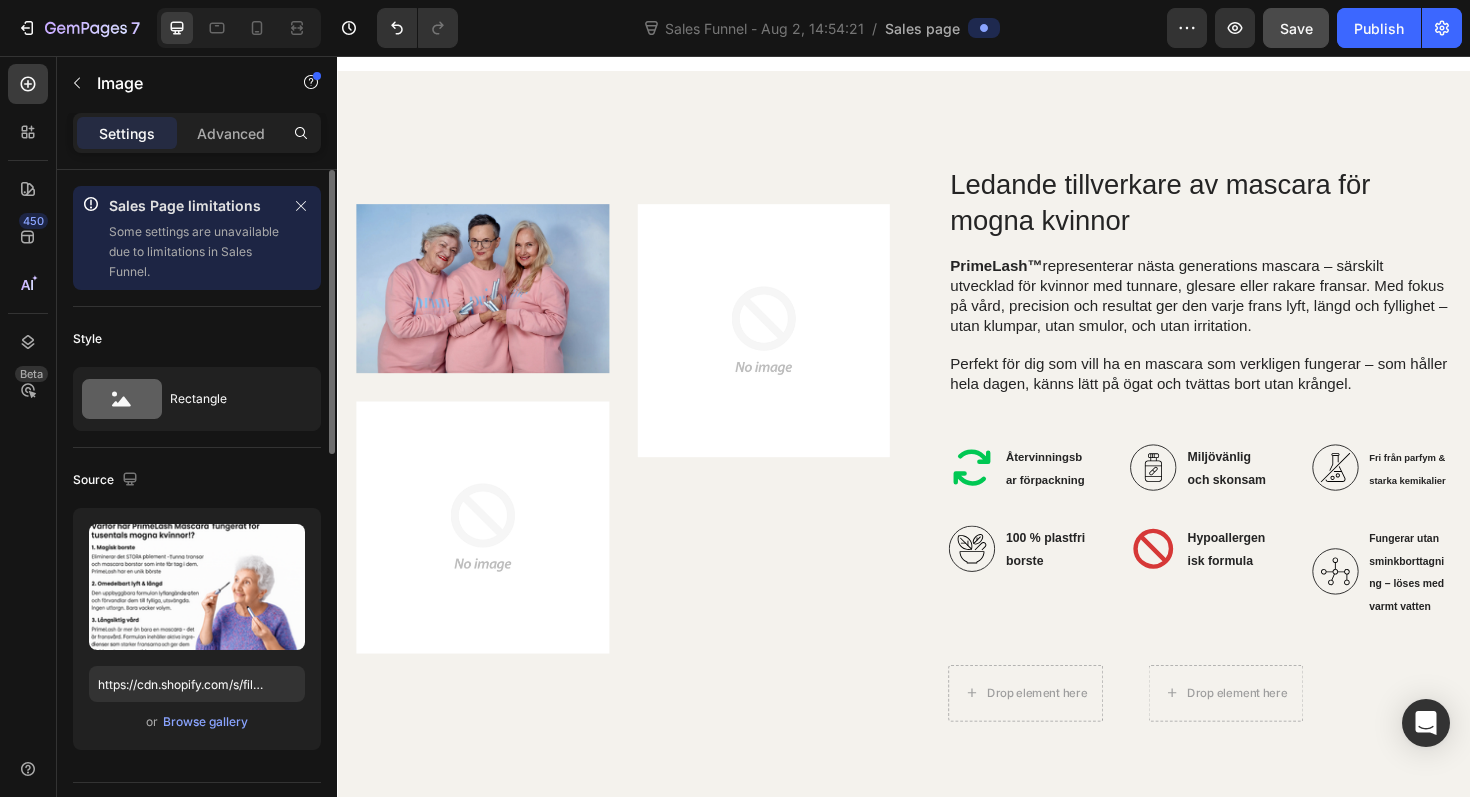 scroll, scrollTop: 2954, scrollLeft: 0, axis: vertical 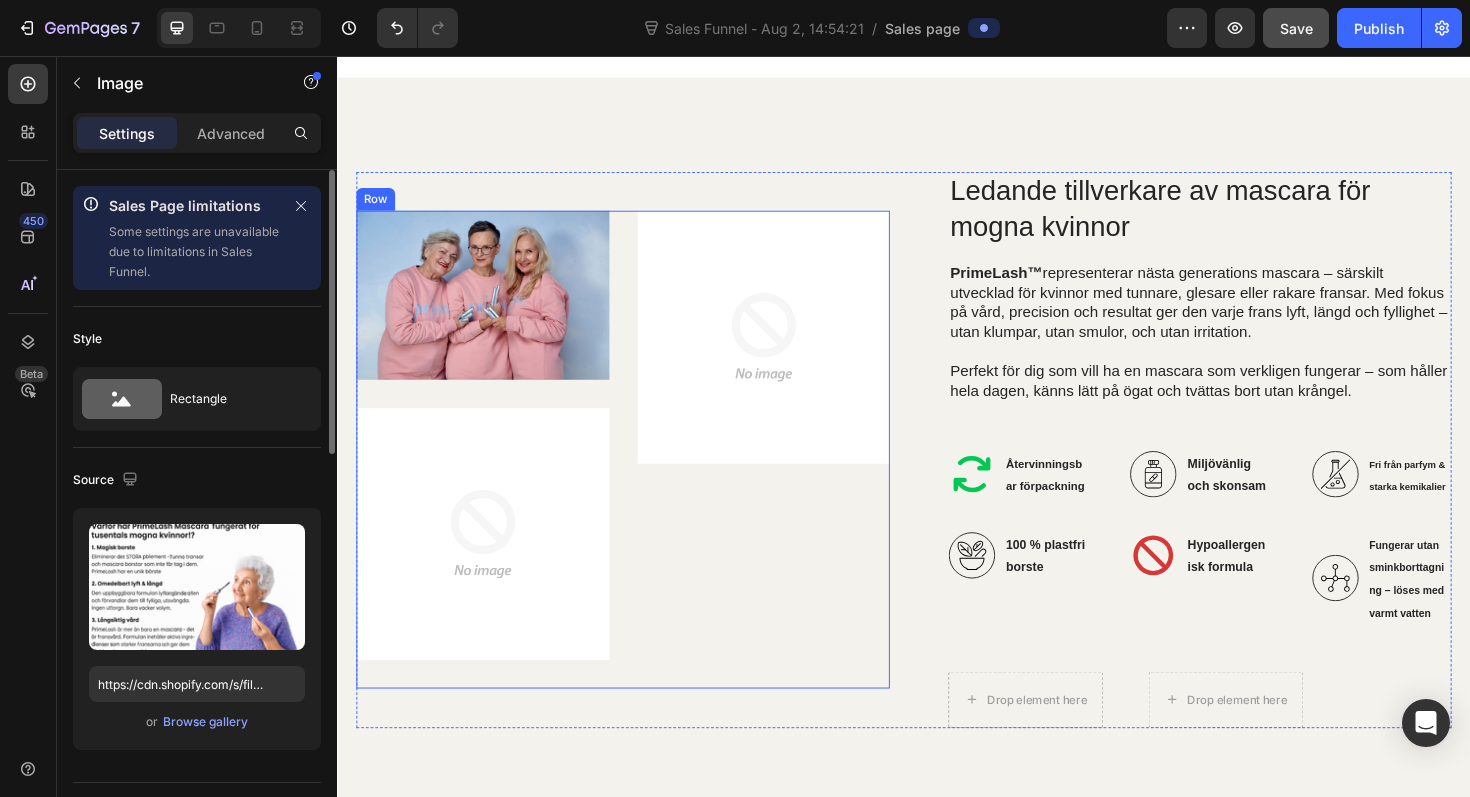click on "Image" at bounding box center [789, 473] 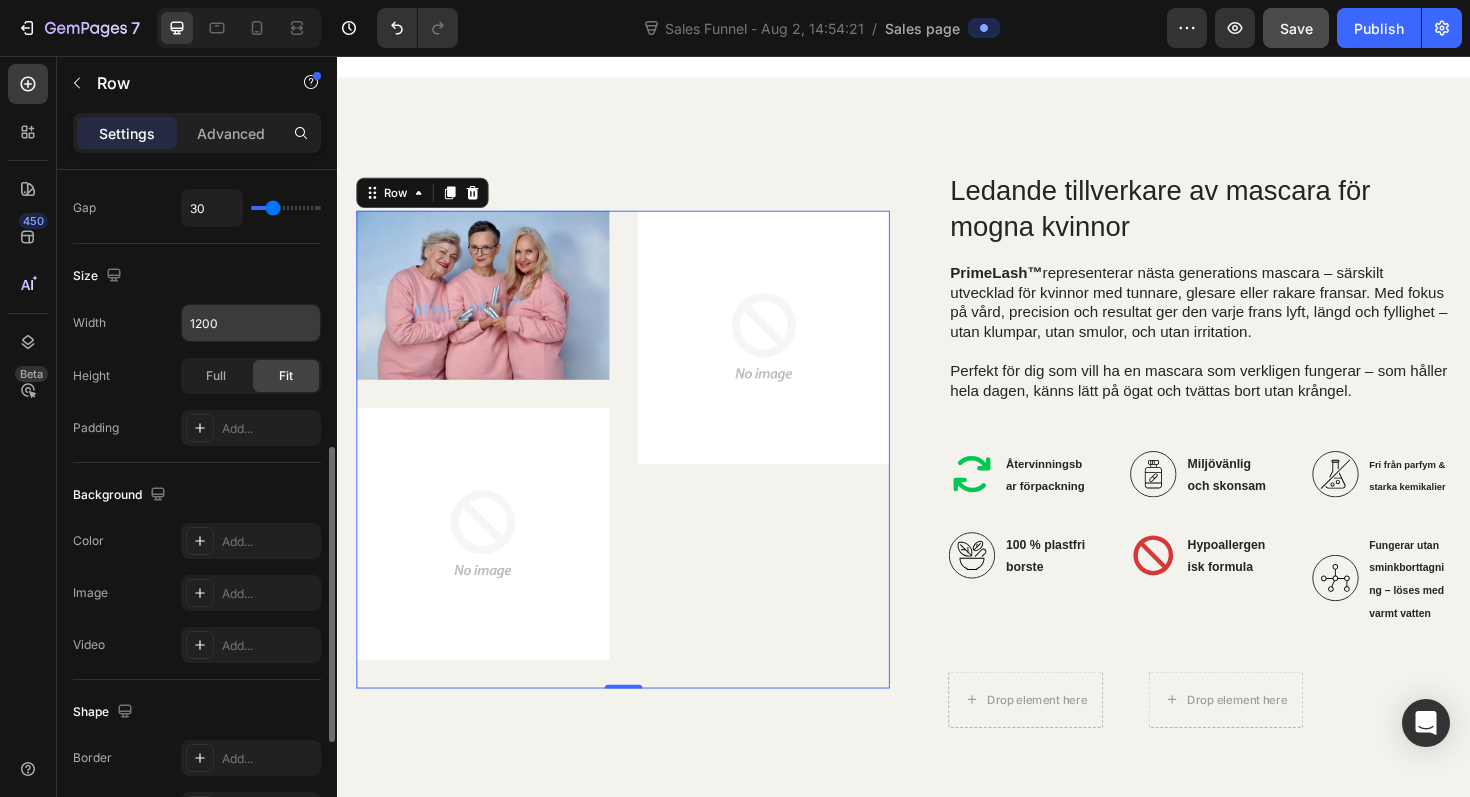 scroll, scrollTop: 676, scrollLeft: 0, axis: vertical 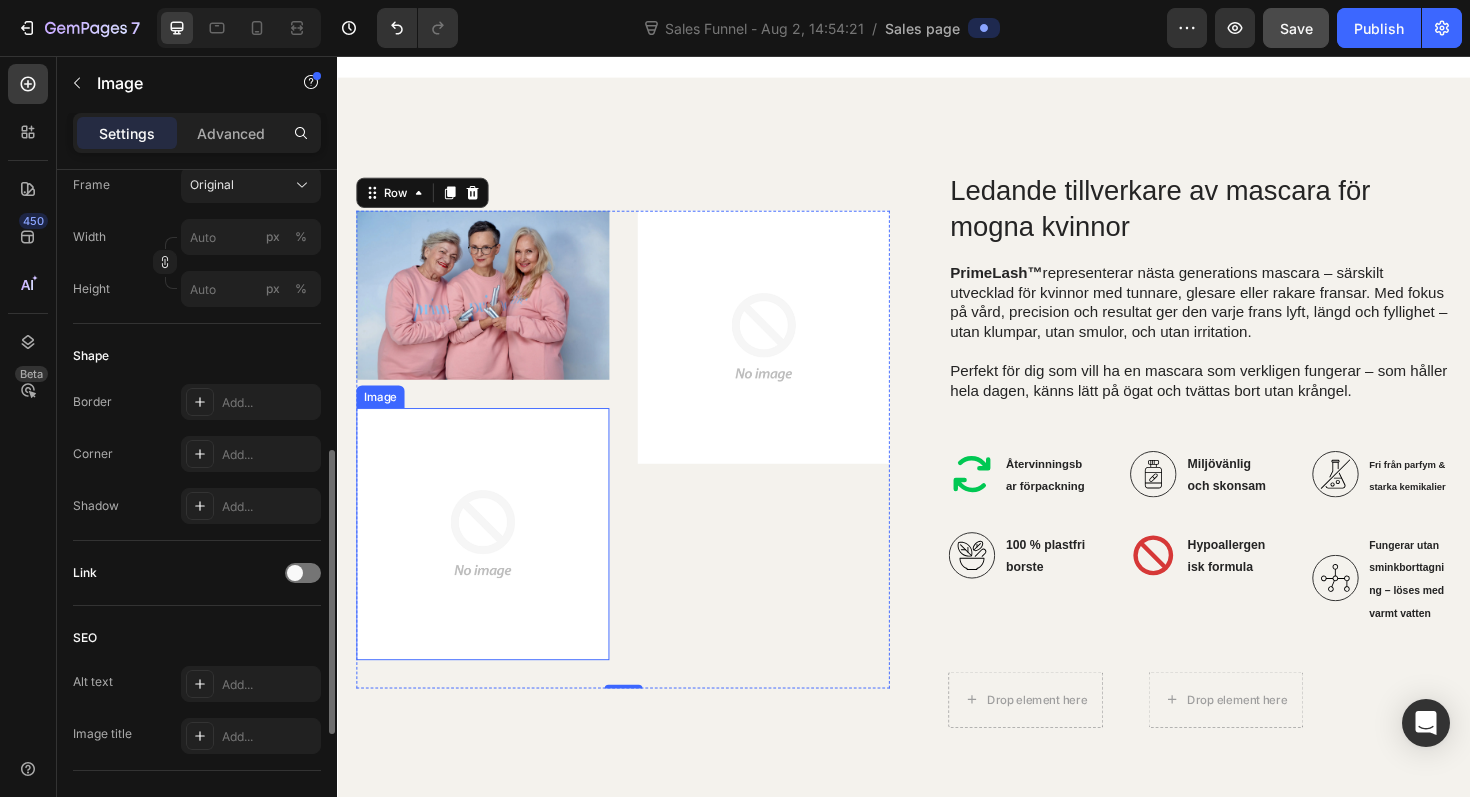 click at bounding box center [491, 563] 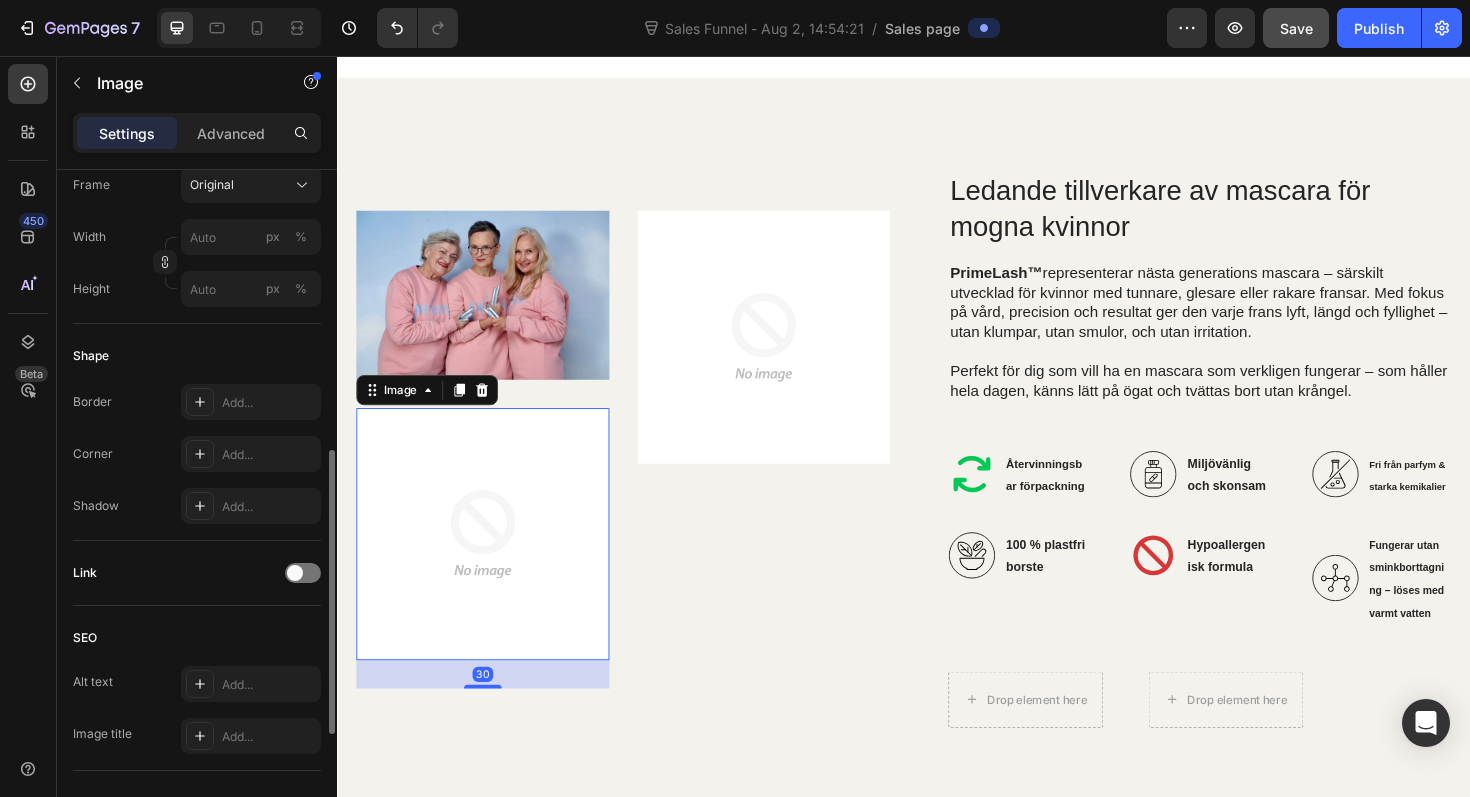 scroll, scrollTop: 0, scrollLeft: 0, axis: both 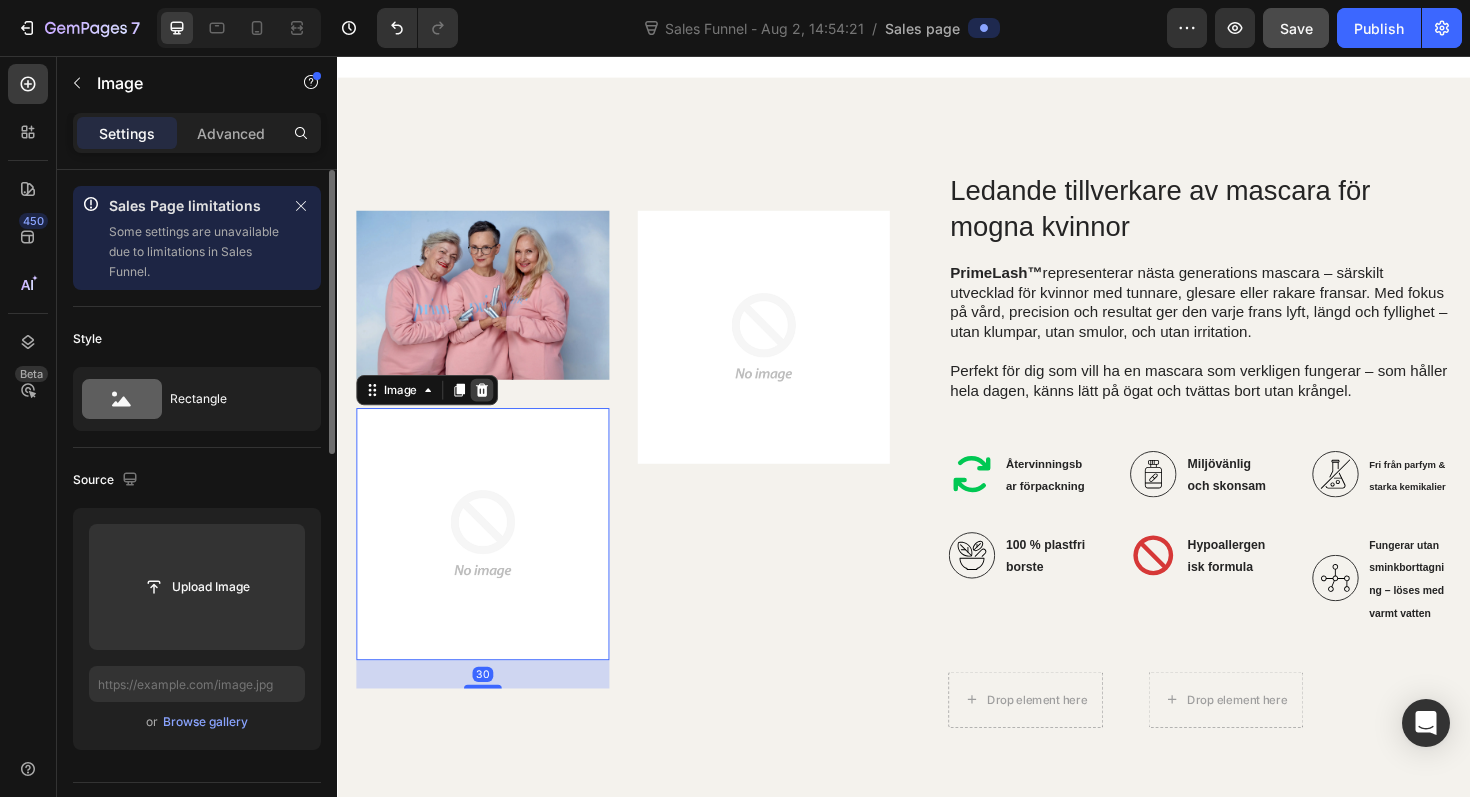 click 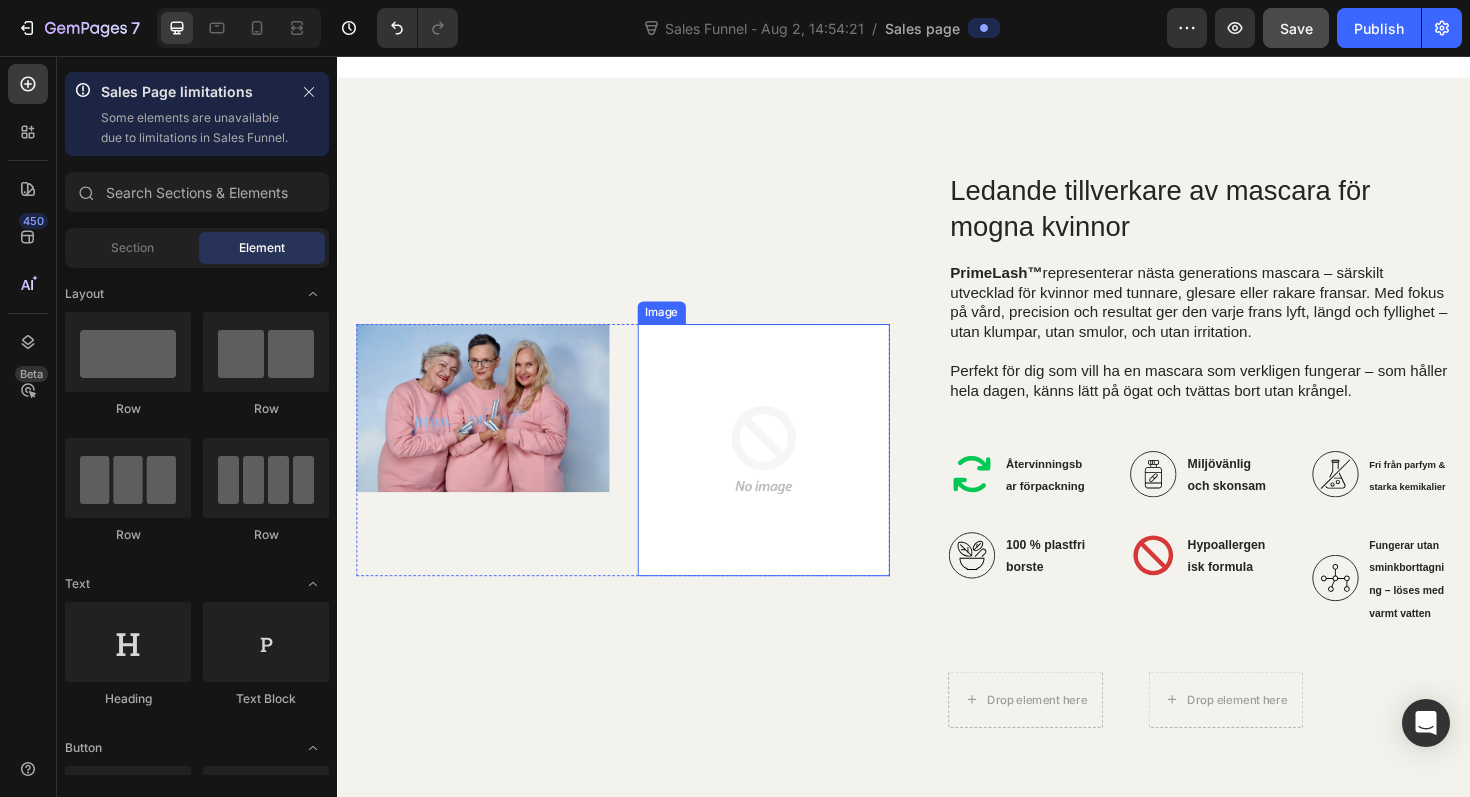 click at bounding box center [789, 474] 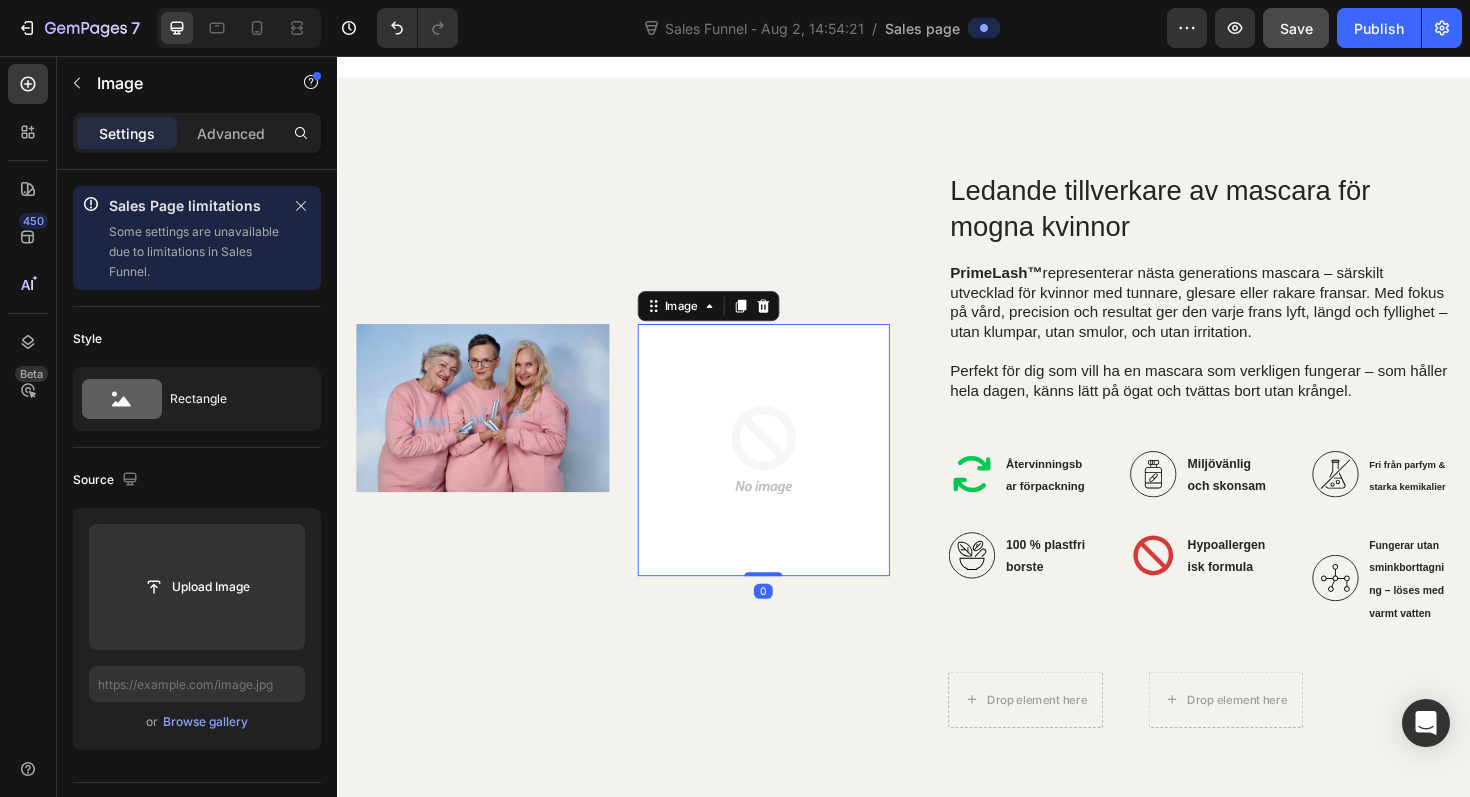 click on "Image" at bounding box center (730, 321) 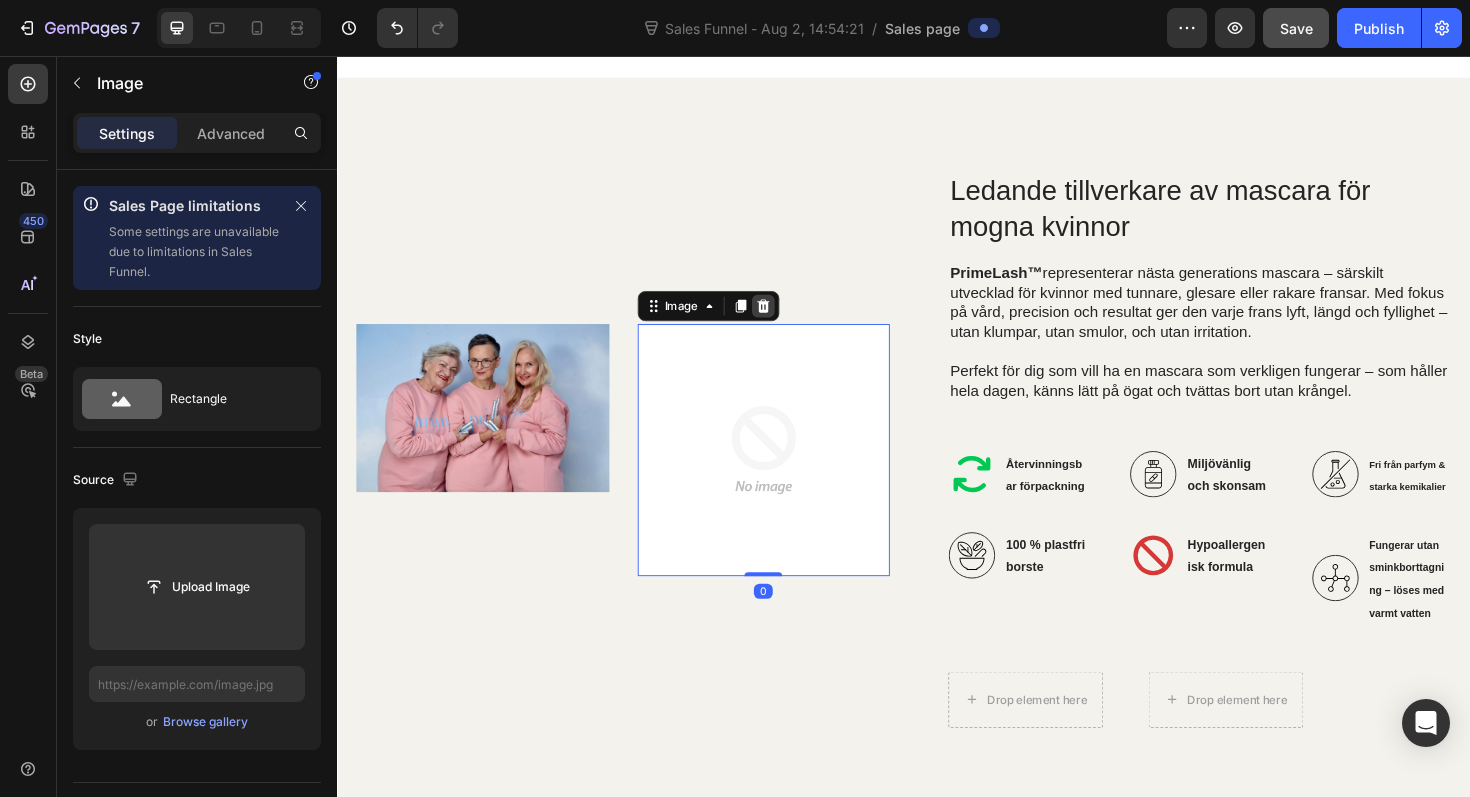 click 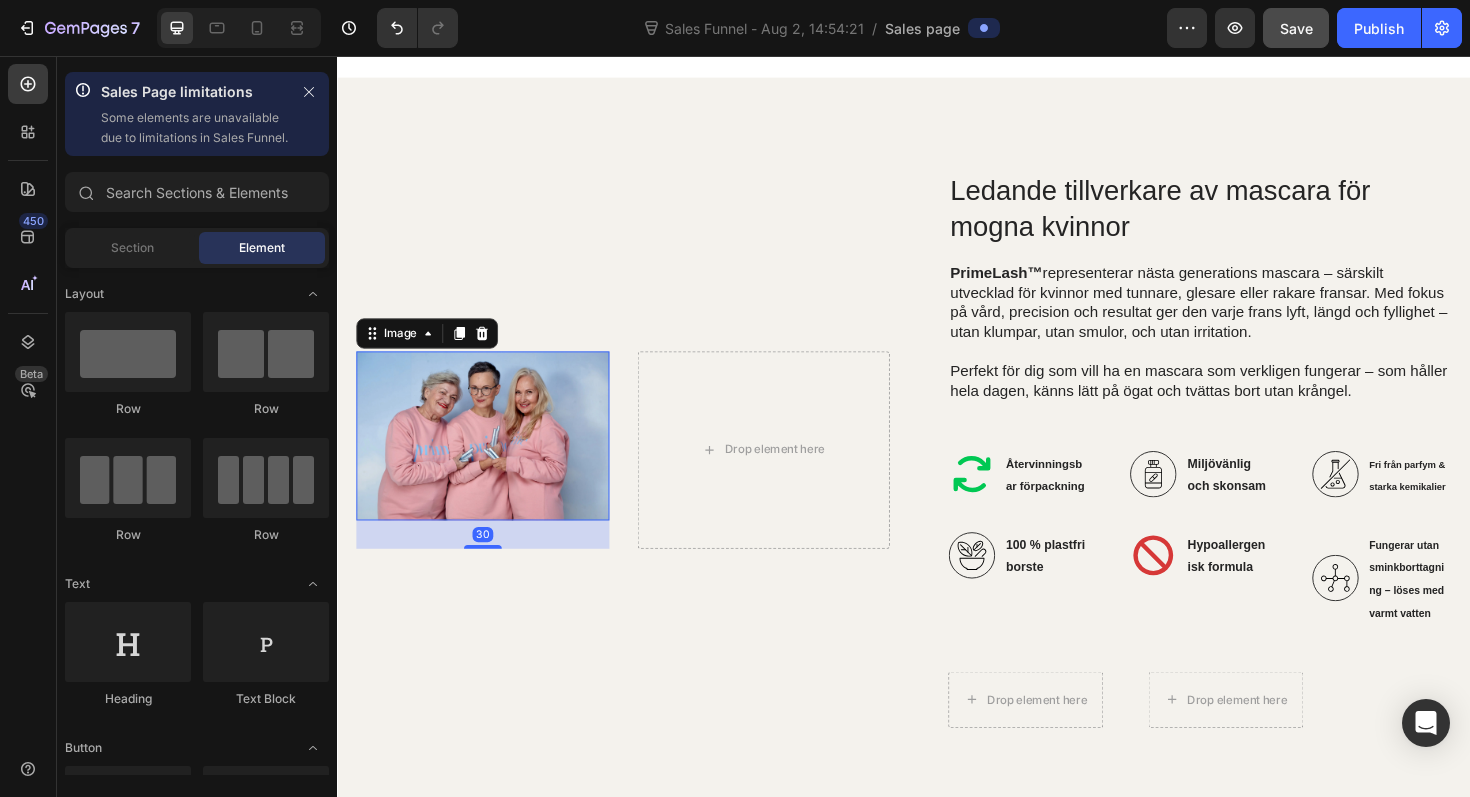 click at bounding box center (491, 458) 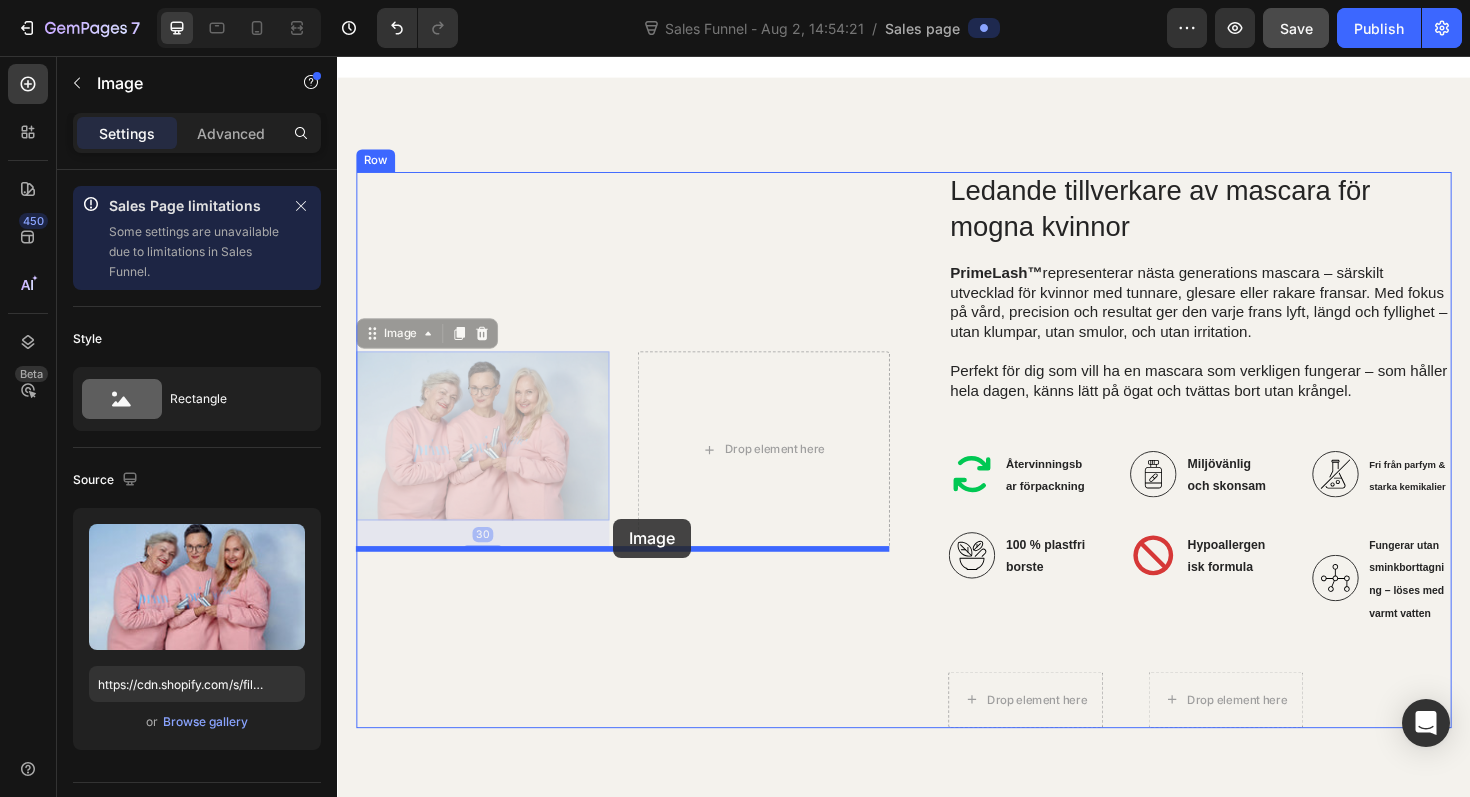 drag, startPoint x: 572, startPoint y: 498, endPoint x: 629, endPoint y: 546, distance: 74.518456 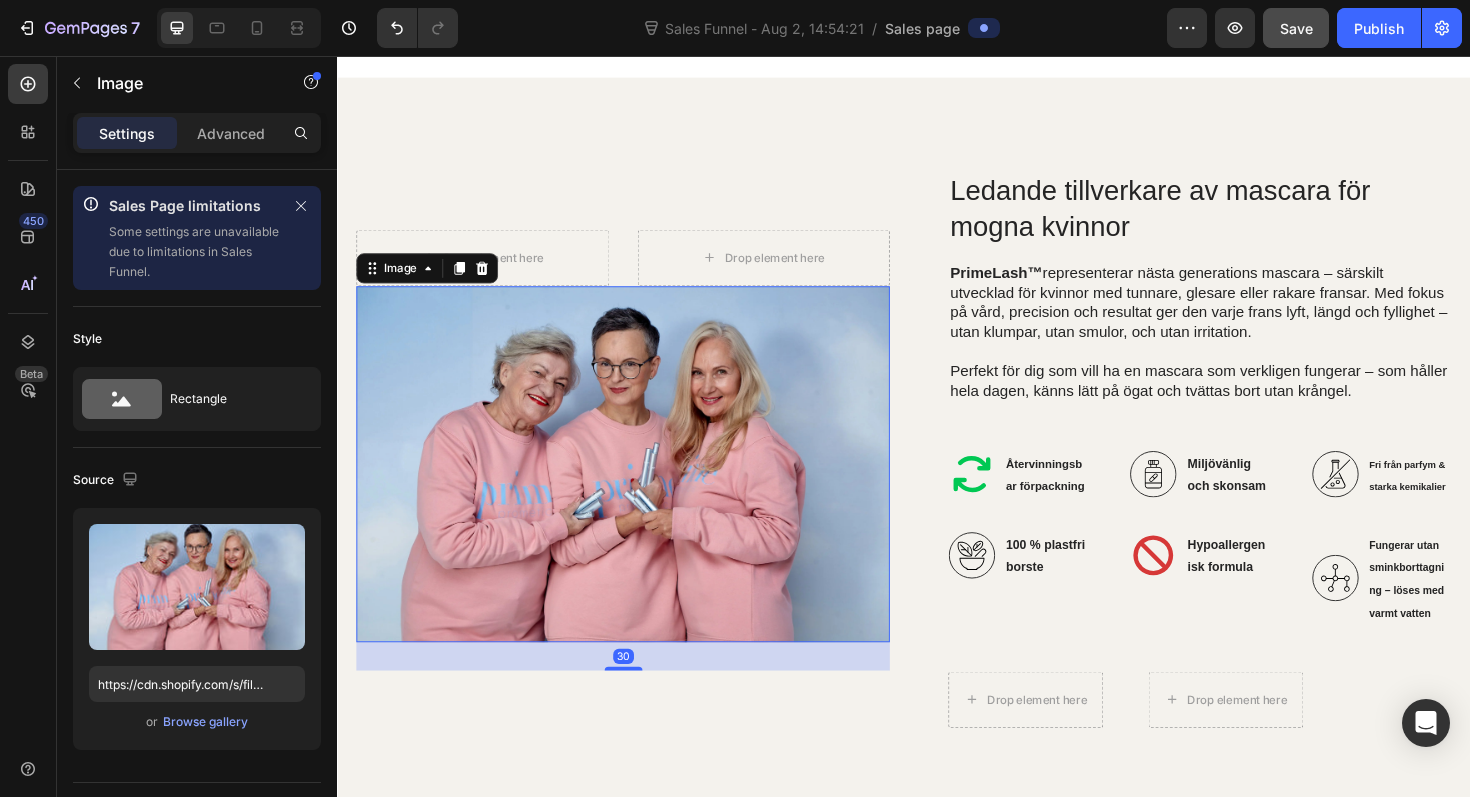 click on "30" at bounding box center (639, 692) 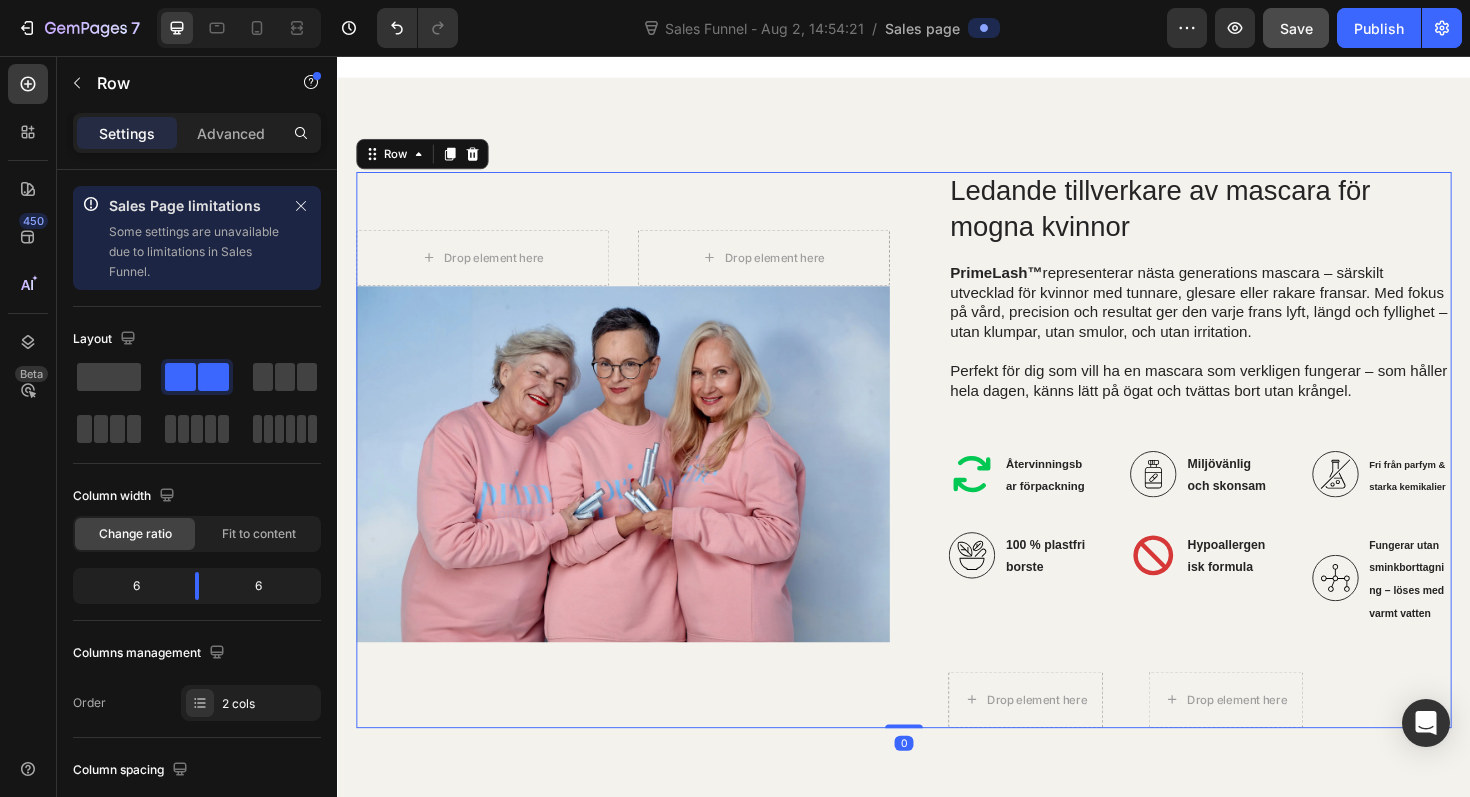 click on "Drop element here
Drop element here Row Image" at bounding box center [639, 473] 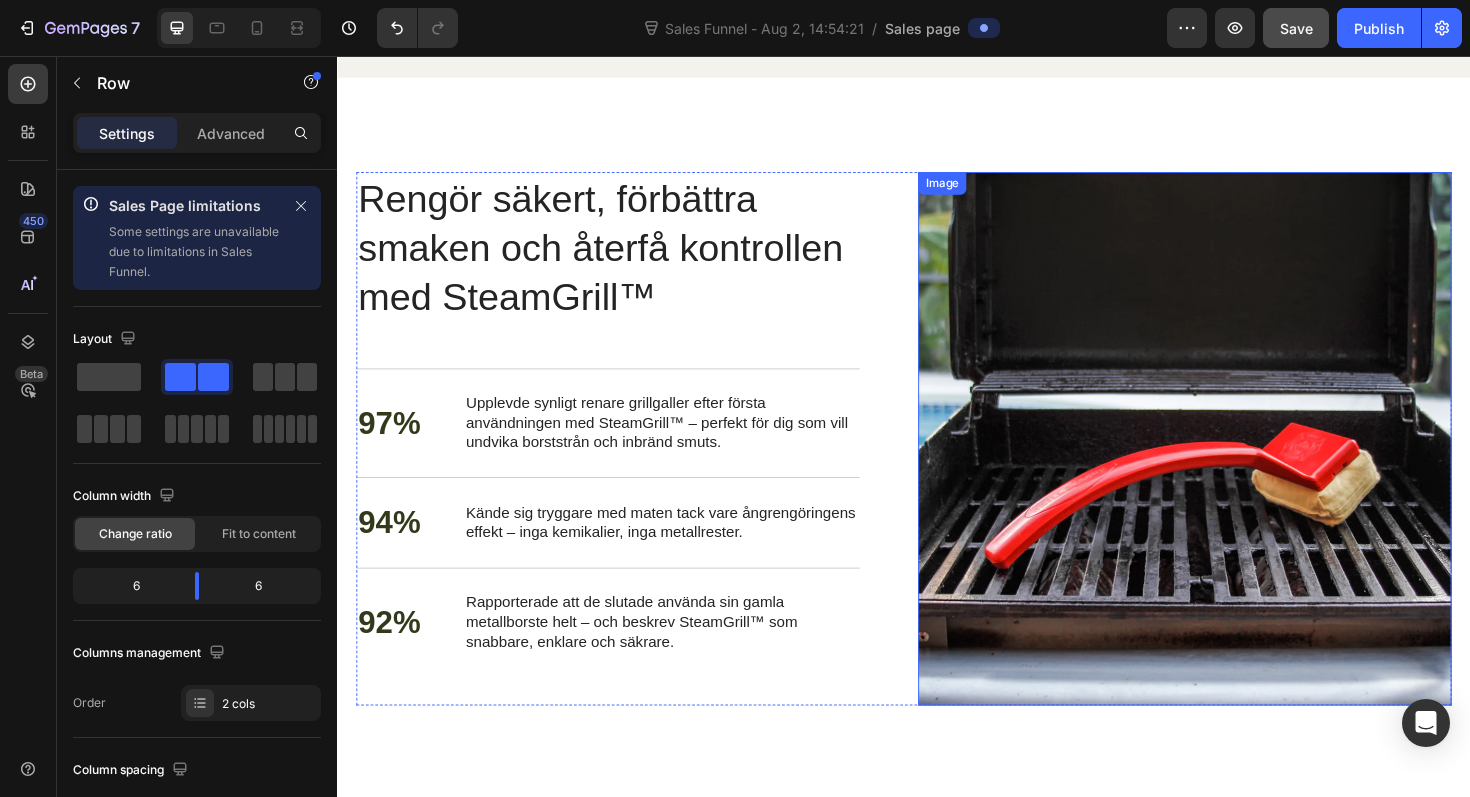 scroll, scrollTop: 3750, scrollLeft: 0, axis: vertical 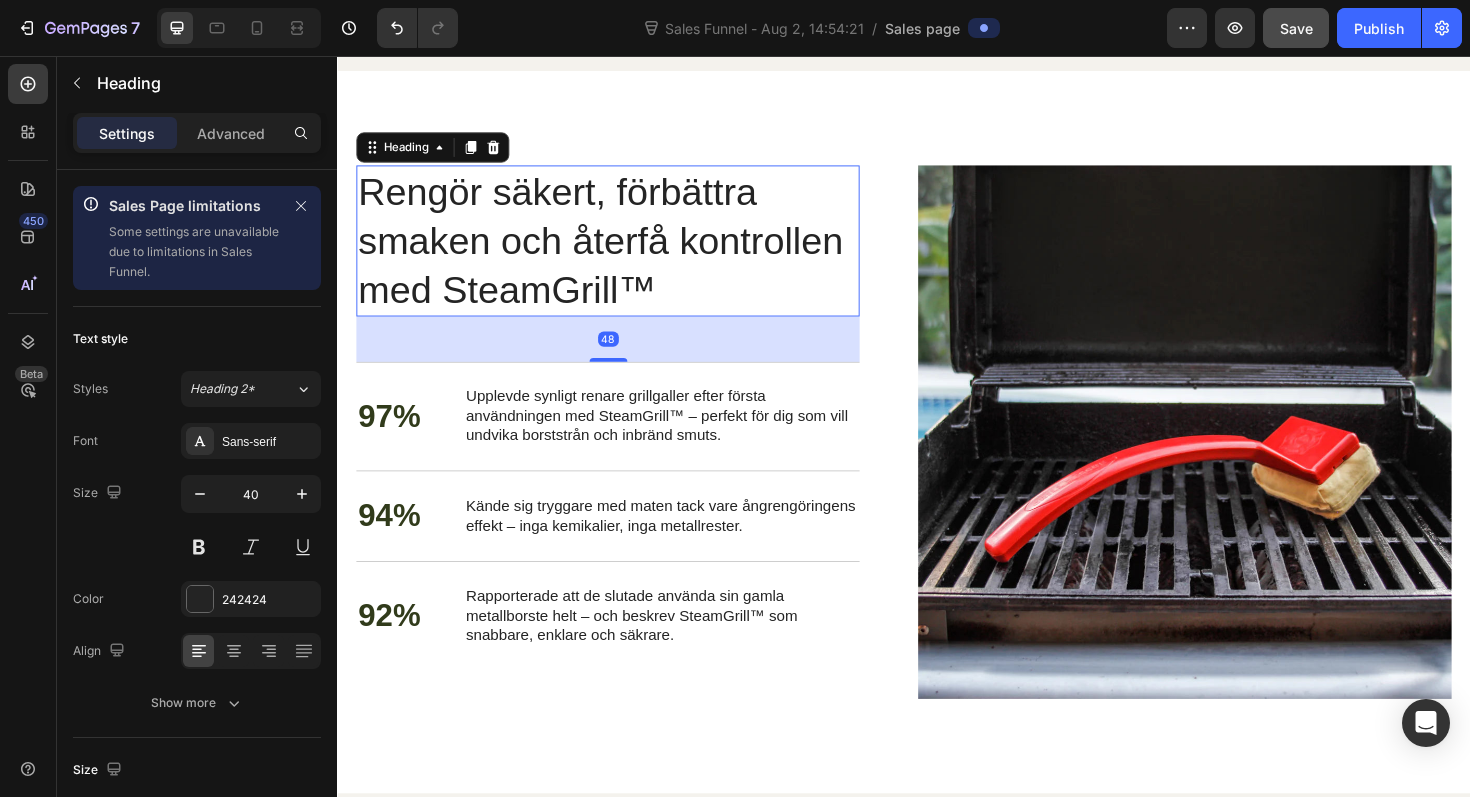 click on "Rengör säkert, förbättra smaken och återfå kontrollen med SteamGrill™" at bounding box center (623, 252) 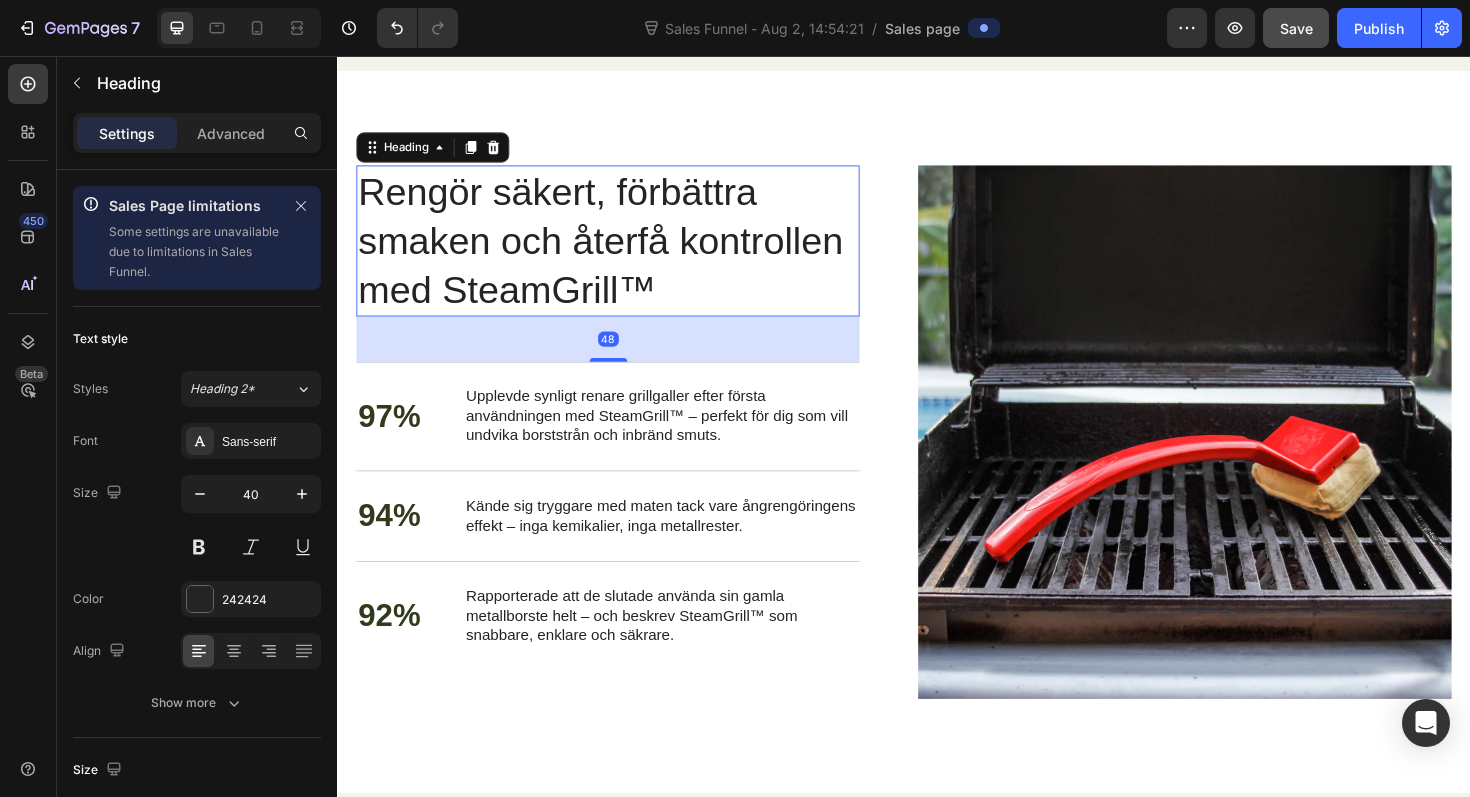 click on "Rengör säkert, förbättra smaken och återfå kontrollen med SteamGrill™" at bounding box center [623, 252] 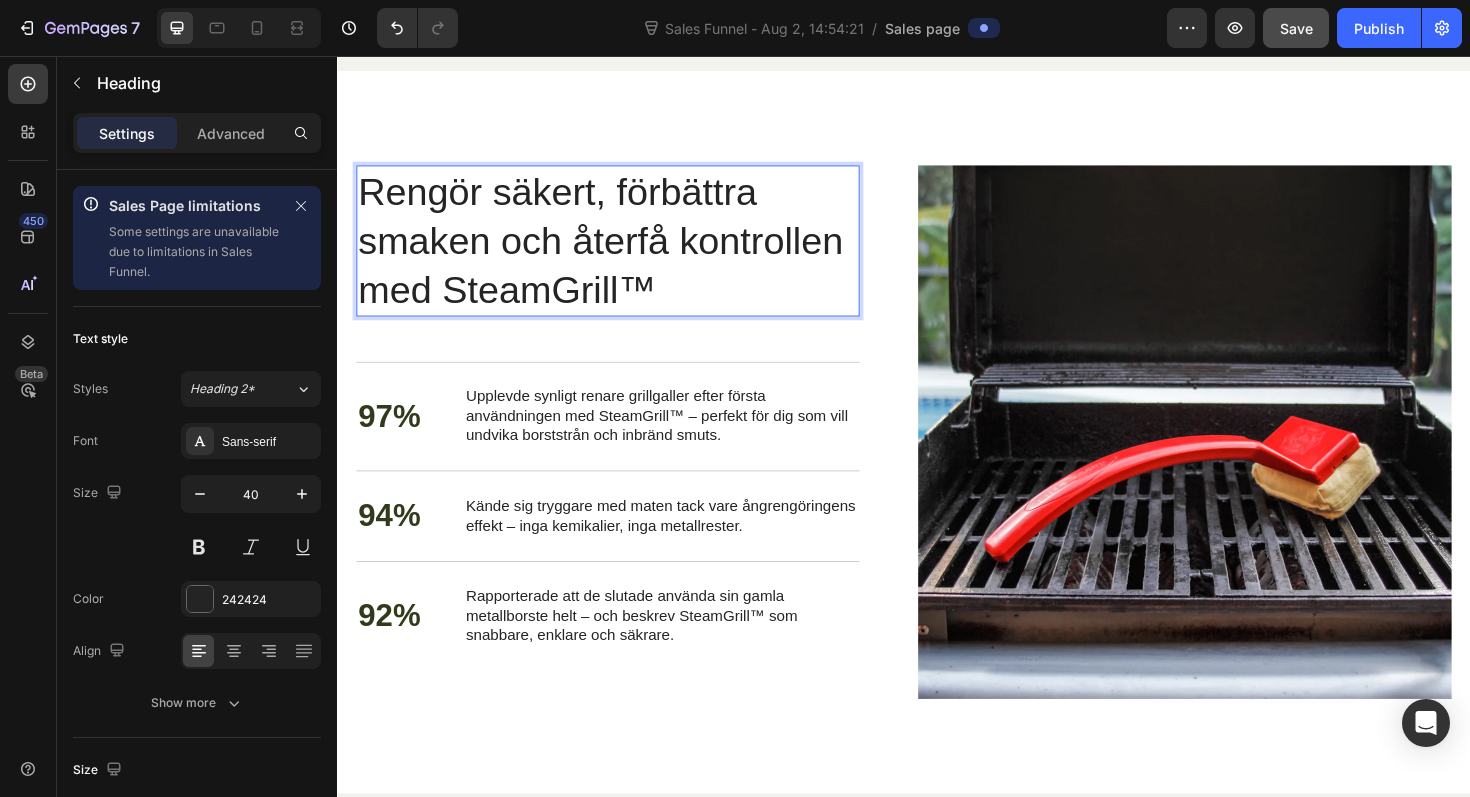 click on "Rengör säkert, förbättra smaken och återfå kontrollen med SteamGrill™" at bounding box center (623, 252) 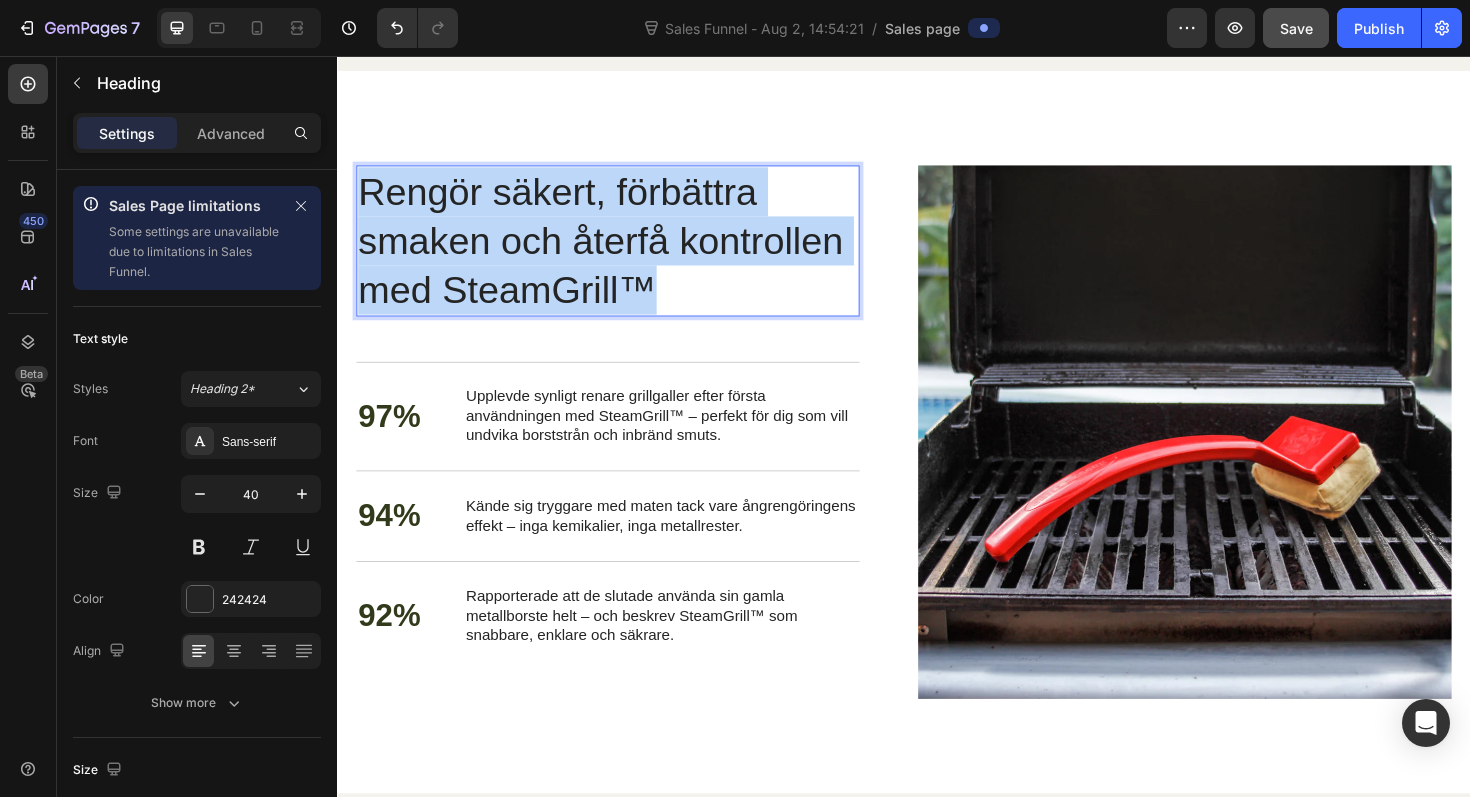 click on "Rengör säkert, förbättra smaken och återfå kontrollen med SteamGrill™" at bounding box center [623, 252] 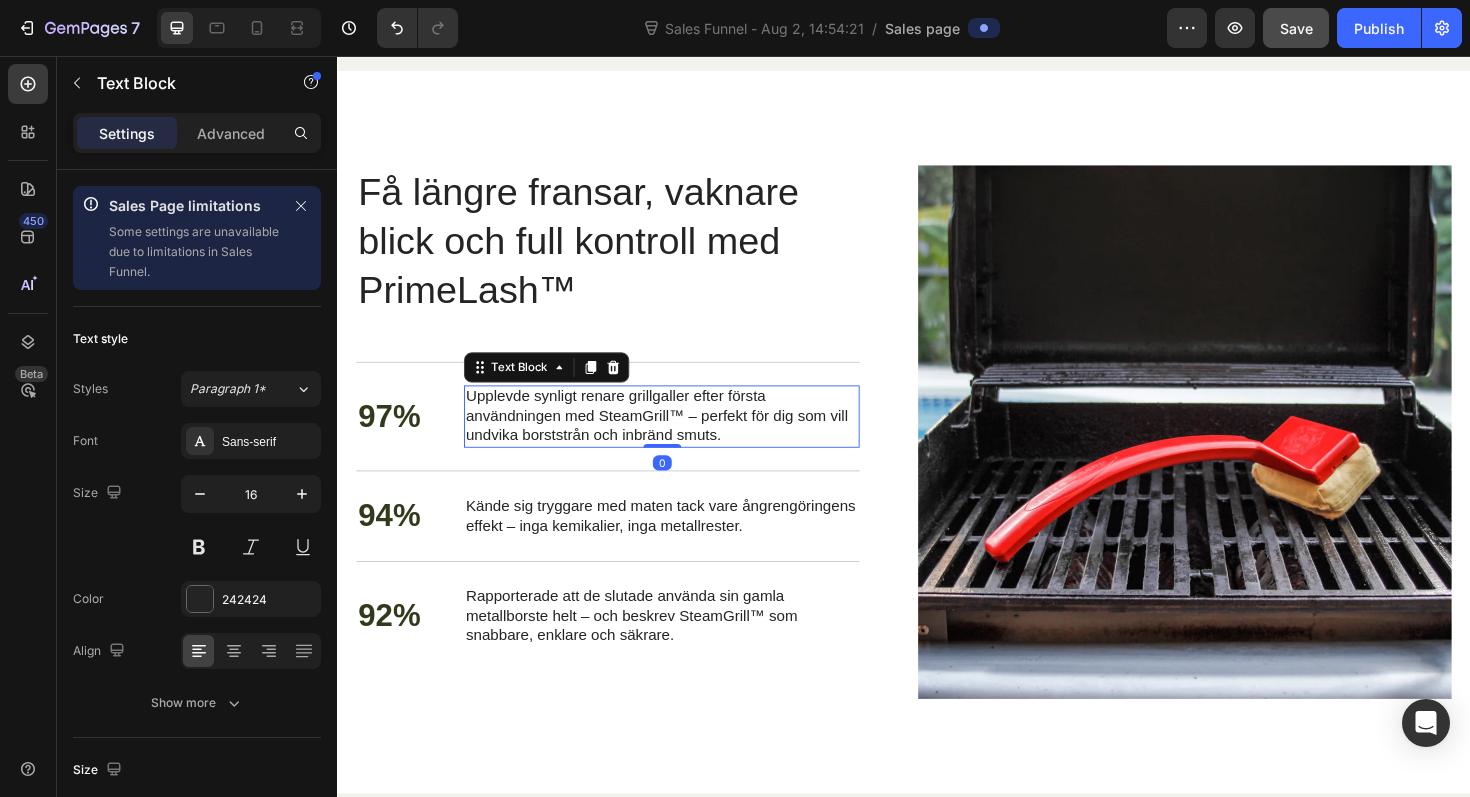 click on "Upplevde synligt renare grillgaller efter första användningen med SteamGrill™ – perfekt för dig som vill undvika borststrån och inbränd smuts." at bounding box center (680, 438) 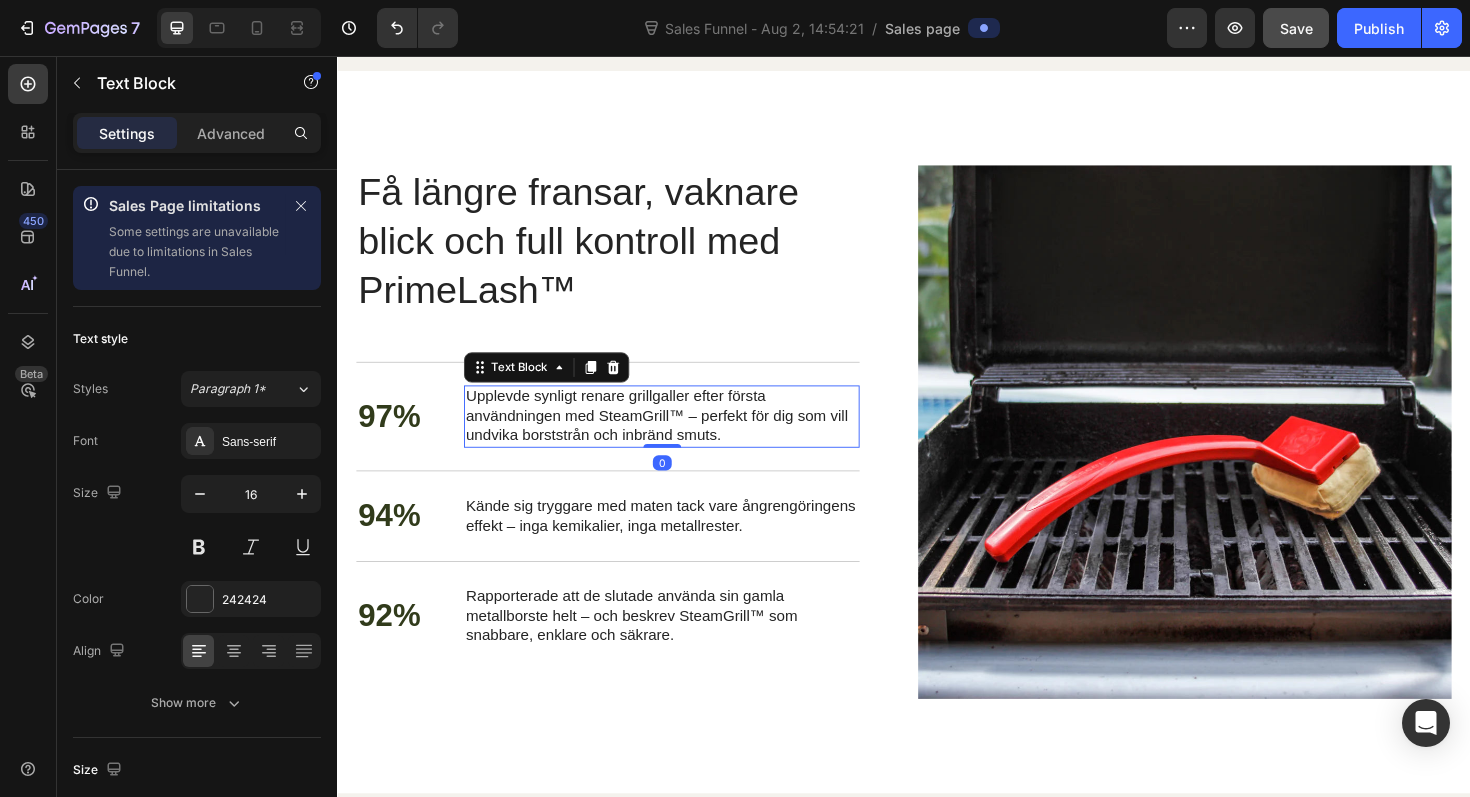click on "Upplevde synligt renare grillgaller efter första användningen med SteamGrill™ – perfekt för dig som vill undvika borststrån och inbränd smuts." at bounding box center [680, 438] 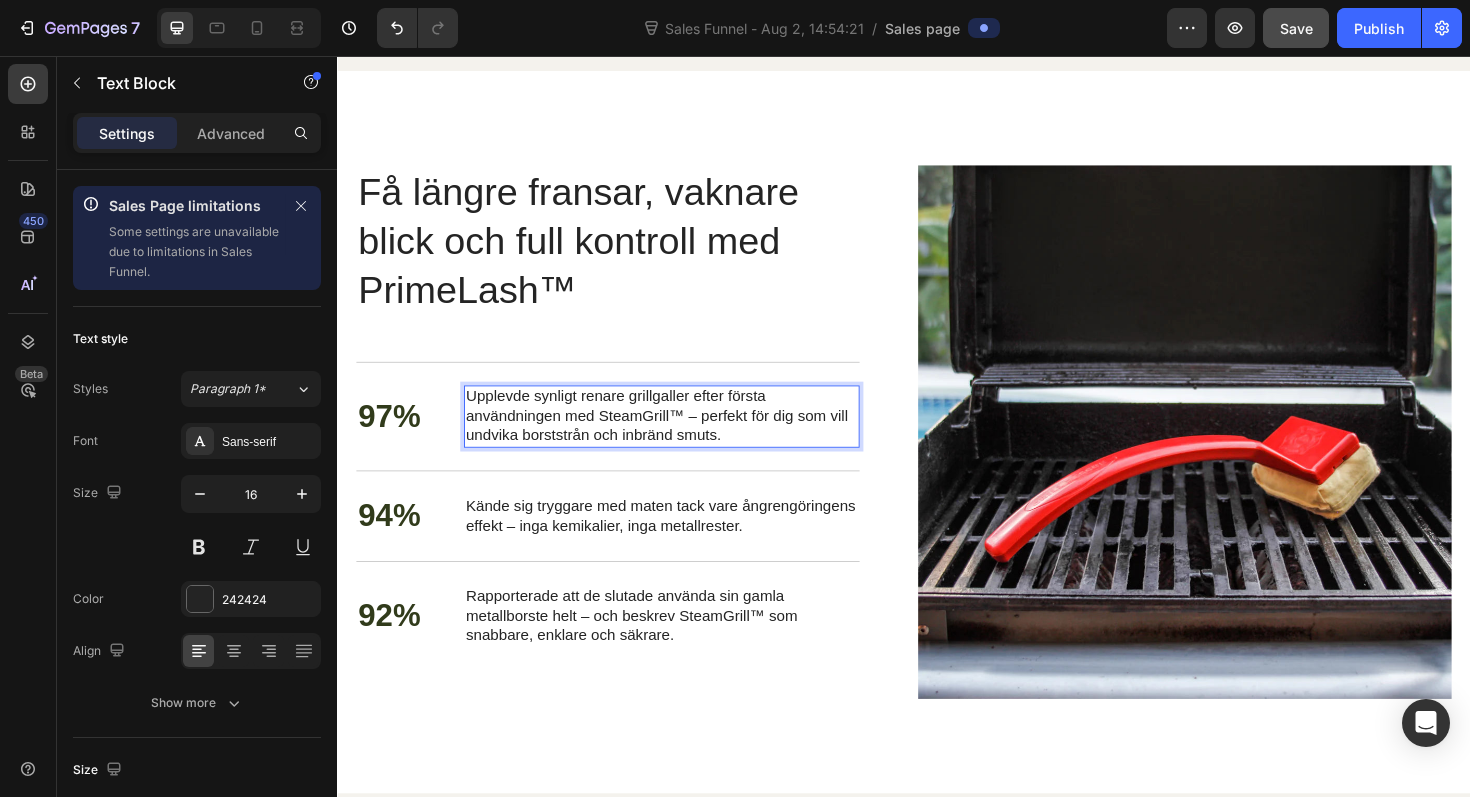 click on "Upplevde synligt renare grillgaller efter första användningen med SteamGrill™ – perfekt för dig som vill undvika borststrån och inbränd smuts." at bounding box center (680, 438) 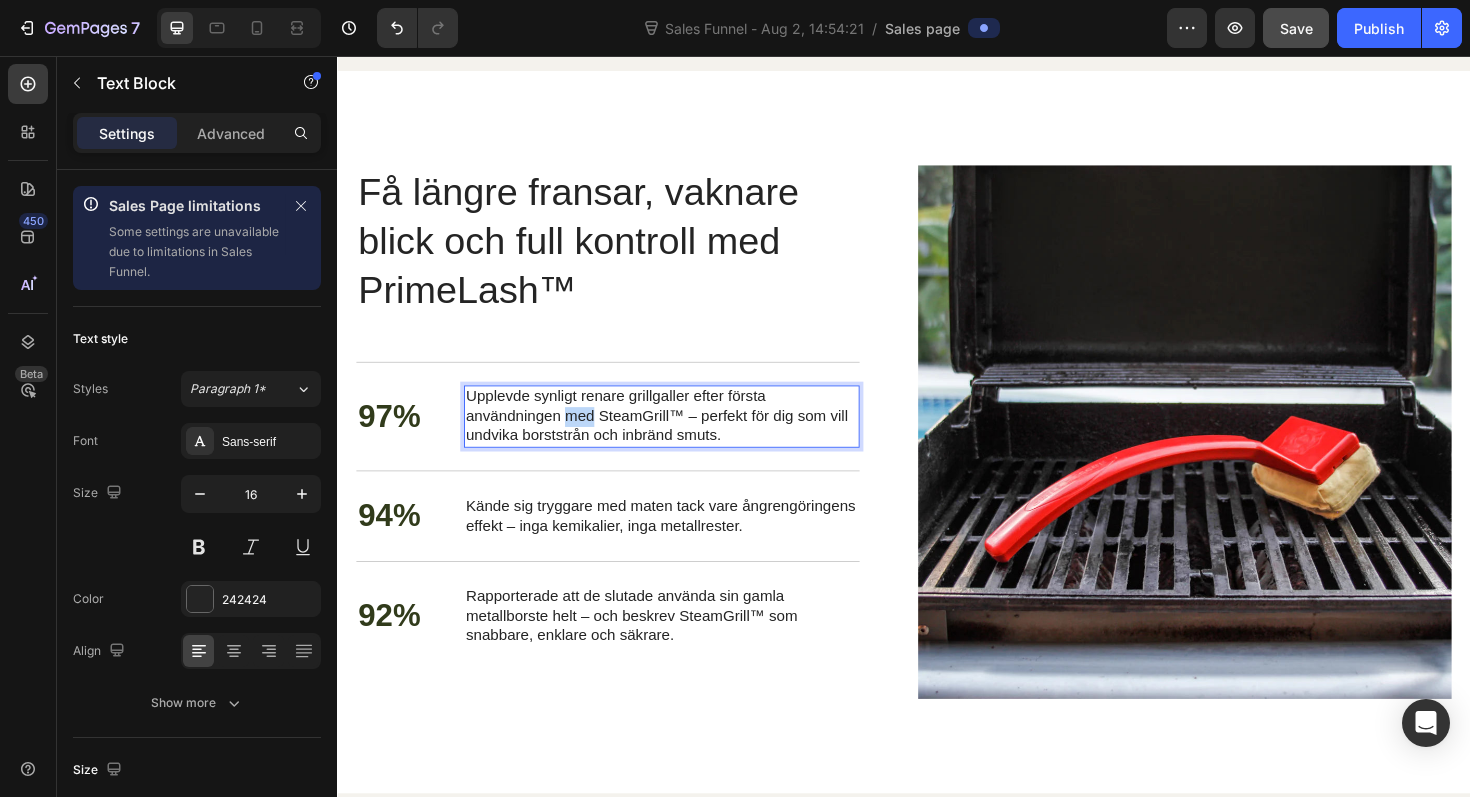 click on "Upplevde synligt renare grillgaller efter första användningen med SteamGrill™ – perfekt för dig som vill undvika borststrån och inbränd smuts." at bounding box center [680, 438] 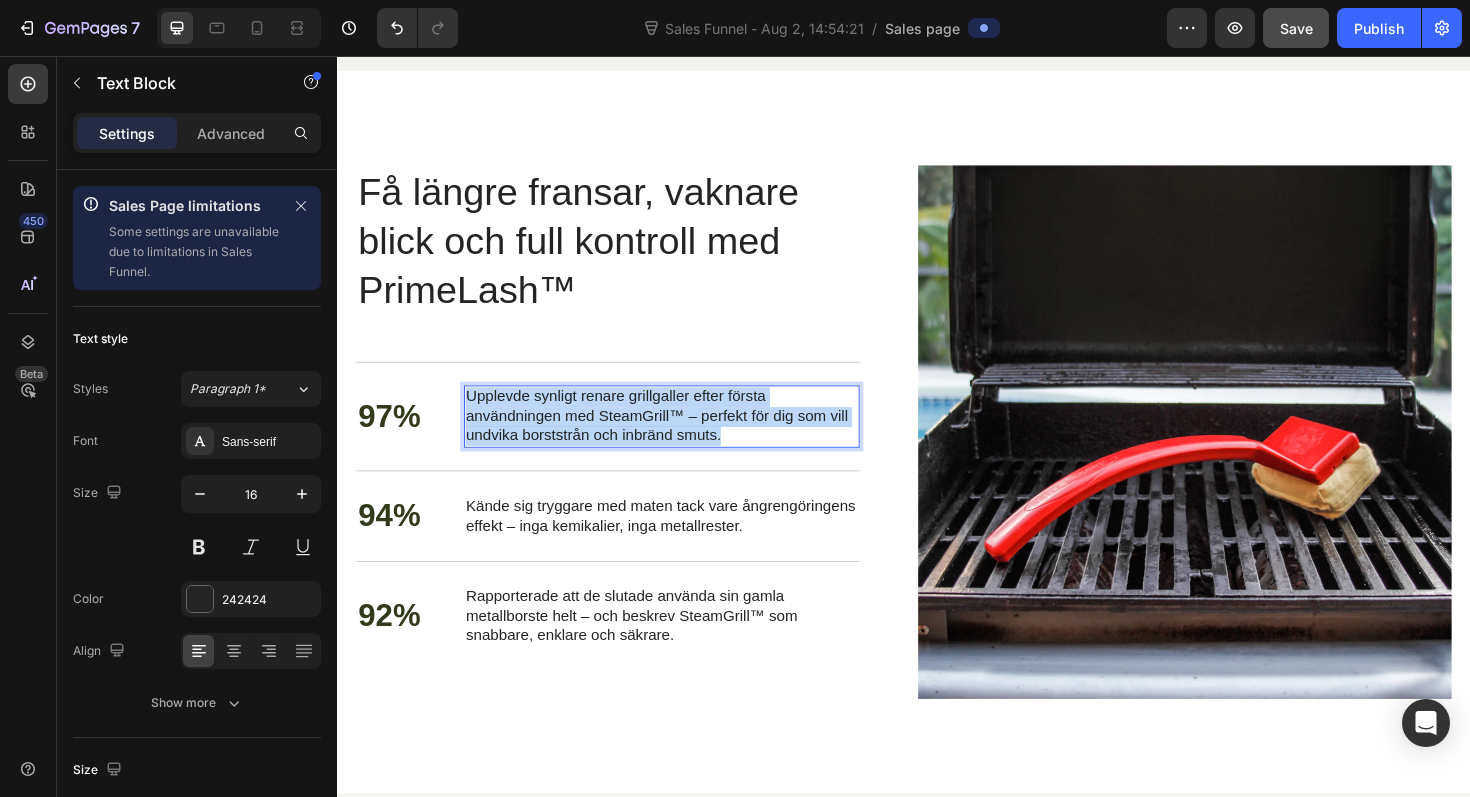 click on "Upplevde synligt renare grillgaller efter första användningen med SteamGrill™ – perfekt för dig som vill undvika borststrån och inbränd smuts." at bounding box center (680, 438) 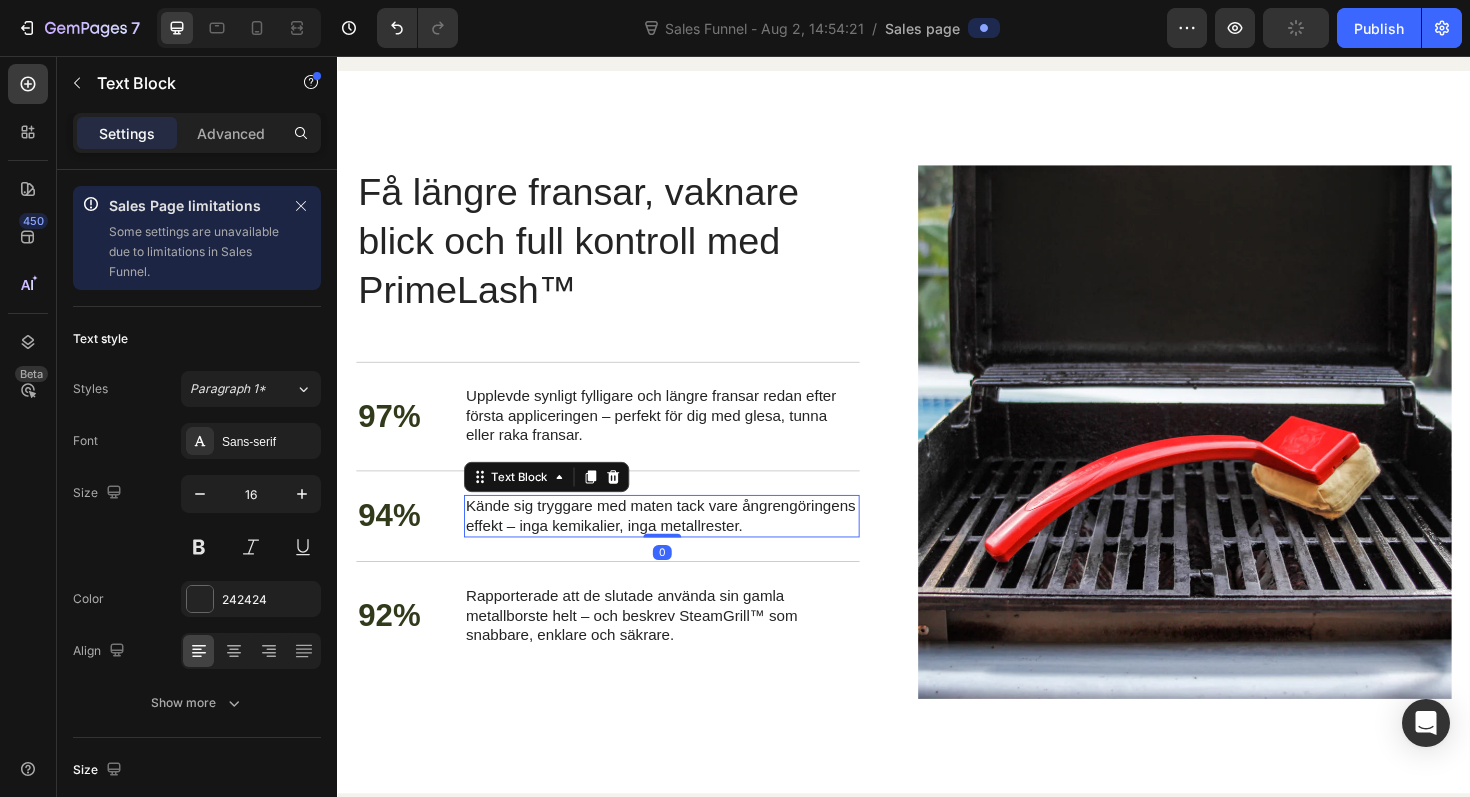 click on "Kände sig tryggare med maten tack vare ångrengöringens effekt – inga kemikalier, inga metallrester." at bounding box center [680, 544] 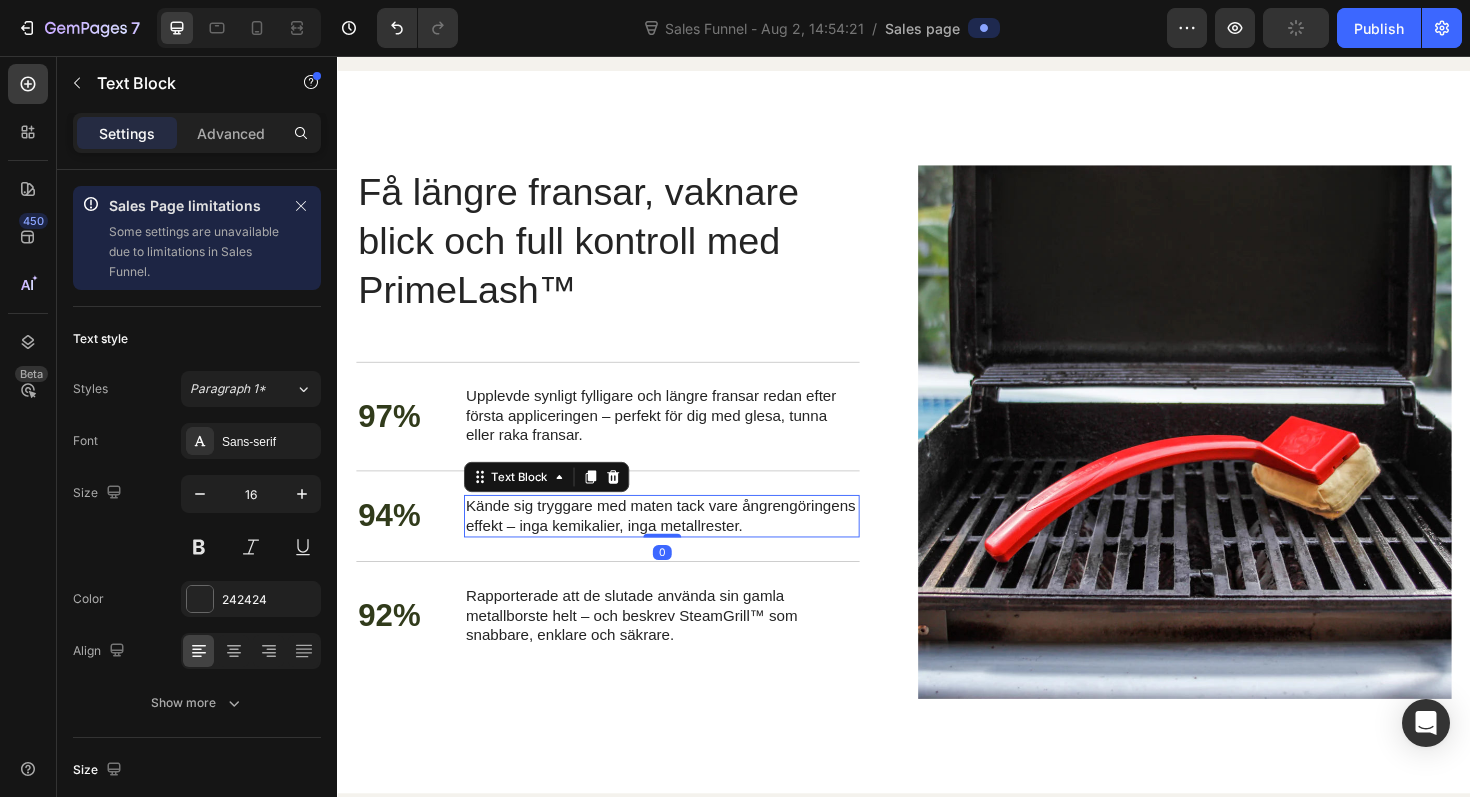 click on "Kände sig tryggare med maten tack vare ångrengöringens effekt – inga kemikalier, inga metallrester." at bounding box center (680, 544) 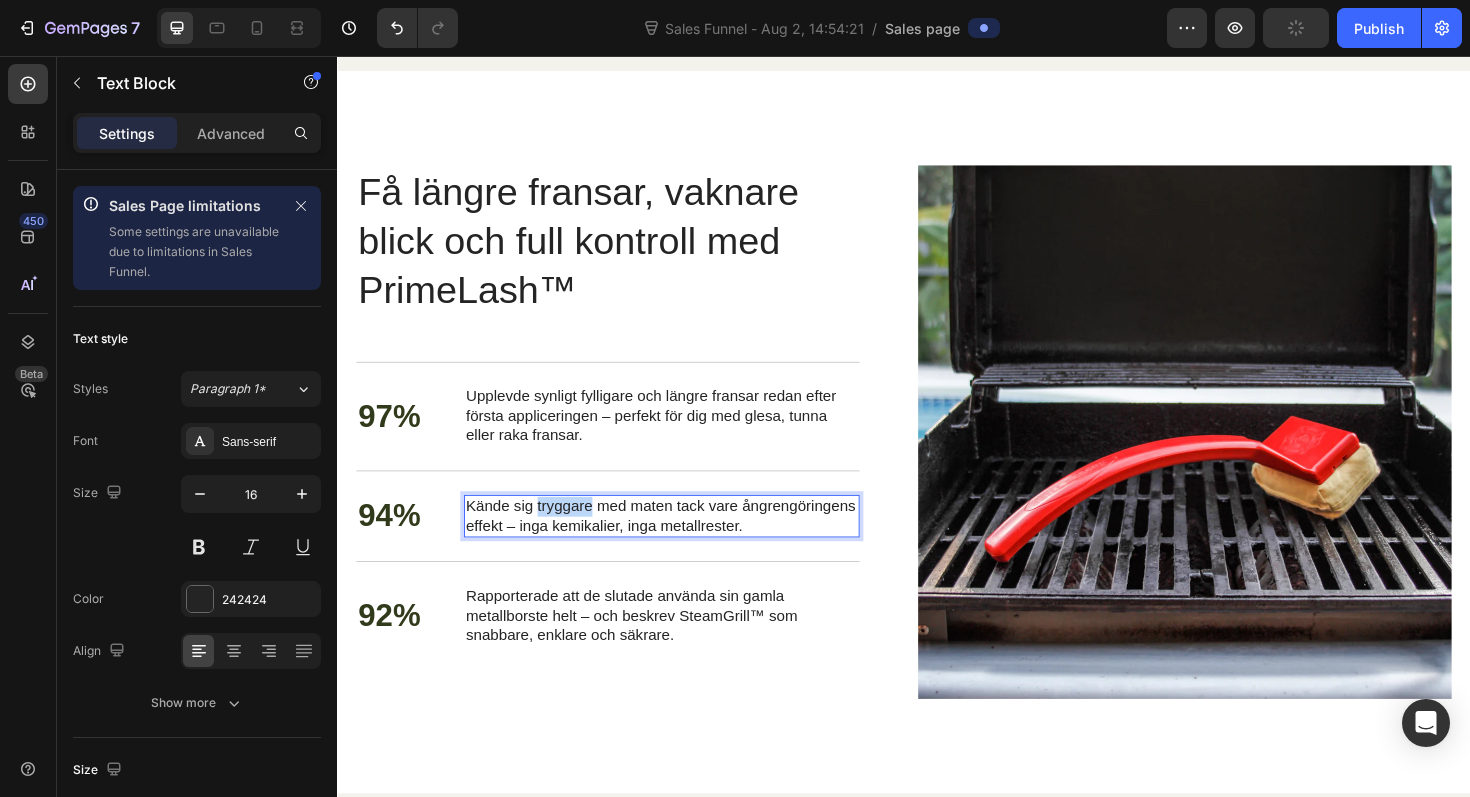 click on "Kände sig tryggare med maten tack vare ångrengöringens effekt – inga kemikalier, inga metallrester." at bounding box center (680, 544) 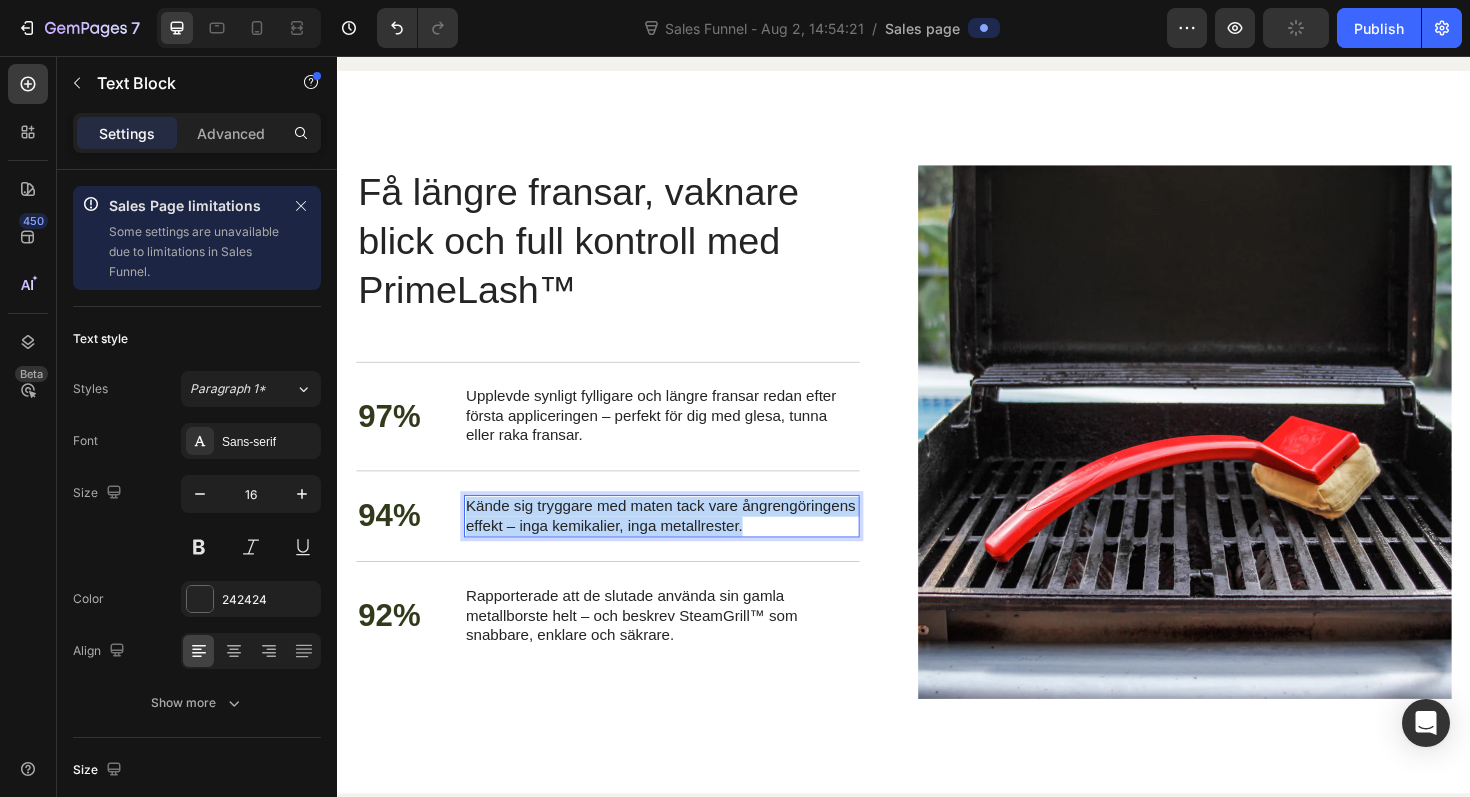 click on "Kände sig tryggare med maten tack vare ångrengöringens effekt – inga kemikalier, inga metallrester." at bounding box center (680, 544) 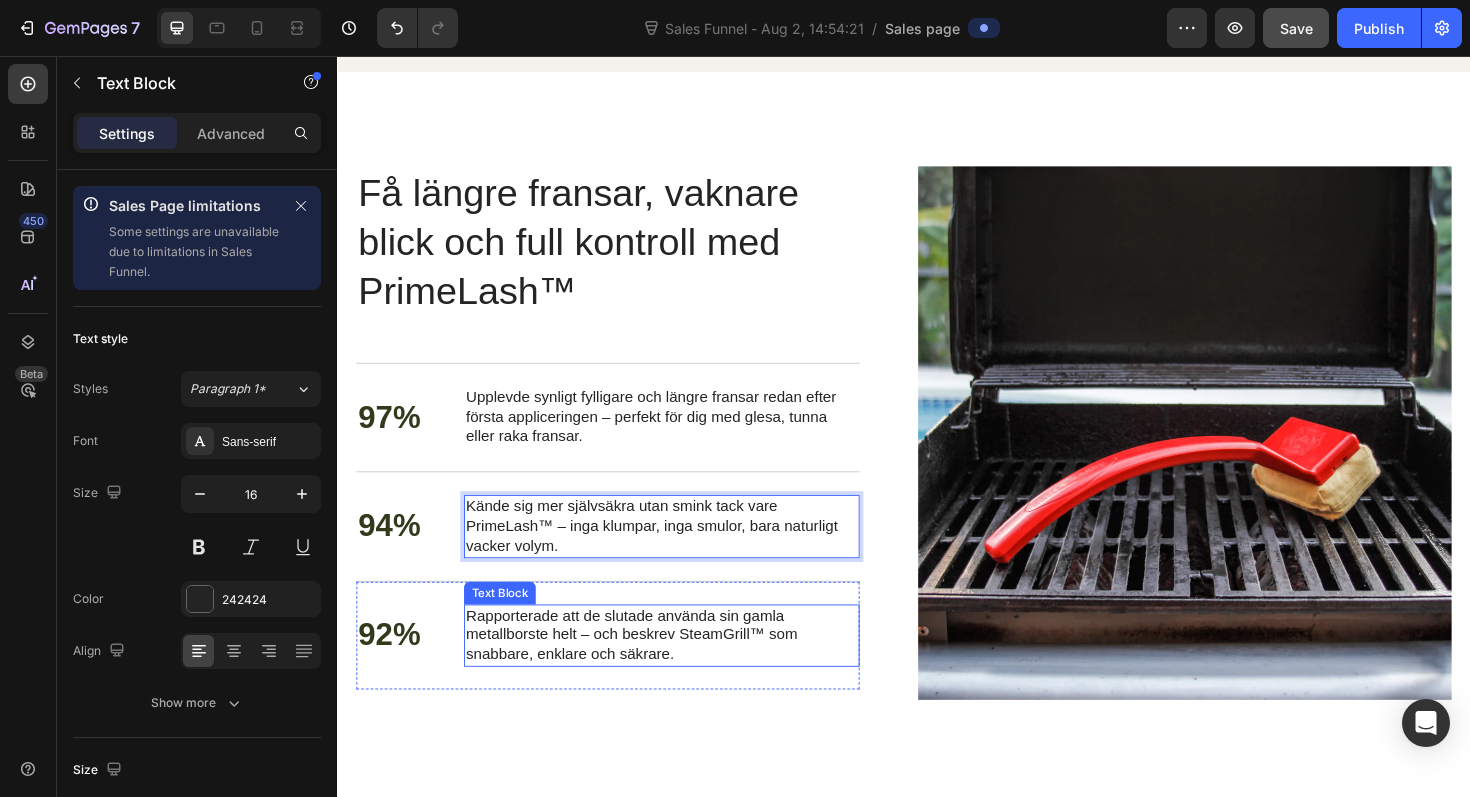 click on "Rapporterade att de slutade använda sin gamla metallborste helt – och beskrev SteamGrill™ som snabbare, enklare och säkrare." at bounding box center (680, 670) 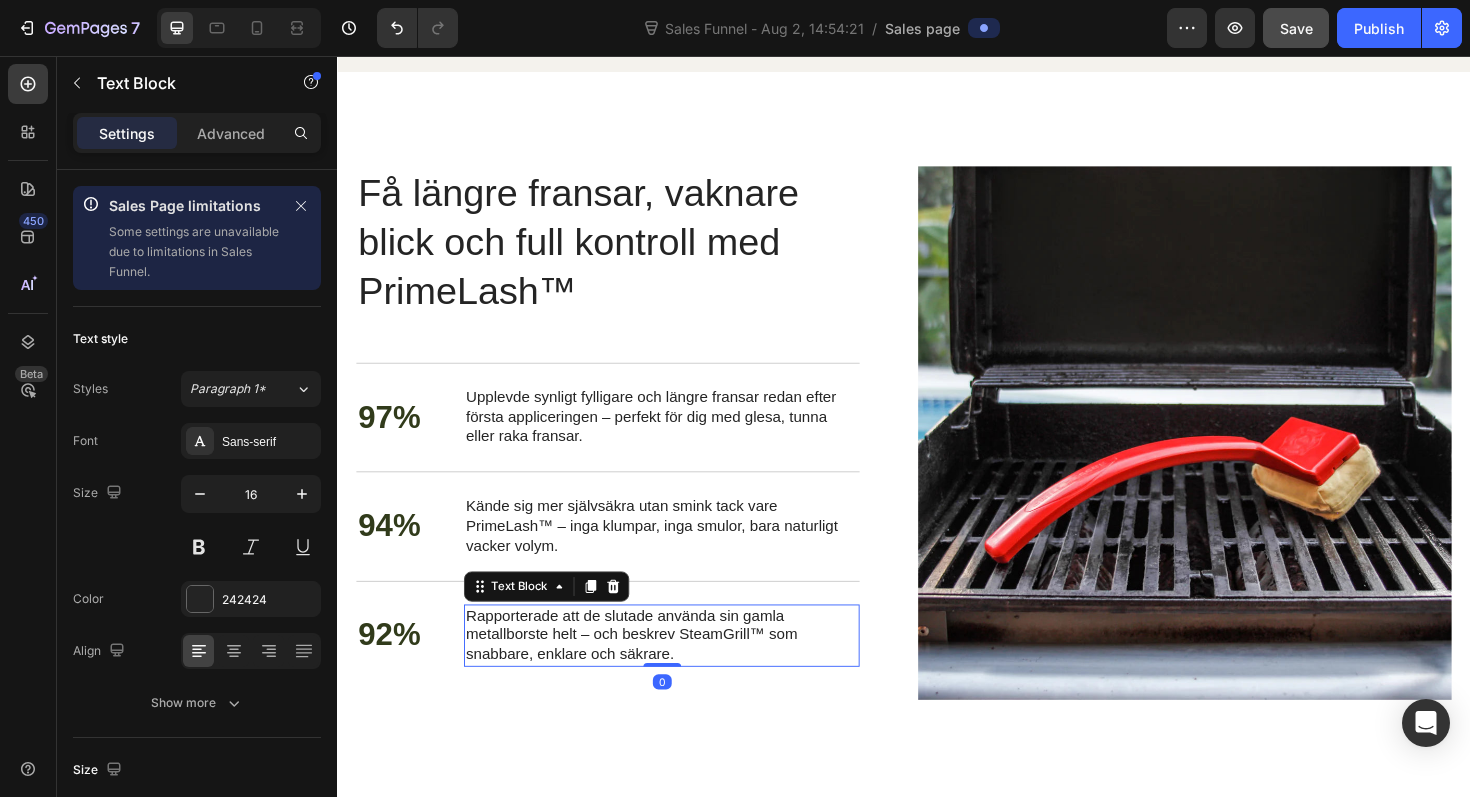 click on "Rapporterade att de slutade använda sin gamla metallborste helt – och beskrev SteamGrill™ som snabbare, enklare och säkrare." at bounding box center [680, 670] 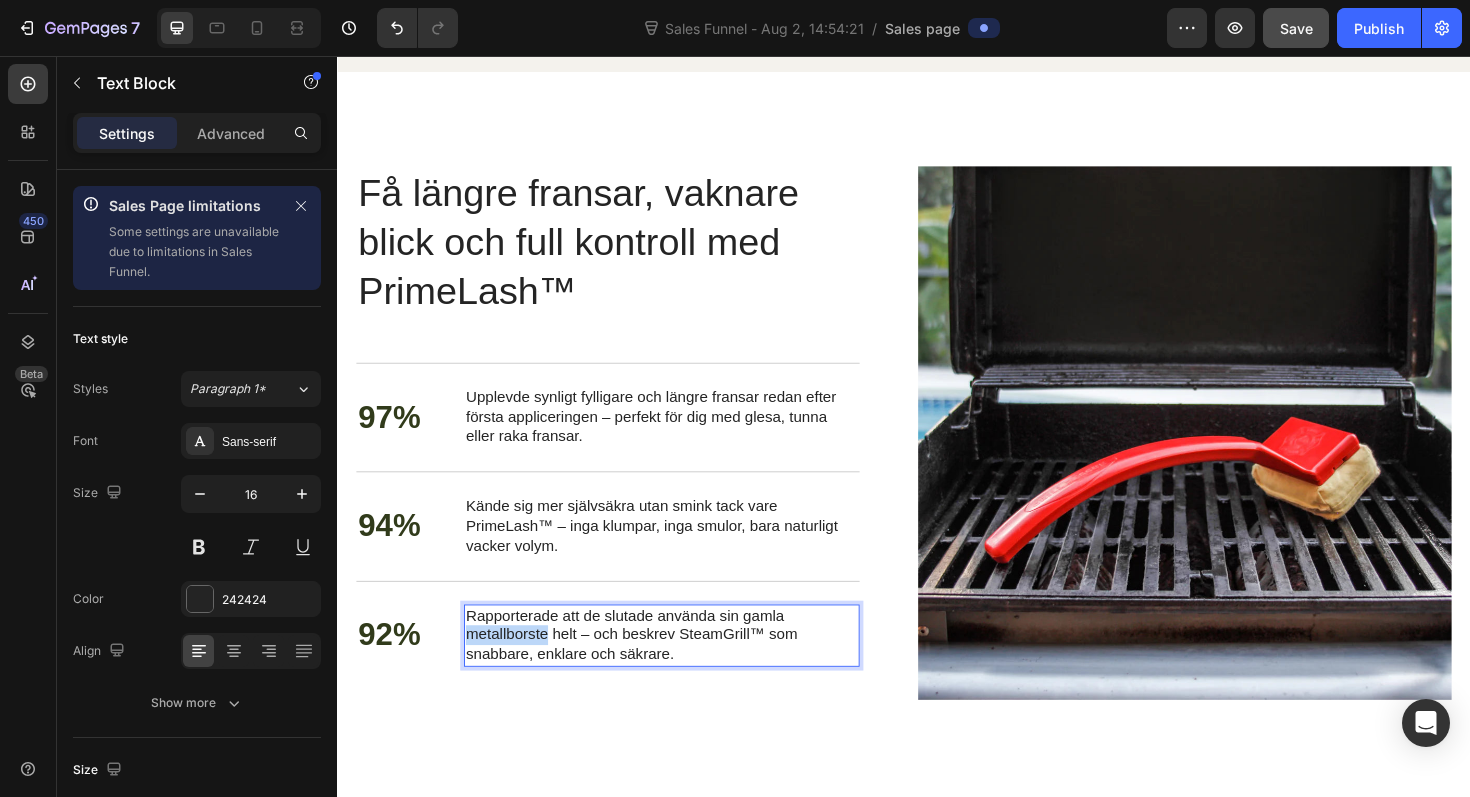 click on "Rapporterade att de slutade använda sin gamla metallborste helt – och beskrev SteamGrill™ som snabbare, enklare och säkrare." at bounding box center [680, 670] 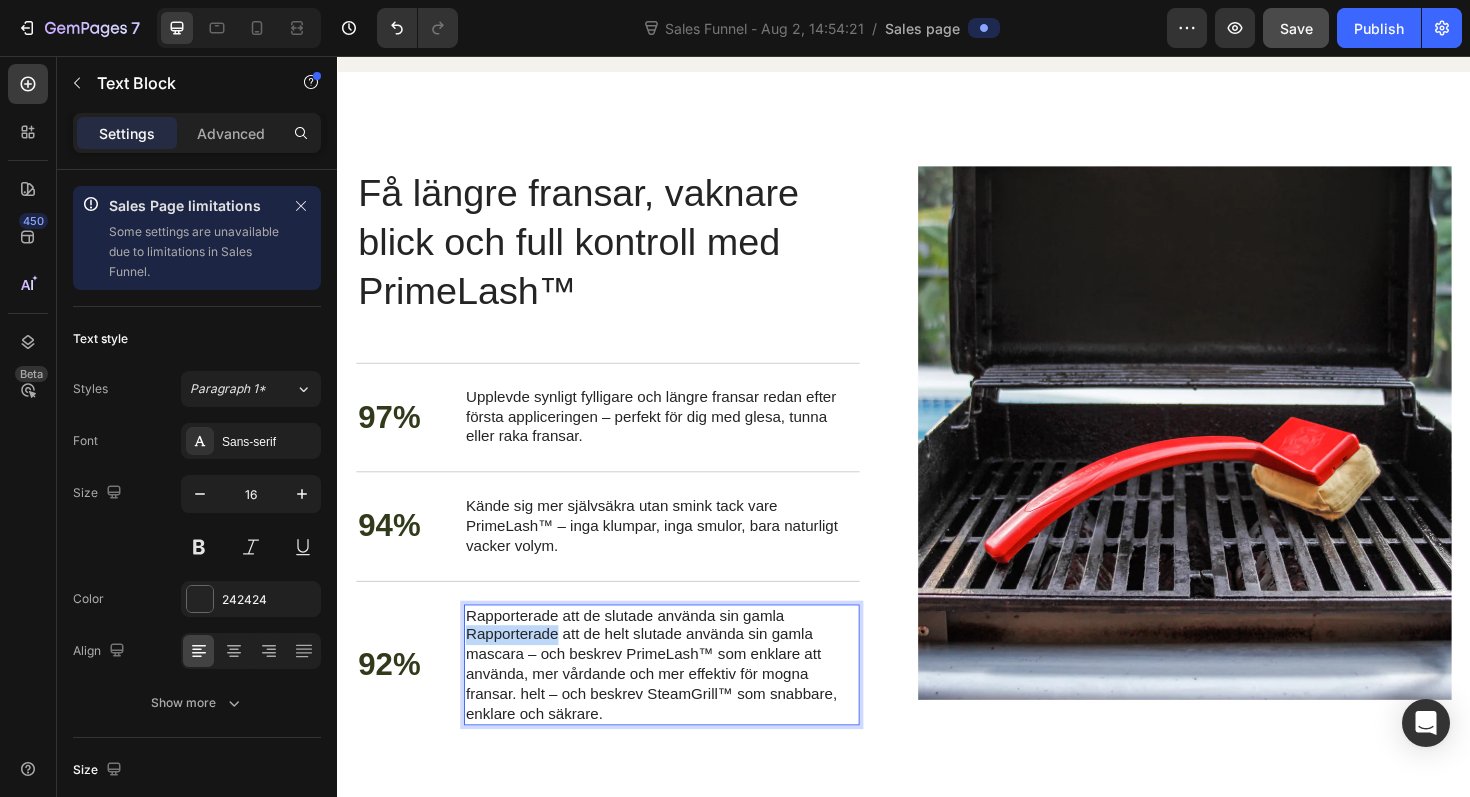 click on "Rapporterade att de slutade använda sin gamla Rapporterade att de helt slutade använda sin gamla mascara – och beskrev PrimeLash™ som enklare att använda, mer vårdande och mer effektiv för mogna fransar. helt – och beskrev SteamGrill™ som snabbare, enklare och säkrare." at bounding box center (680, 701) 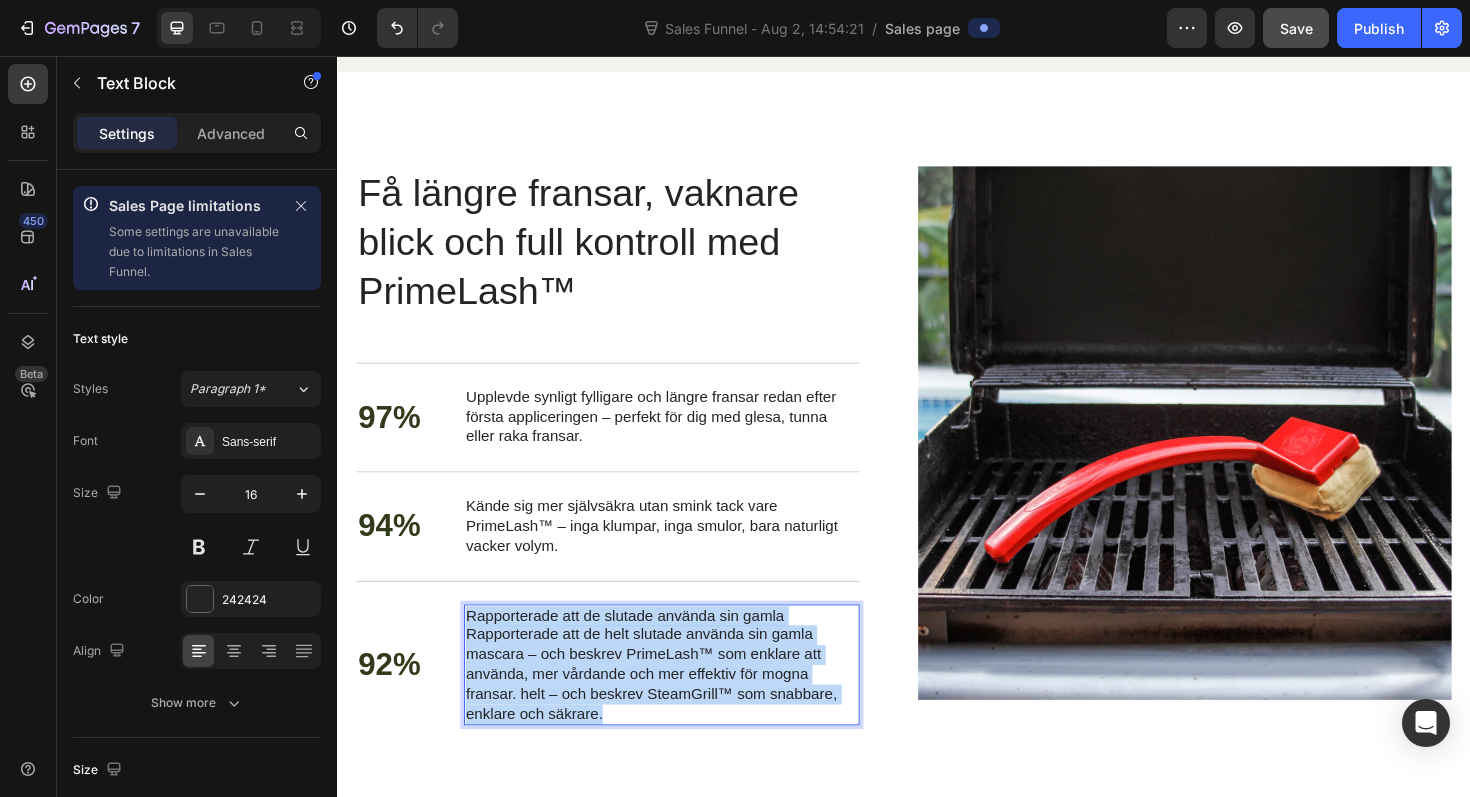 click on "Rapporterade att de slutade använda sin gamla Rapporterade att de helt slutade använda sin gamla mascara – och beskrev PrimeLash™ som enklare att använda, mer vårdande och mer effektiv för mogna fransar. helt – och beskrev SteamGrill™ som snabbare, enklare och säkrare." at bounding box center (680, 701) 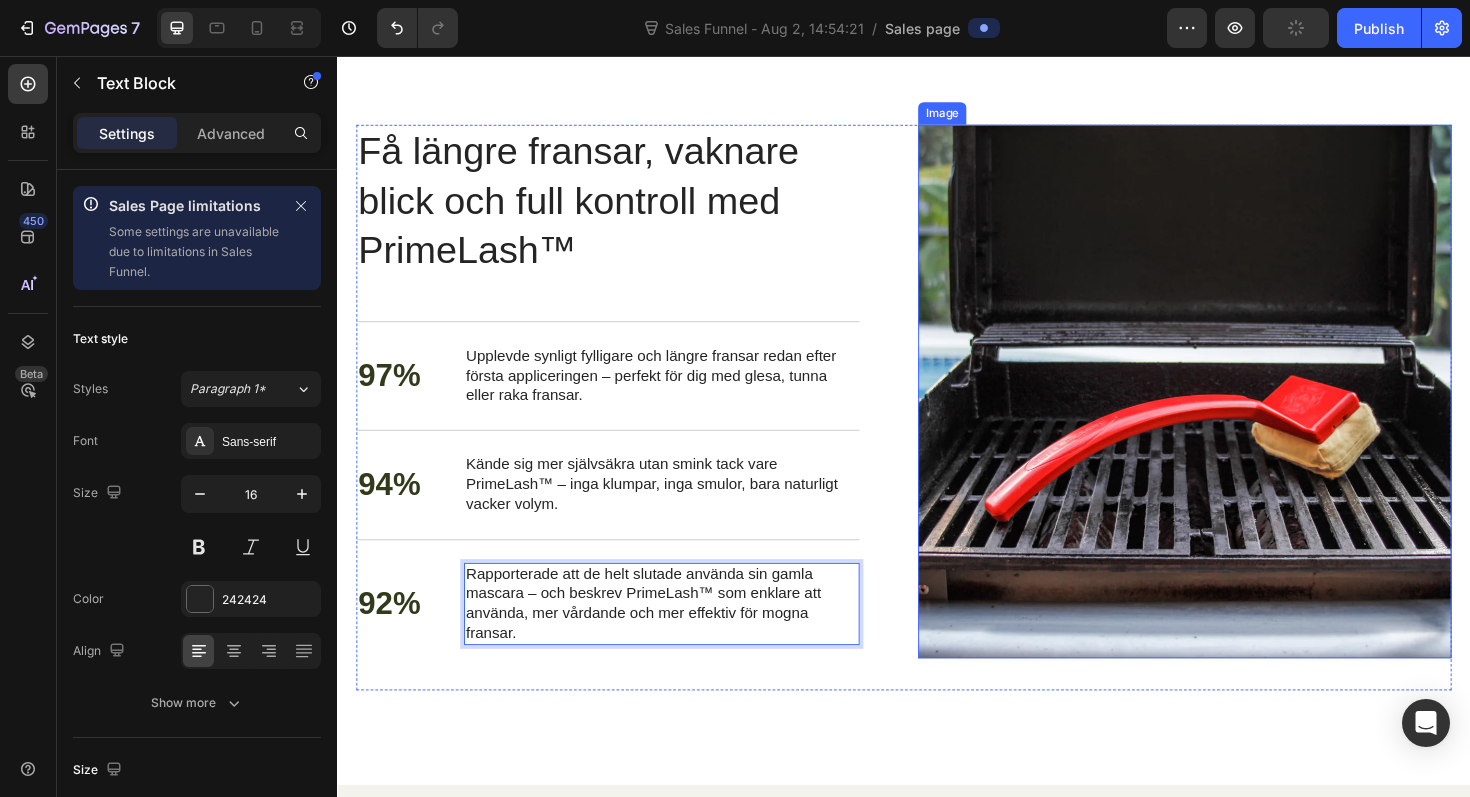 scroll, scrollTop: 3823, scrollLeft: 0, axis: vertical 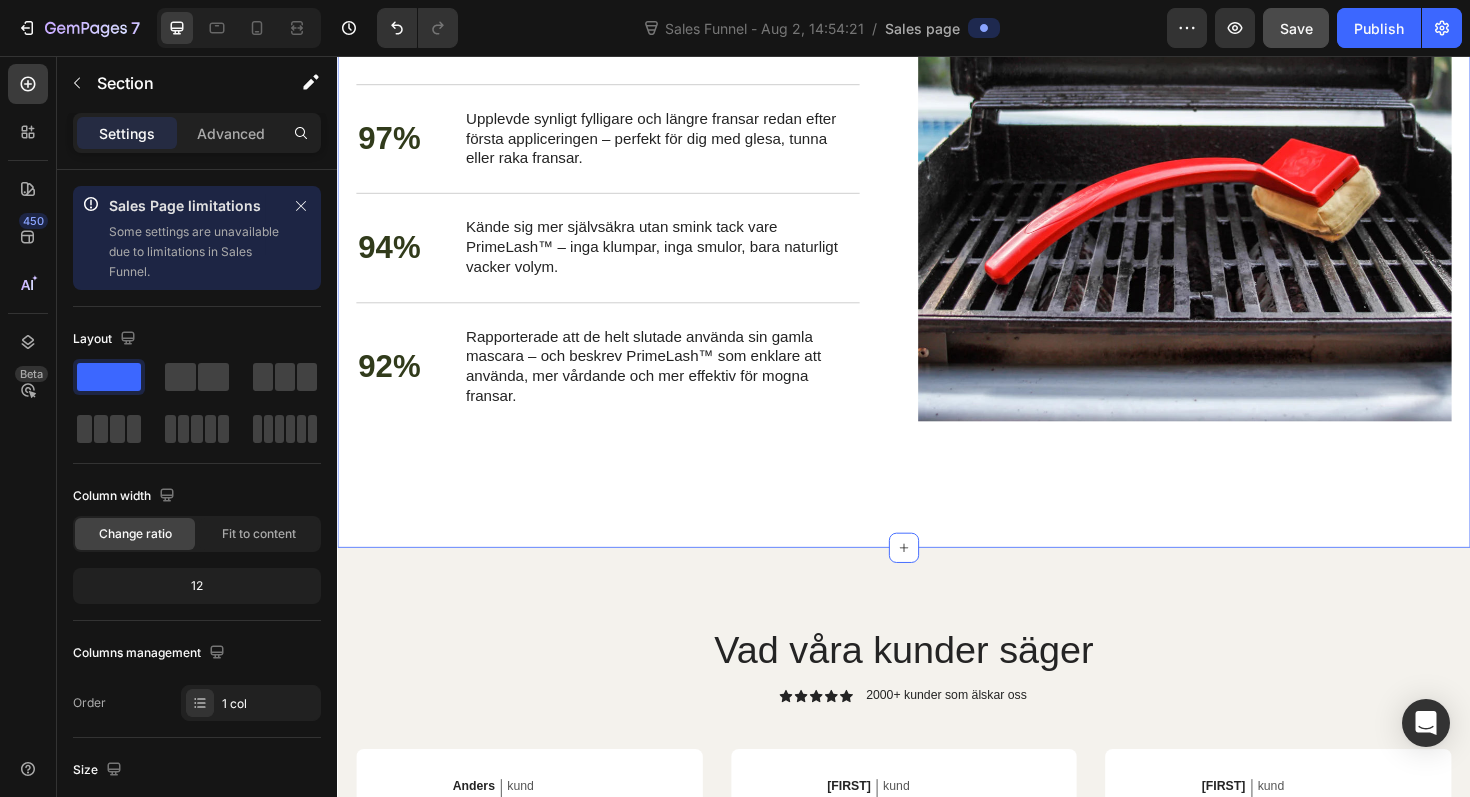 click on "Heading Få längre fransar, vaknare blick och full kontroll med PrimeLash™ Heading 97% Text Block Upplevde synligt fylligare och längre fransar redan efter första appliceringen – perfekt för dig med glesa, tunna eller raka fransar. Text Block Row 94% Text Block Kände sig mer självsäkra utan smink tack vare PrimeLash™ – inga klumpar, inga smulor, bara naturligt vacker volym. Text Block Row 92% Text Block Rapporterade att de helt slutade använda sin gamla mascara – och beskrev PrimeLash™ som enklare att använda, mer vårdande och mer effektiv för mogna fransar. Text Block Row Row Image Row Section 4   You can create reusable sections Create Theme Section AI Content Write with GemAI What would you like to describe here? Tone and Voice Persuasive Product PrimeLash Mascara – För längre och fylligare fransar Show more Generate" at bounding box center (937, 177) 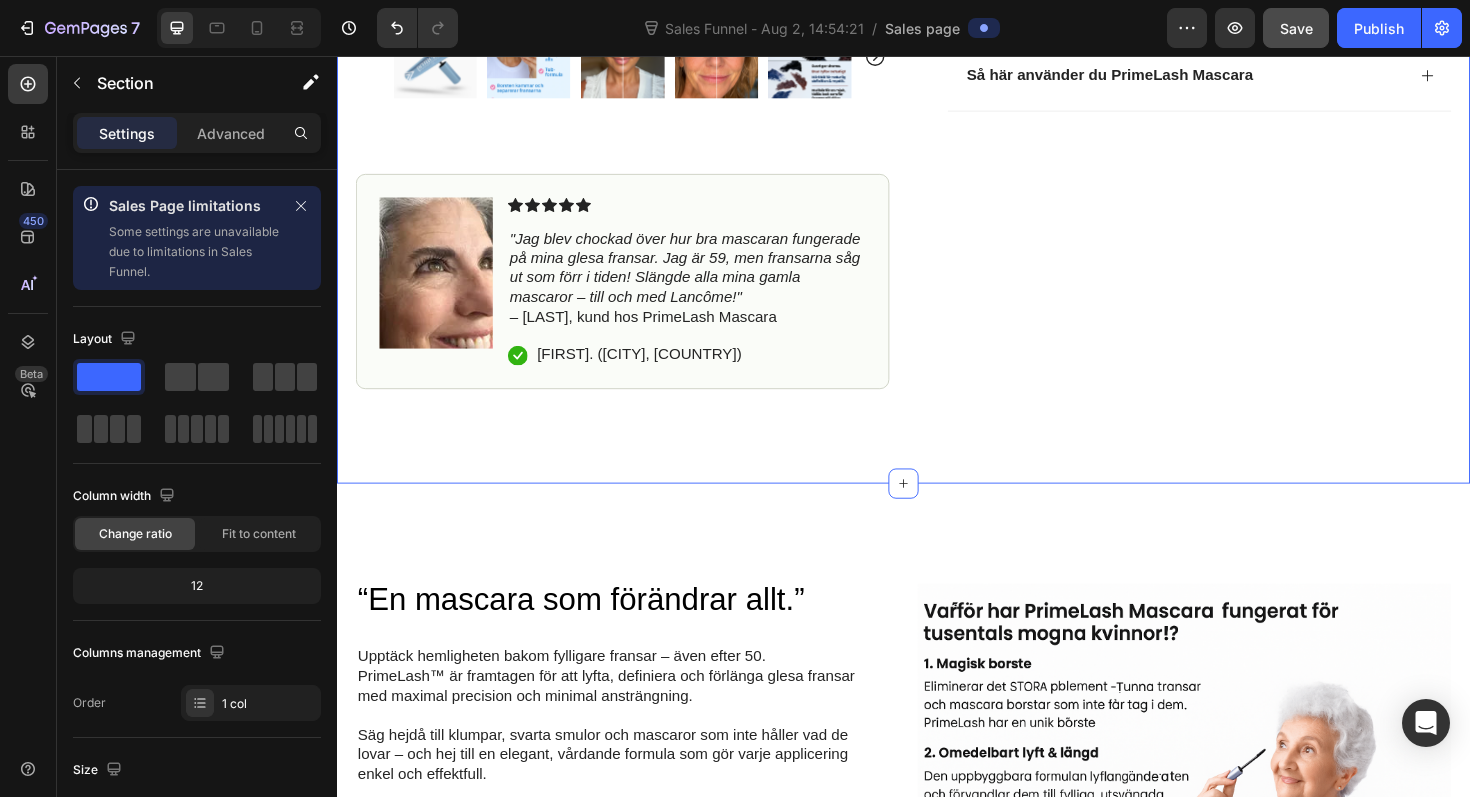 scroll, scrollTop: 1036, scrollLeft: 0, axis: vertical 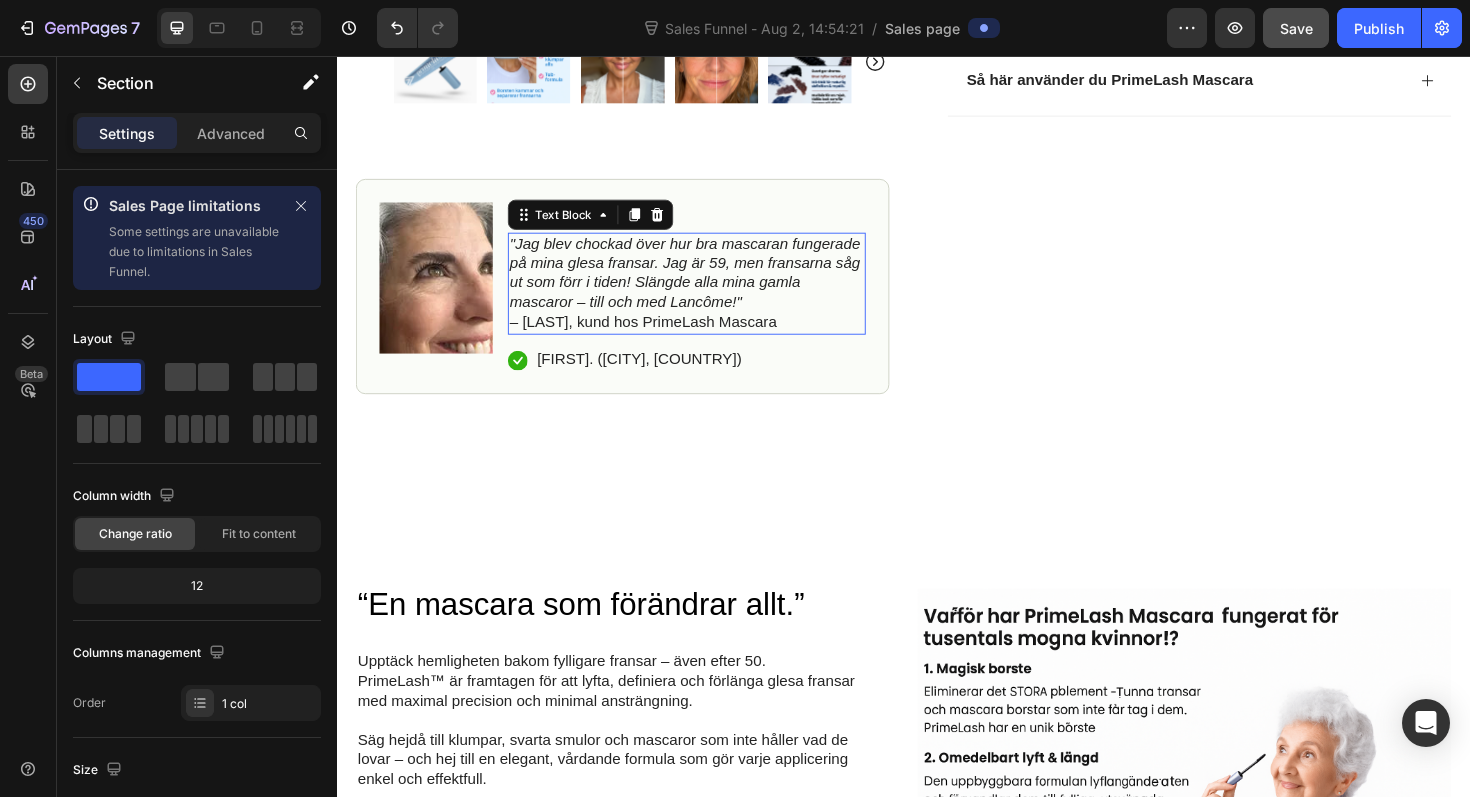 click on ""Jag blev chockad över hur bra mascaran fungerade på mina glesa fransar. Jag är 59, men fransarna såg ut som förr i tiden! Slängde alla mina gamla mascaror – till och med Lancôme!" – Sandy, kund hos PrimeLash Mascara" at bounding box center (707, 297) 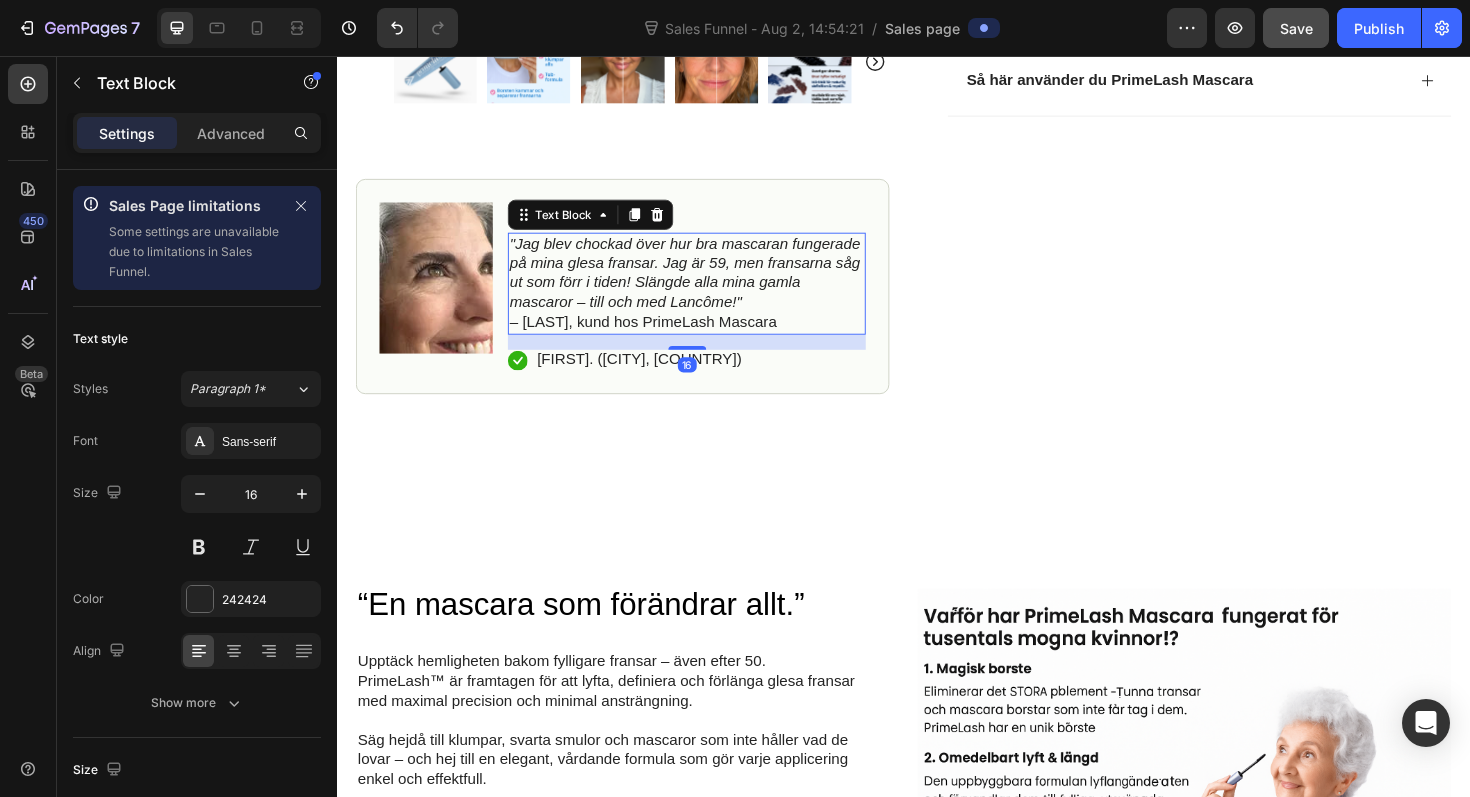 click on ""Jag blev chockad över hur bra mascaran fungerade på mina glesa fransar. Jag är 59, men fransarna såg ut som förr i tiden! Slängde alla mina gamla mascaror – till och med Lancôme!" – Sandy, kund hos PrimeLash Mascara" at bounding box center (707, 297) 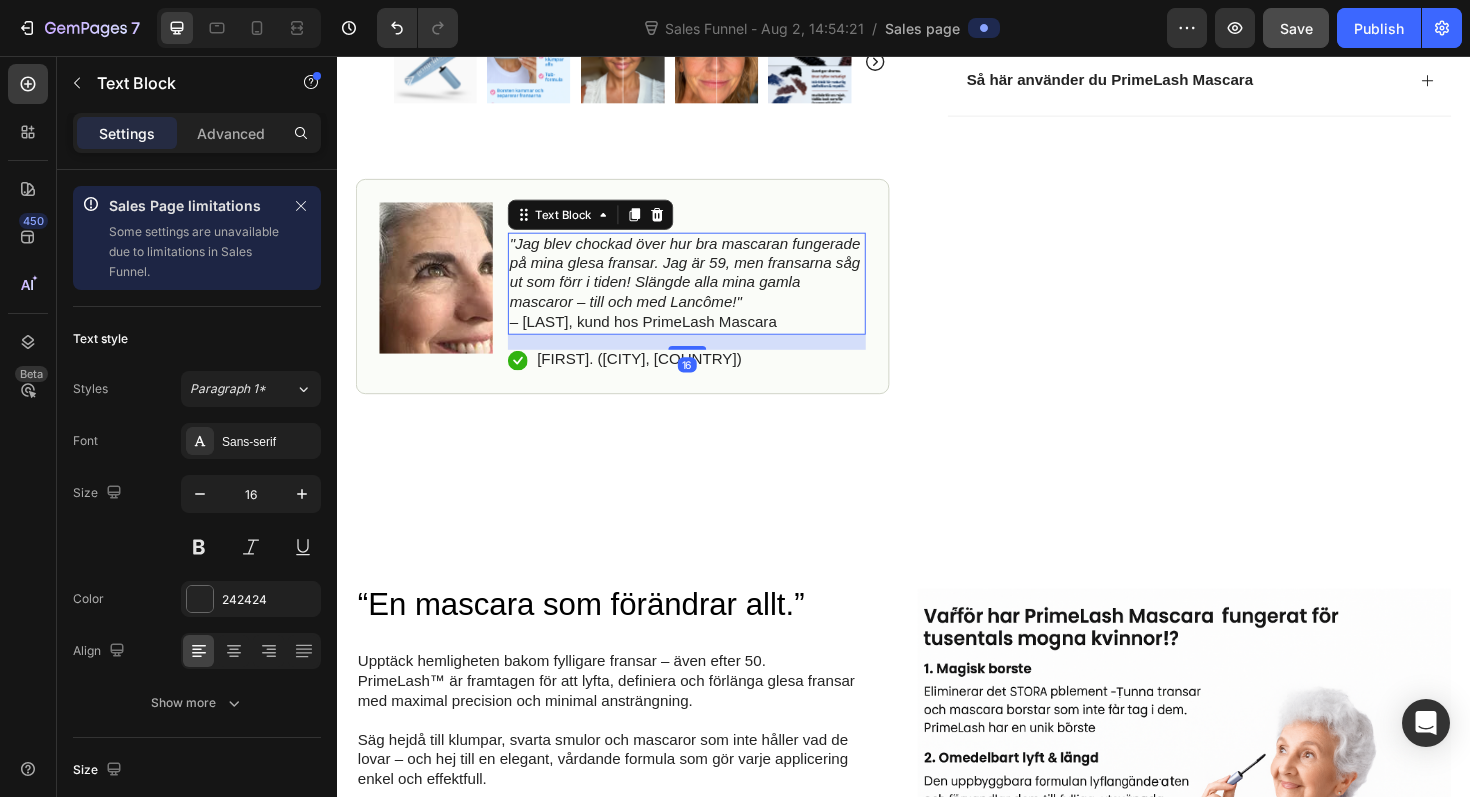 click on ""Jag blev chockad över hur bra mascaran fungerade på mina glesa fransar. Jag är 59, men fransarna såg ut som förr i tiden! Slängde alla mina gamla mascaror – till och med Lancôme!" – Sandy, kund hos PrimeLash Mascara" at bounding box center [707, 297] 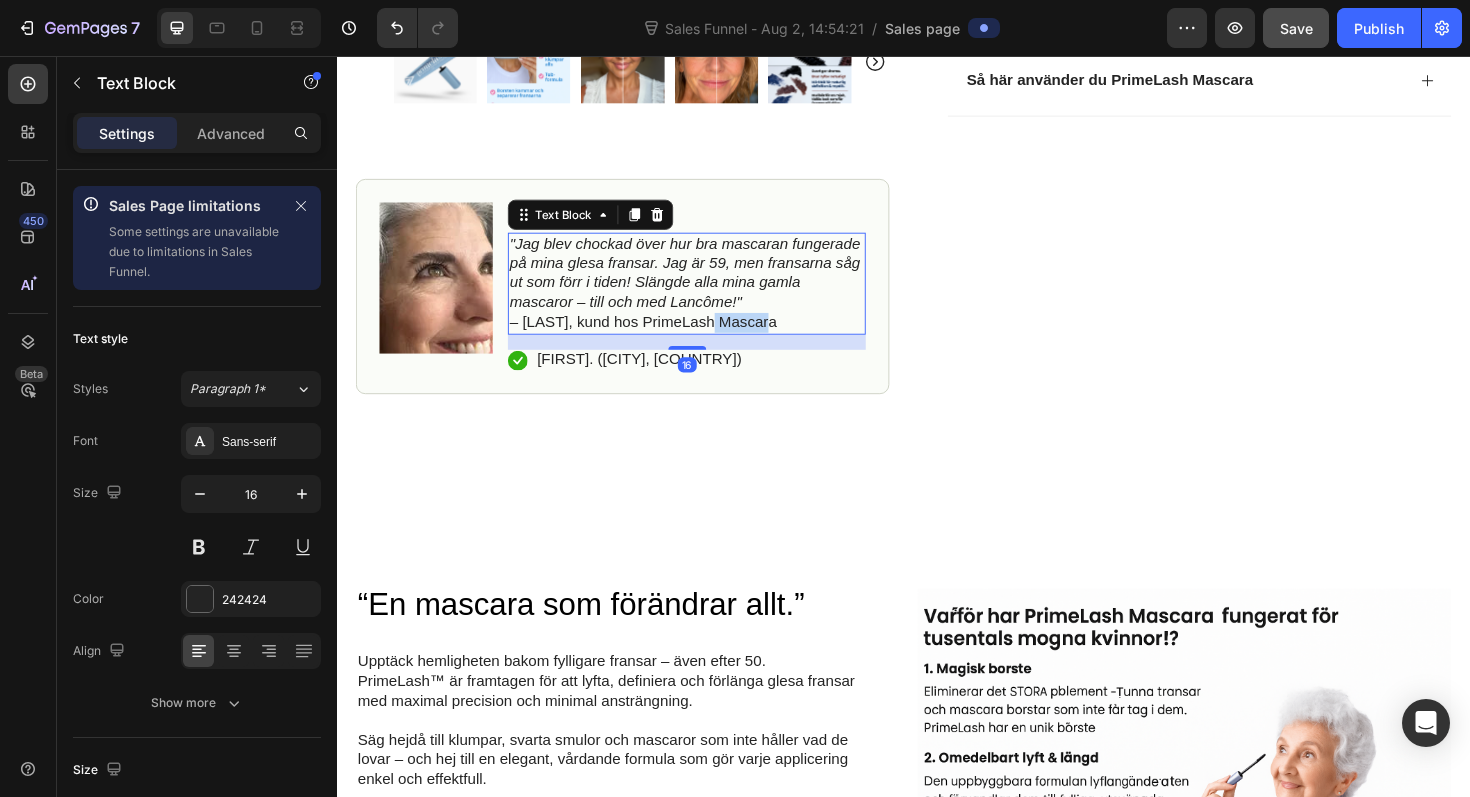 click on ""Jag blev chockad över hur bra mascaran fungerade på mina glesa fransar. Jag är 59, men fransarna såg ut som förr i tiden! Slängde alla mina gamla mascaror – till och med Lancôme!" – Sandy, kund hos PrimeLash Mascara" at bounding box center [707, 297] 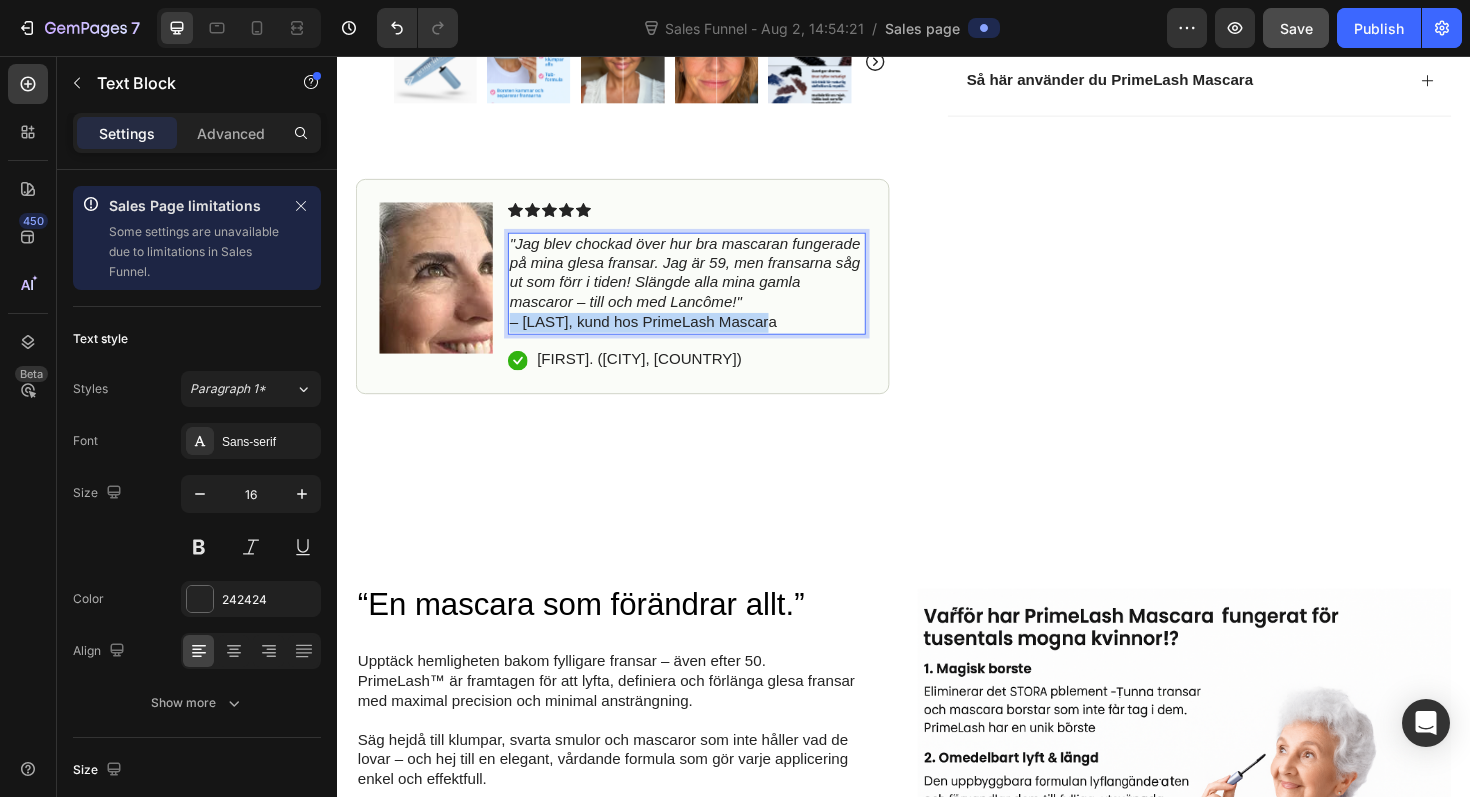 click on ""Jag blev chockad över hur bra mascaran fungerade på mina glesa fransar. Jag är 59, men fransarna såg ut som förr i tiden! Slängde alla mina gamla mascaror – till och med Lancôme!" – Sandy, kund hos PrimeLash Mascara" at bounding box center (707, 297) 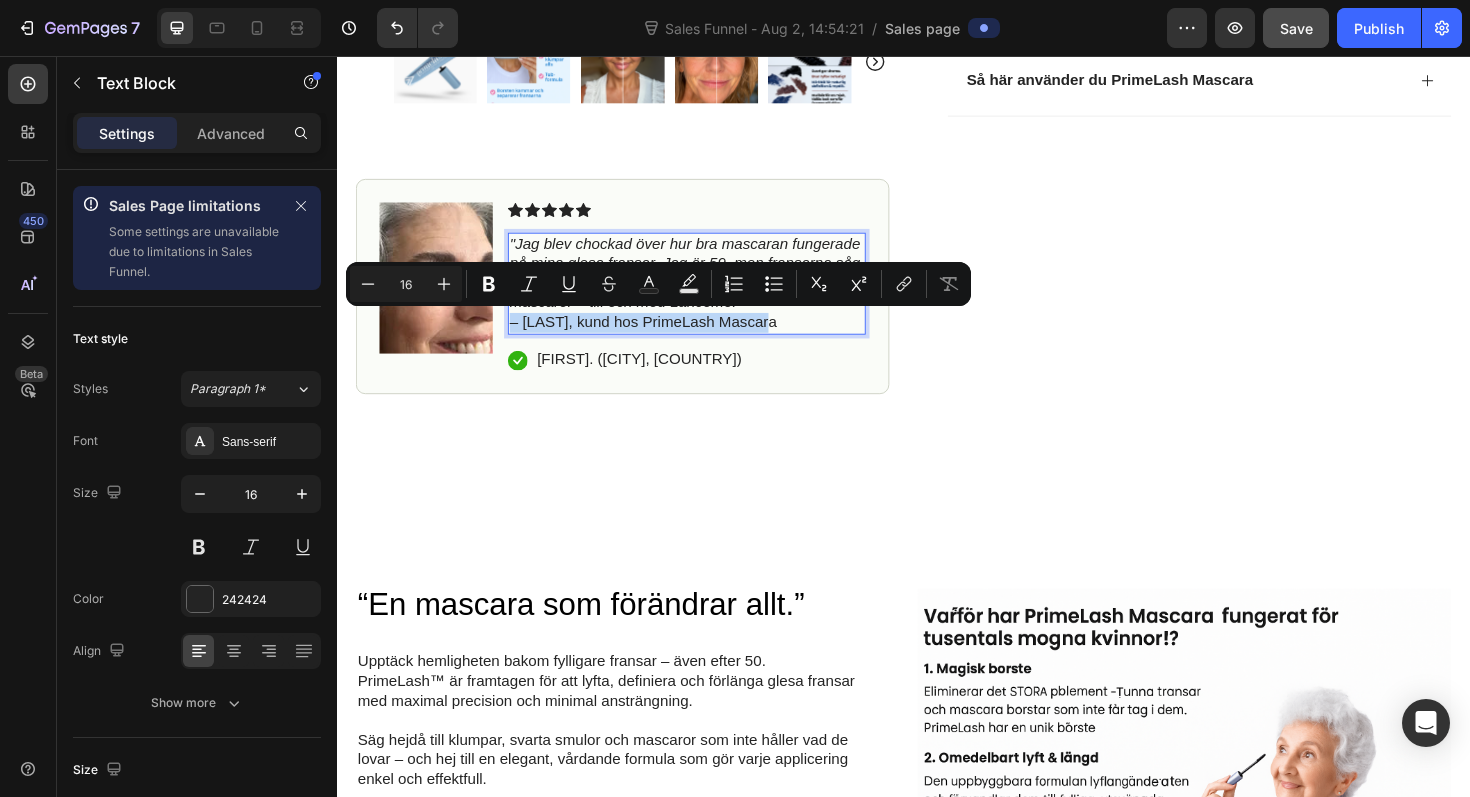 copy on "– [FIRST], kund hos PrimeLash Mascara" 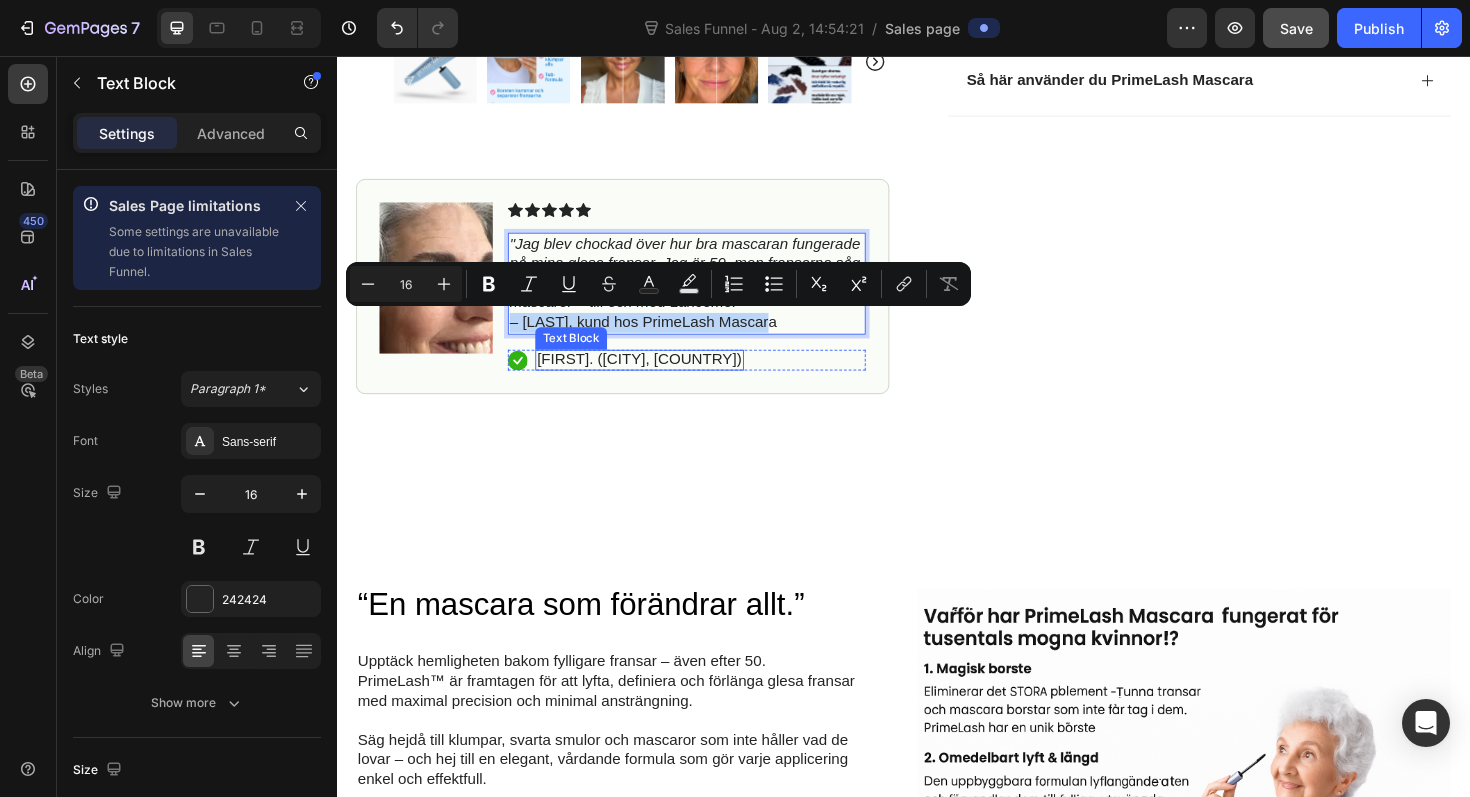 click on "Sara. (Göteborg, Sverige)" at bounding box center [657, 377] 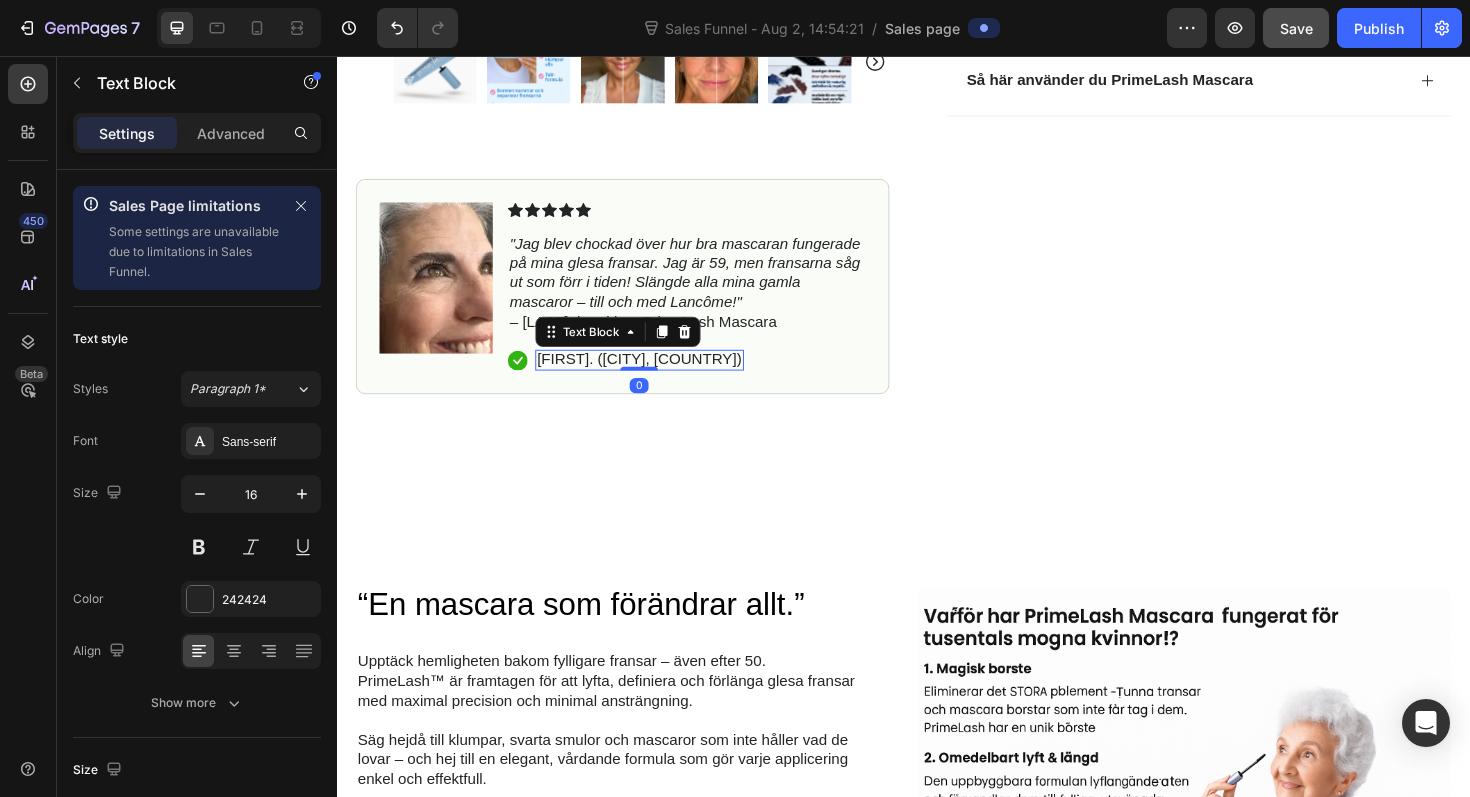 click on "Sara. (Göteborg, Sverige)" at bounding box center (657, 377) 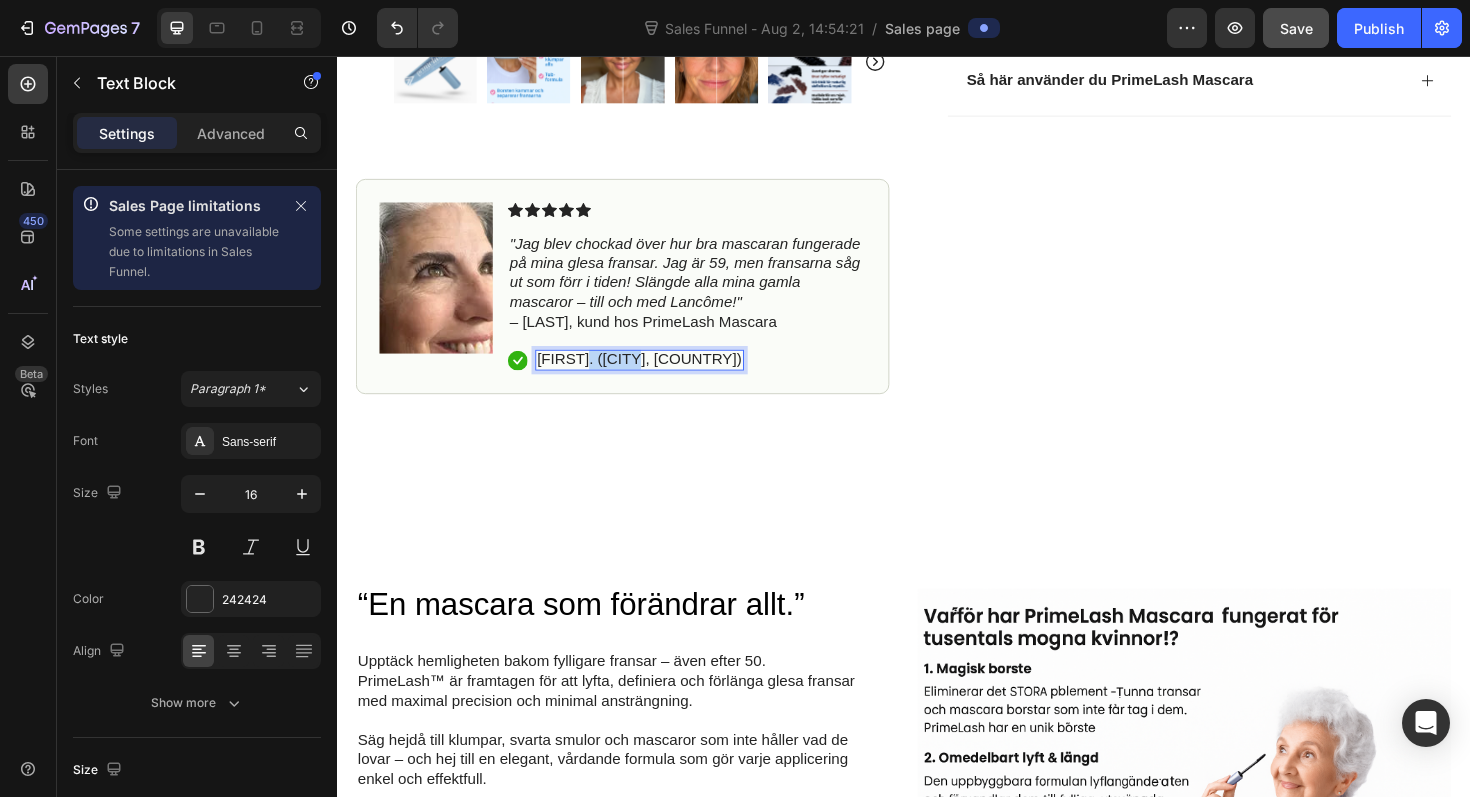 click on "Sara. (Göteborg, Sverige)" at bounding box center (657, 377) 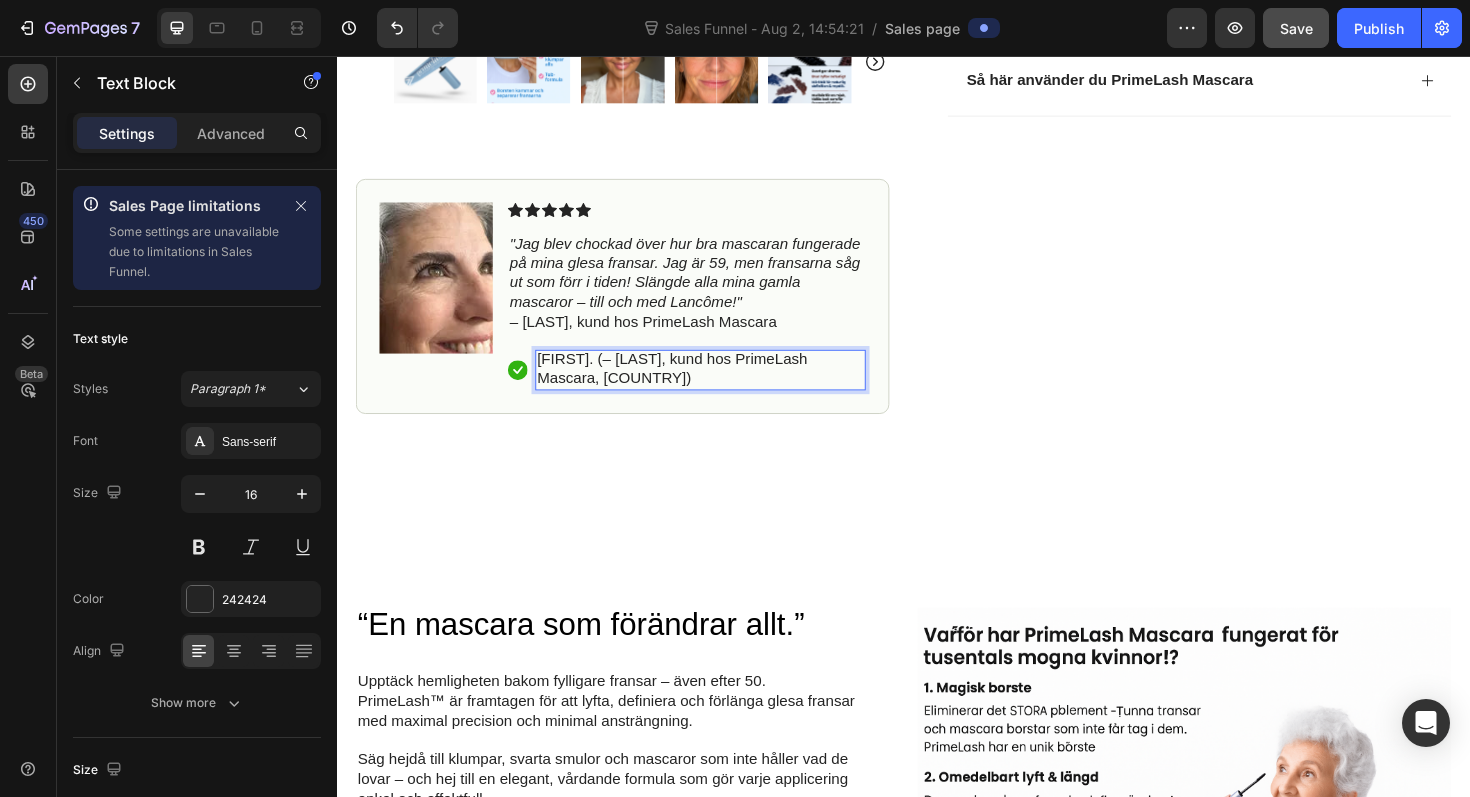 click on "Sara. (– Sandy, kund hos PrimeLash Mascara, Sverige)" at bounding box center (722, 388) 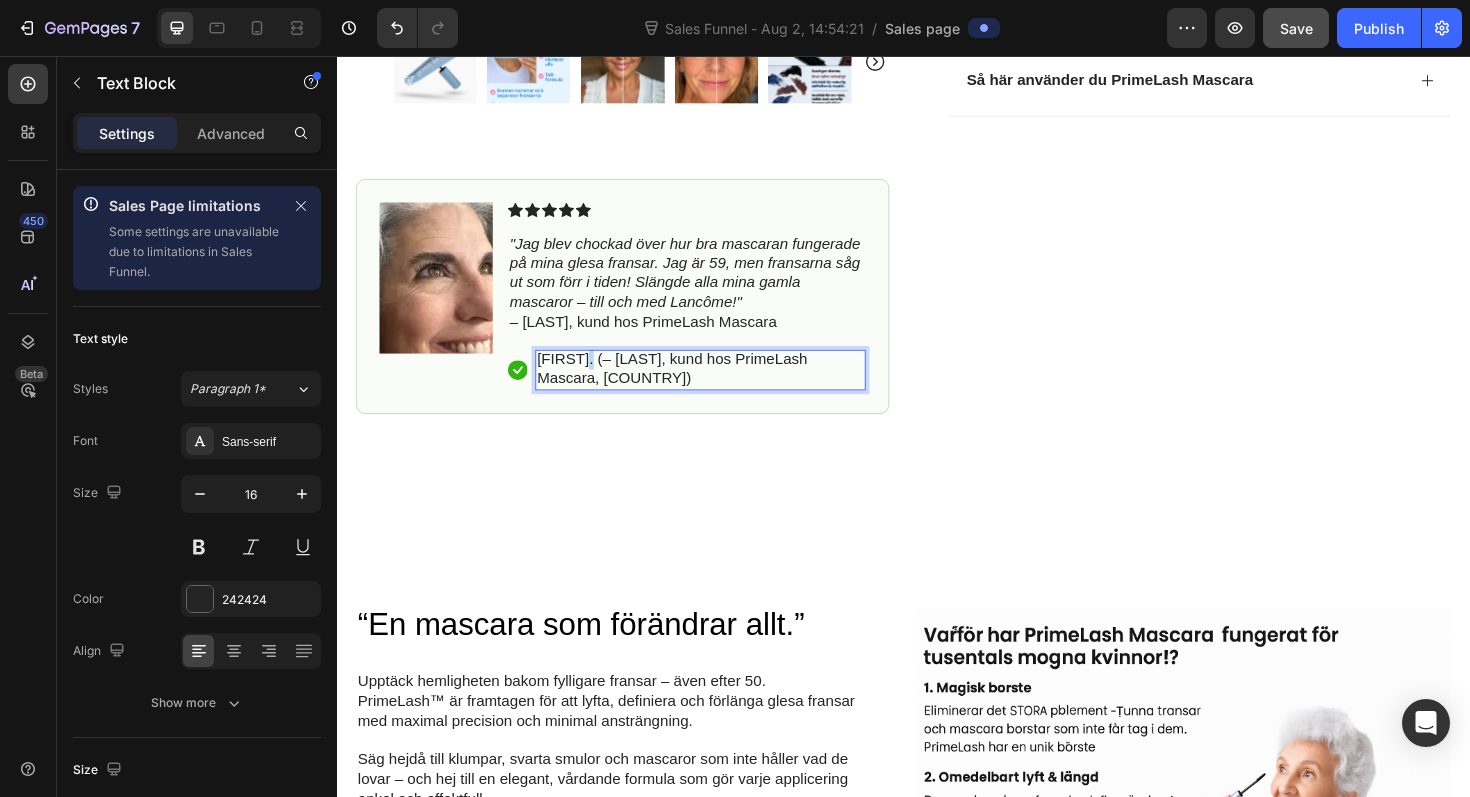 click on "Sara. (– Sandy, kund hos PrimeLash Mascara, Sverige)" at bounding box center [722, 388] 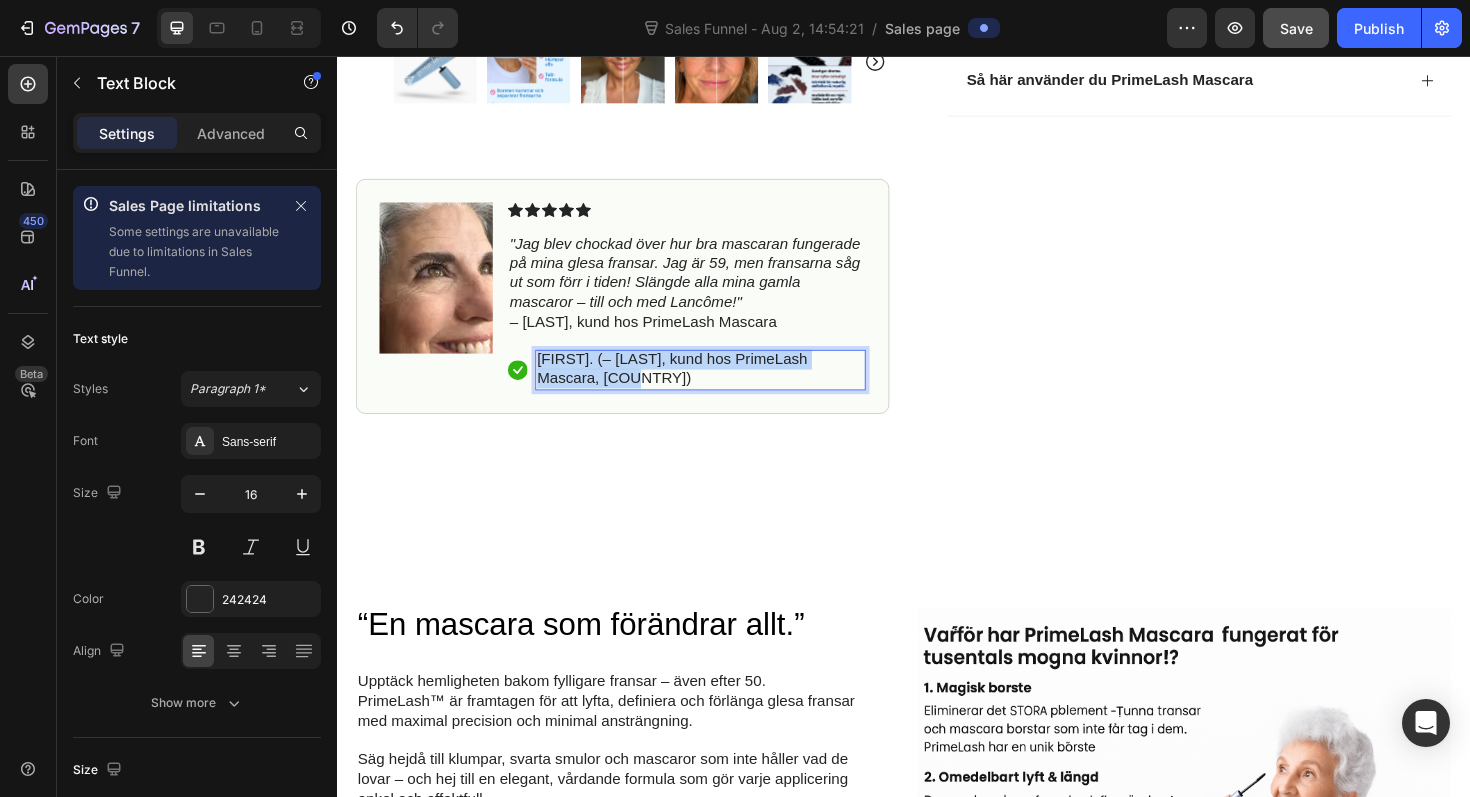 click on "Sara. (– Sandy, kund hos PrimeLash Mascara, Sverige)" at bounding box center [722, 388] 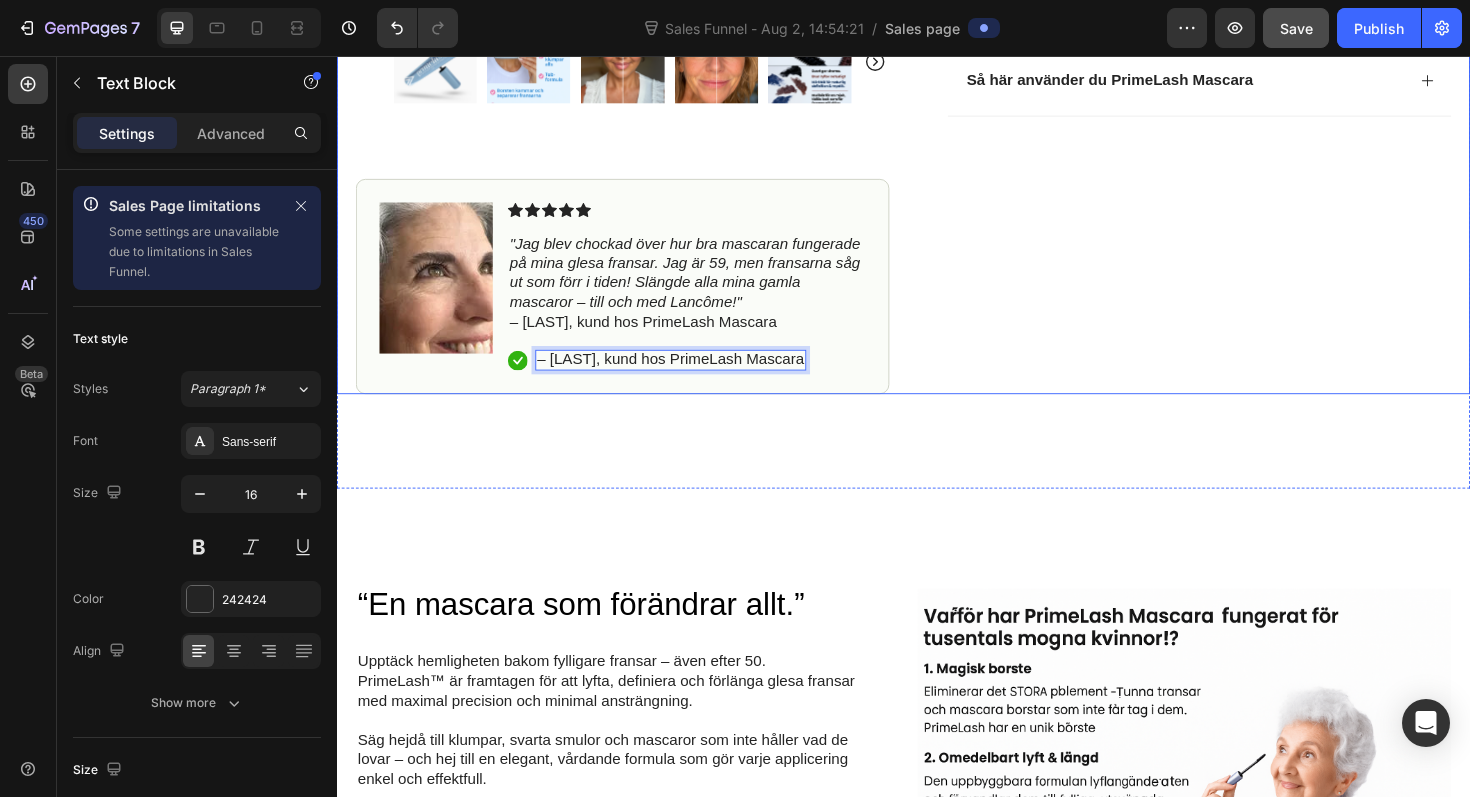 click on "Product Images Image Icon Icon Icon Icon Icon Icon List "Jag blev chockad över hur bra mascaran fungerade på mina glesa fransar. Jag är 59, men fransarna såg ut som förr i tiden! Slängde alla mina gamla mascaror – till och med Lancôme!" – Sandy, kund hos PrimeLash Mascara Text Block
Icon – Sandy, kund hos PrimeLash Mascara Text Block   0 Row Row Row Icon Icon Icon Icon Icon Icon List (84 000 recensioner) Text Block Row PrimeLash Mascara – För längre och fylligare fransar Product Title Prisbelönt innovation för mogna fransar Text Block Upptäck mascaran som är framtagen speciellt för kvinnor 50+ – ger volym, längd och definition utan klumpar. Perfekt för tunna, raka eller glesa fransar. Lätt att applicera, lätt att ta bort. Text Block
Skonsam och borstigvänlig applicering
Miljövänlig & återvinningsbar förpackning
Utvecklad i Tyskland Item List Kaching Bundles Kaching Bundles" at bounding box center (937, -244) 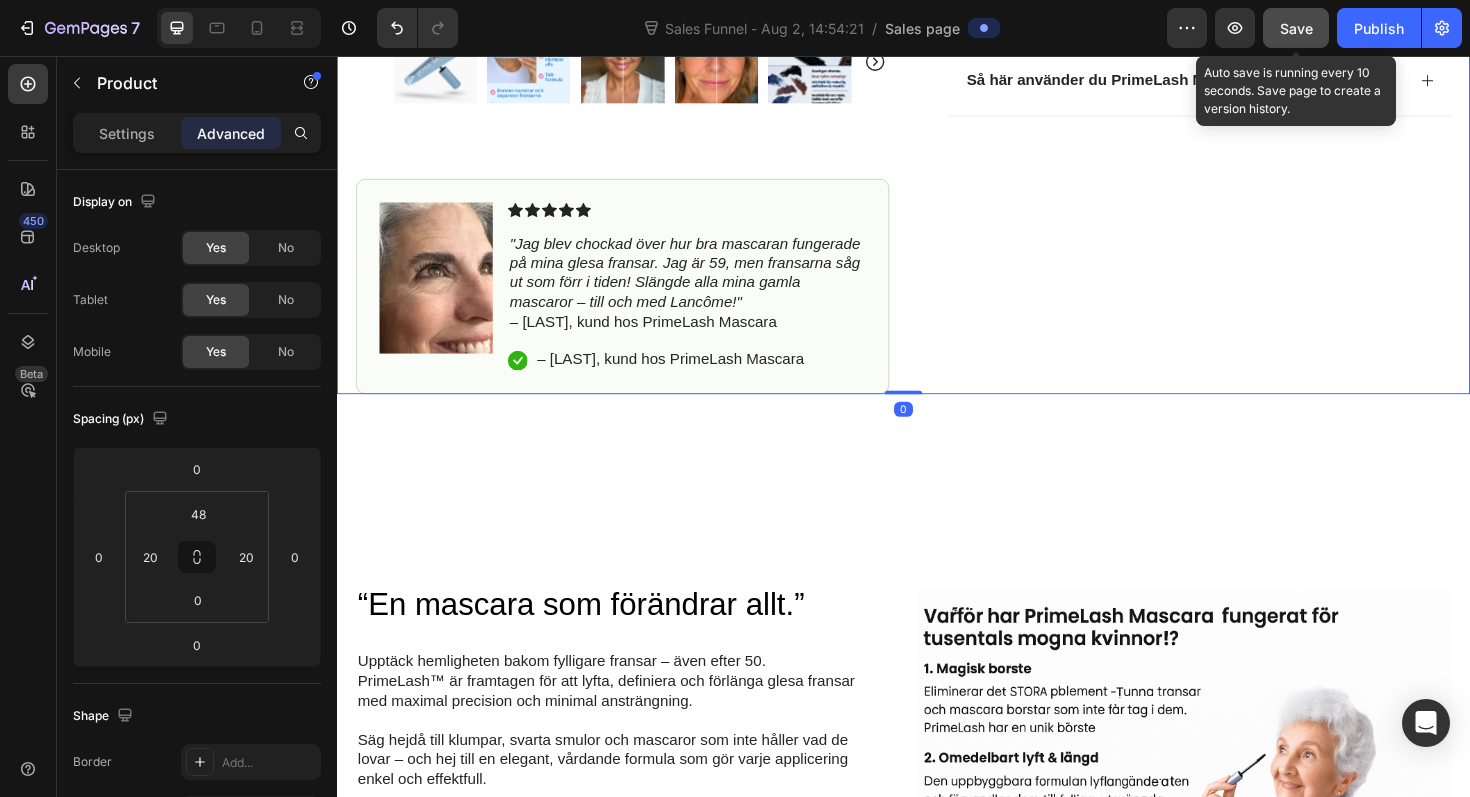 click on "Save" at bounding box center [1296, 28] 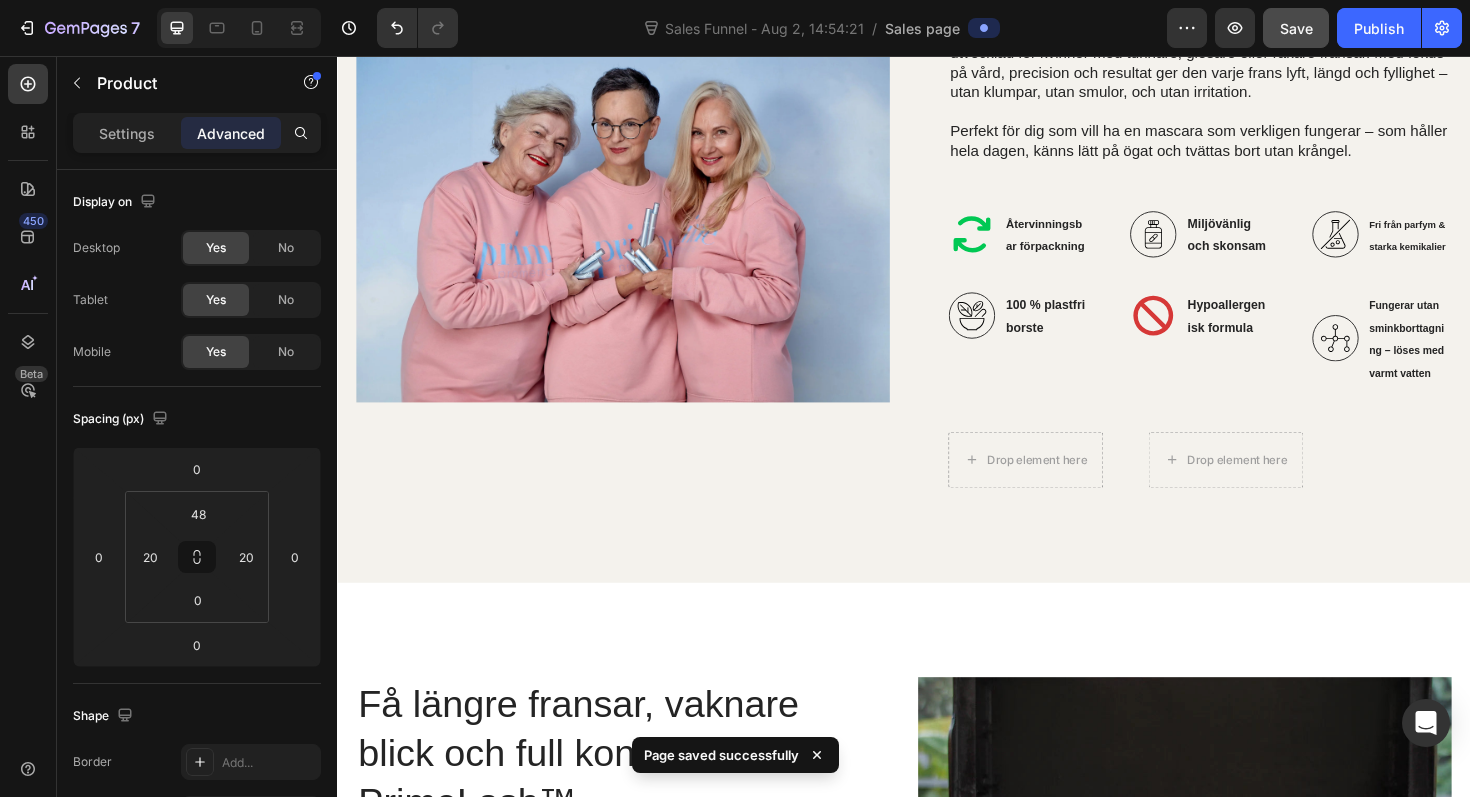 scroll, scrollTop: 3760, scrollLeft: 0, axis: vertical 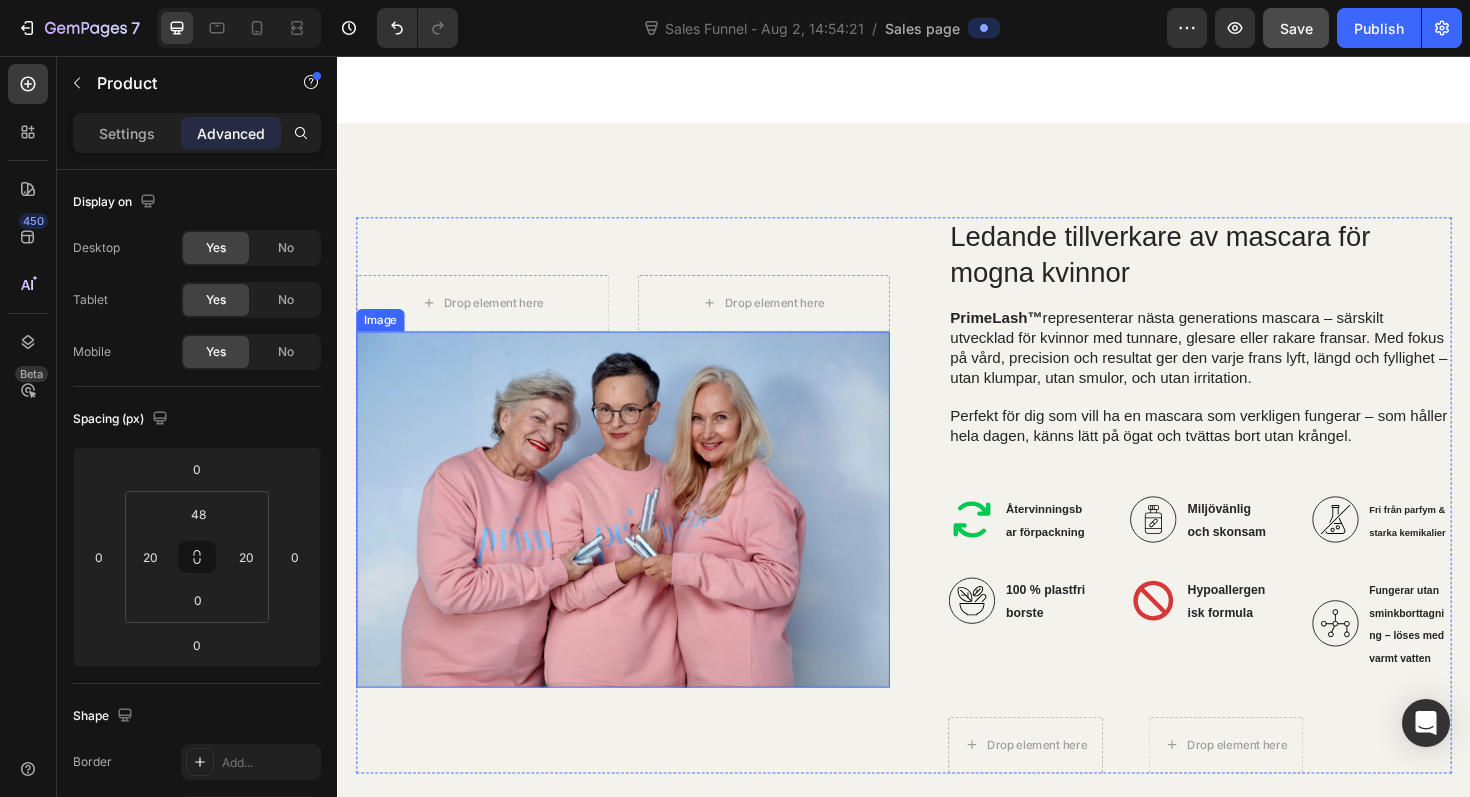 click at bounding box center (639, 536) 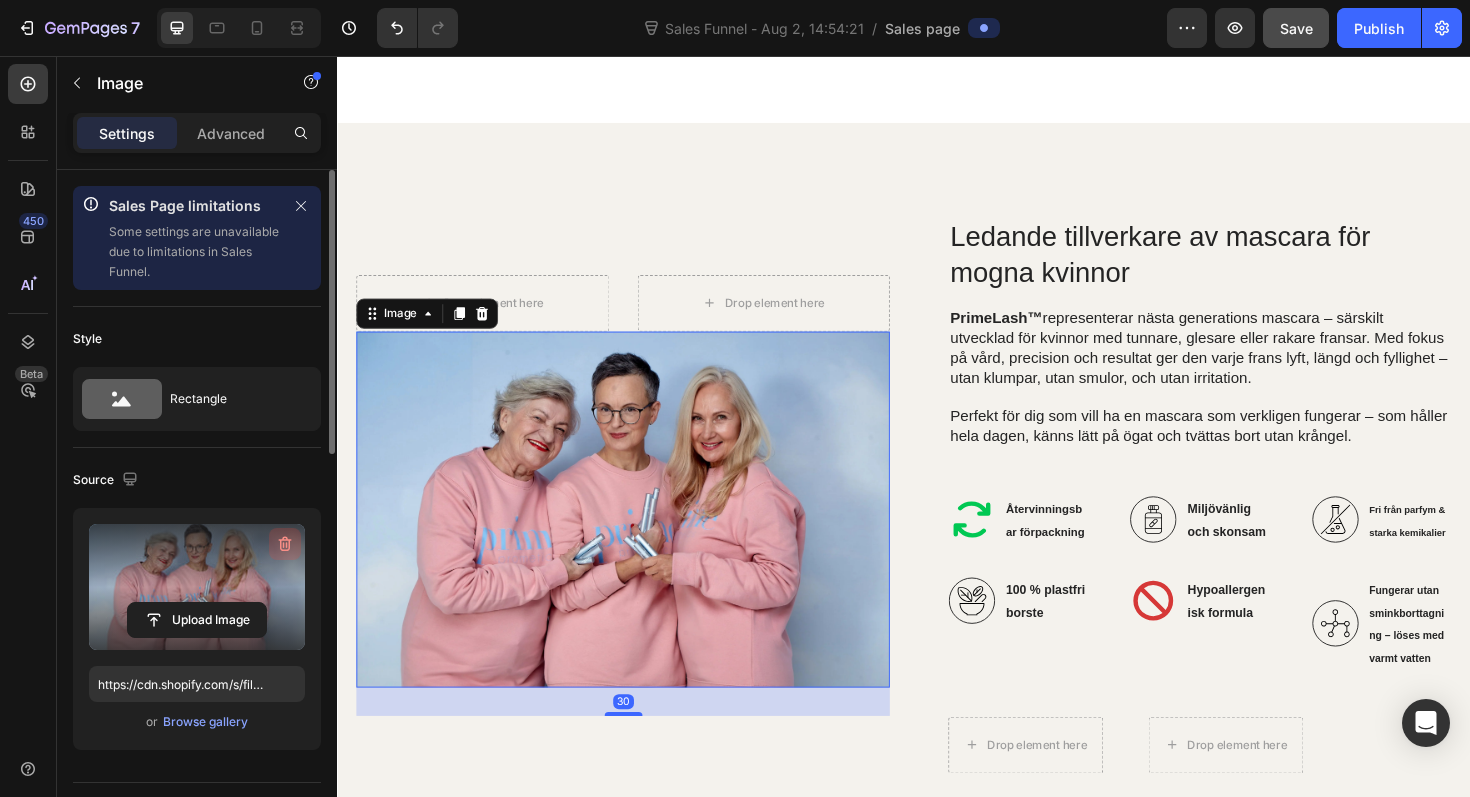 click 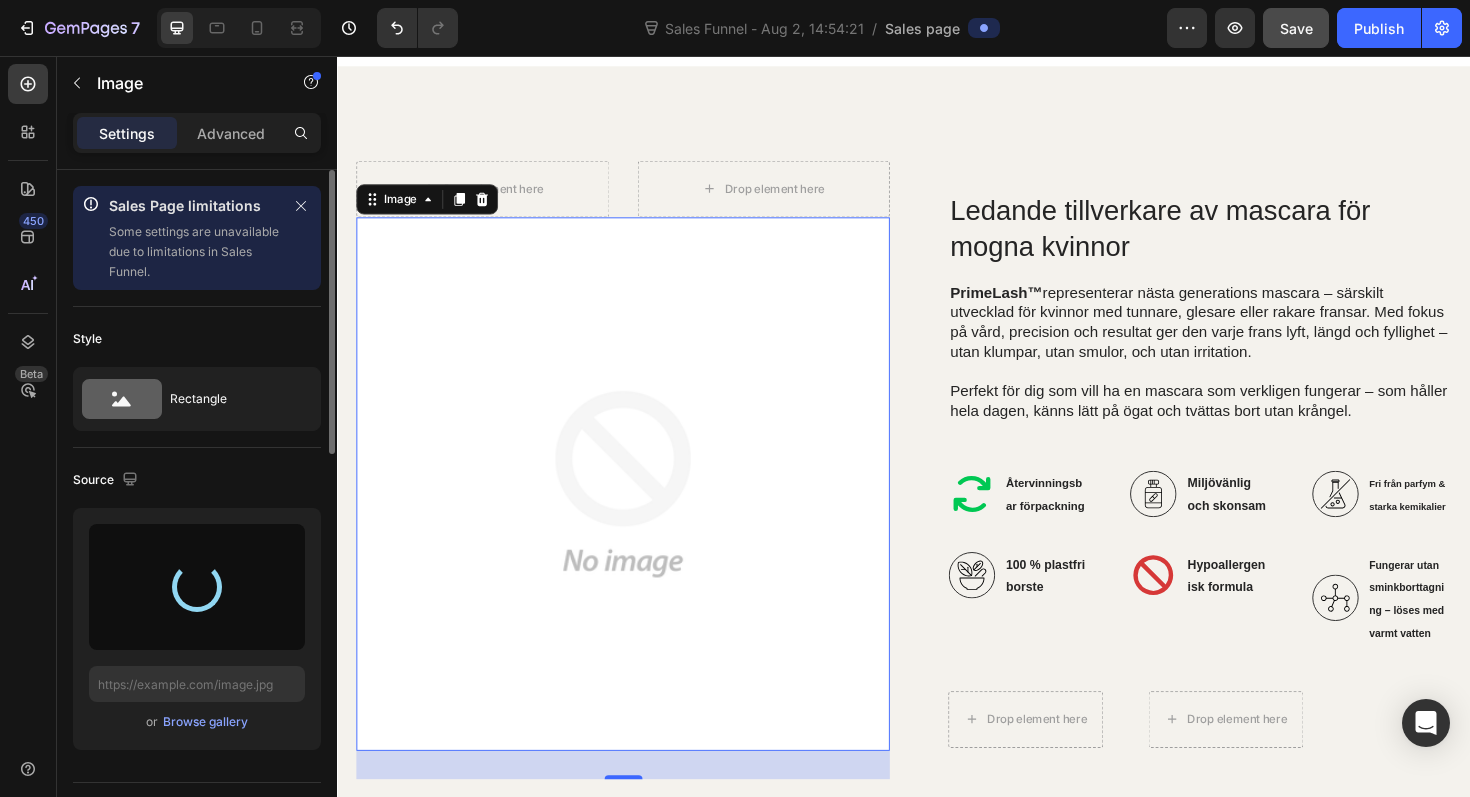 scroll, scrollTop: 2969, scrollLeft: 0, axis: vertical 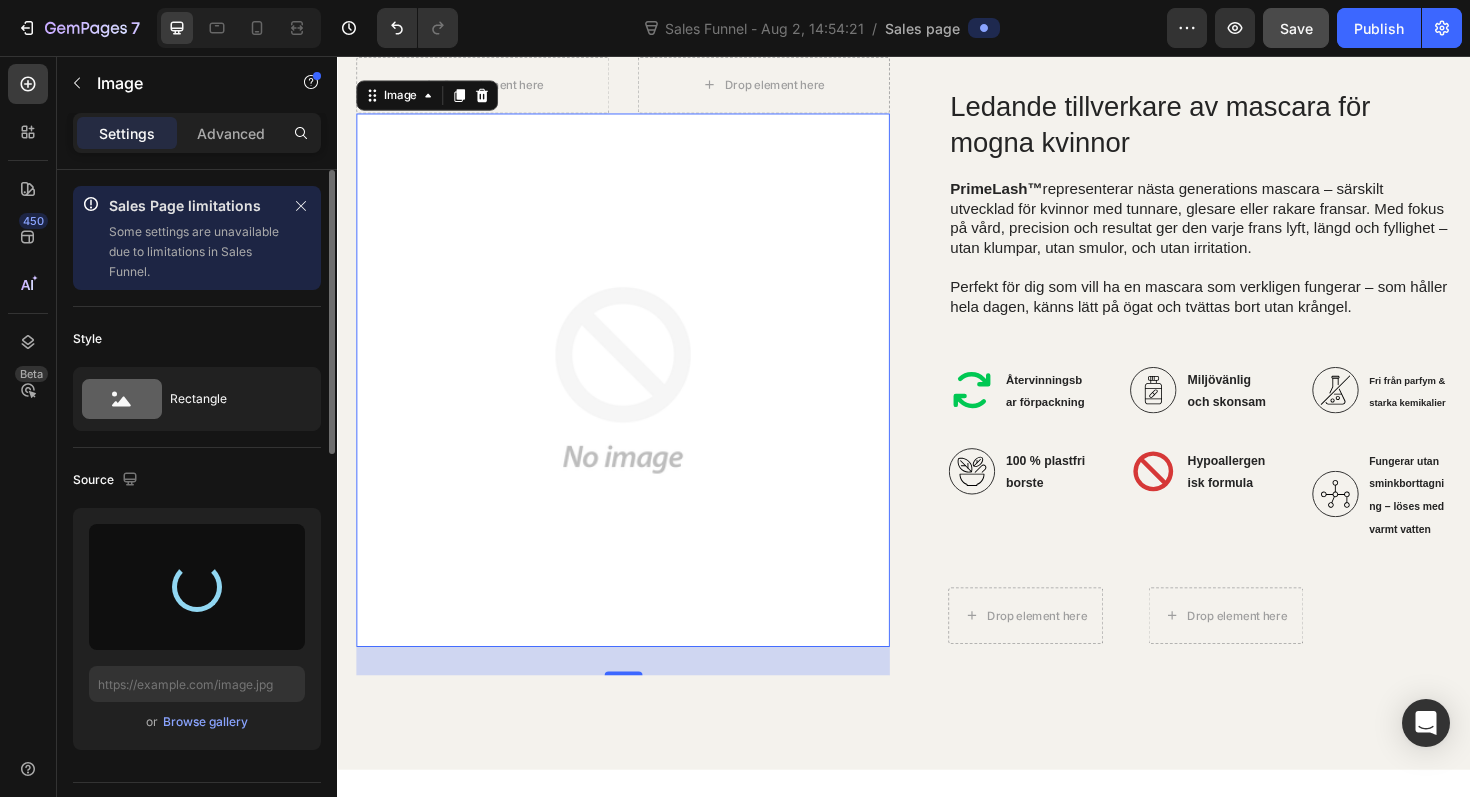 type on "https://cdn.shopify.com/s/files/1/0923/4428/7616/files/gempages_576699645414081275-d3cc5a04-f7db-4658-b7b7-a9b1e443cdcc.png" 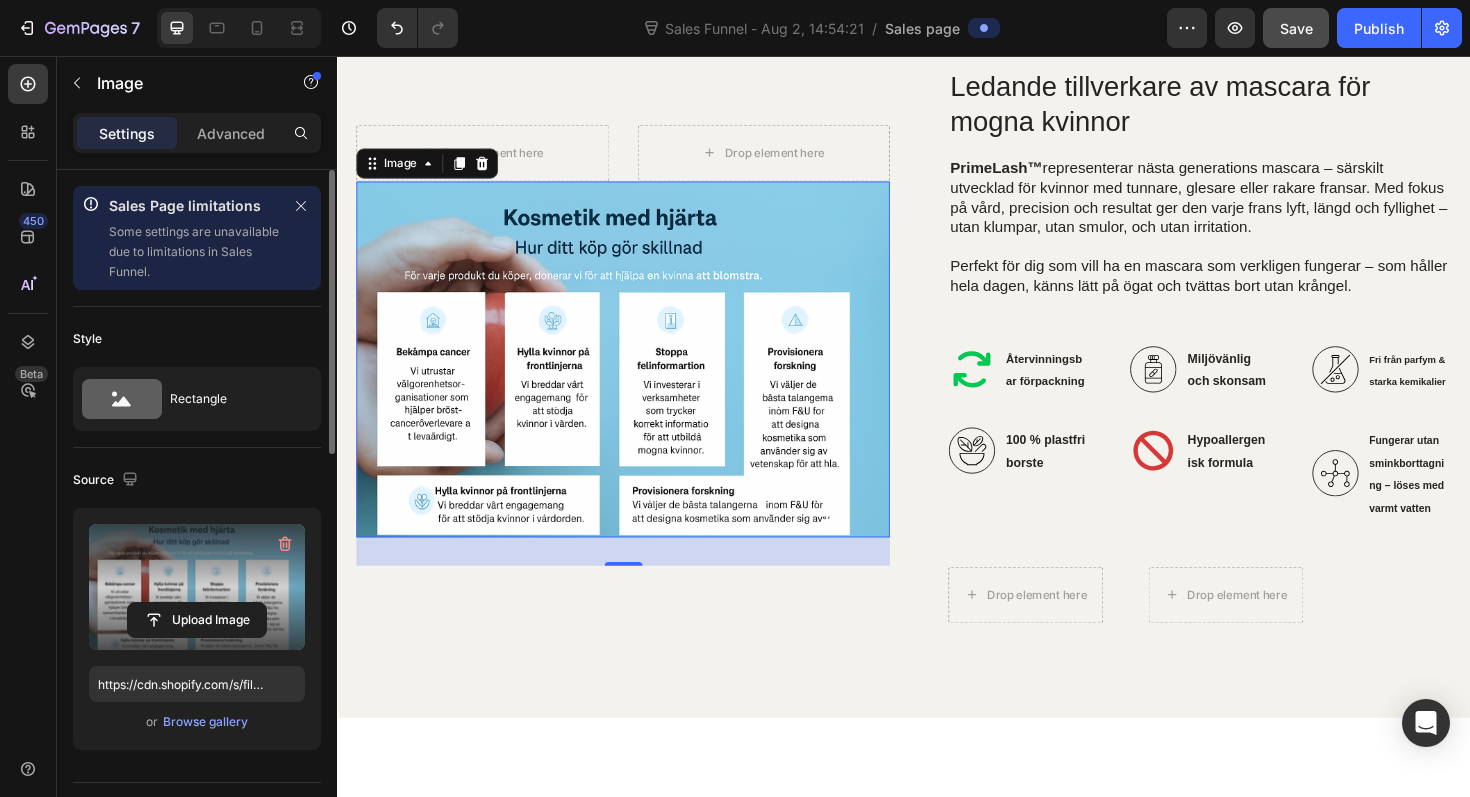 scroll, scrollTop: 3068, scrollLeft: 0, axis: vertical 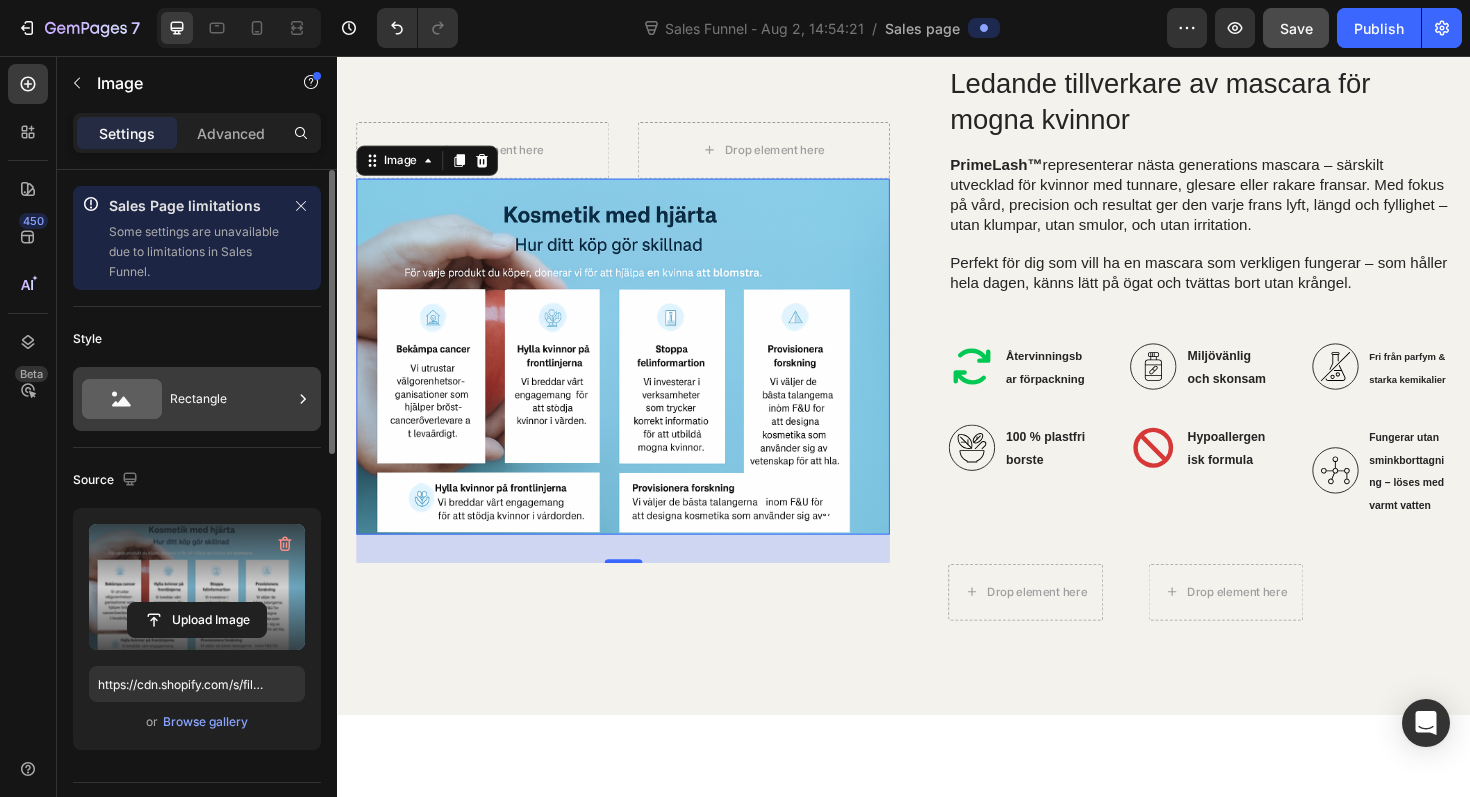 click on "Rectangle" at bounding box center (197, 399) 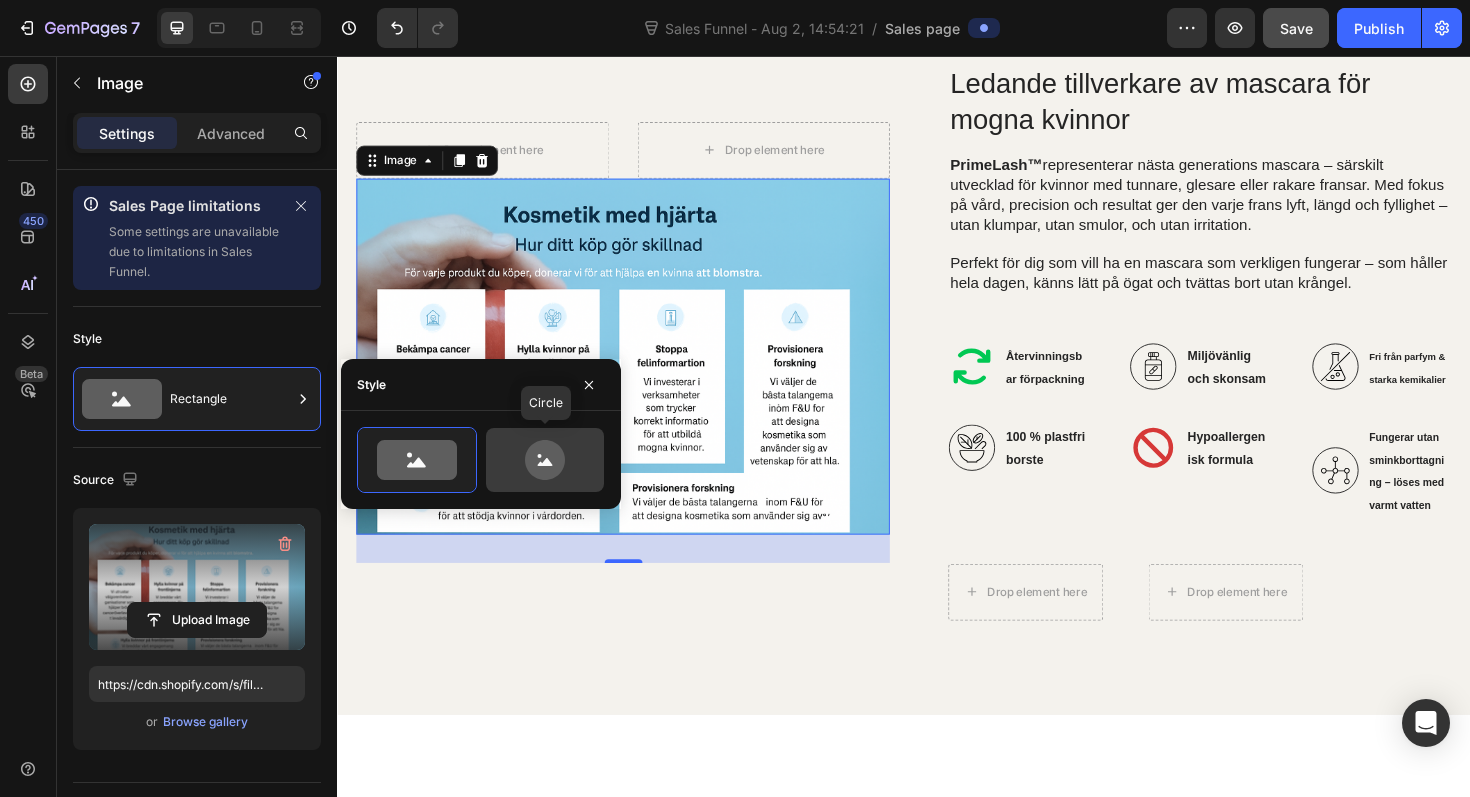 click 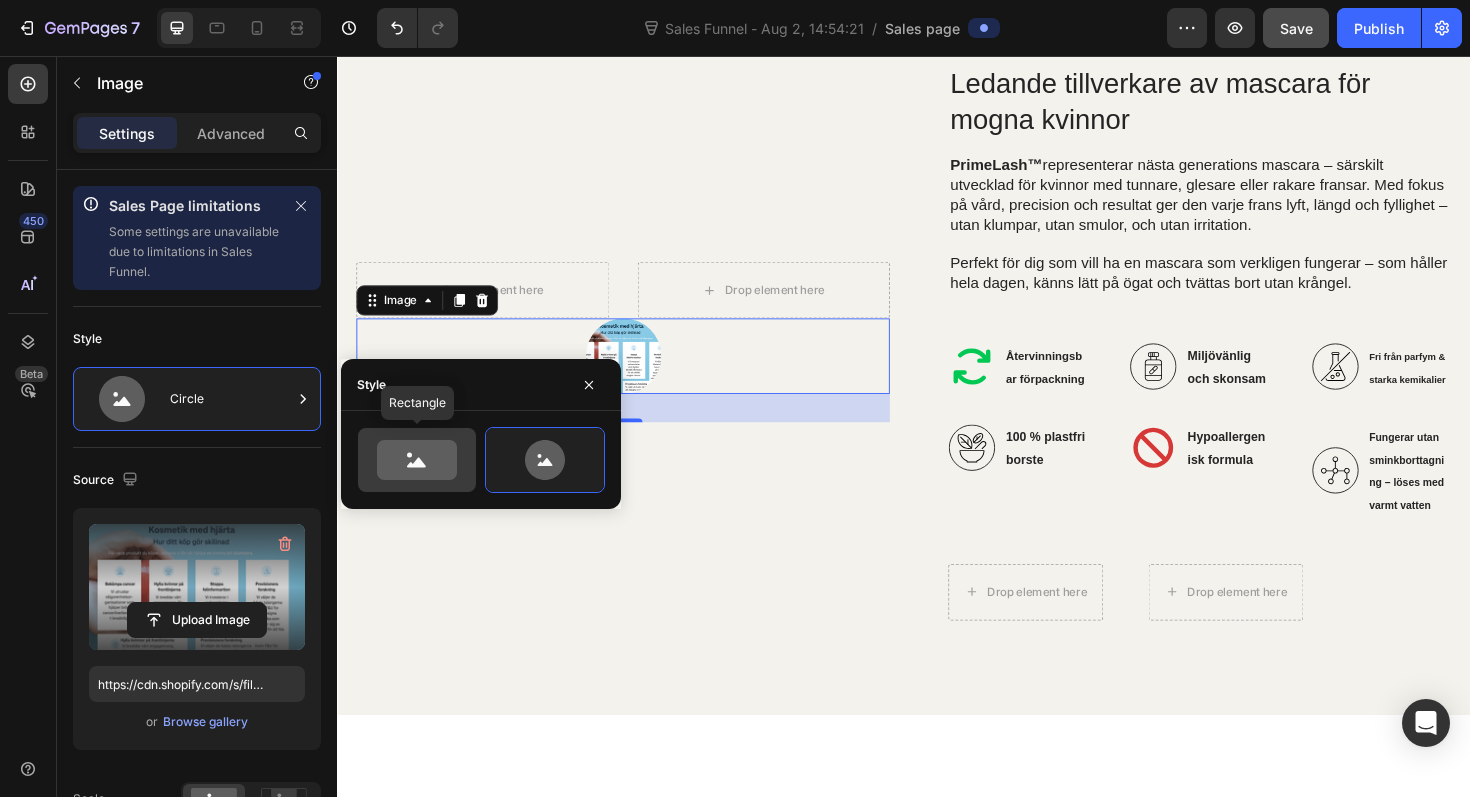 click 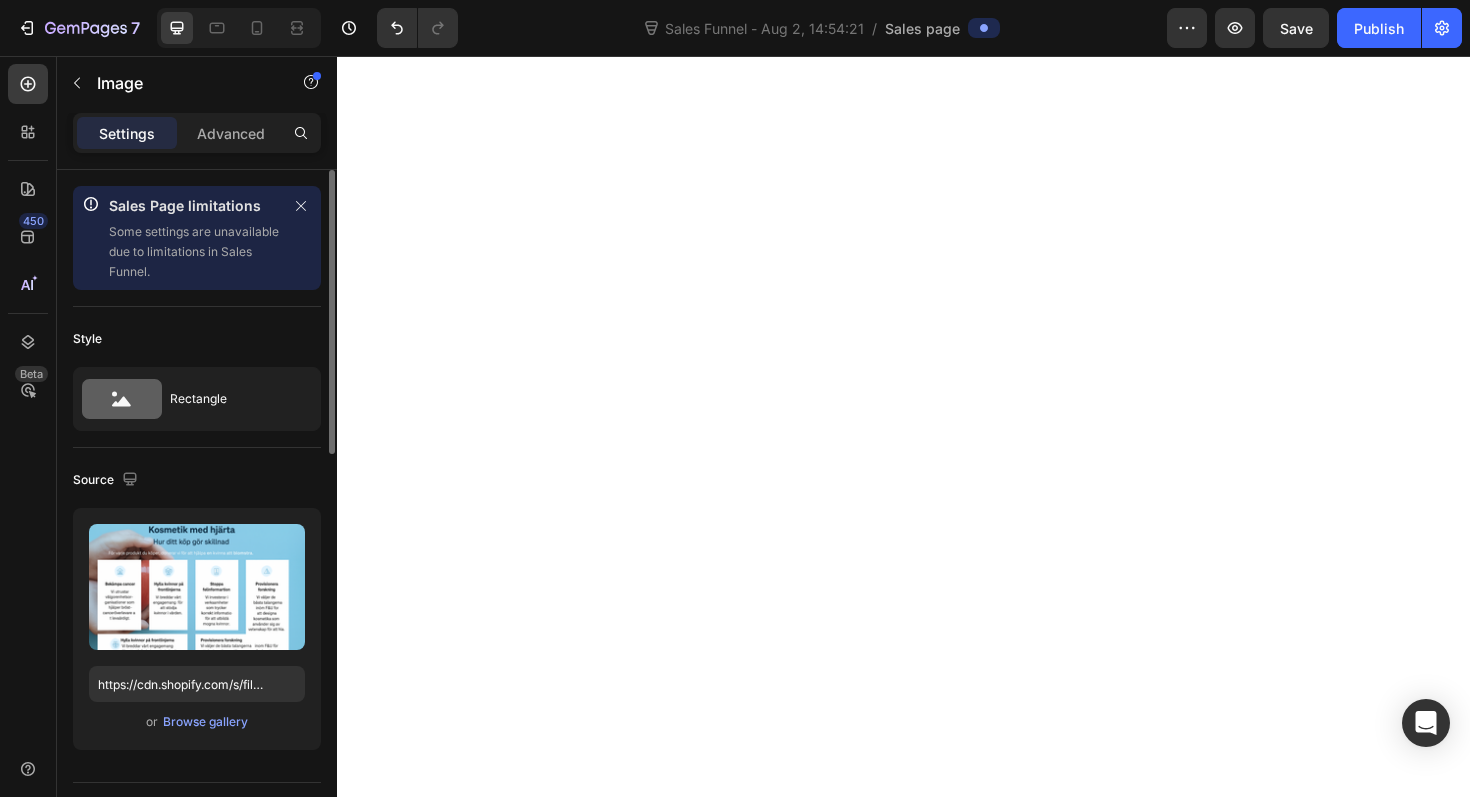 scroll, scrollTop: 0, scrollLeft: 0, axis: both 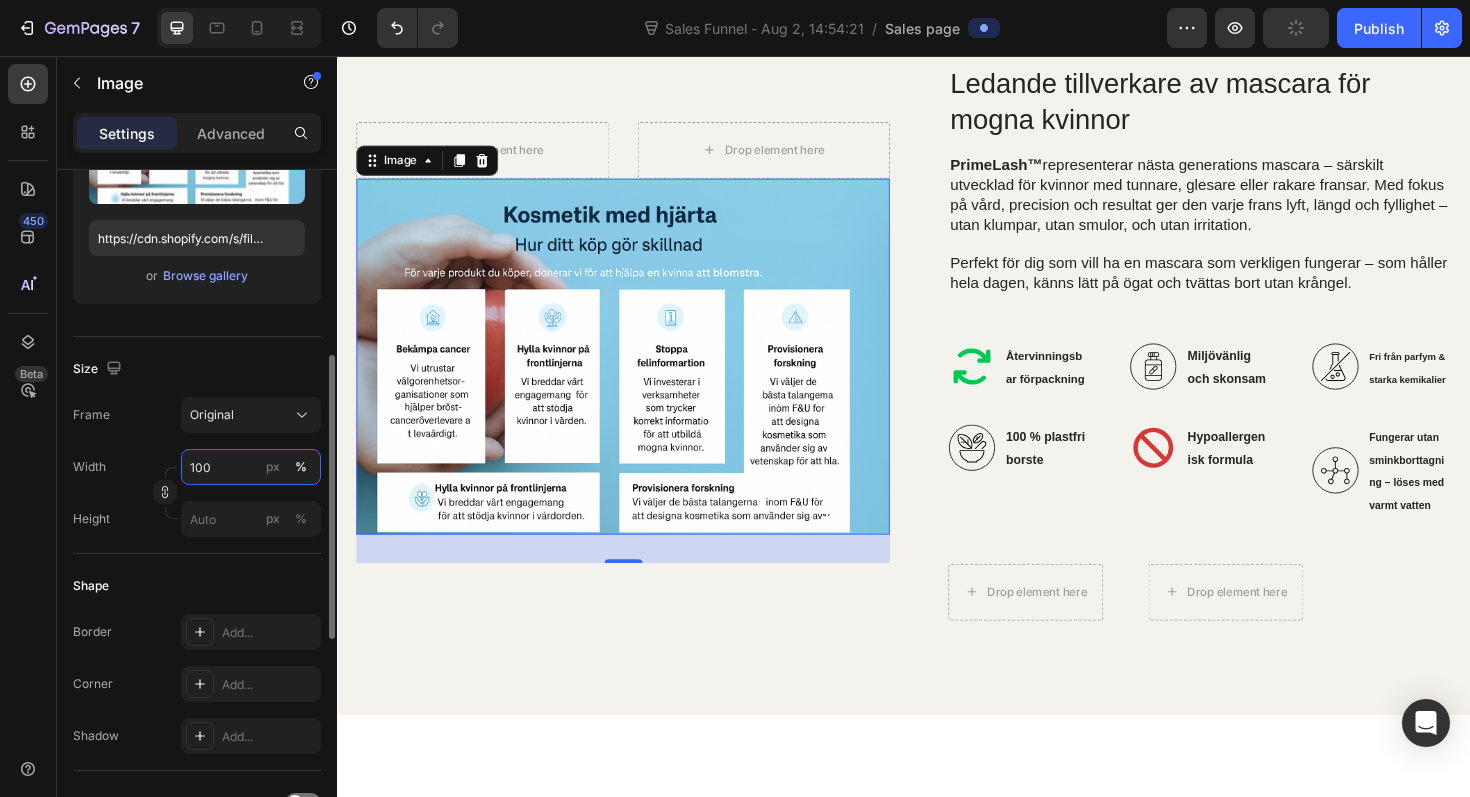 click on "100" at bounding box center [251, 467] 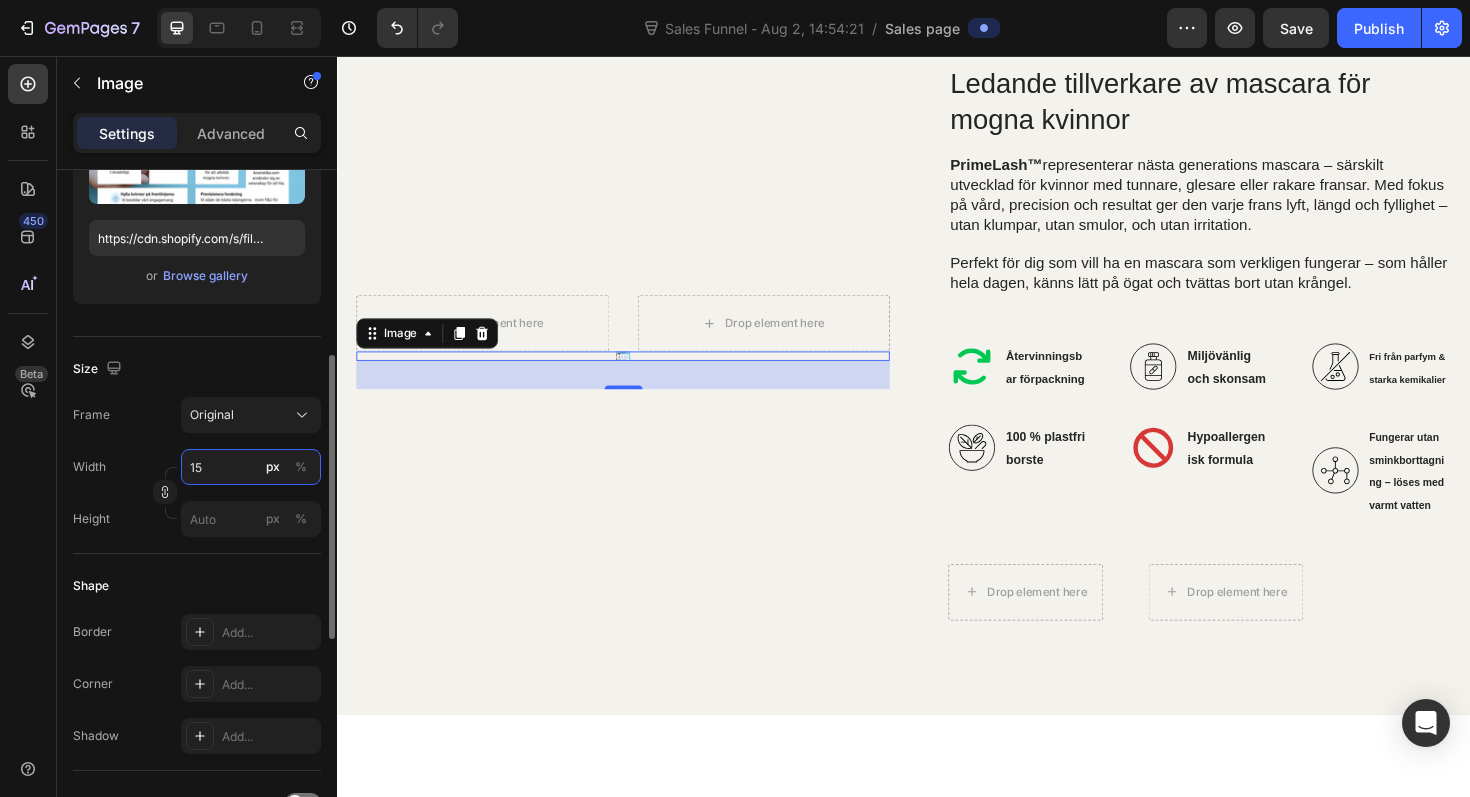 type on "1" 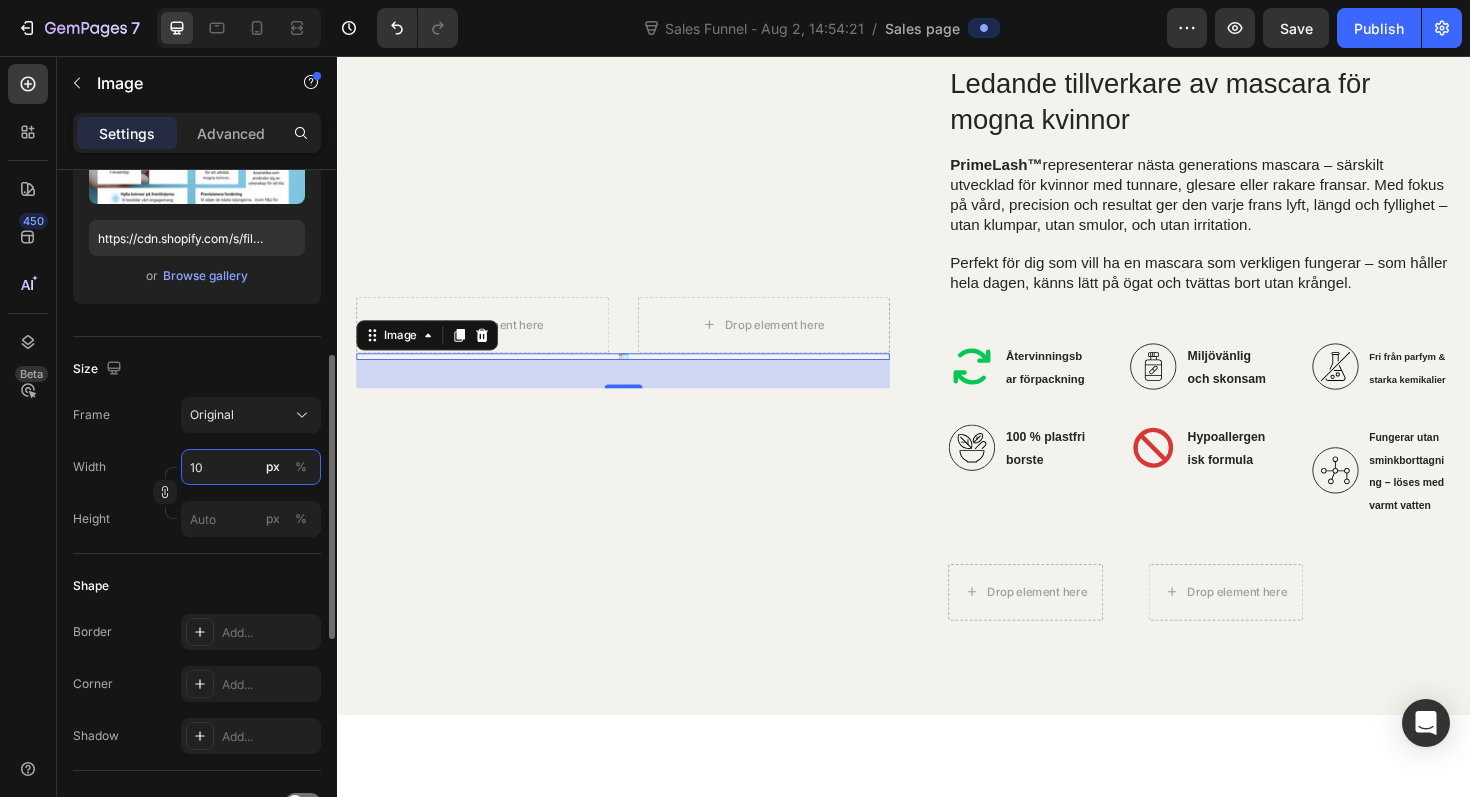 type on "1" 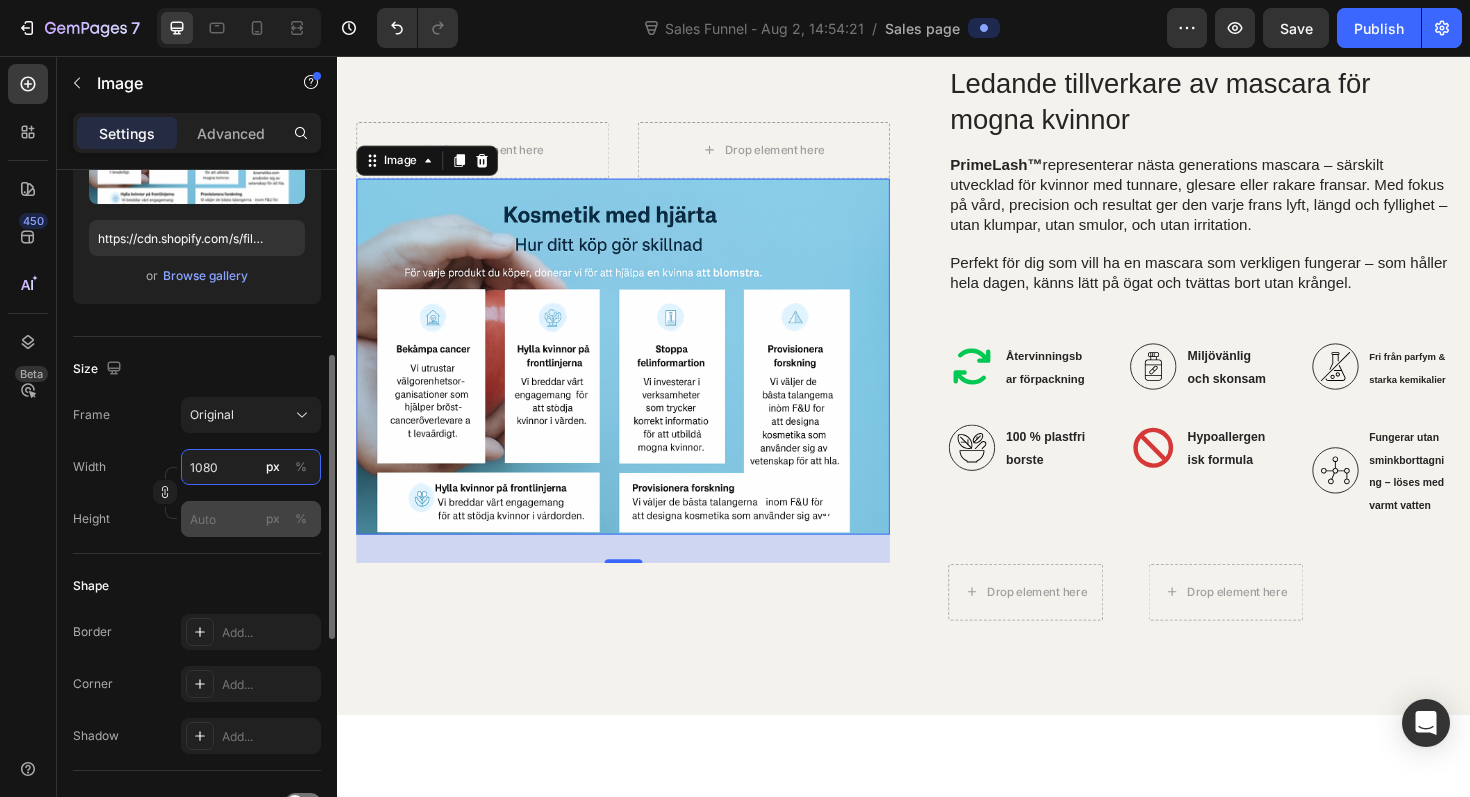 type on "1080" 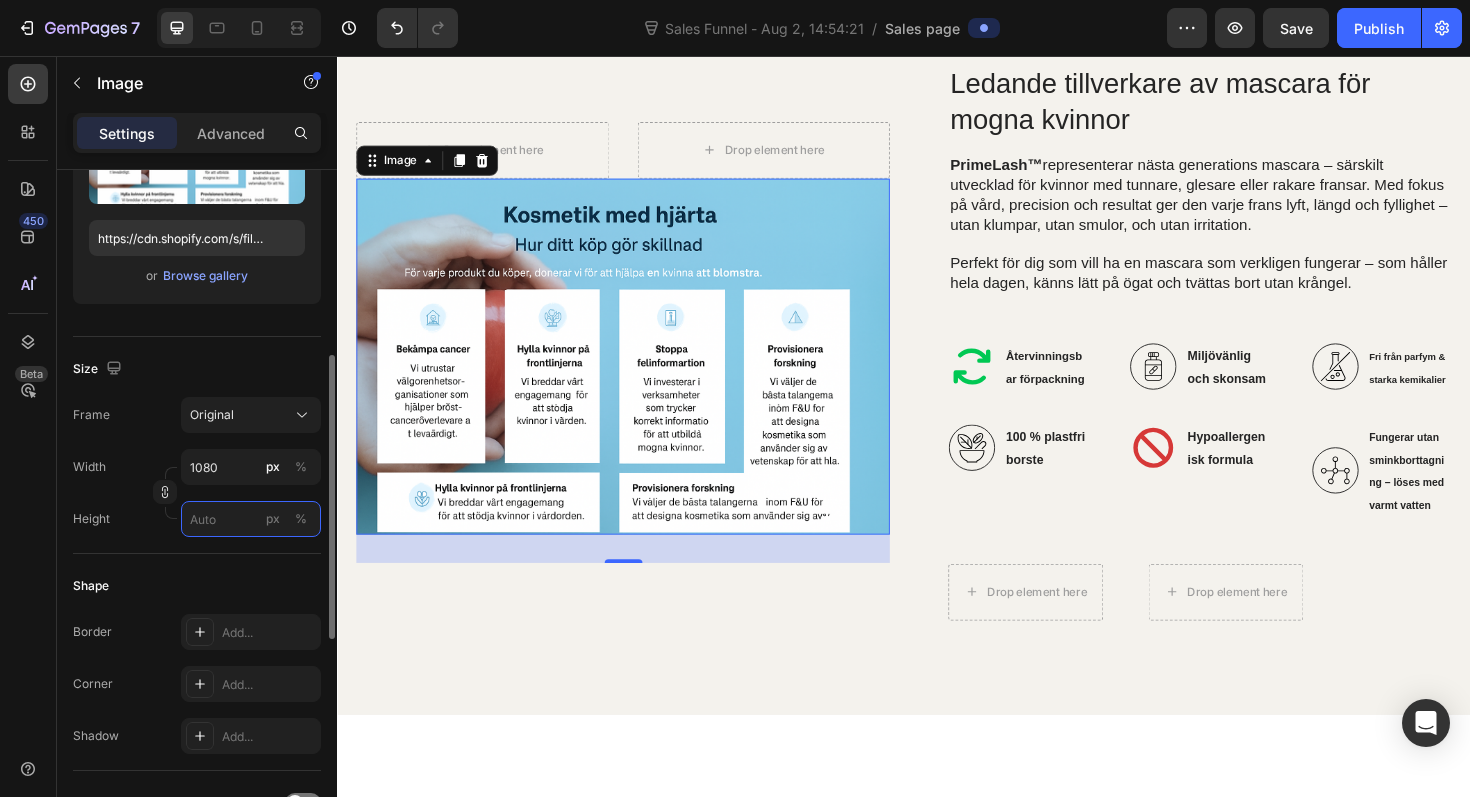 click on "px %" at bounding box center [251, 519] 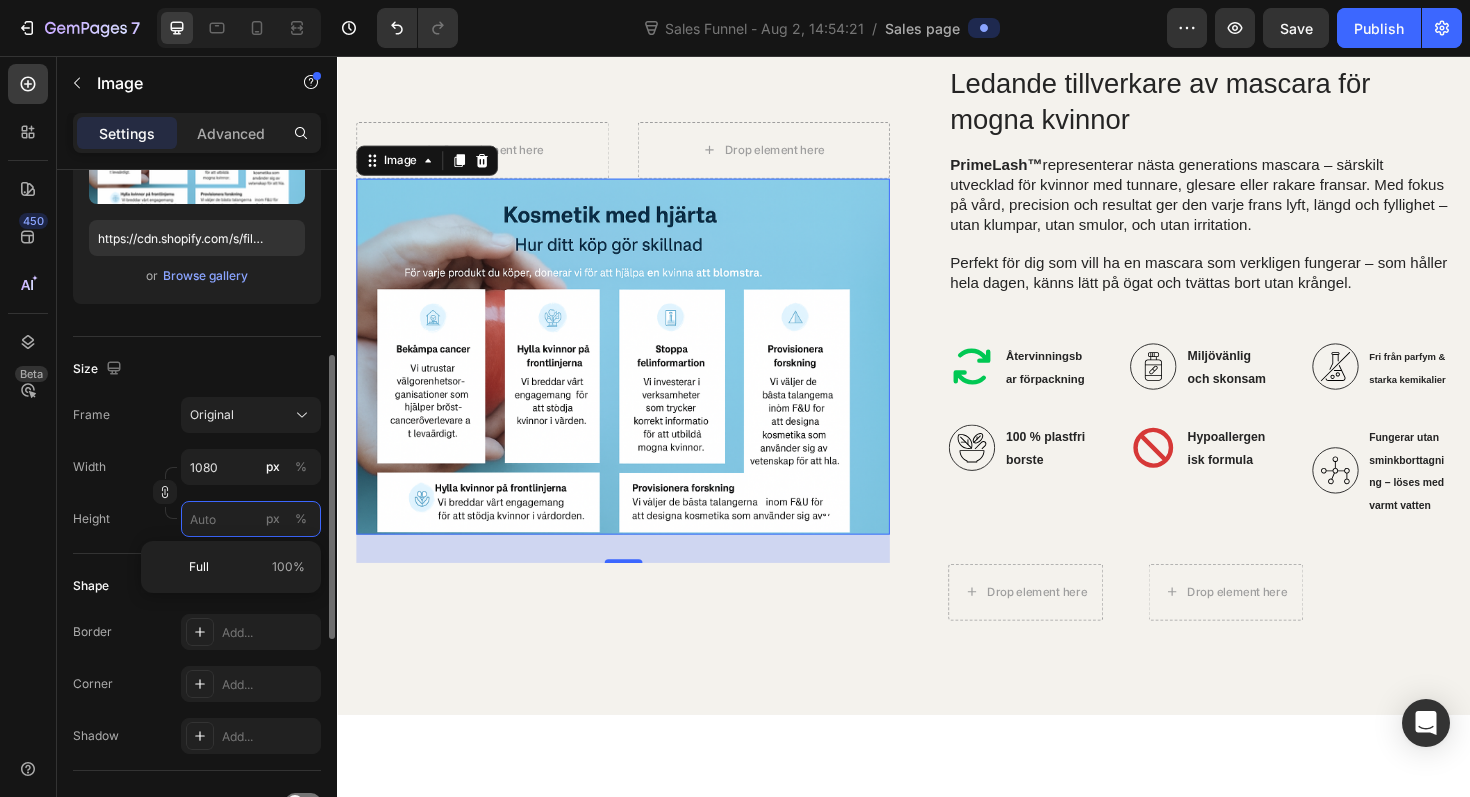 type 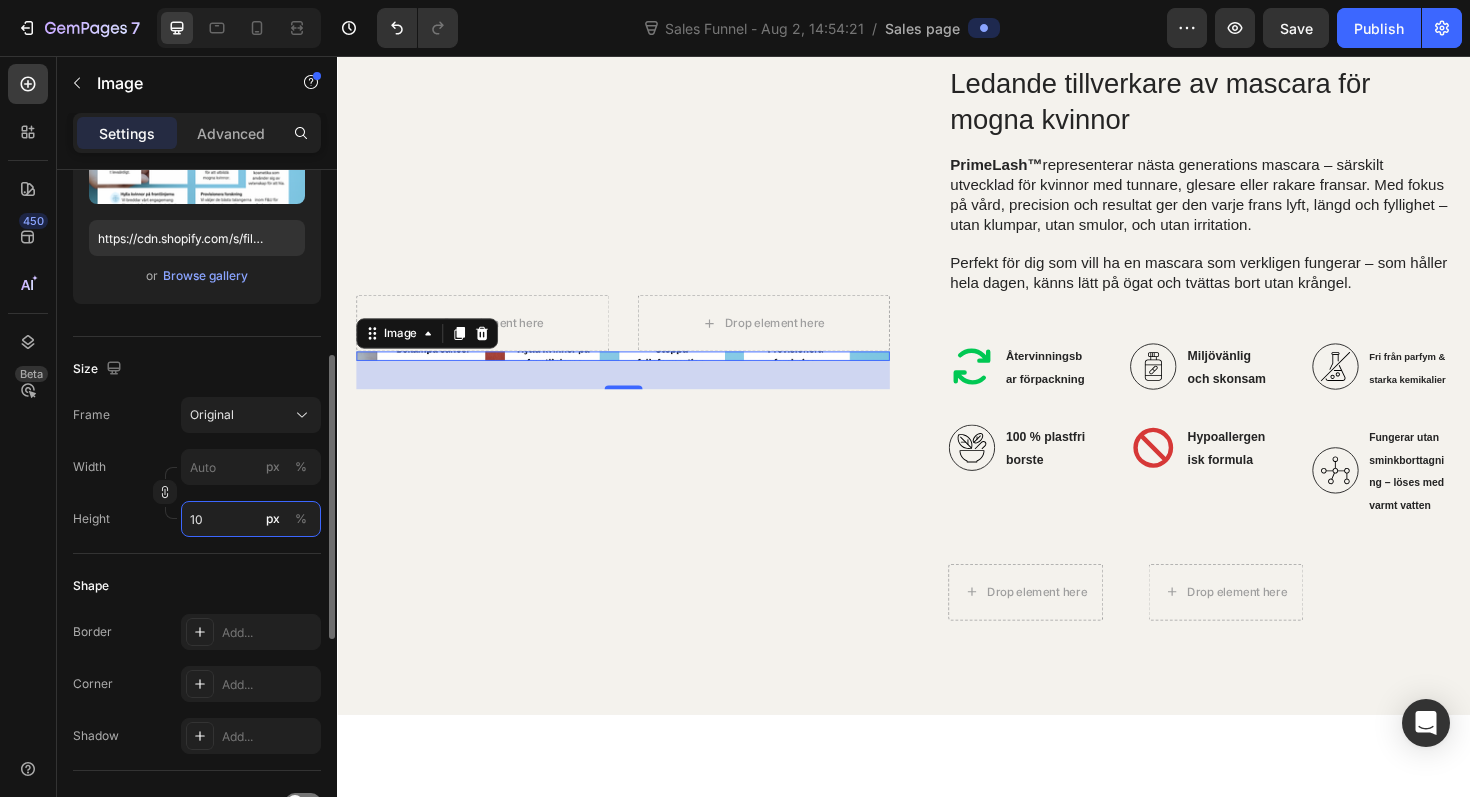 type on "1" 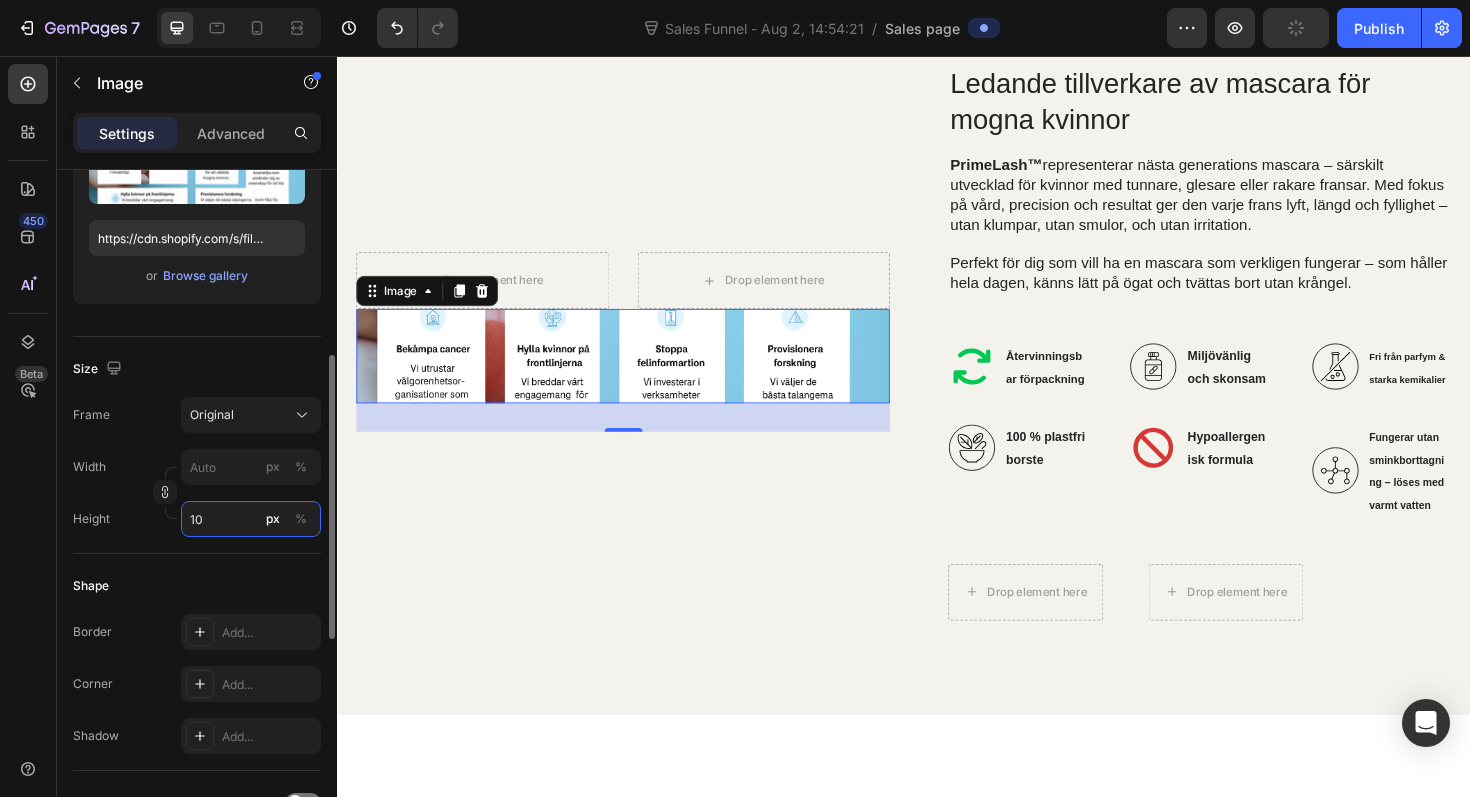 type on "1" 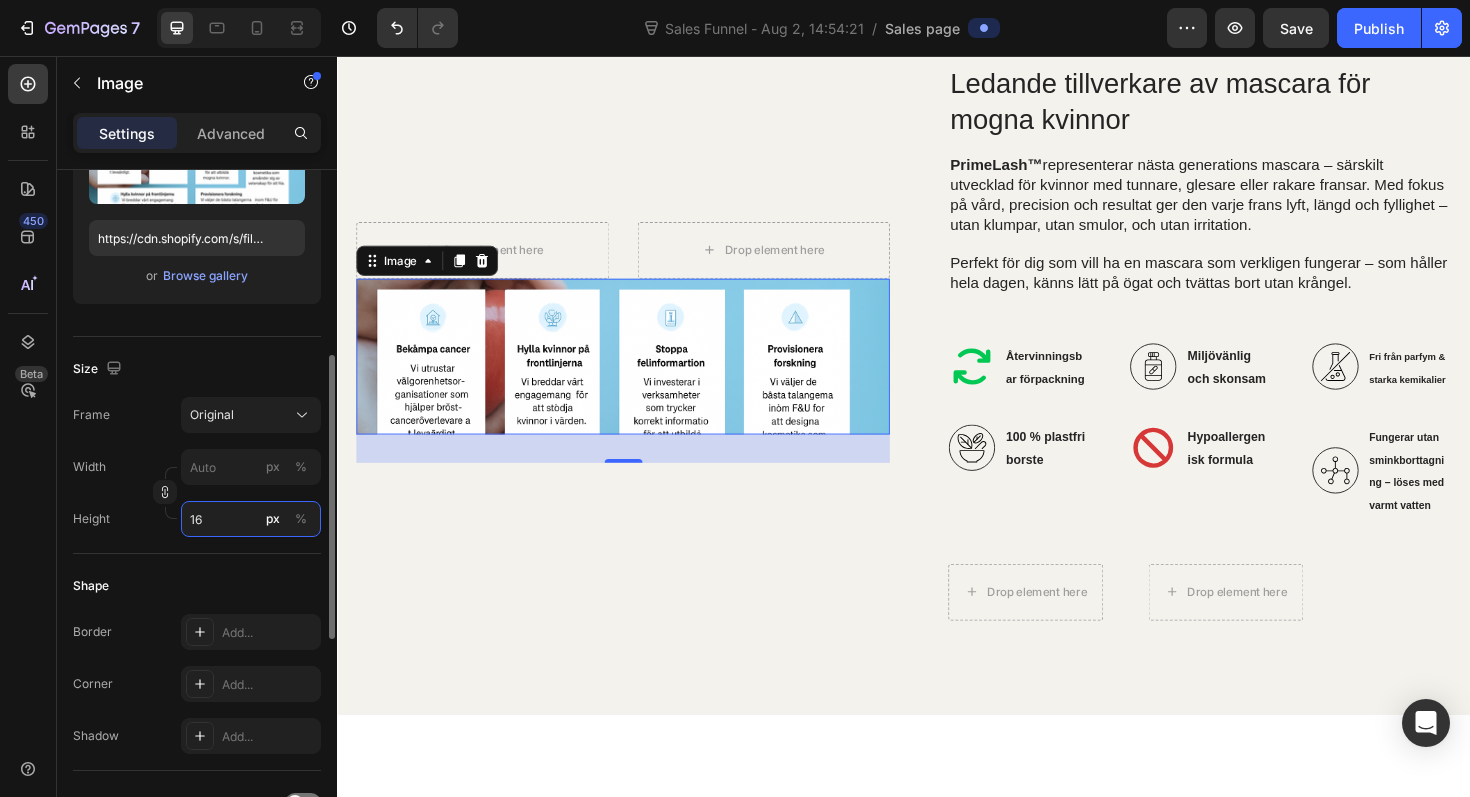 type on "1" 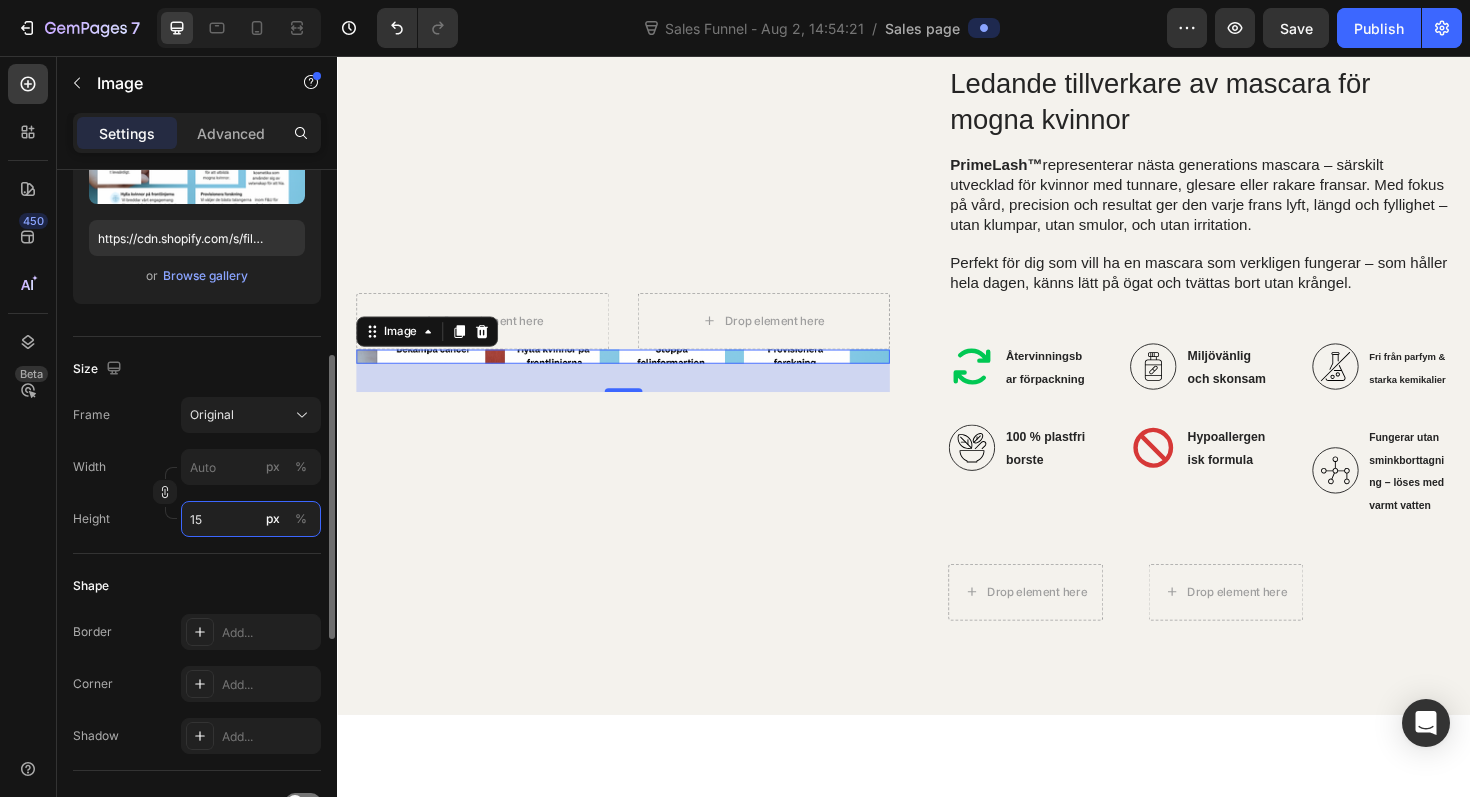type on "1" 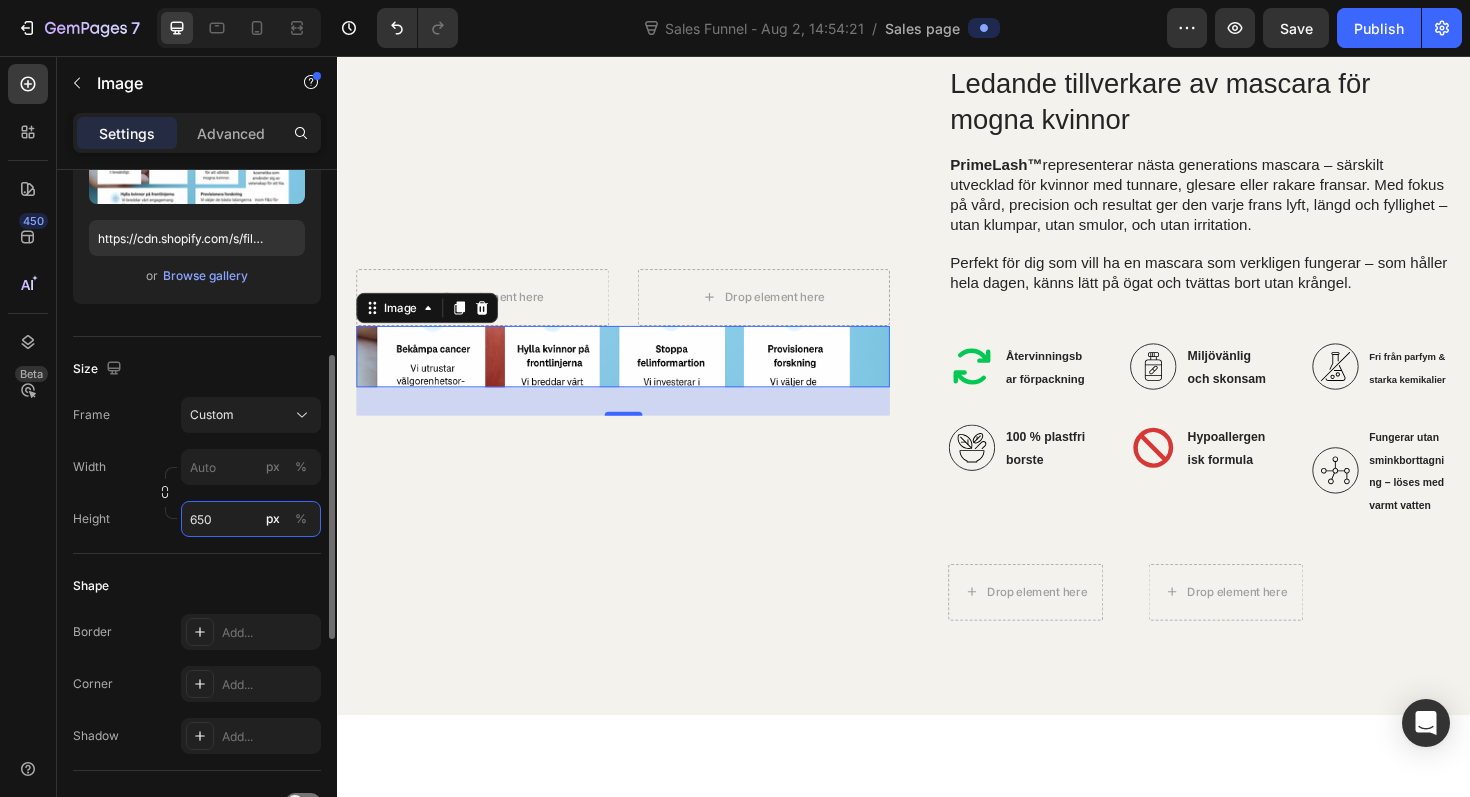 type on "1" 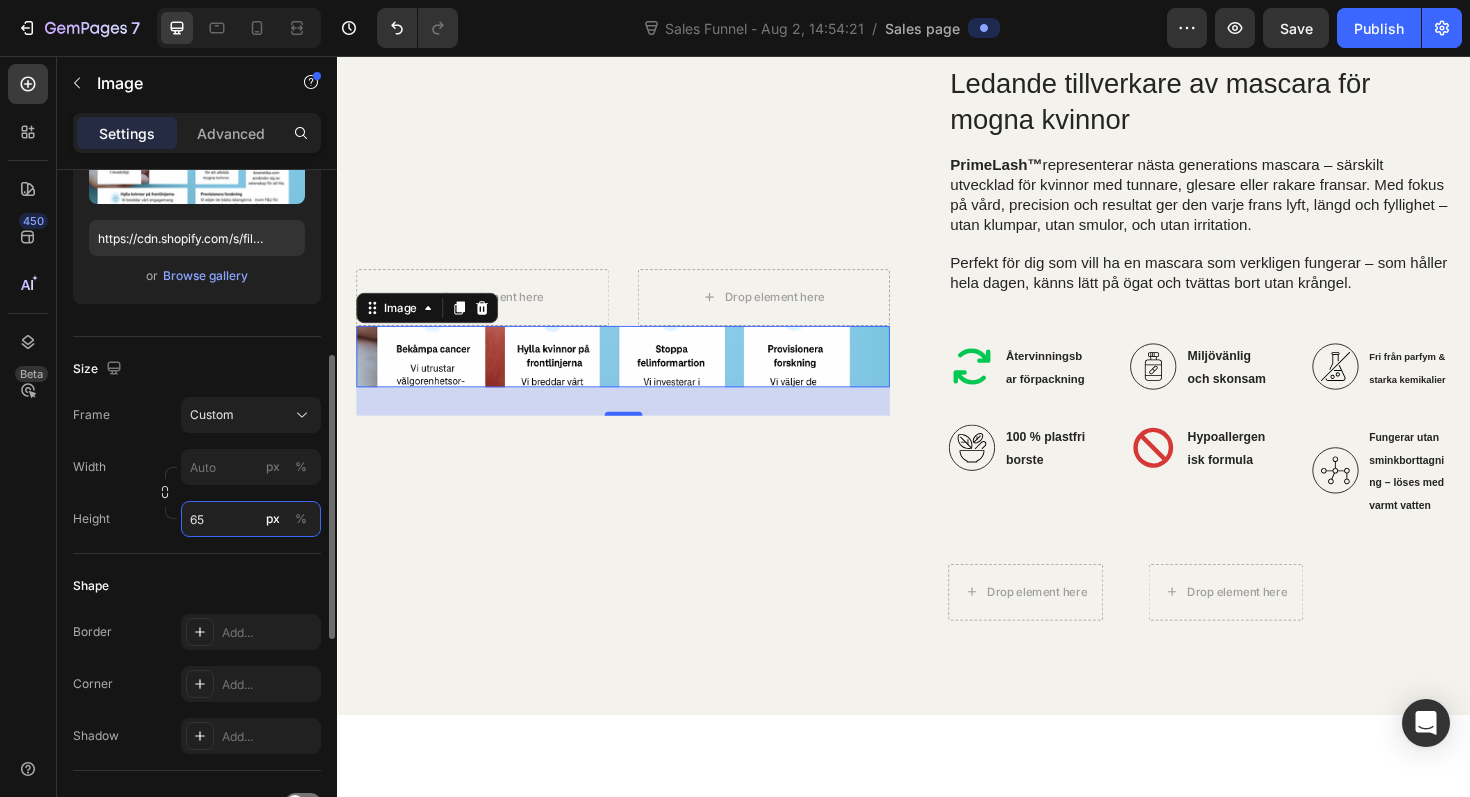 type on "6" 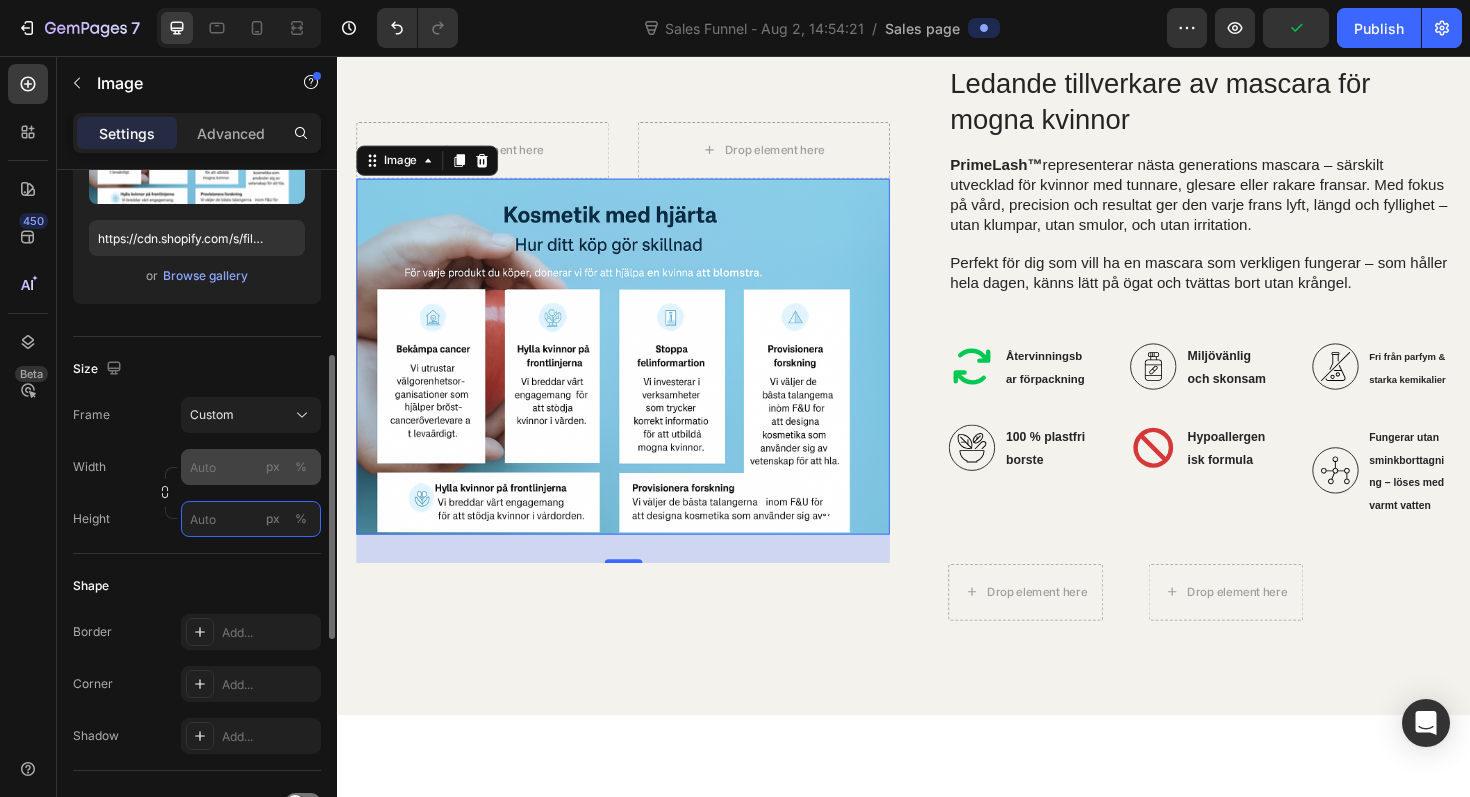 type 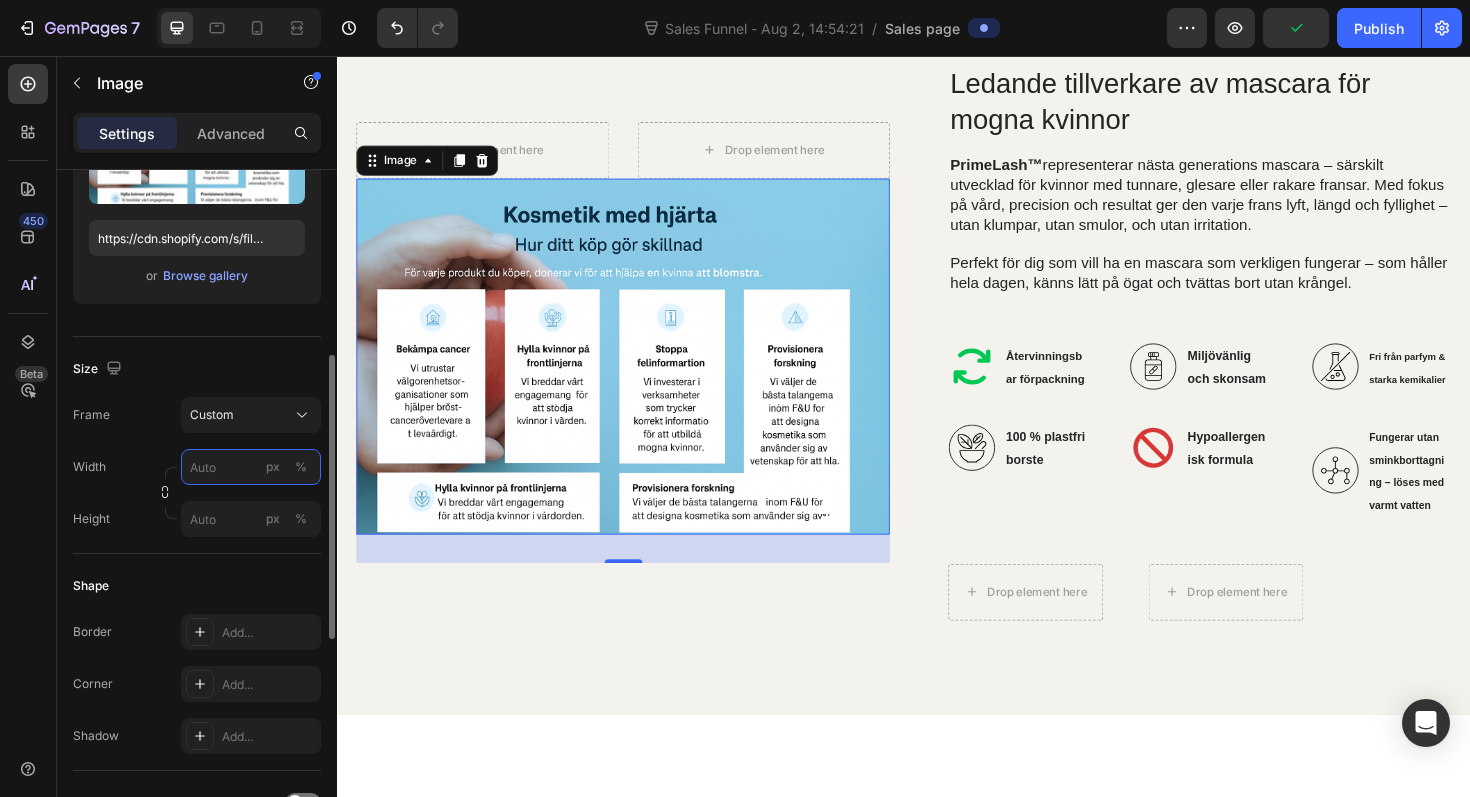 click on "px %" at bounding box center (251, 467) 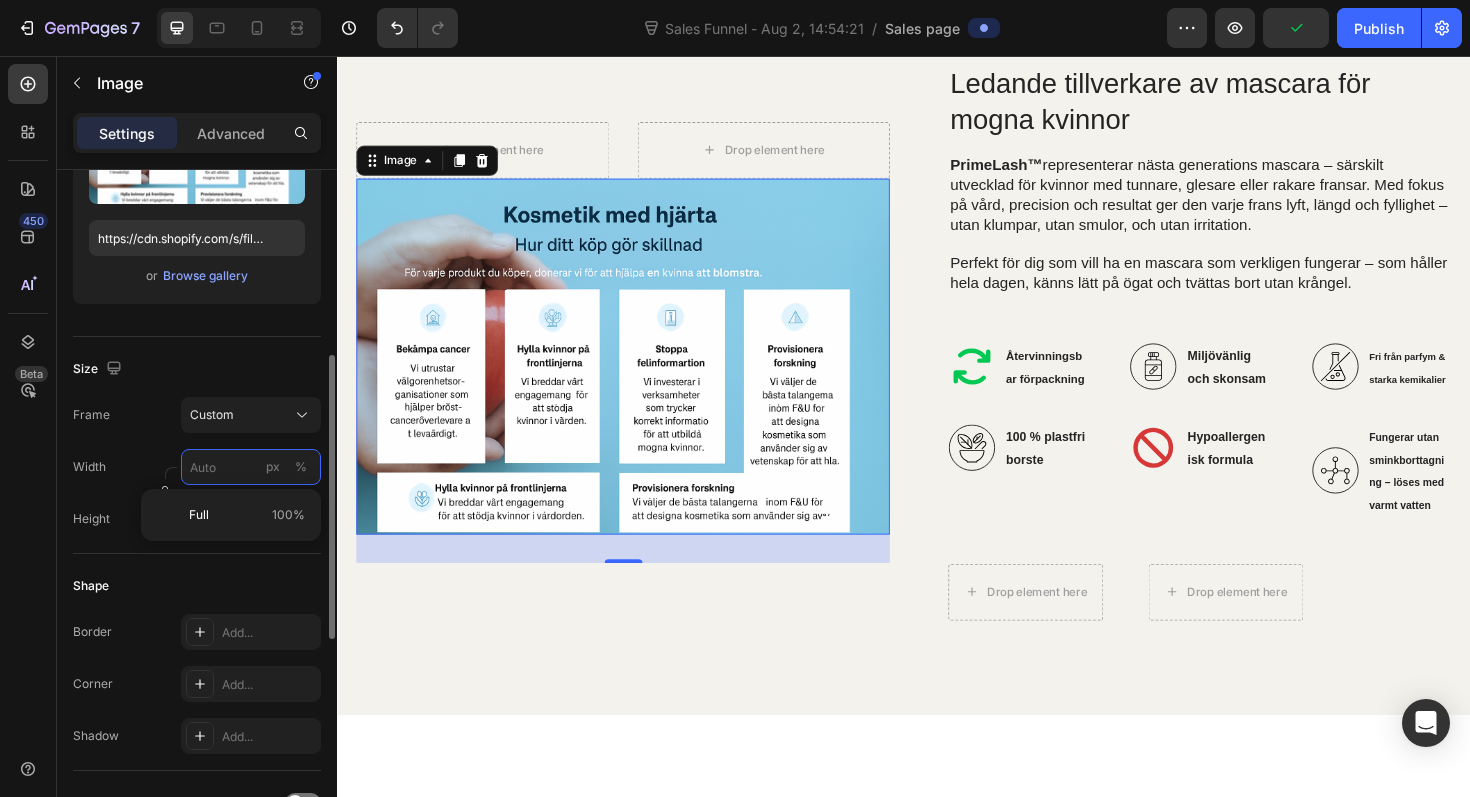 type on "1" 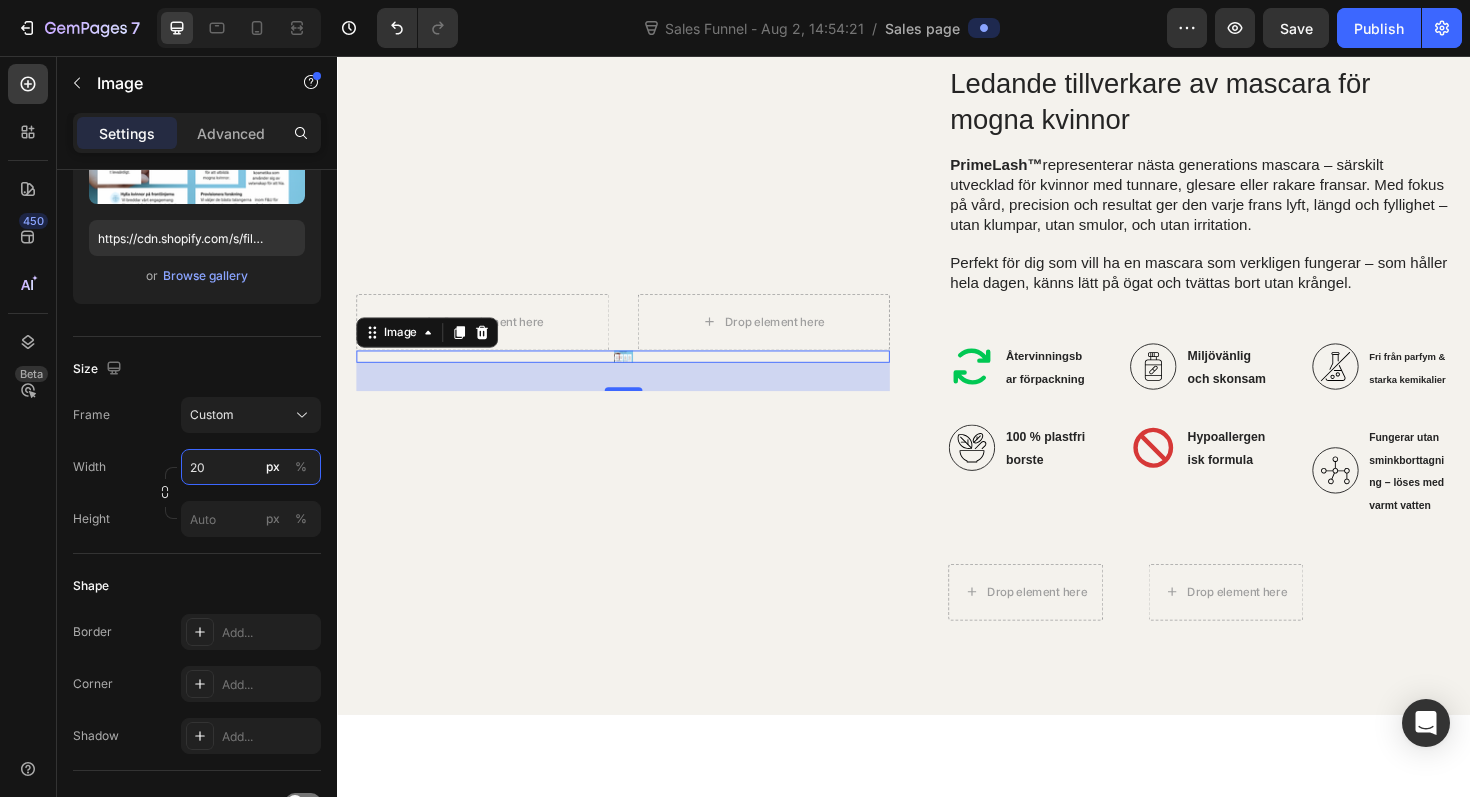 type on "2" 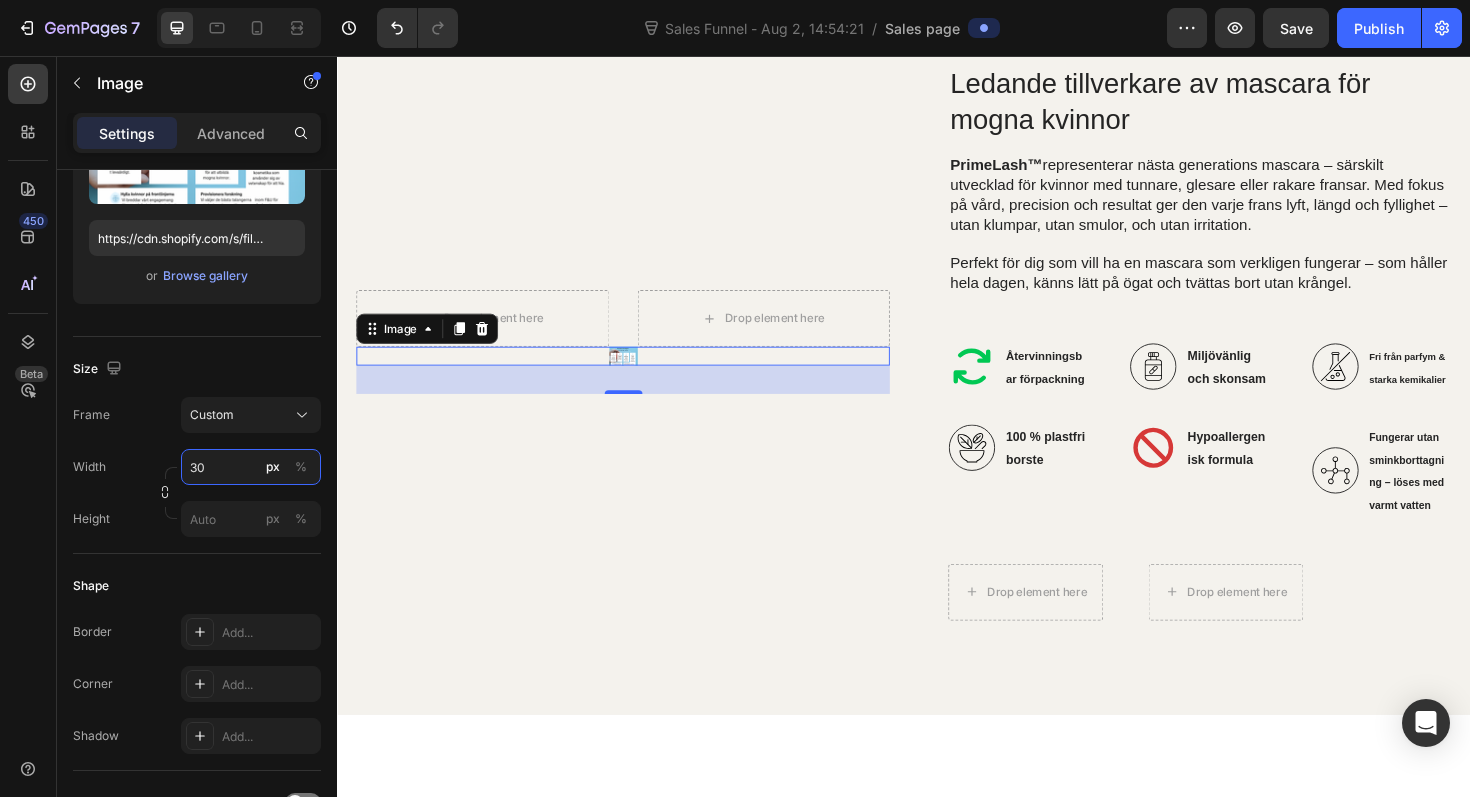 type on "3" 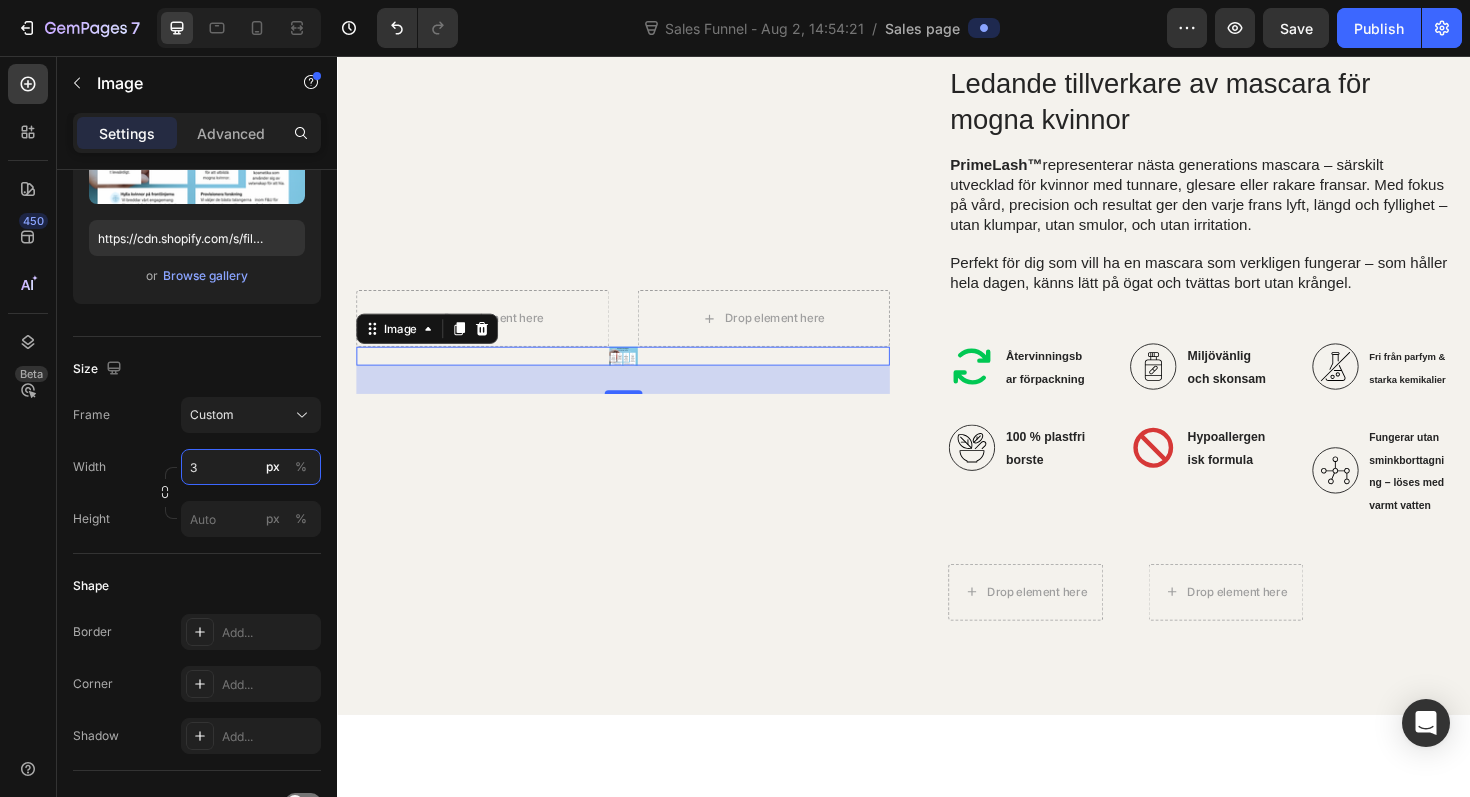 type 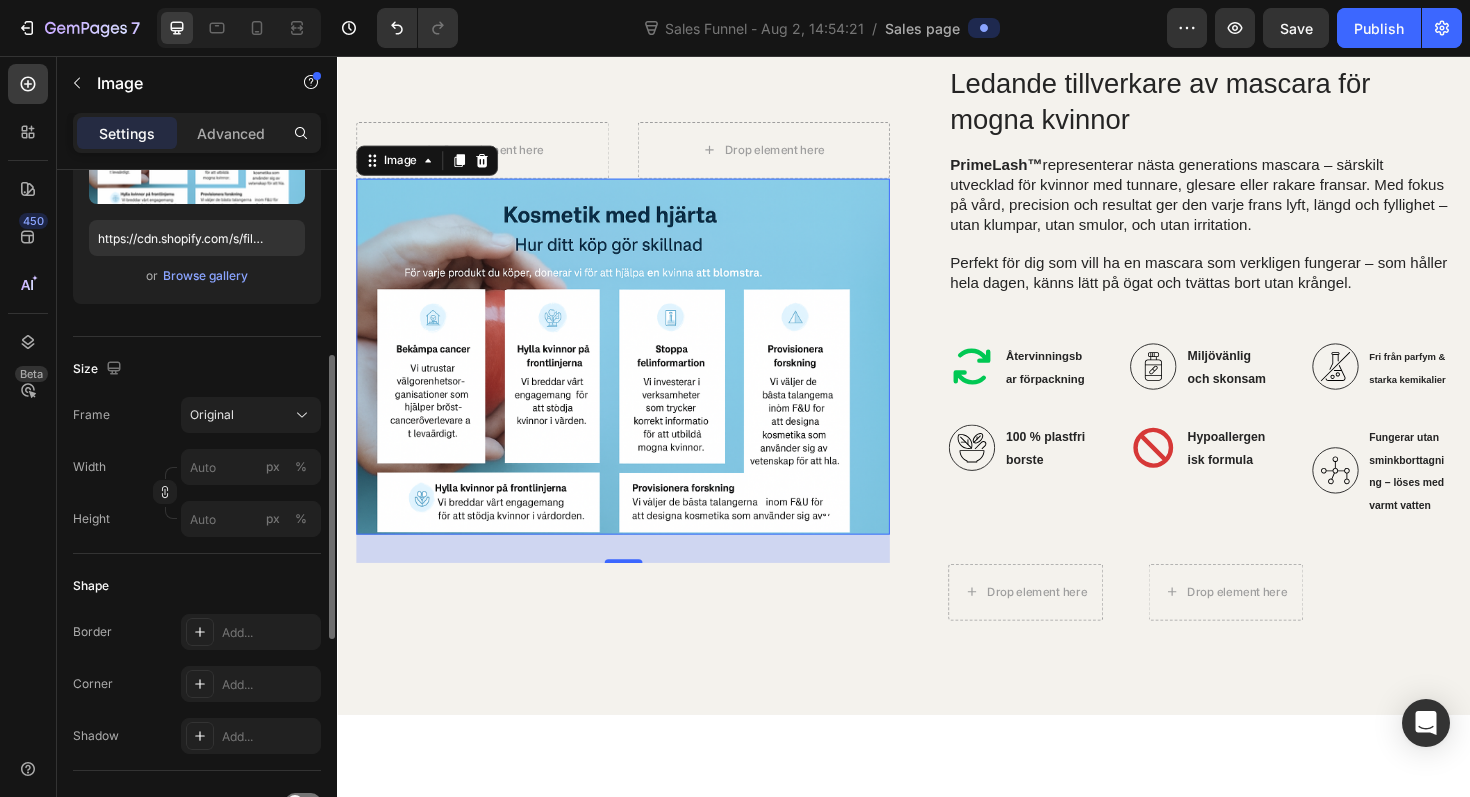 click on "Size Frame Original Width px % Height px %" 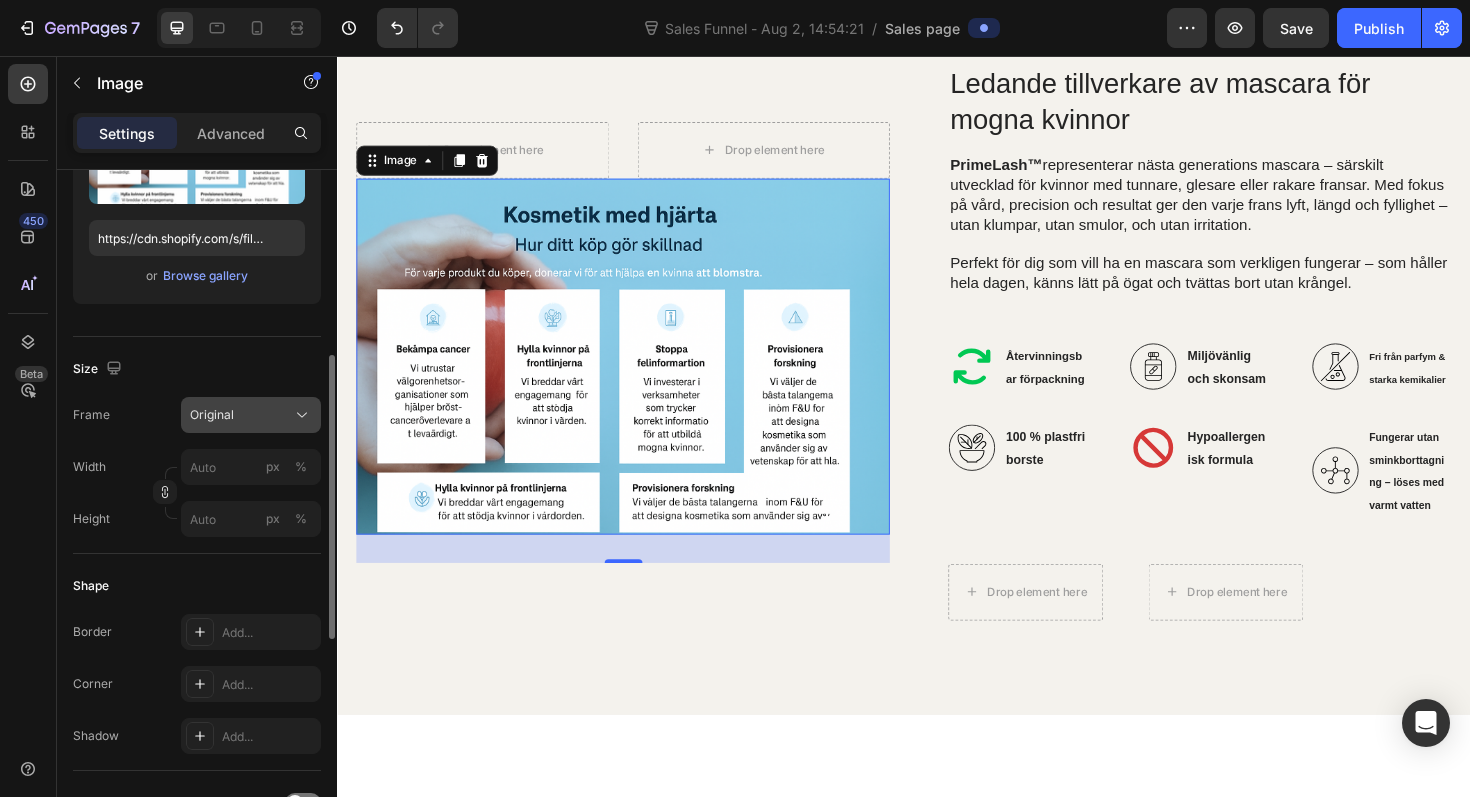 click on "Original" 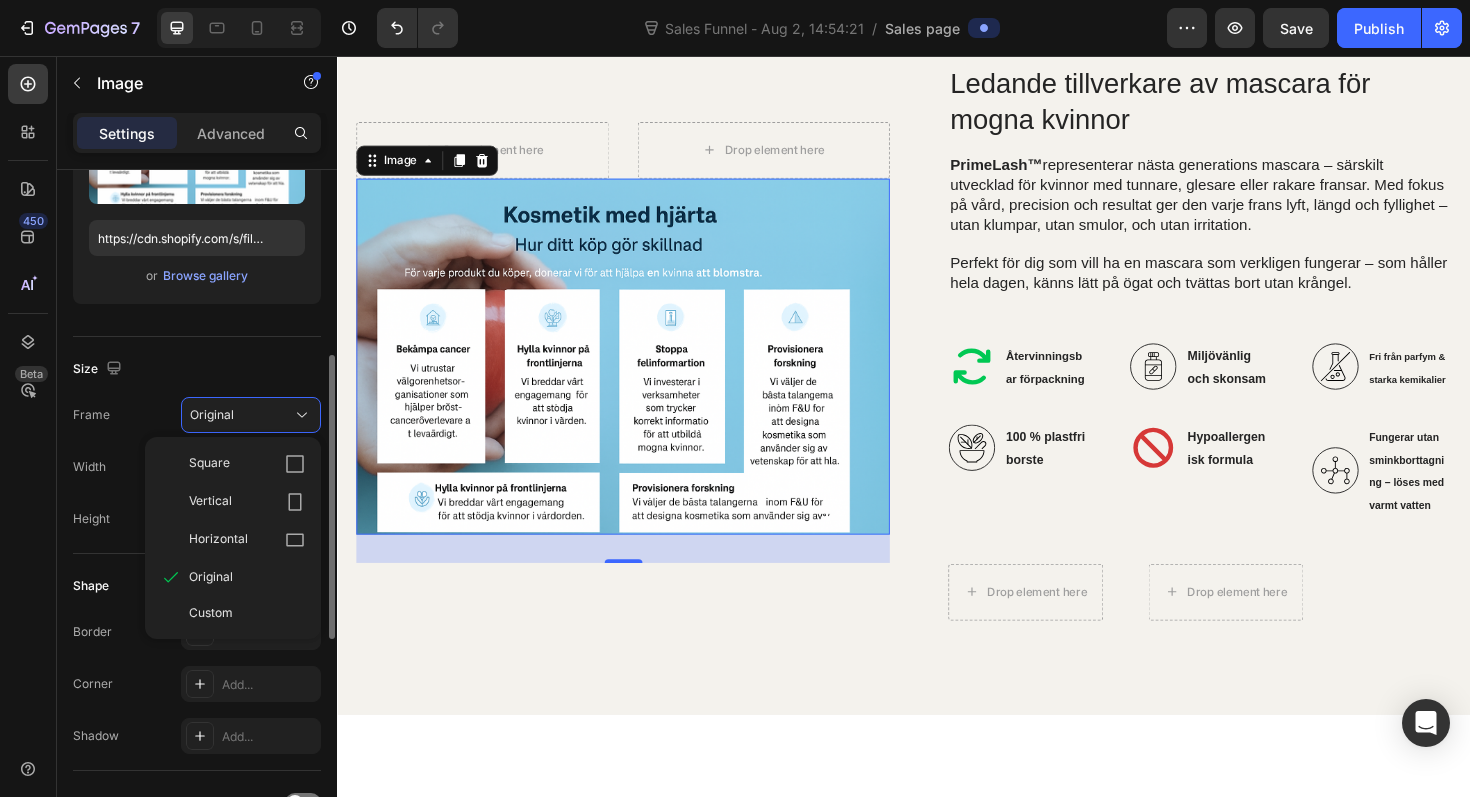 click on "Width" at bounding box center (89, 467) 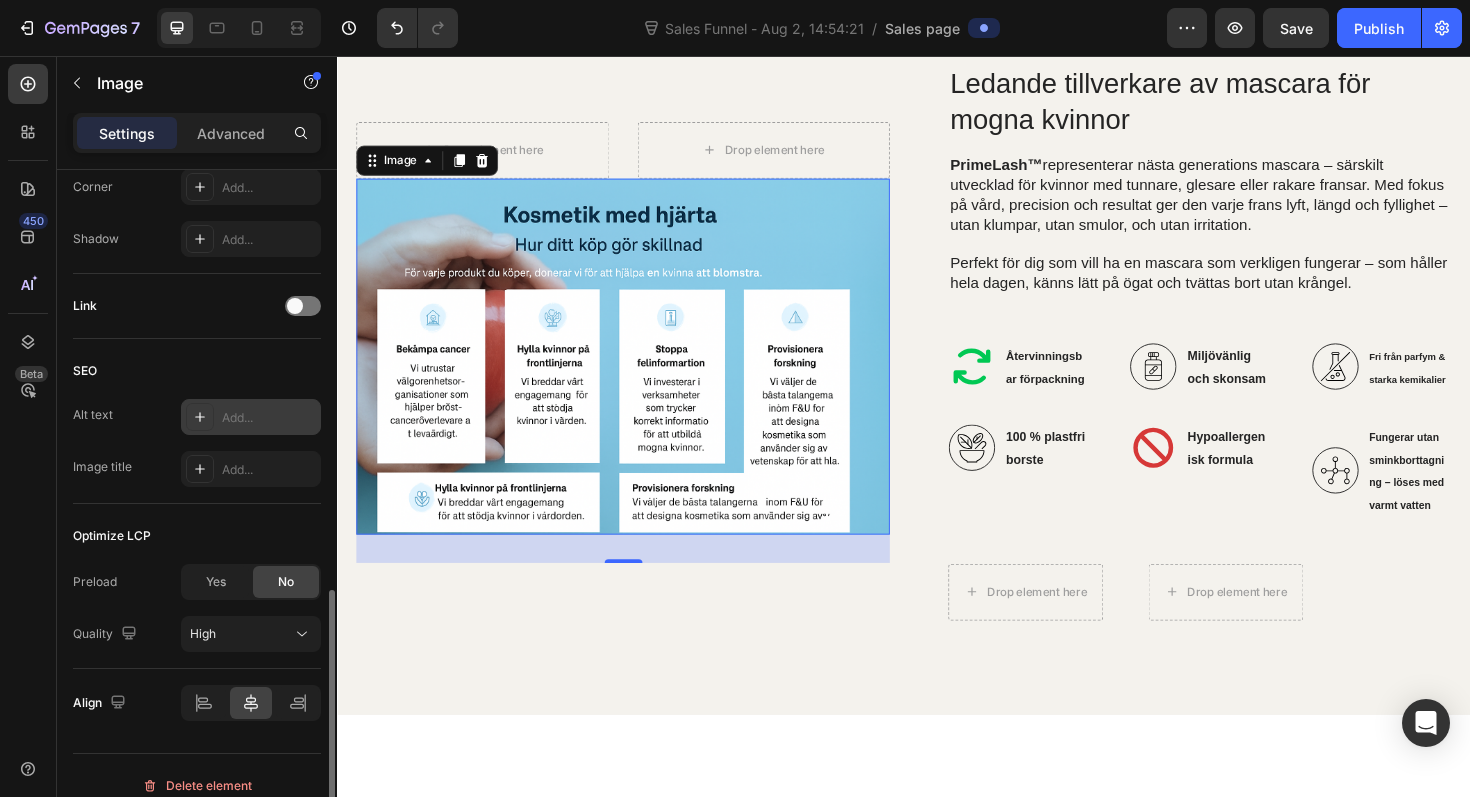 scroll, scrollTop: 963, scrollLeft: 0, axis: vertical 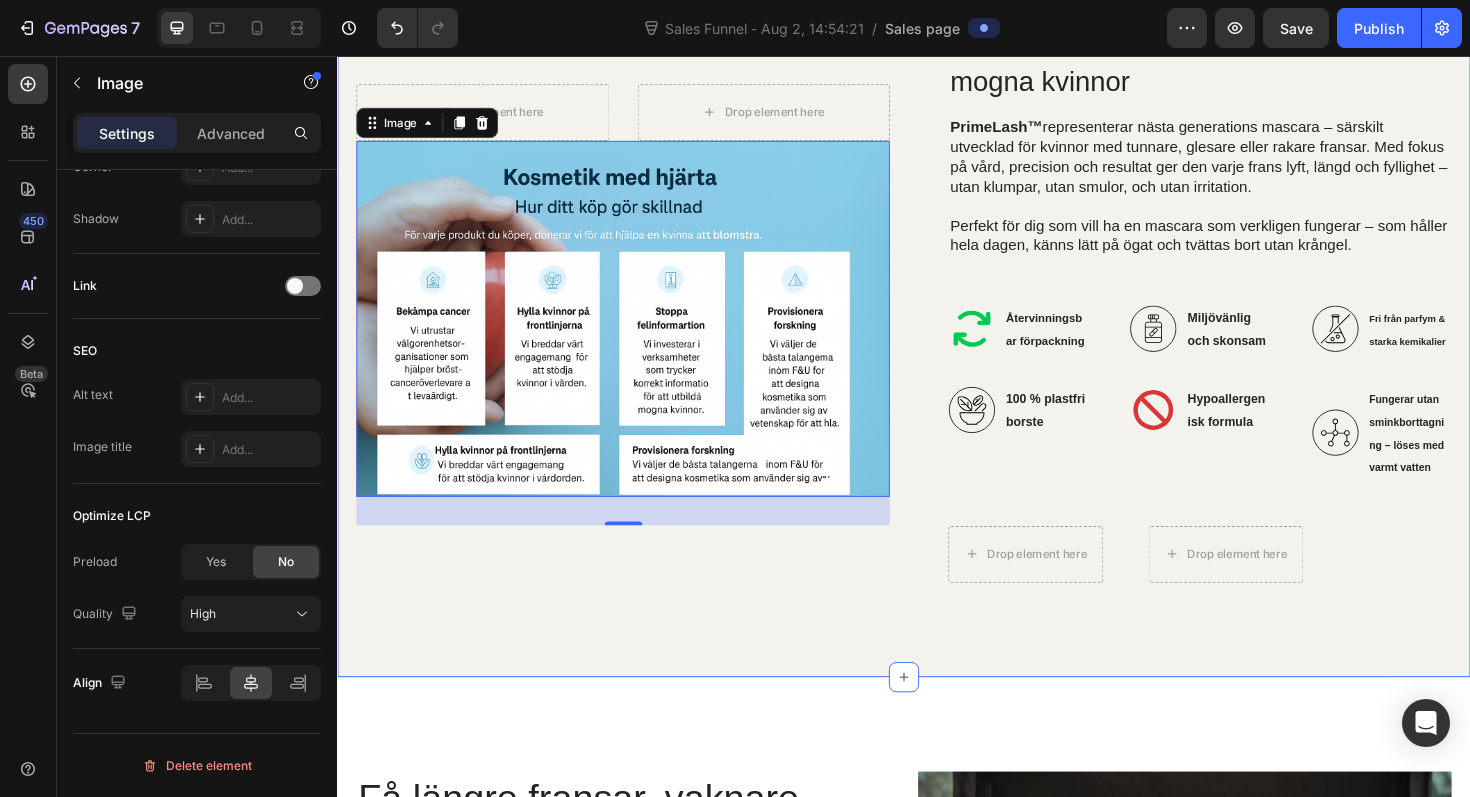 click on "Drop element here
Drop element here Row Image   30 Ledande tillverkare av mascara för mogna kvinnor Heading PrimeLash™  representerar nästa generations mascara – särskilt utvecklad för kvinnor med tunnare, glesare eller rakare fransar. Med fokus på vård, precision och resultat ger den varje frans lyft, längd och fyllighet – utan klumpar, utan smulor, och utan irritation.   Perfekt för dig som vill ha en mascara som verkligen fungerar – som håller hela dagen, känns lätt på ögat och tvättas bort utan krångel. Text Block
Återanvändbar design
Testad för livsmedelssäkerhet
Tillverkad i miljövänliga material Item List
100 % plastfri borstlösning
Tål höga temperaturer
Inga kemikalier eller borststrån Item List Row
Återvinningsbar förpackning
100 % plastfri borste Item List" at bounding box center [937, 319] 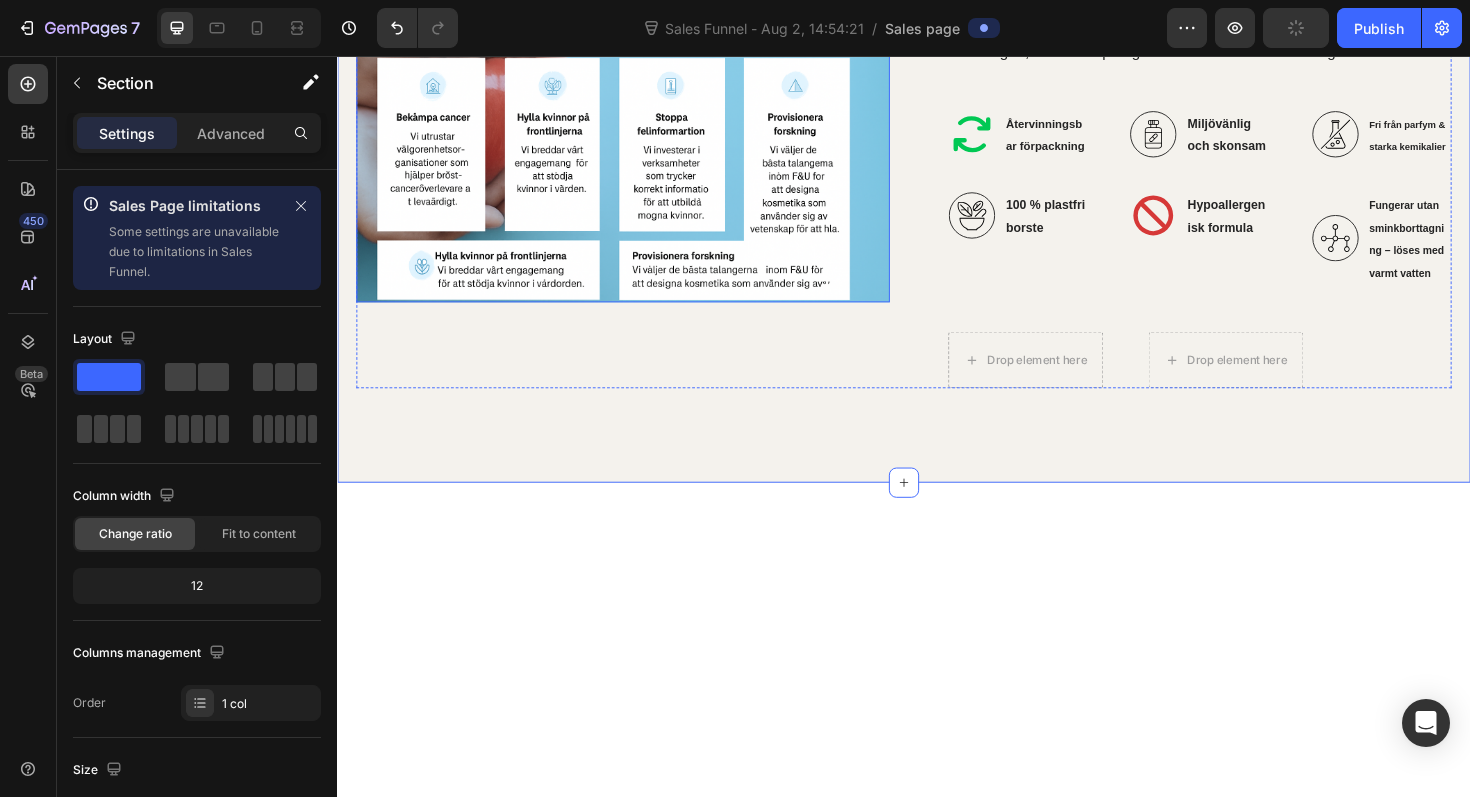 scroll, scrollTop: 2971, scrollLeft: 0, axis: vertical 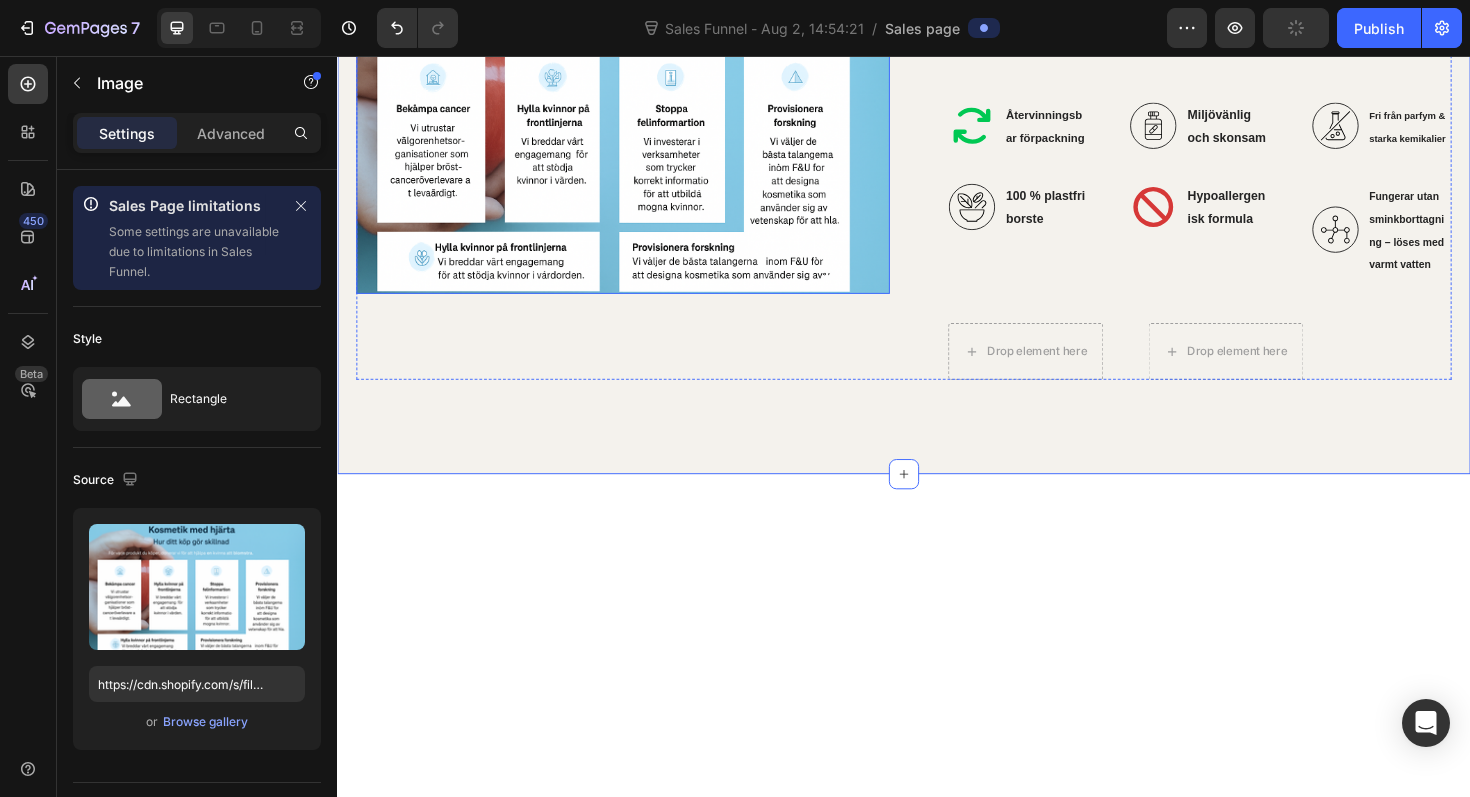 click at bounding box center [639, 120] 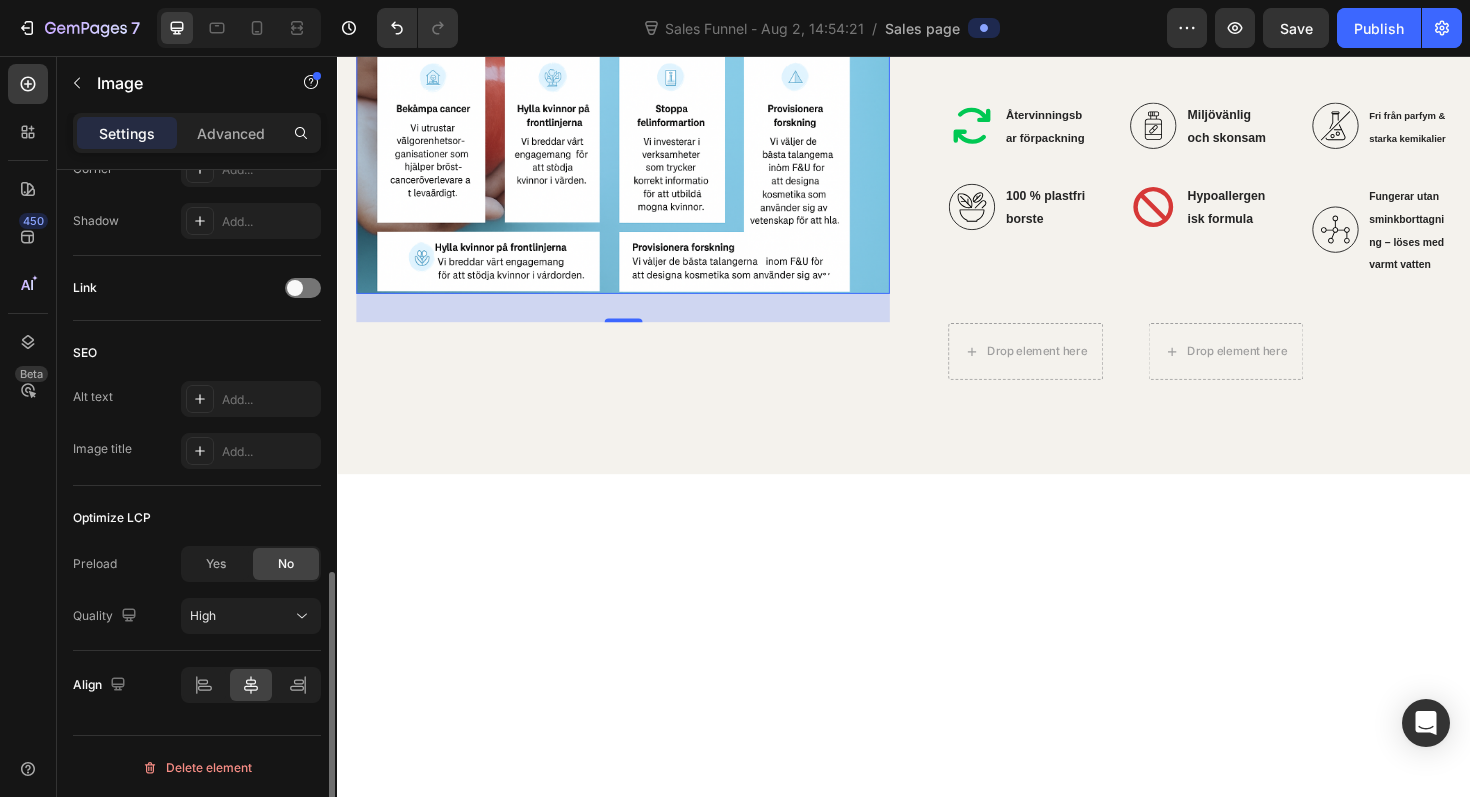 scroll, scrollTop: 963, scrollLeft: 0, axis: vertical 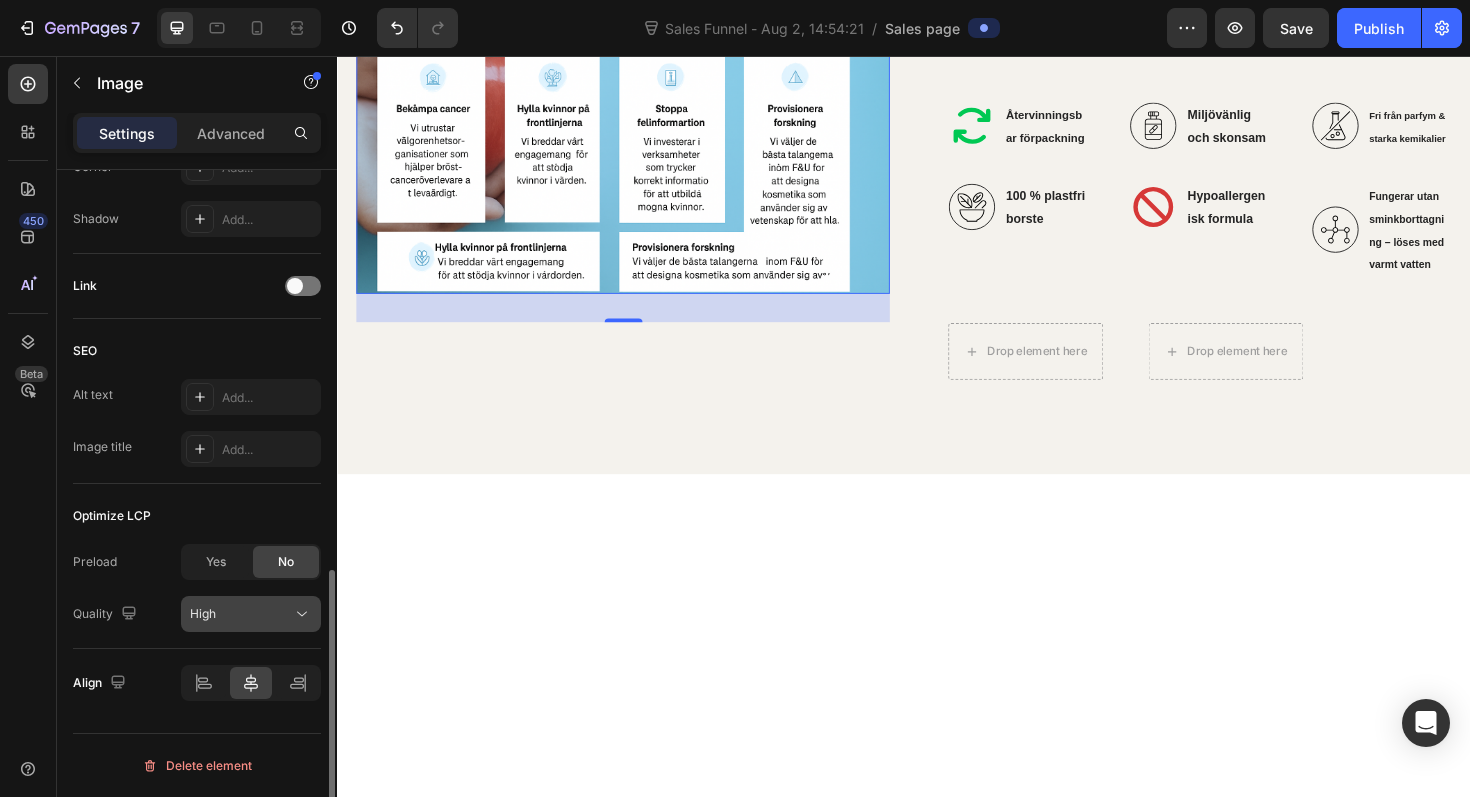 click on "High" at bounding box center (241, 614) 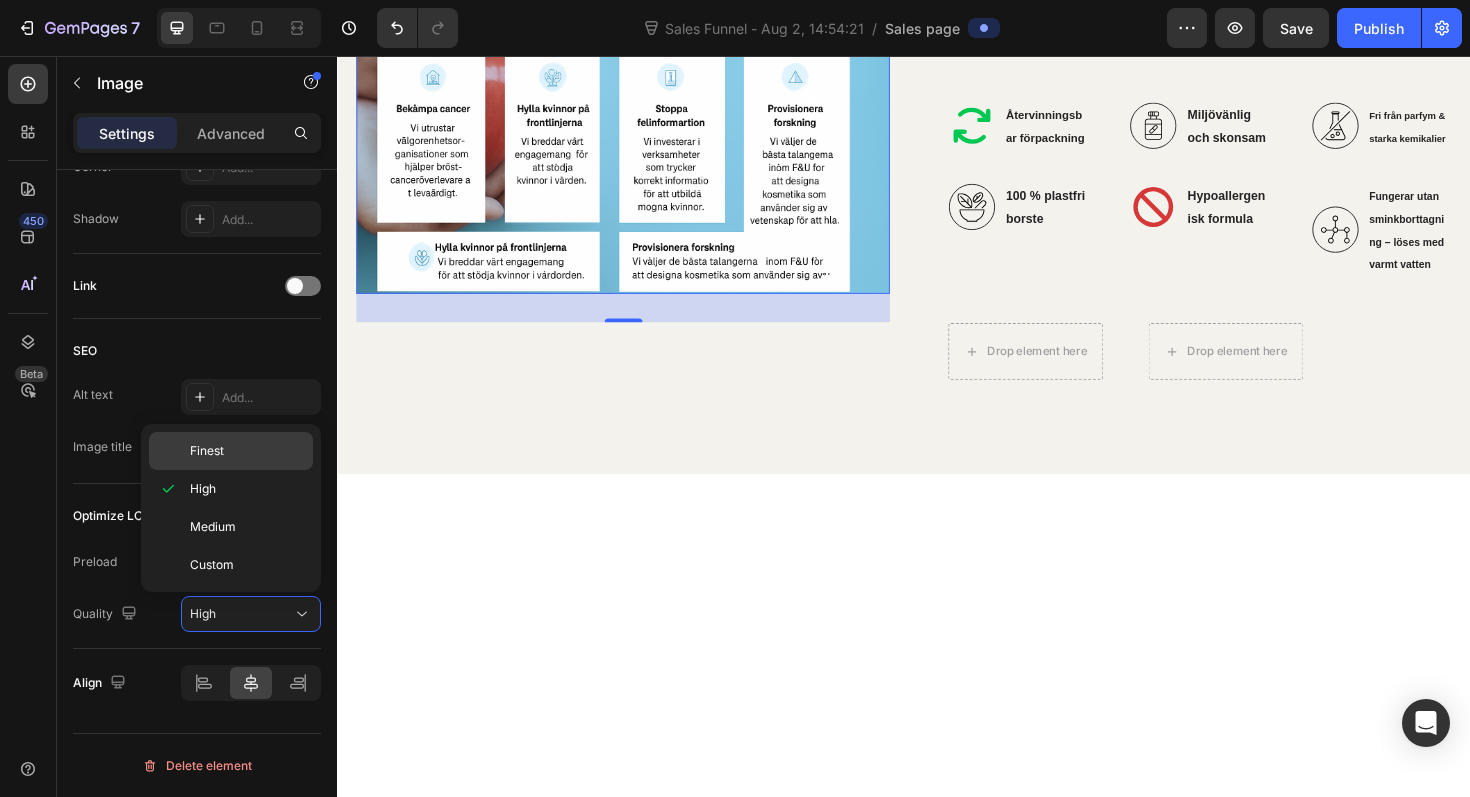 click on "Finest" at bounding box center [207, 451] 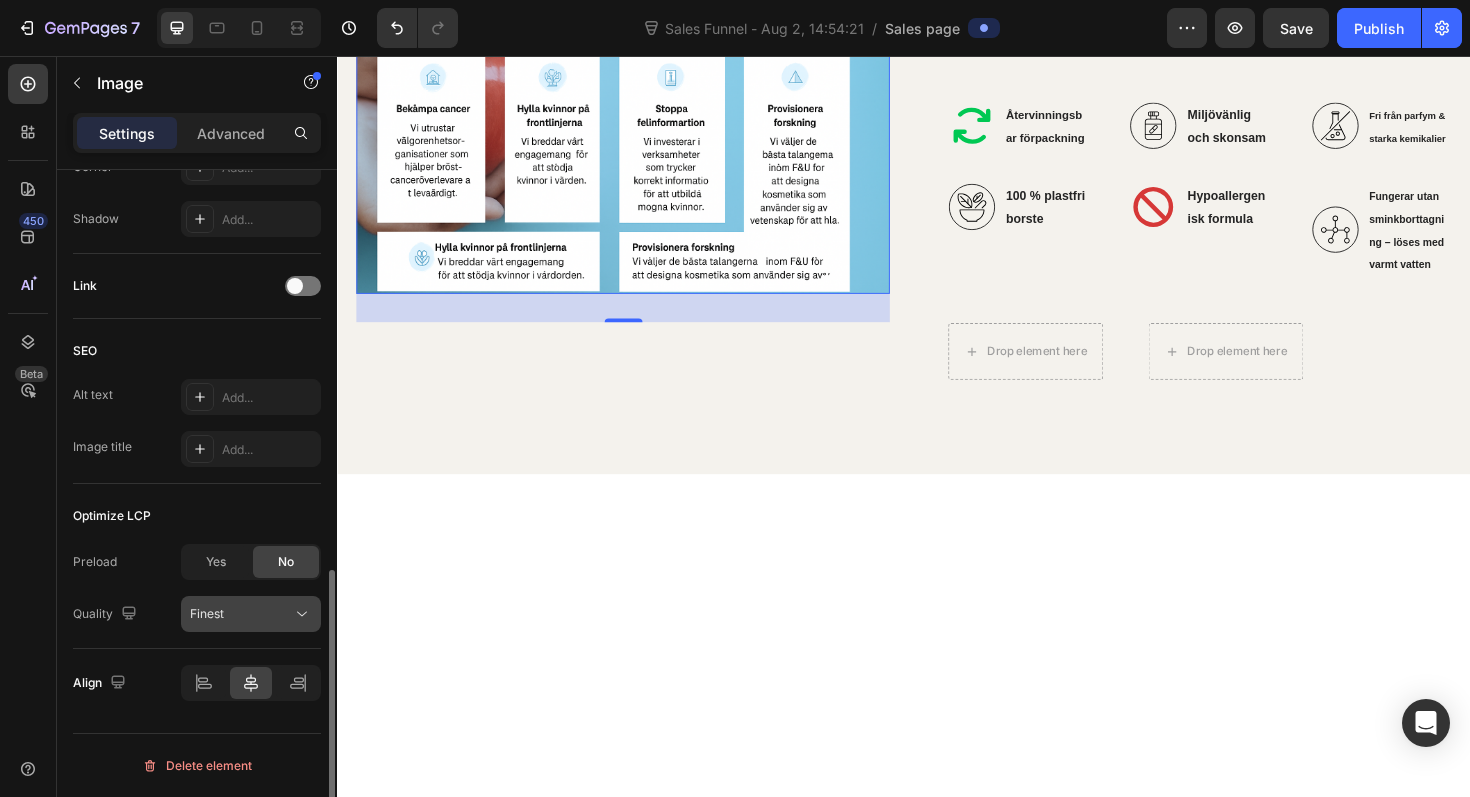 click on "Finest" at bounding box center [241, 614] 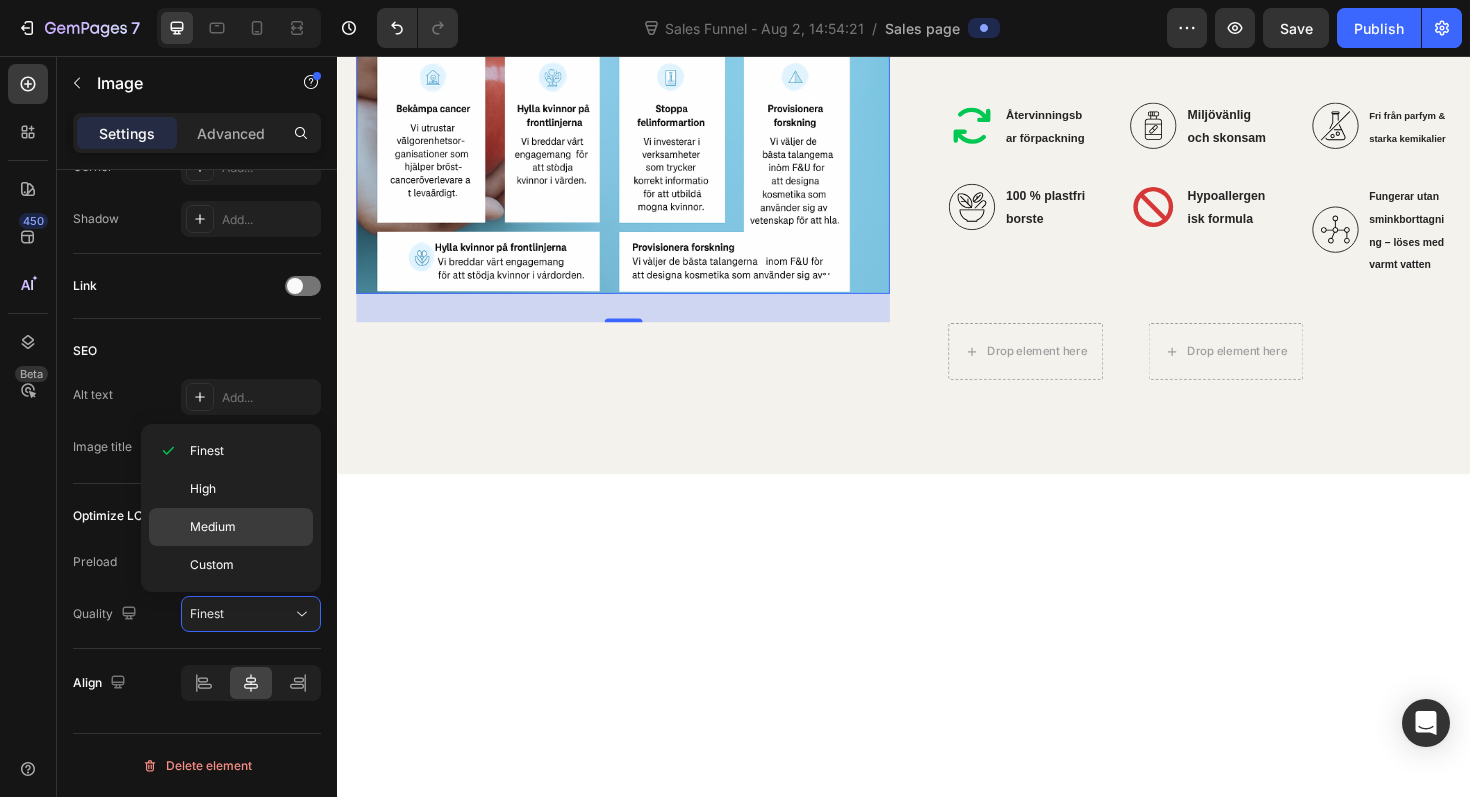 click on "Medium" 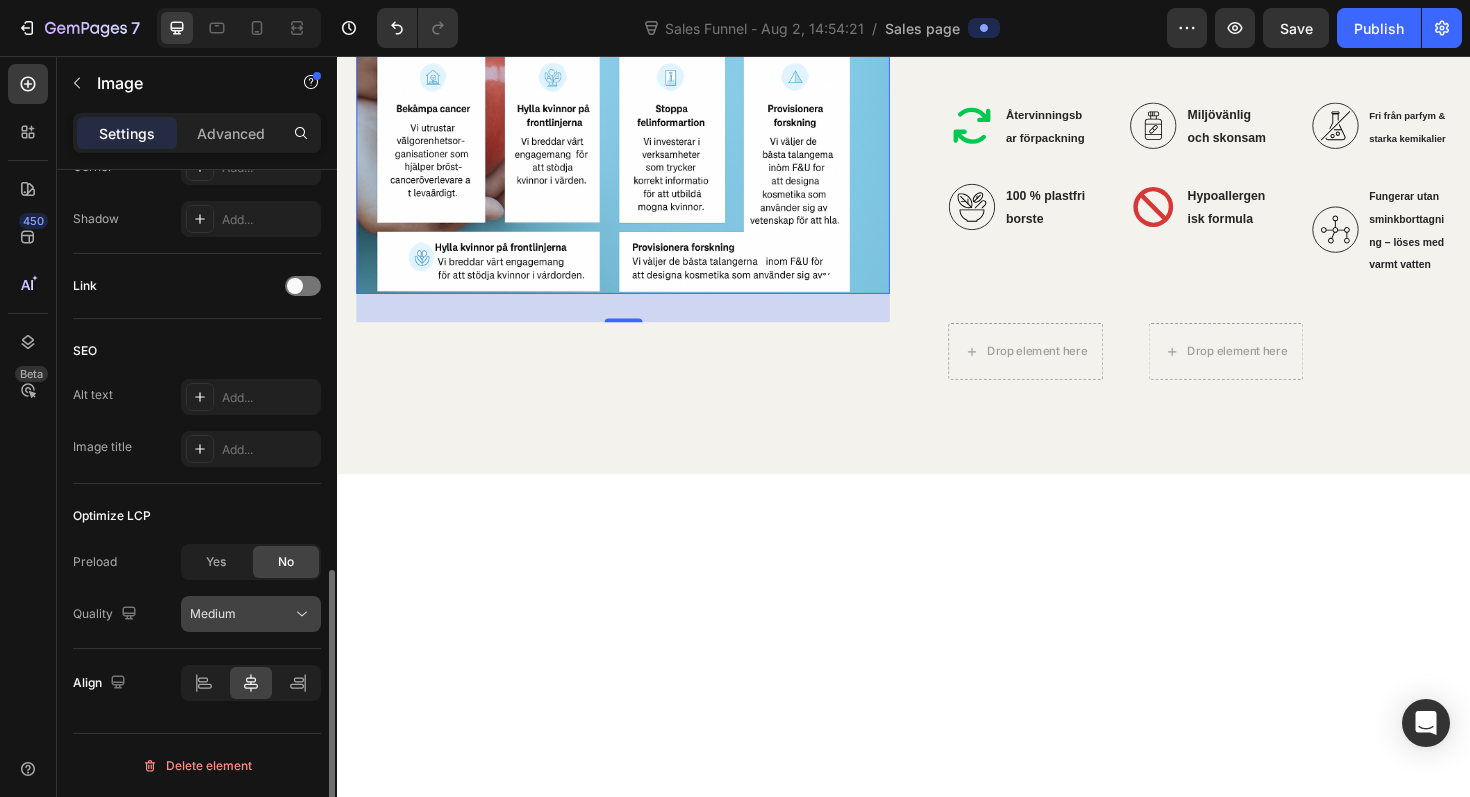 click on "Medium" 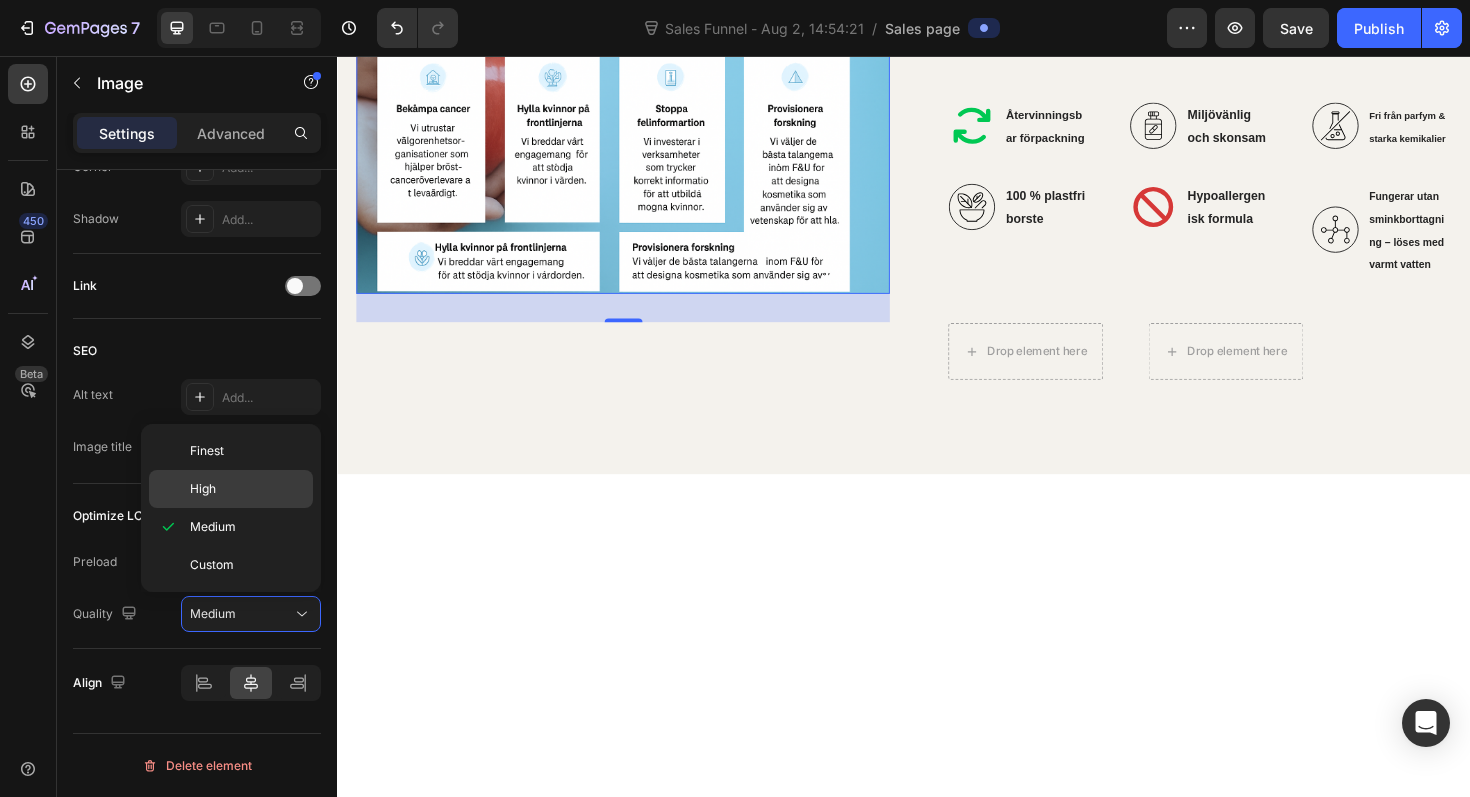 click on "High" at bounding box center (247, 489) 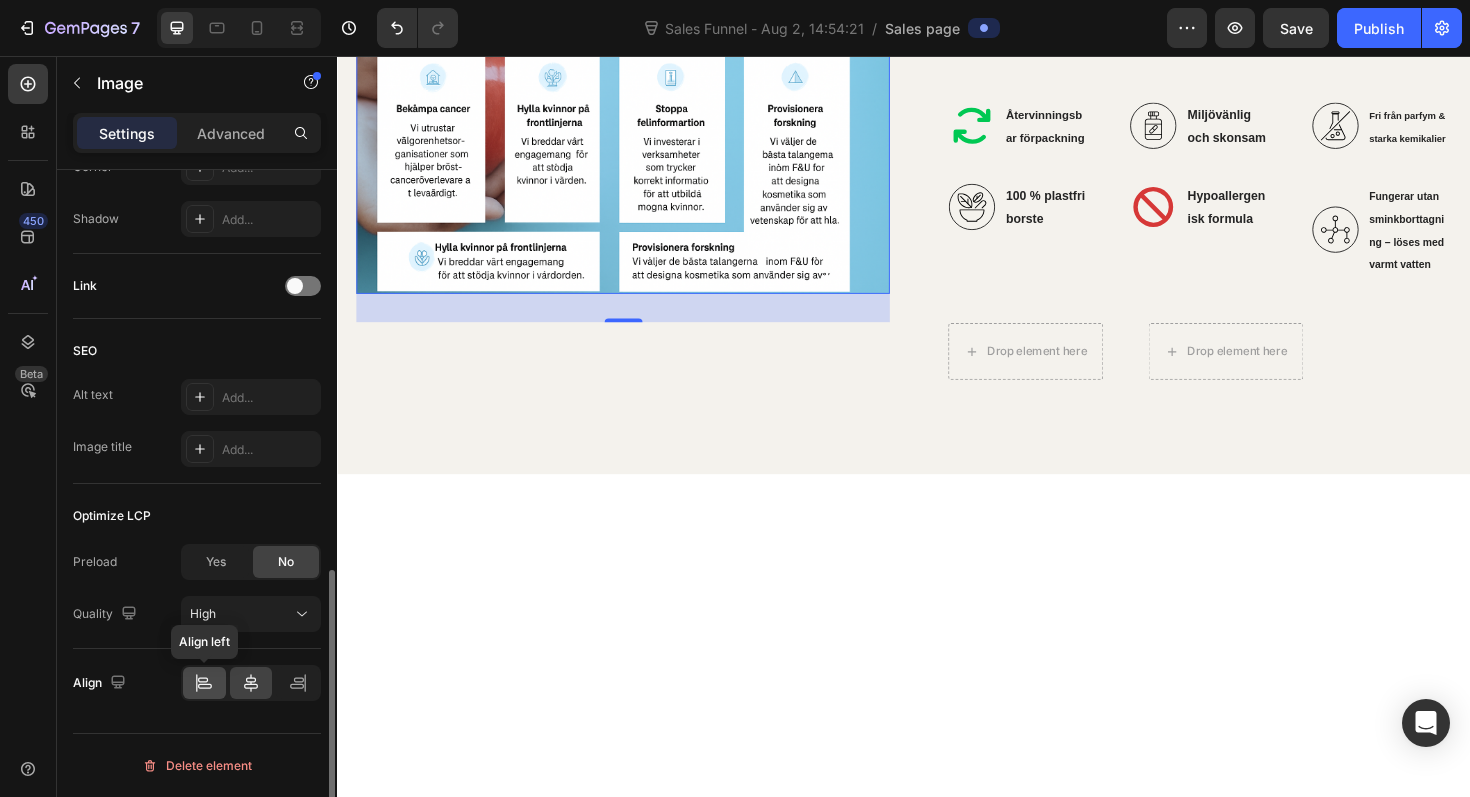 click 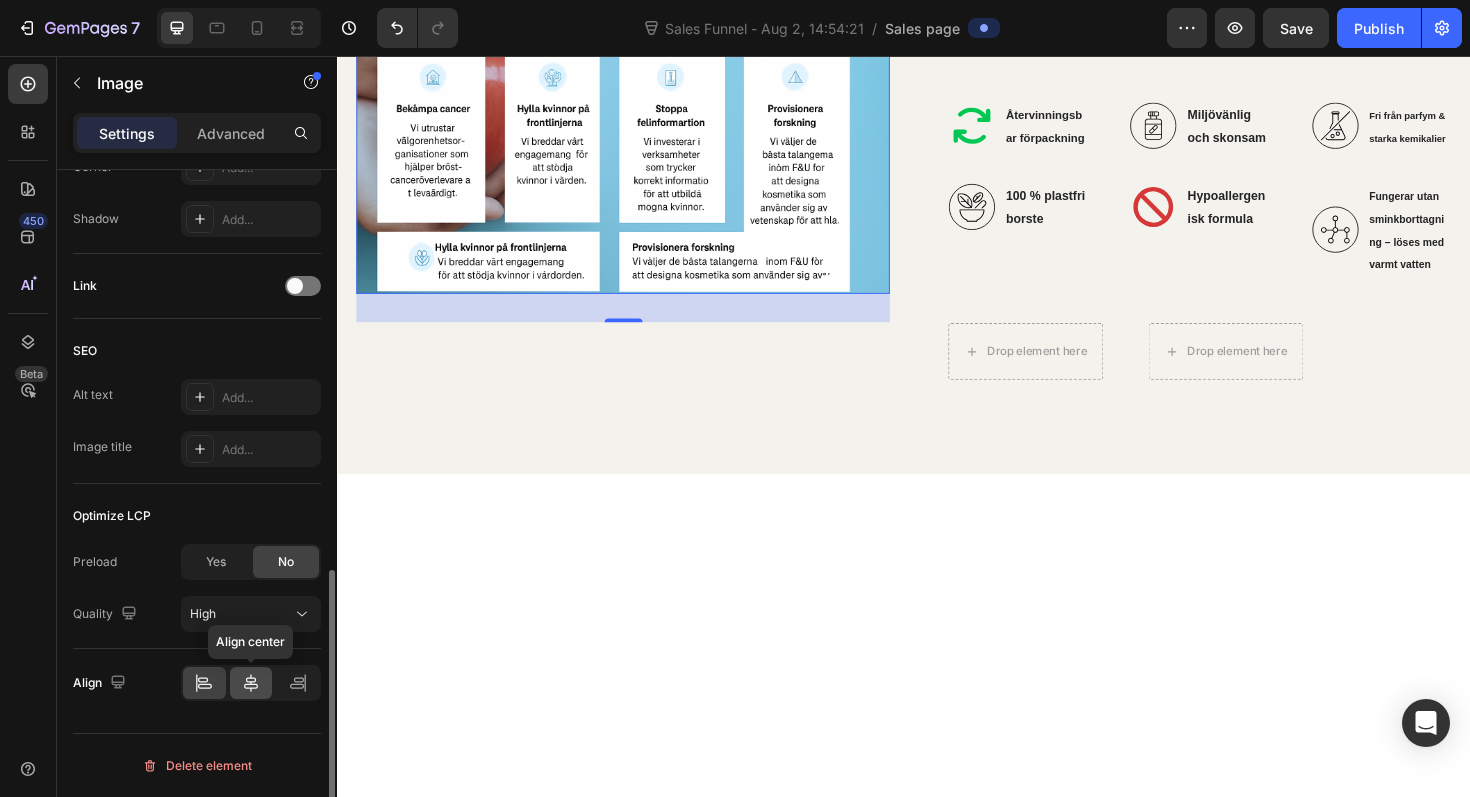 click 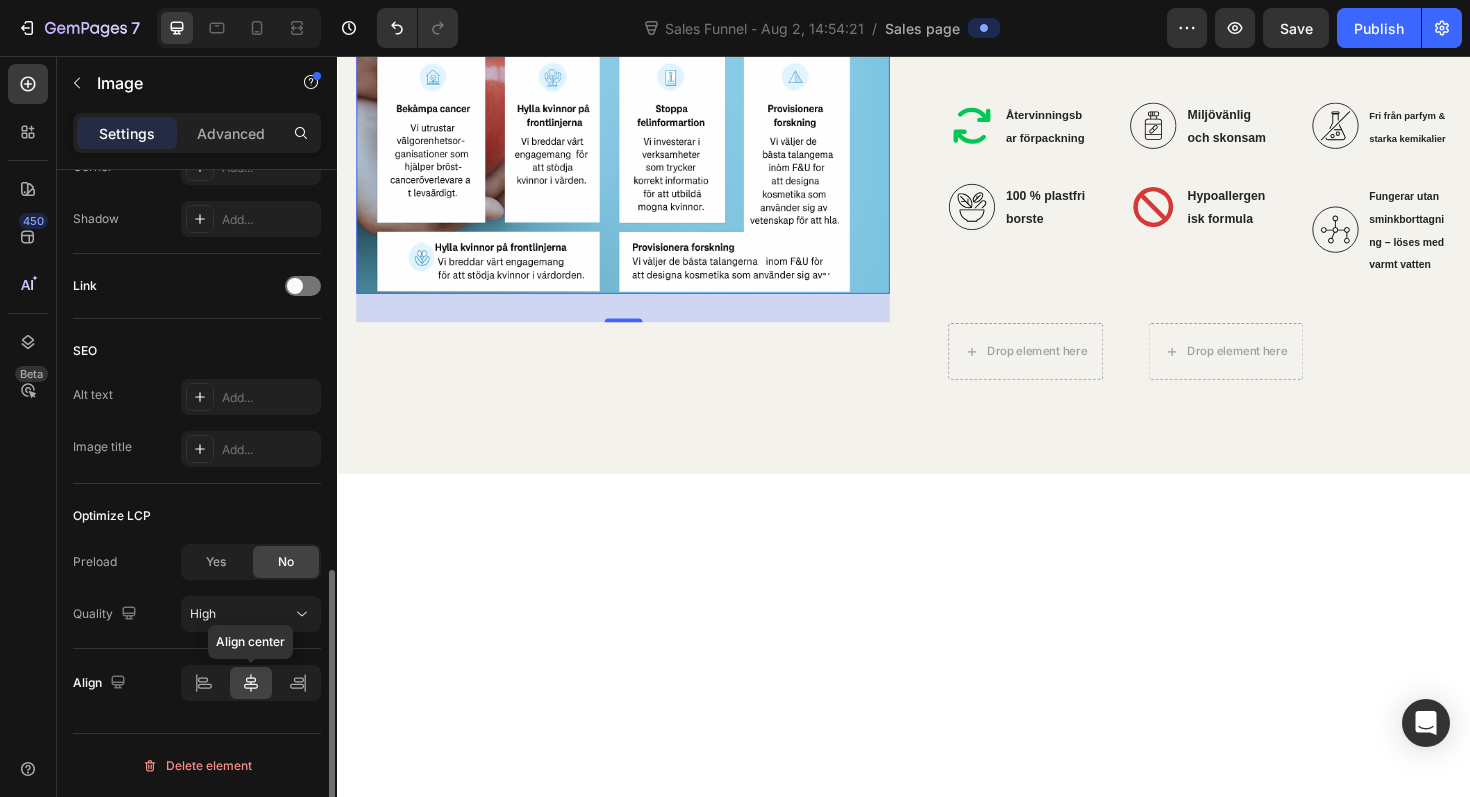click 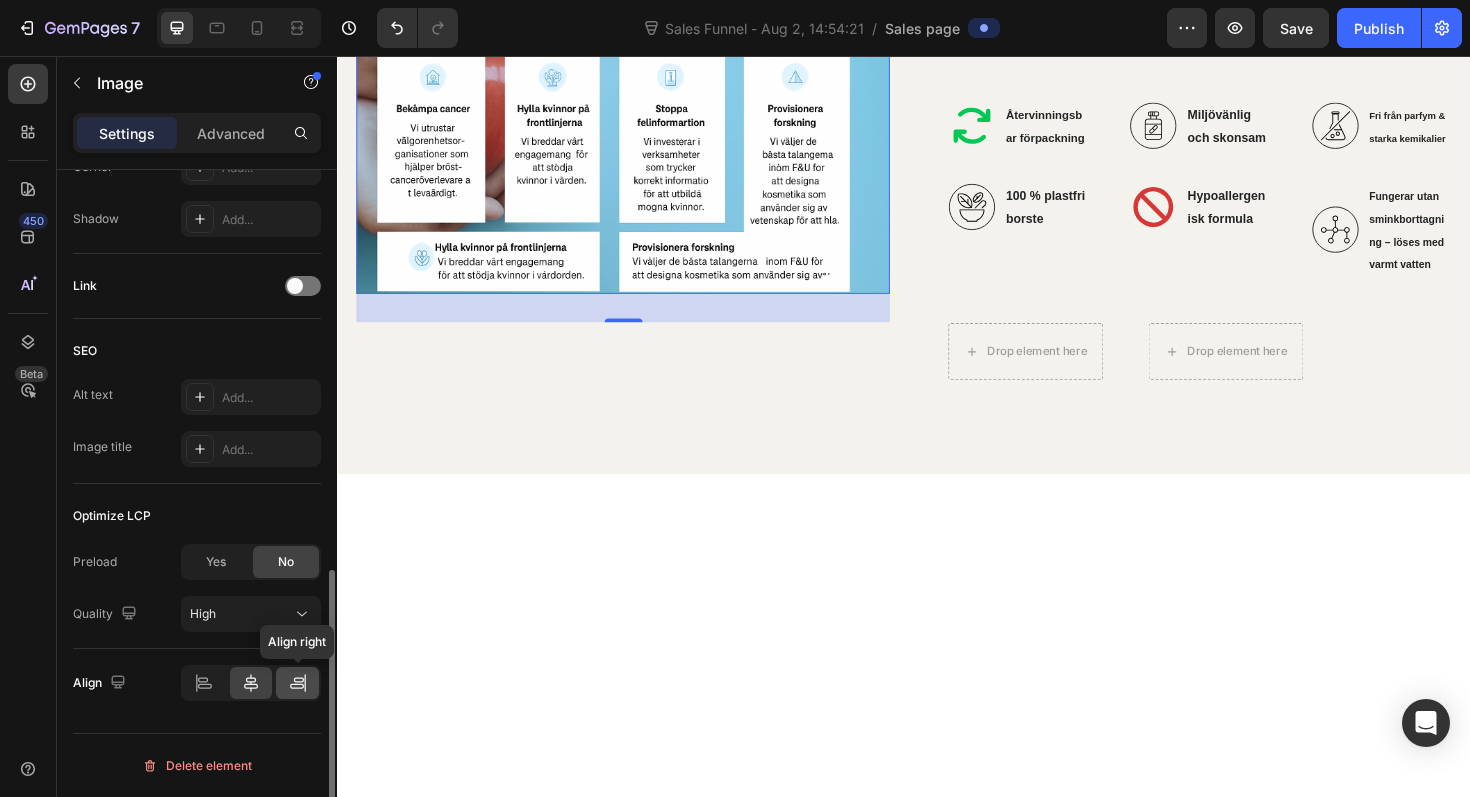 click 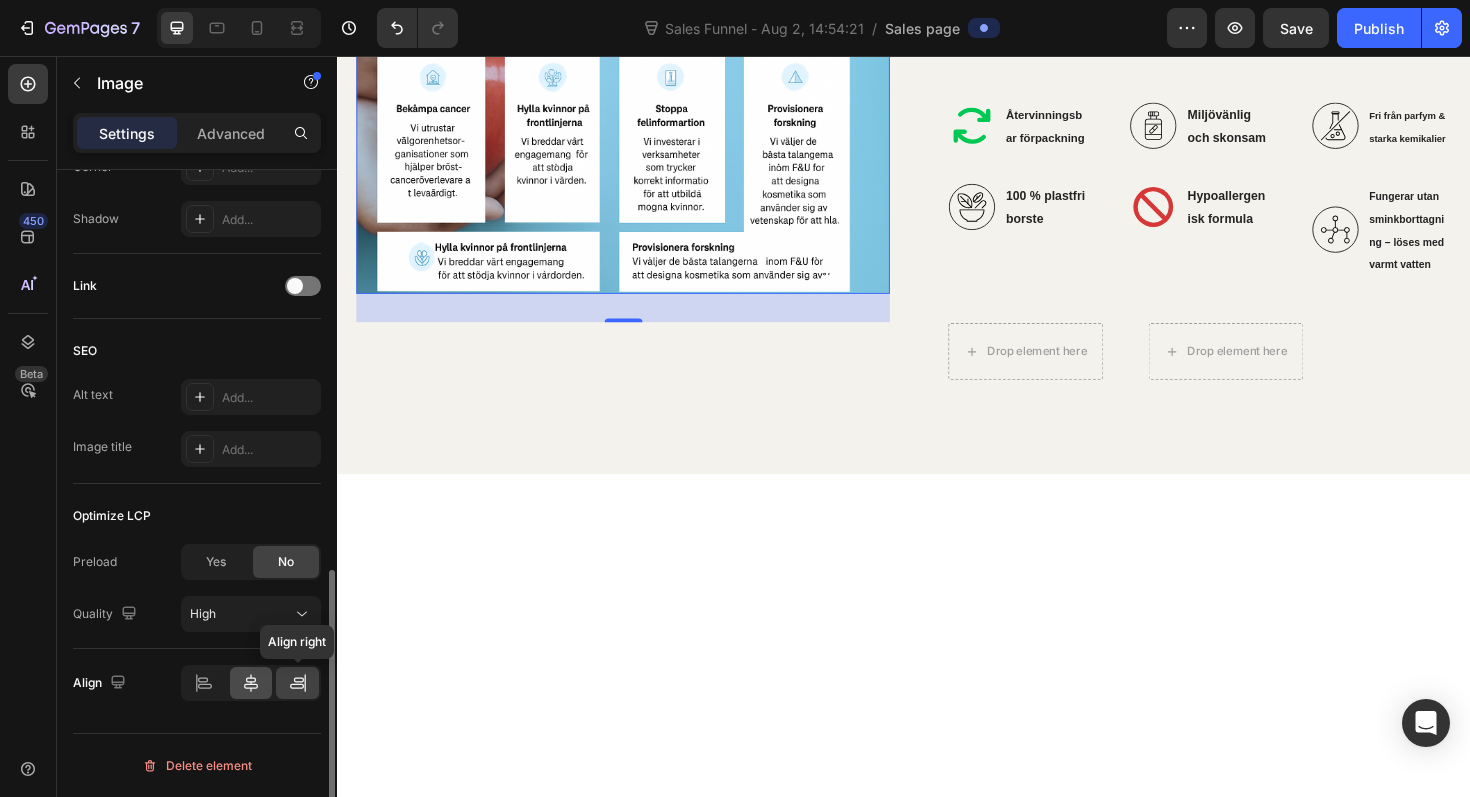 click 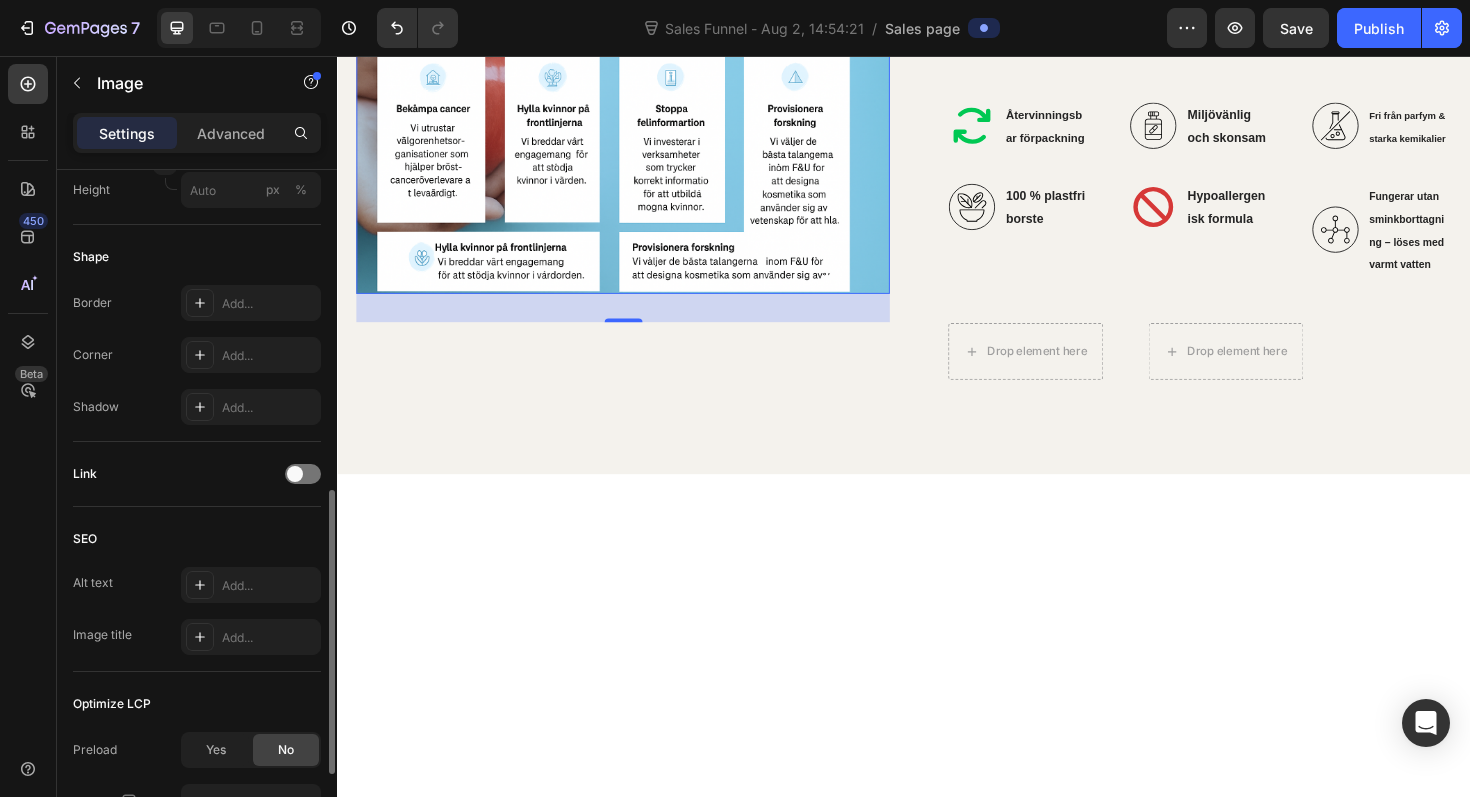 scroll, scrollTop: 666, scrollLeft: 0, axis: vertical 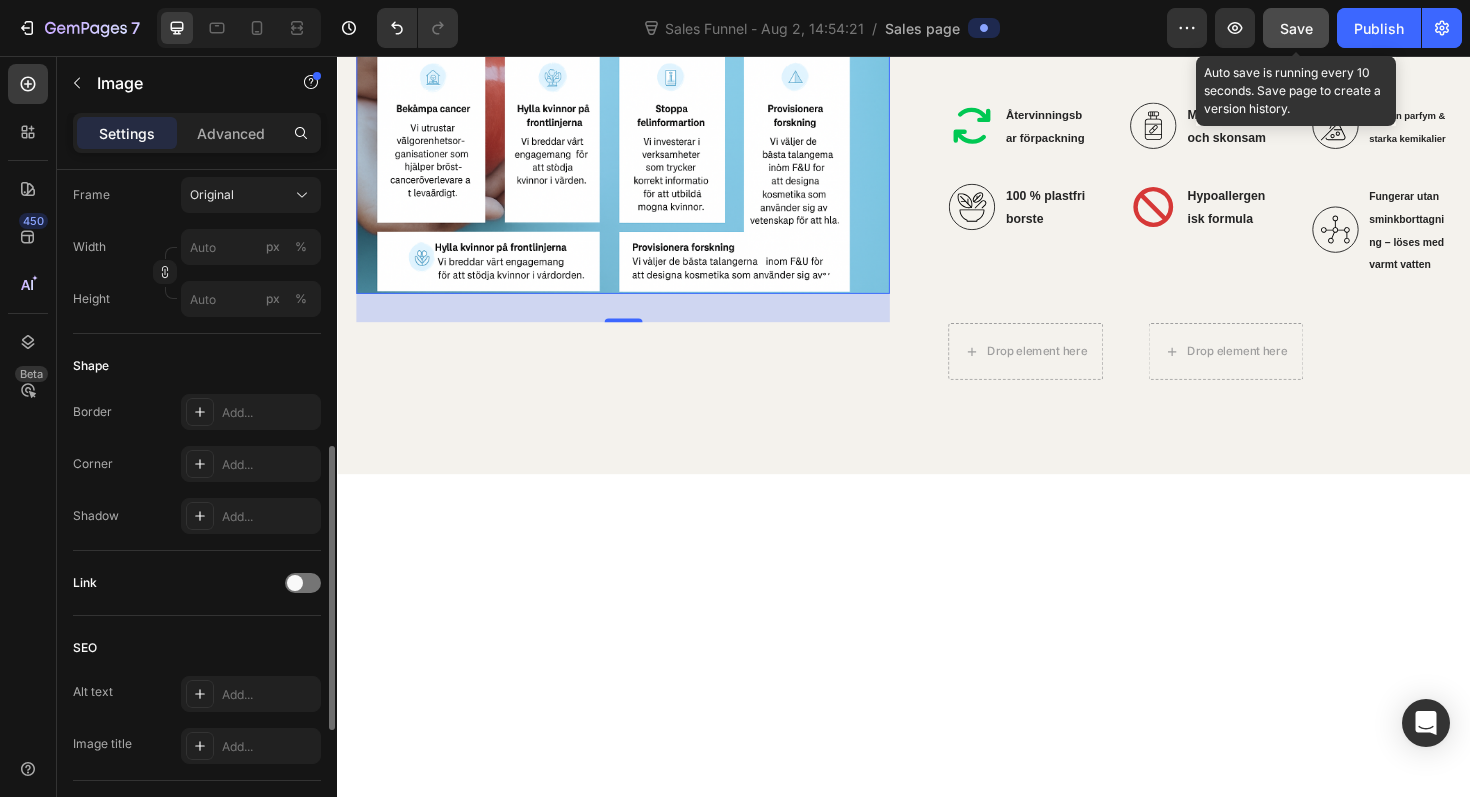 click on "Save" at bounding box center (1296, 28) 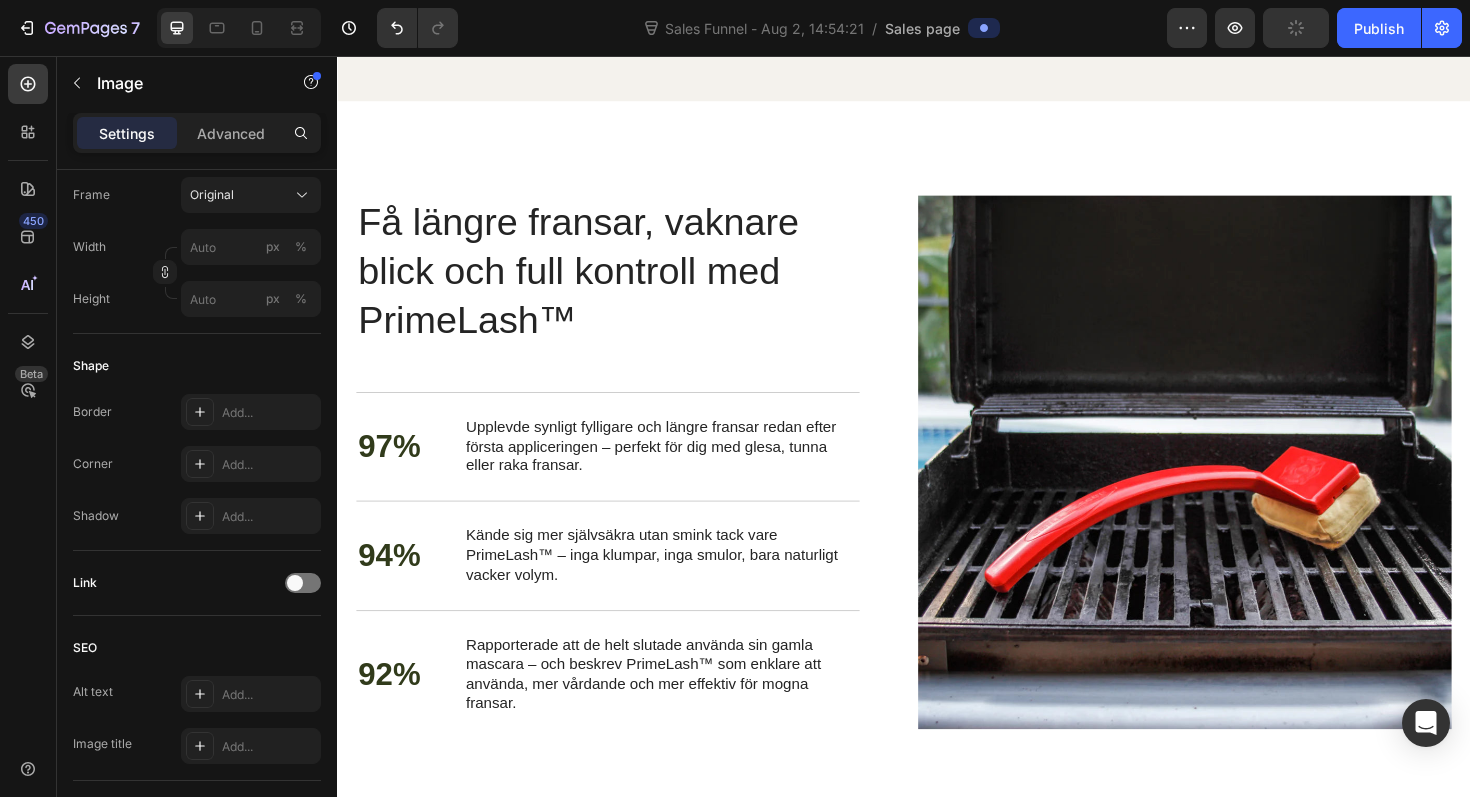 scroll, scrollTop: 3744, scrollLeft: 0, axis: vertical 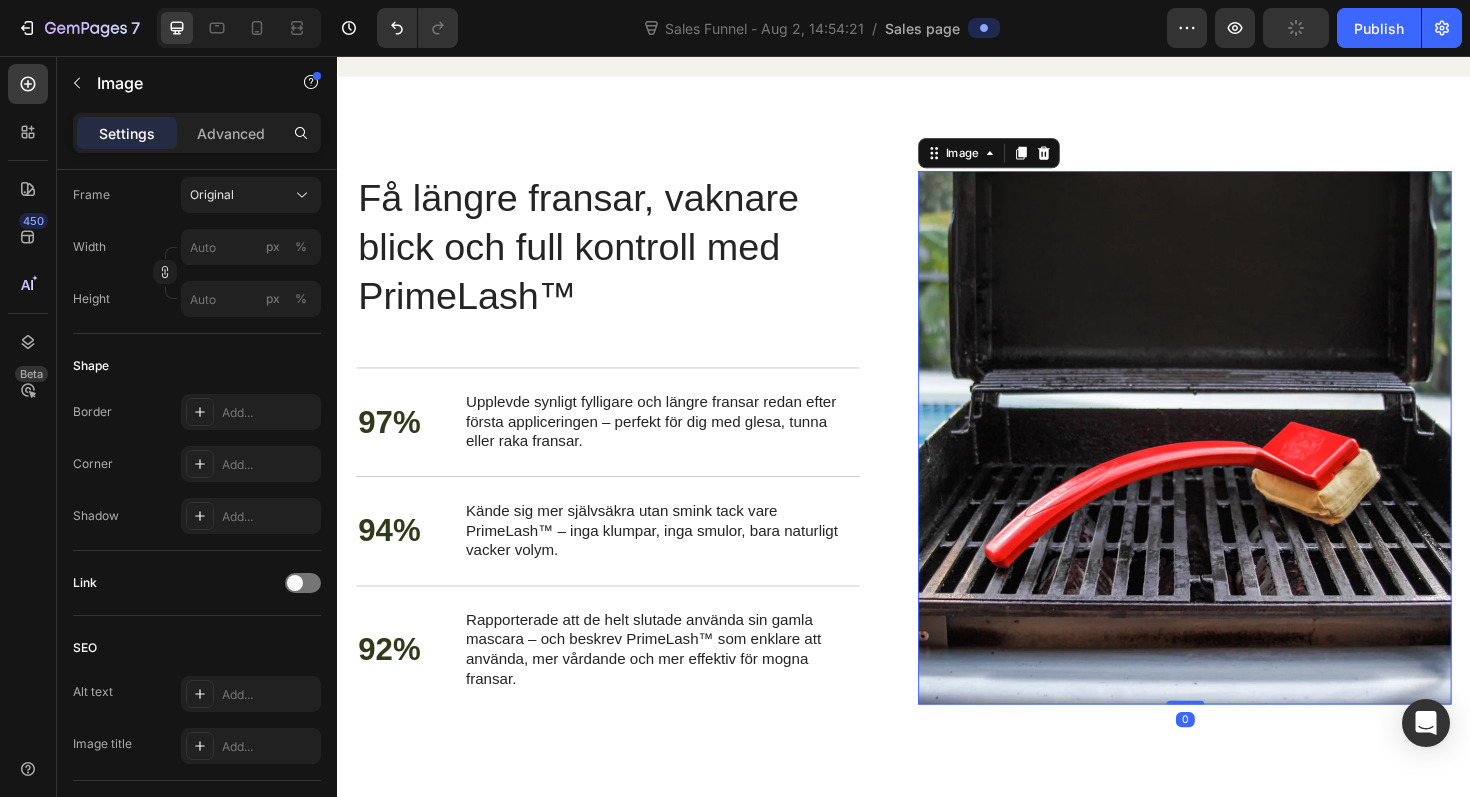 click at bounding box center (1234, 460) 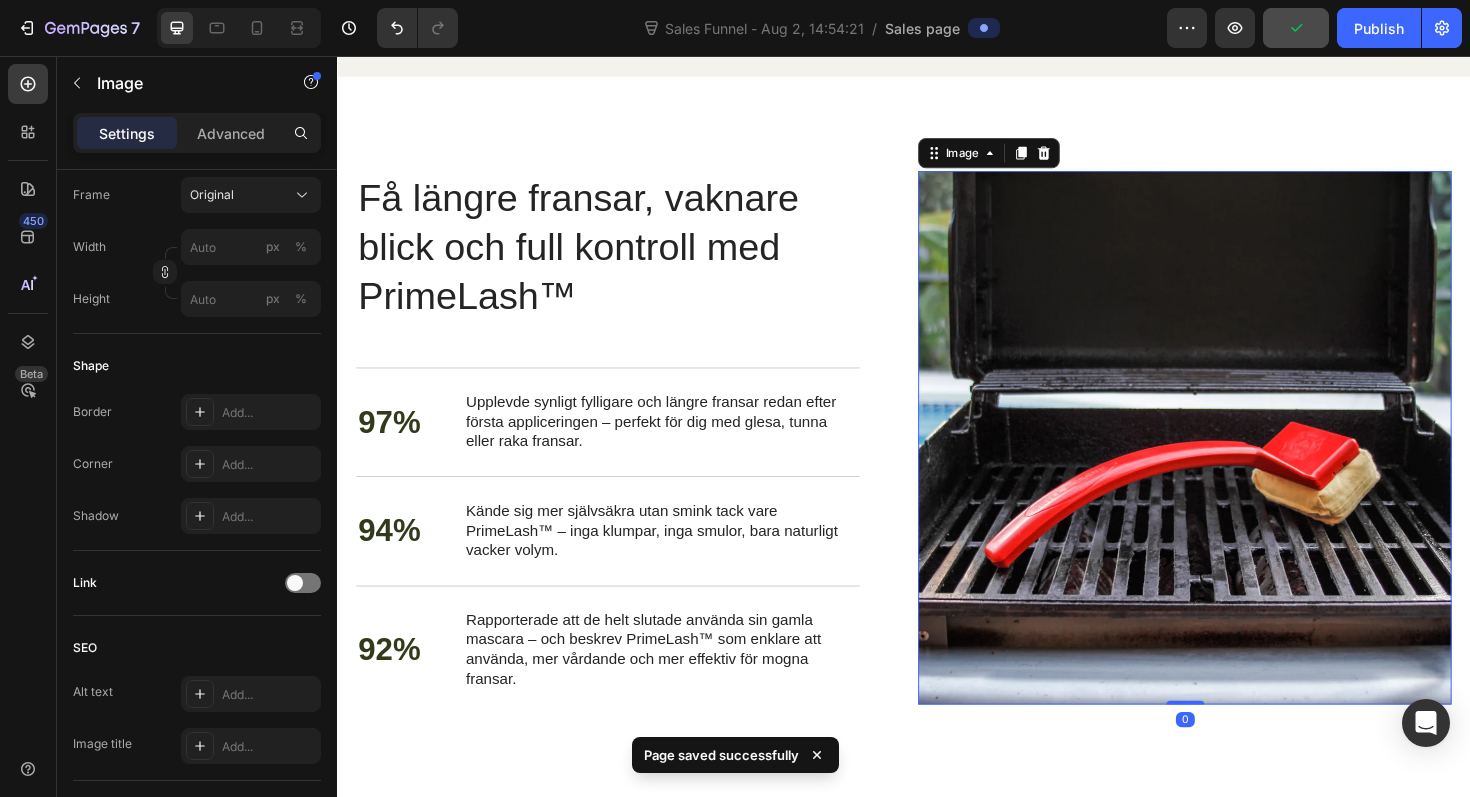 click at bounding box center [1234, 460] 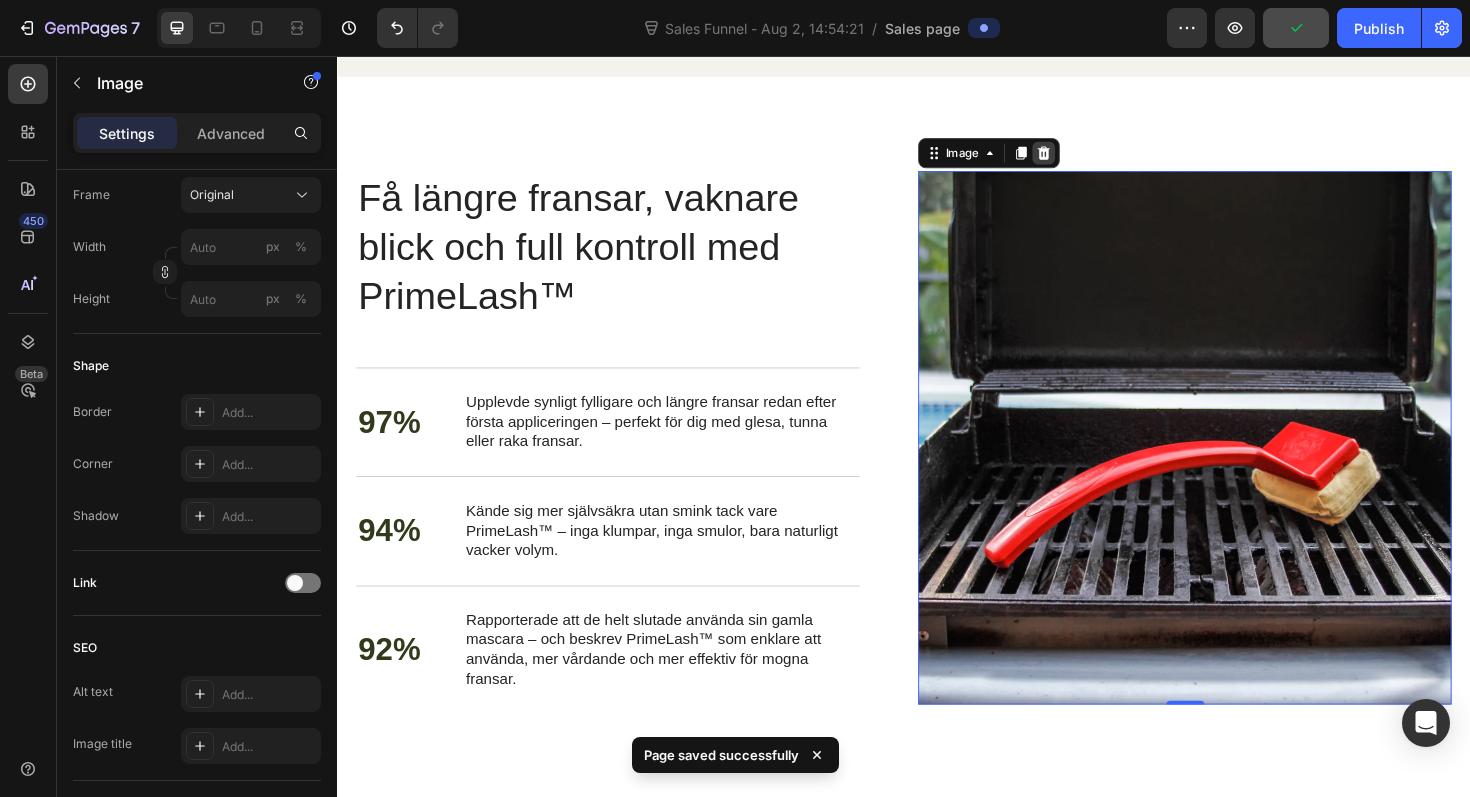 click 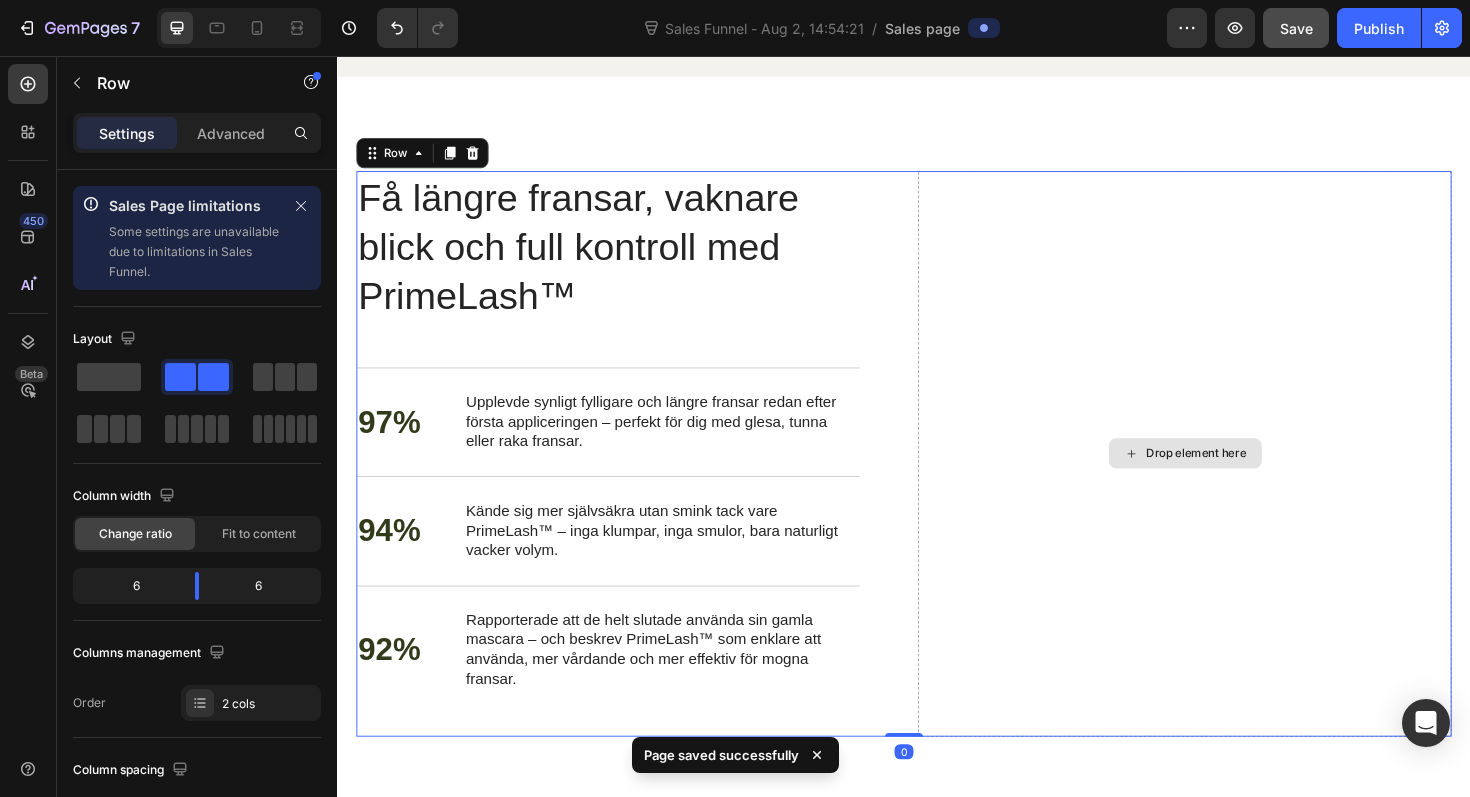 click on "Drop element here" at bounding box center [1234, 477] 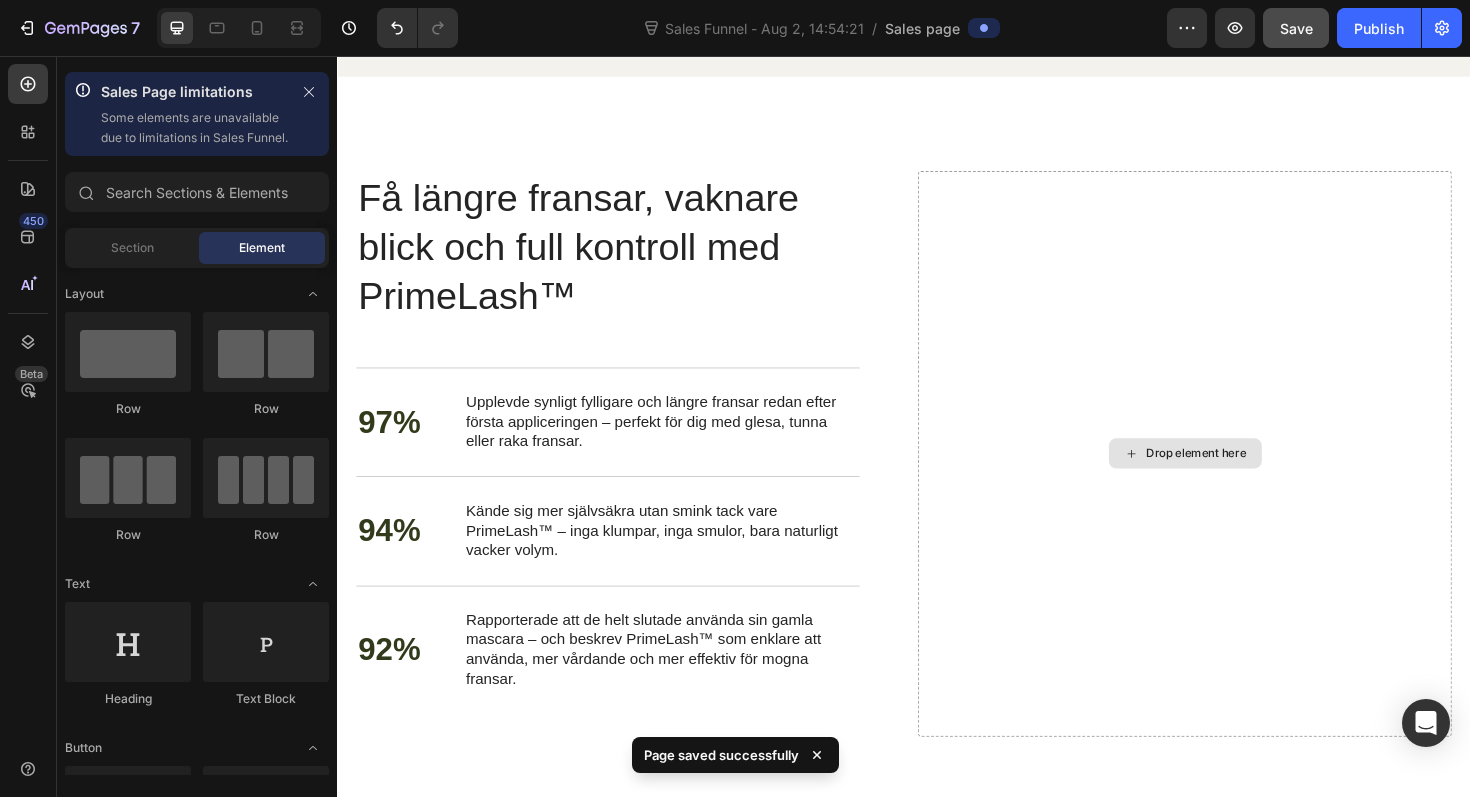 click on "Drop element here" at bounding box center (1235, 477) 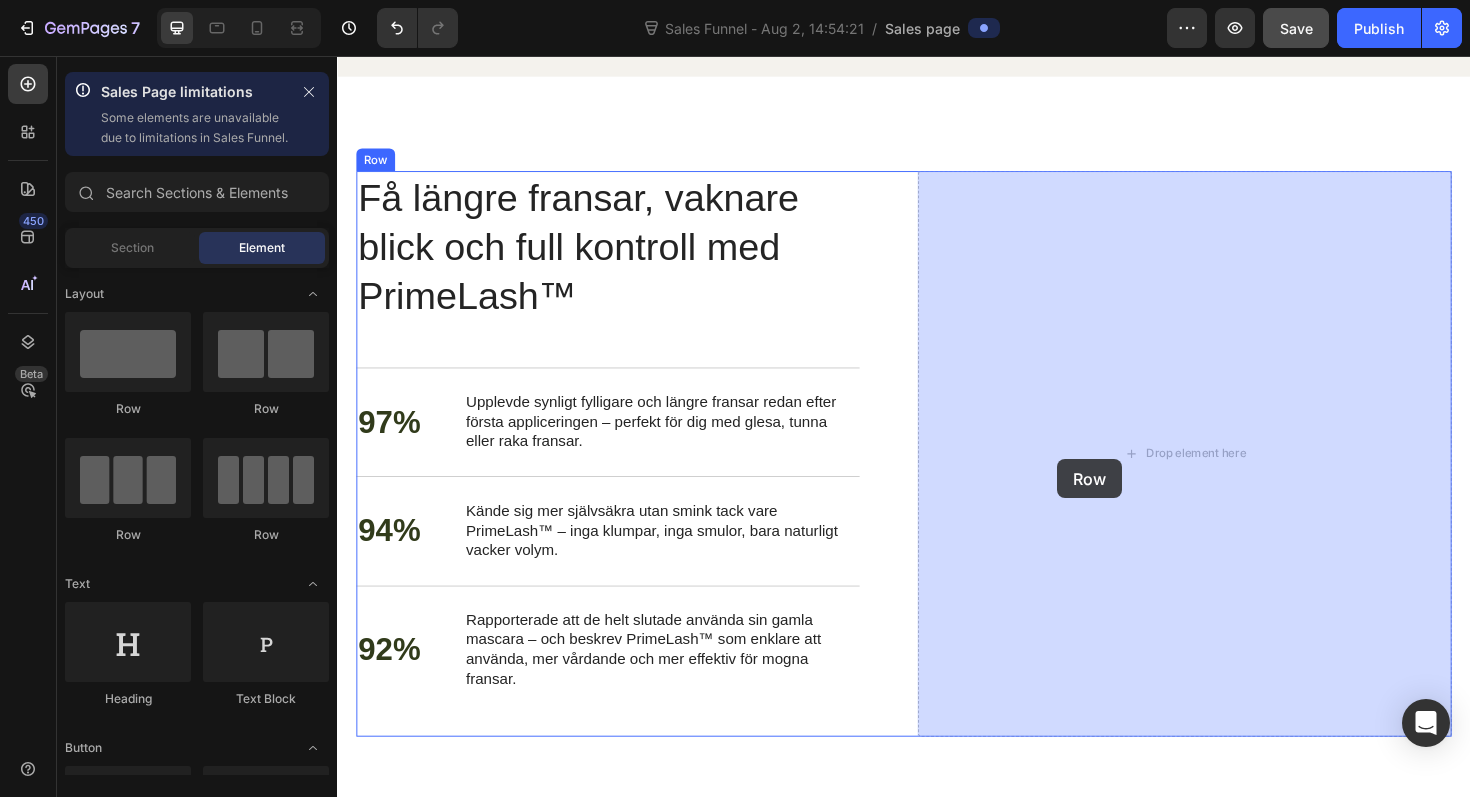 drag, startPoint x: 440, startPoint y: 420, endPoint x: 1116, endPoint y: 471, distance: 677.9211 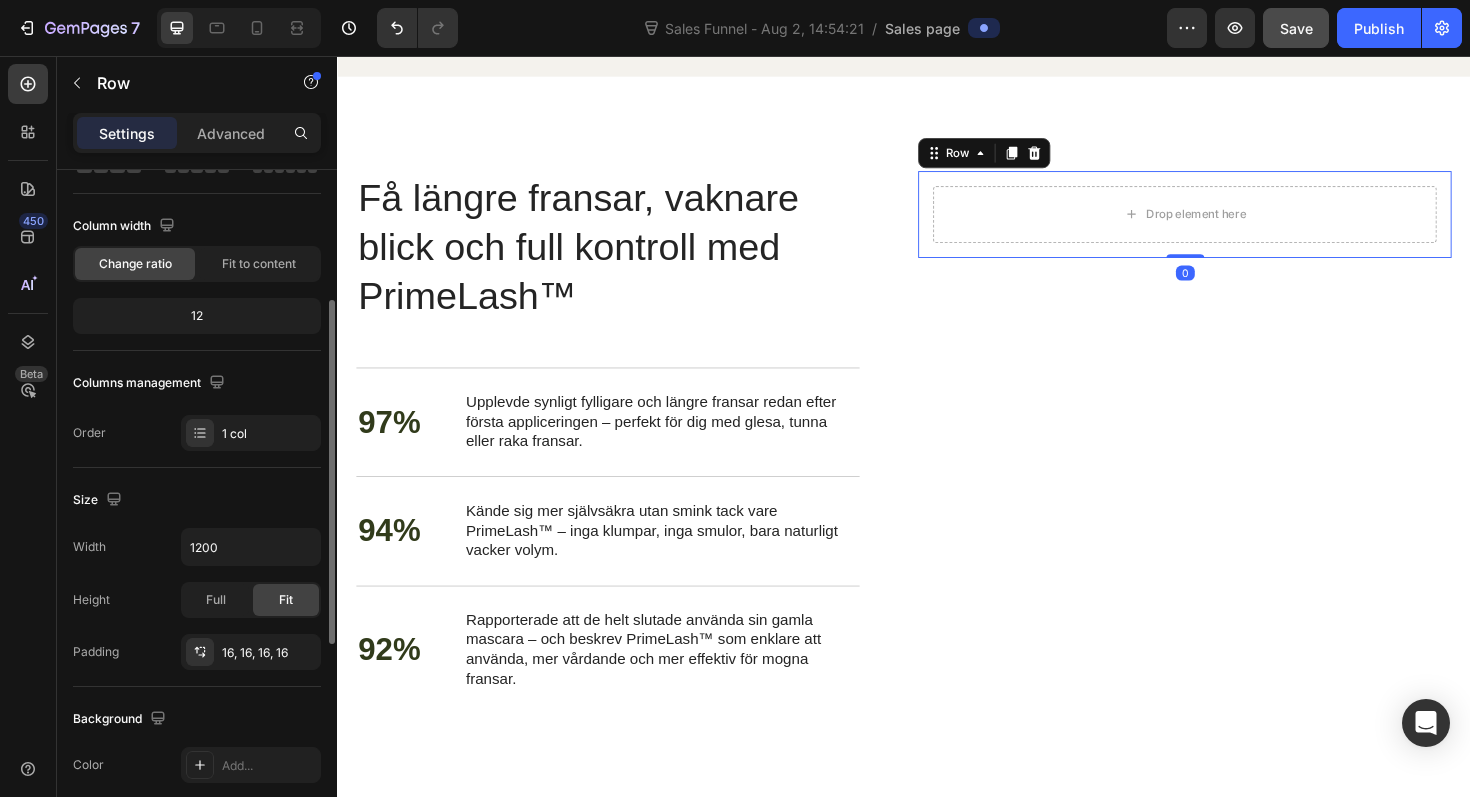 scroll, scrollTop: 273, scrollLeft: 0, axis: vertical 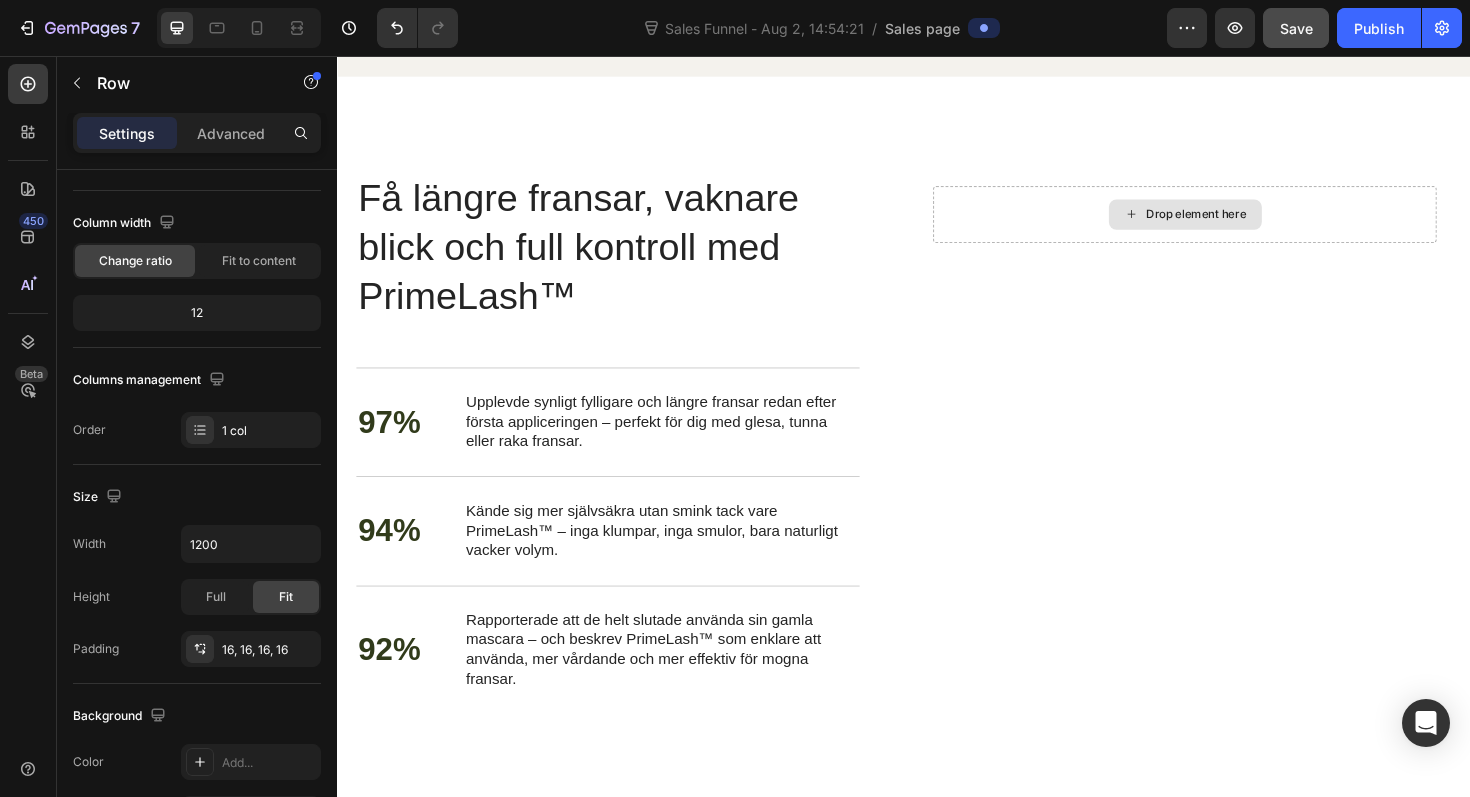 click on "Drop element here" at bounding box center (1247, 224) 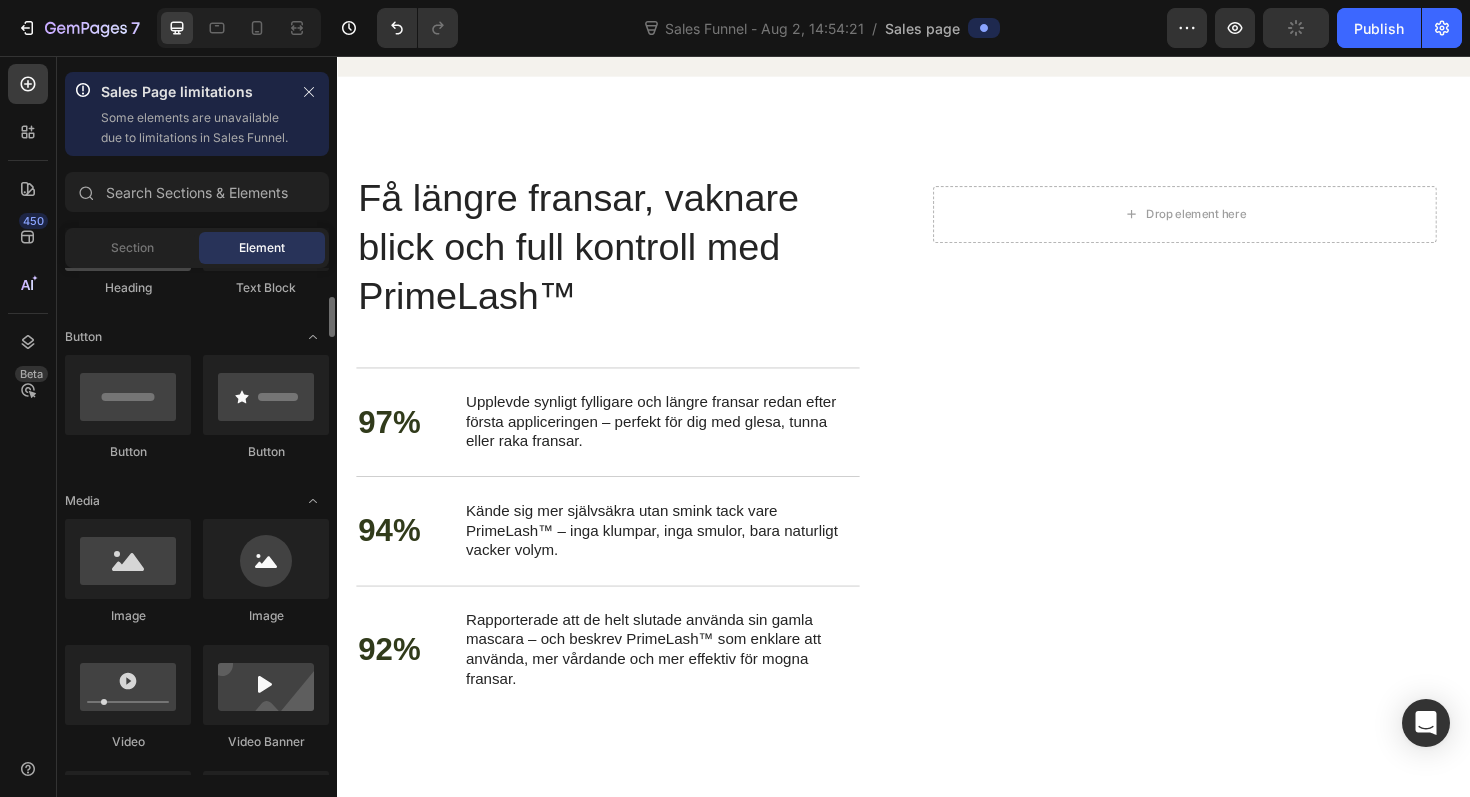 scroll, scrollTop: 407, scrollLeft: 0, axis: vertical 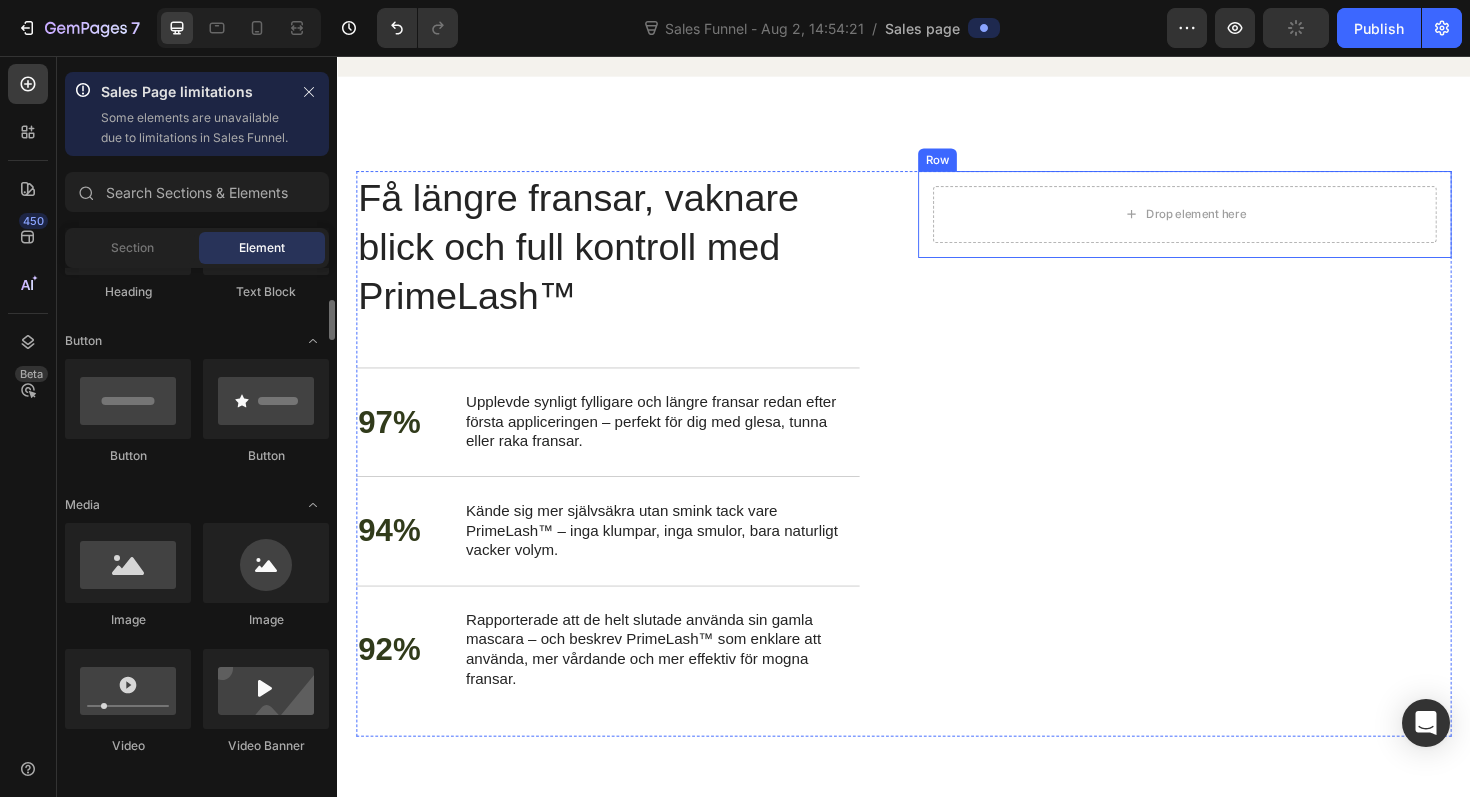 click on "Drop element here Row" at bounding box center [1234, 224] 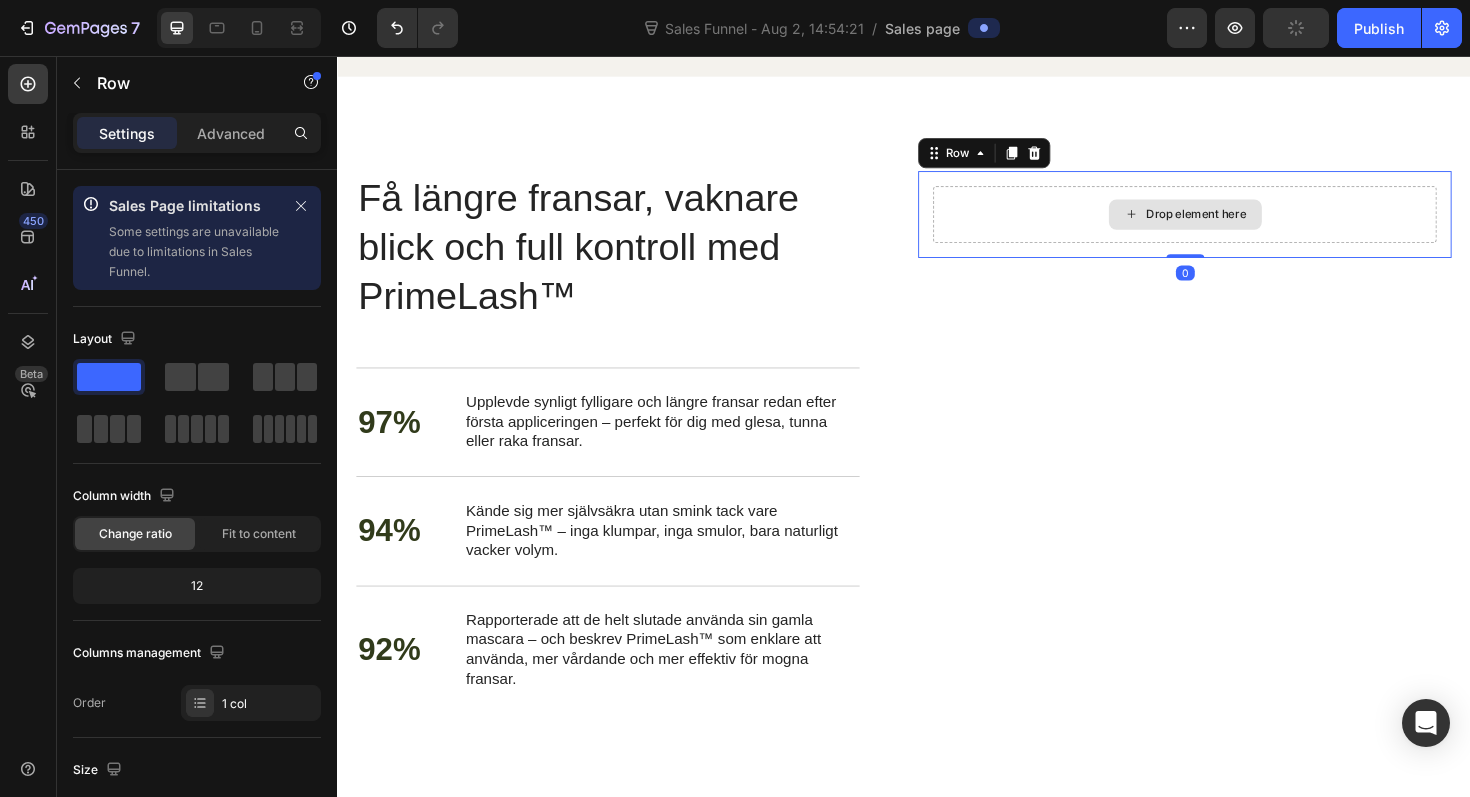 click on "Drop element here" at bounding box center (1234, 224) 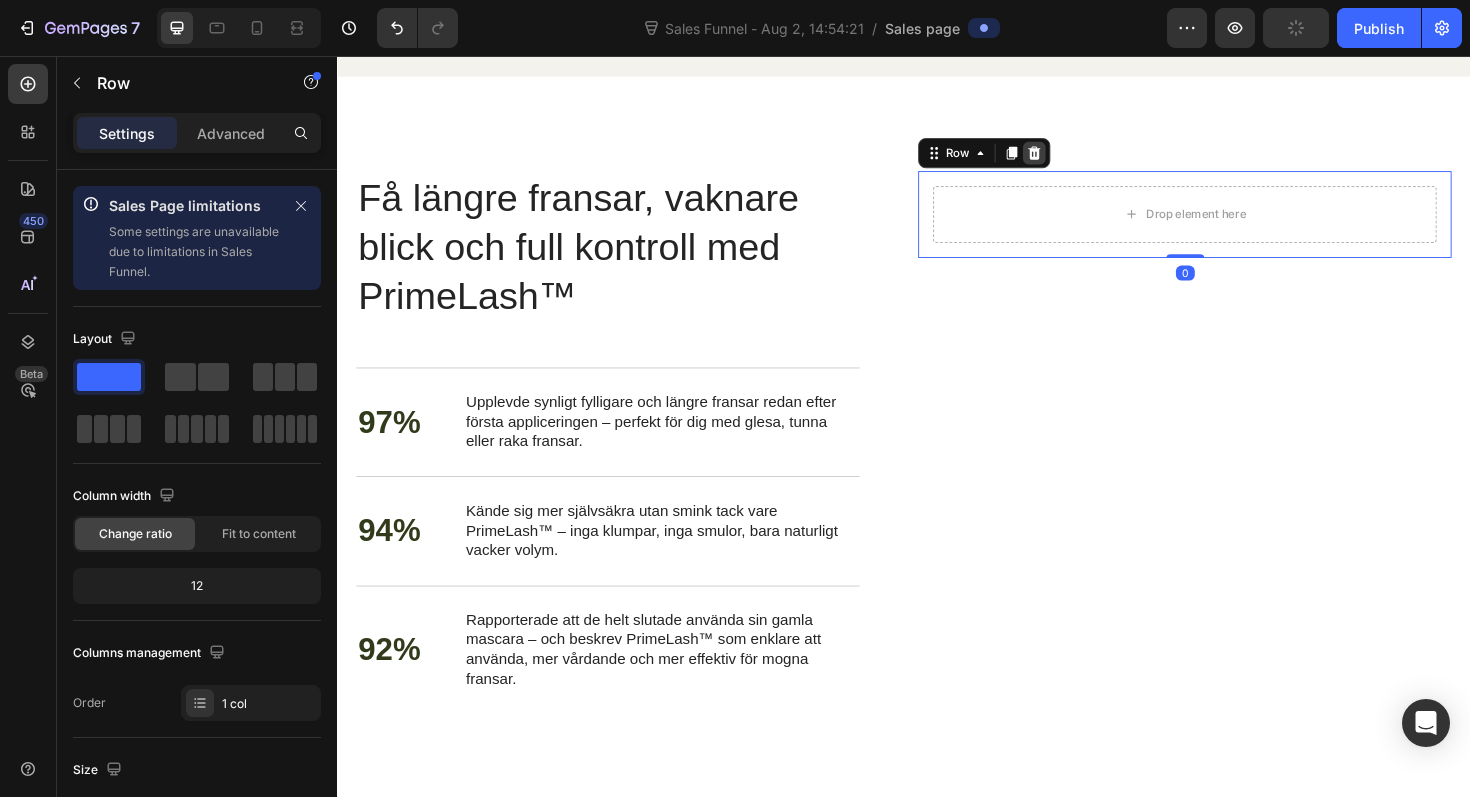 click at bounding box center [1075, 159] 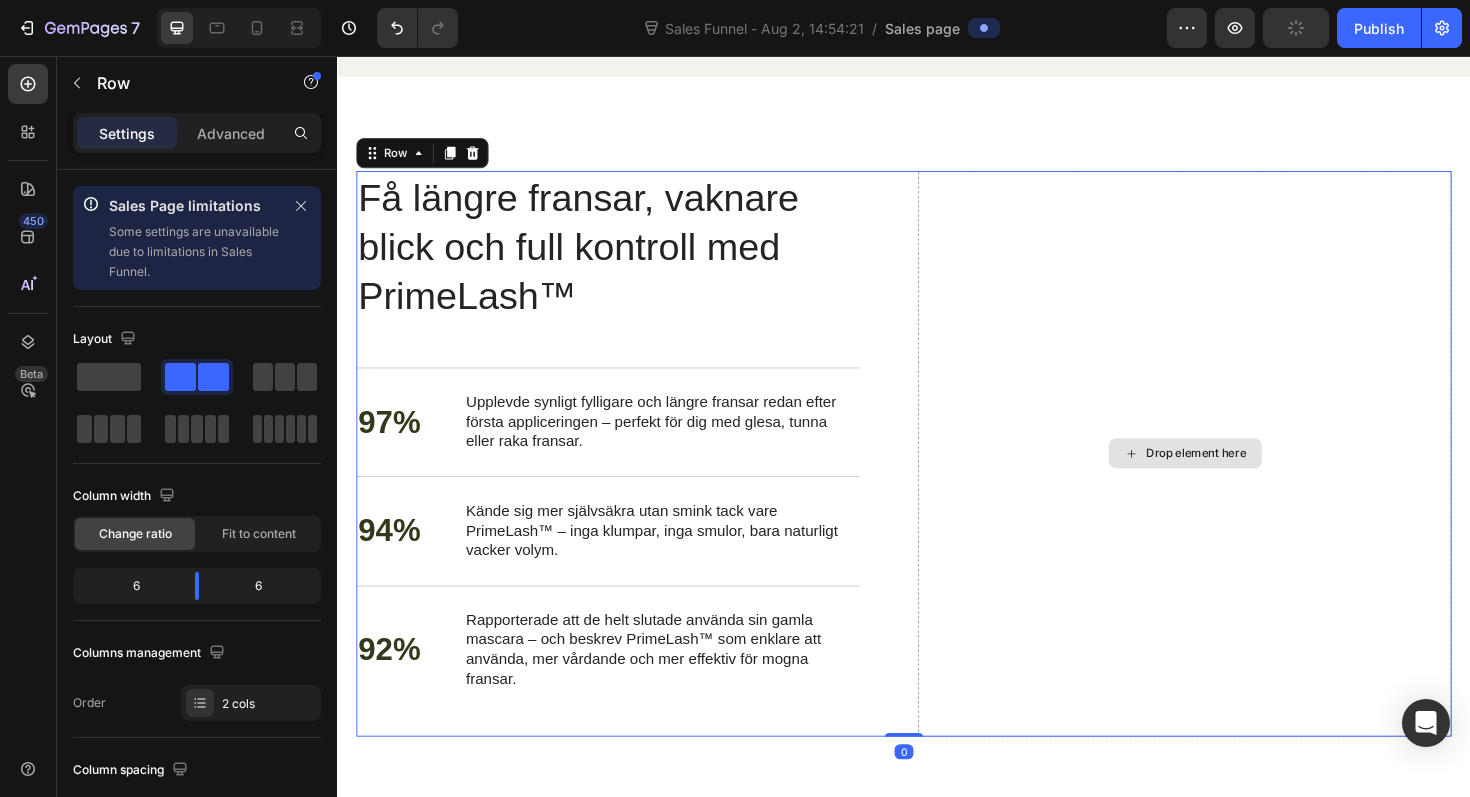 click on "Drop element here" at bounding box center (1234, 477) 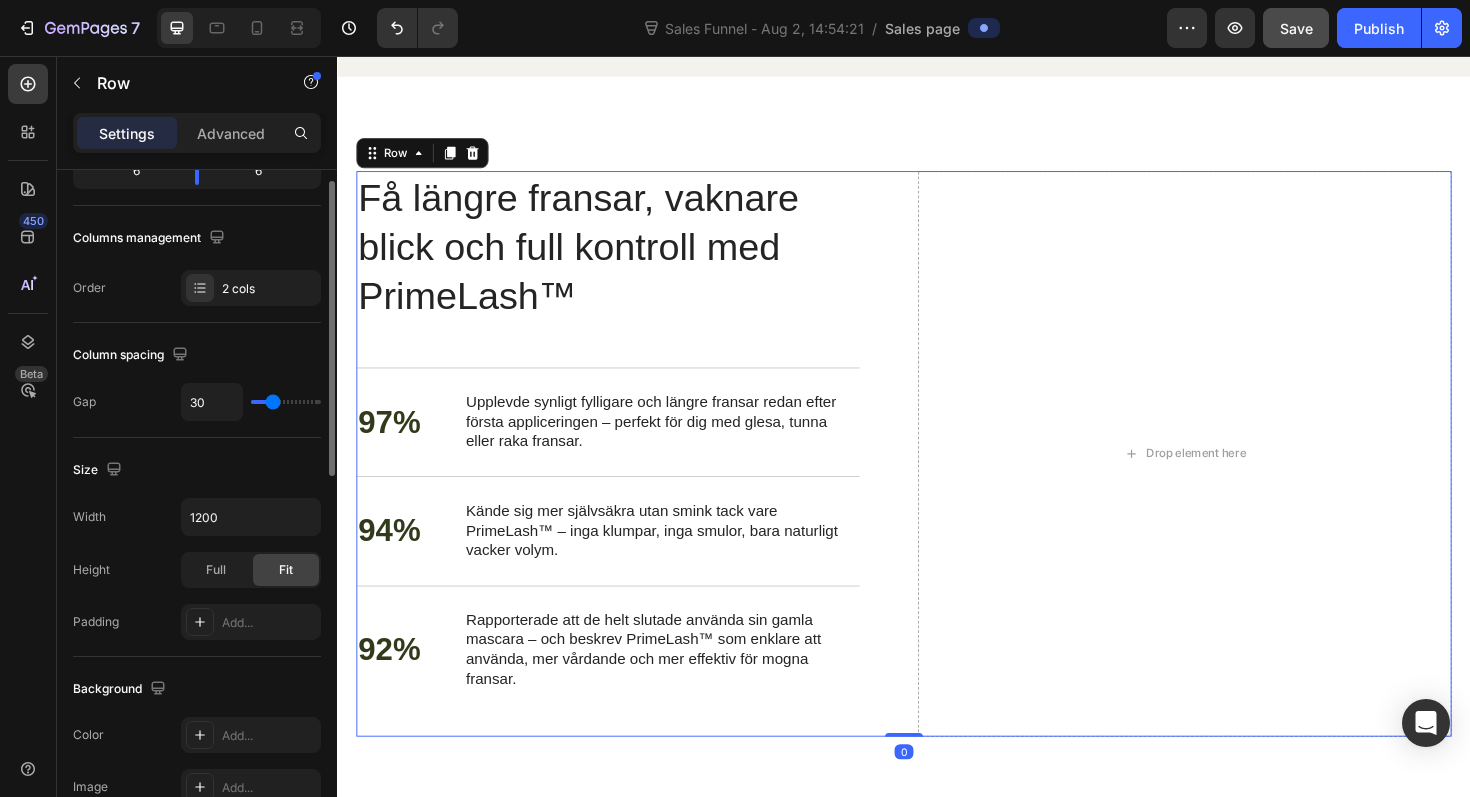 scroll, scrollTop: 0, scrollLeft: 0, axis: both 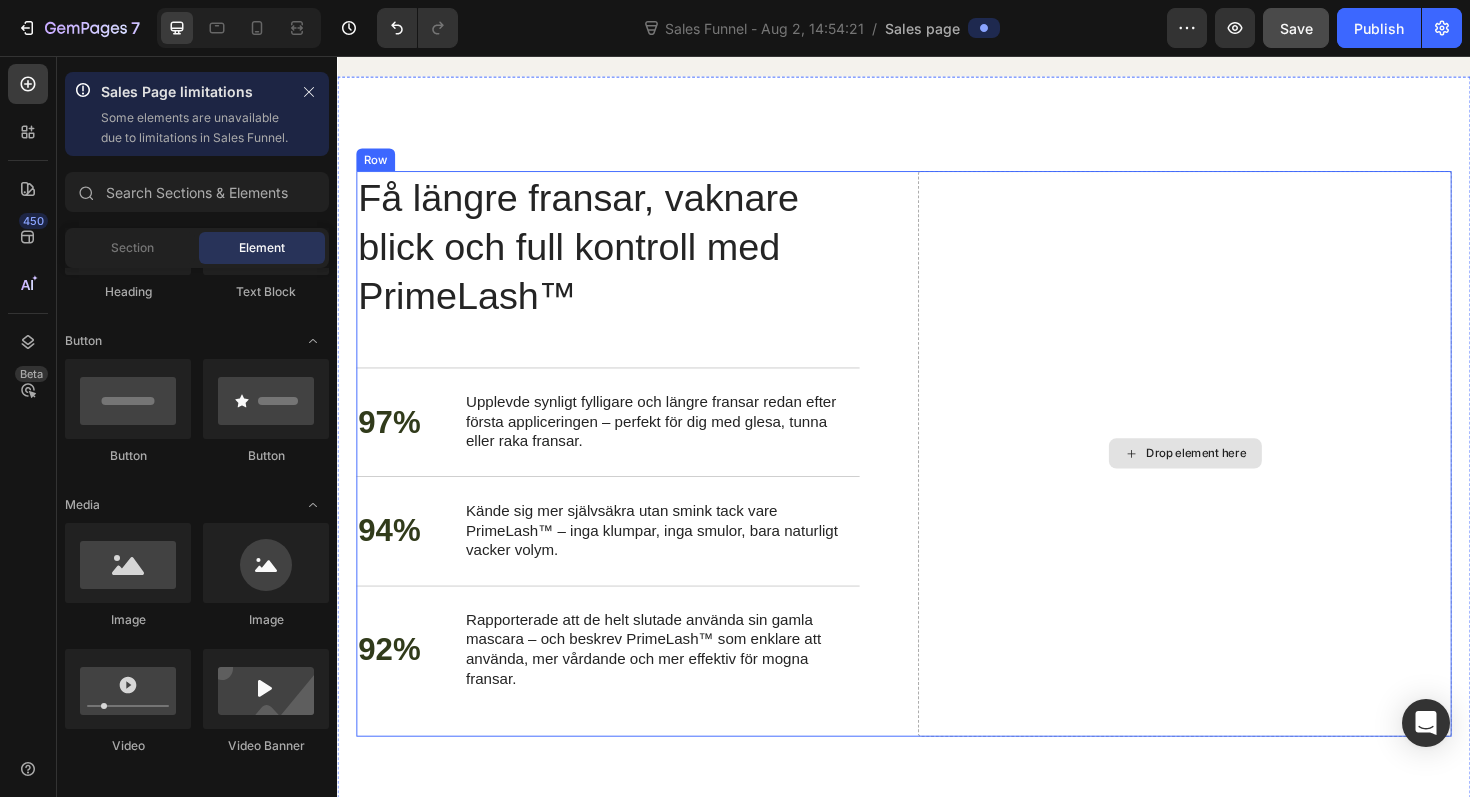 click on "Drop element here" at bounding box center [1235, 477] 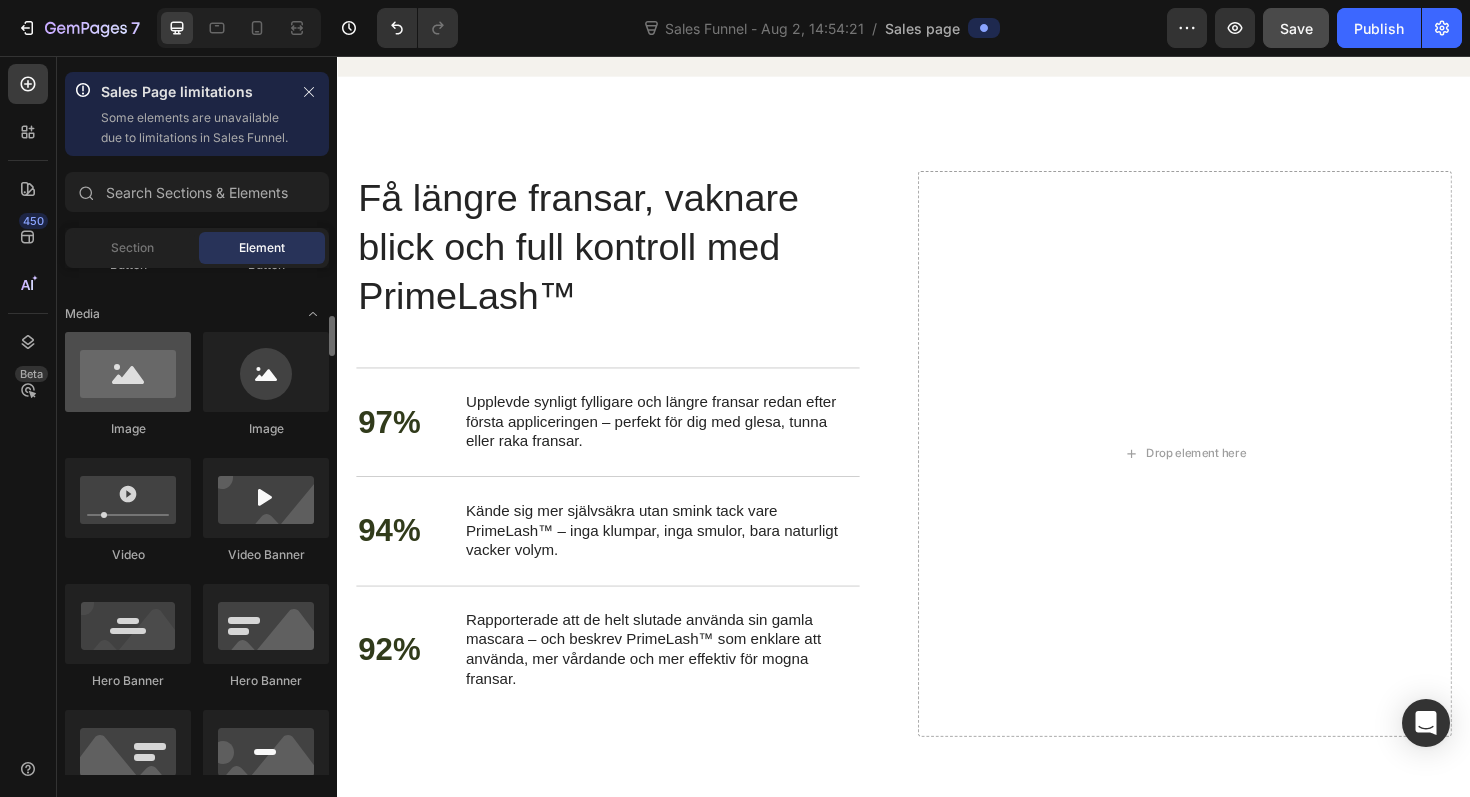 scroll, scrollTop: 599, scrollLeft: 0, axis: vertical 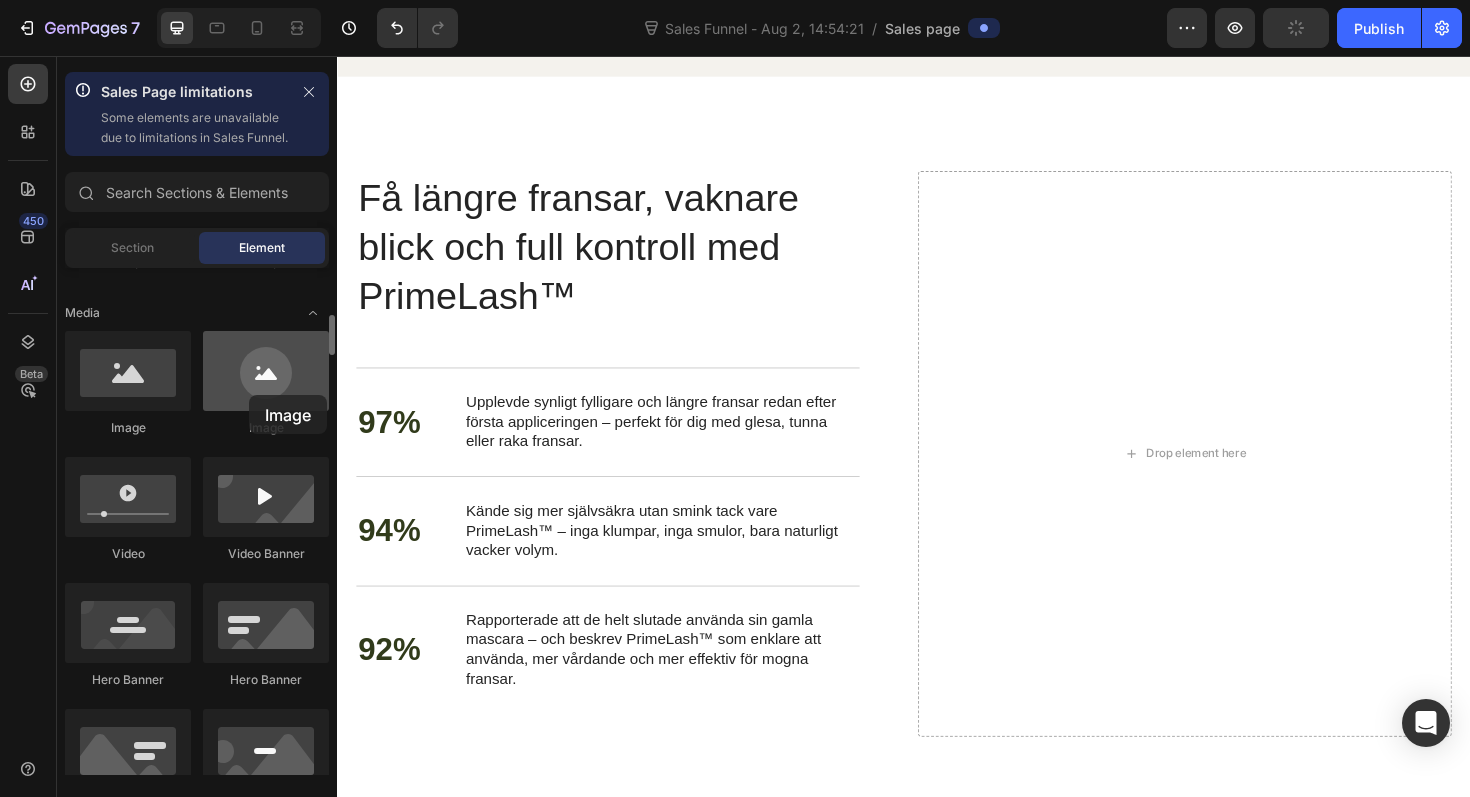 drag, startPoint x: 262, startPoint y: 404, endPoint x: 250, endPoint y: 395, distance: 15 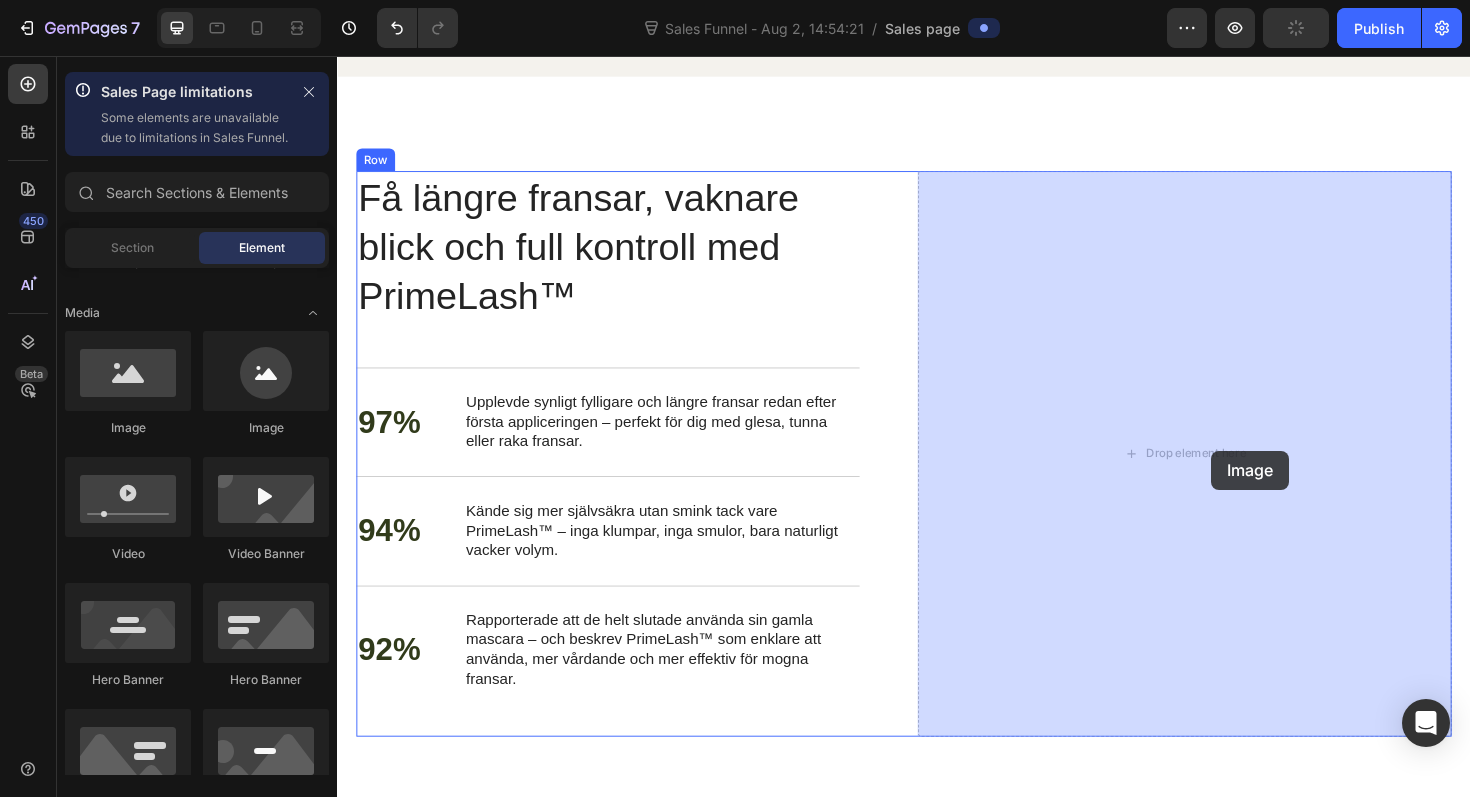 drag, startPoint x: 478, startPoint y: 448, endPoint x: 1267, endPoint y: 474, distance: 789.4283 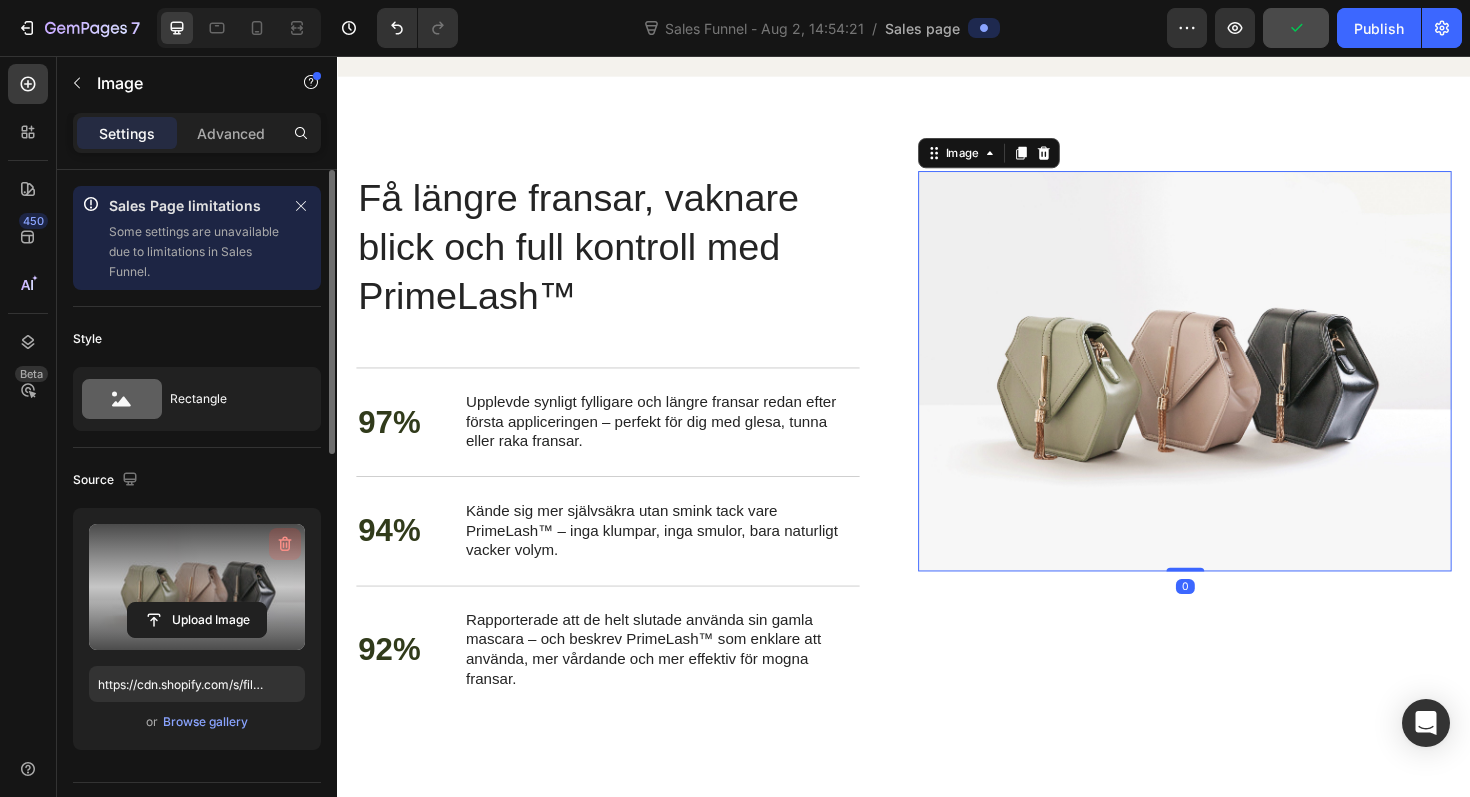 click 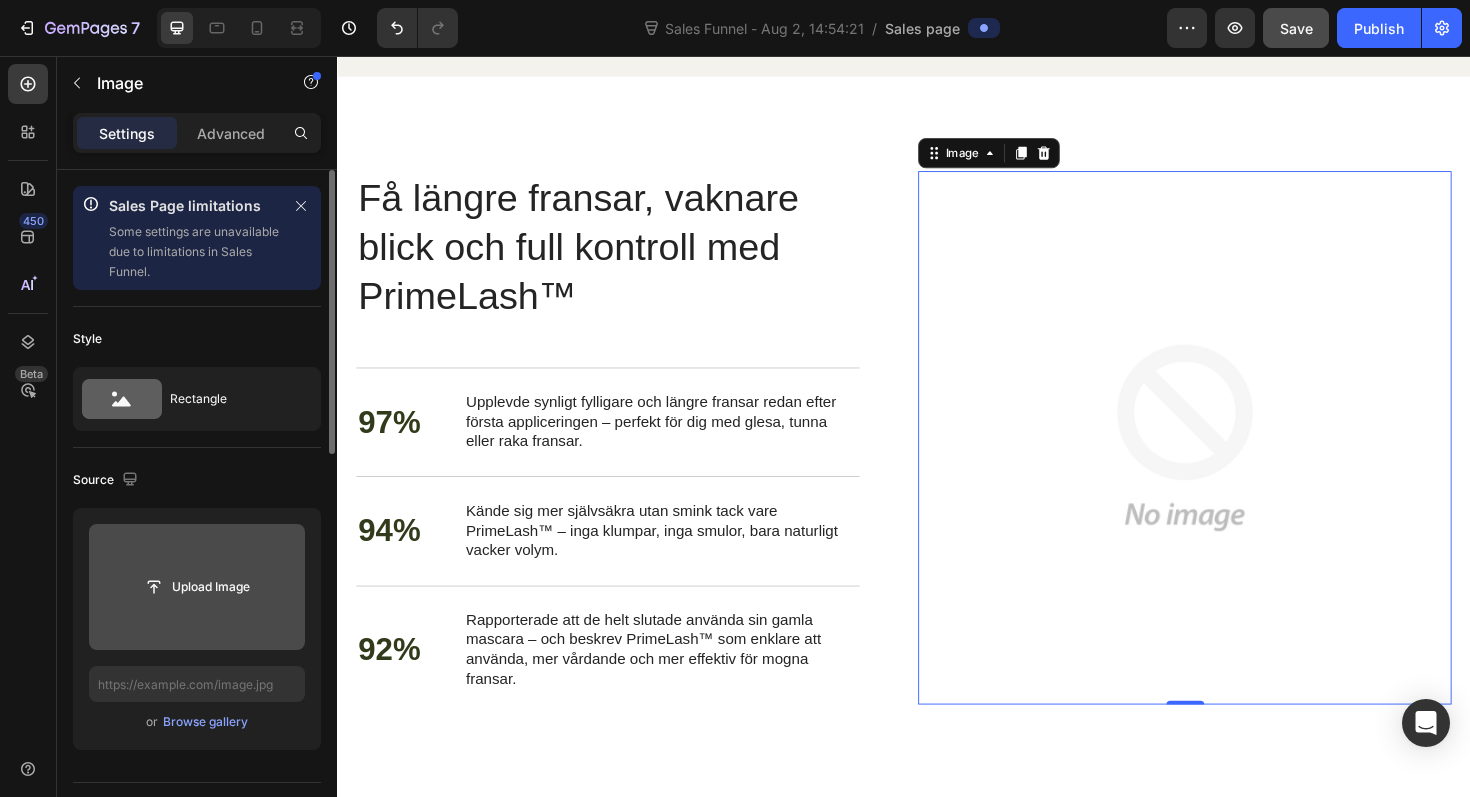 click at bounding box center (197, 587) 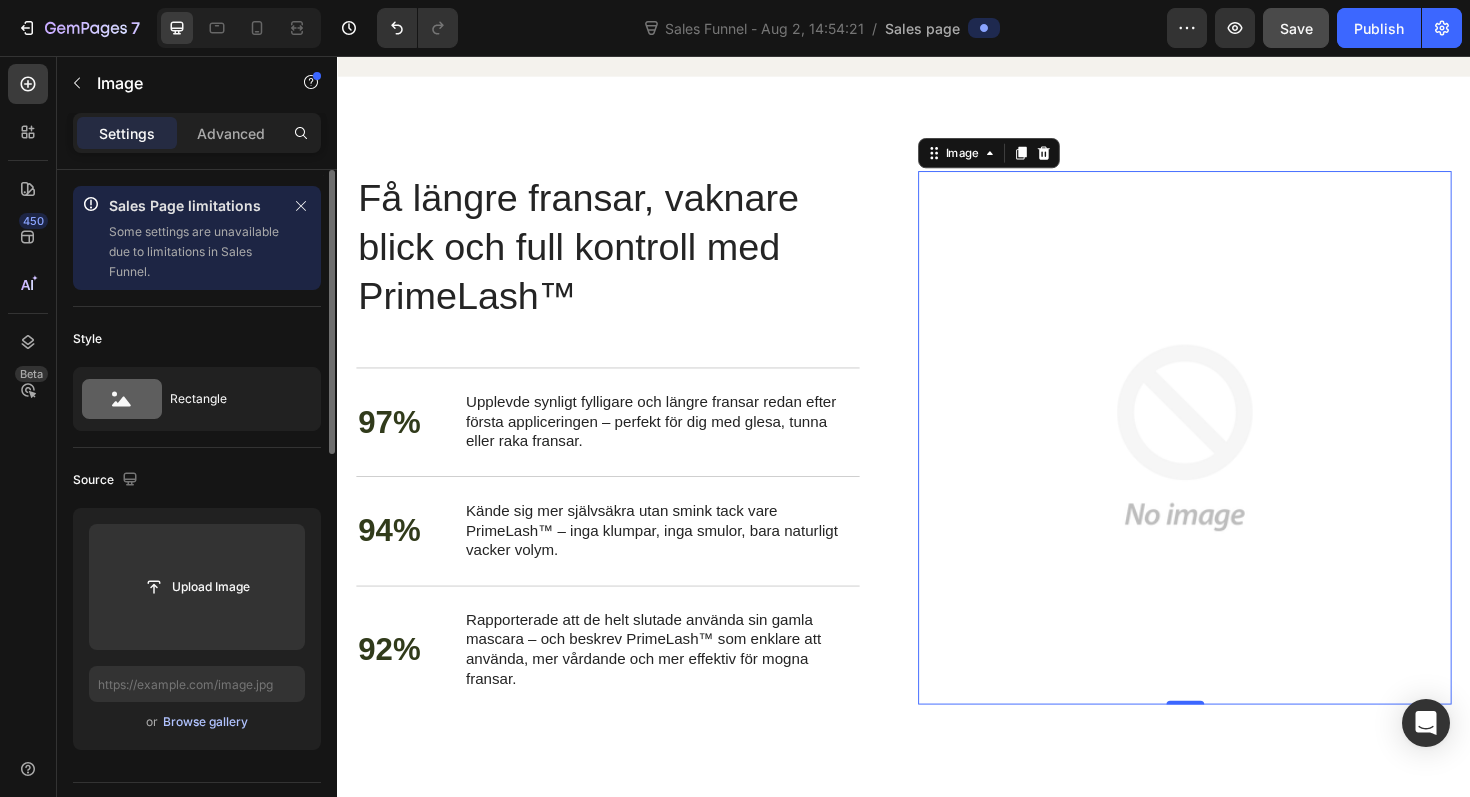 click on "Browse gallery" at bounding box center [205, 722] 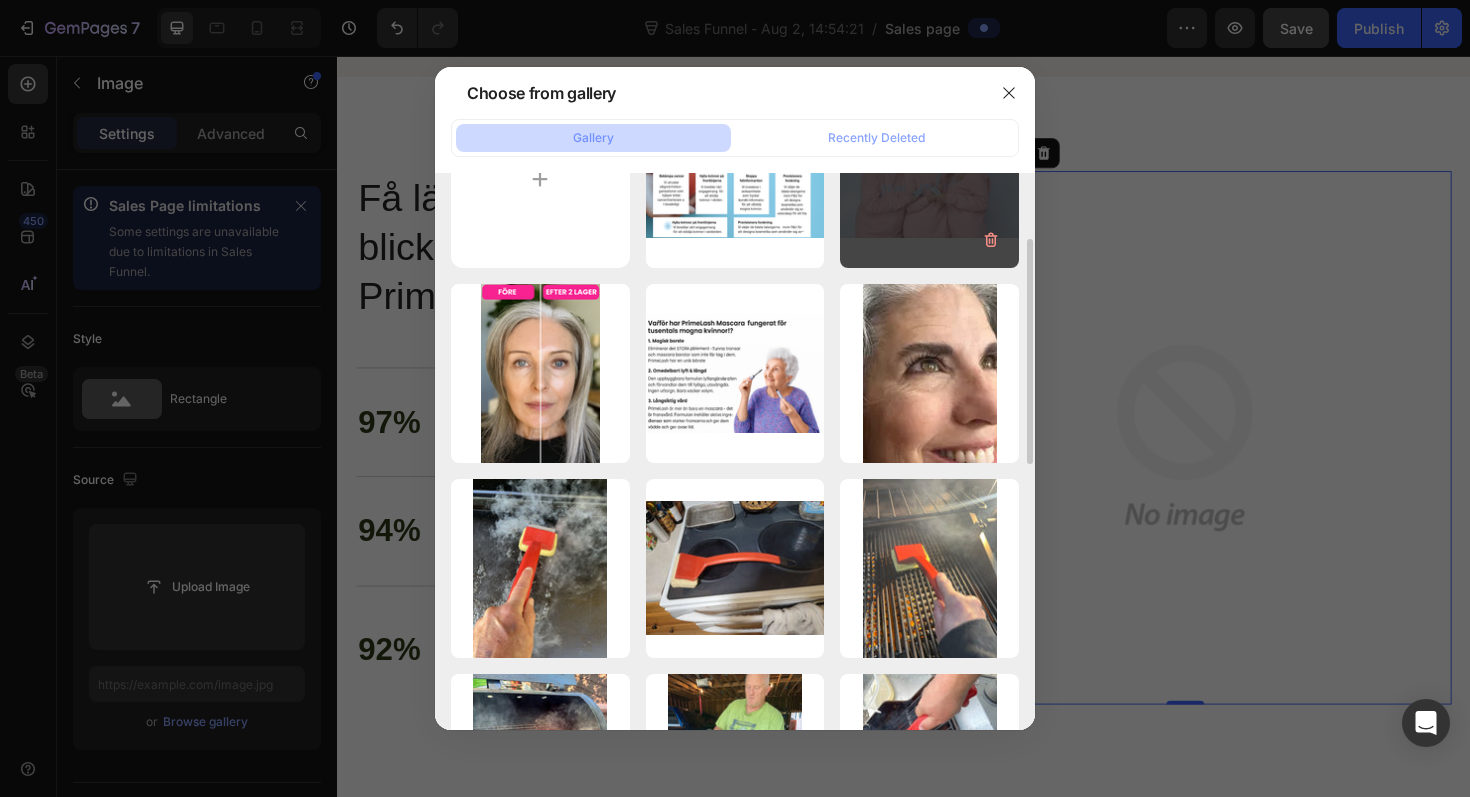 scroll, scrollTop: 118, scrollLeft: 0, axis: vertical 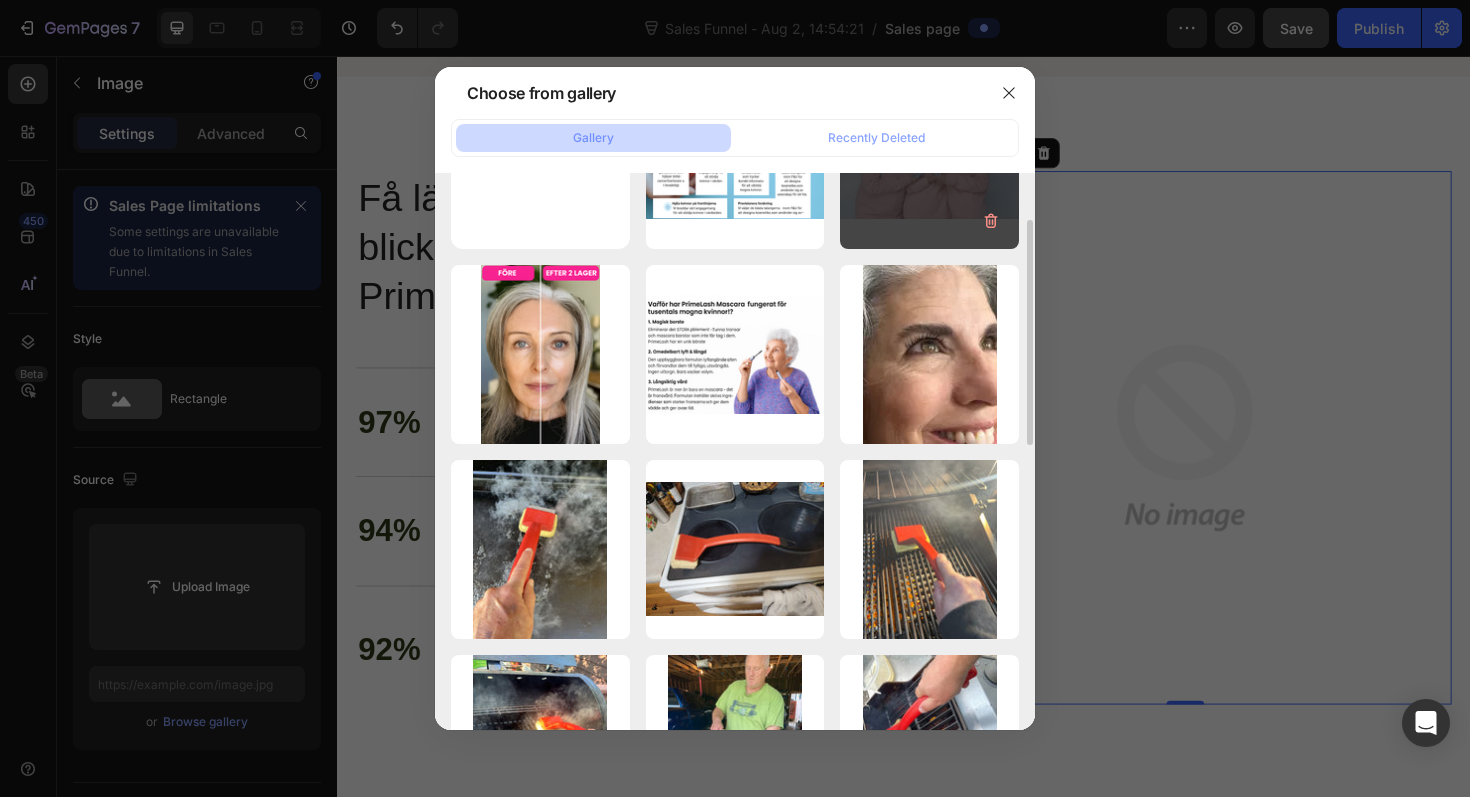 click on "Prime_Ambassadors_of...16.webp 256.38 kb" at bounding box center (929, 160) 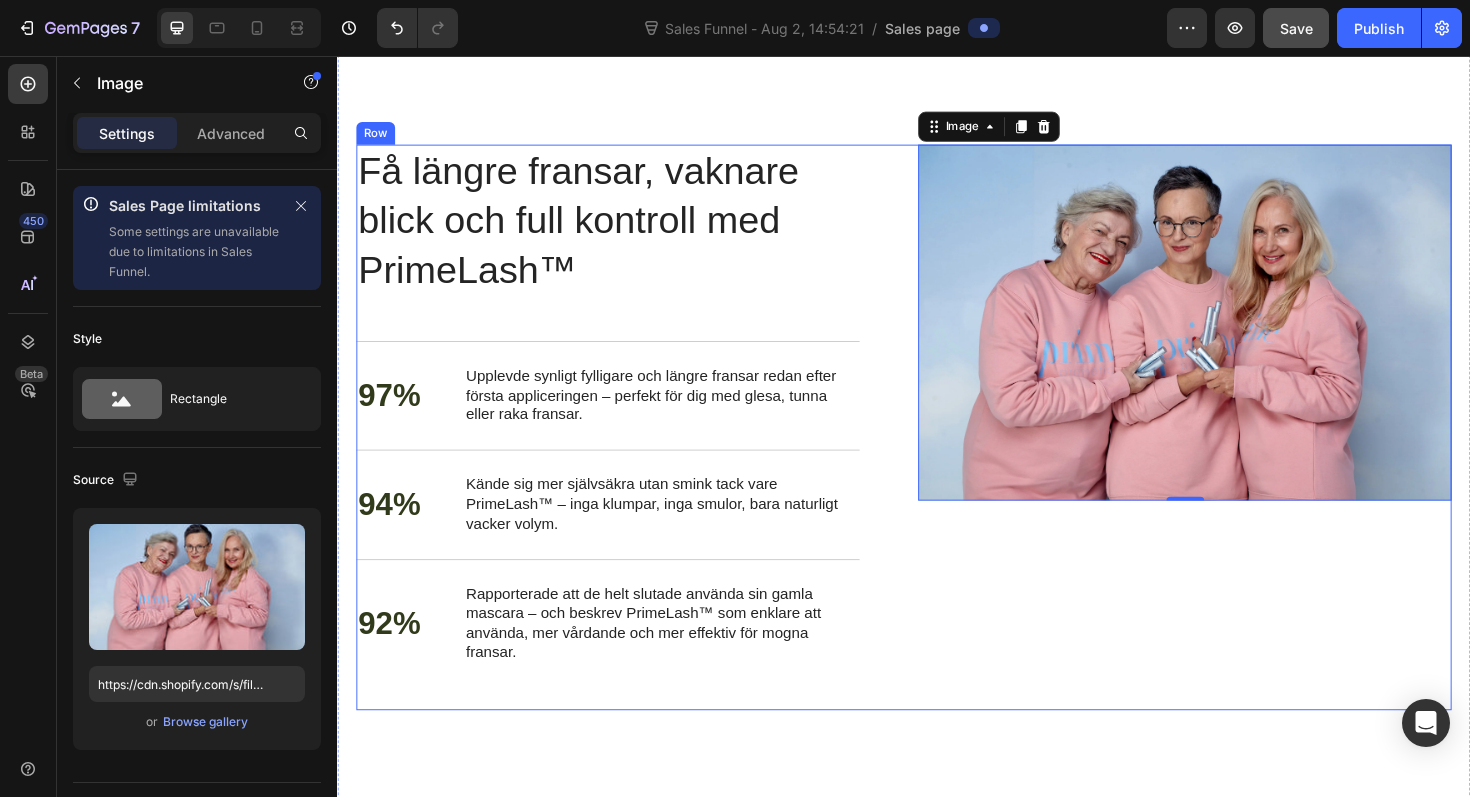 scroll, scrollTop: 3779, scrollLeft: 0, axis: vertical 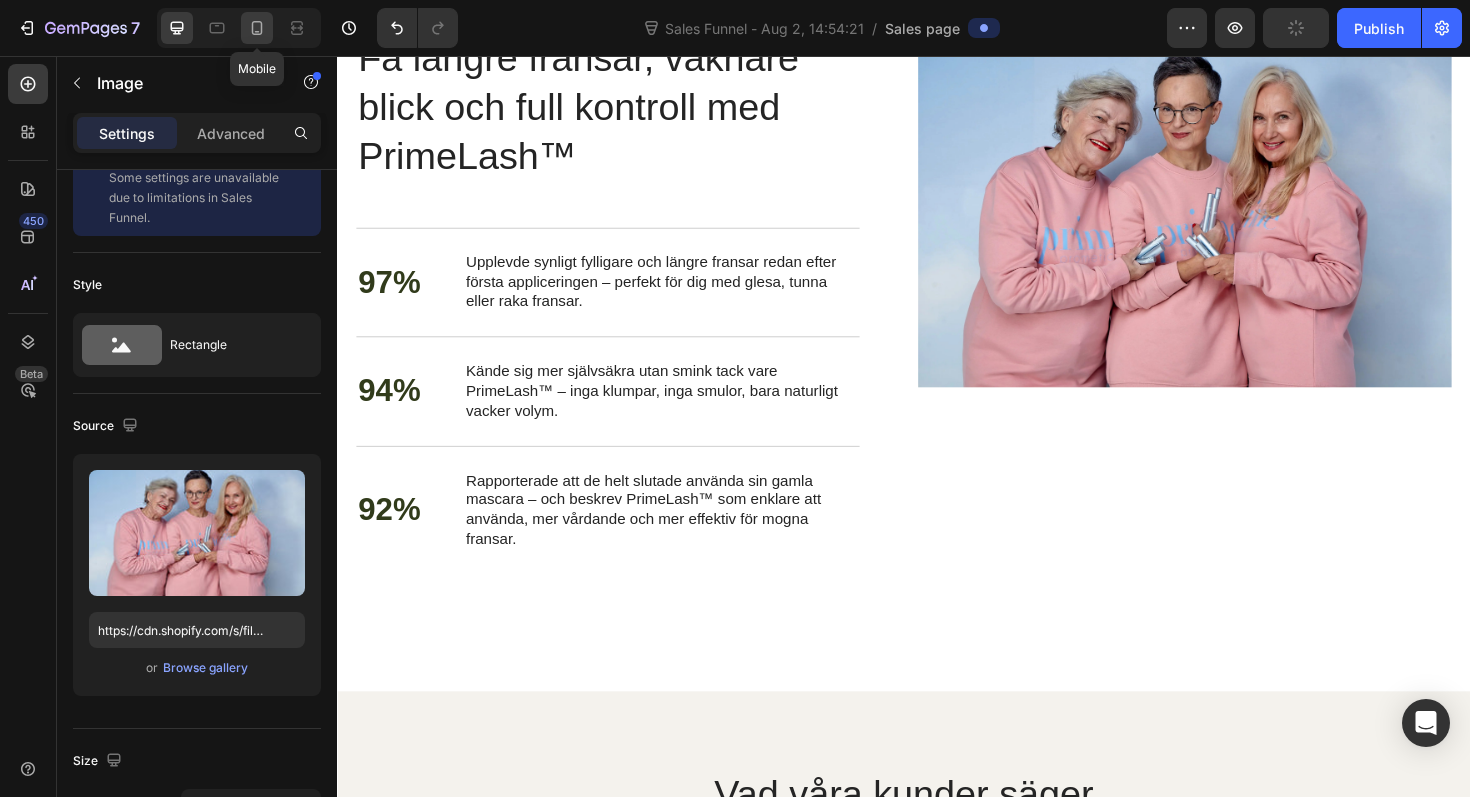 click 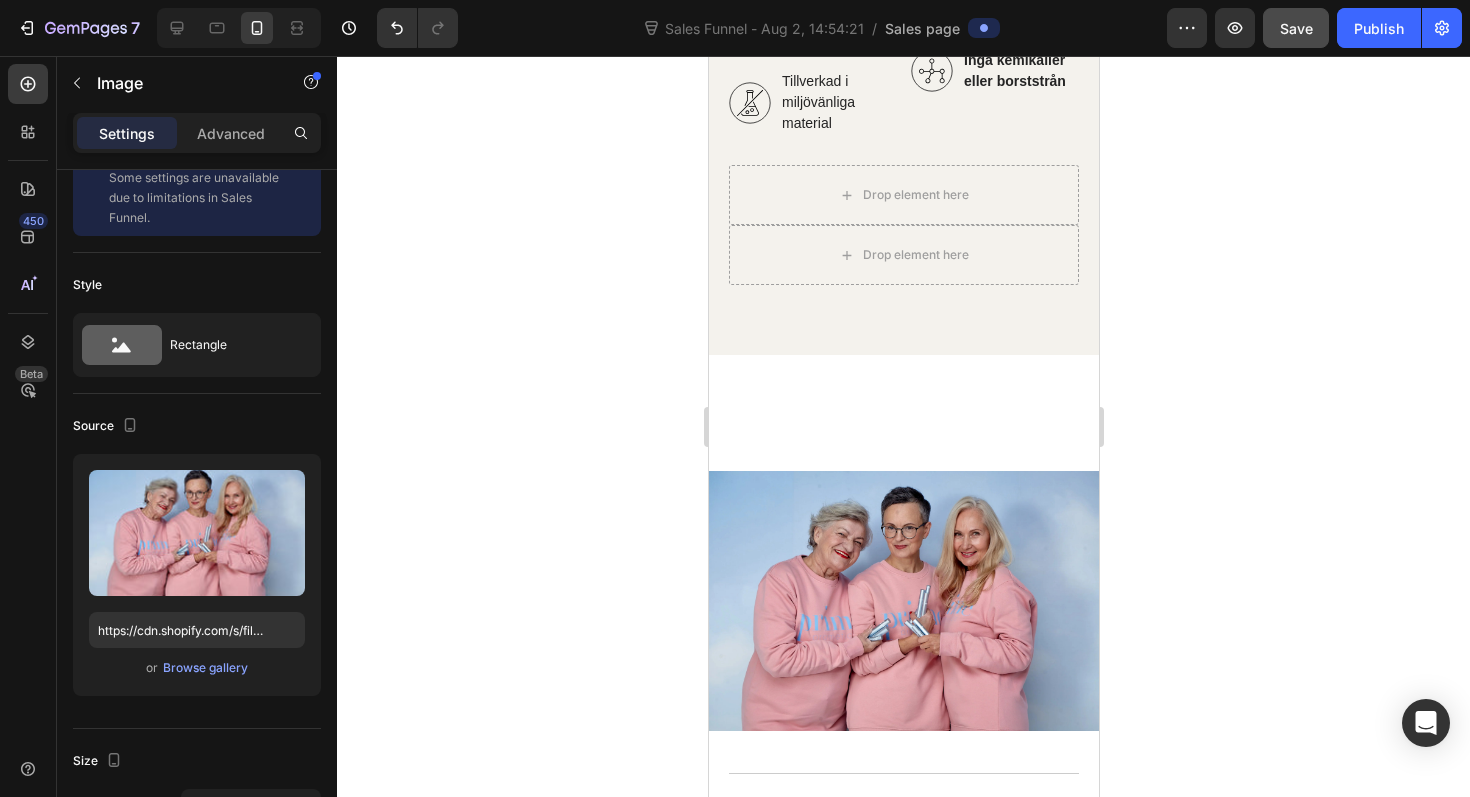 scroll, scrollTop: 4363, scrollLeft: 0, axis: vertical 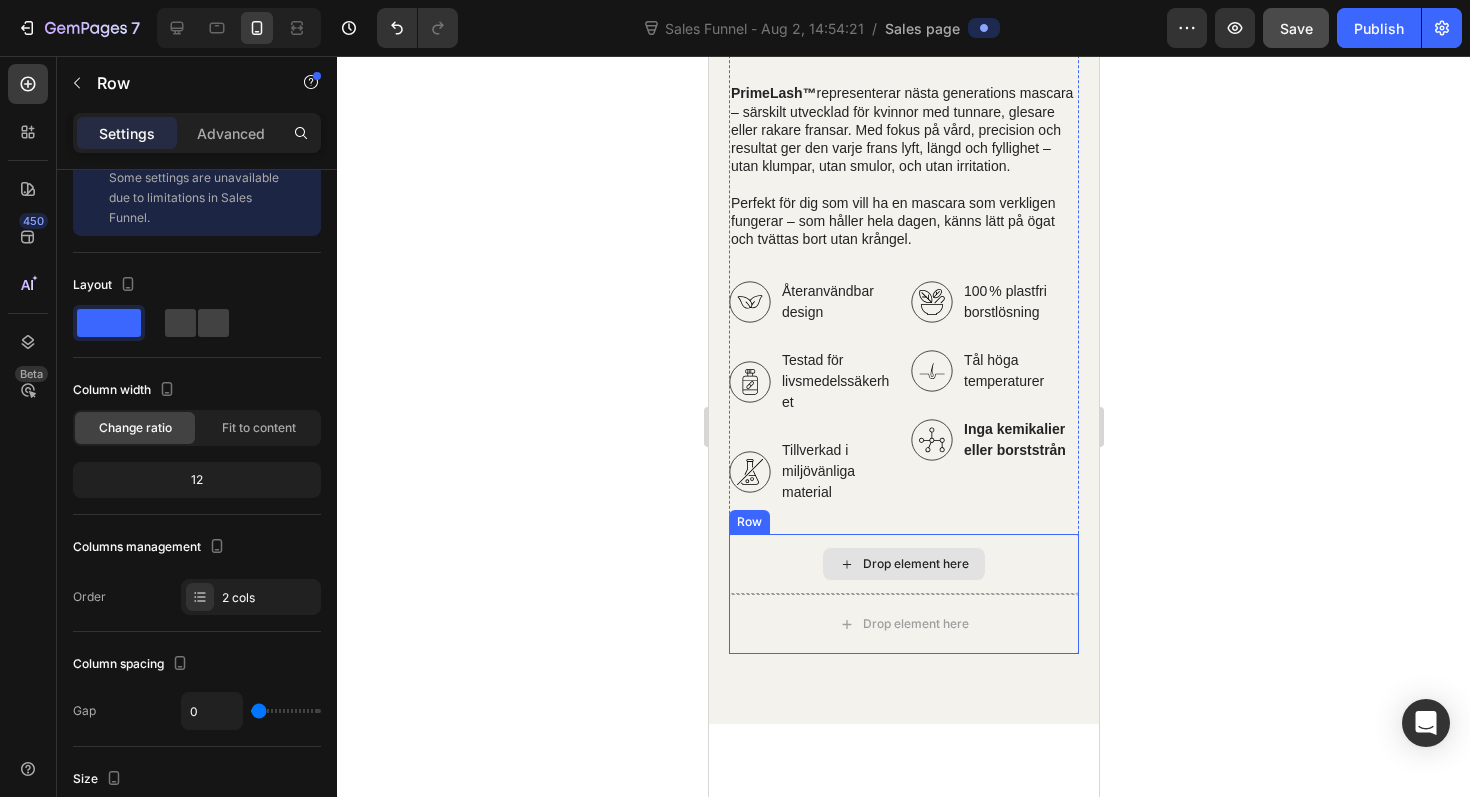 click on "Drop element here" at bounding box center (903, 564) 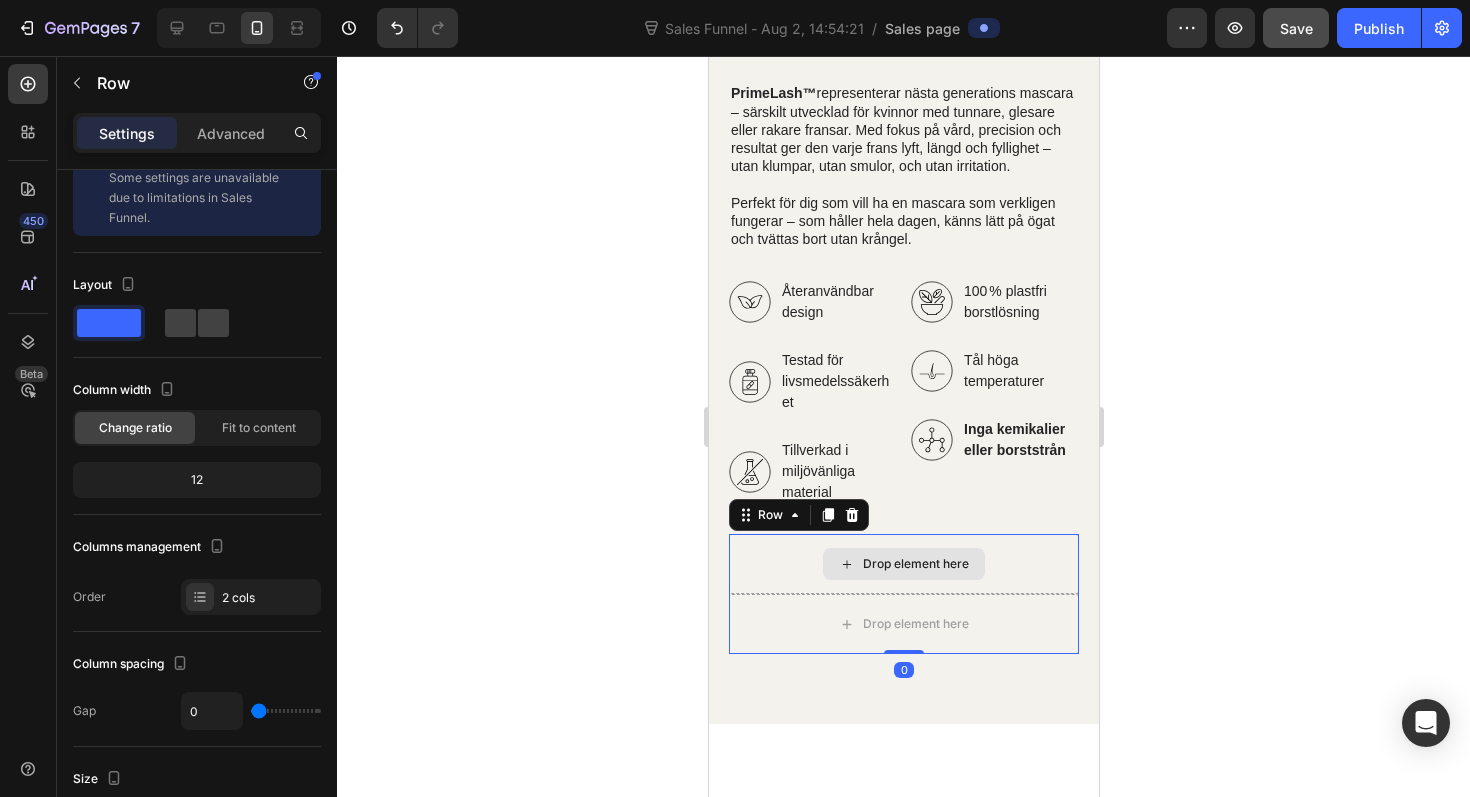 scroll, scrollTop: 0, scrollLeft: 0, axis: both 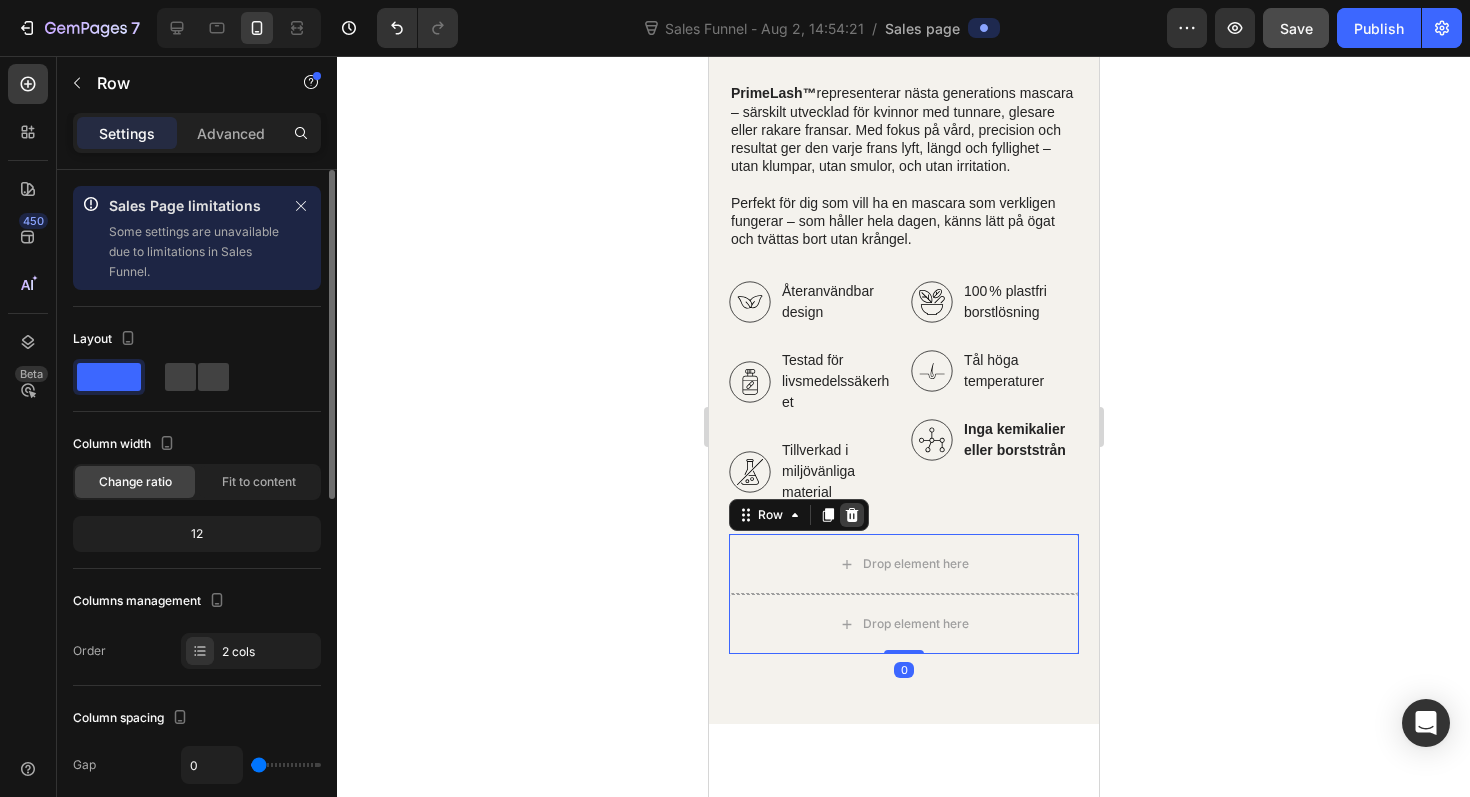 click 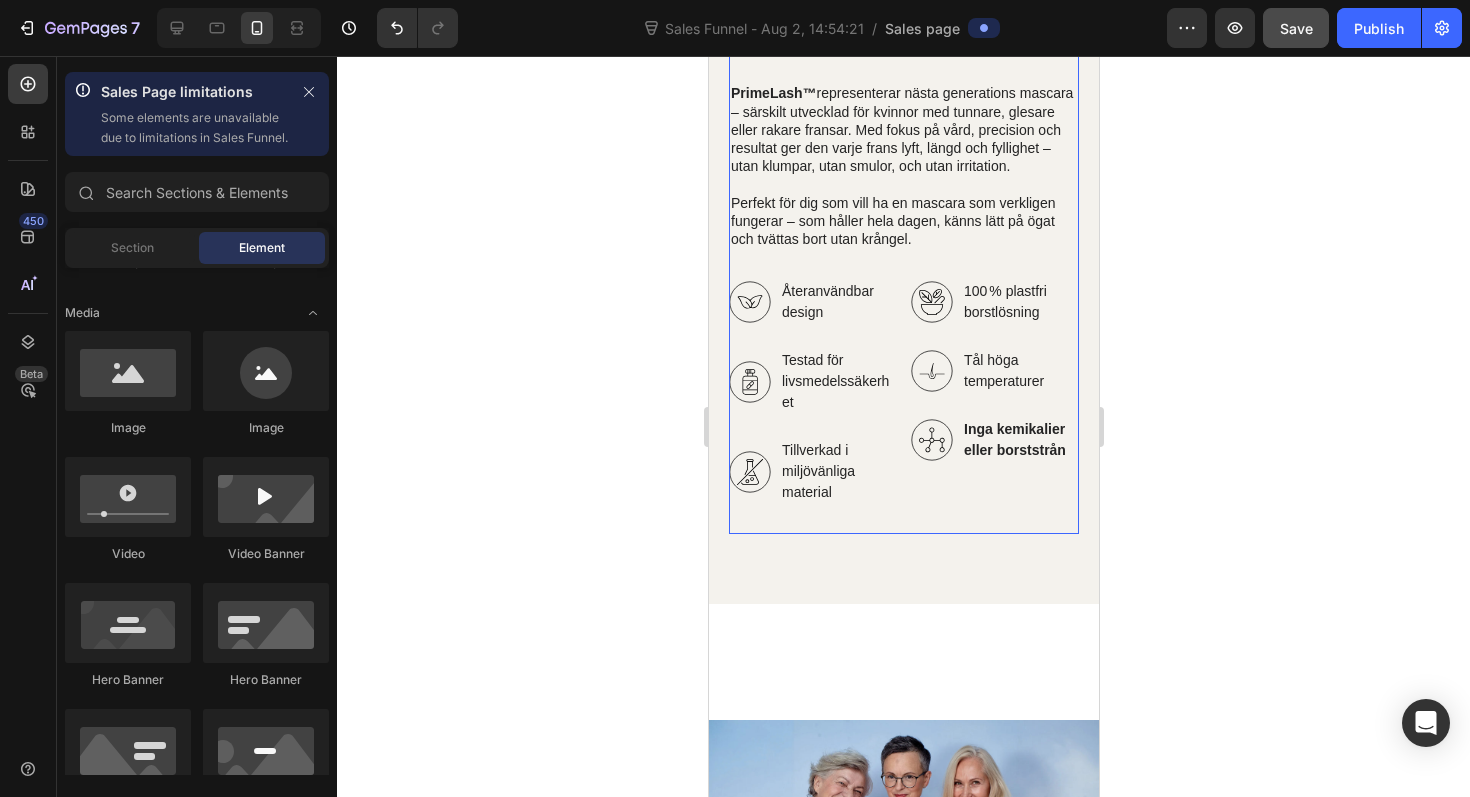 scroll, scrollTop: 4353, scrollLeft: 0, axis: vertical 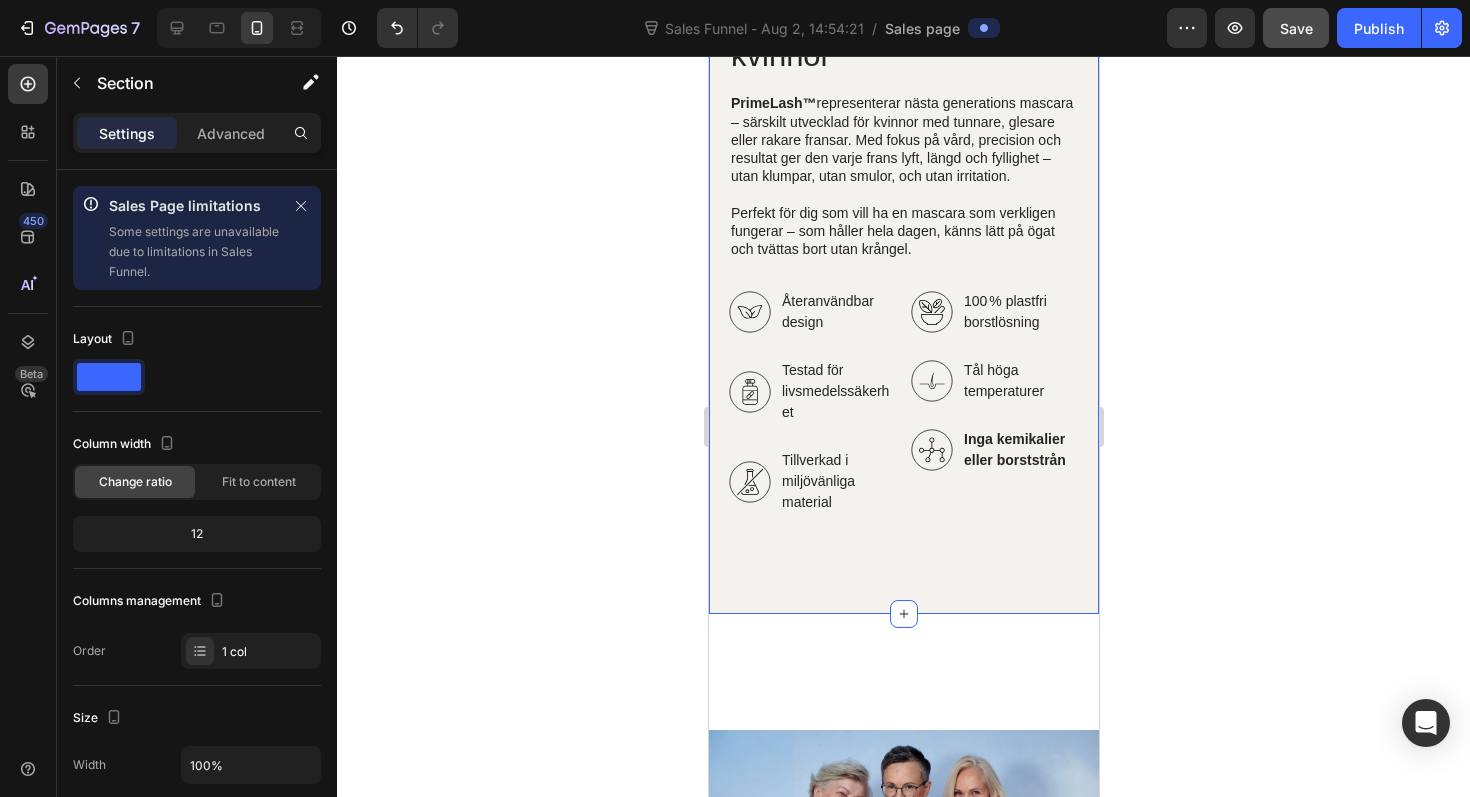 click on "Drop element here
Drop element here Row Image Ledande tillverkare av mascara för mogna kvinnor Heading PrimeLash™  representerar nästa generations mascara – särskilt utvecklad för kvinnor med tunnare, glesare eller rakare fransar. Med fokus på vård, precision och resultat ger den varje frans lyft, längd och fyllighet – utan klumpar, utan smulor, och utan irritation.   Perfekt för dig som vill ha en mascara som verkligen fungerar – som håller hela dagen, känns lätt på ögat och tvättas bort utan krångel. Text Block
Återanvändbar design
Testad för livsmedelssäkerhet
Tillverkad i miljövänliga material Item List
100 % plastfri borstlösning
Tål höga temperaturer
Inga kemikalier eller borststrån Item List Row
Återvinningsbar förpackning
100 % plastfri borste Item List" at bounding box center [903, 72] 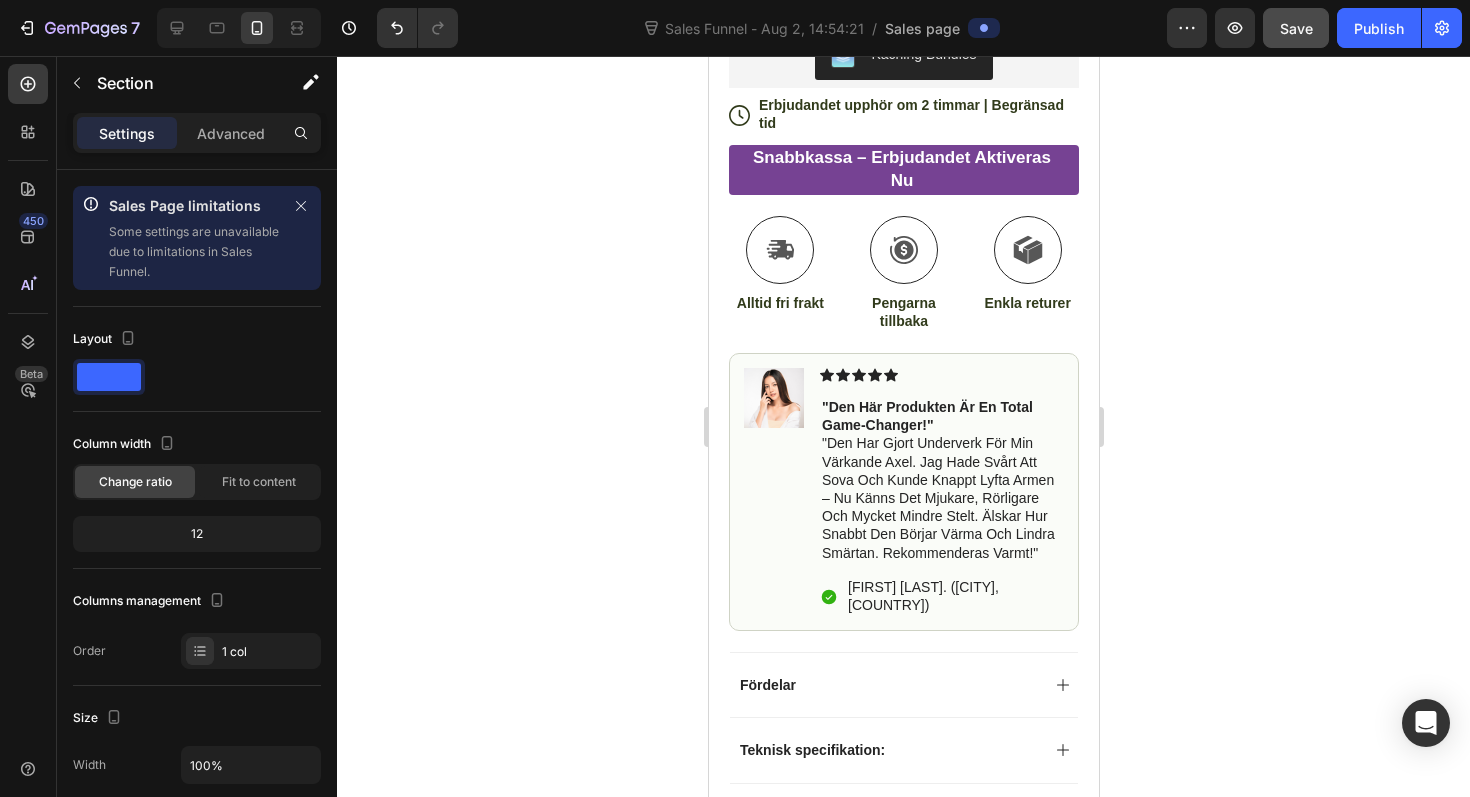 scroll, scrollTop: 1184, scrollLeft: 0, axis: vertical 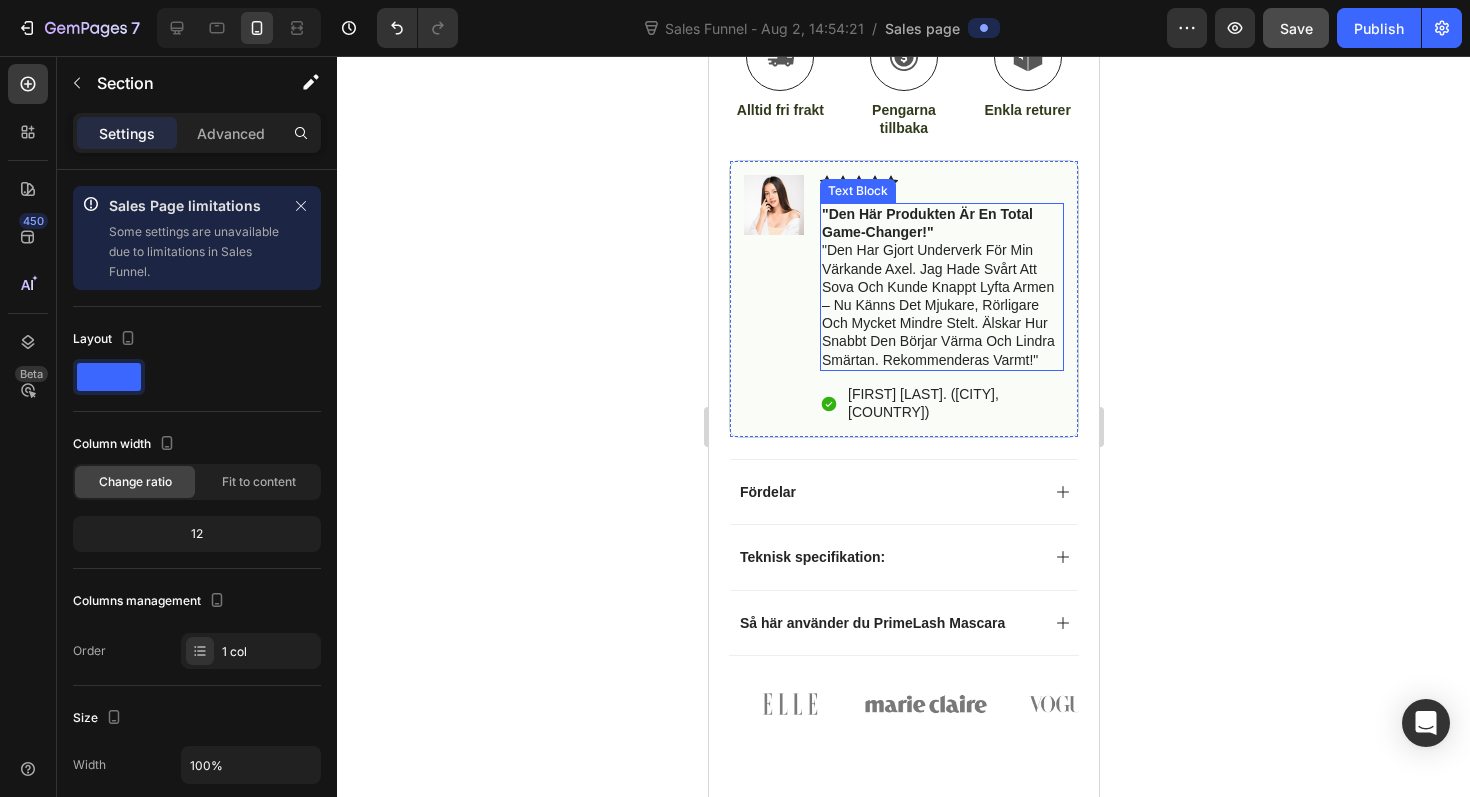 click on ""den här produkten är en total game-changer!"" at bounding box center (926, 223) 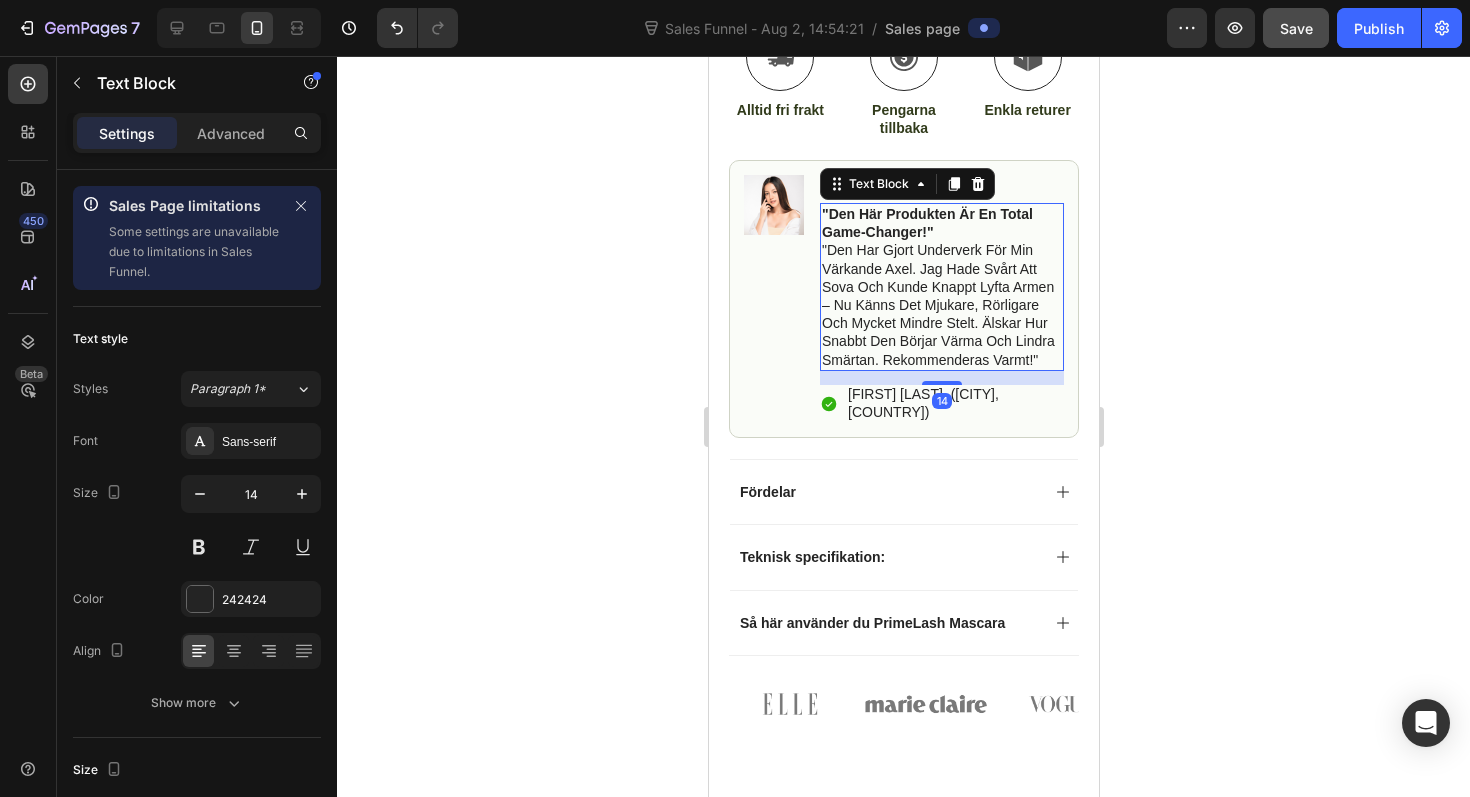 click on ""den här produkten är en total game-changer!"" at bounding box center [926, 223] 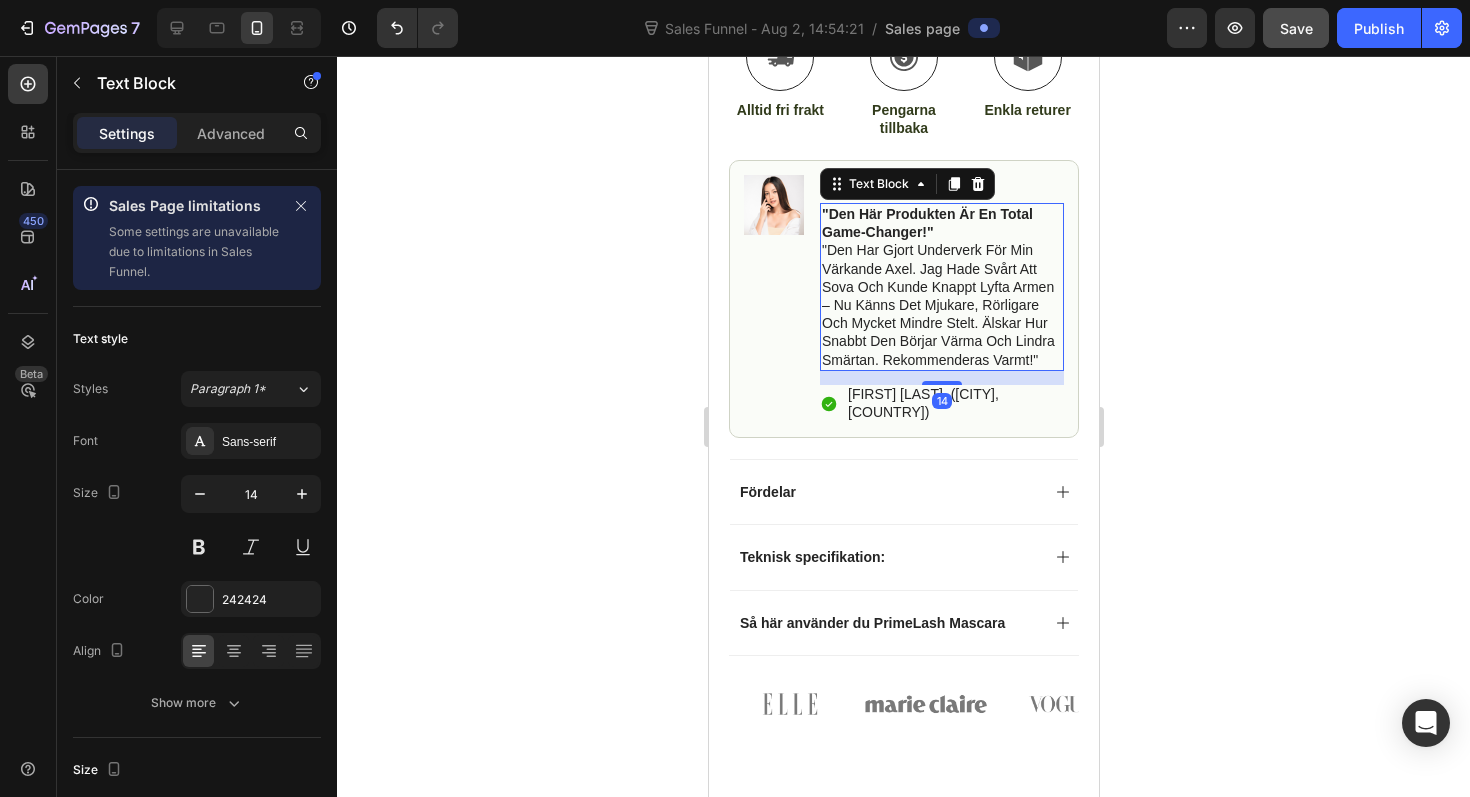 click on ""den här produkten är en total game-changer!"" at bounding box center (926, 223) 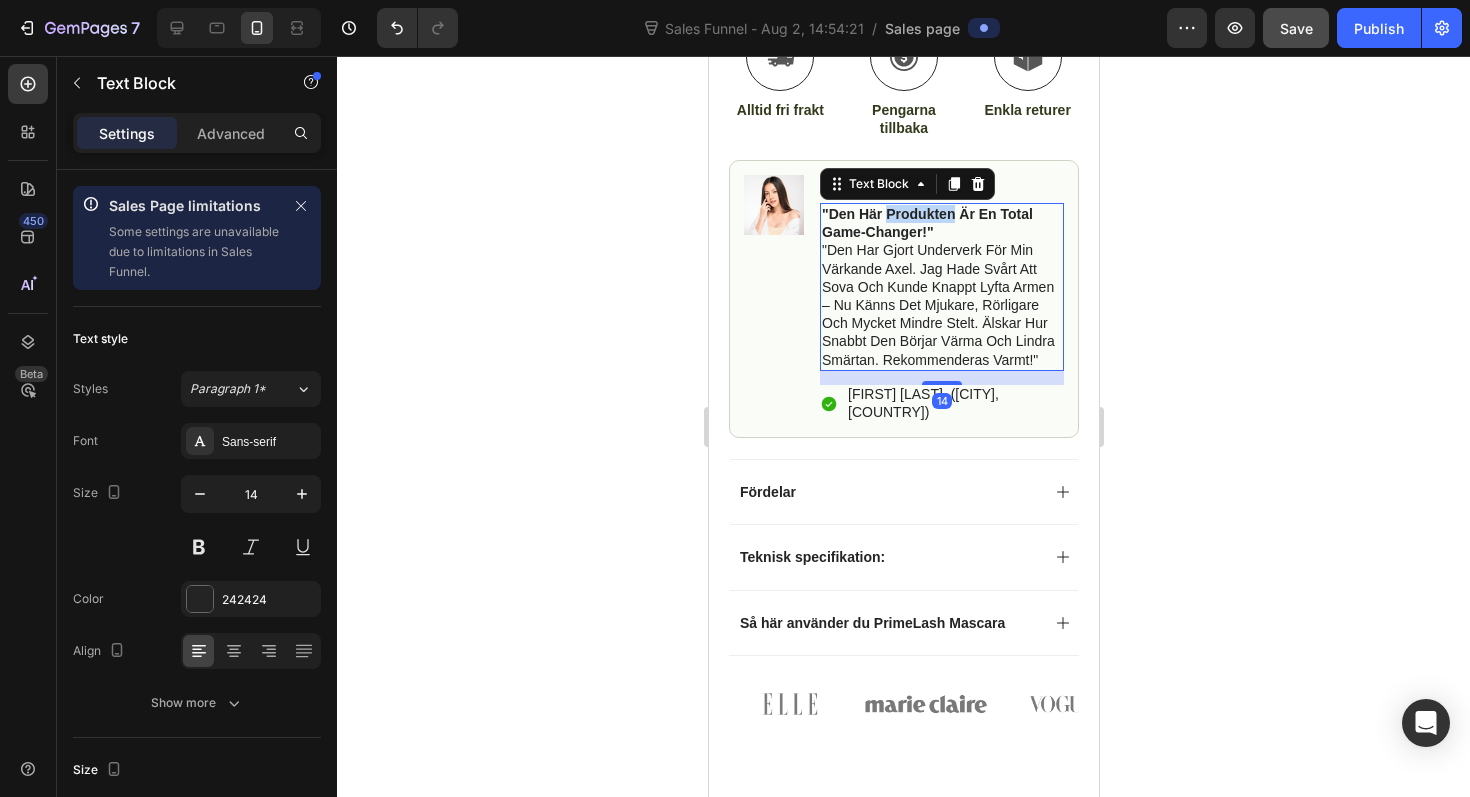 click on ""den här produkten är en total game-changer!"" at bounding box center (926, 223) 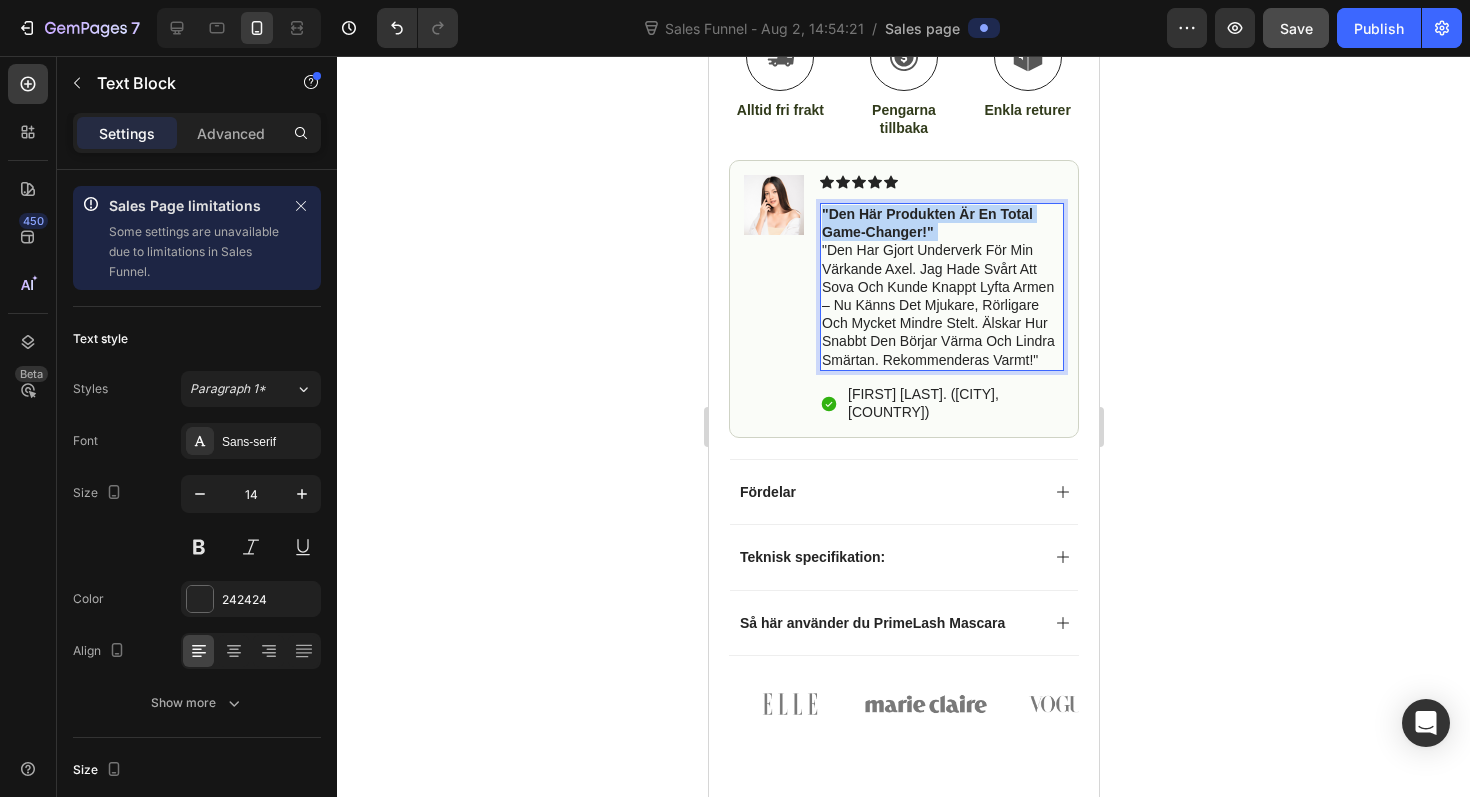 click on ""den här produkten är en total game-changer!"" at bounding box center [926, 223] 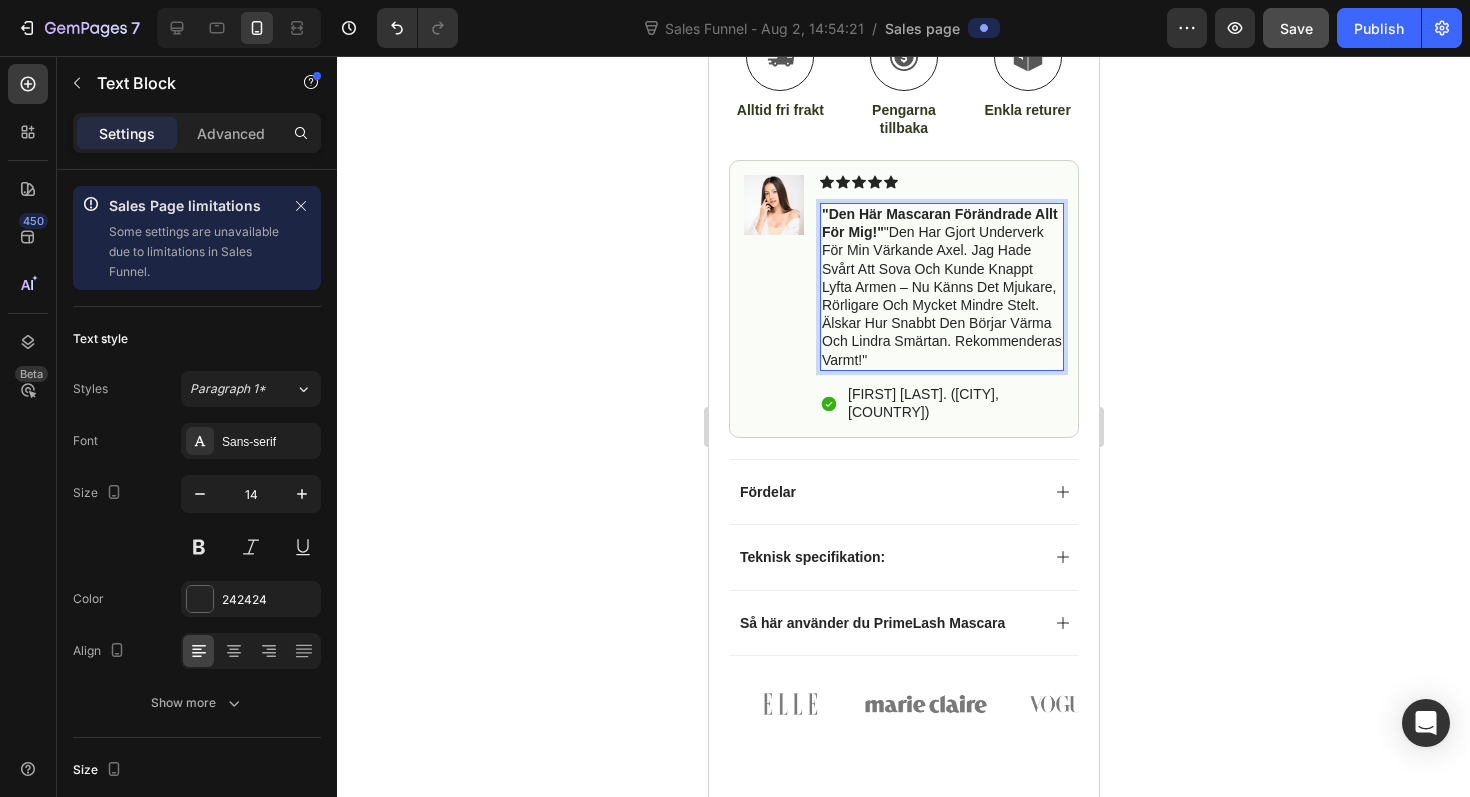 click on ""Den här mascaran förändrade allt för mig!" "den har gjort underverk för min värkande axel. jag hade svårt att sova och kunde knappt lyfta armen – nu känns det mjukare, rörligare och mycket mindre stelt. älskar hur snabbt den börjar värma och lindra smärtan. rekommenderas varmt!"" at bounding box center [941, 287] 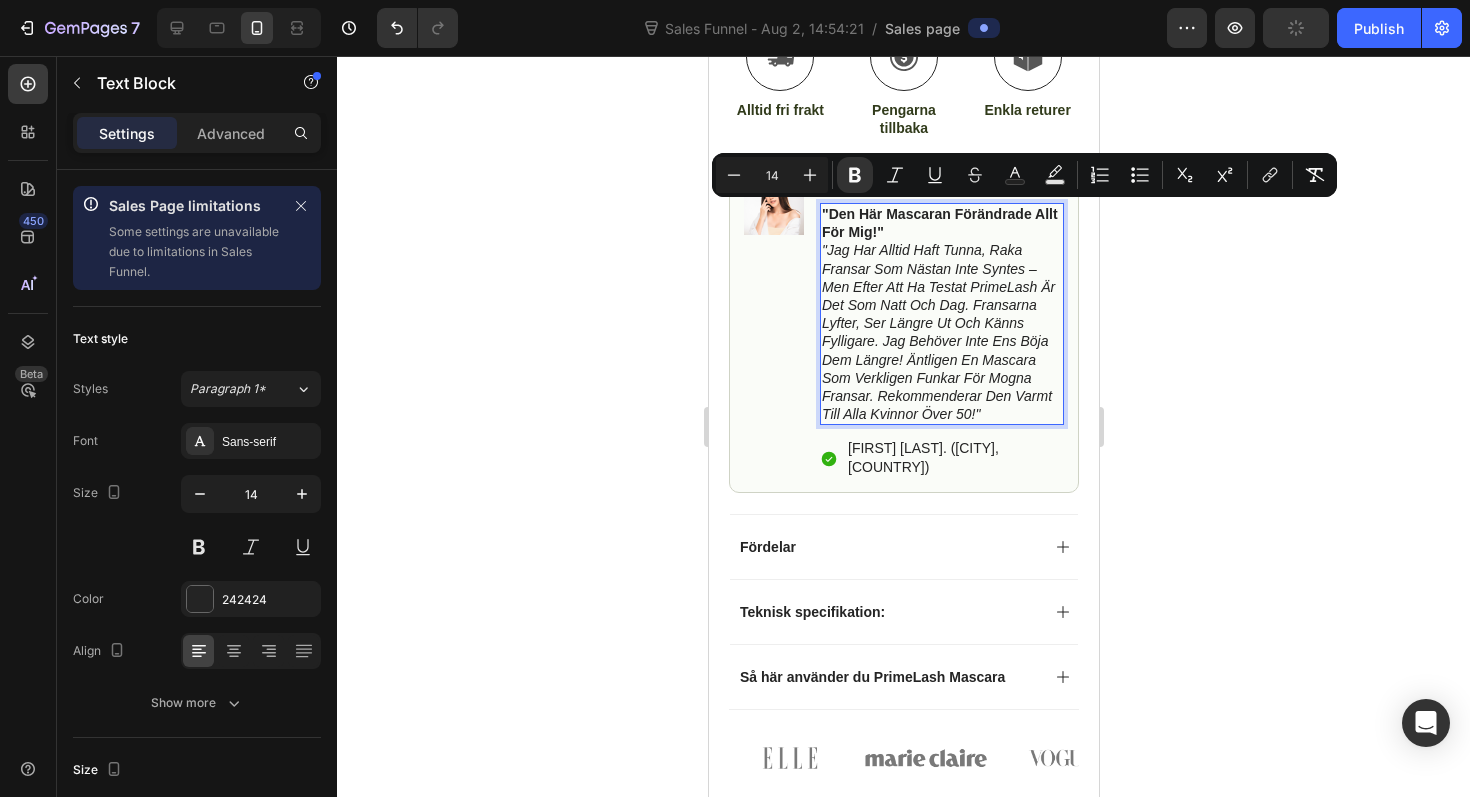 drag, startPoint x: 887, startPoint y: 353, endPoint x: 822, endPoint y: 215, distance: 152.5418 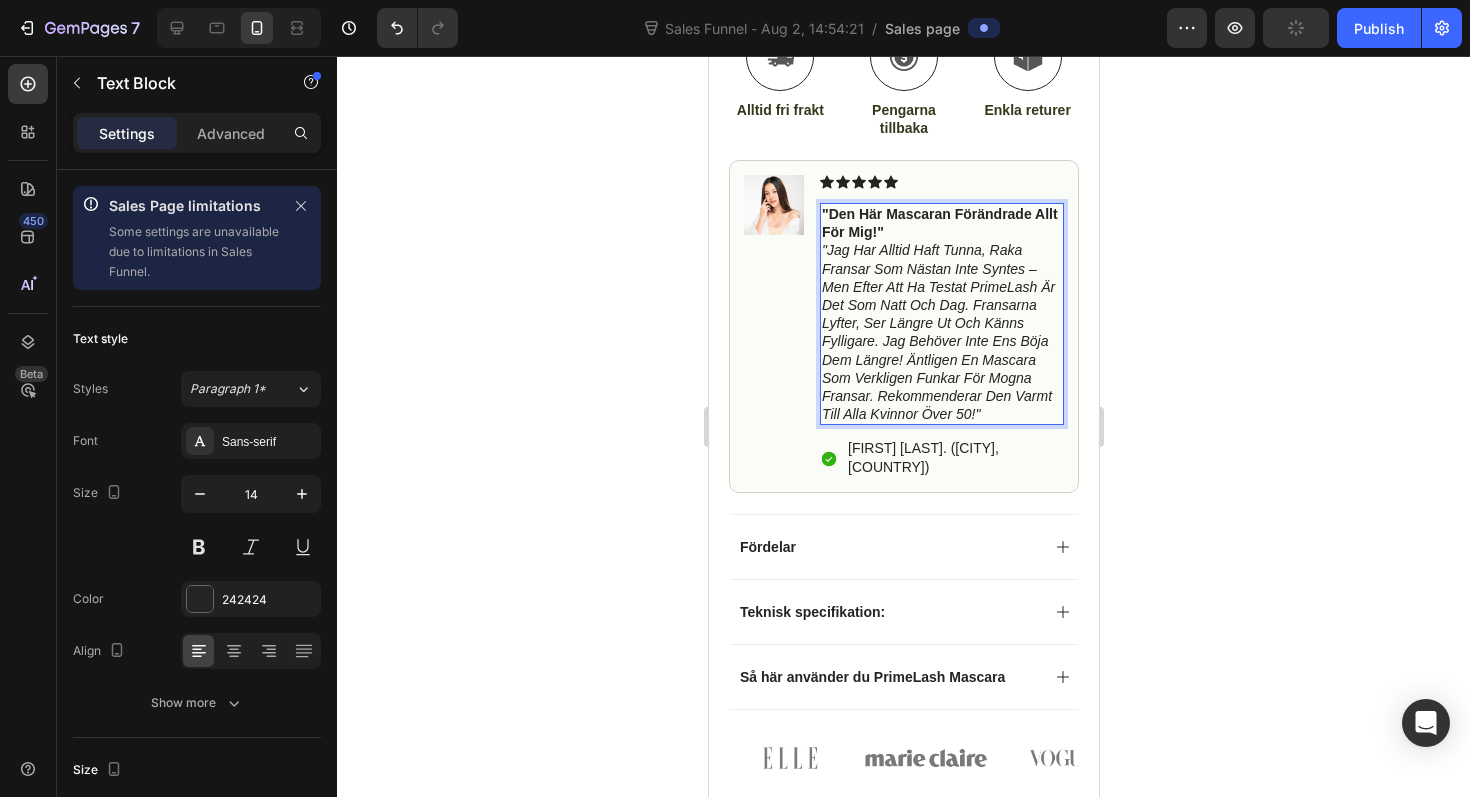 click on ""Den här mascaran förändrade allt för mig!"" at bounding box center (941, 223) 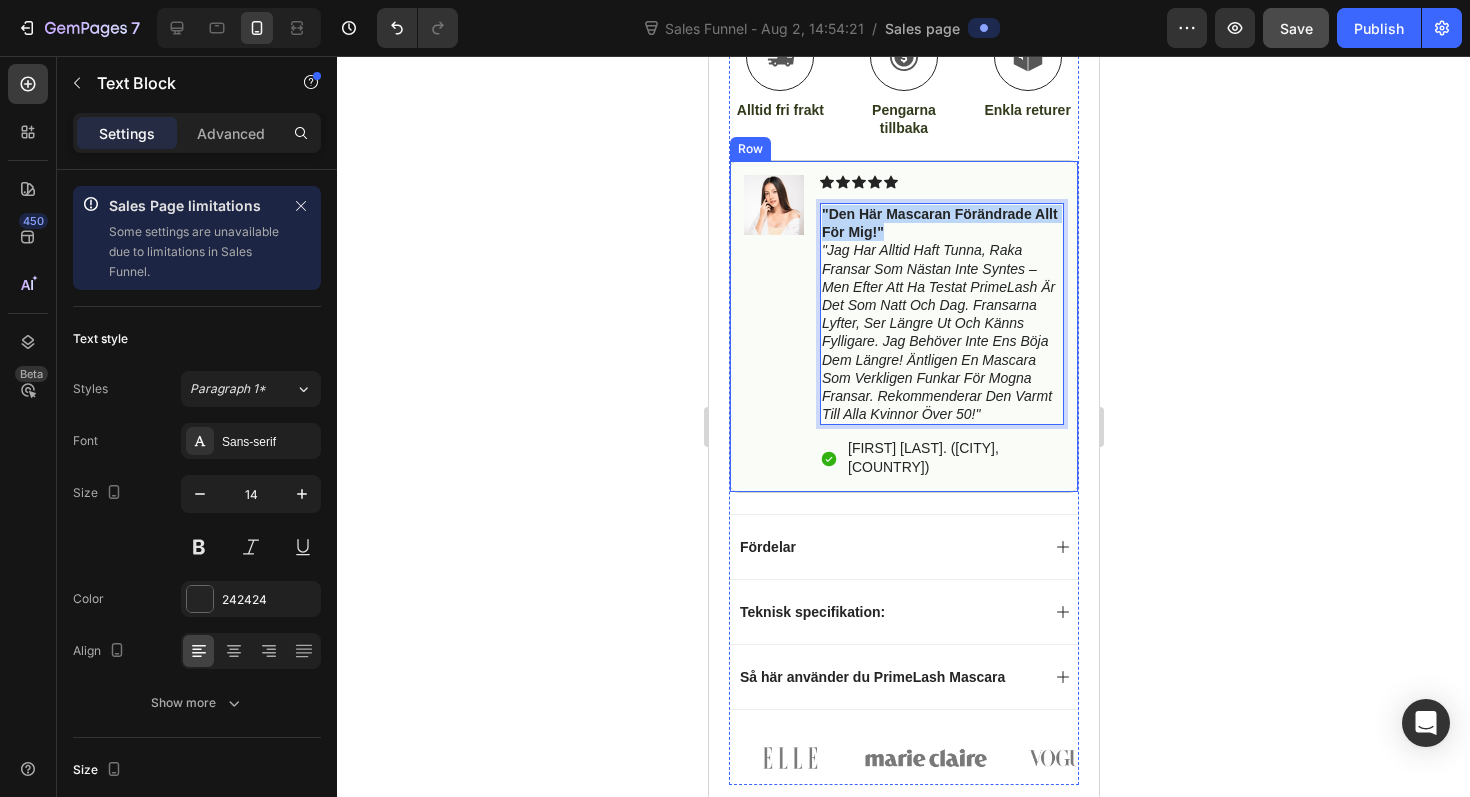 drag, startPoint x: 886, startPoint y: 229, endPoint x: 831, endPoint y: 203, distance: 60.835846 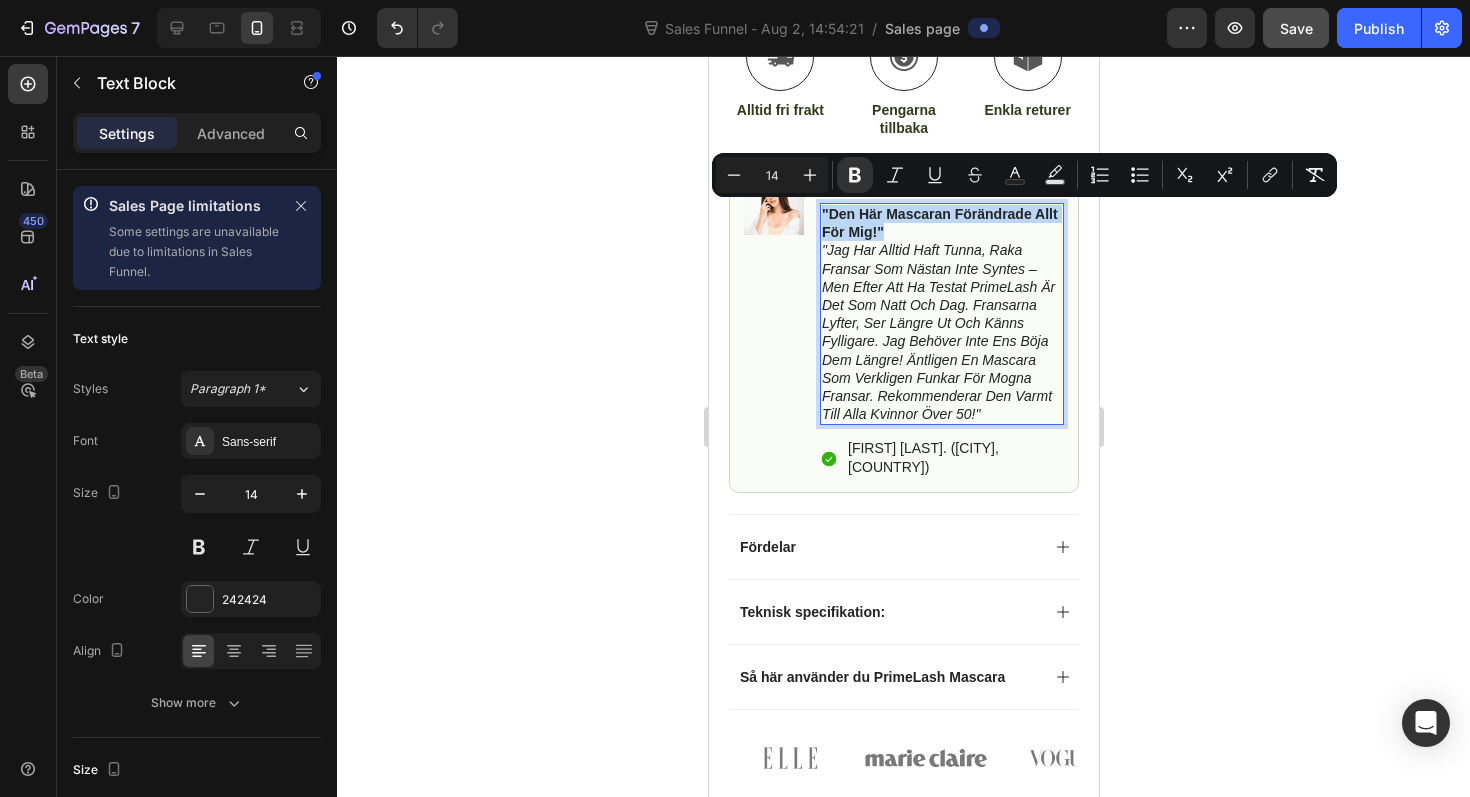 click on ""Den här mascaran förändrade allt för mig!"" at bounding box center [939, 223] 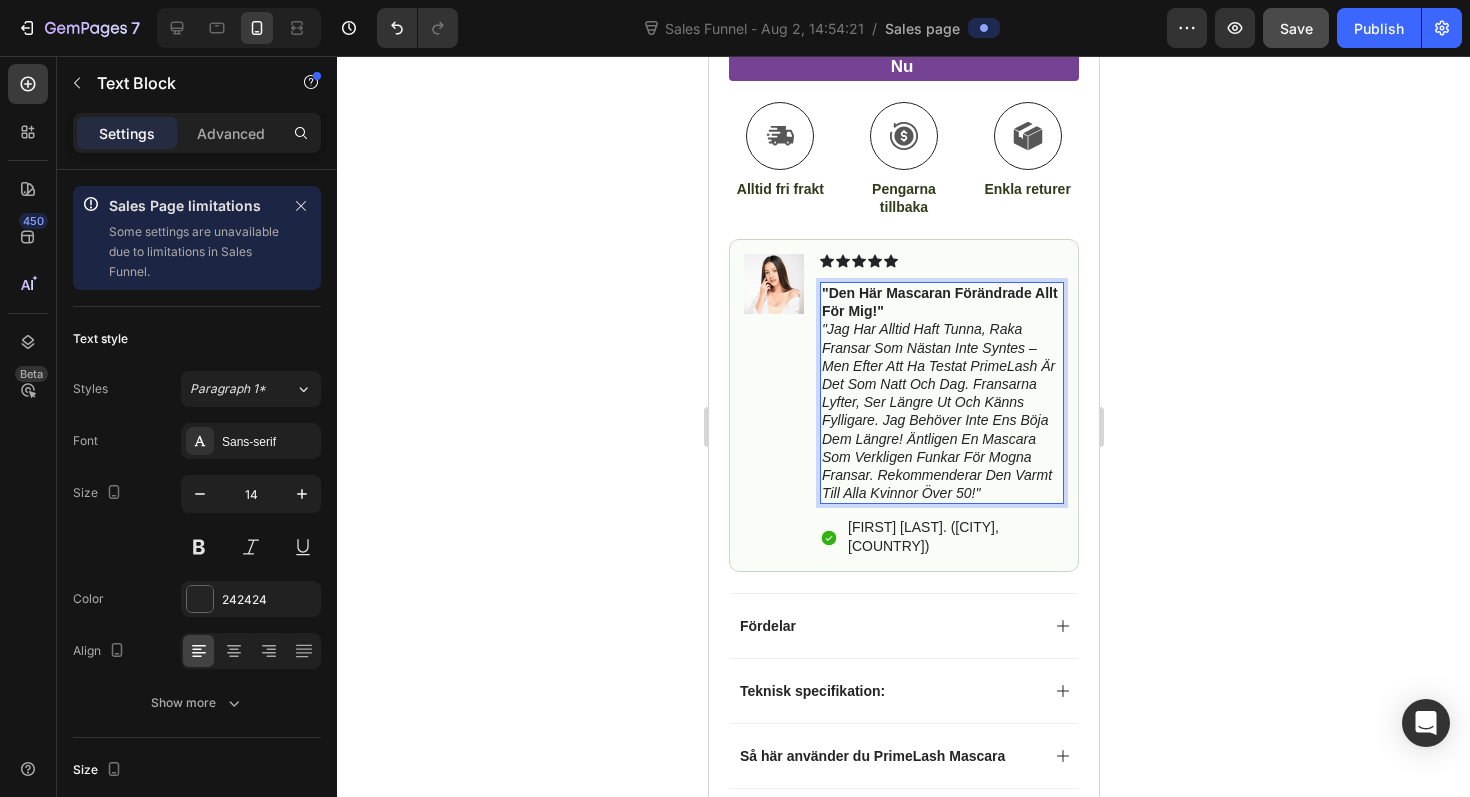 scroll, scrollTop: 1090, scrollLeft: 0, axis: vertical 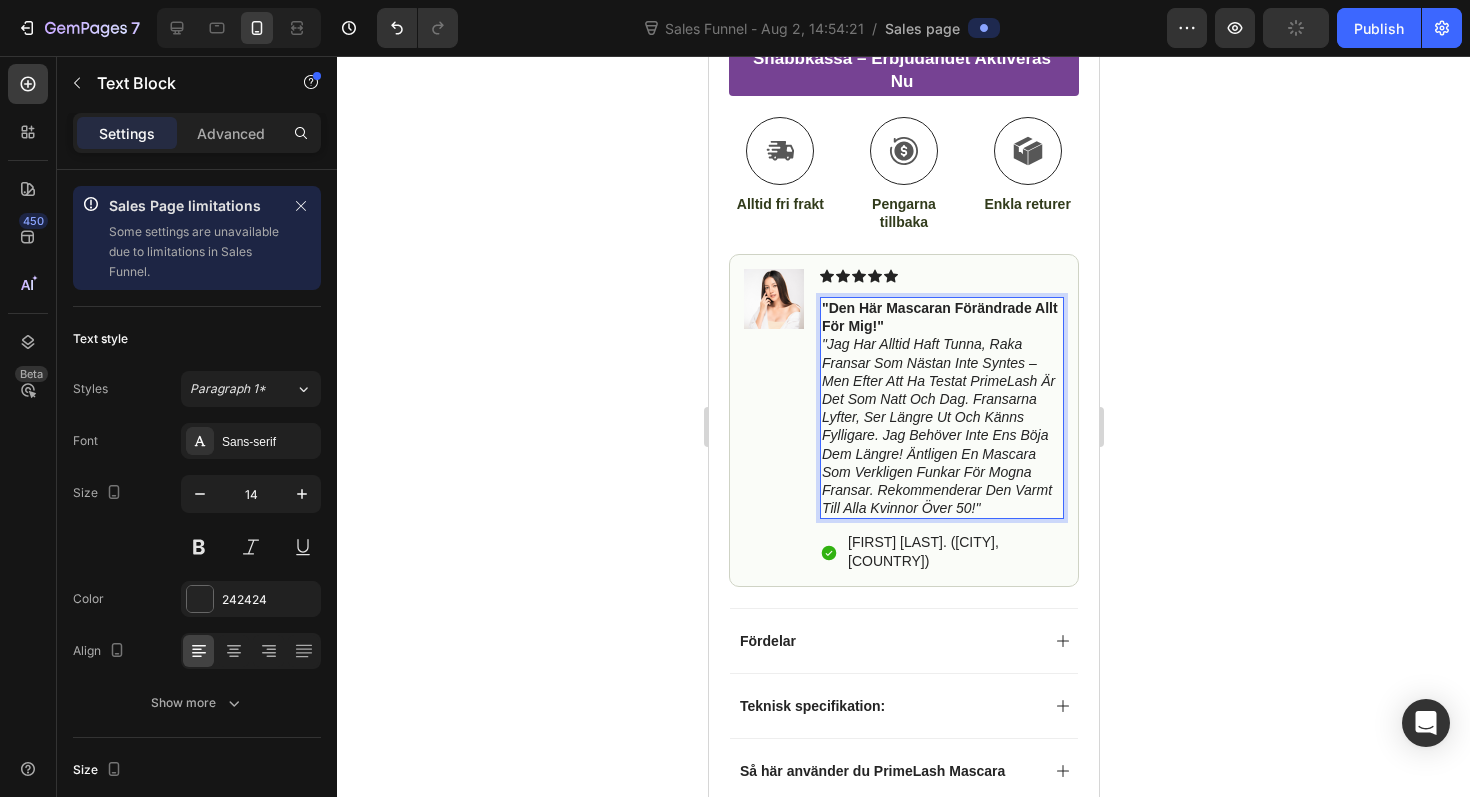 click 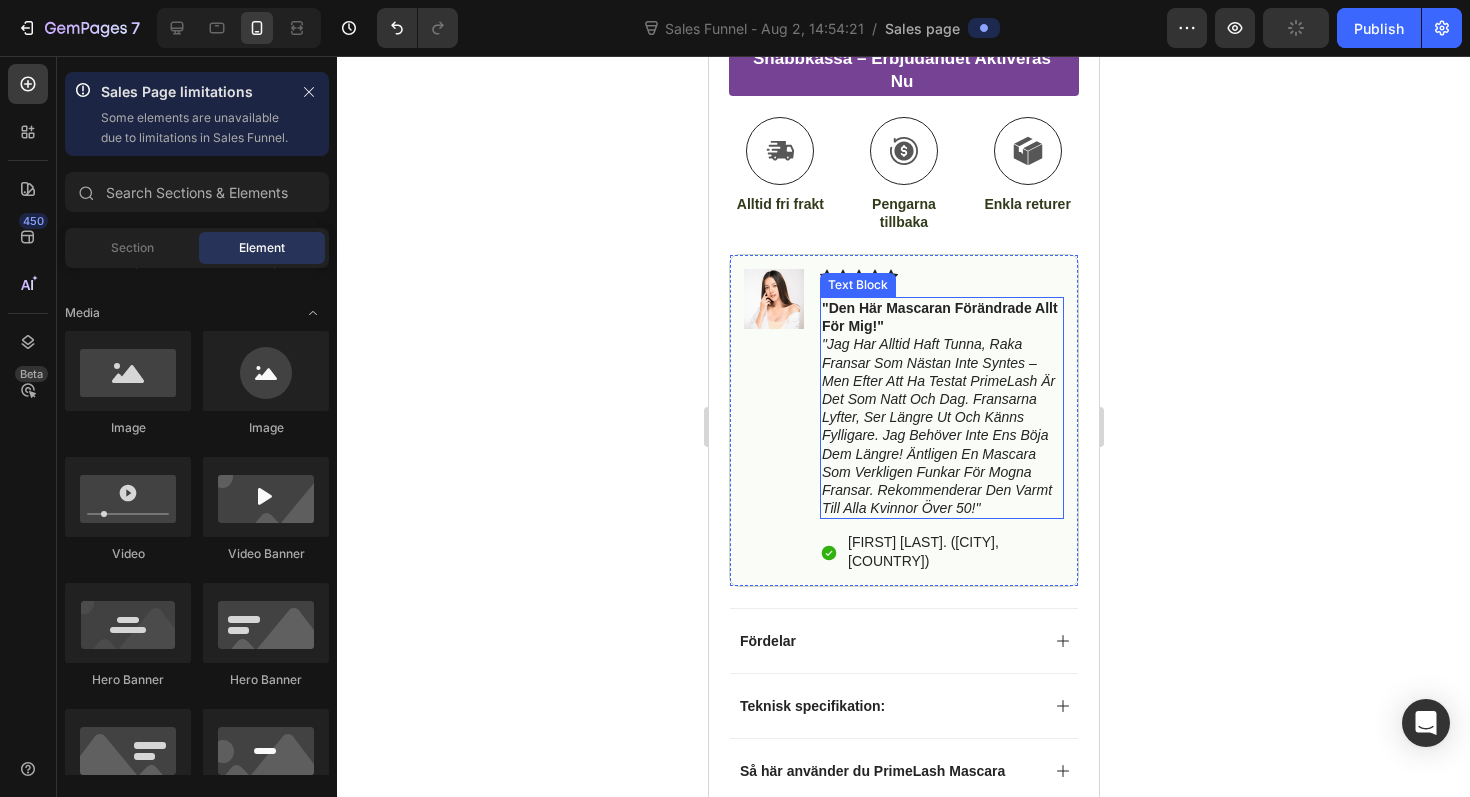 click on ""Jag har alltid haft tunna, raka fransar som nästan inte syntes – men efter att ha testat PrimeLash är det som natt och dag. Fransarna lyfter, ser längre ut och känns fylligare. Jag behöver inte ens böja dem längre! Äntligen en mascara som verkligen funkar för mogna fransar. Rekommenderar den varmt till alla kvinnor över 50!"" at bounding box center (937, 426) 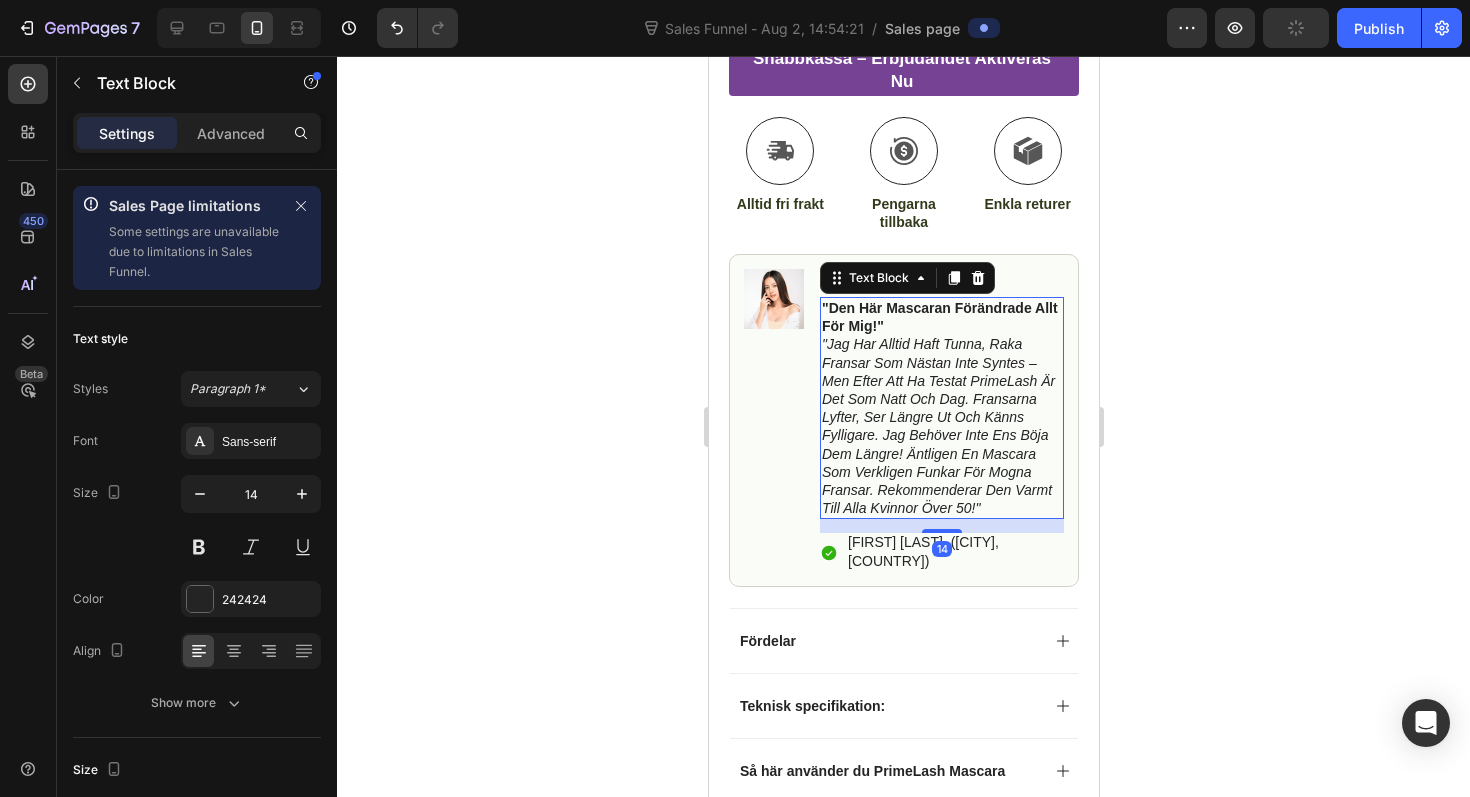 click on ""Jag har alltid haft tunna, raka fransar som nästan inte syntes – men efter att ha testat PrimeLash är det som natt och dag. Fransarna lyfter, ser längre ut och känns fylligare. Jag behöver inte ens böja dem längre! Äntligen en mascara som verkligen funkar för mogna fransar. Rekommenderar den varmt till alla kvinnor över 50!"" at bounding box center (937, 426) 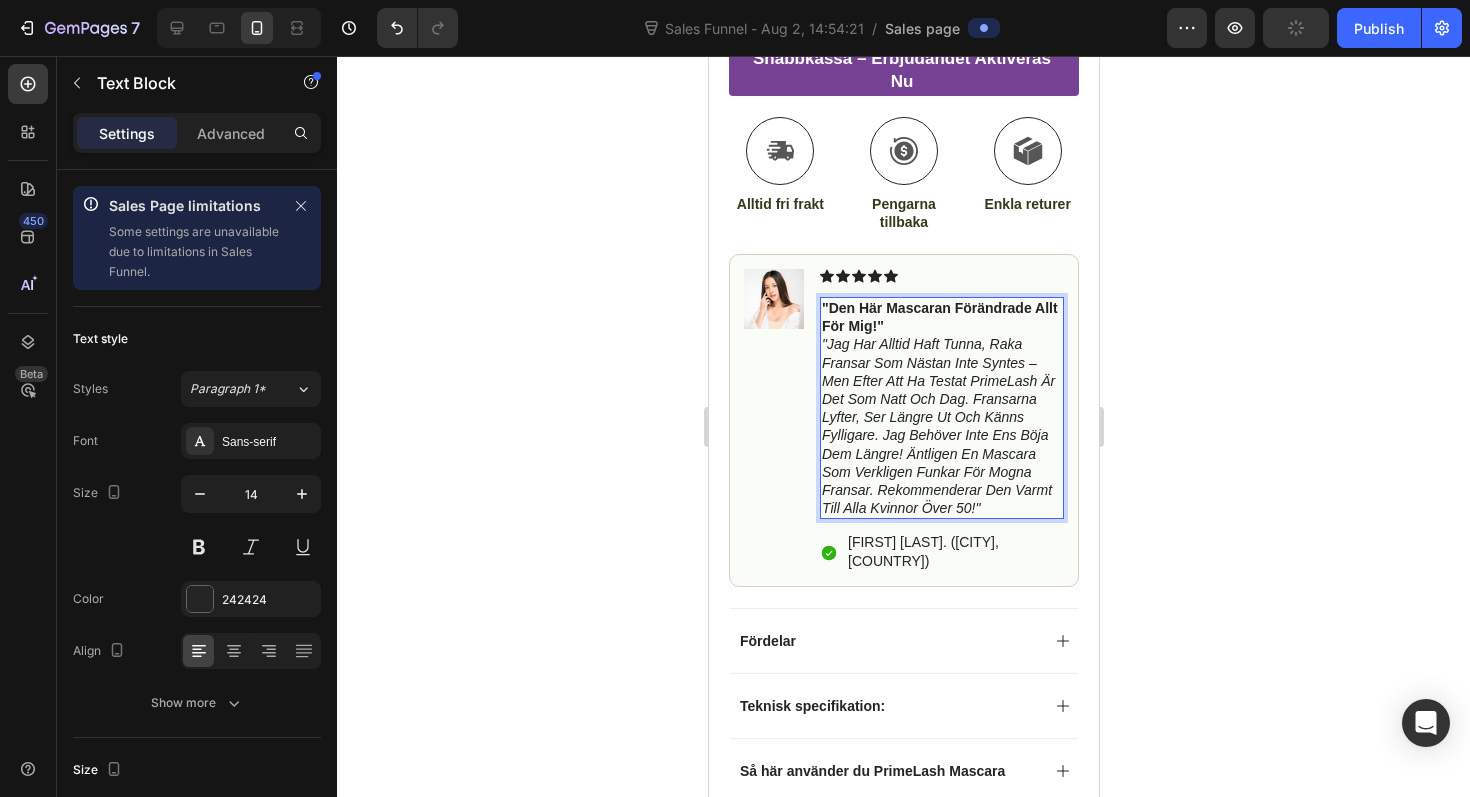 click on ""Jag har alltid haft tunna, raka fransar som nästan inte syntes – men efter att ha testat PrimeLash är det som natt och dag. Fransarna lyfter, ser längre ut och känns fylligare. Jag behöver inte ens böja dem längre! Äntligen en mascara som verkligen funkar för mogna fransar. Rekommenderar den varmt till alla kvinnor över 50!"" at bounding box center (937, 426) 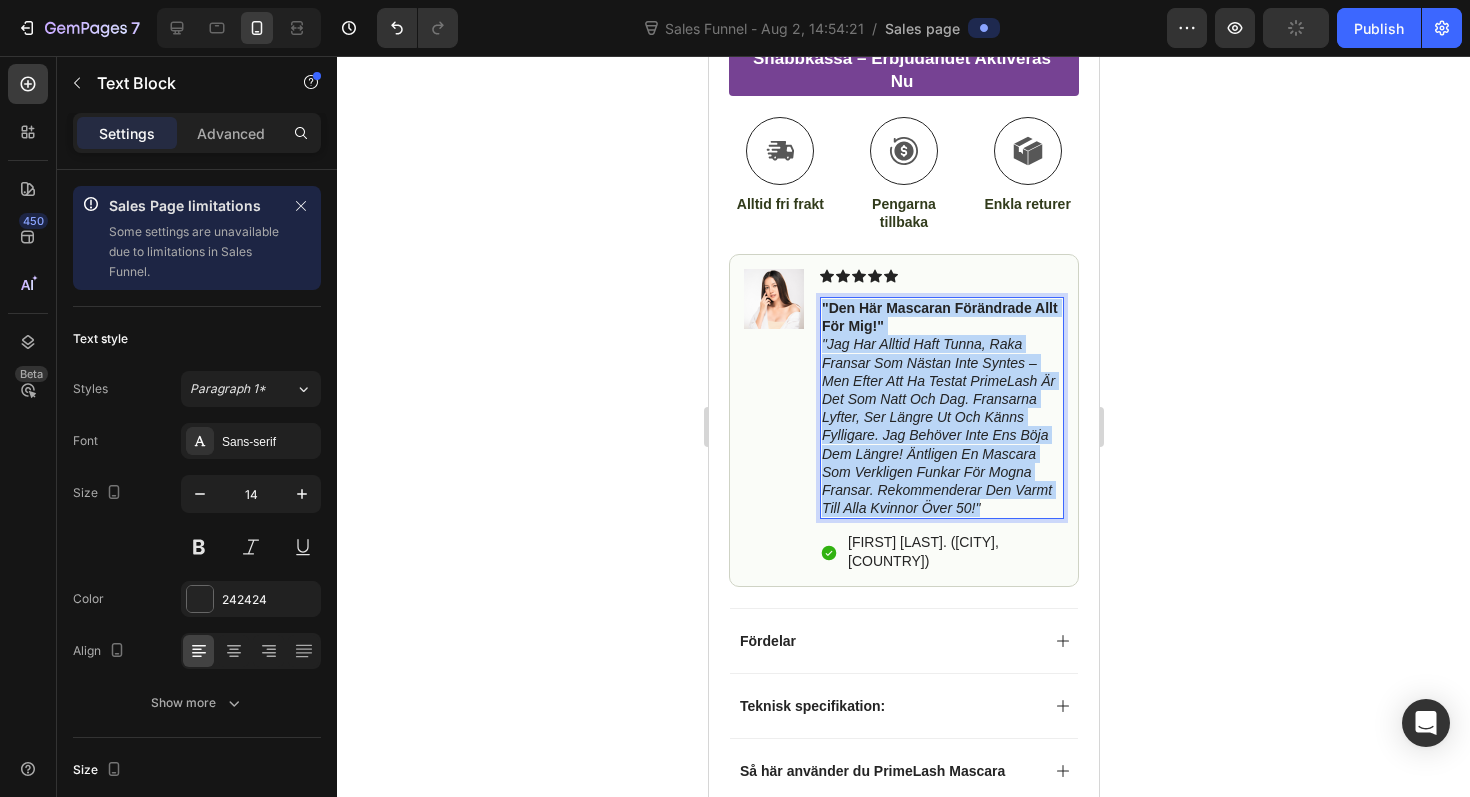 drag, startPoint x: 998, startPoint y: 503, endPoint x: 822, endPoint y: 292, distance: 274.76718 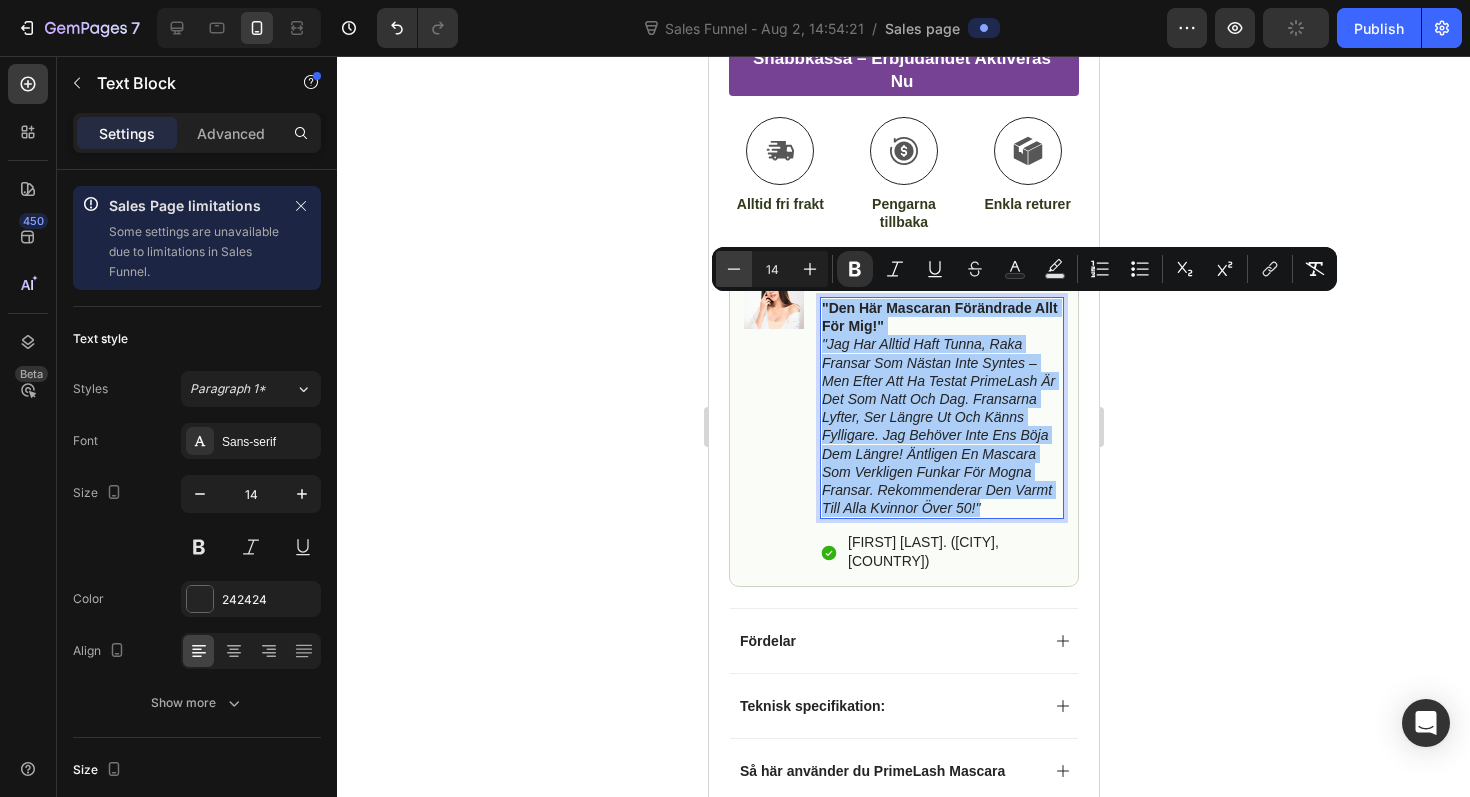 click 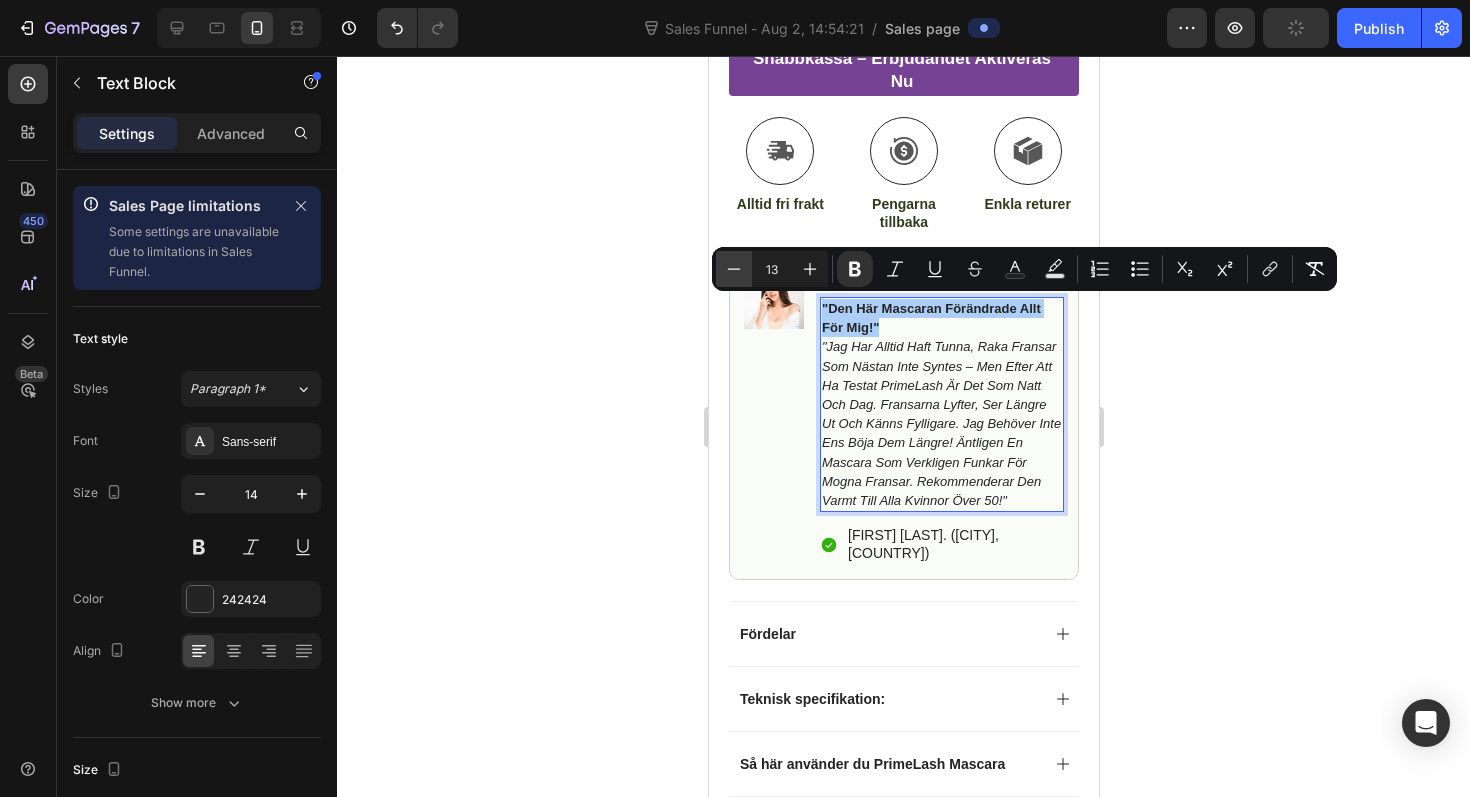 click on "Minus" at bounding box center (734, 269) 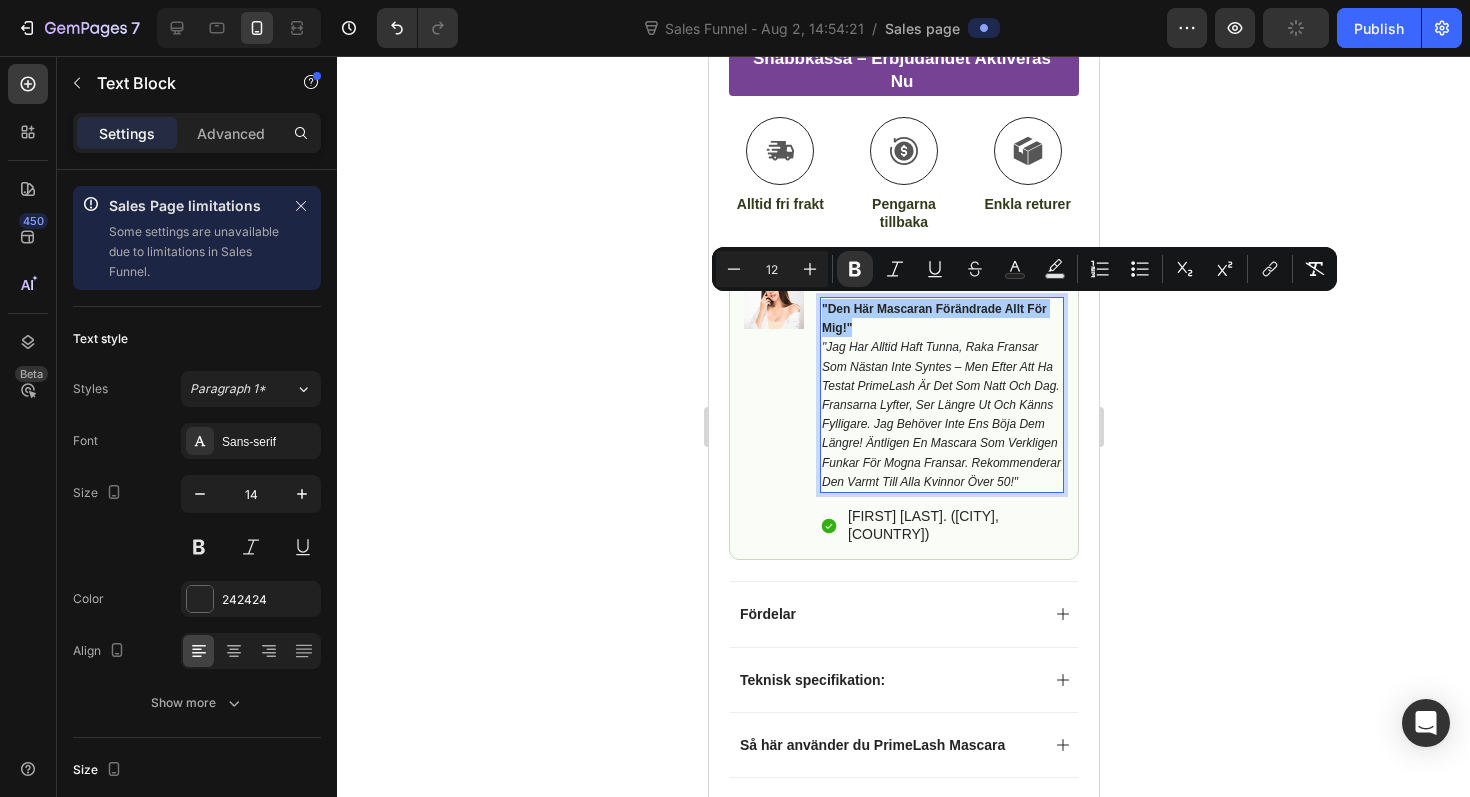 click on "12" at bounding box center (772, 269) 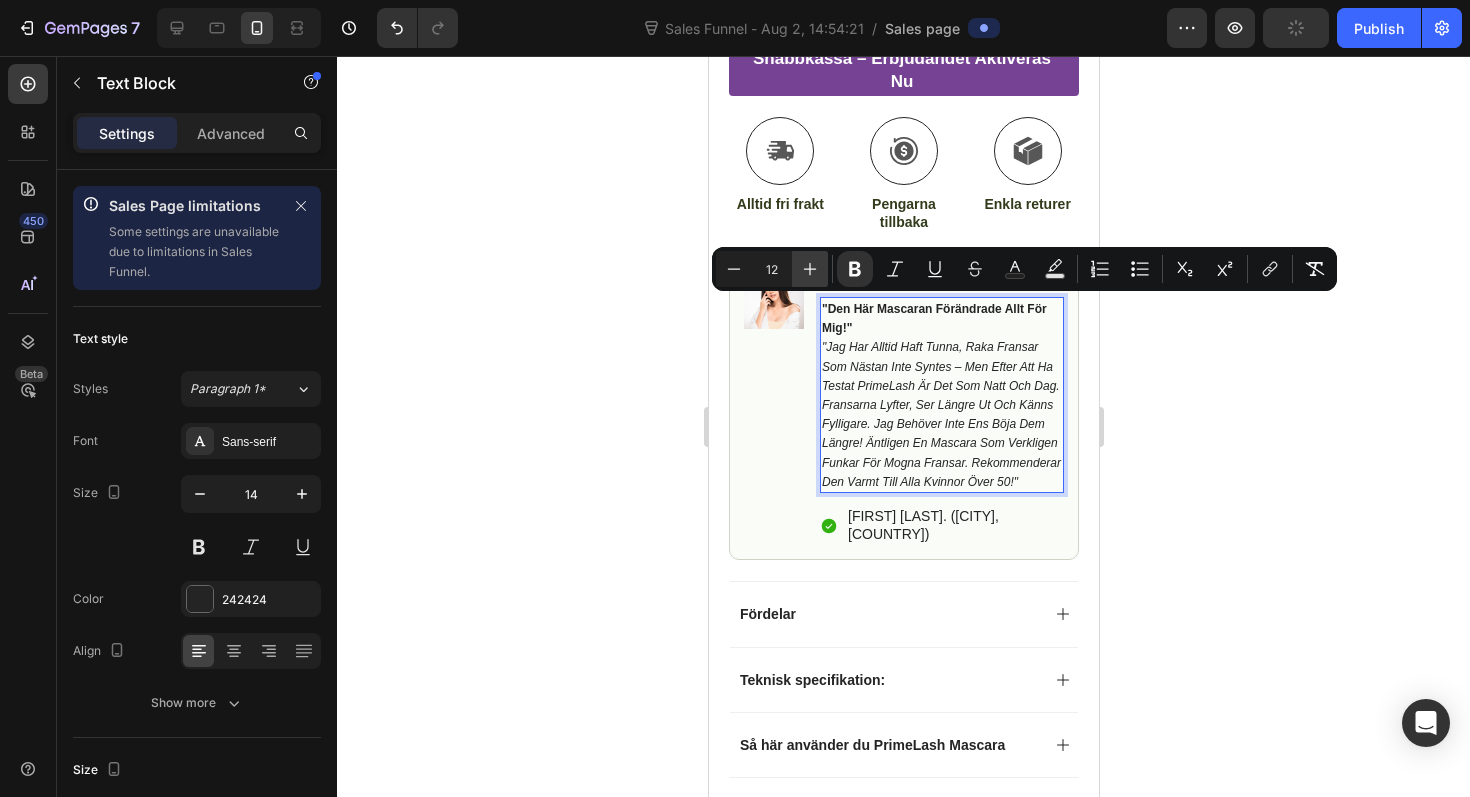 click 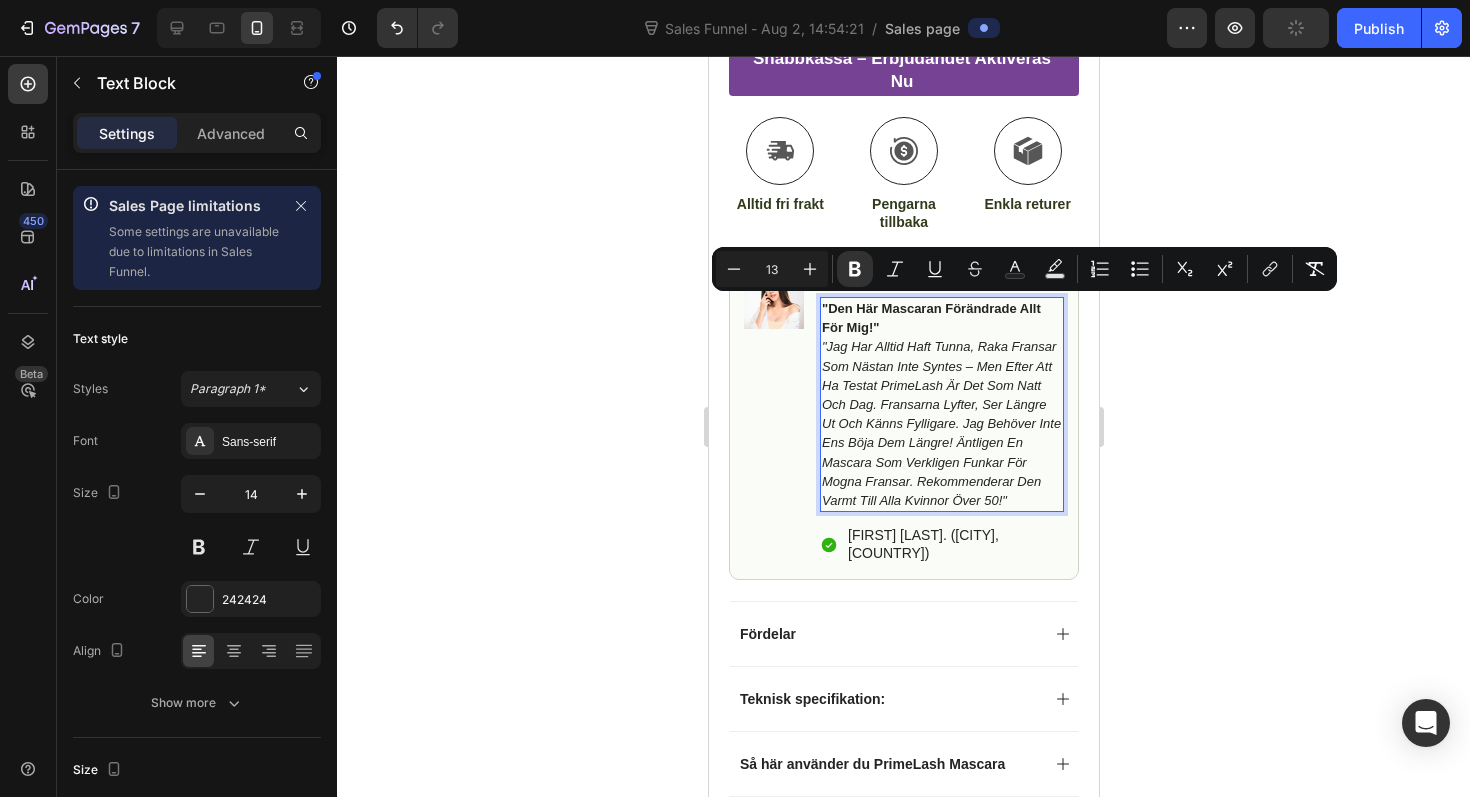 click 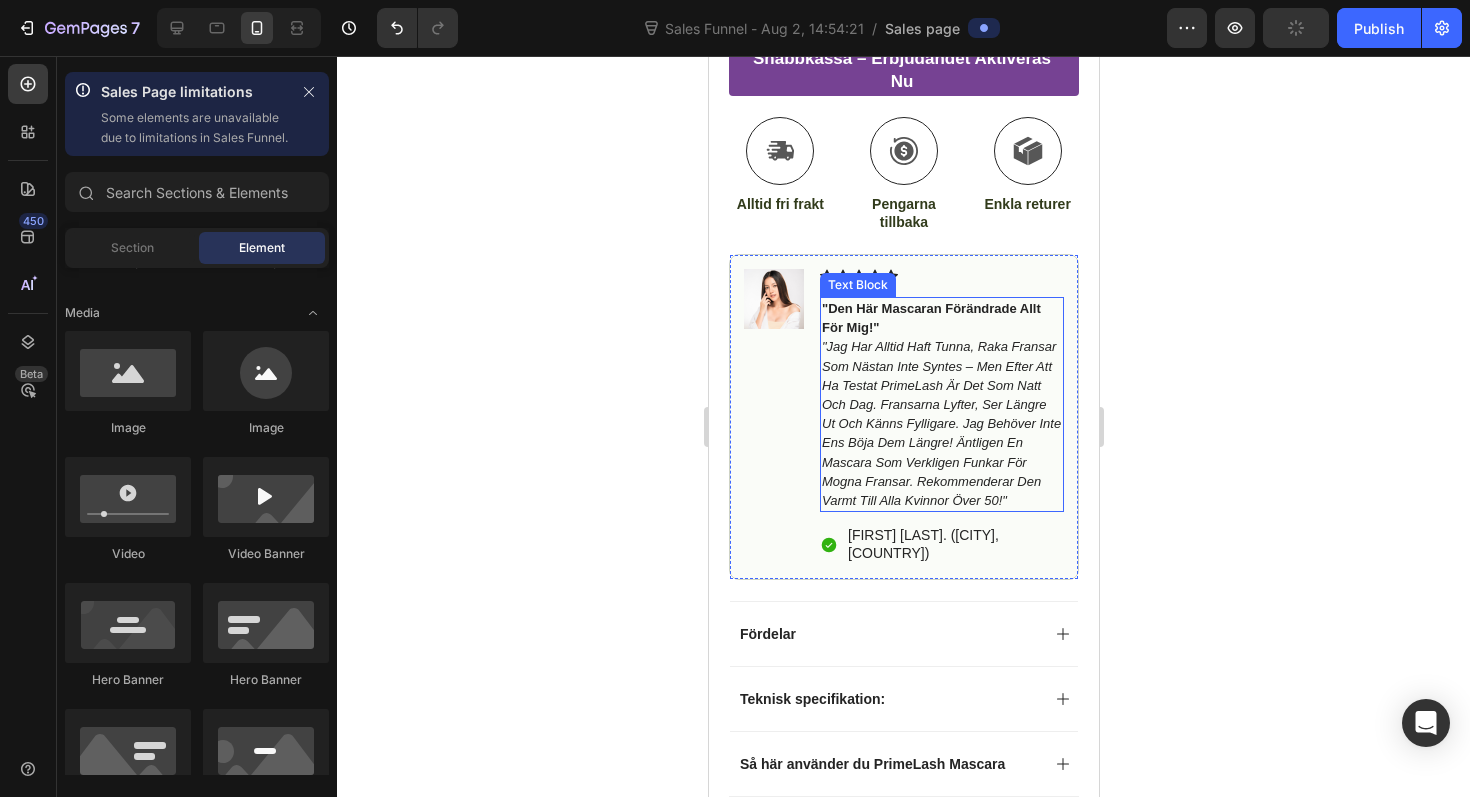 scroll, scrollTop: 1084, scrollLeft: 0, axis: vertical 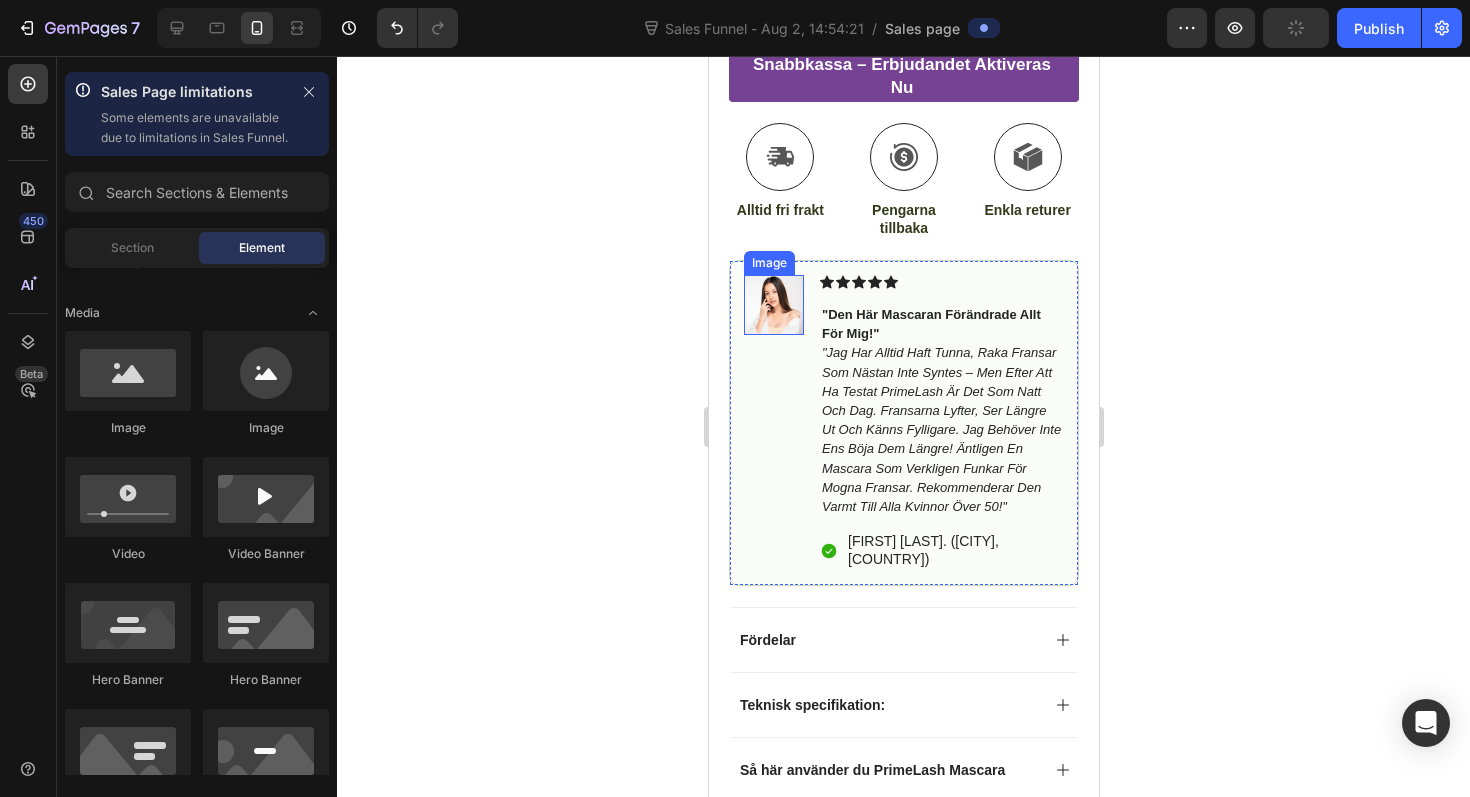 click at bounding box center [773, 305] 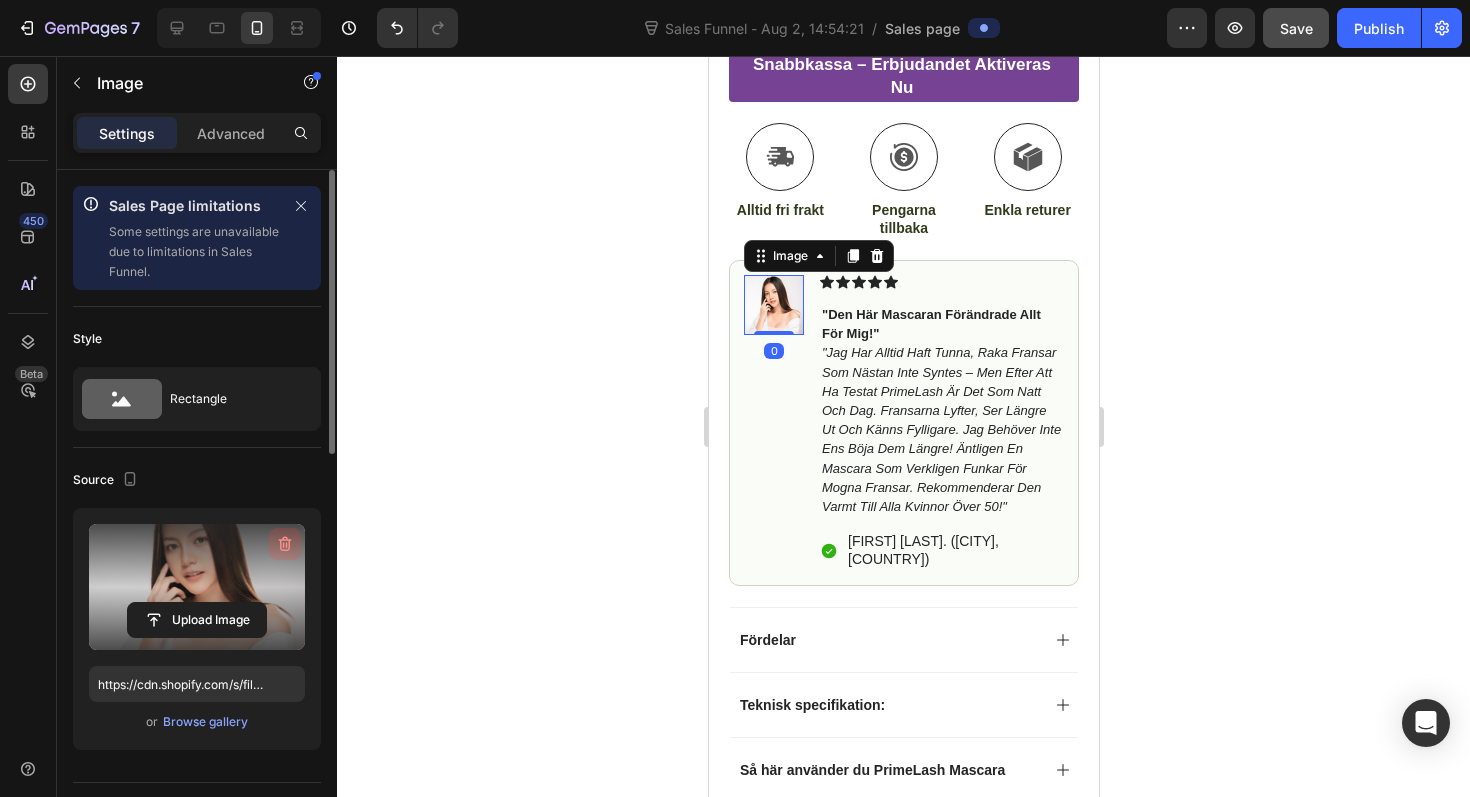 click 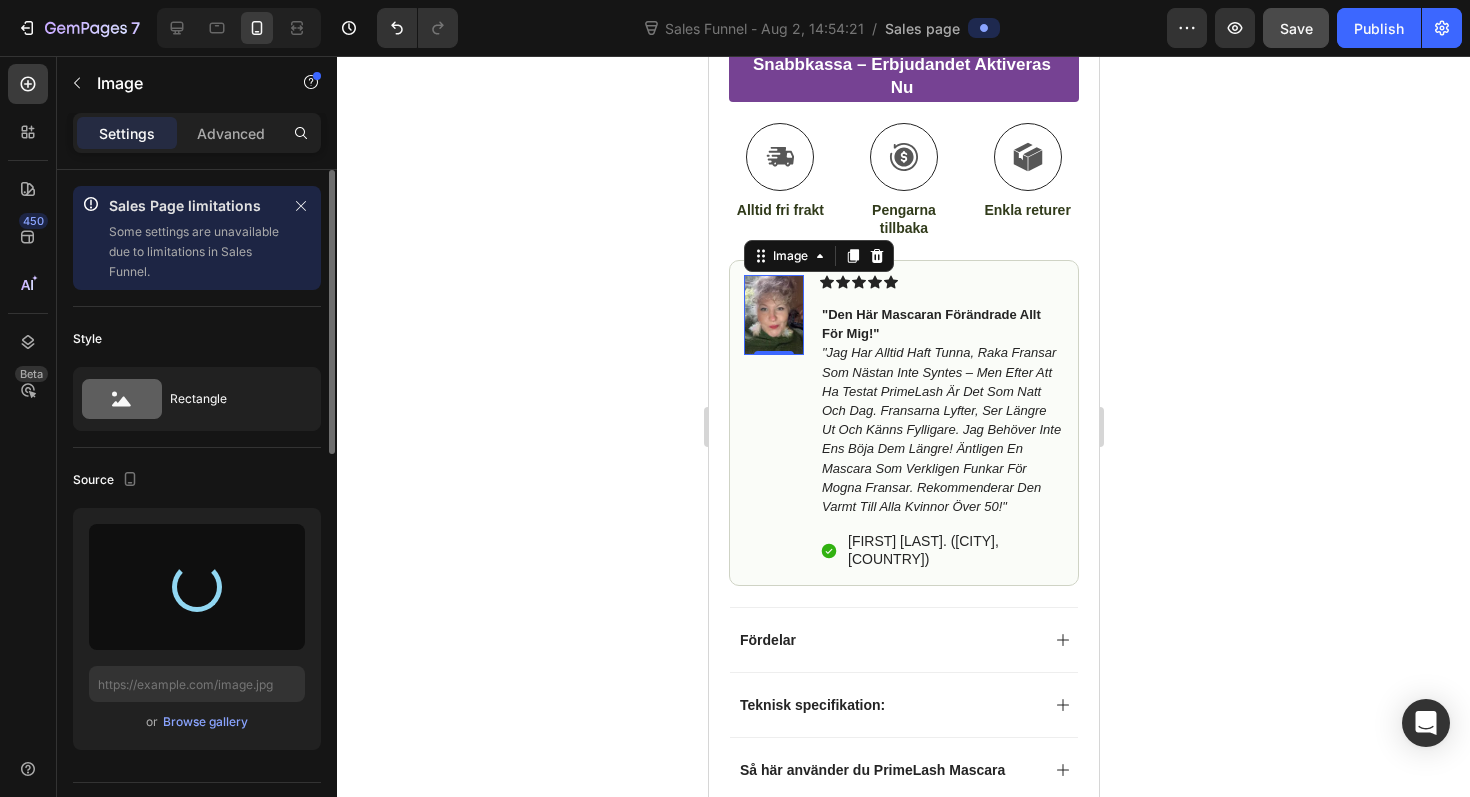 type on "https://cdn.shopify.com/s/files/1/0923/4428/7616/files/gempages_576699645414081275-aff72606-0fe7-466b-a84a-d9650b95ea8e.webp" 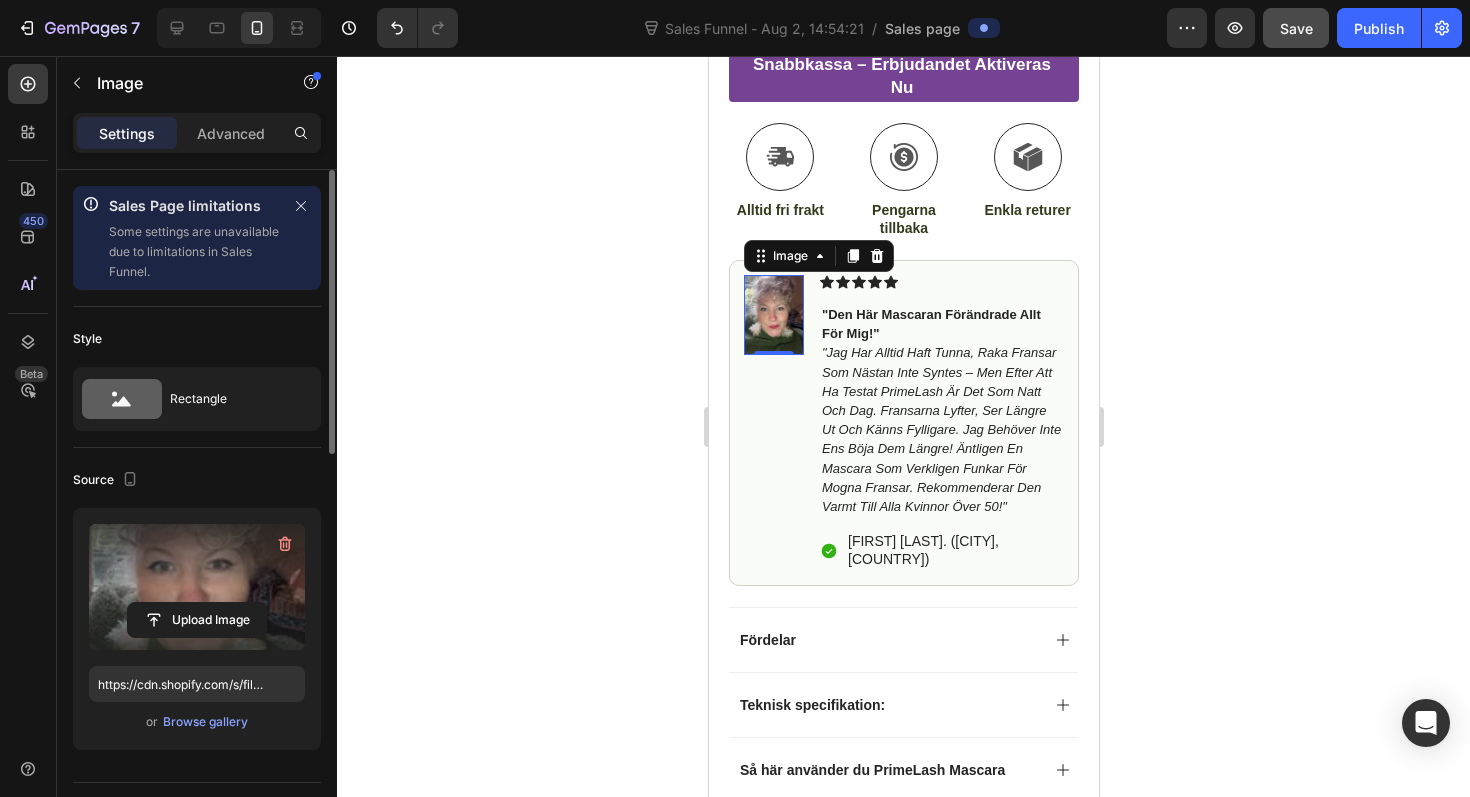 click 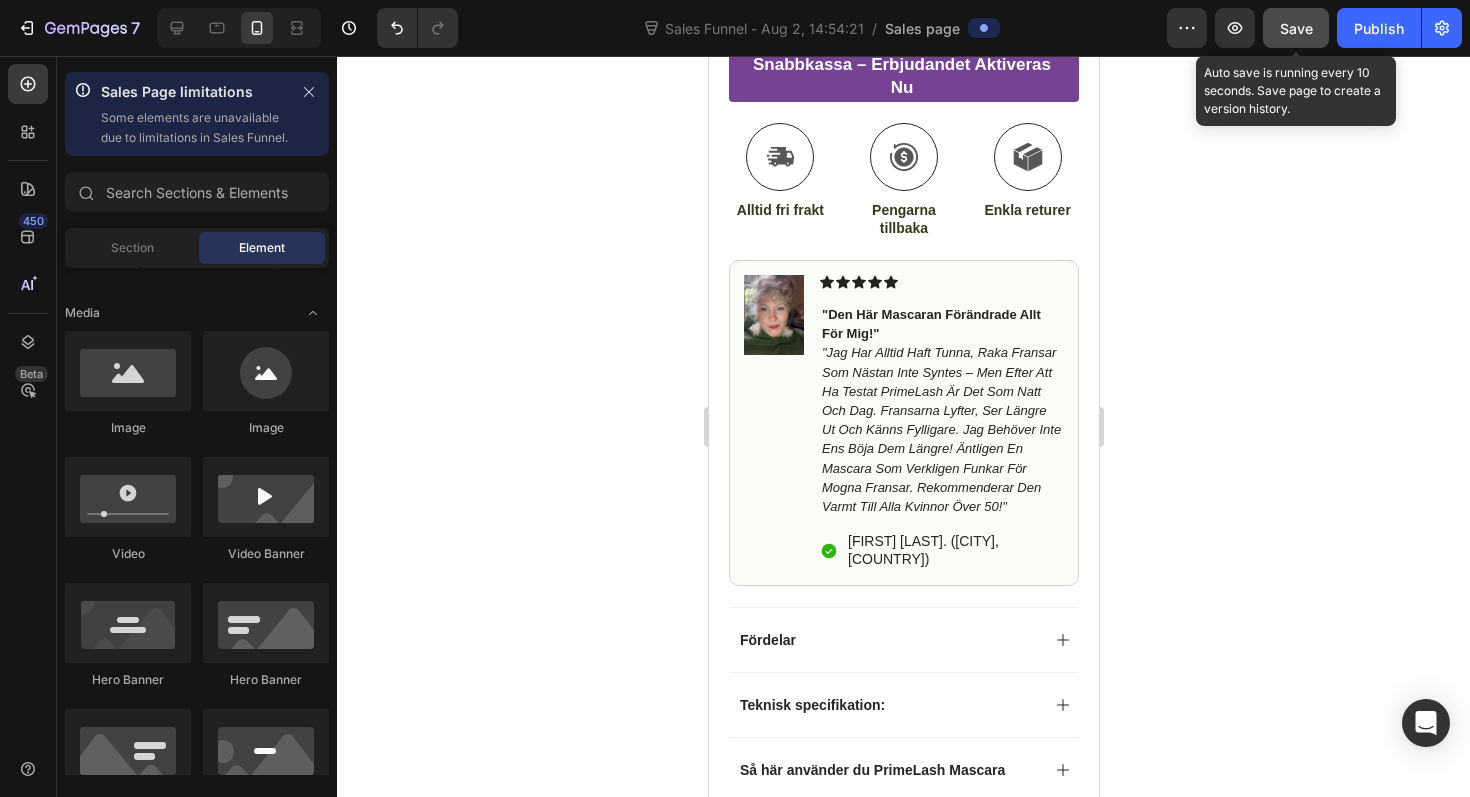 click on "Save" at bounding box center [1296, 28] 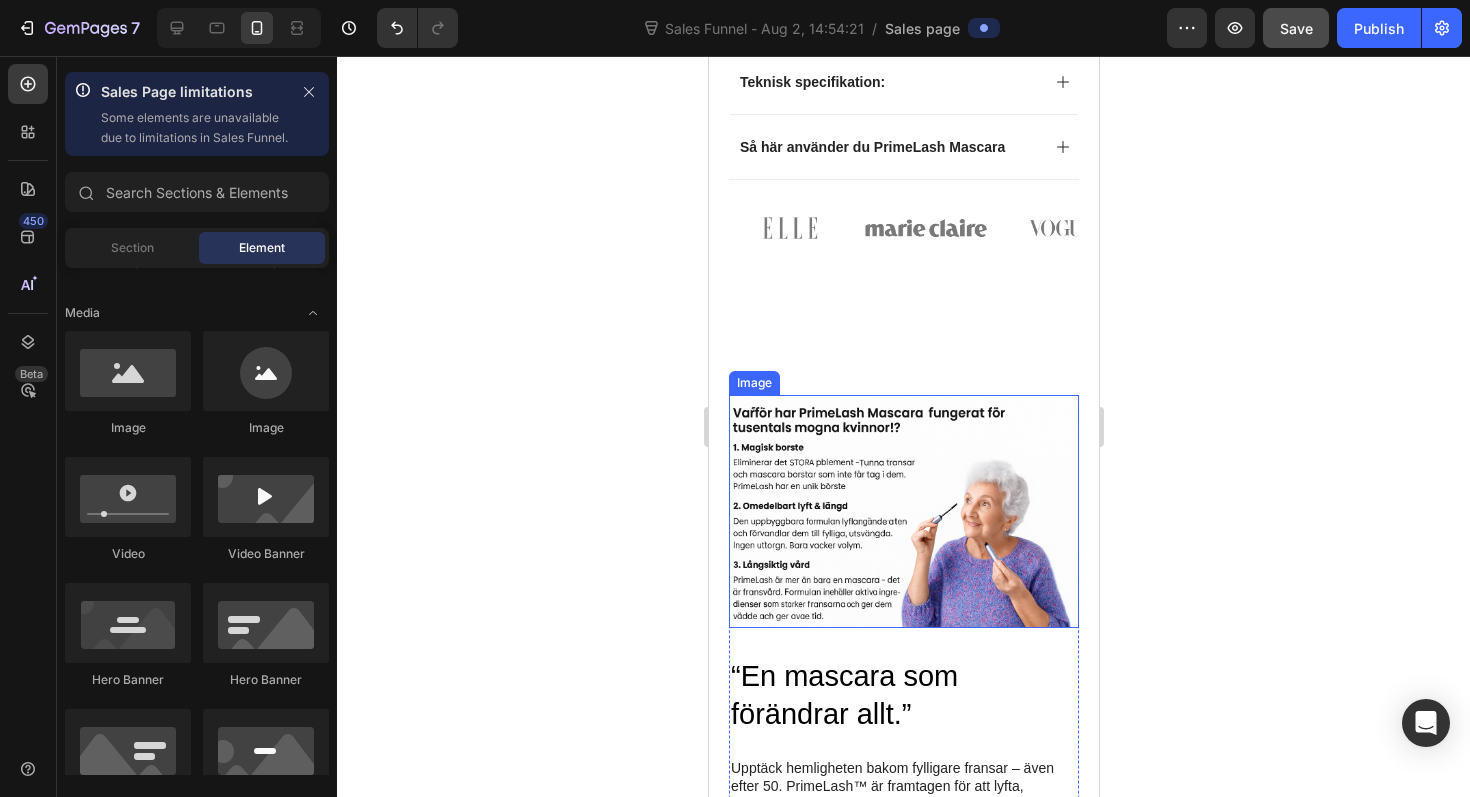 scroll, scrollTop: 1618, scrollLeft: 0, axis: vertical 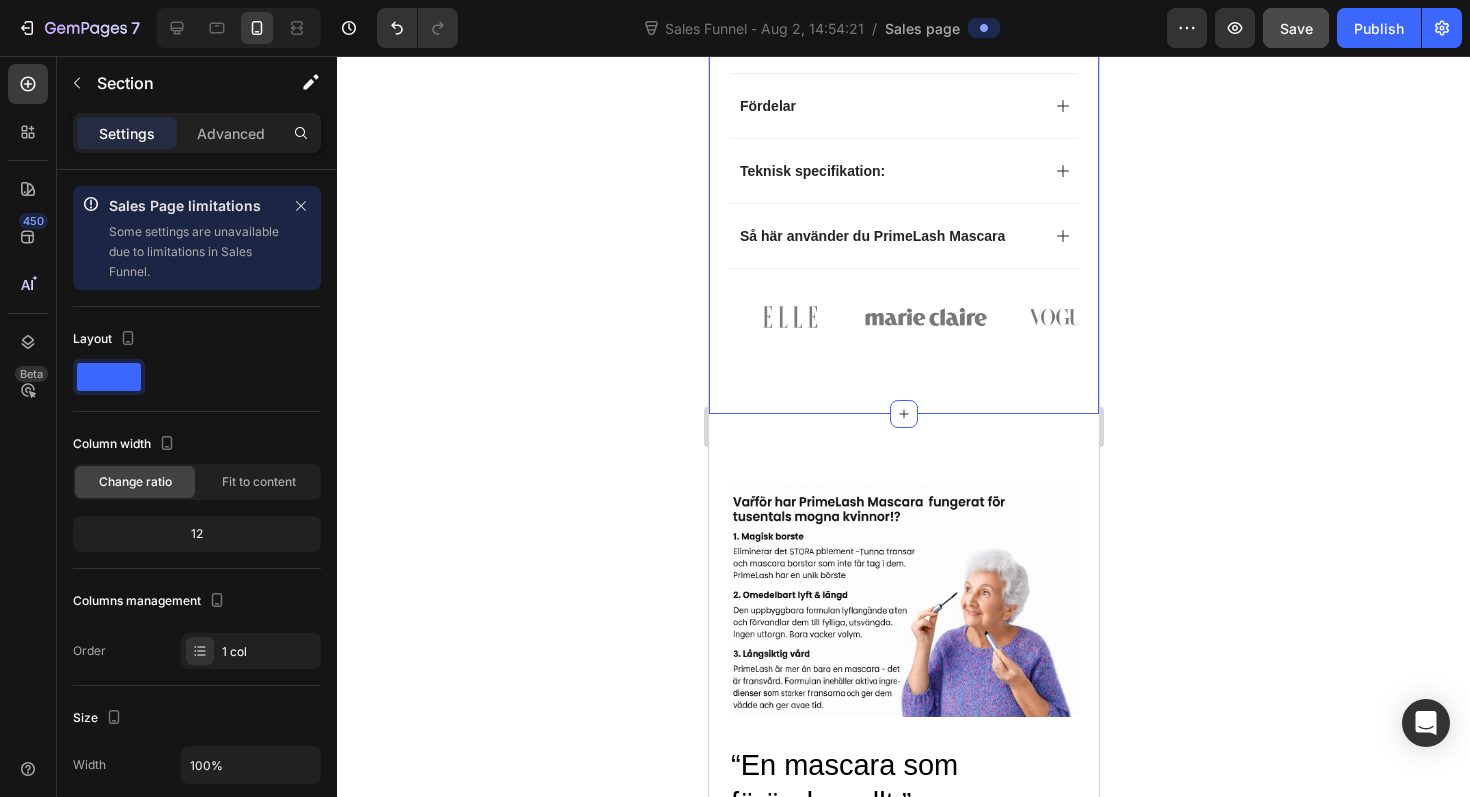 click on "Icon Fri frakt endast idag Text Block Row
Icon 84 000+ nöjda kunder Text Block Row
Carousel Row Product Images Image Icon Icon Icon Icon Icon Icon List "Jag blev chockad över hur bra mascaran fungerade på mina glesa fransar. Jag är 59, men fransarna såg ut som förr i tiden! Slängde alla mina gamla mascaror – till och med Lancôme!" – [FIRST], kund hos PrimeLash Mascara Text Block
Icon – [FIRST], kund hos PrimeLash Mascara Text Block Row Row Row Icon Icon Icon Icon Icon Icon List (84 000 recensioner) Text Block Row PrimeLash Mascara – För längre och fylligare fransar Product Title Prisbelönt innovation för mogna fransar Text Block Upptäck mascaran som är framtagen speciellt för kvinnor 50+ – ger volym, längd och definition utan klumpar. Perfekt för tunna, raka eller glesa fransar. Lätt att applicera, lätt att ta bort. Text Block" at bounding box center [903, -554] 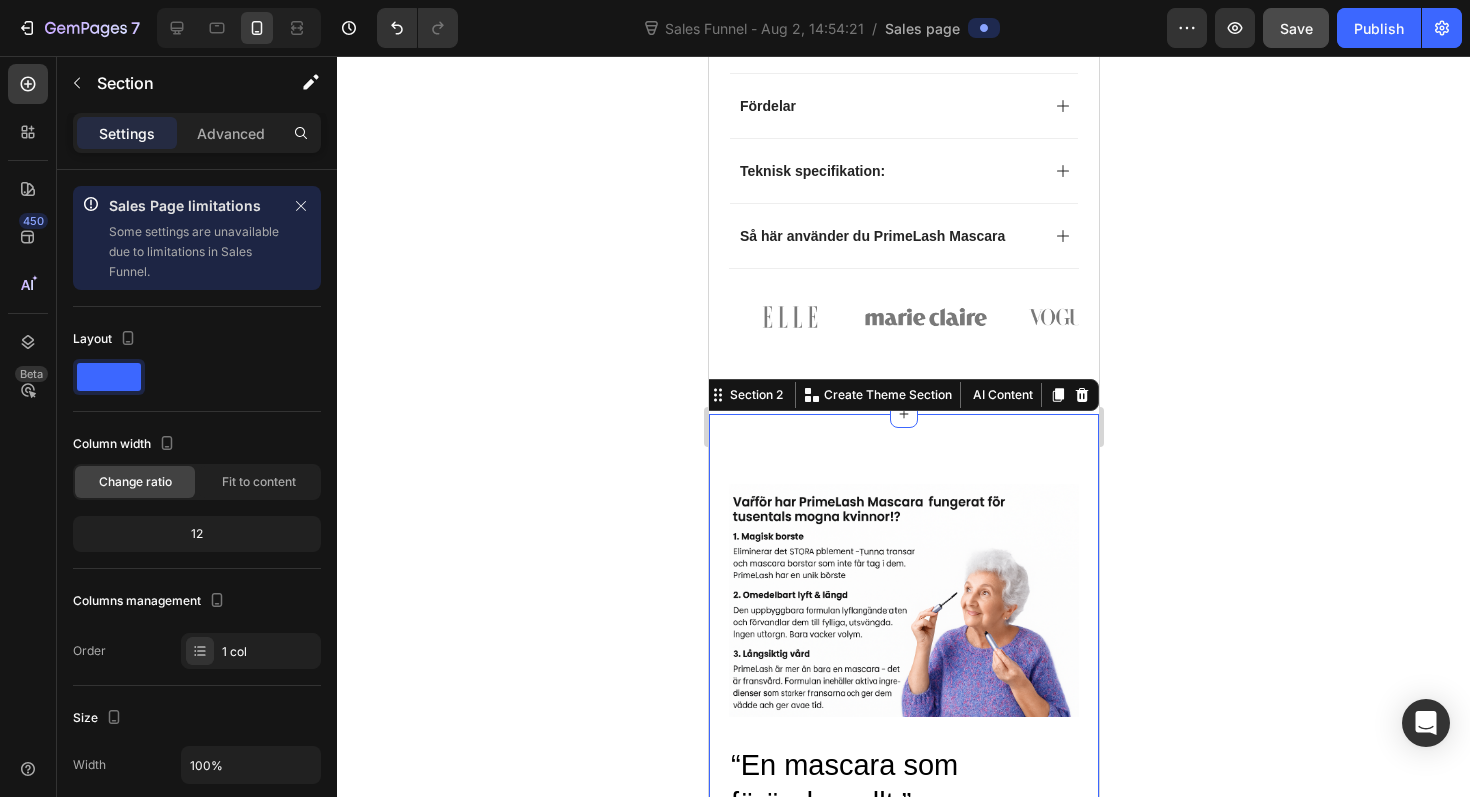 click on "“En mascara som förändrar allt.” Heading Upptäck hemligheten bakom fylligare fransar – även efter 50. PrimeLash™ är framtagen för att lyfta, definiera och förlänga glesa fransar med maximal precision och minimal ansträngning.   Säg hejdå till klumpar, svarta smulor och mascaror som inte håller vad de lovar – och hej till en elegant, vårdande formula som gör varje applicering enkel och effektfull. PrimeLash™ är lätt att använda, sitter hela dagen och tvättas bort med bara varmt vatten.   Redan efter första användningen ser du skillnaden: lyft i blicken, piggare ögon och fransar som påminner om yngre dagar. Prova PrimeLash™ – och upplev själv varför tusentals kvinnor bytt ut allt annat. Text Block Row Image Row "...och det bästa är att du vaknar med känslan av att se pigg och levande ut – även om du bara sov fyra timmar." Heading Vaknar du med trötta ögon, glesa fransar eller mascaror som inte gör jobbet? PrimeLash™     Text Block Row Image Row Section 2" at bounding box center [903, 1373] 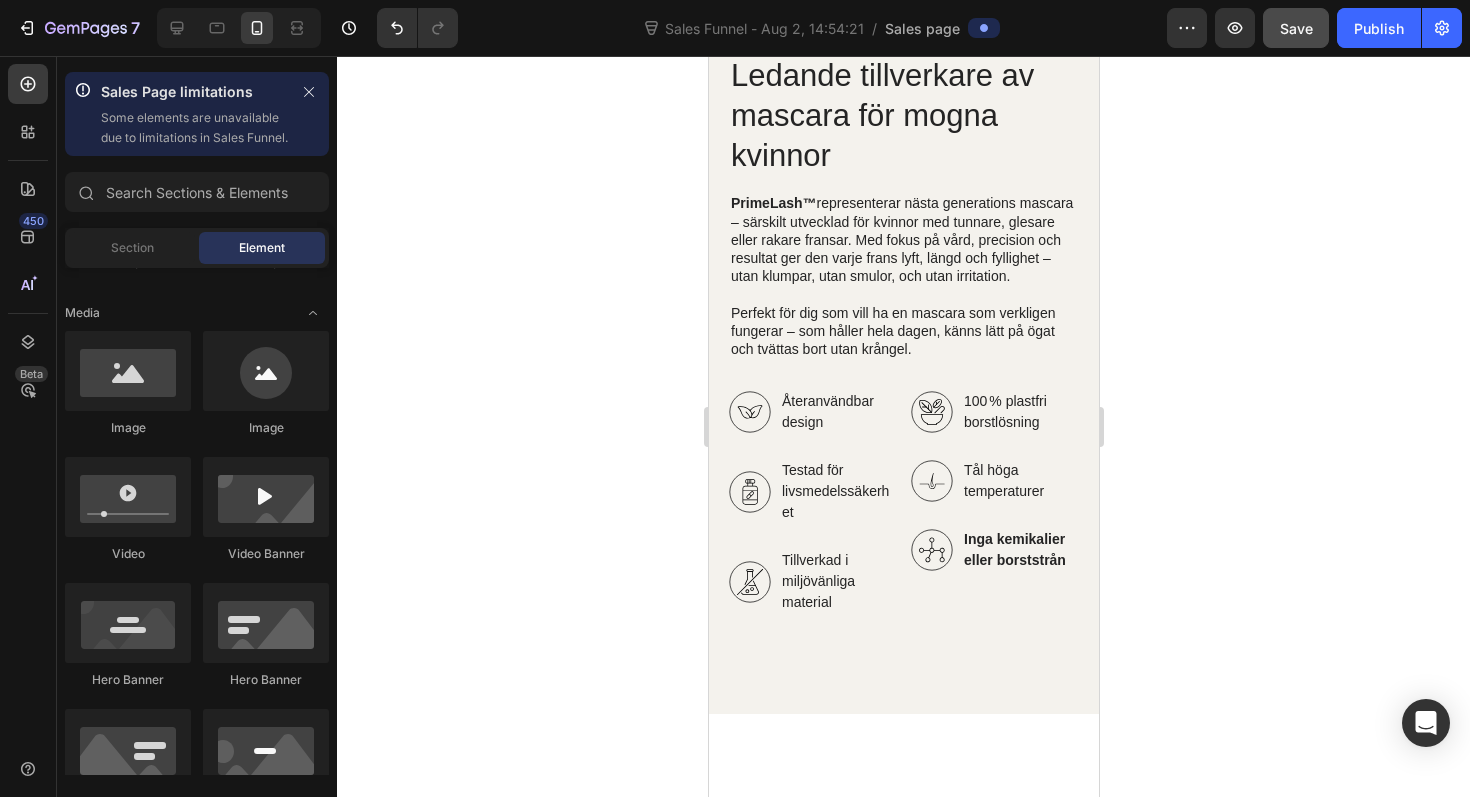 scroll, scrollTop: 4389, scrollLeft: 0, axis: vertical 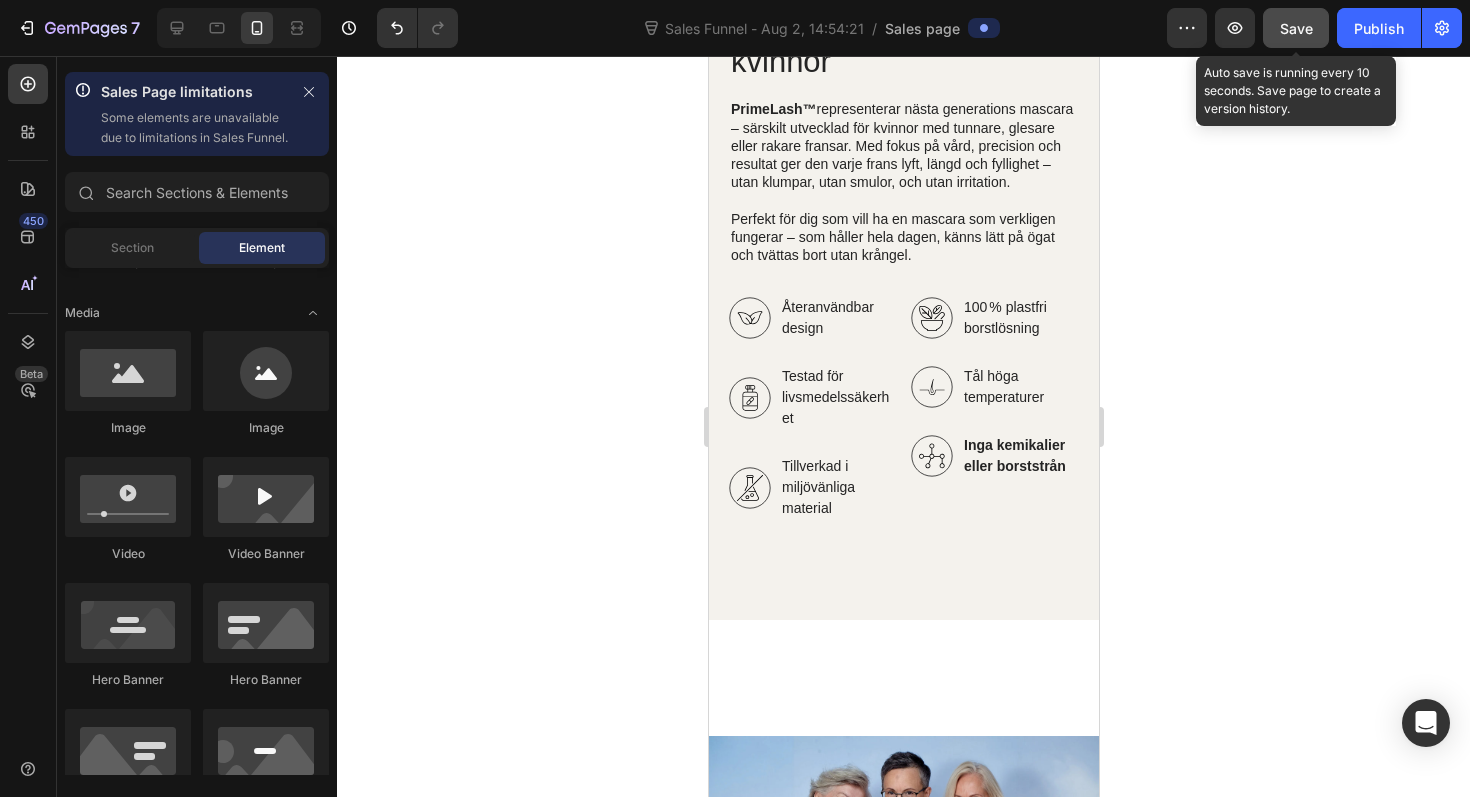 click on "Save" at bounding box center (1296, 28) 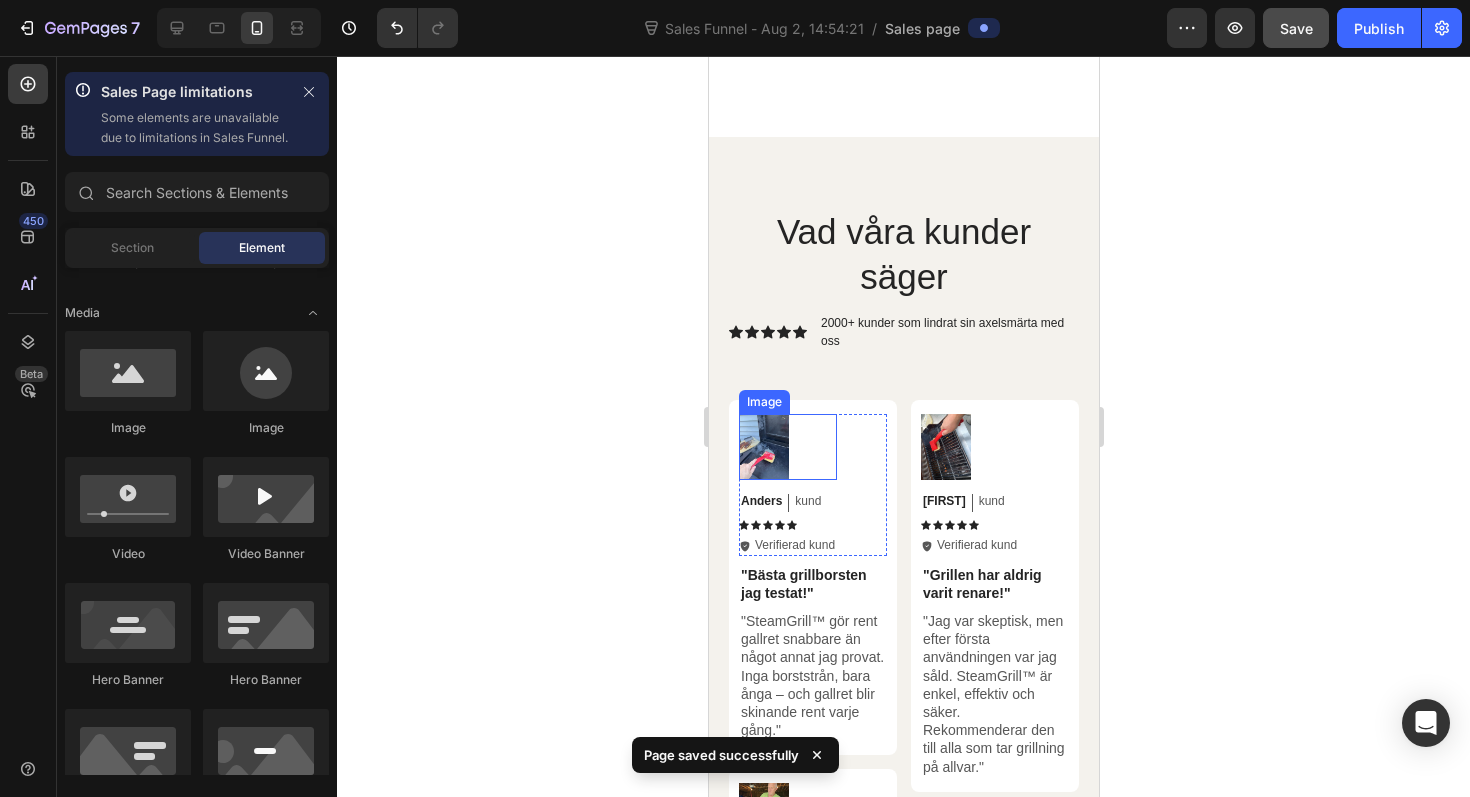 scroll, scrollTop: 5744, scrollLeft: 0, axis: vertical 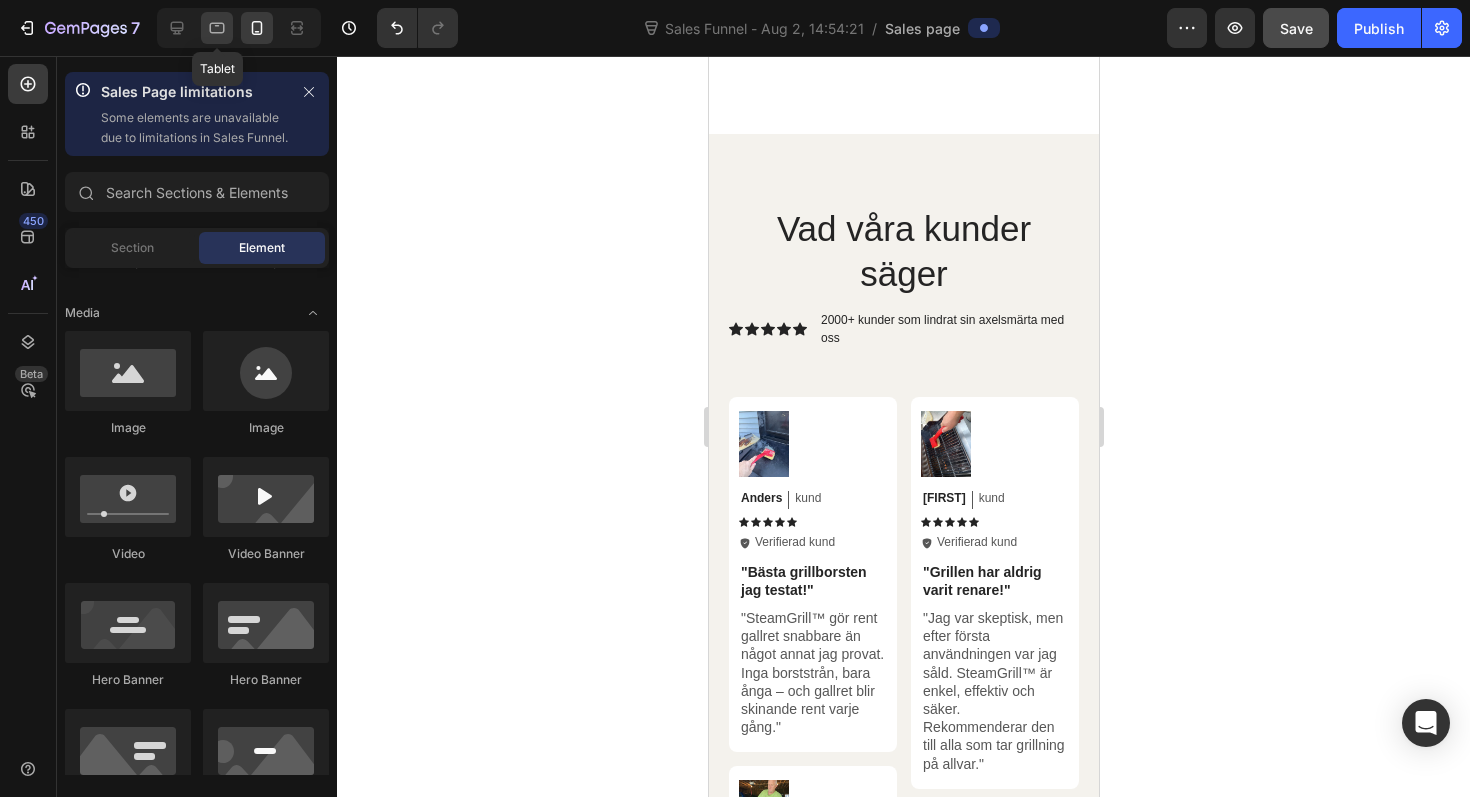 click 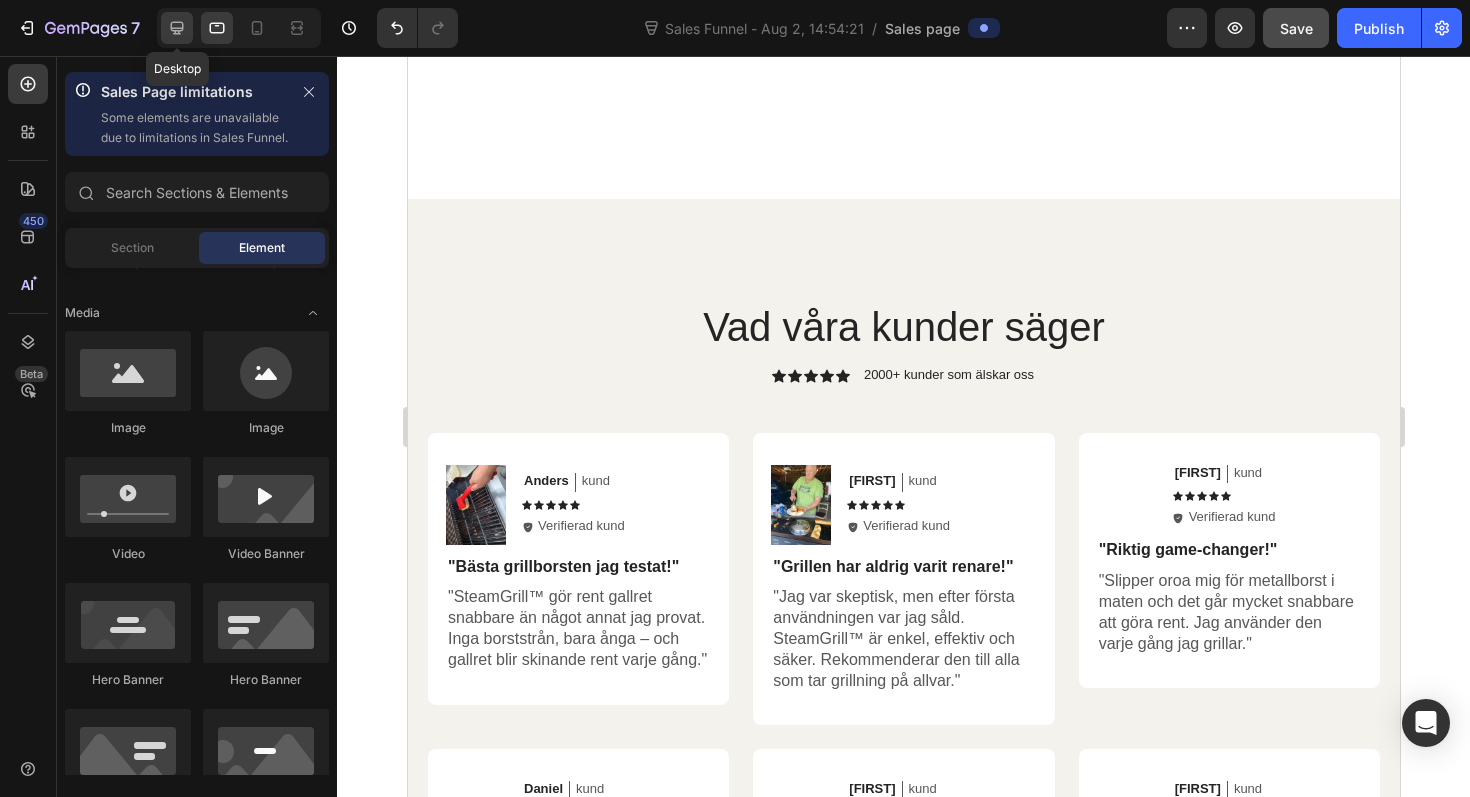 click 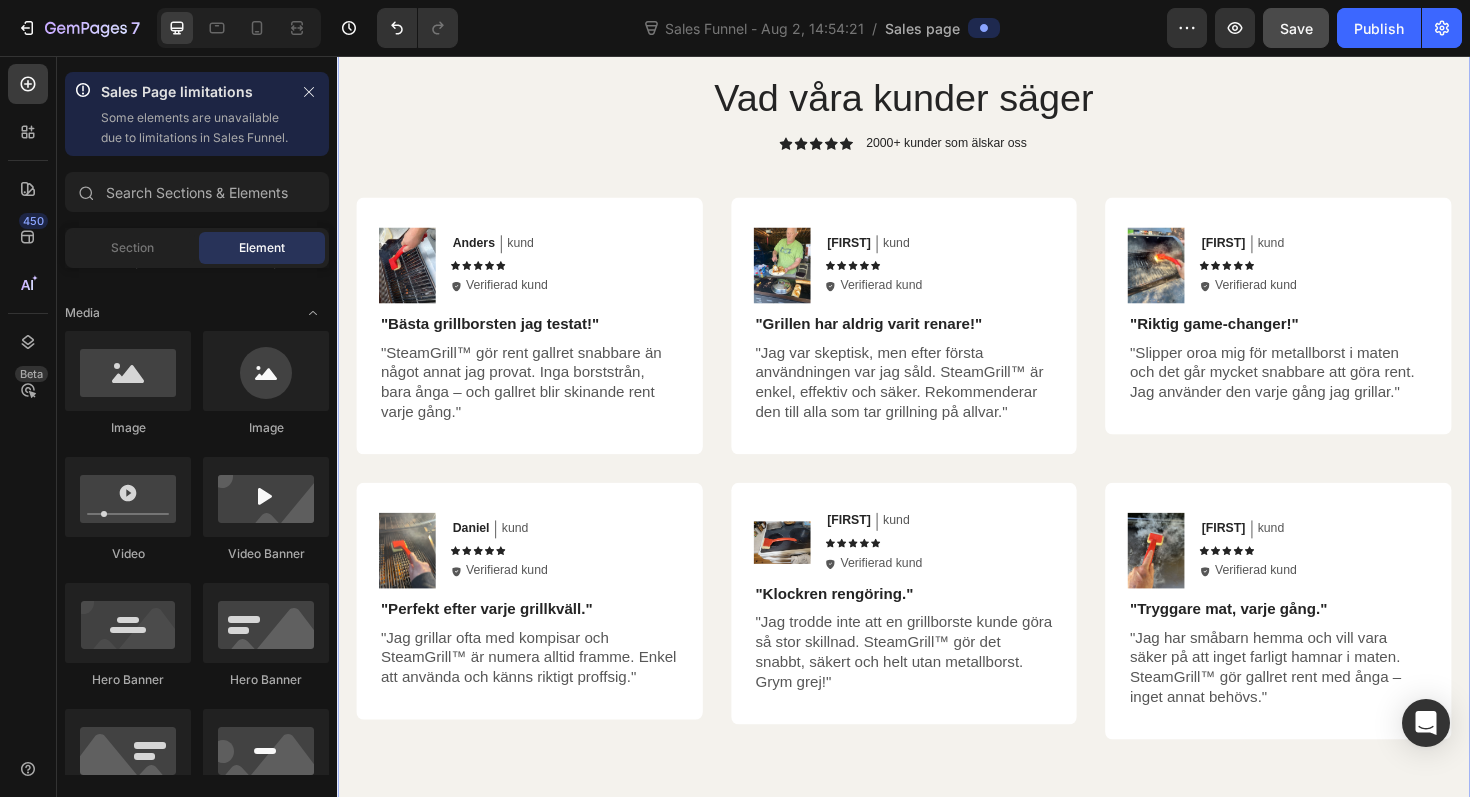 scroll, scrollTop: 5962, scrollLeft: 0, axis: vertical 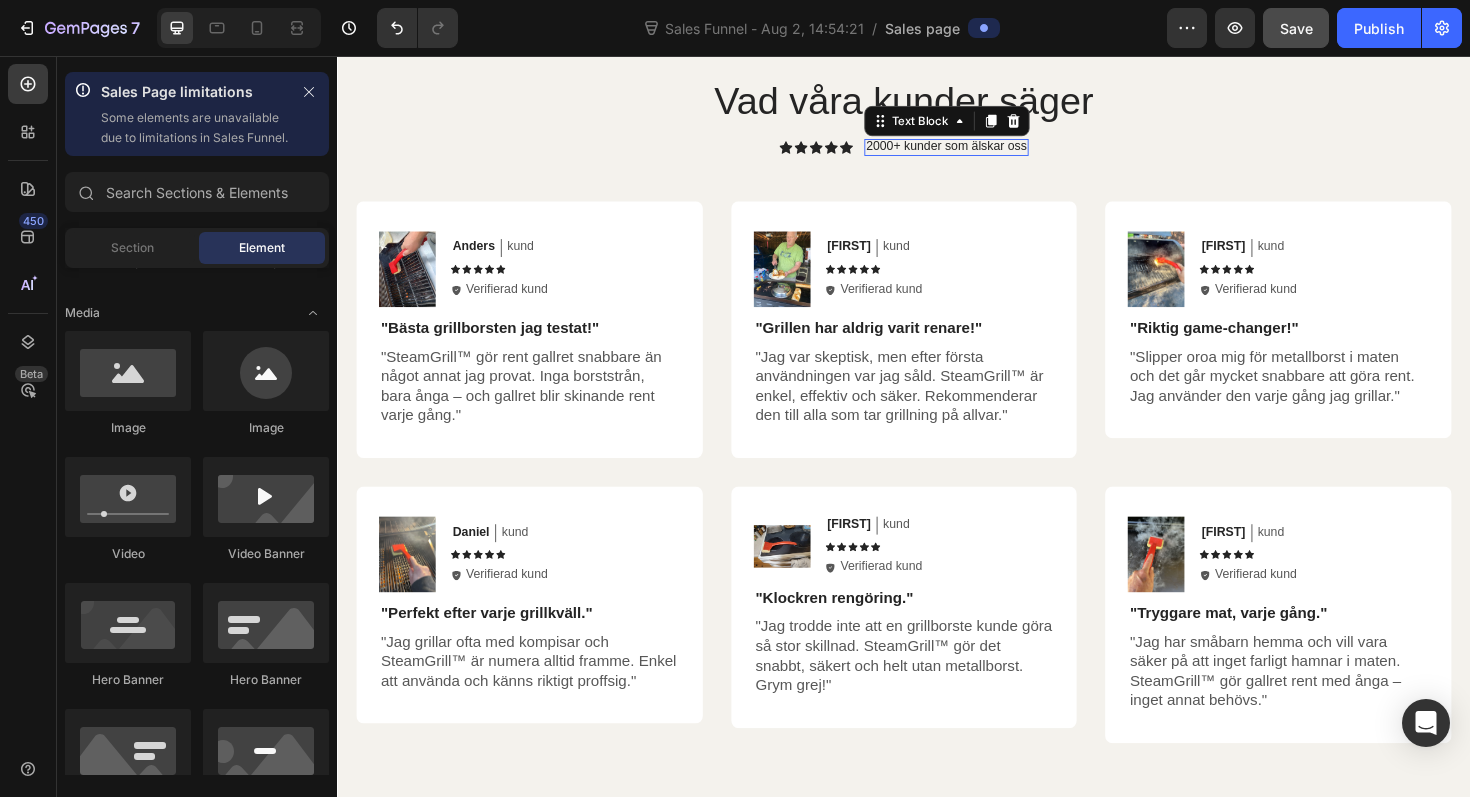 click on "2000+ kunder som älskar oss" at bounding box center [982, 152] 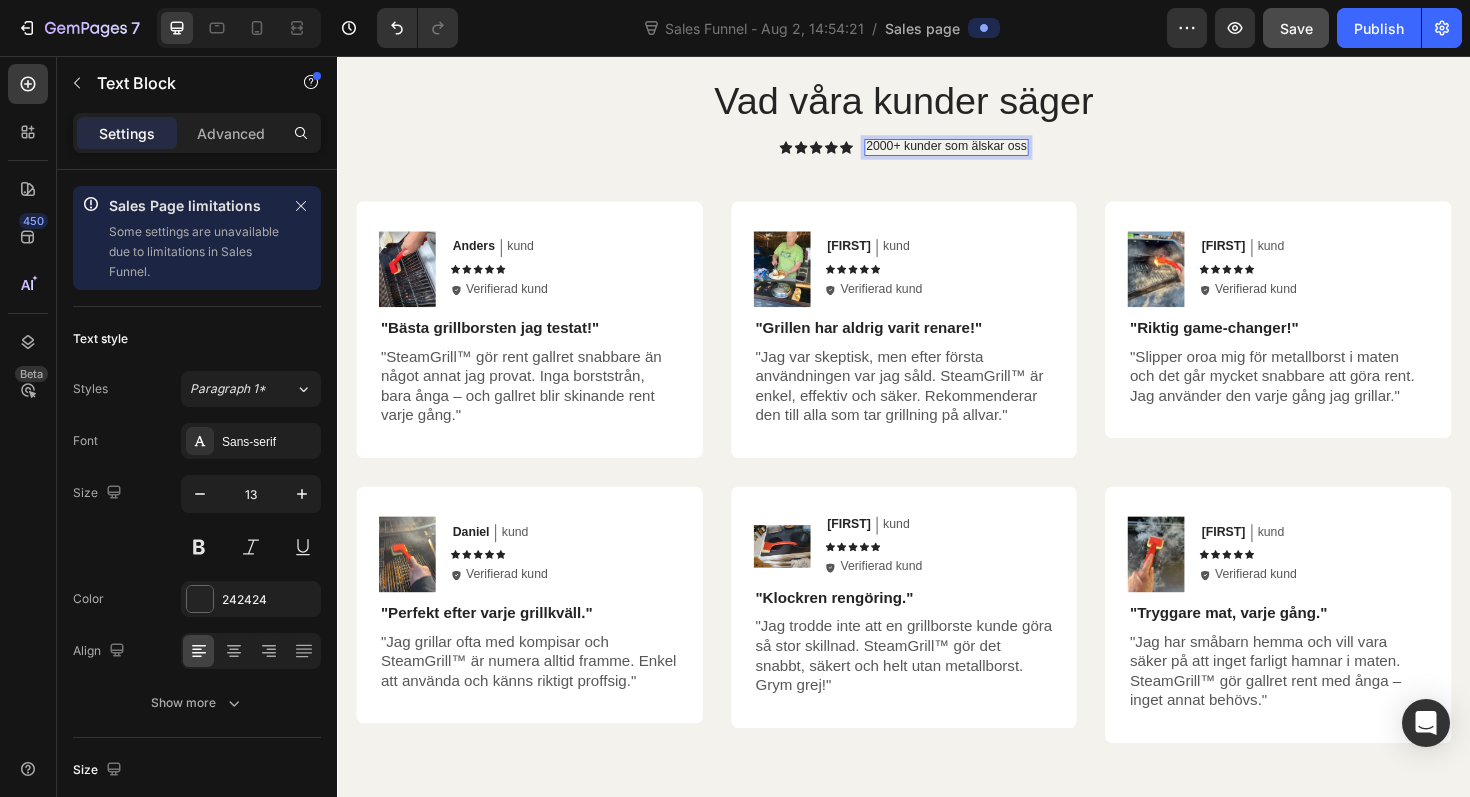 click on "2000+ kunder som älskar oss" at bounding box center (982, 152) 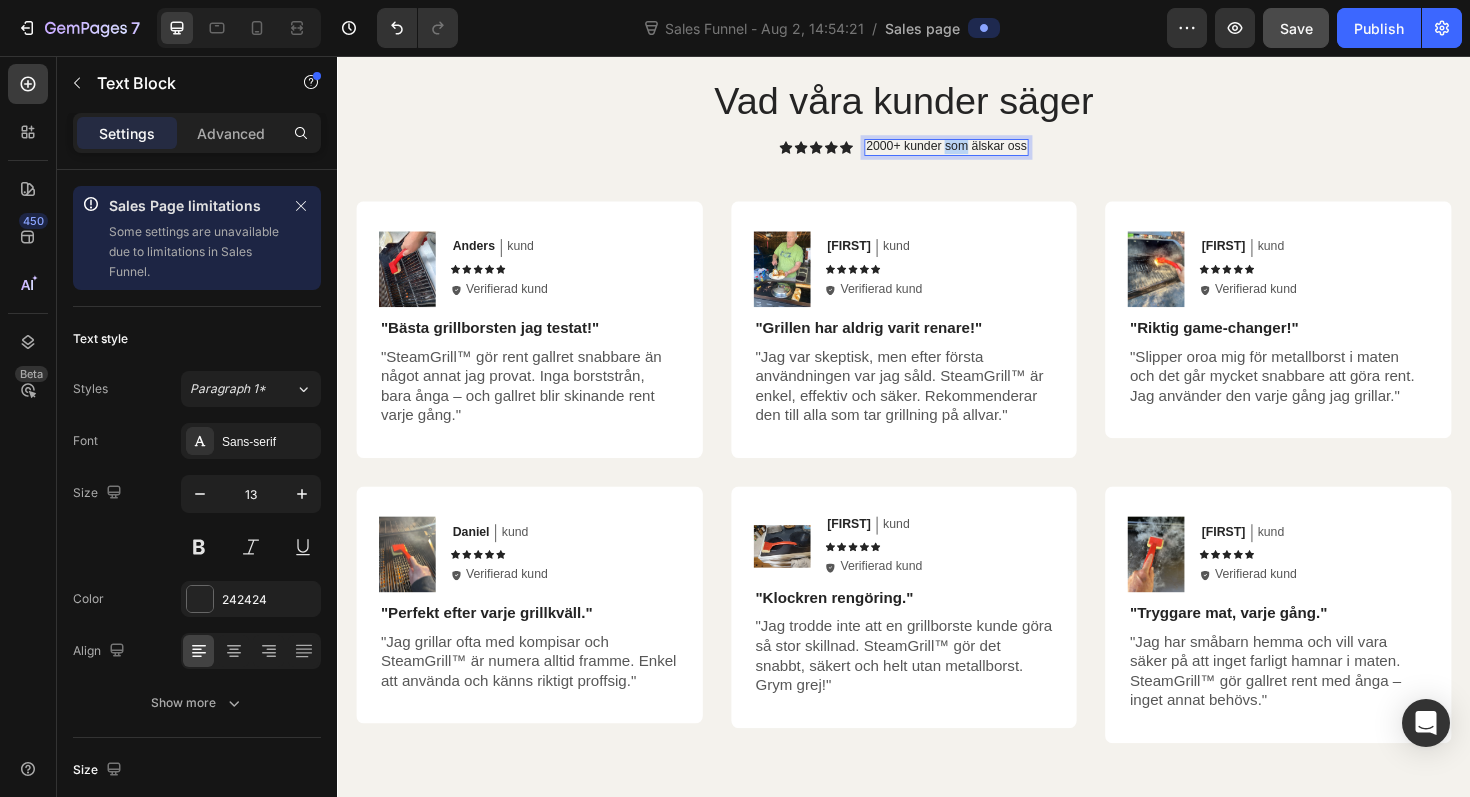 click on "2000+ kunder som älskar oss" at bounding box center (982, 152) 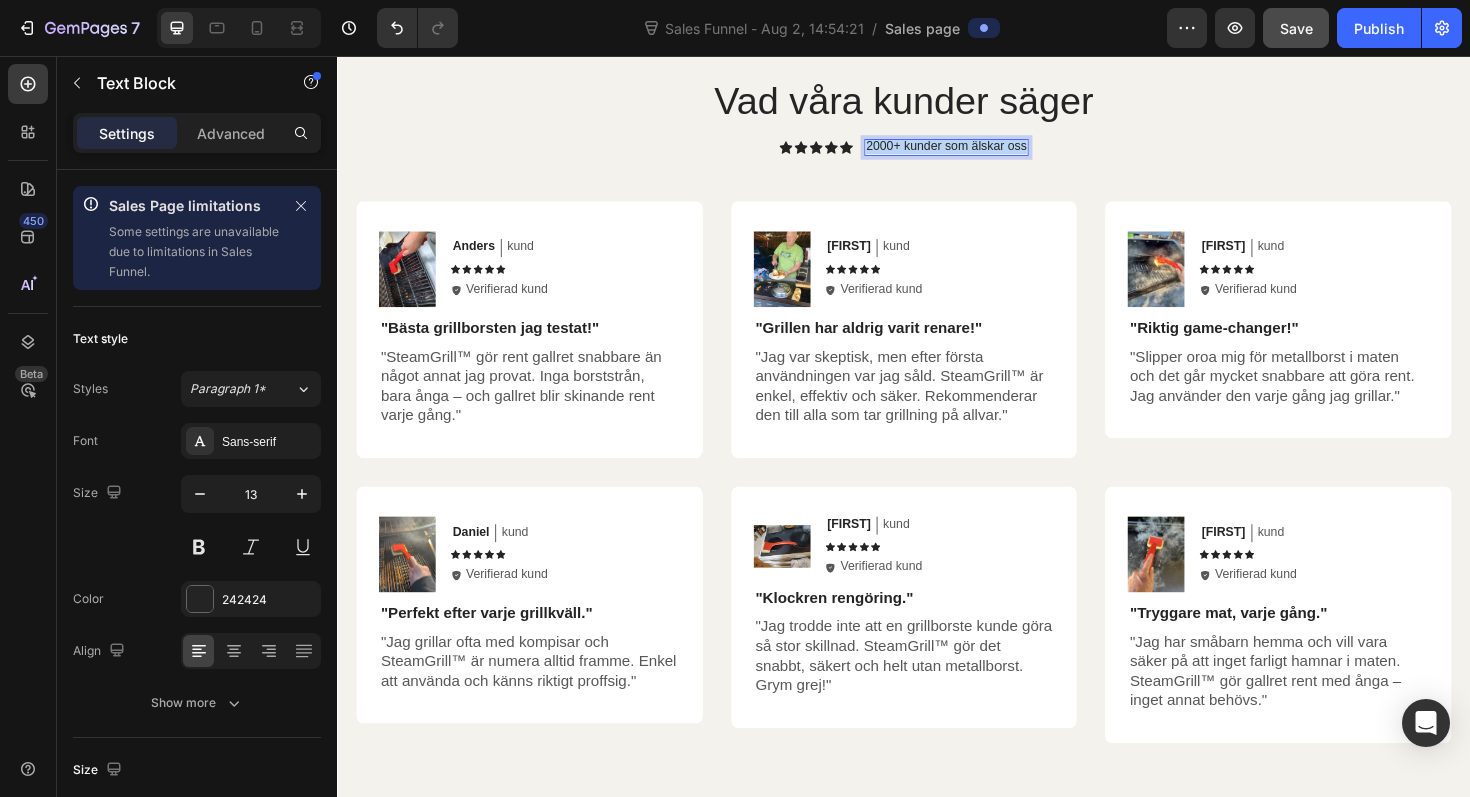 click on "2000+ kunder som älskar oss" at bounding box center [982, 152] 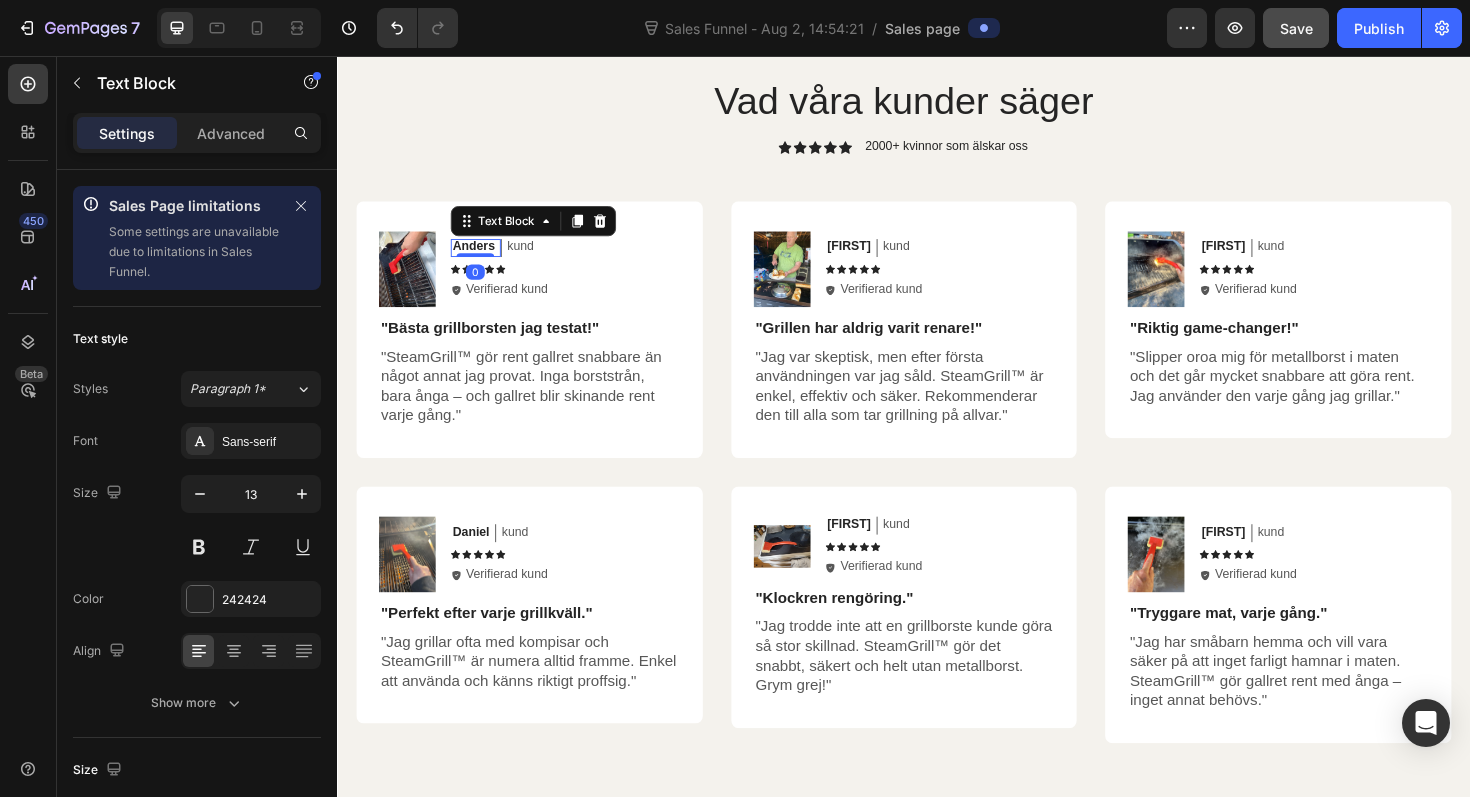click on "Anders" at bounding box center [481, 258] 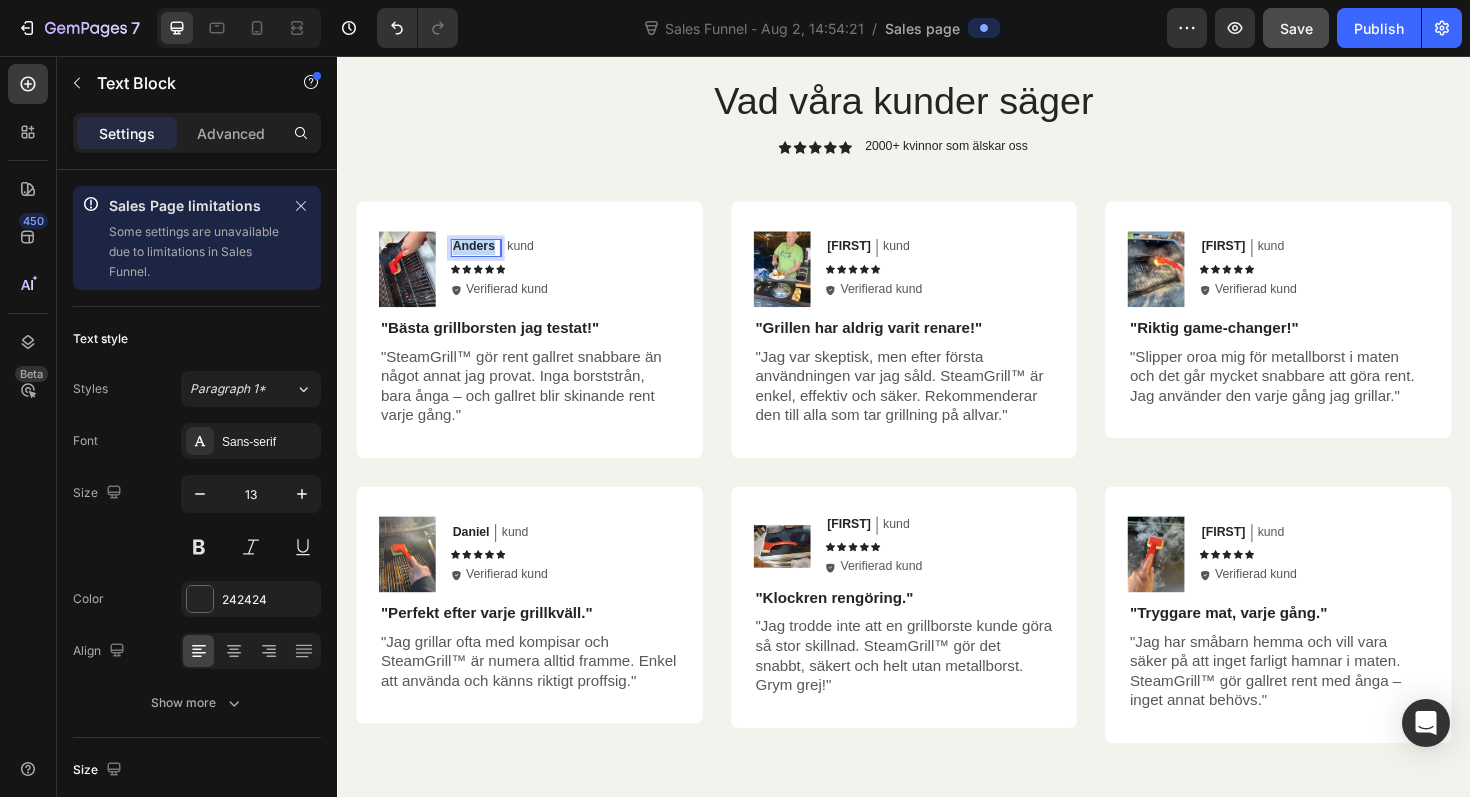 click on "Anders" at bounding box center (481, 258) 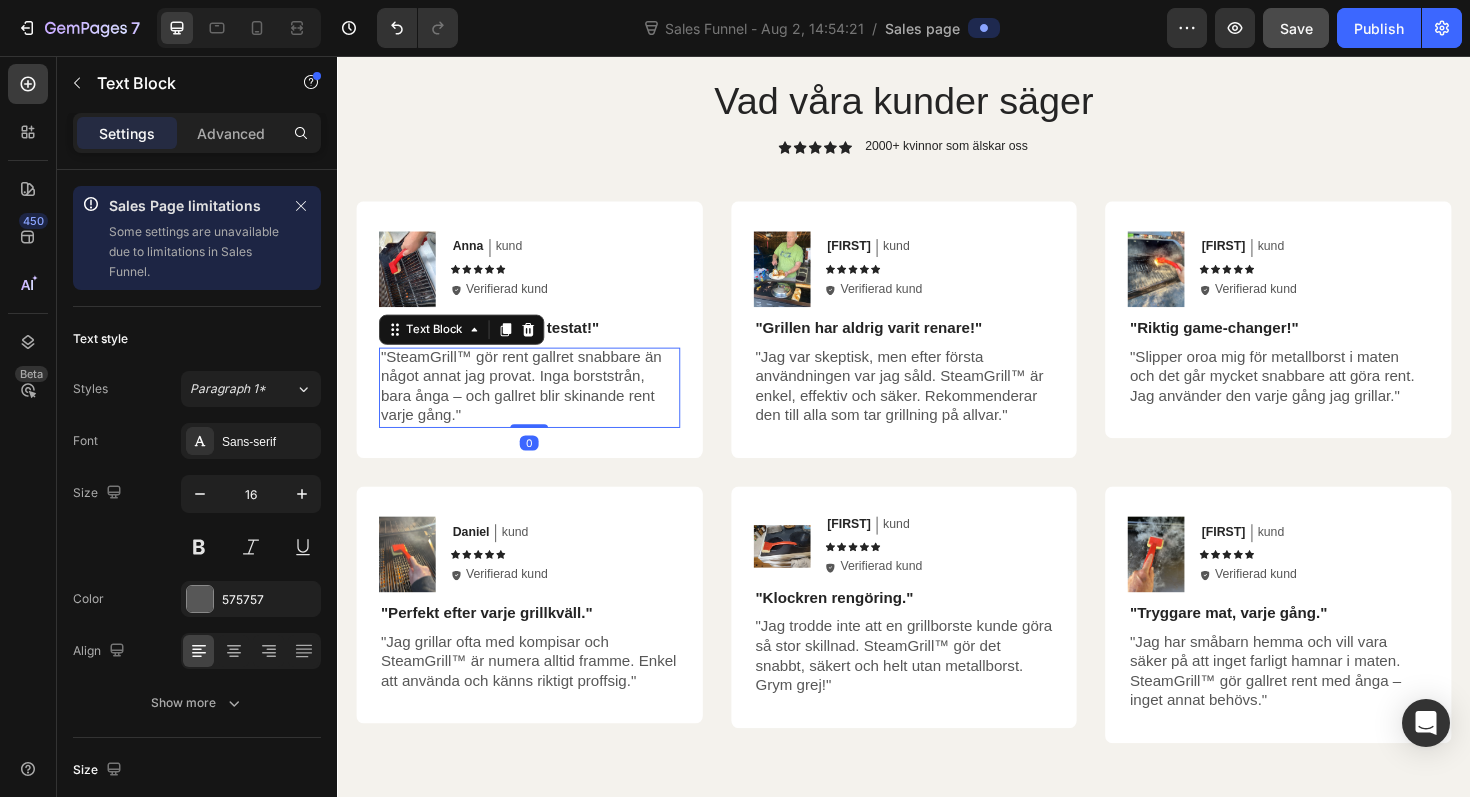 click on ""SteamGrill™ gör rent gallret snabbare än något annat jag provat. Inga borststrån, bara ånga – och gallret blir skinande rent varje gång."" at bounding box center [540, 406] 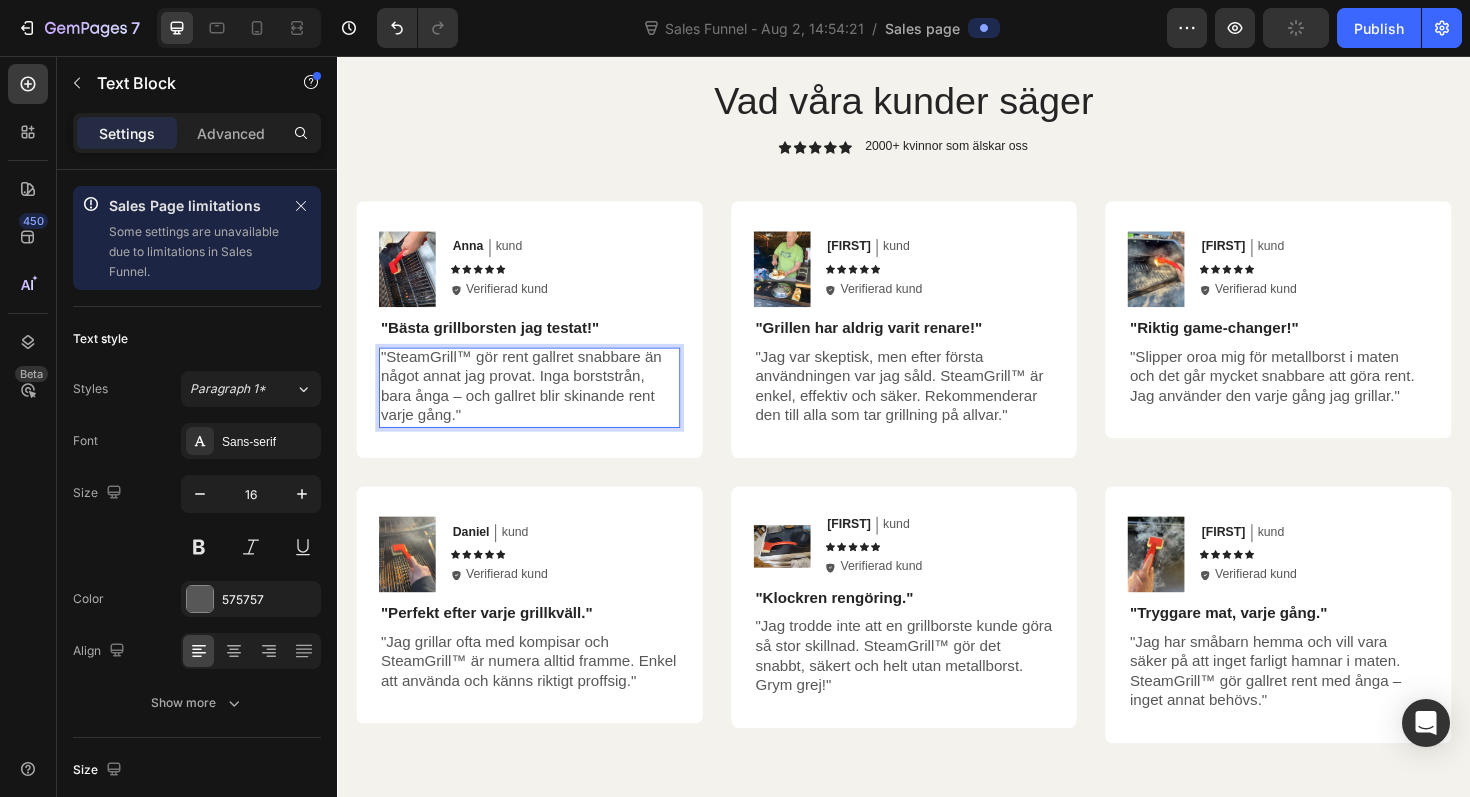 click on ""SteamGrill™ gör rent gallret snabbare än något annat jag provat. Inga borststrån, bara ånga – och gallret blir skinande rent varje gång."" at bounding box center [540, 406] 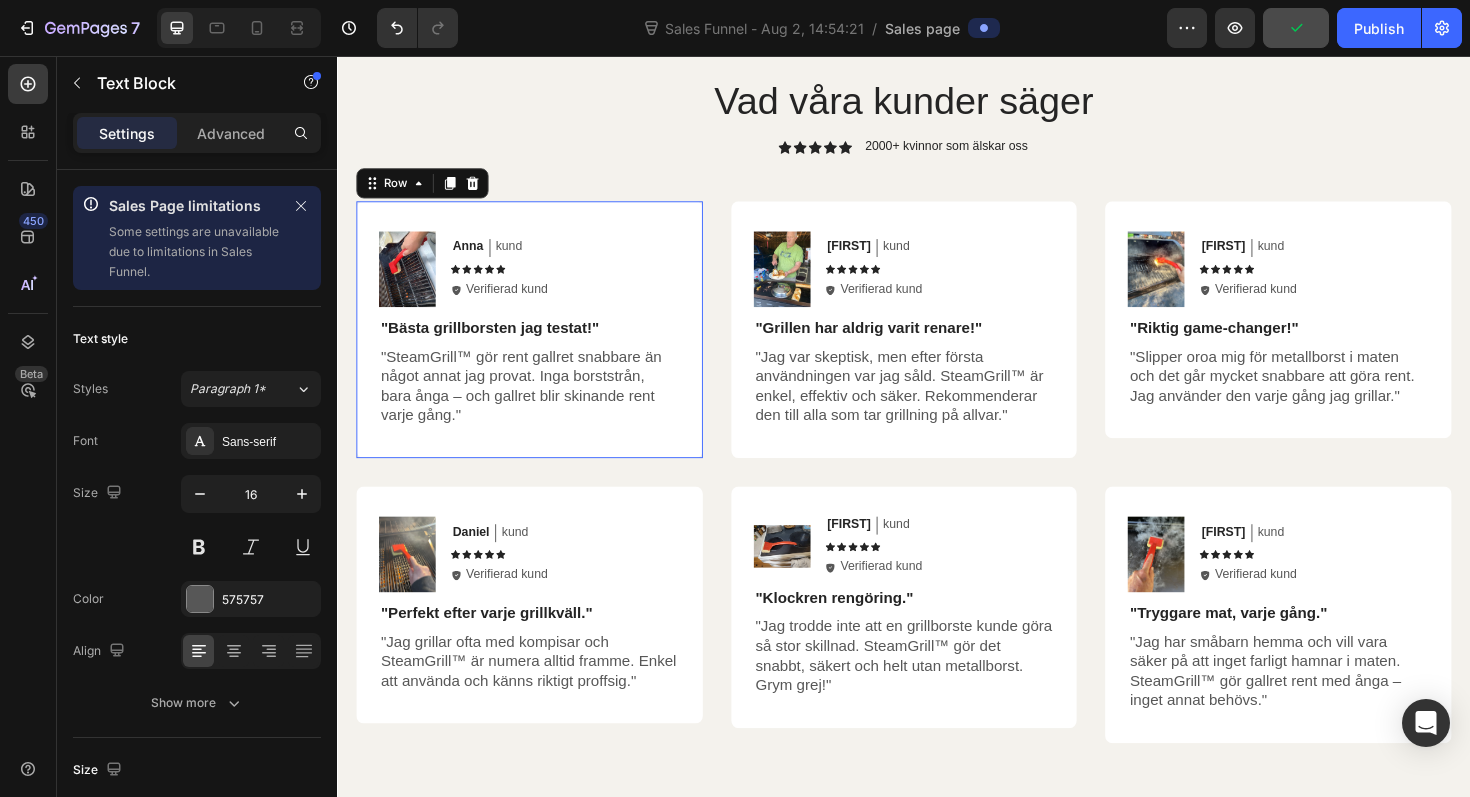 click on "Image [FIRST] Text Block kund  Text Block Row Icon Icon Icon Icon Icon Icon List
Icon Verifierad kund Text Block Row Row "Bästa grillborsten jag testat!" Text Block "SteamGrill™ gör rent gallret snabbare än något annat jag provat. Inga borststrån, bara ånga – och gallret blir skinande rent varje gång." Text Block" at bounding box center (540, 346) 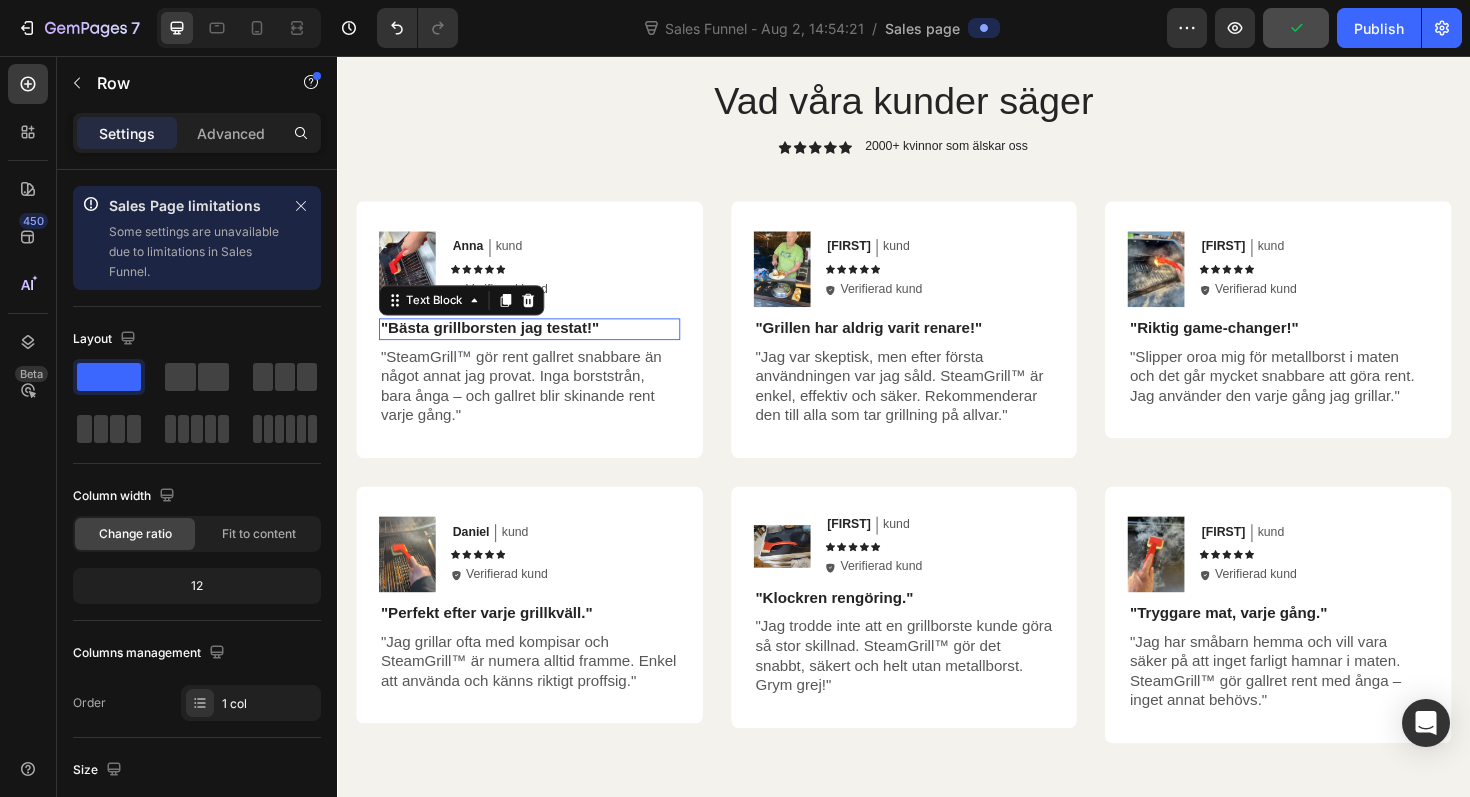 click on ""Bästa grillborsten jag testat!"" at bounding box center [540, 344] 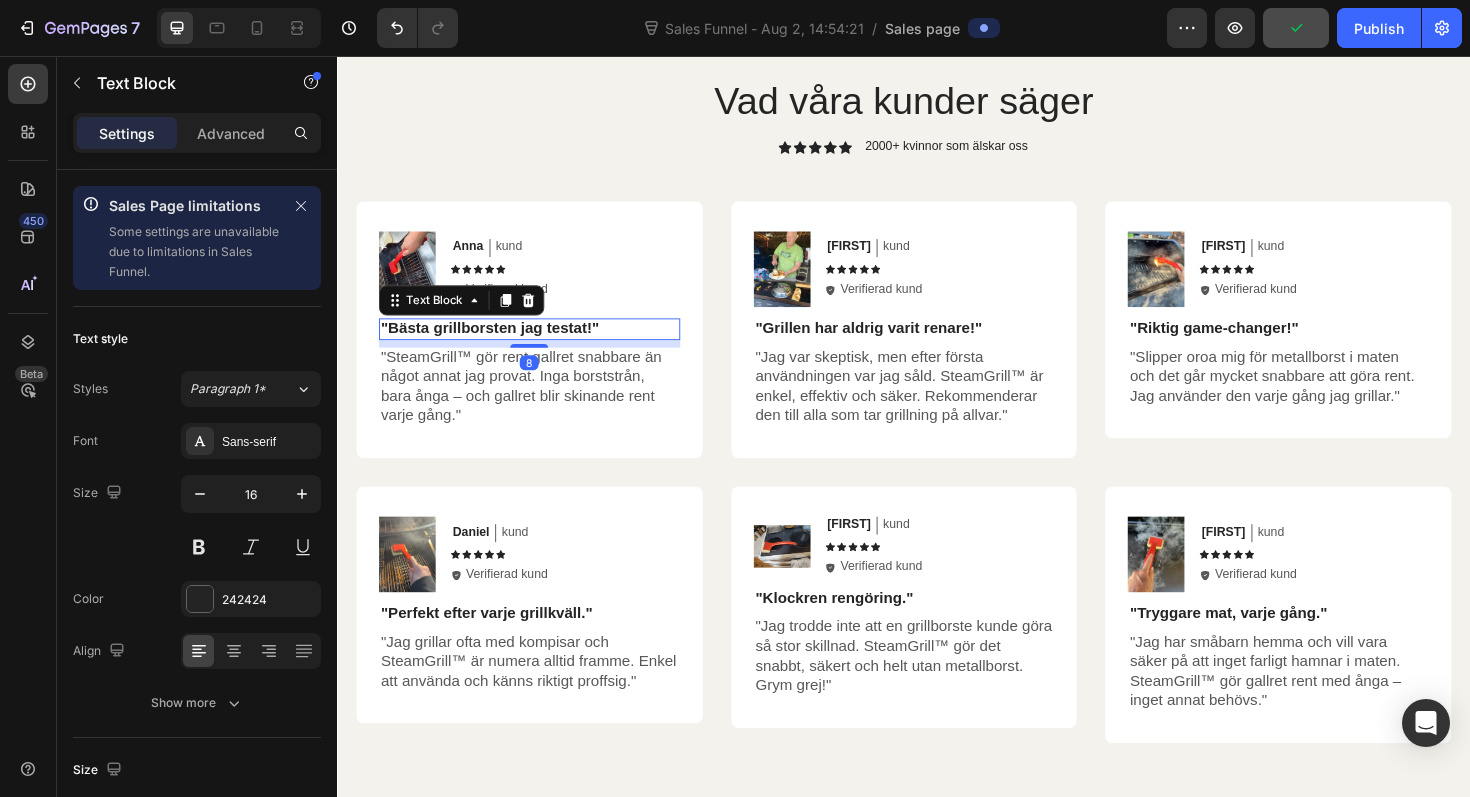 click on ""Bästa grillborsten jag testat!"" at bounding box center [498, 343] 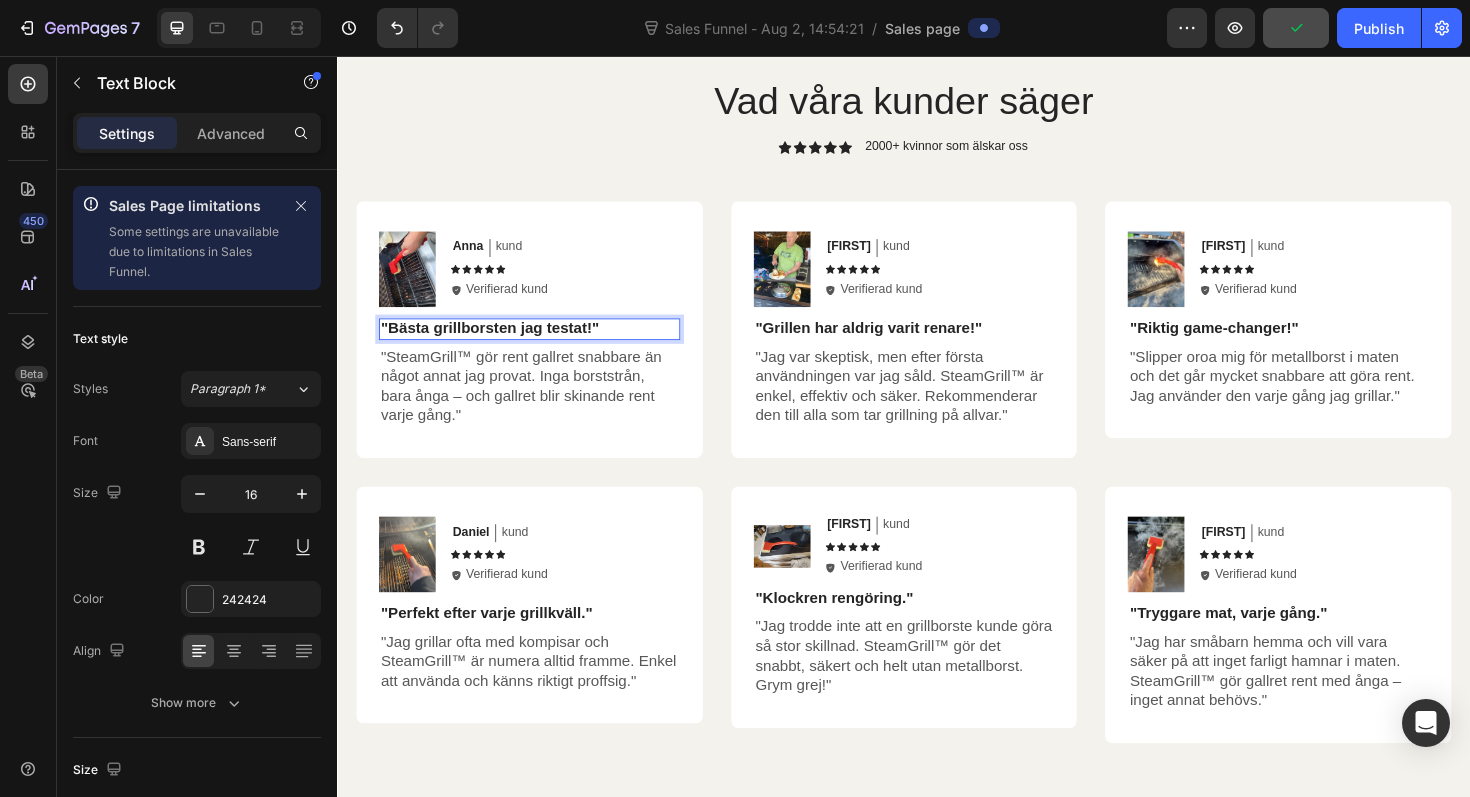 click on ""Bästa grillborsten jag testat!"" at bounding box center [498, 343] 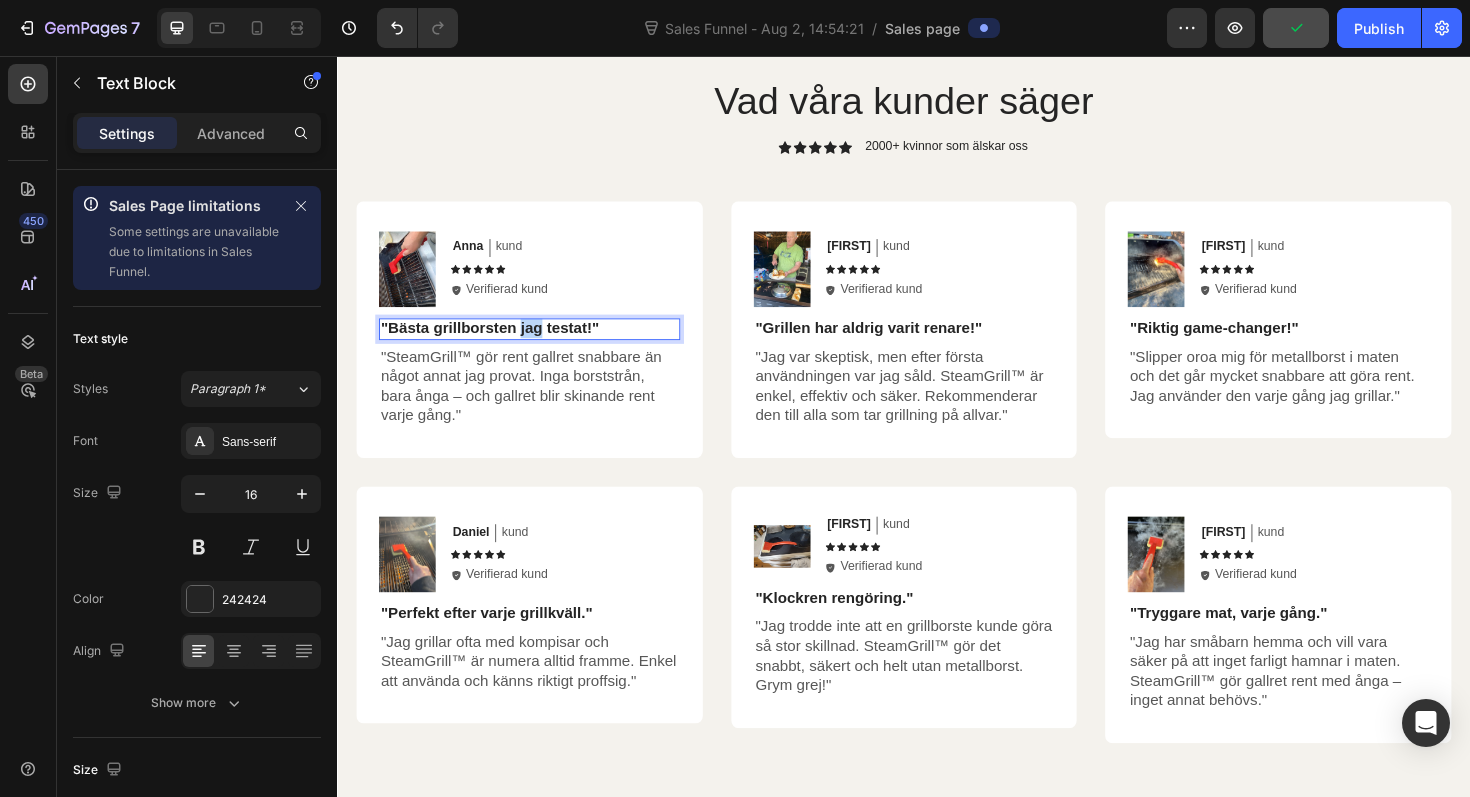 click on ""Bästa grillborsten jag testat!"" at bounding box center (498, 343) 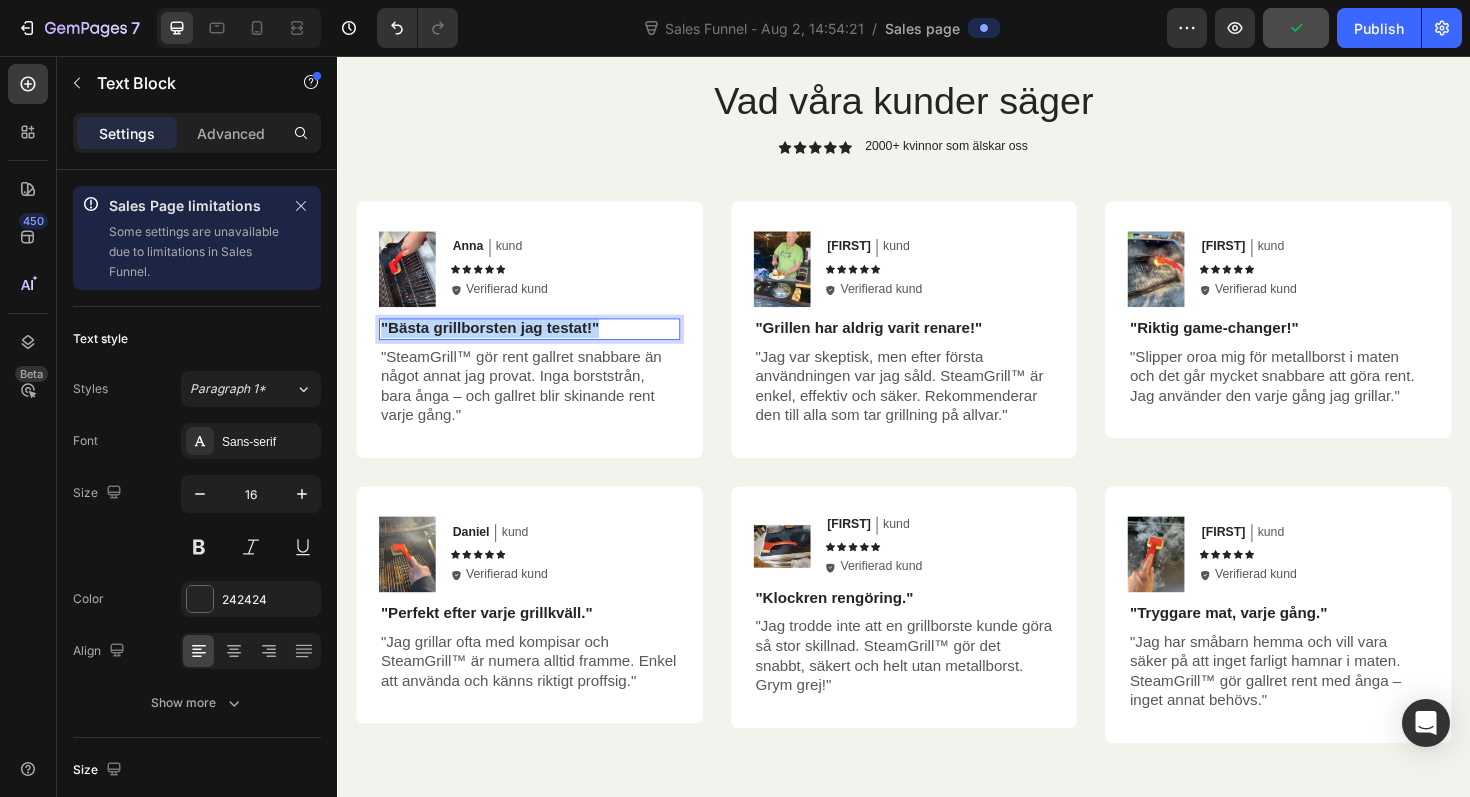 click on ""Bästa grillborsten jag testat!"" at bounding box center (498, 343) 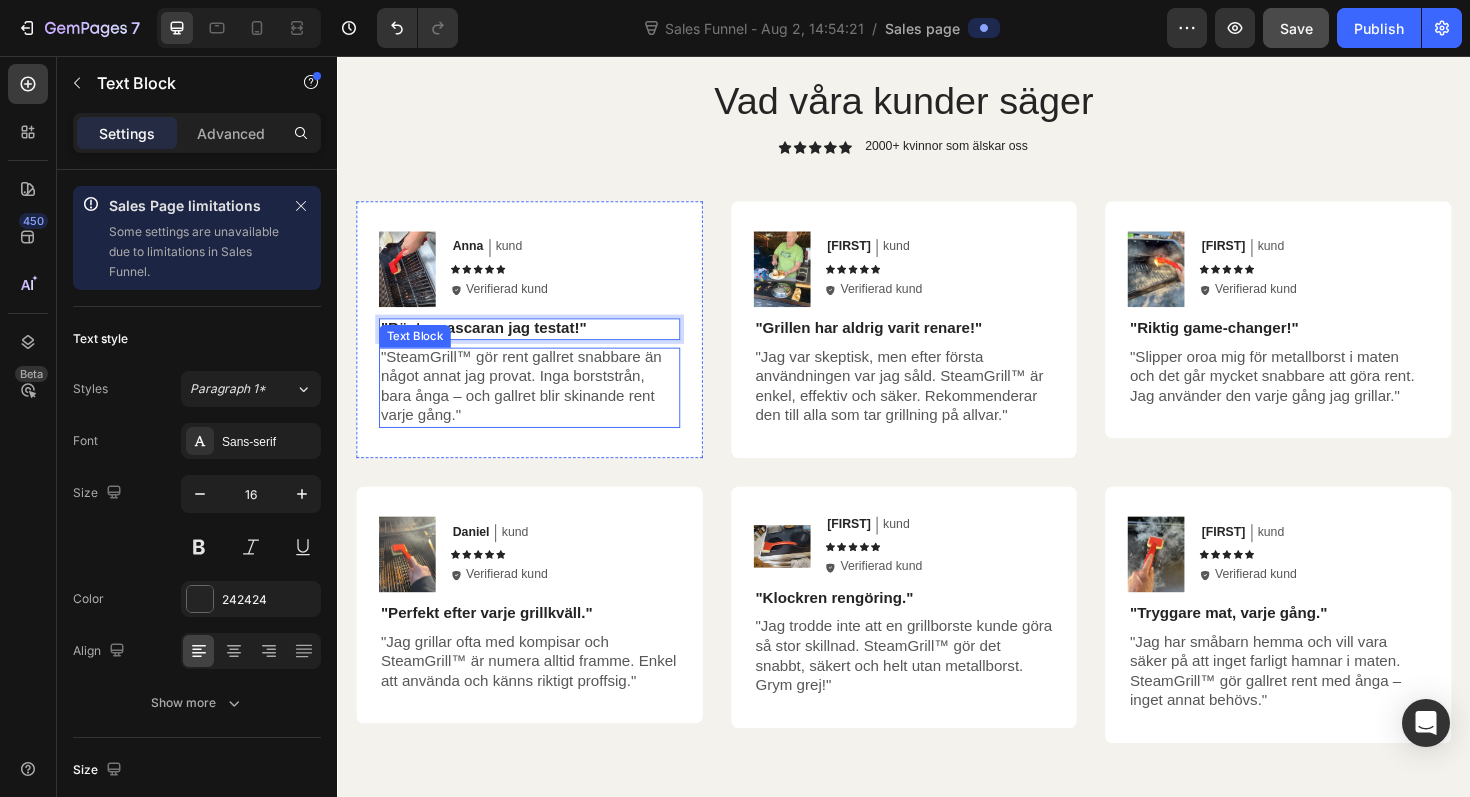 click on ""SteamGrill™ gör rent gallret snabbare än något annat jag provat. Inga borststrån, bara ånga – och gallret blir skinande rent varje gång."" at bounding box center (540, 406) 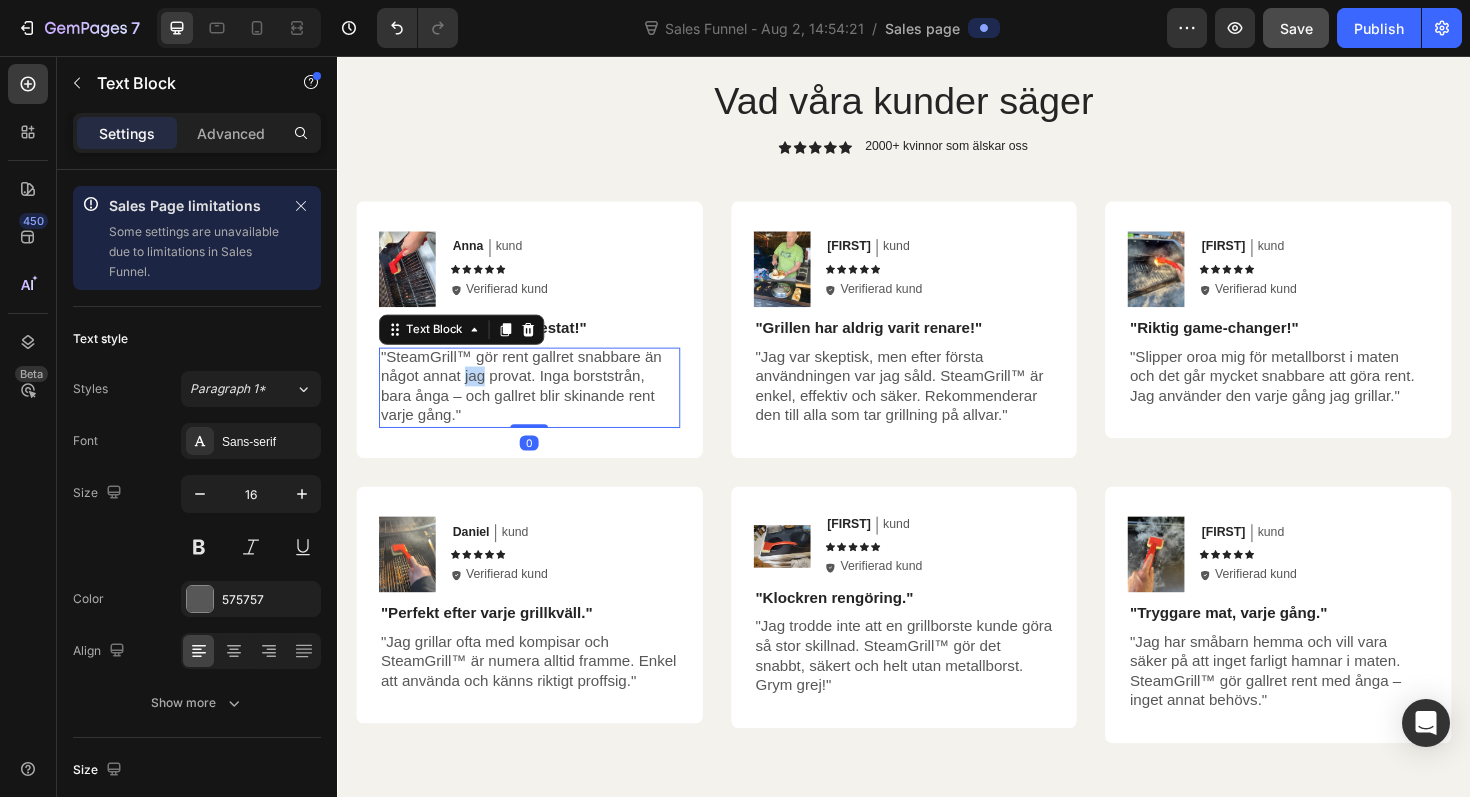 click on ""SteamGrill™ gör rent gallret snabbare än något annat jag provat. Inga borststrån, bara ånga – och gallret blir skinande rent varje gång."" at bounding box center (540, 406) 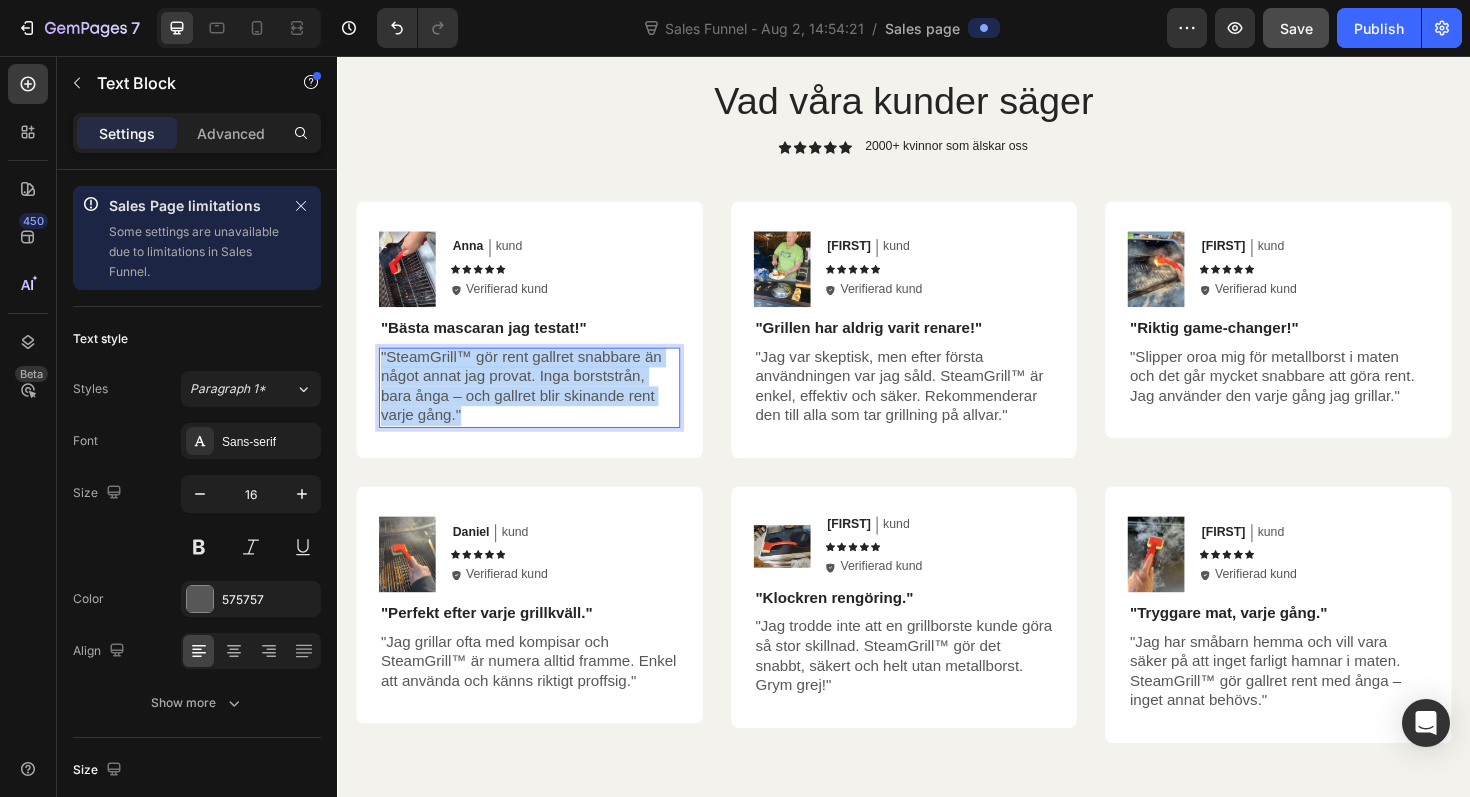 click on ""SteamGrill™ gör rent gallret snabbare än något annat jag provat. Inga borststrån, bara ånga – och gallret blir skinande rent varje gång."" at bounding box center (540, 406) 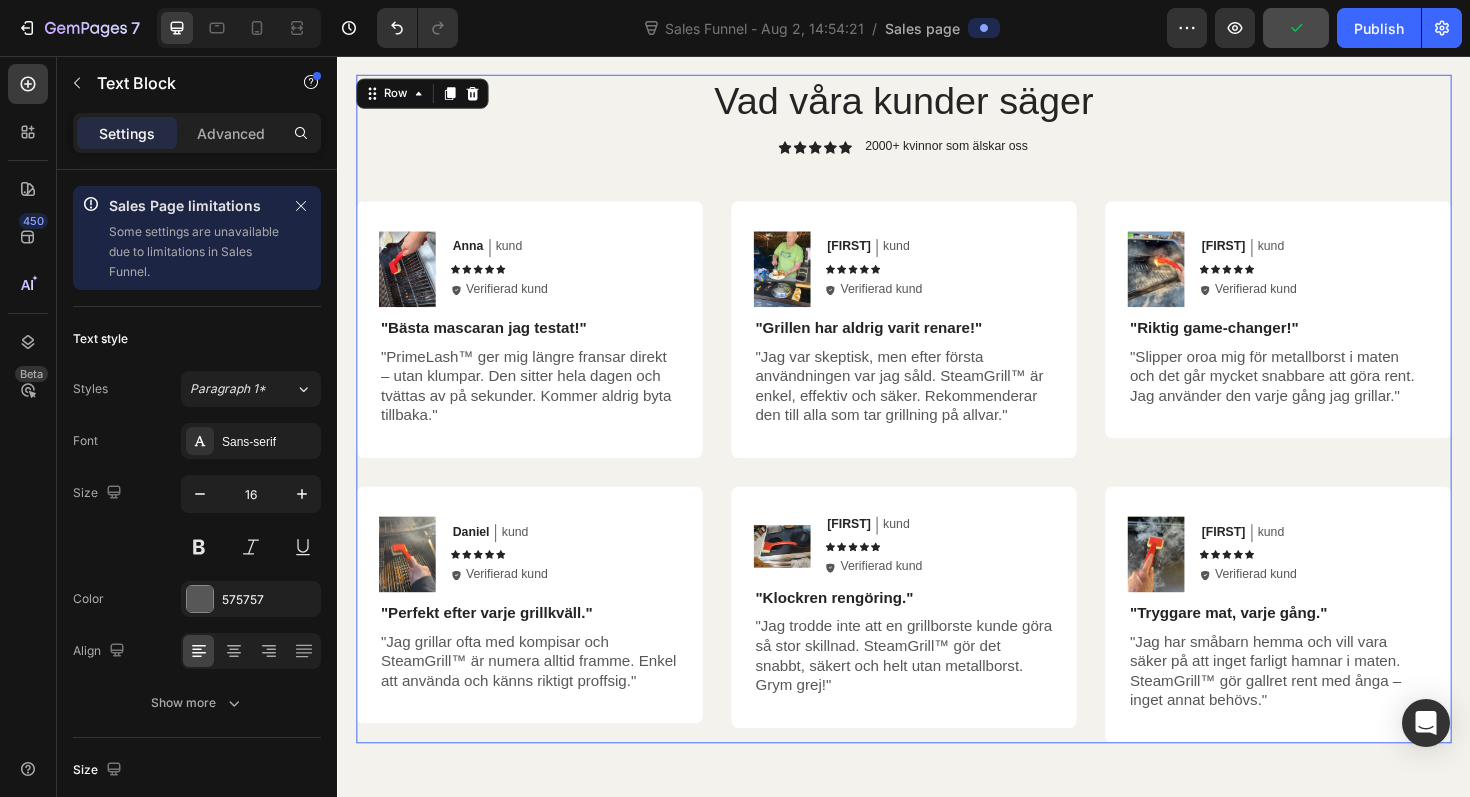 click on "Vad våra kunder säger Heading Icon Icon Icon Icon Icon Icon List   2000+ kvinnor som älskar oss Text Block Row Image [FIRST] Text Block kund  Text Block Row Icon Icon Icon Icon Icon Icon List
Icon Verifierad kund Text Block Row Row "Bästa mascaran jag testat!" Text Block "PrimeLash™ ger mig längre fransar direkt – utan klumpar. Den sitter hela dagen och tvättas av på sekunder. Kommer aldrig byta tillbaka." Text Block Row Image [FIRST] Text Block  kund  Text Block Row Icon Icon Icon Icon Icon Icon List
Icon Verifierad kund Text Block Row Row "Grillen har aldrig varit renare!" Text Block "Jag var skeptisk, men efter första användningen var jag såld. SteamGrill™ är enkel, effektiv och säker. Rekommenderar den till alla som tar grillning på allvar." Text Block Row Image [FIRST] Text Block  kund   Text Block Row Icon Icon Icon Icon Icon Icon List
Icon Verifierad kund Text Block Row Row "Riktig game-changer!" Text Block Text Block Row Row Image" at bounding box center [937, 430] 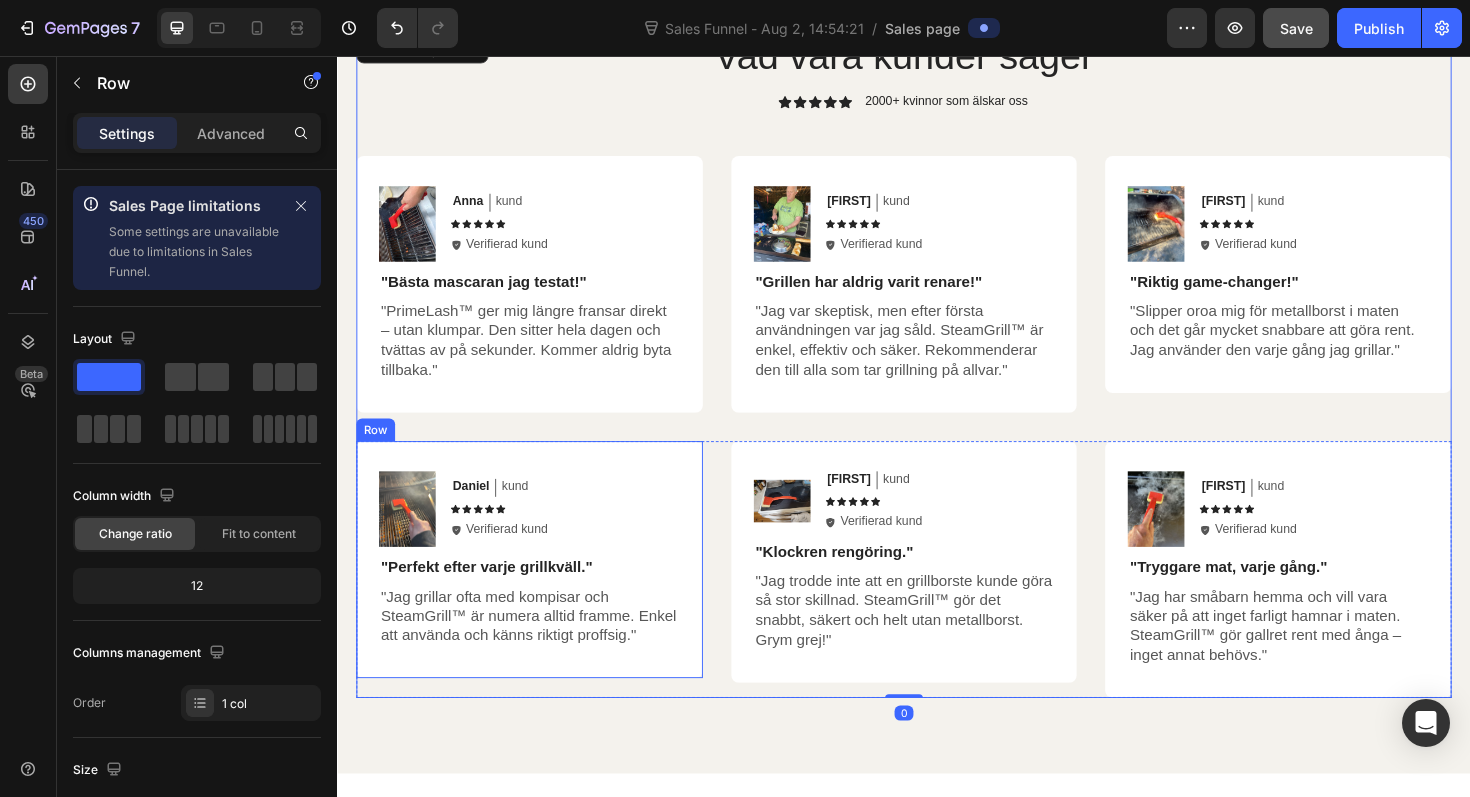 scroll, scrollTop: 5997, scrollLeft: 0, axis: vertical 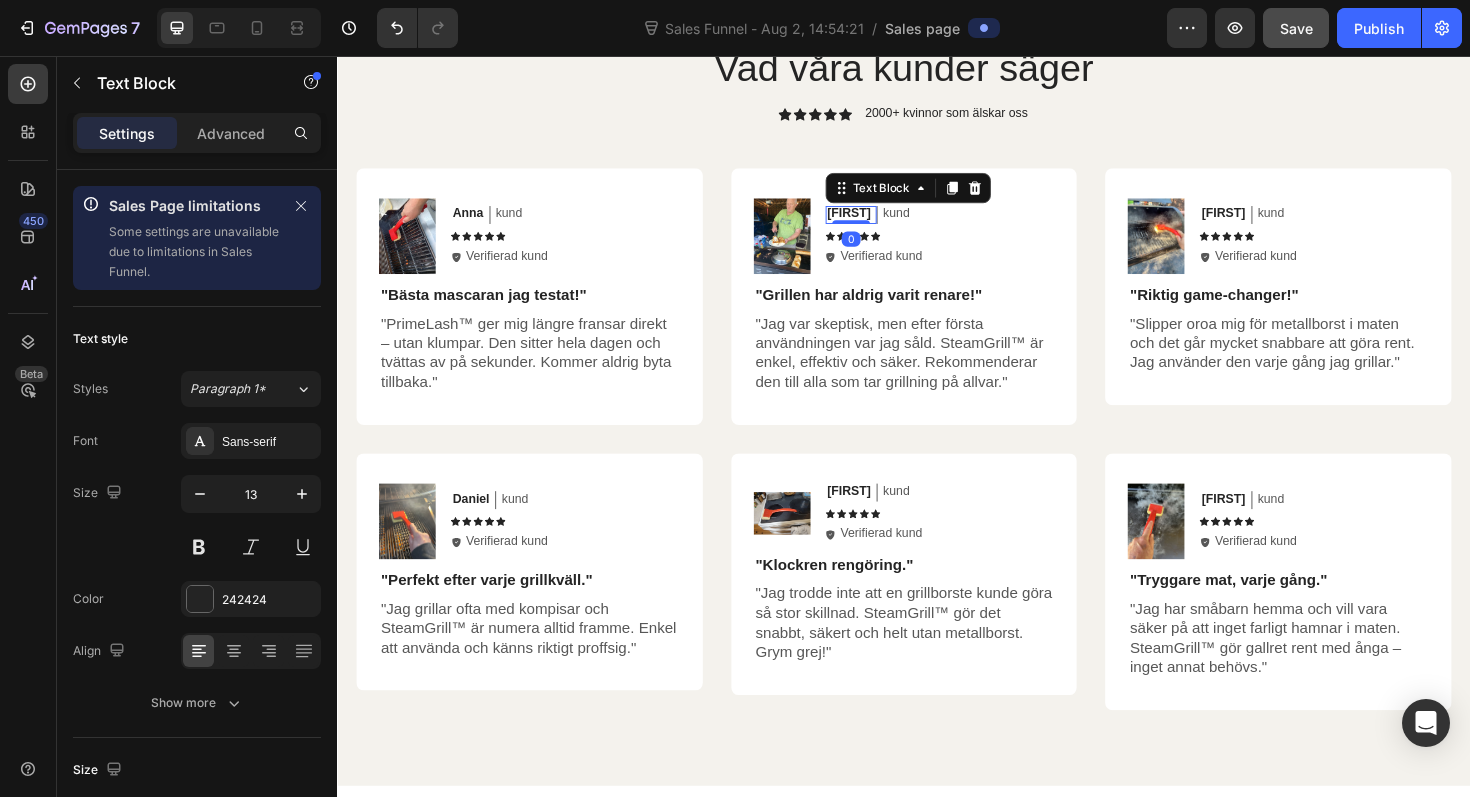 click on "[FIRST]" at bounding box center (879, 223) 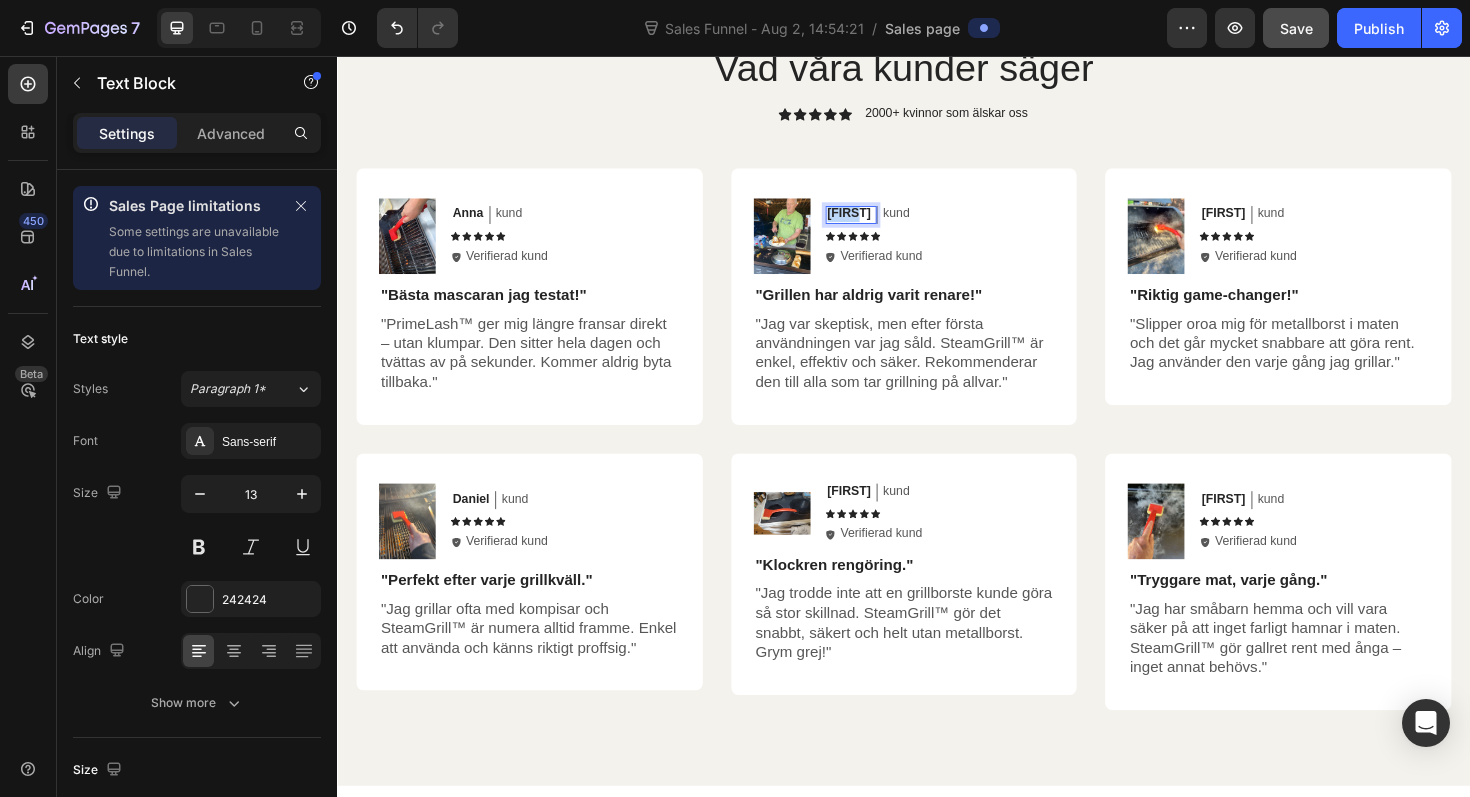 click on "[FIRST]" at bounding box center (879, 223) 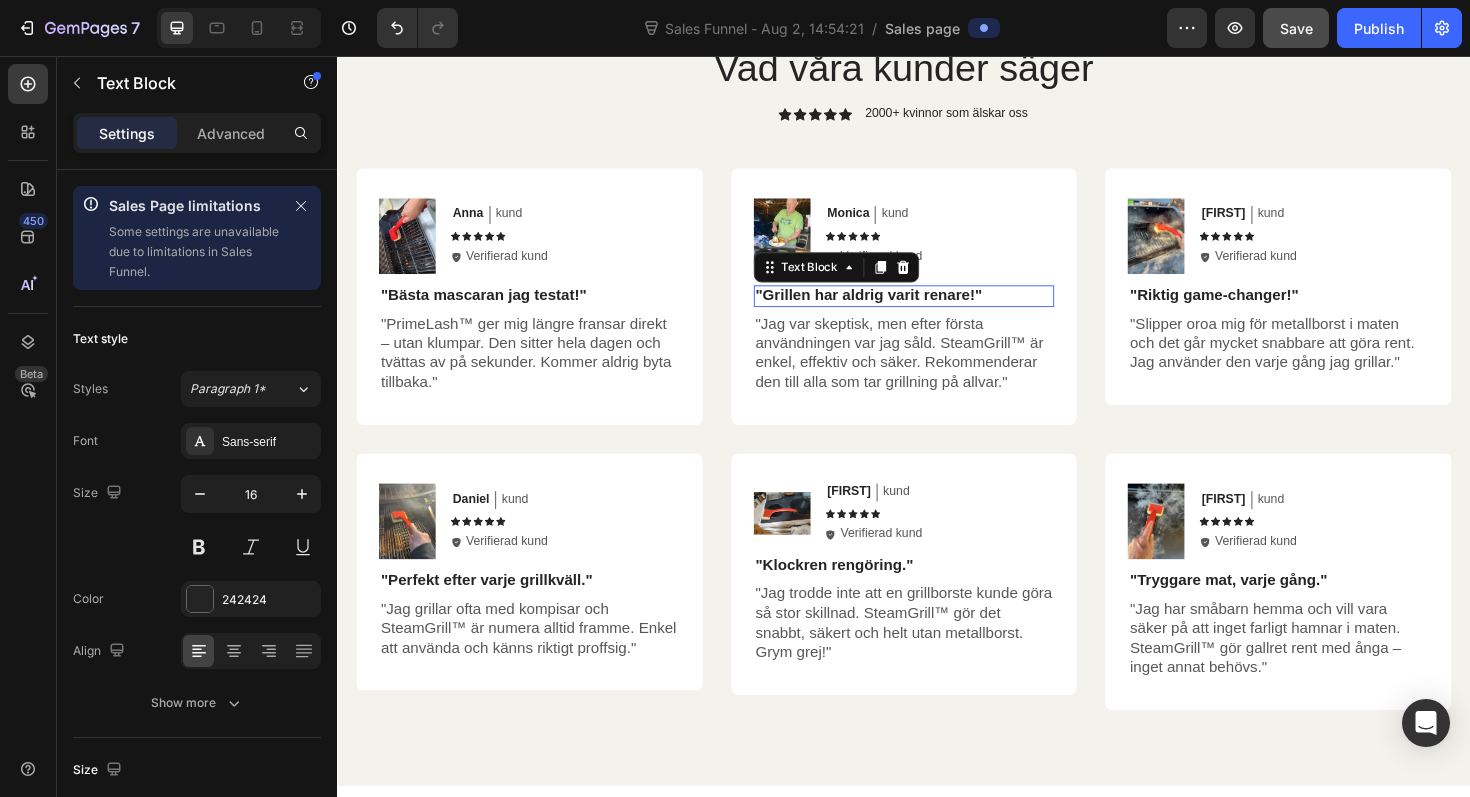 click on ""Grillen har aldrig varit renare!"" at bounding box center (937, 309) 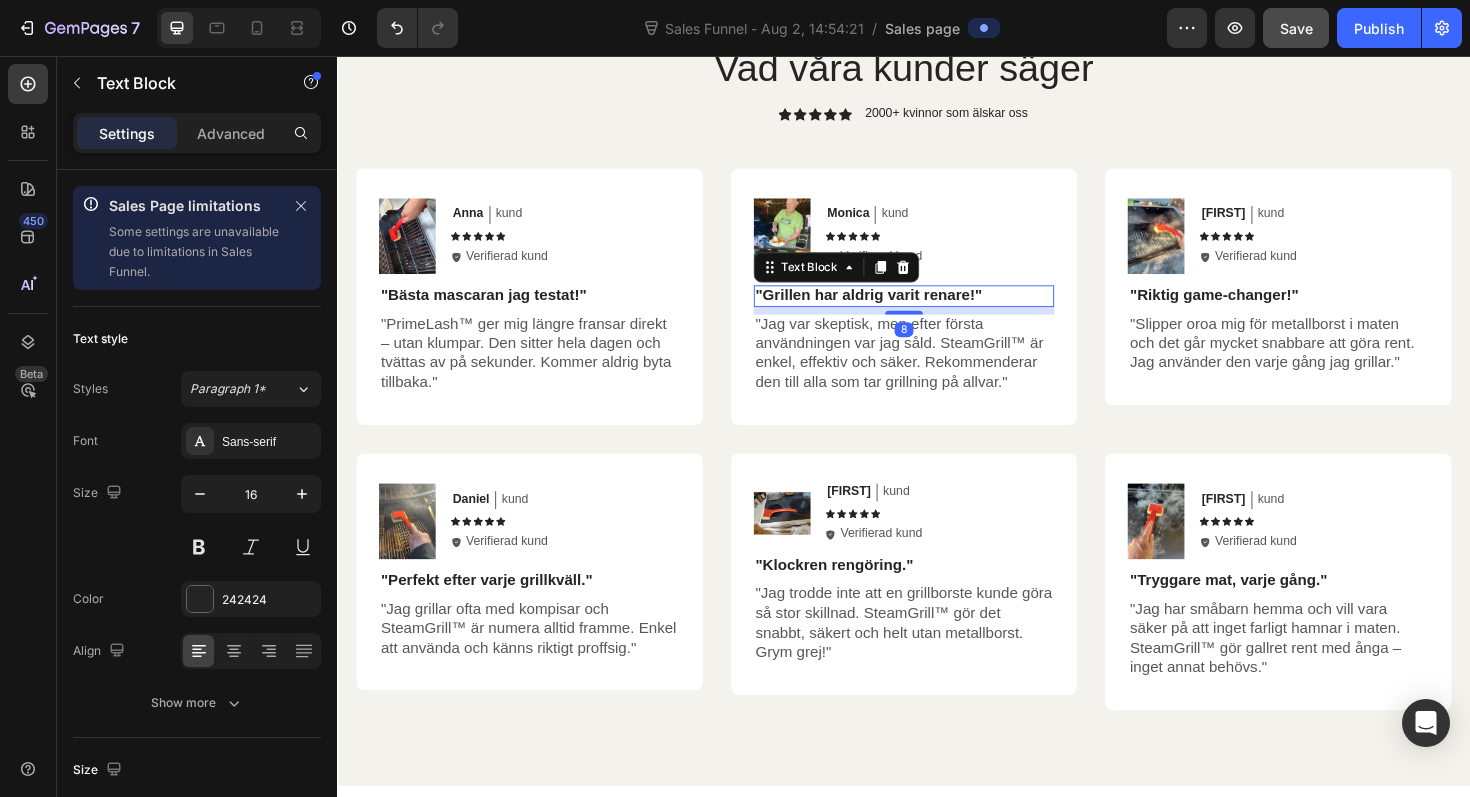 click on ""Grillen har aldrig varit renare!"" at bounding box center (900, 308) 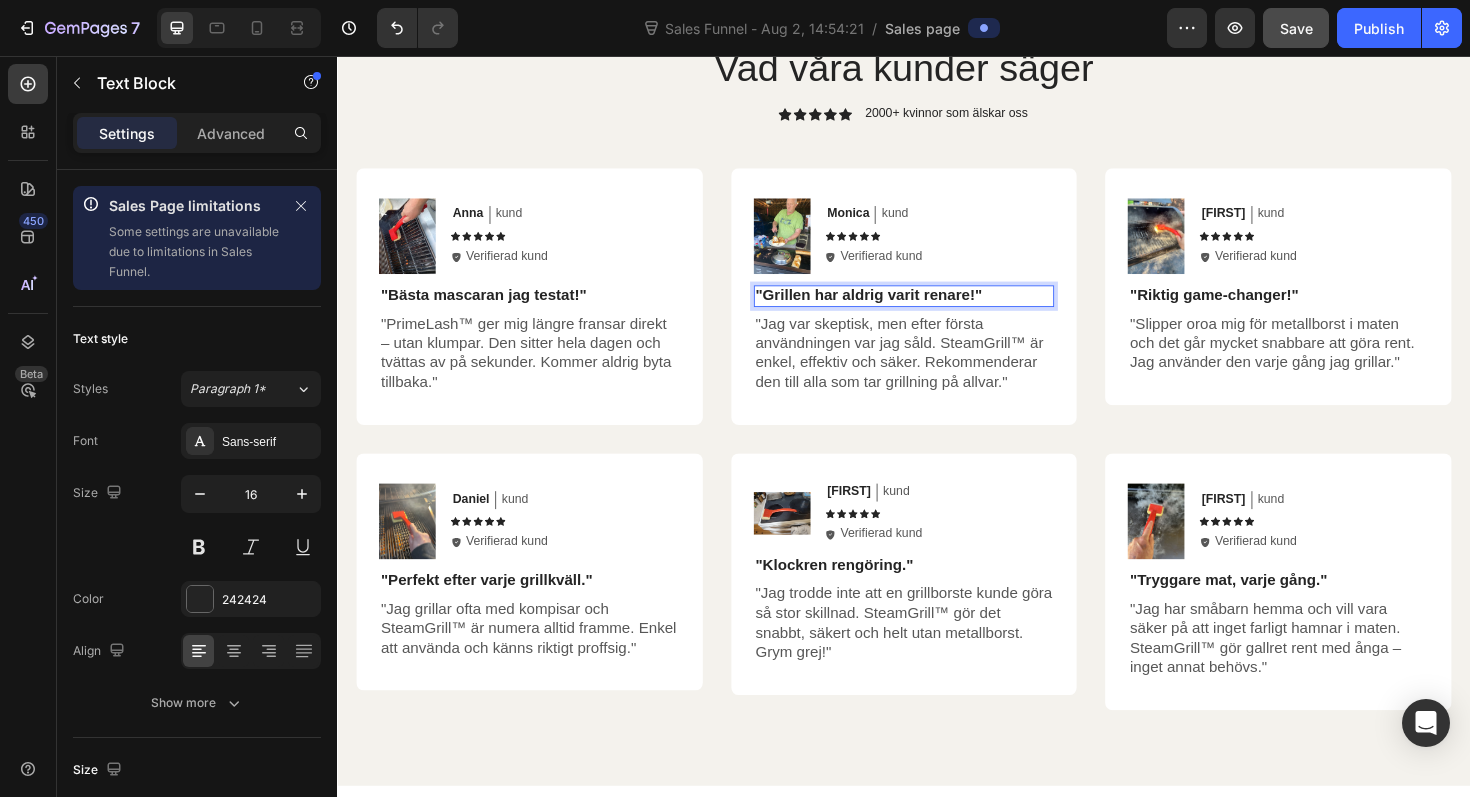 click on ""Grillen har aldrig varit renare!"" at bounding box center [900, 308] 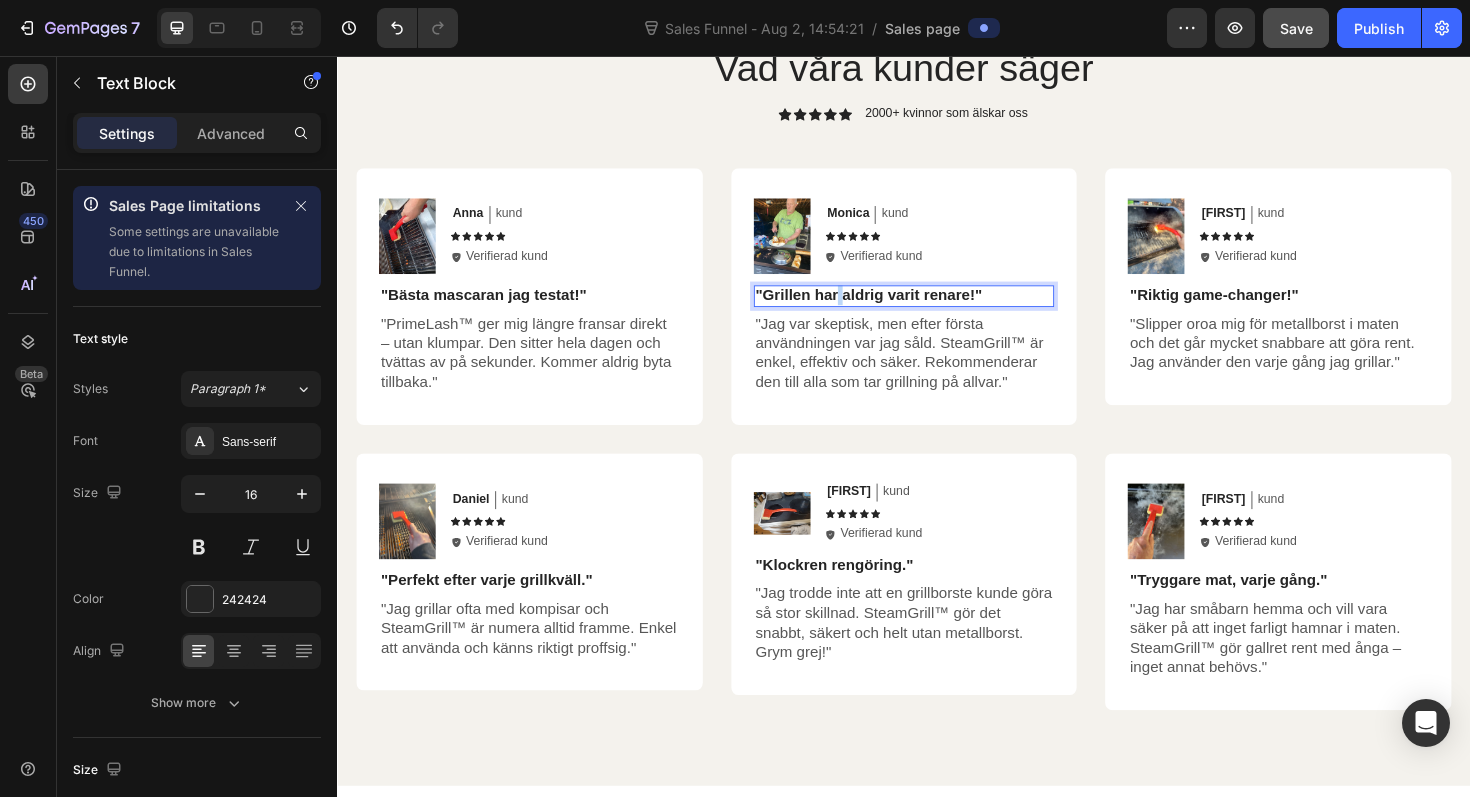 click on ""Grillen har aldrig varit renare!"" at bounding box center (900, 308) 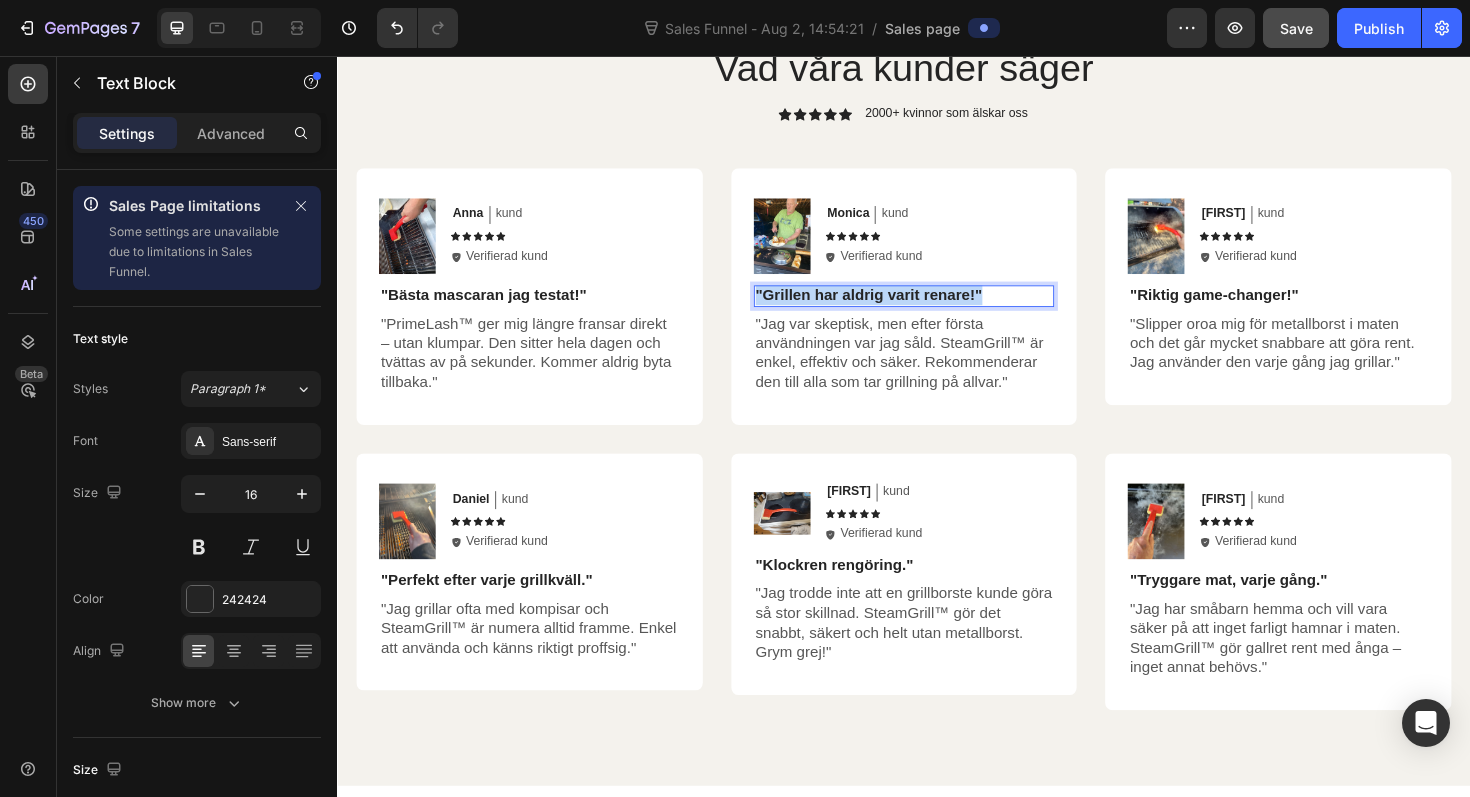 click on ""Grillen har aldrig varit renare!"" at bounding box center [900, 308] 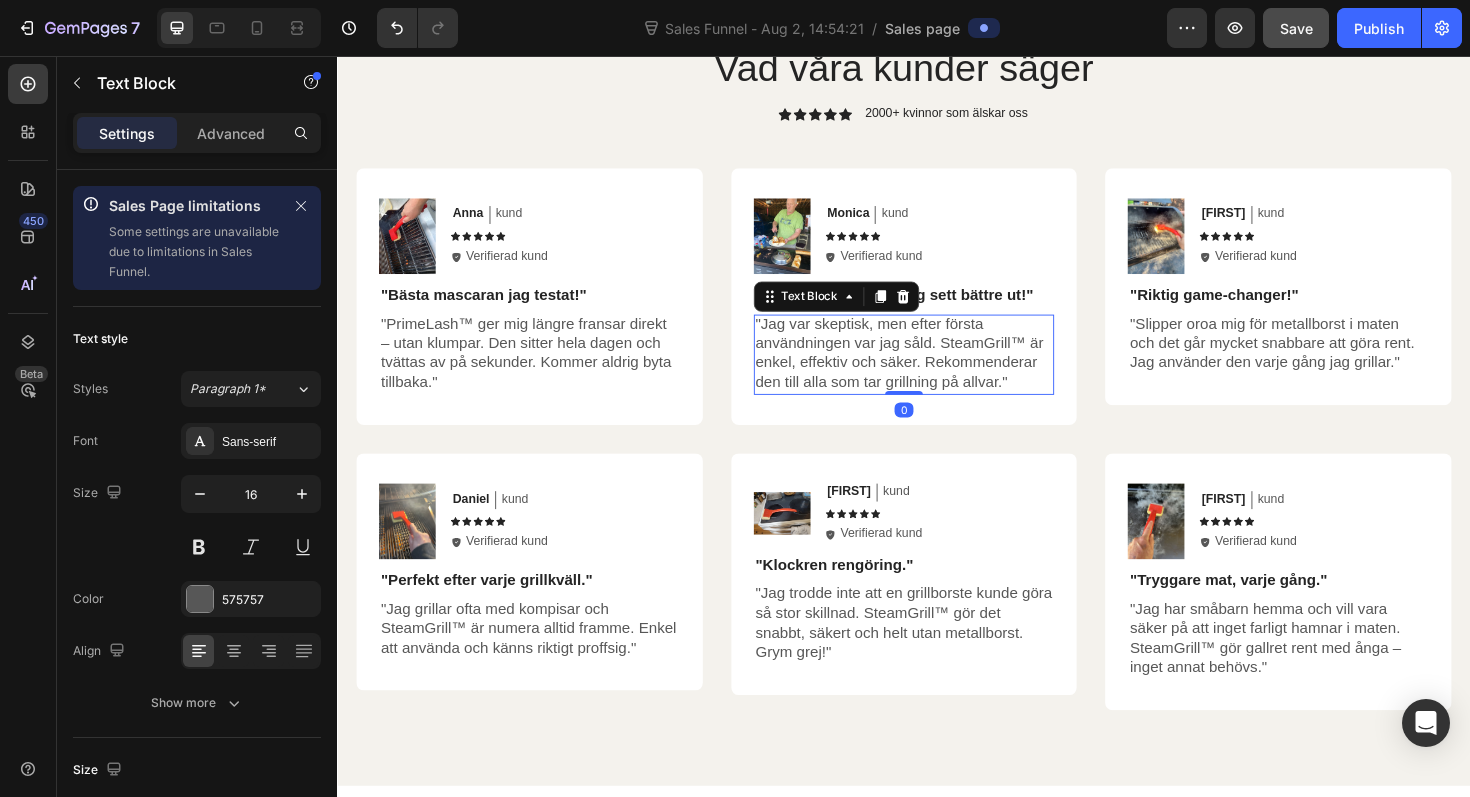 click on ""Jag var skeptisk, men efter första användningen var jag såld. SteamGrill™ är enkel, effektiv och säker. Rekommenderar den till alla som tar grillning på allvar."" at bounding box center (937, 371) 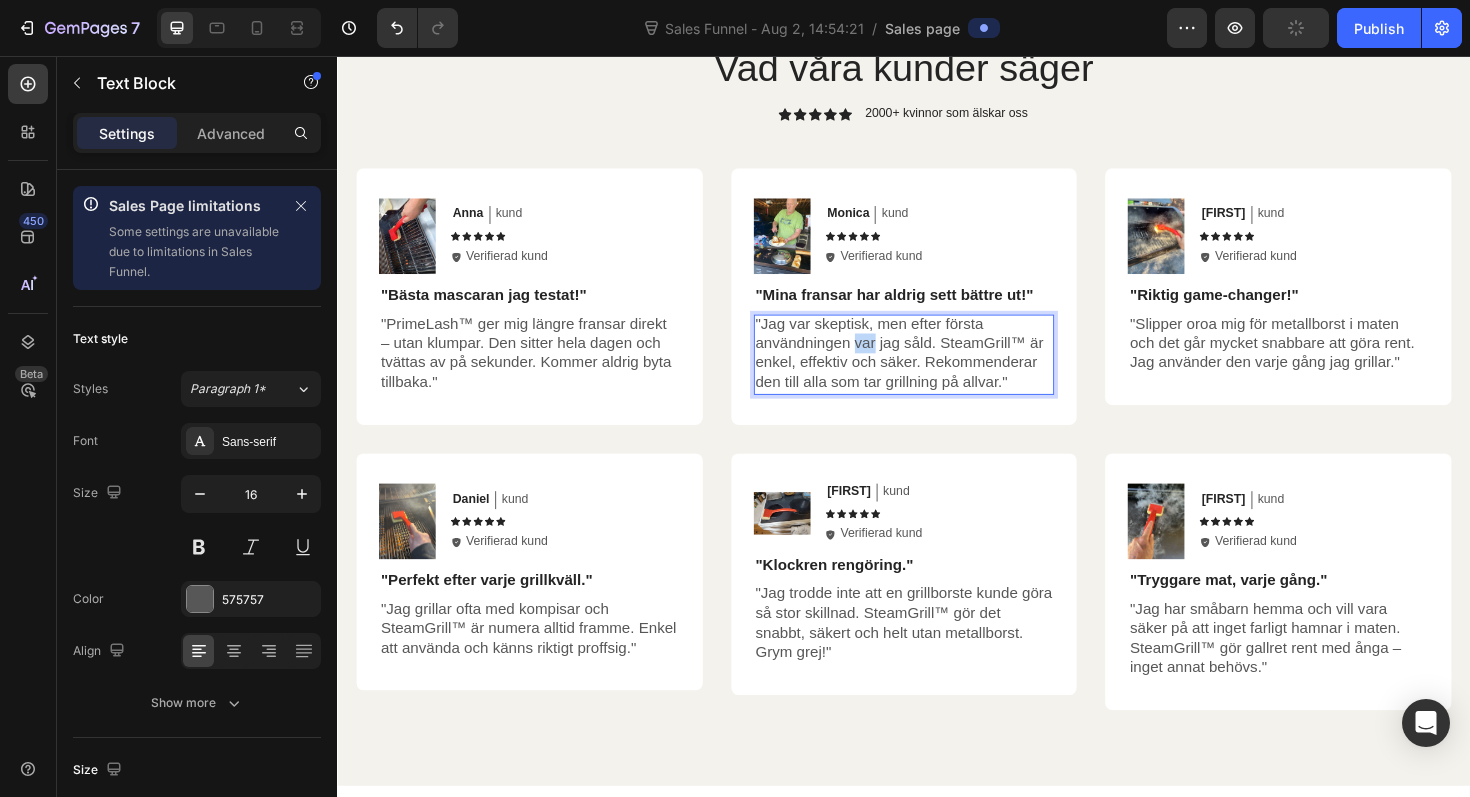 click on ""Jag var skeptisk, men efter första användningen var jag såld. SteamGrill™ är enkel, effektiv och säker. Rekommenderar den till alla som tar grillning på allvar."" at bounding box center (937, 371) 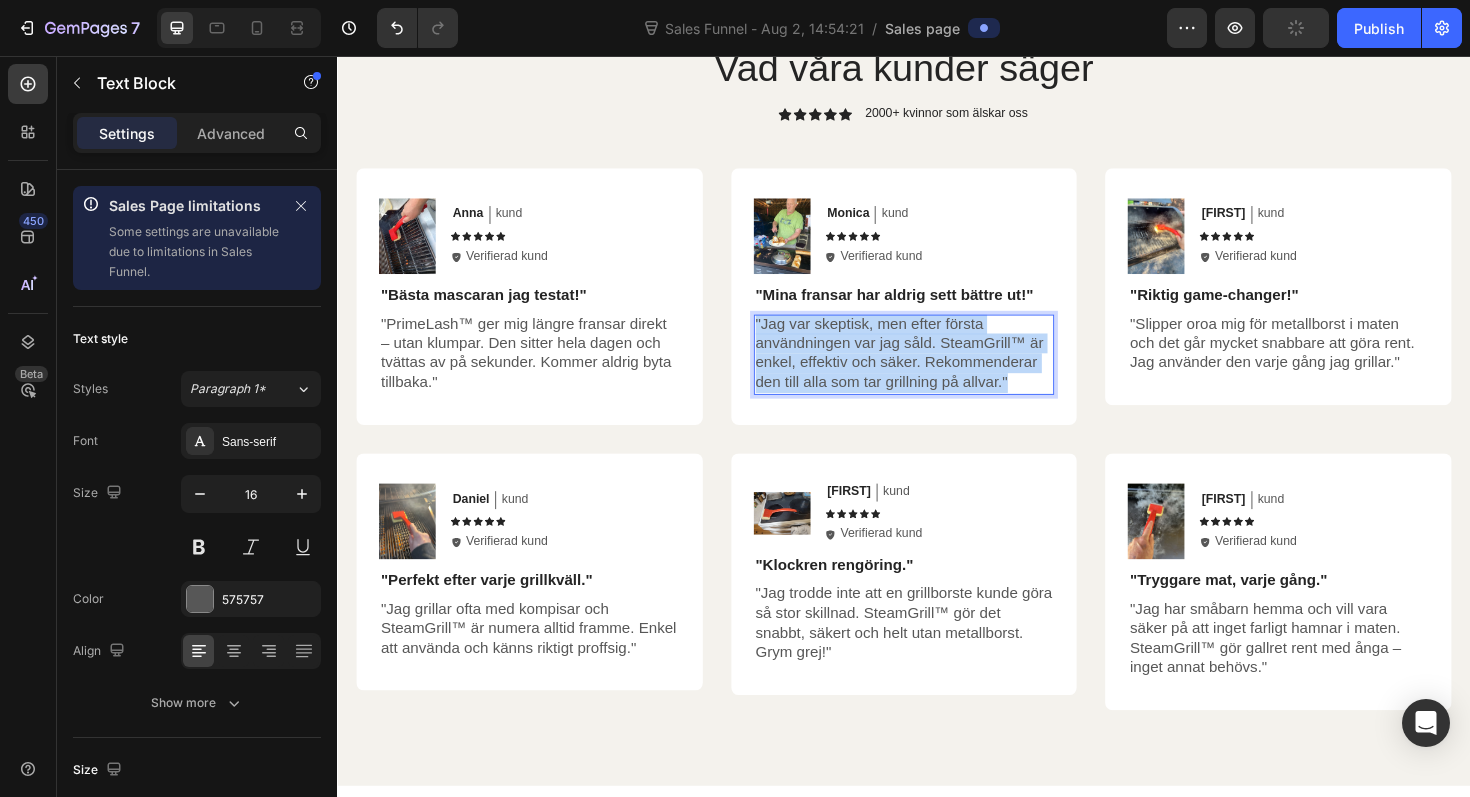 click on ""Jag var skeptisk, men efter första användningen var jag såld. SteamGrill™ är enkel, effektiv och säker. Rekommenderar den till alla som tar grillning på allvar."" at bounding box center (937, 371) 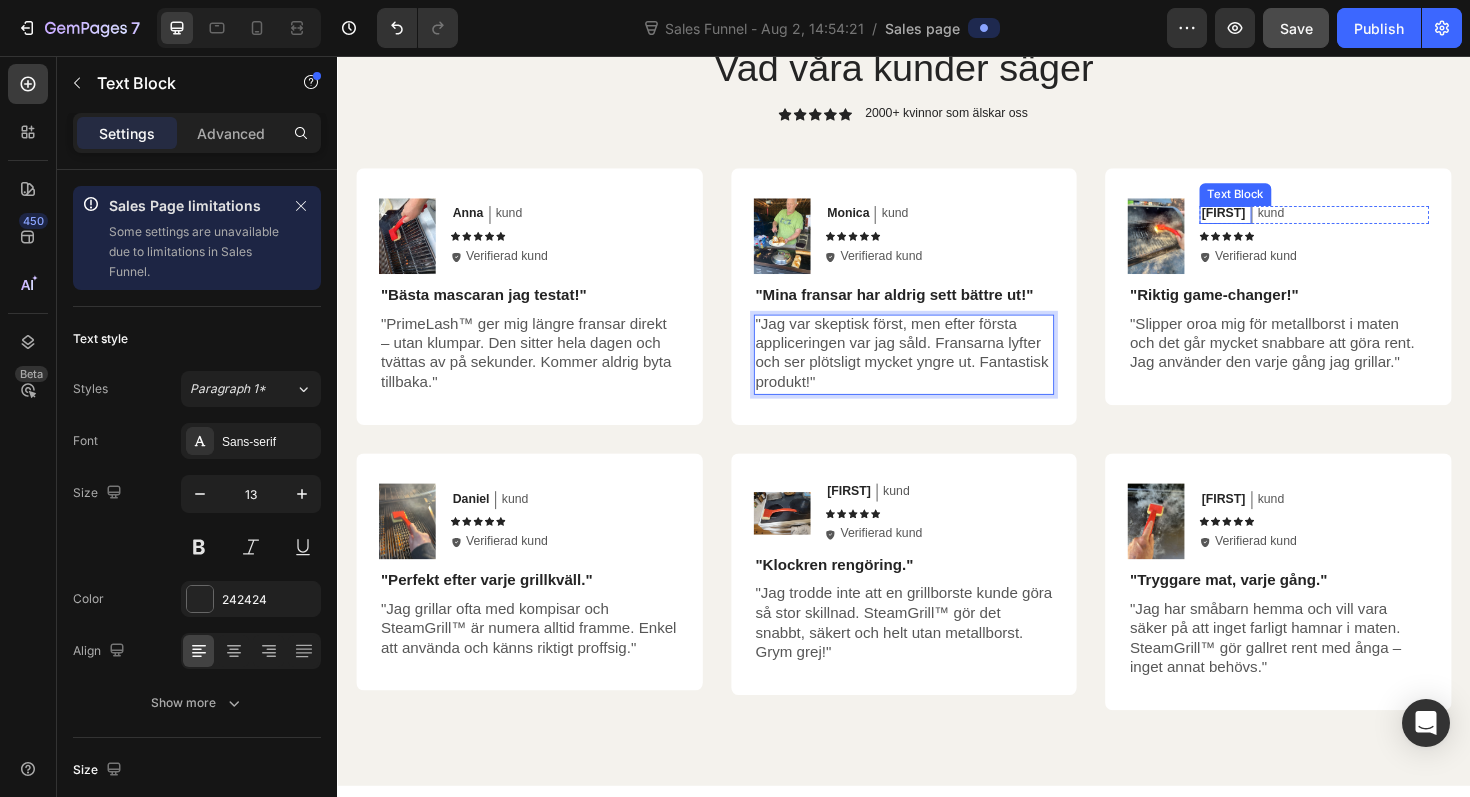 click on "[FIRST]" at bounding box center [1275, 223] 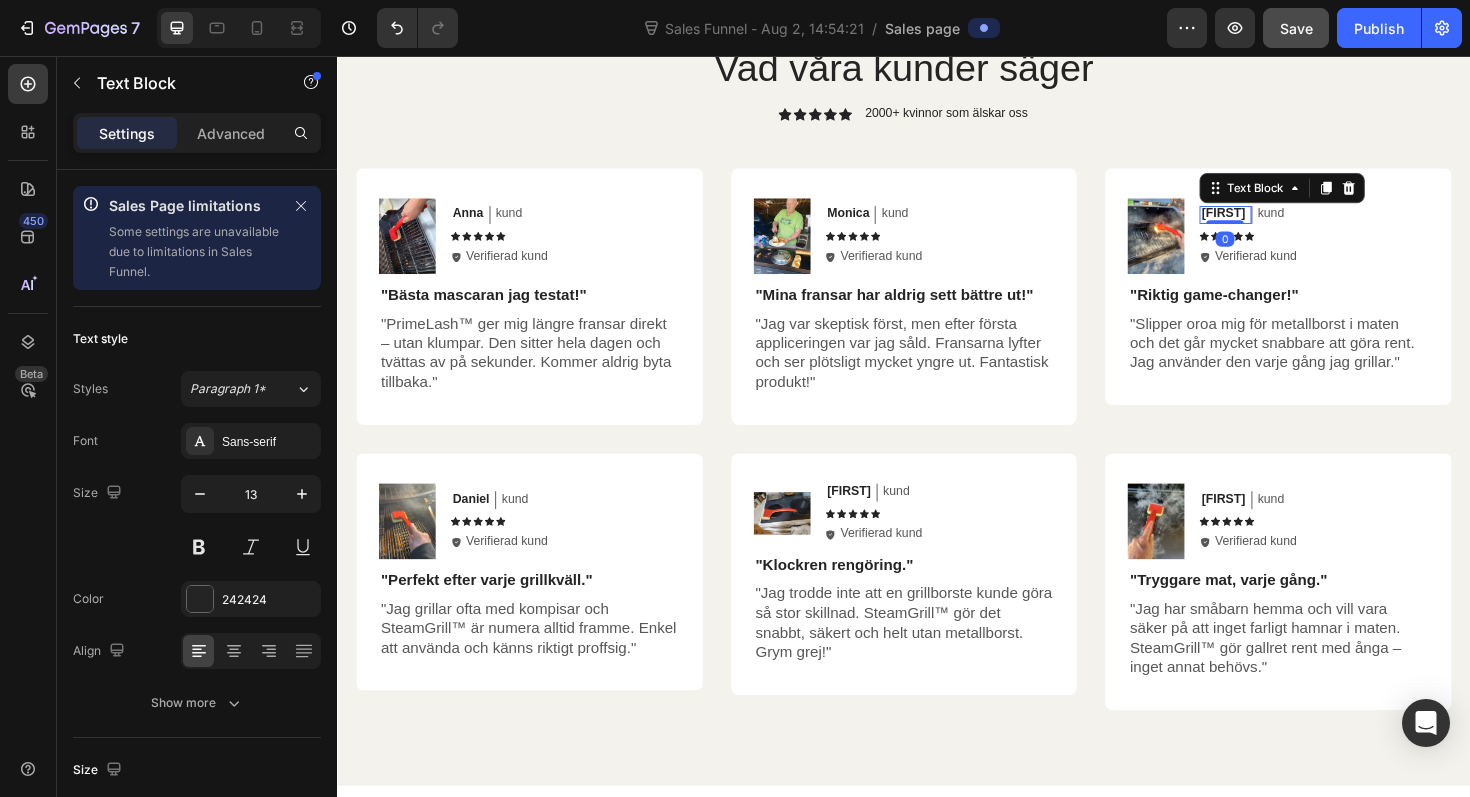 click on "[FIRST]" at bounding box center (1275, 223) 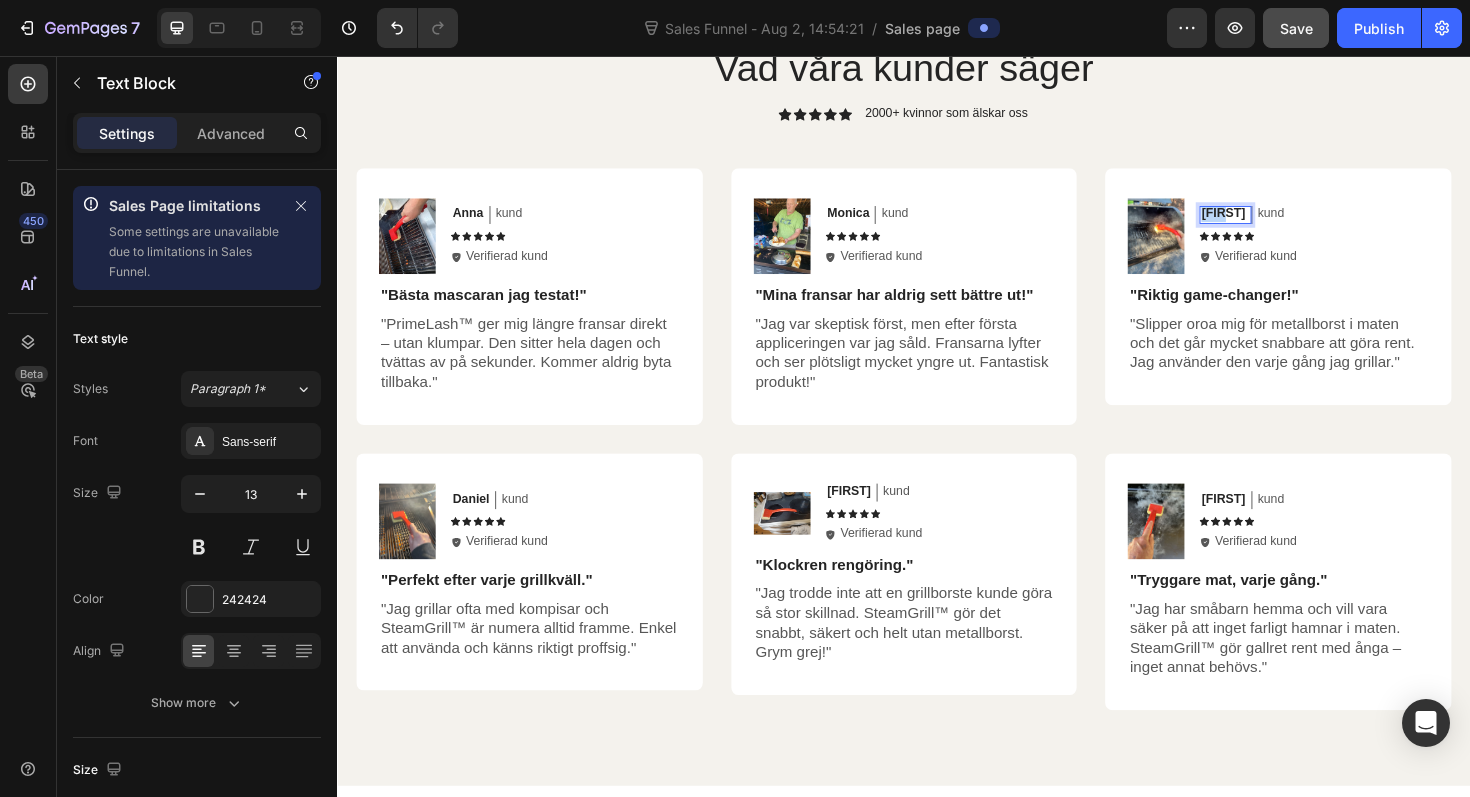 click on "[FIRST]" at bounding box center [1275, 223] 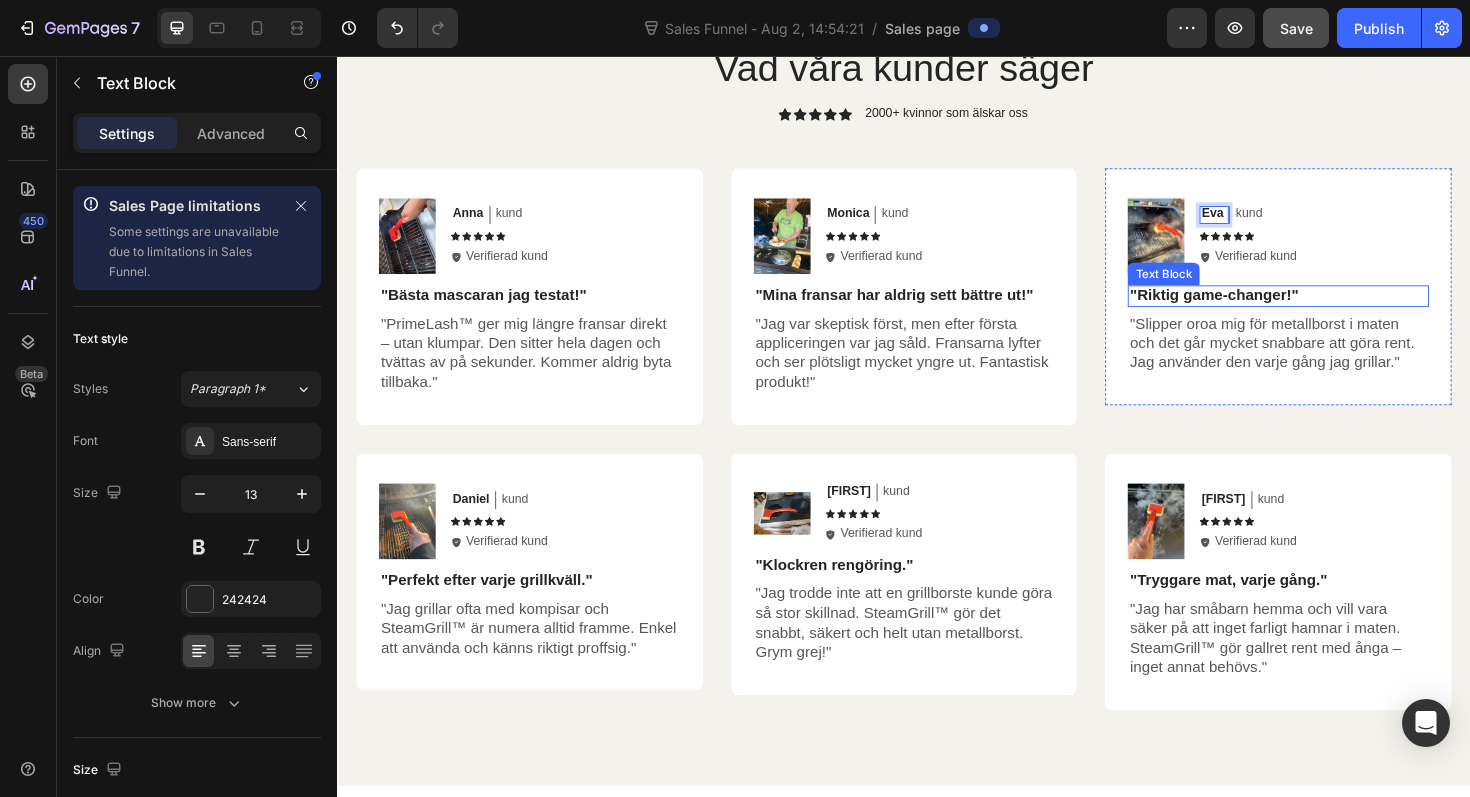 click on ""Riktig game-changer!"" at bounding box center [1265, 308] 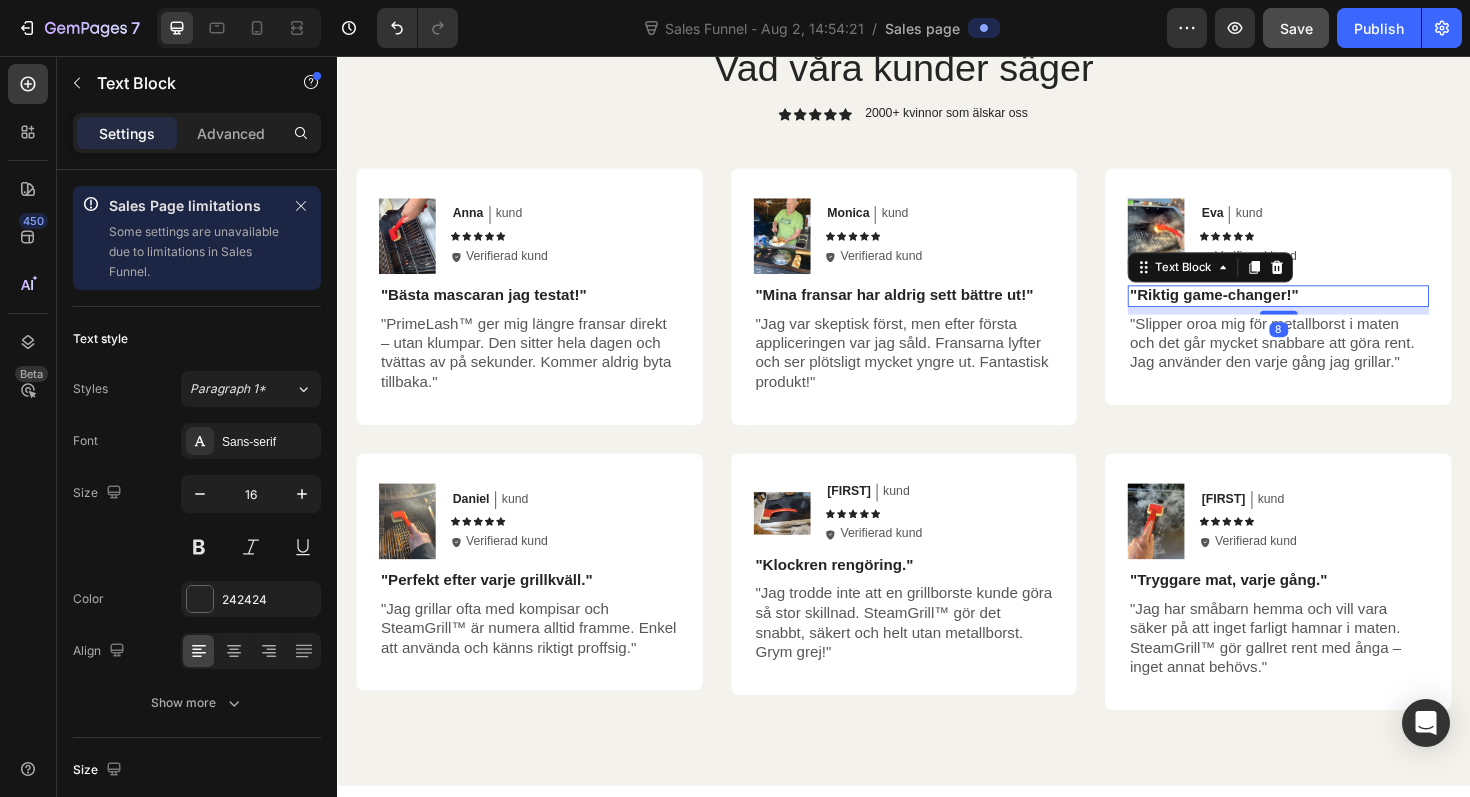 click on ""Riktig game-changer!"" at bounding box center (1265, 308) 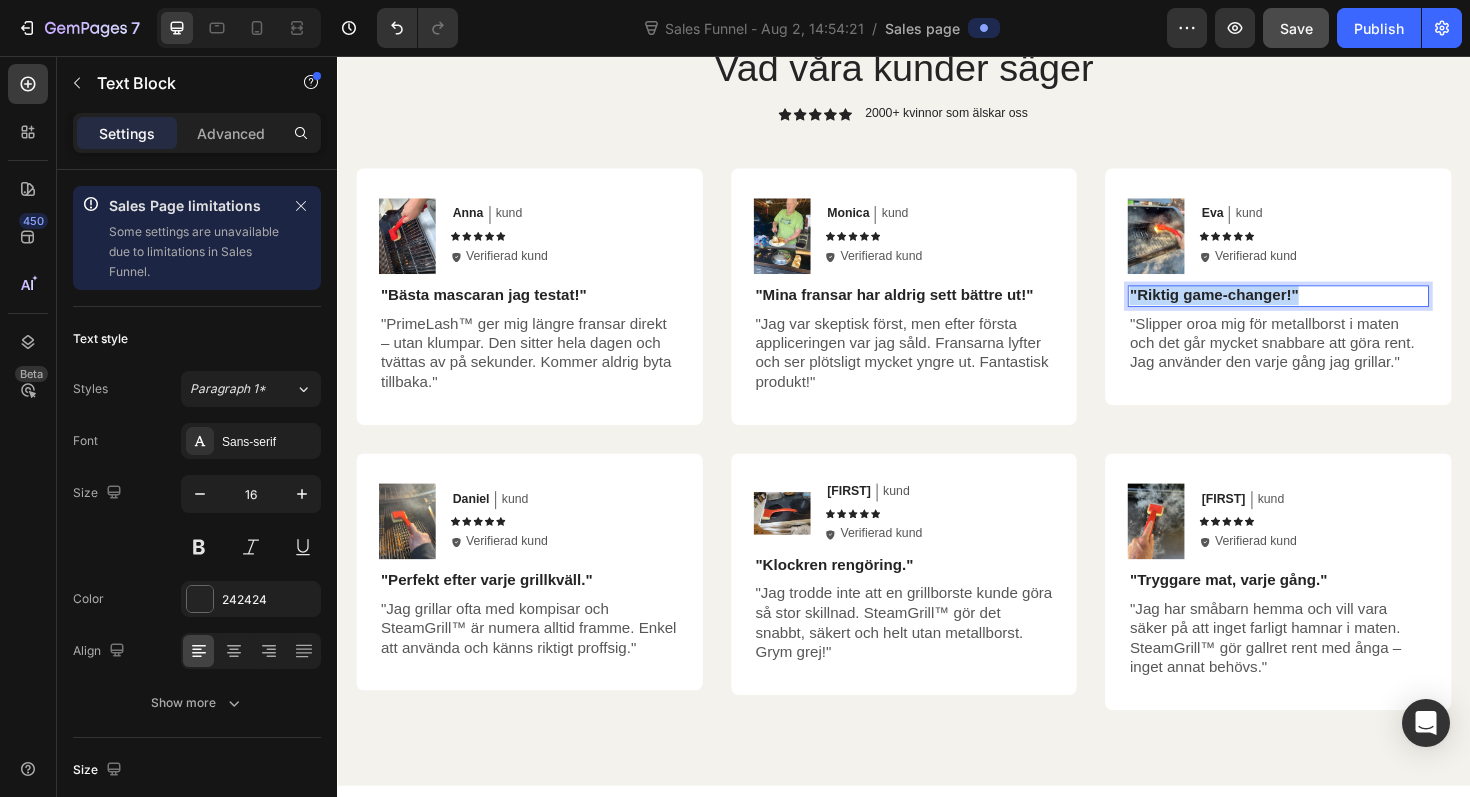 click on ""Riktig game-changer!"" at bounding box center [1265, 308] 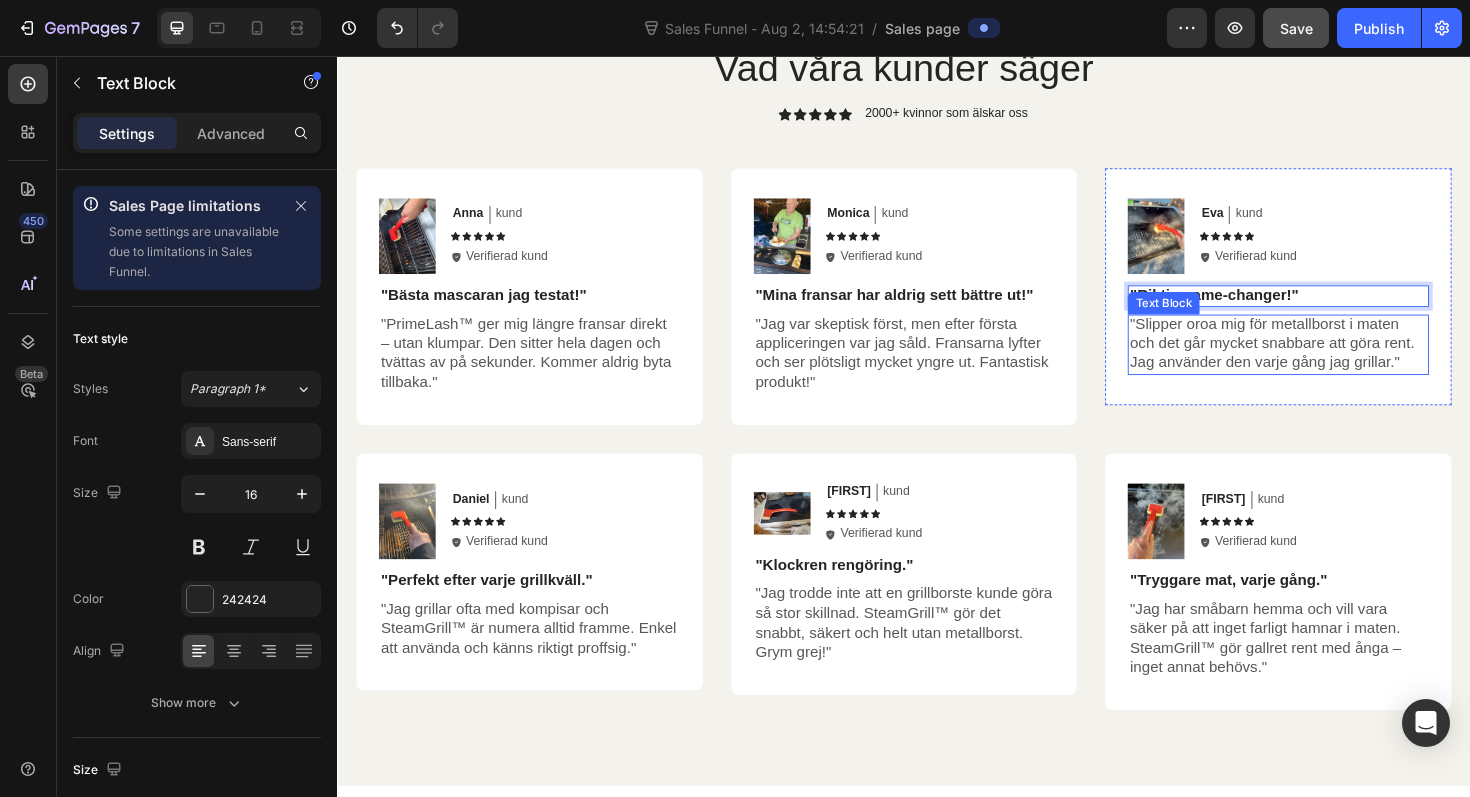 click on ""Slipper oroa mig för metallborst i maten och det går mycket snabbare att göra rent. Jag använder den varje gång jag grillar."" at bounding box center (1333, 361) 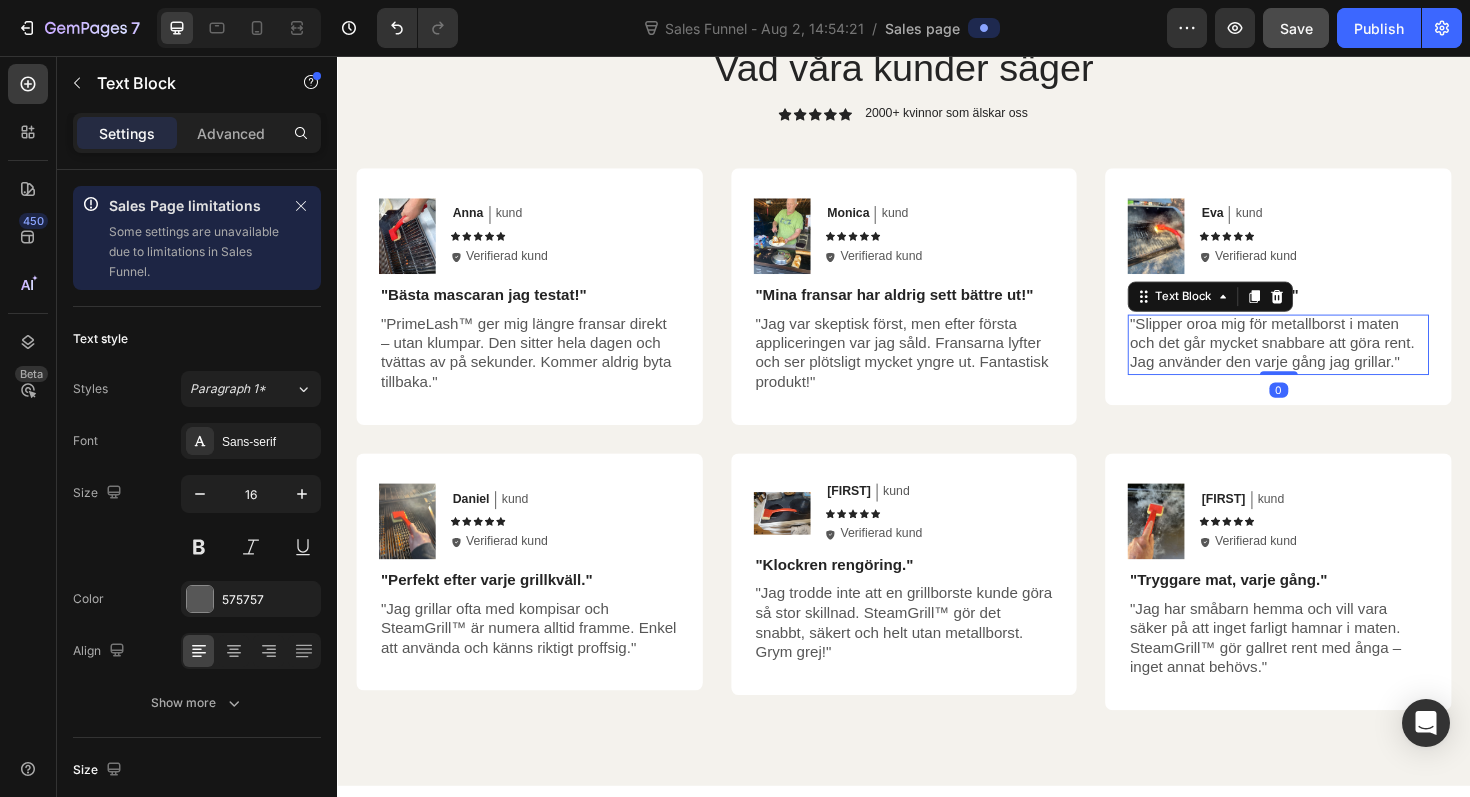 click on ""Slipper oroa mig för metallborst i maten och det går mycket snabbare att göra rent. Jag använder den varje gång jag grillar."" at bounding box center (1333, 361) 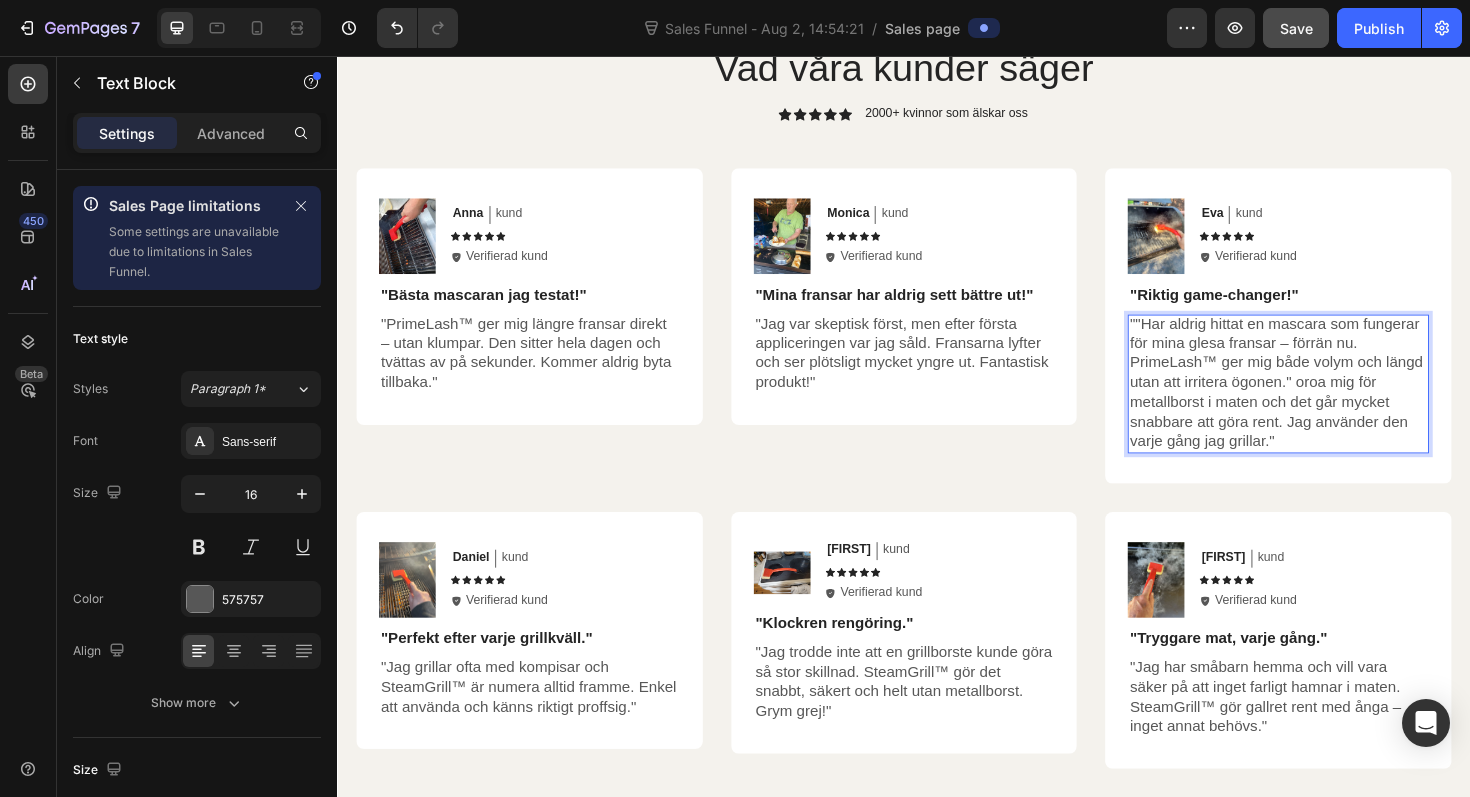 click on """Har aldrig hittat en mascara som fungerar för mina glesa fransar – förrän nu. PrimeLash™ ger mig både volym och längd utan att irritera ögonen." oroa mig för metallborst i maten och det går mycket snabbare att göra rent. Jag använder den varje gång jag grillar."" at bounding box center (1333, 403) 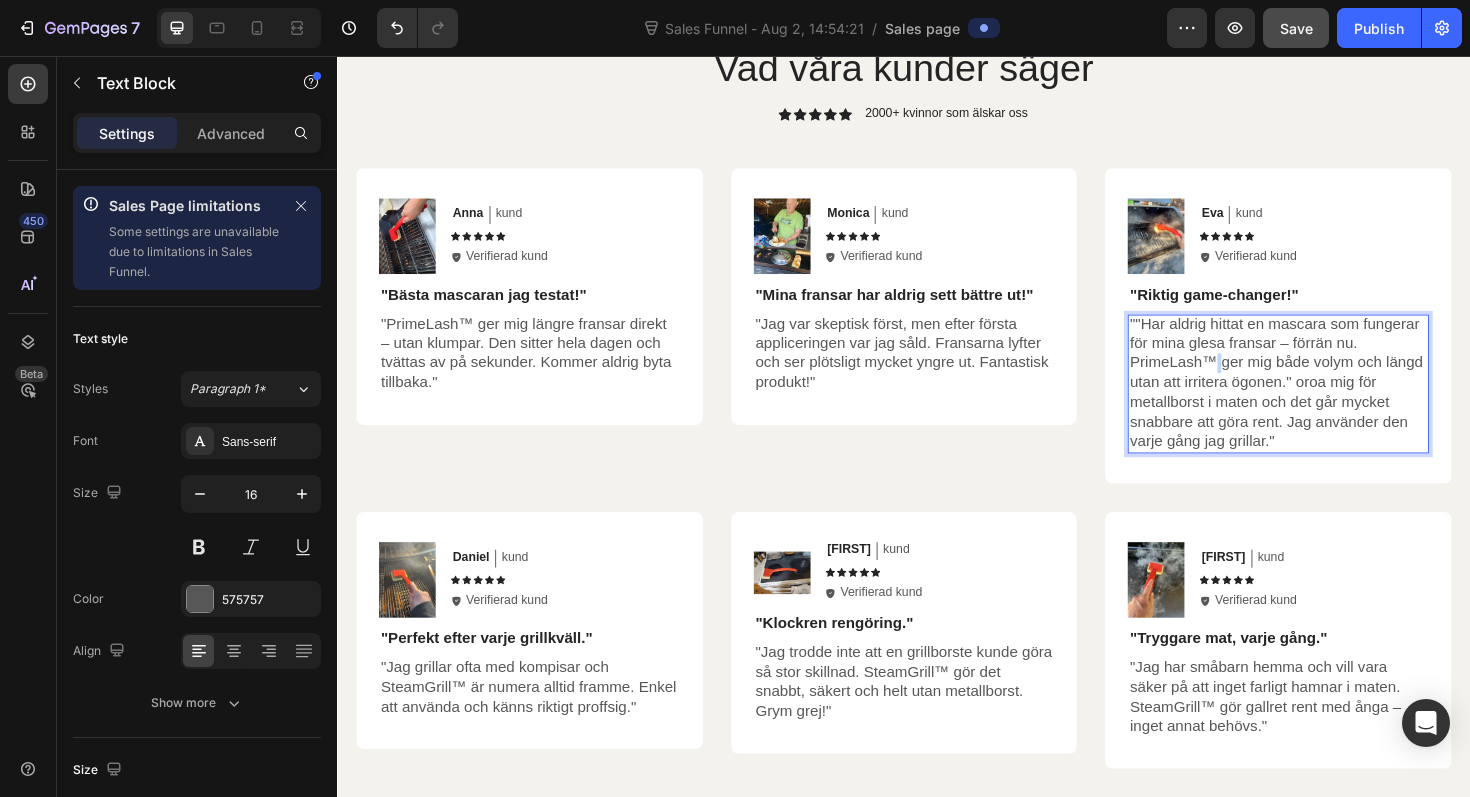 click on """Har aldrig hittat en mascara som fungerar för mina glesa fransar – förrän nu. PrimeLash™ ger mig både volym och längd utan att irritera ögonen." oroa mig för metallborst i maten och det går mycket snabbare att göra rent. Jag använder den varje gång jag grillar."" at bounding box center (1333, 403) 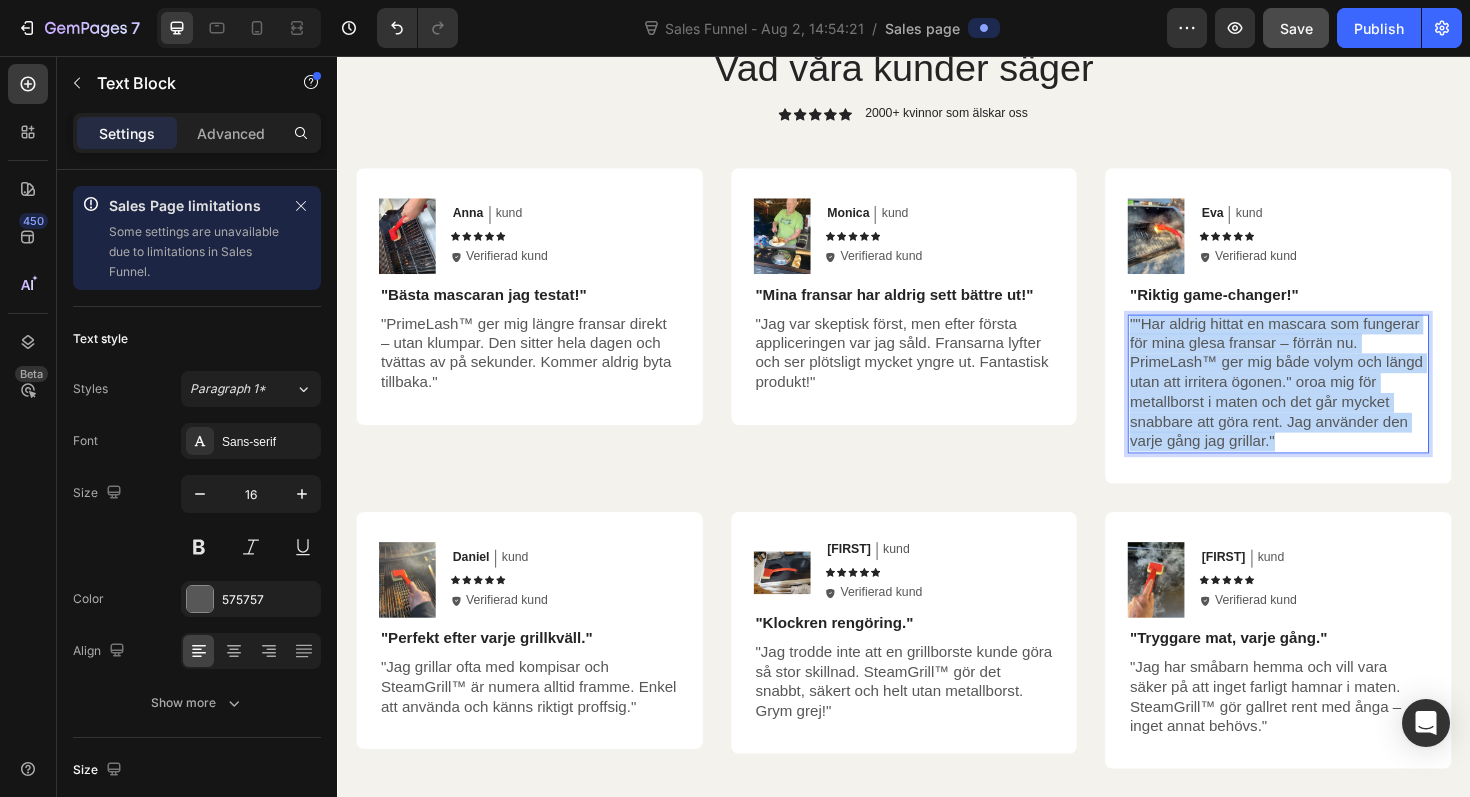 click on """Har aldrig hittat en mascara som fungerar för mina glesa fransar – förrän nu. PrimeLash™ ger mig både volym och längd utan att irritera ögonen." oroa mig för metallborst i maten och det går mycket snabbare att göra rent. Jag använder den varje gång jag grillar."" at bounding box center (1333, 403) 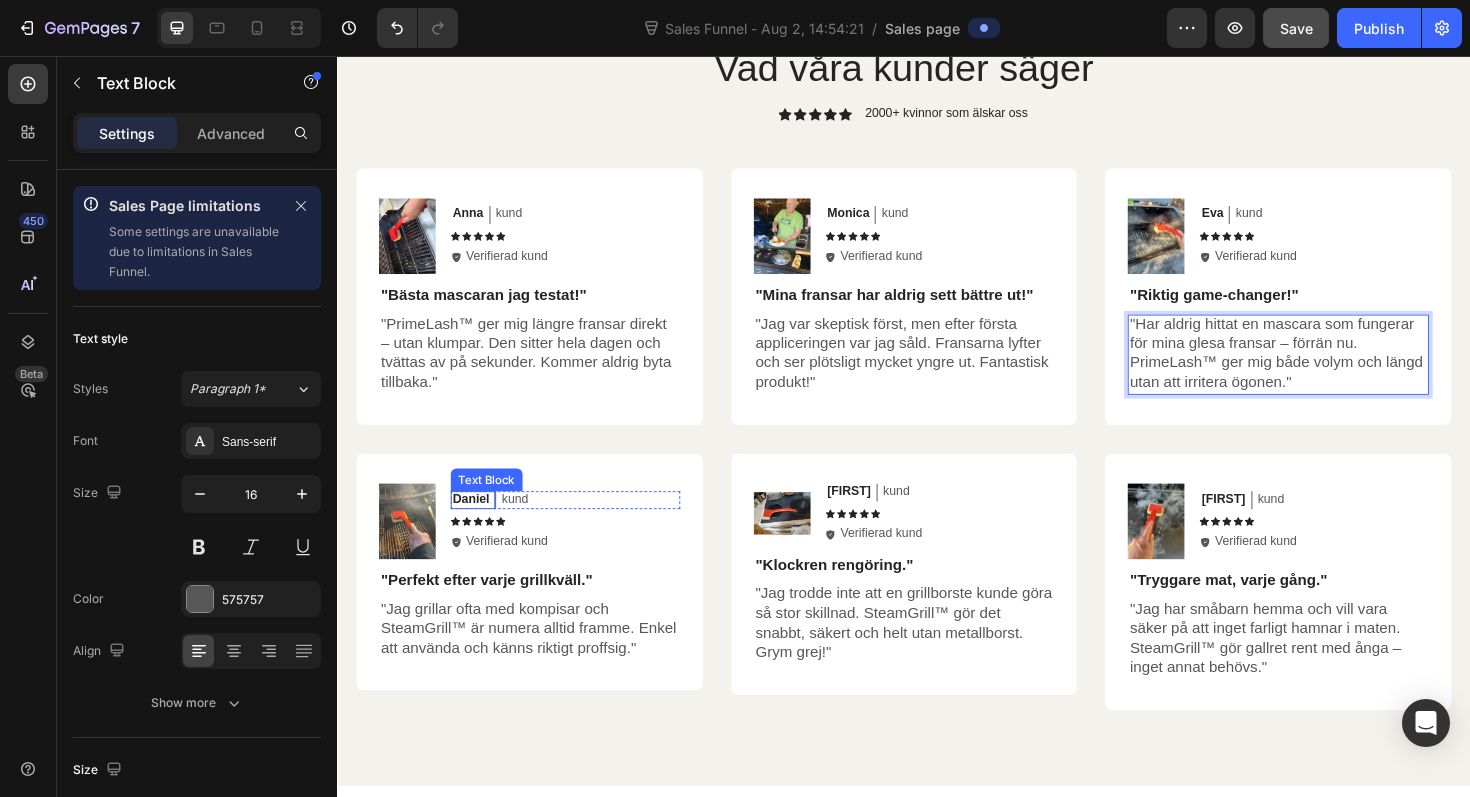 click on "Daniel" at bounding box center [478, 524] 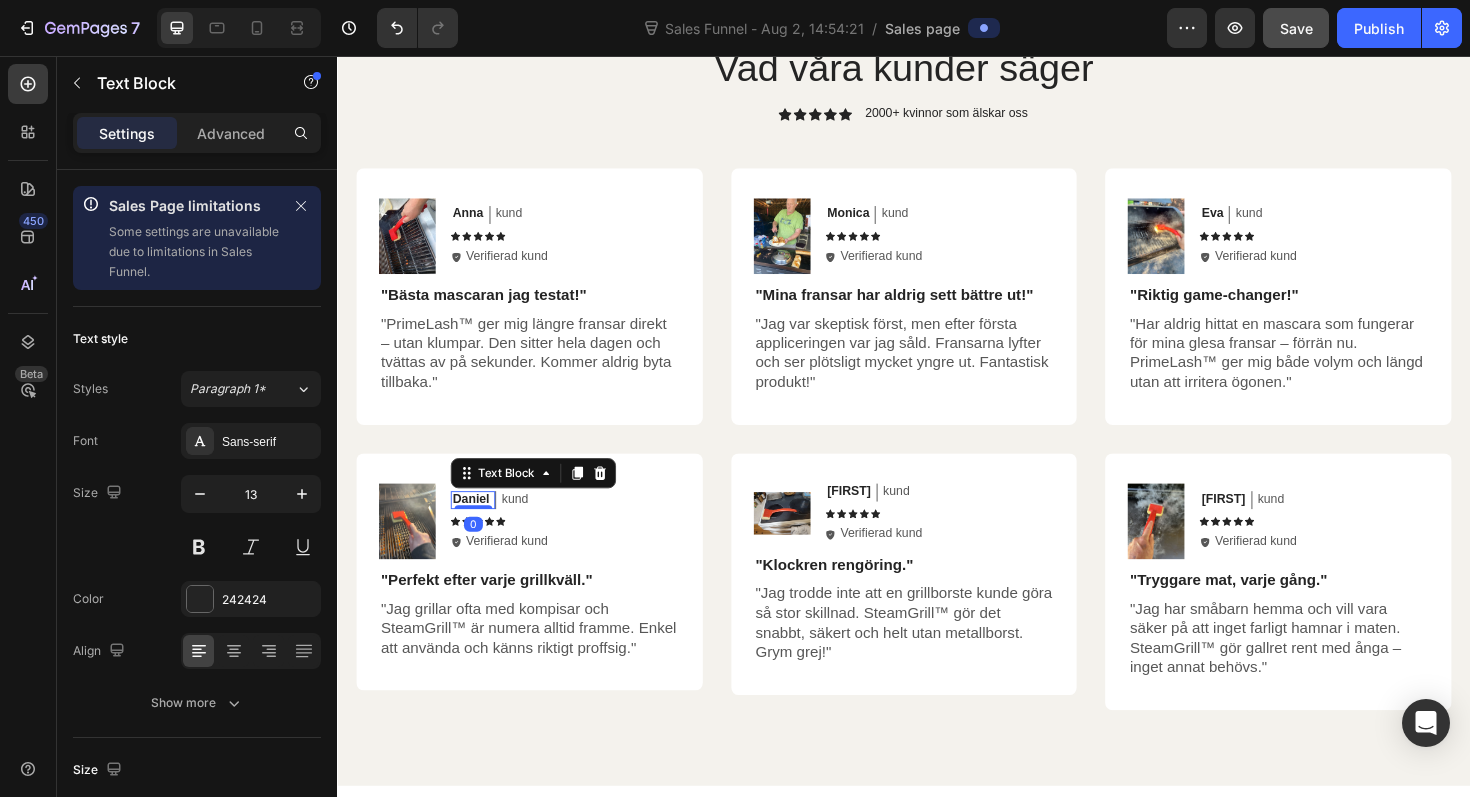 click on "Daniel" at bounding box center (478, 524) 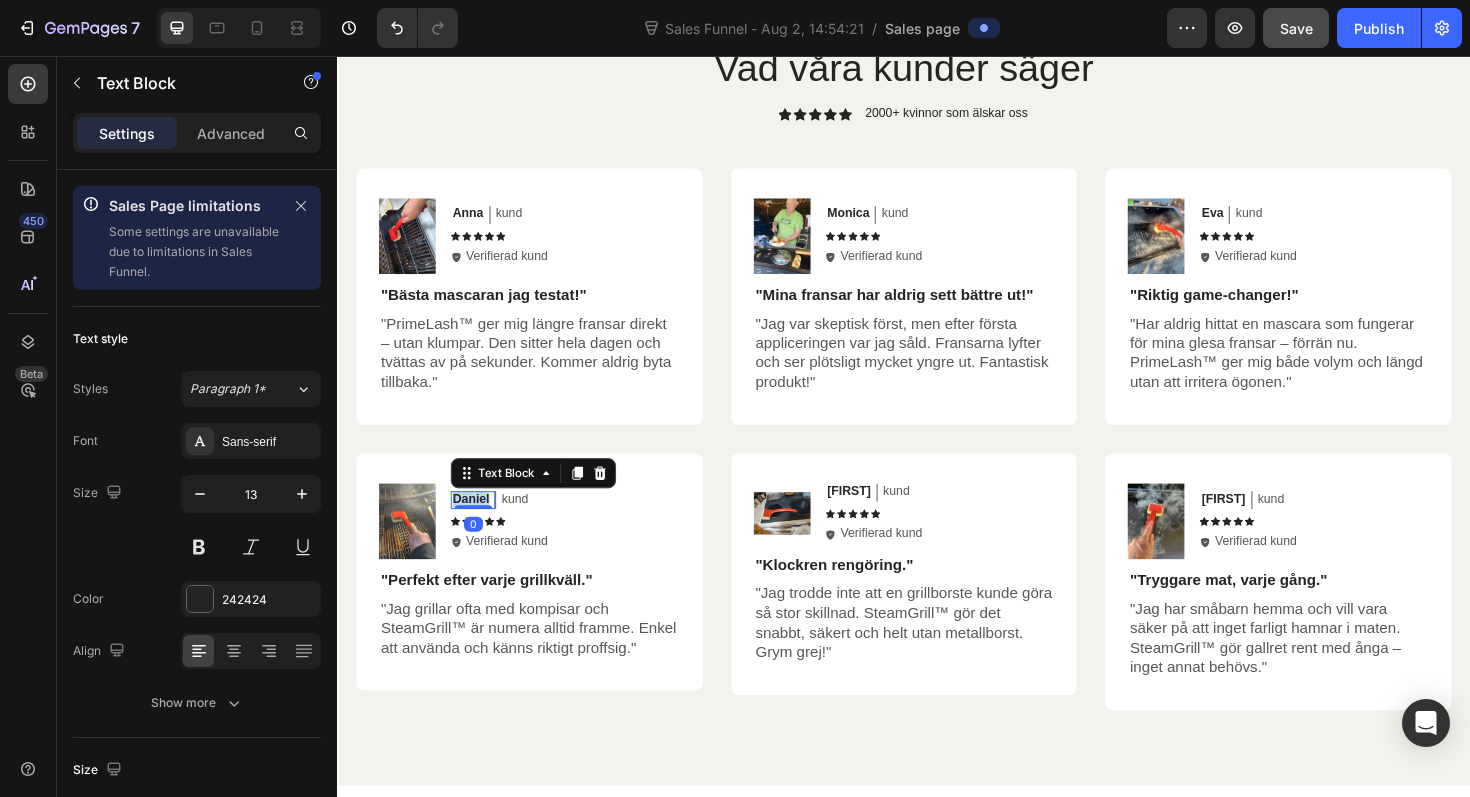 click on "Daniel" at bounding box center [478, 524] 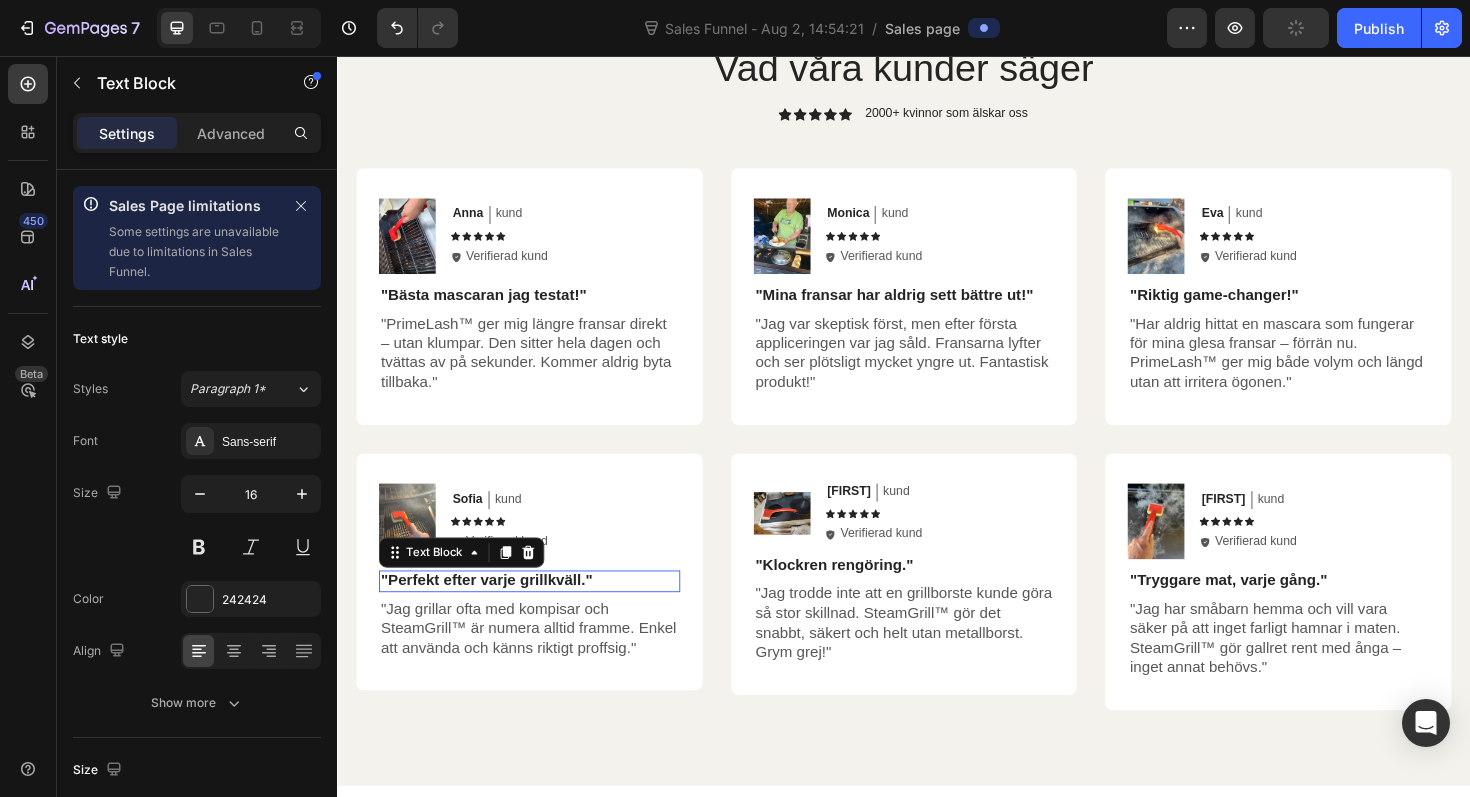 click on ""Perfekt efter varje grillkväll."" at bounding box center [495, 610] 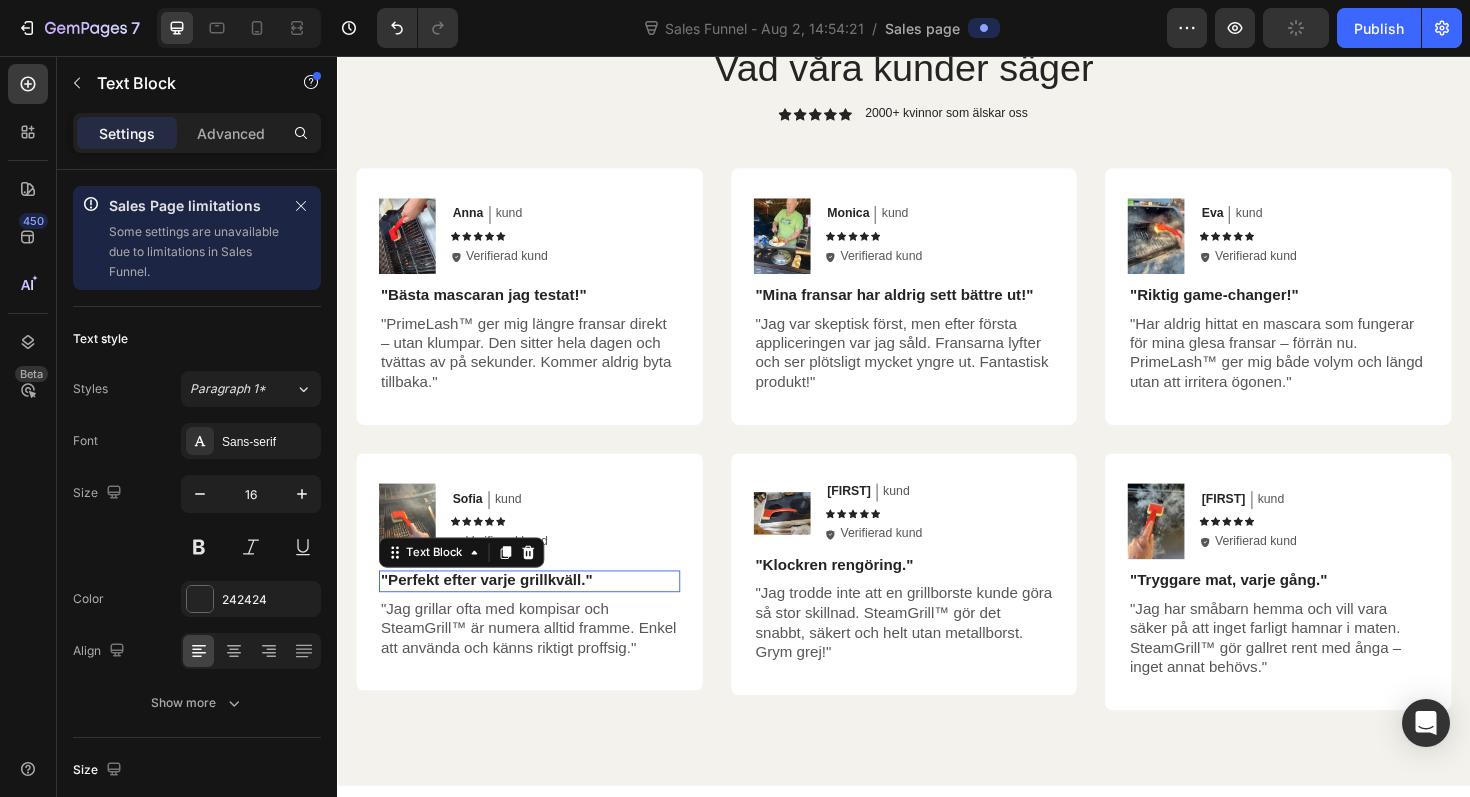 click on ""Perfekt efter varje grillkväll."" at bounding box center (495, 610) 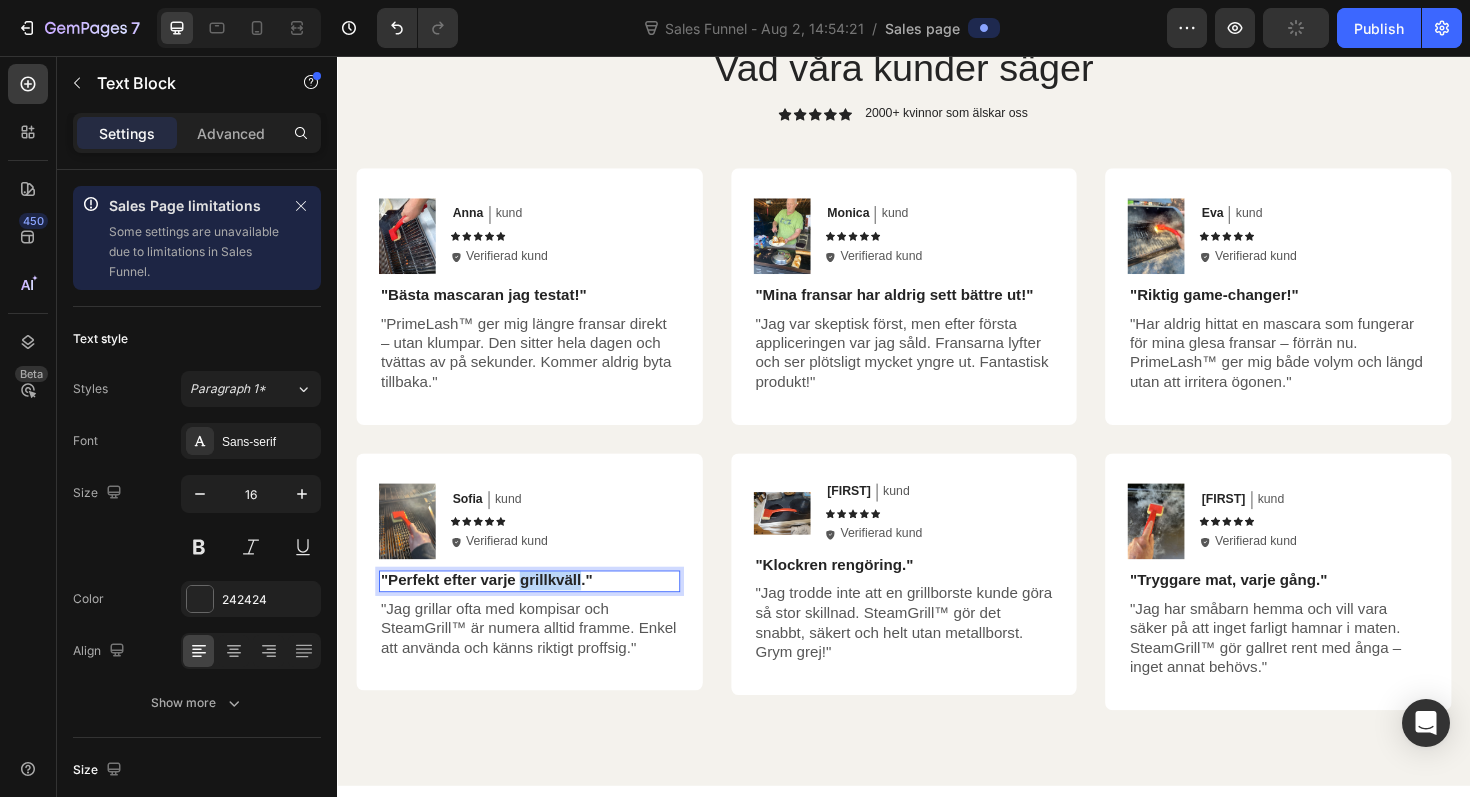 click on ""Perfekt efter varje grillkväll."" at bounding box center [495, 610] 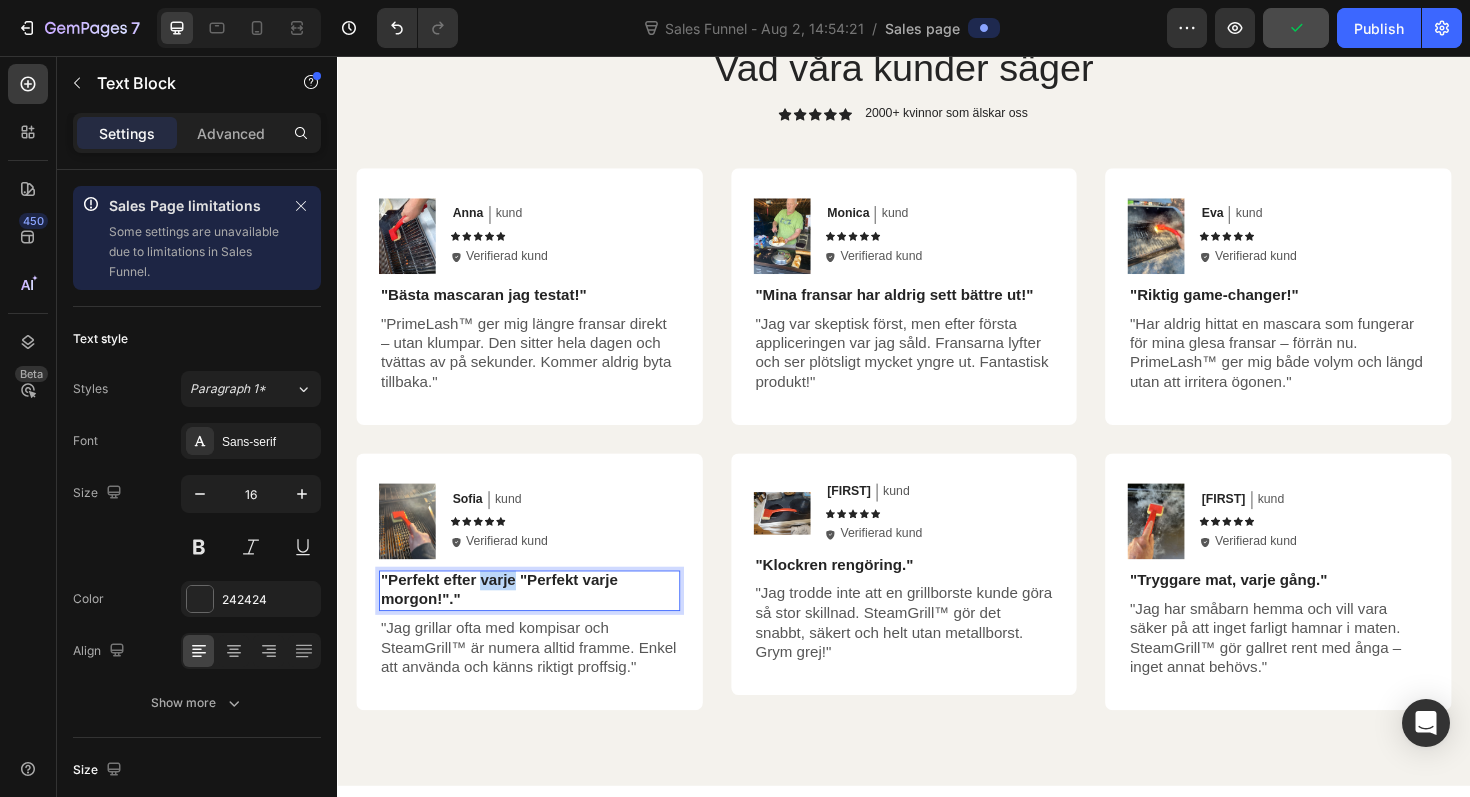 click on ""Perfekt efter varje "Perfekt varje morgon!"."" at bounding box center (508, 621) 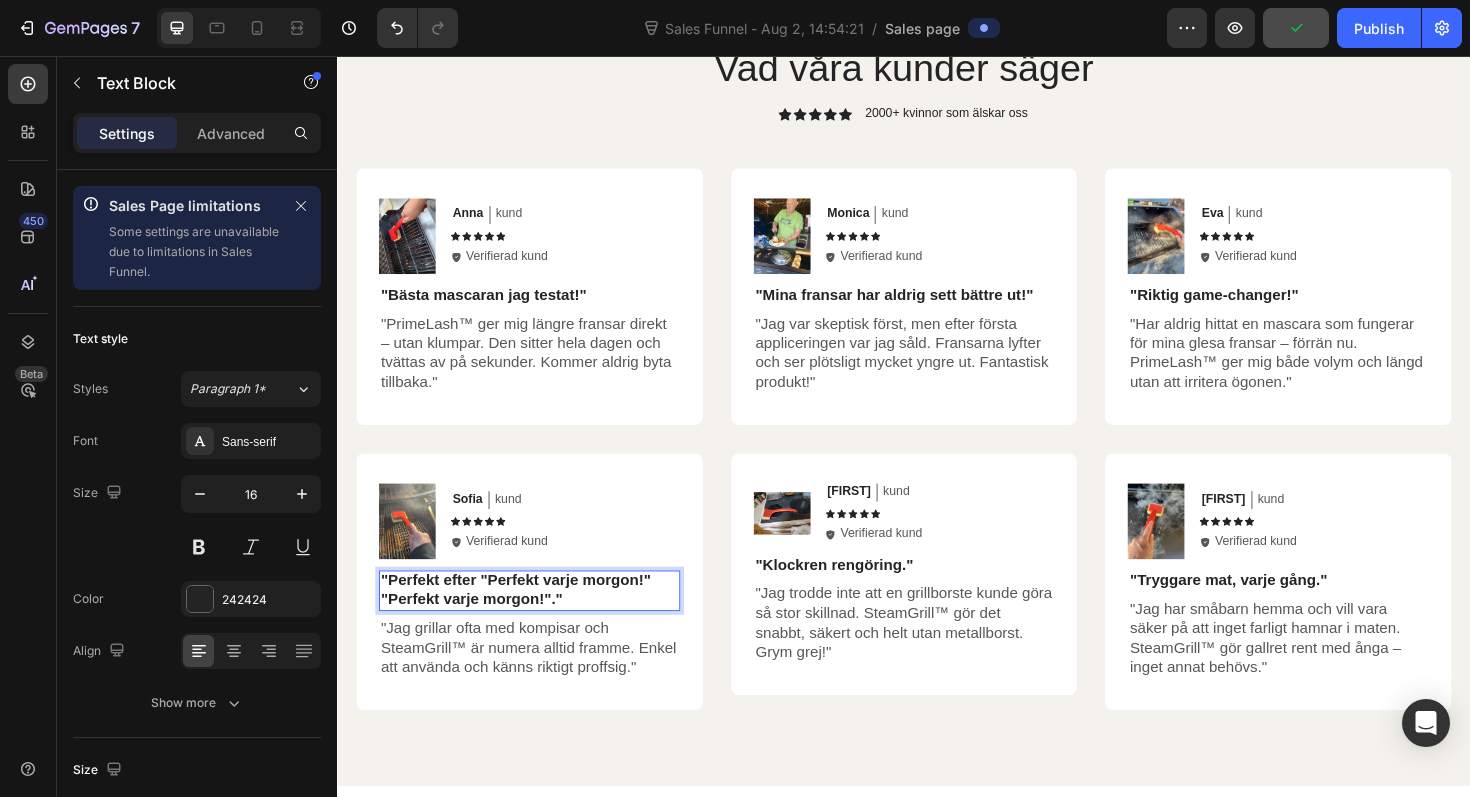 click on ""Perfekt efter "Perfekt varje morgon!" "Perfekt varje morgon!"."" at bounding box center [526, 621] 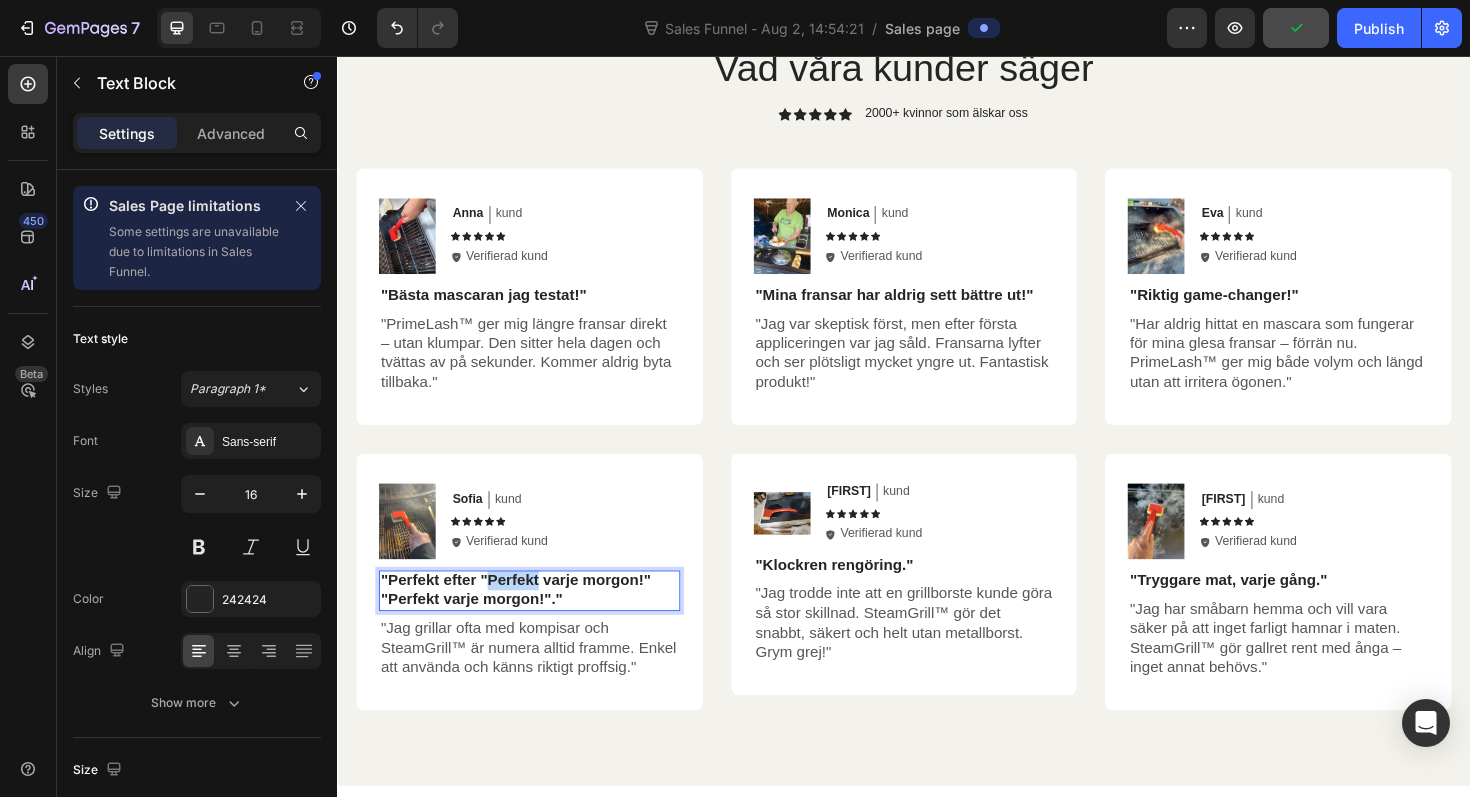 click on ""Perfekt efter "Perfekt varje morgon!" "Perfekt varje morgon!"."" at bounding box center [526, 621] 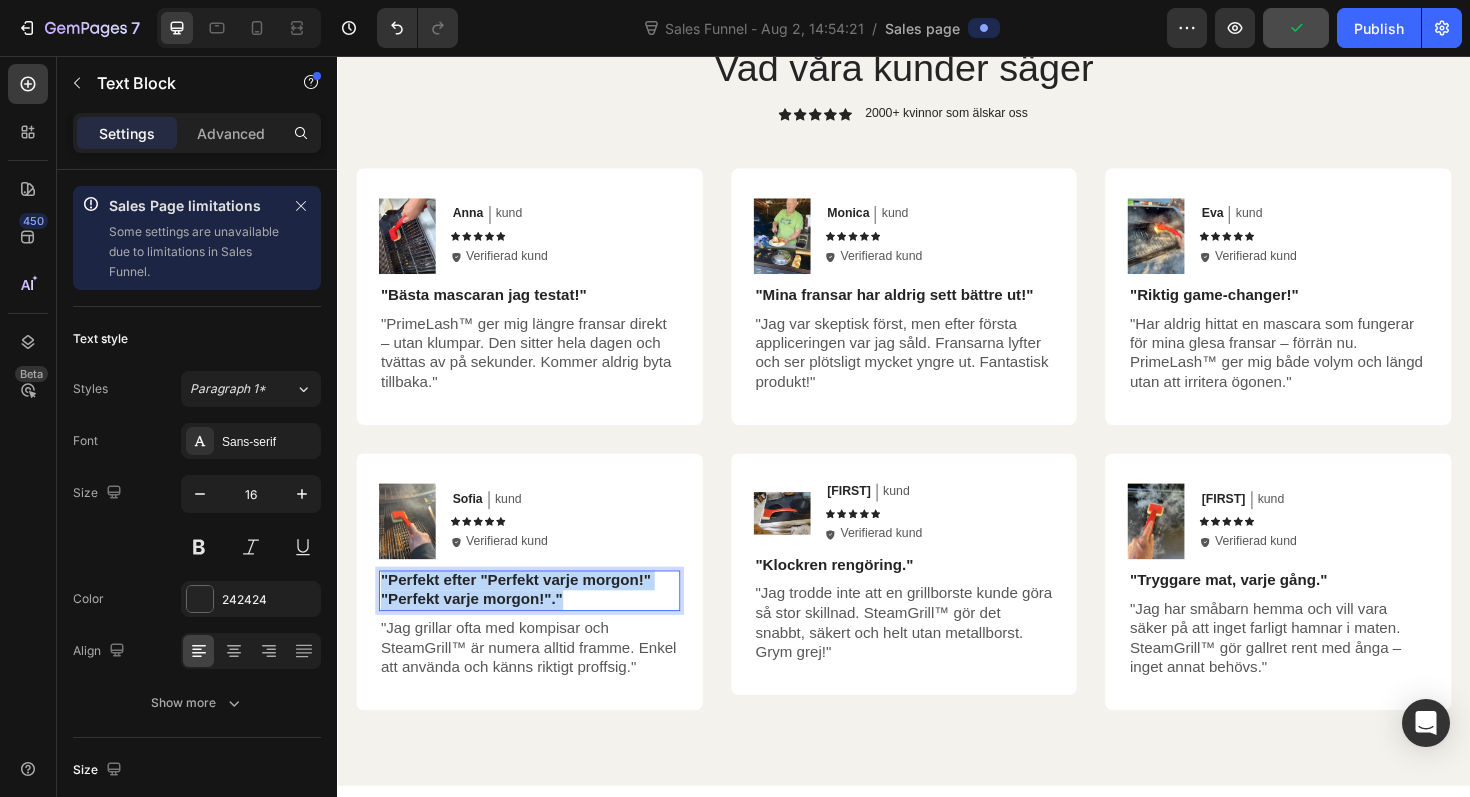 click on ""Perfekt efter "Perfekt varje morgon!" "Perfekt varje morgon!"."" at bounding box center [526, 621] 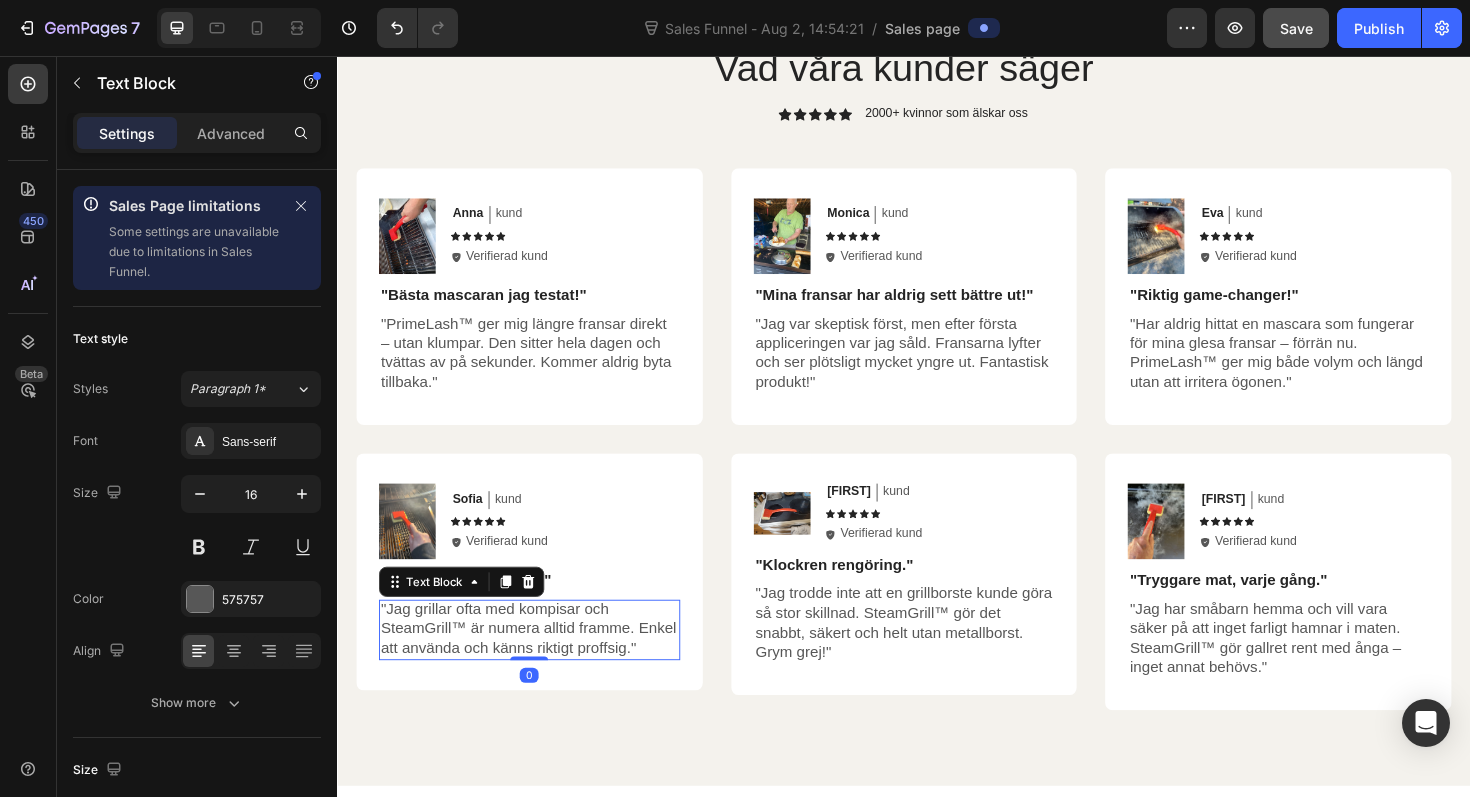 click on ""Jag grillar ofta med kompisar och SteamGrill™ är numera alltid framme. Enkel att använda och känns riktigt proffsig."" at bounding box center (540, 663) 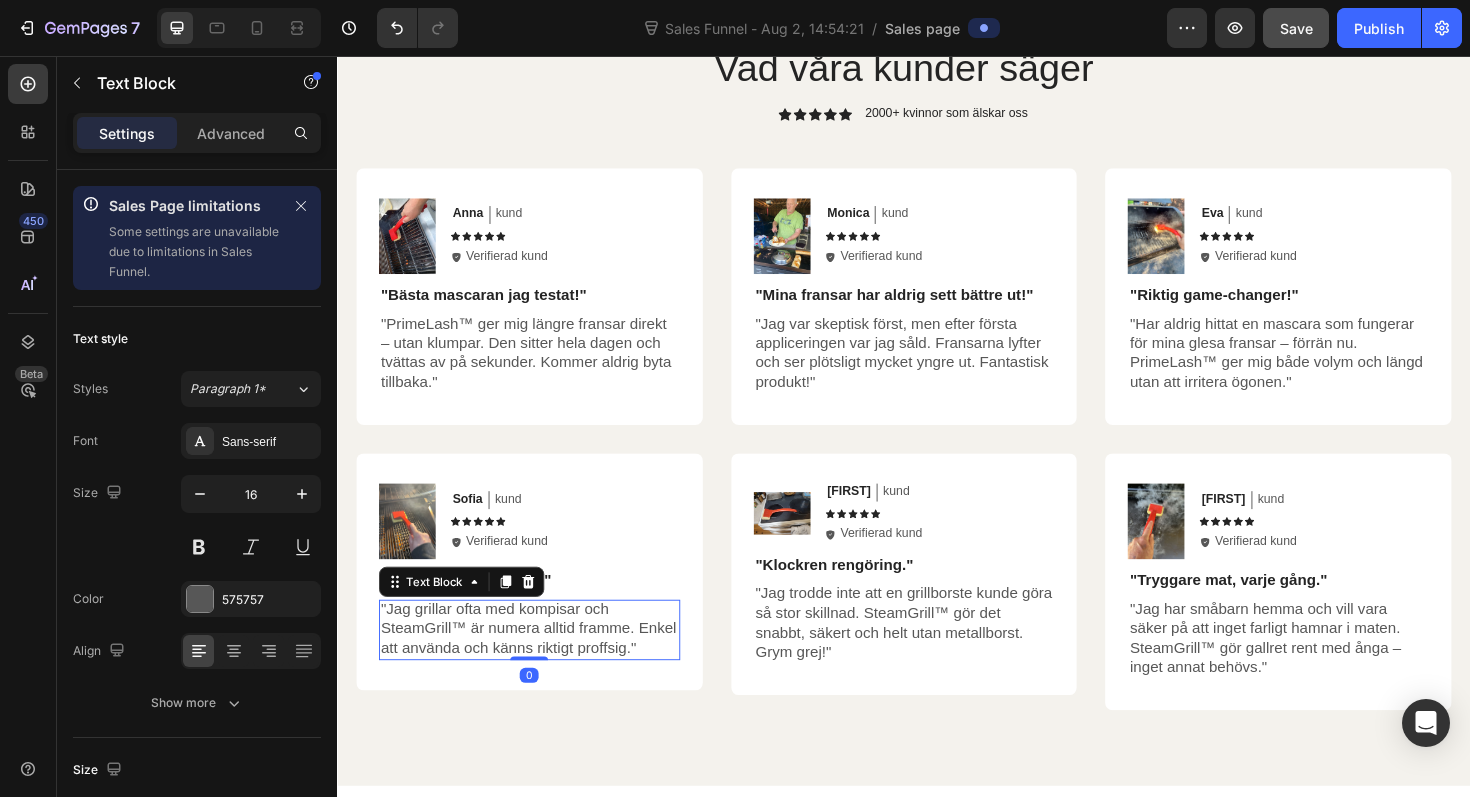 click on ""Jag grillar ofta med kompisar och SteamGrill™ är numera alltid framme. Enkel att använda och känns riktigt proffsig."" at bounding box center (540, 663) 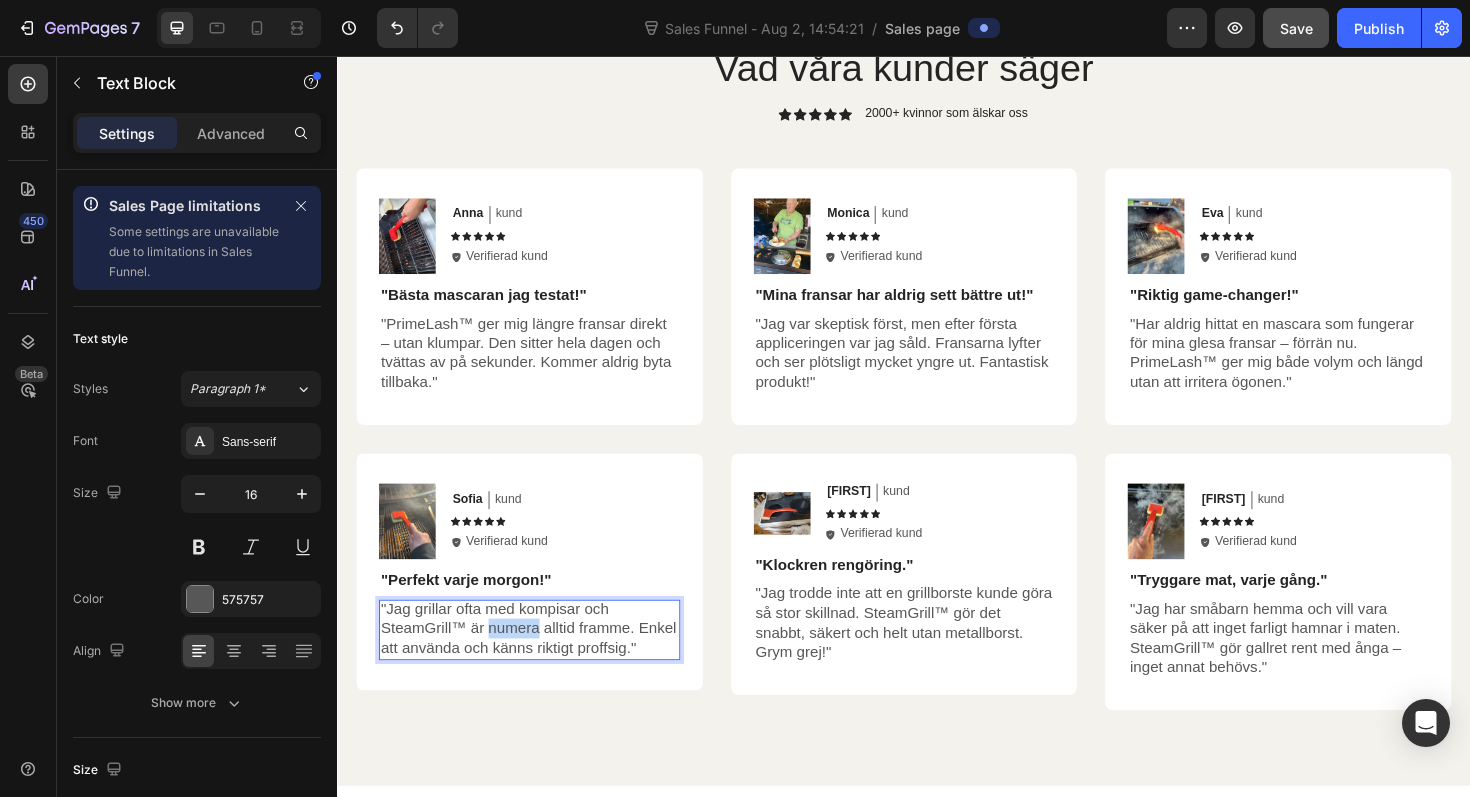 click on ""Jag grillar ofta med kompisar och SteamGrill™ är numera alltid framme. Enkel att använda och känns riktigt proffsig."" at bounding box center (540, 663) 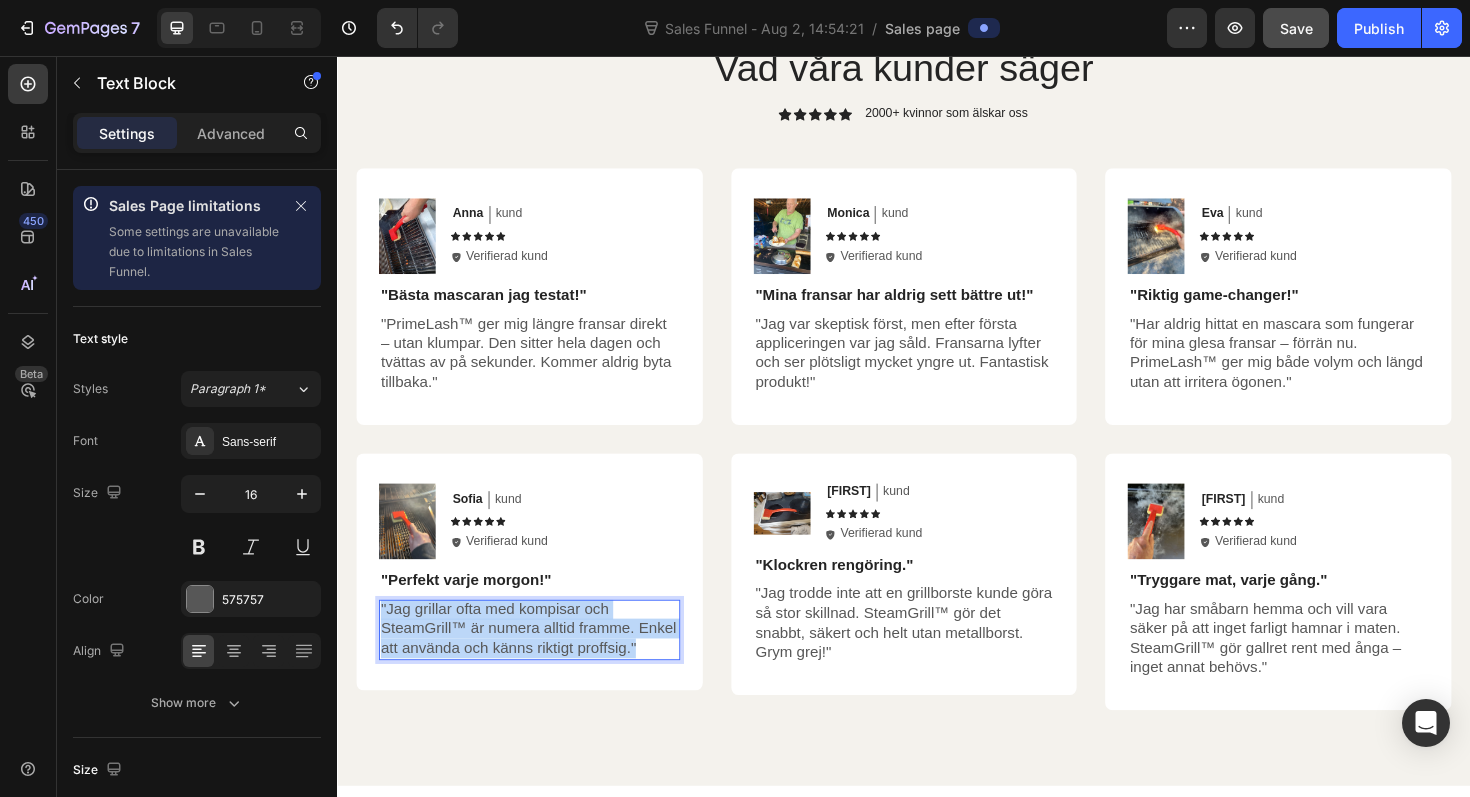 click on ""Jag grillar ofta med kompisar och SteamGrill™ är numera alltid framme. Enkel att använda och känns riktigt proffsig."" at bounding box center (540, 663) 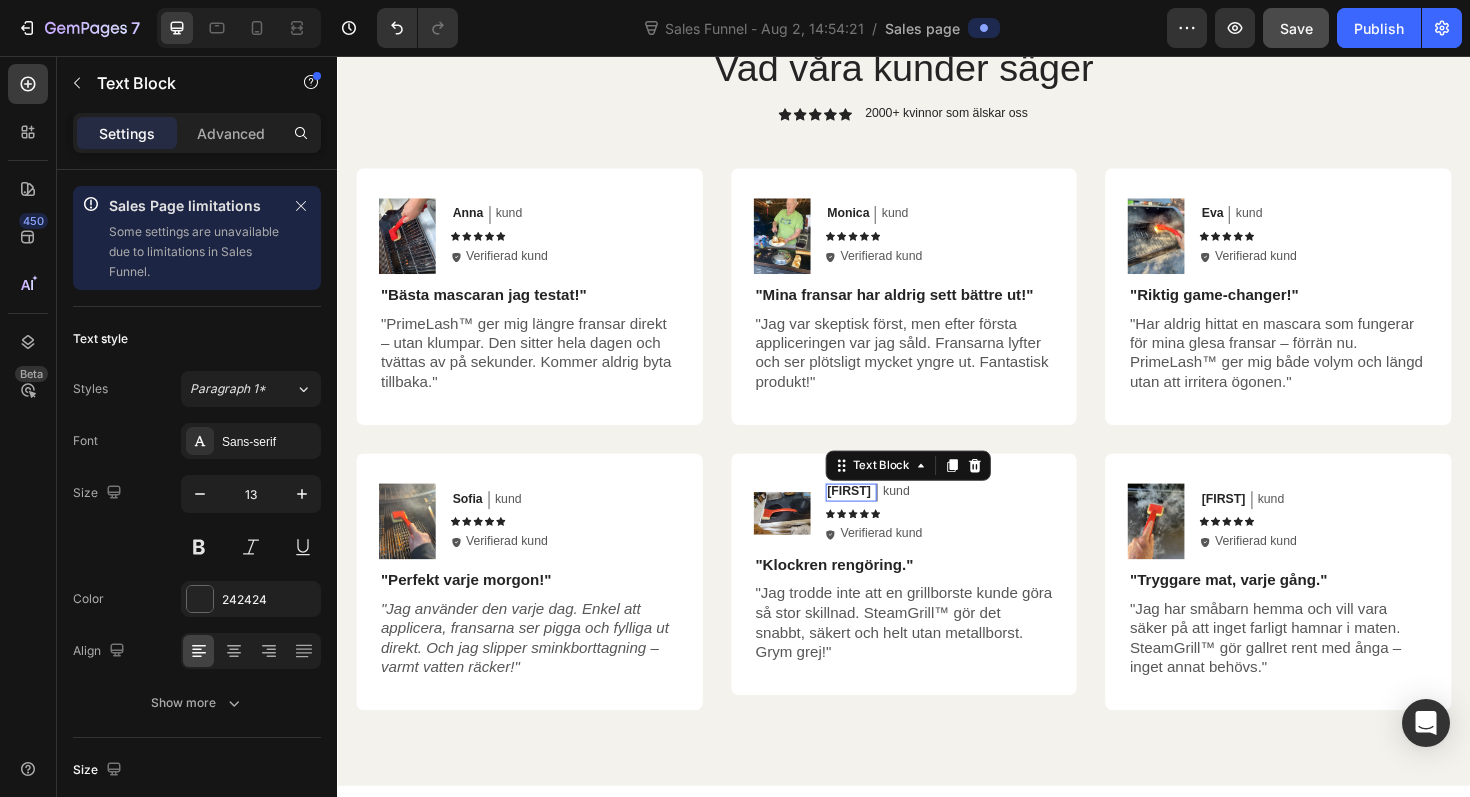 click on "[FIRST]" at bounding box center (879, 517) 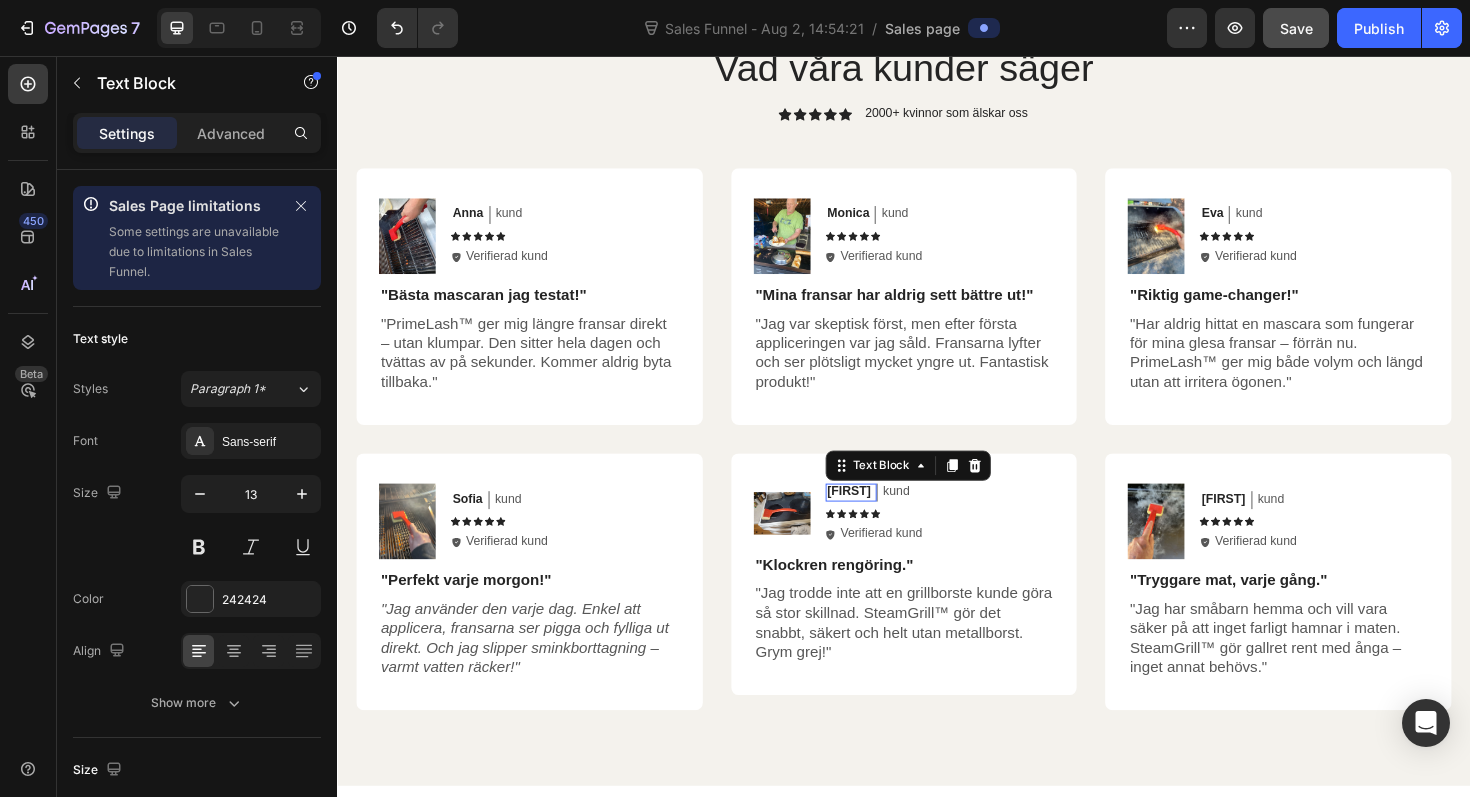 click on "[FIRST]" at bounding box center [879, 517] 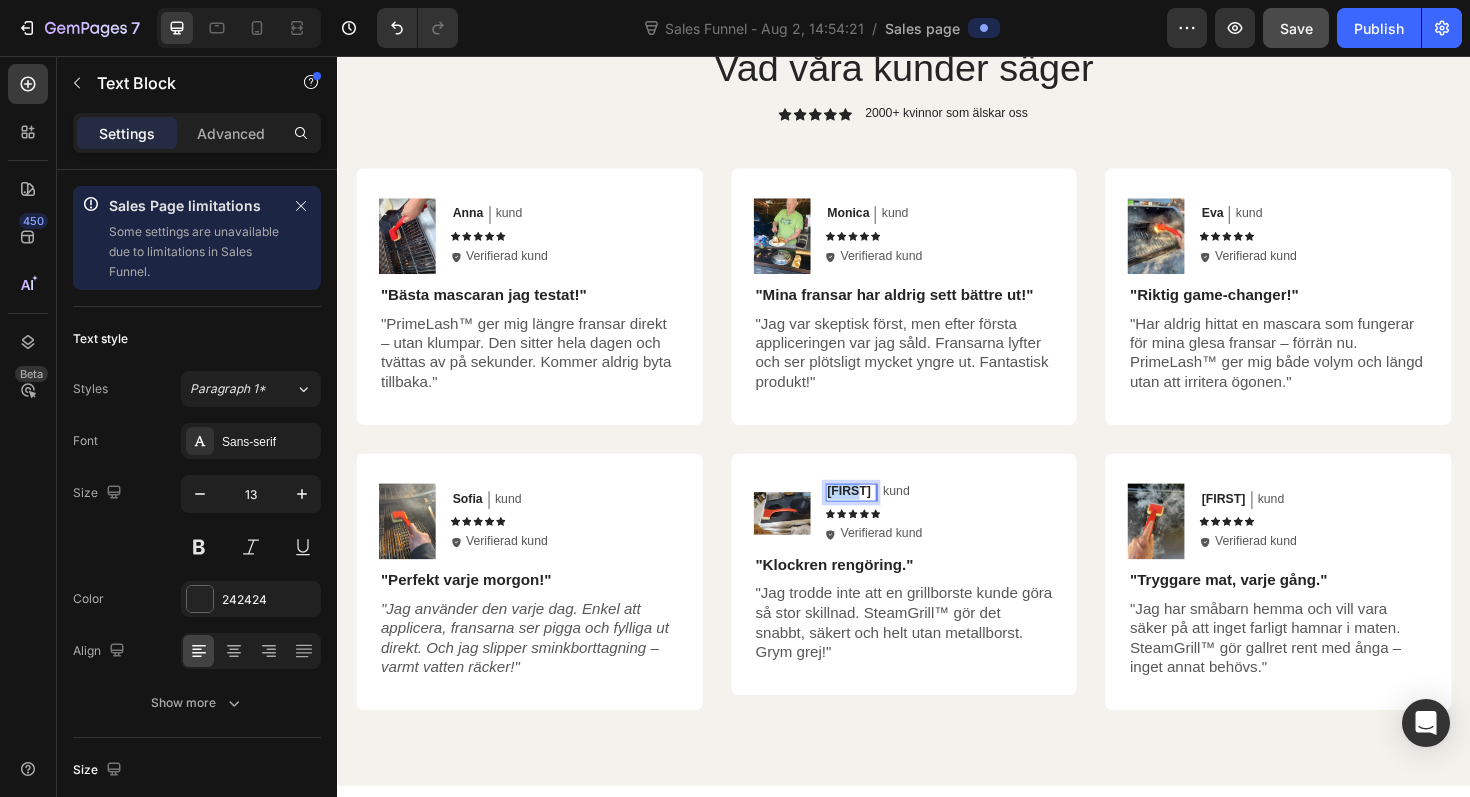 click on "[FIRST]" at bounding box center [879, 517] 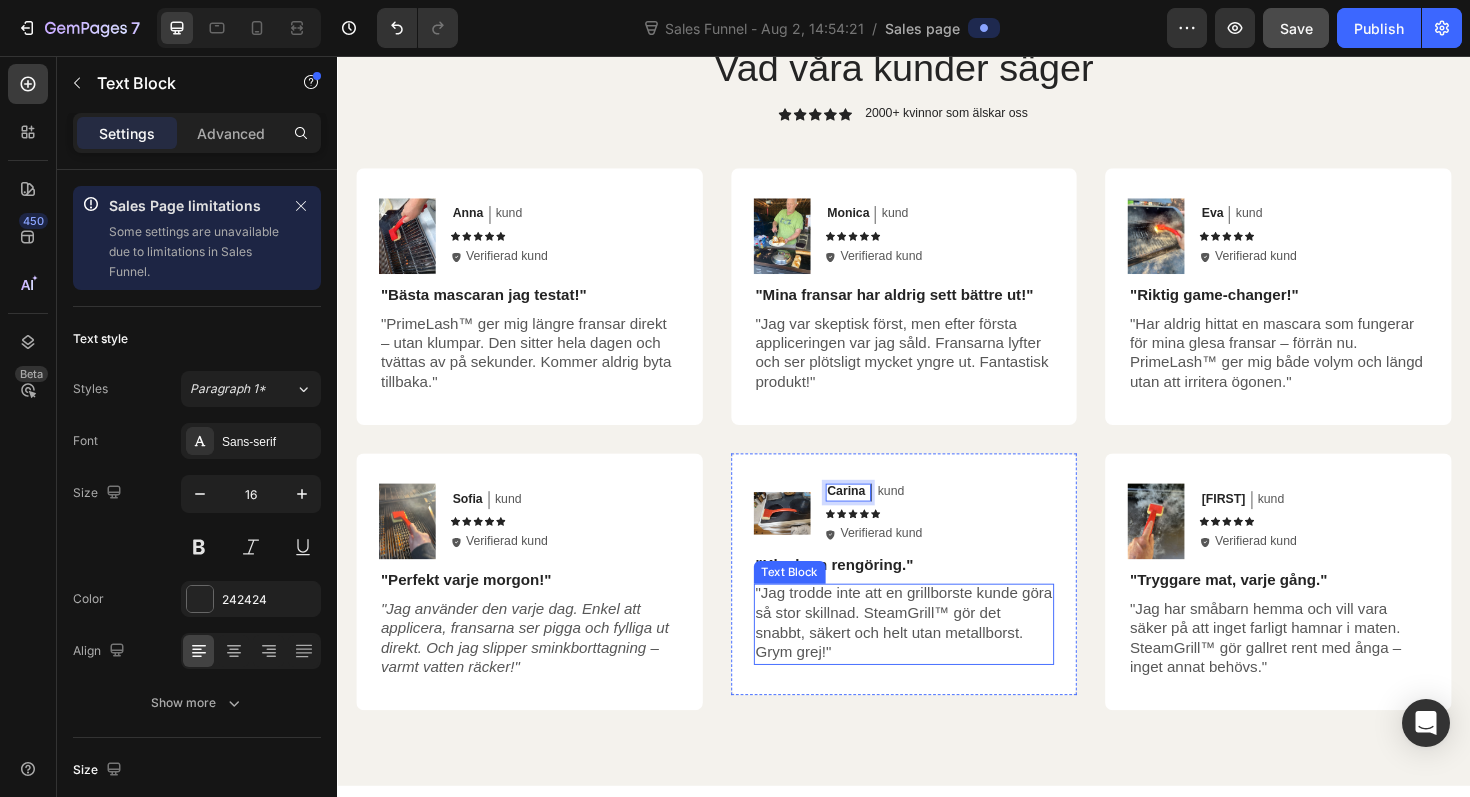 click on ""Klockren rengöring."" at bounding box center (937, 595) 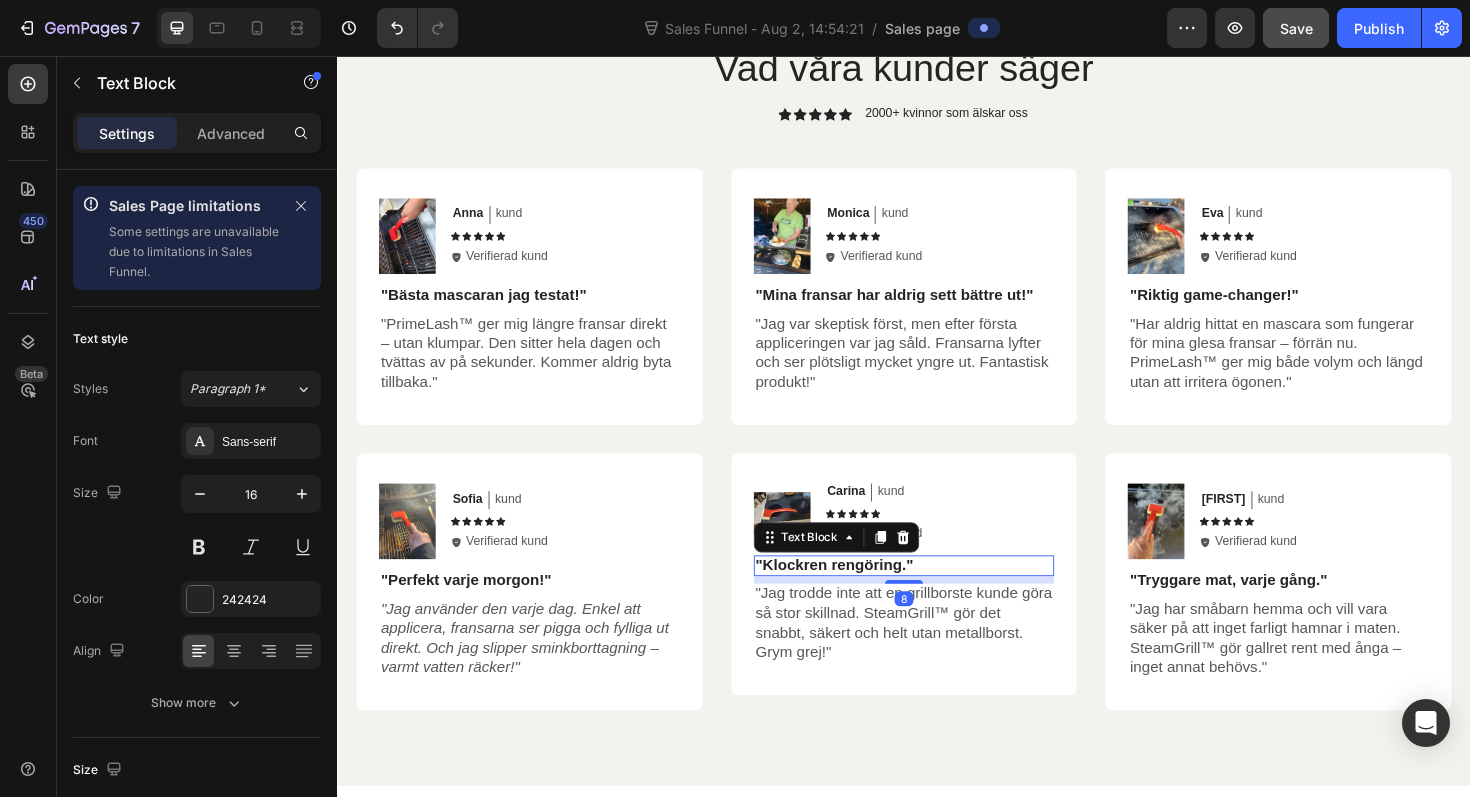 click on ""Klockren rengöring."" at bounding box center [937, 595] 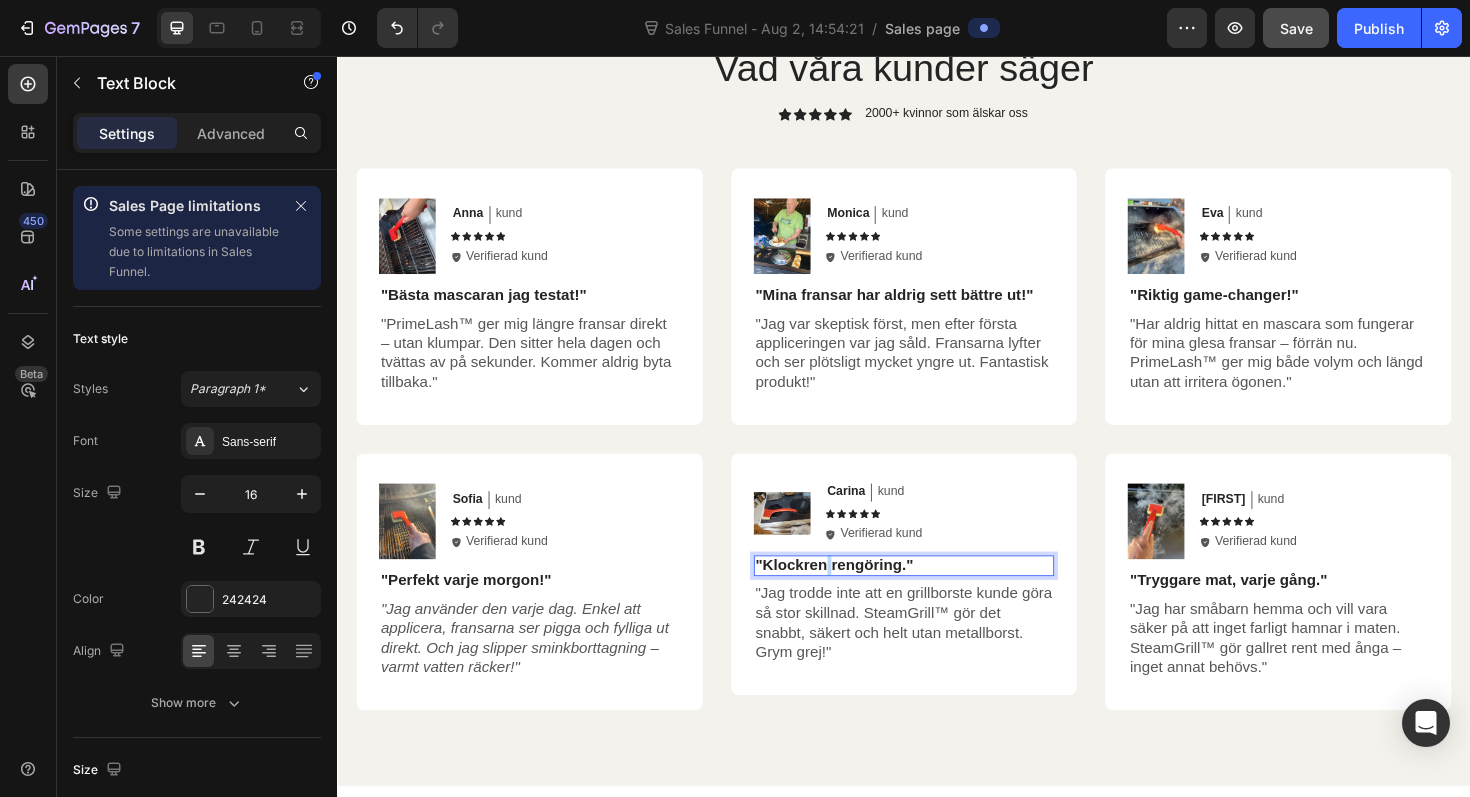 click on ""Klockren rengöring."" at bounding box center [937, 595] 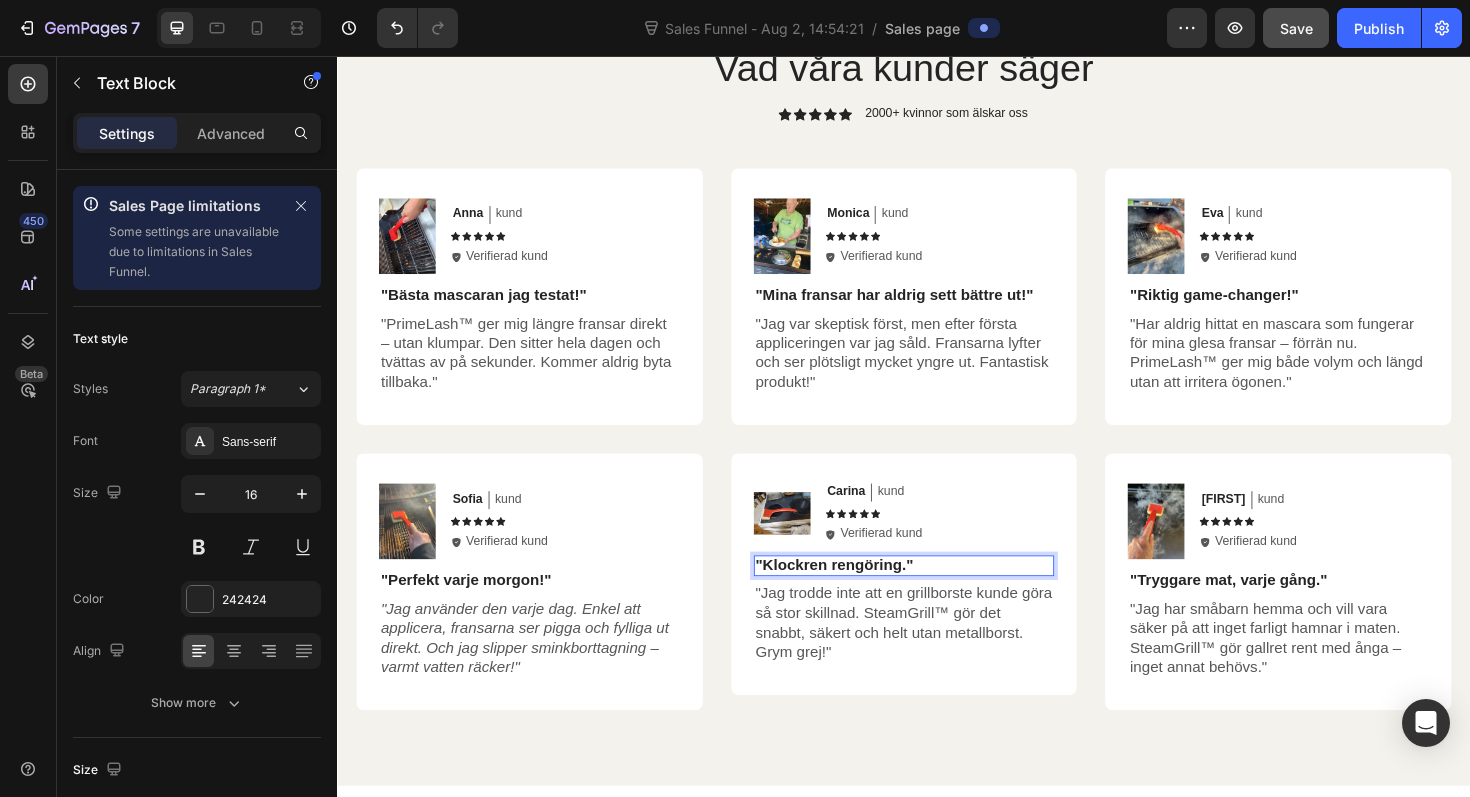 click on ""Klockren rengöring."" at bounding box center (937, 595) 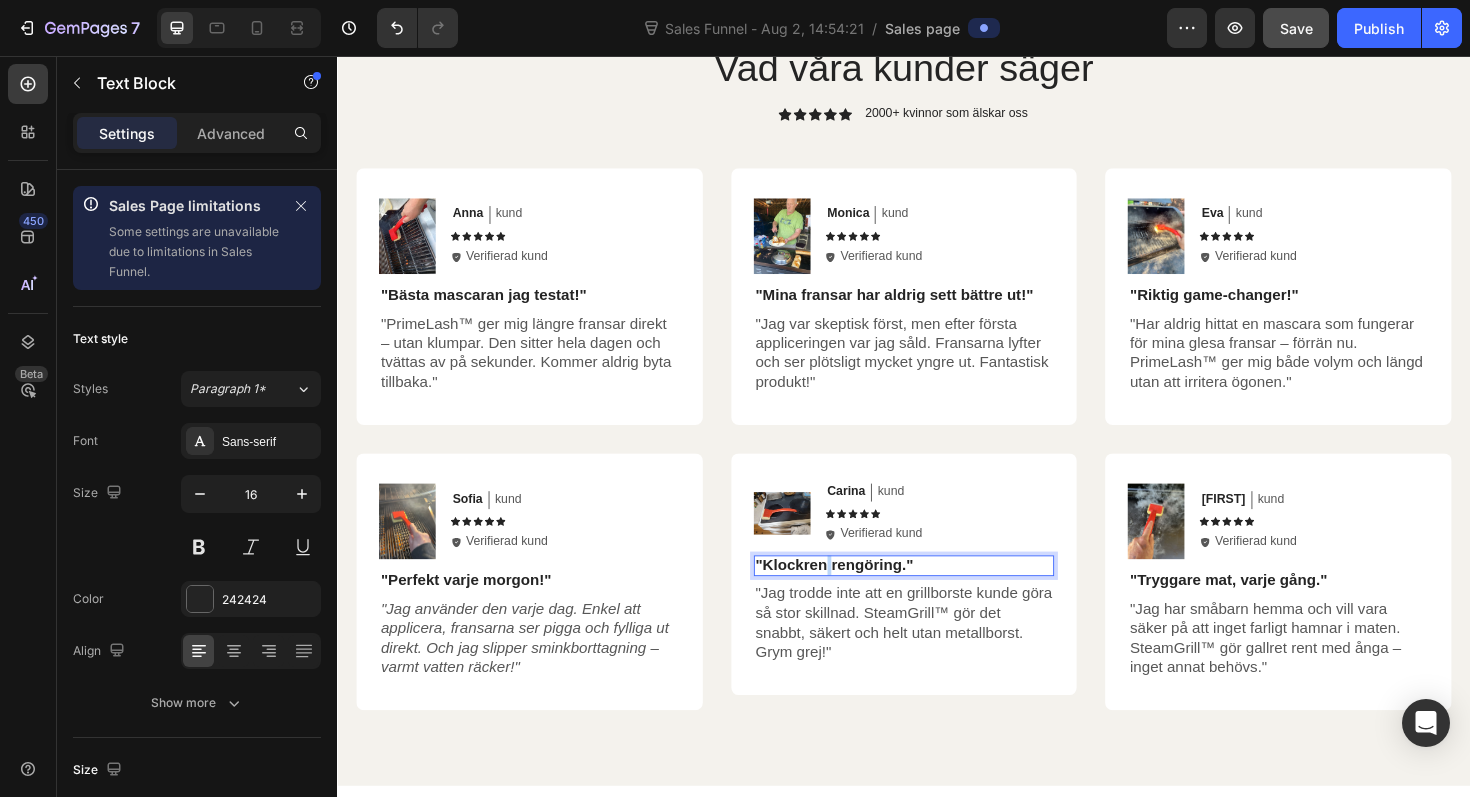 click on ""Klockren rengöring."" at bounding box center [937, 595] 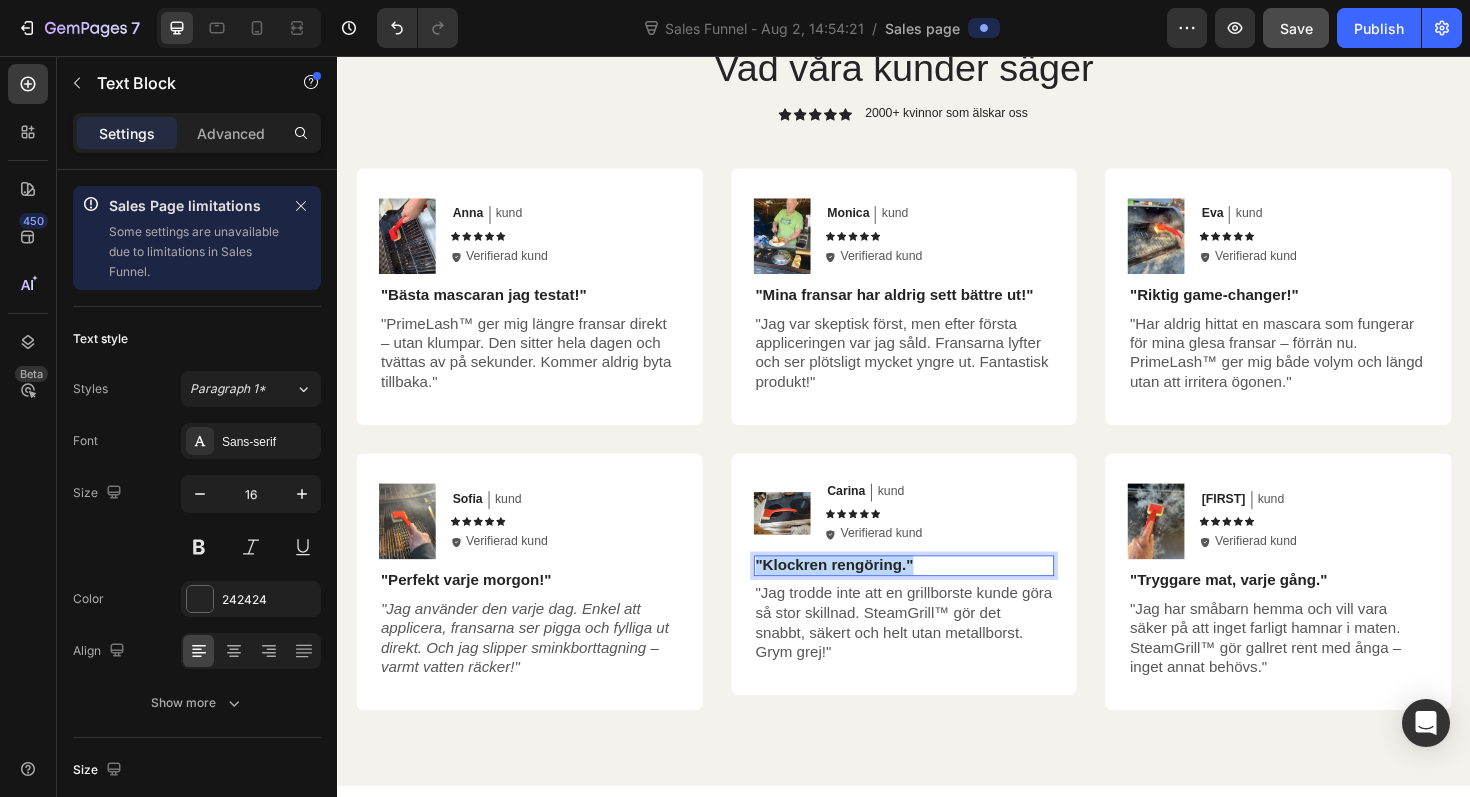 click on ""Klockren rengöring."" at bounding box center [937, 595] 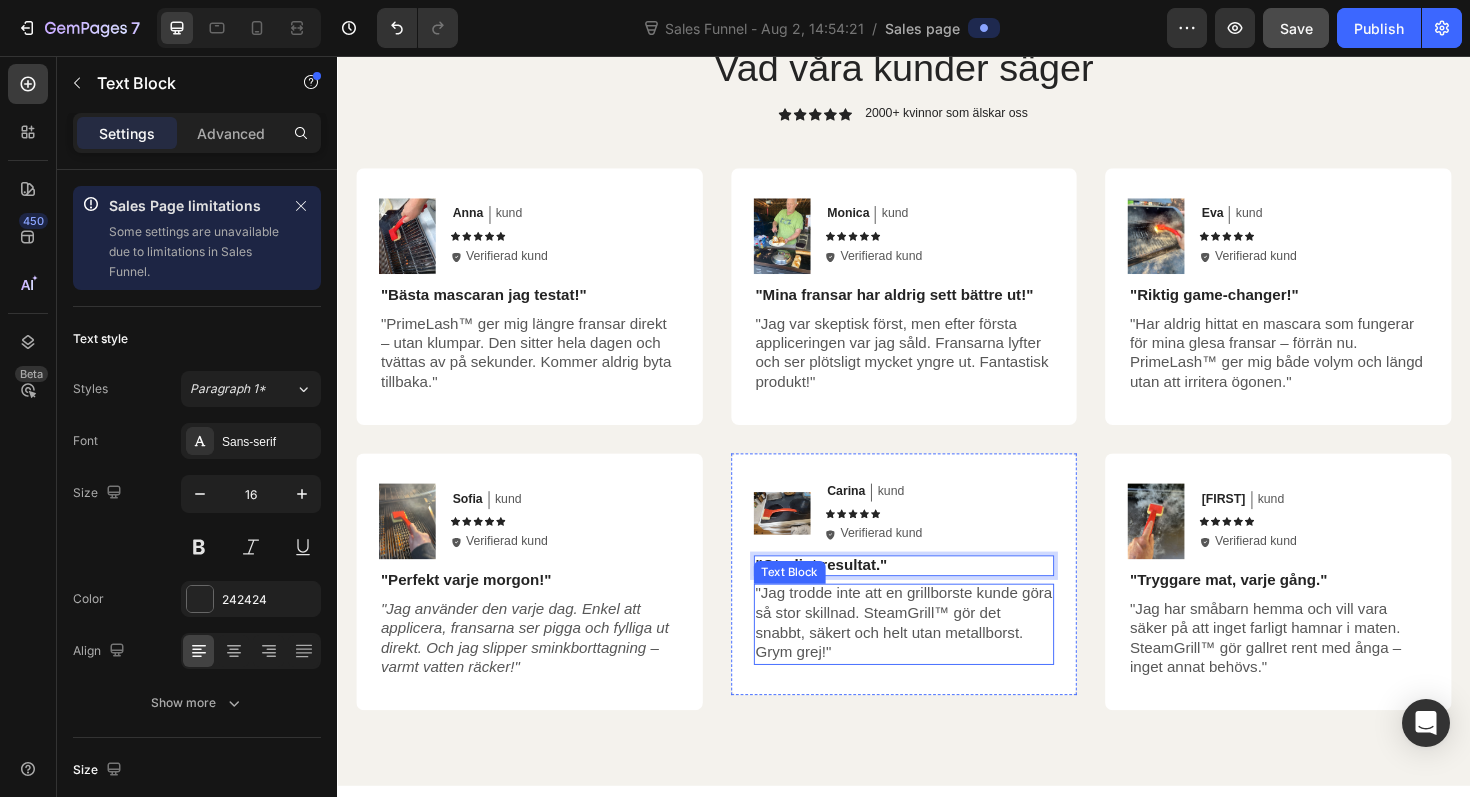 click on ""Jag trodde inte att en grillborste kunde göra så stor skillnad. SteamGrill™ gör det snabbt, säkert och helt utan metallborst. Grym grej!"" at bounding box center [937, 656] 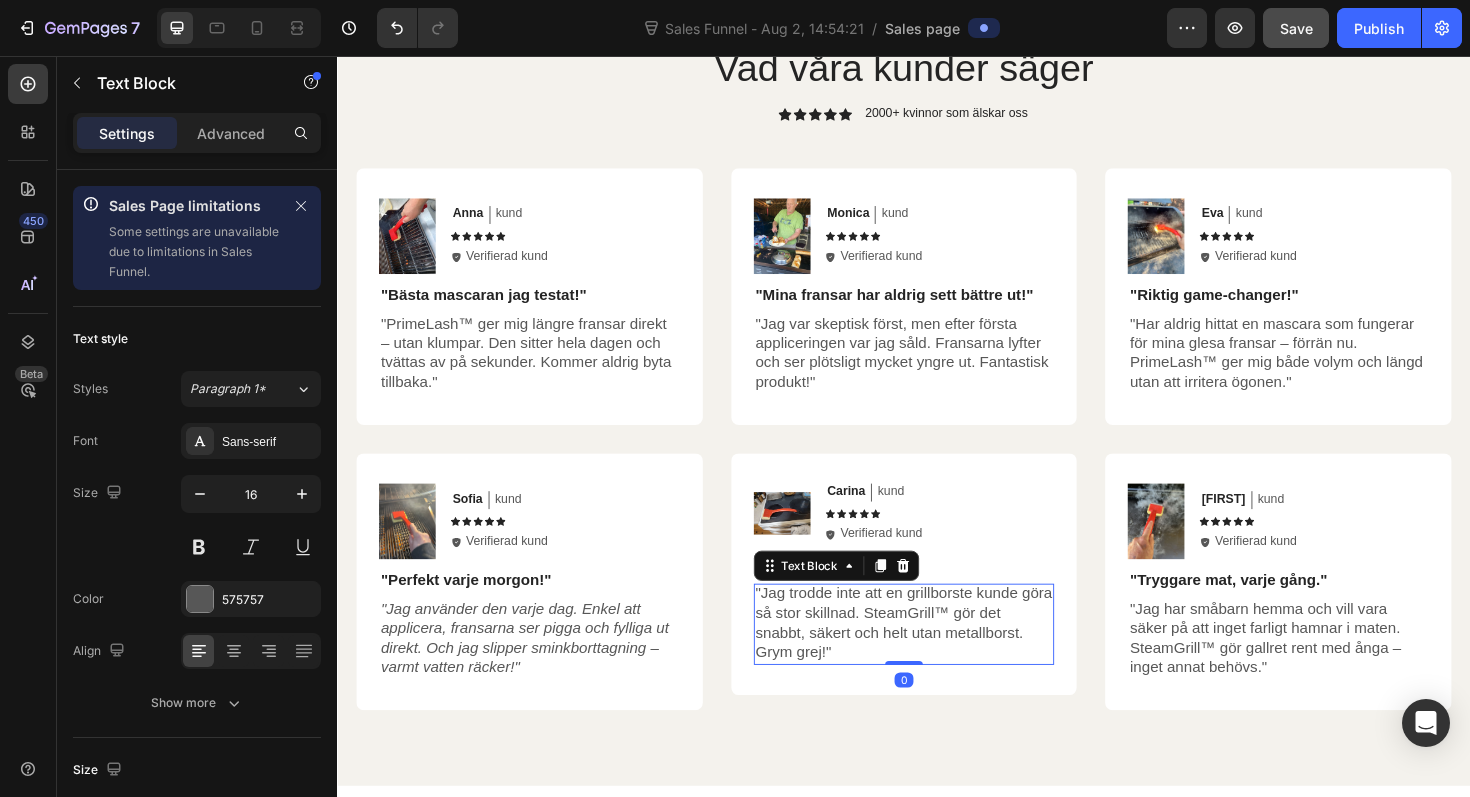 click on ""Jag trodde inte att en grillborste kunde göra så stor skillnad. SteamGrill™ gör det snabbt, säkert och helt utan metallborst. Grym grej!"" at bounding box center (937, 656) 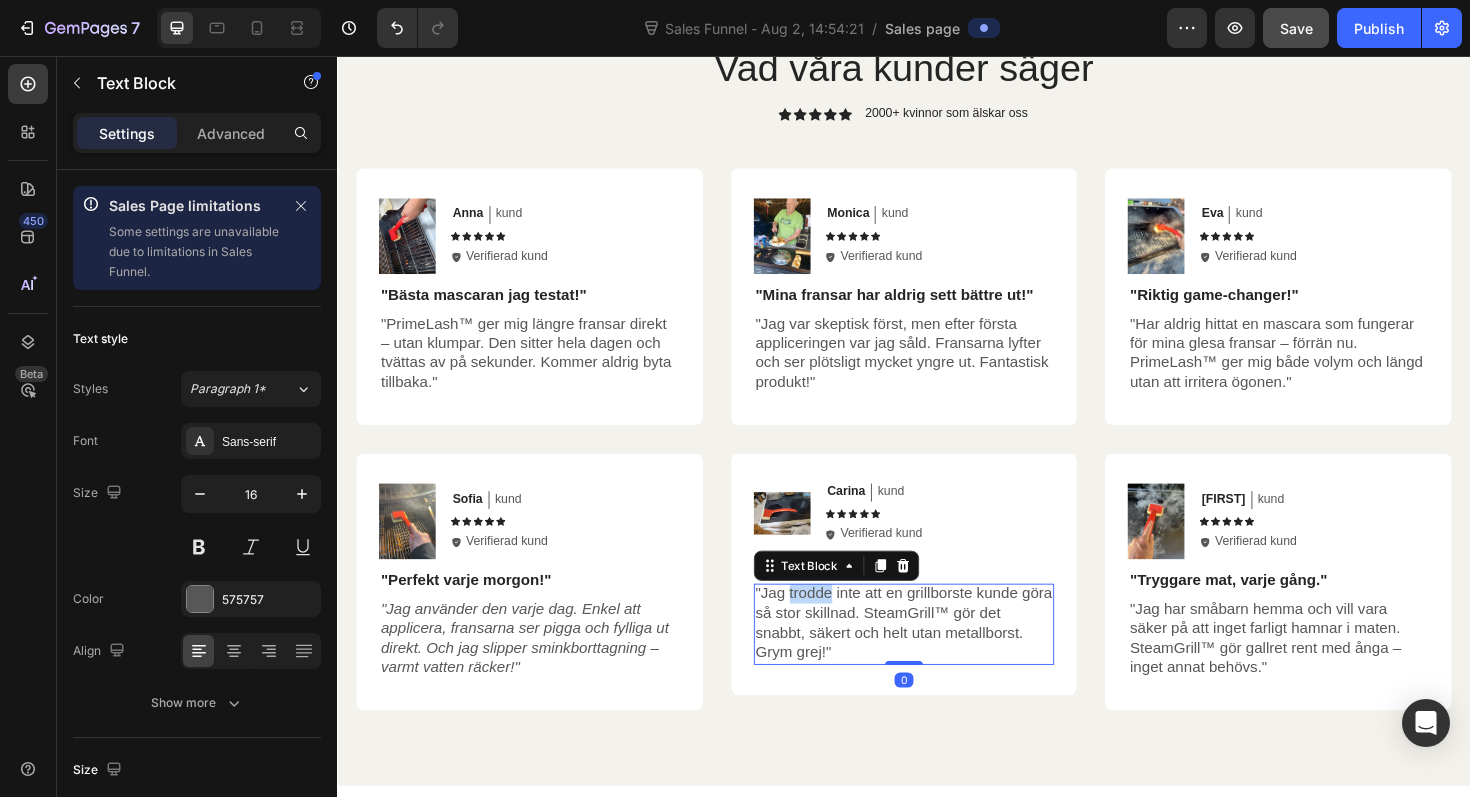 click on ""Jag trodde inte att en grillborste kunde göra så stor skillnad. SteamGrill™ gör det snabbt, säkert och helt utan metallborst. Grym grej!"" at bounding box center [937, 656] 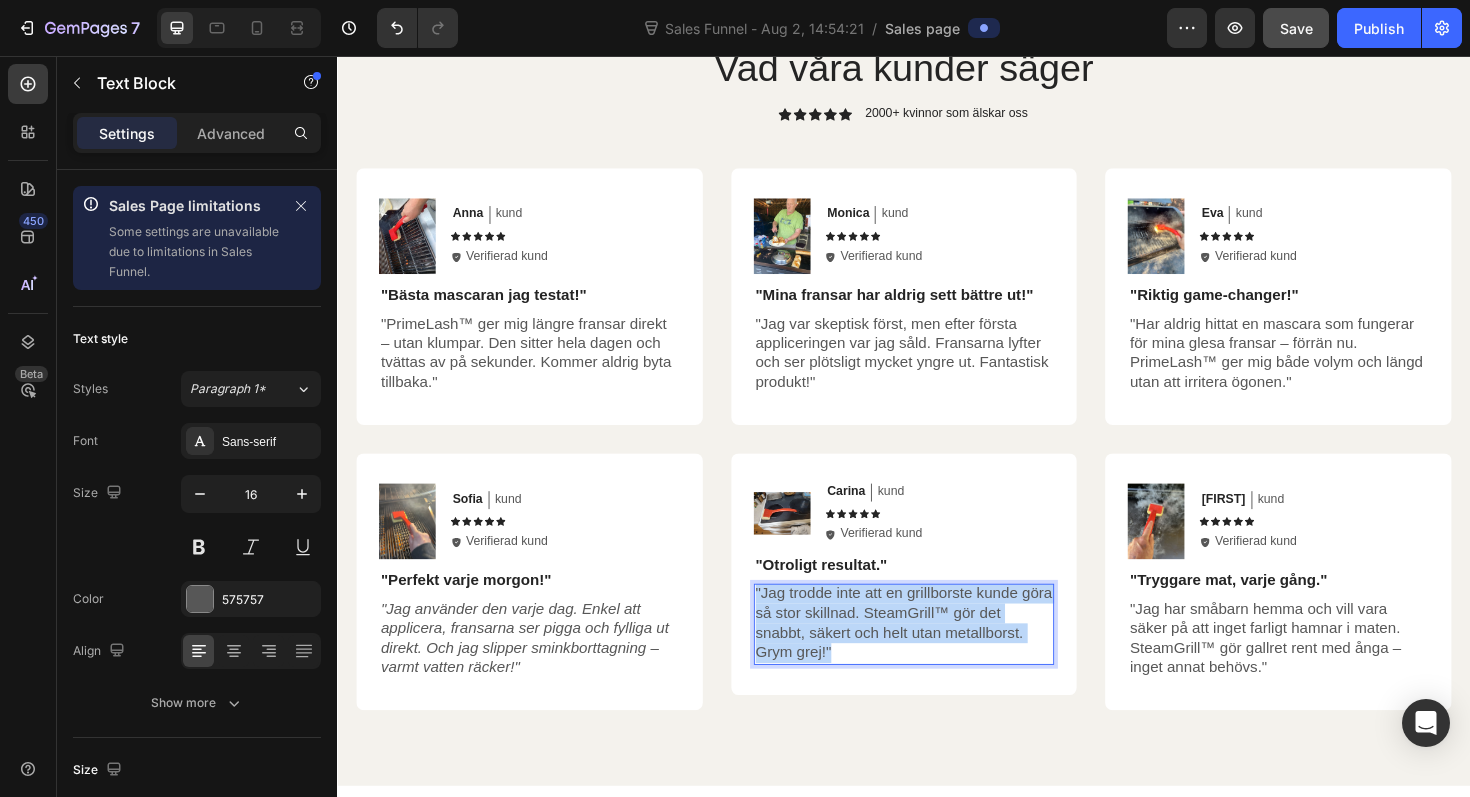 click on ""Jag trodde inte att en grillborste kunde göra så stor skillnad. SteamGrill™ gör det snabbt, säkert och helt utan metallborst. Grym grej!"" at bounding box center [937, 656] 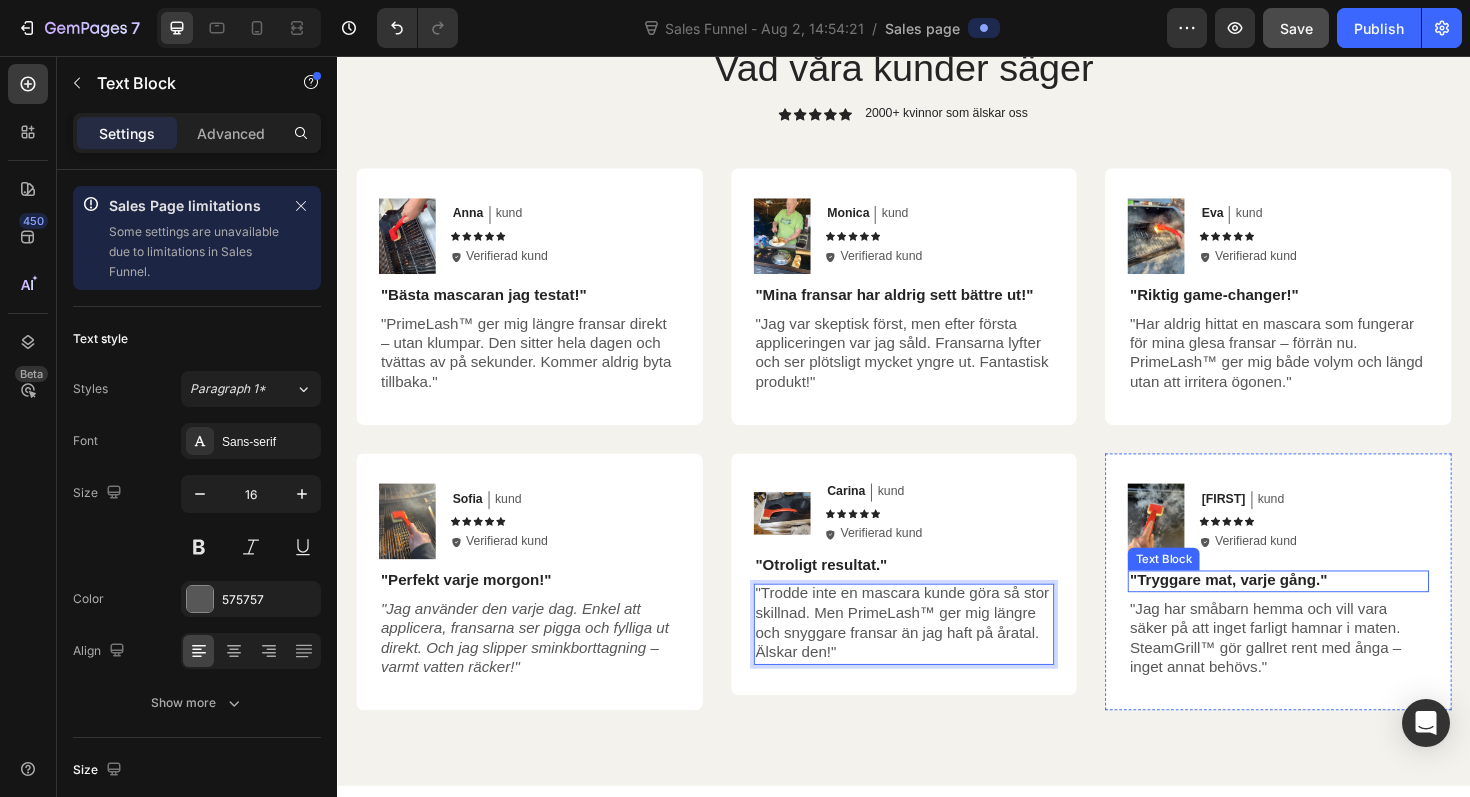 click on ""Tryggare mat, varje gång."" at bounding box center [1333, 611] 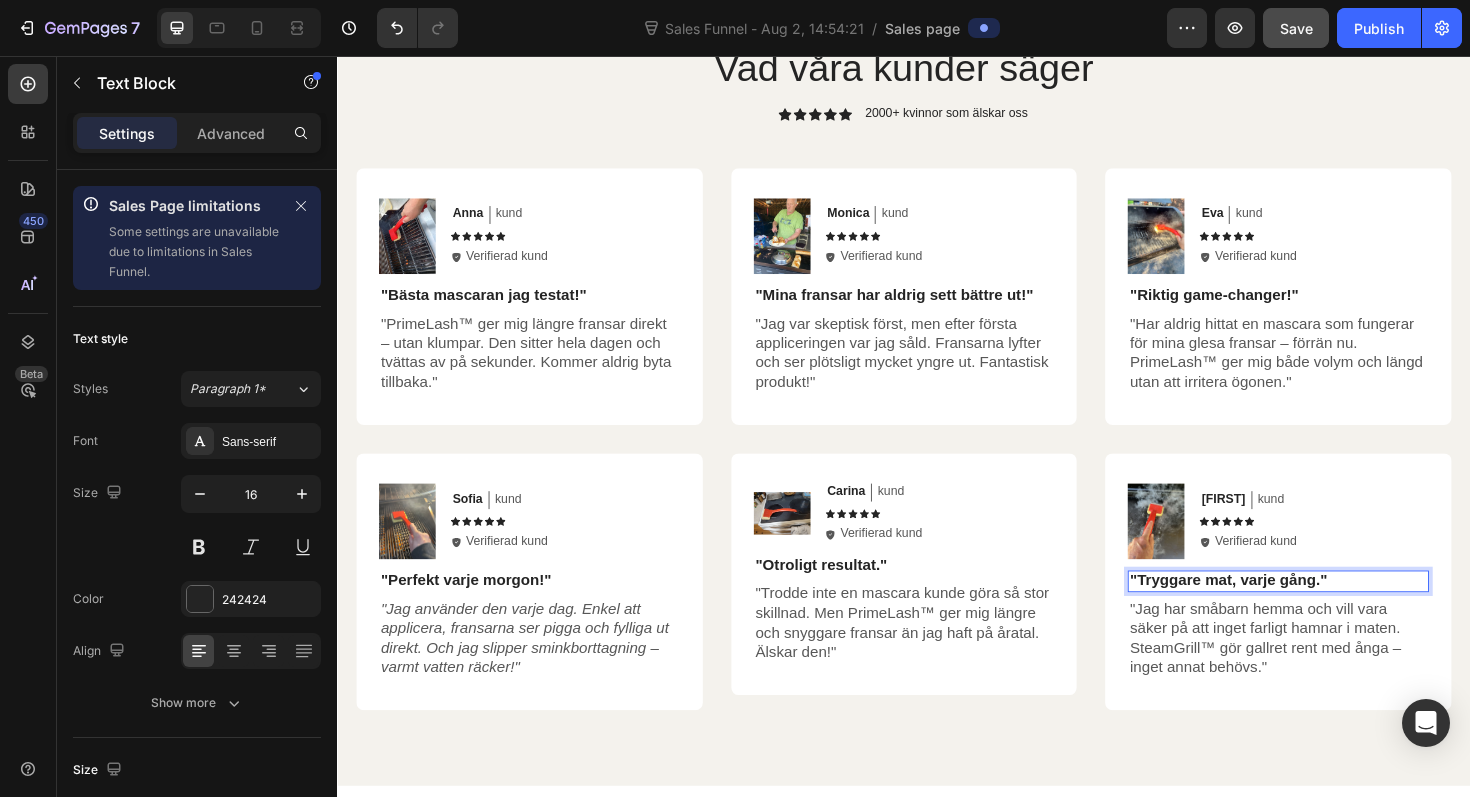 click on ""Tryggare mat, varje gång."" at bounding box center (1333, 611) 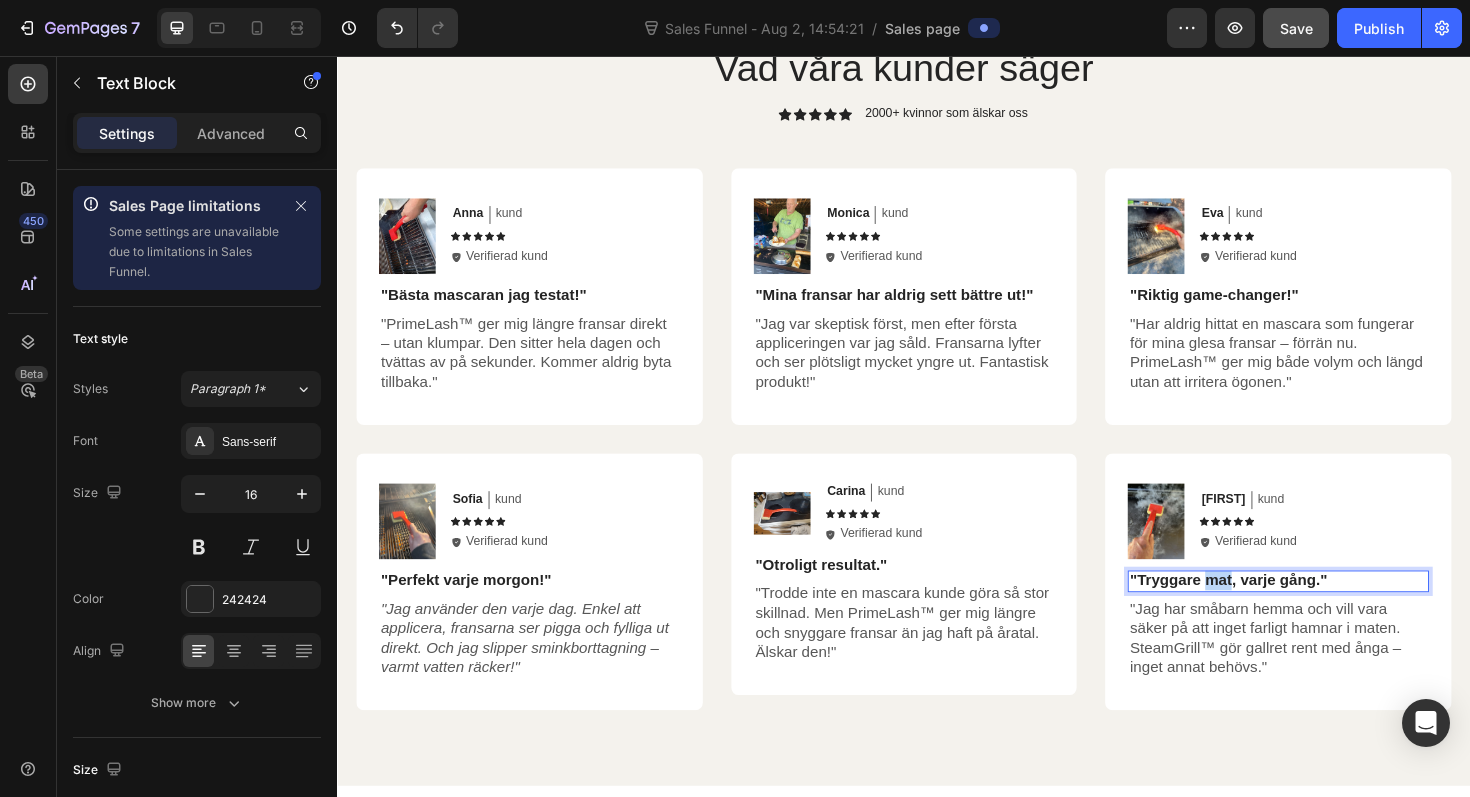click on ""Tryggare mat, varje gång."" at bounding box center (1333, 611) 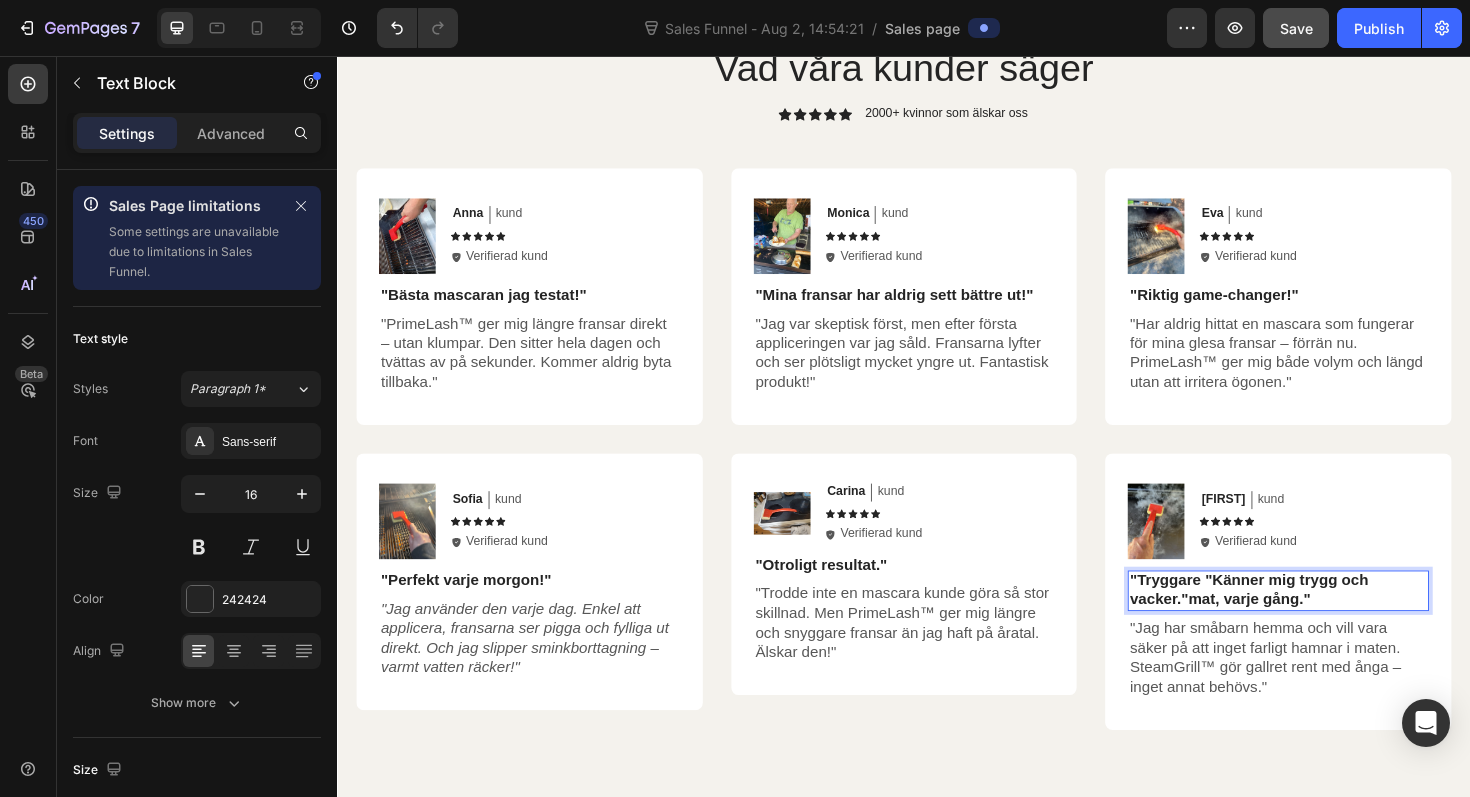 click on ""Tryggare "Känner mig trygg och vacker."mat, varje gång."" at bounding box center [1333, 622] 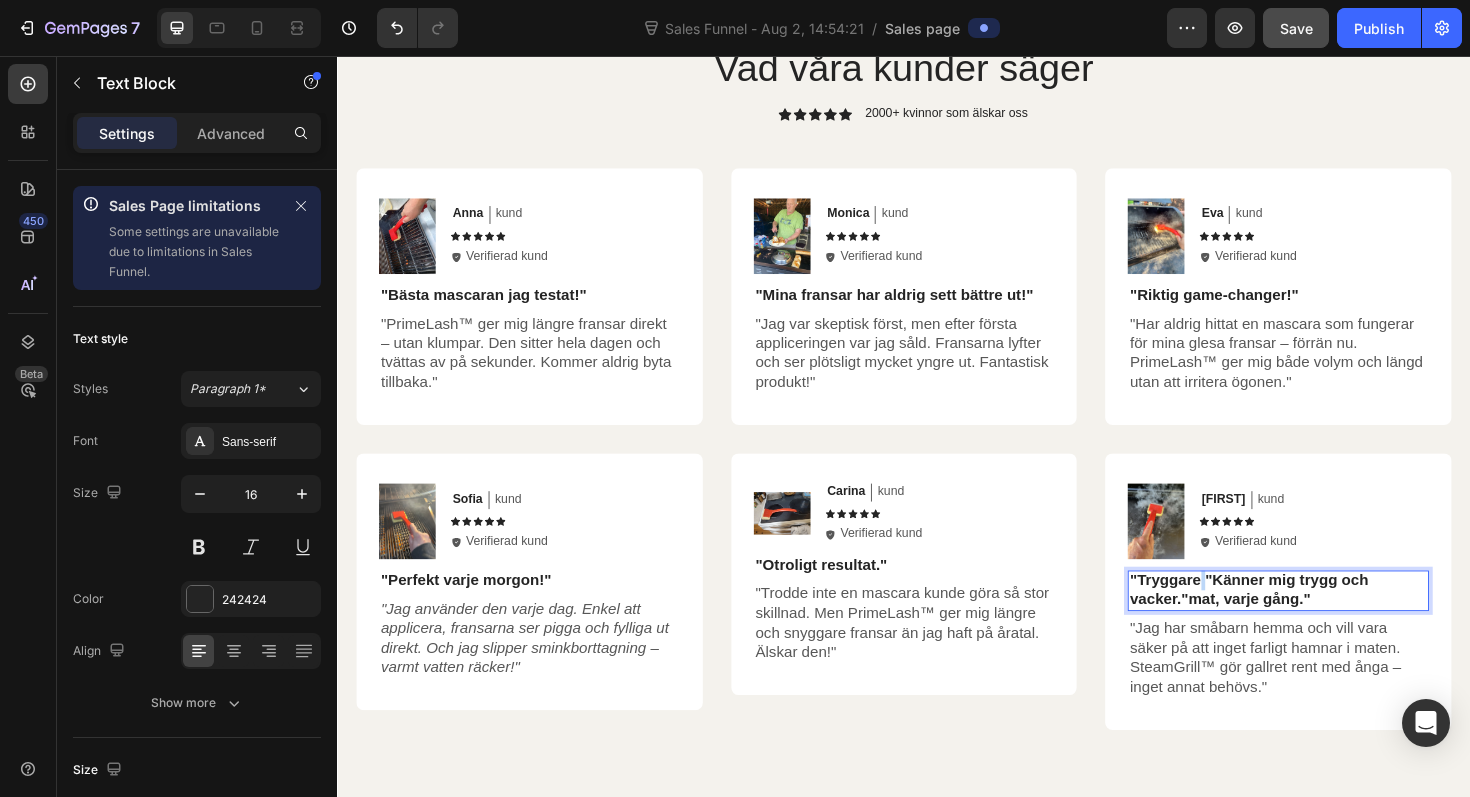click on ""Tryggare "Känner mig trygg och vacker."mat, varje gång."" at bounding box center [1333, 622] 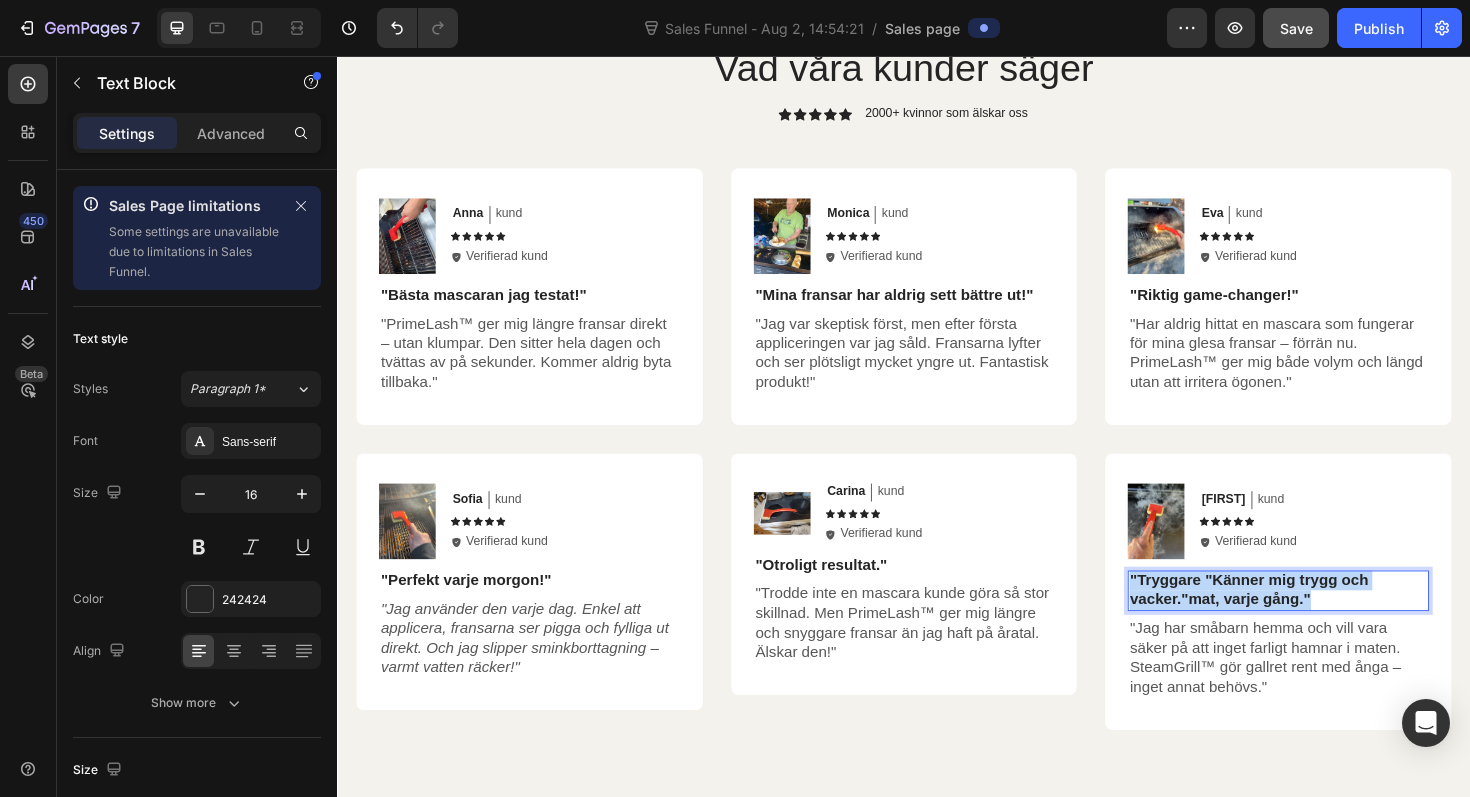 click on ""Tryggare "Känner mig trygg och vacker."mat, varje gång."" at bounding box center [1333, 622] 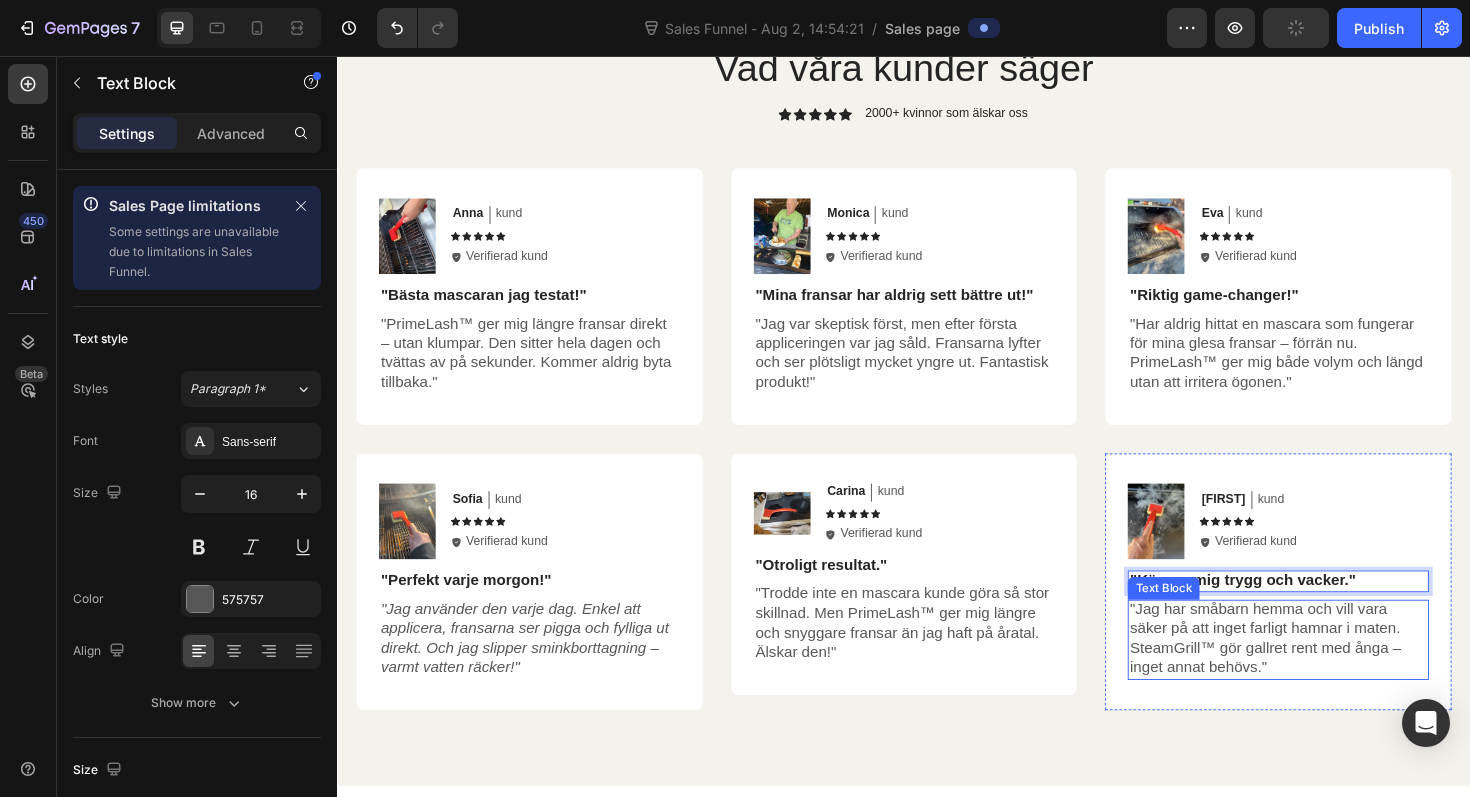 click on ""Jag har småbarn hemma och vill vara säker på att inget farligt hamnar i maten. SteamGrill™ gör gallret rent med ånga – inget annat behövs."" at bounding box center (1333, 673) 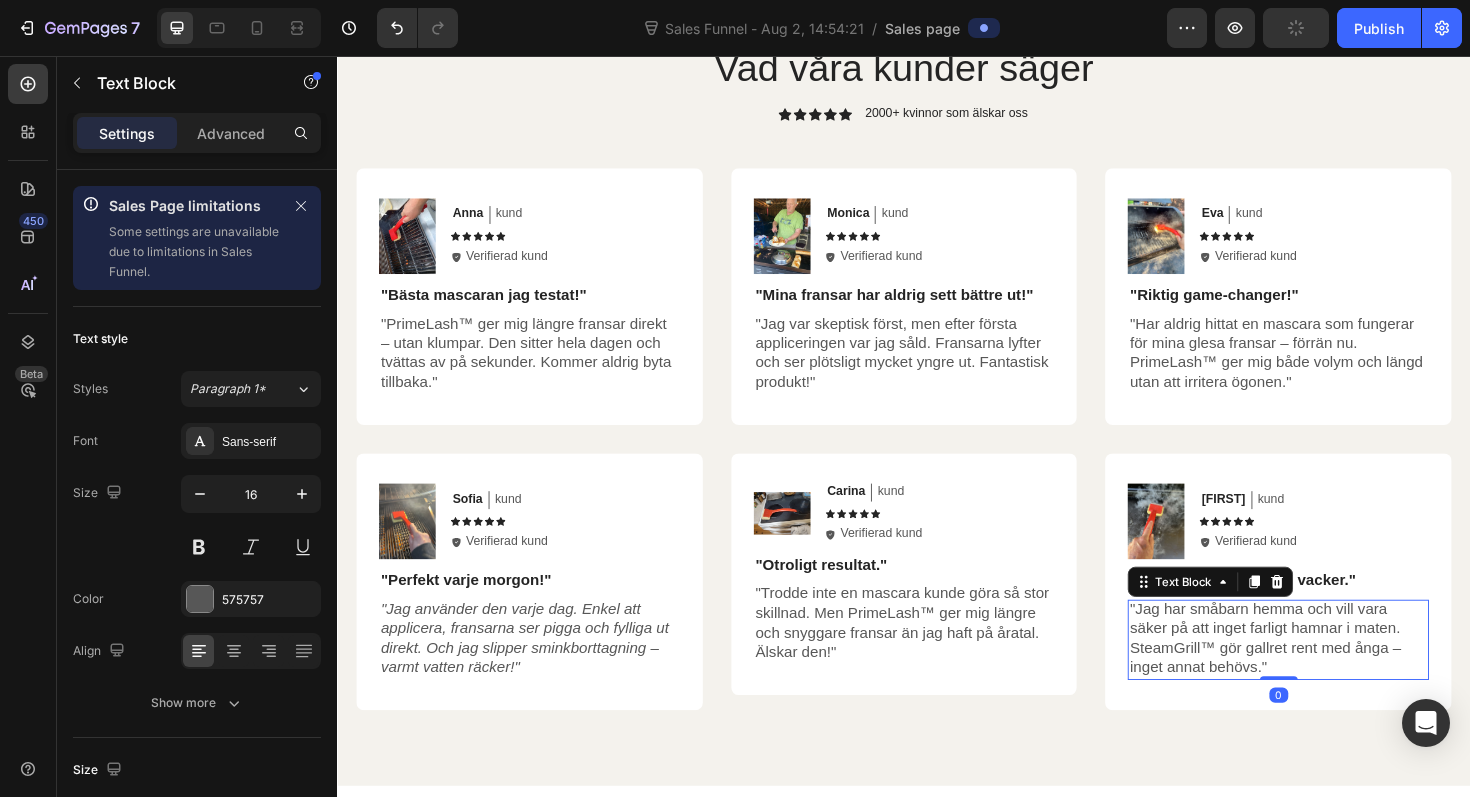 click on ""Jag har småbarn hemma och vill vara säker på att inget farligt hamnar i maten. SteamGrill™ gör gallret rent med ånga – inget annat behövs."" at bounding box center (1333, 673) 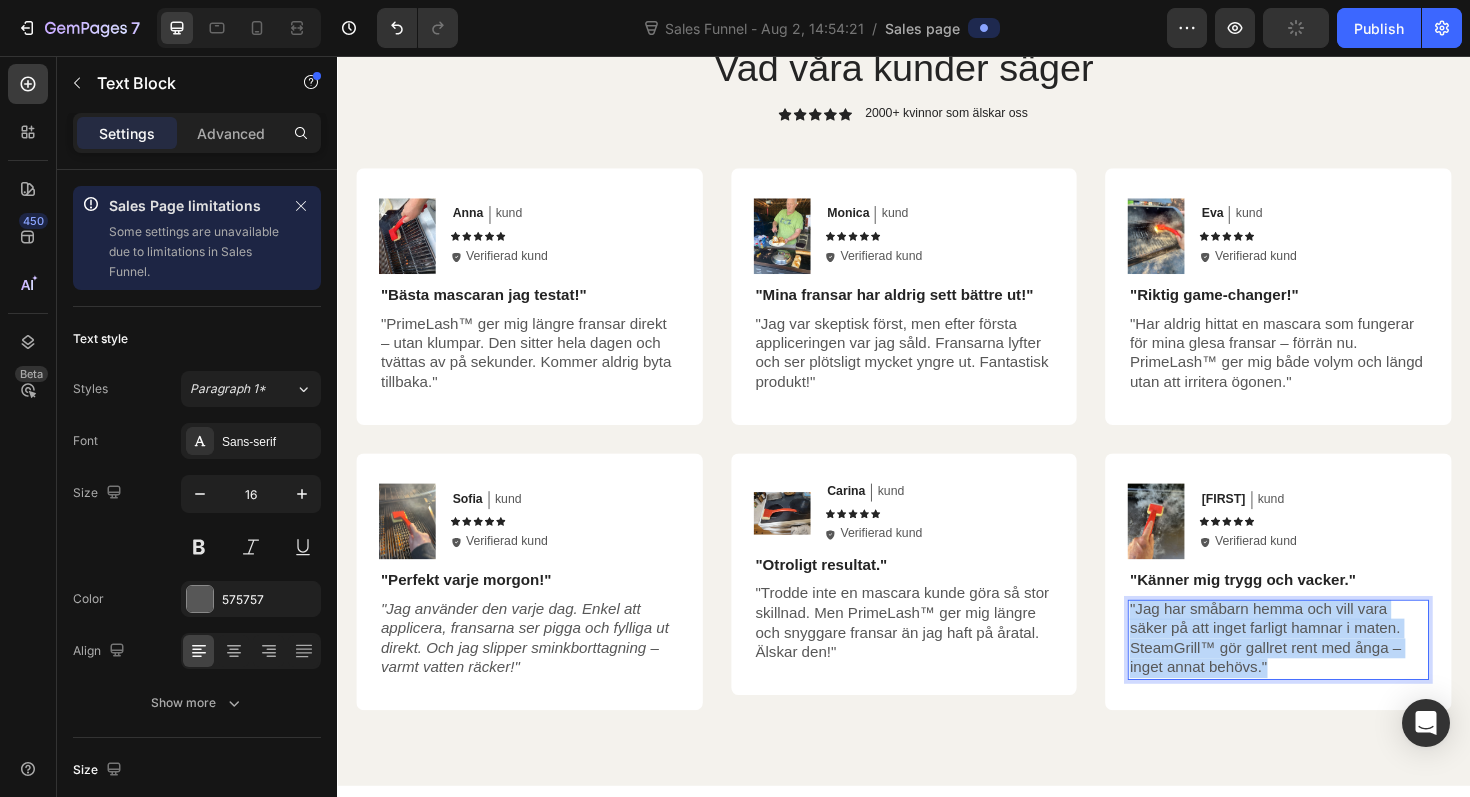 click on ""Jag har småbarn hemma och vill vara säker på att inget farligt hamnar i maten. SteamGrill™ gör gallret rent med ånga – inget annat behövs."" at bounding box center (1333, 673) 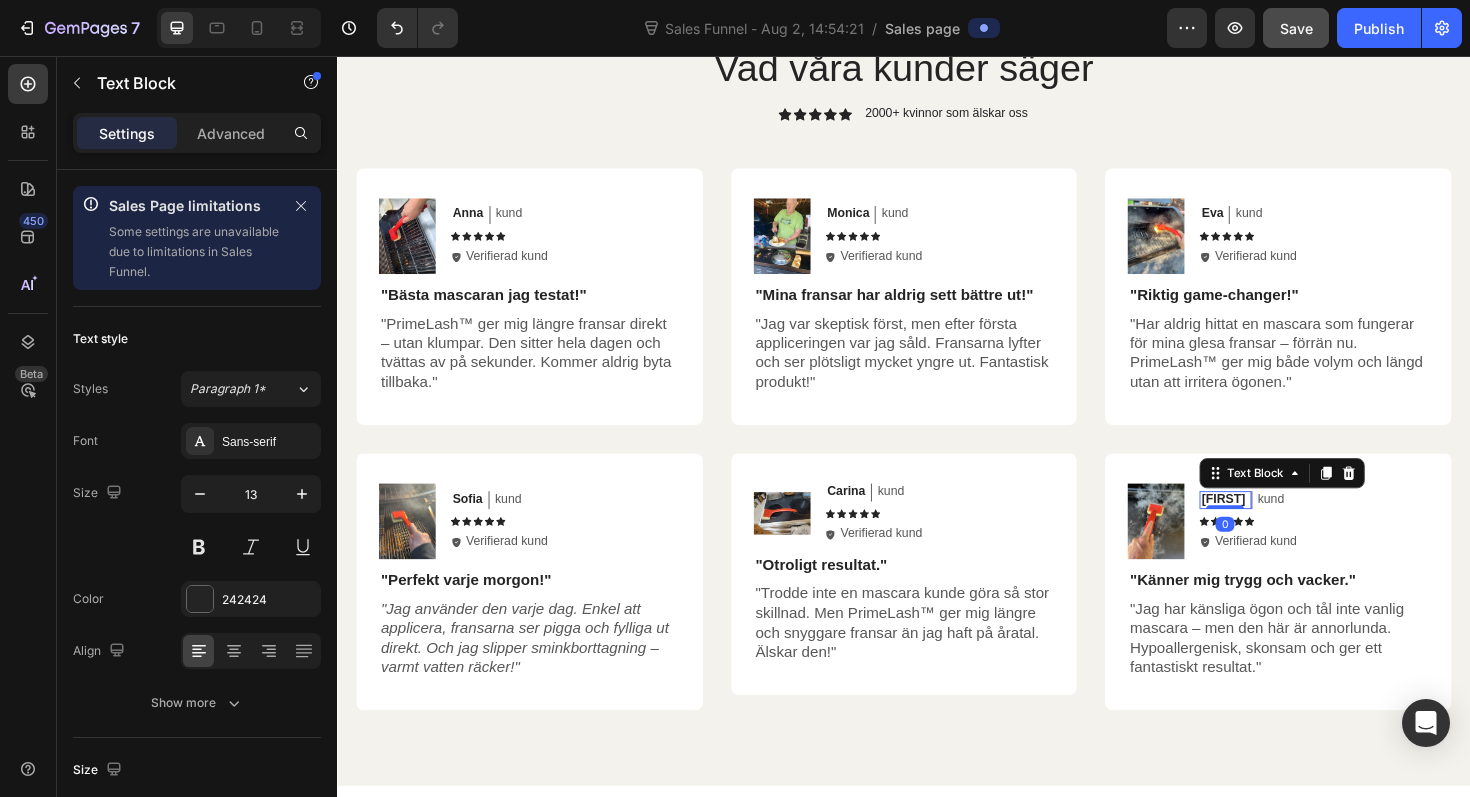 click on "[FIRST]" at bounding box center [1275, 525] 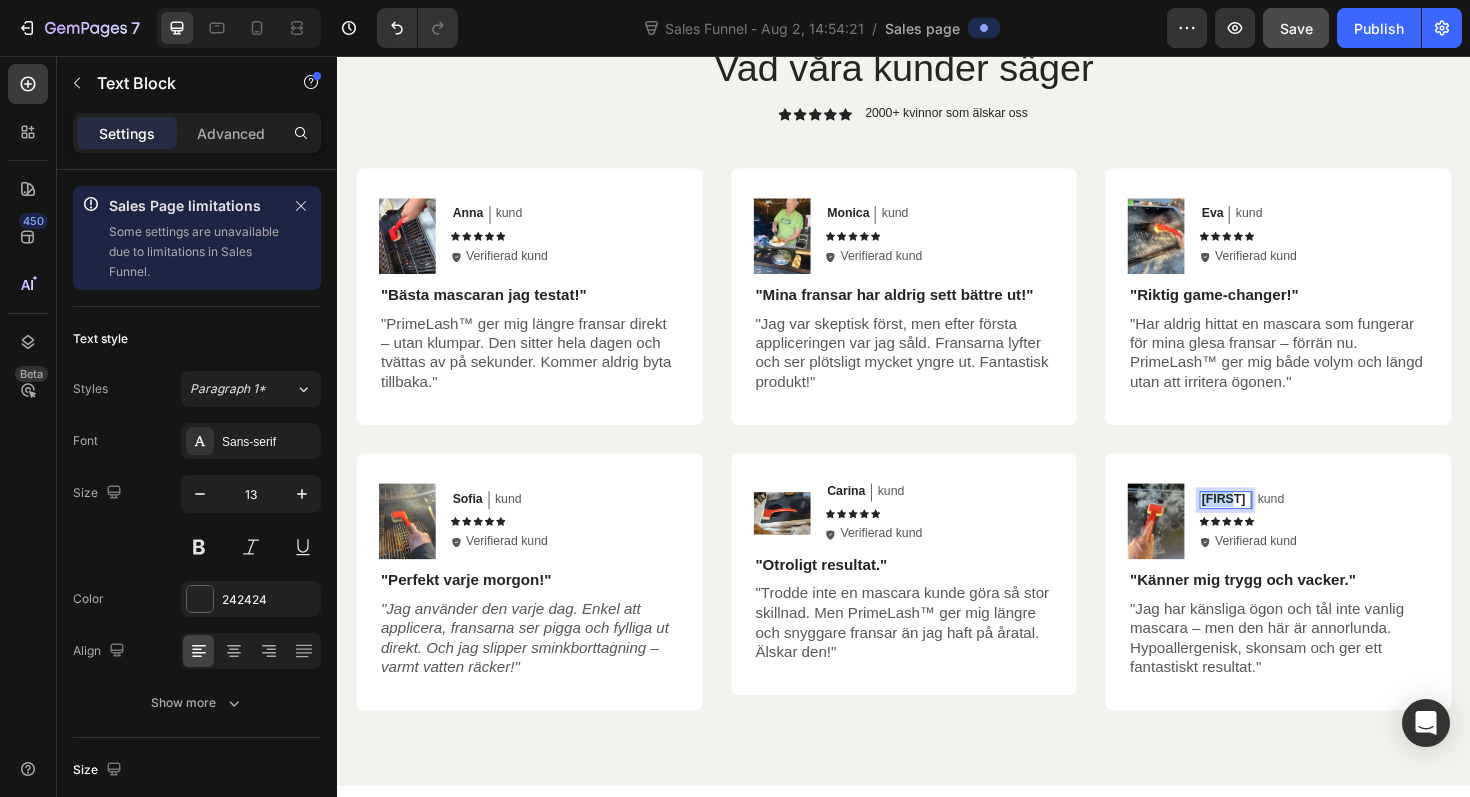 click on "[FIRST]" at bounding box center (1275, 525) 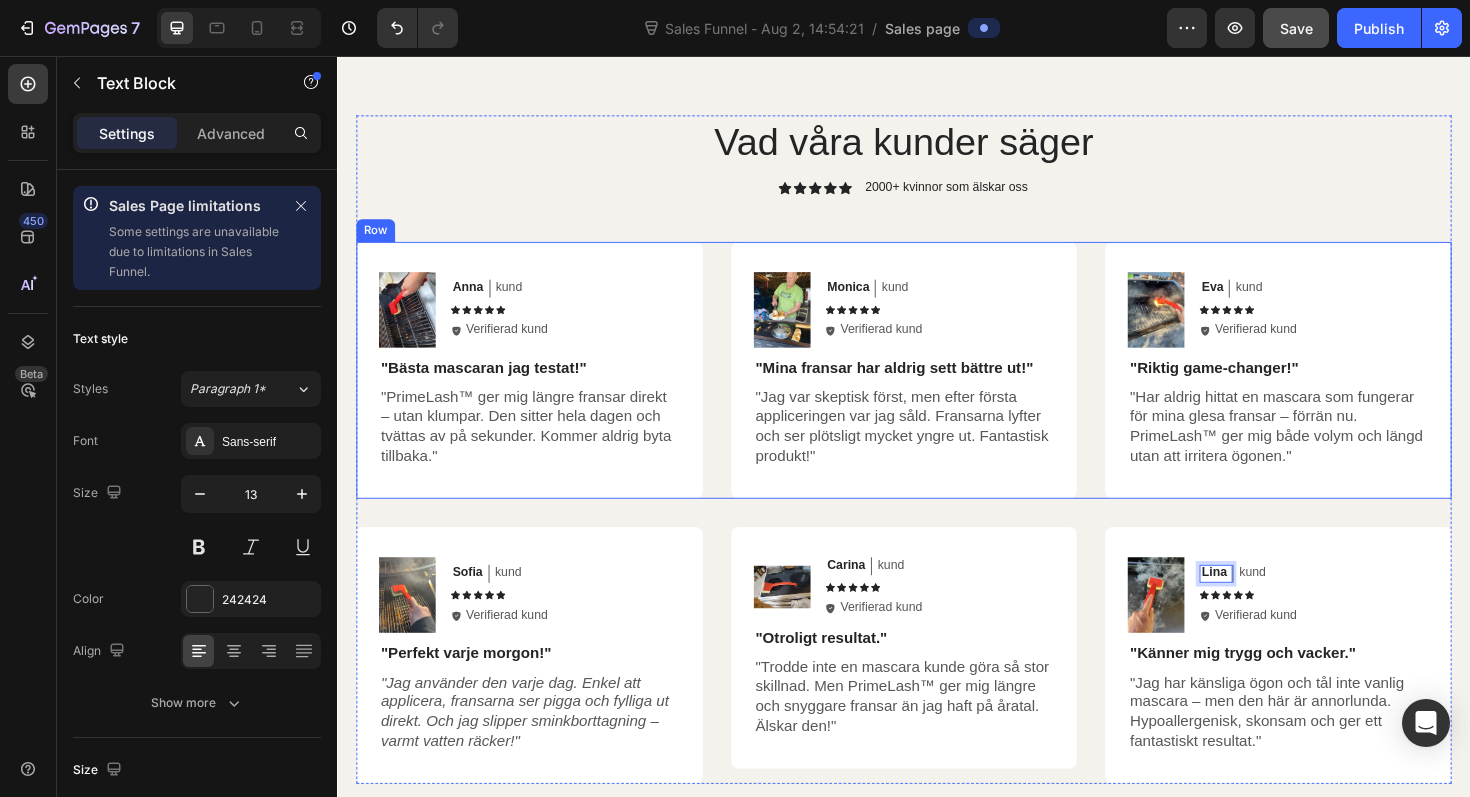 scroll, scrollTop: 5941, scrollLeft: 0, axis: vertical 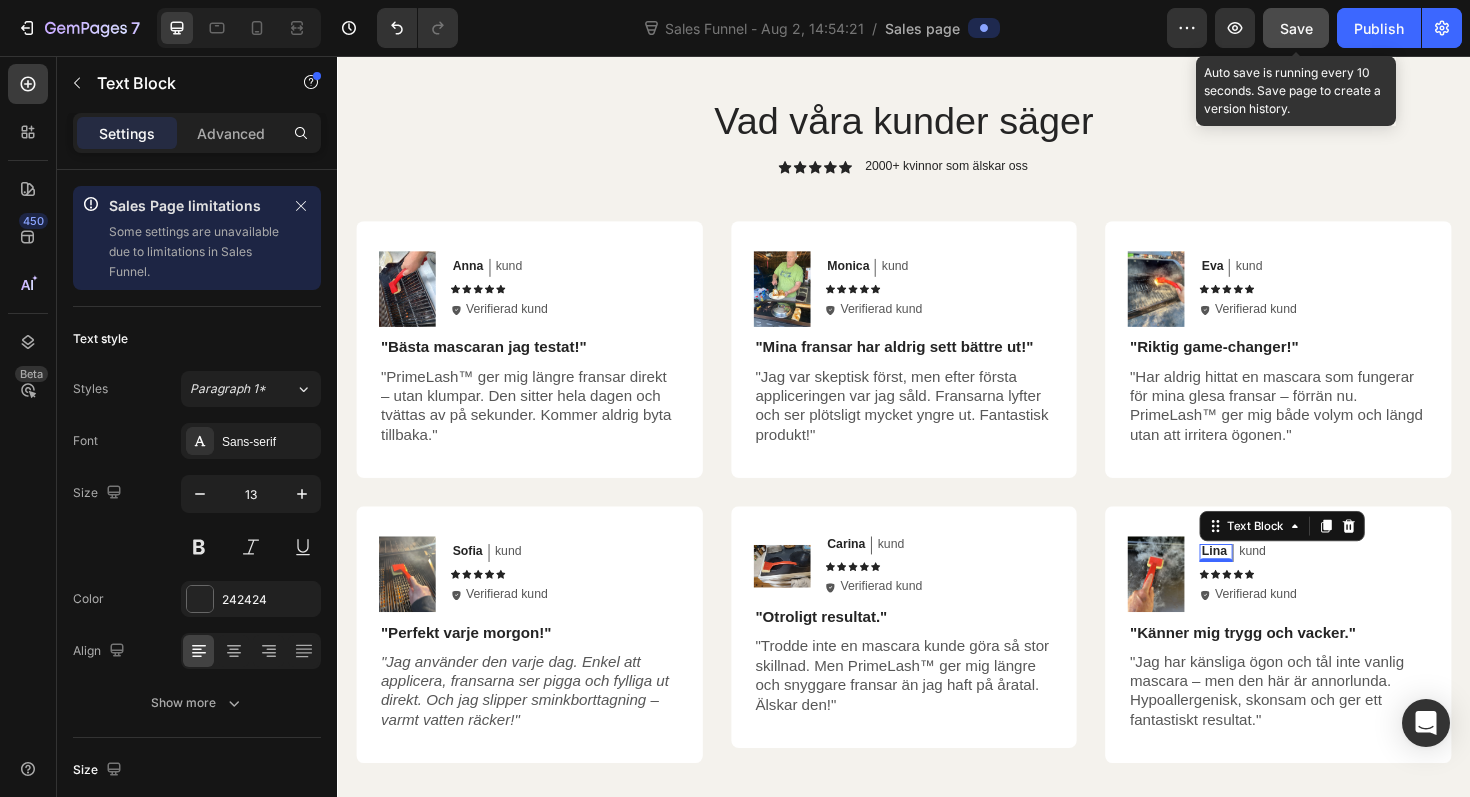 click on "Save" 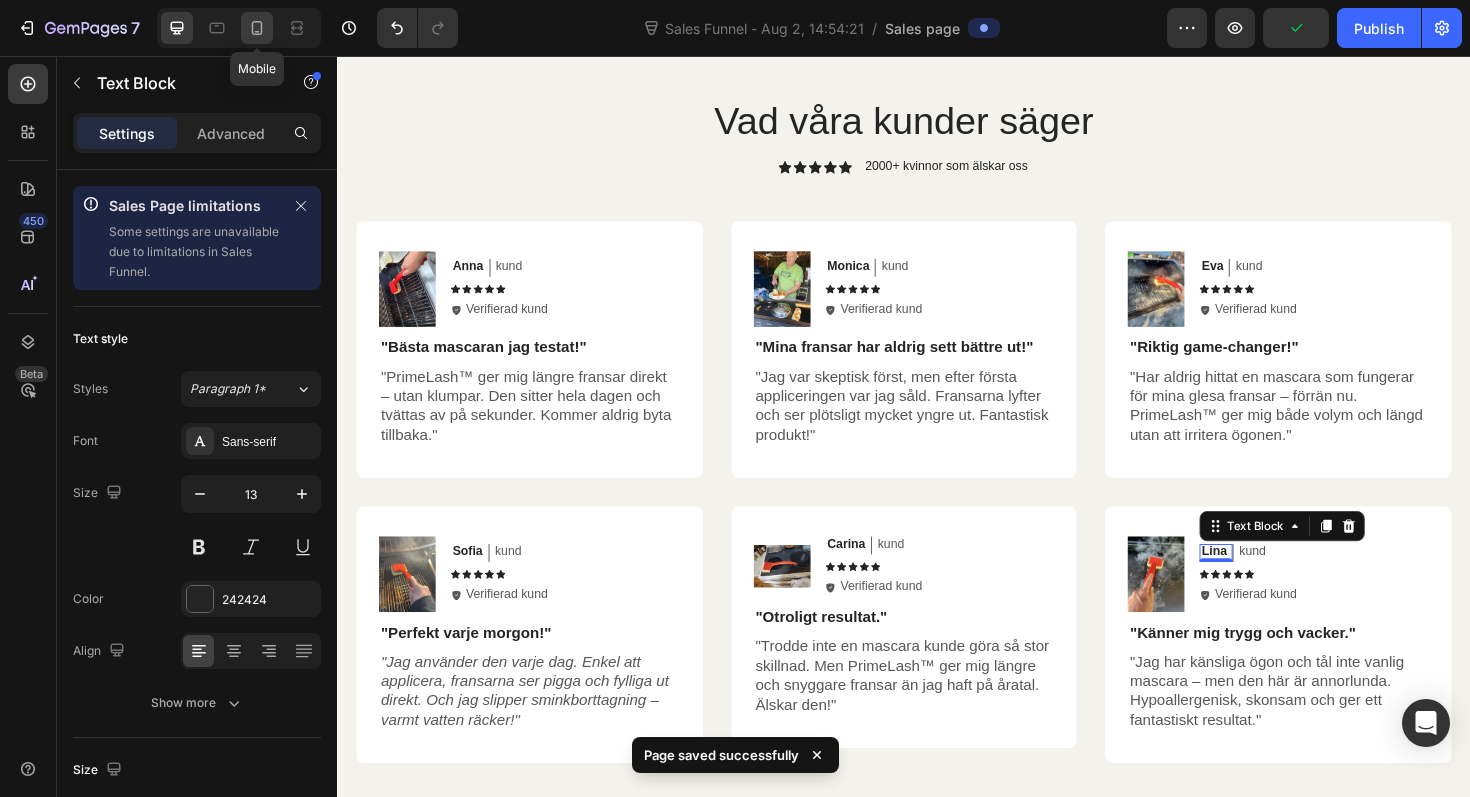 click 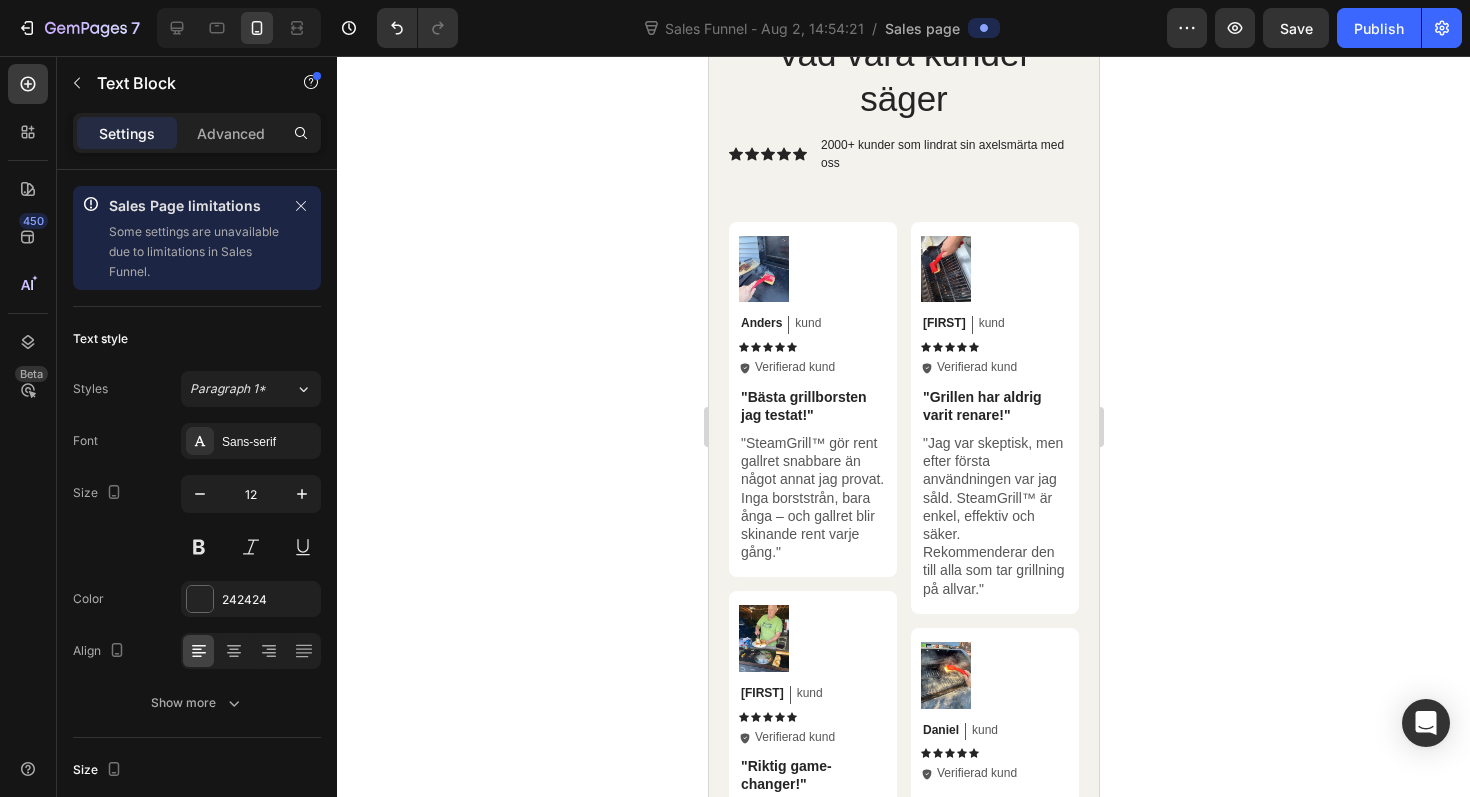 scroll, scrollTop: 5925, scrollLeft: 0, axis: vertical 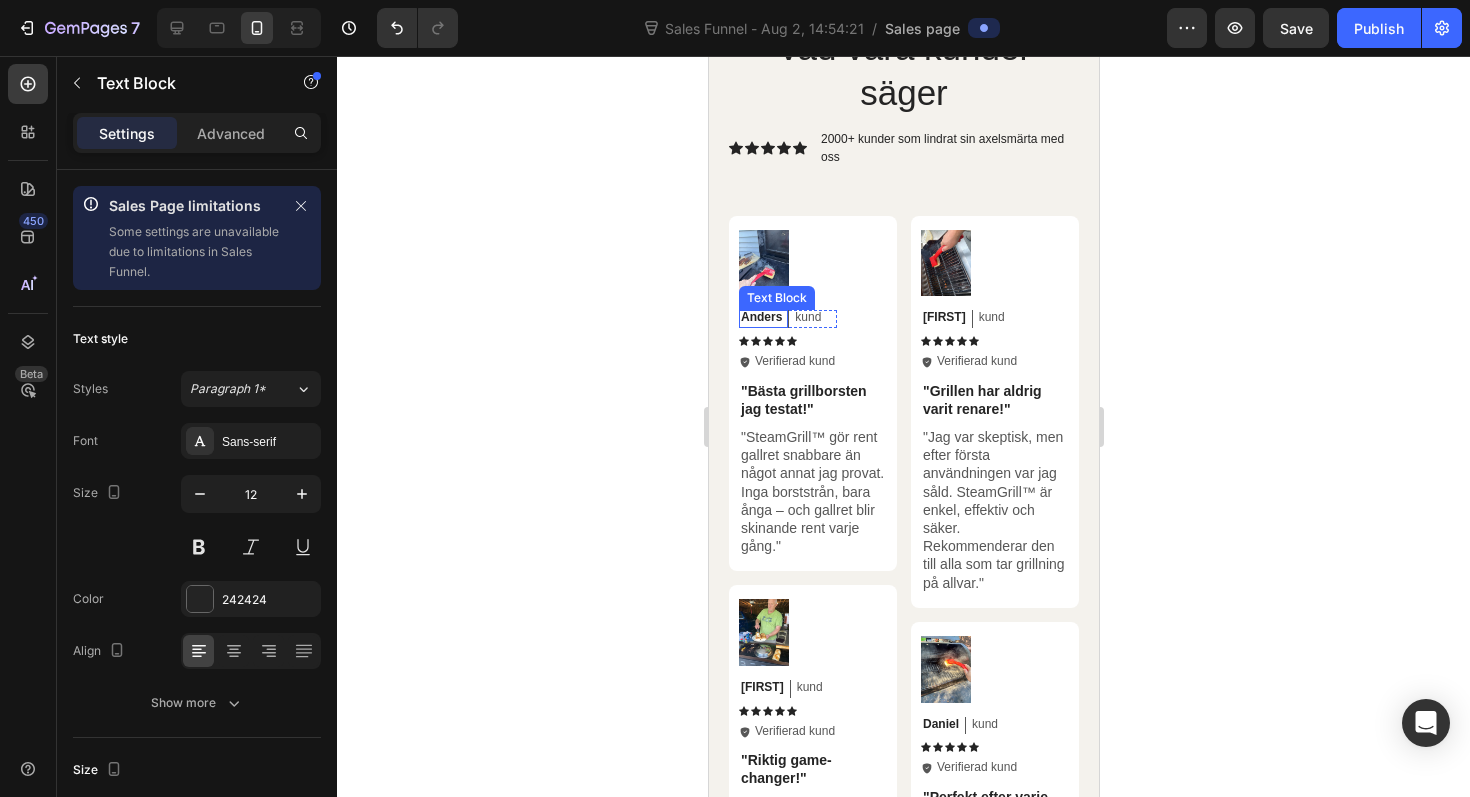 click on "Anders" at bounding box center (760, 318) 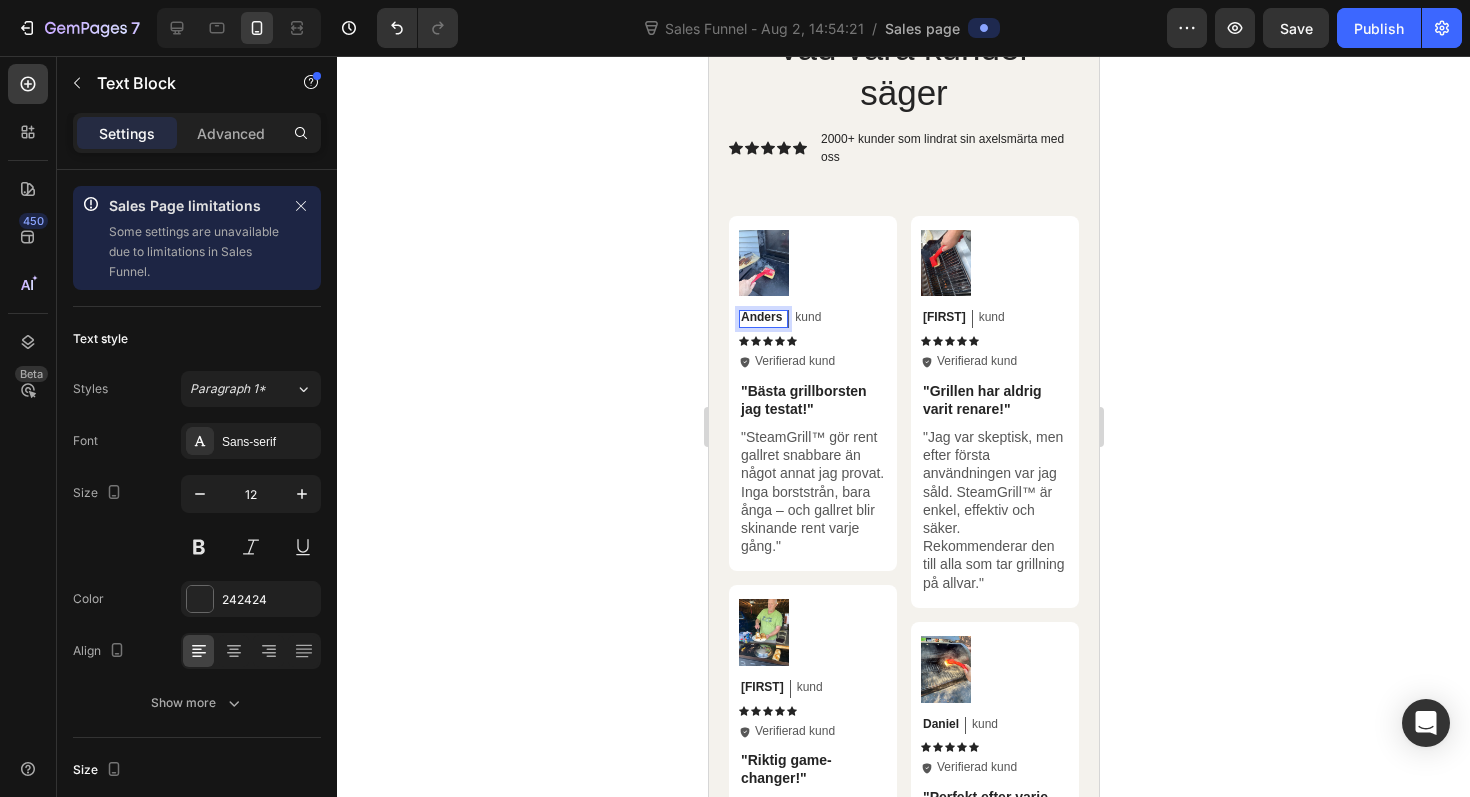 click on "Anders" at bounding box center (760, 318) 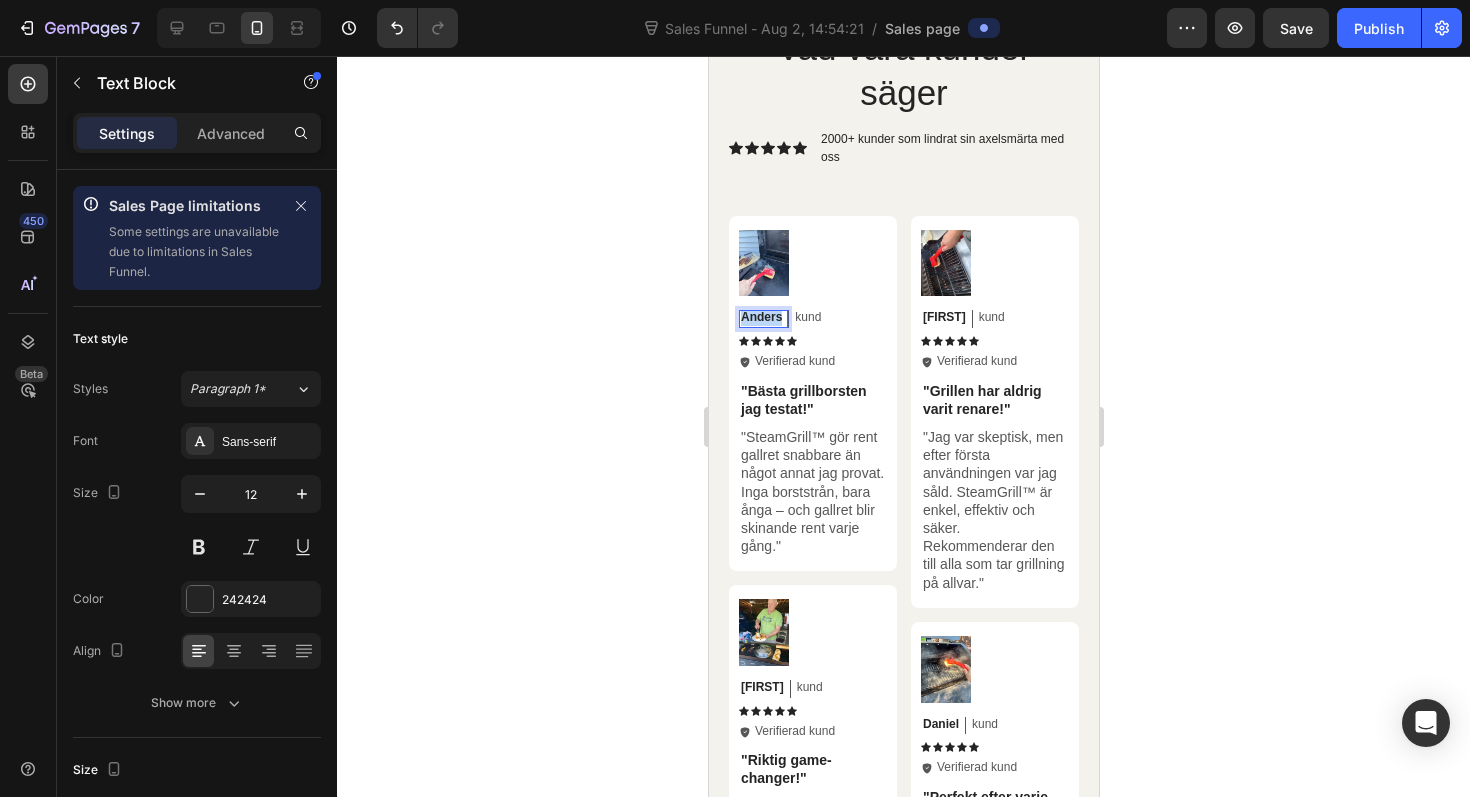 click on "Anders" at bounding box center [760, 318] 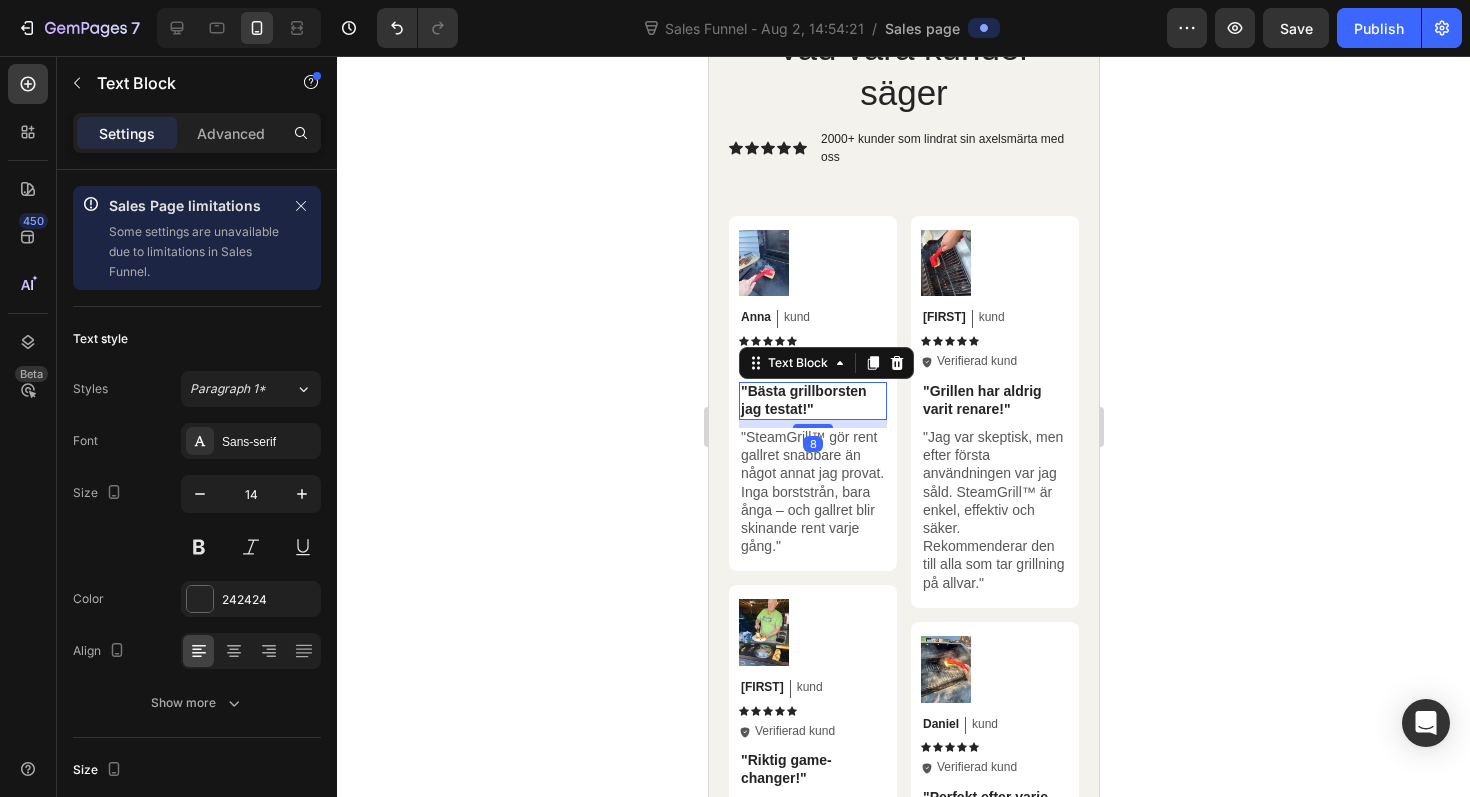 click on ""Bästa grillborsten jag testat!"" at bounding box center (812, 400) 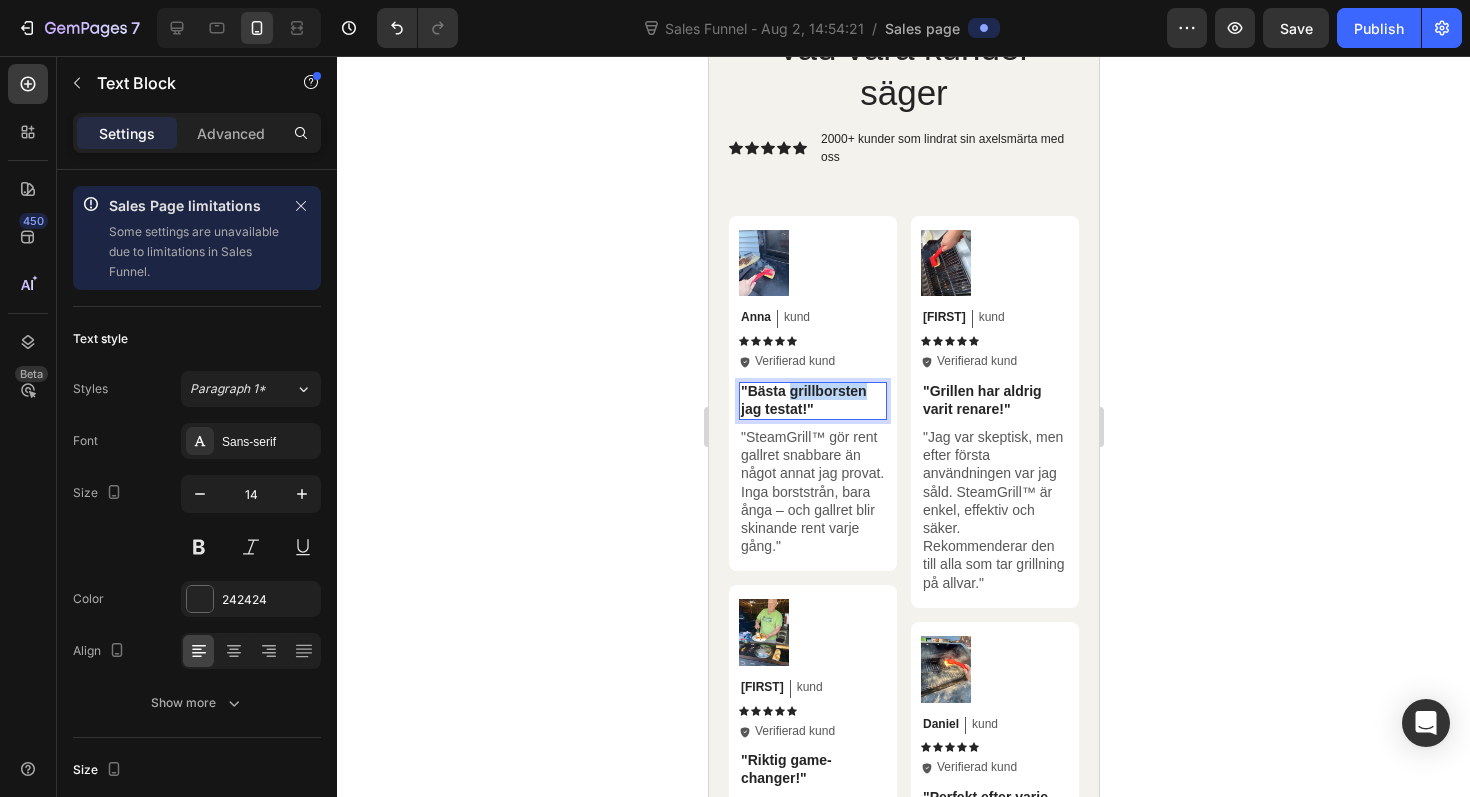 click on ""Bästa grillborsten jag testat!"" at bounding box center (812, 400) 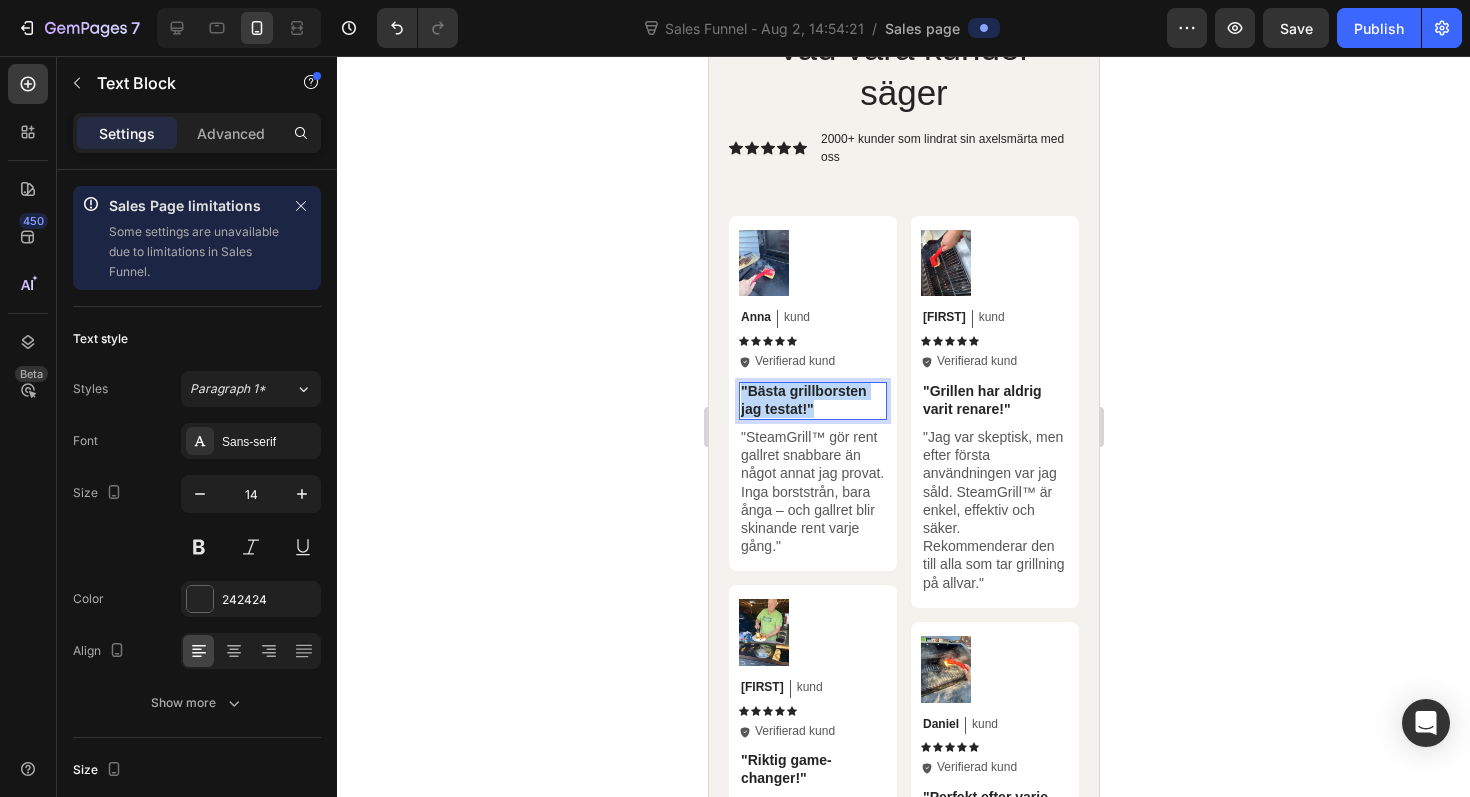click on ""Bästa grillborsten jag testat!"" at bounding box center [812, 400] 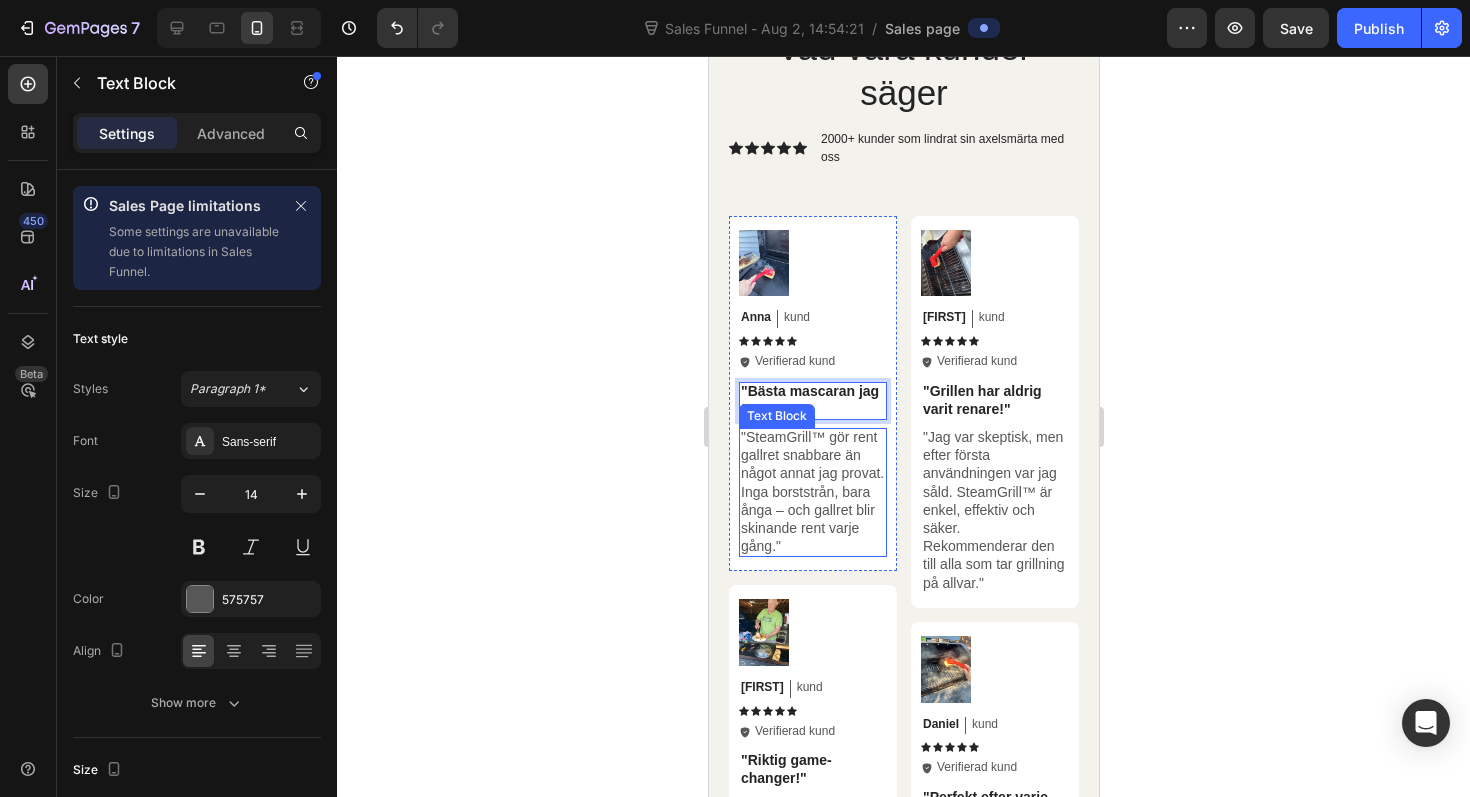 click on ""SteamGrill™ gör rent gallret snabbare än något annat jag provat. Inga borststrån, bara ånga – och gallret blir skinande rent varje gång."" at bounding box center (812, 491) 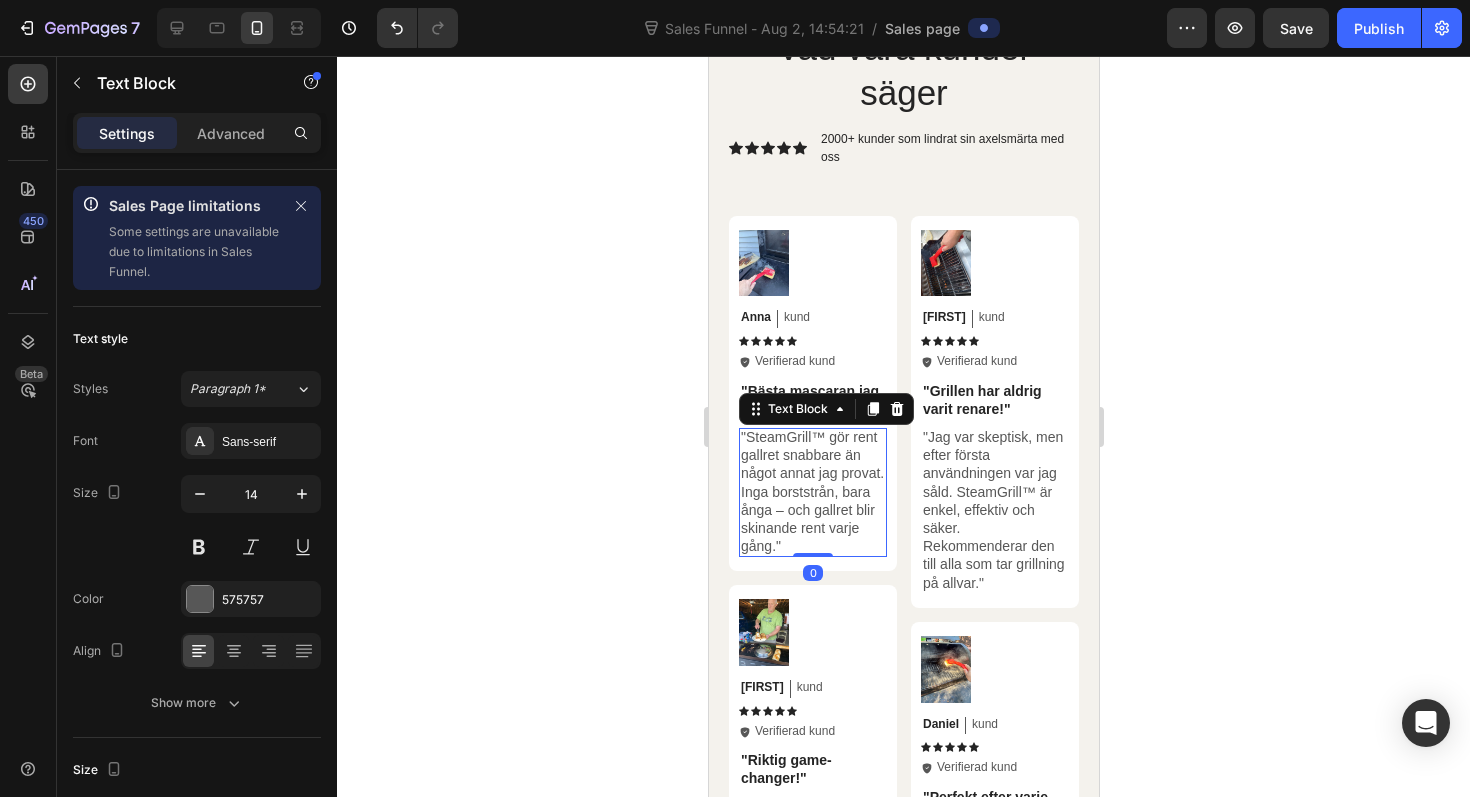 click on ""SteamGrill™ gör rent gallret snabbare än något annat jag provat. Inga borststrån, bara ånga – och gallret blir skinande rent varje gång."" at bounding box center [812, 491] 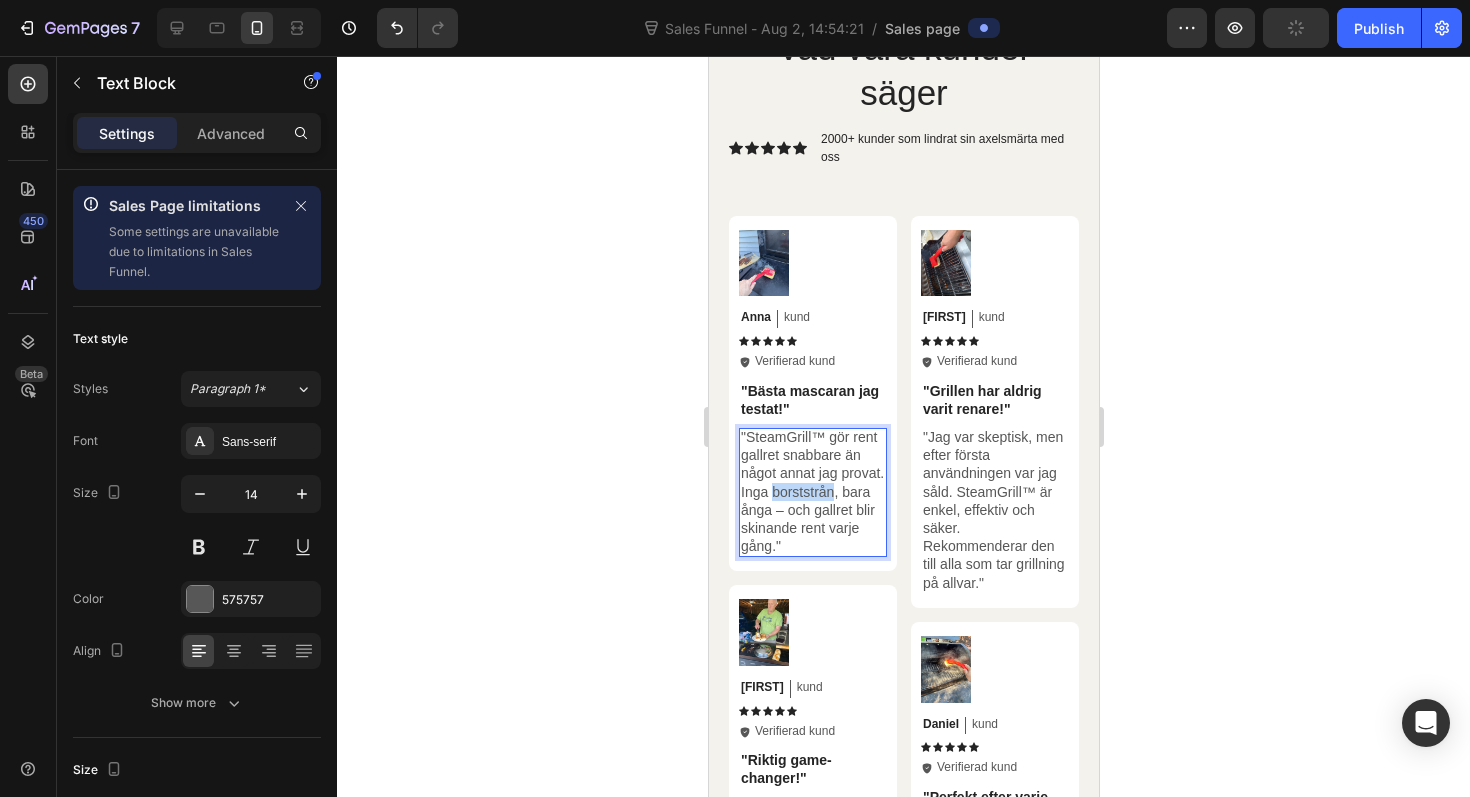click on ""SteamGrill™ gör rent gallret snabbare än något annat jag provat. Inga borststrån, bara ånga – och gallret blir skinande rent varje gång."" at bounding box center [812, 491] 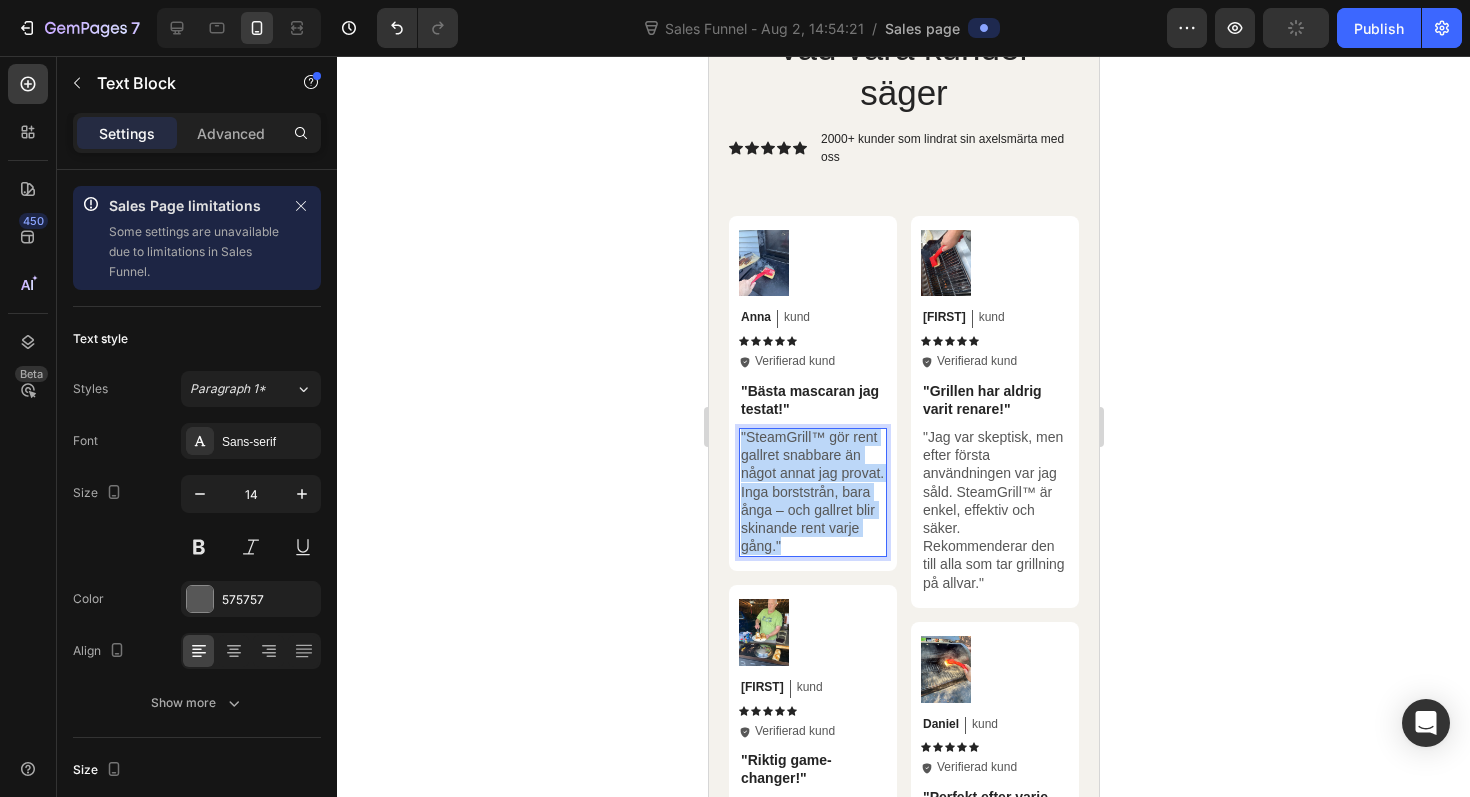 click on ""SteamGrill™ gör rent gallret snabbare än något annat jag provat. Inga borststrån, bara ånga – och gallret blir skinande rent varje gång."" at bounding box center [812, 491] 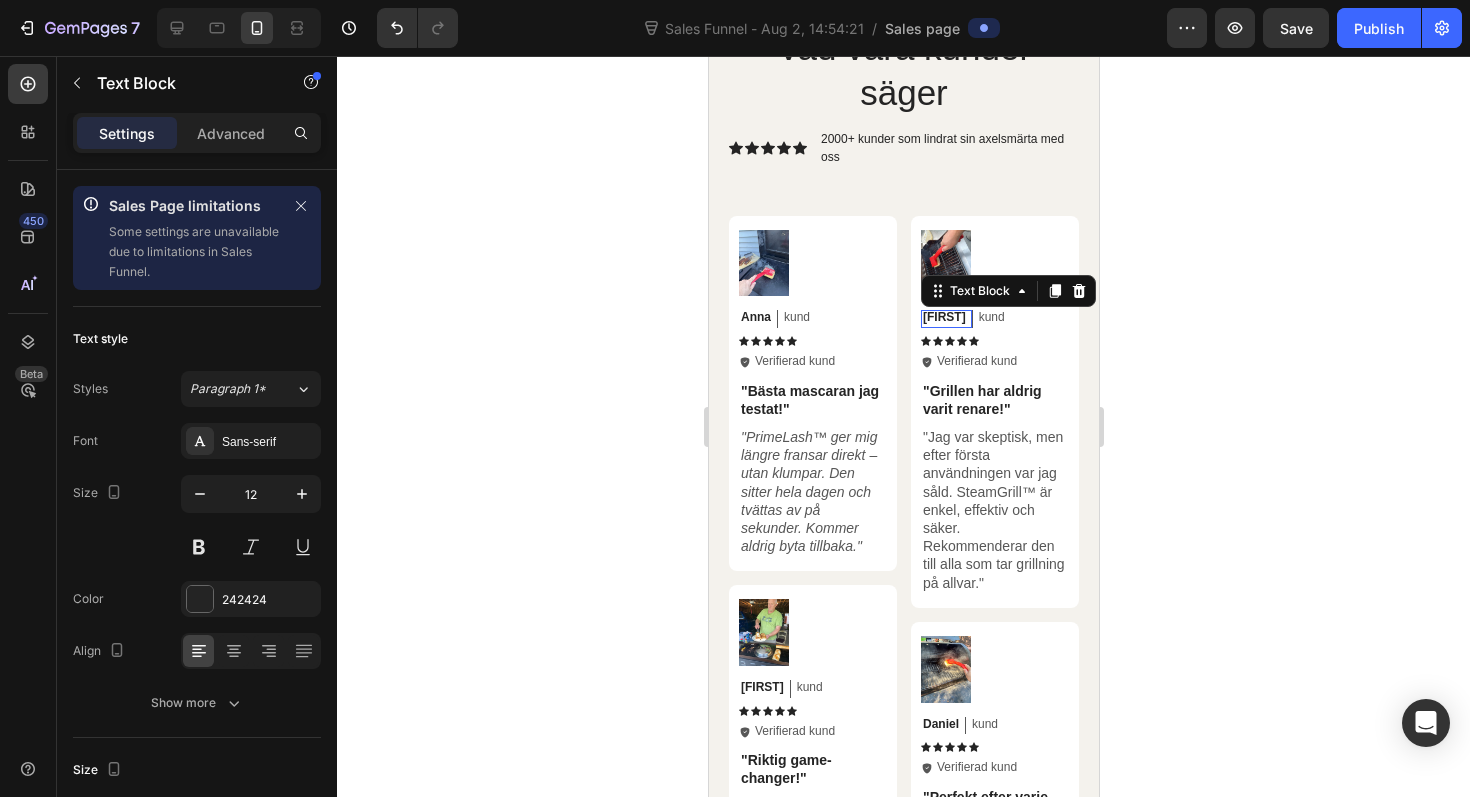 click on "[FIRST]" at bounding box center [943, 318] 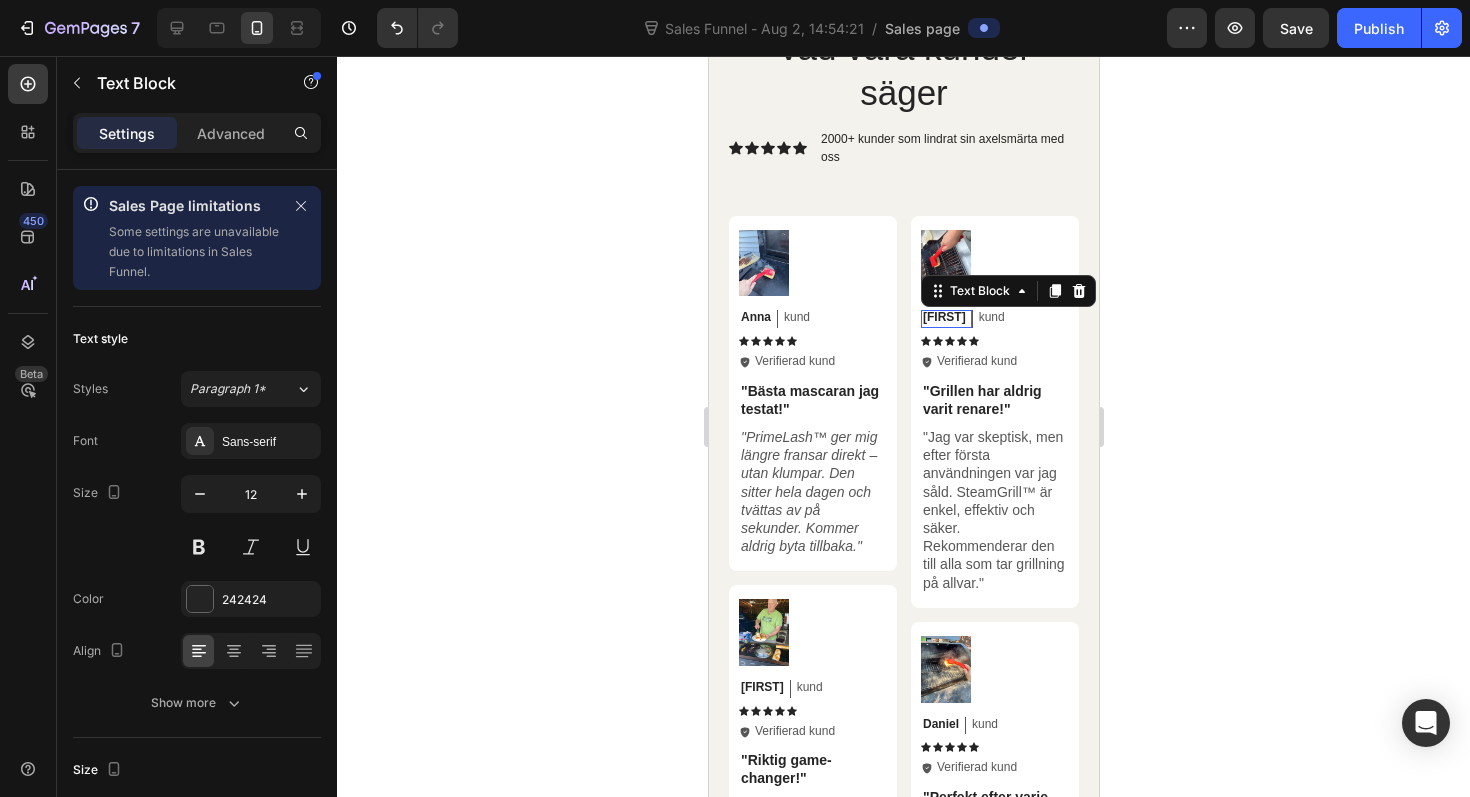 click on "[FIRST]" at bounding box center [943, 318] 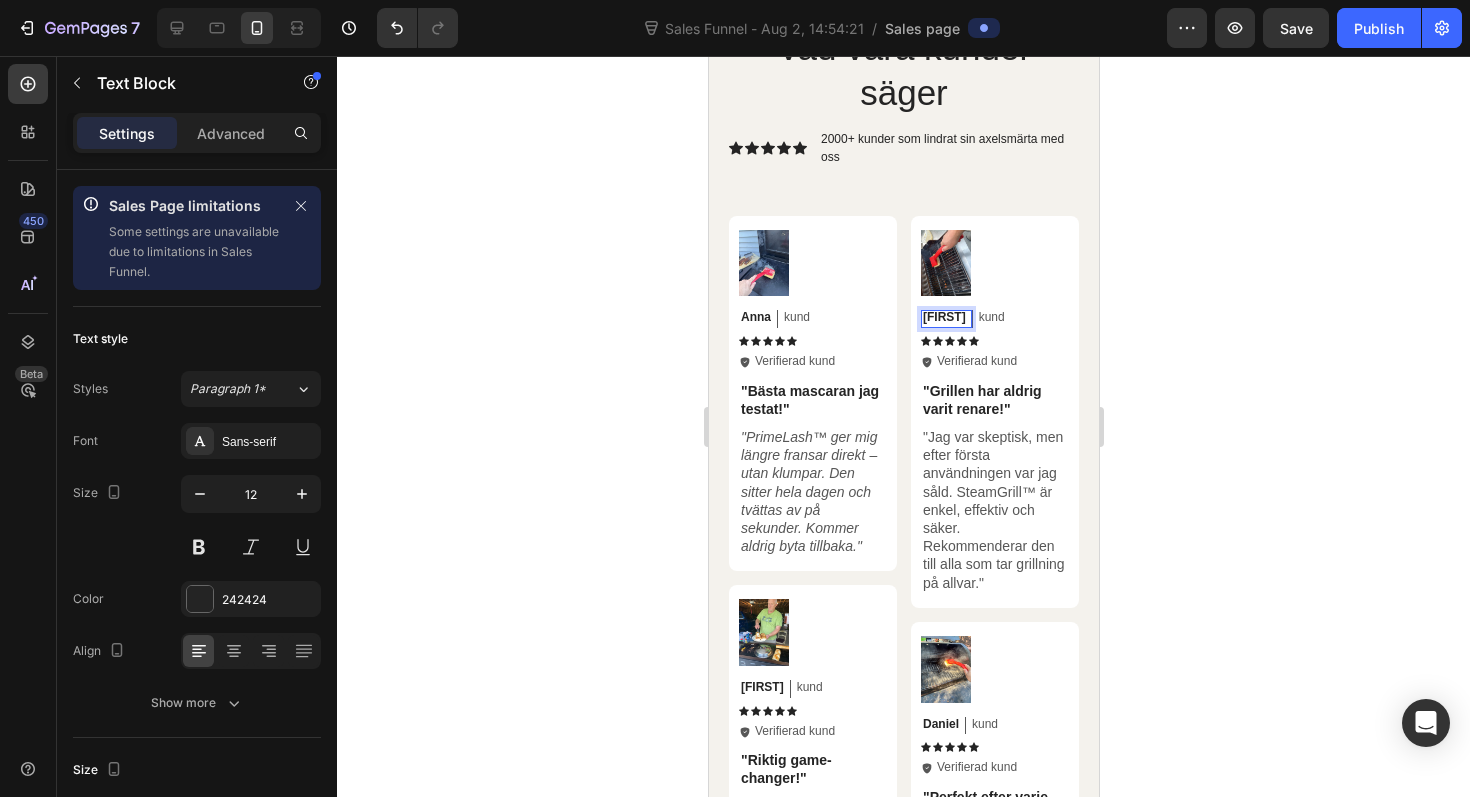 click on "[FIRST]" at bounding box center [943, 318] 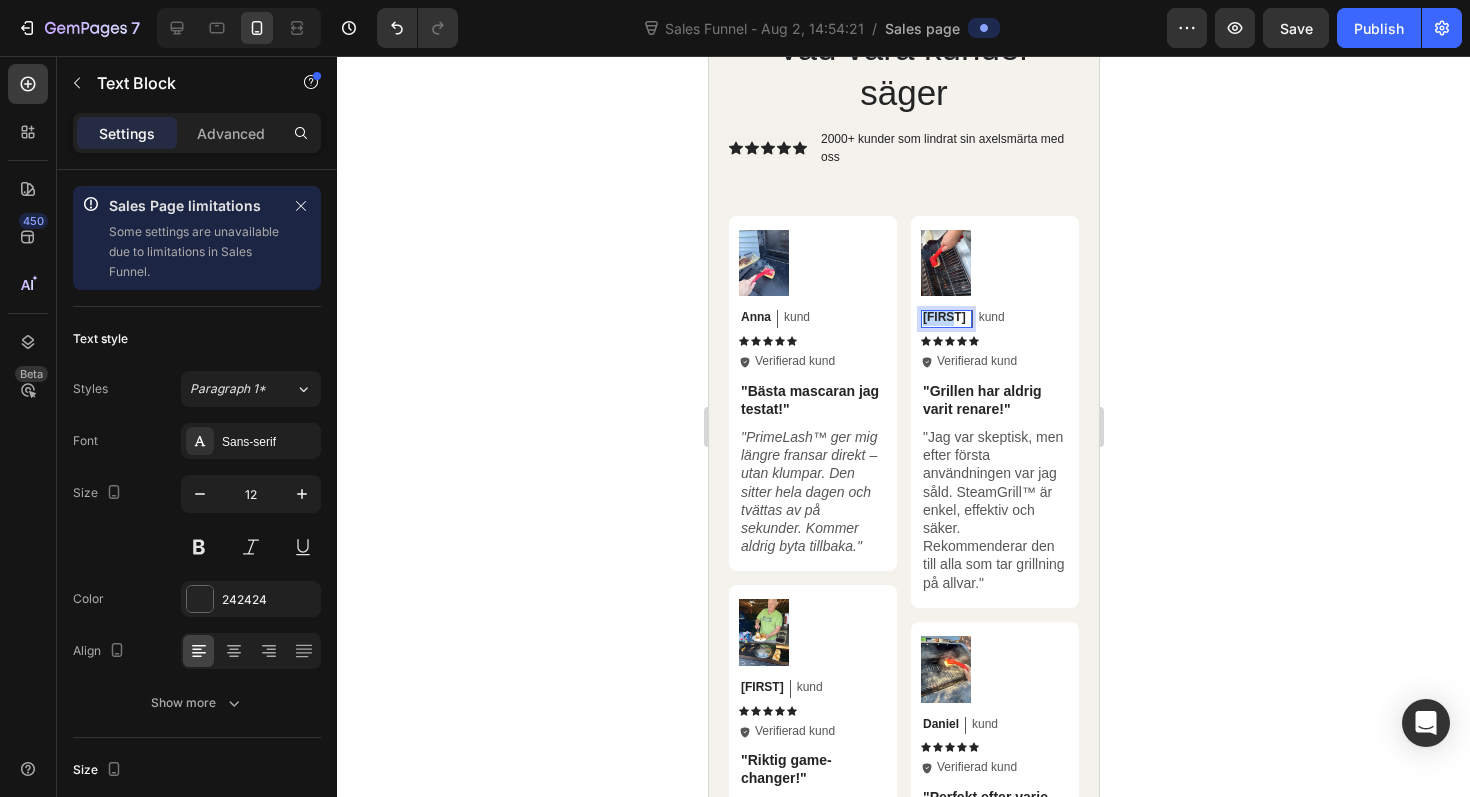 click on "[FIRST]" at bounding box center [943, 318] 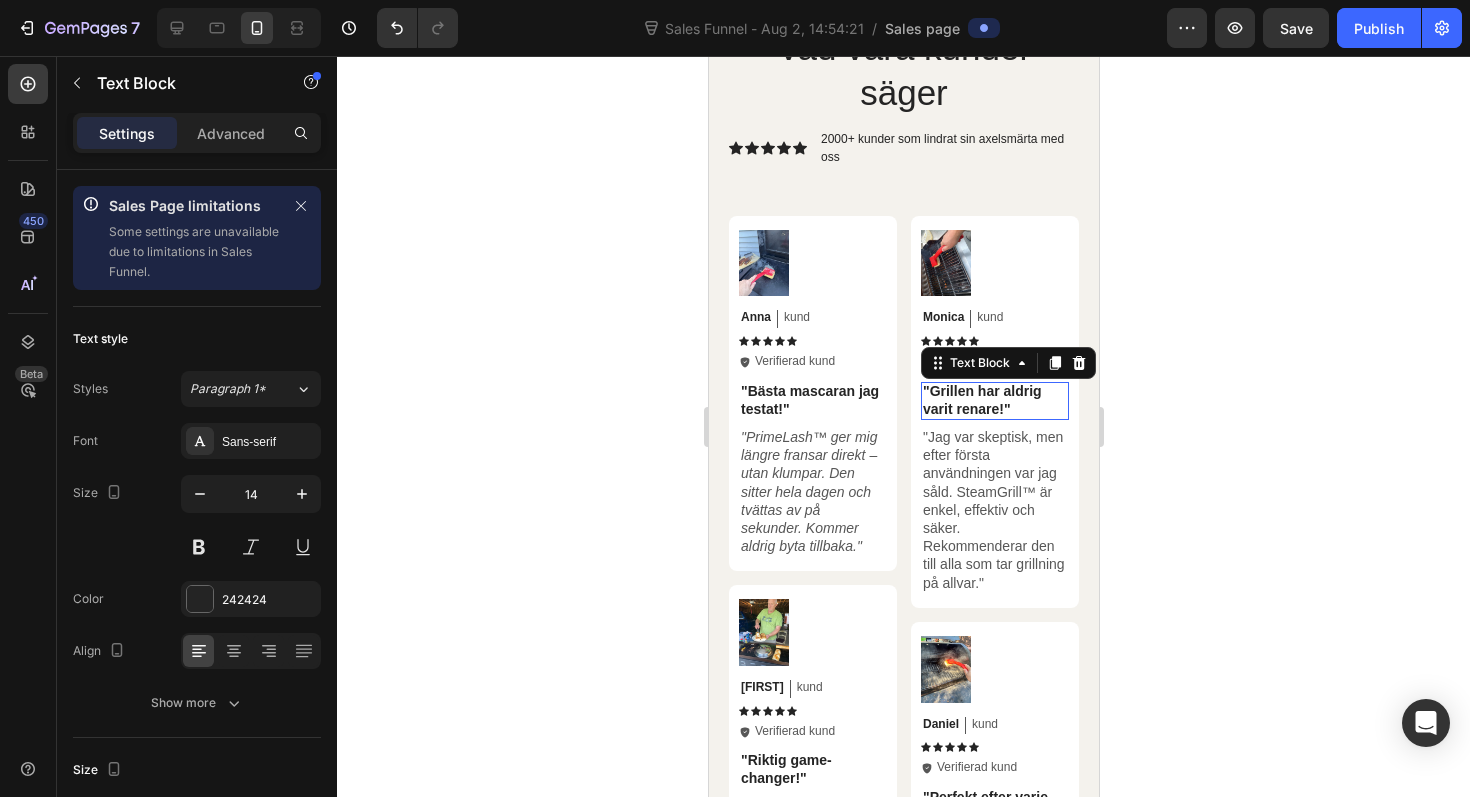 click on ""Grillen har aldrig varit renare!"" at bounding box center [994, 400] 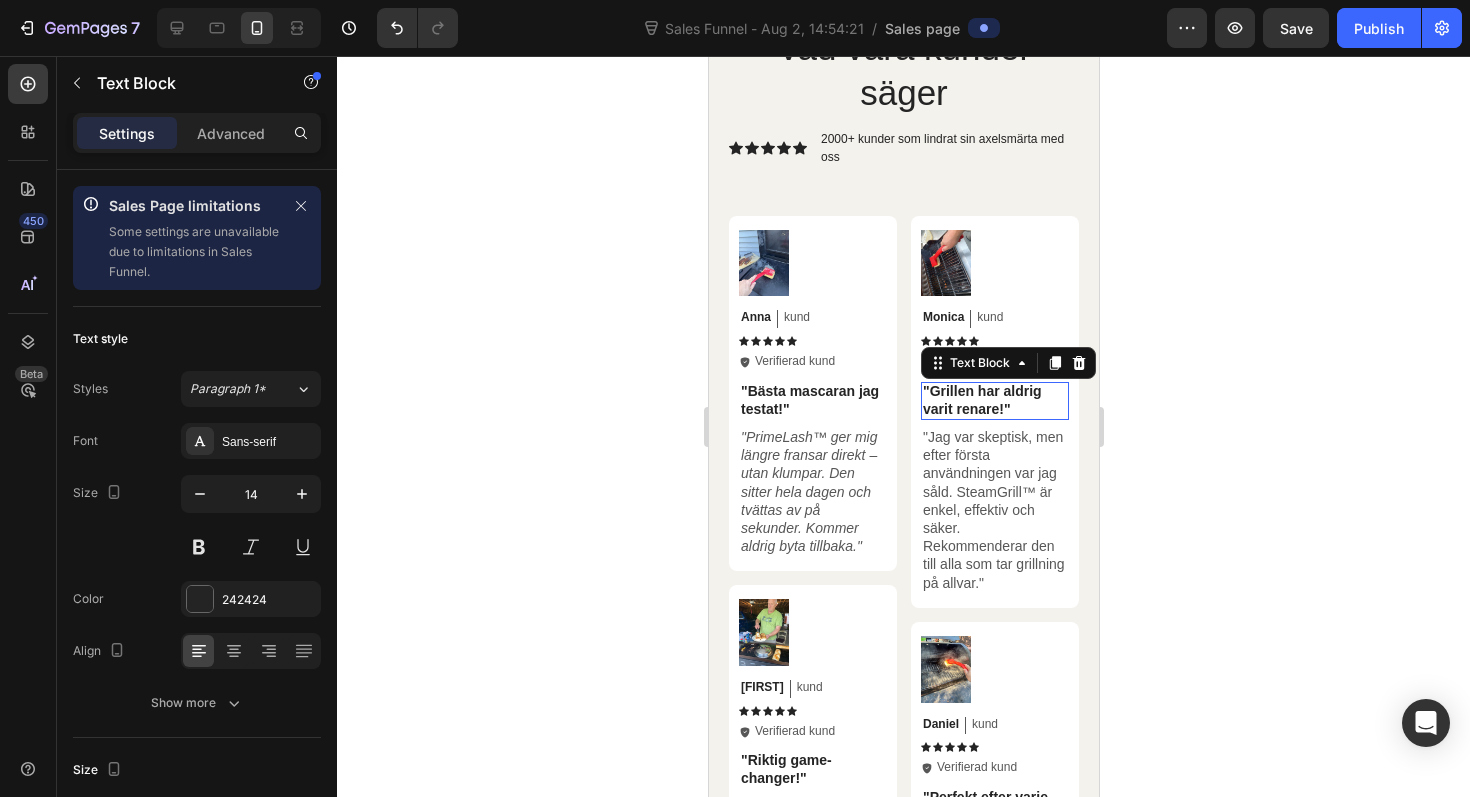 click on ""Grillen har aldrig varit renare!"" at bounding box center (994, 400) 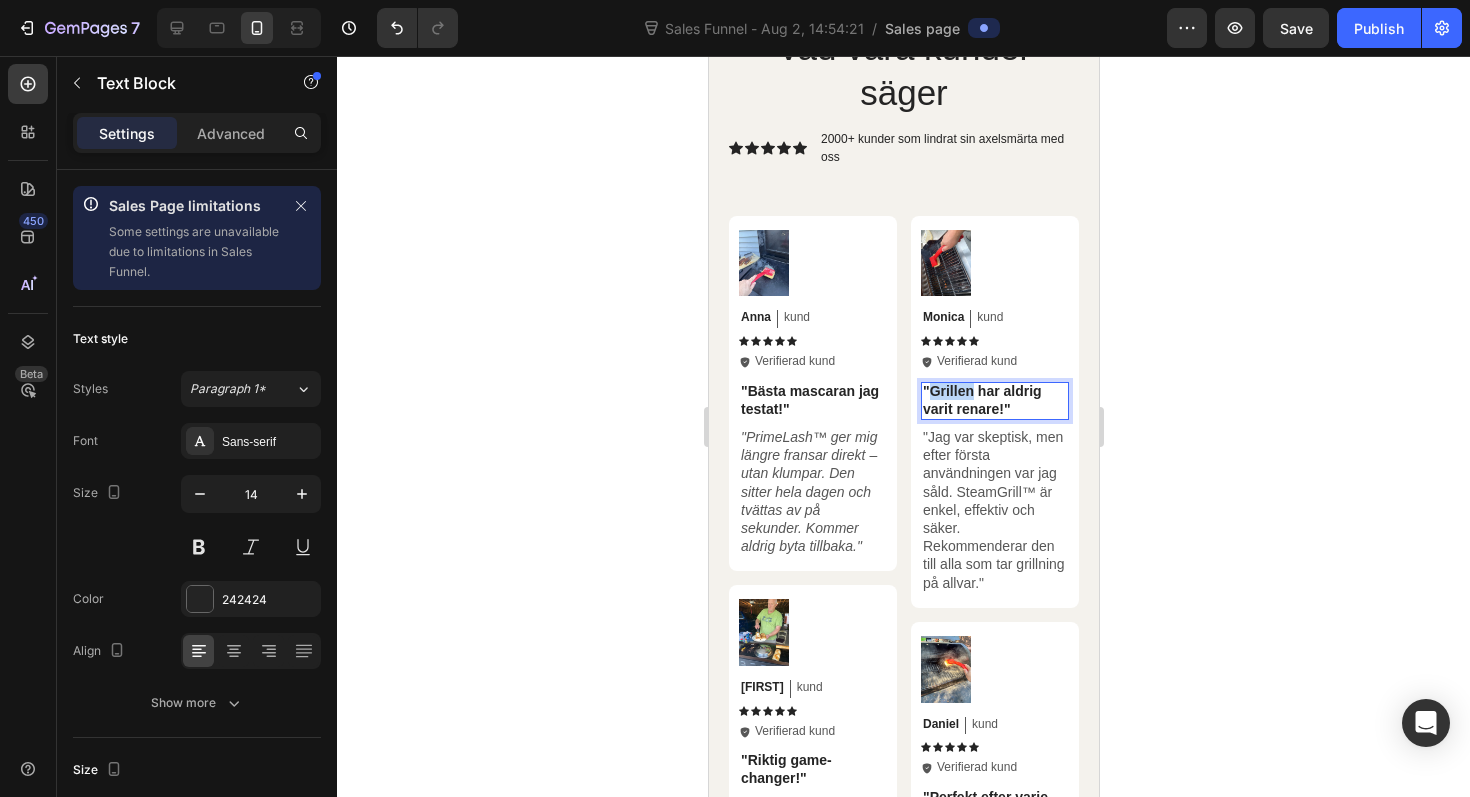 click on ""Grillen har aldrig varit renare!"" at bounding box center [994, 400] 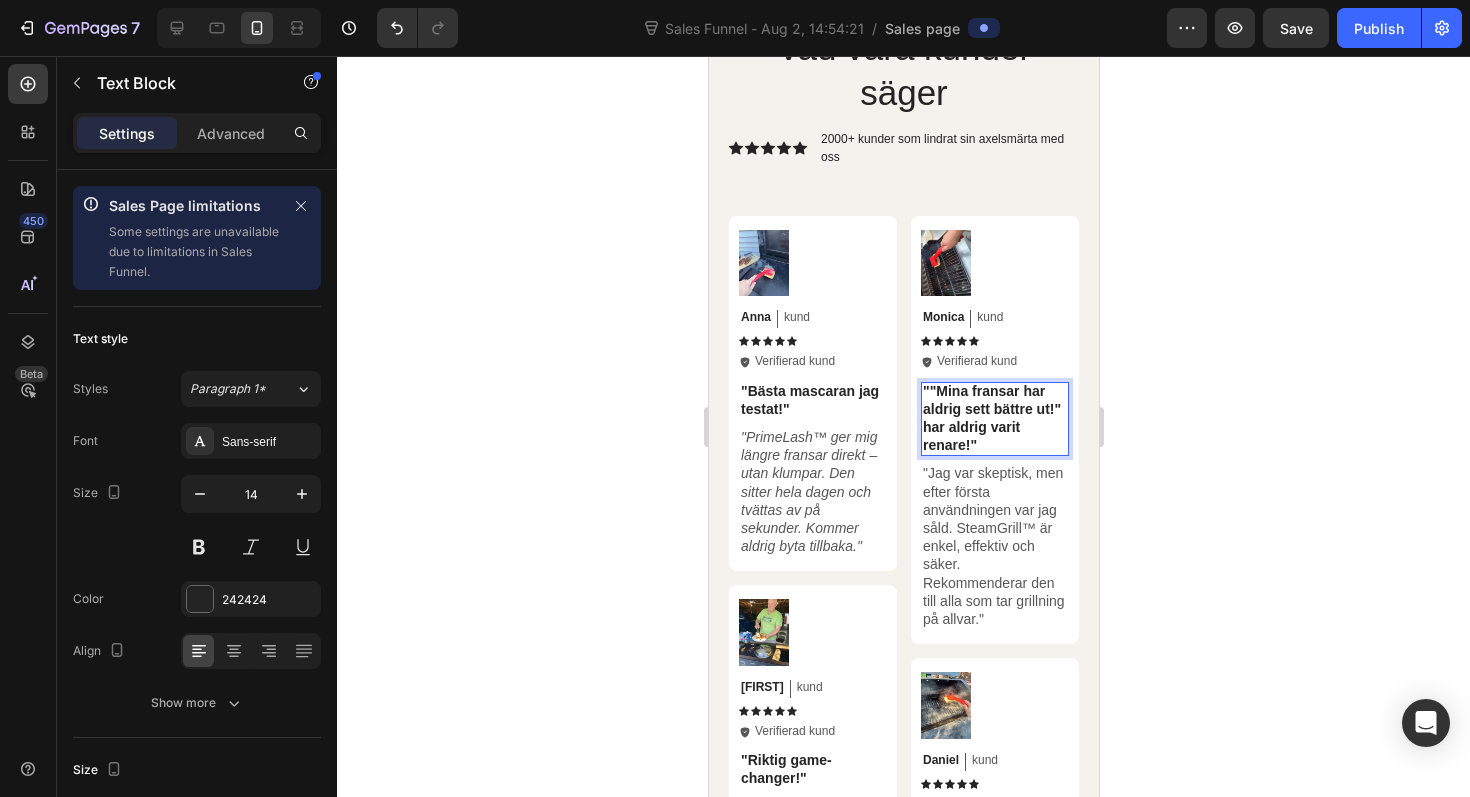 click on """Mina fransar har aldrig sett bättre ut!" har aldrig varit renare!"" at bounding box center [994, 418] 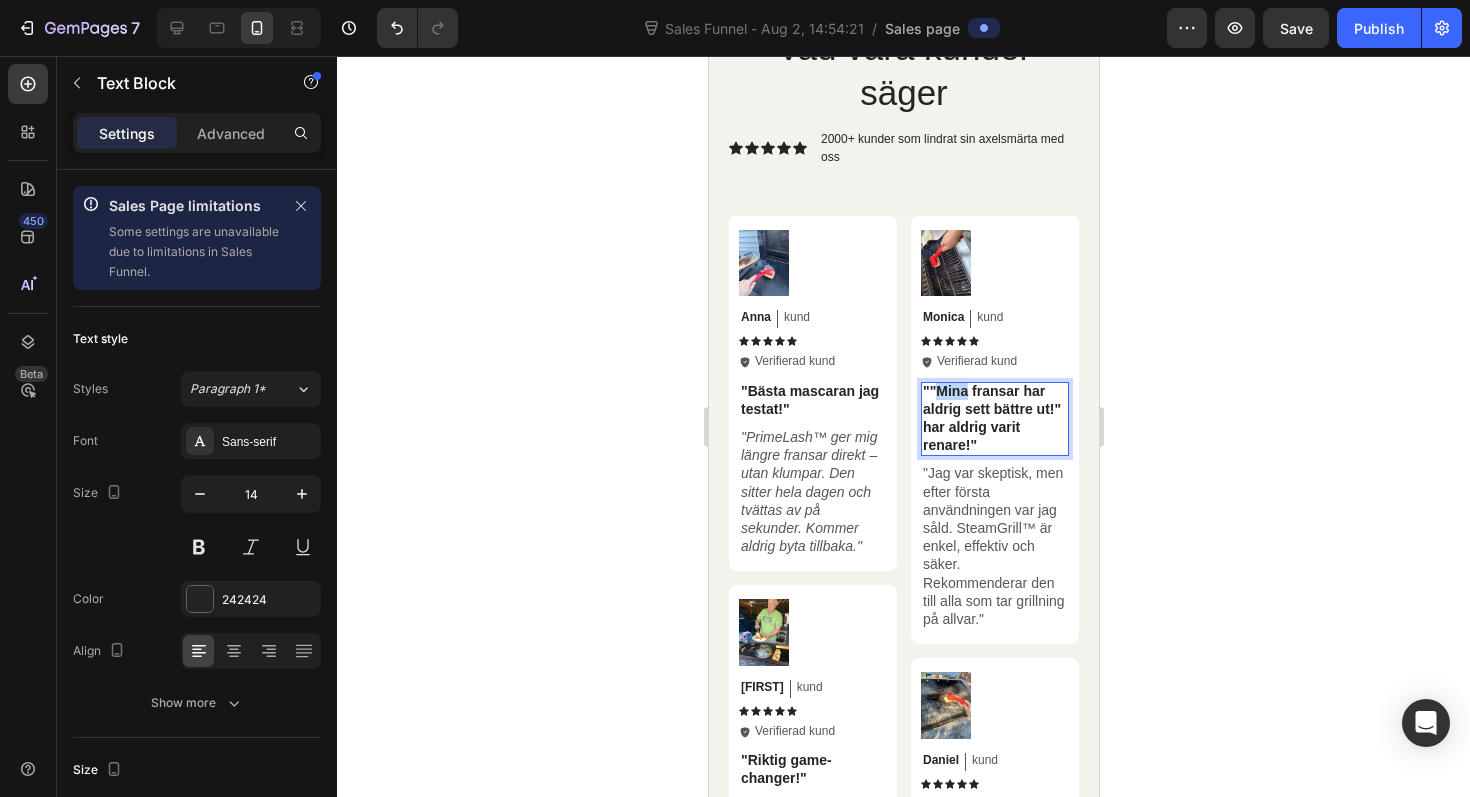 click on """Mina fransar har aldrig sett bättre ut!" har aldrig varit renare!"" at bounding box center [994, 418] 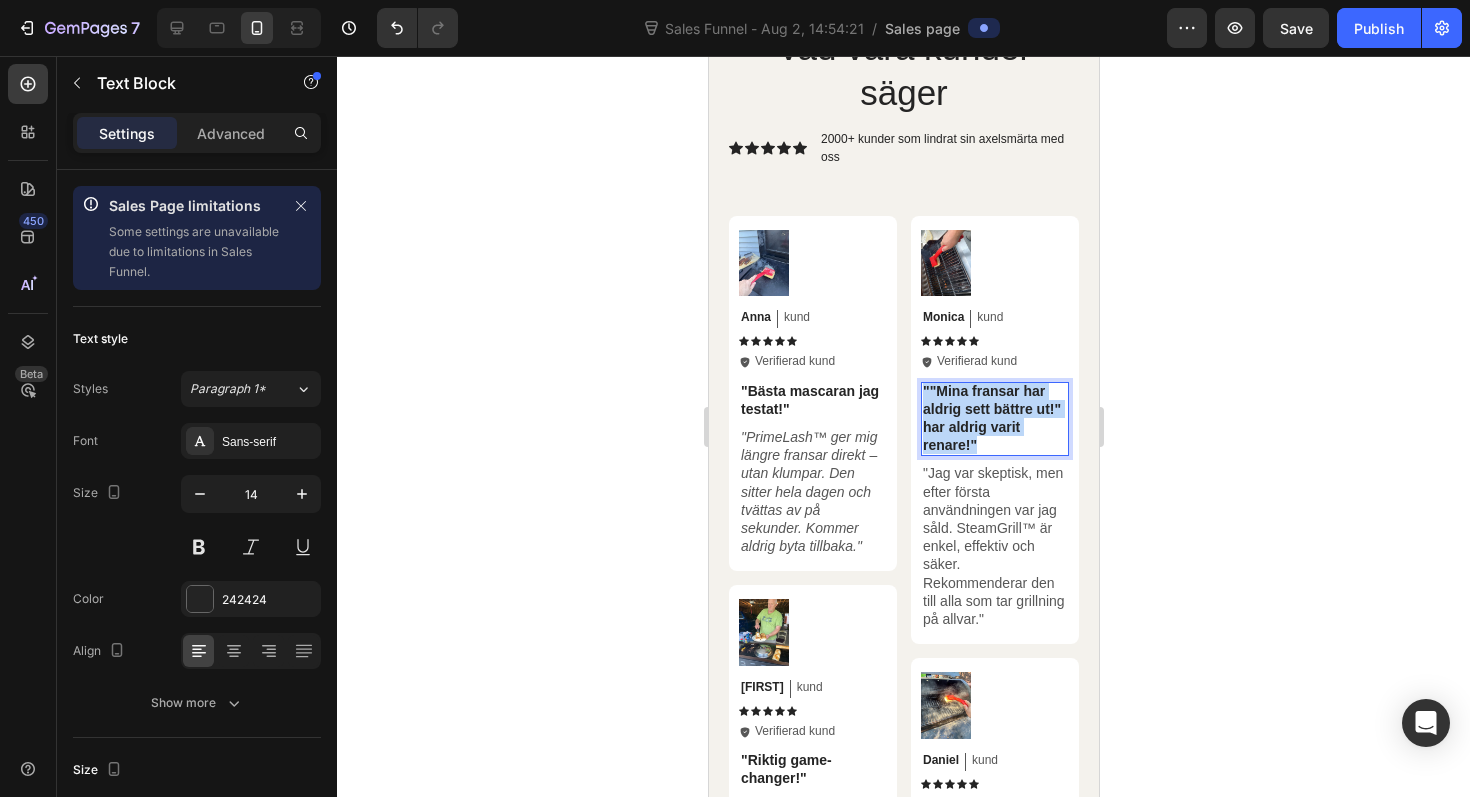click on """Mina fransar har aldrig sett bättre ut!" har aldrig varit renare!"" at bounding box center [994, 418] 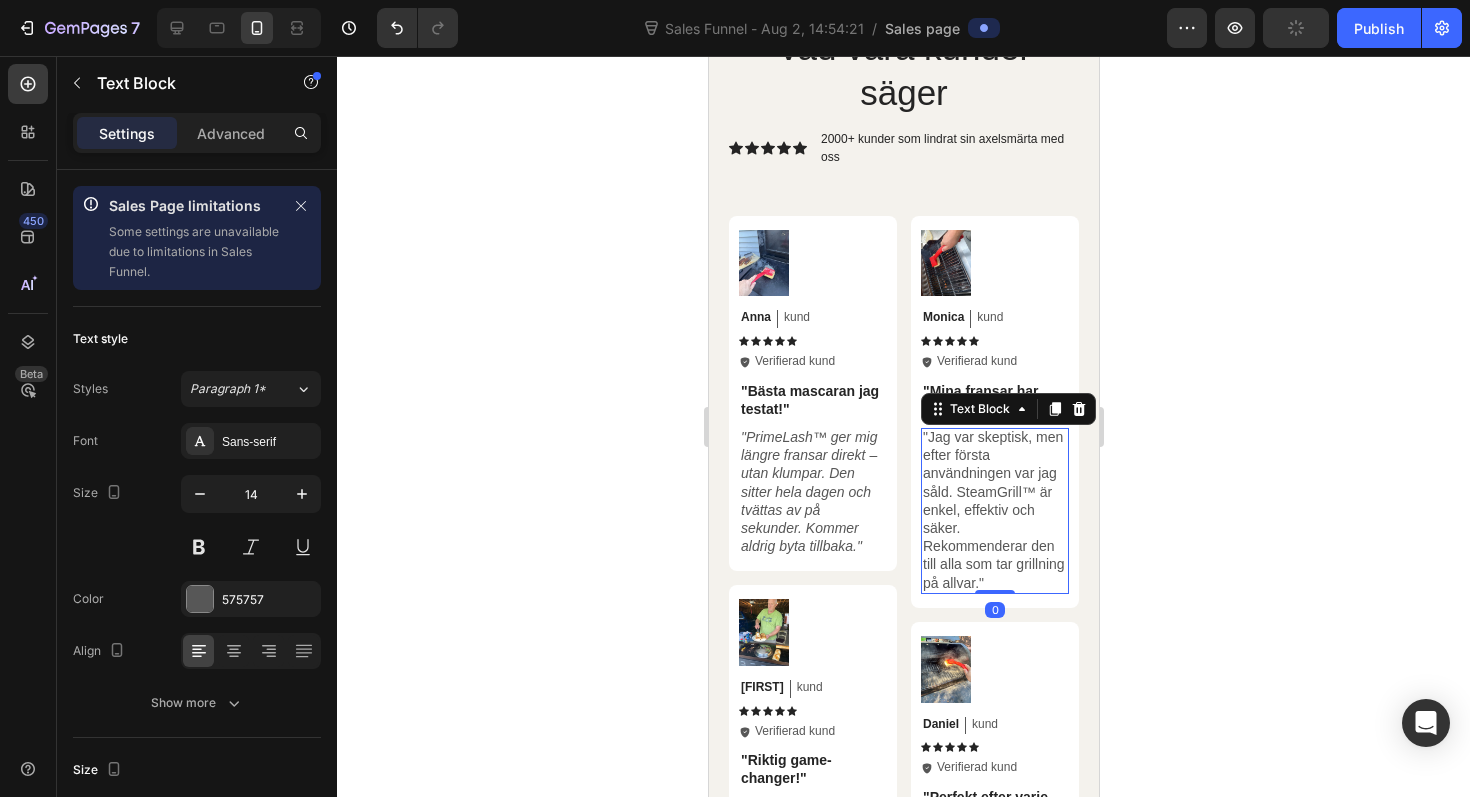 click on ""Jag var skeptisk, men efter första användningen var jag såld. SteamGrill™ är enkel, effektiv och säker. Rekommenderar den till alla som tar grillning på allvar."" at bounding box center (994, 510) 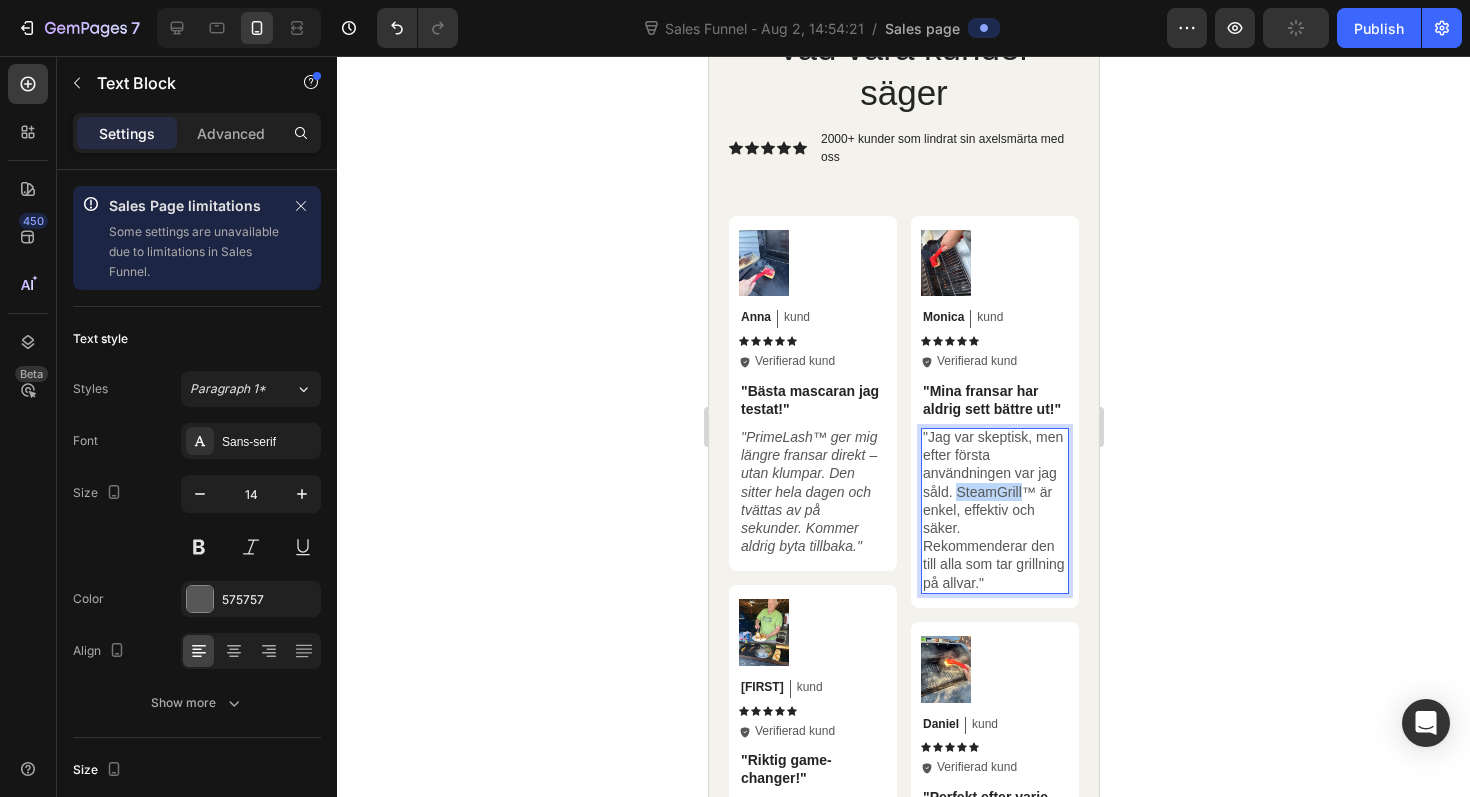 click on ""Jag var skeptisk, men efter första användningen var jag såld. SteamGrill™ är enkel, effektiv och säker. Rekommenderar den till alla som tar grillning på allvar."" at bounding box center (994, 510) 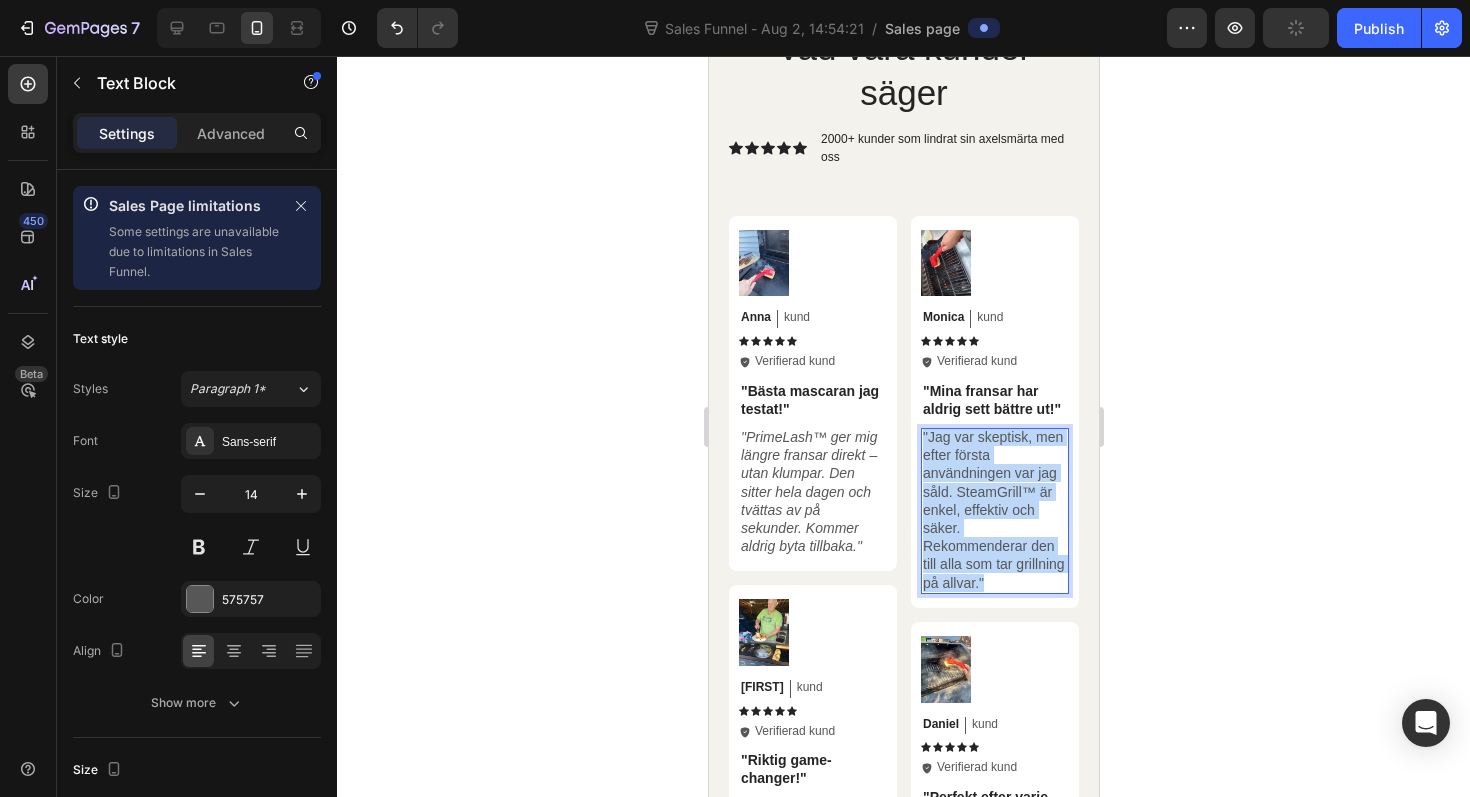 click on ""Jag var skeptisk, men efter första användningen var jag såld. SteamGrill™ är enkel, effektiv och säker. Rekommenderar den till alla som tar grillning på allvar."" at bounding box center [994, 510] 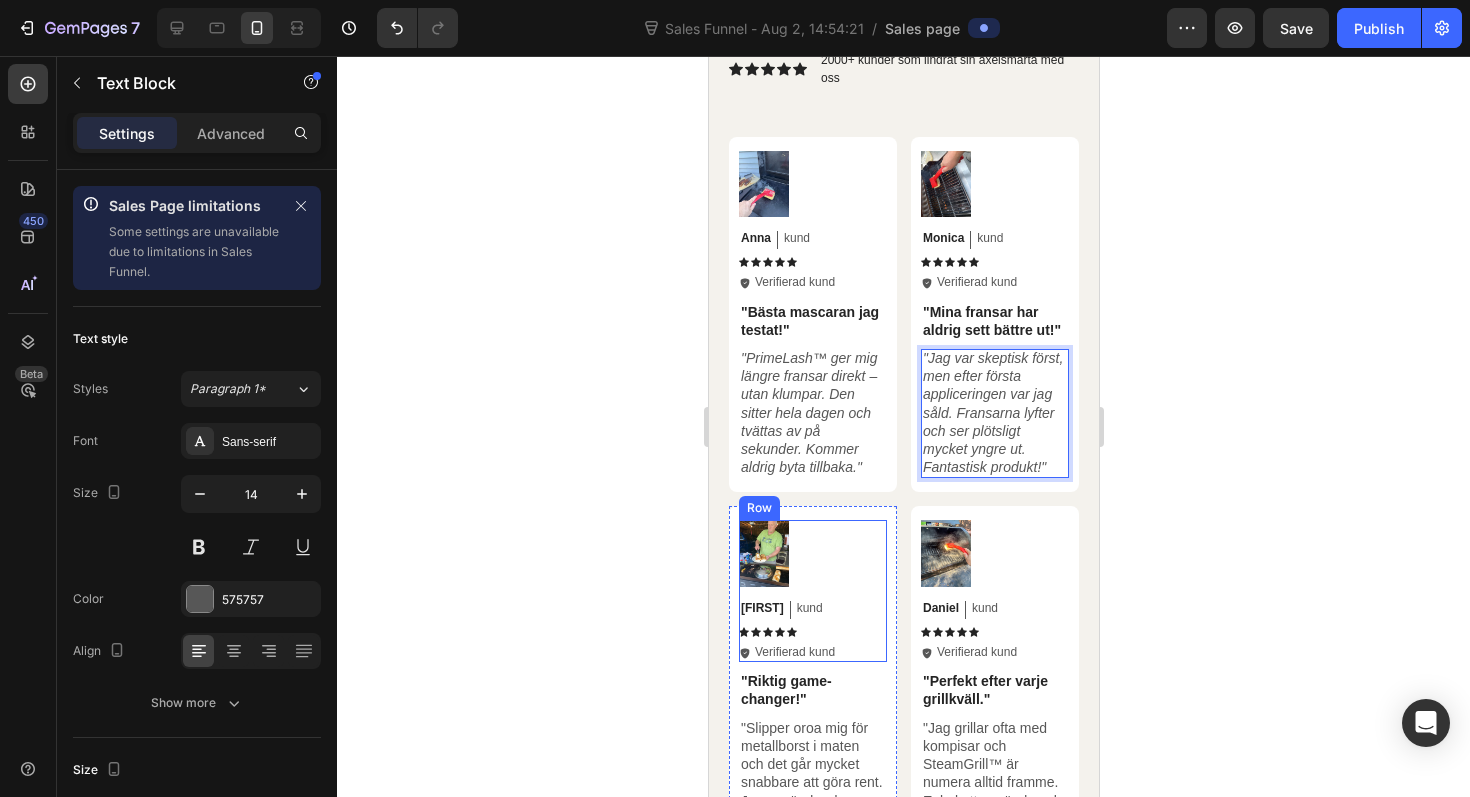 scroll, scrollTop: 6014, scrollLeft: 0, axis: vertical 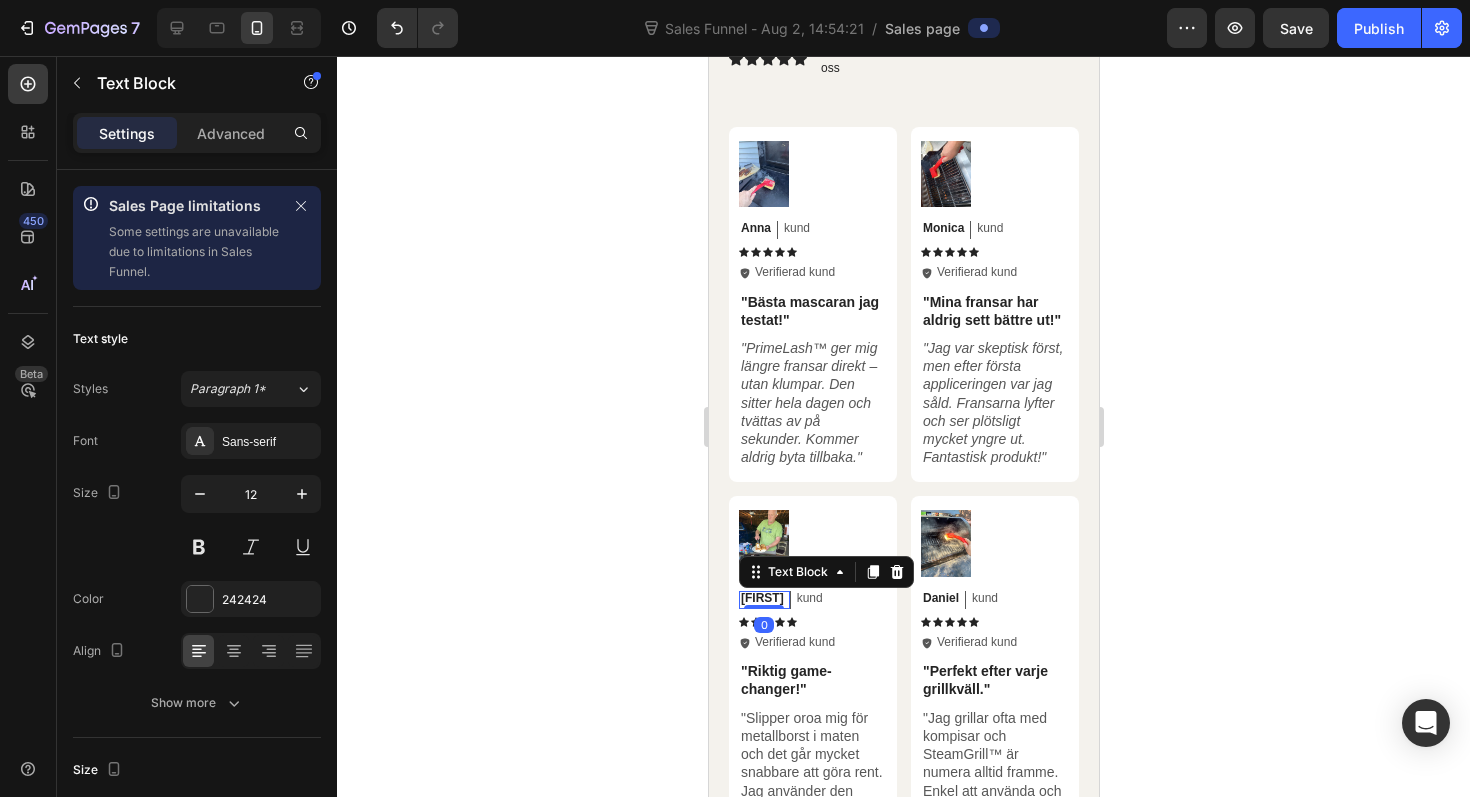 click on "[FIRST]" at bounding box center [761, 599] 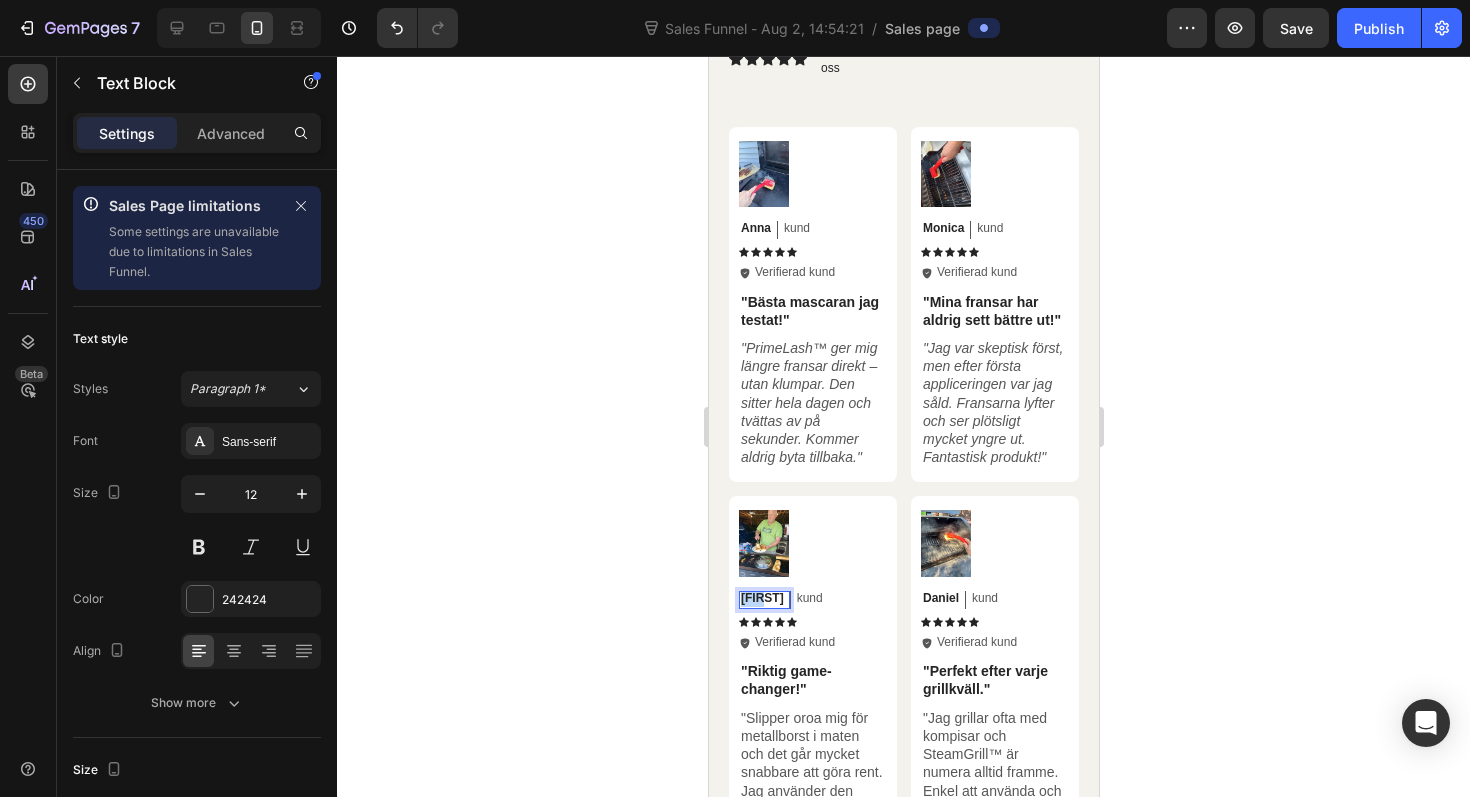 click on "[FIRST]" at bounding box center [761, 599] 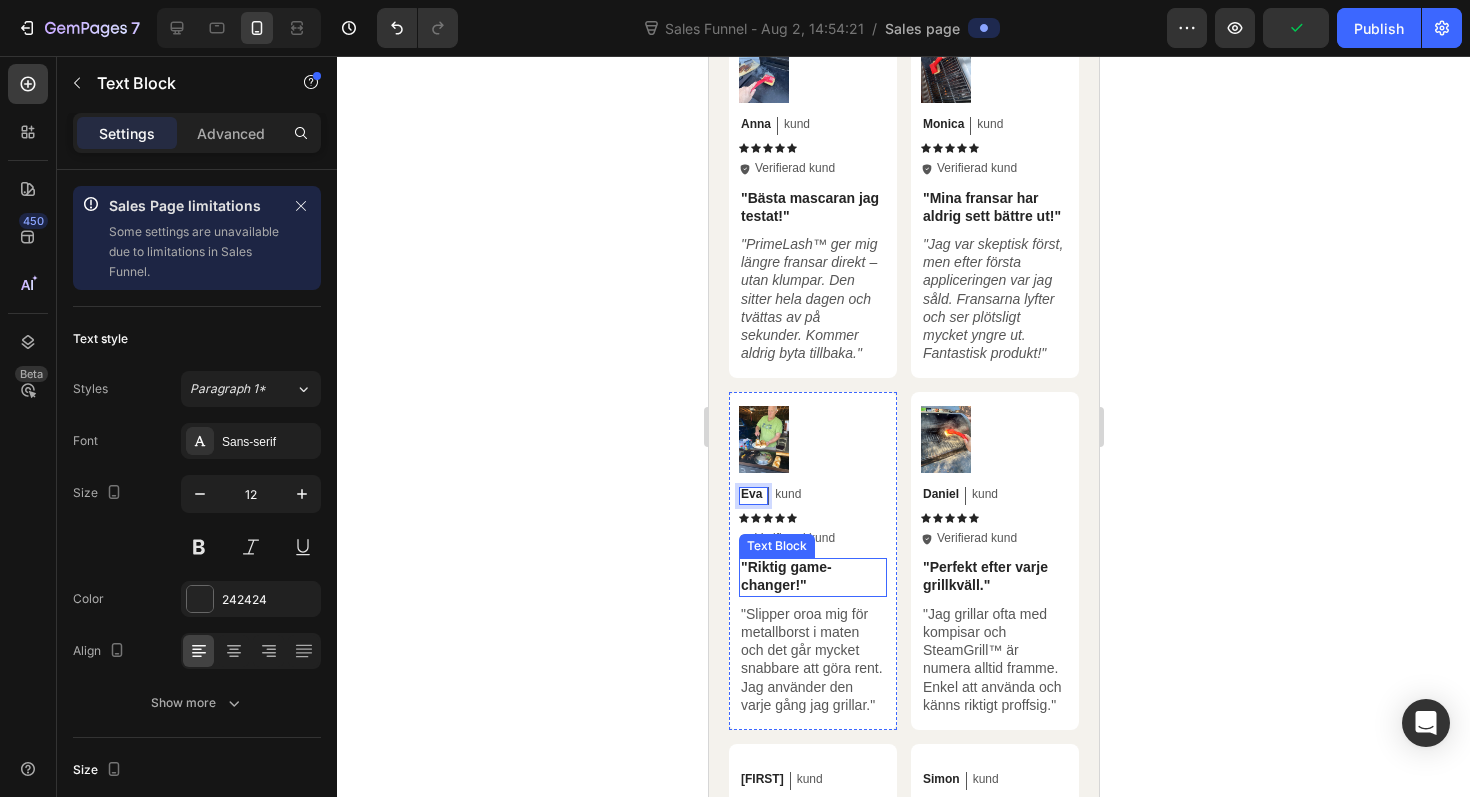 scroll, scrollTop: 6147, scrollLeft: 0, axis: vertical 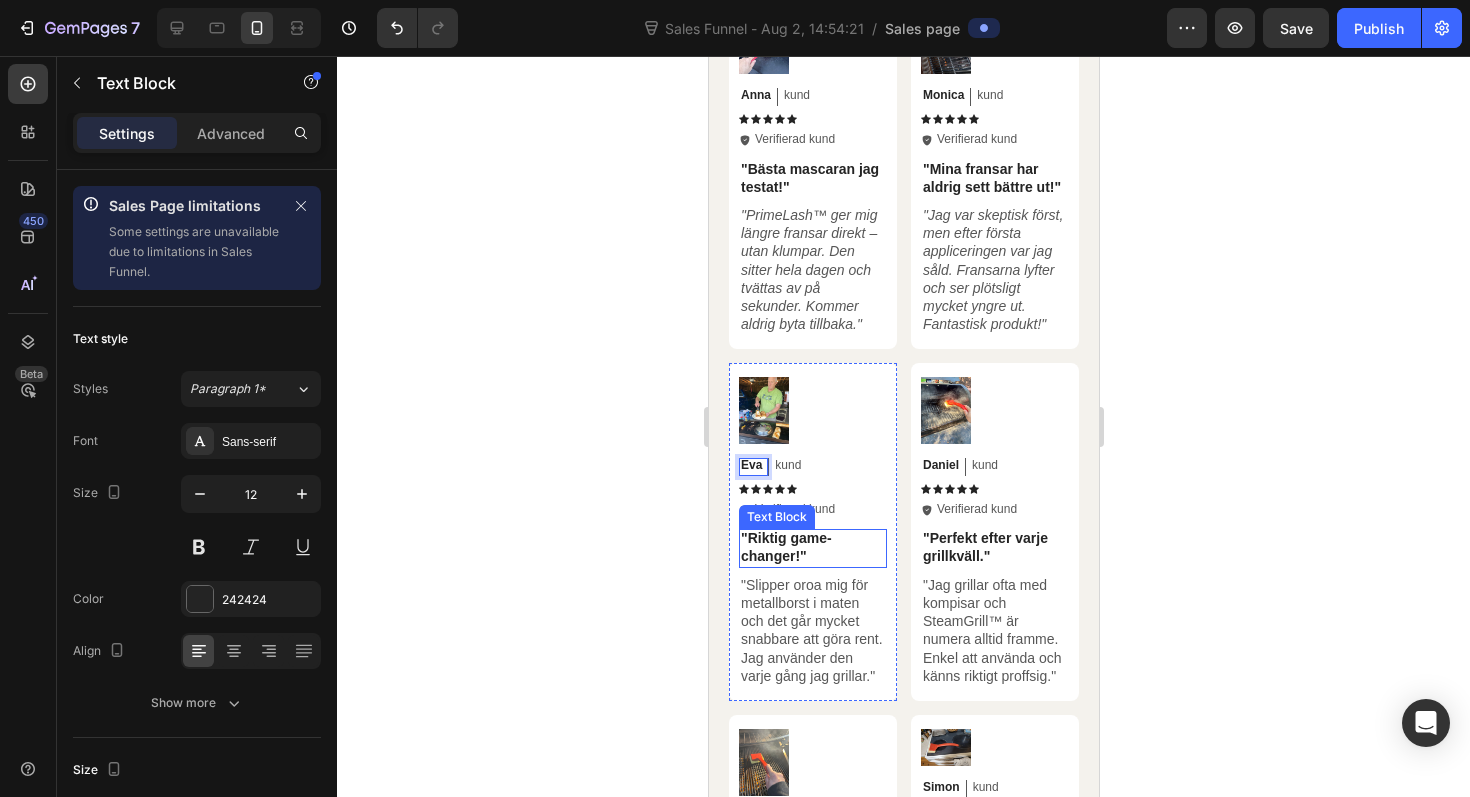 click on ""Riktig game-changer!"" at bounding box center (812, 547) 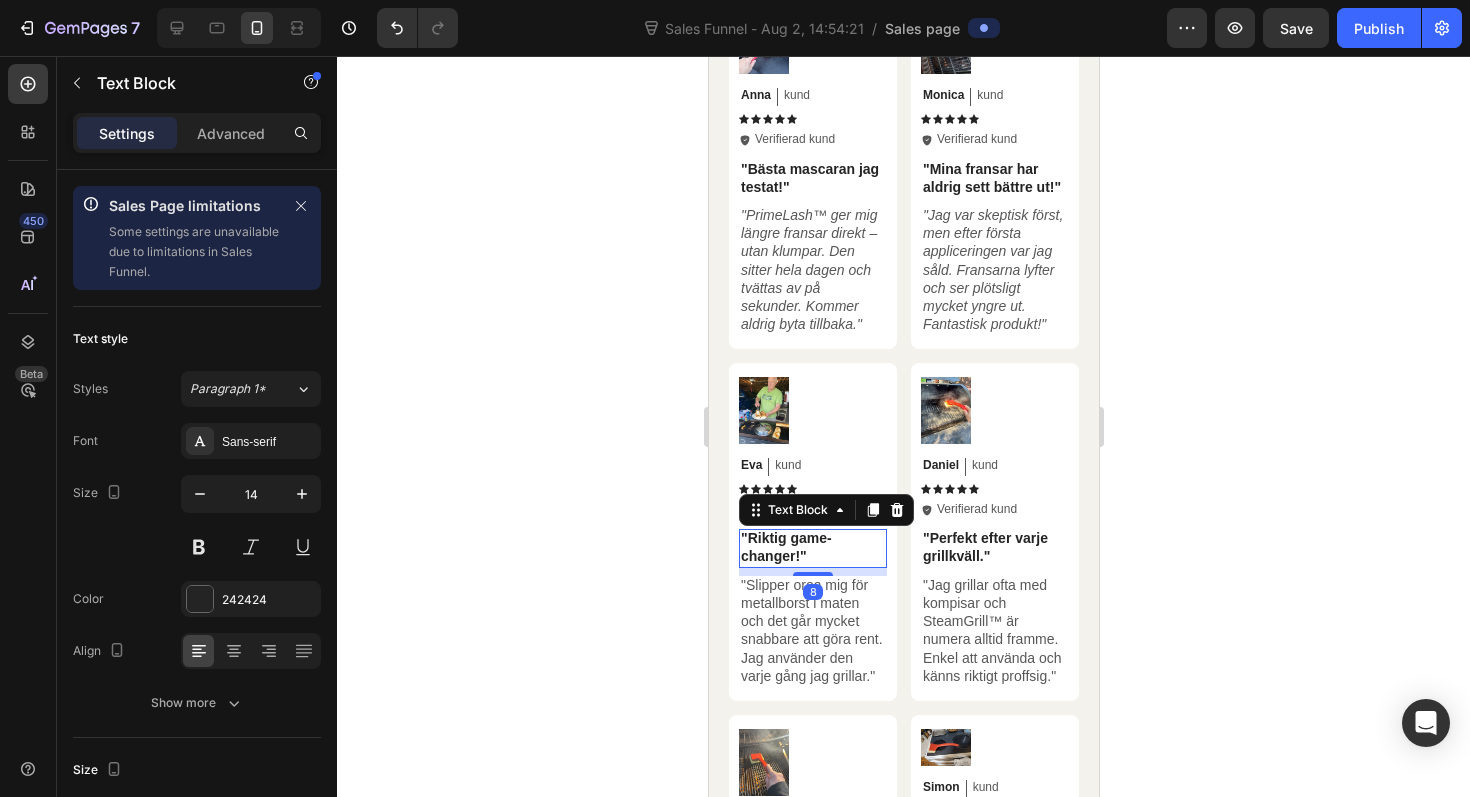 click on ""Riktig game-changer!"" at bounding box center [812, 547] 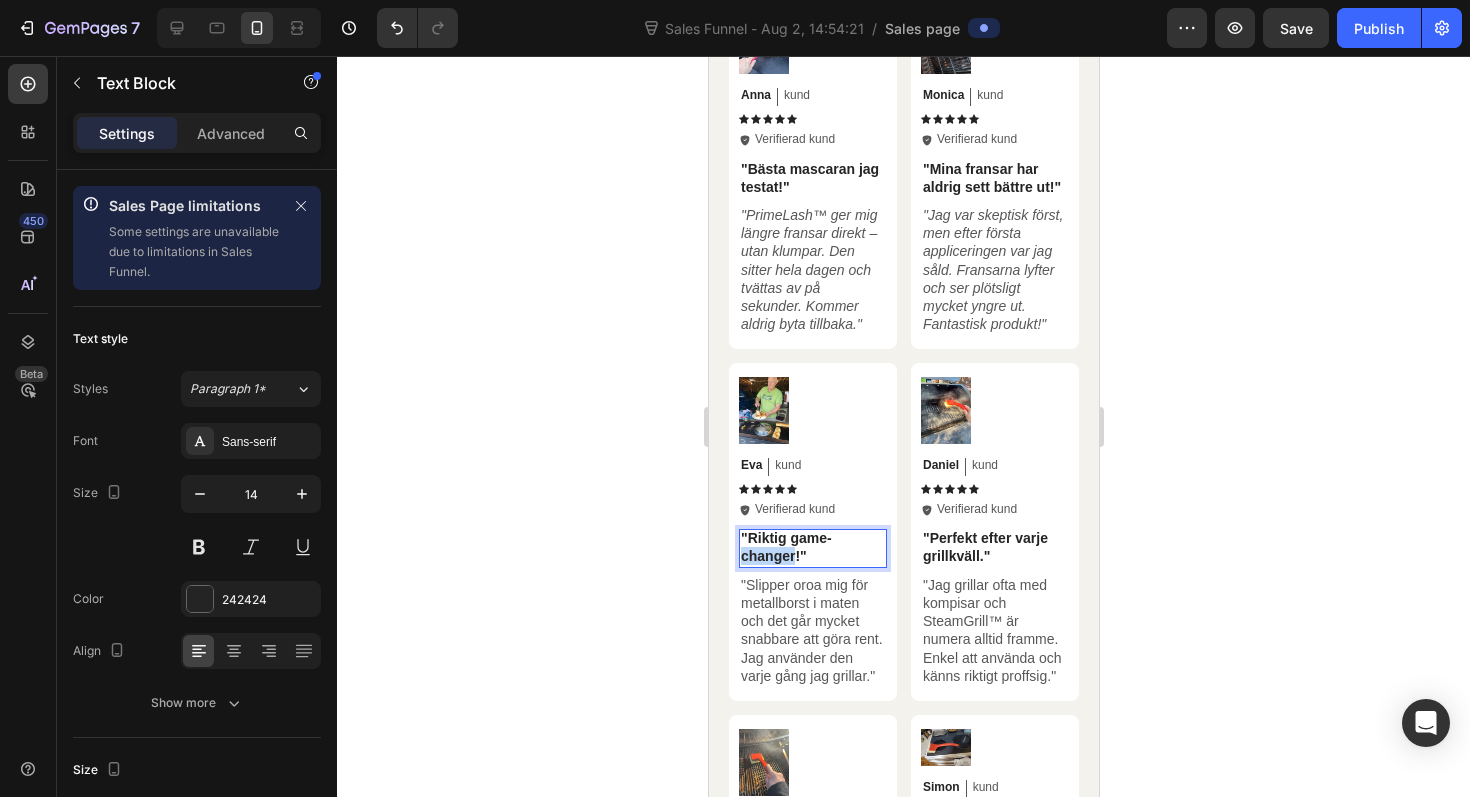 click on ""Riktig game-changer!"" at bounding box center [812, 547] 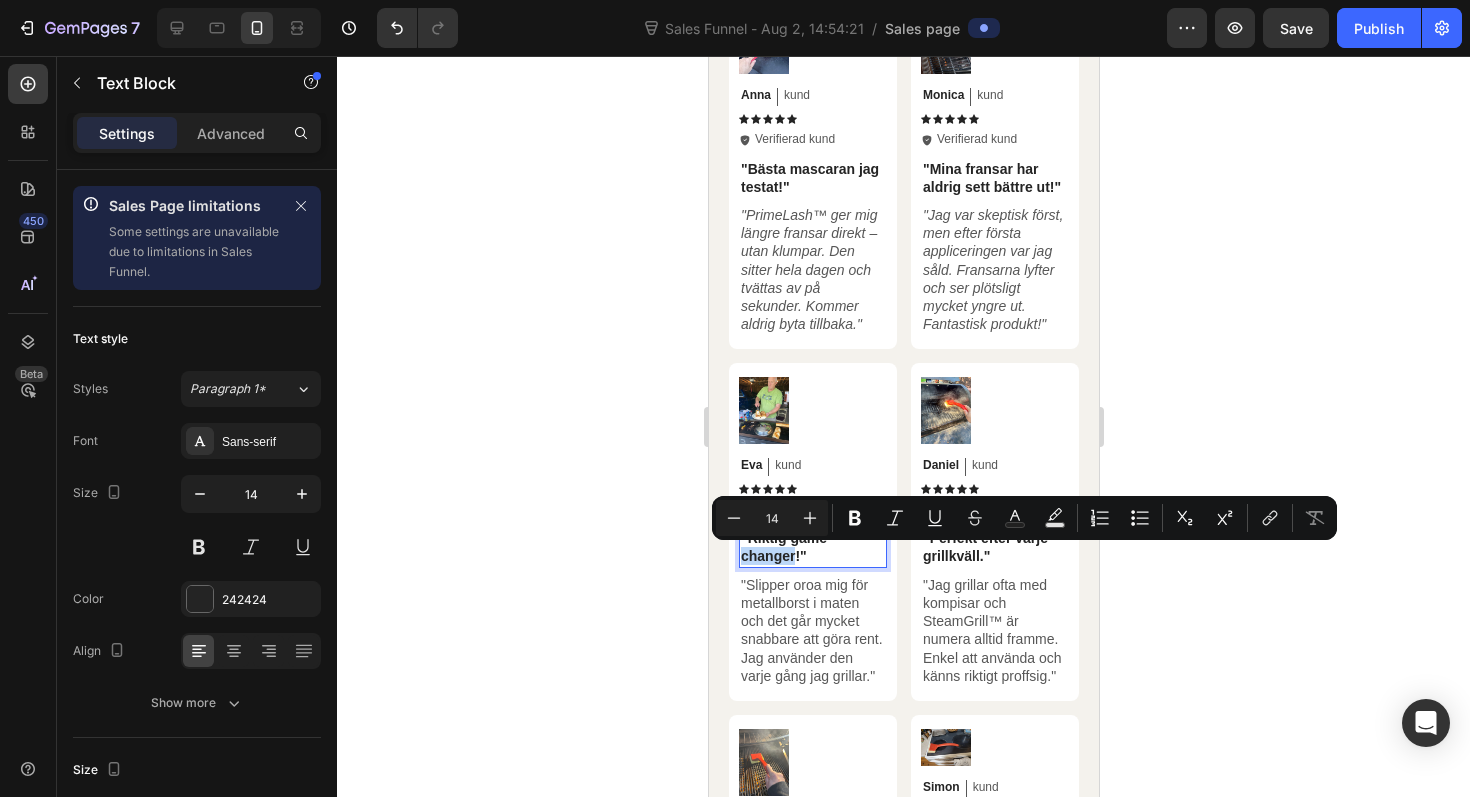 click on "Minus 14 Plus Bold Italic Underline       Strikethrough
Text Color
Text Background Color Numbered List Bulleted List Subscript Superscript       link Remove Format" at bounding box center [1024, 518] 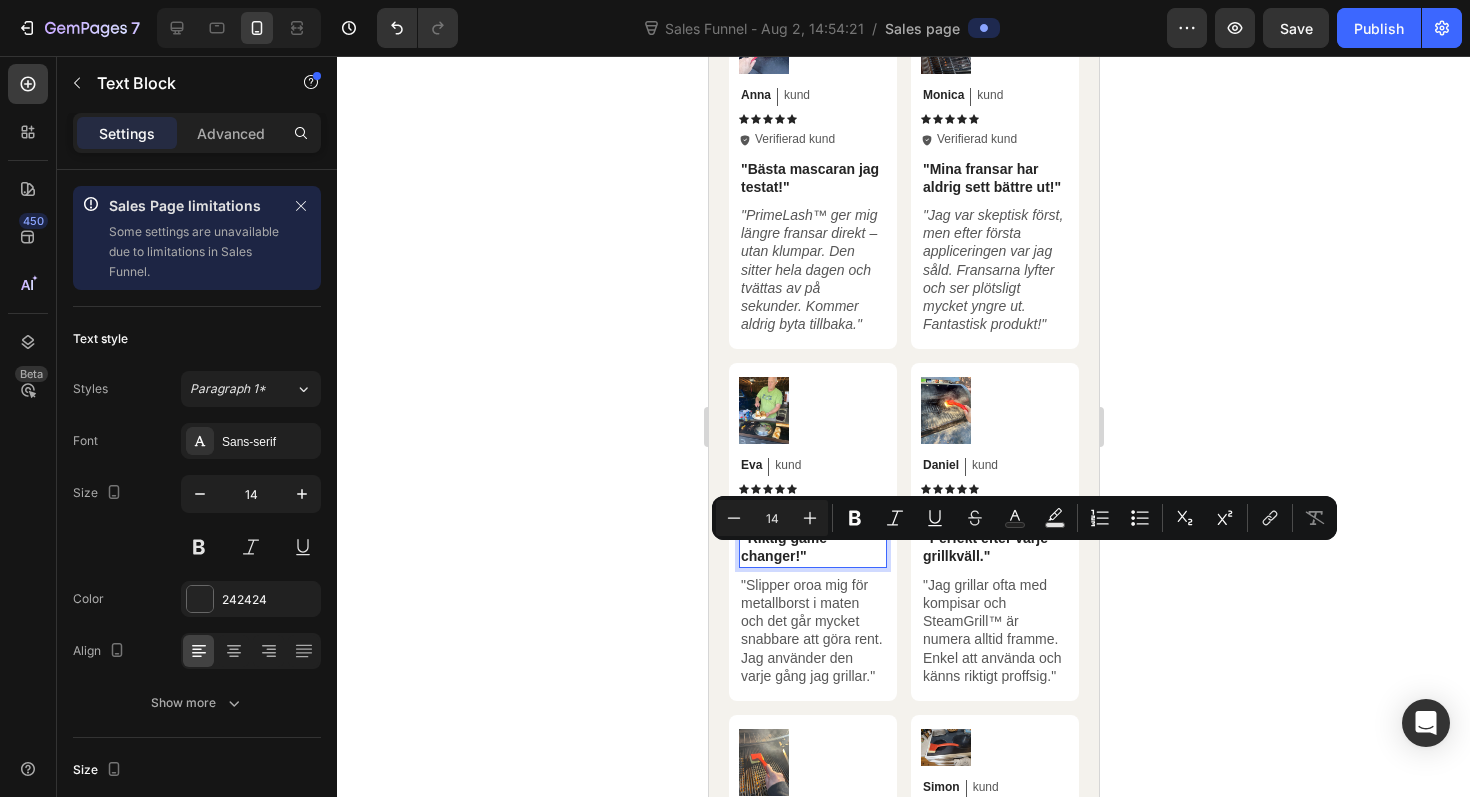 click on ""Riktig game-changer!"" at bounding box center (812, 547) 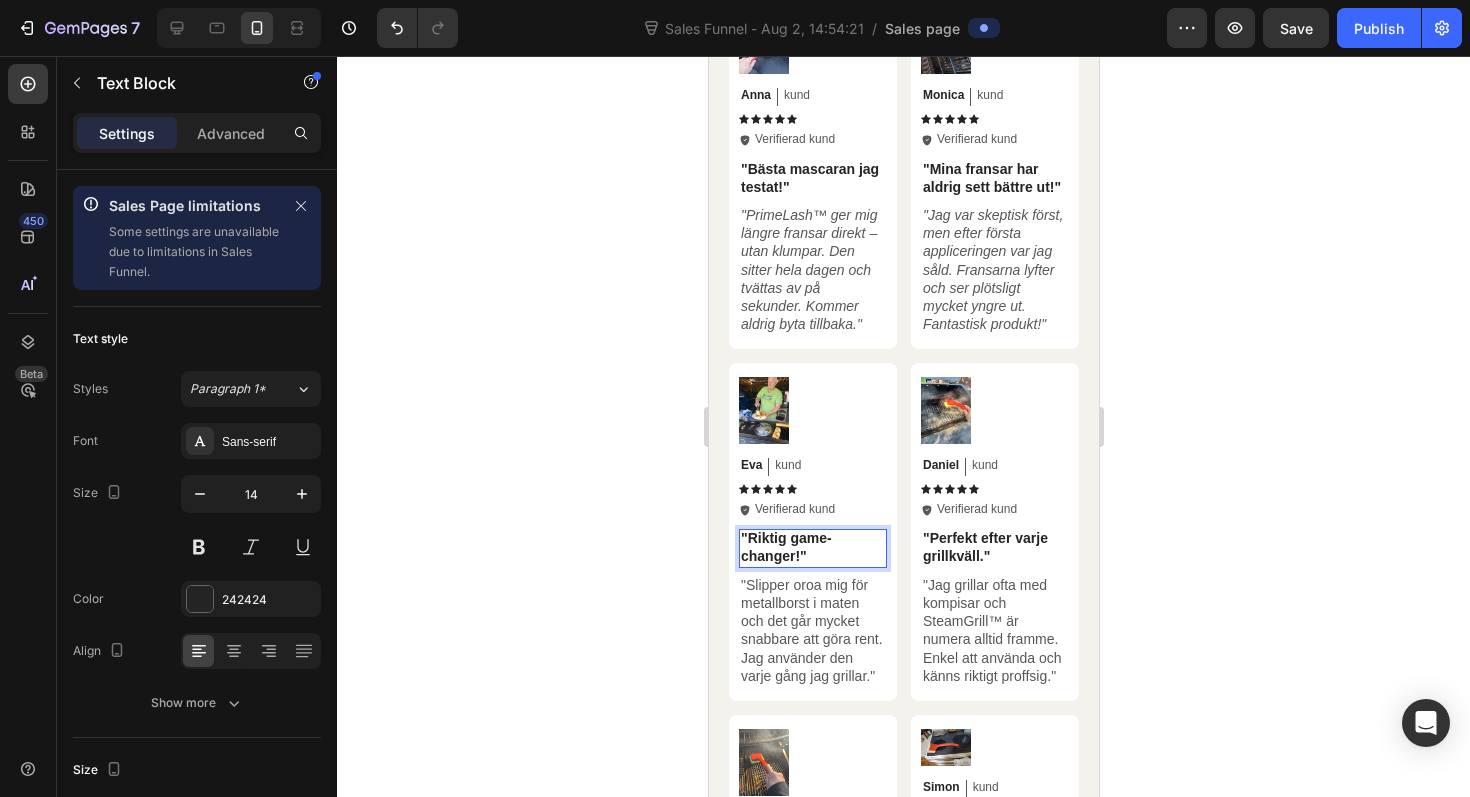 click on ""Riktig game-changer!"" at bounding box center [812, 547] 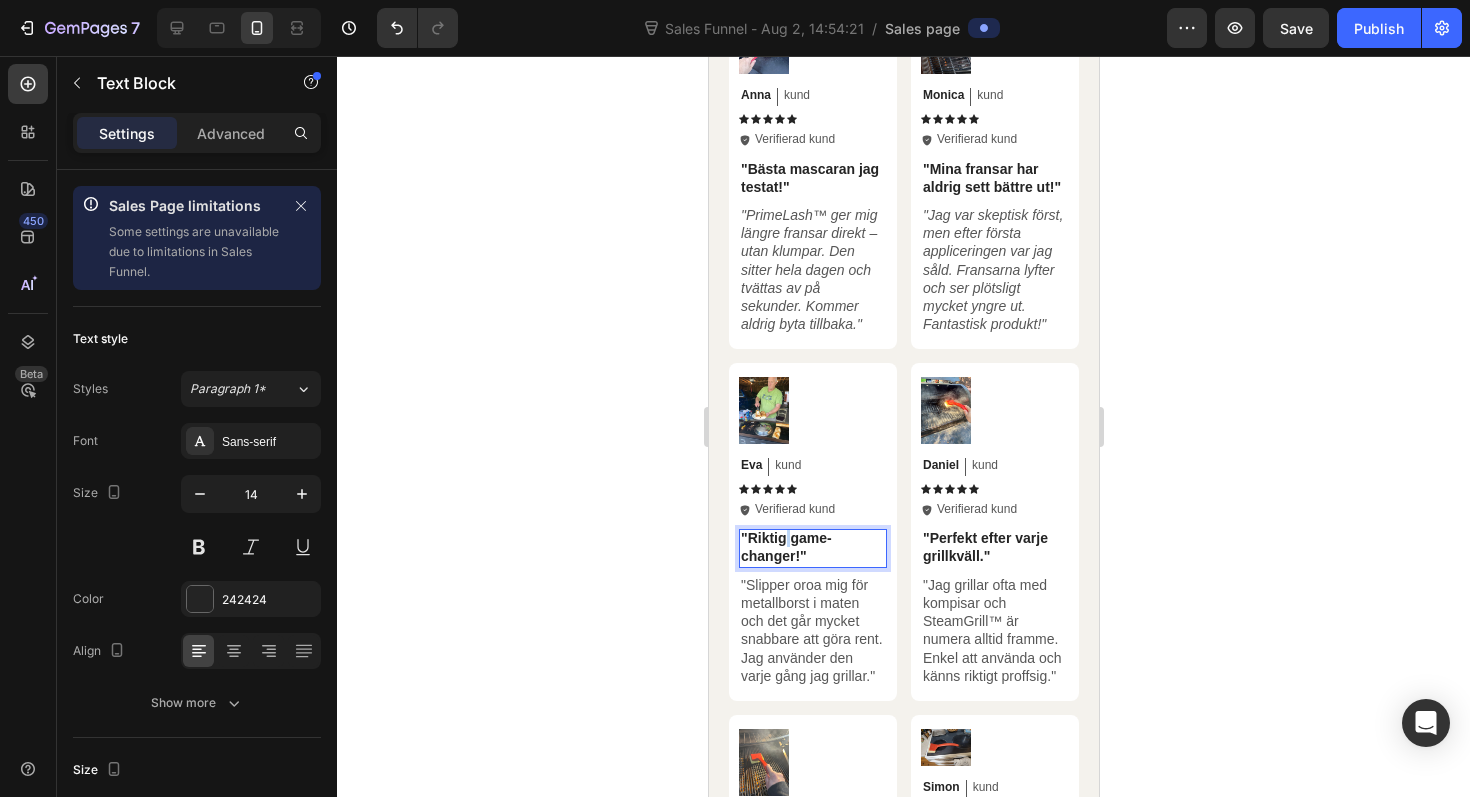 click on ""Riktig game-changer!"" at bounding box center [812, 547] 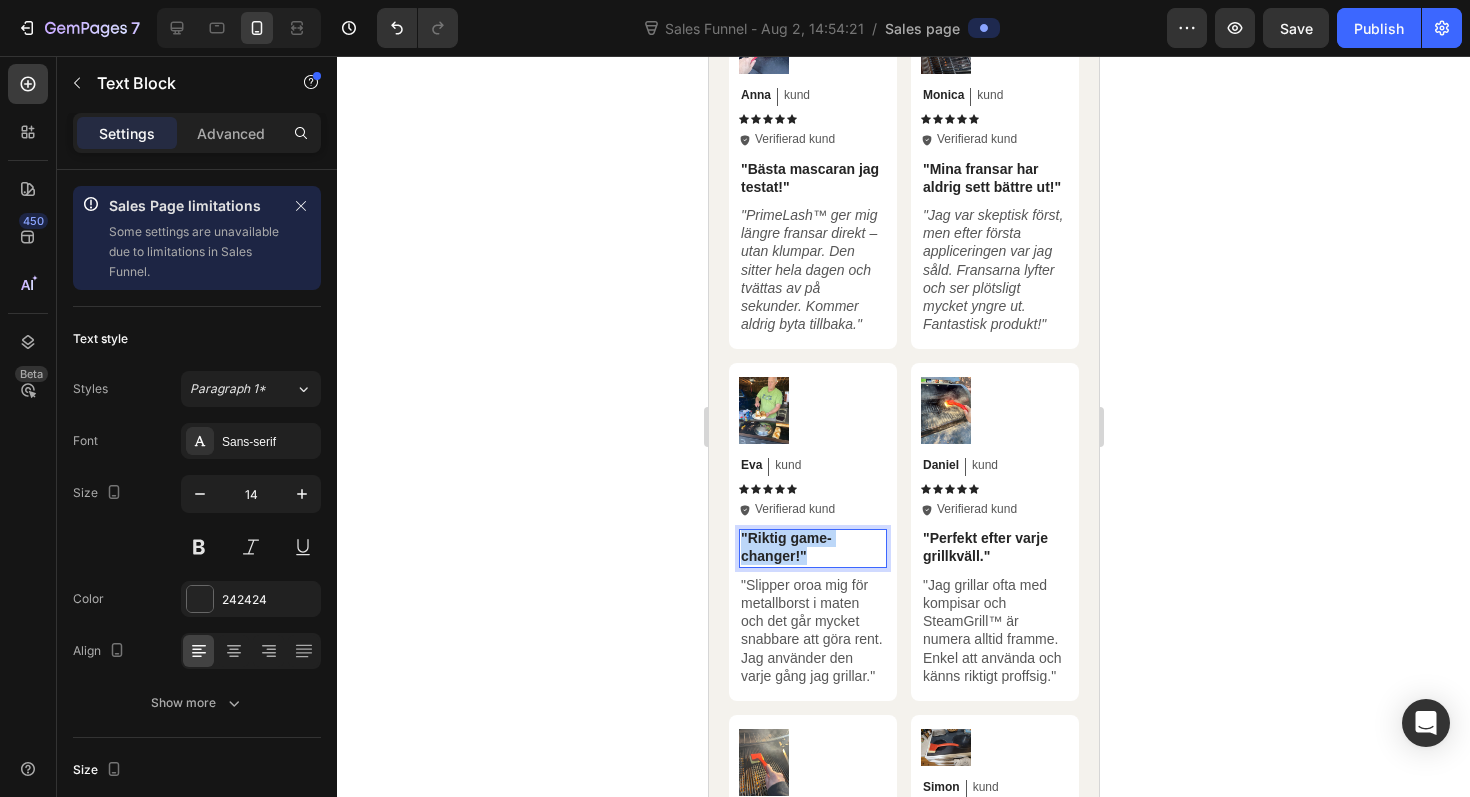 click on ""Riktig game-changer!"" at bounding box center [812, 547] 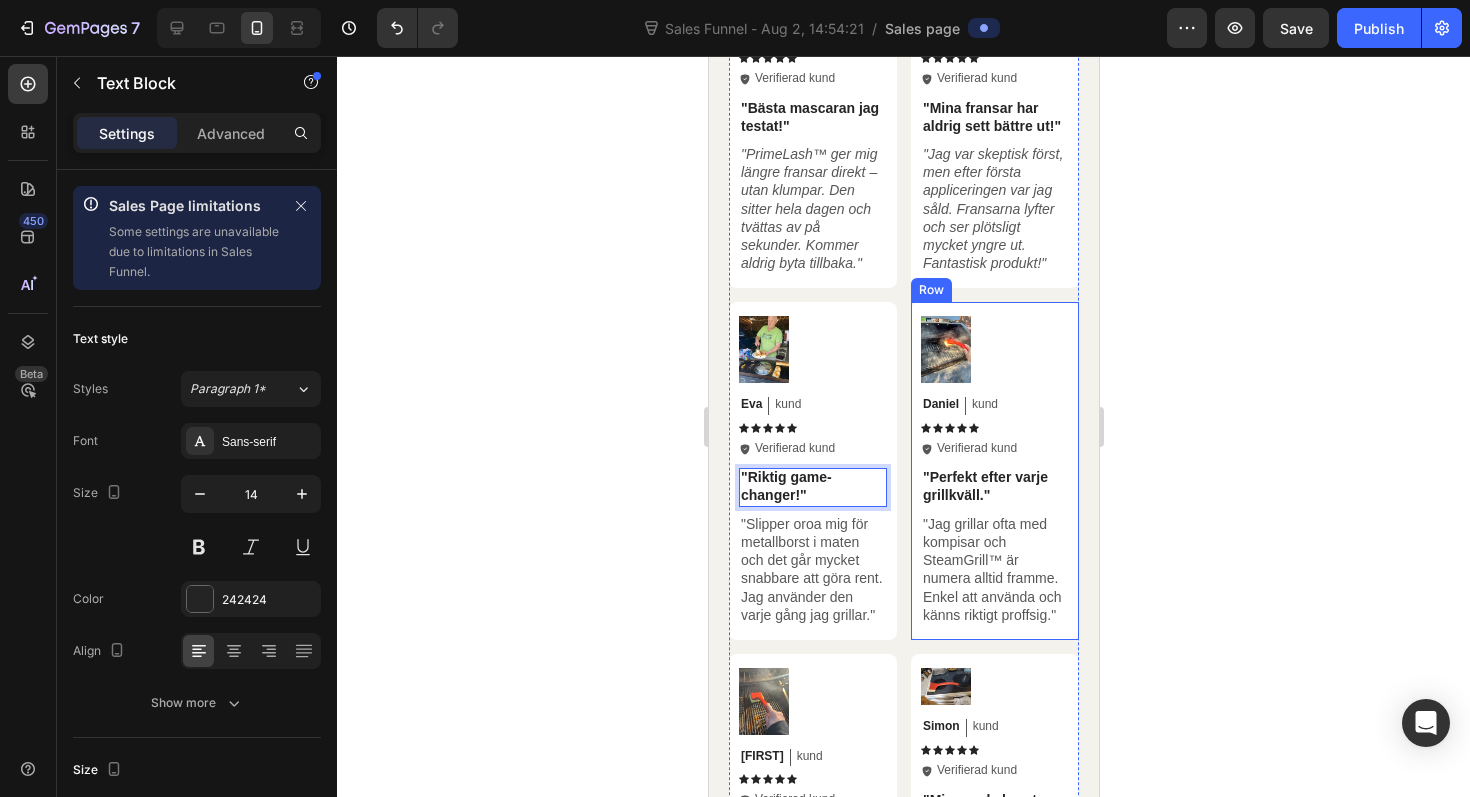 scroll, scrollTop: 6212, scrollLeft: 0, axis: vertical 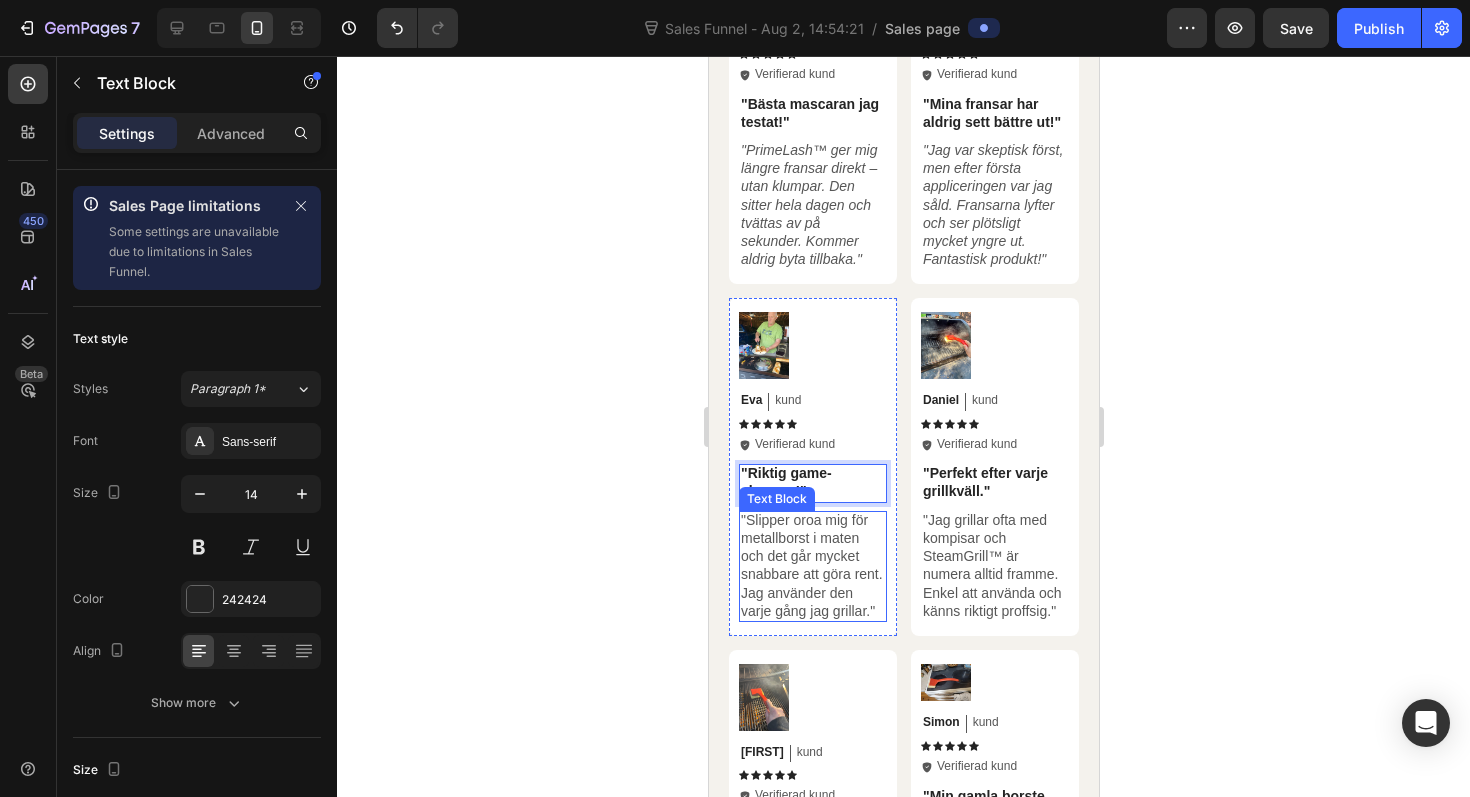 click on ""Slipper oroa mig för metallborst i maten och det går mycket snabbare att göra rent. Jag använder den varje gång jag grillar."" at bounding box center [812, 565] 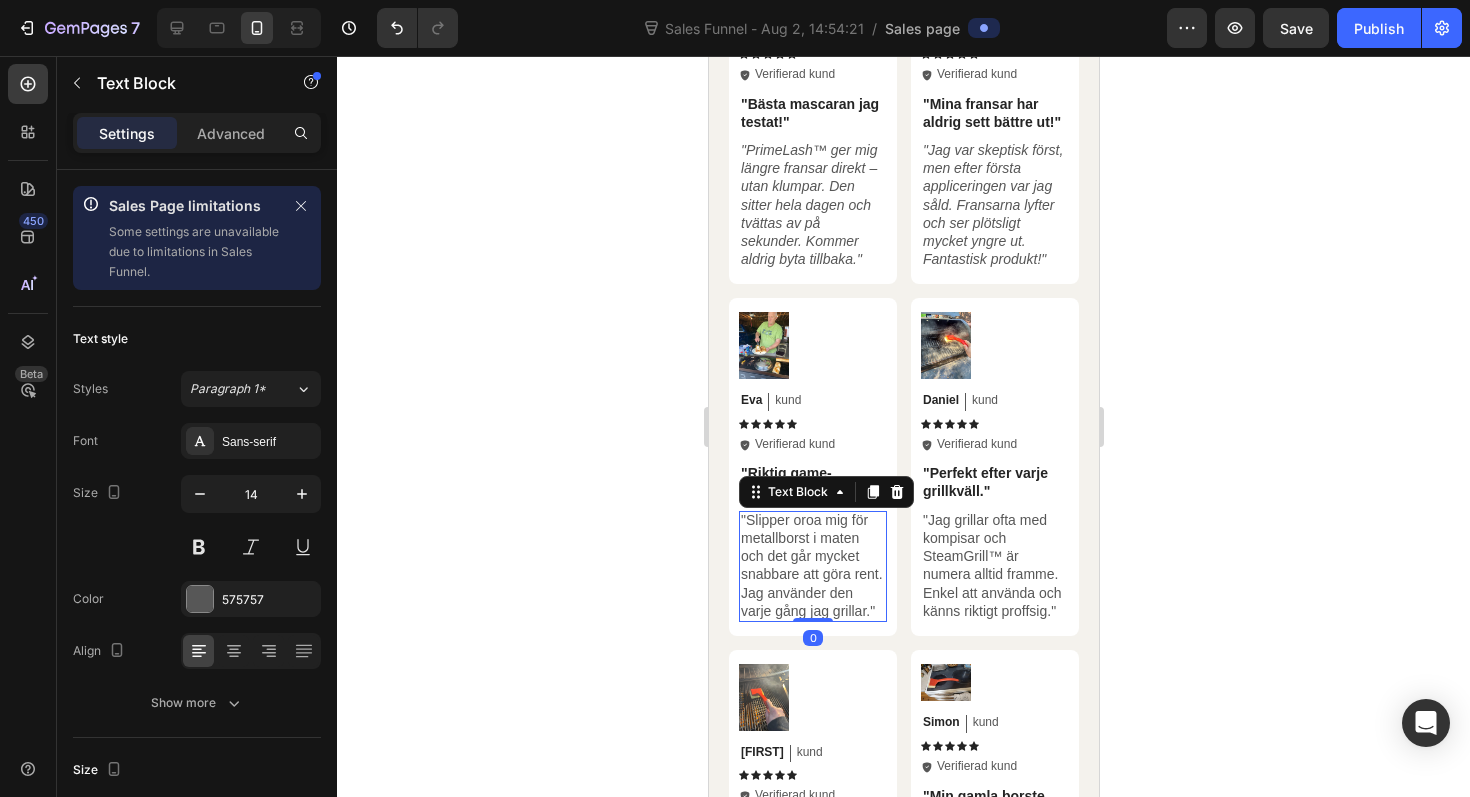click on ""Slipper oroa mig för metallborst i maten och det går mycket snabbare att göra rent. Jag använder den varje gång jag grillar."" at bounding box center (812, 565) 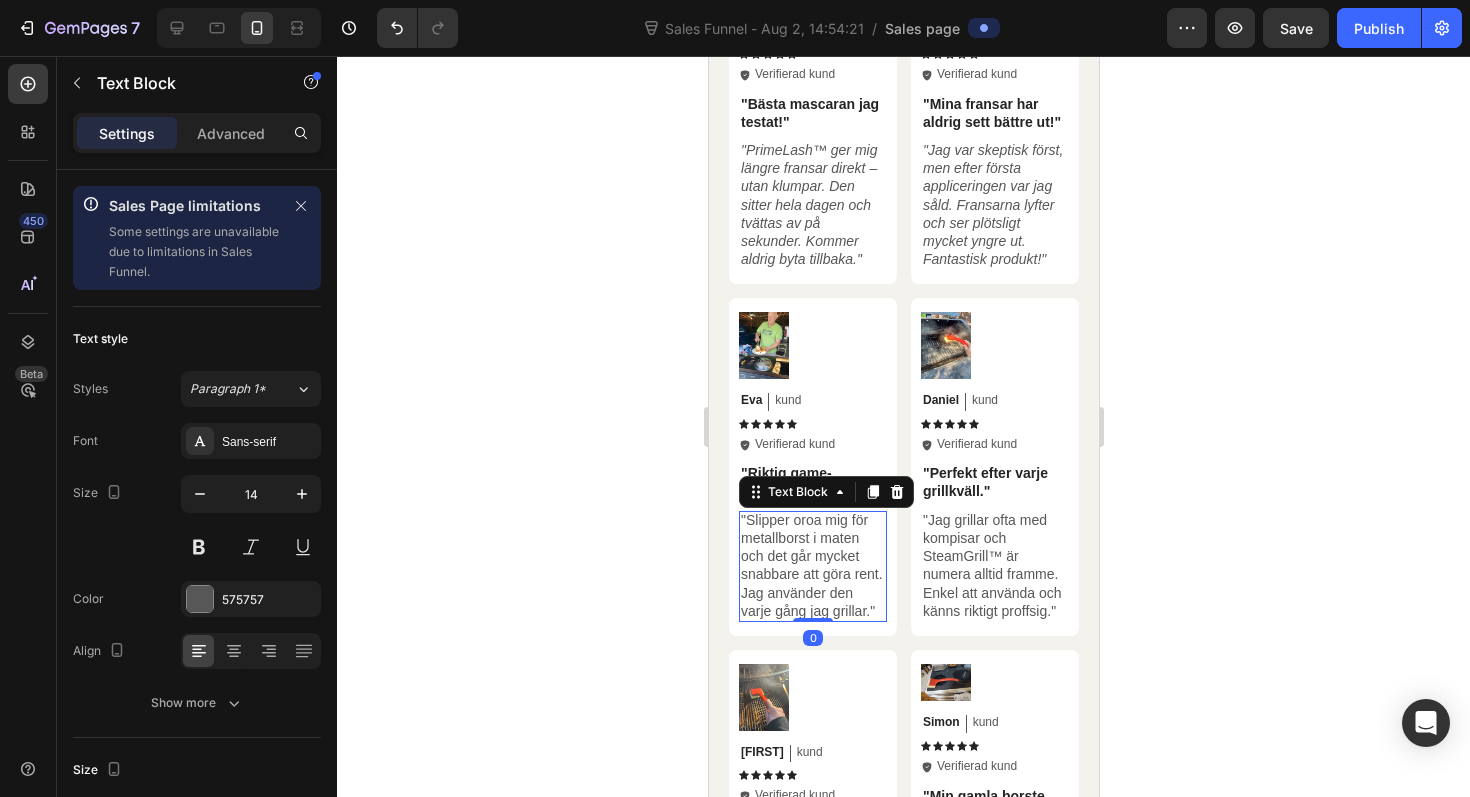 click on ""Slipper oroa mig för metallborst i maten och det går mycket snabbare att göra rent. Jag använder den varje gång jag grillar."" at bounding box center (812, 565) 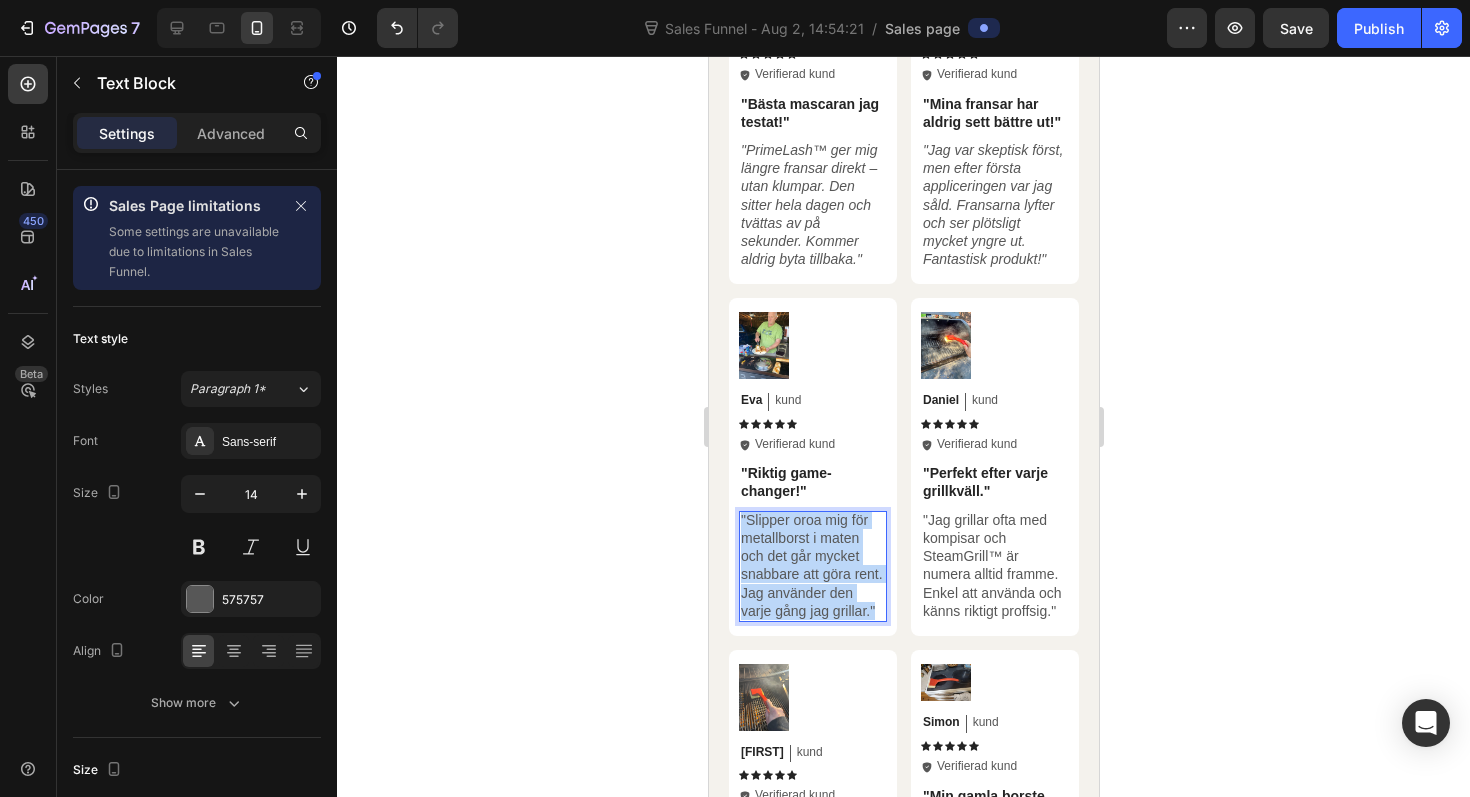 click on ""Slipper oroa mig för metallborst i maten och det går mycket snabbare att göra rent. Jag använder den varje gång jag grillar."" at bounding box center [812, 565] 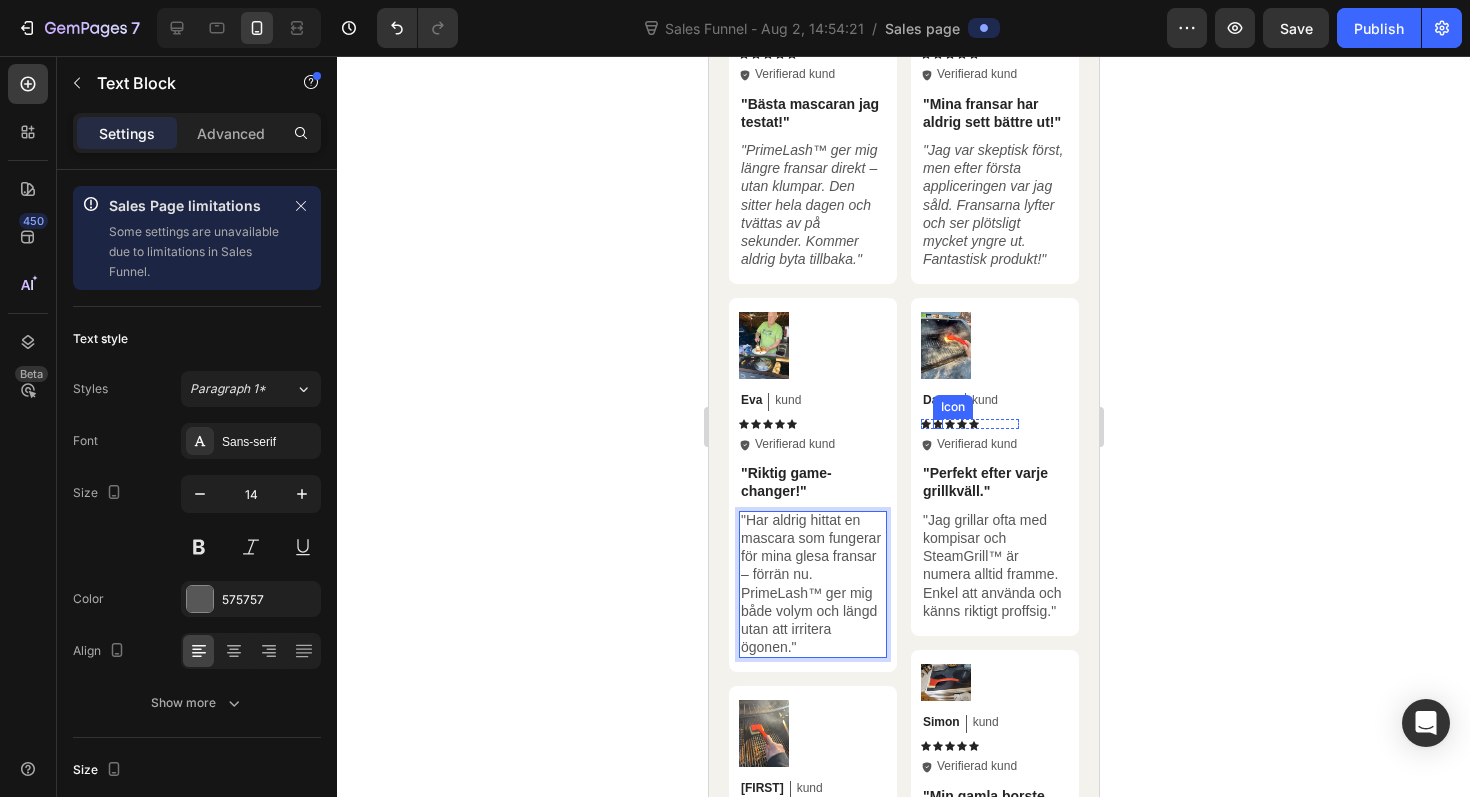 click on "Icon" at bounding box center (952, 407) 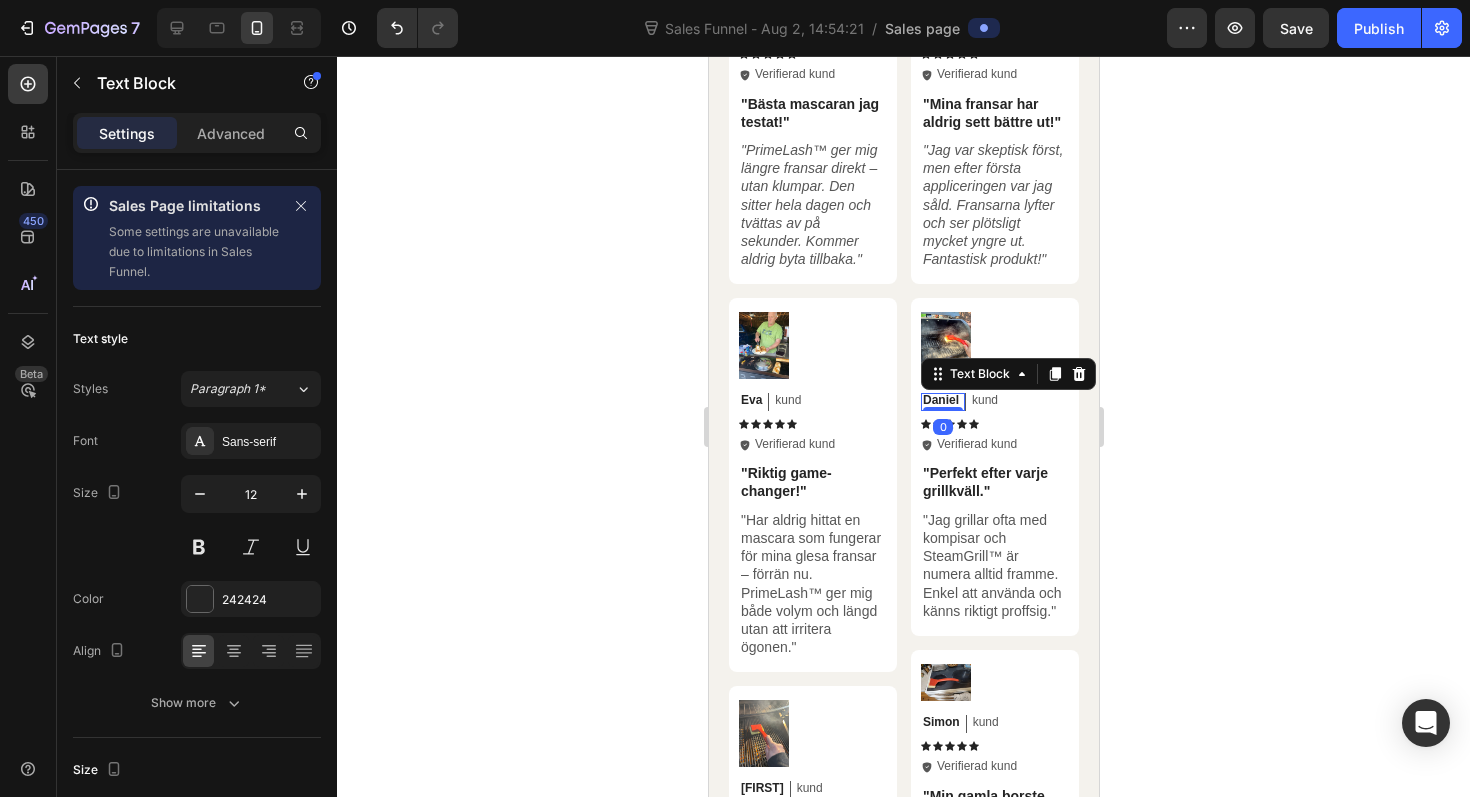 click on "Daniel" at bounding box center (940, 401) 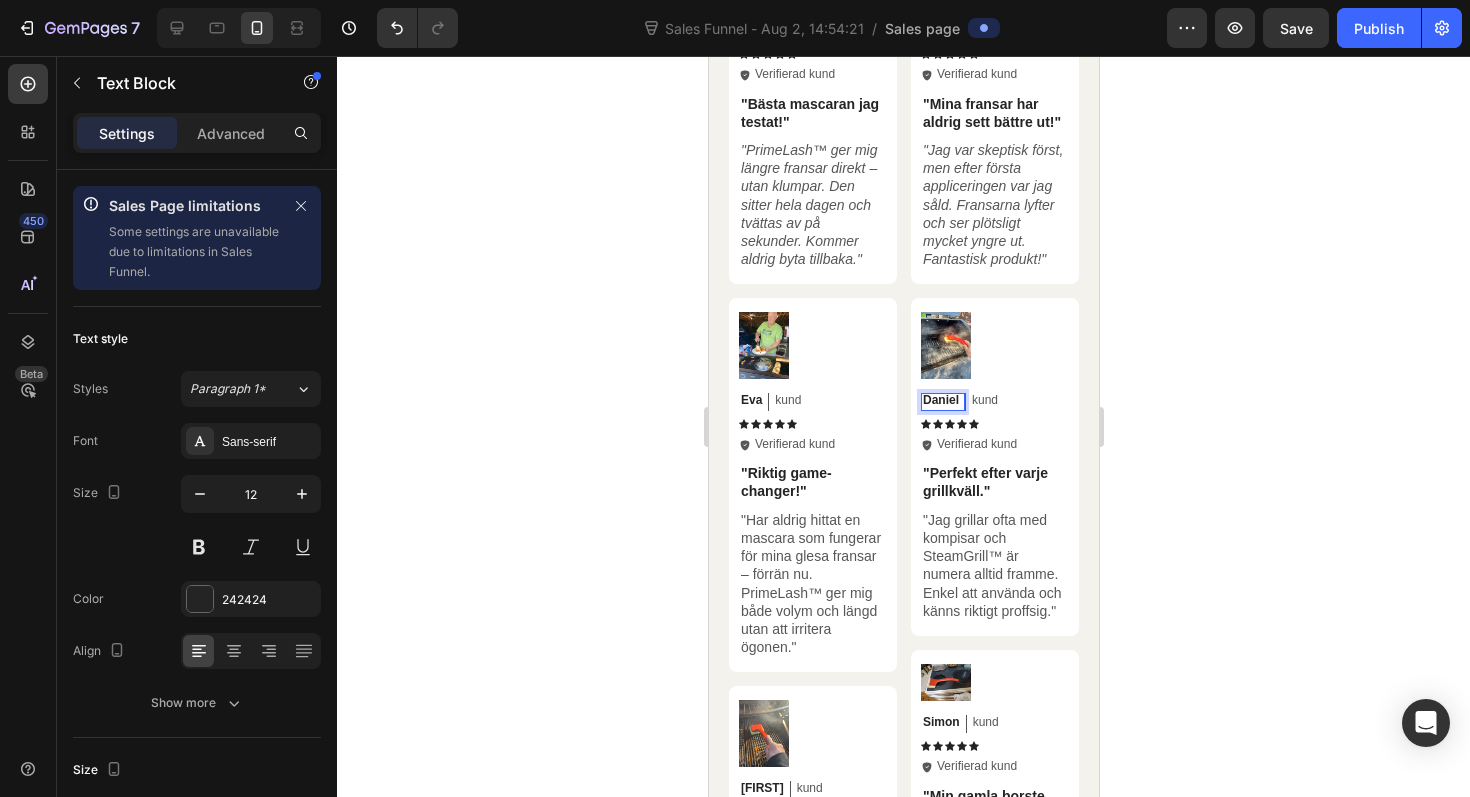 click on "Daniel" at bounding box center [940, 401] 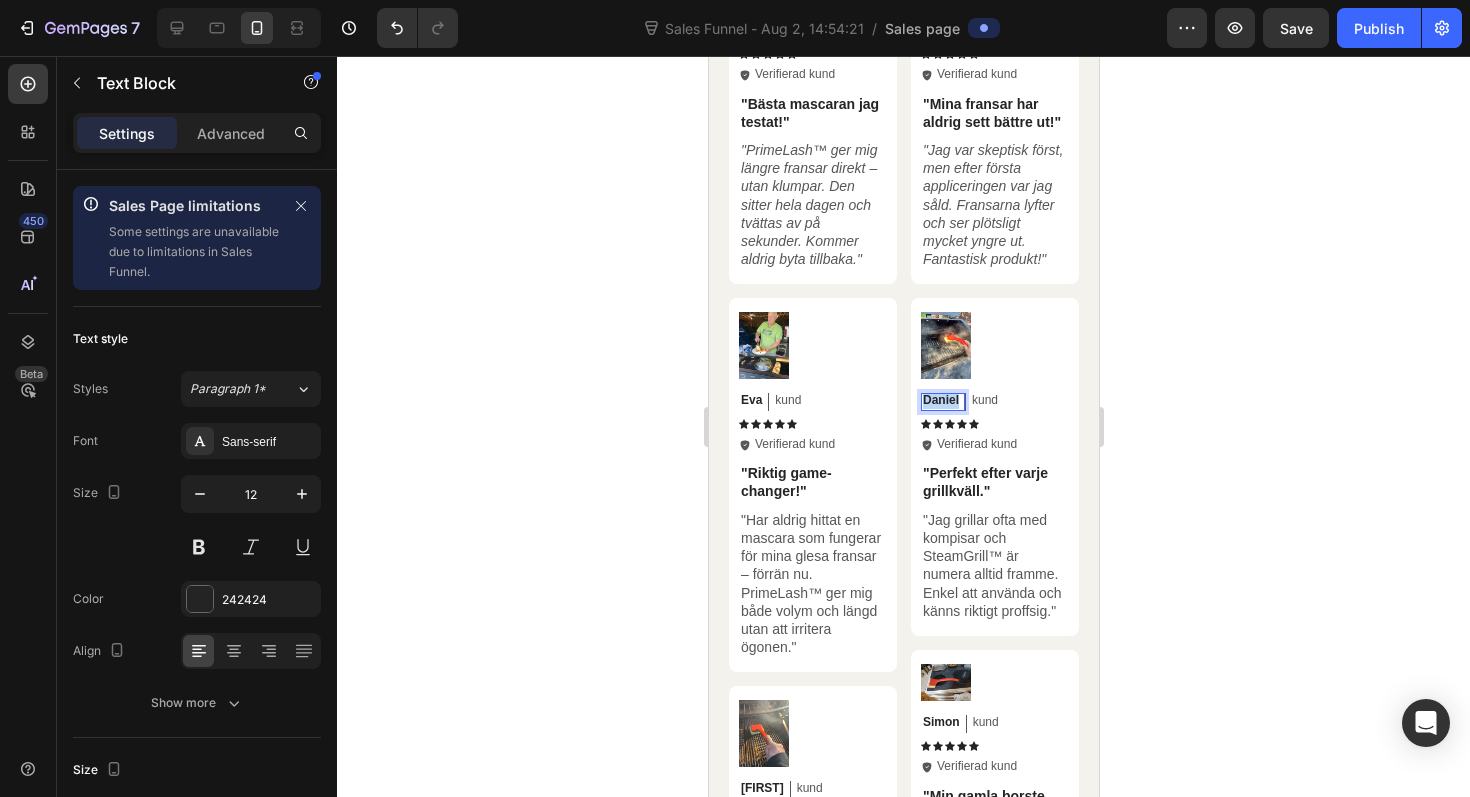 click on "Daniel" at bounding box center (940, 401) 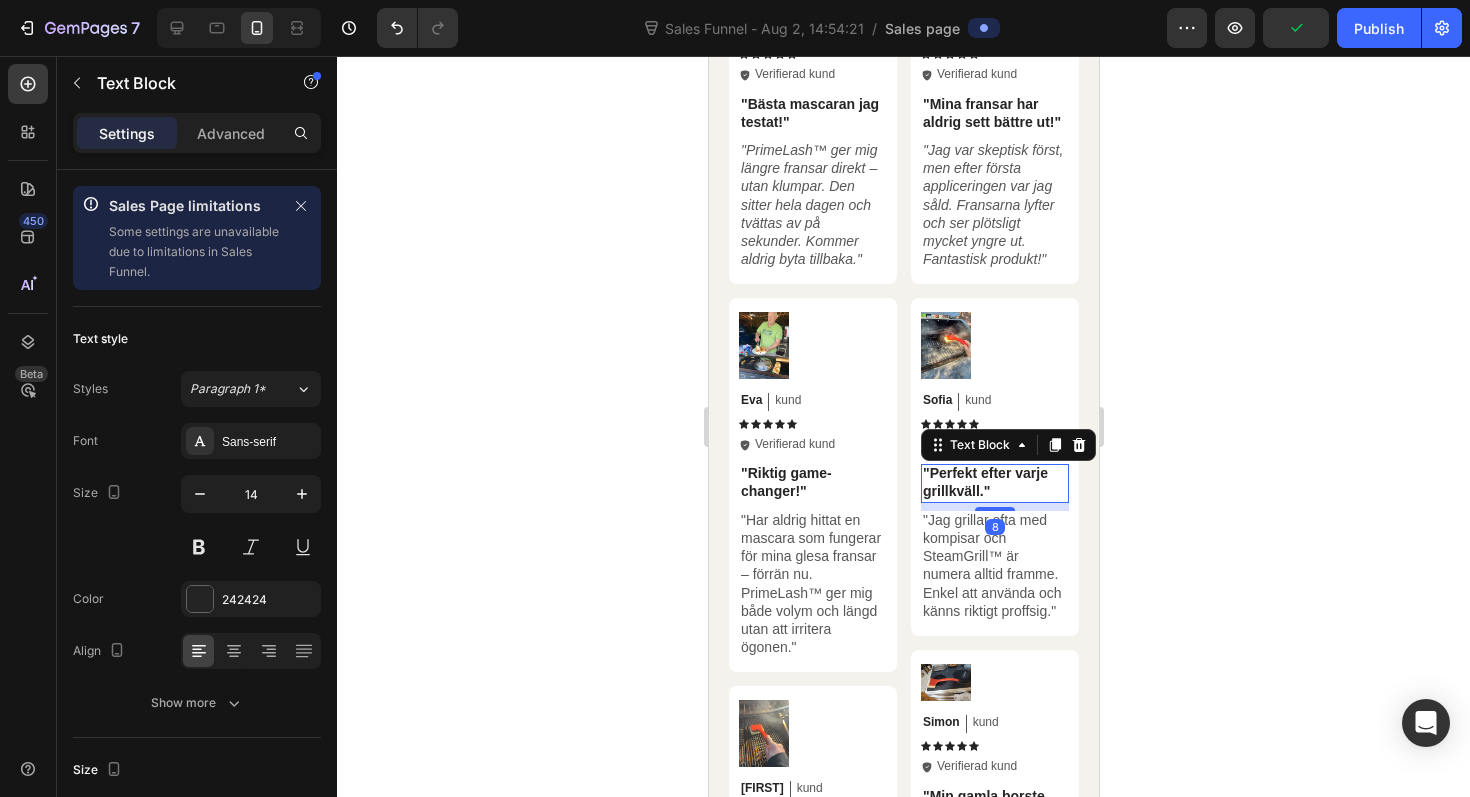 click on ""Perfekt efter varje grillkväll."" at bounding box center [994, 482] 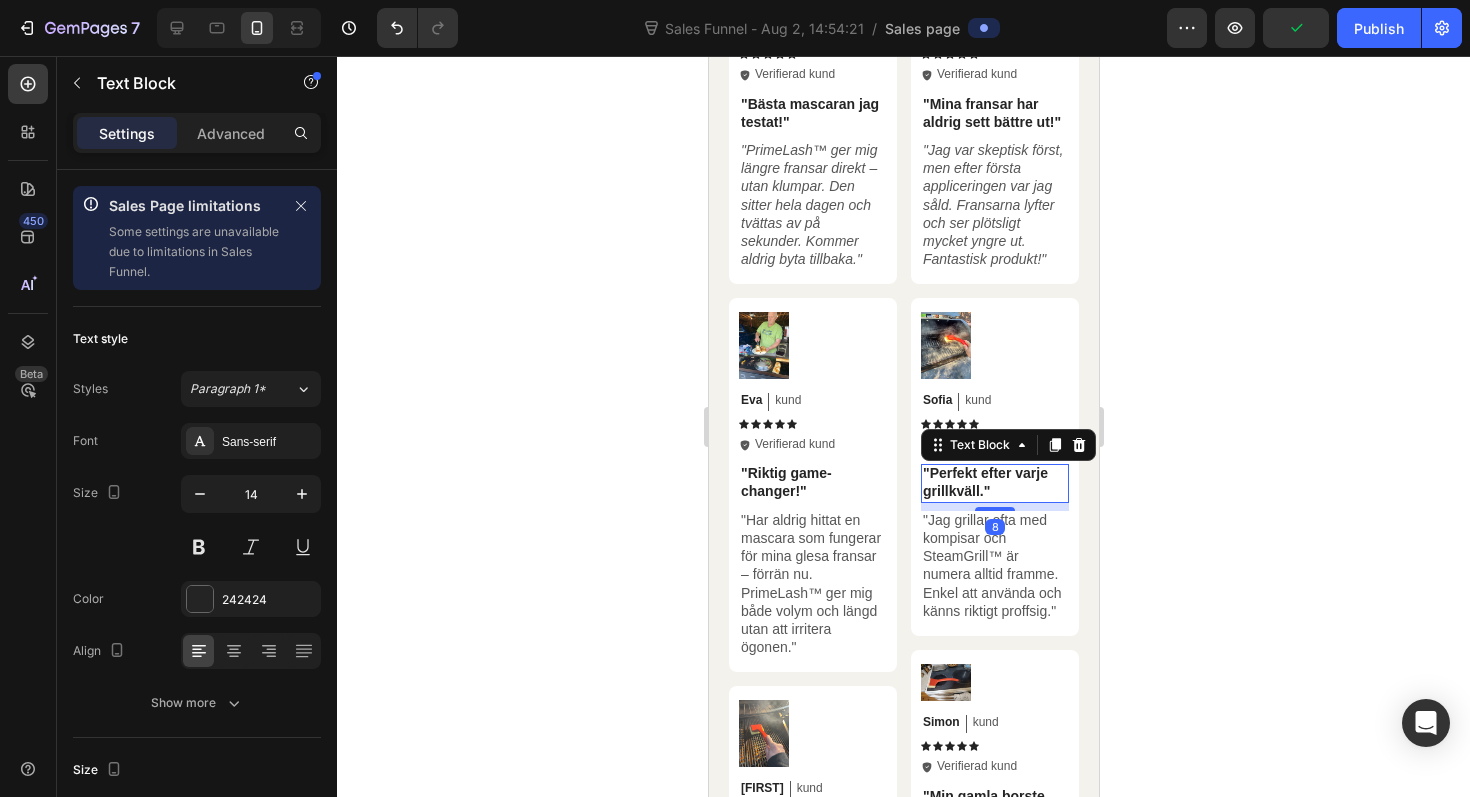 click on ""Perfekt efter varje grillkväll."" at bounding box center [994, 482] 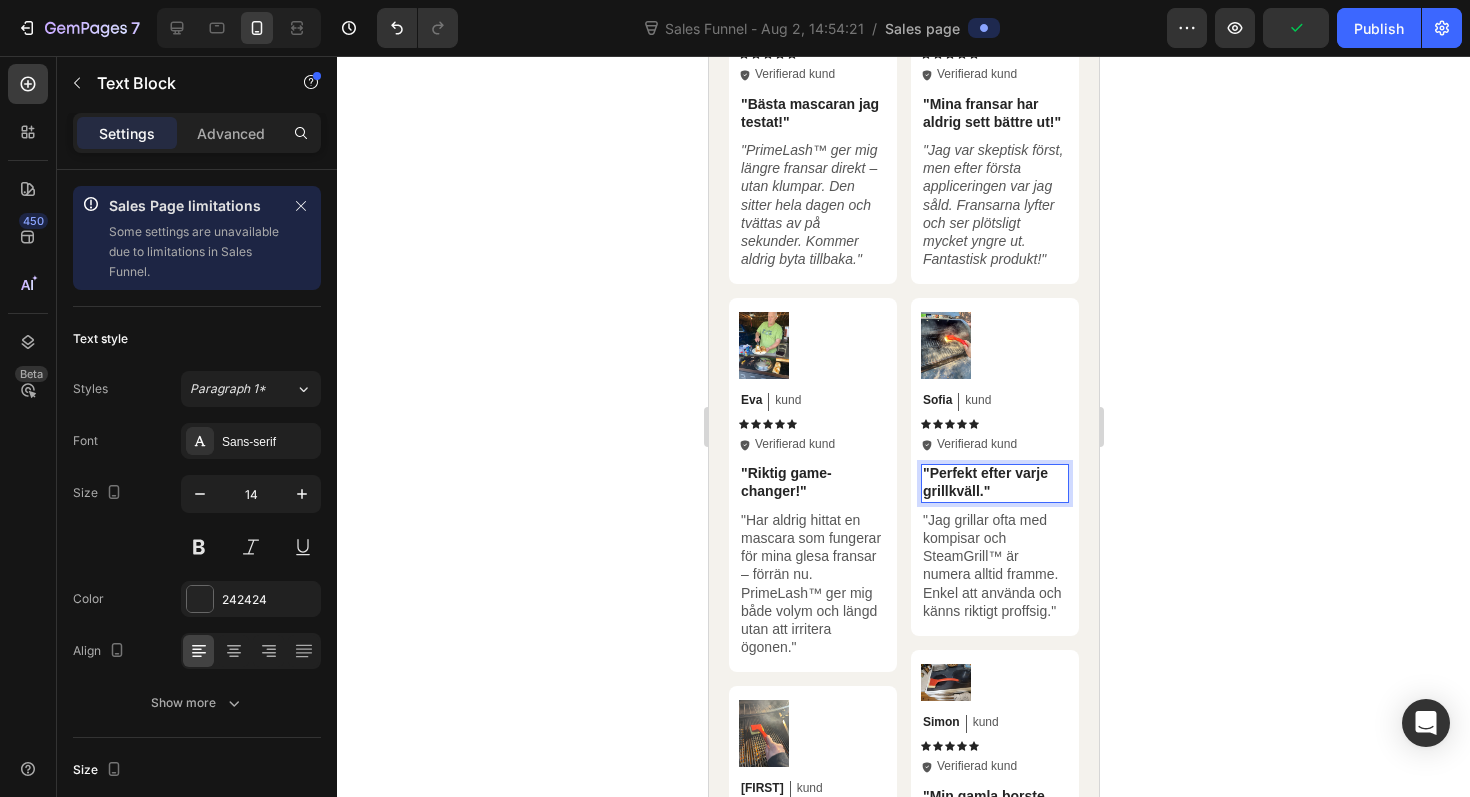 click on ""Perfekt efter varje grillkväll."" at bounding box center (994, 482) 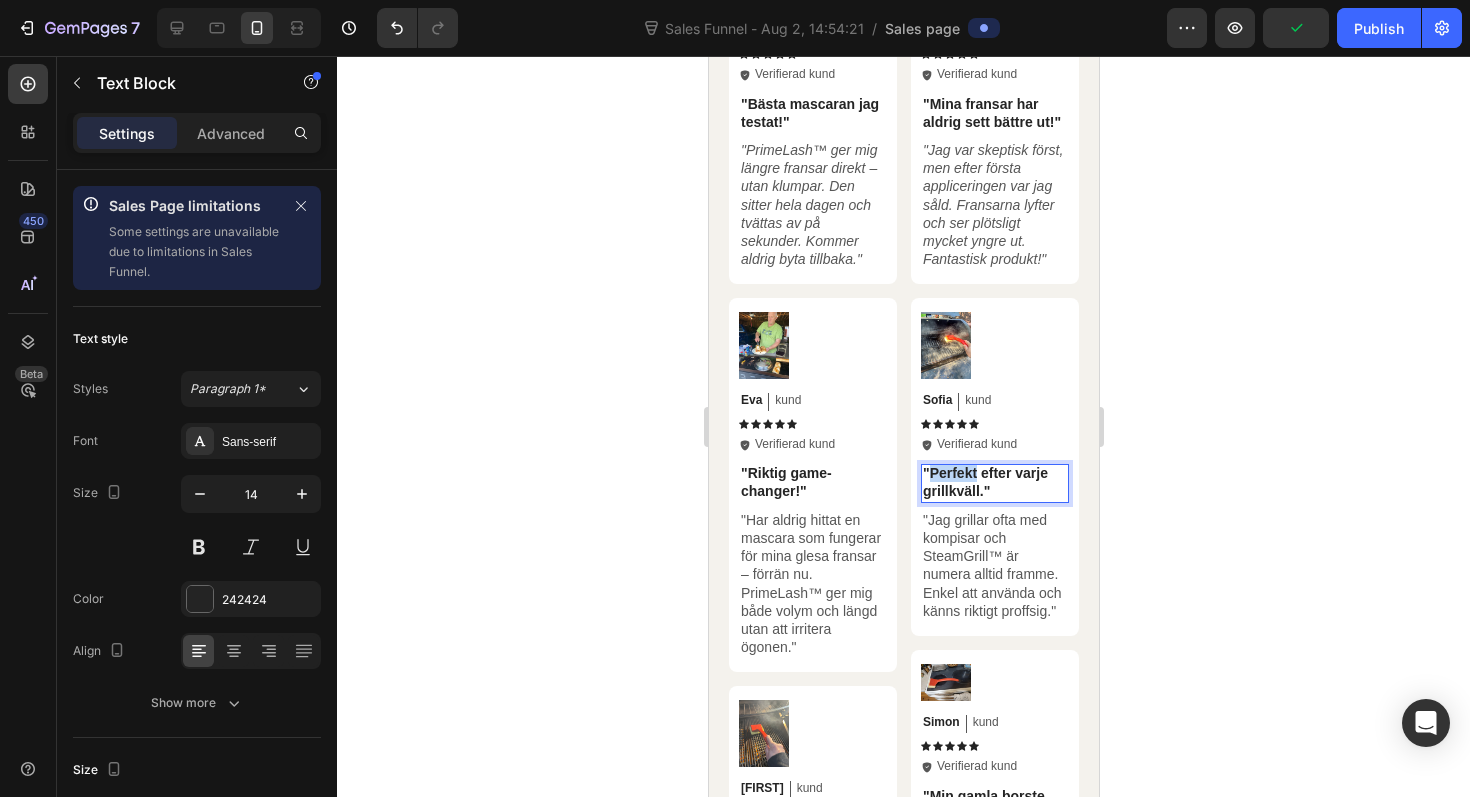 click on ""Perfekt efter varje grillkväll."" at bounding box center (994, 482) 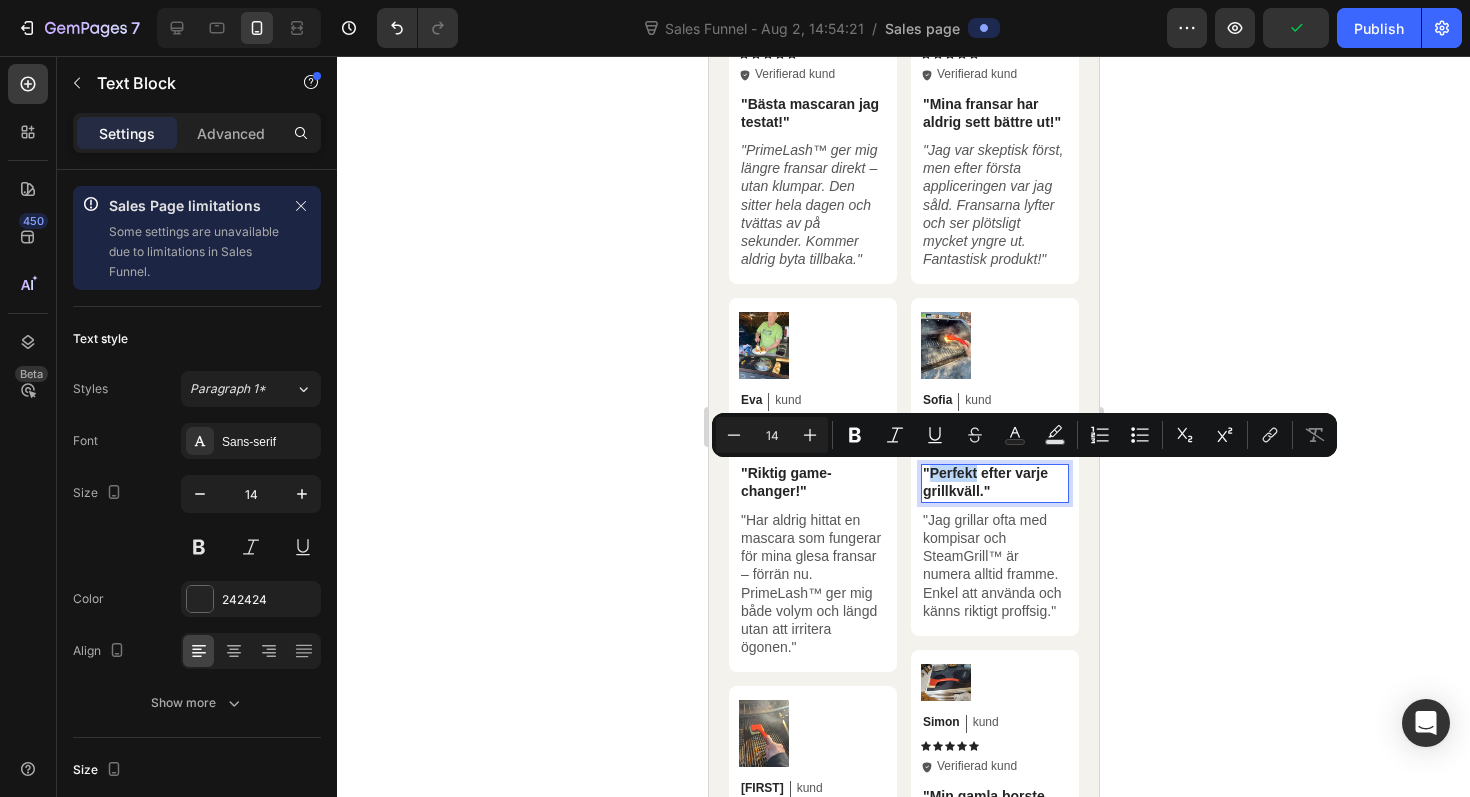 click on ""Perfekt efter varje grillkväll."" at bounding box center [994, 482] 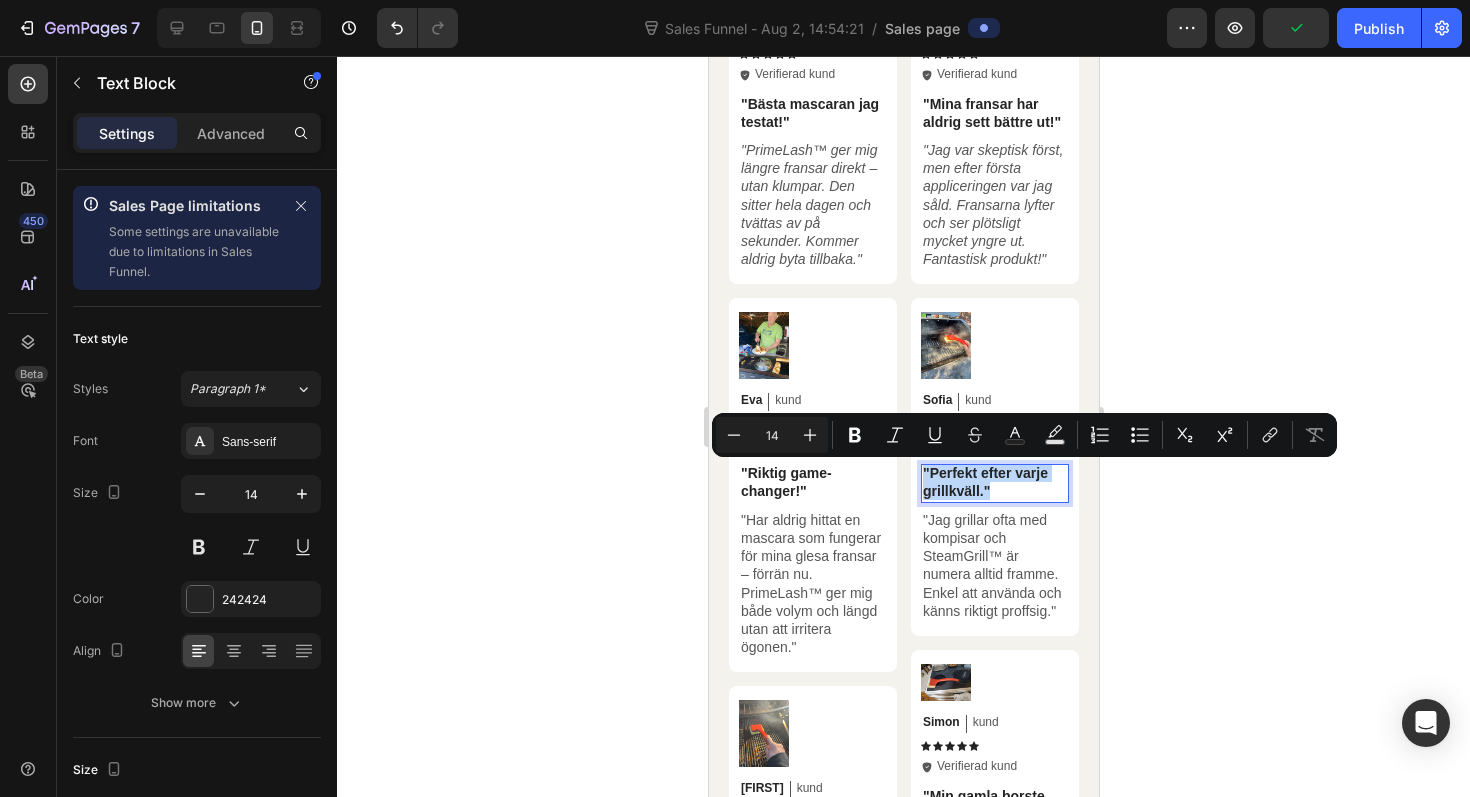 click on ""Perfekt efter varje grillkväll."" at bounding box center [994, 482] 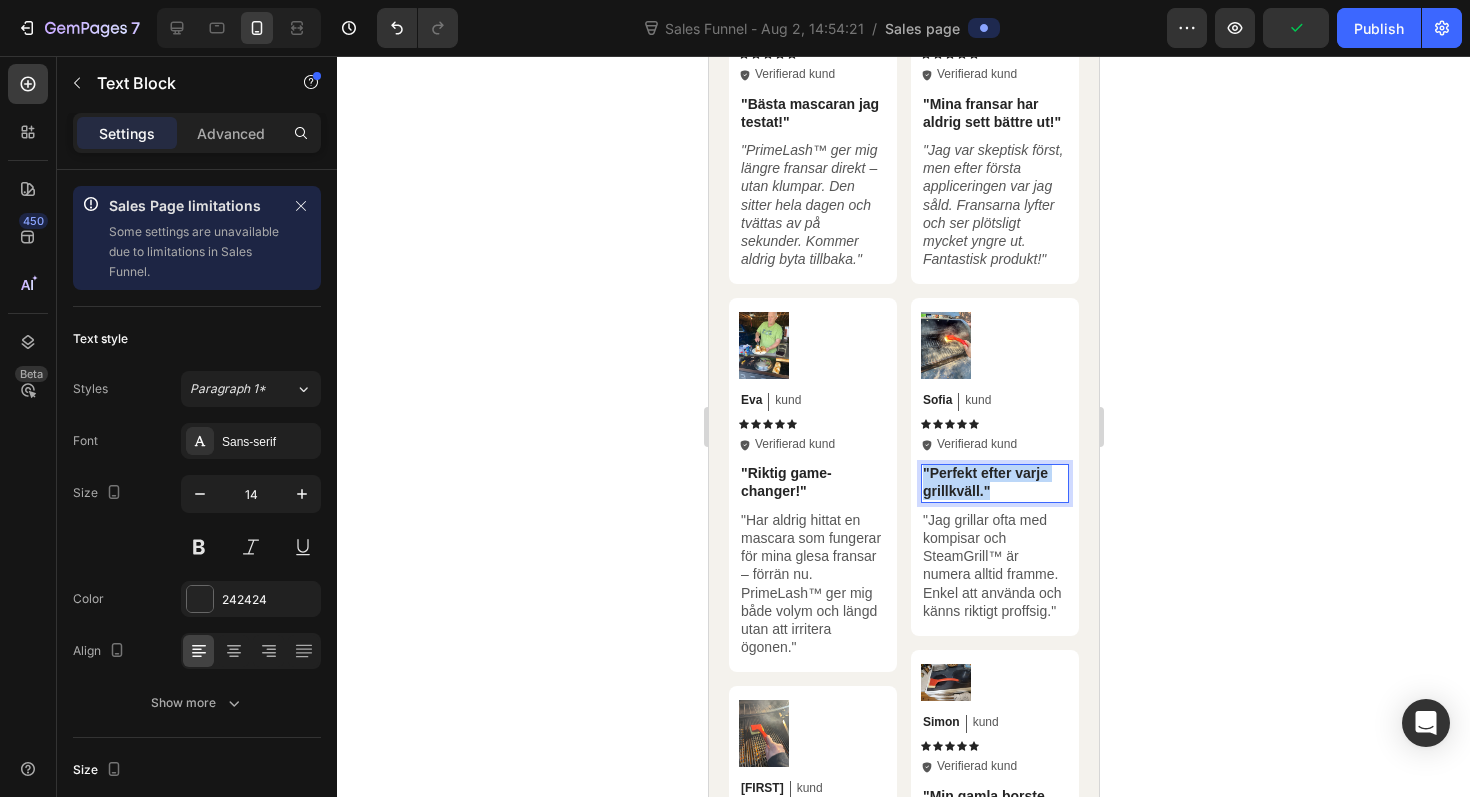 click on ""Perfekt efter varje grillkväll."" at bounding box center (994, 482) 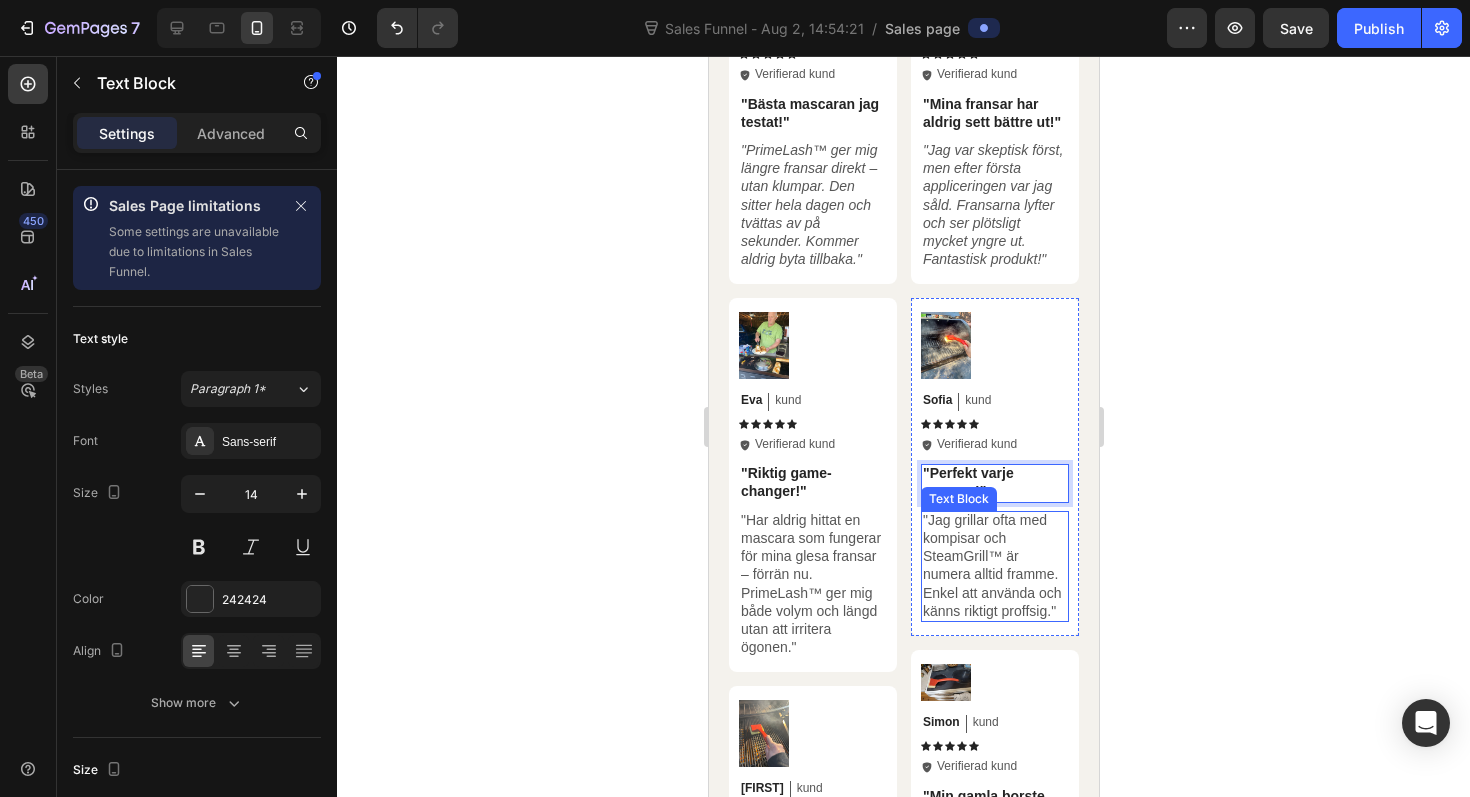 click on ""Jag grillar ofta med kompisar och SteamGrill™ är numera alltid framme. Enkel att använda och känns riktigt proffsig."" at bounding box center (994, 565) 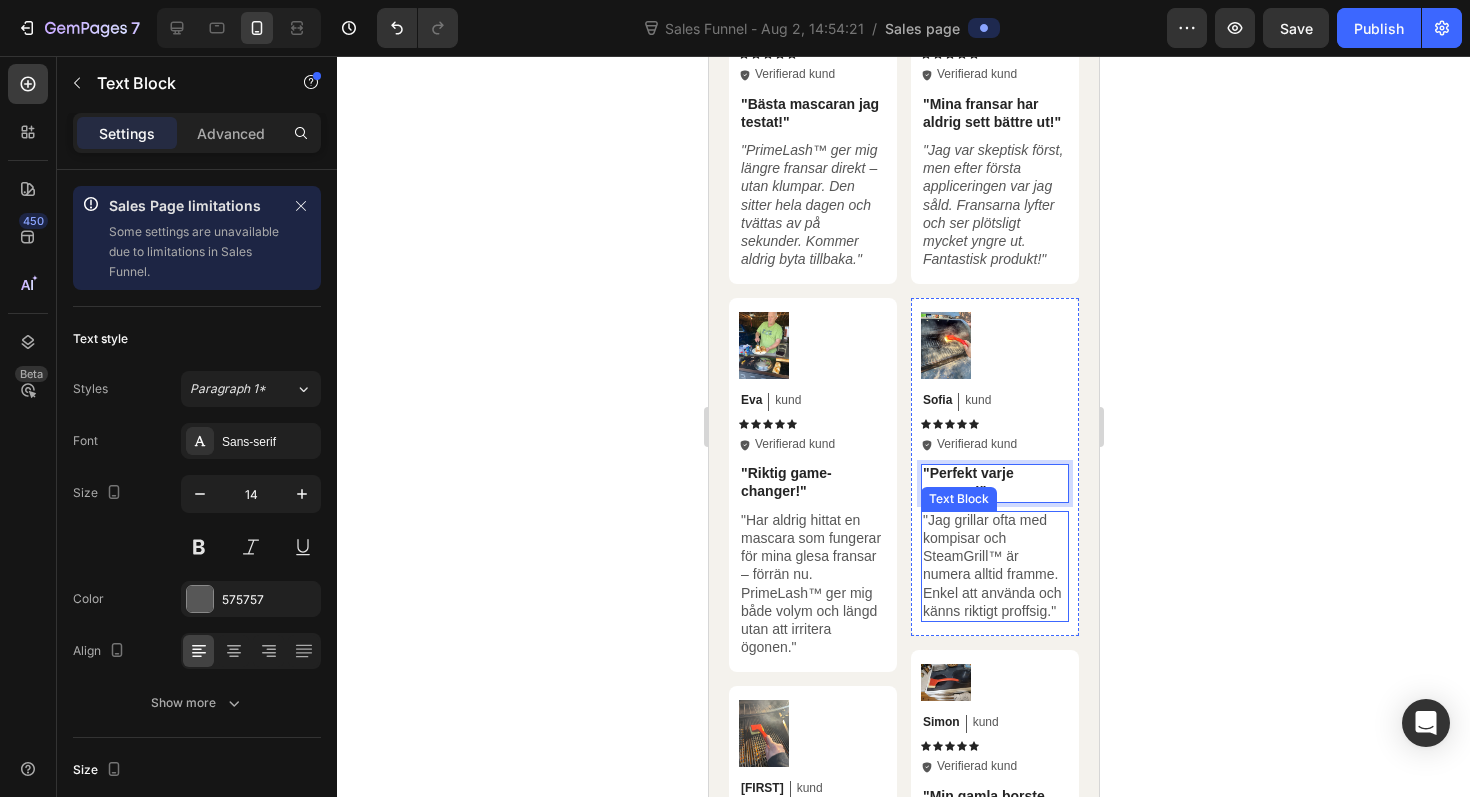click on ""Jag grillar ofta med kompisar och SteamGrill™ är numera alltid framme. Enkel att använda och känns riktigt proffsig."" at bounding box center (994, 565) 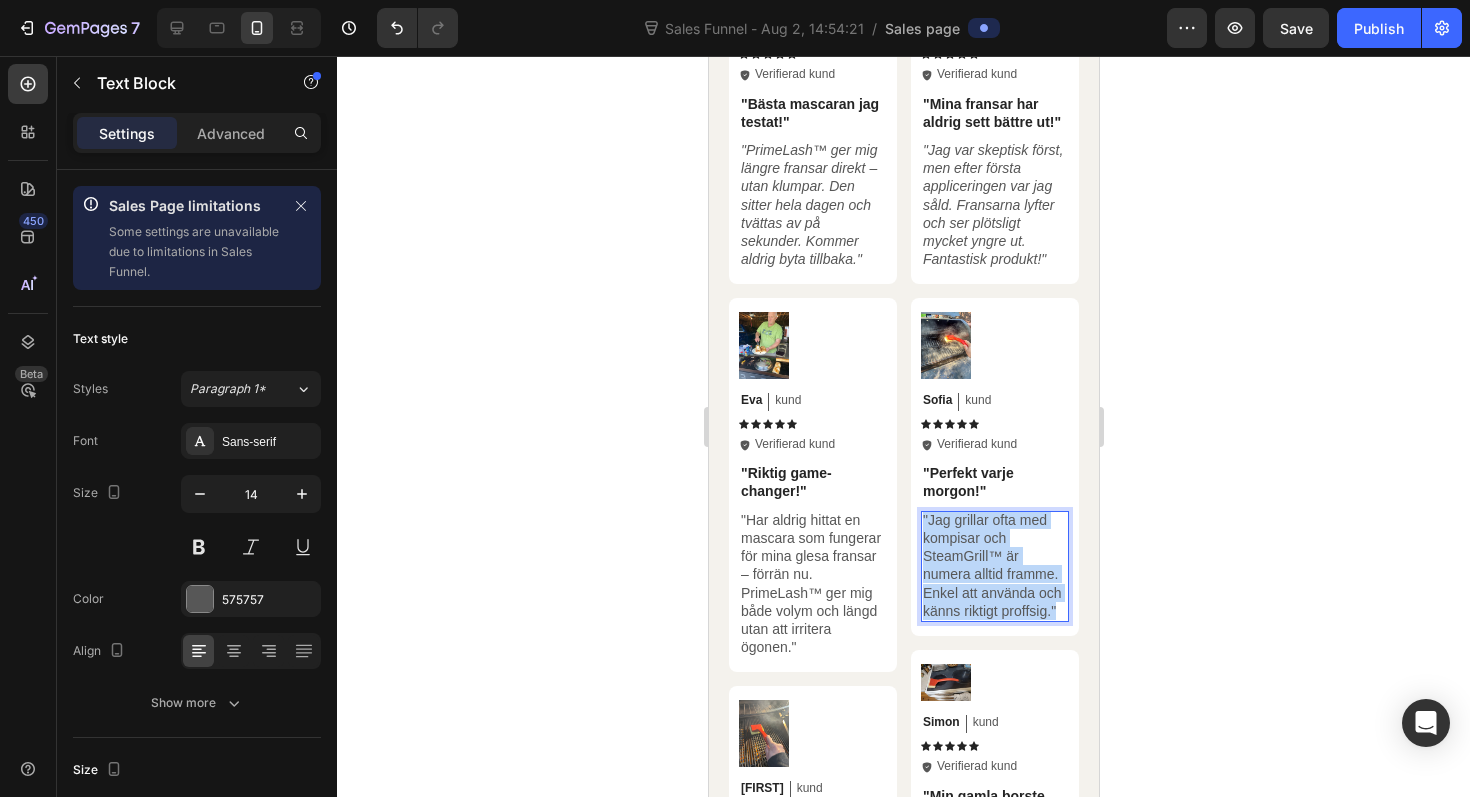 click on ""Jag grillar ofta med kompisar och SteamGrill™ är numera alltid framme. Enkel att använda och känns riktigt proffsig."" at bounding box center [994, 565] 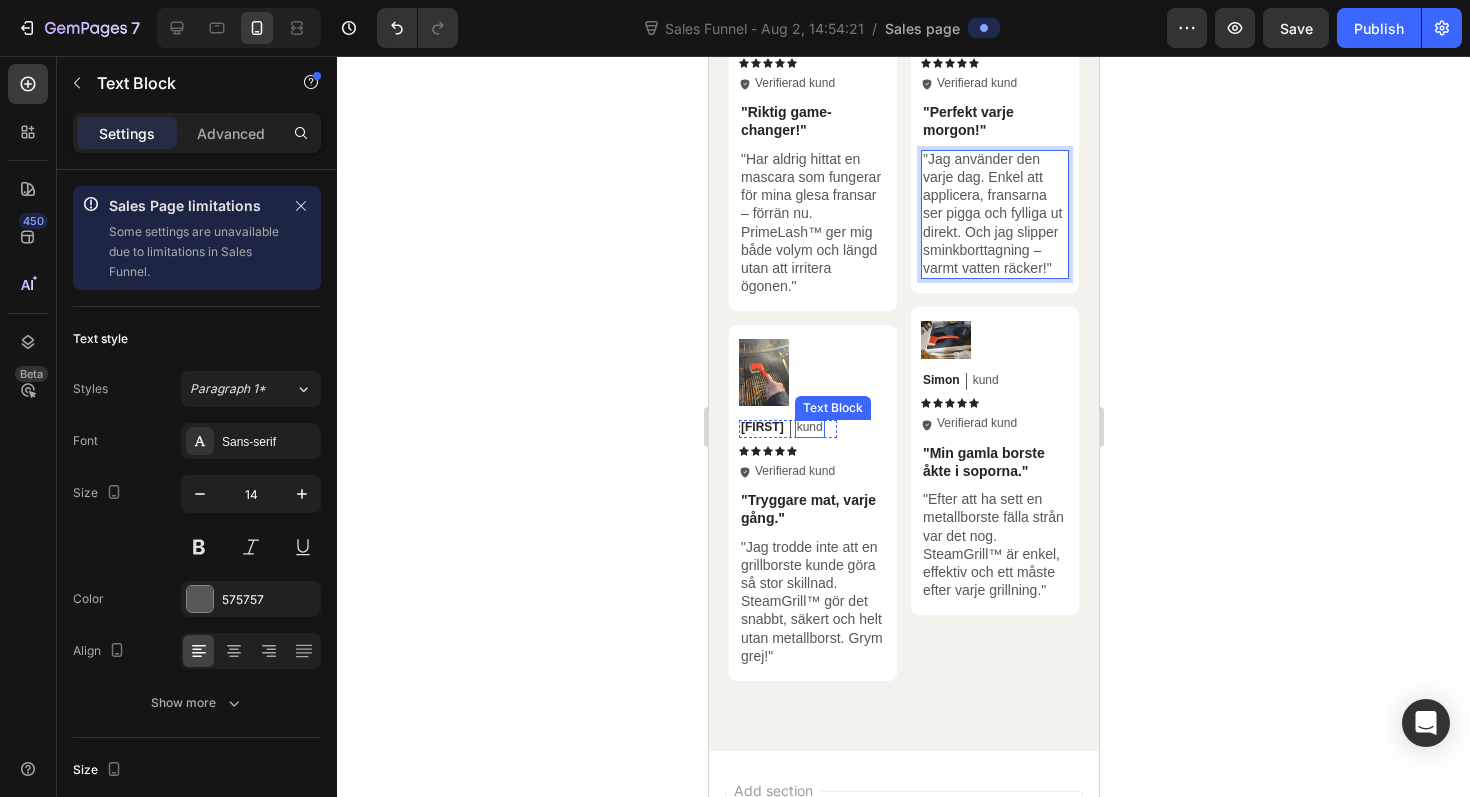 scroll, scrollTop: 6591, scrollLeft: 0, axis: vertical 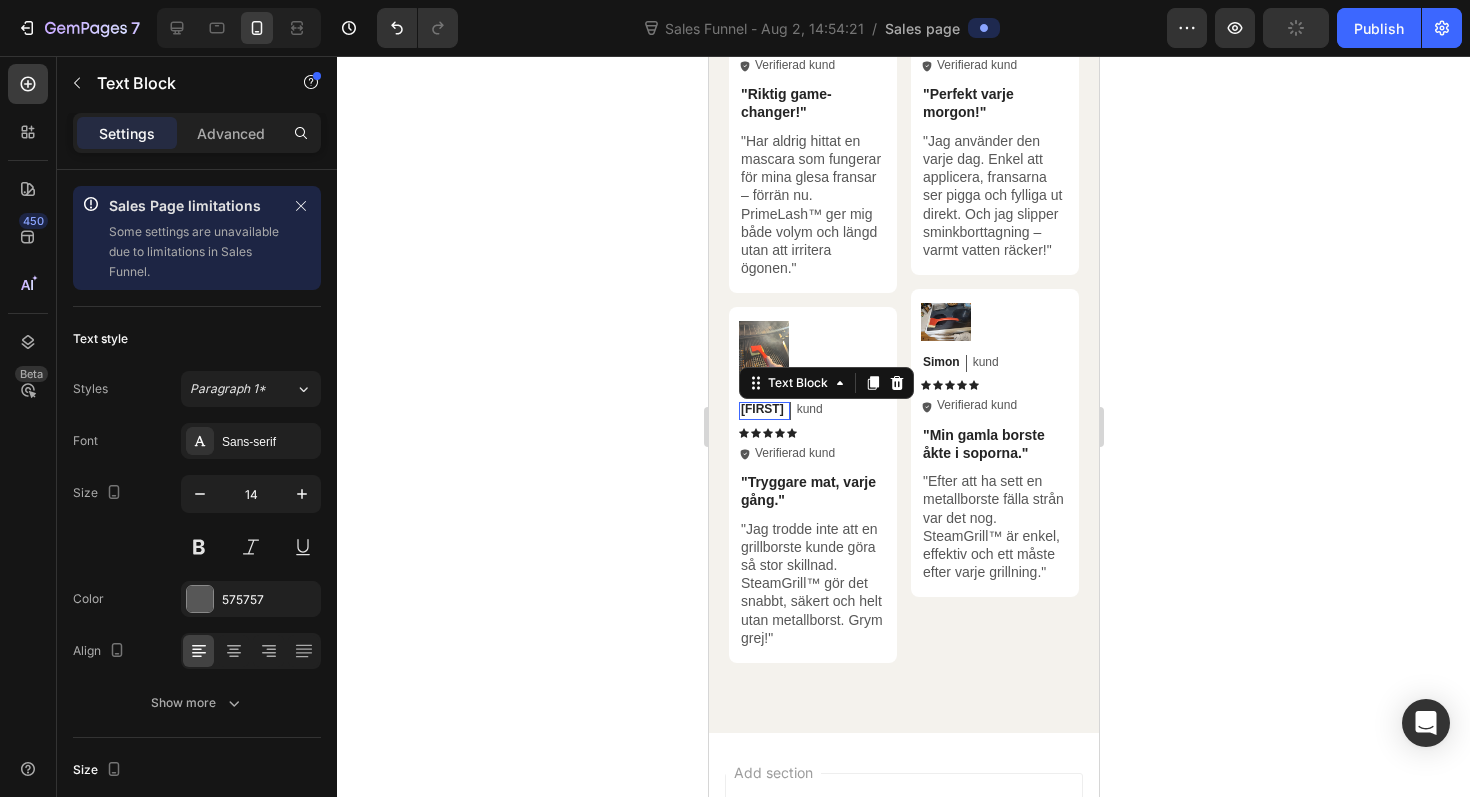 click on "[FIRST] Text Block   0 kund  Text Block Row Icon Icon Icon Icon Icon Icon List
Icon Verifierad kund Text Block Row" at bounding box center [787, 425] 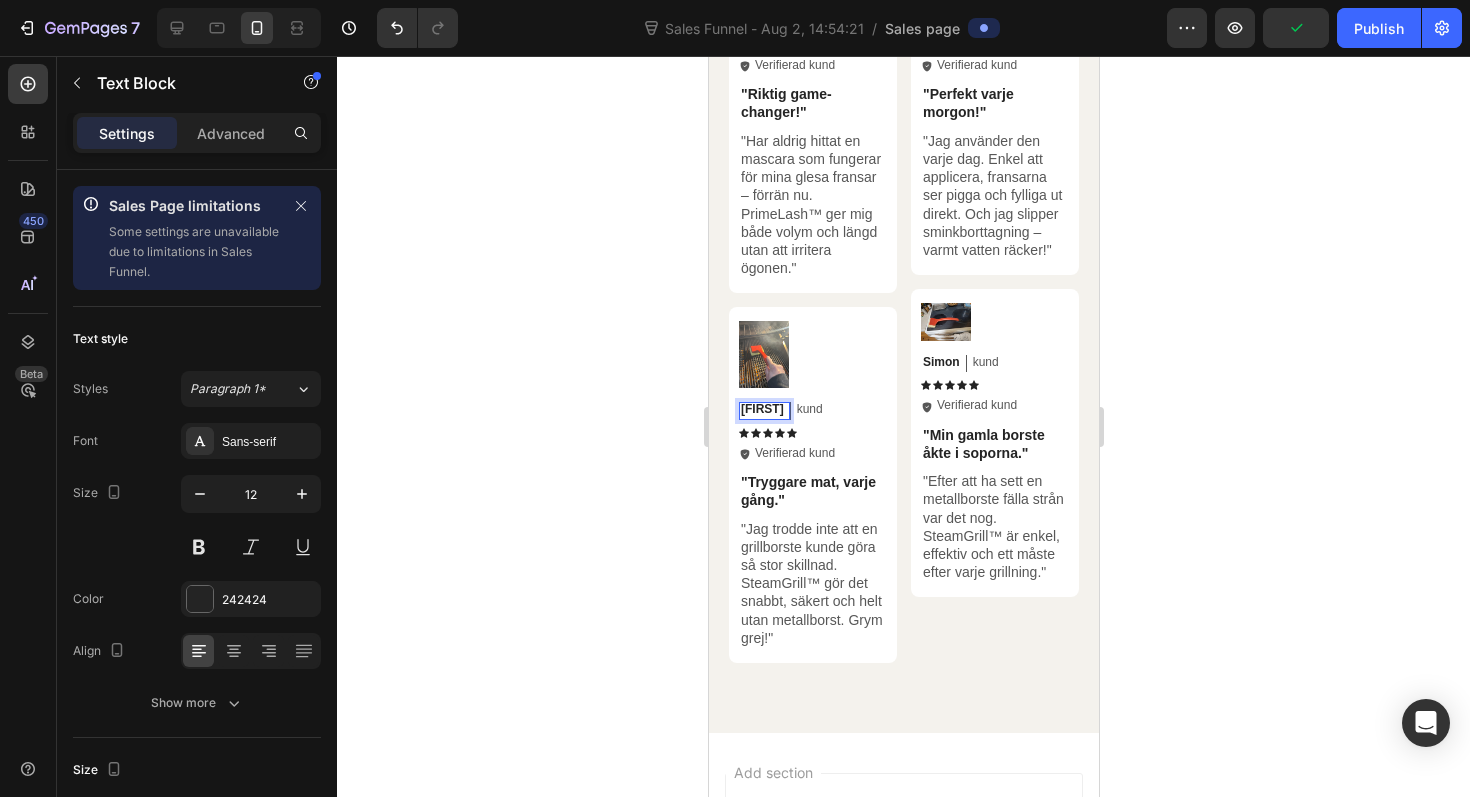 click on "[FIRST]" at bounding box center [761, 410] 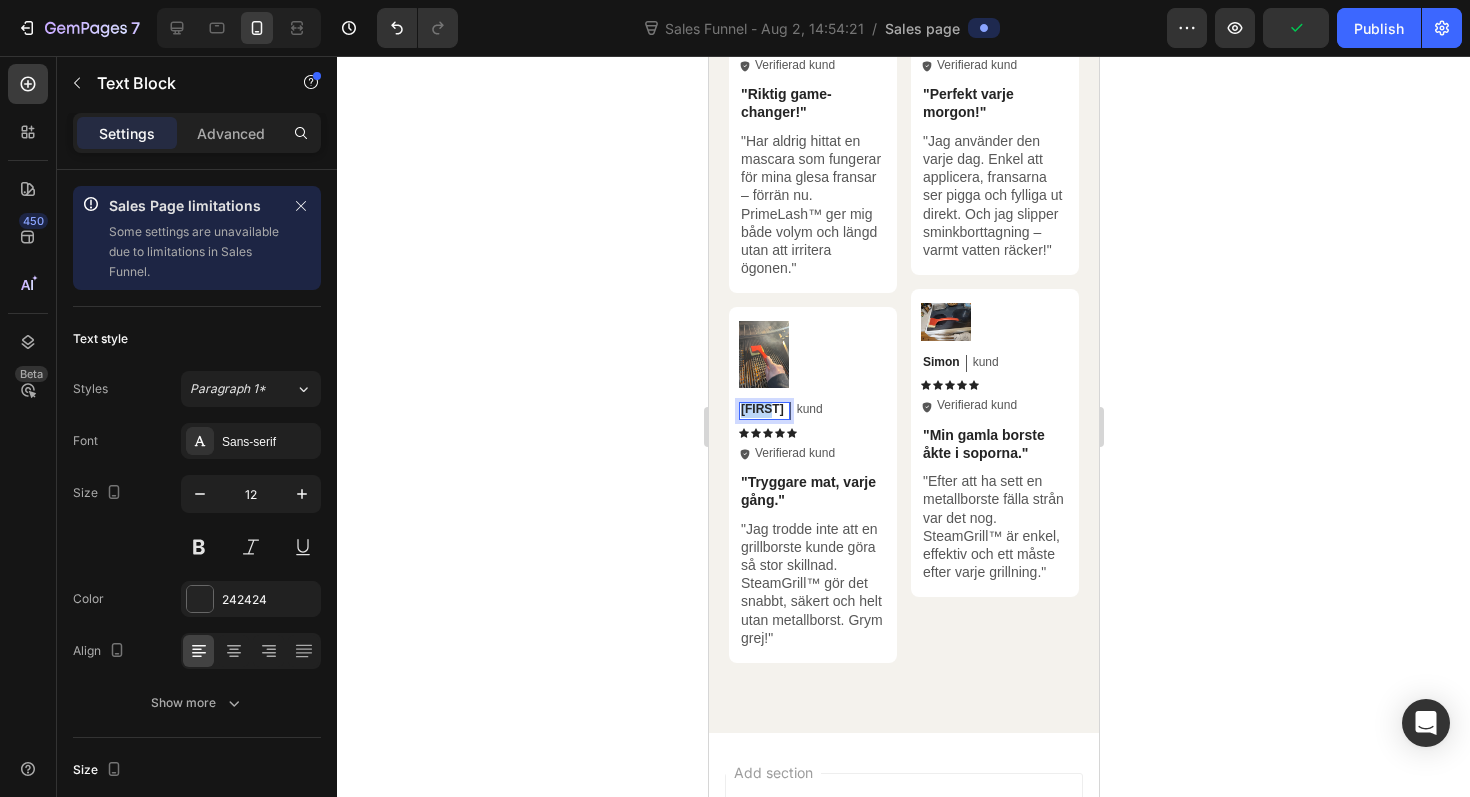 click on "[FIRST]" at bounding box center (761, 410) 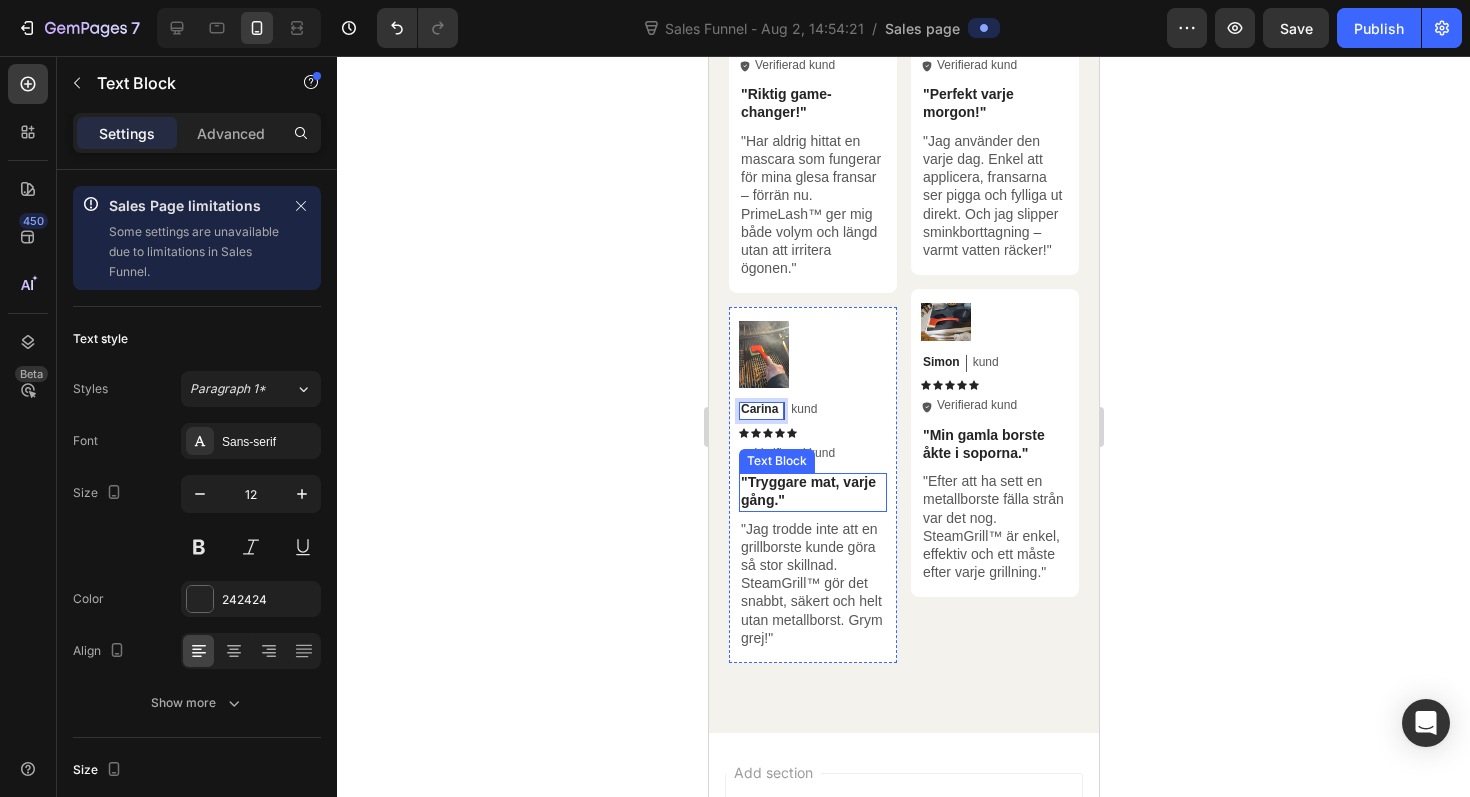 click on ""Tryggare mat, varje gång."" at bounding box center [812, 491] 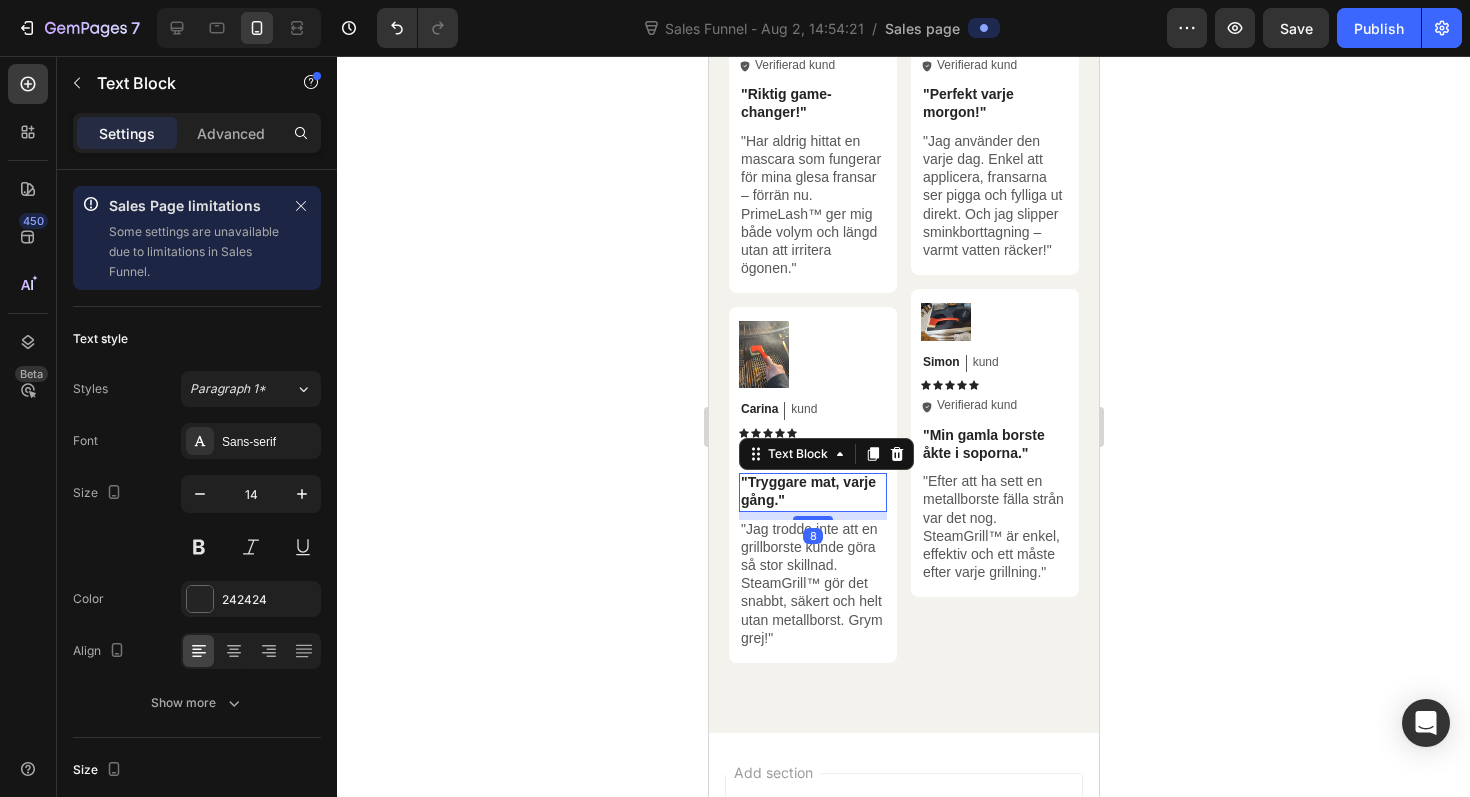 click on ""Tryggare mat, varje gång."" at bounding box center [812, 491] 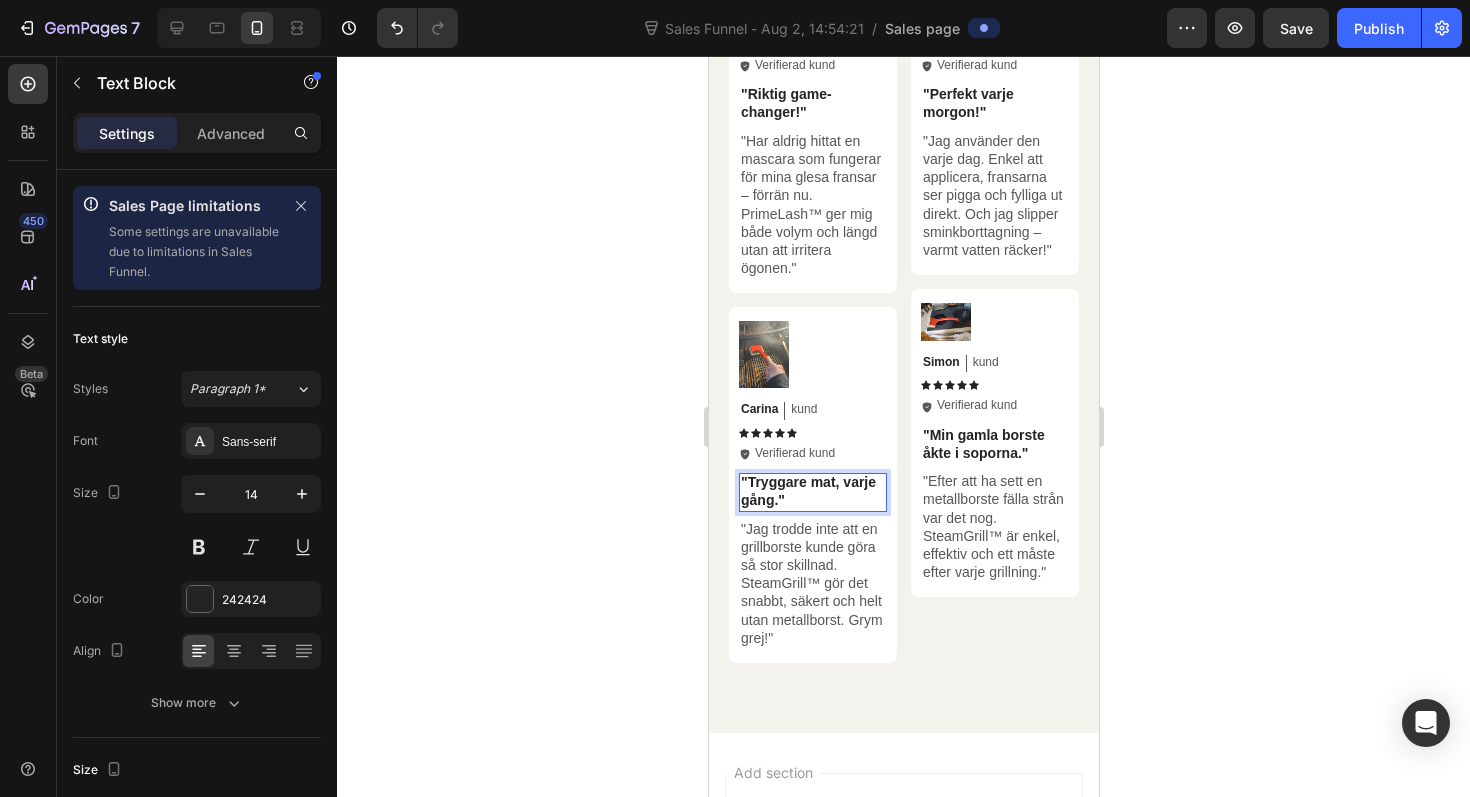 click on ""Tryggare mat, varje gång."" at bounding box center [812, 491] 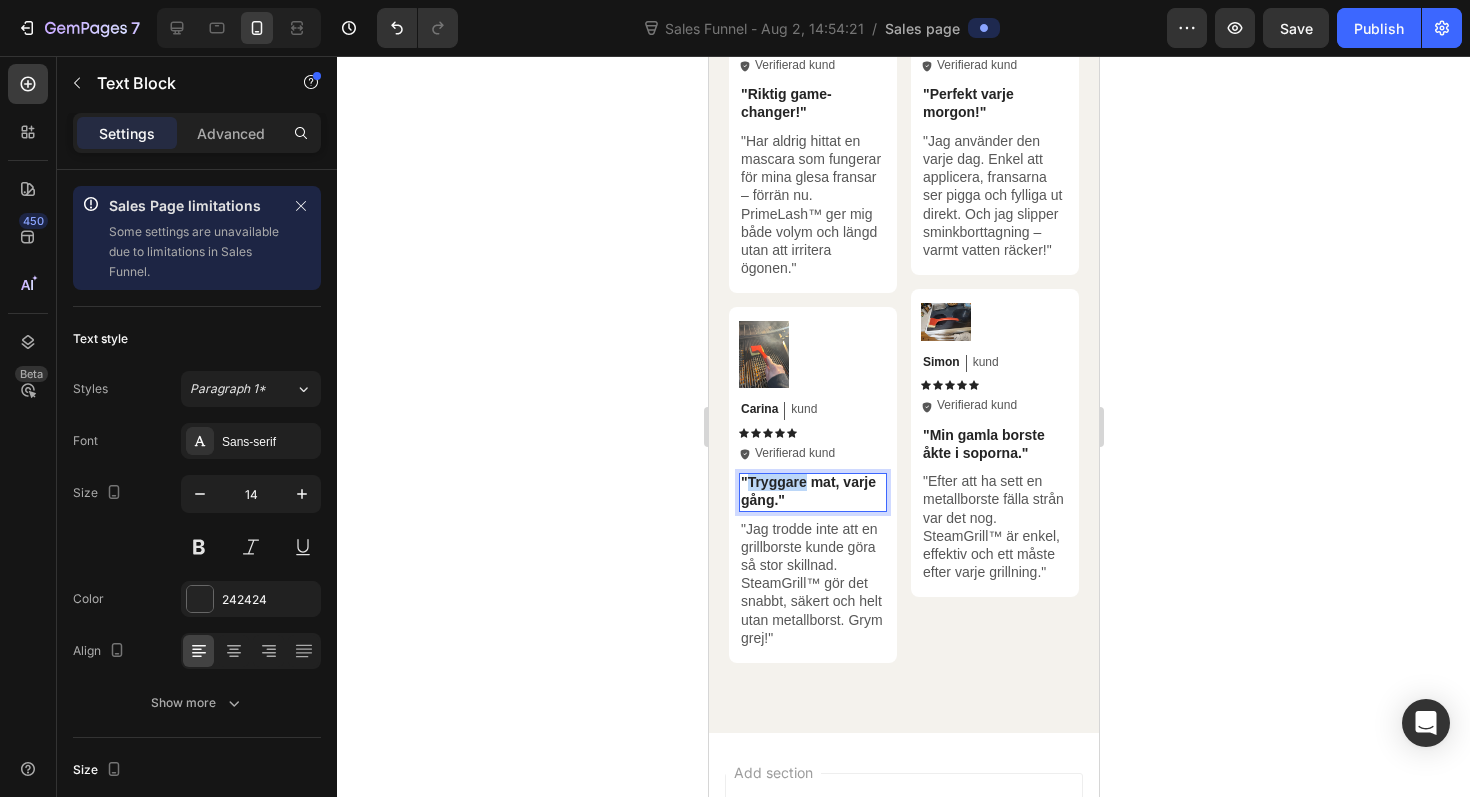 click on ""Tryggare mat, varje gång."" at bounding box center (812, 491) 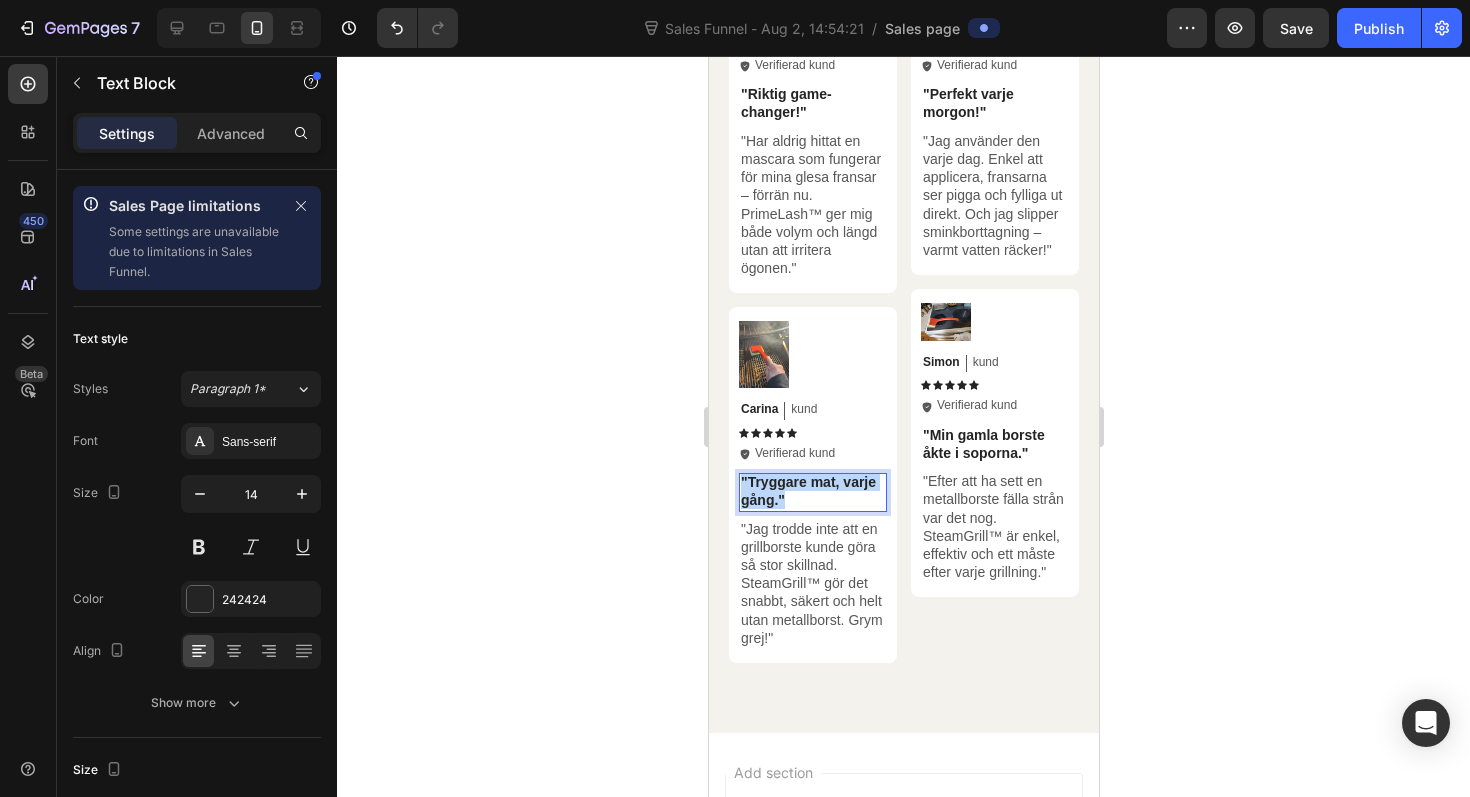 click on ""Tryggare mat, varje gång."" at bounding box center (812, 491) 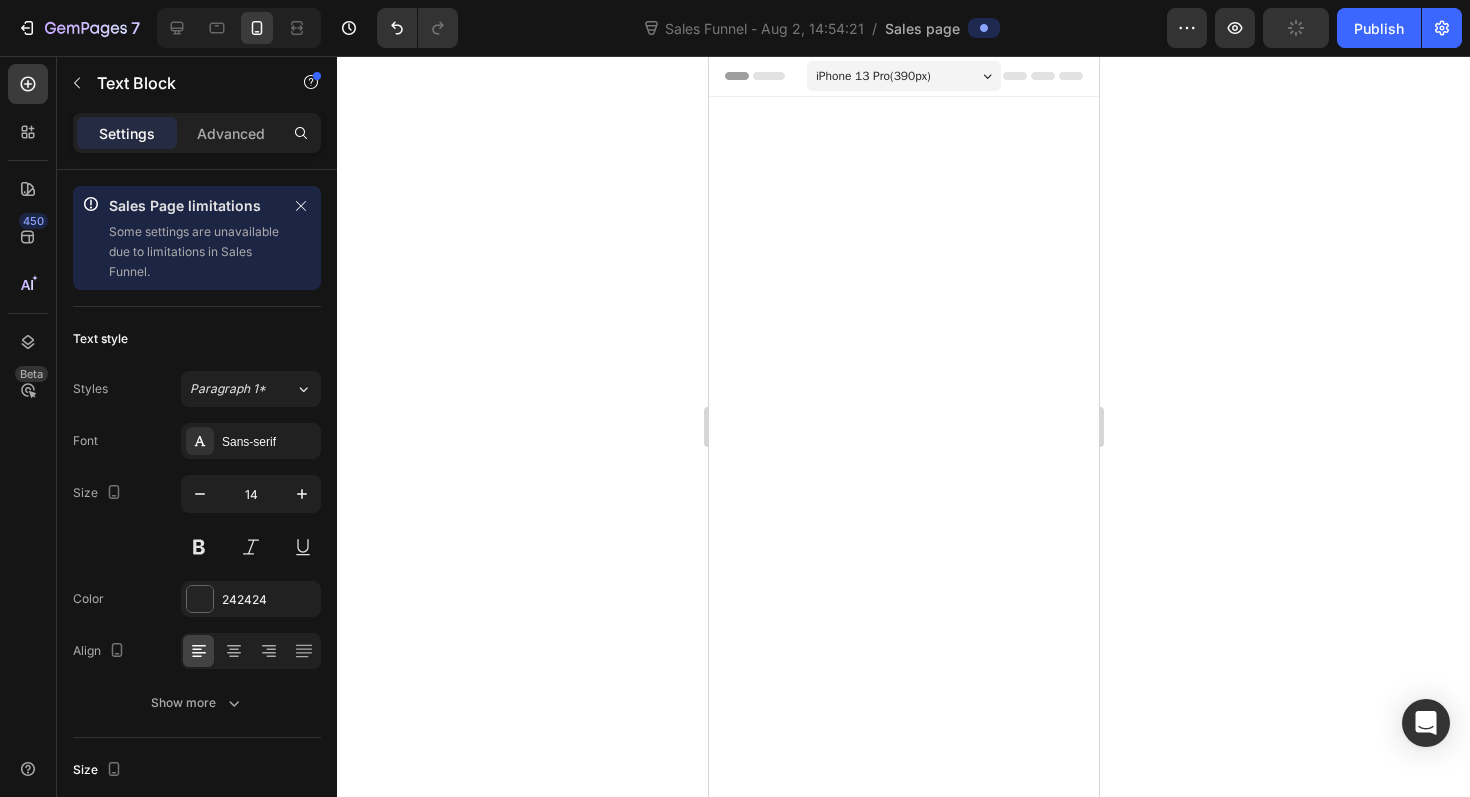 scroll, scrollTop: 0, scrollLeft: 0, axis: both 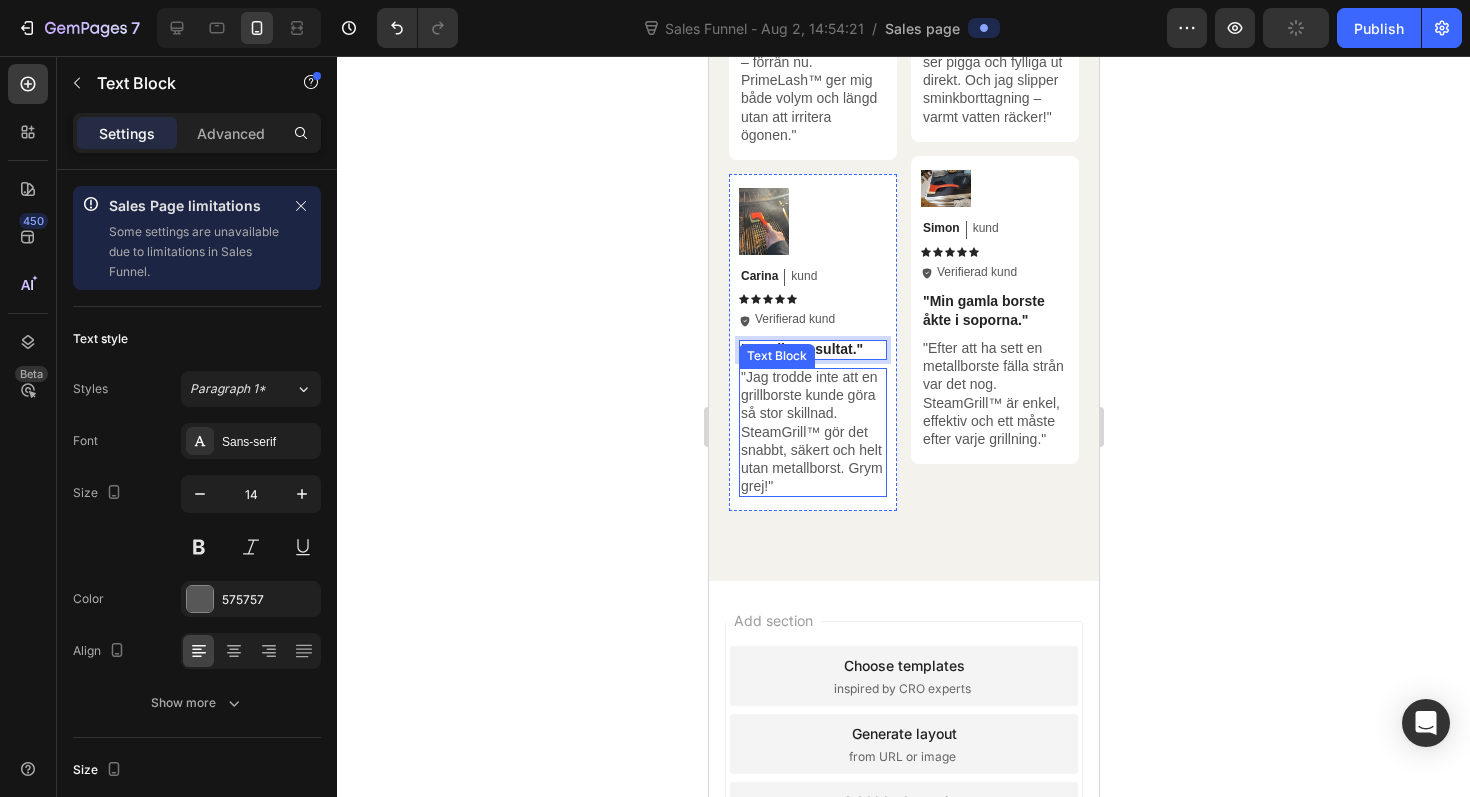 click on ""Jag trodde inte att en grillborste kunde göra så stor skillnad. SteamGrill™ gör det snabbt, säkert och helt utan metallborst. Grym grej!"" at bounding box center (812, 431) 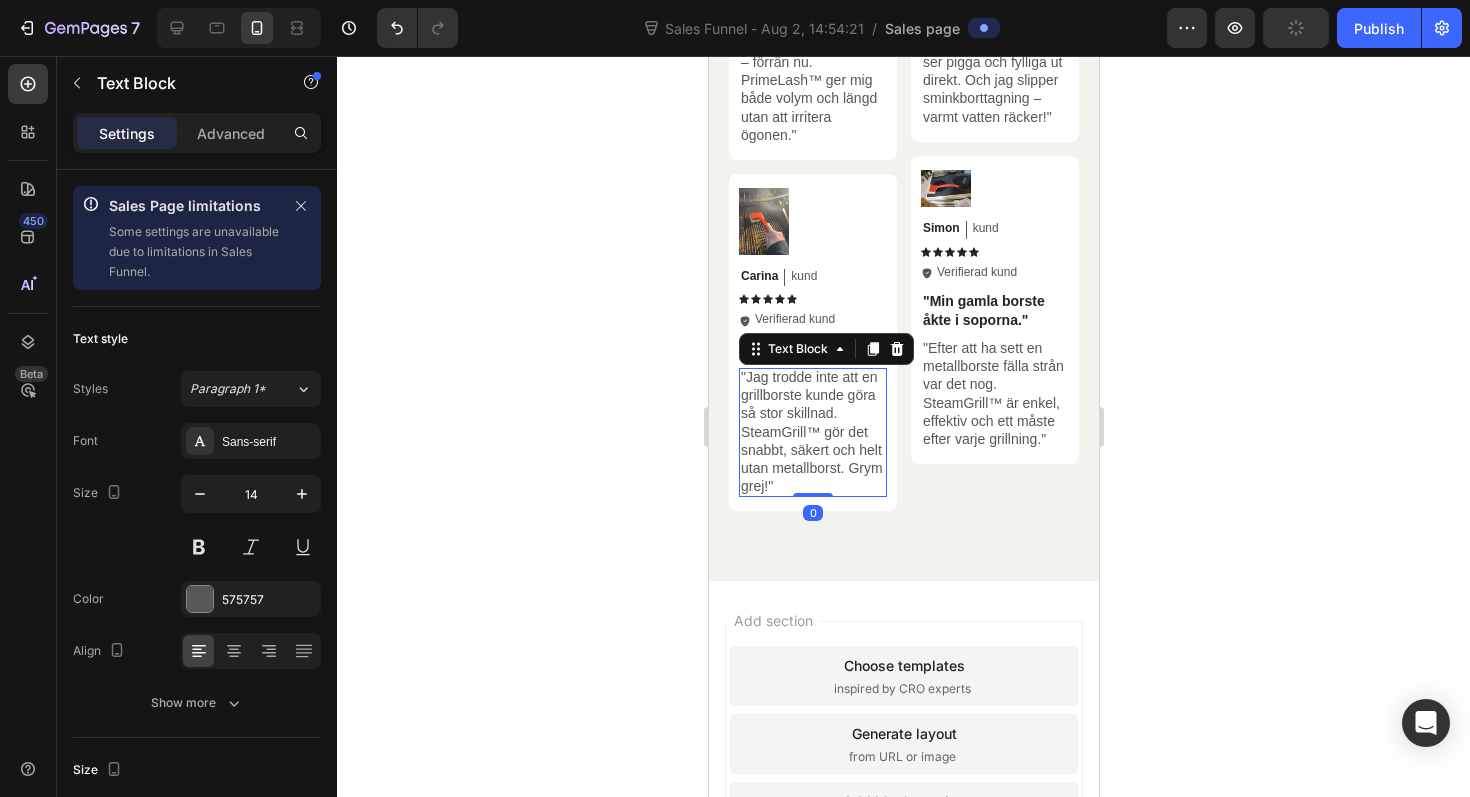 click on ""Jag trodde inte att en grillborste kunde göra så stor skillnad. SteamGrill™ gör det snabbt, säkert och helt utan metallborst. Grym grej!"" at bounding box center (812, 431) 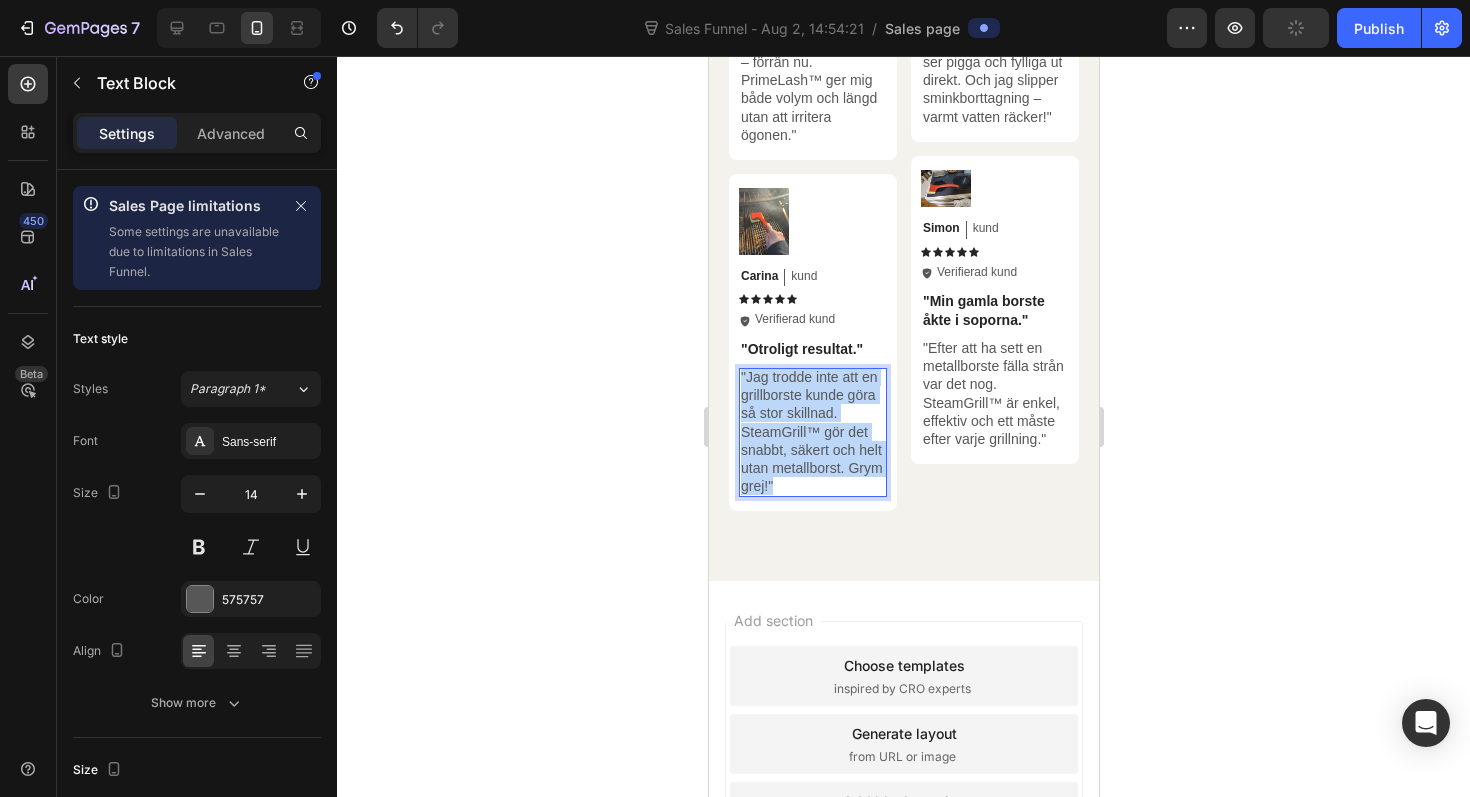click on ""Jag trodde inte att en grillborste kunde göra så stor skillnad. SteamGrill™ gör det snabbt, säkert och helt utan metallborst. Grym grej!"" at bounding box center [812, 431] 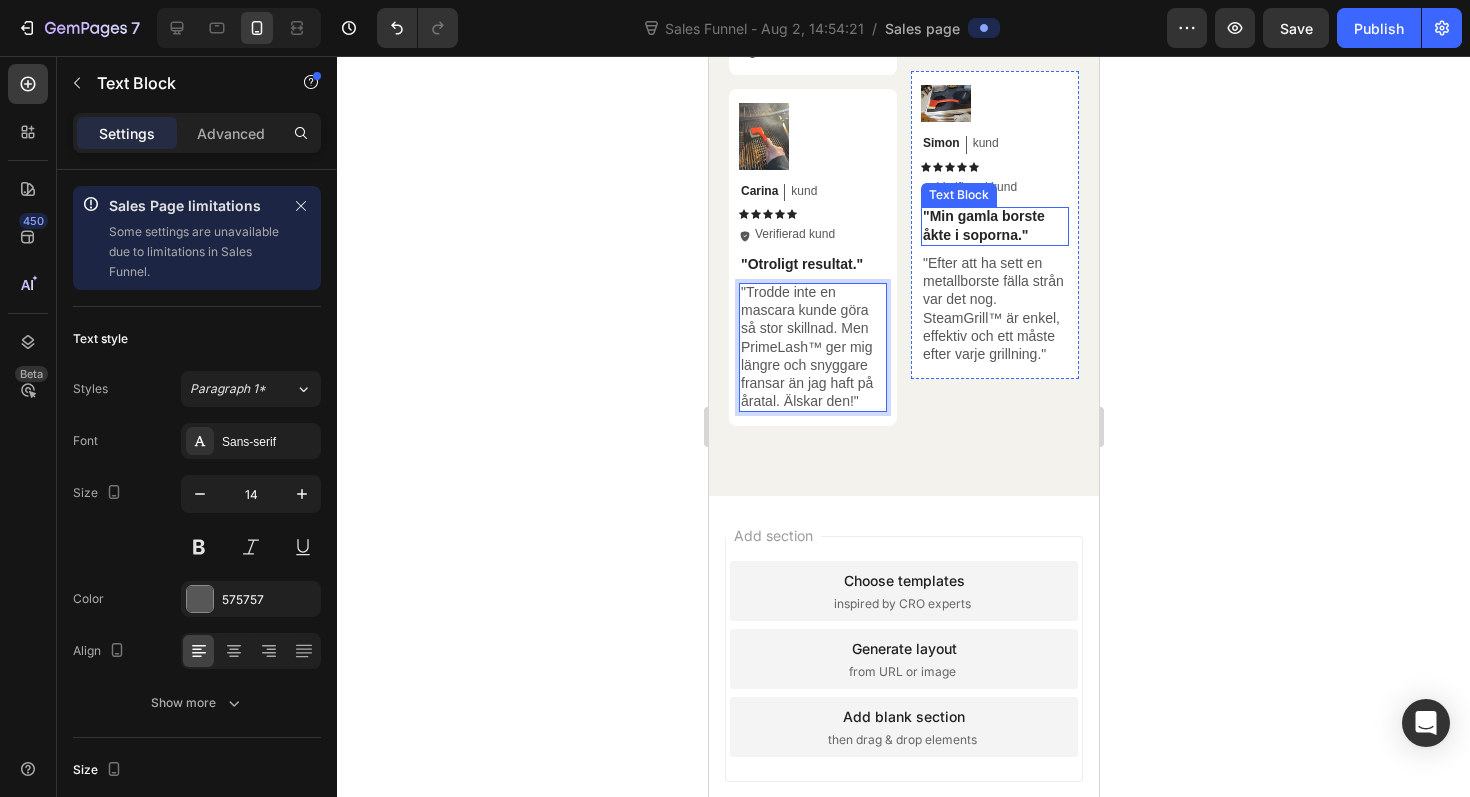 scroll, scrollTop: 6679, scrollLeft: 0, axis: vertical 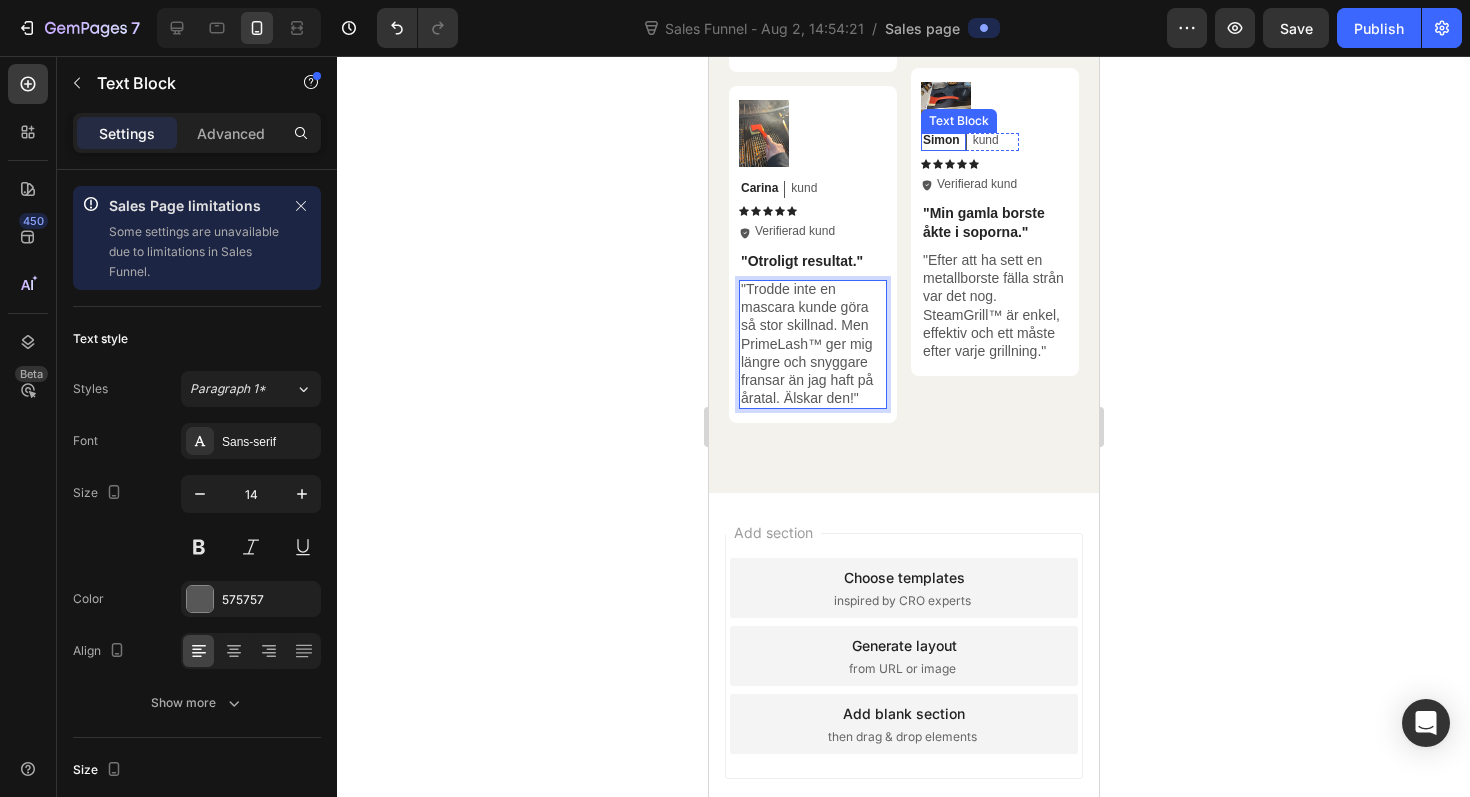 click on "Simon" at bounding box center (940, 141) 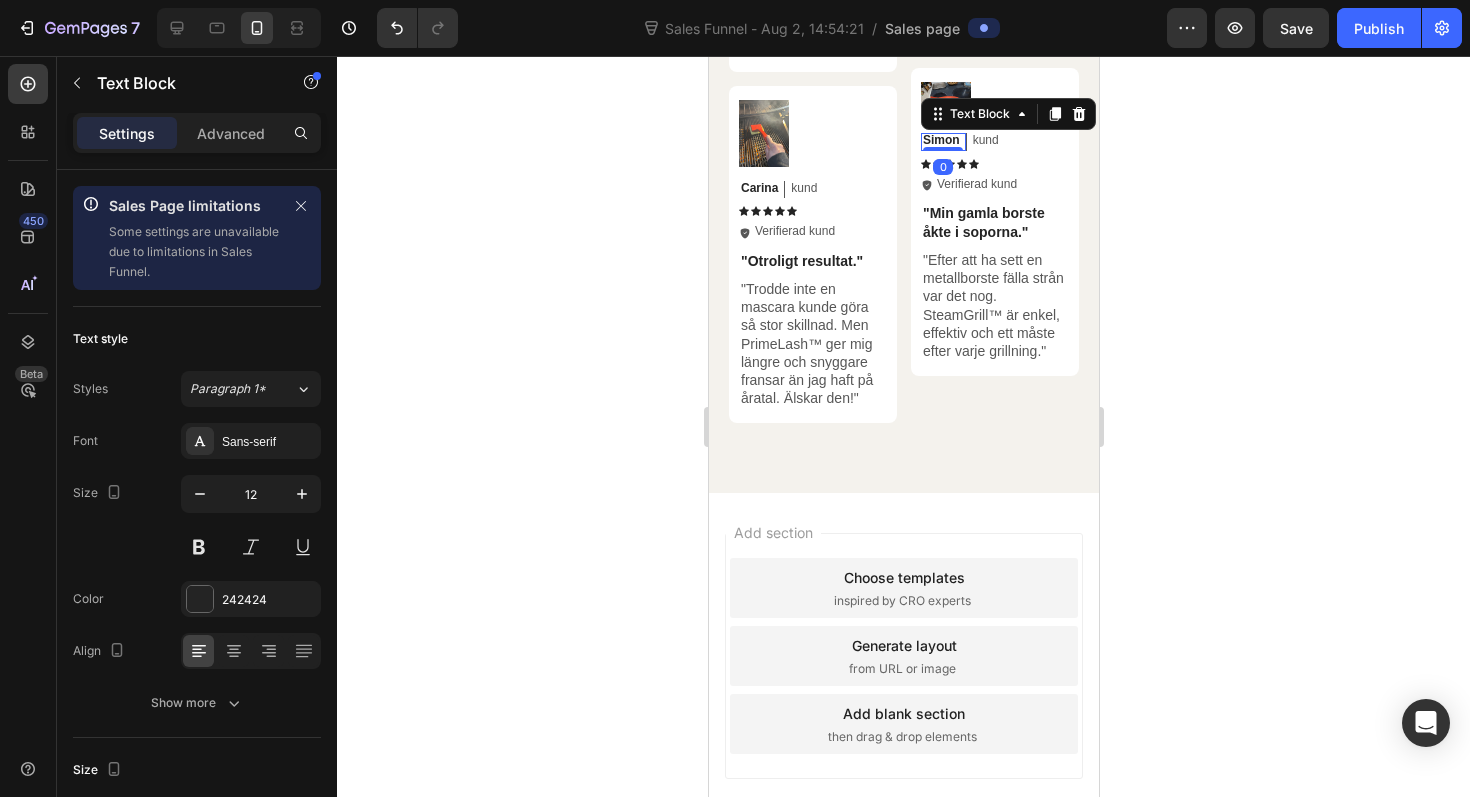 click on "Simon" at bounding box center [940, 141] 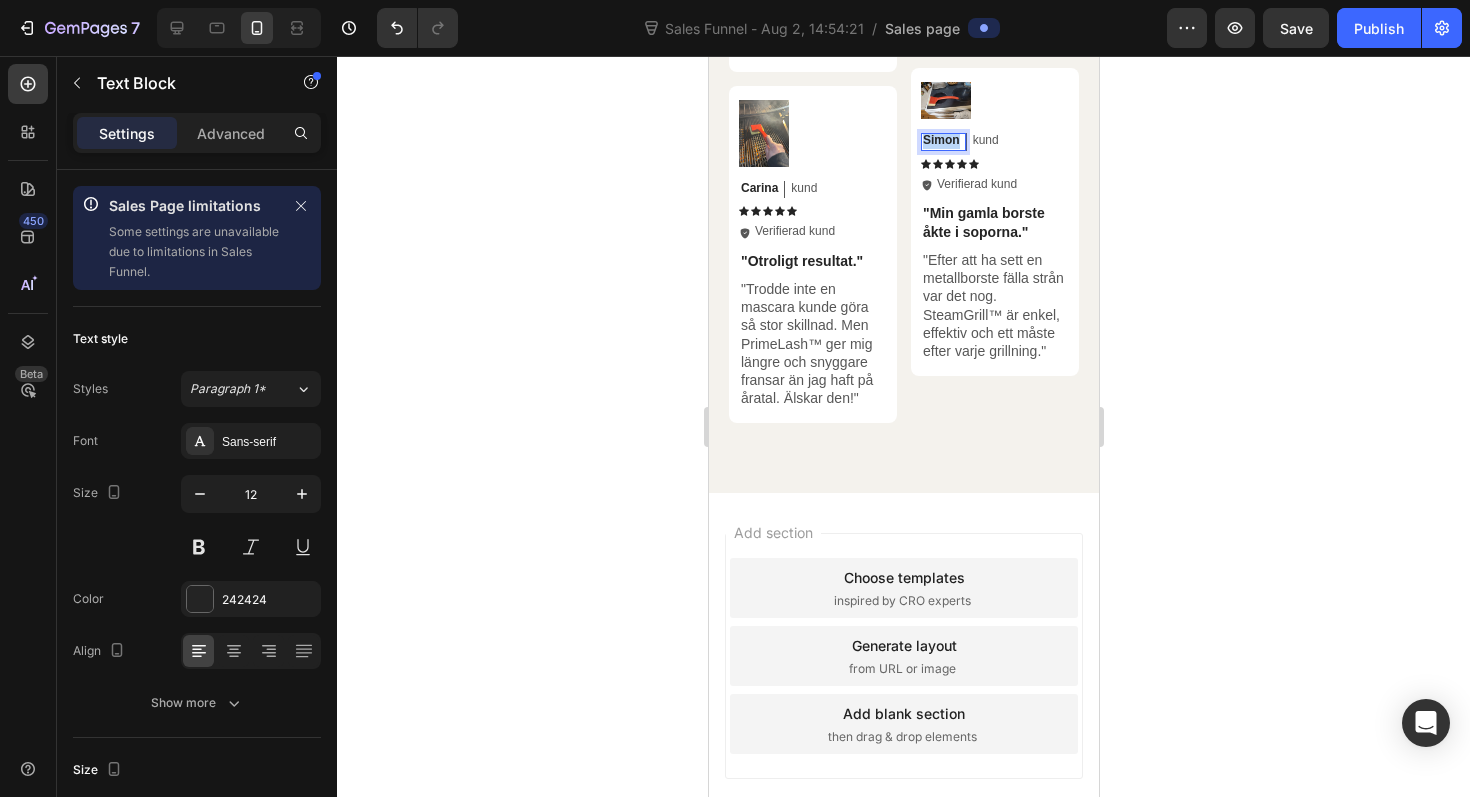 click on "Simon" at bounding box center (940, 141) 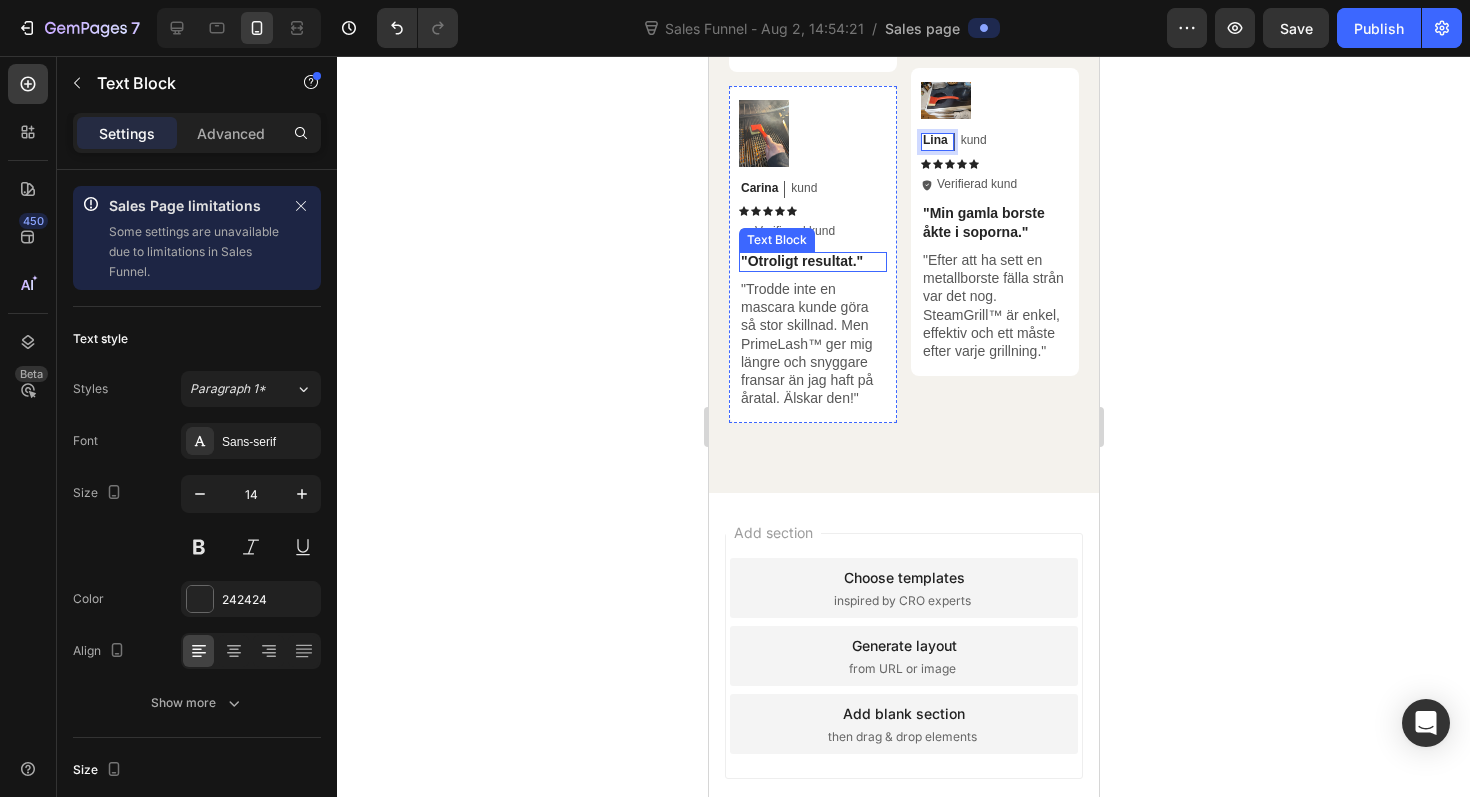 click on ""Otroligt resultat."" at bounding box center [812, 261] 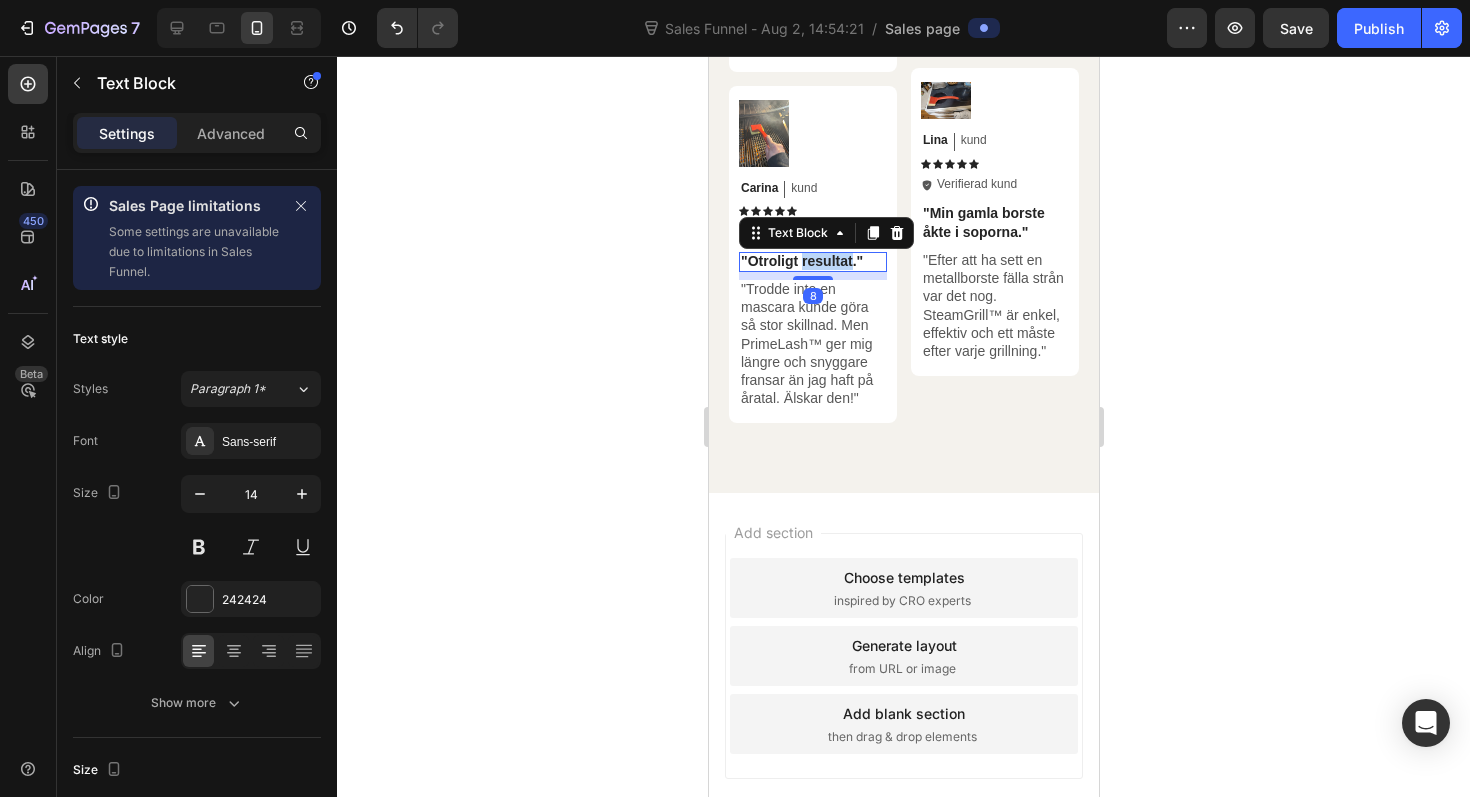 click on ""Otroligt resultat."" at bounding box center [812, 261] 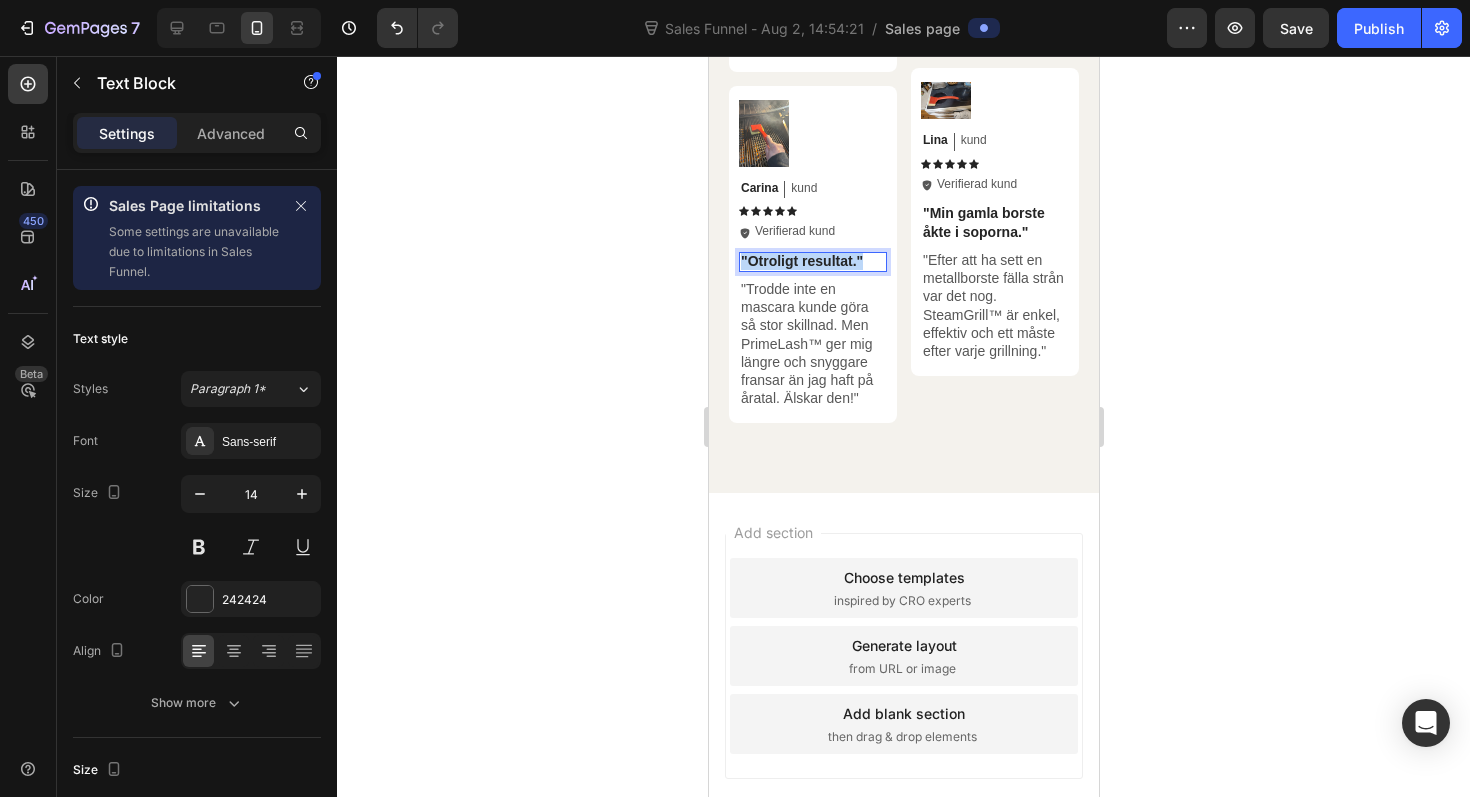 click on ""Otroligt resultat."" at bounding box center [812, 261] 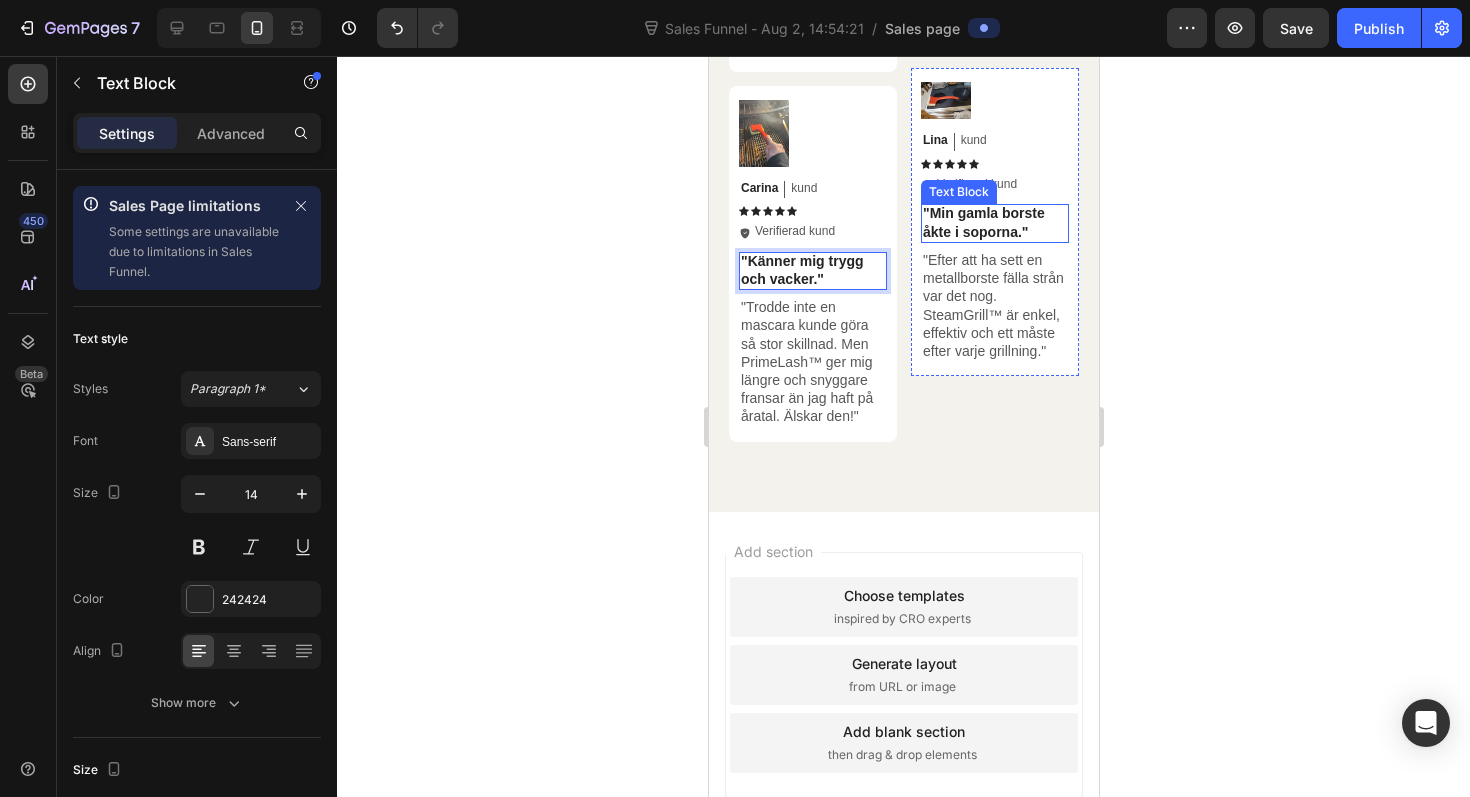 click on ""Min gamla borste åkte i soporna."" at bounding box center (994, 222) 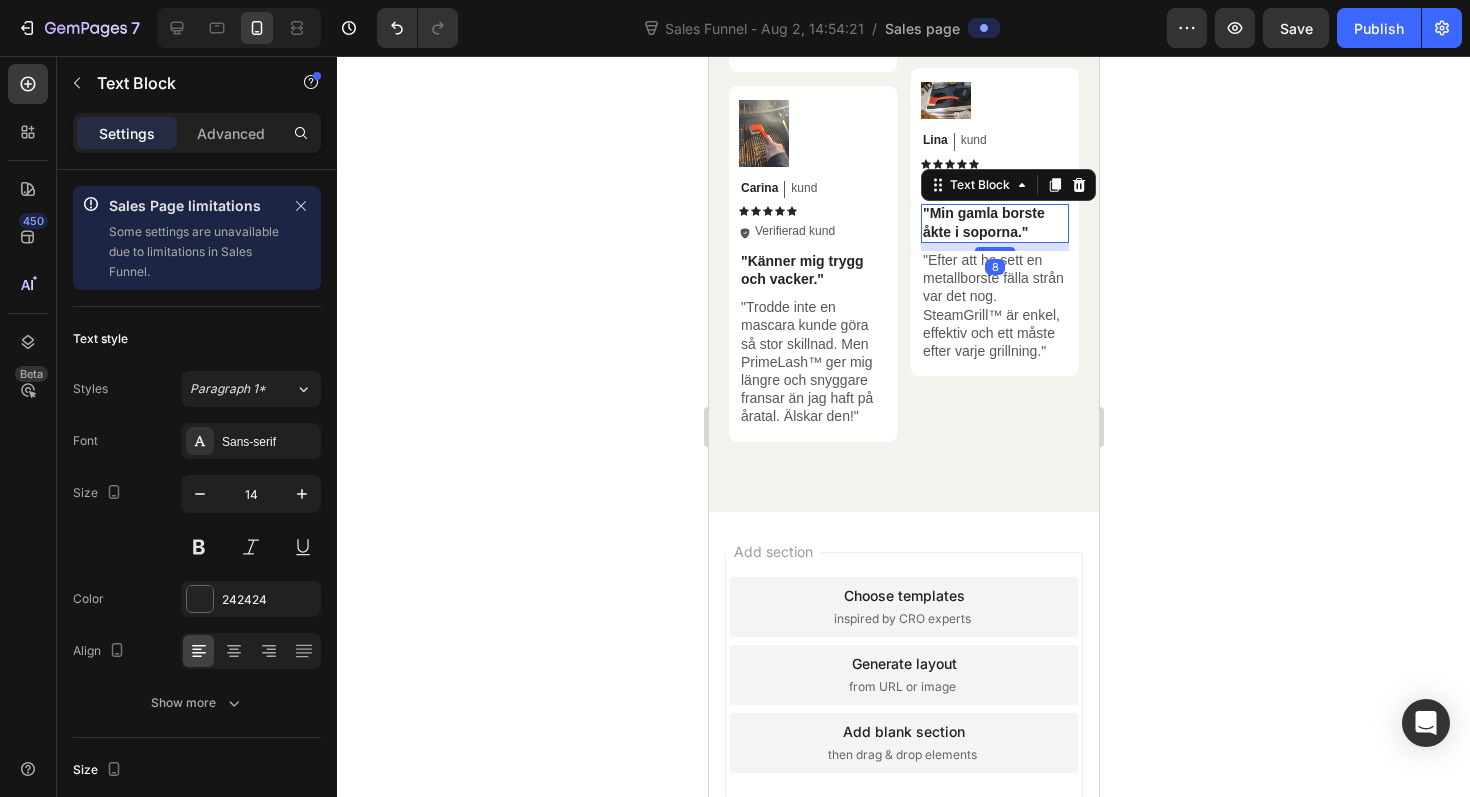 click on ""Min gamla borste åkte i soporna."" at bounding box center (994, 222) 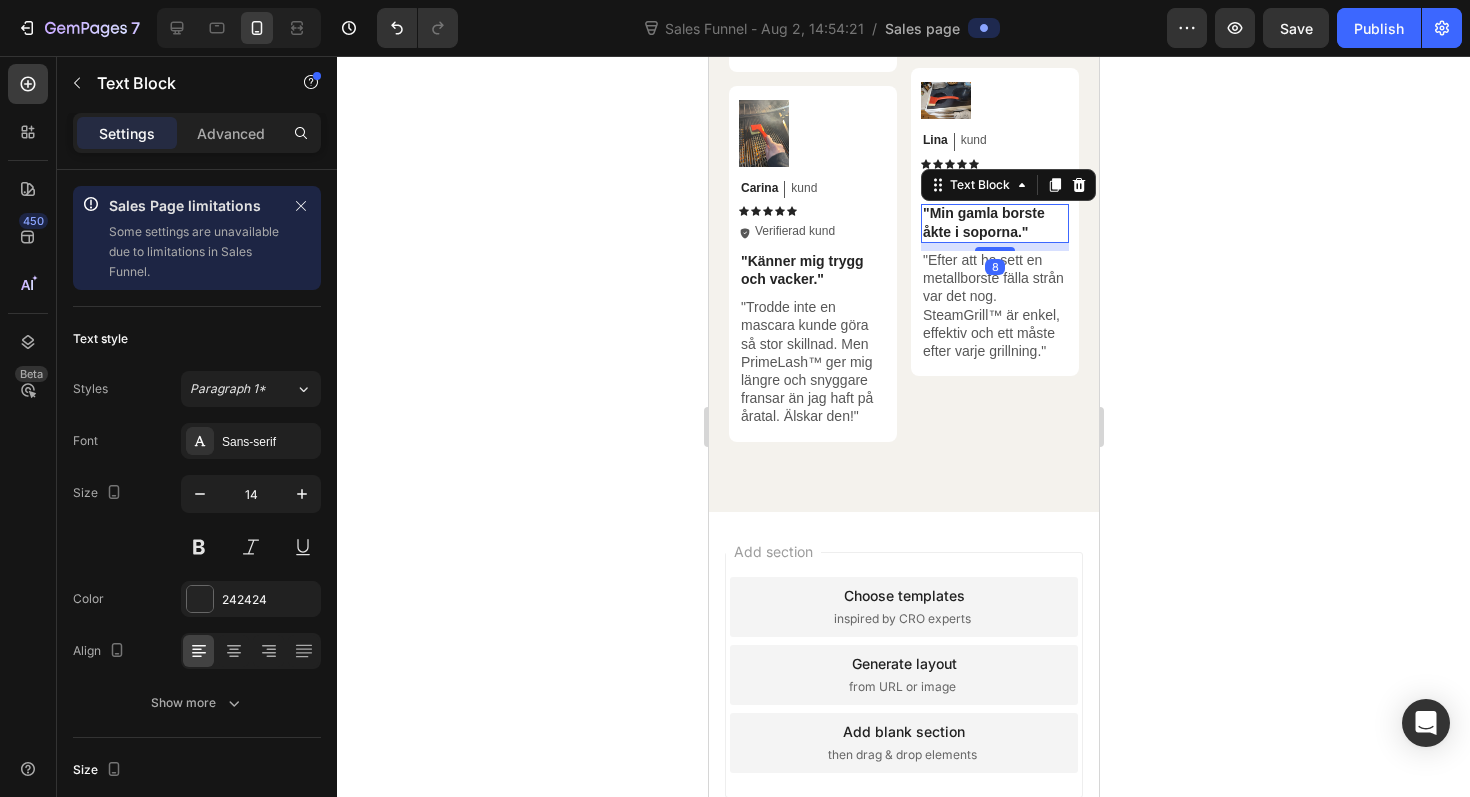click on ""Min gamla borste åkte i soporna."" at bounding box center (994, 222) 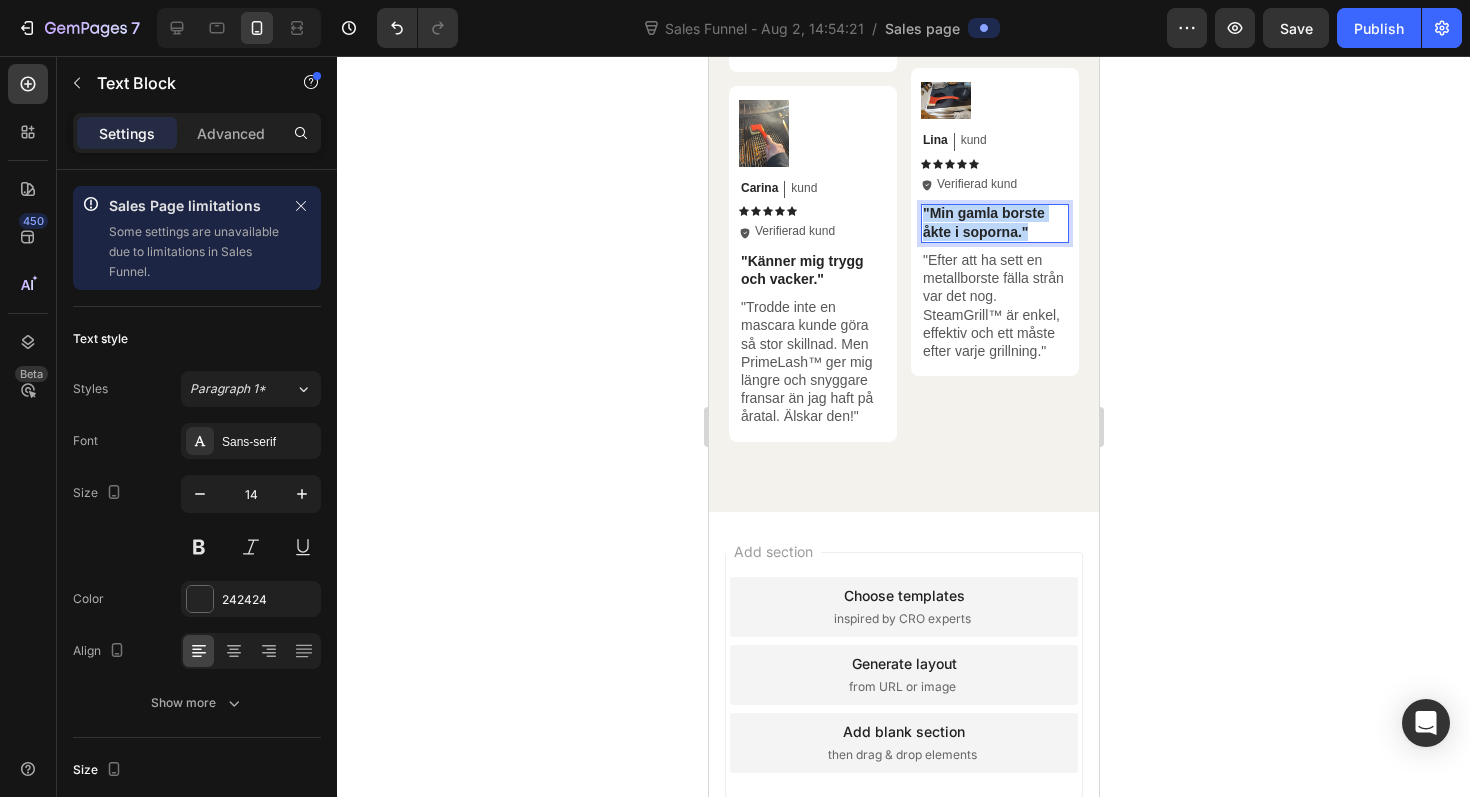 click on ""Min gamla borste åkte i soporna."" at bounding box center [994, 222] 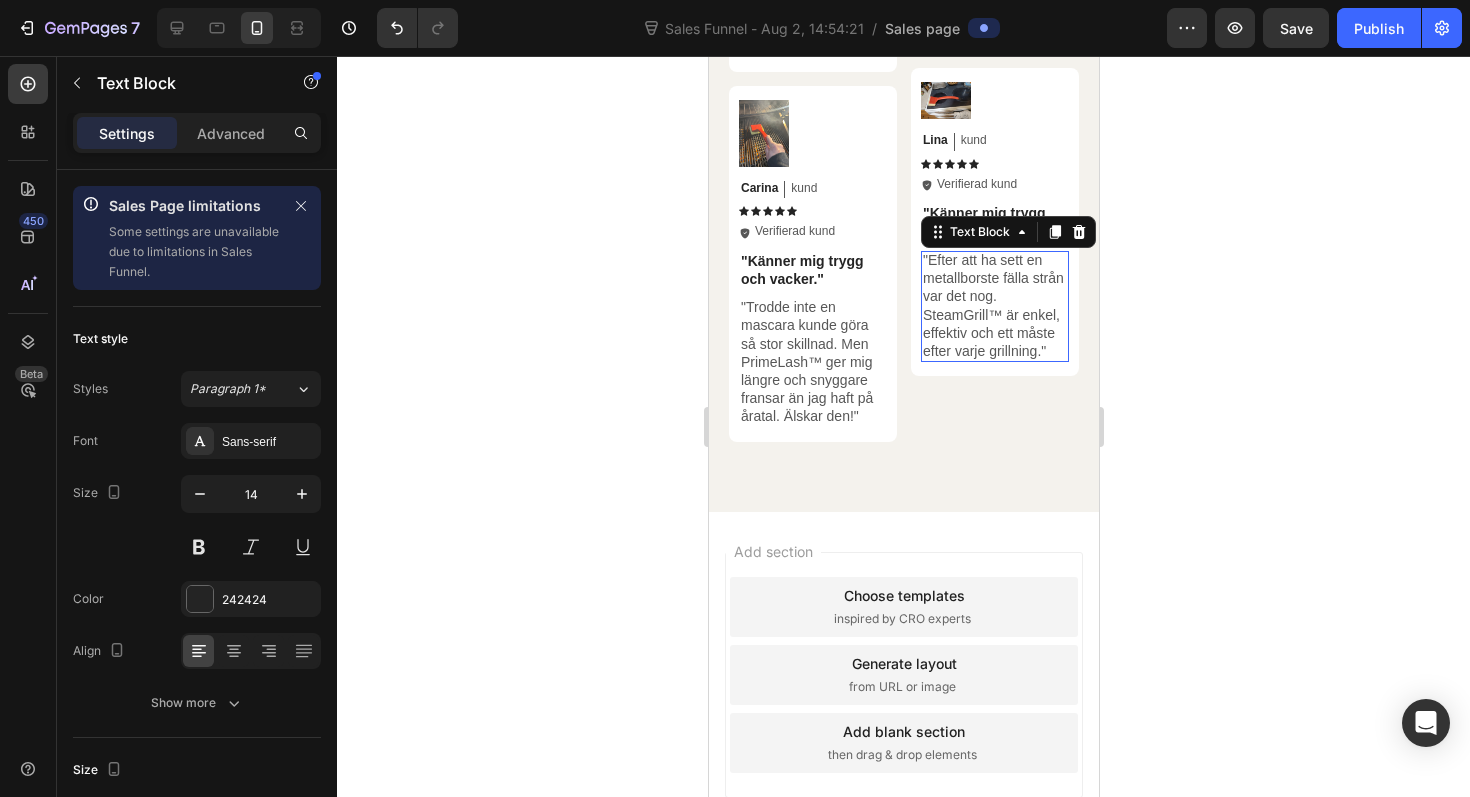 click on ""Efter att ha sett en metallborste fälla strån var det nog. SteamGrill™ är enkel, effektiv och ett måste efter varje grillning."" at bounding box center [994, 305] 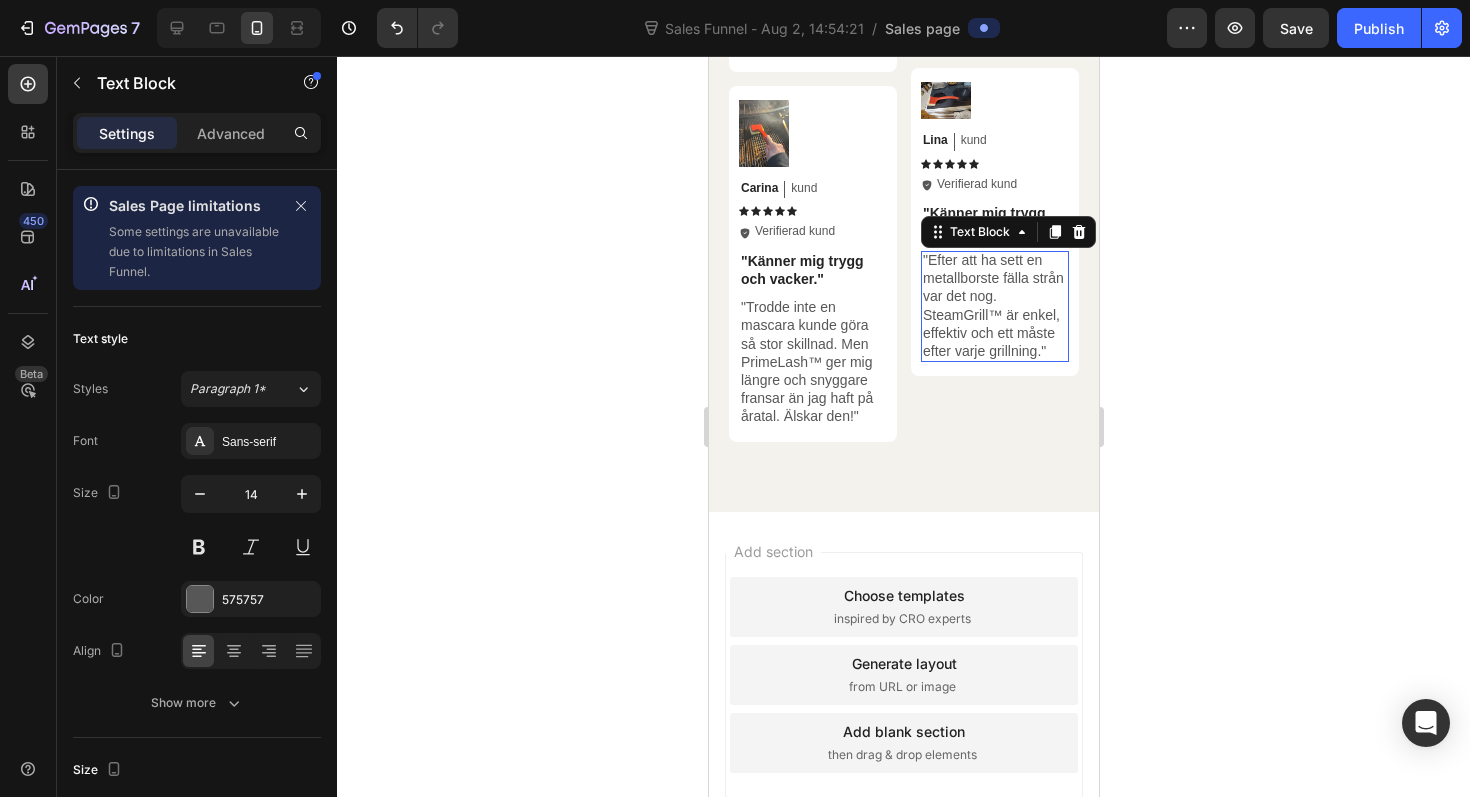 click on ""Efter att ha sett en metallborste fälla strån var det nog. SteamGrill™ är enkel, effektiv och ett måste efter varje grillning."" at bounding box center [994, 305] 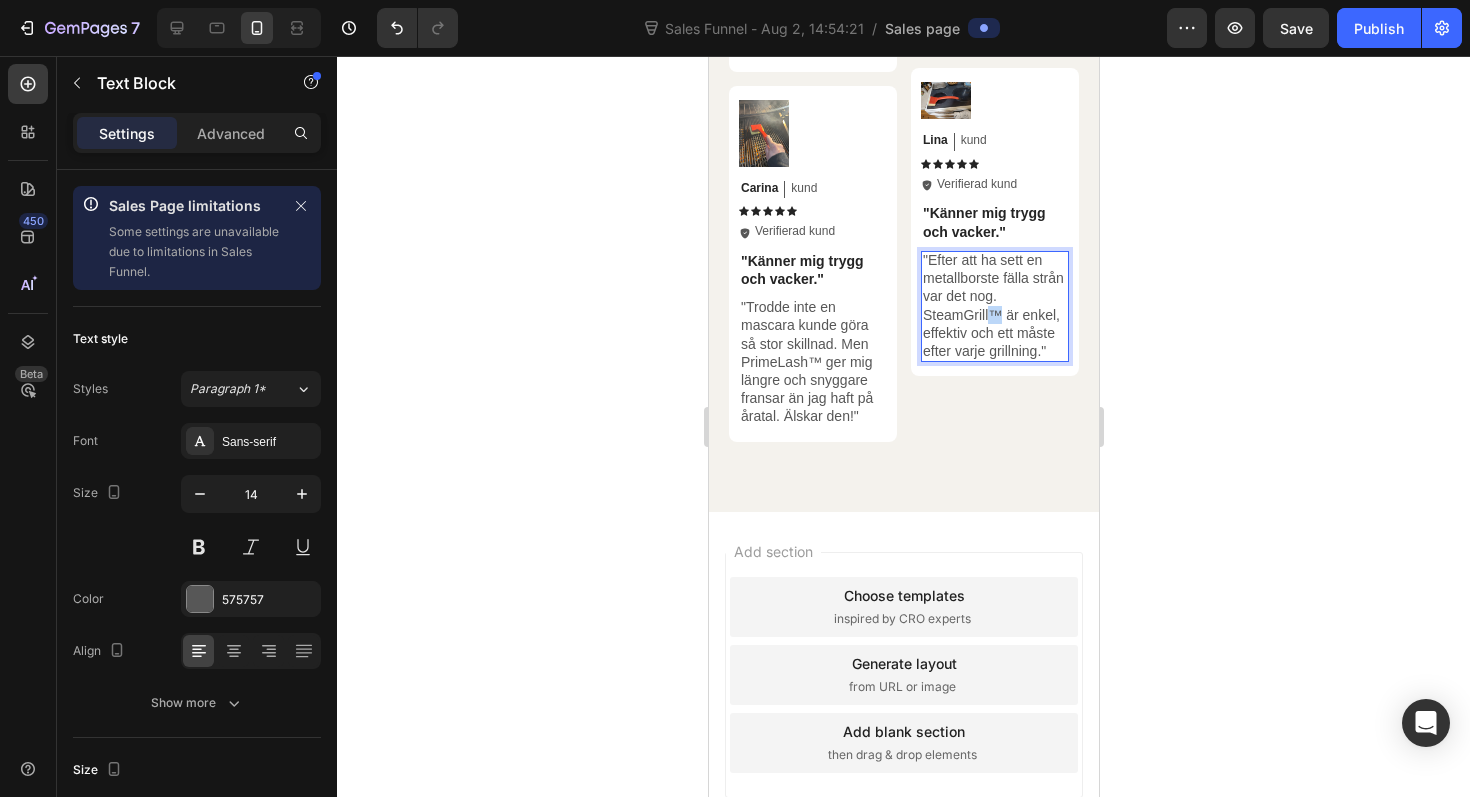 click on ""Efter att ha sett en metallborste fälla strån var det nog. SteamGrill™ är enkel, effektiv och ett måste efter varje grillning."" at bounding box center [994, 305] 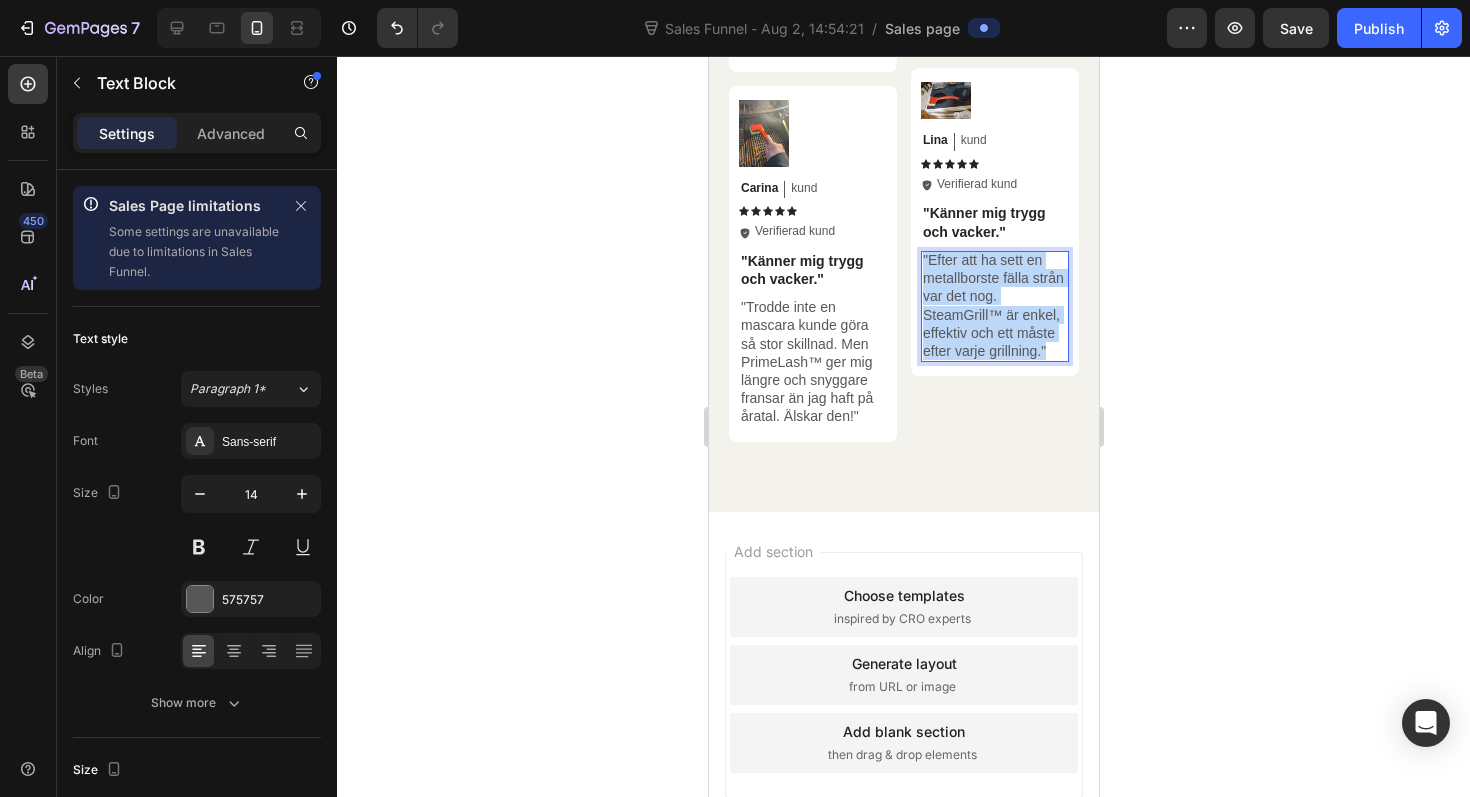 click on ""Efter att ha sett en metallborste fälla strån var det nog. SteamGrill™ är enkel, effektiv och ett måste efter varje grillning."" at bounding box center (994, 305) 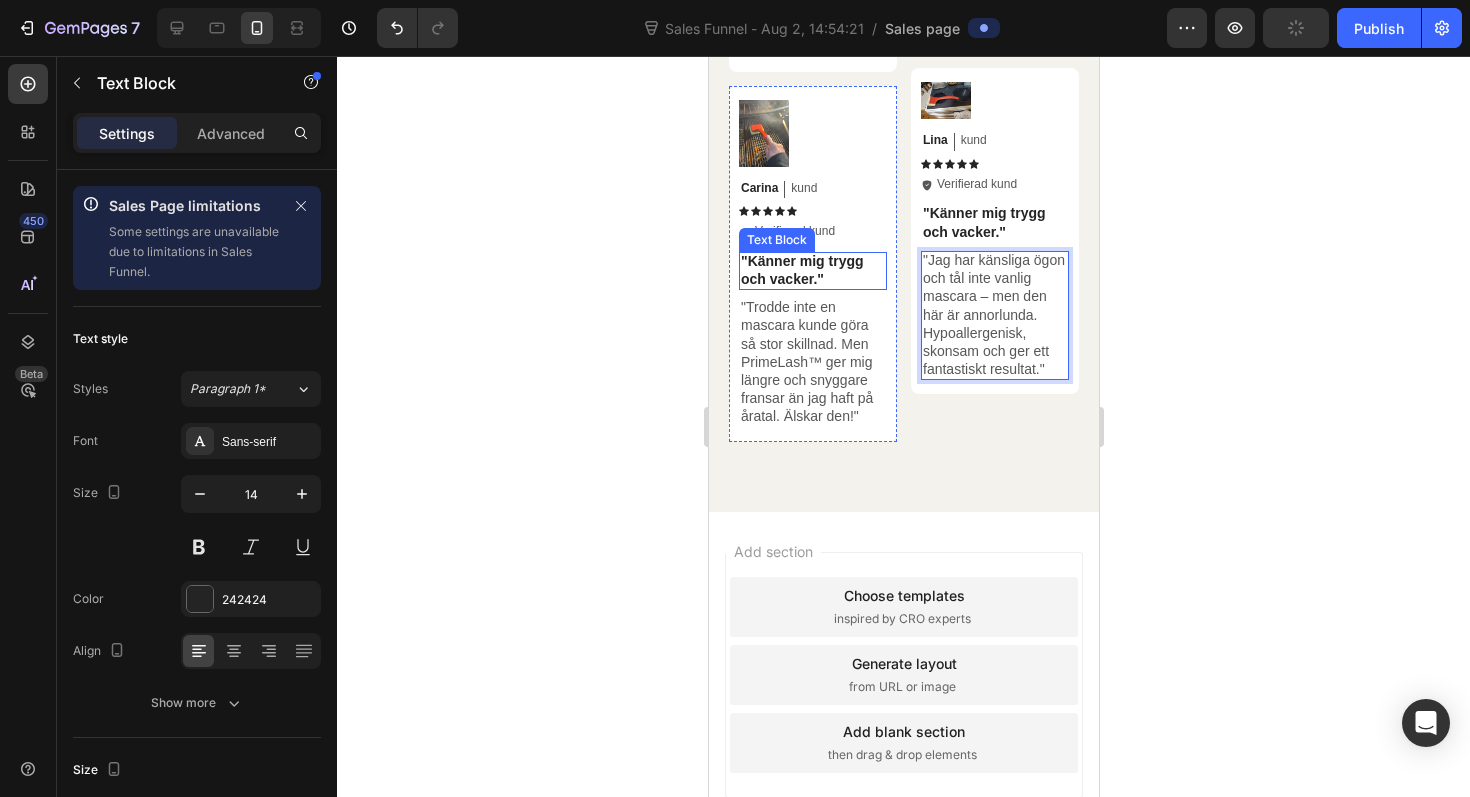 click on ""Känner mig trygg och vacker."" at bounding box center (812, 270) 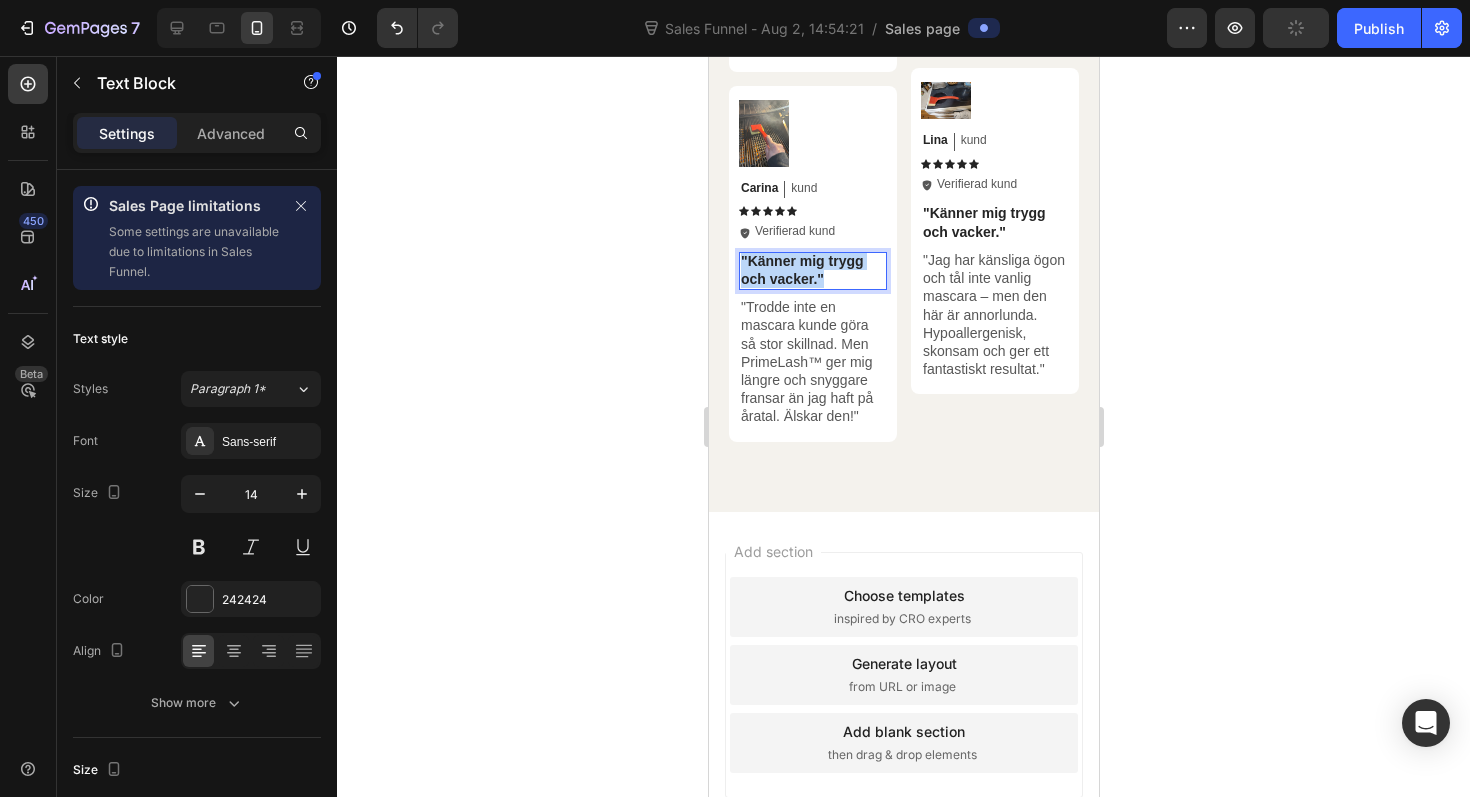 click on ""Känner mig trygg och vacker."" at bounding box center [812, 270] 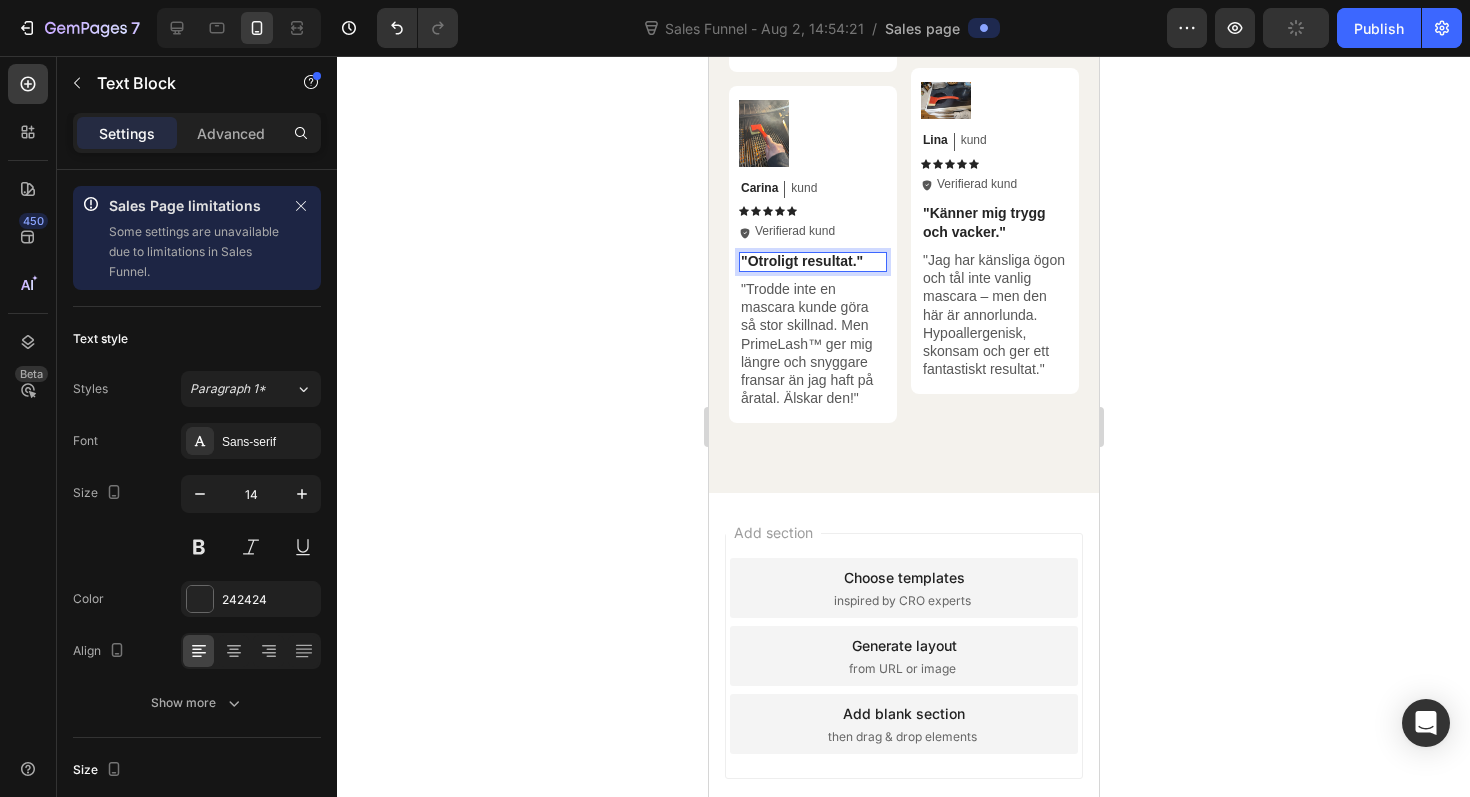 click 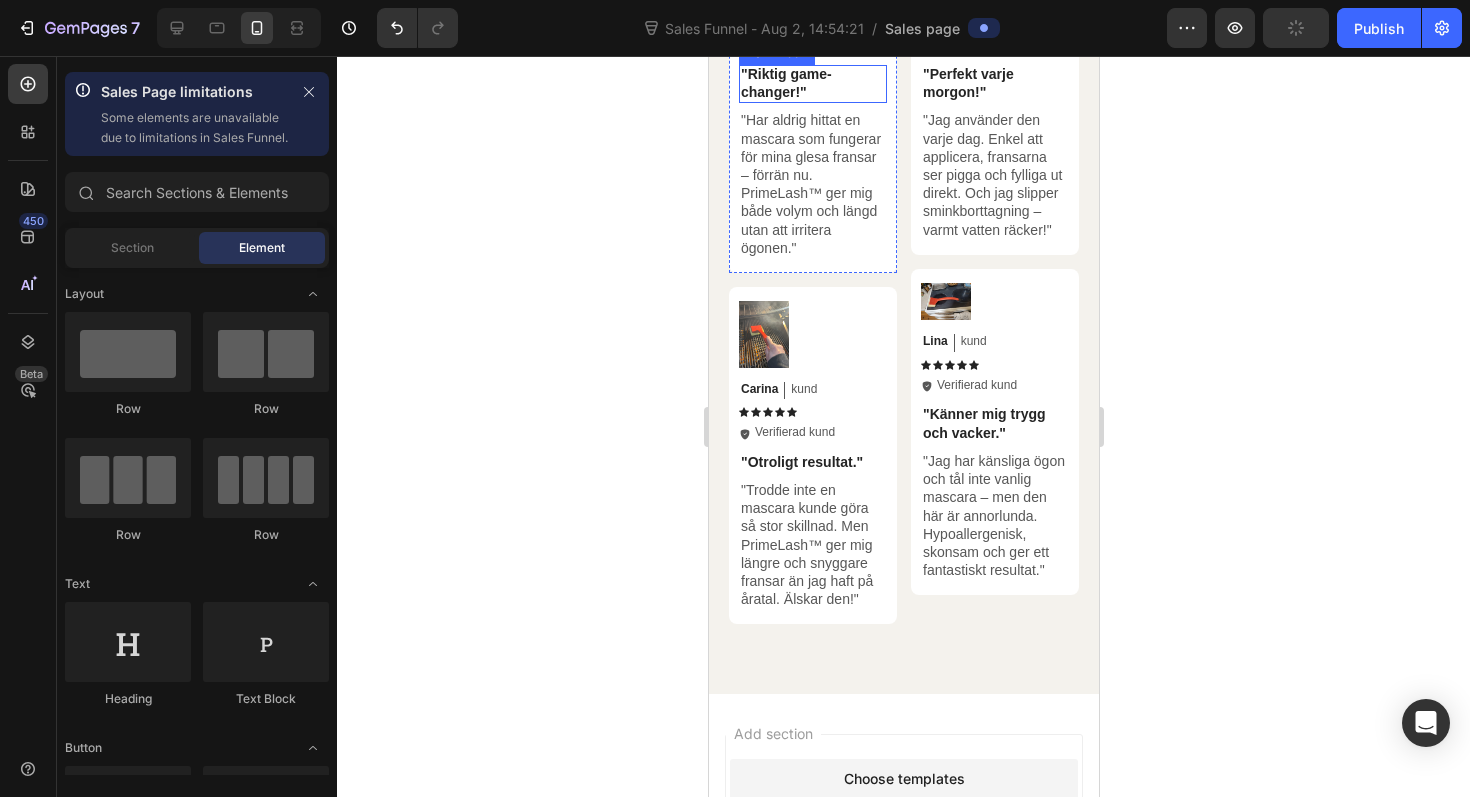 scroll, scrollTop: 6560, scrollLeft: 0, axis: vertical 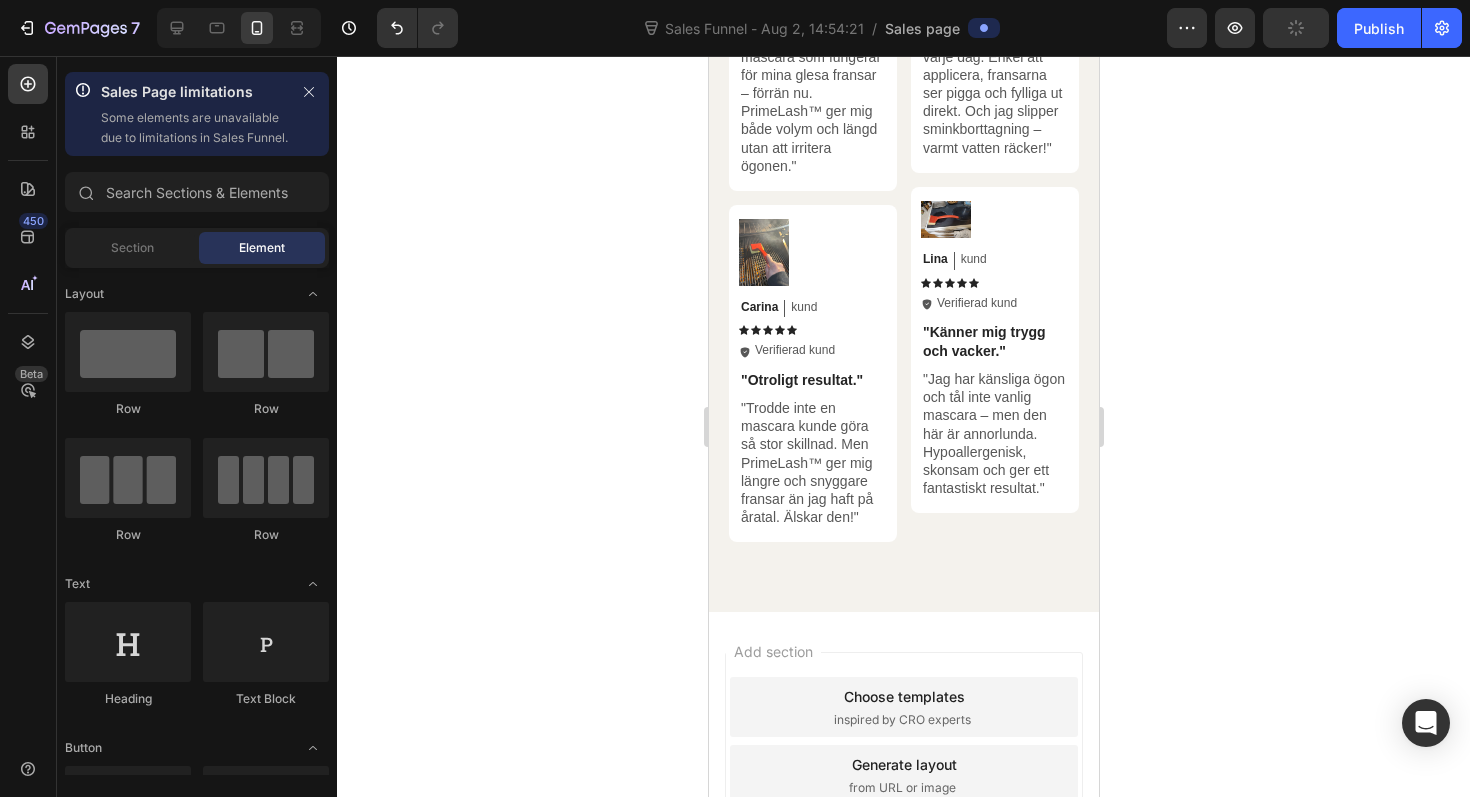 click at bounding box center [239, 28] 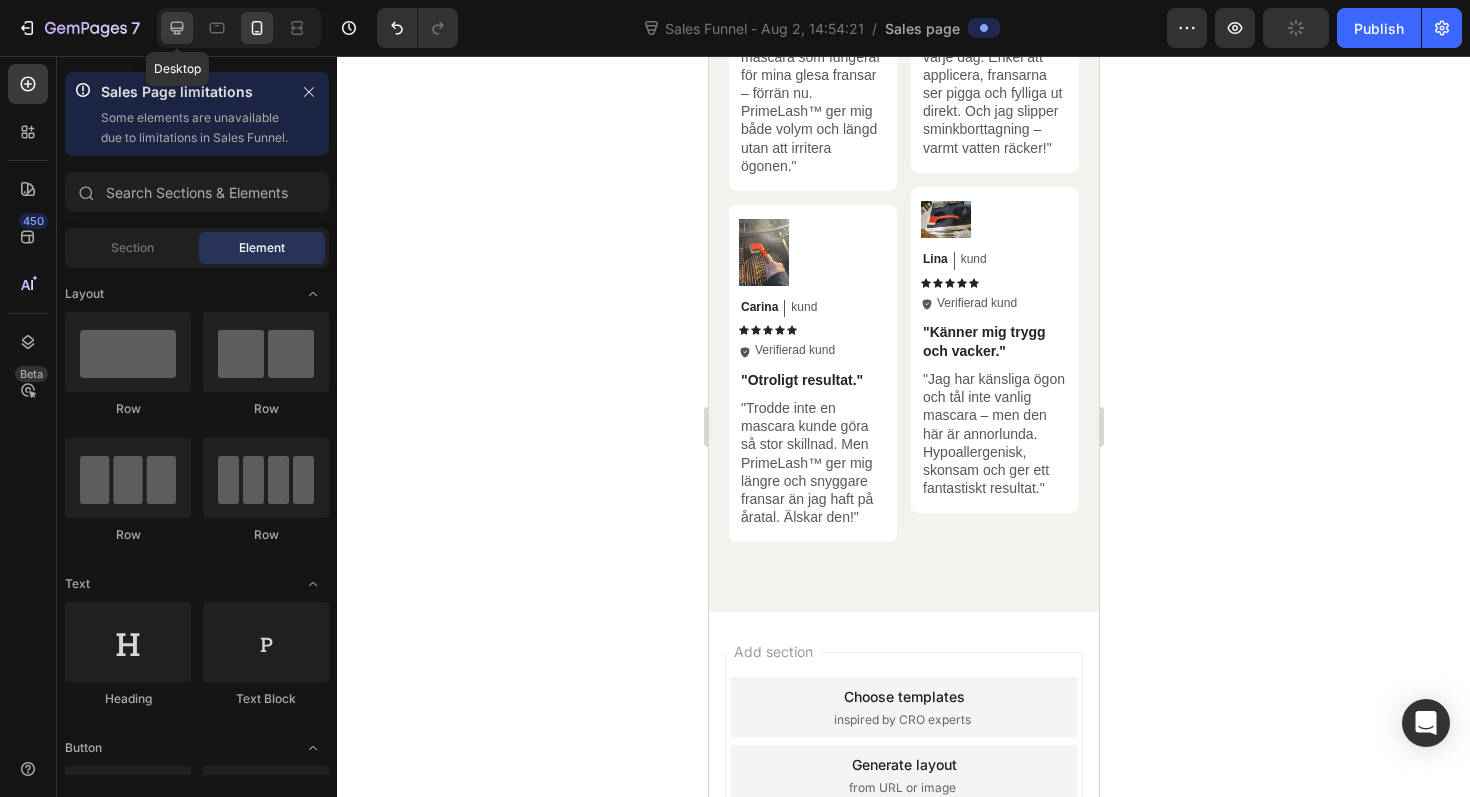 click 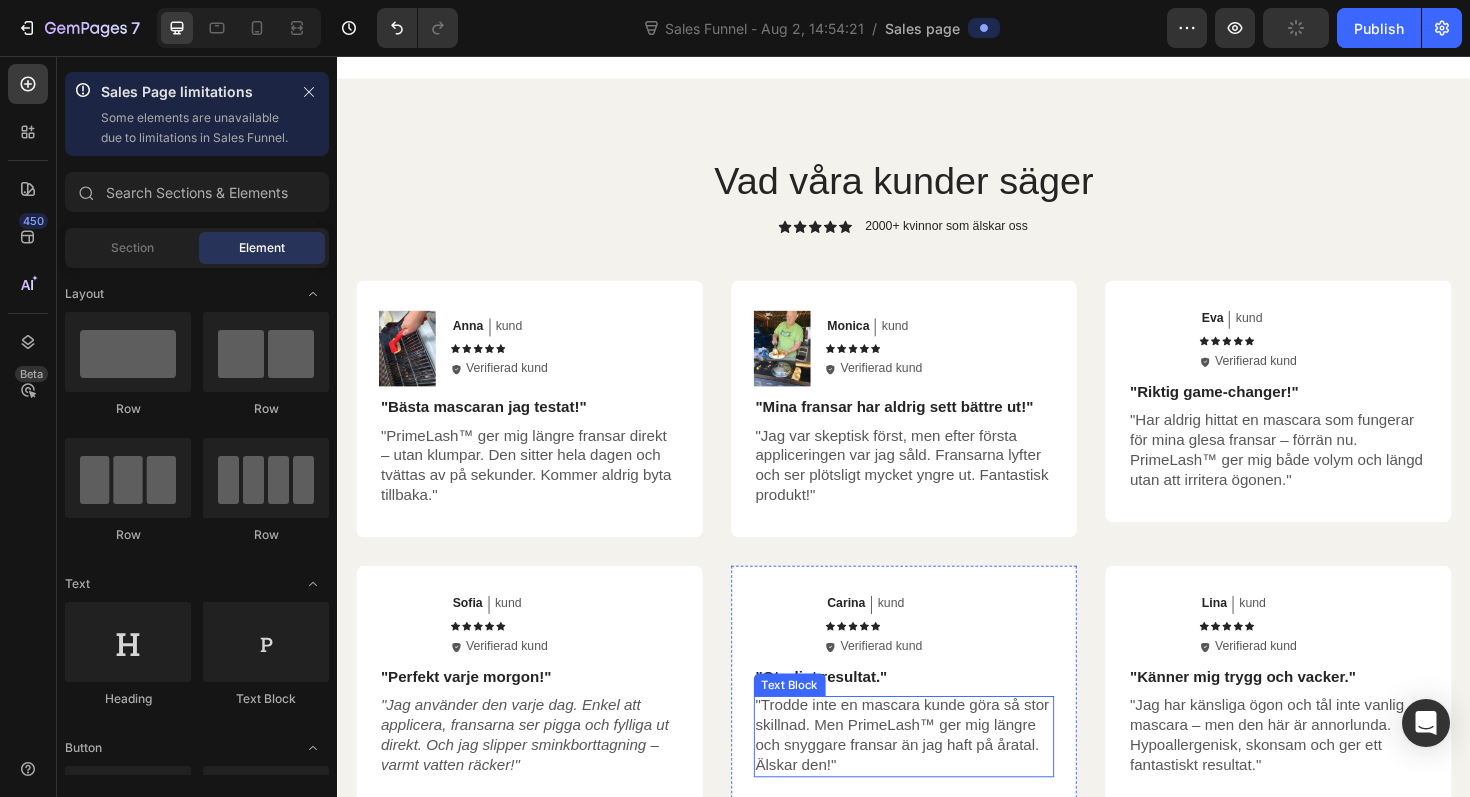 scroll, scrollTop: 5960, scrollLeft: 0, axis: vertical 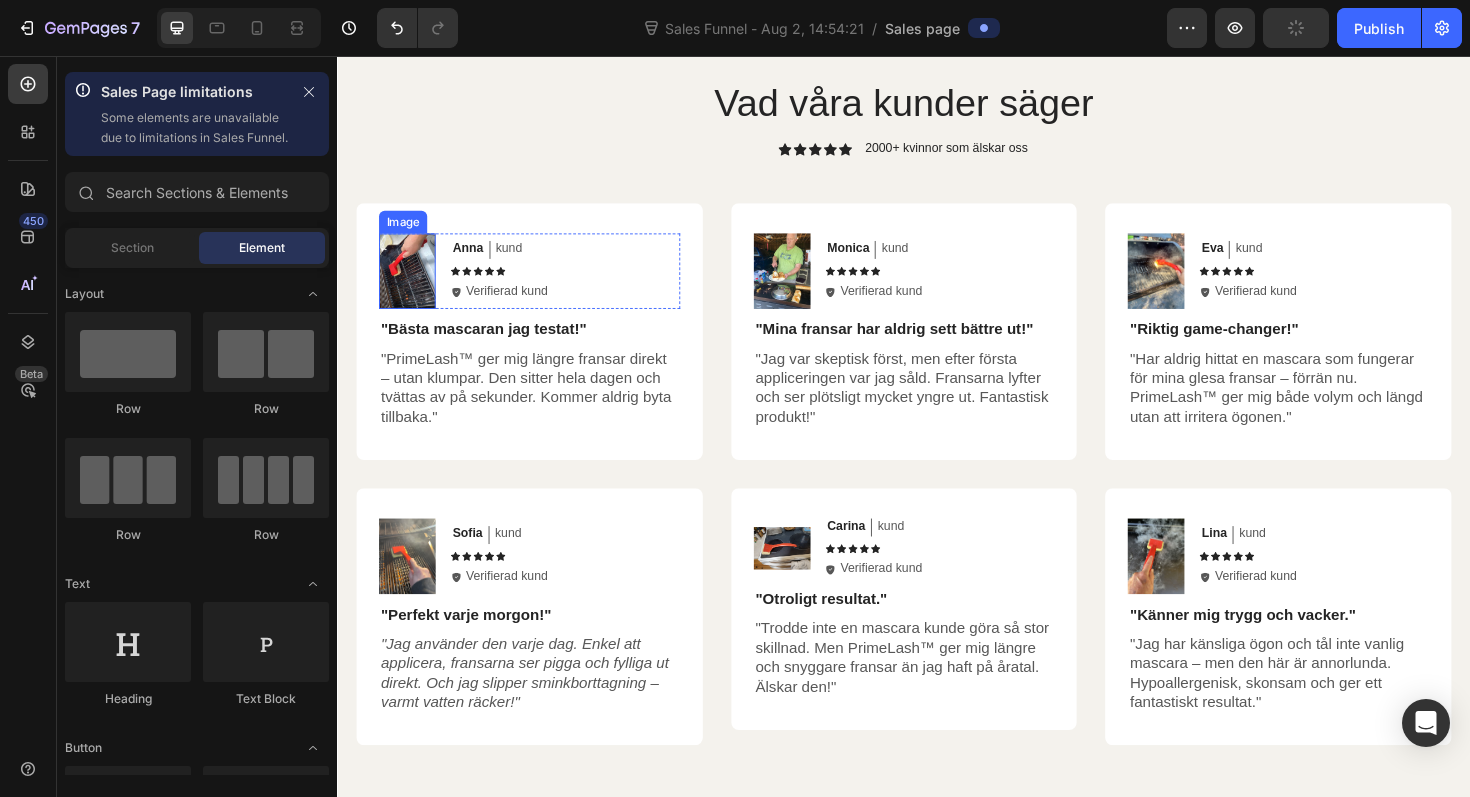 click at bounding box center [411, 284] 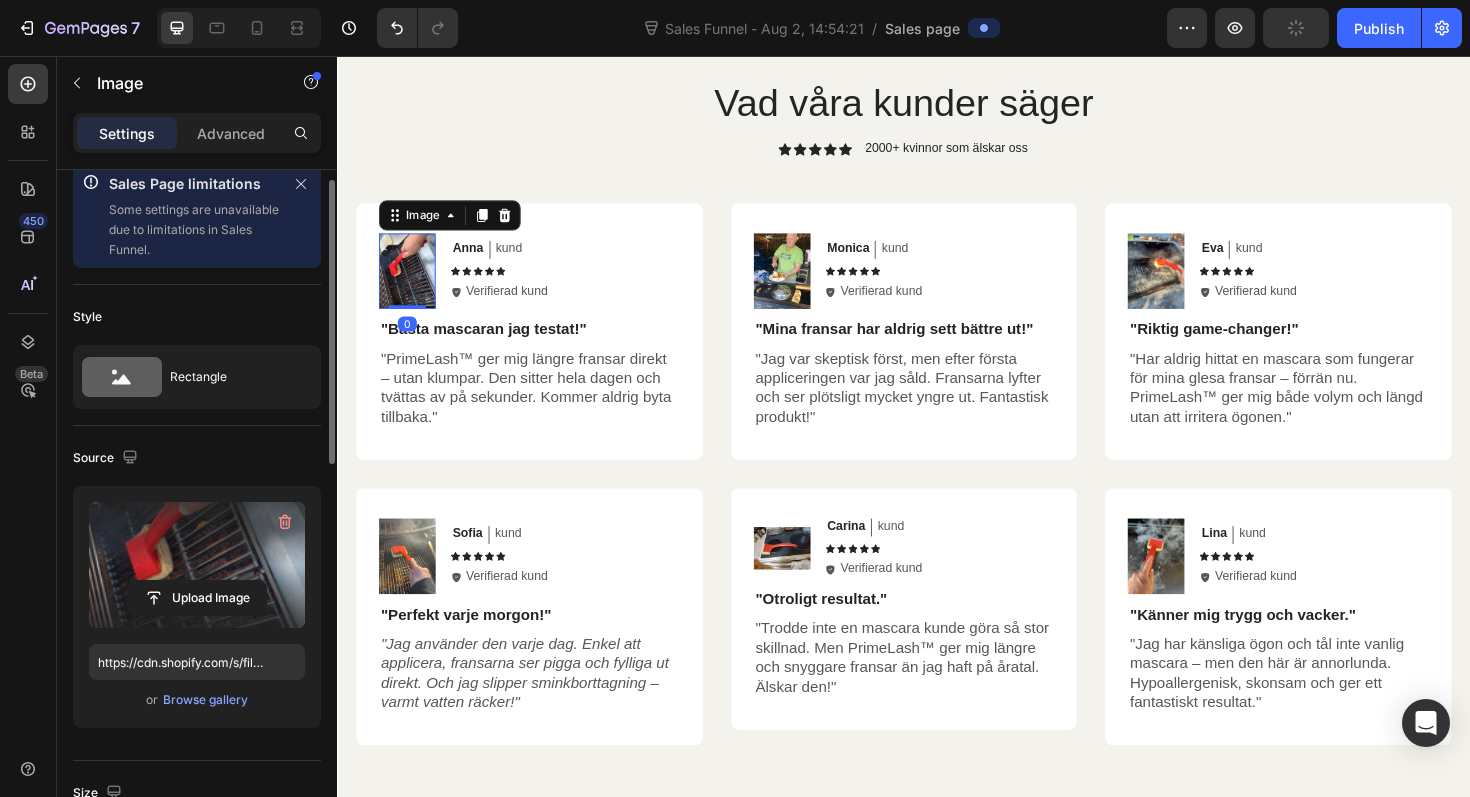 scroll, scrollTop: 23, scrollLeft: 0, axis: vertical 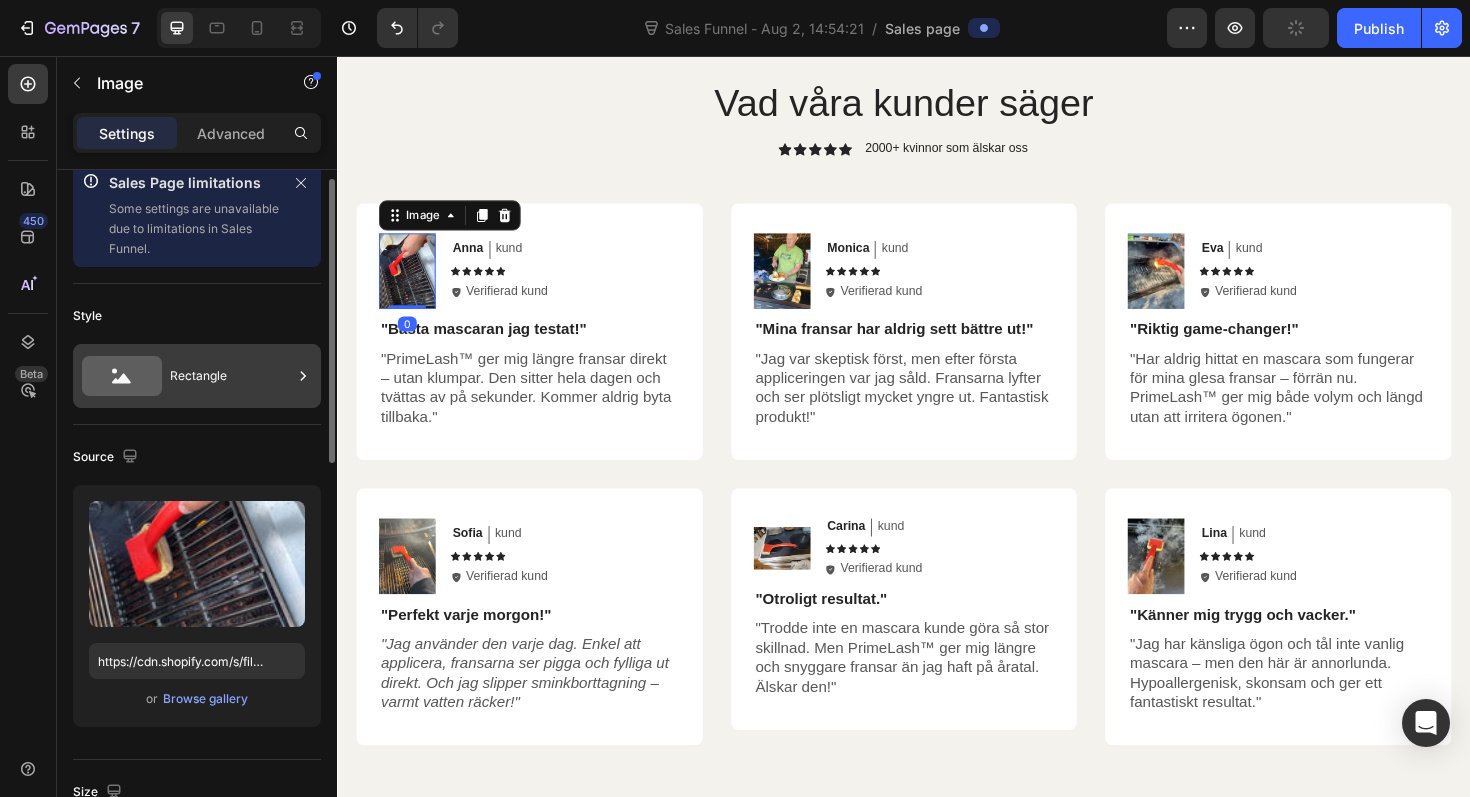 click on "Rectangle" at bounding box center [231, 376] 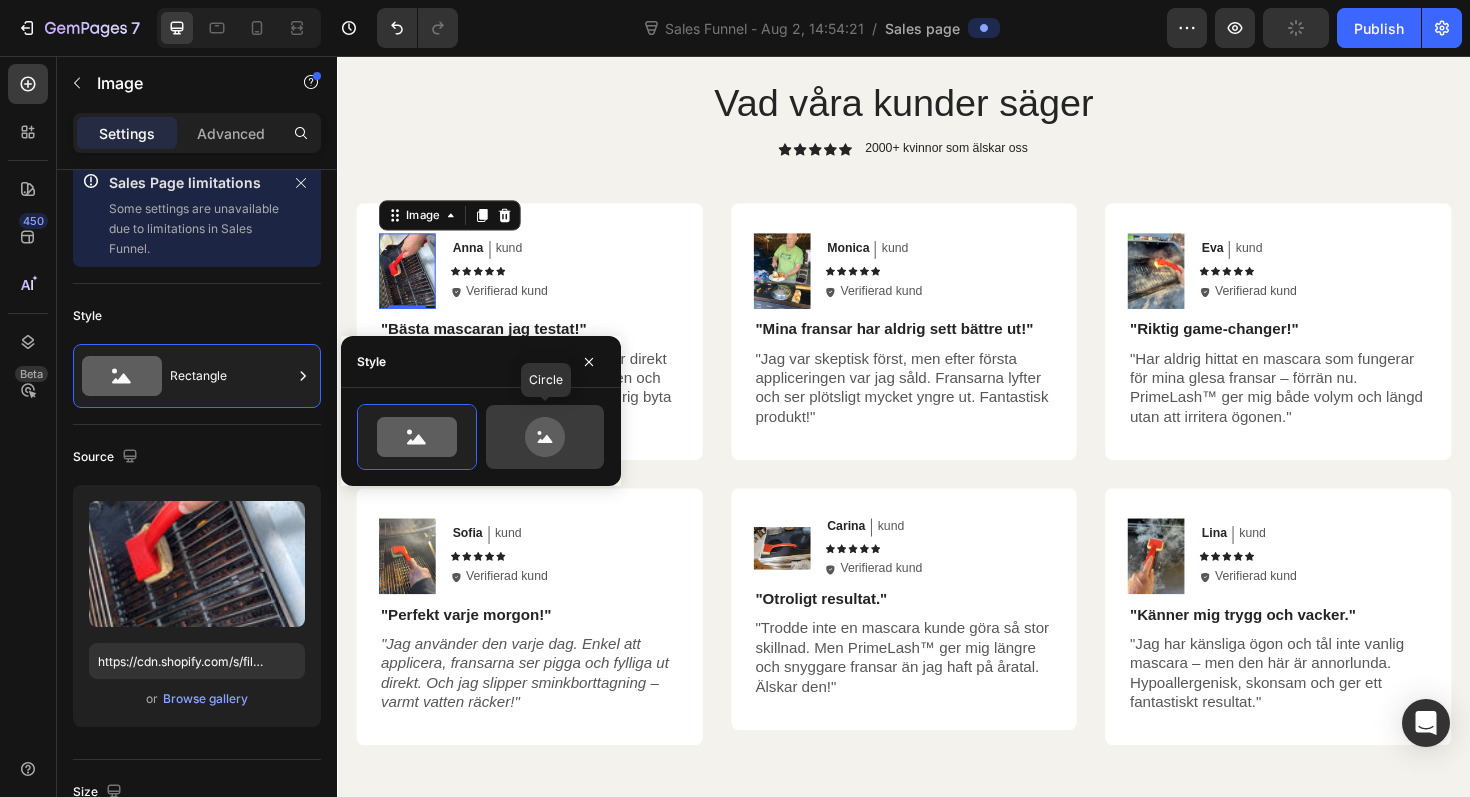 click 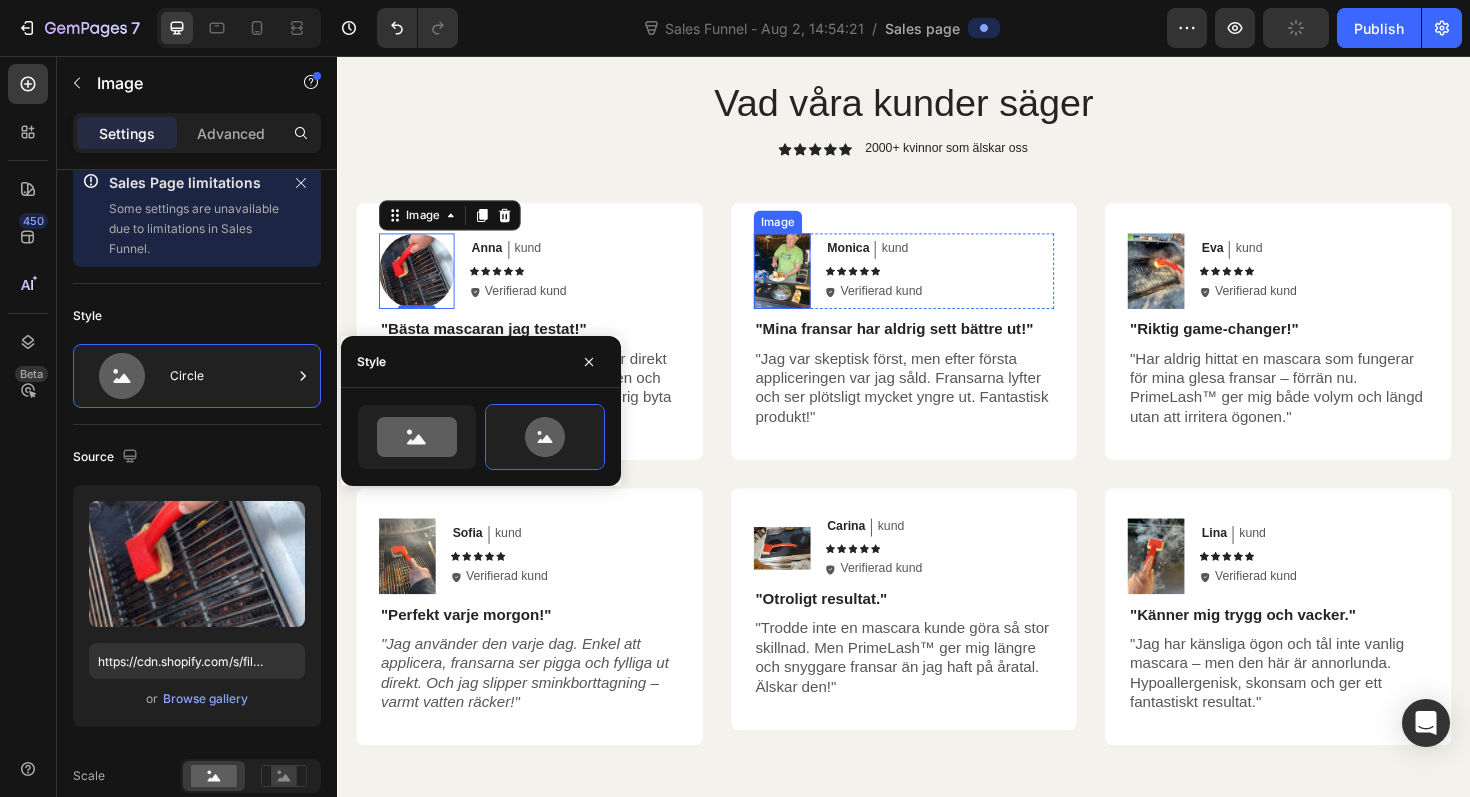 click at bounding box center [808, 284] 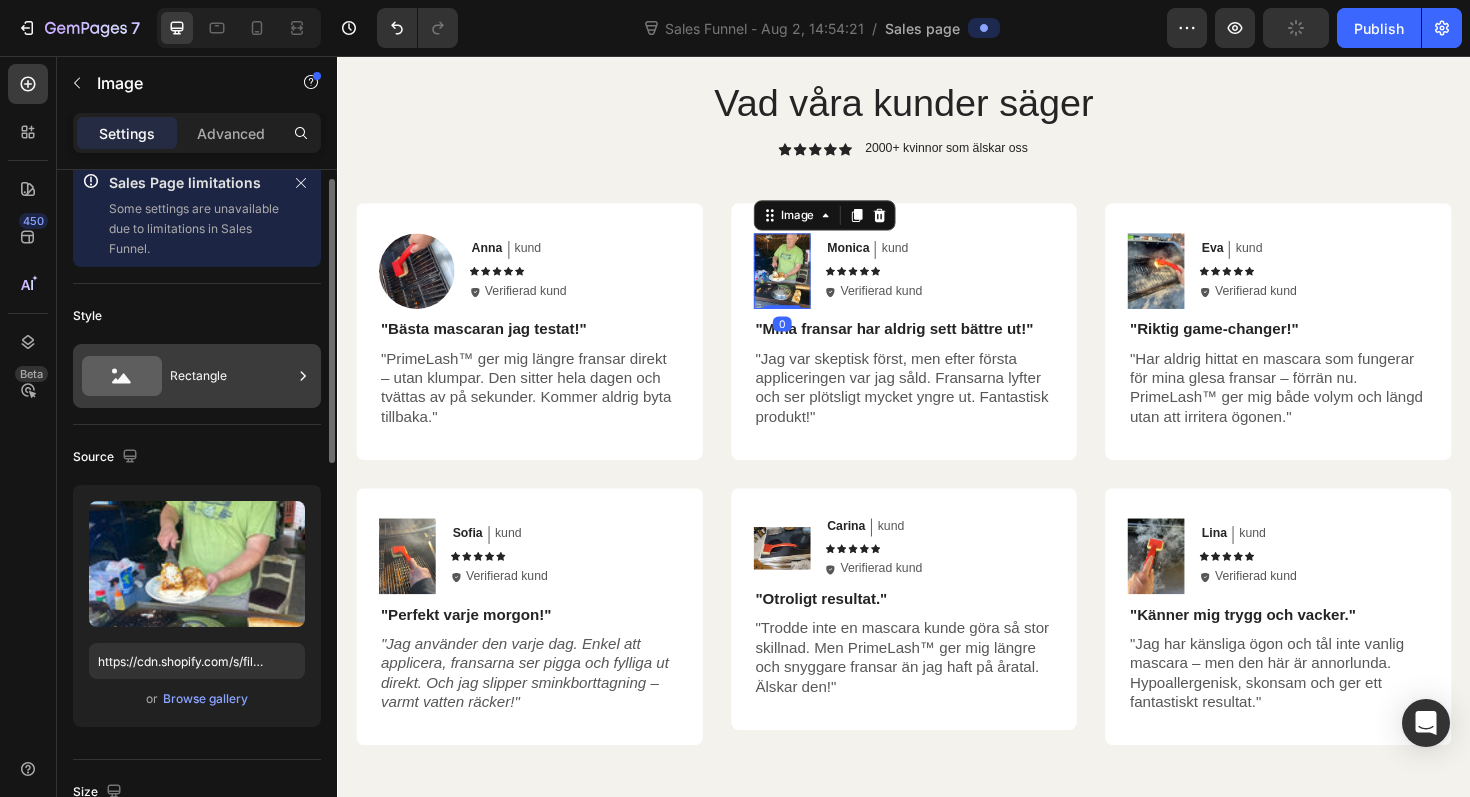 click on "Rectangle" at bounding box center [197, 376] 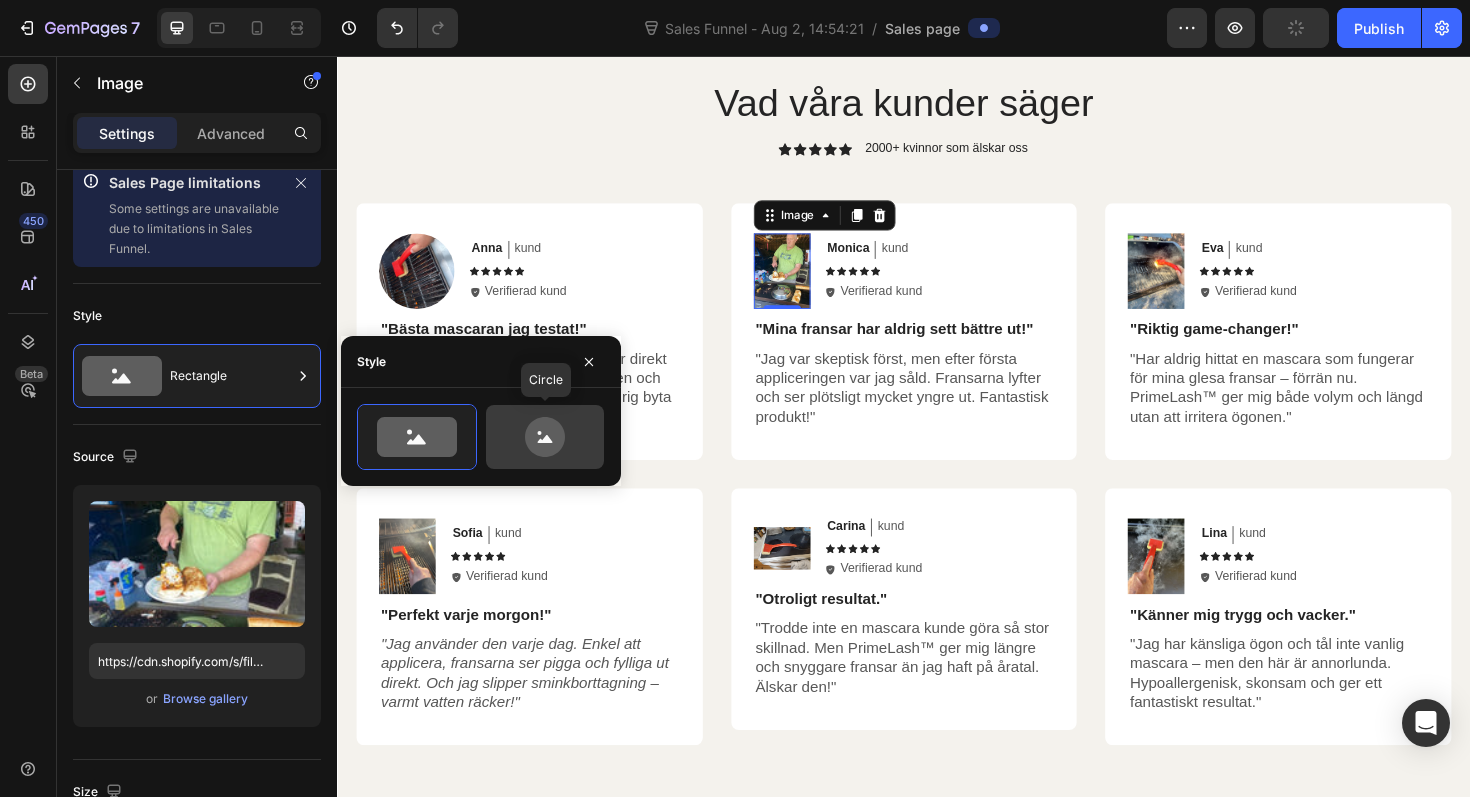 click 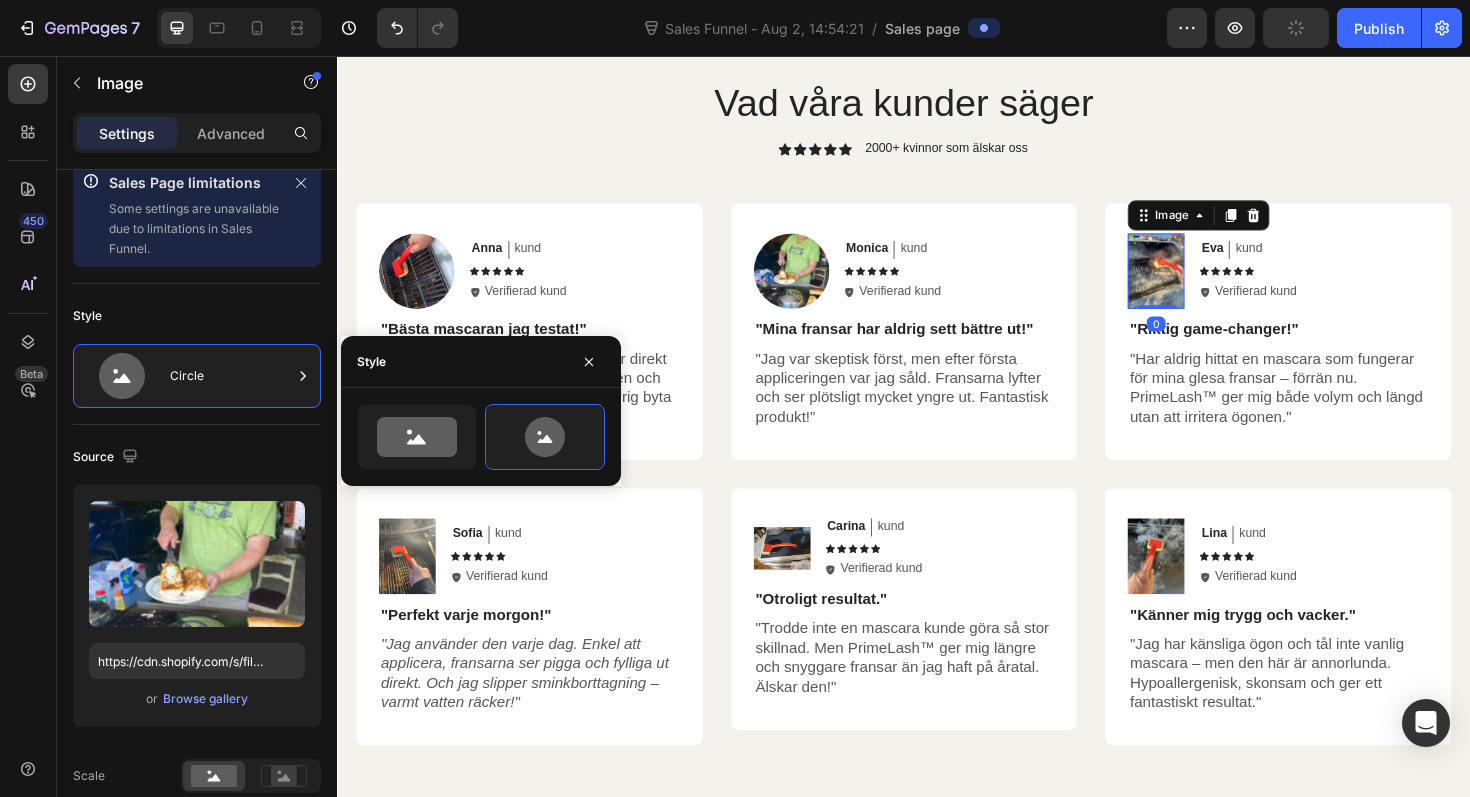 click at bounding box center (1204, 284) 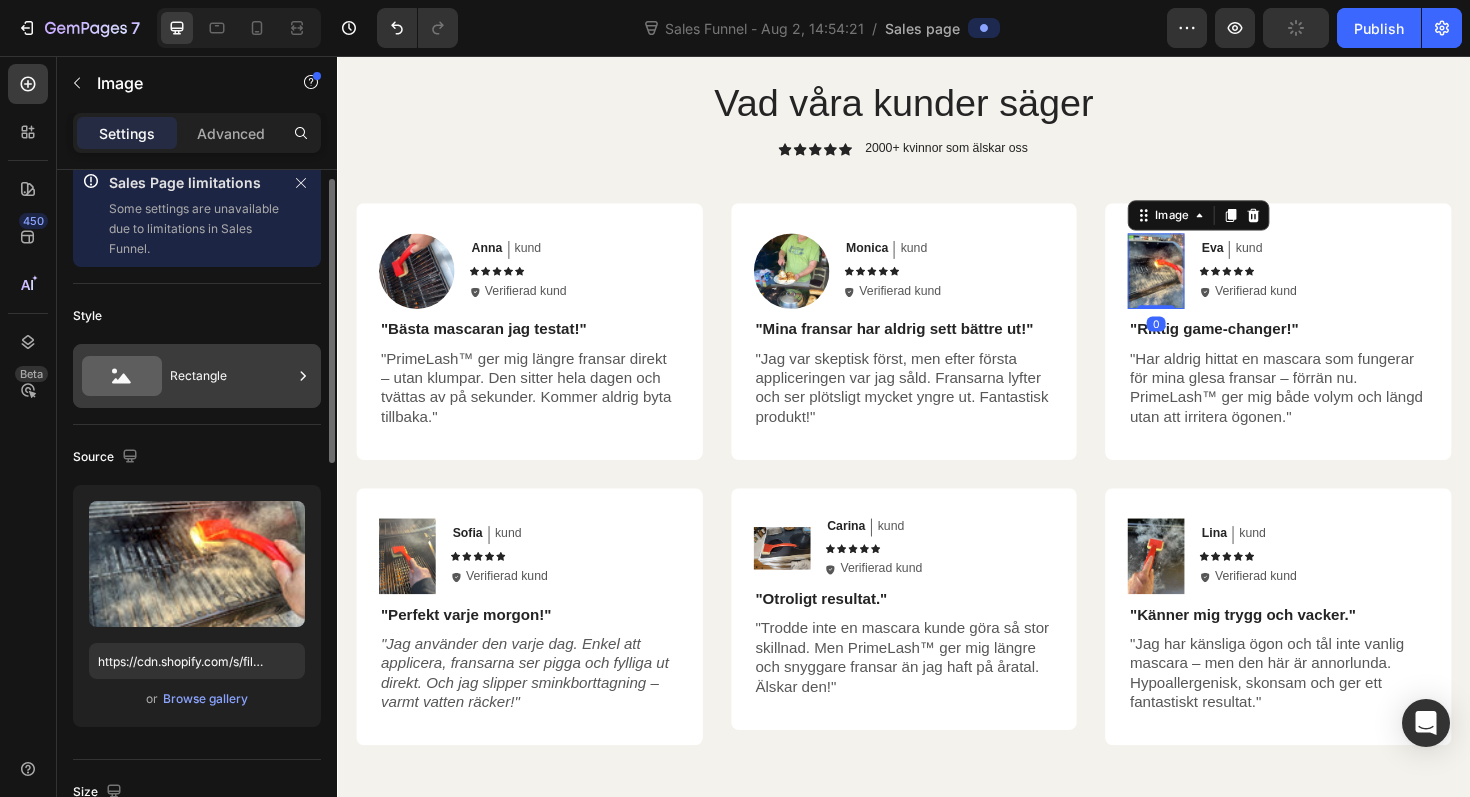 click on "Rectangle" at bounding box center [231, 376] 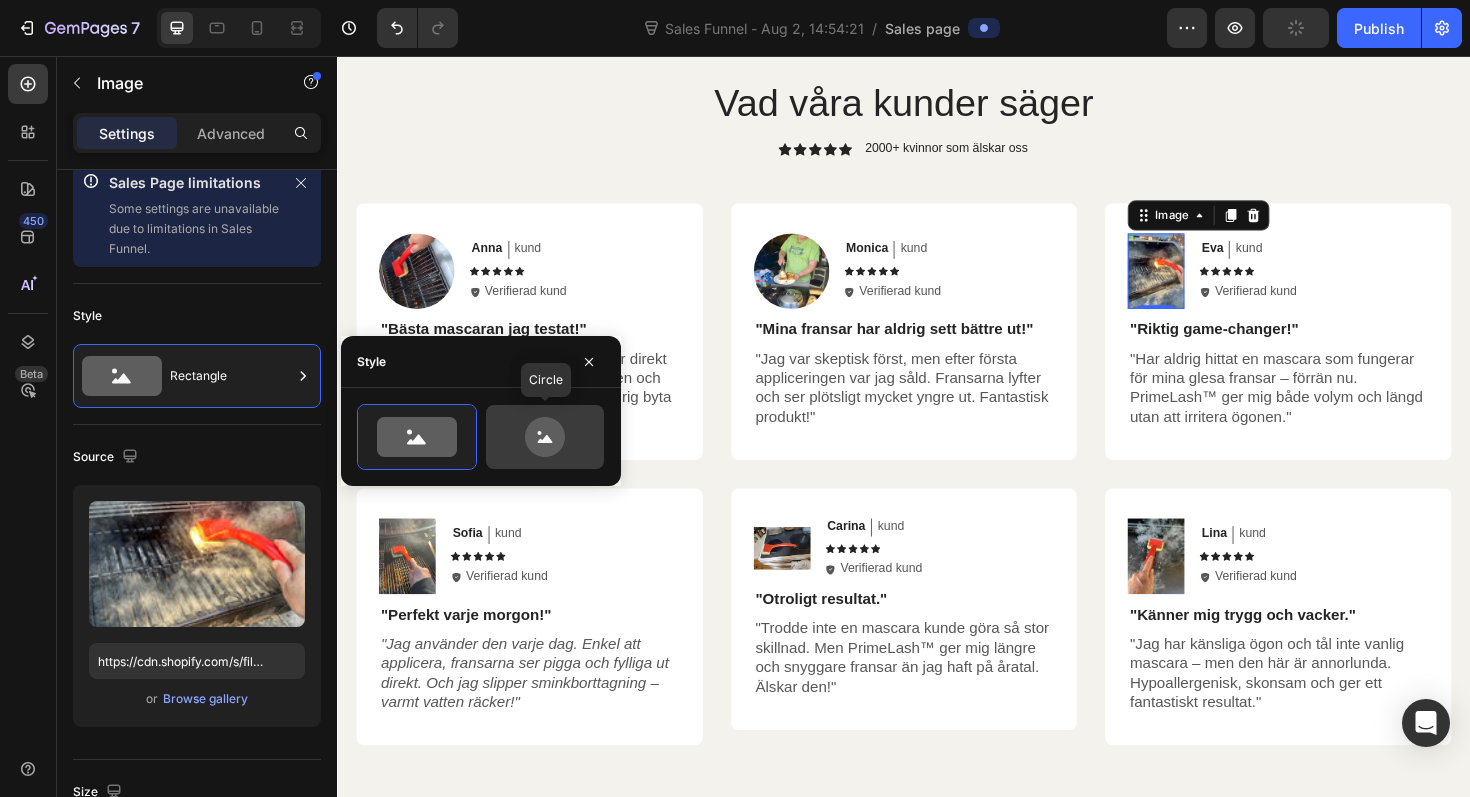 click 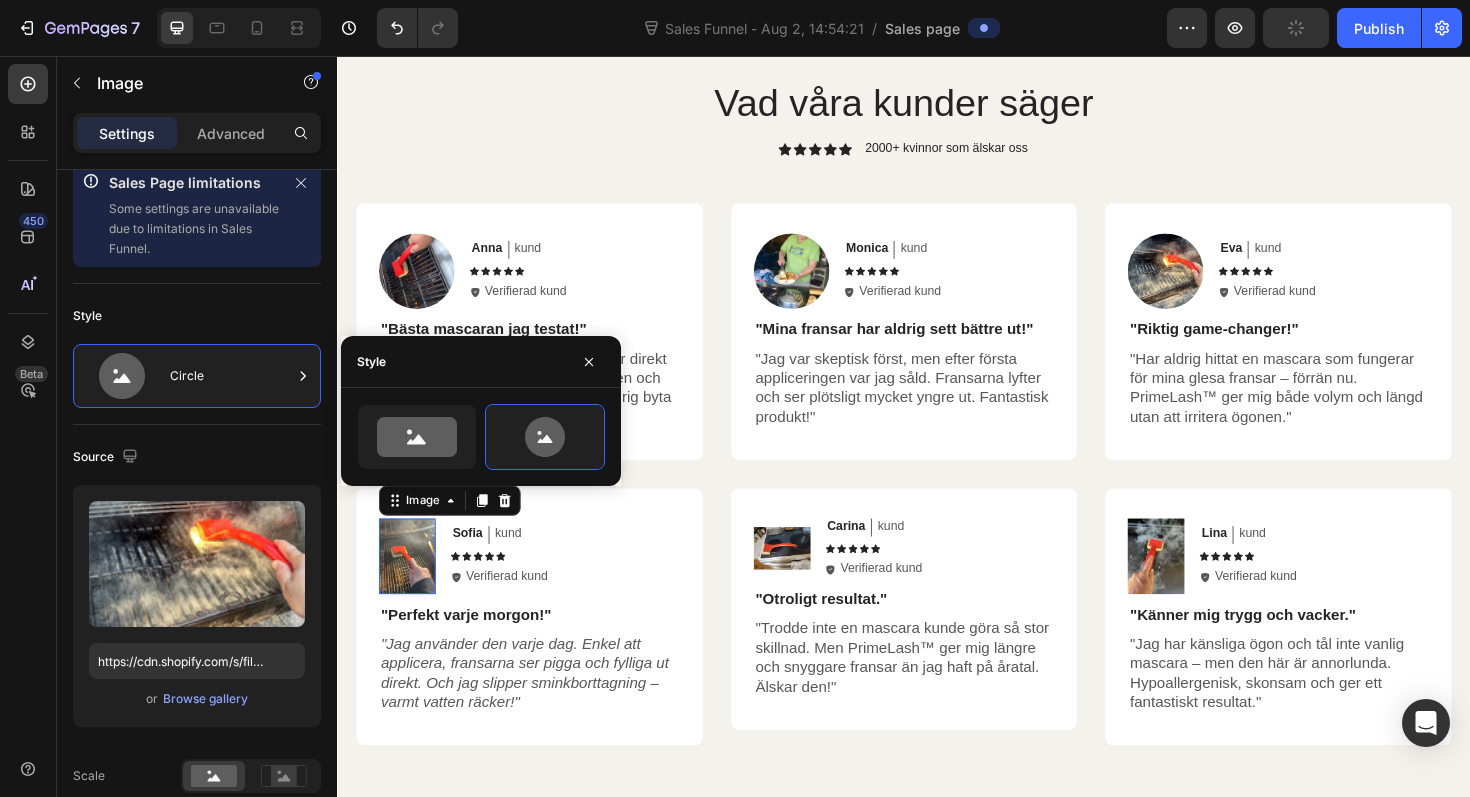 click at bounding box center (411, 586) 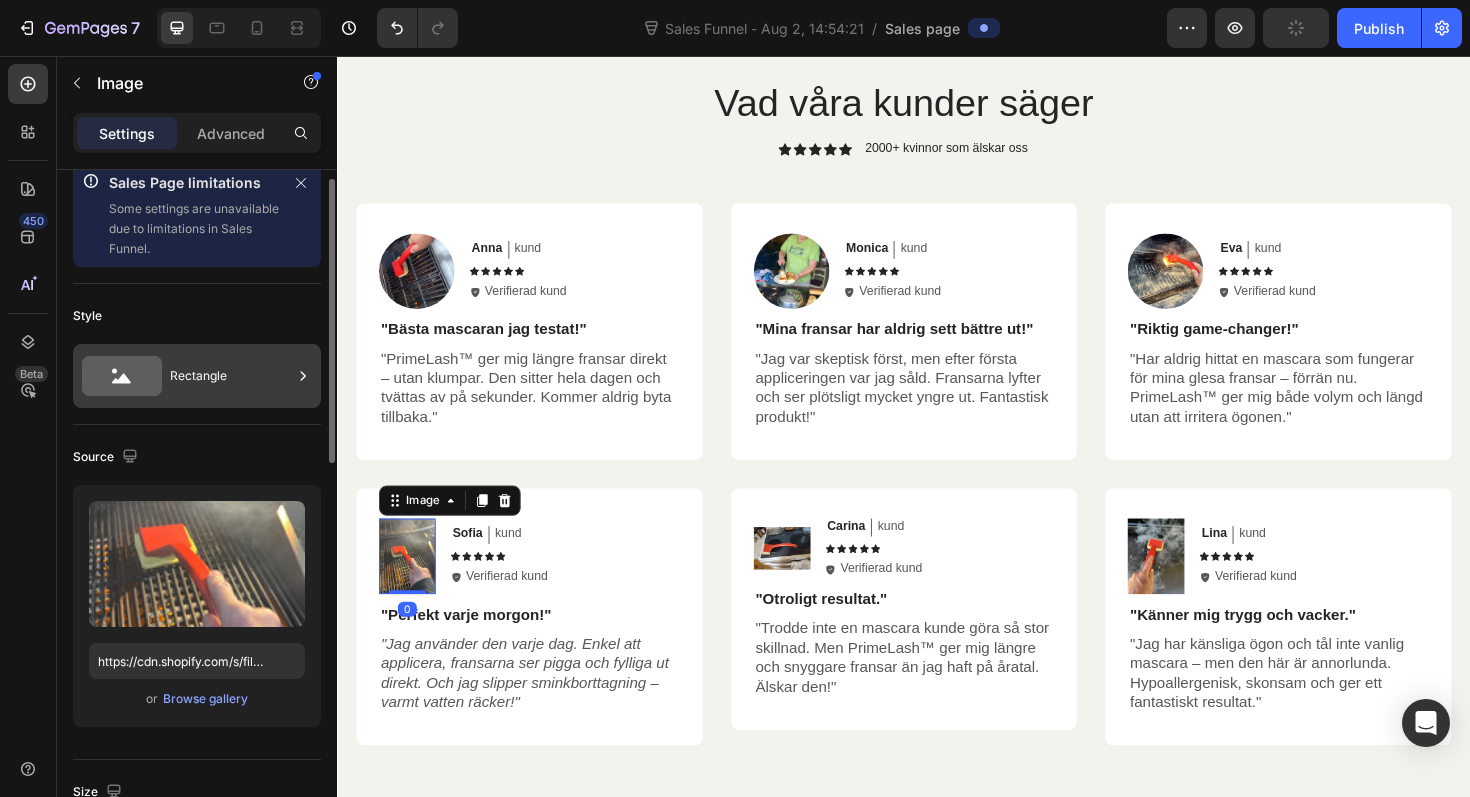 click 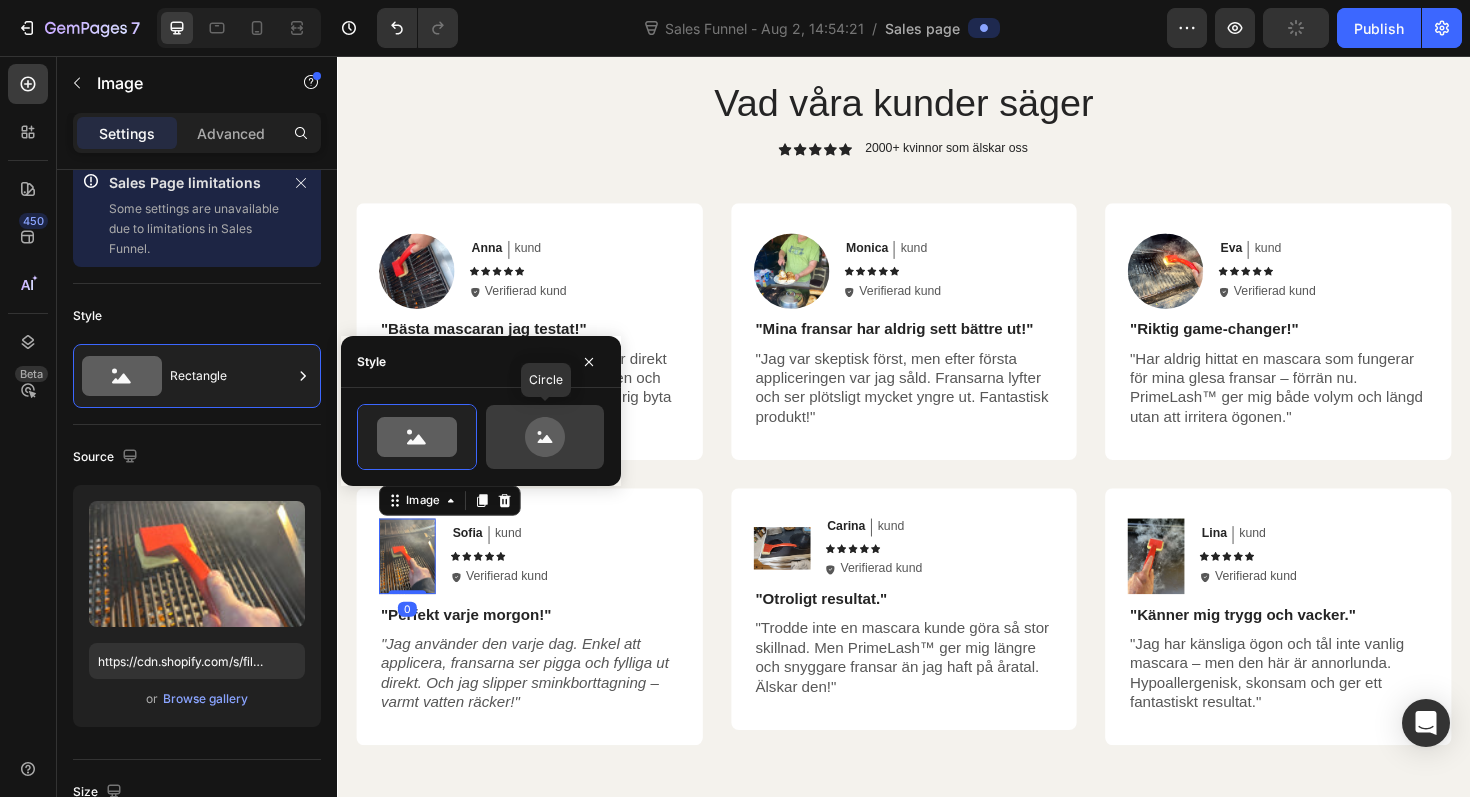 click 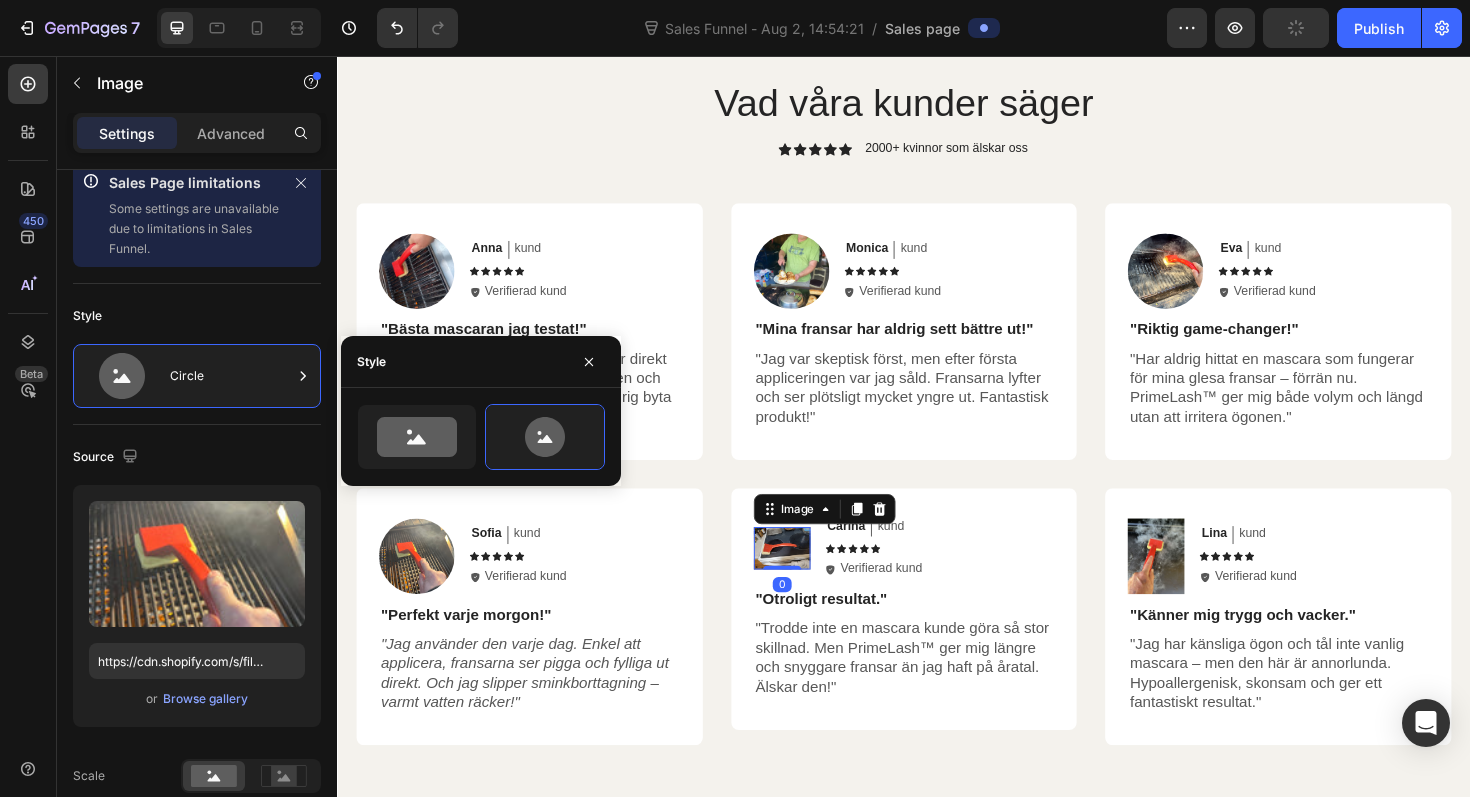 click at bounding box center (808, 577) 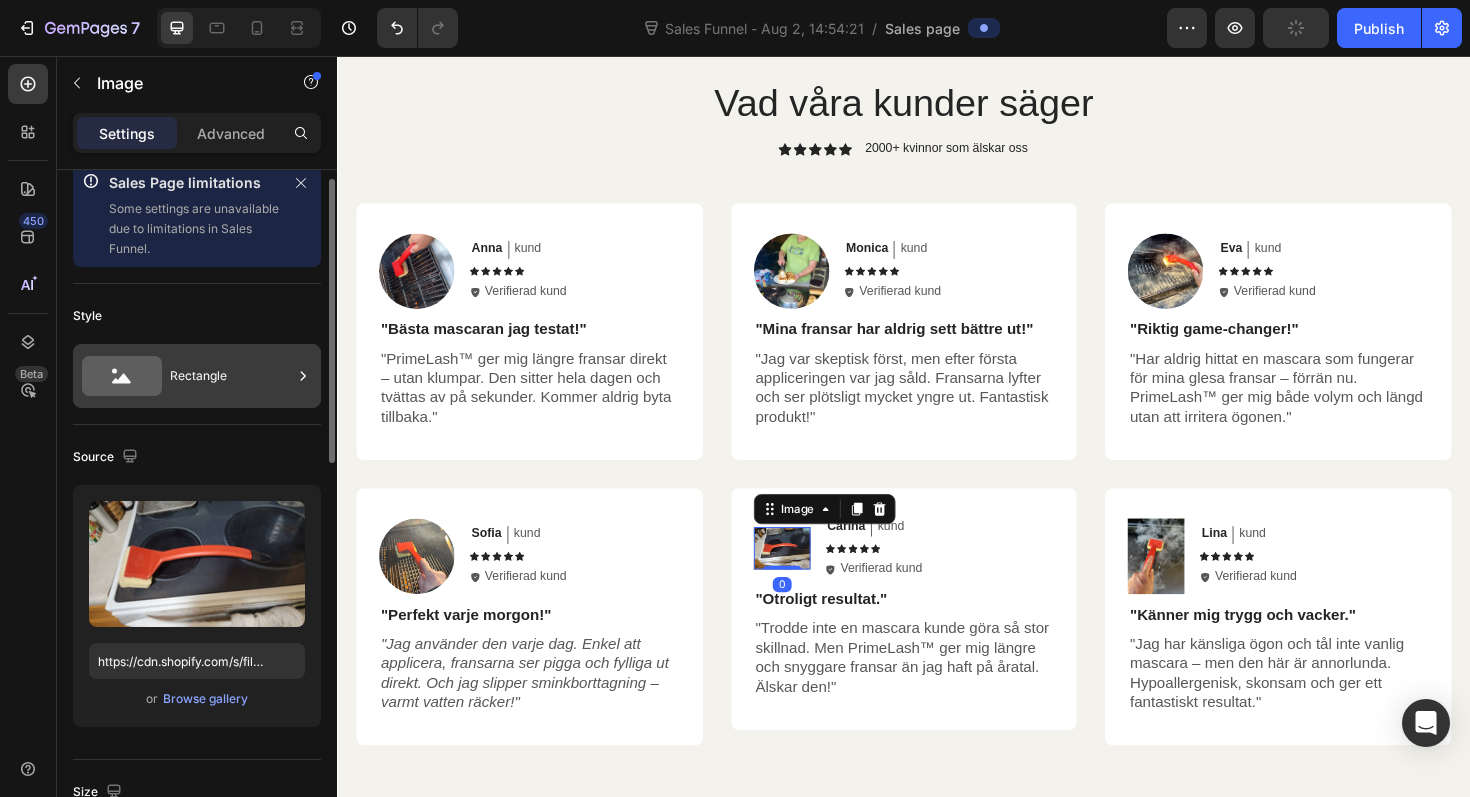 click on "Rectangle" at bounding box center [197, 376] 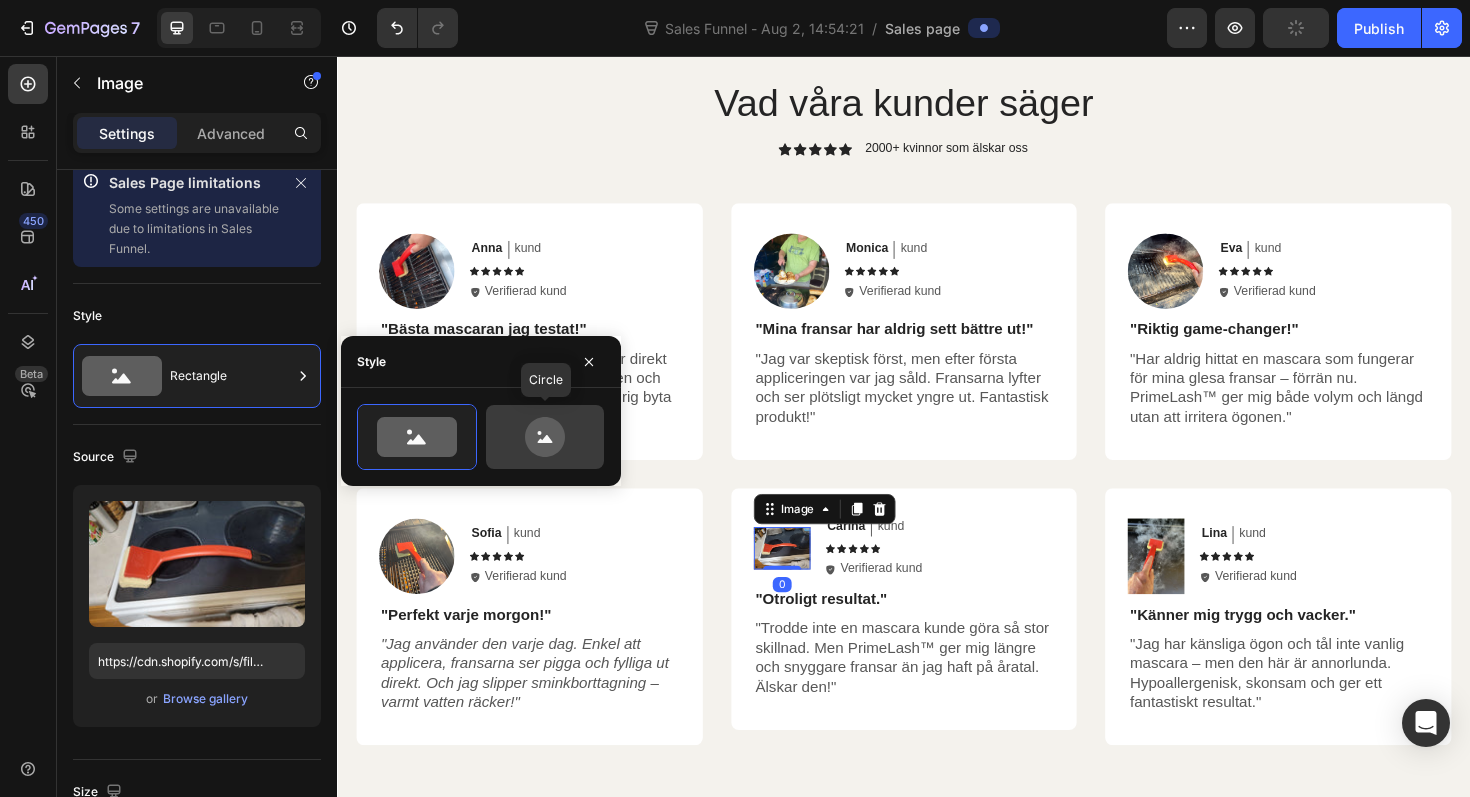 click 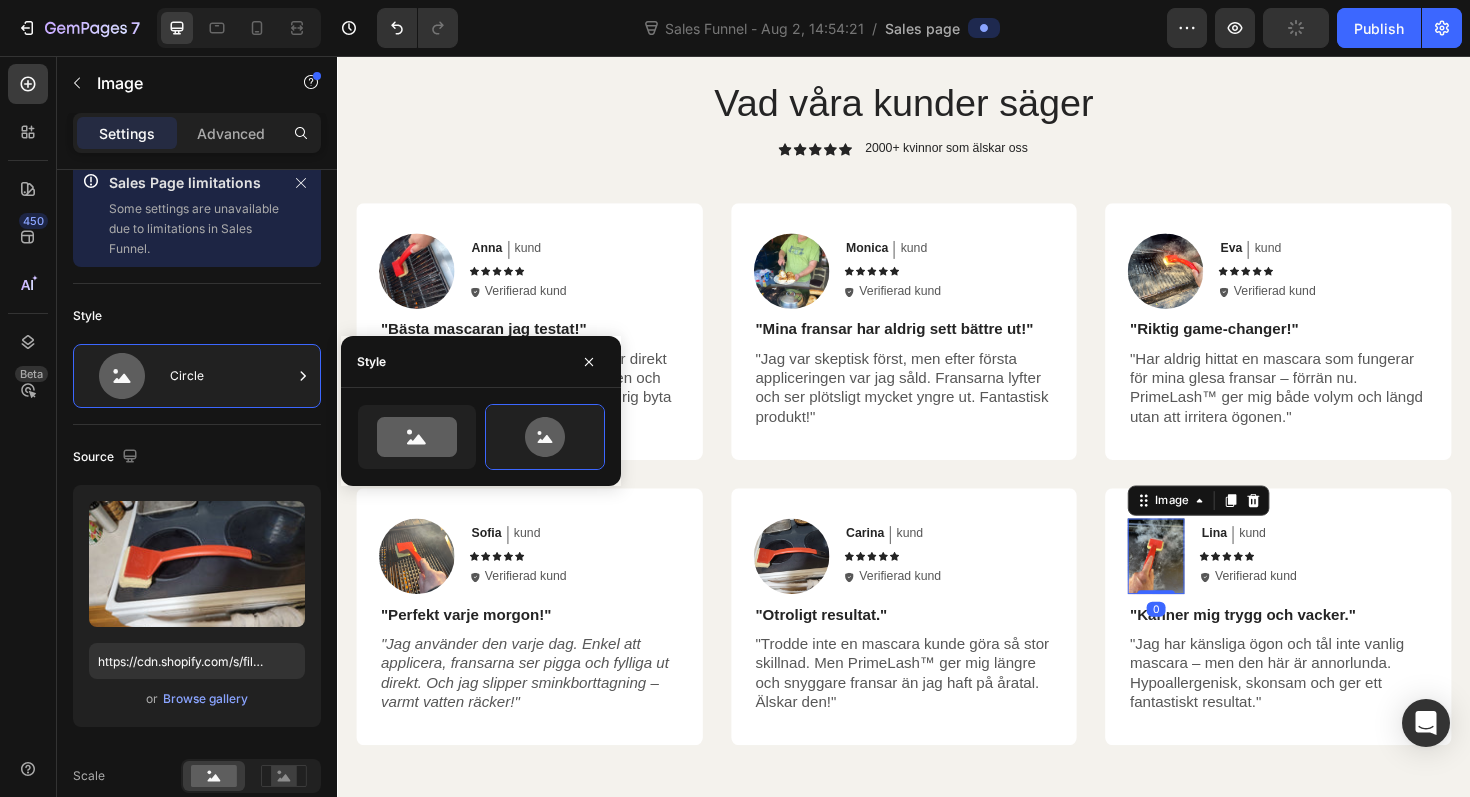 click at bounding box center (1204, 586) 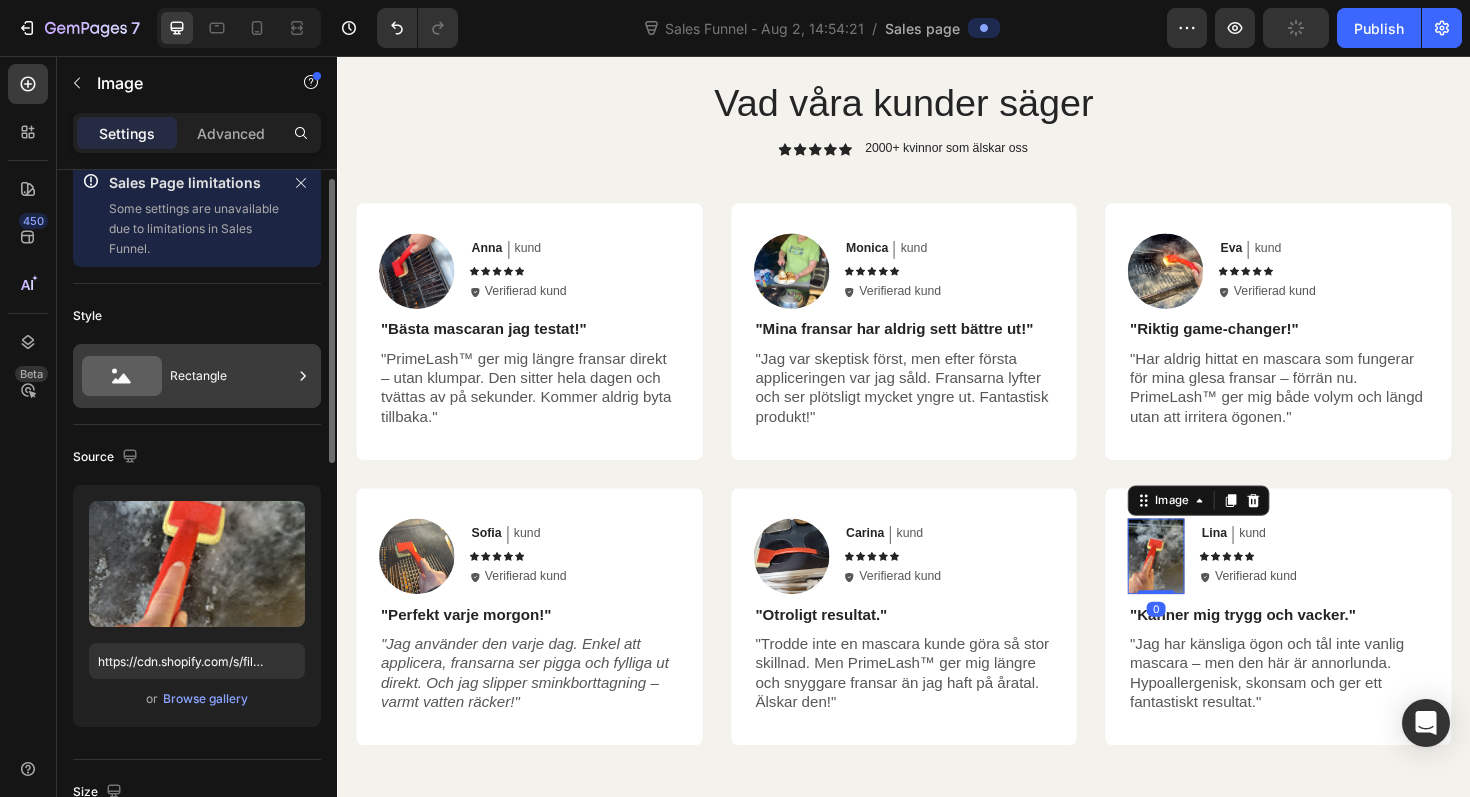 click 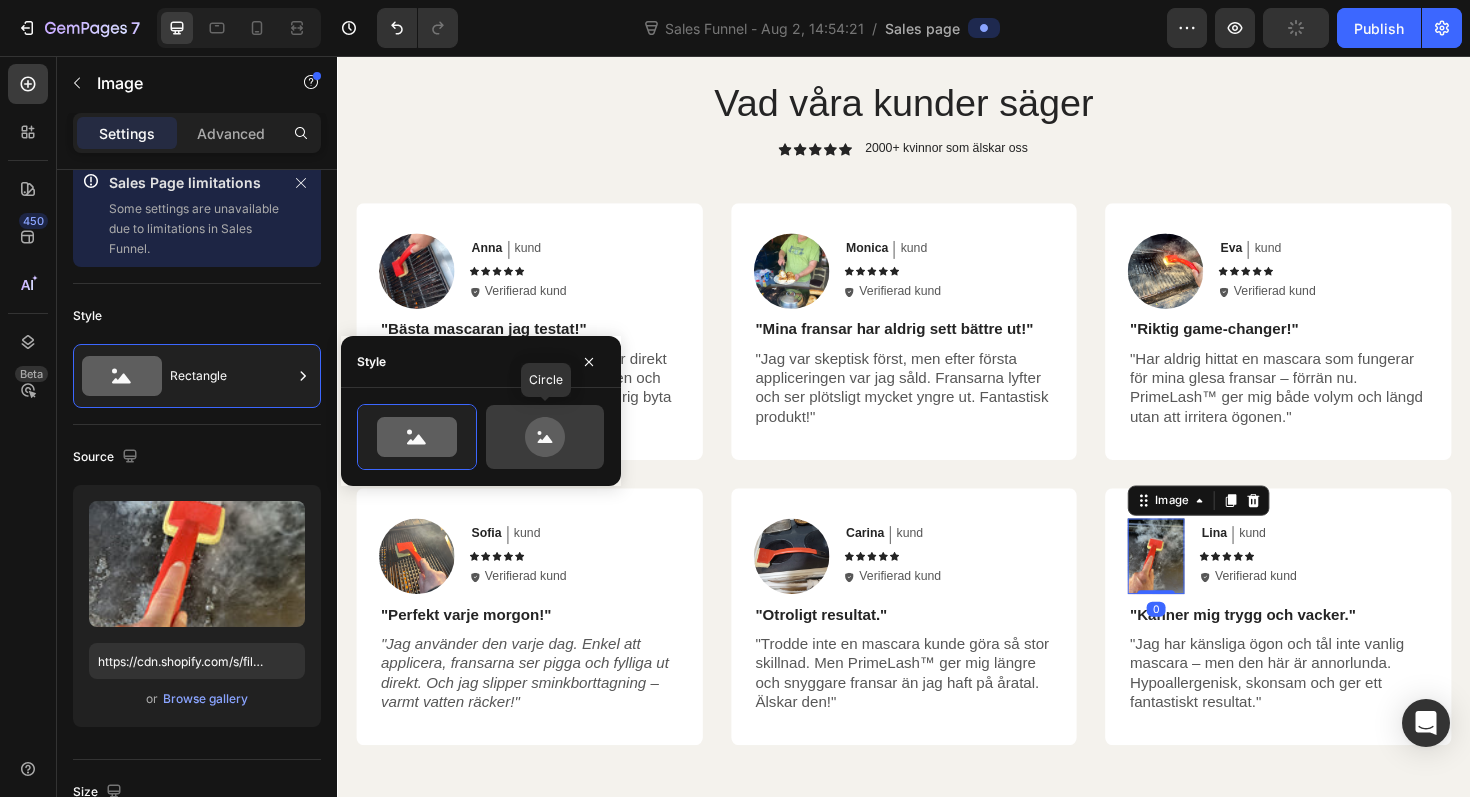 click 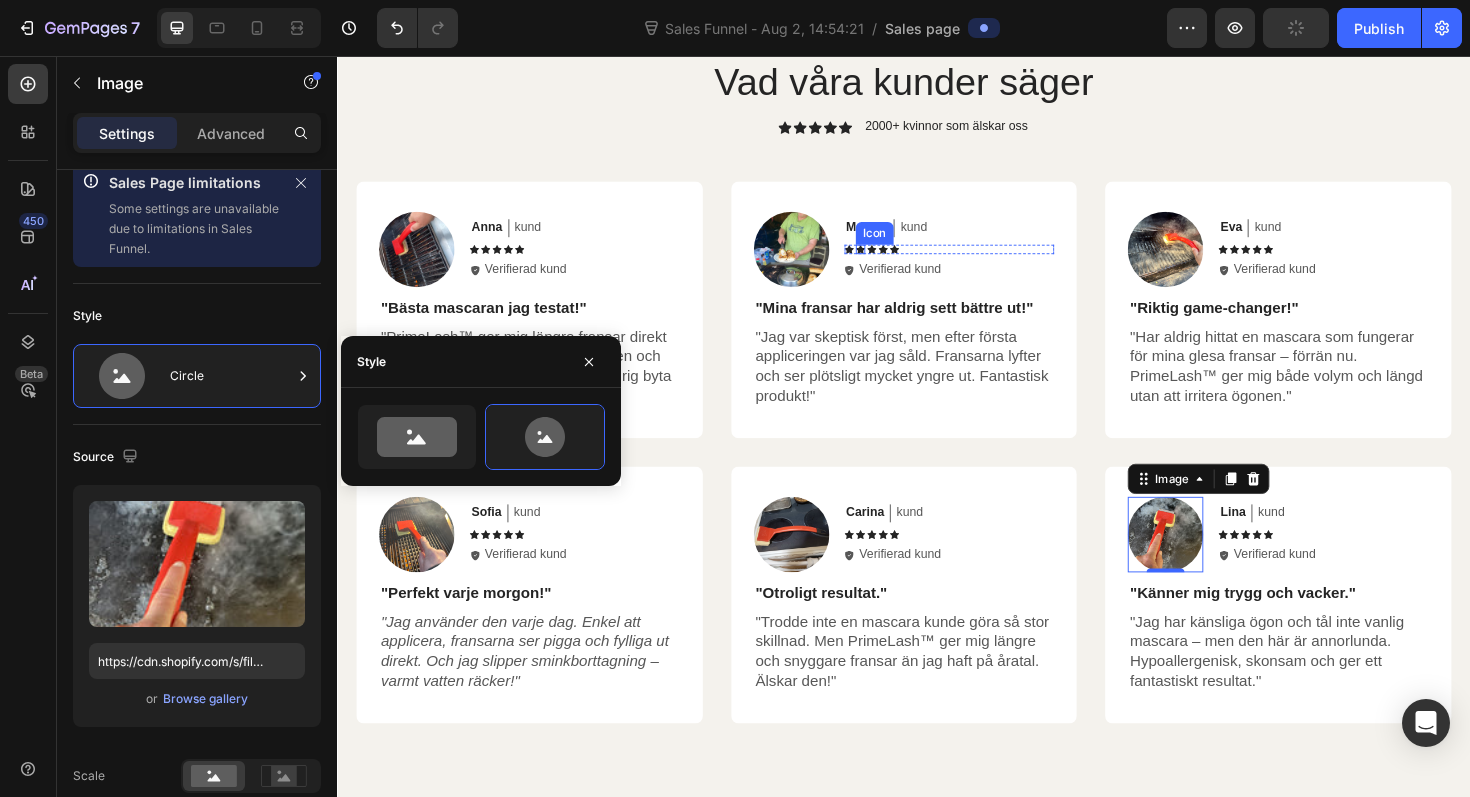 scroll, scrollTop: 5934, scrollLeft: 0, axis: vertical 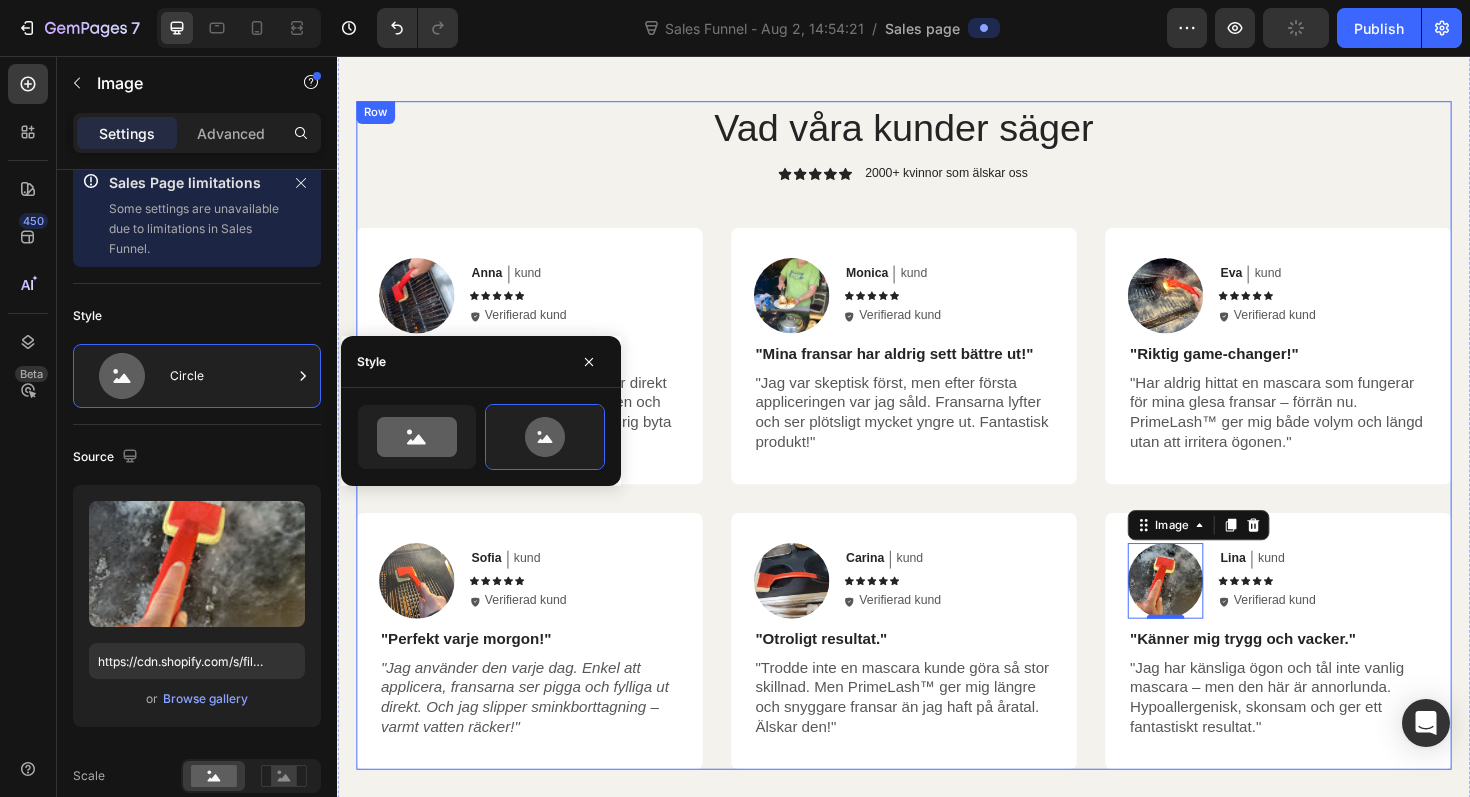 click on "Vad våra kunder säger Heading Icon Icon Icon Icon Icon Icon List   2000+ kvinnor som älskar oss Text Block Row Image Anna Text Block kund  Text Block Row Icon Icon Icon Icon Icon Icon List
Icon Verifierad kund Text Block Row Row "Bästa mascaran jag testat!" Text Block "PrimeLash™ ger mig längre fransar direkt – utan klumpar. Den sitter hela dagen och tvättas av på sekunder. Kommer aldrig byta tillbaka." Text Block Row Image Monica Text Block  kund  Text Block Row Icon Icon Icon Icon Icon Icon List
Icon Verifierad kund Text Block Row Row "Mina fransar har aldrig sett bättre ut!" Text Block "Jag var skeptisk först, men efter första appliceringen var jag såld. Fransarna lyfter och ser plötsligt mycket yngre ut. Fantastisk produkt!" Text Block Row Image Eva Text Block  kund   Text Block Row Icon Icon Icon Icon Icon Icon List
Icon Verifierad kund Text Block Row Row "Riktig game-changer!" Text Block Text Block Row Row Image Sofia Text Block" at bounding box center (937, 458) 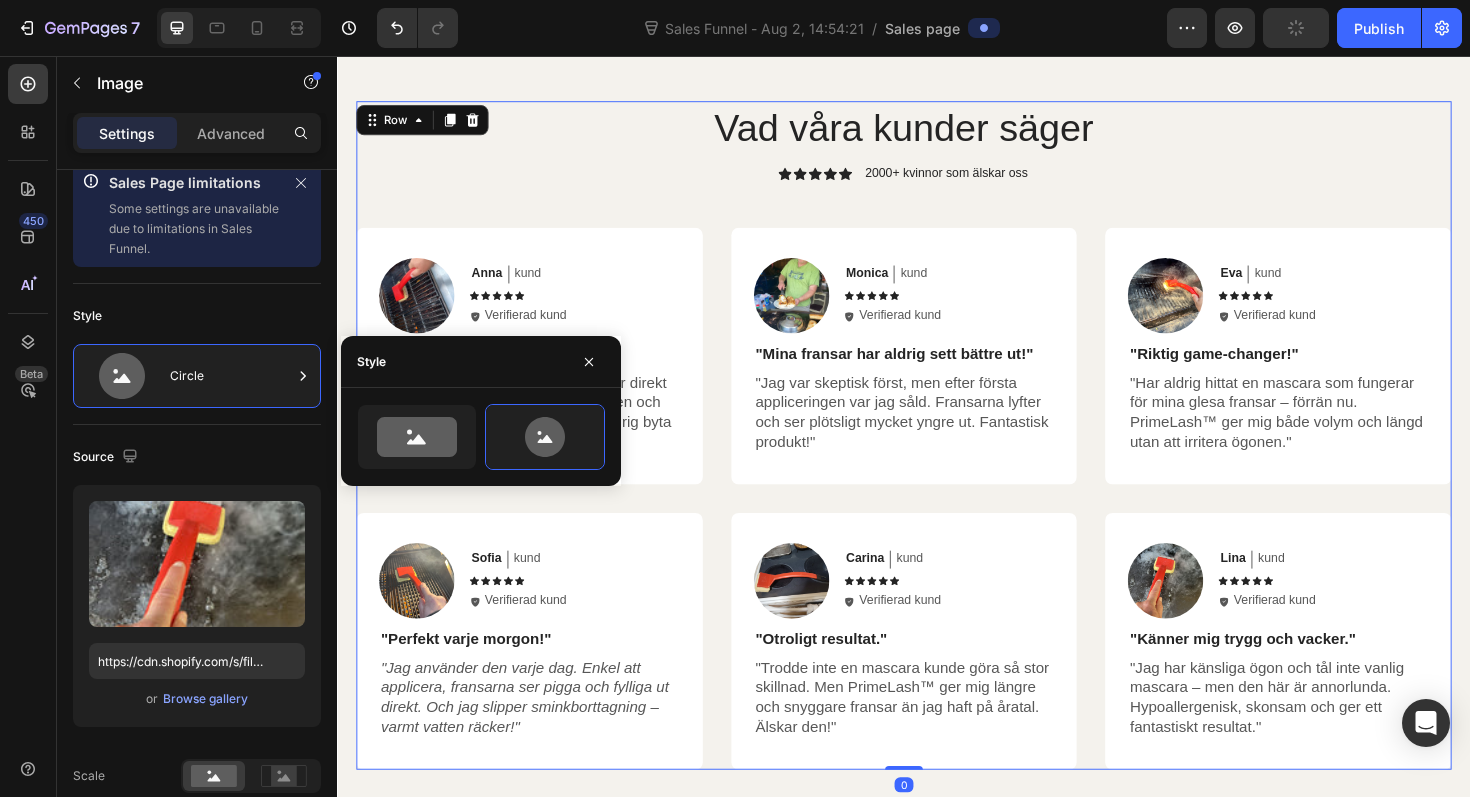 scroll, scrollTop: 0, scrollLeft: 0, axis: both 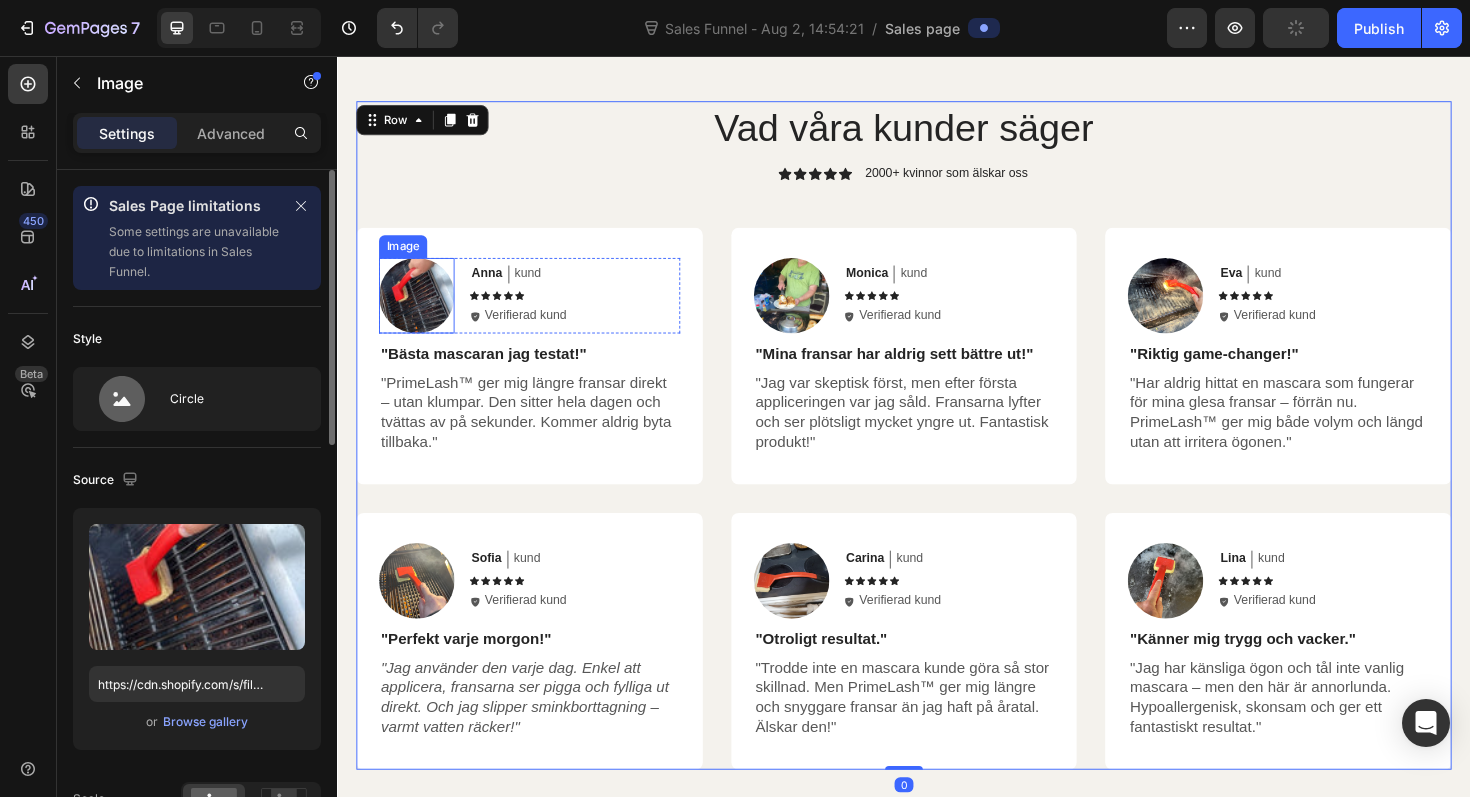 click at bounding box center (421, 310) 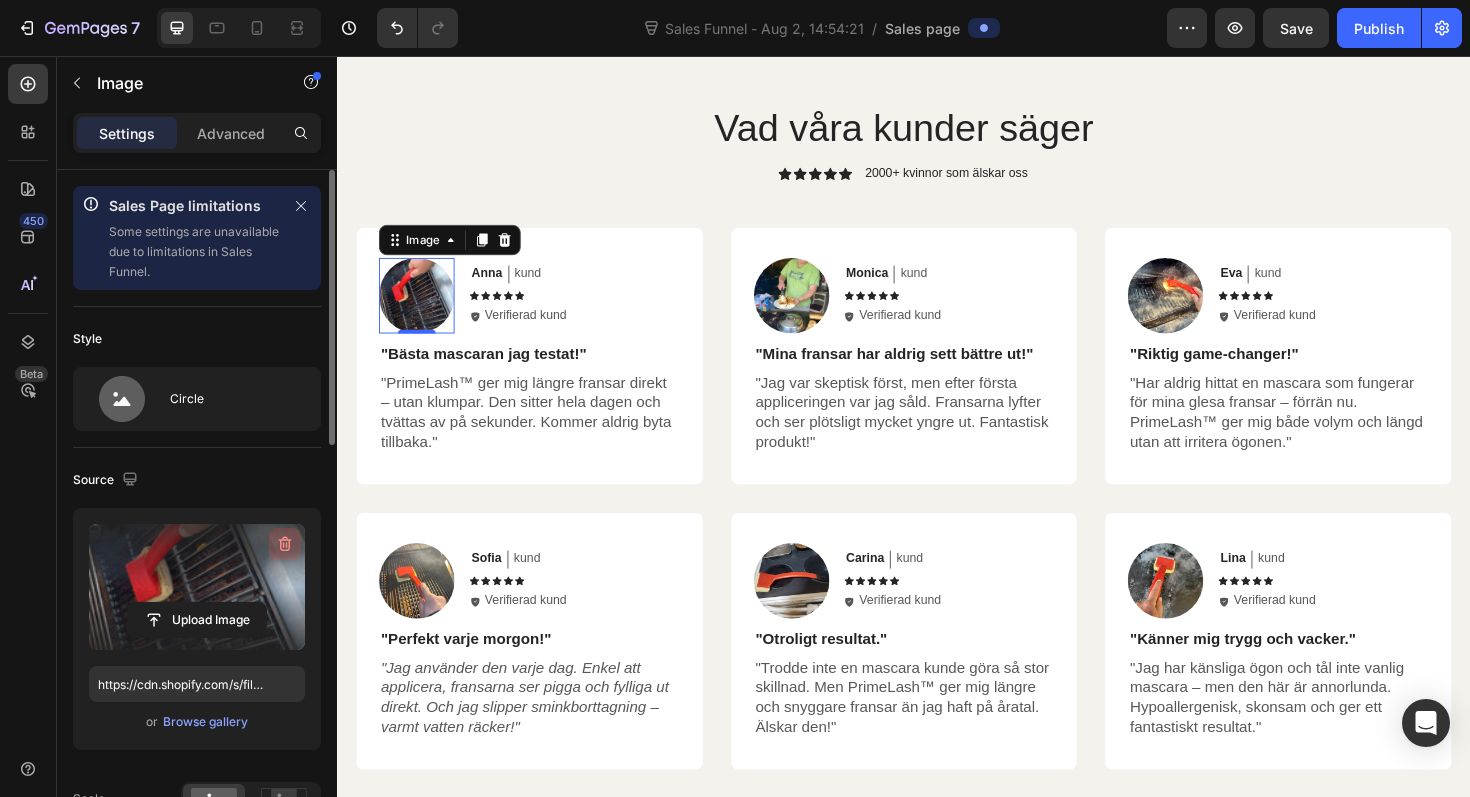 click at bounding box center [285, 544] 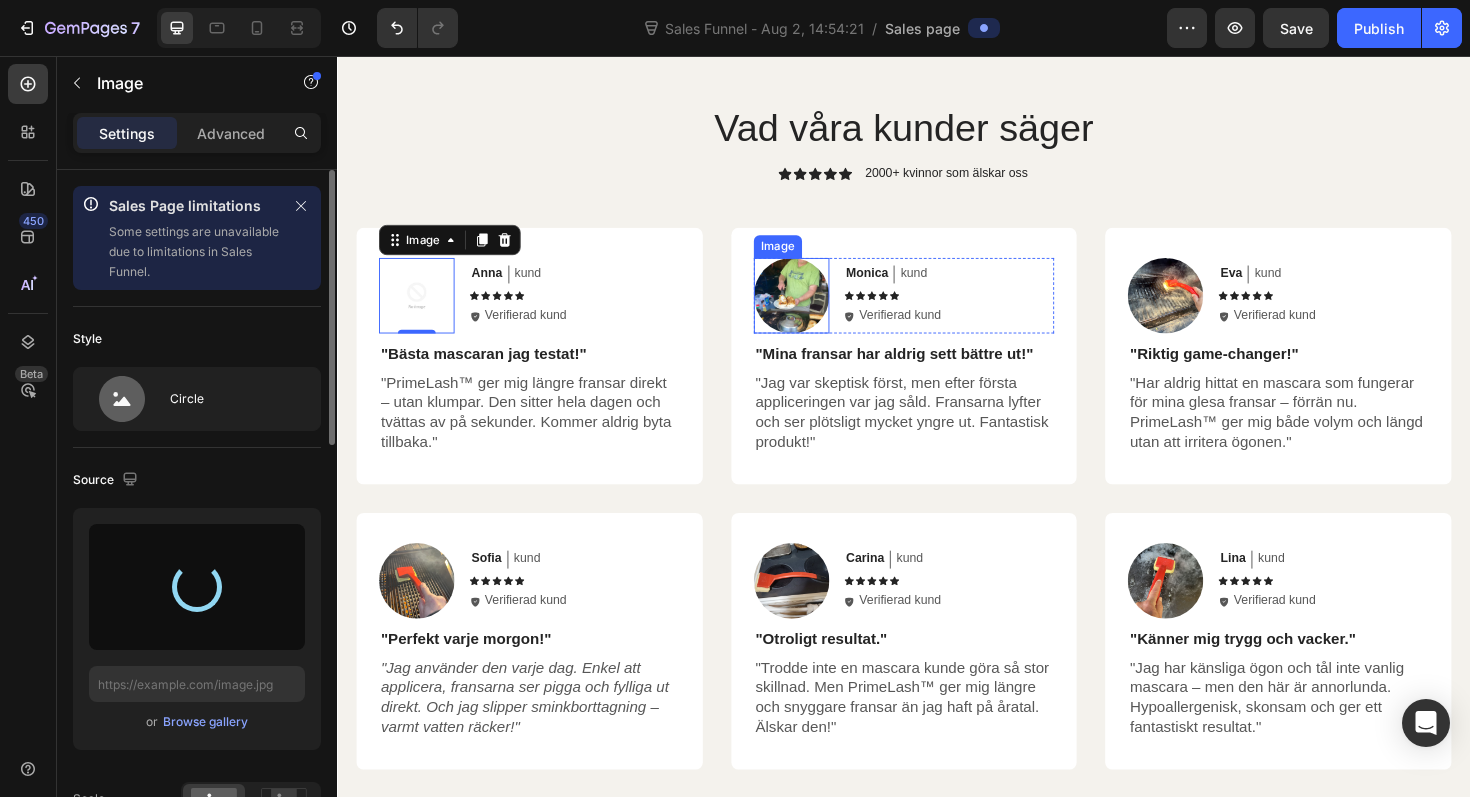 click at bounding box center (818, 310) 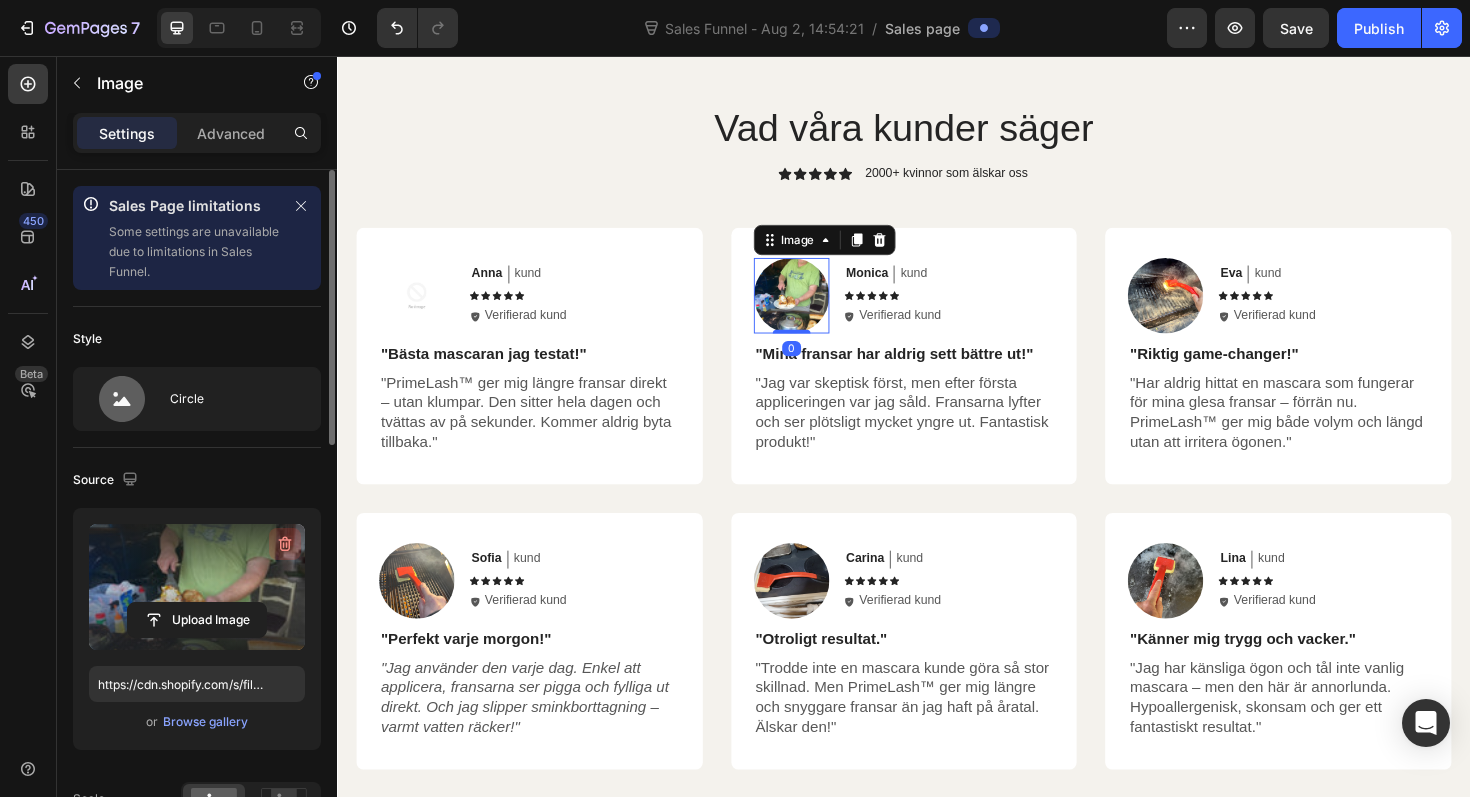 click 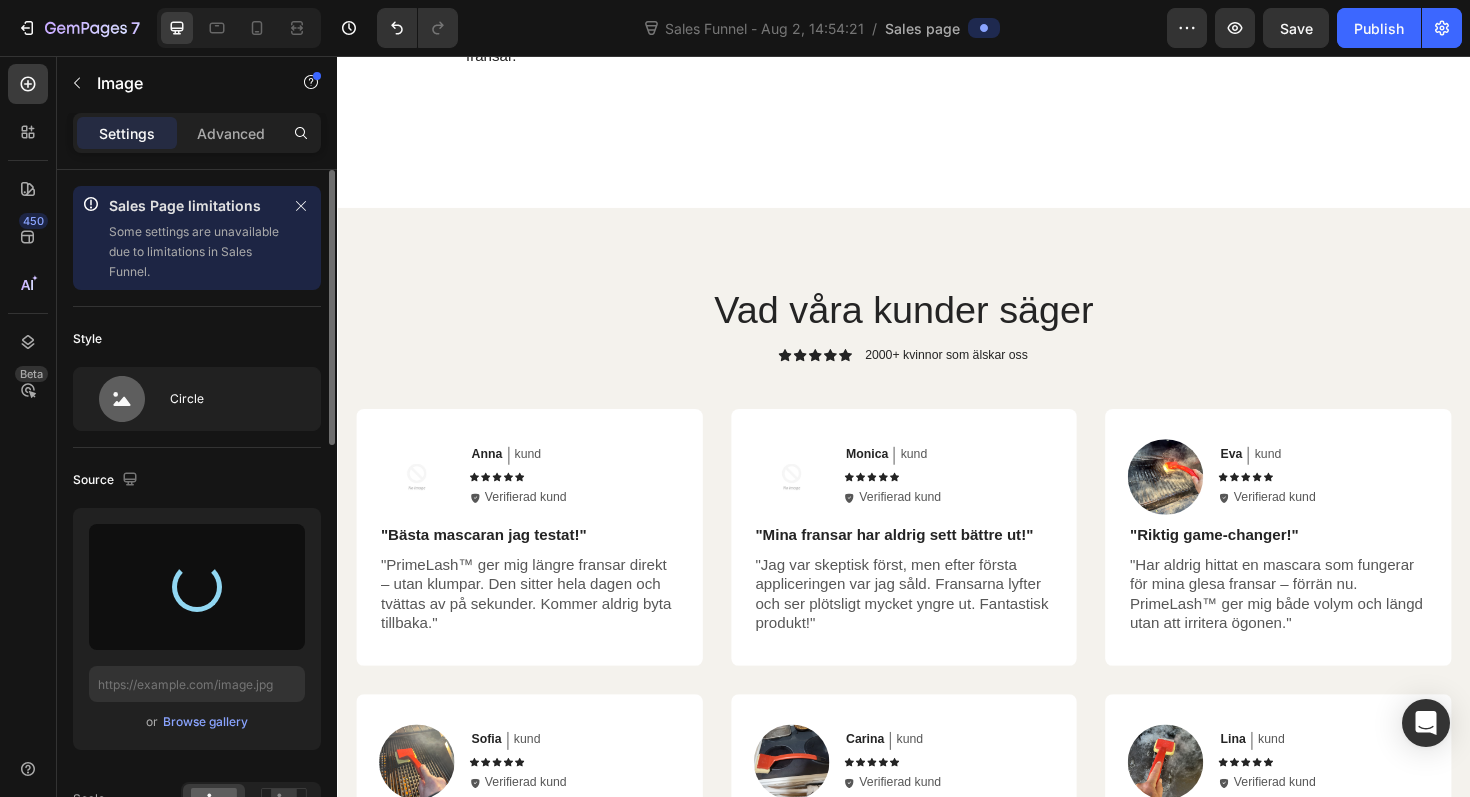 type on "https://cdn.shopify.com/s/files/1/0923/4428/7616/files/gempages_576699645414081275-455ef1f8-897a-4fde-960f-36bc611844c8.webp" 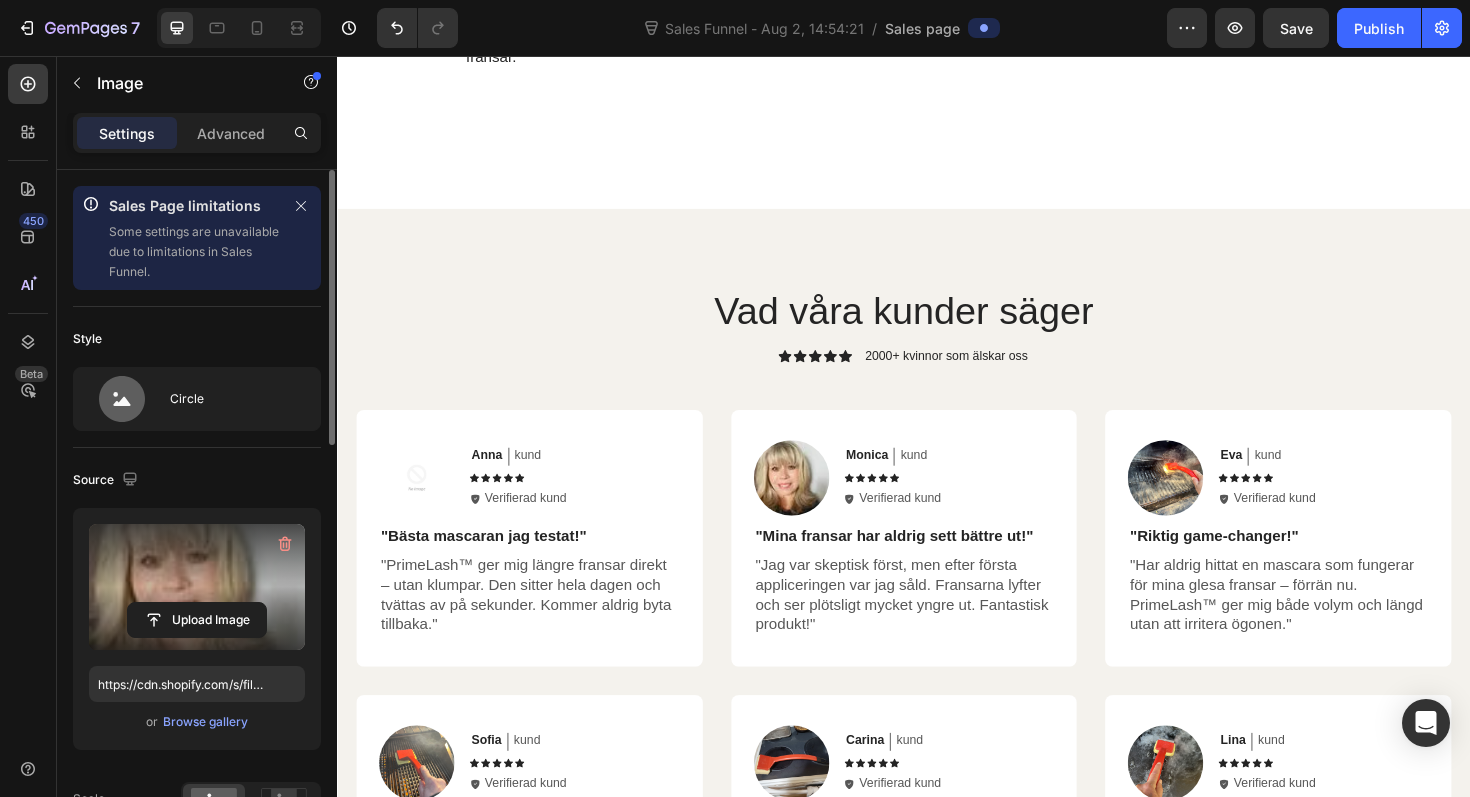 scroll, scrollTop: 4835, scrollLeft: 0, axis: vertical 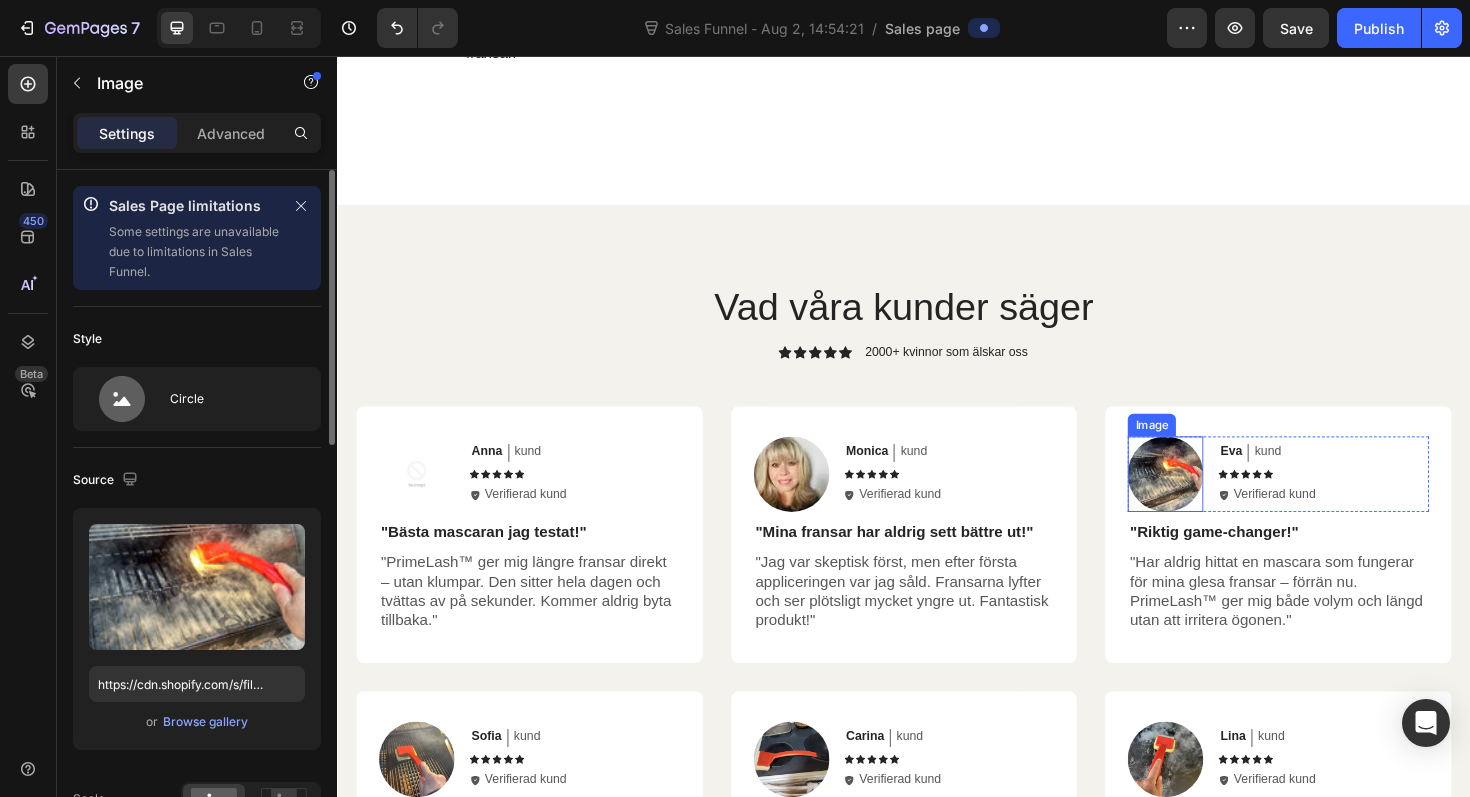 click at bounding box center (1214, 499) 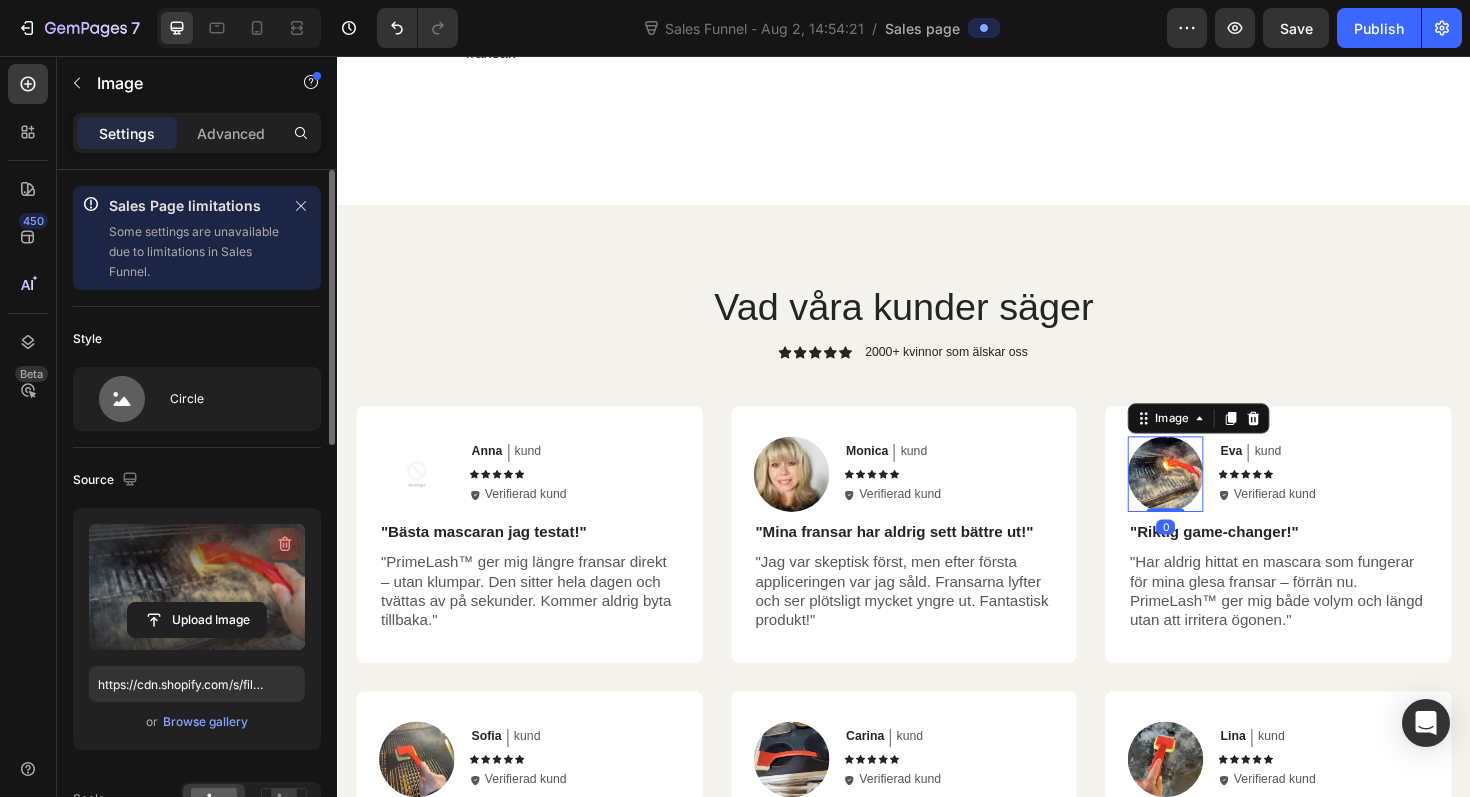 click 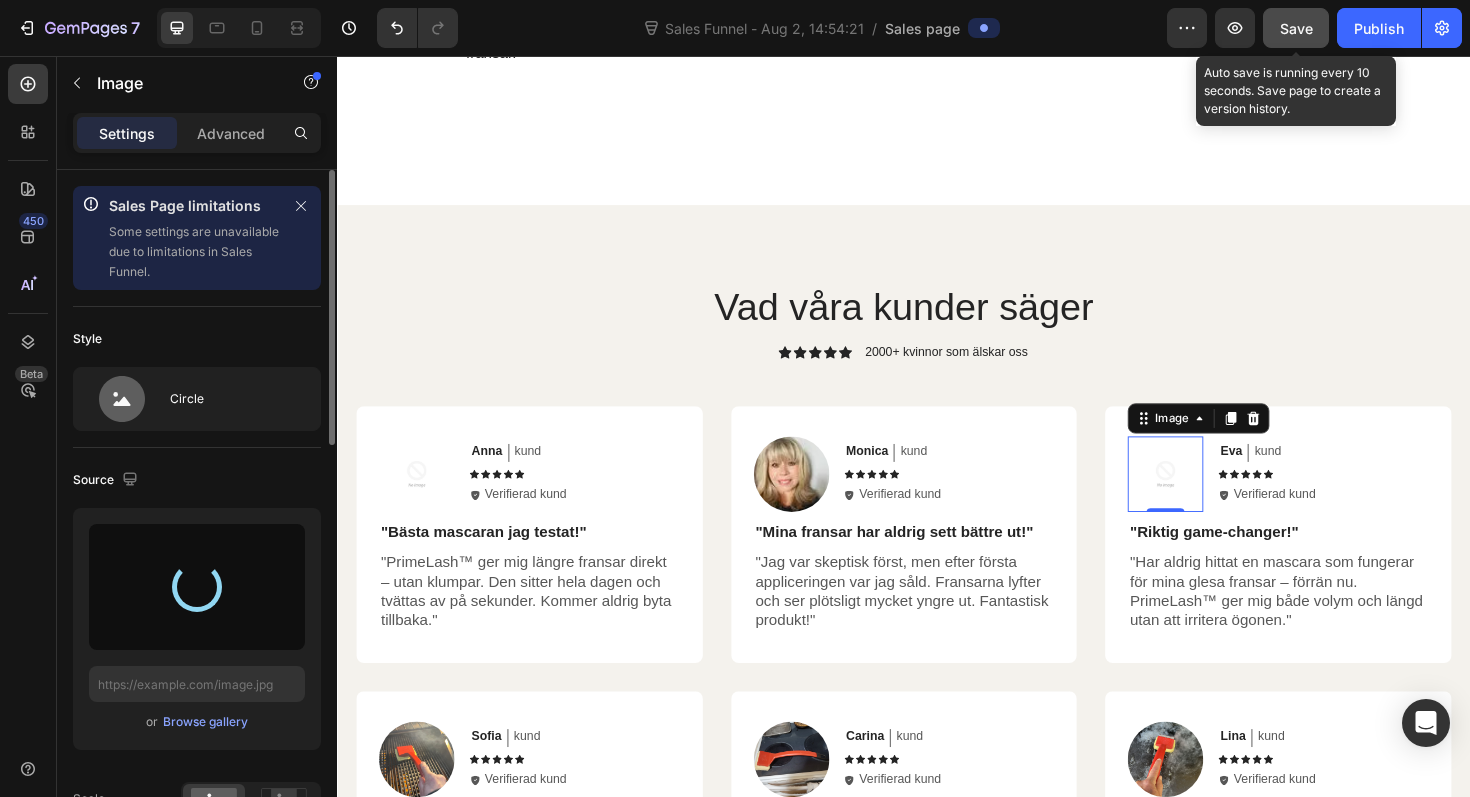 click on "Save" 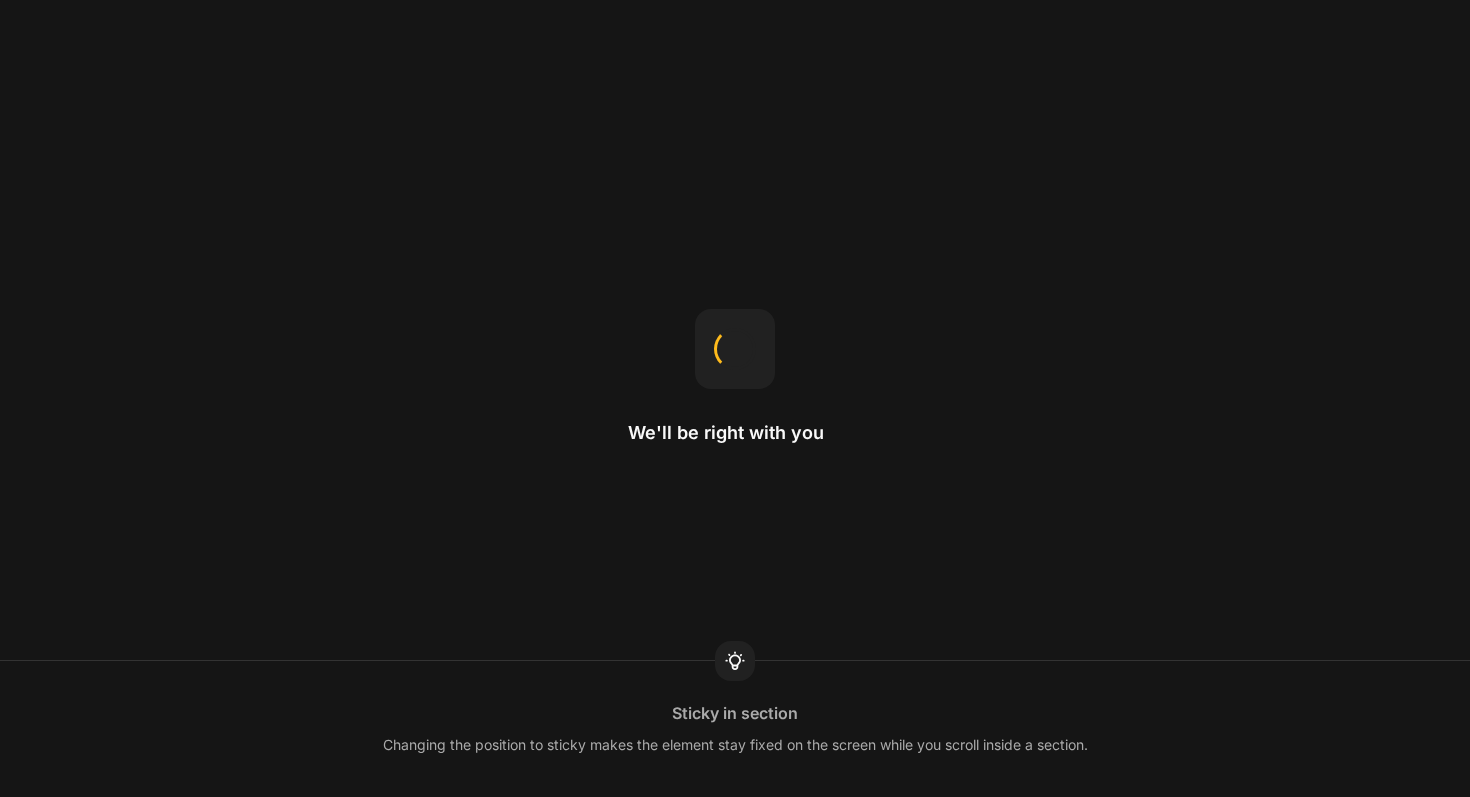 scroll, scrollTop: 0, scrollLeft: 0, axis: both 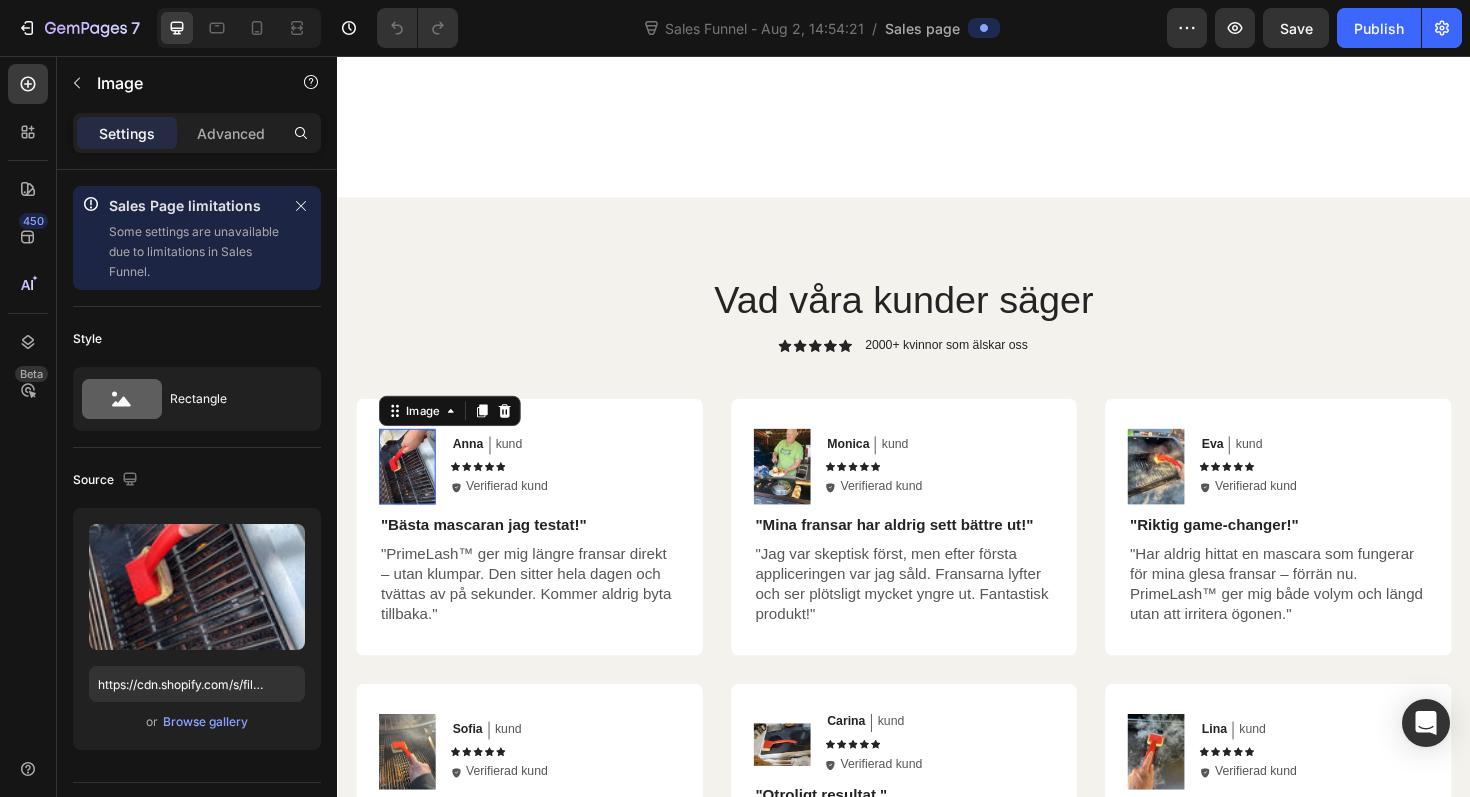 click at bounding box center [411, 491] 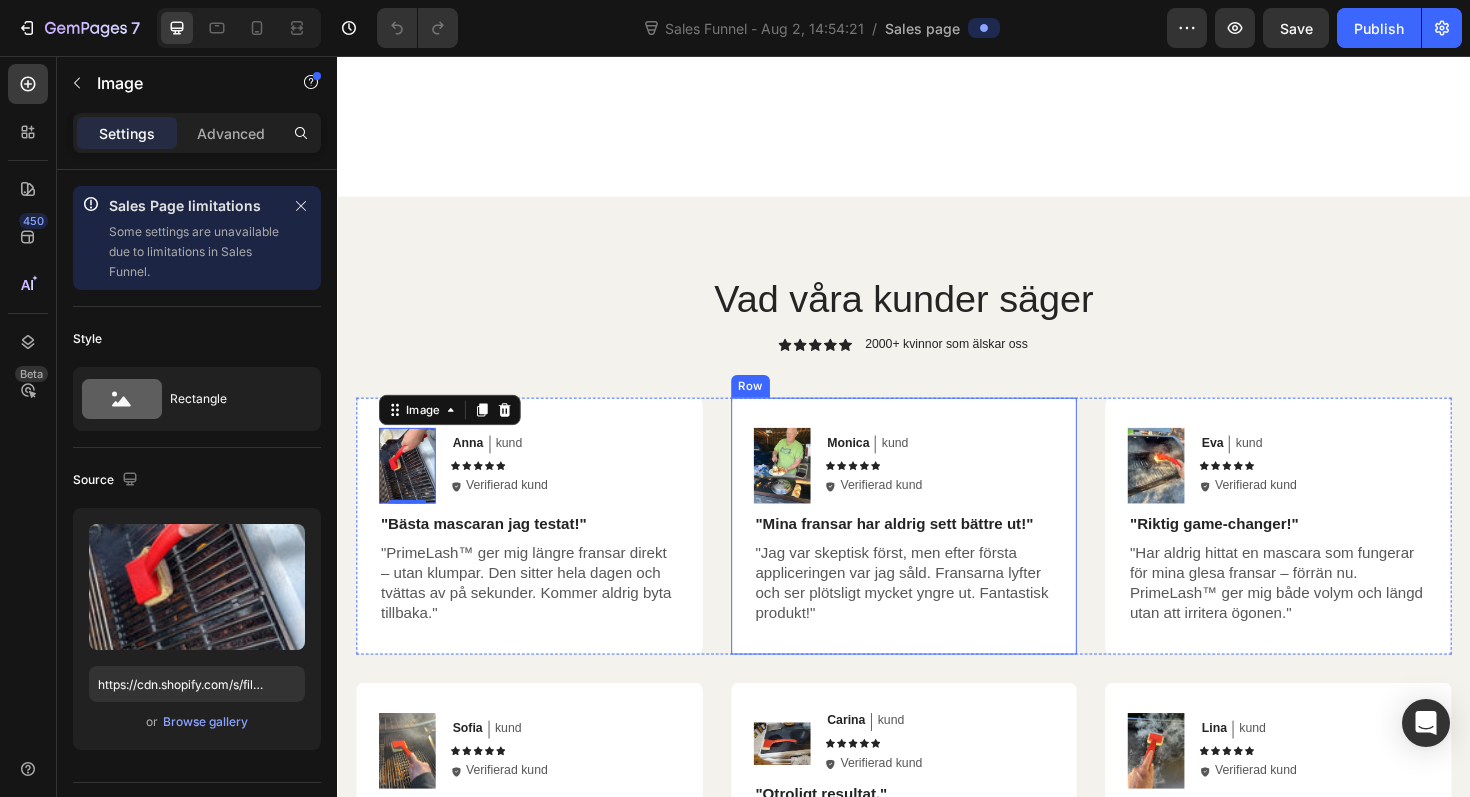scroll, scrollTop: 4358, scrollLeft: 0, axis: vertical 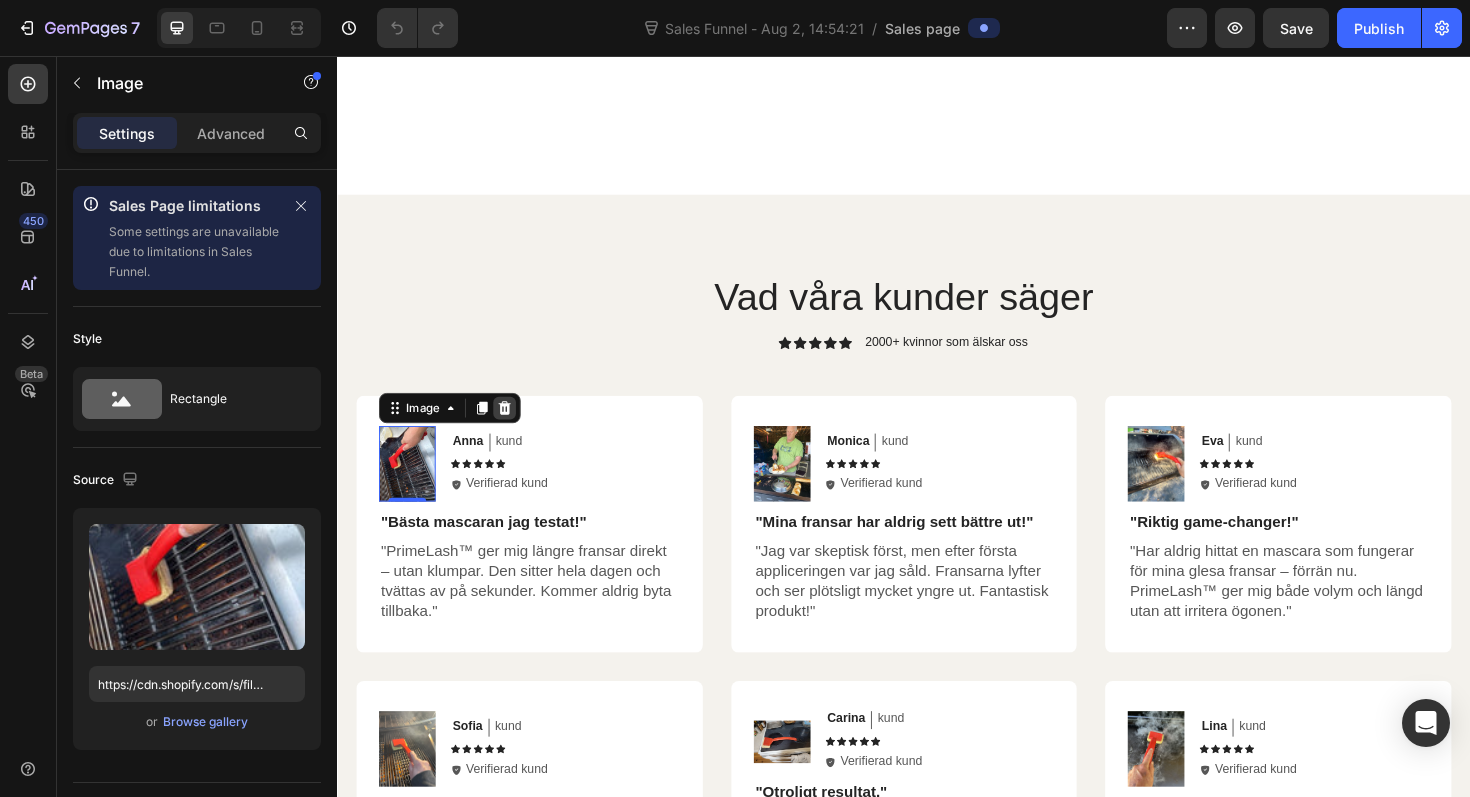 click 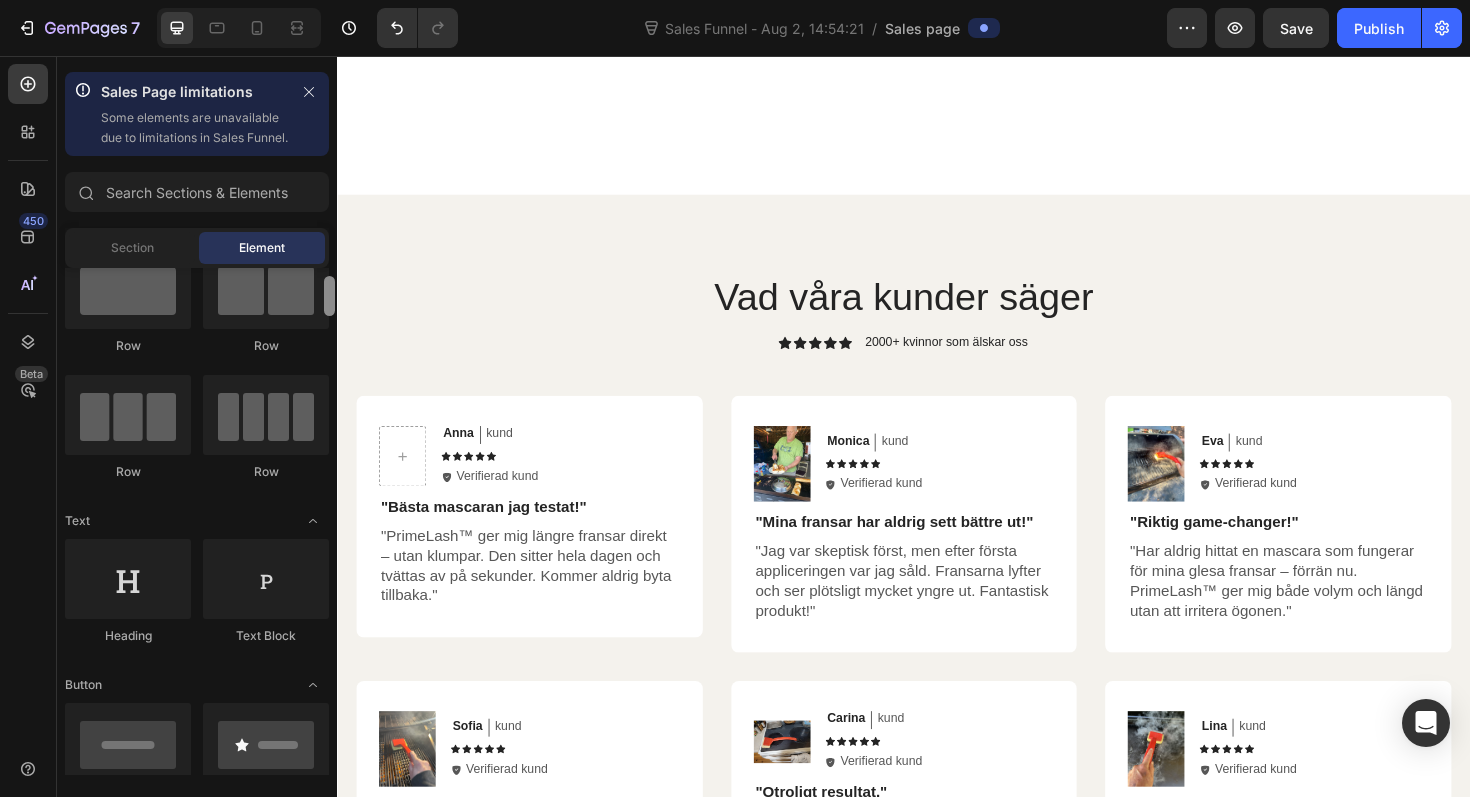 scroll, scrollTop: 66, scrollLeft: 0, axis: vertical 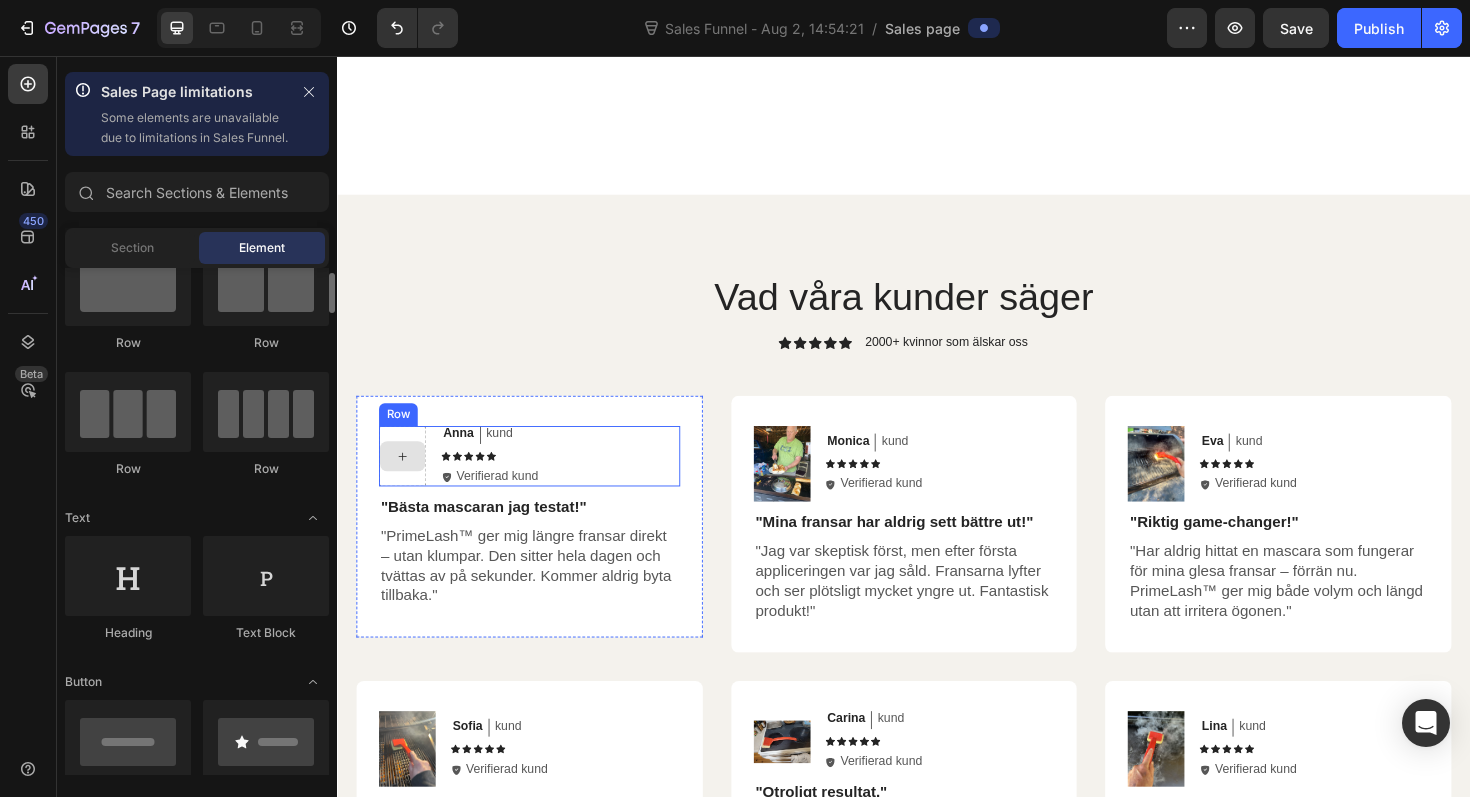 click 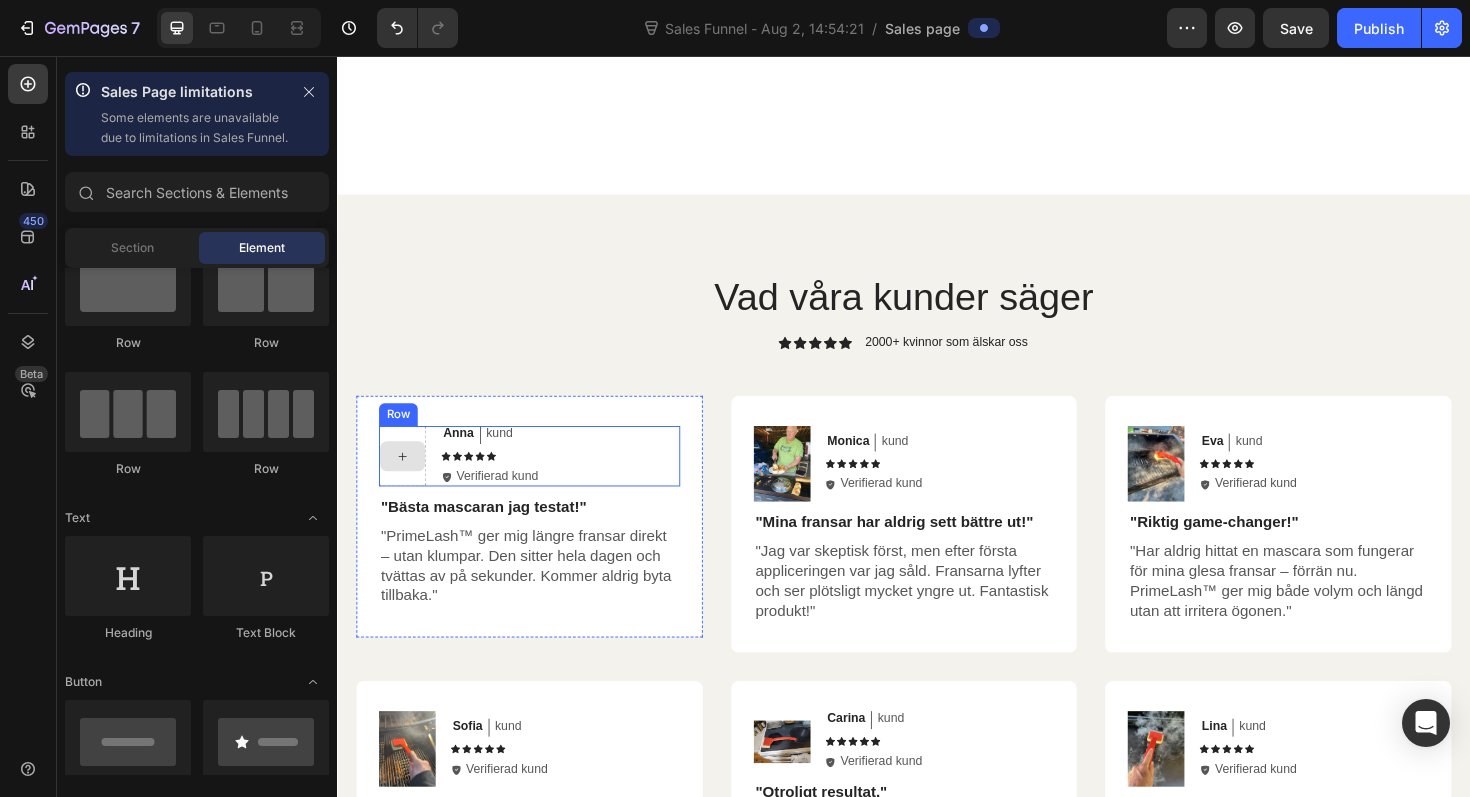 click 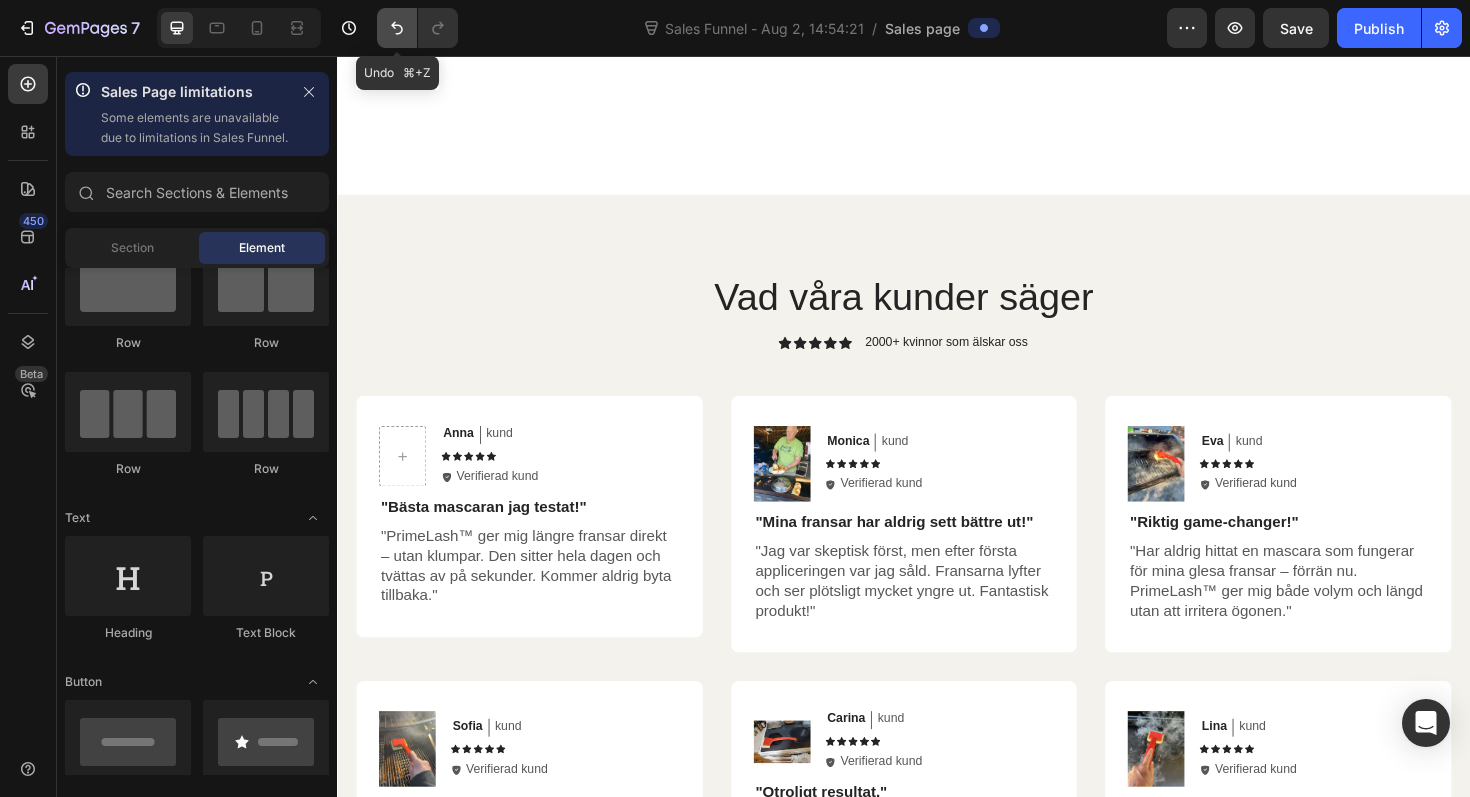 click 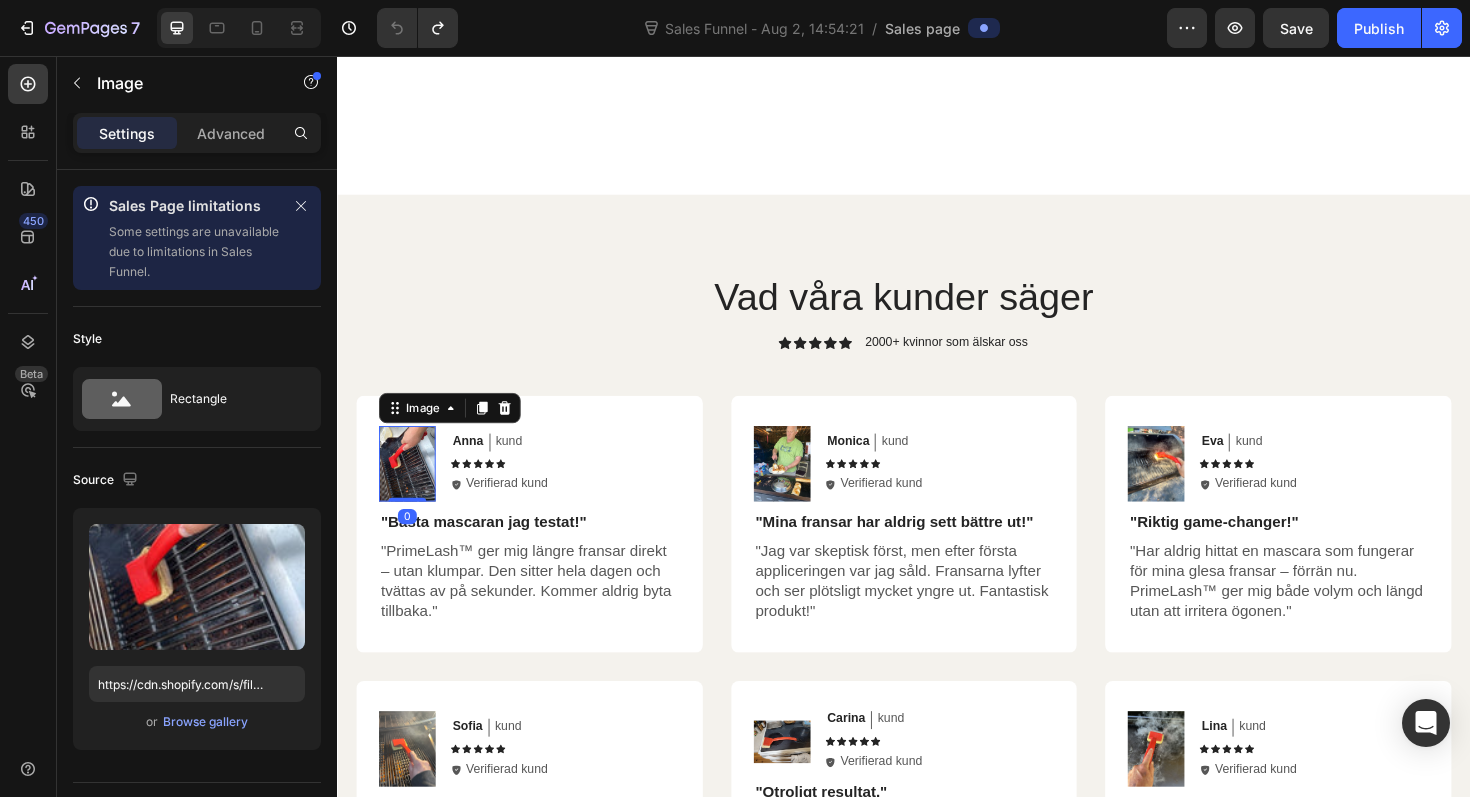 click at bounding box center [411, 488] 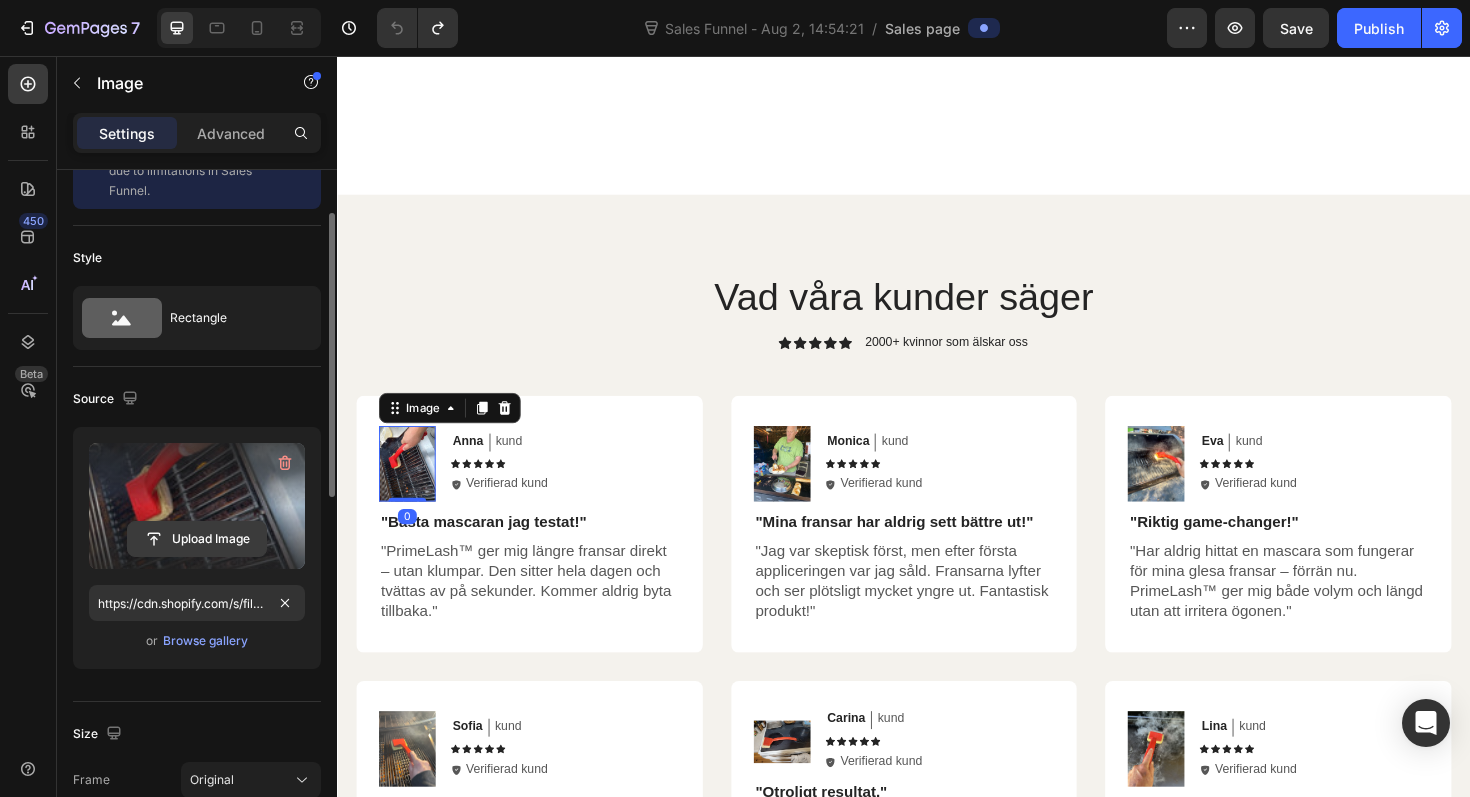 scroll, scrollTop: 92, scrollLeft: 0, axis: vertical 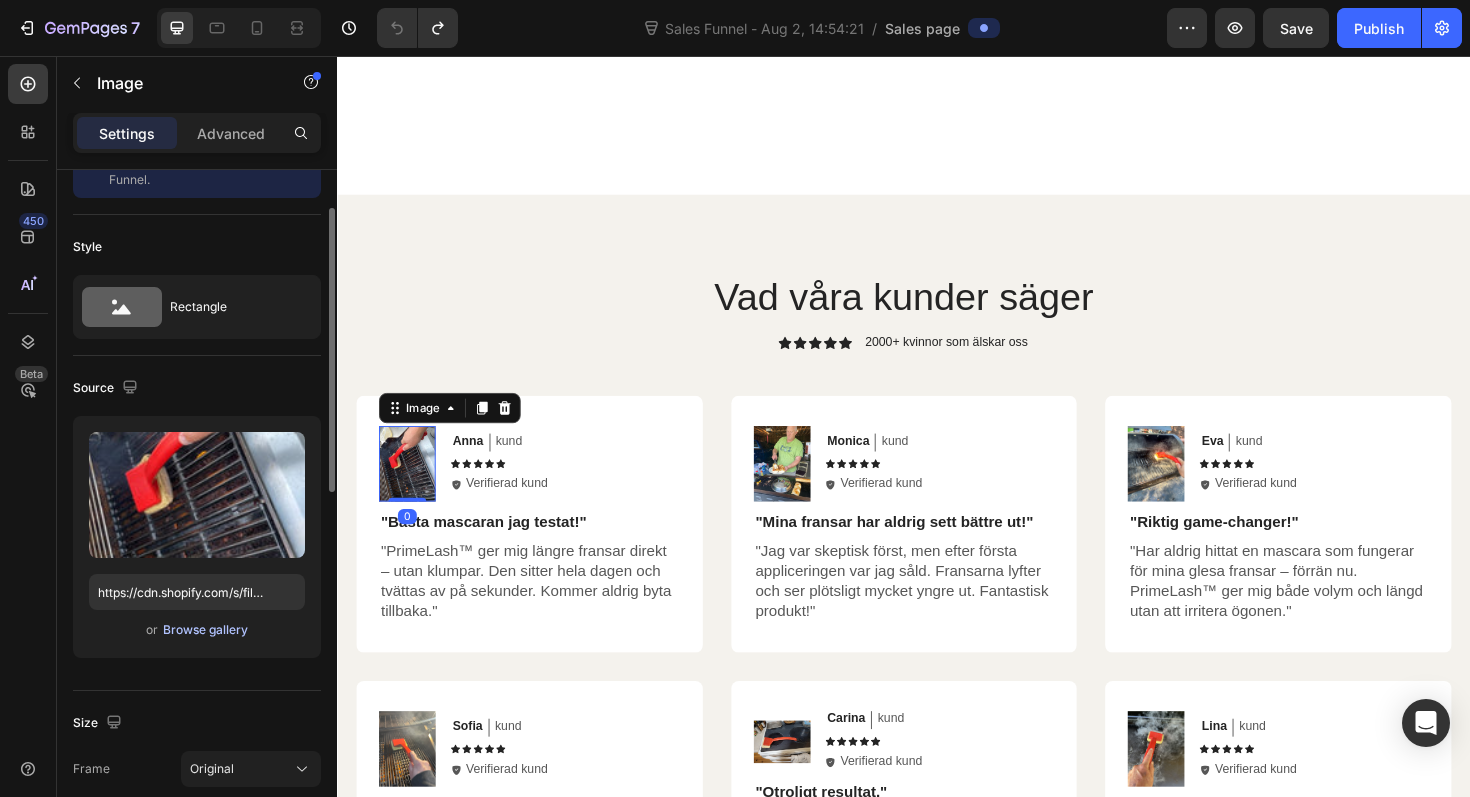 click on "Browse gallery" at bounding box center (205, 630) 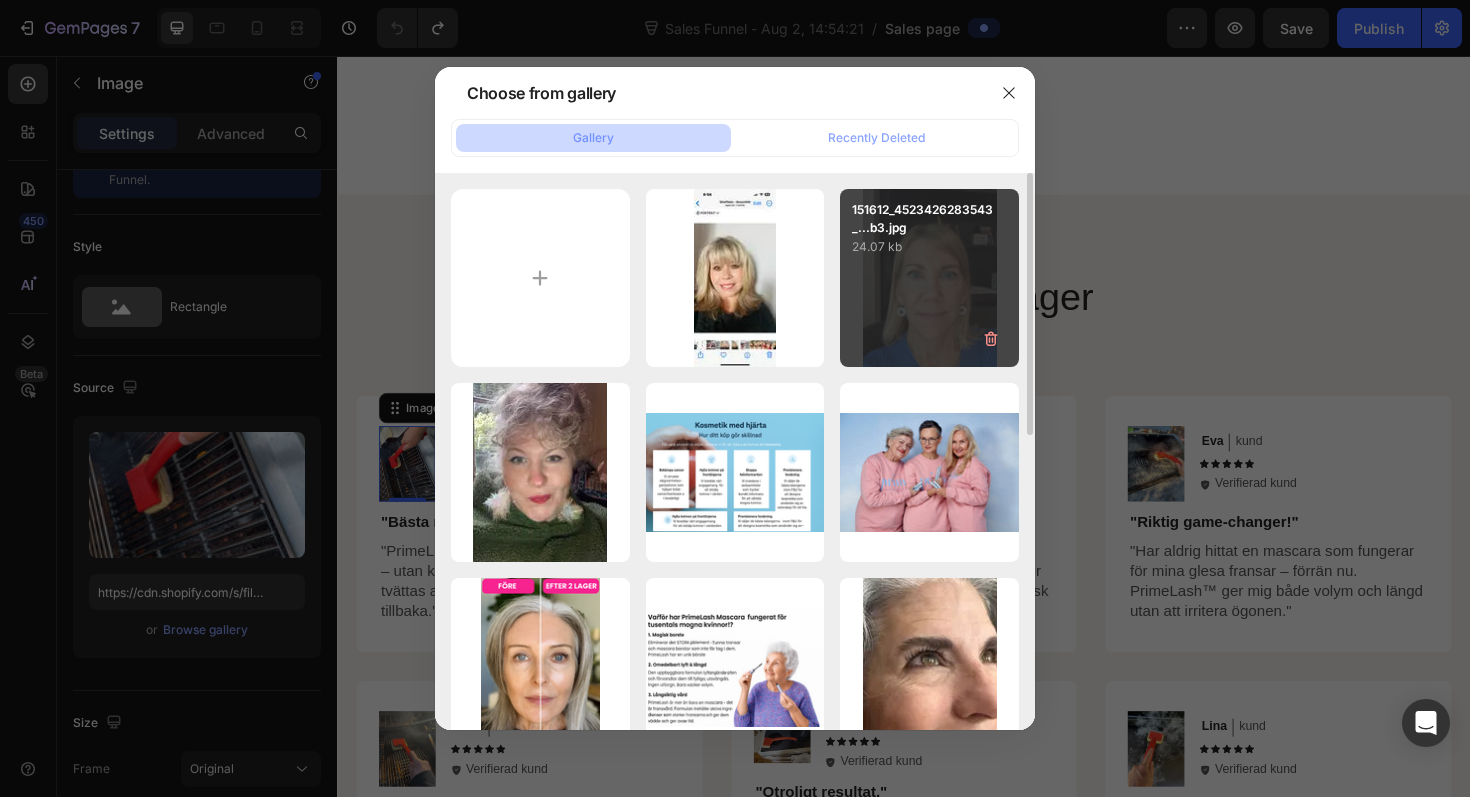click on "151612_4523426283543_...b3.jpg 24.07 kb" at bounding box center (929, 278) 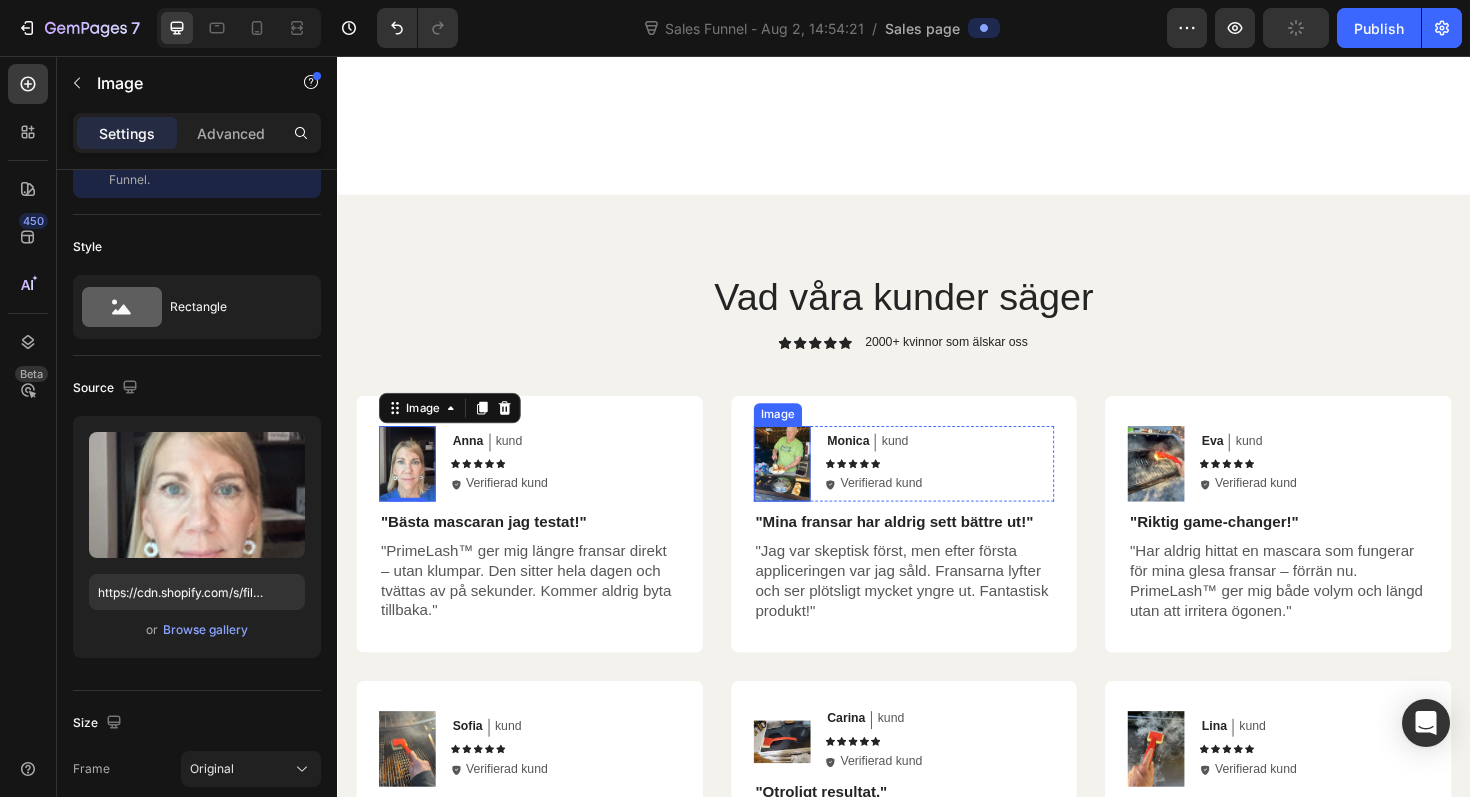 click at bounding box center [808, 488] 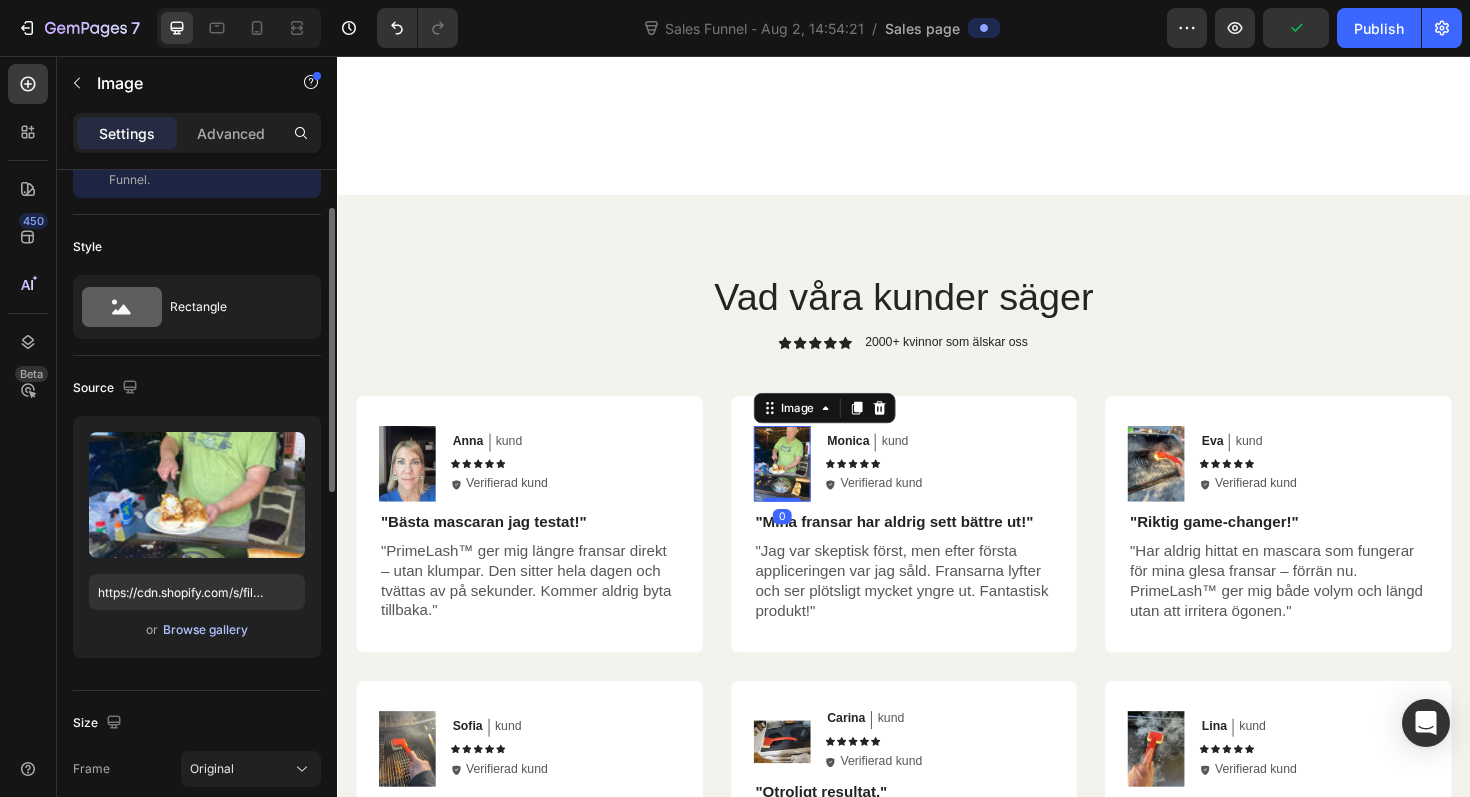click on "Browse gallery" at bounding box center [205, 630] 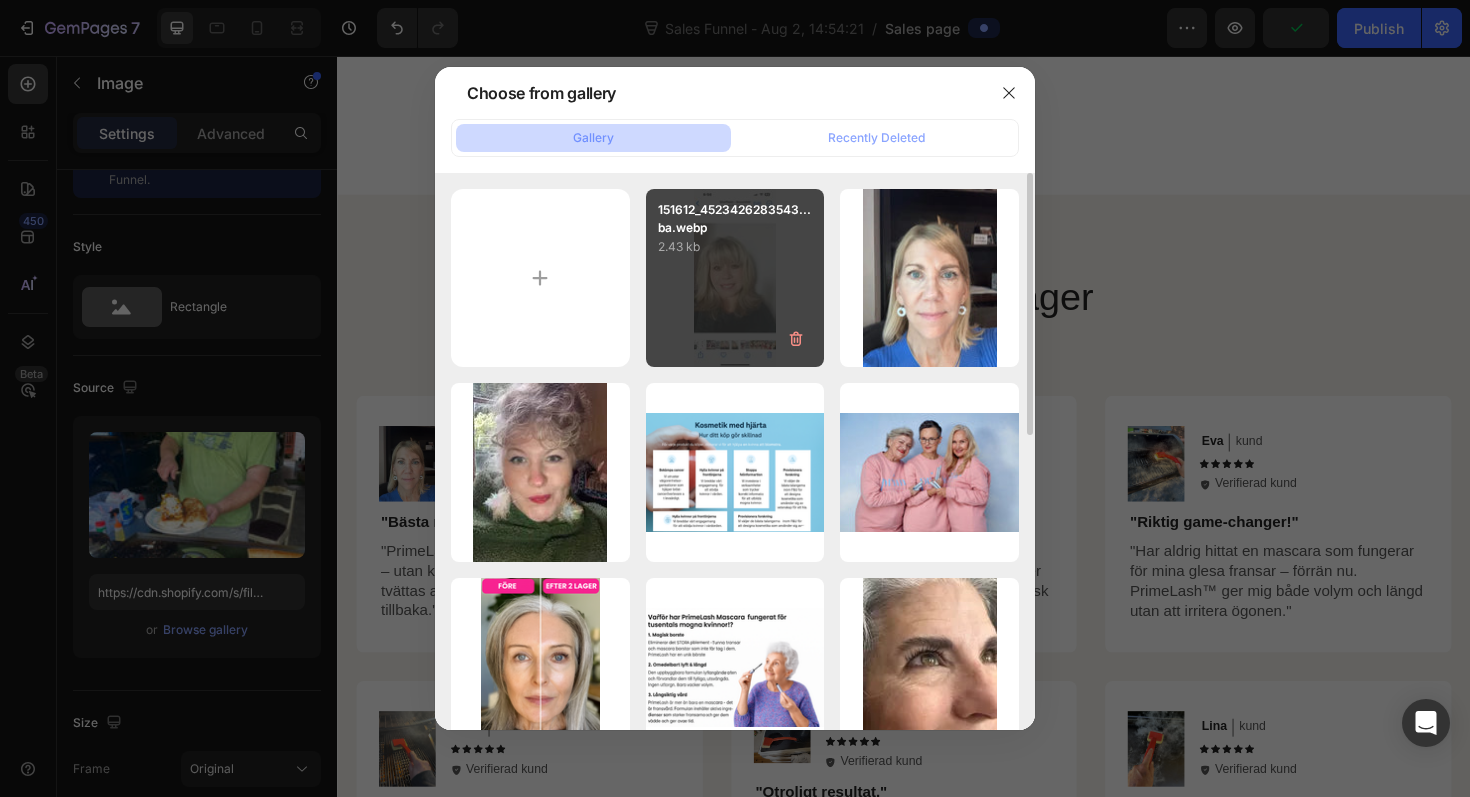 click on "151612_4523426283543...ba.webp 2.43 kb" at bounding box center (735, 278) 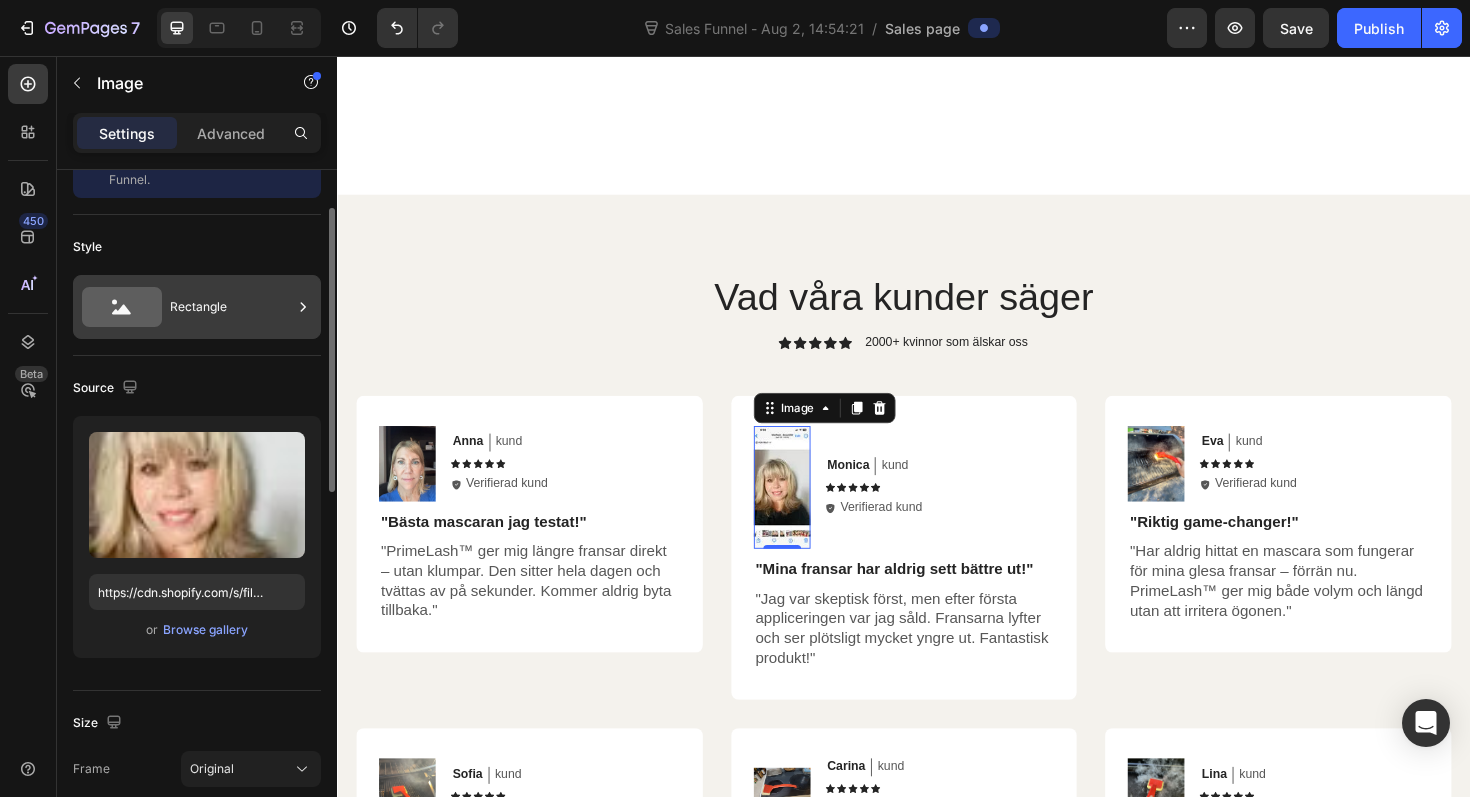 click on "Rectangle" at bounding box center [231, 307] 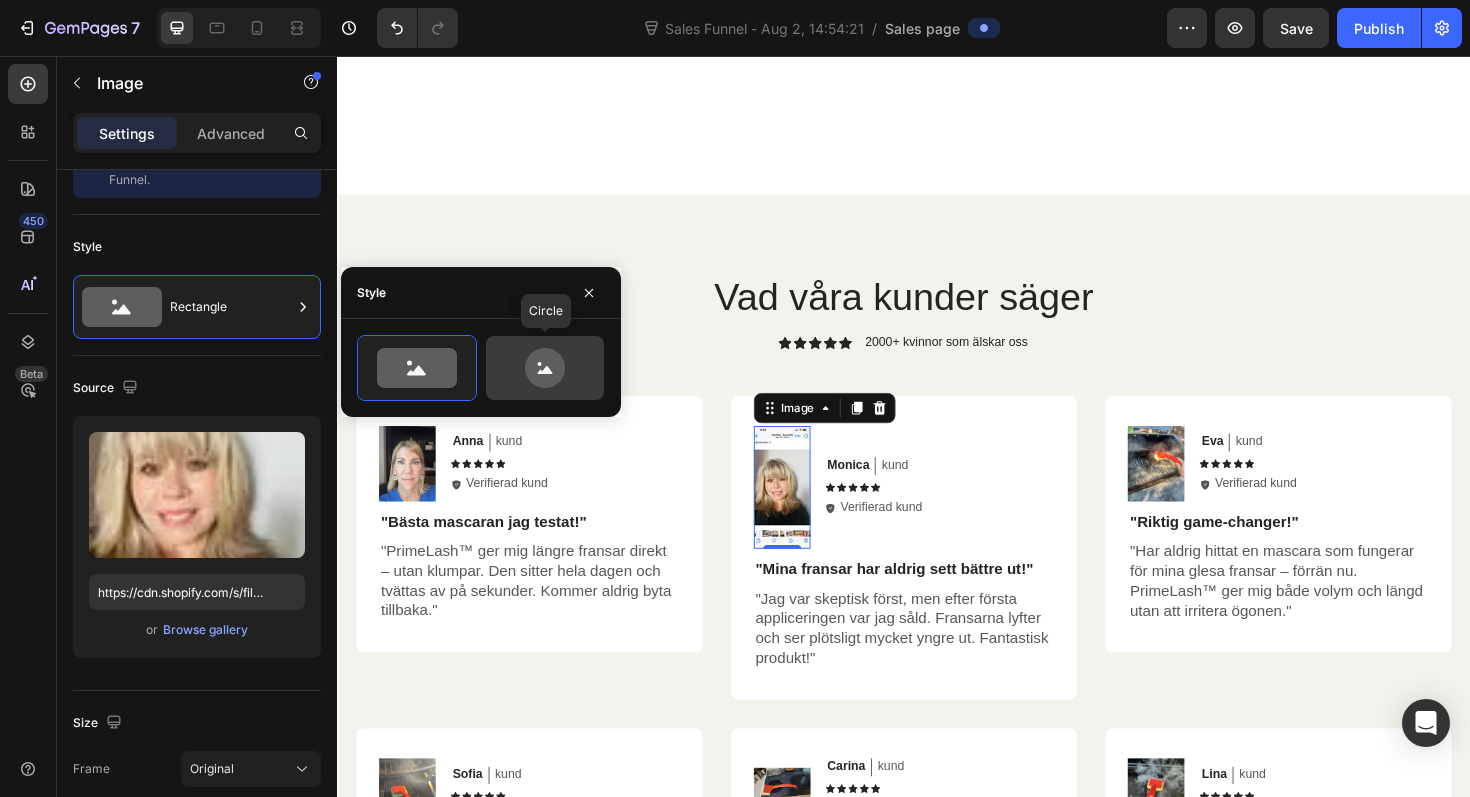 click 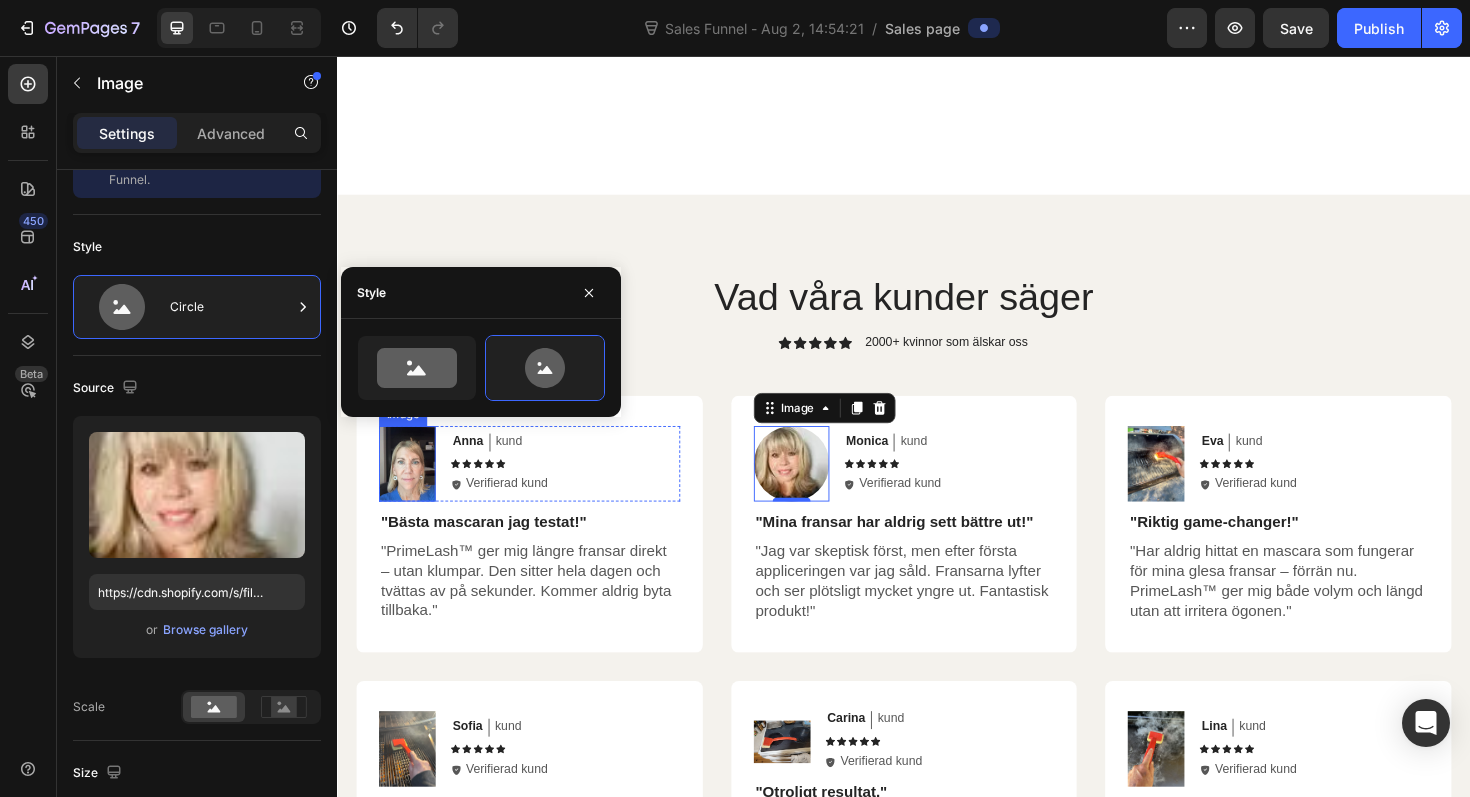 click at bounding box center (411, 488) 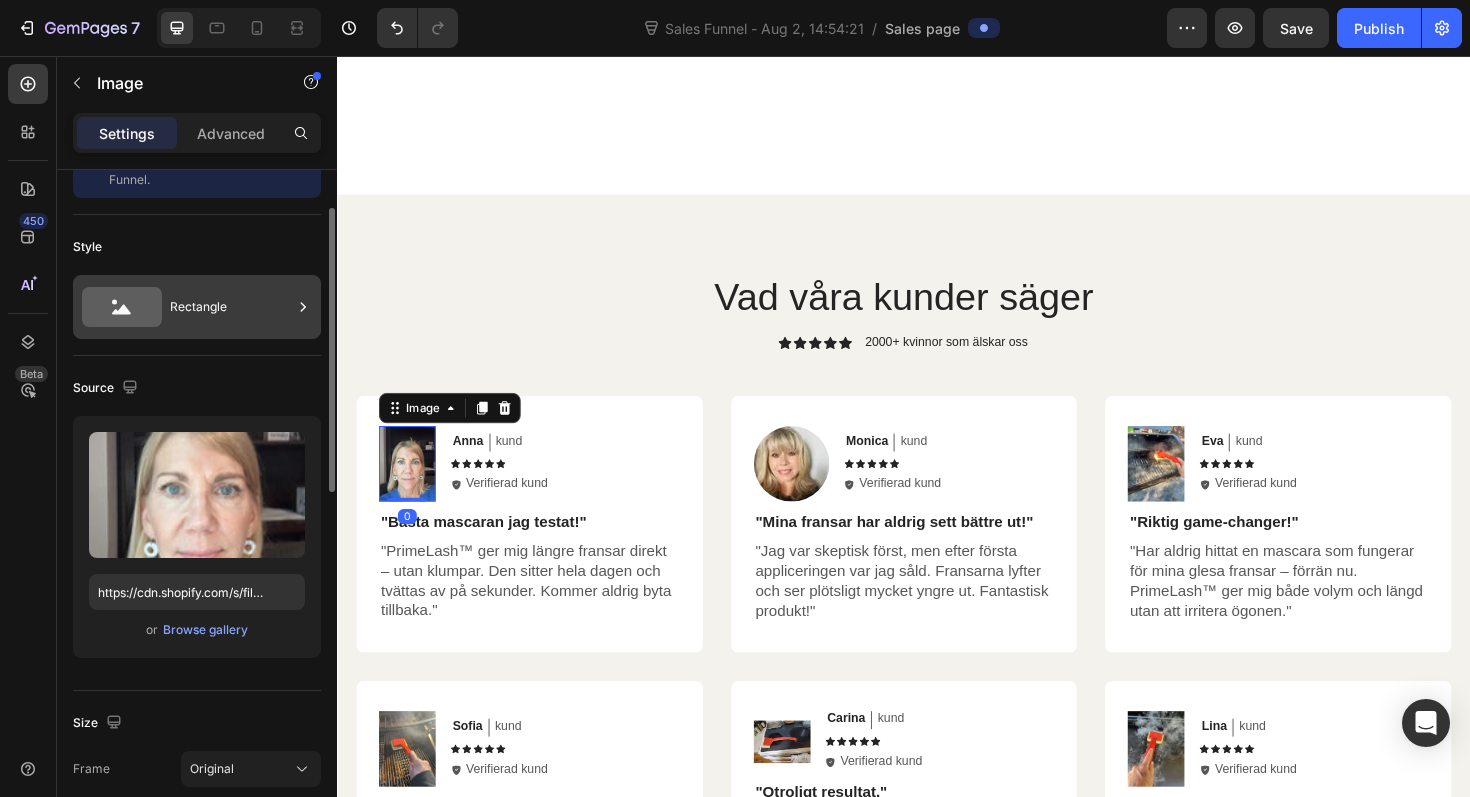 click 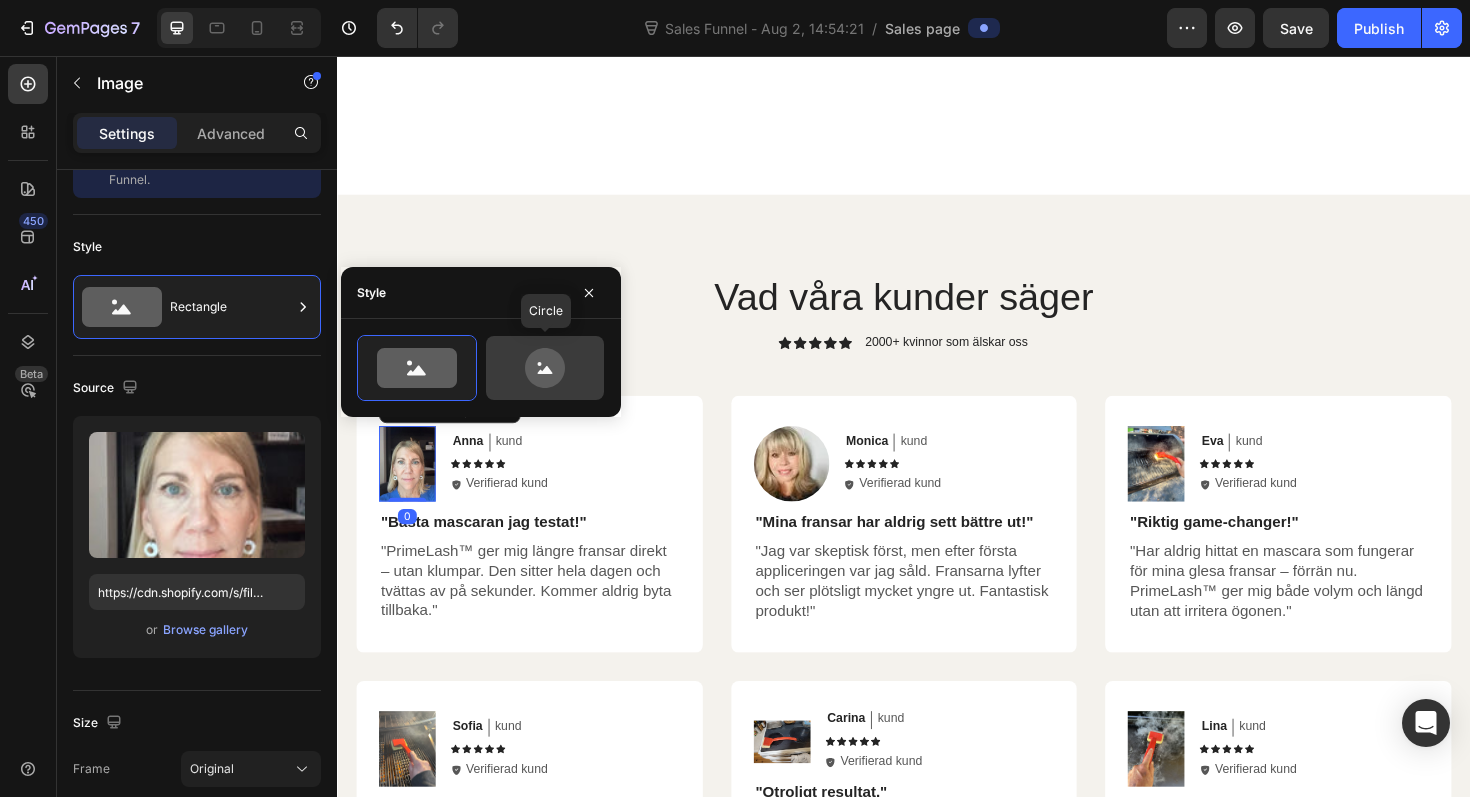 click 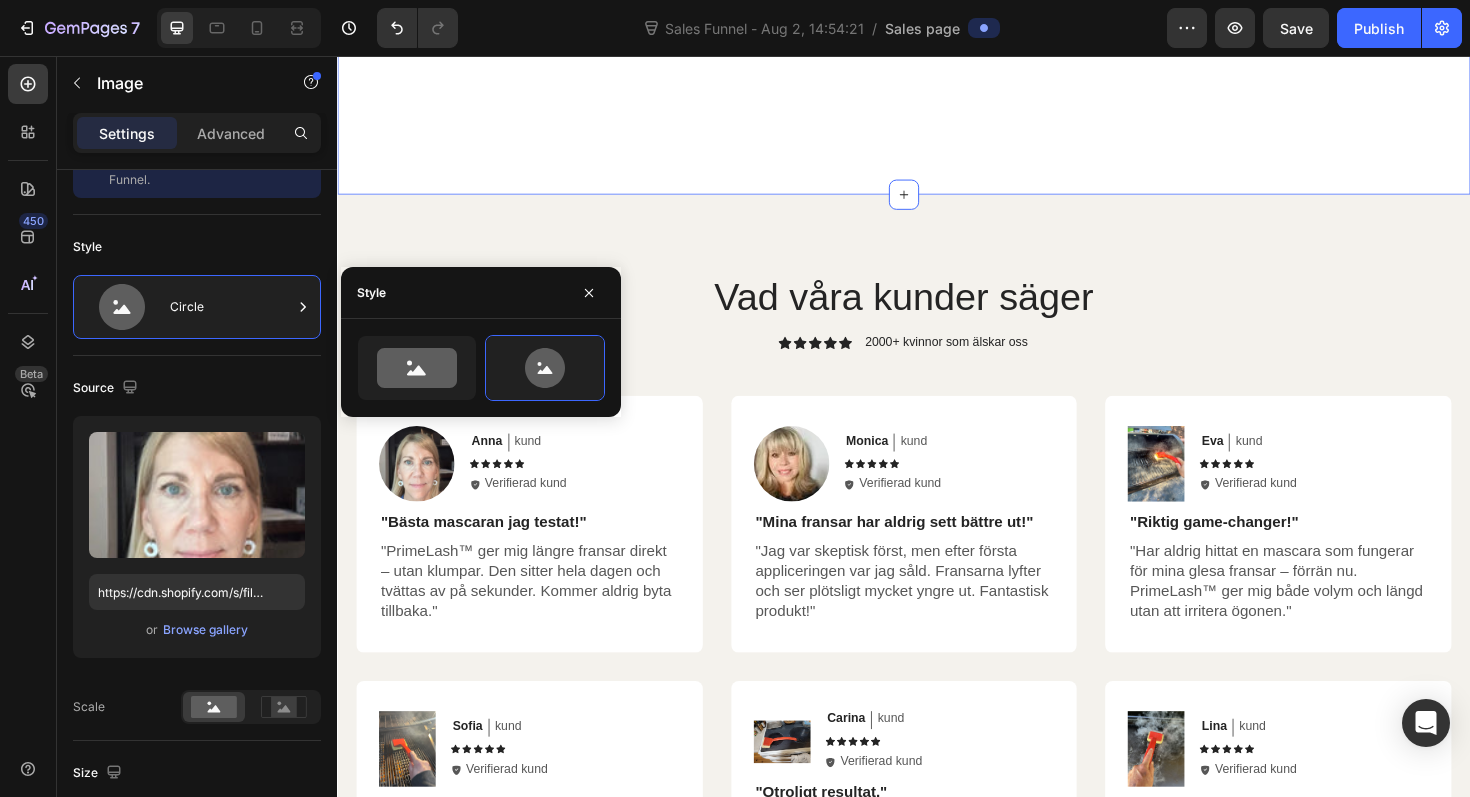 click on "Heading Få längre fransar, vaknare blick och full kontroll med PrimeLash™ Heading 97% Text Block Upplevde synligt fylligare och längre fransar redan efter första appliceringen – perfekt för dig med glesa, tunna eller raka fransar. Text Block Row 94% Text Block Kände sig mer självsäkra utan smink tack vare PrimeLash™ – inga klumpar, inga smulor, bara naturligt vacker volym. Text Block Row 92% Text Block Rapporterade att de helt slutade använda sin gamla mascara – och beskrev PrimeLash™ som enklare att använda, mer vårdande och mer effektiv för mogna fransar. Text Block Row Row Image Row Section 4   You can create reusable sections Create Theme Section AI Content Write with GemAI What would you like to describe here? Tone and Voice Persuasive Product Getting products... Show more Generate" at bounding box center [937, -197] 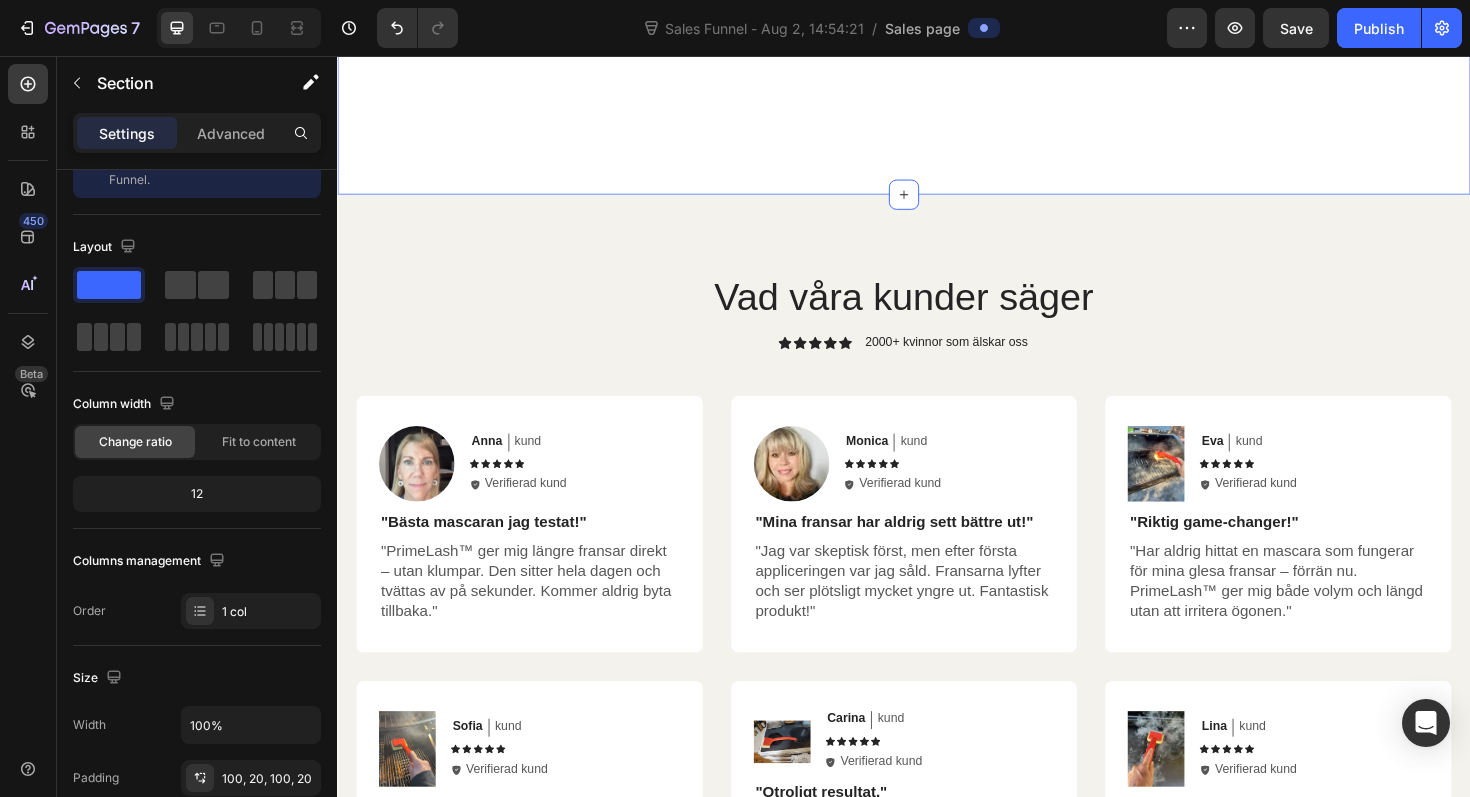 scroll, scrollTop: 0, scrollLeft: 0, axis: both 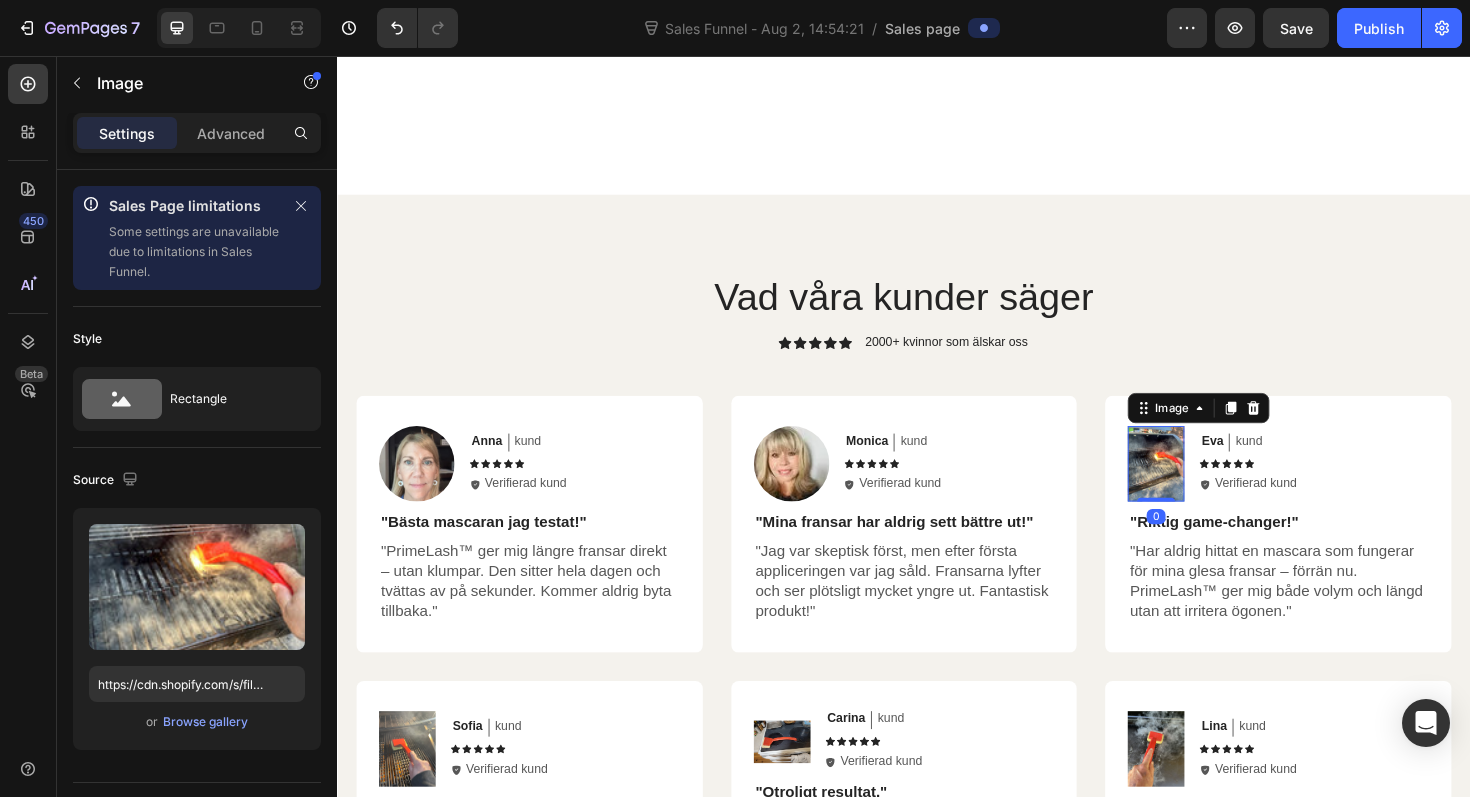 click at bounding box center (1204, 488) 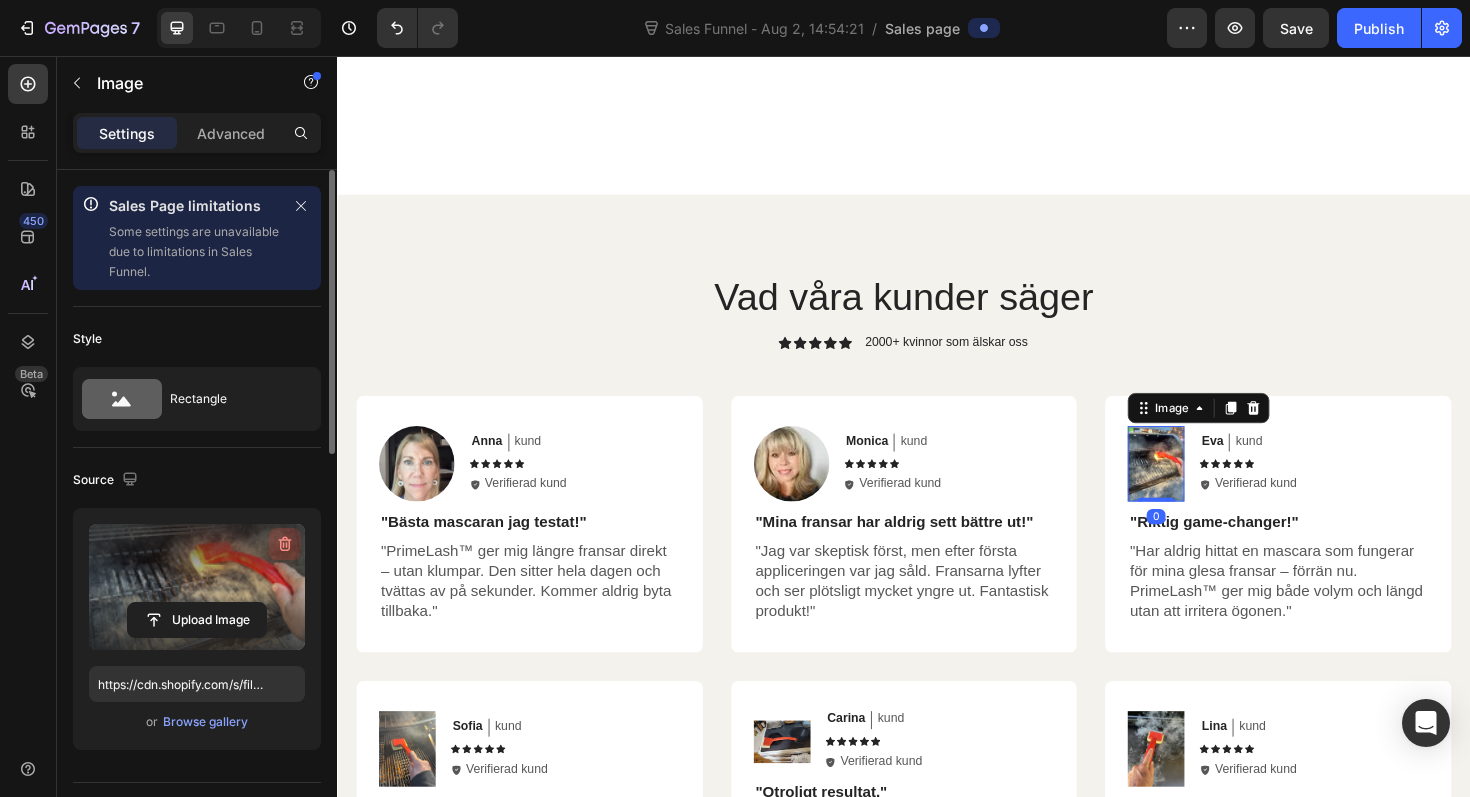 click 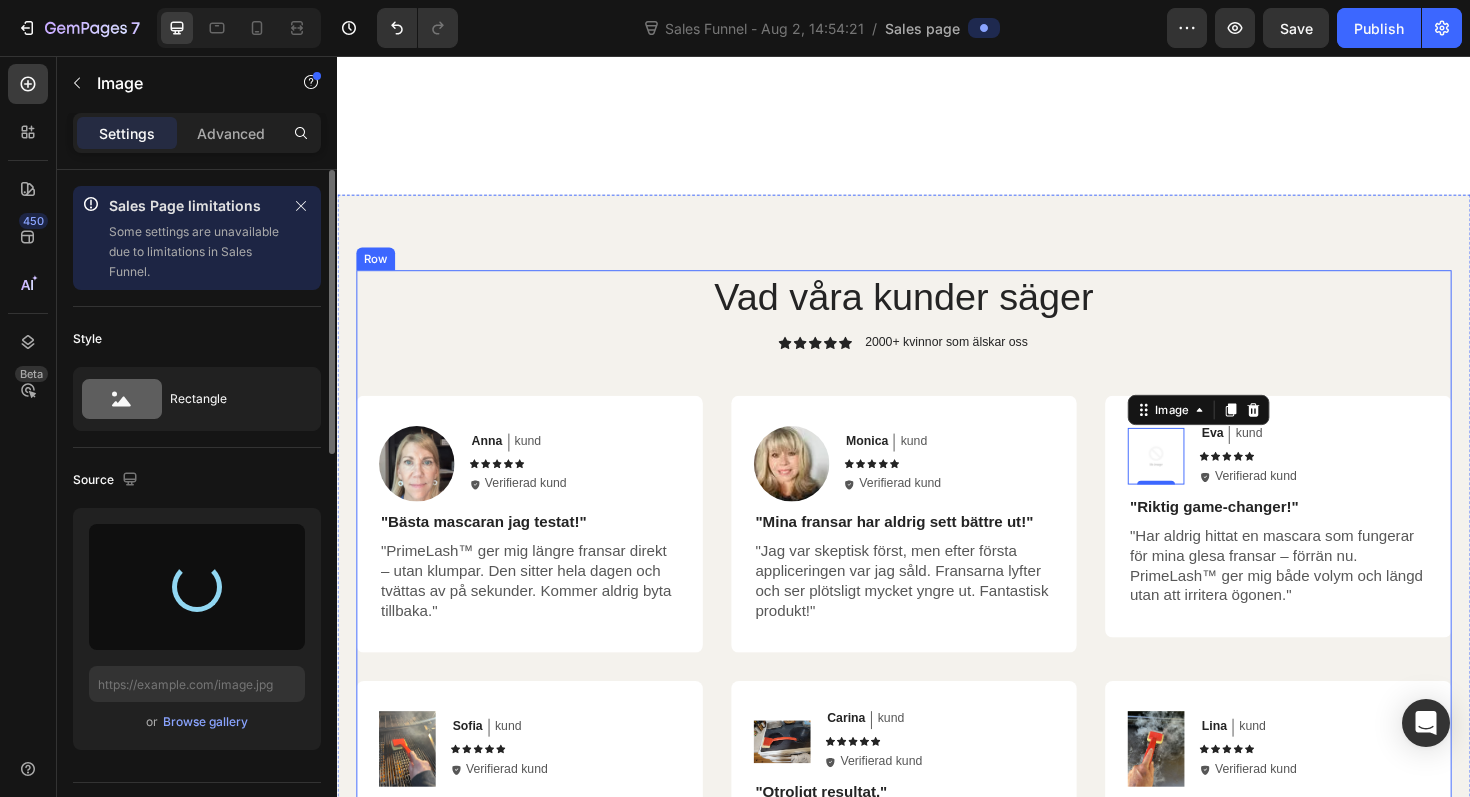 type on "https://cdn.shopify.com/s/files/1/0923/4428/7616/files/gempages_576699645414081275-43fe534c-363b-46ca-8ea1-f4bbc5385a94.webp" 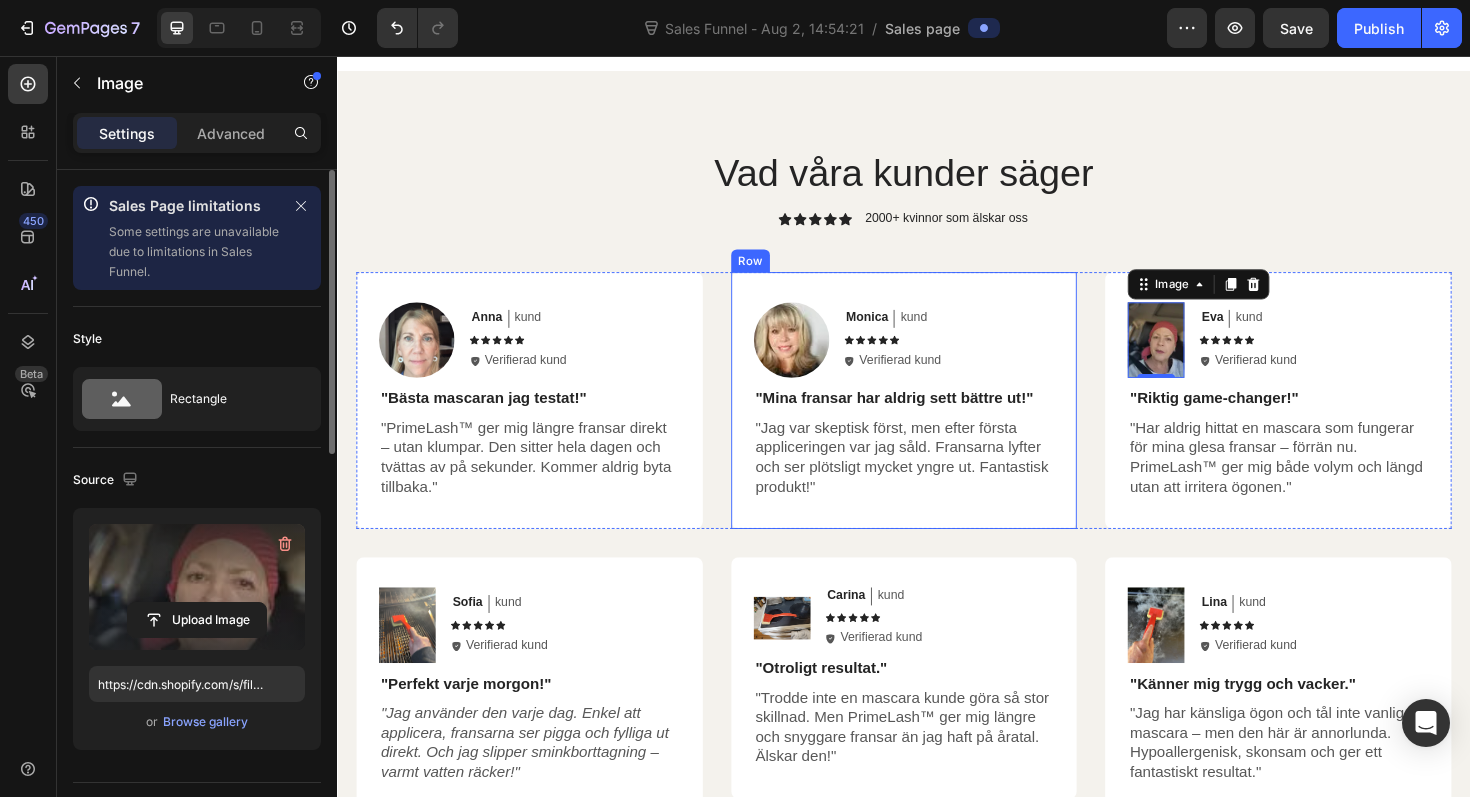 scroll, scrollTop: 4486, scrollLeft: 0, axis: vertical 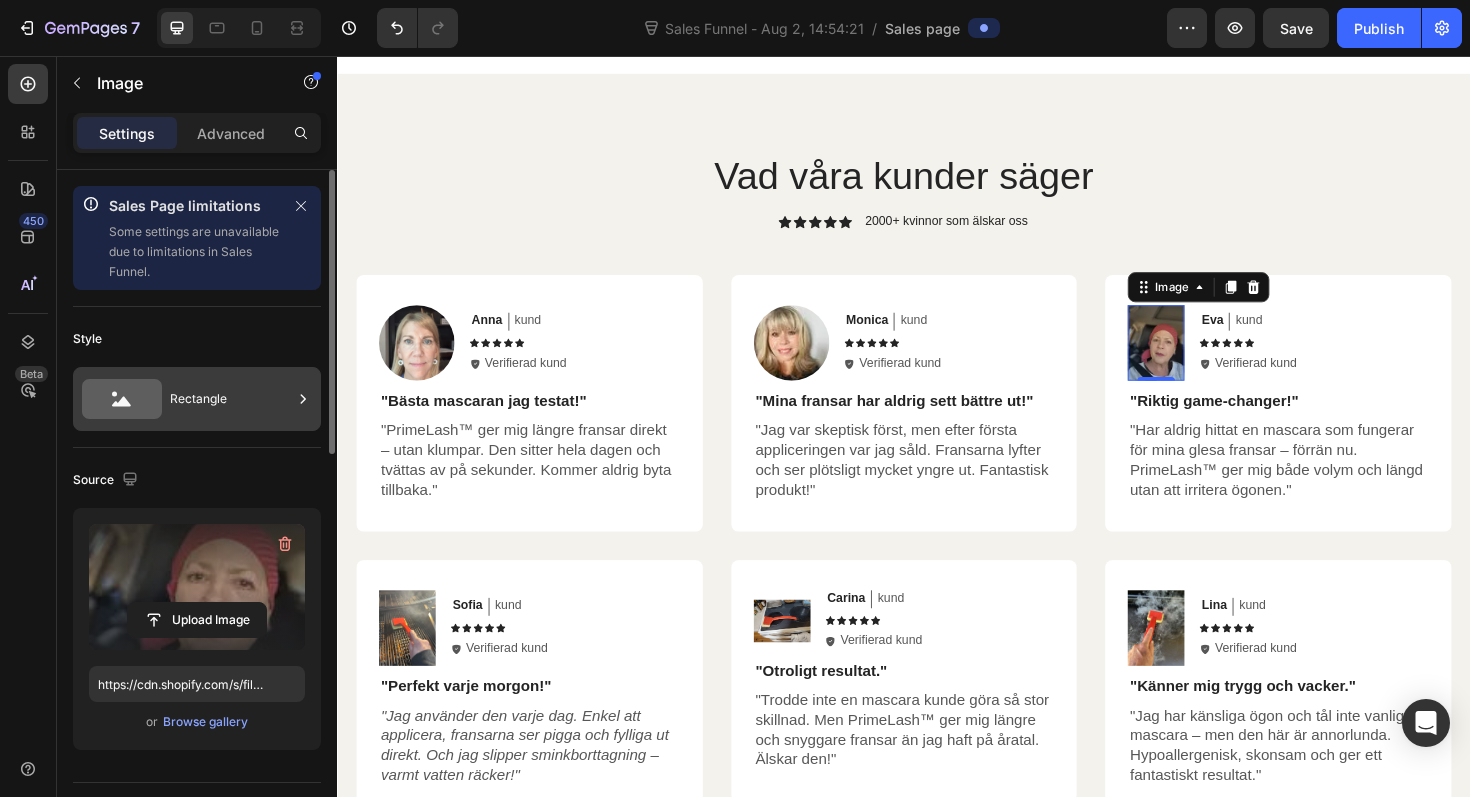 click on "Rectangle" at bounding box center (231, 399) 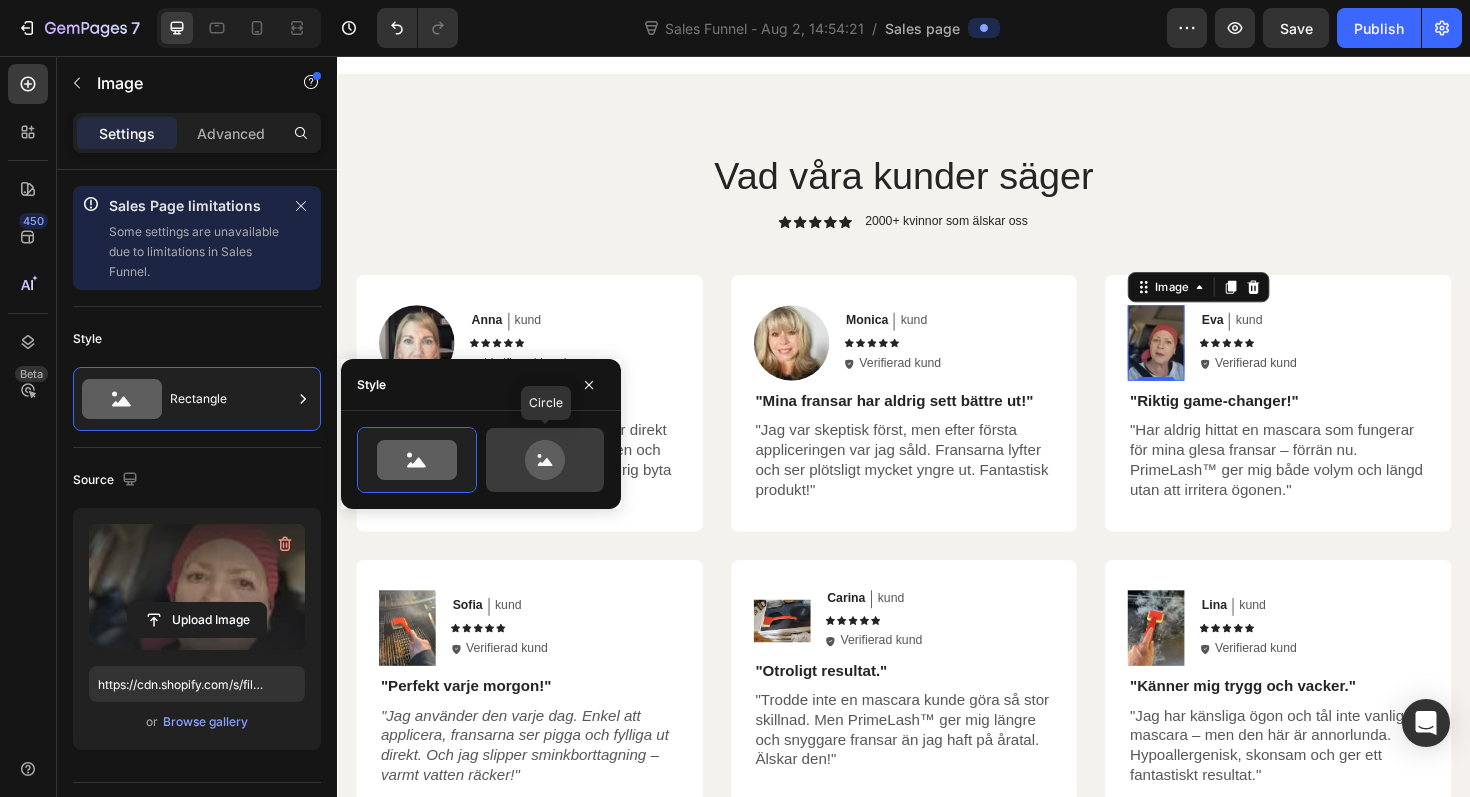 click 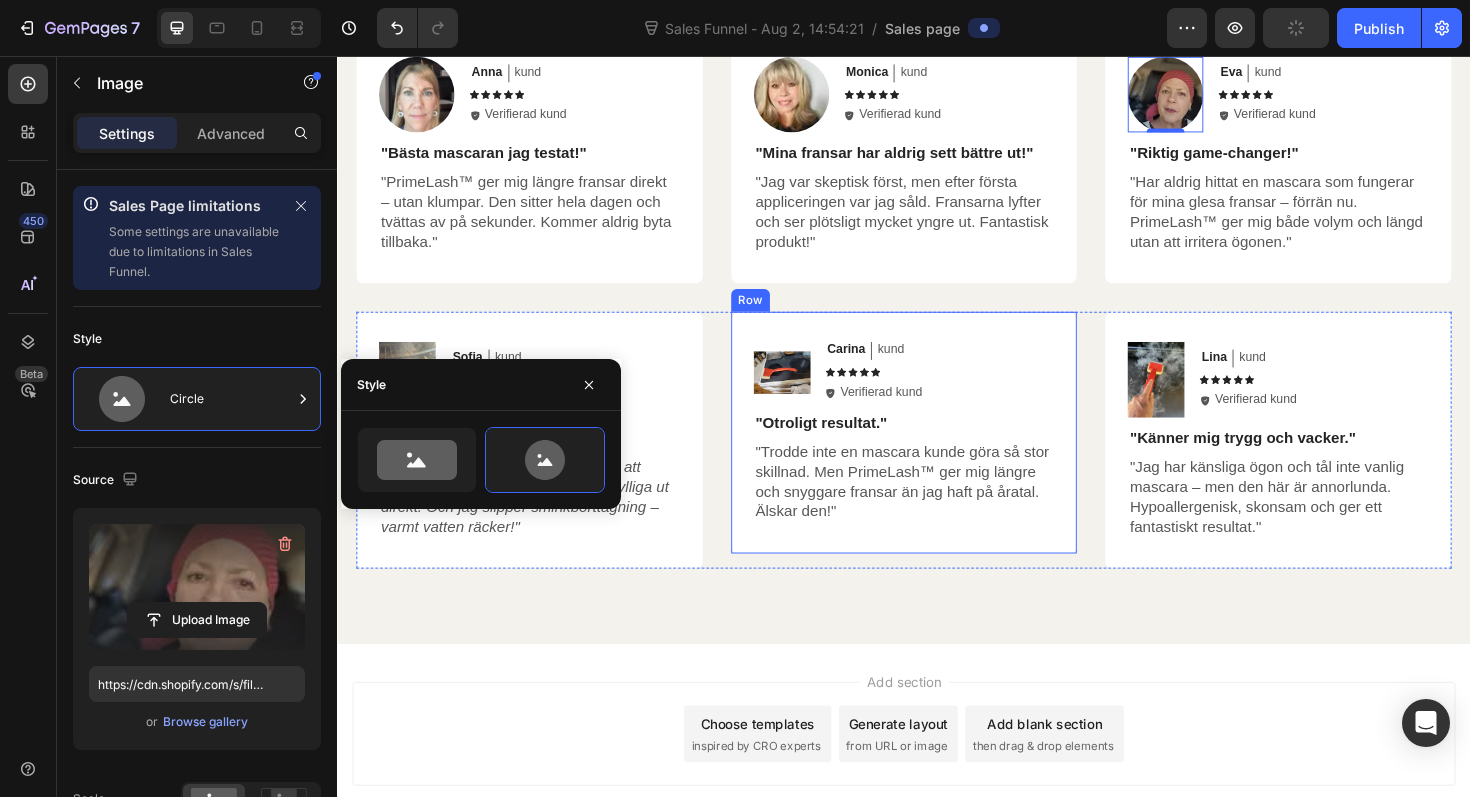 click on "Vad våra kunder säger Heading Icon Icon Icon Icon Icon Icon List   2000+ kvinnor som älskar oss Text Block Row Image Anna Text Block kund  Text Block Row Icon Icon Icon Icon Icon Icon List
Icon Verifierad kund Text Block Row Row "Bästa mascaran jag testat!" Text Block "PrimeLash™ ger mig längre fransar direkt – utan klumpar. Den sitter hela dagen och tvättas av på sekunder. Kommer aldrig byta tillbaka." Text Block Row Image Monica Text Block  kund  Text Block Row Icon Icon Icon Icon Icon Icon List
Icon Verifierad kund Text Block Row Row "Mina fransar har aldrig sett bättre ut!" Text Block "Jag var skeptisk först, men efter första appliceringen var jag såld. Fransarna lyfter och ser plötsligt mycket yngre ut. Fantastisk produkt!" Text Block Row Image   0 Eva Text Block  kund   Text Block Row Icon Icon Icon Icon Icon Icon List
Icon Verifierad kund Text Block Row Row "Riktig game-changer!" Text Block Text Block Row Row Image Sofia Row" at bounding box center (937, 246) 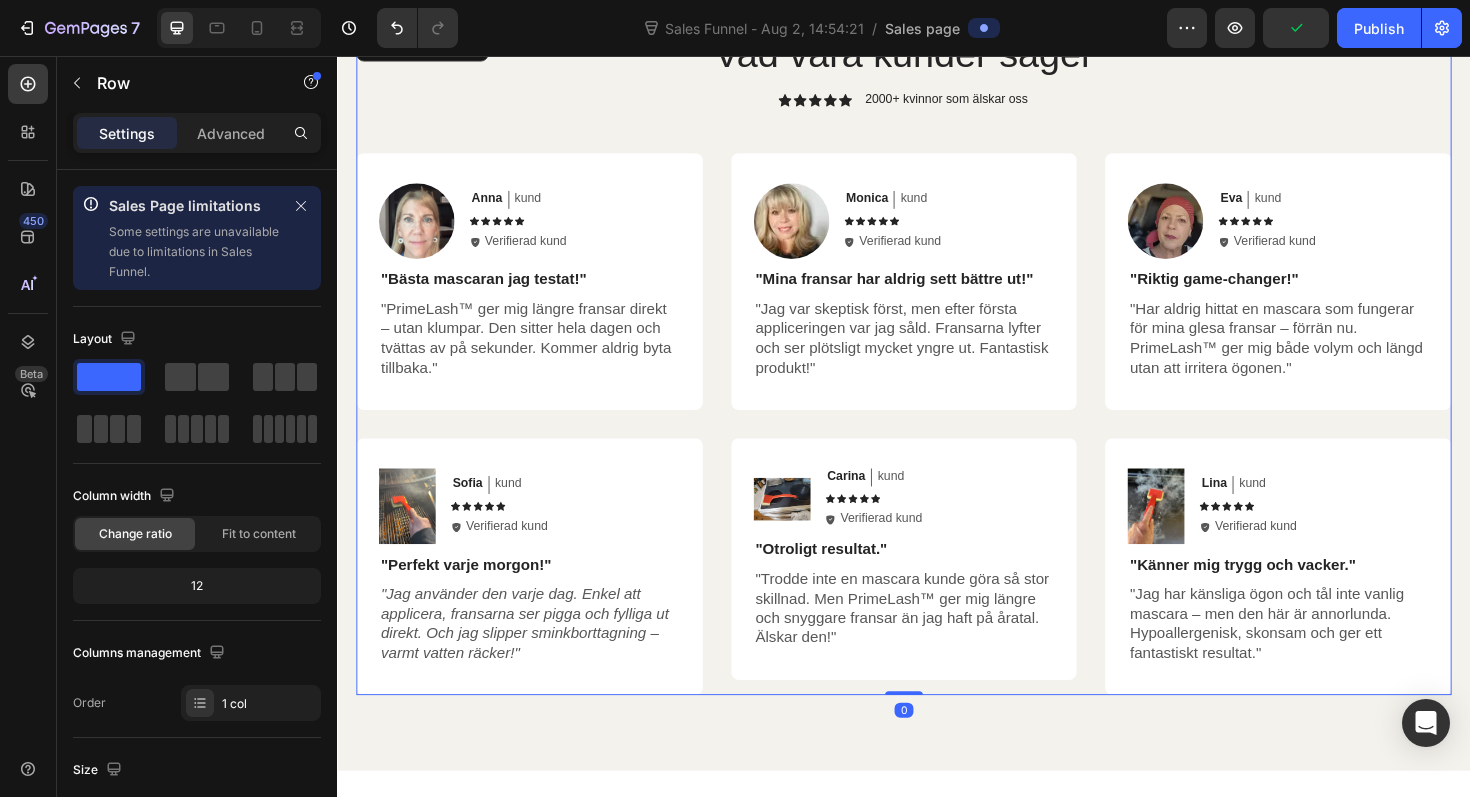 scroll, scrollTop: 4612, scrollLeft: 0, axis: vertical 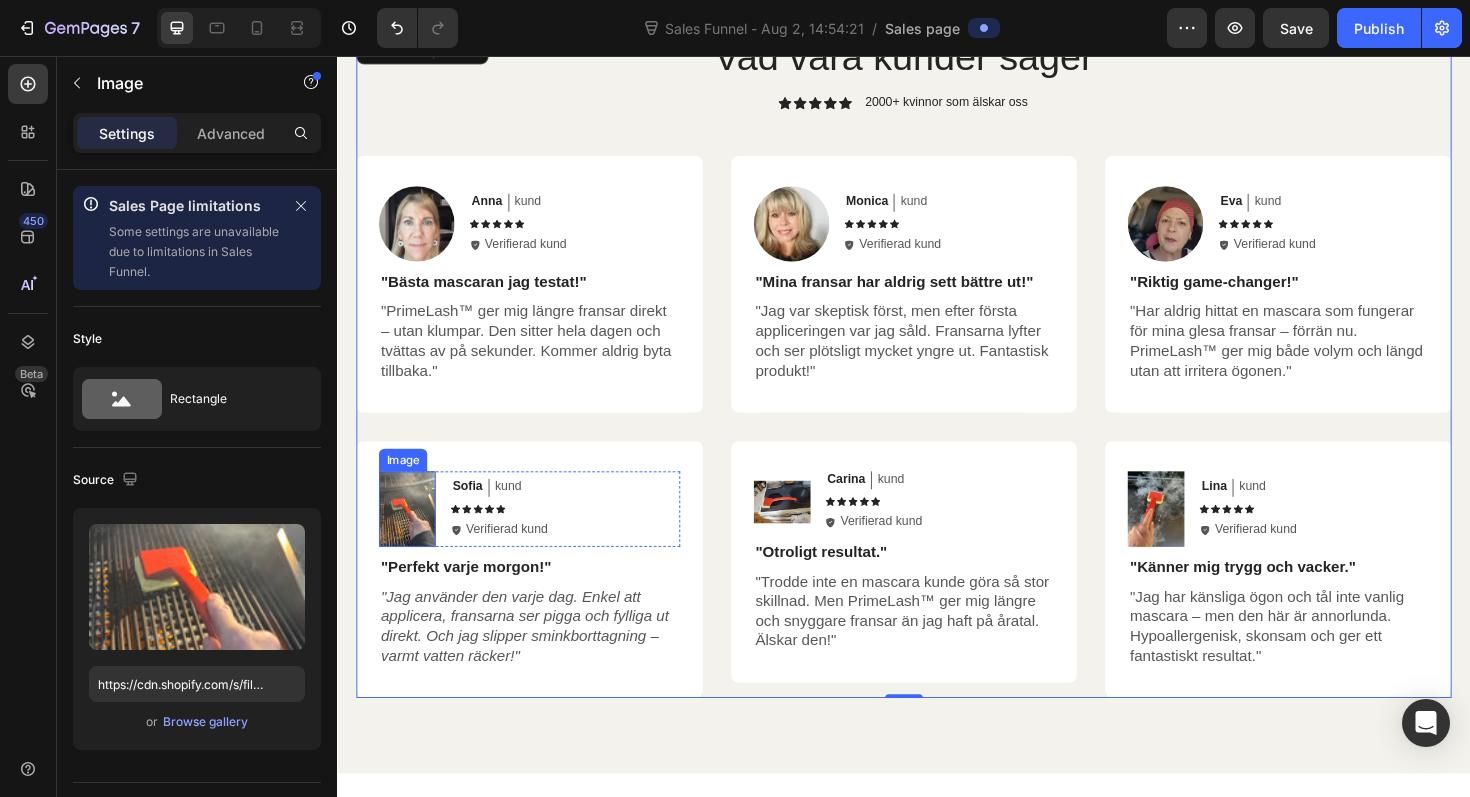 click at bounding box center [411, 536] 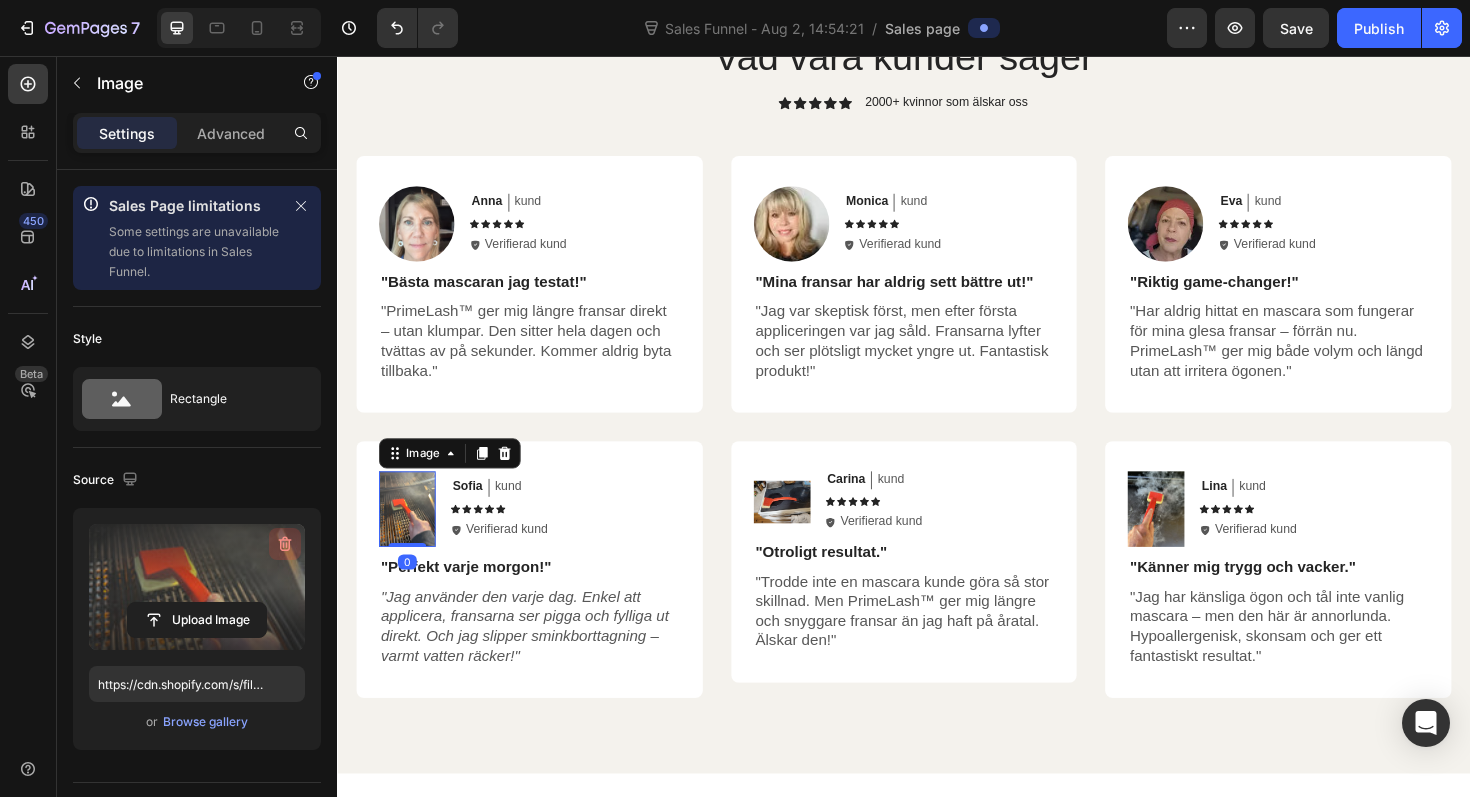 click 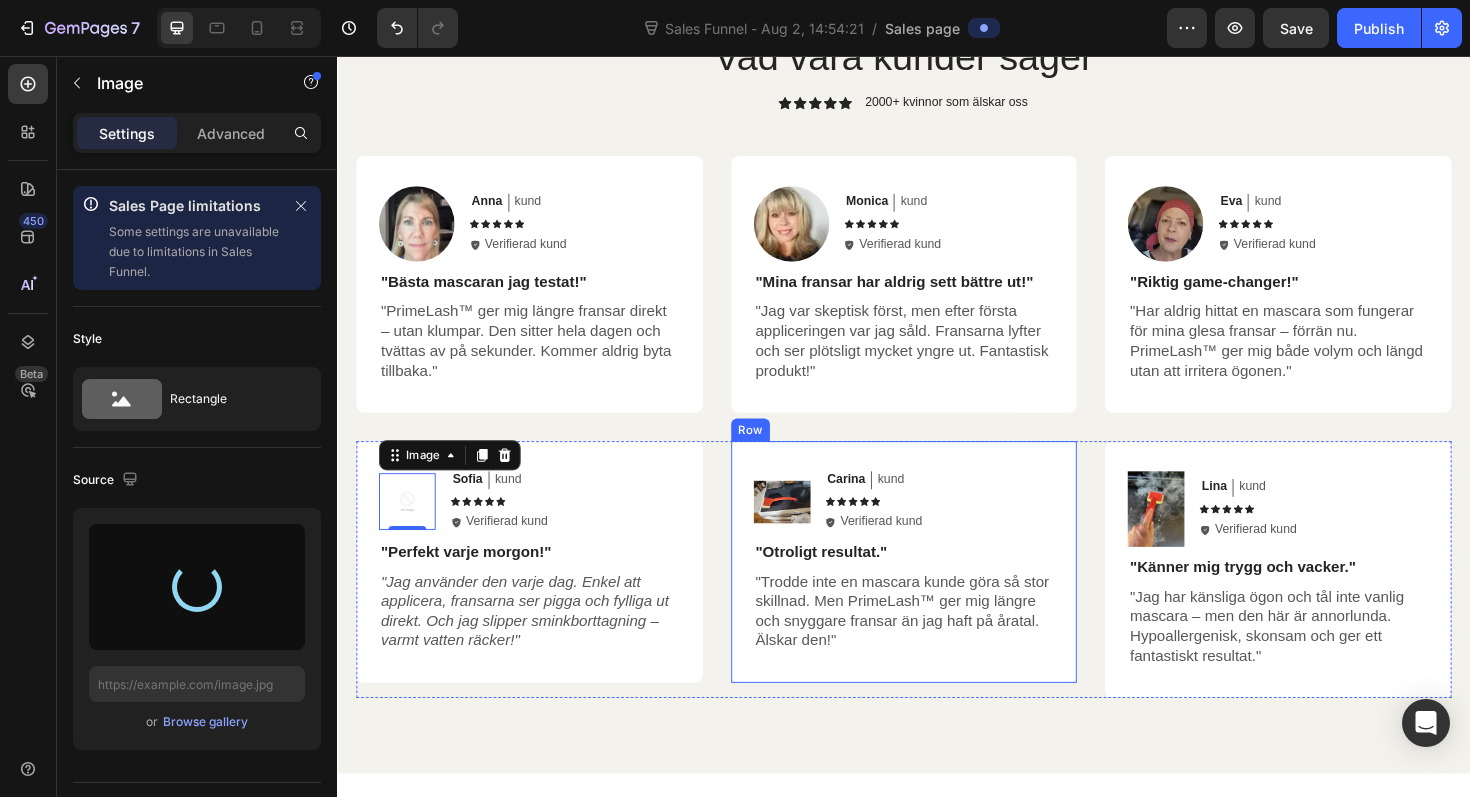 type on "https://cdn.shopify.com/s/files/1/0923/4428/7616/files/gempages_576699645414081275-863a8cb4-b9f0-488b-a245-718ff9582f3d.webp" 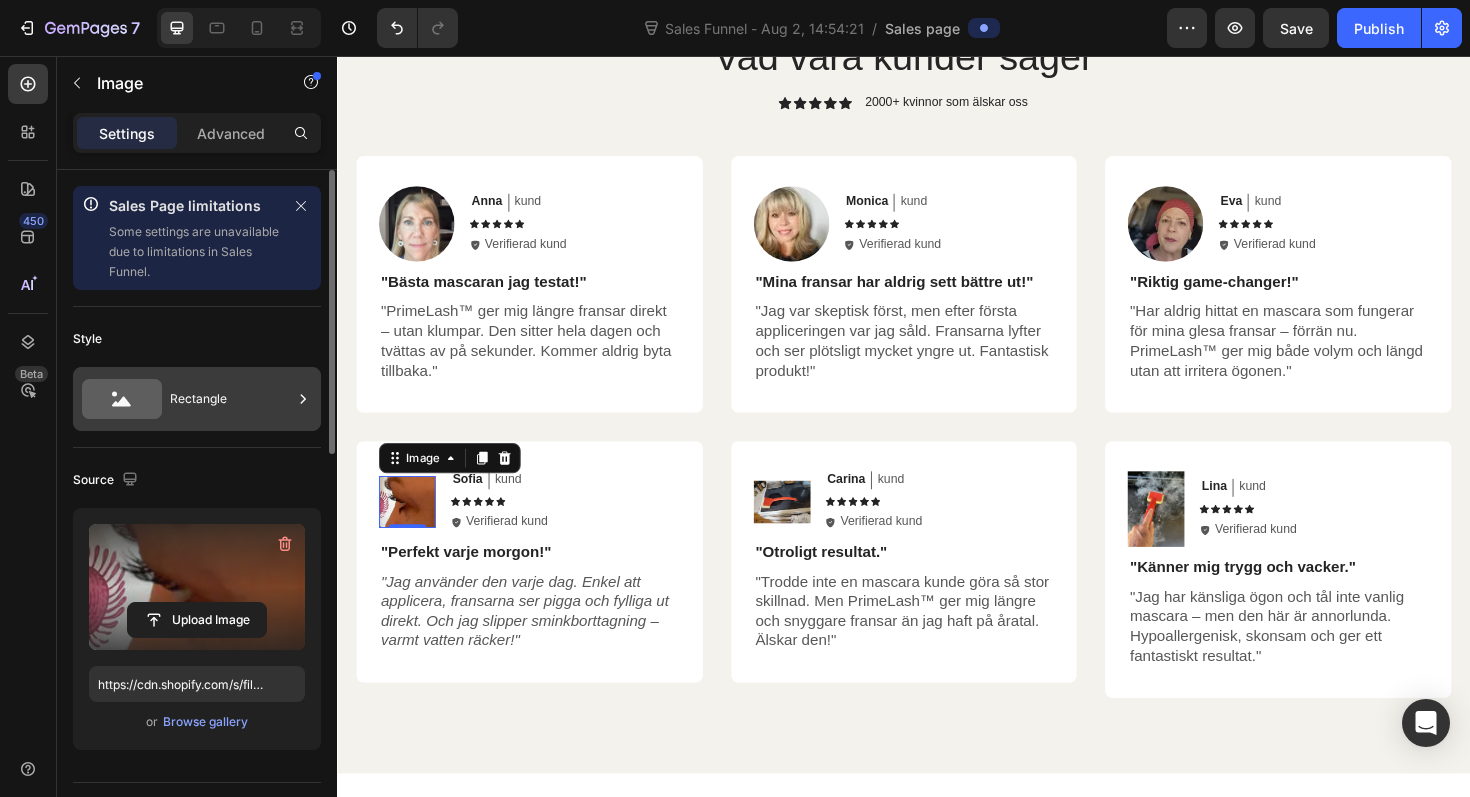 click on "Rectangle" at bounding box center (231, 399) 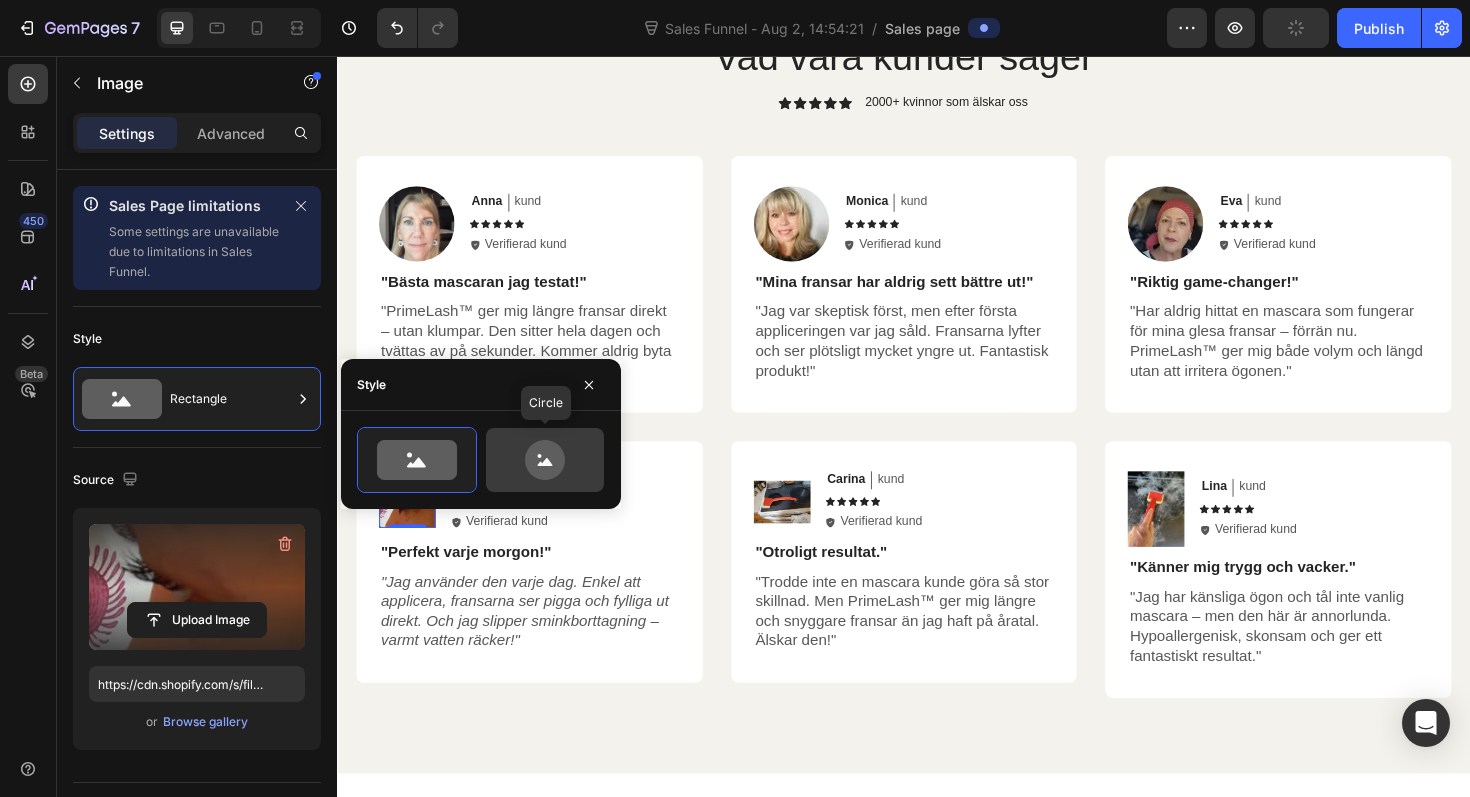 click 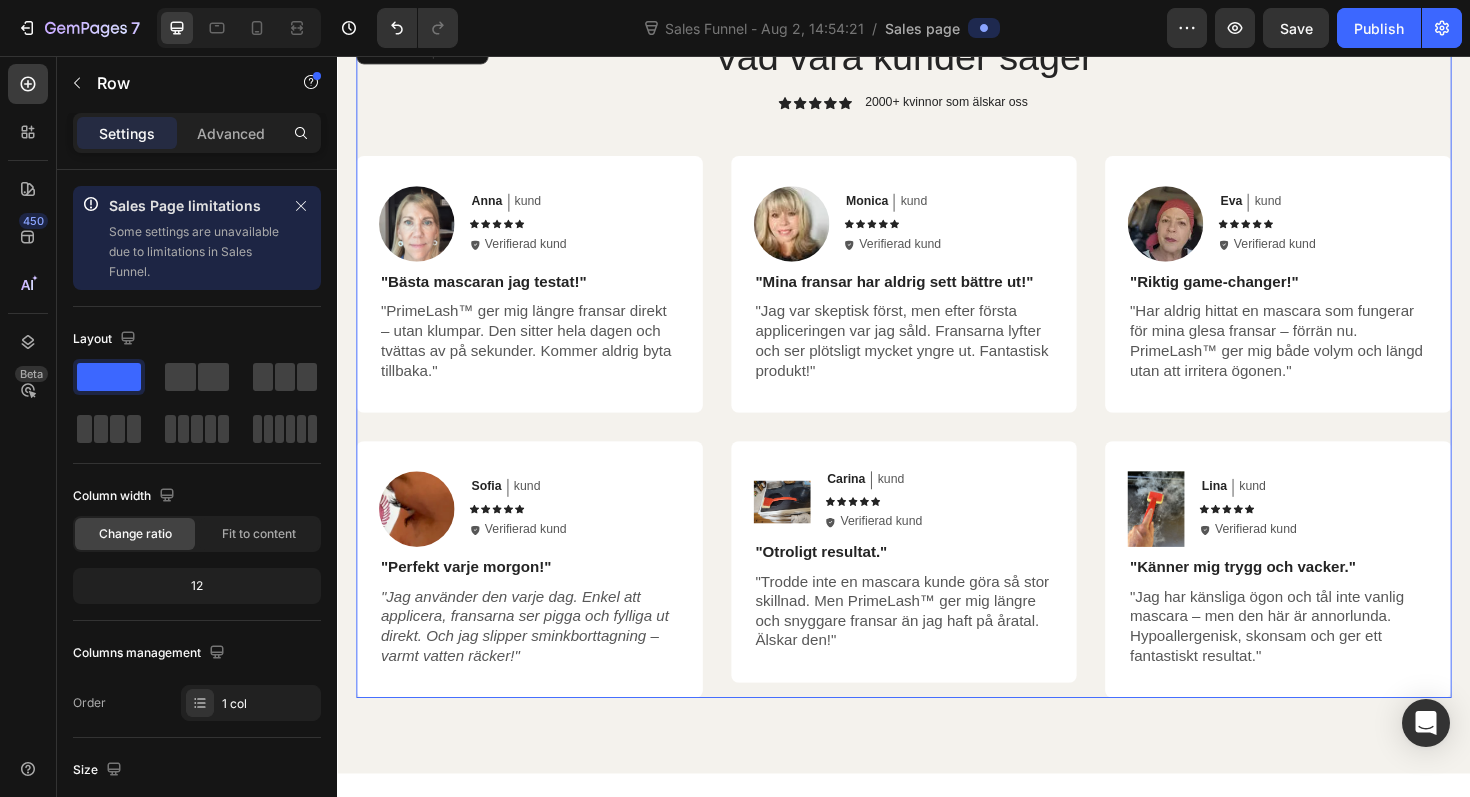 click on "Vad våra kunder säger Heading Icon Icon Icon Icon Icon Icon List   2000+ kvinnor som älskar oss Text Block Row Image Anna Text Block kund  Text Block Row Icon Icon Icon Icon Icon Icon List
Icon Verifierad kund Text Block Row Row "Bästa mascaran jag testat!" Text Block "PrimeLash™ ger mig längre fransar direkt – utan klumpar. Den sitter hela dagen och tvättas av på sekunder. Kommer aldrig byta tillbaka." Text Block Row Image Monica Text Block  kund  Text Block Row Icon Icon Icon Icon Icon Icon List
Icon Verifierad kund Text Block Row Row "Mina fransar har aldrig sett bättre ut!" Text Block "Jag var skeptisk först, men efter första appliceringen var jag såld. Fransarna lyfter och ser plötsligt mycket yngre ut. Fantastisk produkt!" Text Block Row Image Eva Text Block  kund   Text Block Row Icon Icon Icon Icon Icon Icon List
Icon Verifierad kund Text Block Row Row "Riktig game-changer!" Text Block Text Block Row Row Image Sofia Text Block" at bounding box center (937, 383) 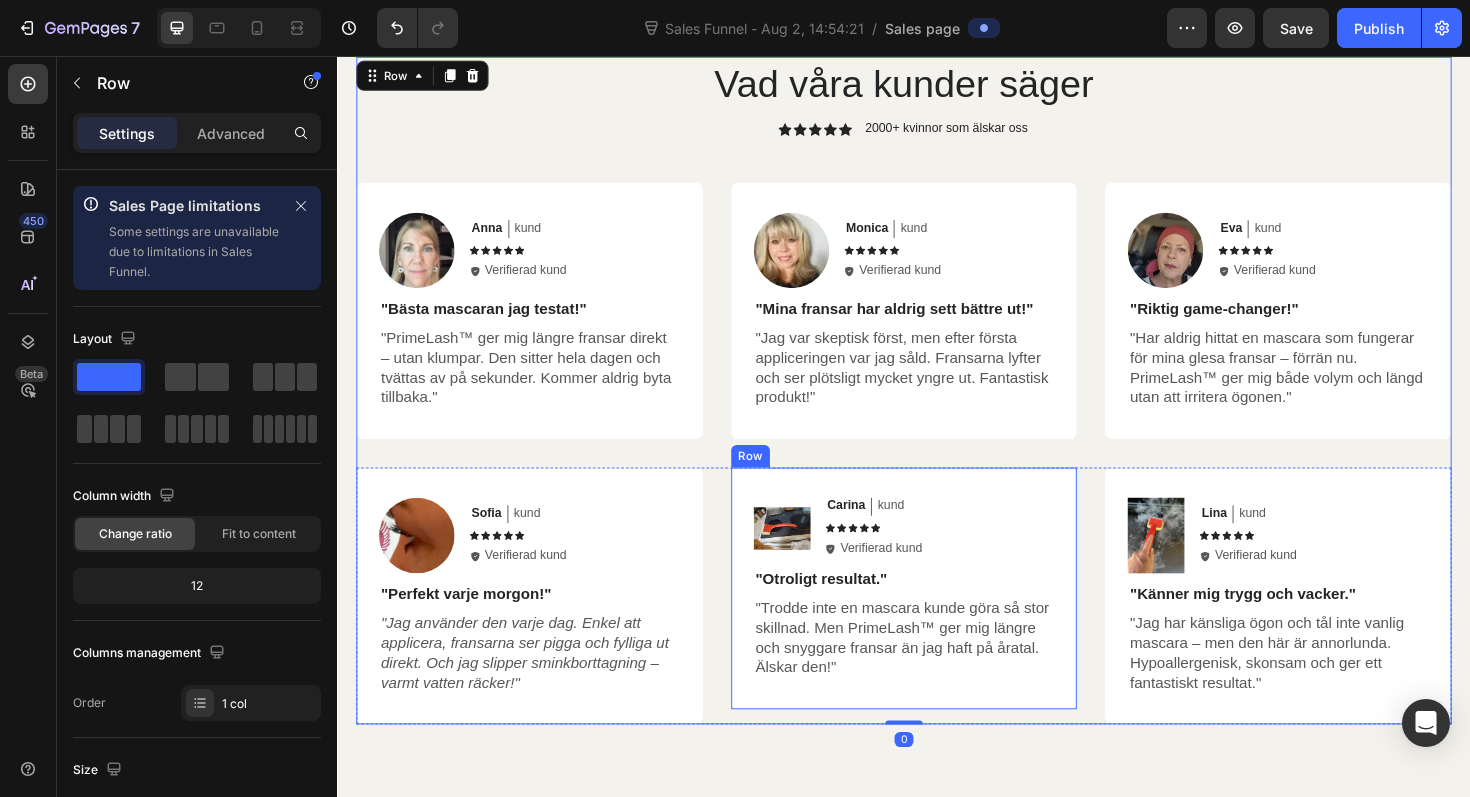 scroll, scrollTop: 4573, scrollLeft: 0, axis: vertical 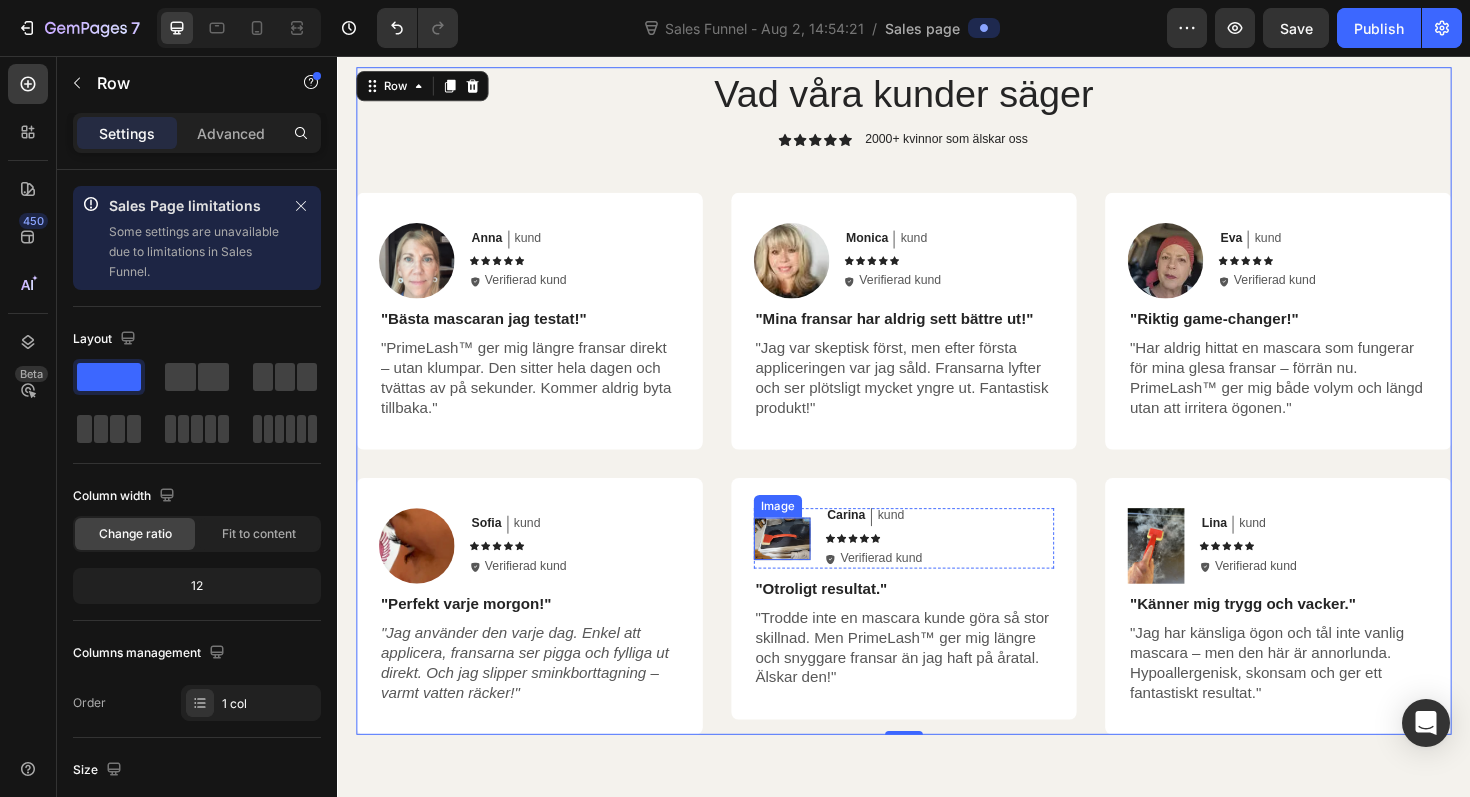 click at bounding box center (808, 567) 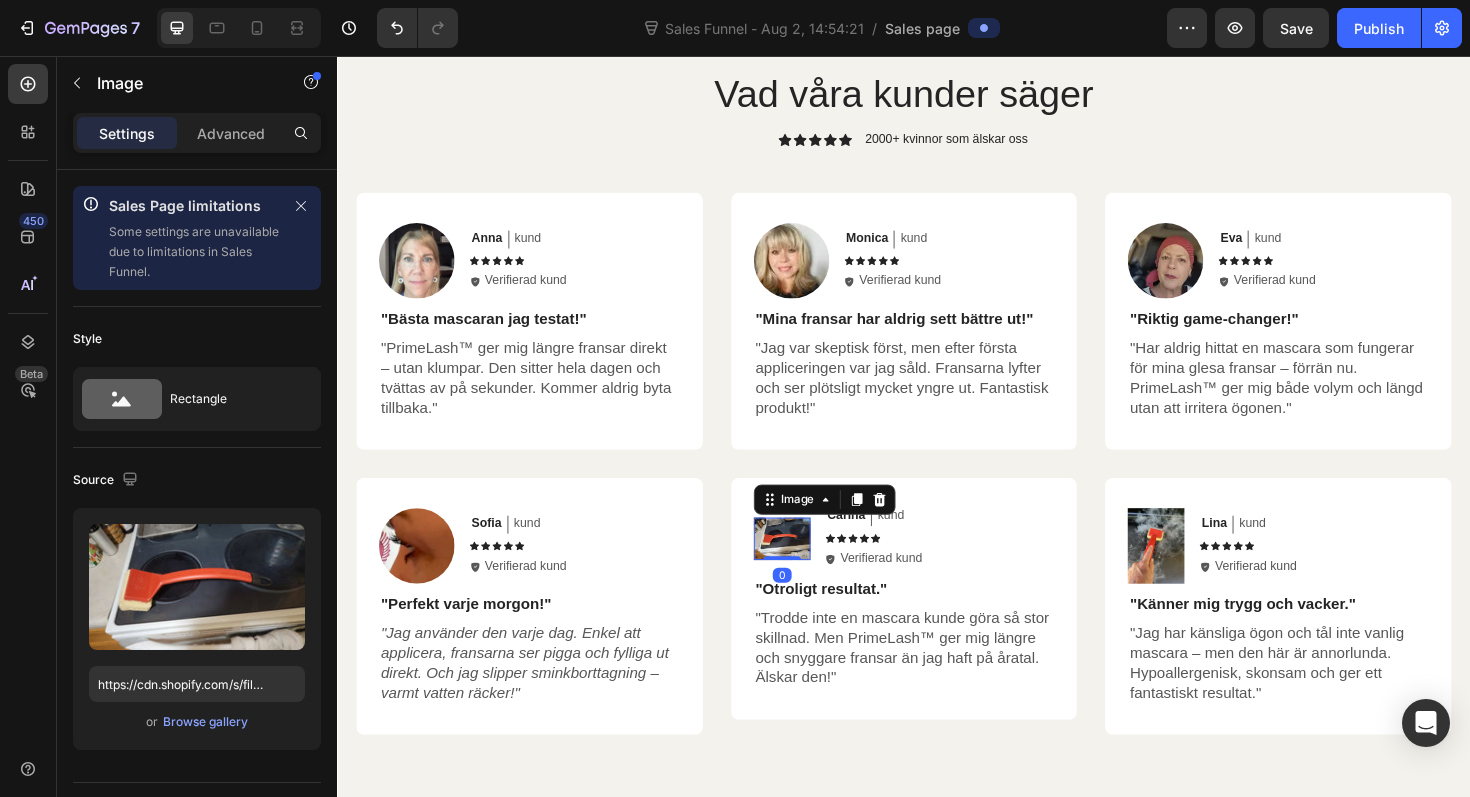 click at bounding box center [808, 567] 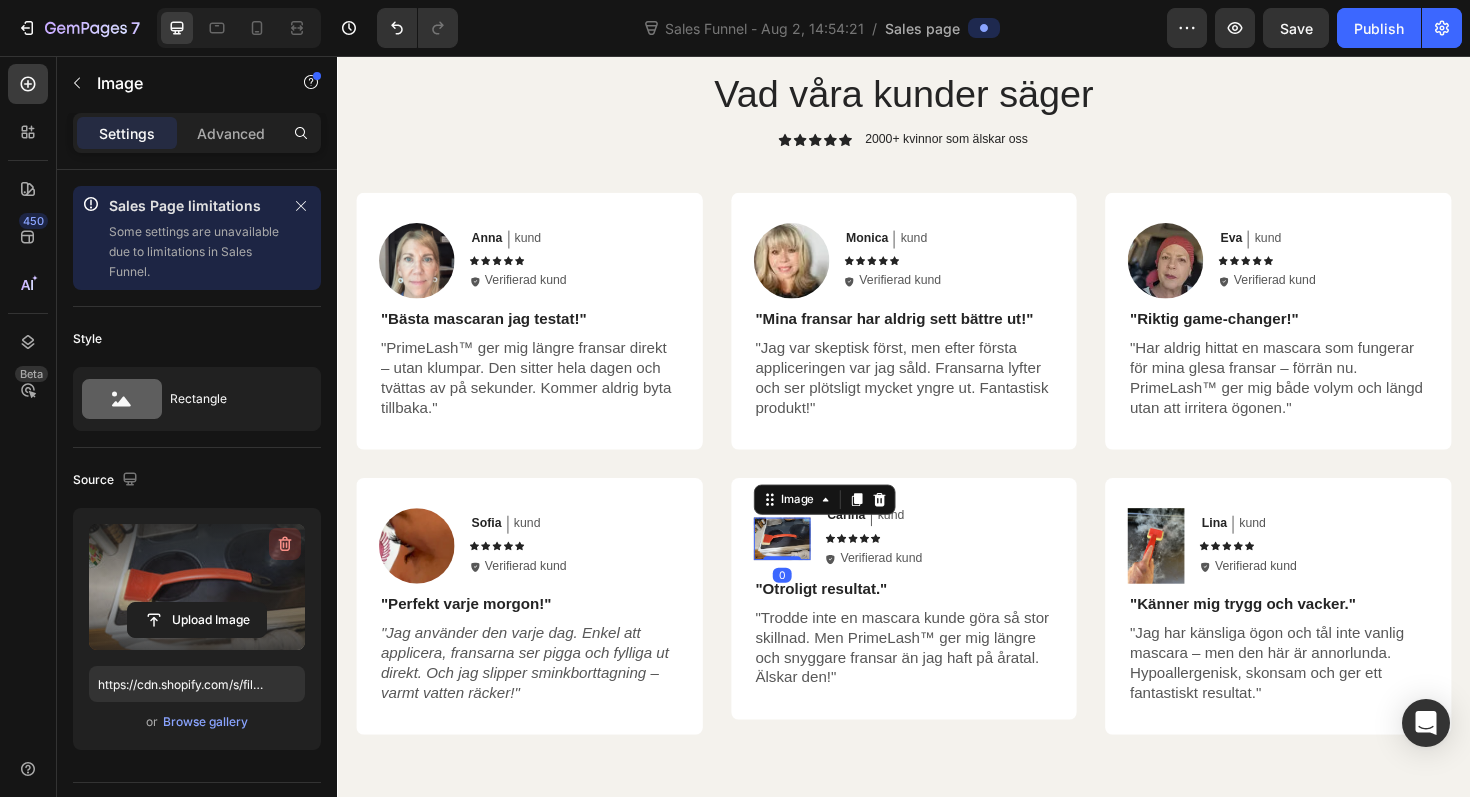 click 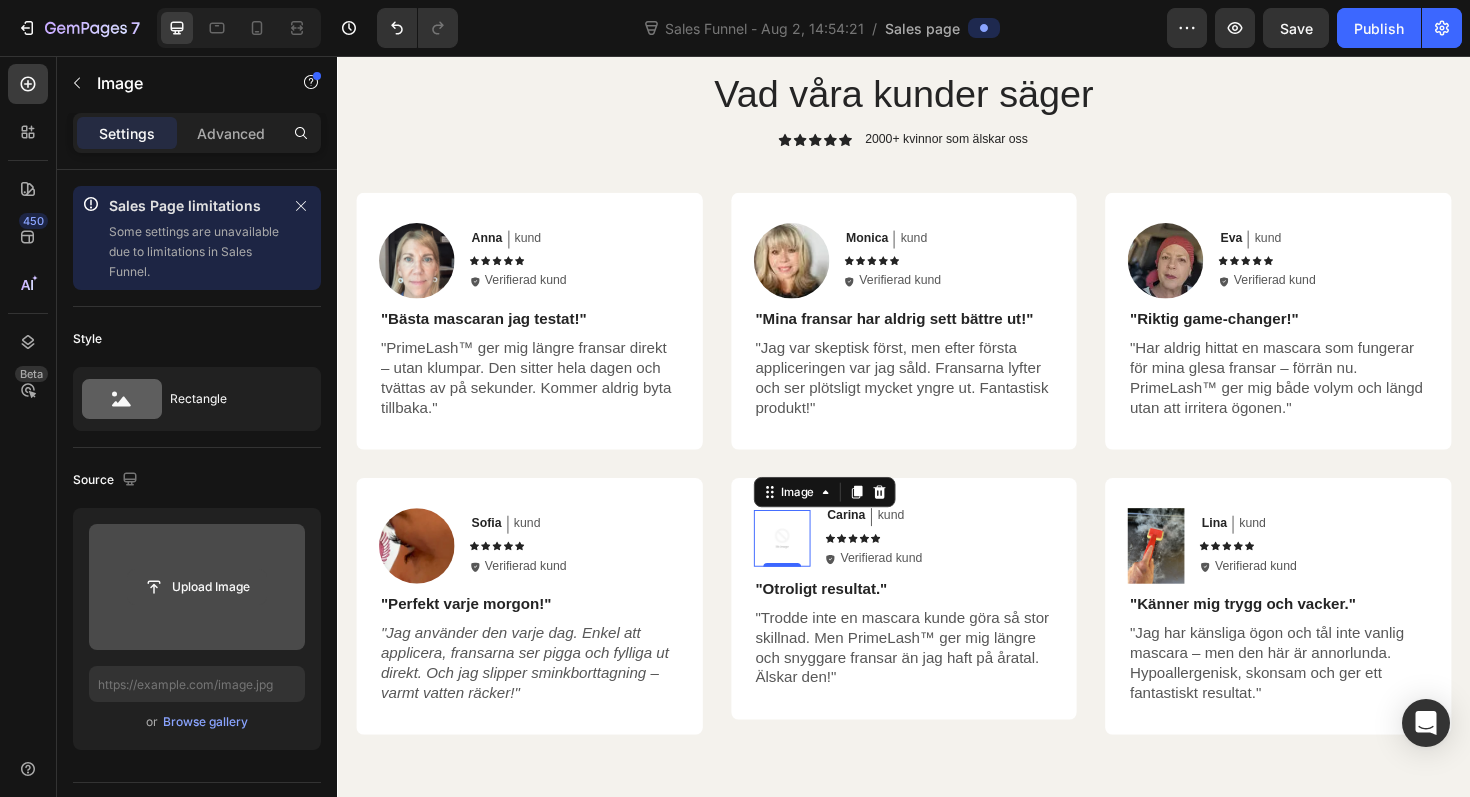 click on "Upload Image" at bounding box center [197, 587] 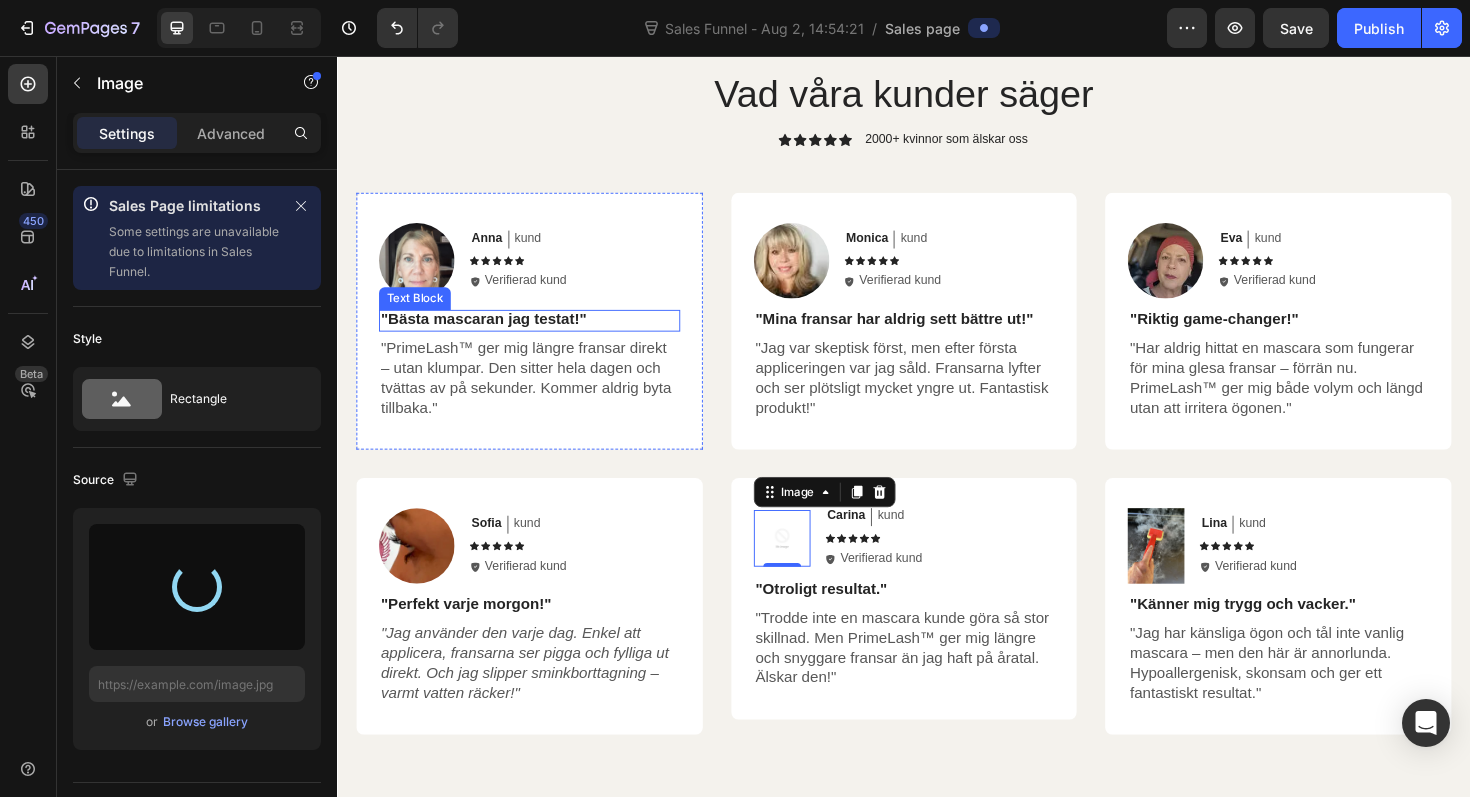 type on "https://cdn.shopify.com/s/files/1/0923/4428/7616/files/gempages_576699645414081275-c5b399e6-861d-4b56-90c0-3f448b87ab04.webp" 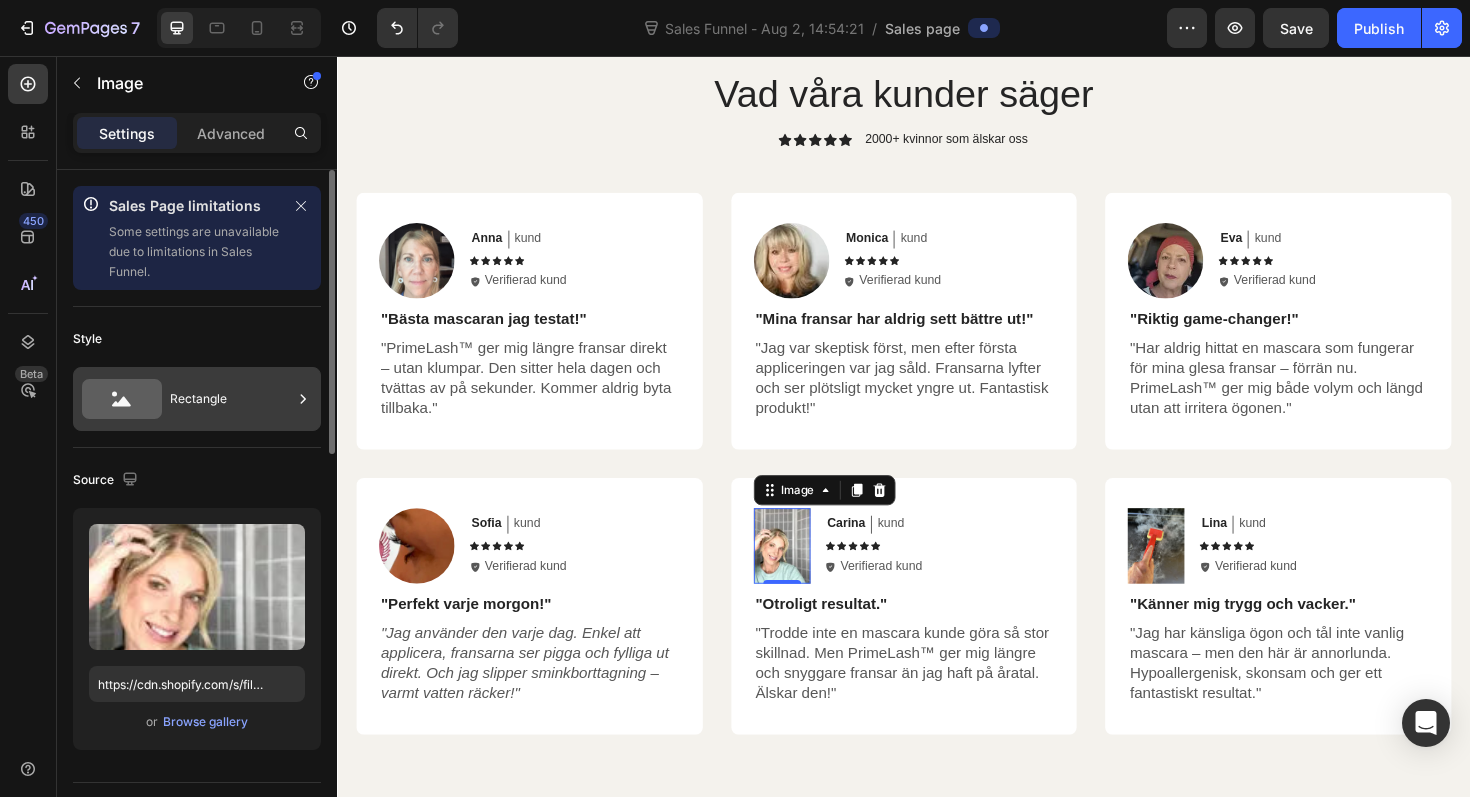 click on "Rectangle" at bounding box center [231, 399] 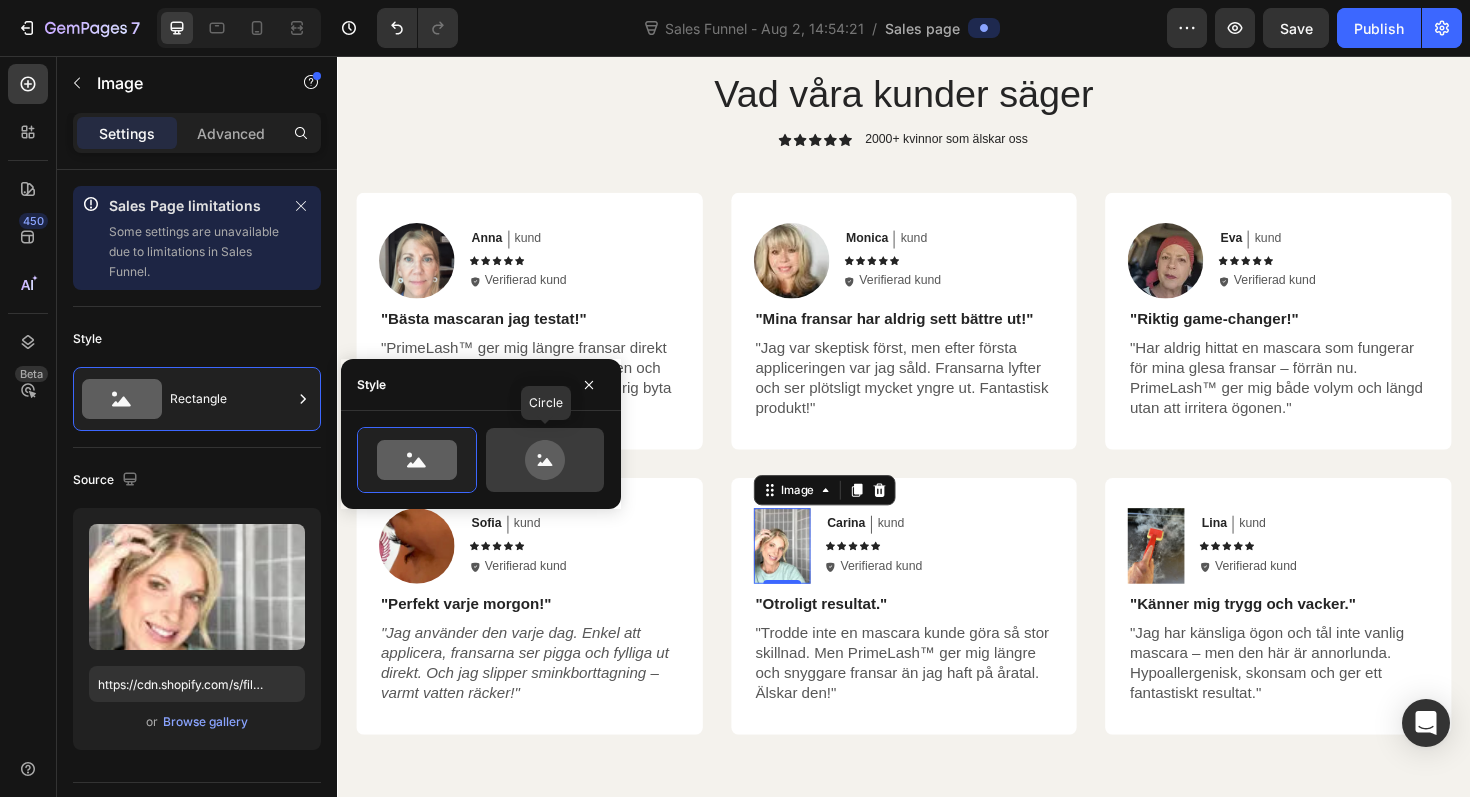 click 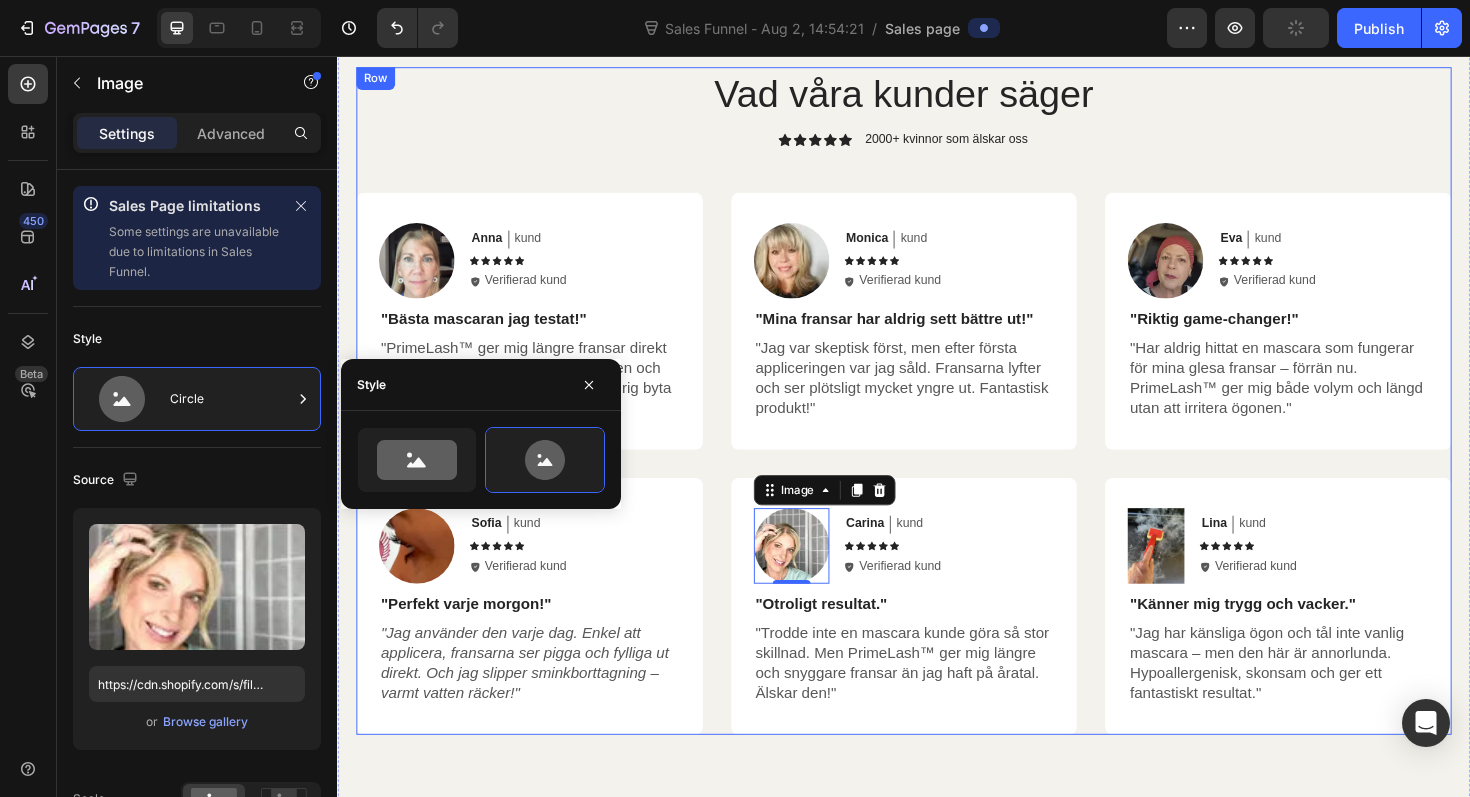 click on "Vad våra kunder säger Heading Icon Icon Icon Icon Icon Icon List   2000+ kvinnor som älskar oss Text Block Row Image Anna Text Block kund  Text Block Row Icon Icon Icon Icon Icon Icon List
Icon Verifierad kund Text Block Row Row "Bästa mascaran jag testat!" Text Block "PrimeLash™ ger mig längre fransar direkt – utan klumpar. Den sitter hela dagen och tvättas av på sekunder. Kommer aldrig byta tillbaka." Text Block Row Image Monica Text Block  kund  Text Block Row Icon Icon Icon Icon Icon Icon List
Icon Verifierad kund Text Block Row Row "Mina fransar har aldrig sett bättre ut!" Text Block "Jag var skeptisk först, men efter första appliceringen var jag såld. Fransarna lyfter och ser plötsligt mycket yngre ut. Fantastisk produkt!" Text Block Row Image Eva Text Block  kund   Text Block Row Icon Icon Icon Icon Icon Icon List
Icon Verifierad kund Text Block Row Row "Riktig game-changer!" Text Block Text Block Row Row Image Sofia Text Block" at bounding box center (937, 422) 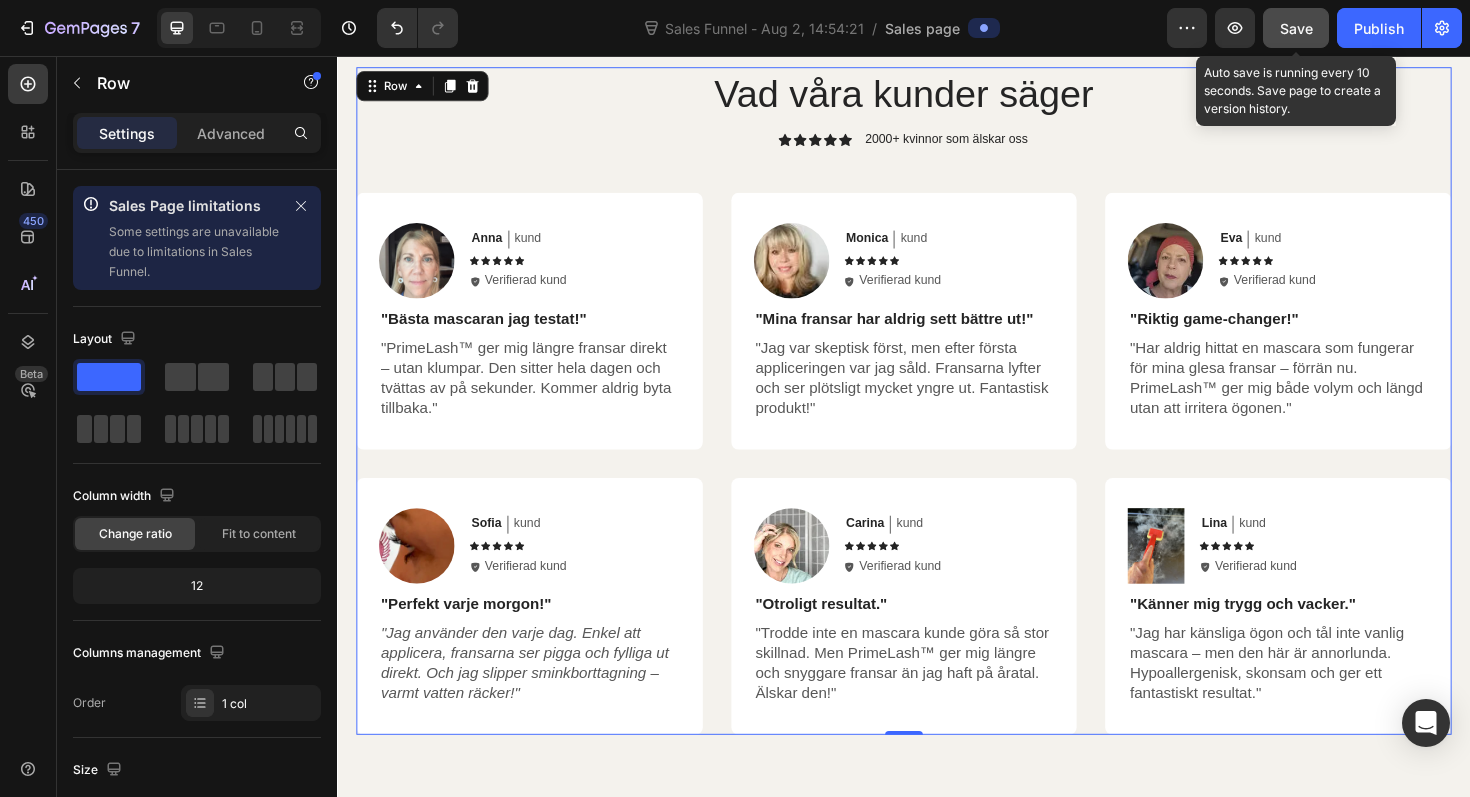 click on "Save" 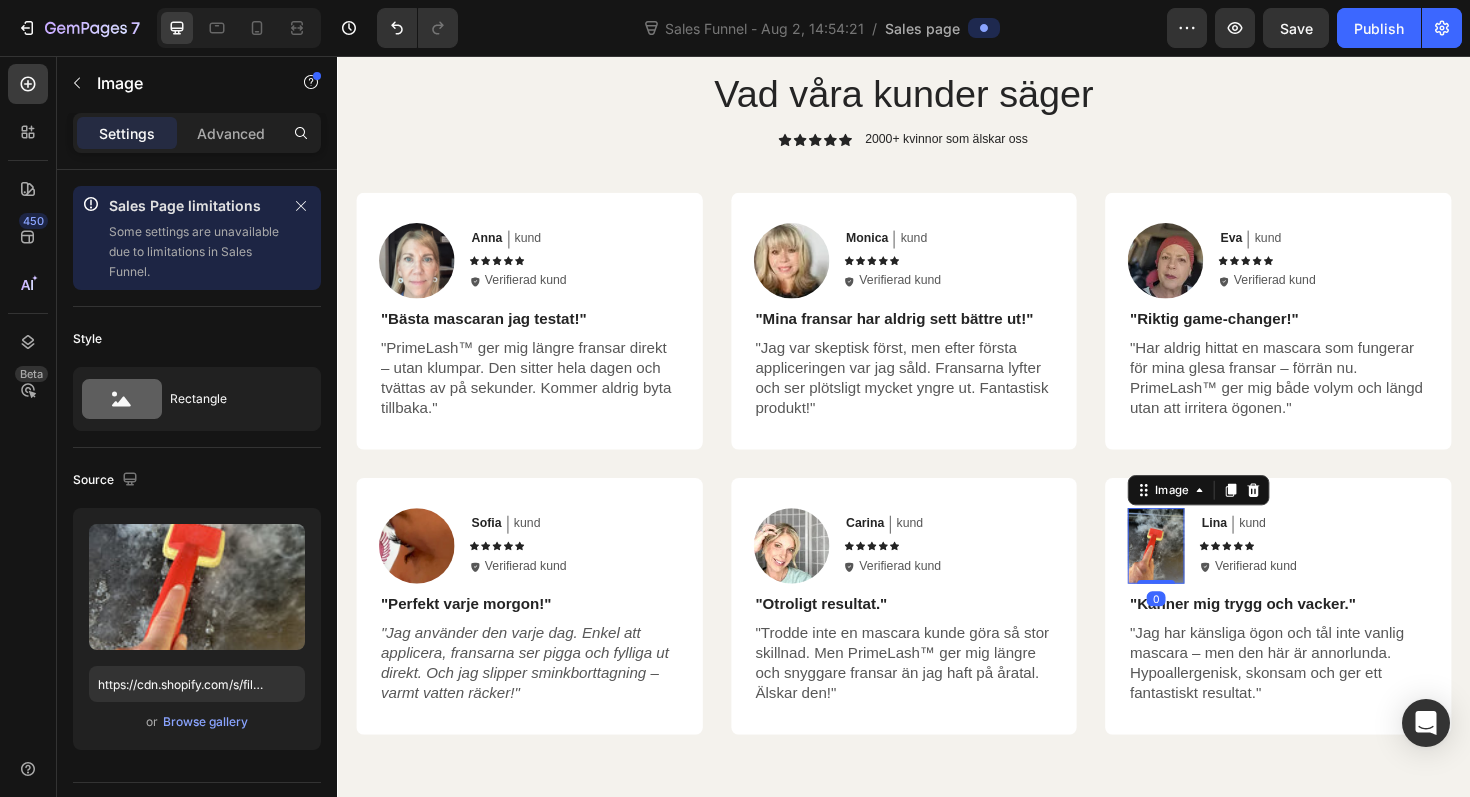 click at bounding box center (1204, 575) 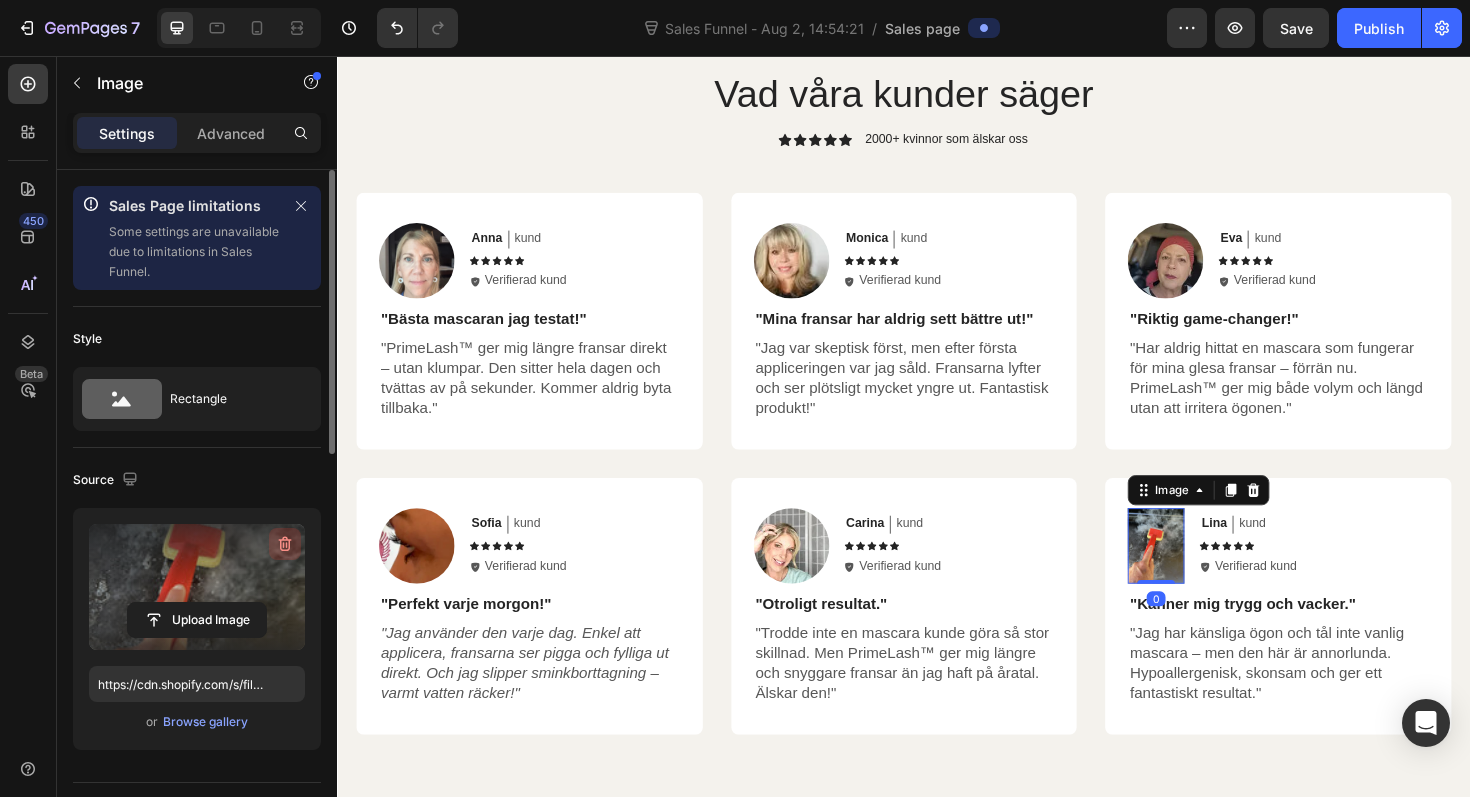 click 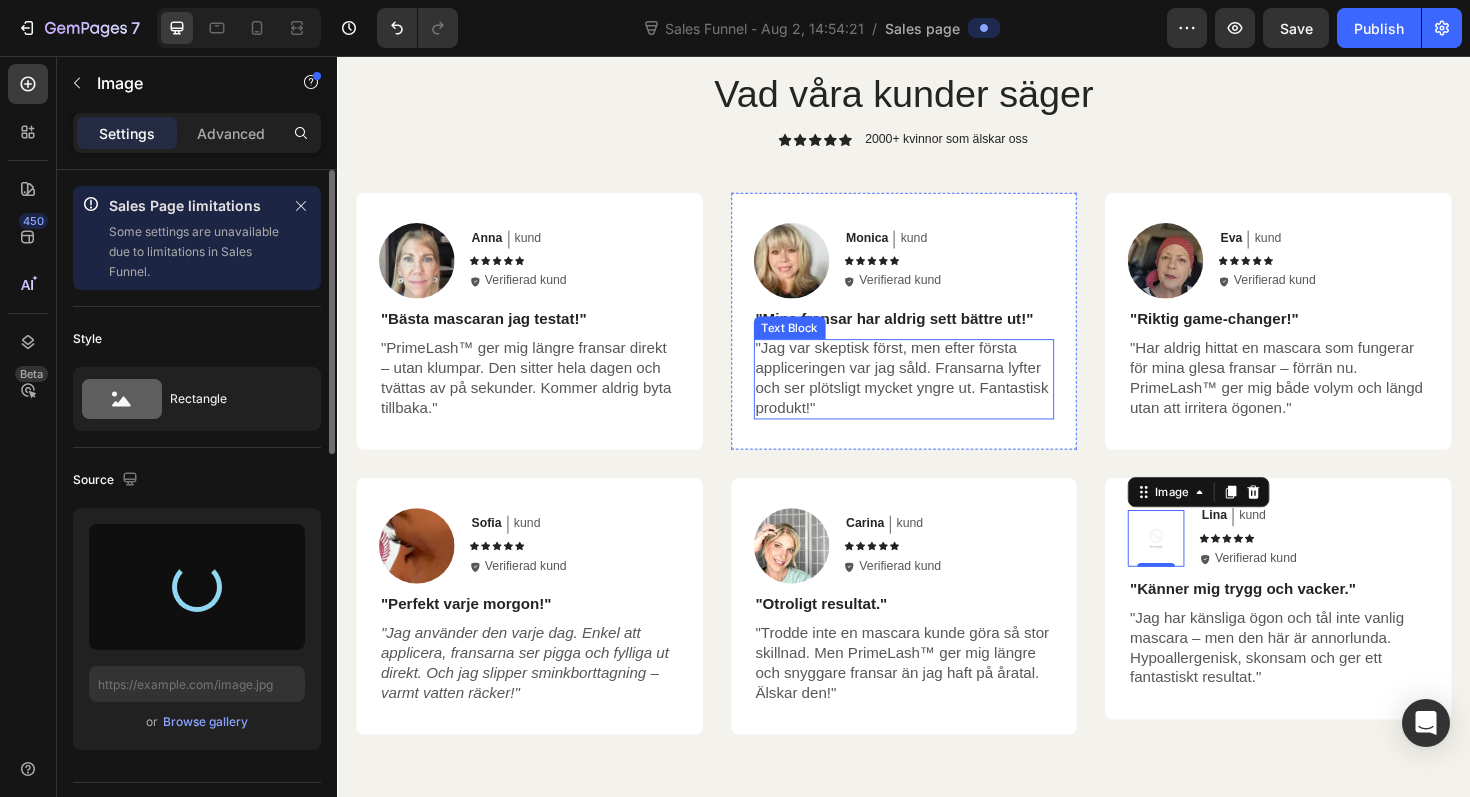 type on "https://cdn.shopify.com/s/files/1/0923/4428/7616/files/gempages_576699645414081275-62bbefe7-99e2-4d9b-b750-8a95d44c4148.webp" 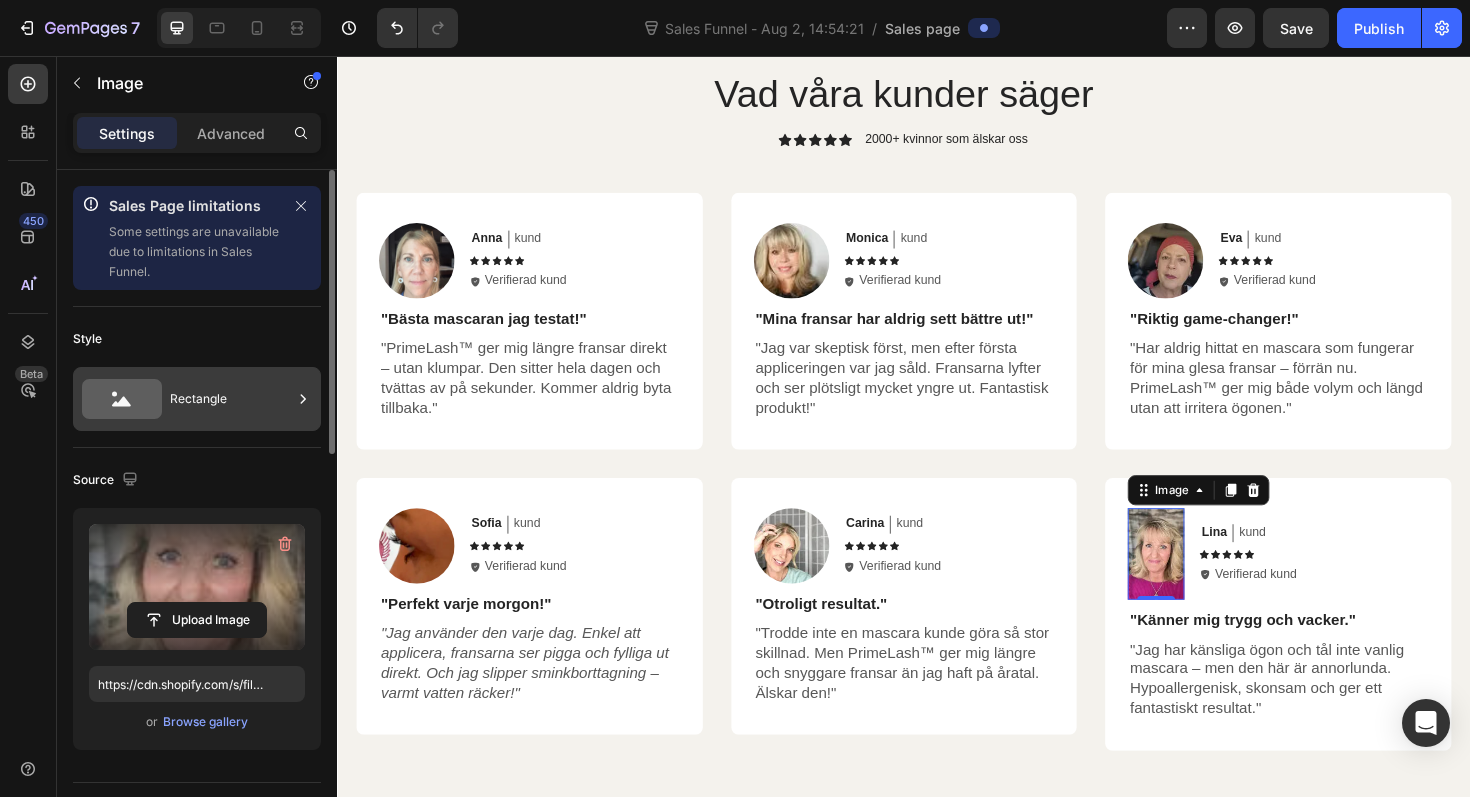 click on "Rectangle" at bounding box center (231, 399) 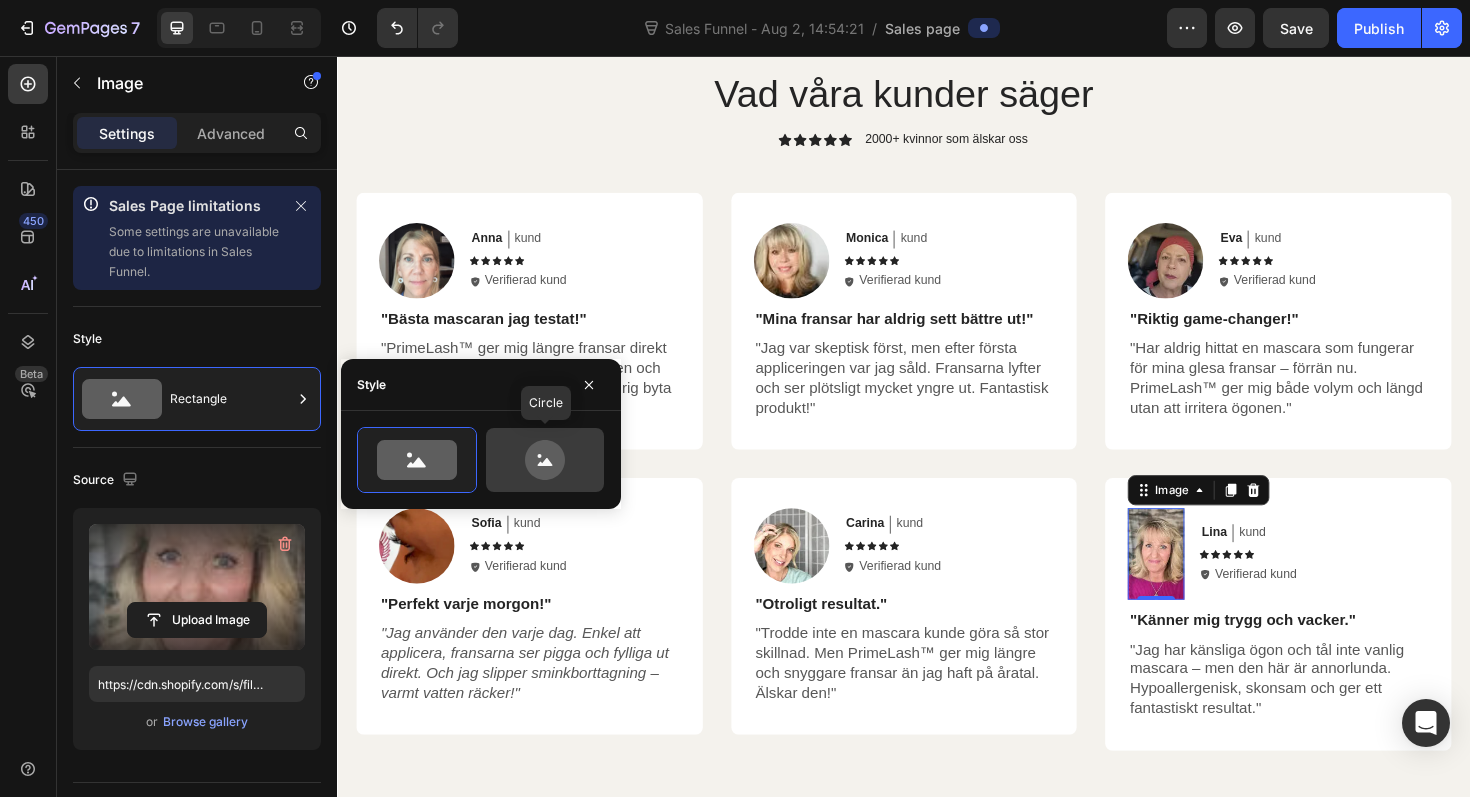 click 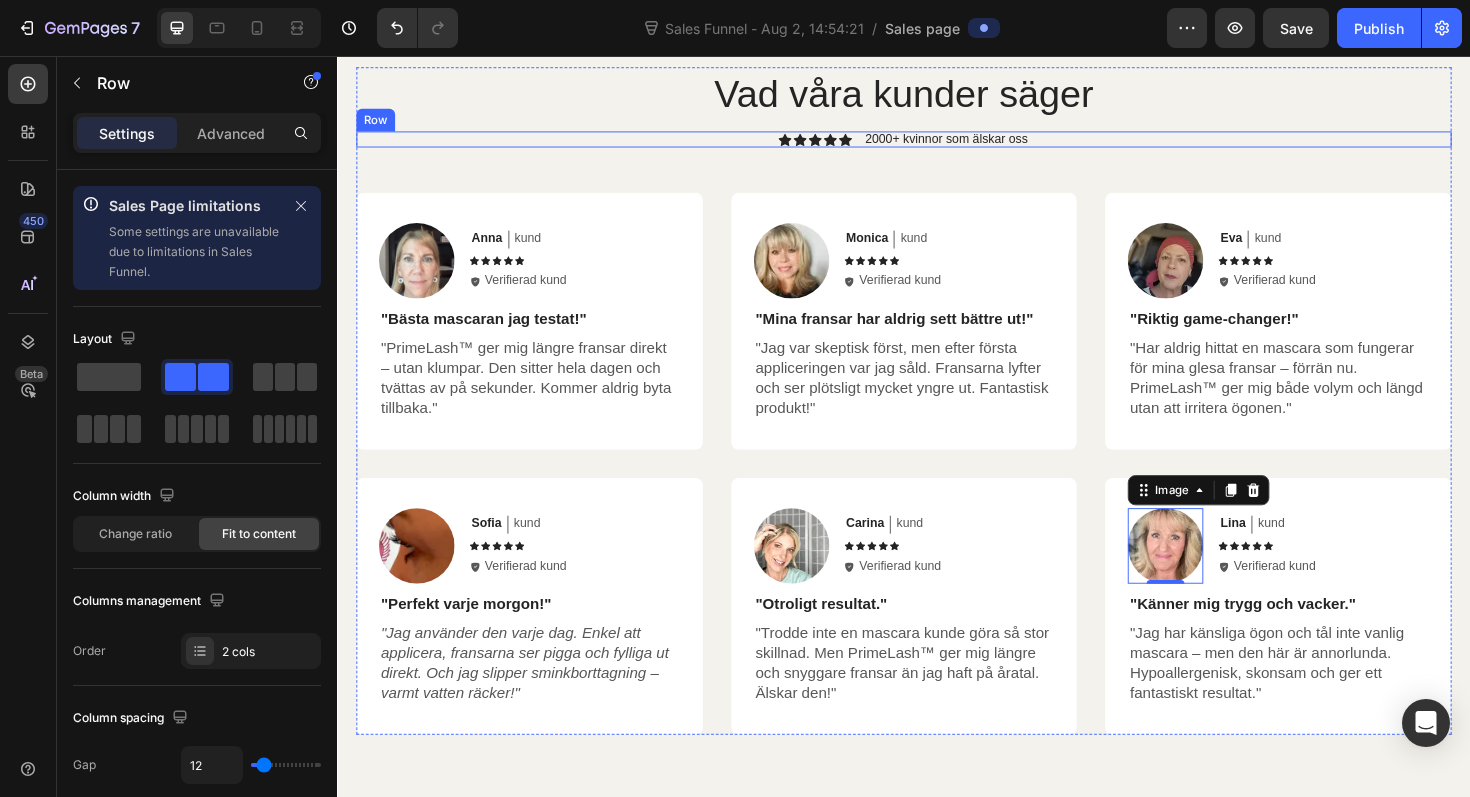 click on "Icon Icon Icon Icon Icon Icon List   2000+ kvinnor som älskar oss Text Block Row" at bounding box center [937, 145] 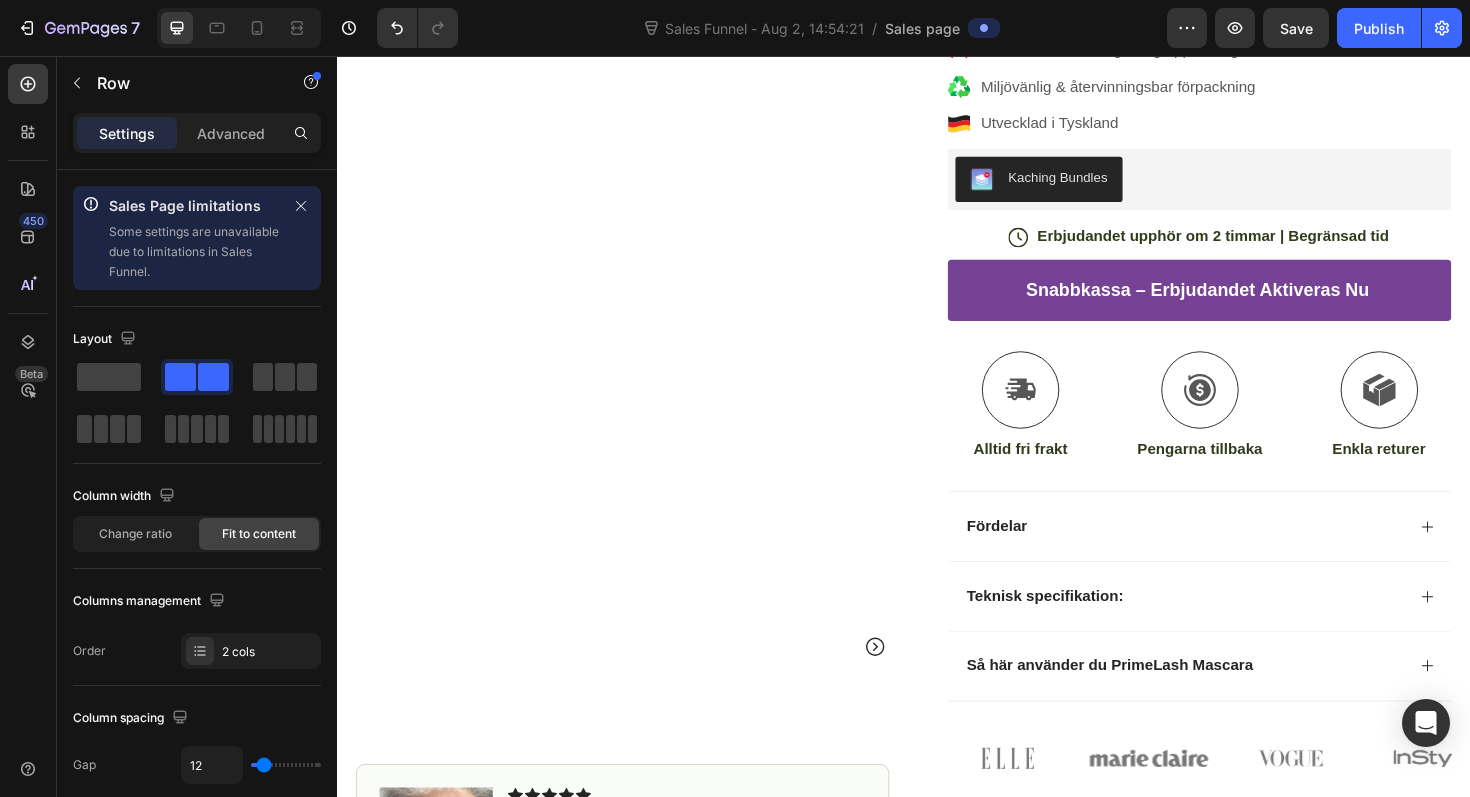 scroll, scrollTop: 0, scrollLeft: 0, axis: both 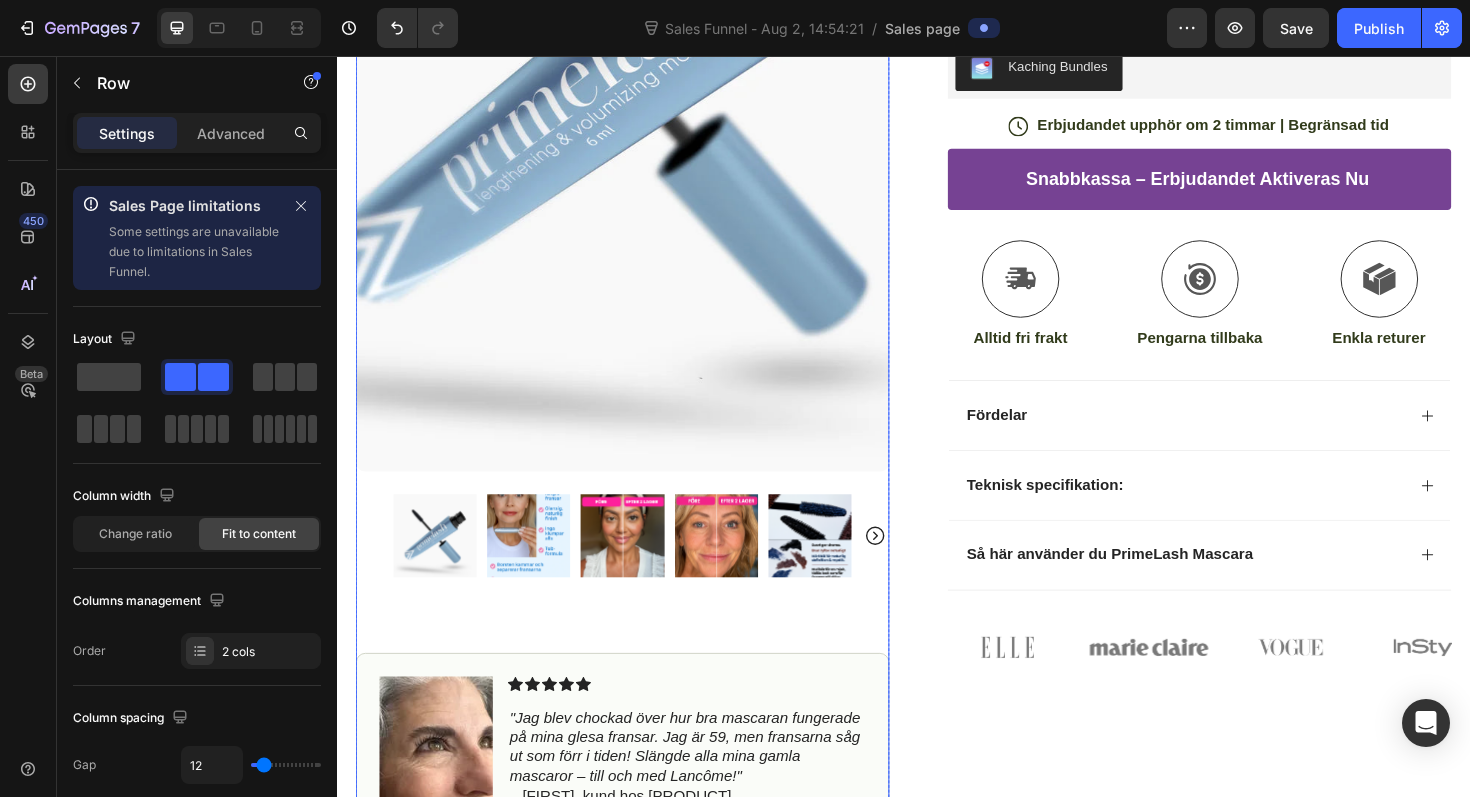 click at bounding box center (540, 564) 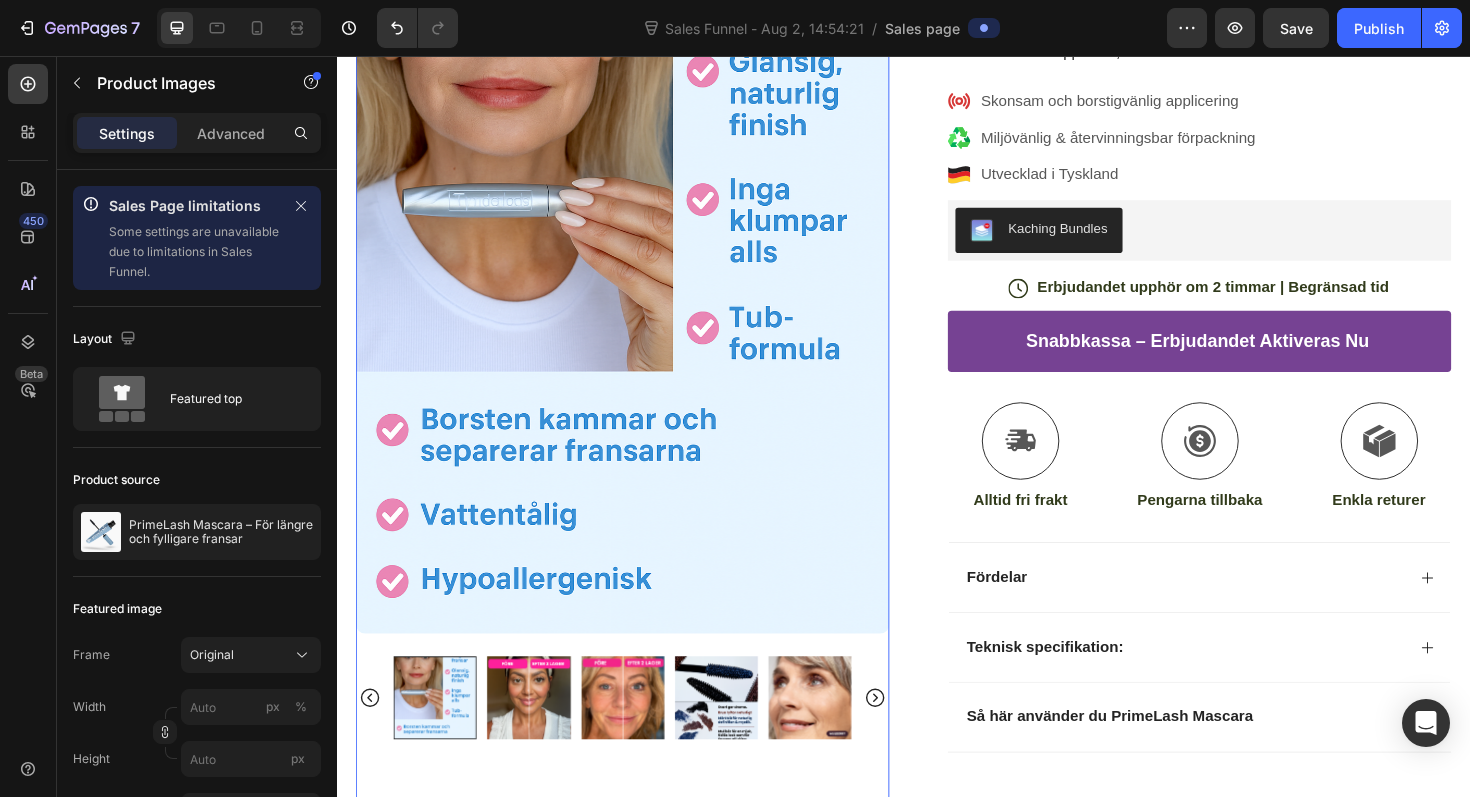 scroll, scrollTop: 399, scrollLeft: 0, axis: vertical 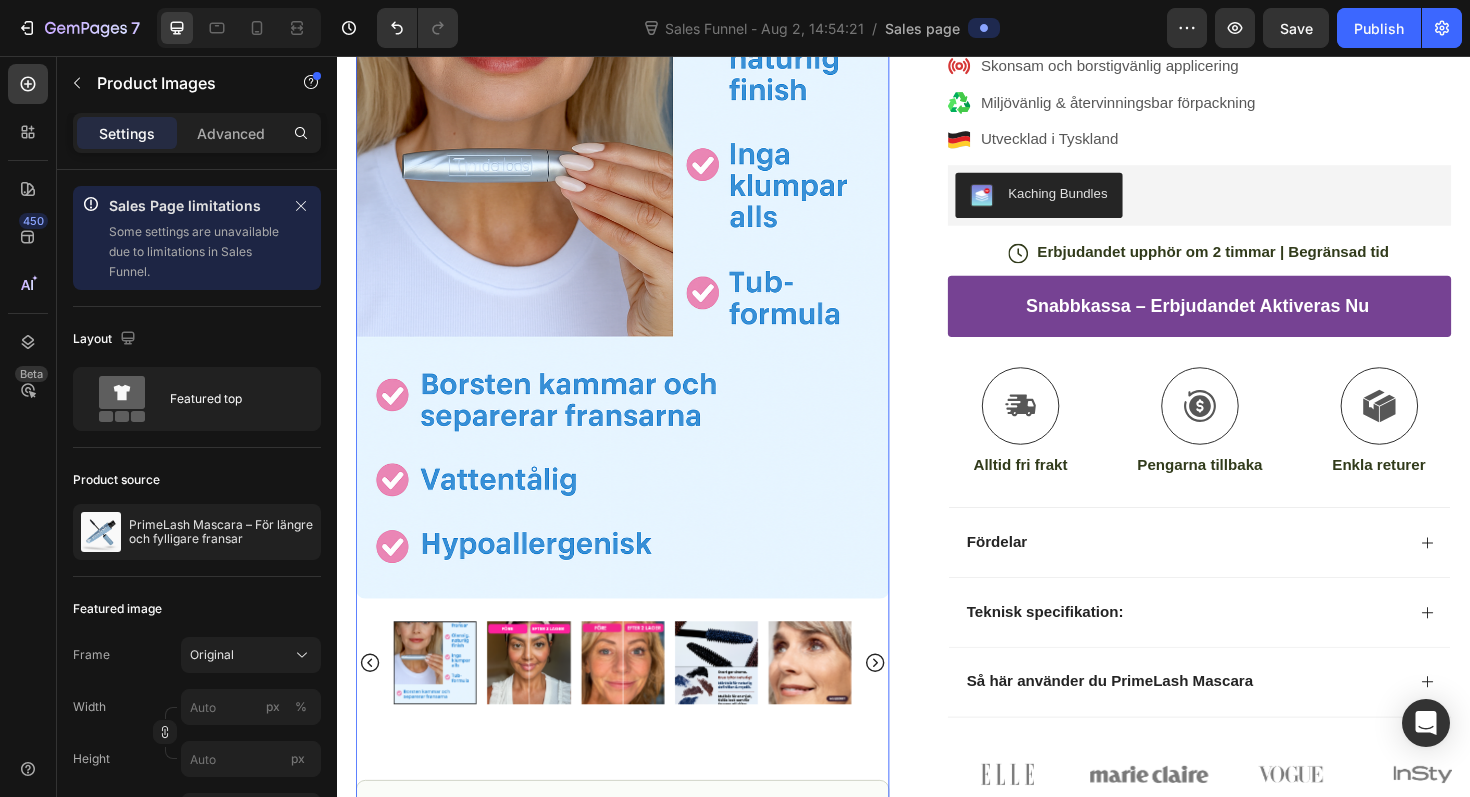 click at bounding box center [540, 699] 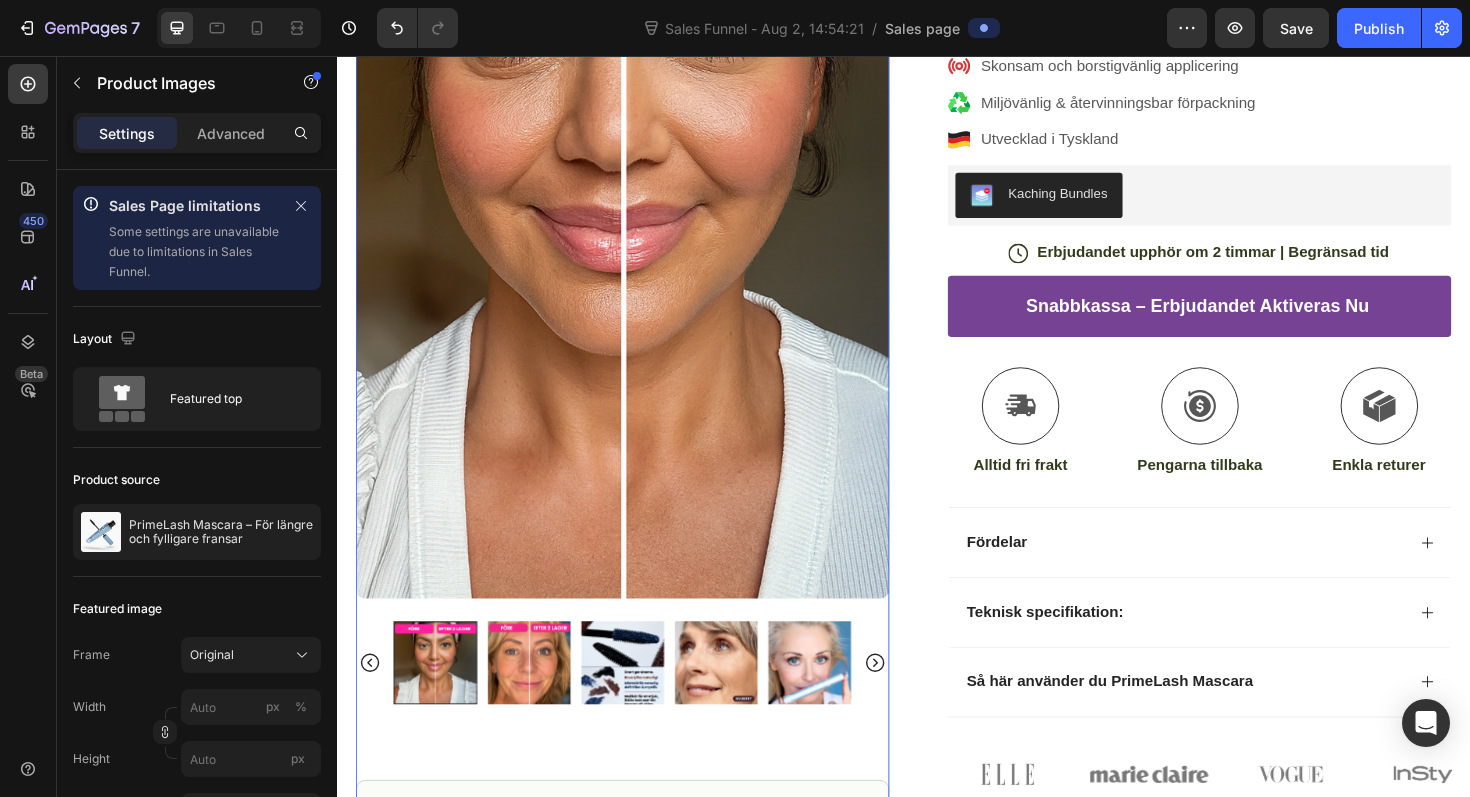 click at bounding box center [540, 699] 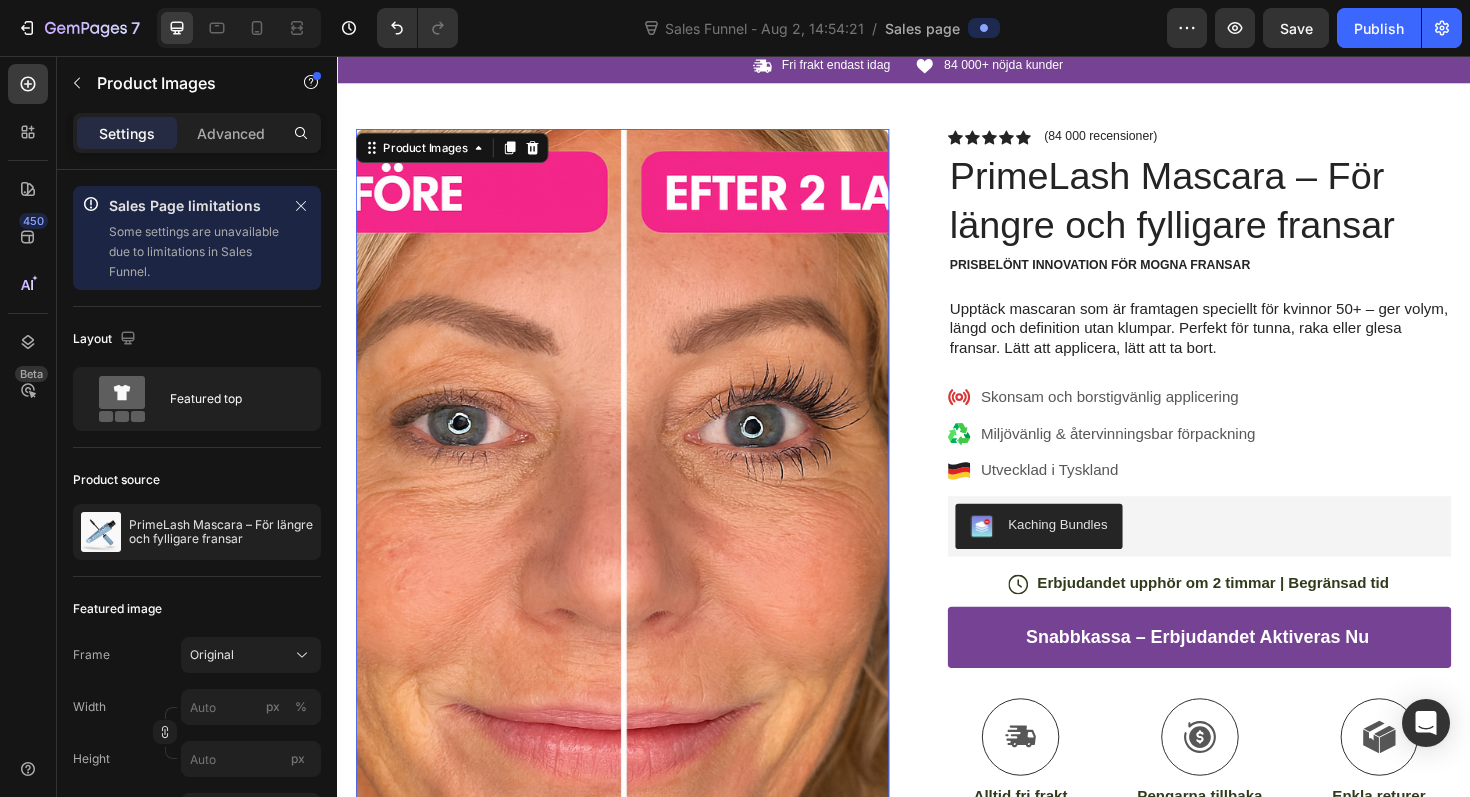 scroll, scrollTop: 0, scrollLeft: 0, axis: both 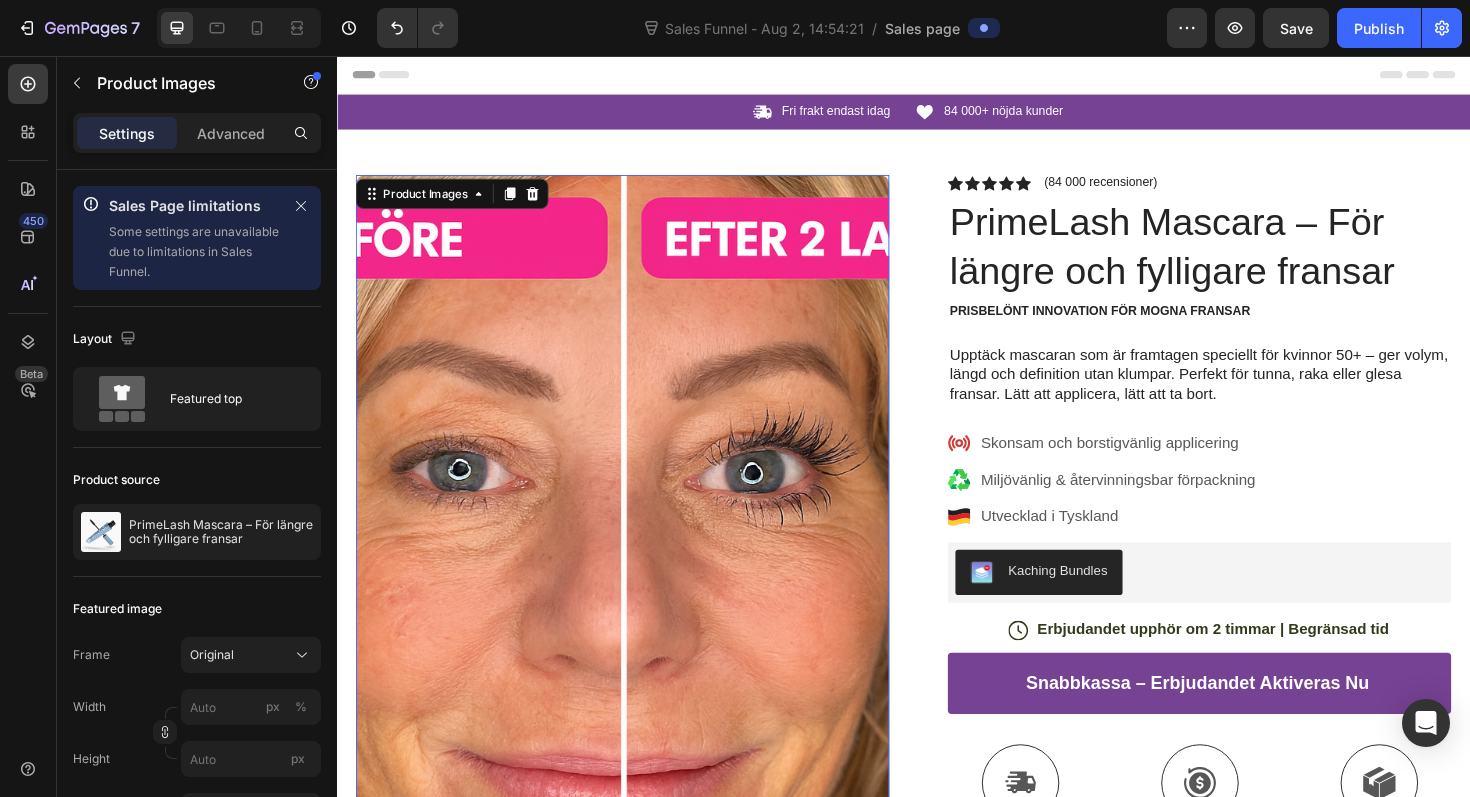 click at bounding box center [239, 28] 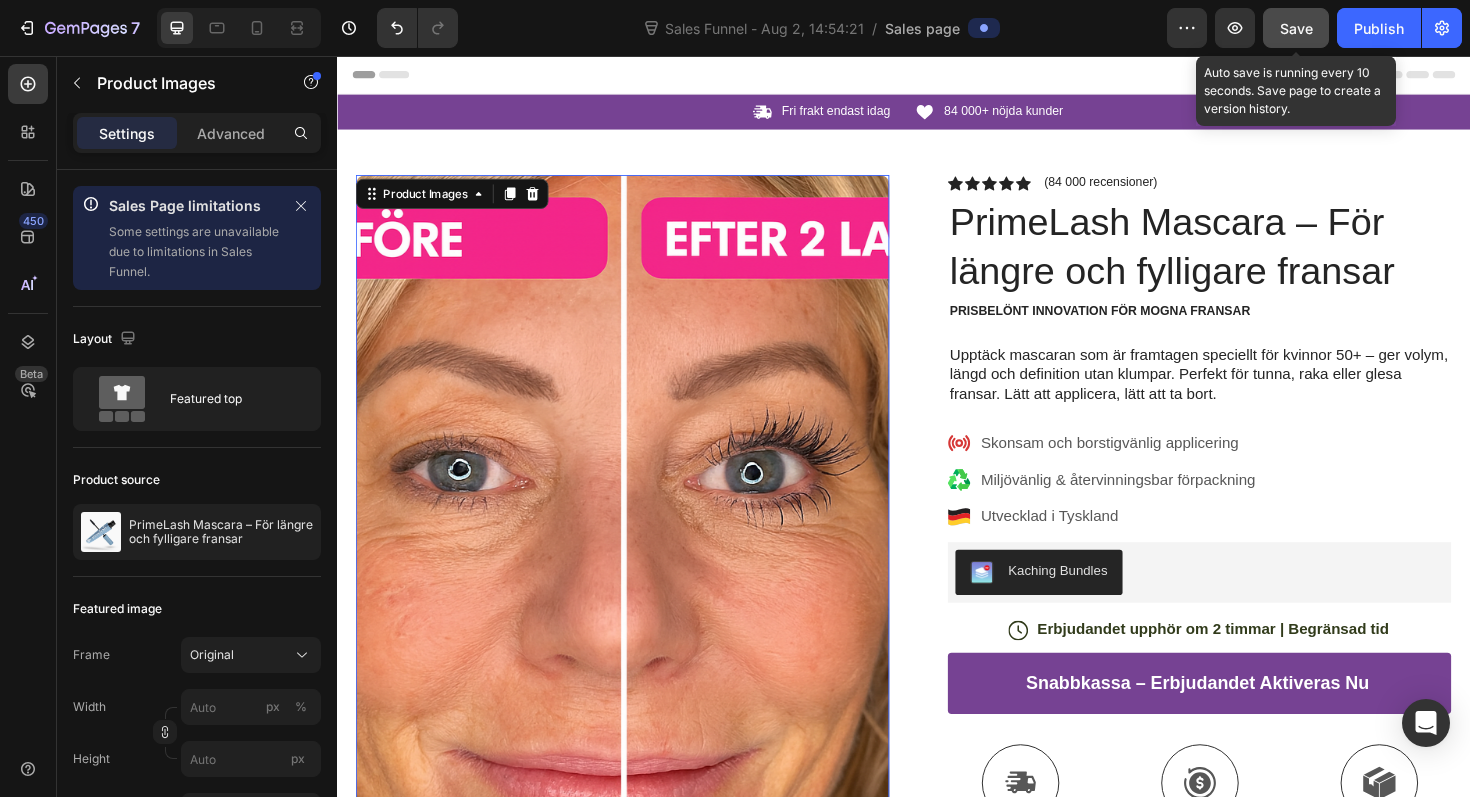 click on "Save" at bounding box center [1296, 28] 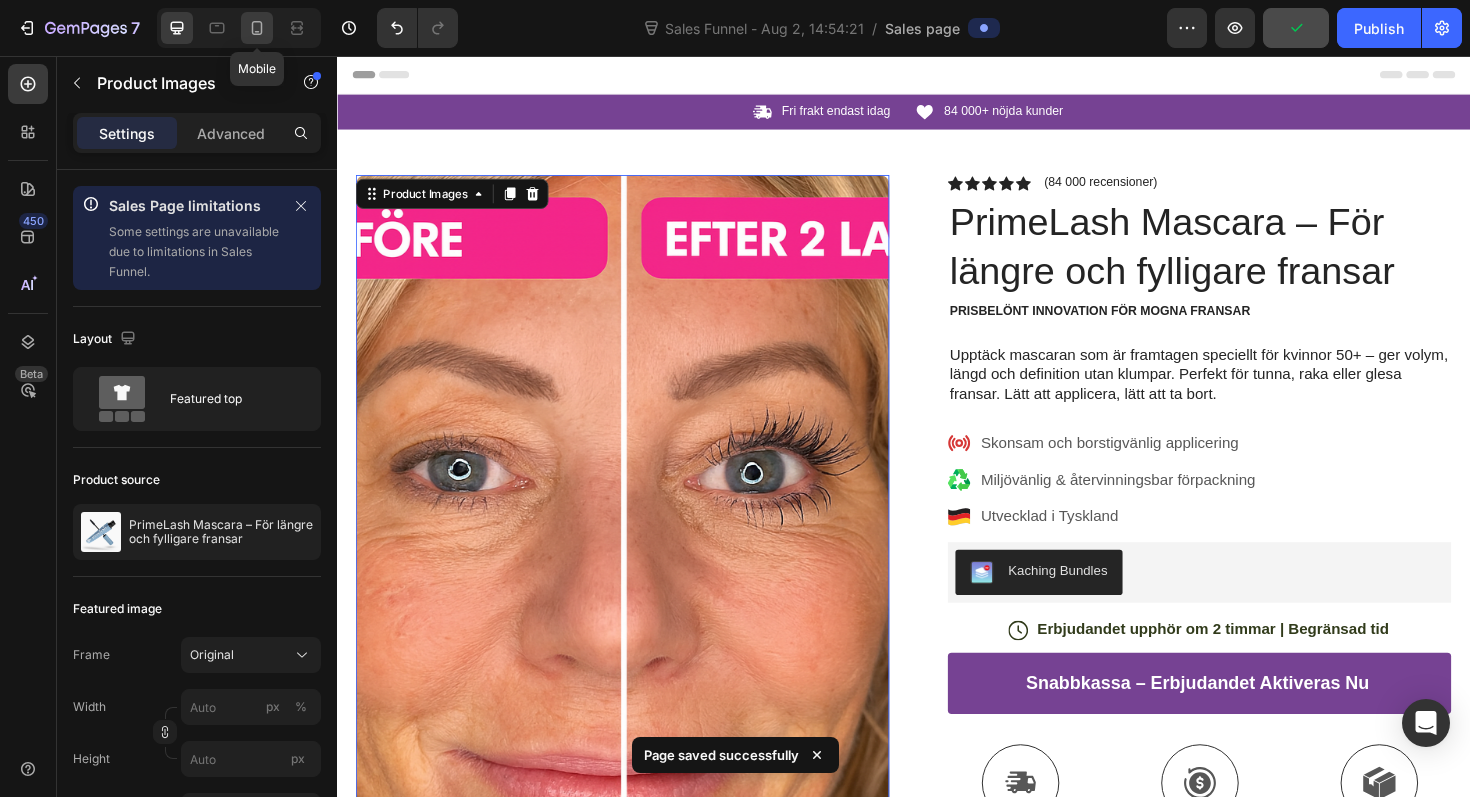 click 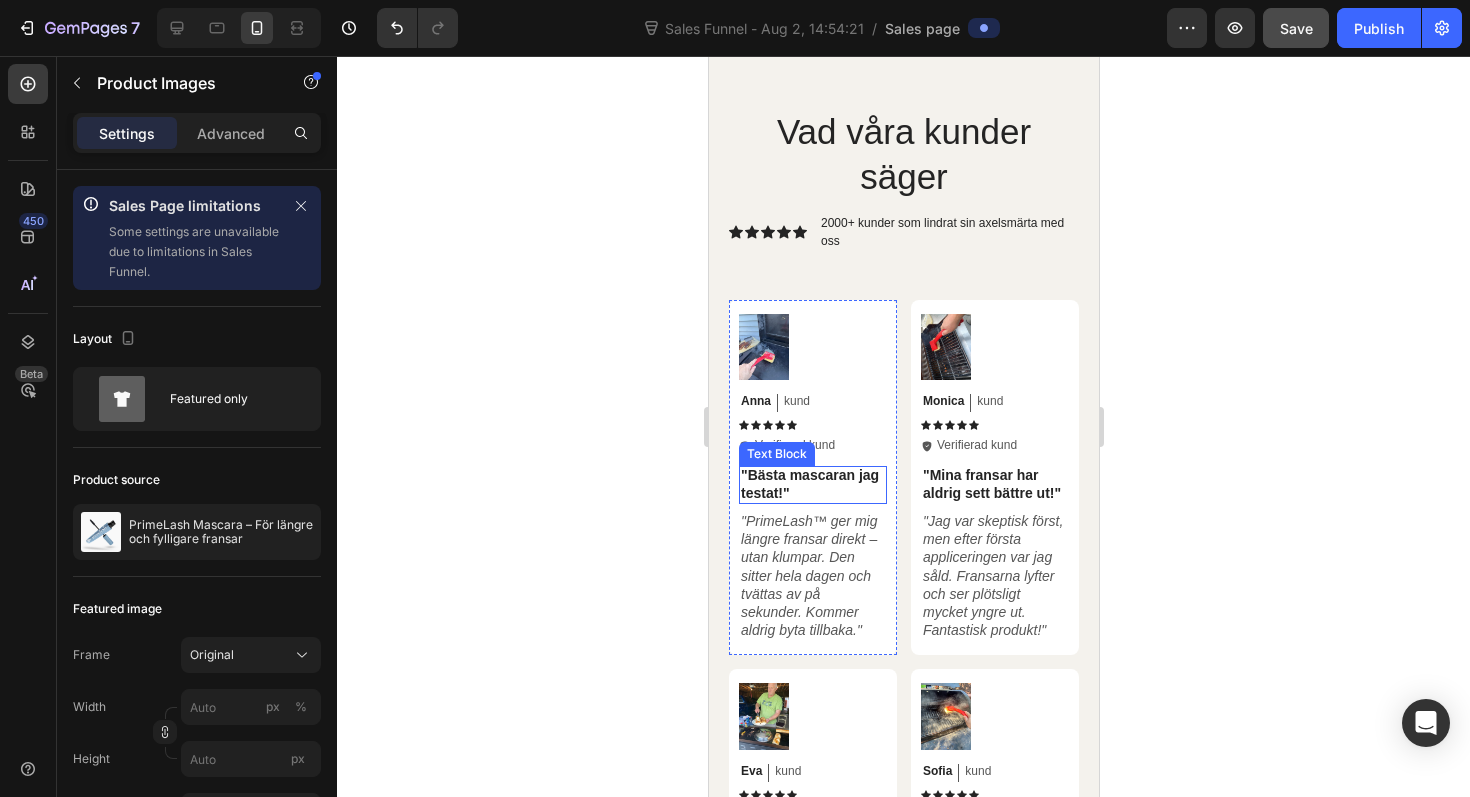 scroll, scrollTop: 5901, scrollLeft: 0, axis: vertical 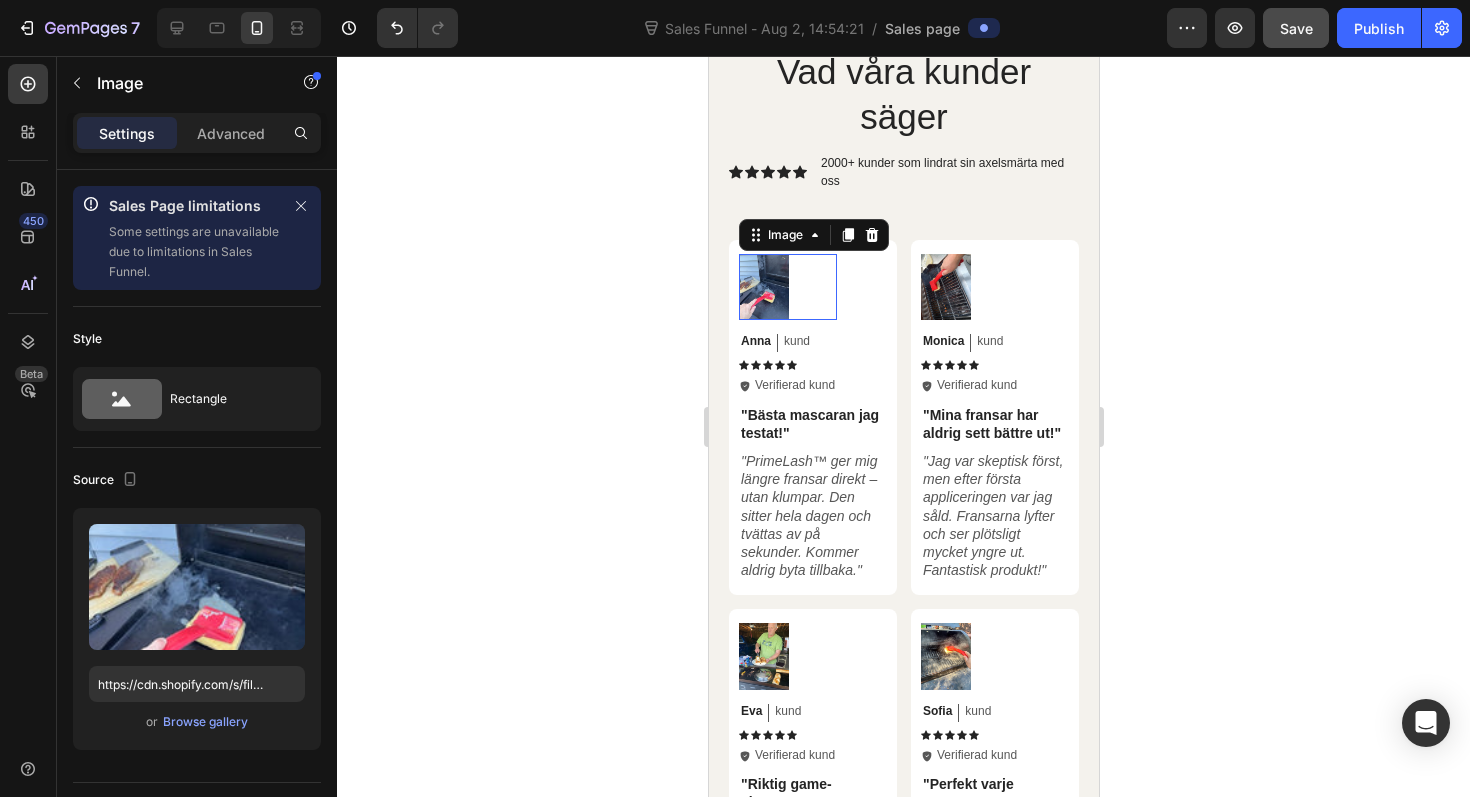 click at bounding box center [763, 287] 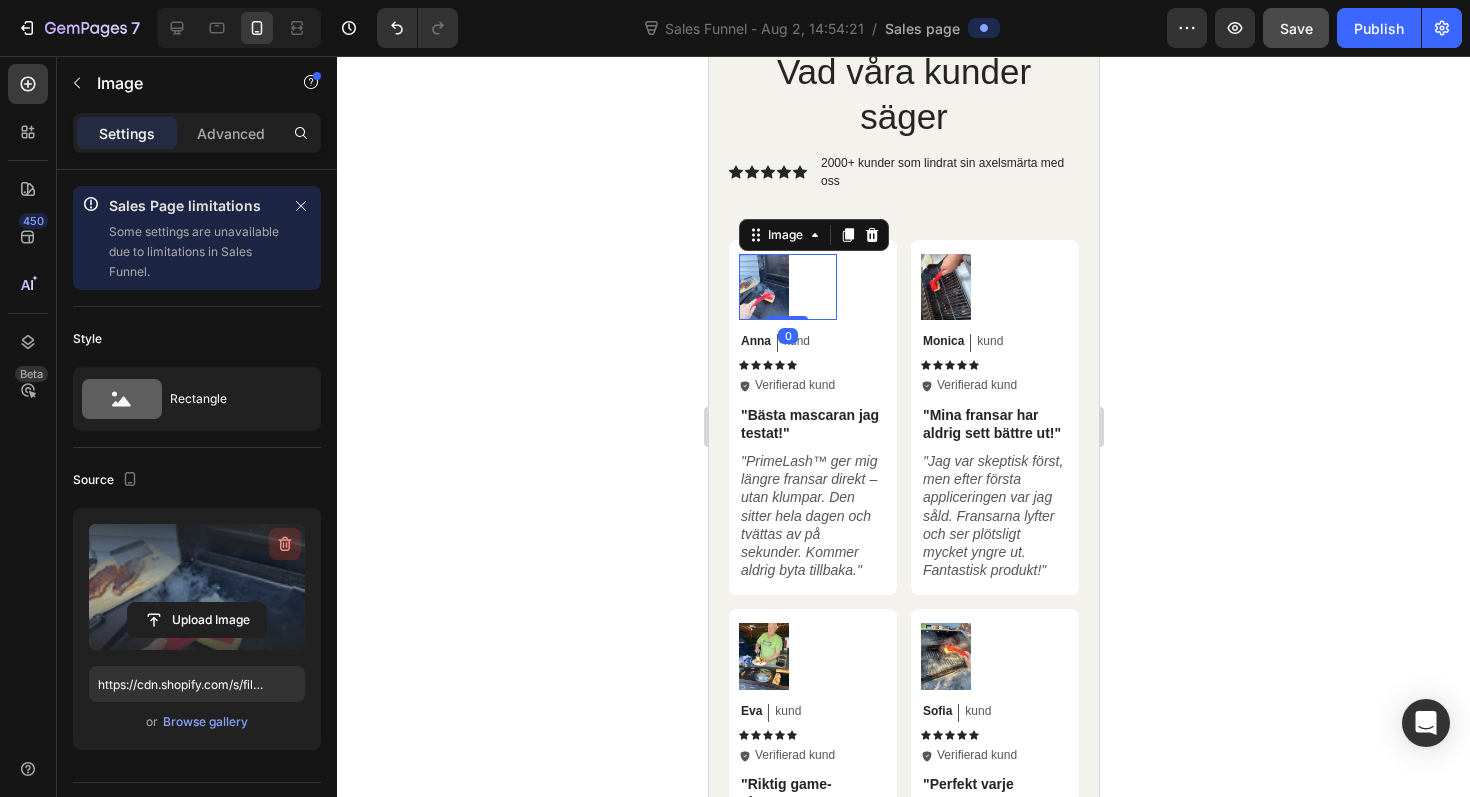 click 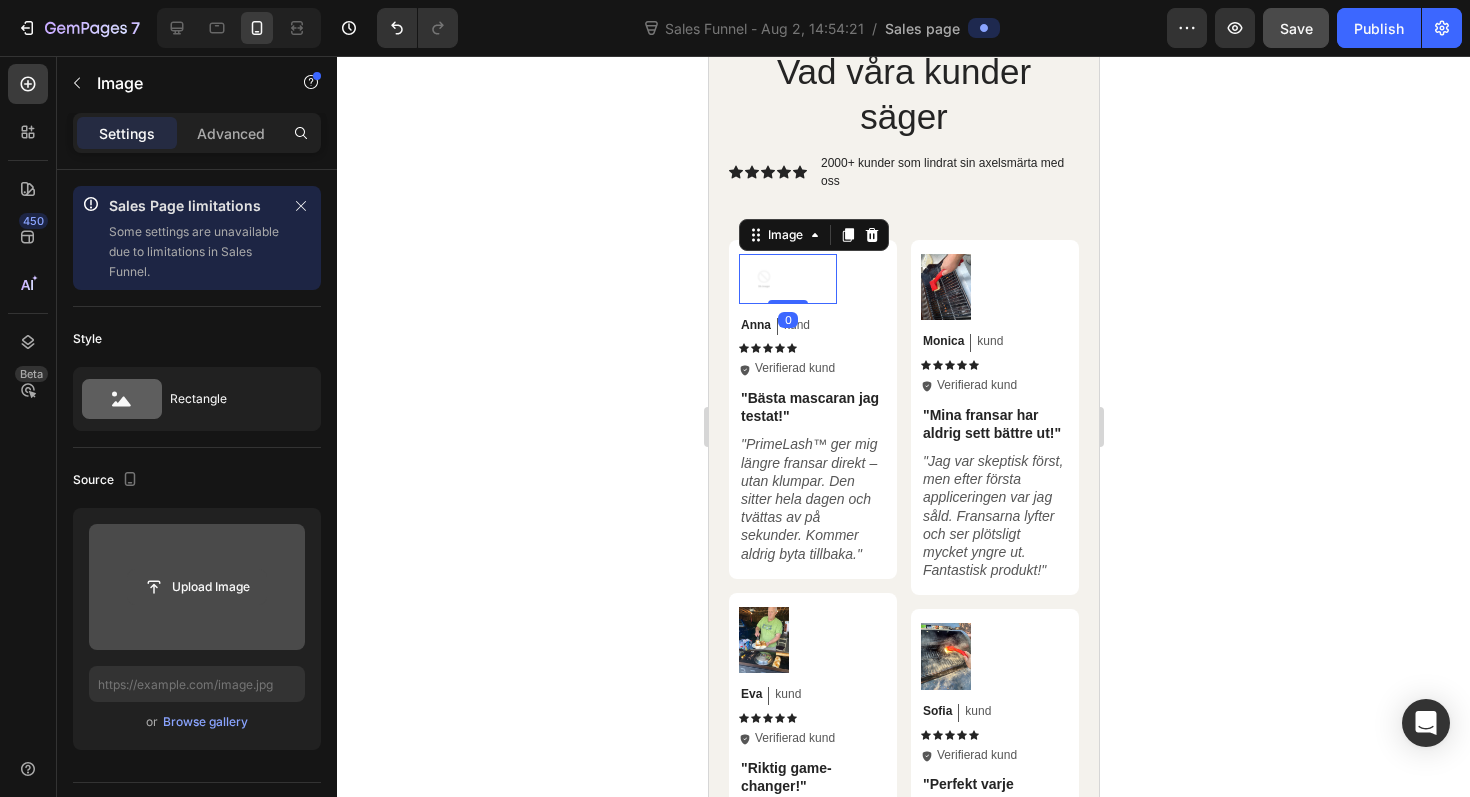 click on "Upload Image" at bounding box center [197, 587] 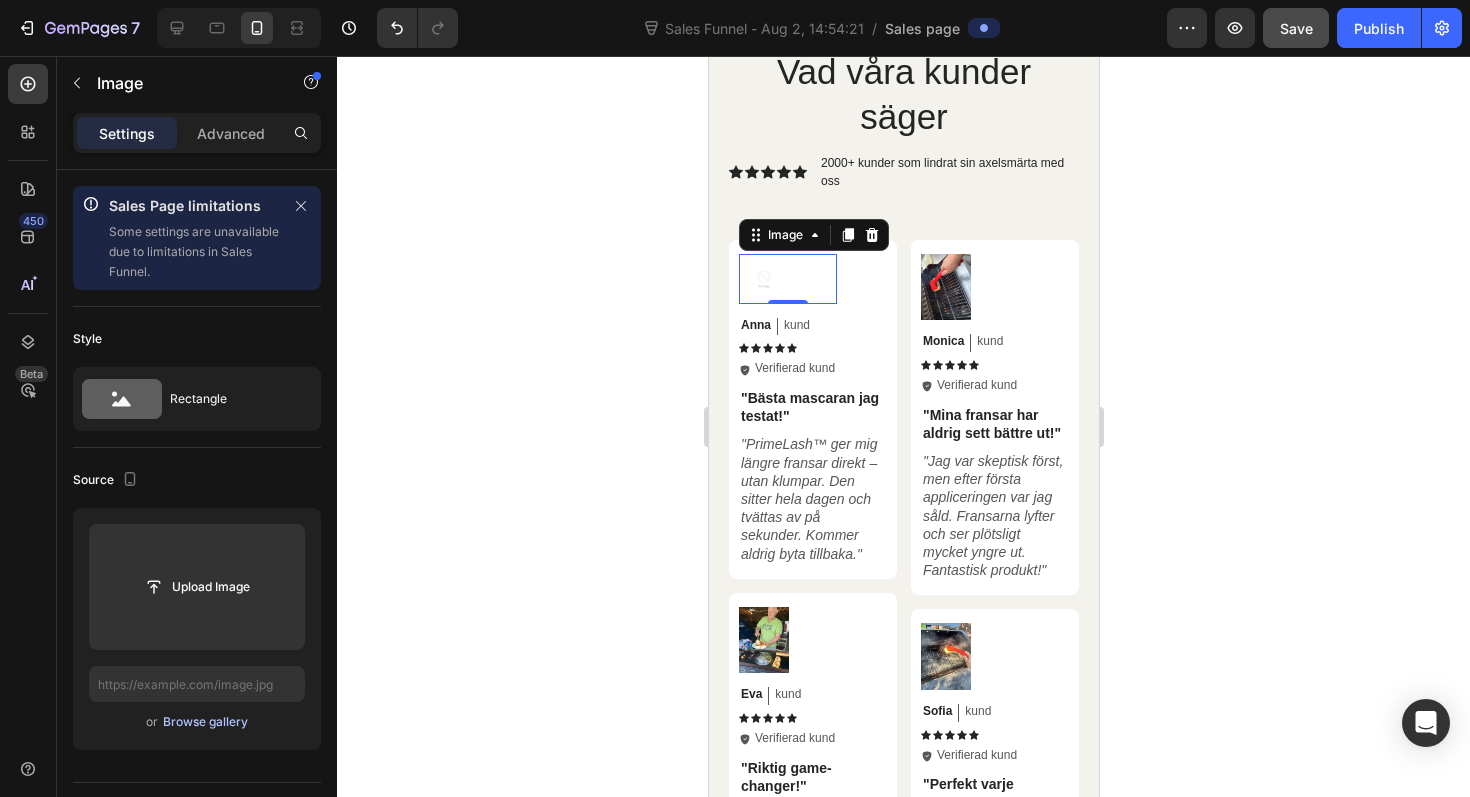 click on "Browse gallery" at bounding box center [205, 722] 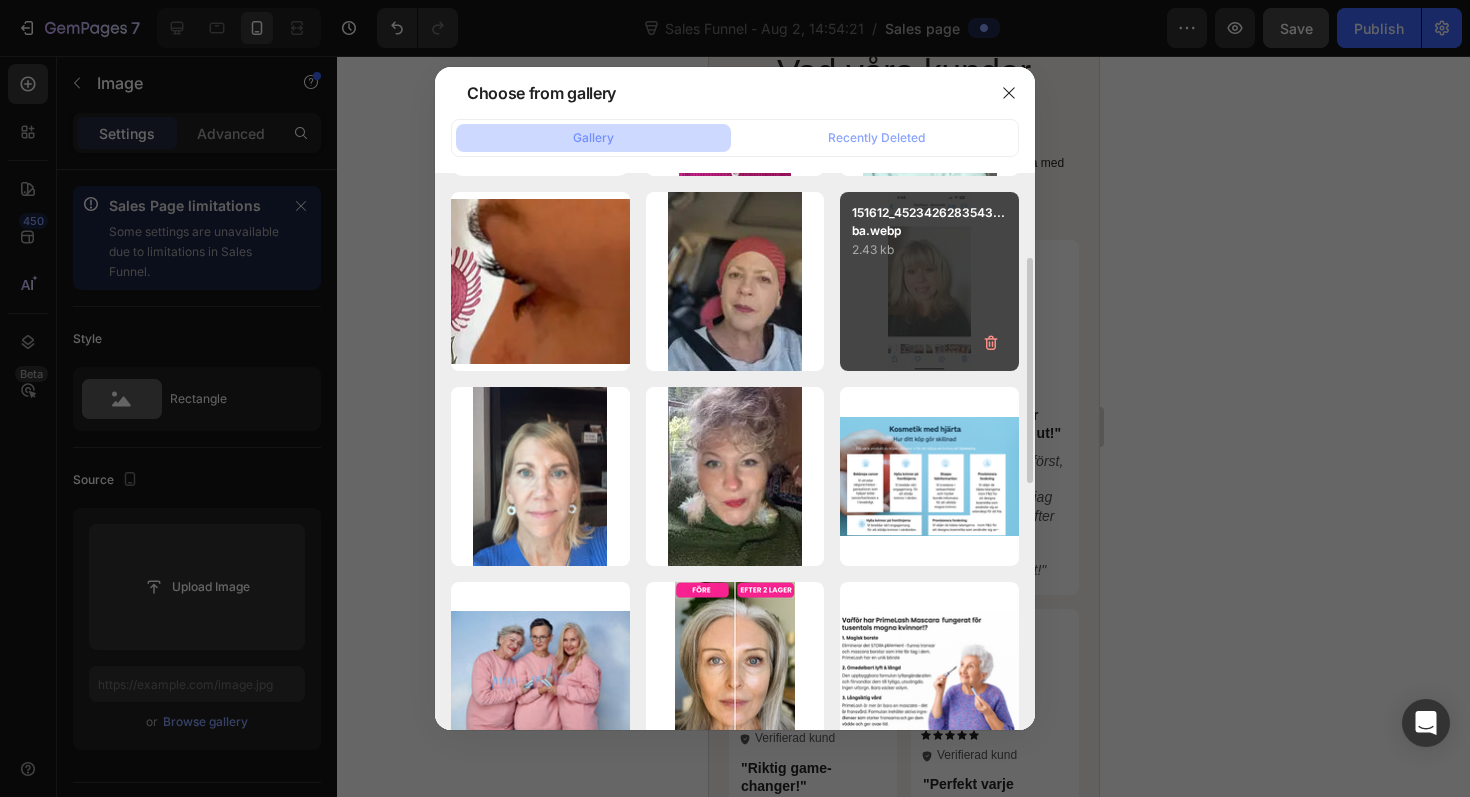scroll, scrollTop: 197, scrollLeft: 0, axis: vertical 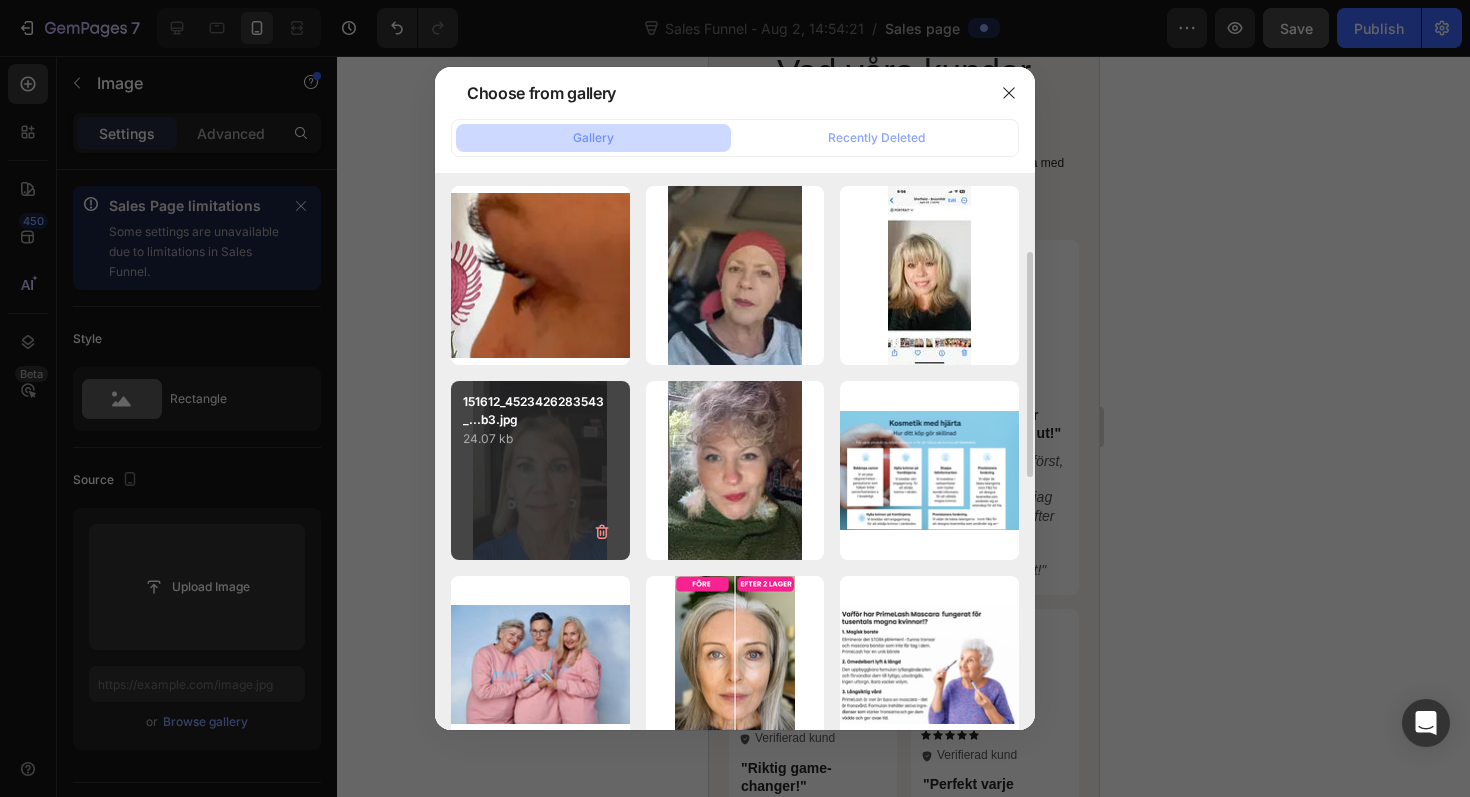 click on "151612_4523426283543_...b3.jpg 24.07 kb" at bounding box center [540, 470] 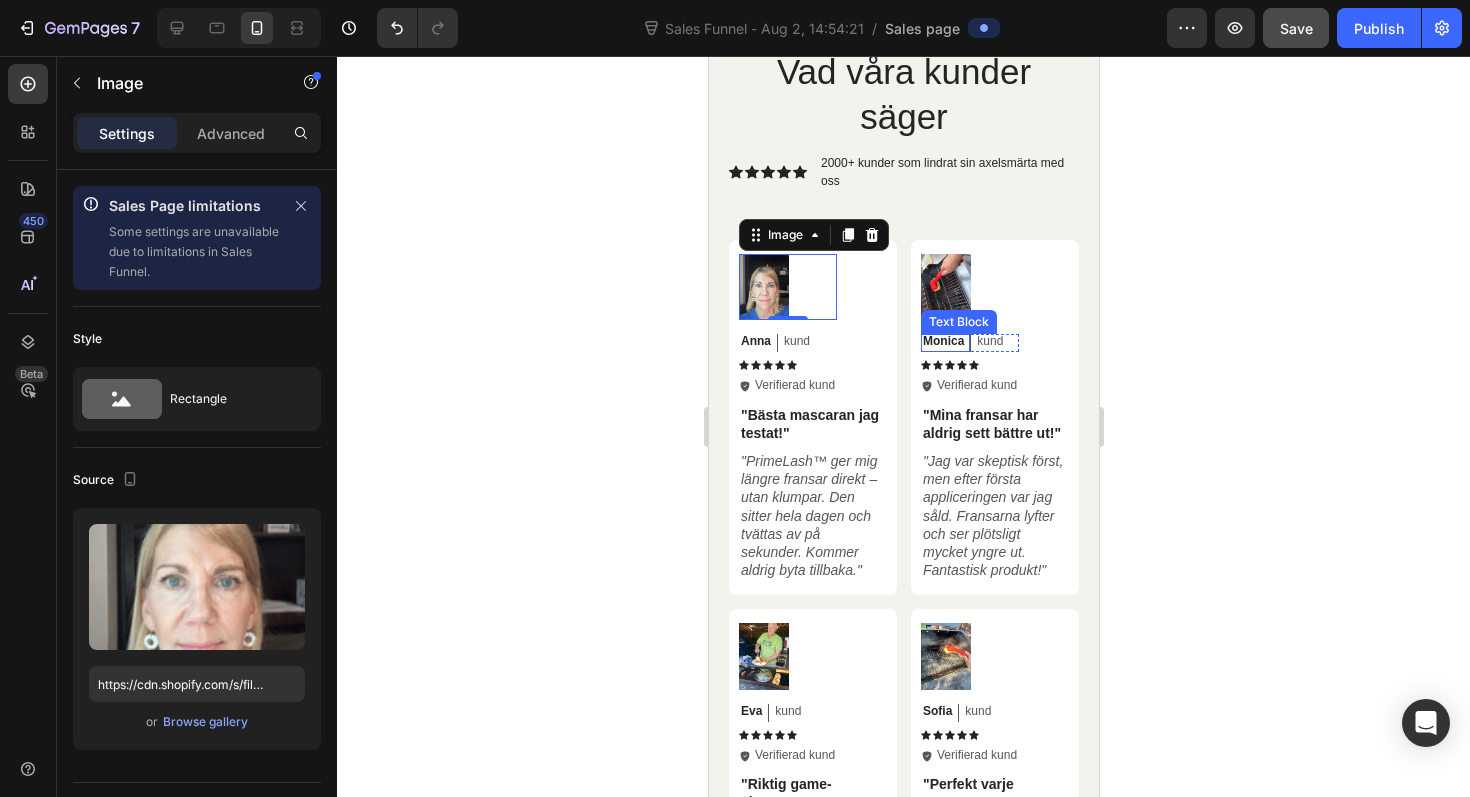 click at bounding box center (945, 287) 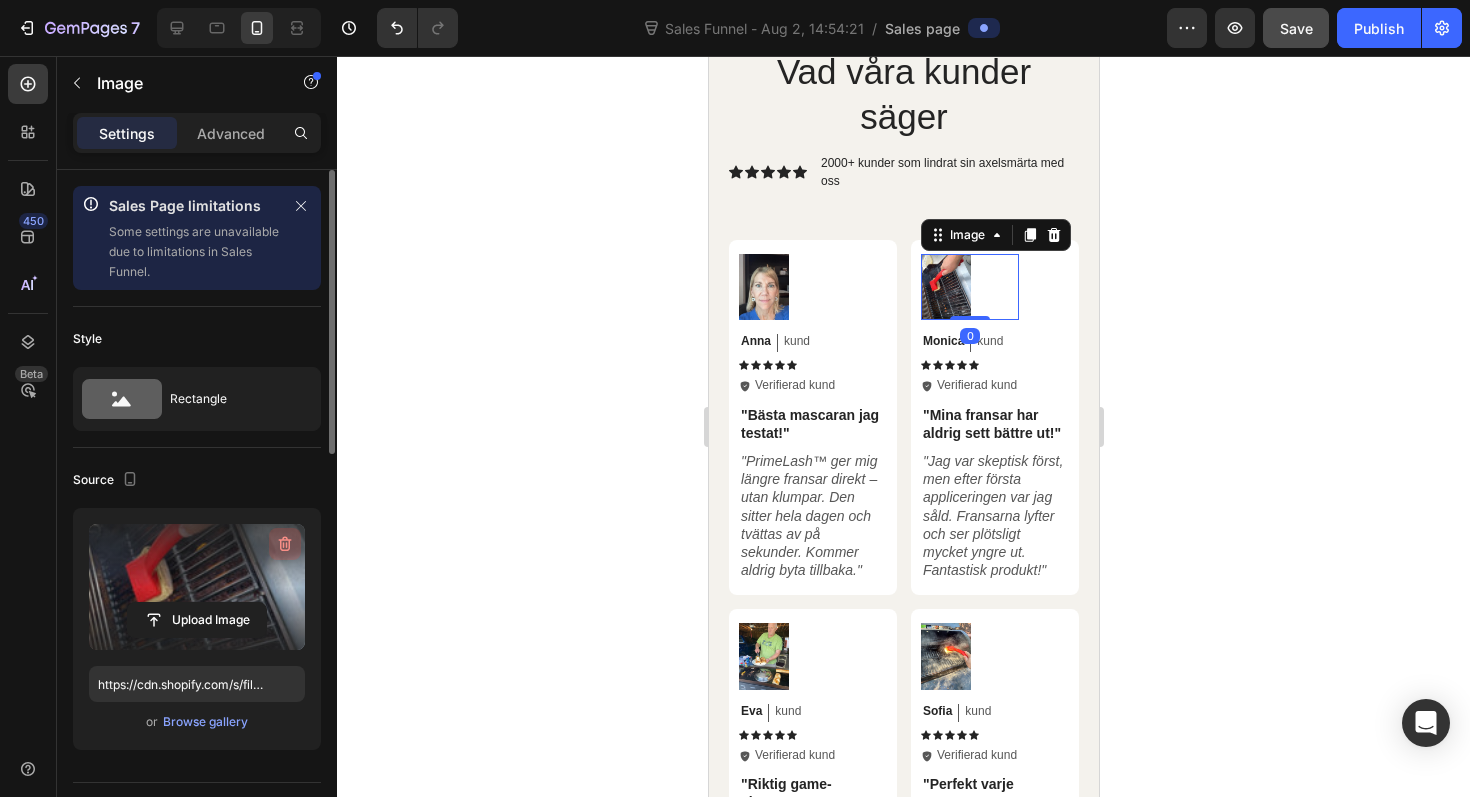 click 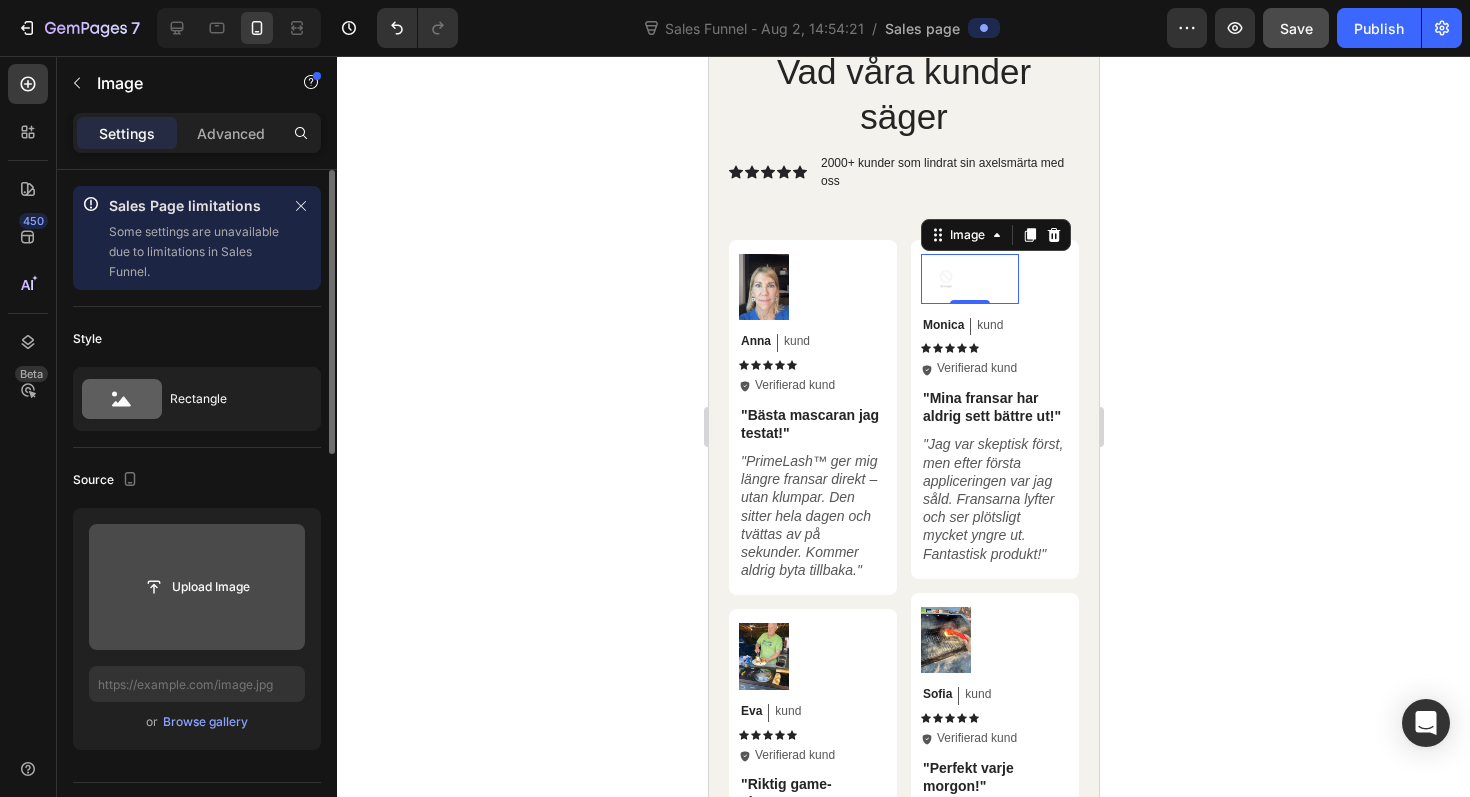 click at bounding box center [197, 587] 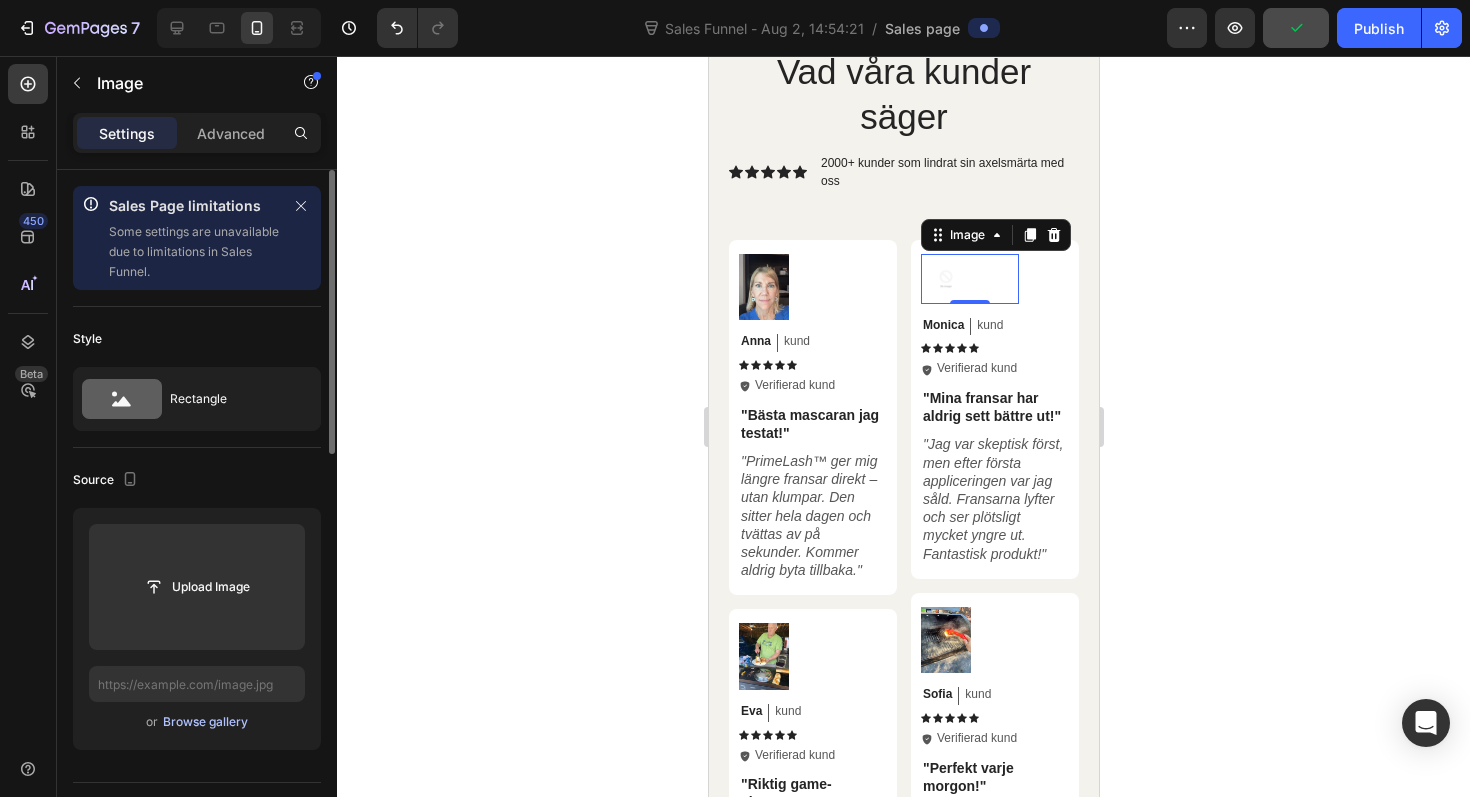 click on "Browse gallery" at bounding box center (205, 722) 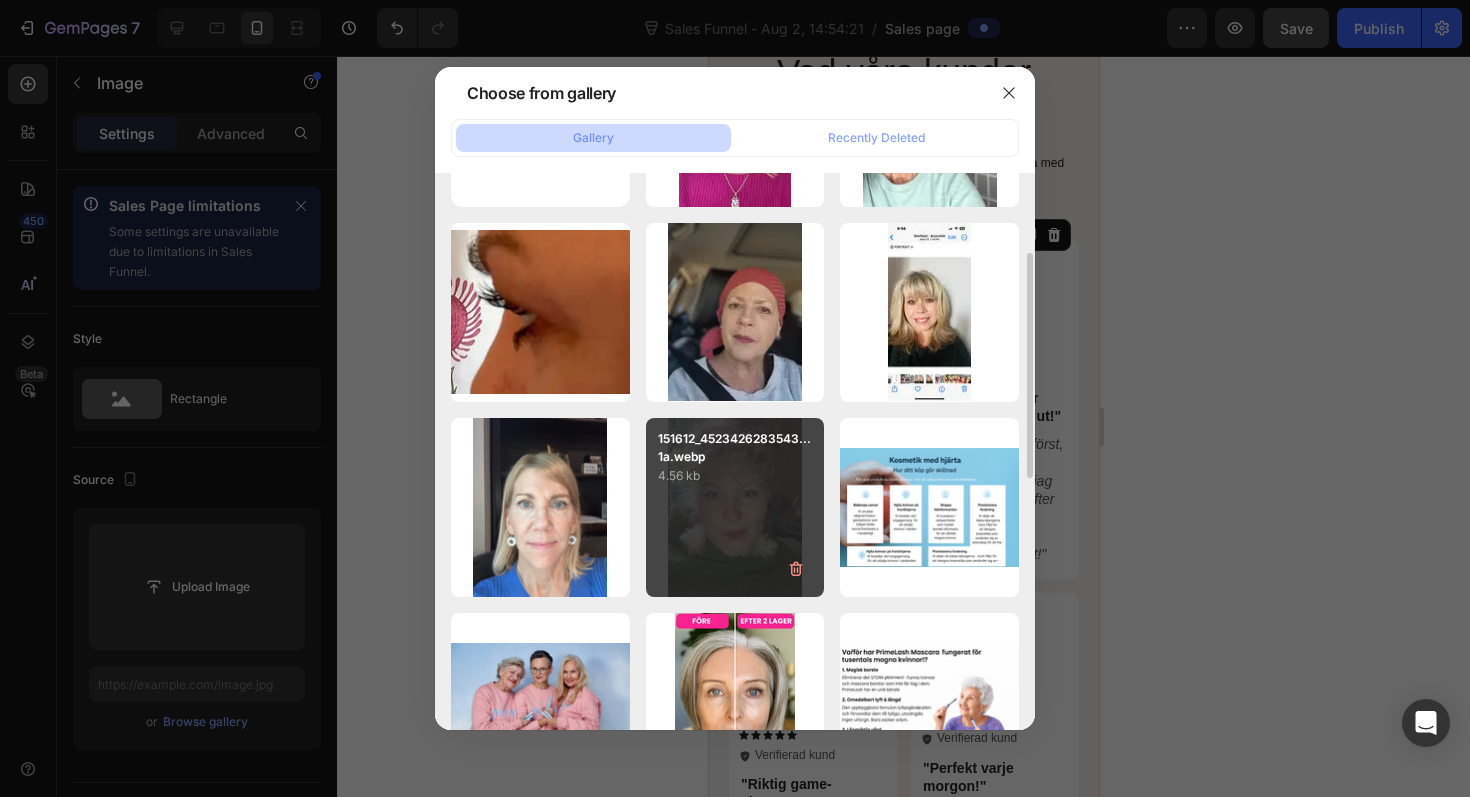 scroll, scrollTop: 171, scrollLeft: 0, axis: vertical 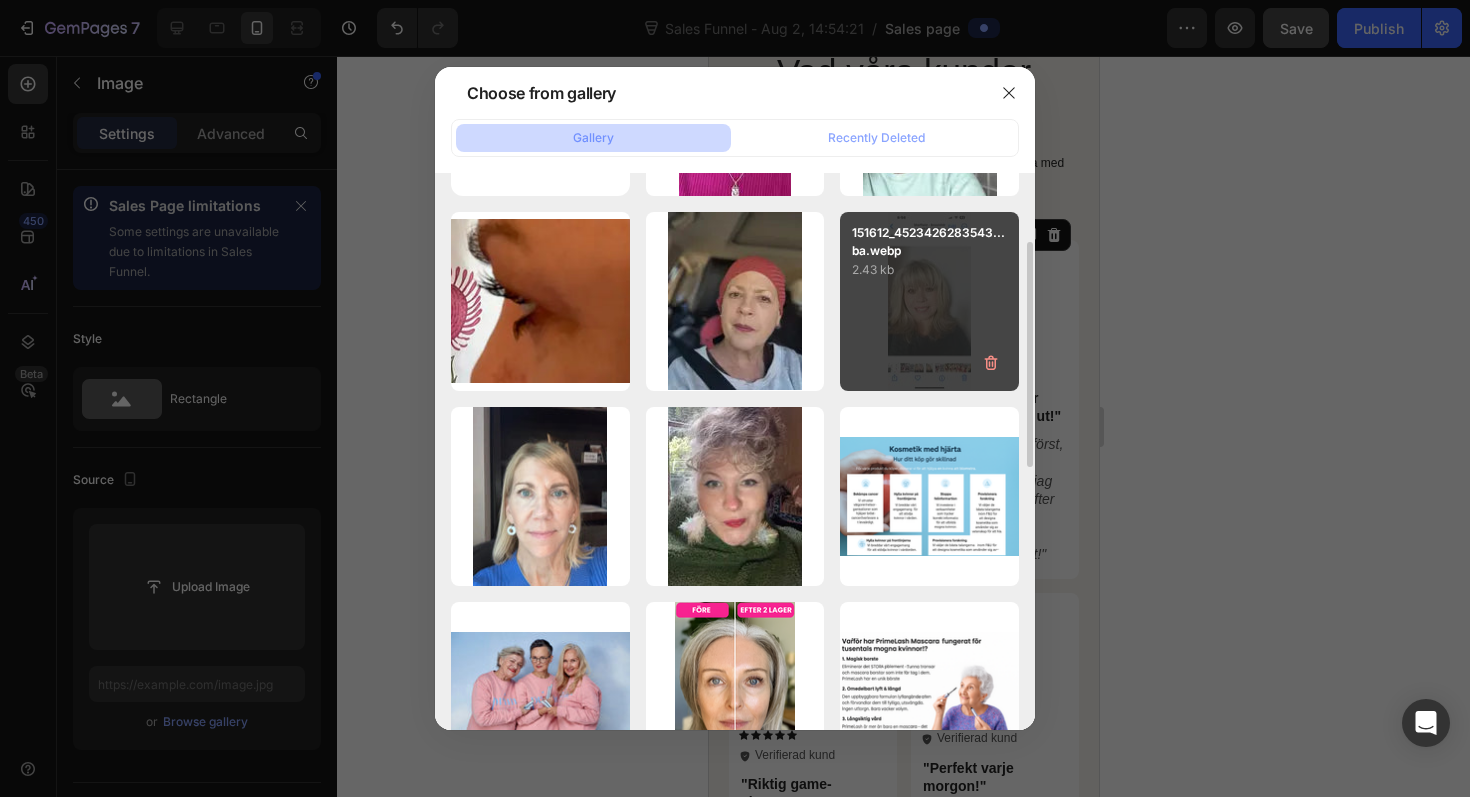 click on "151612_4523426283543...ba.webp 2.43 kb" at bounding box center [929, 301] 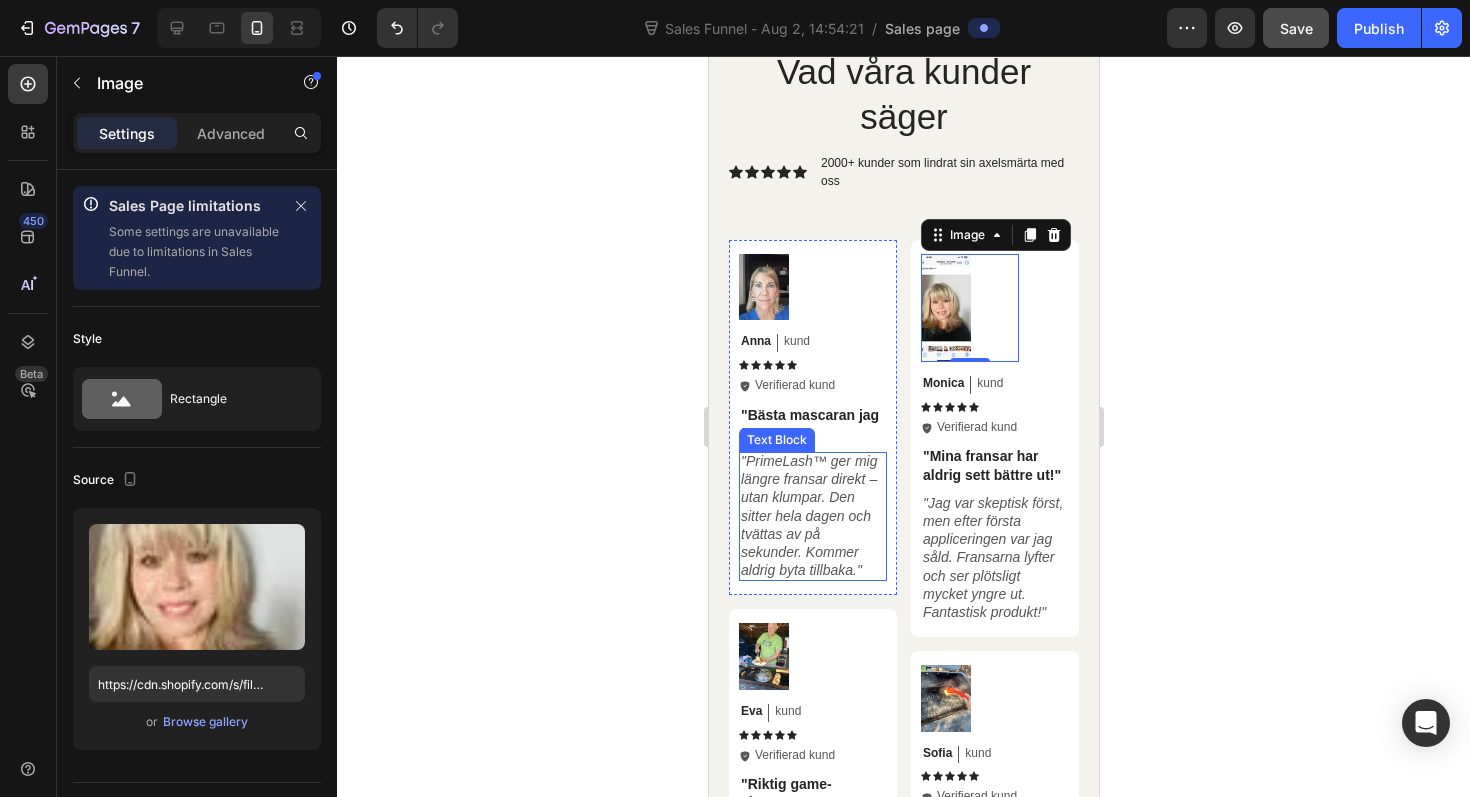 scroll, scrollTop: 6001, scrollLeft: 0, axis: vertical 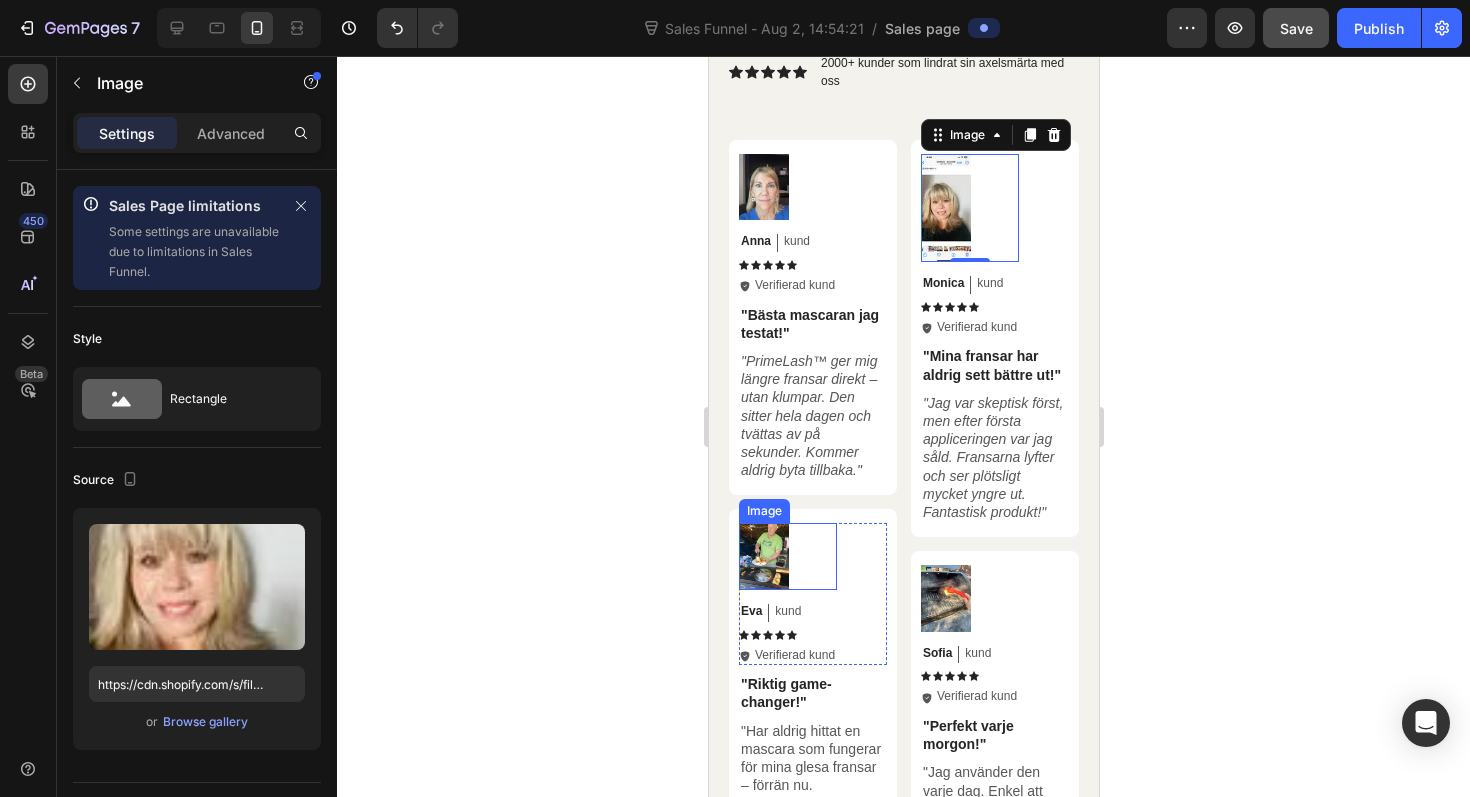 click at bounding box center (763, 556) 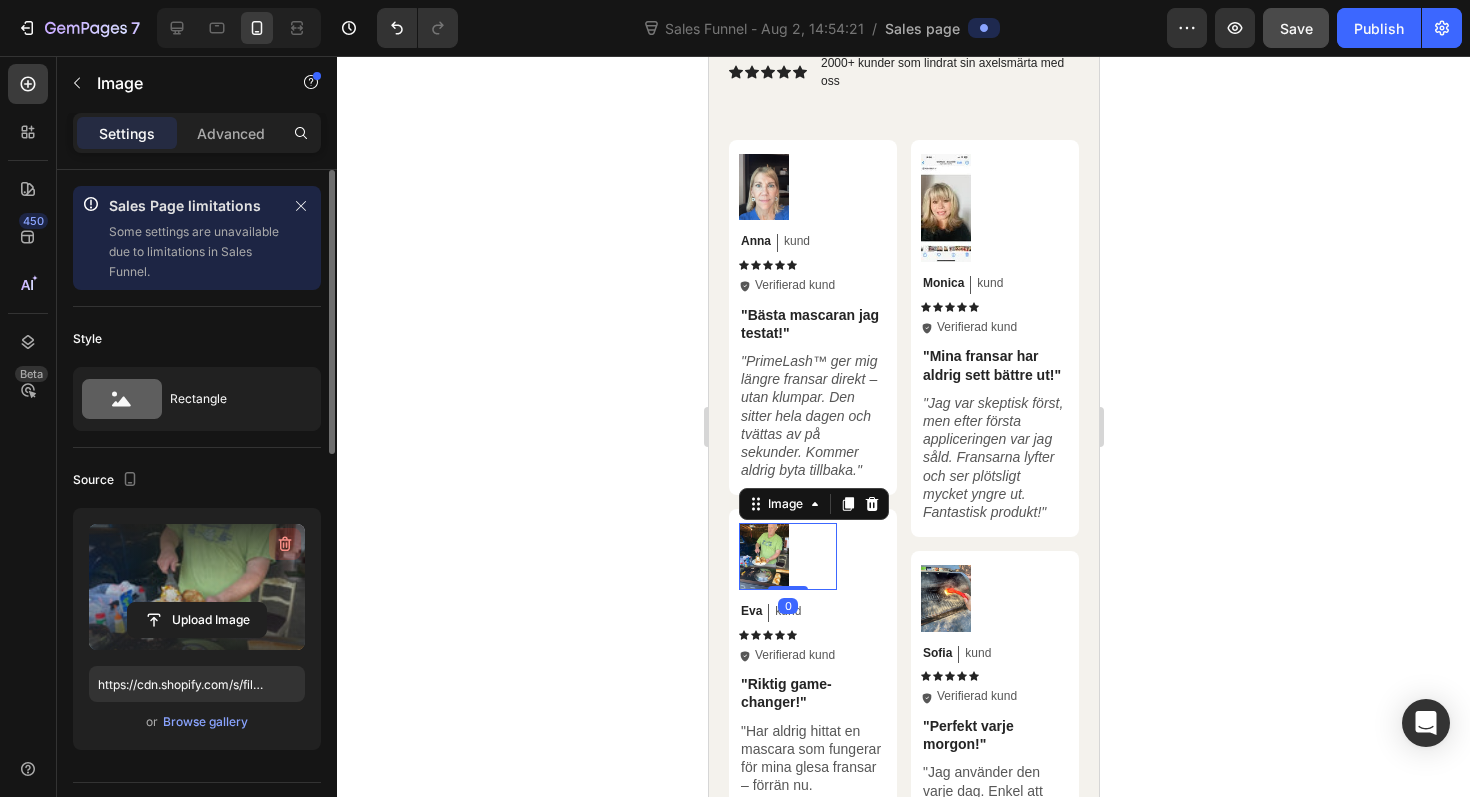 click 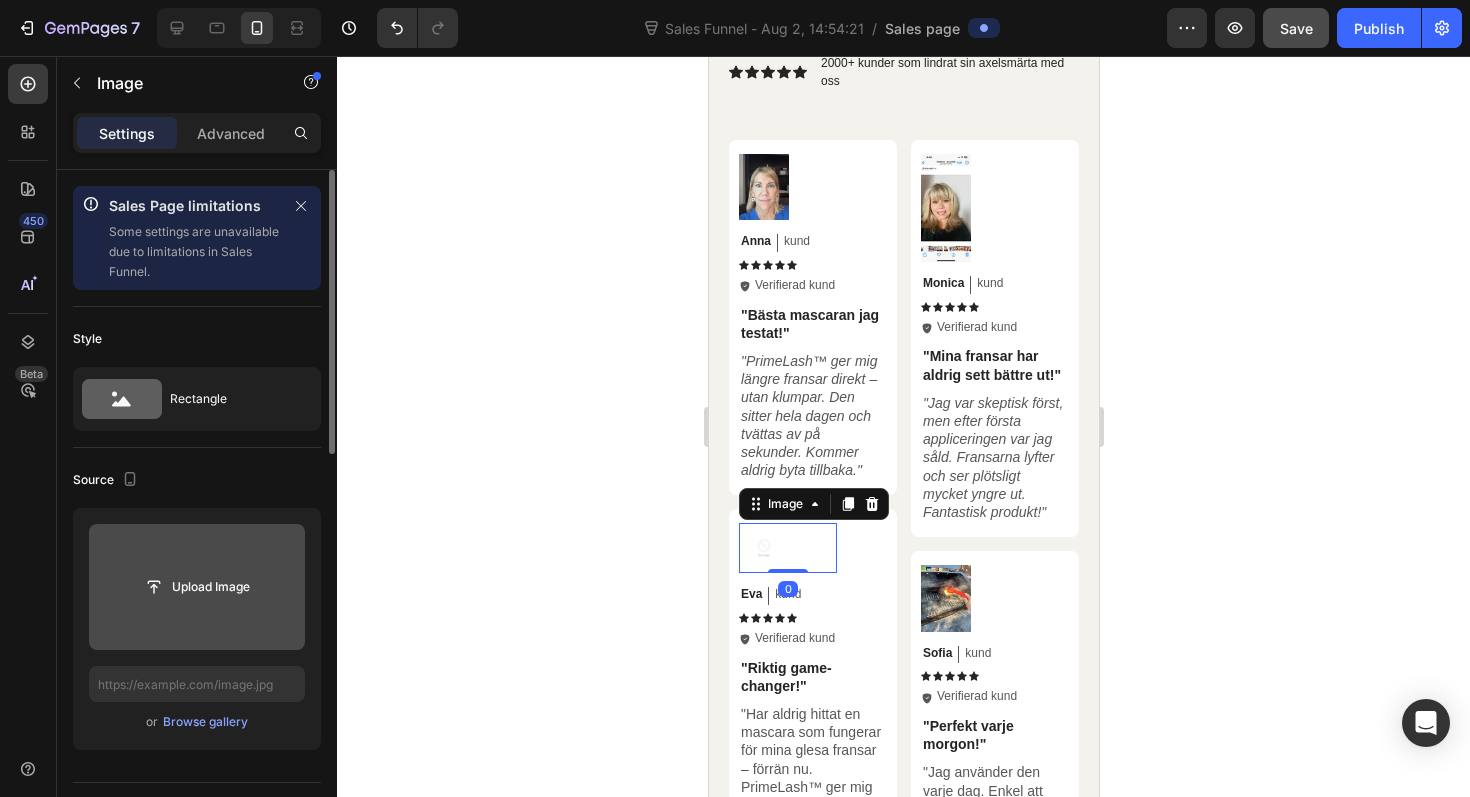 click on "or  Browse gallery" at bounding box center (197, 722) 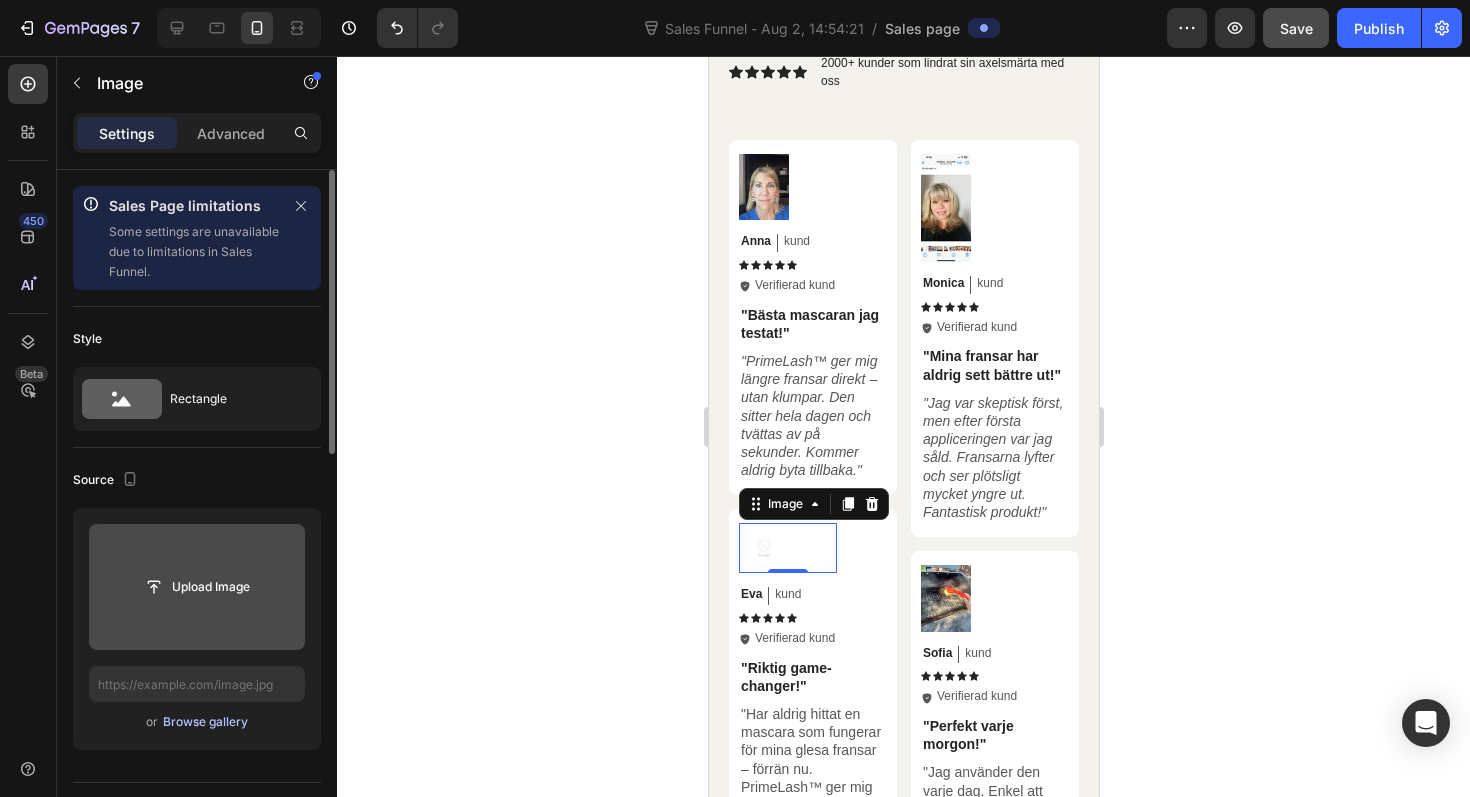 click on "Browse gallery" at bounding box center (205, 722) 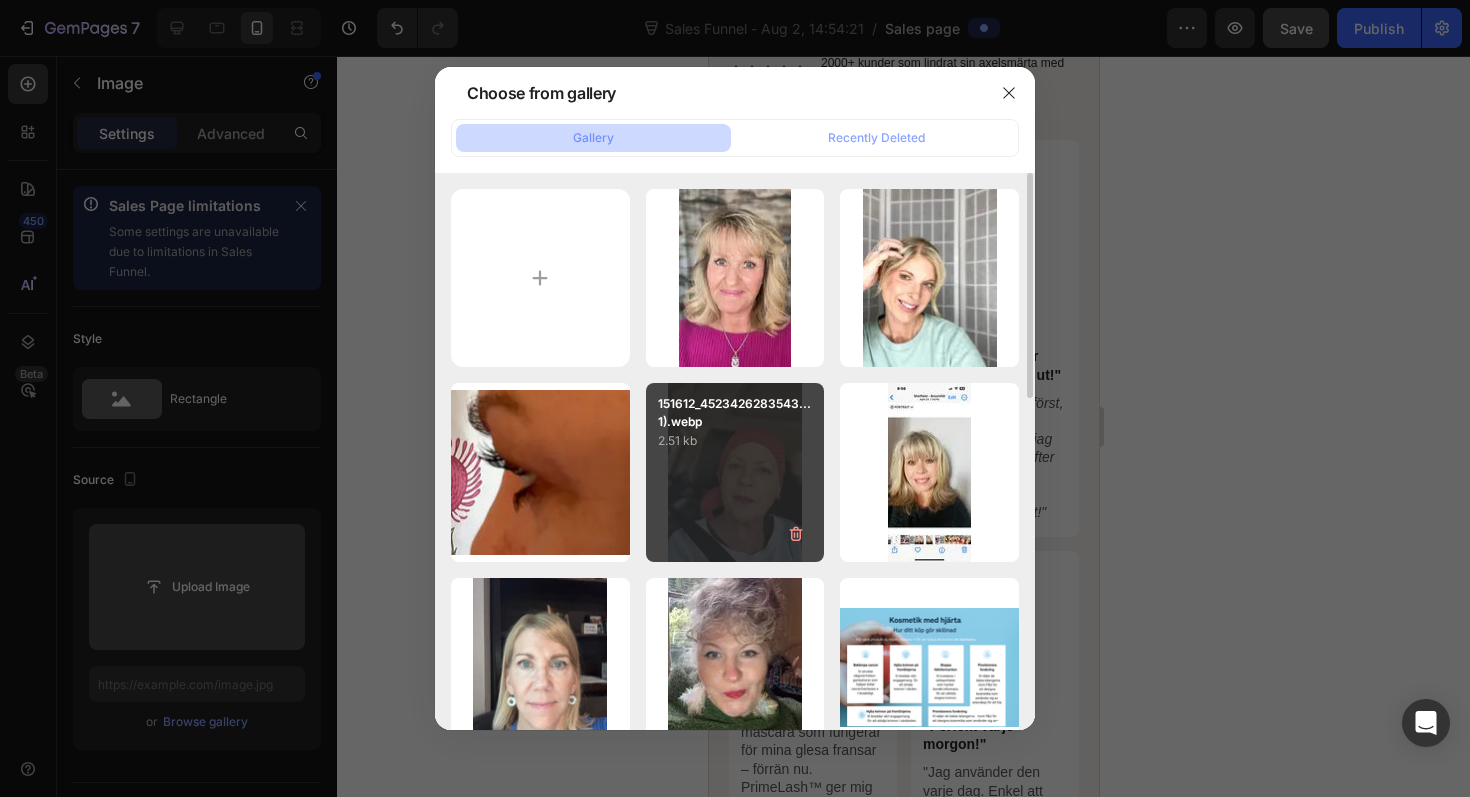 click on "151612_4523426283543...1).webp 2.51 kb" at bounding box center [735, 472] 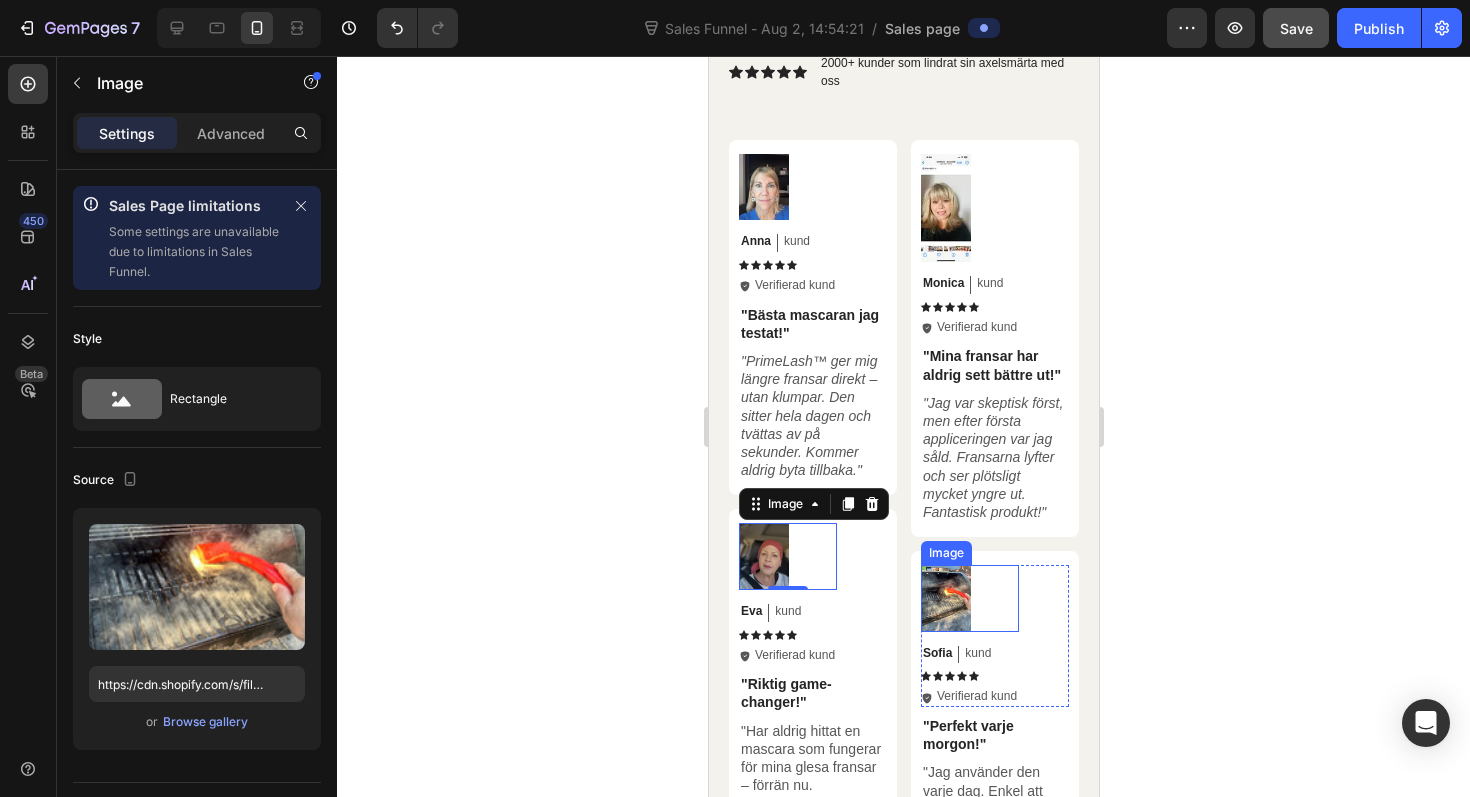 click at bounding box center (945, 598) 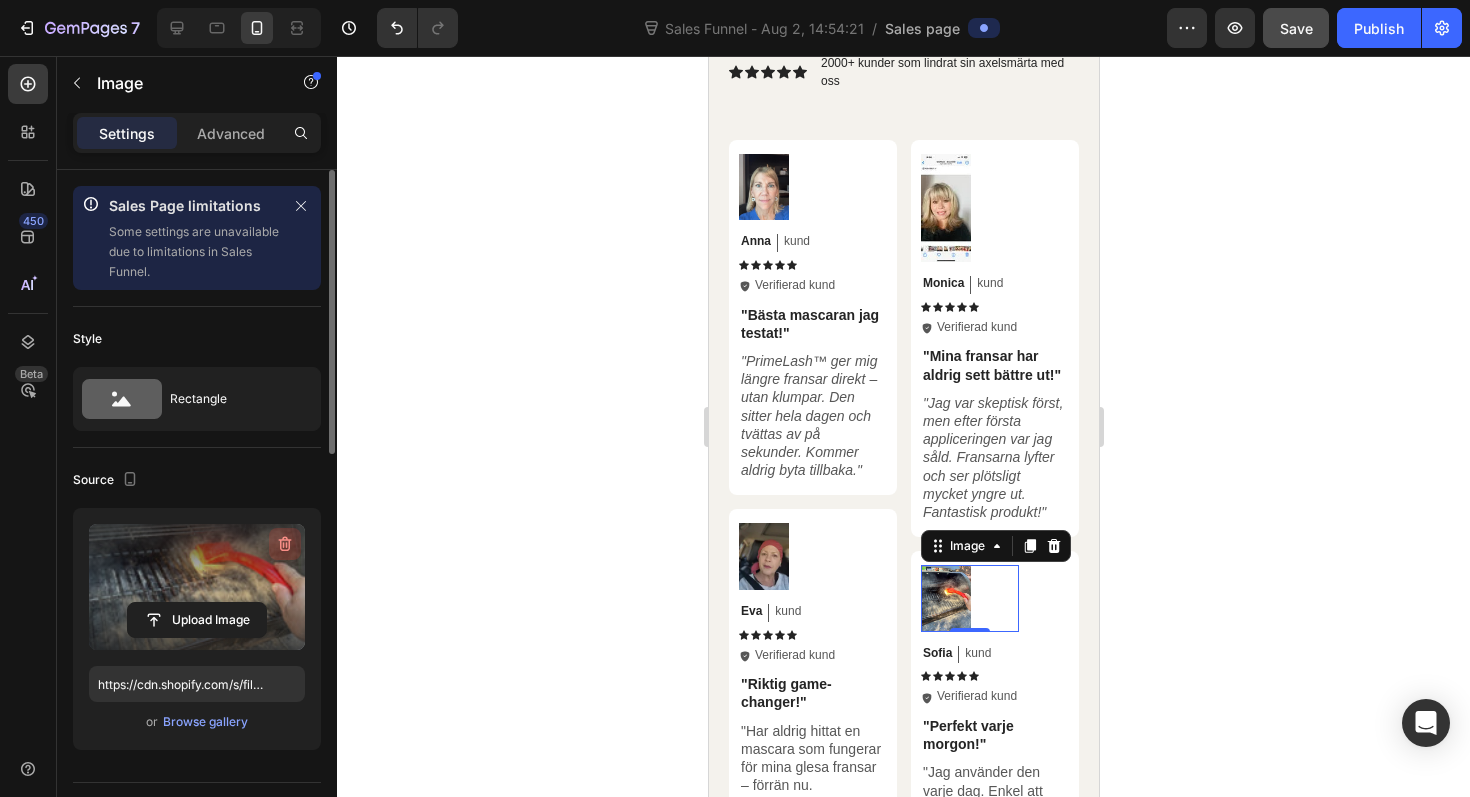 click 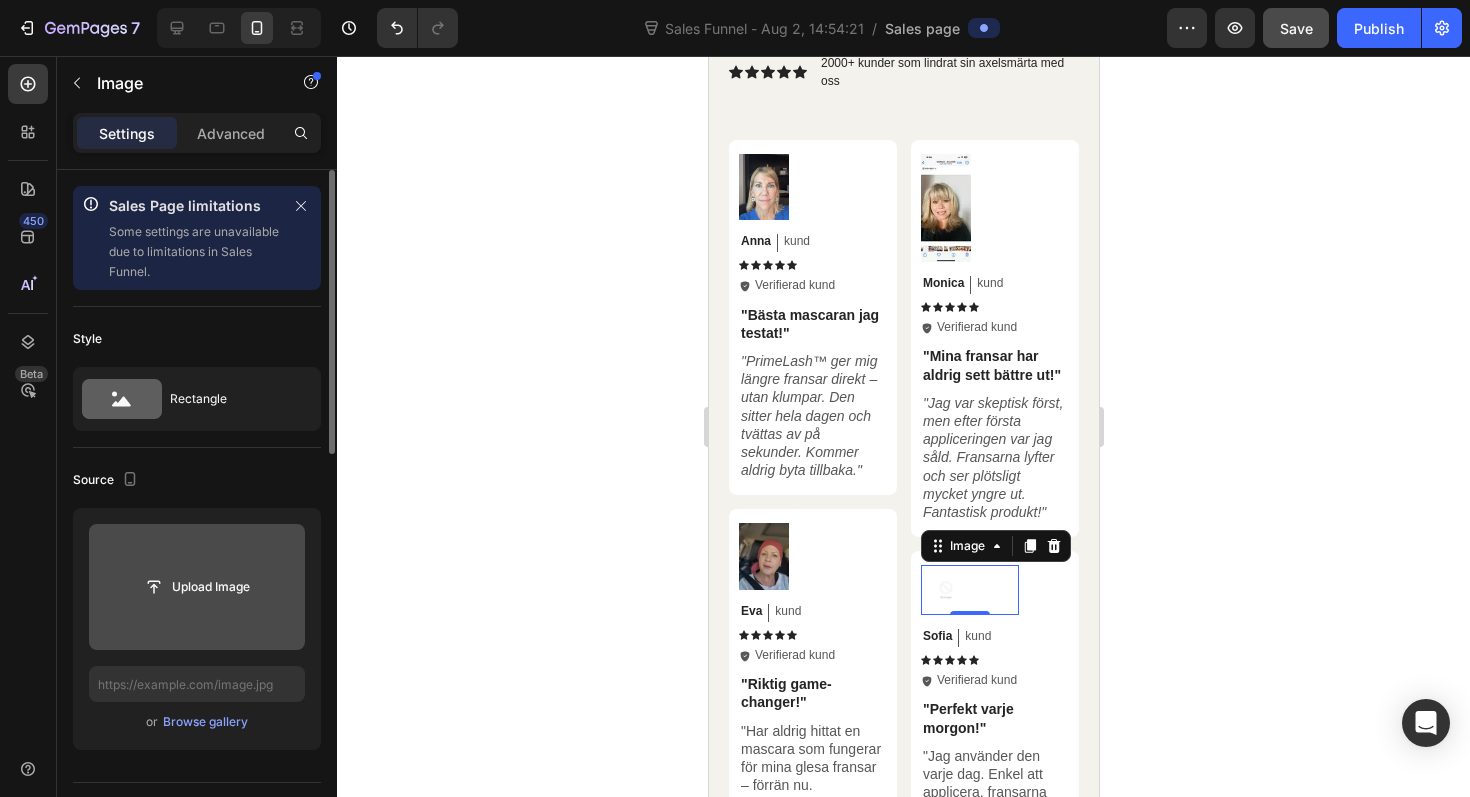 click on "Upload Image or  Browse gallery" at bounding box center [197, 629] 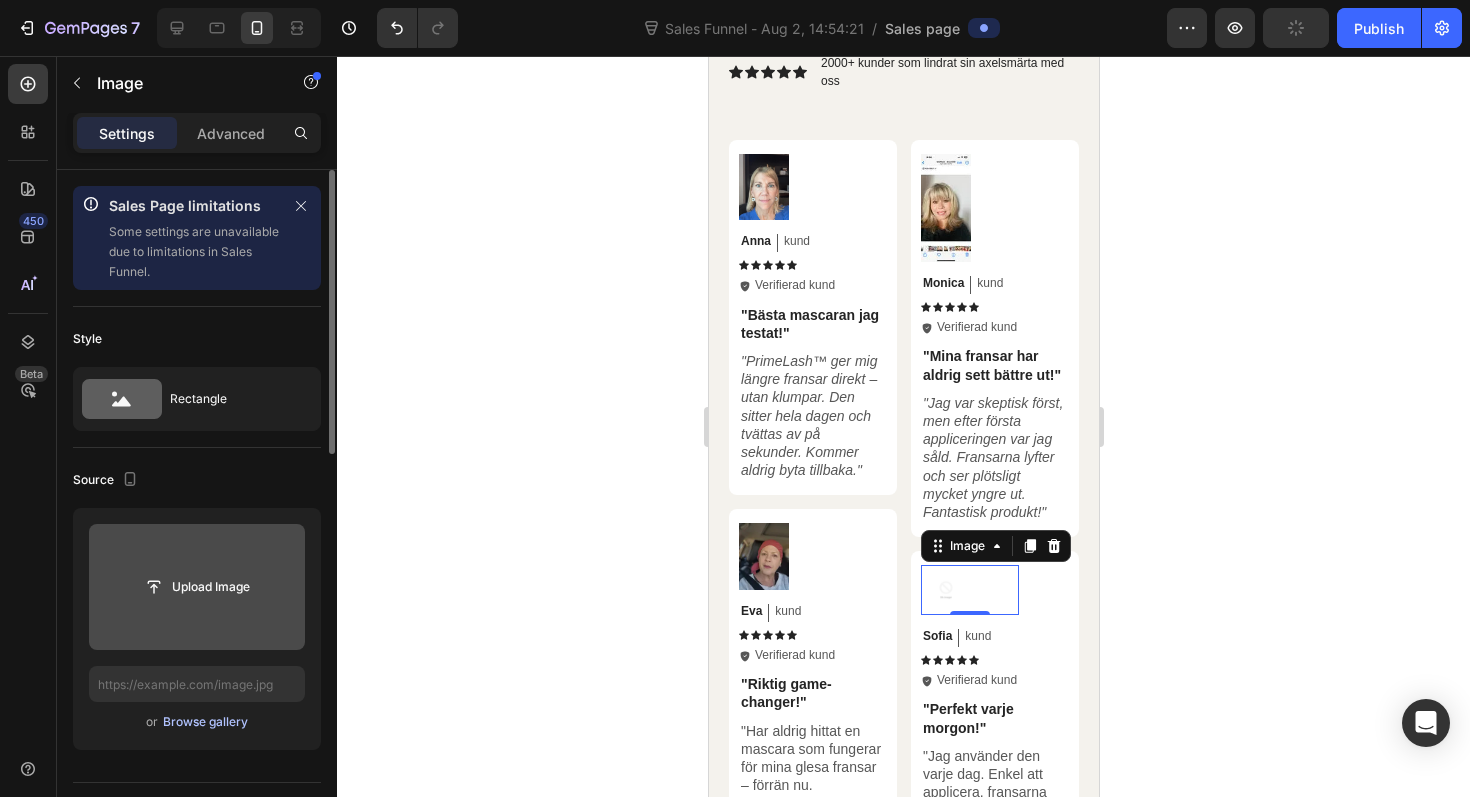 click on "Browse gallery" at bounding box center (205, 722) 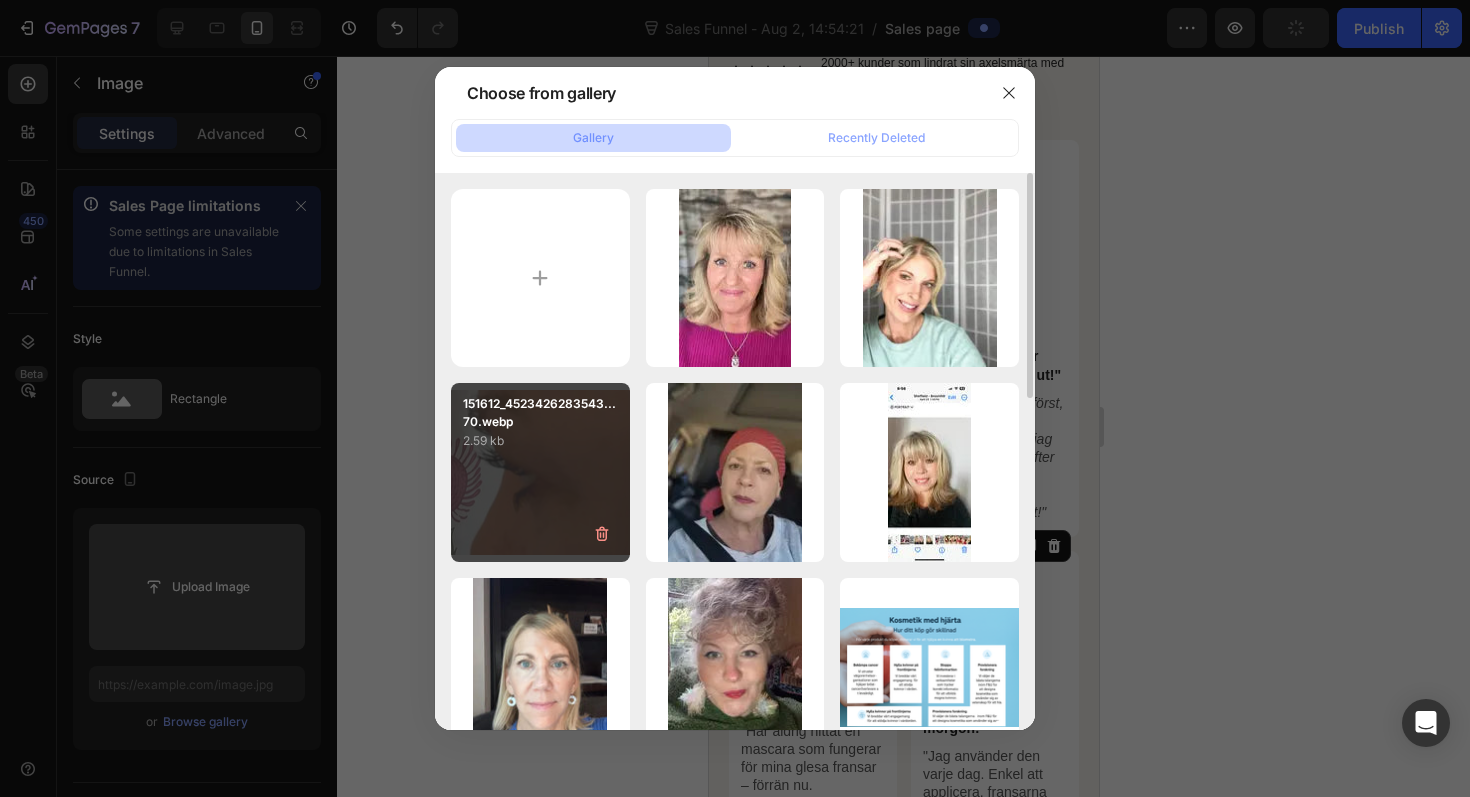 click on "151612_4523426283543...70.webp 2.59 kb" at bounding box center [540, 472] 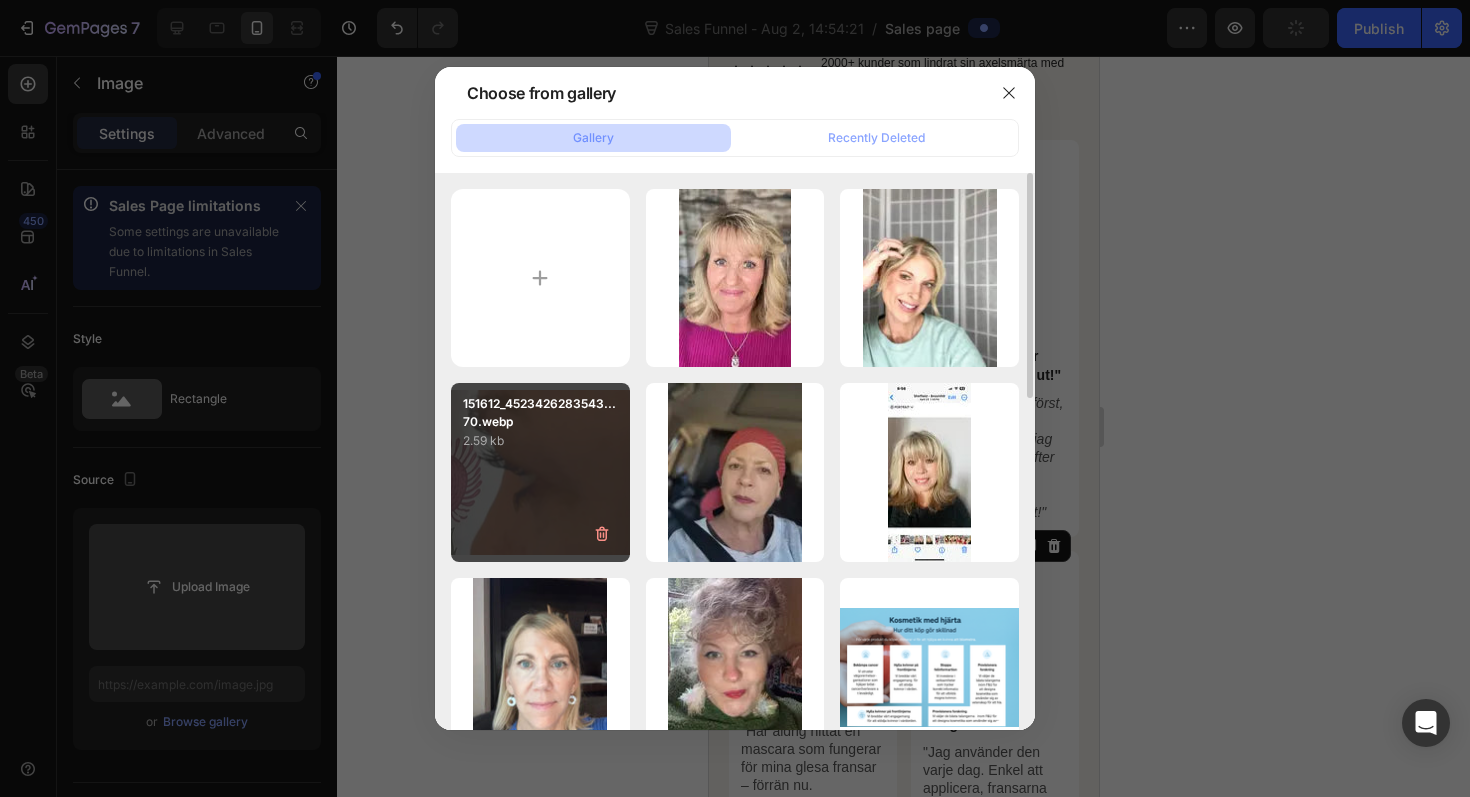 type on "https://cdn.shopify.com/s/files/1/0923/4428/7616/files/gempages_576699645414081275-863a8cb4-b9f0-488b-a245-718ff9582f3d.webp" 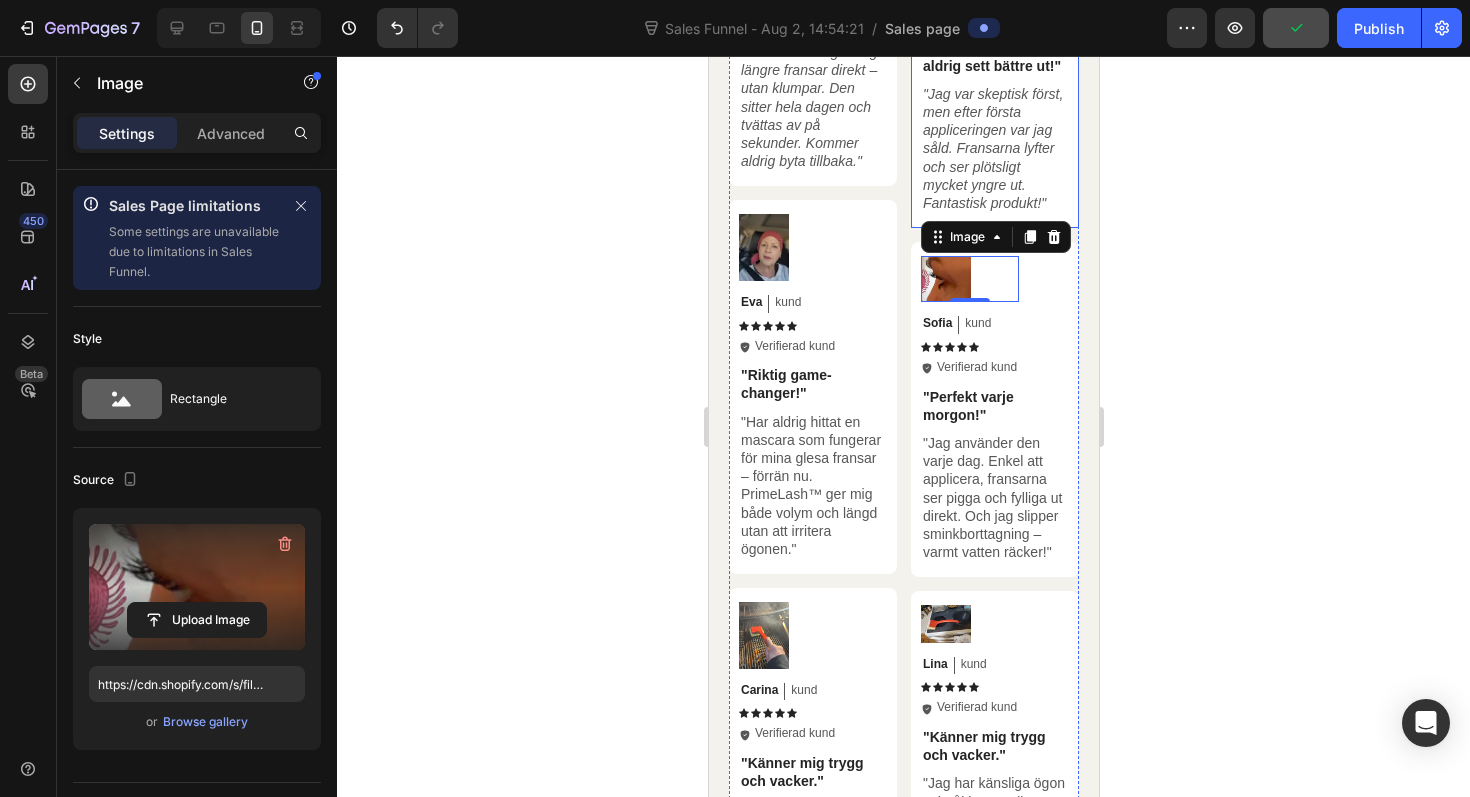scroll, scrollTop: 6349, scrollLeft: 0, axis: vertical 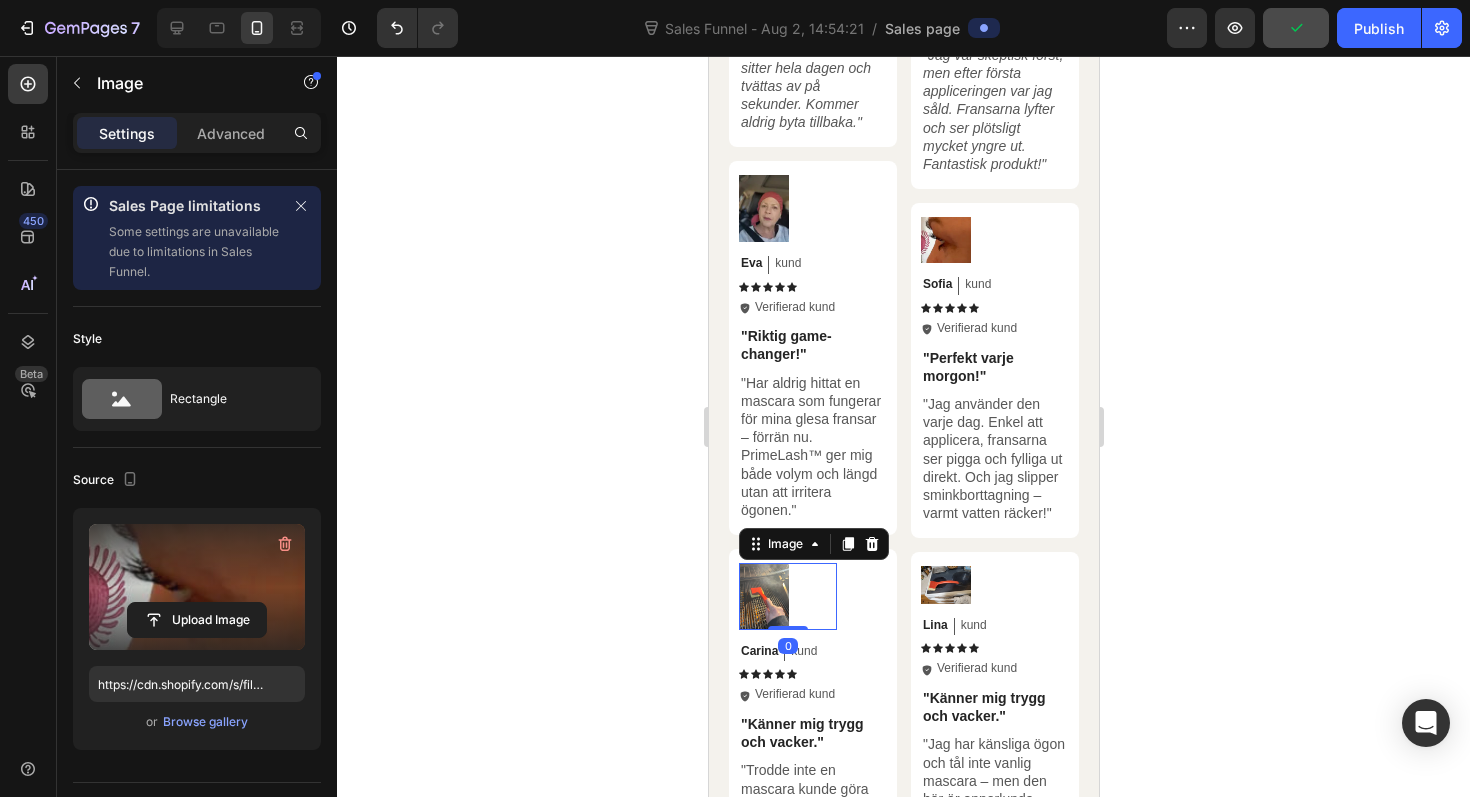 click at bounding box center [763, 596] 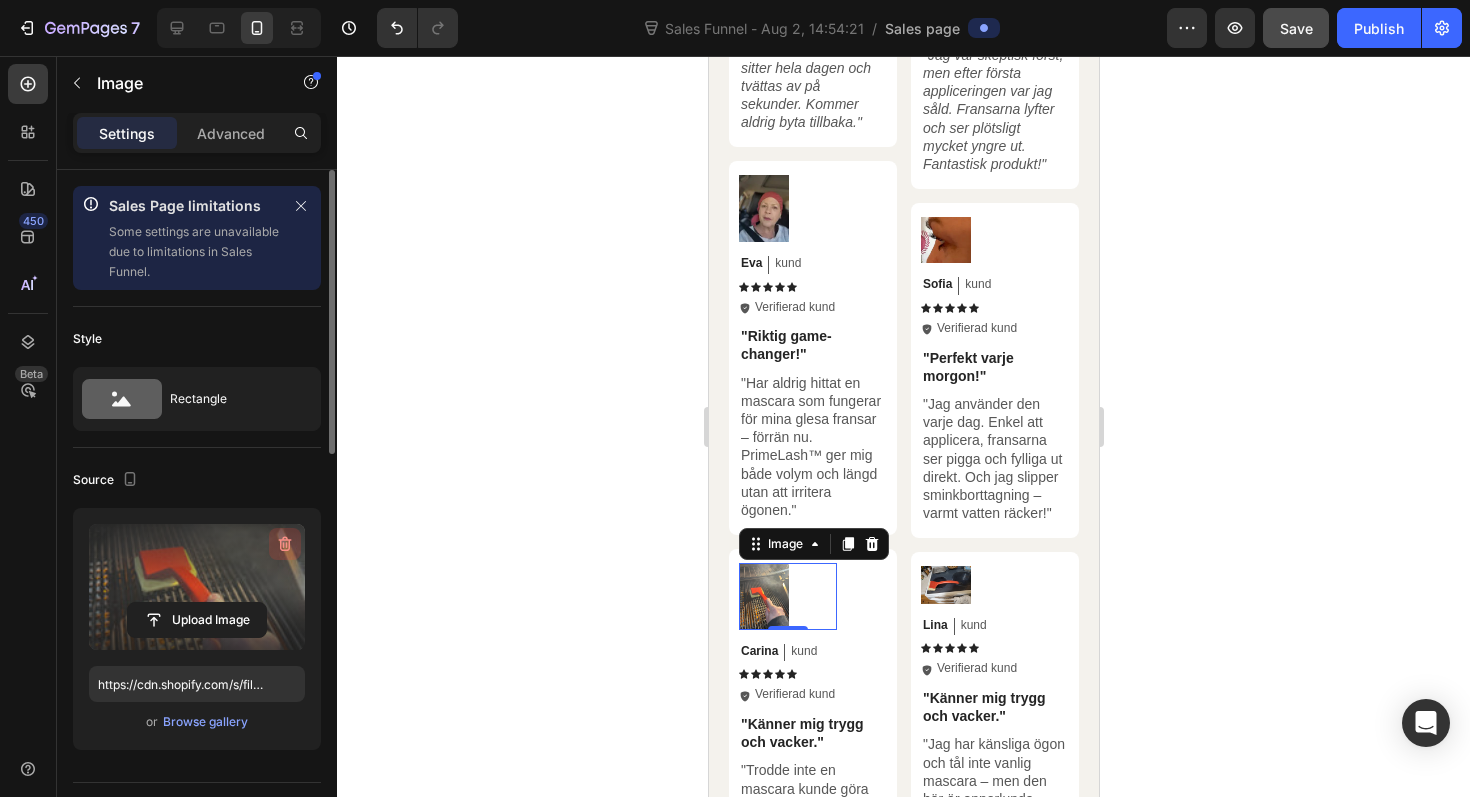 click 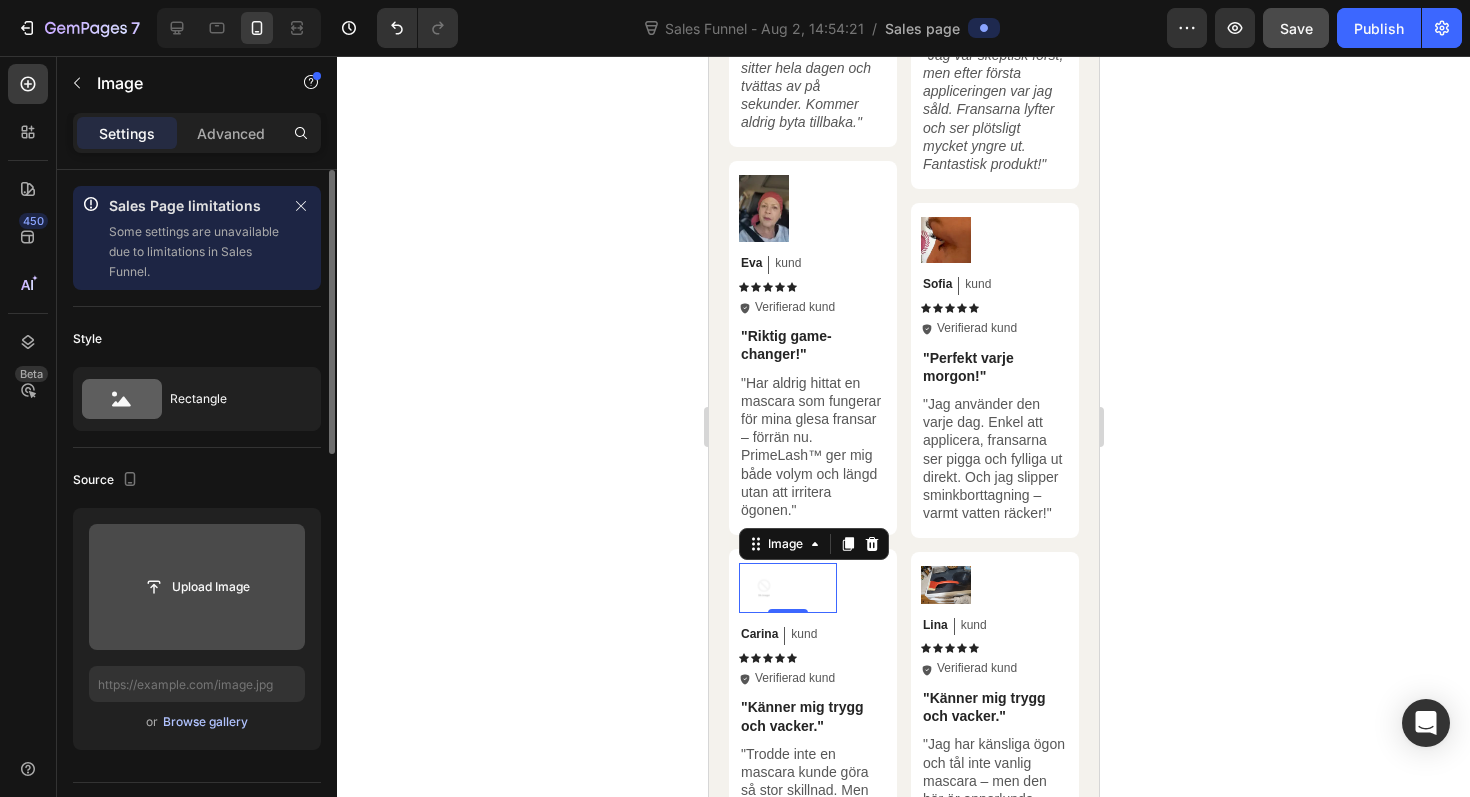 click on "or  Browse gallery" at bounding box center [197, 722] 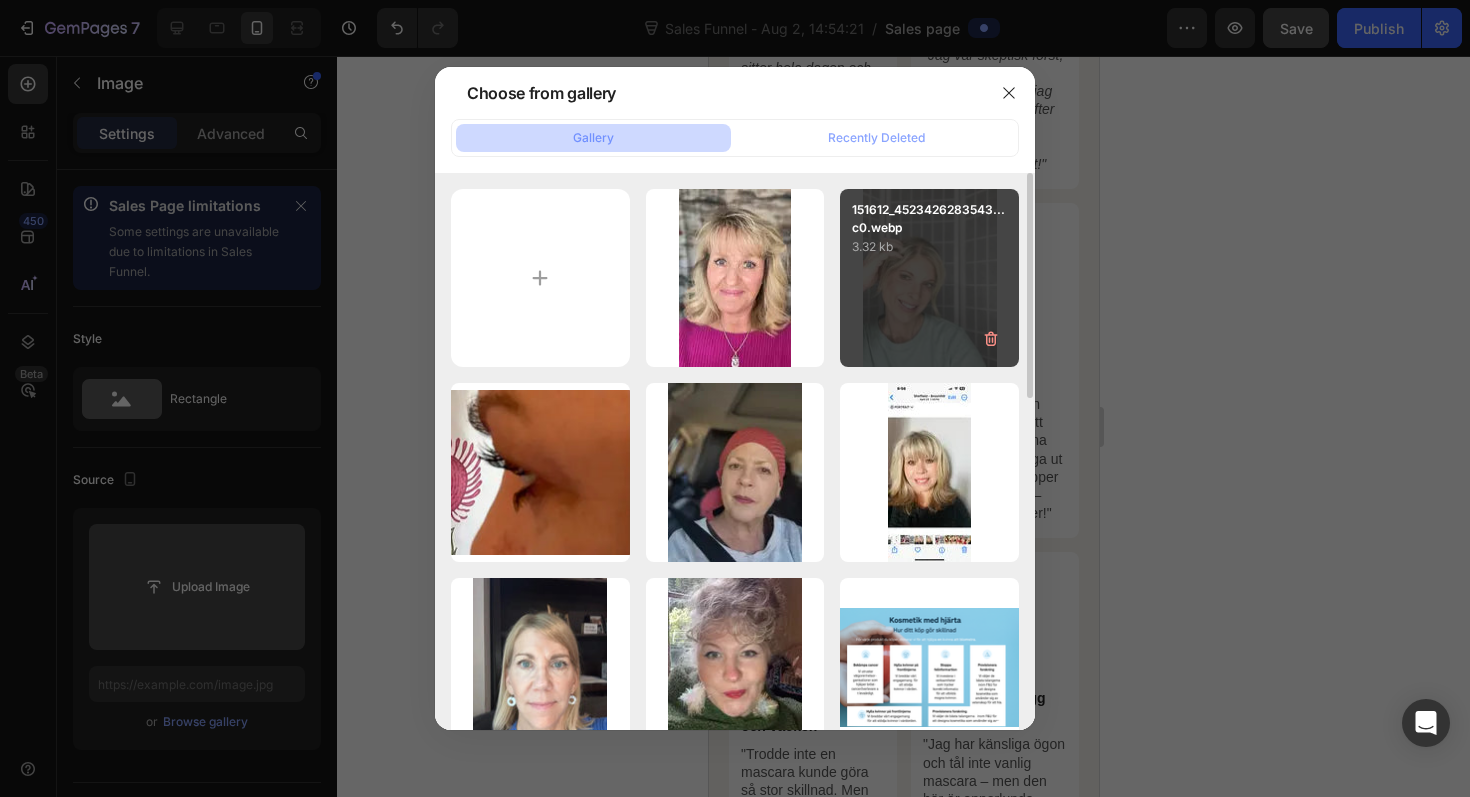 click on "151612_4523426283543...c0.webp 3.32 kb" at bounding box center [929, 278] 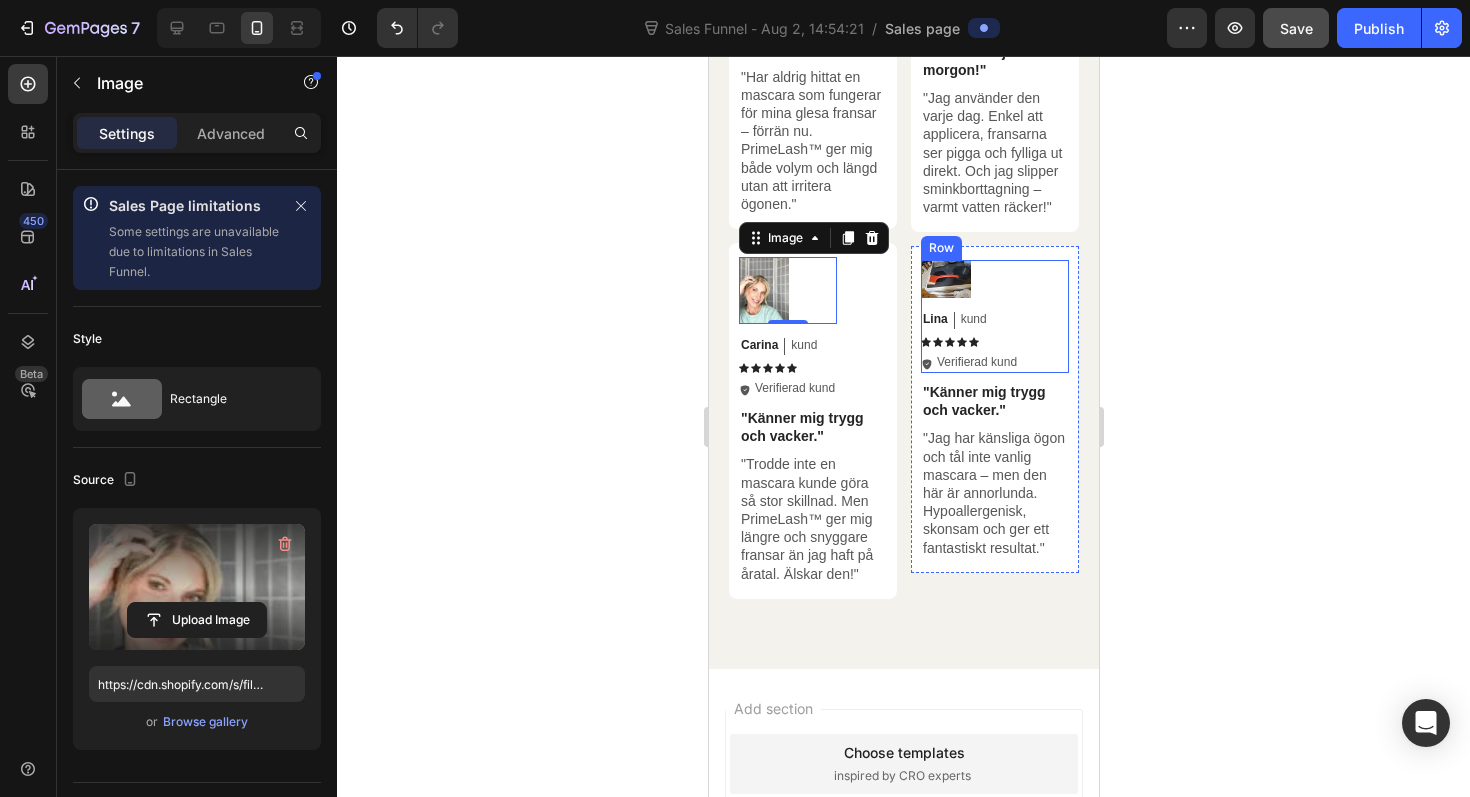 scroll, scrollTop: 6689, scrollLeft: 0, axis: vertical 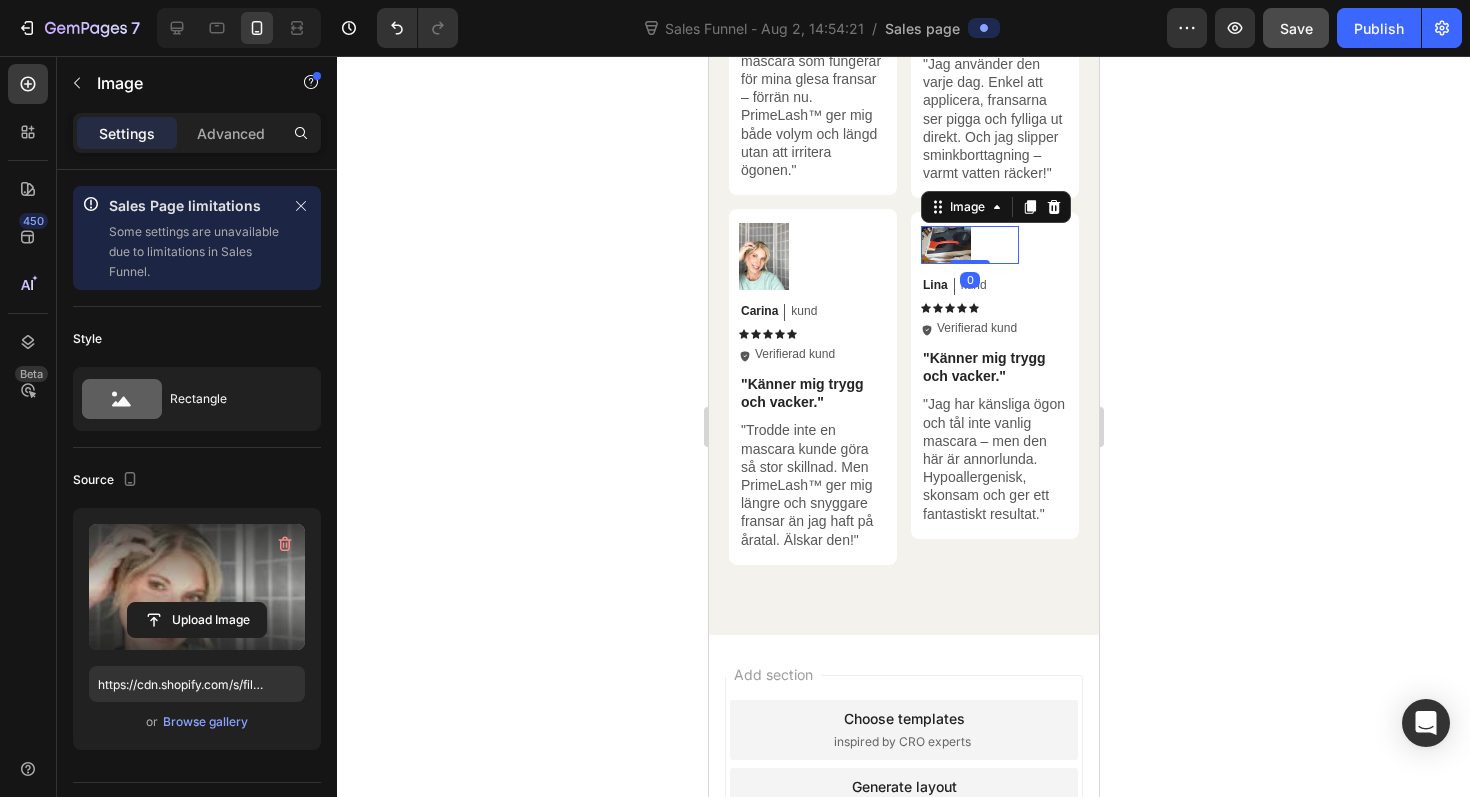 click at bounding box center [945, 245] 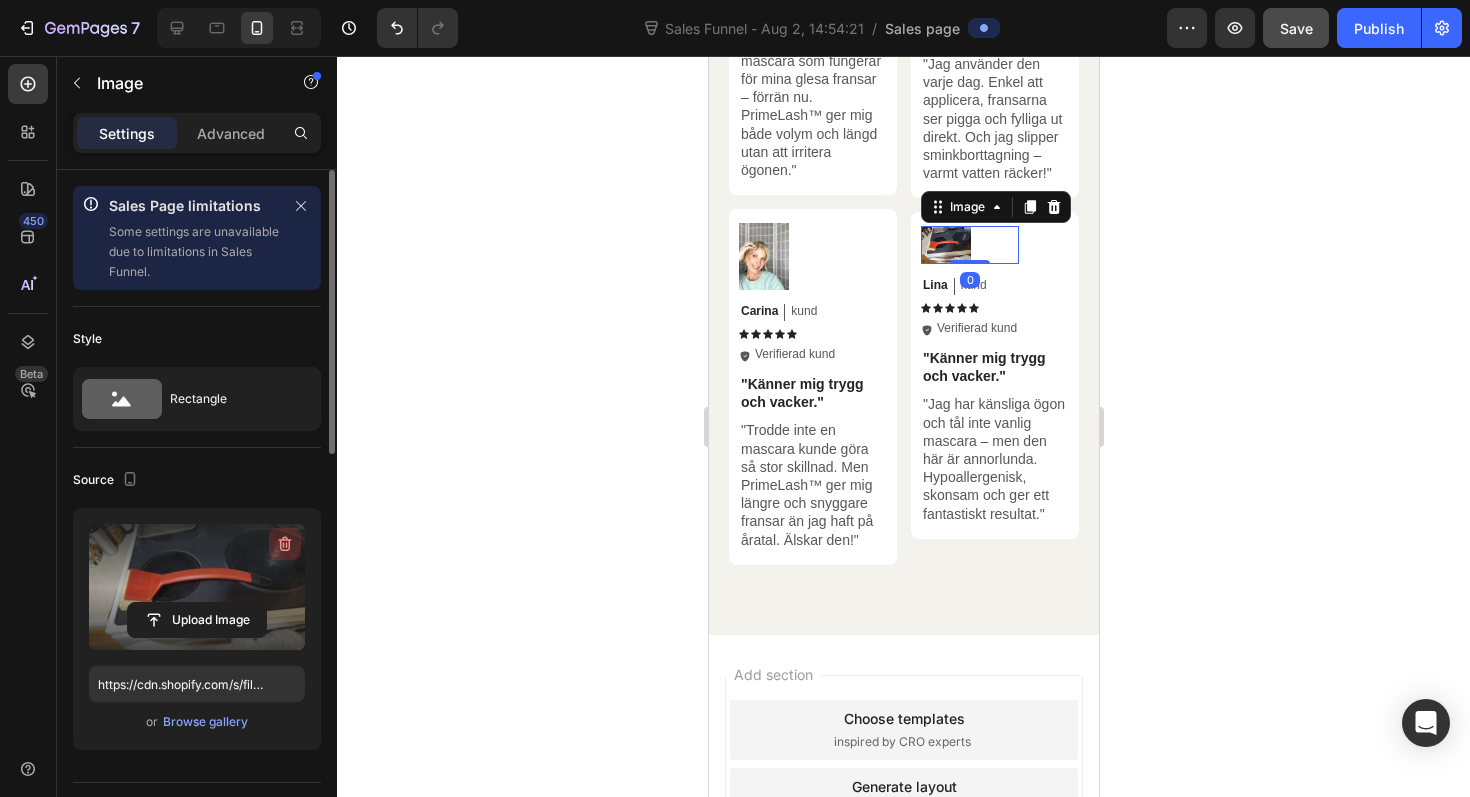 click 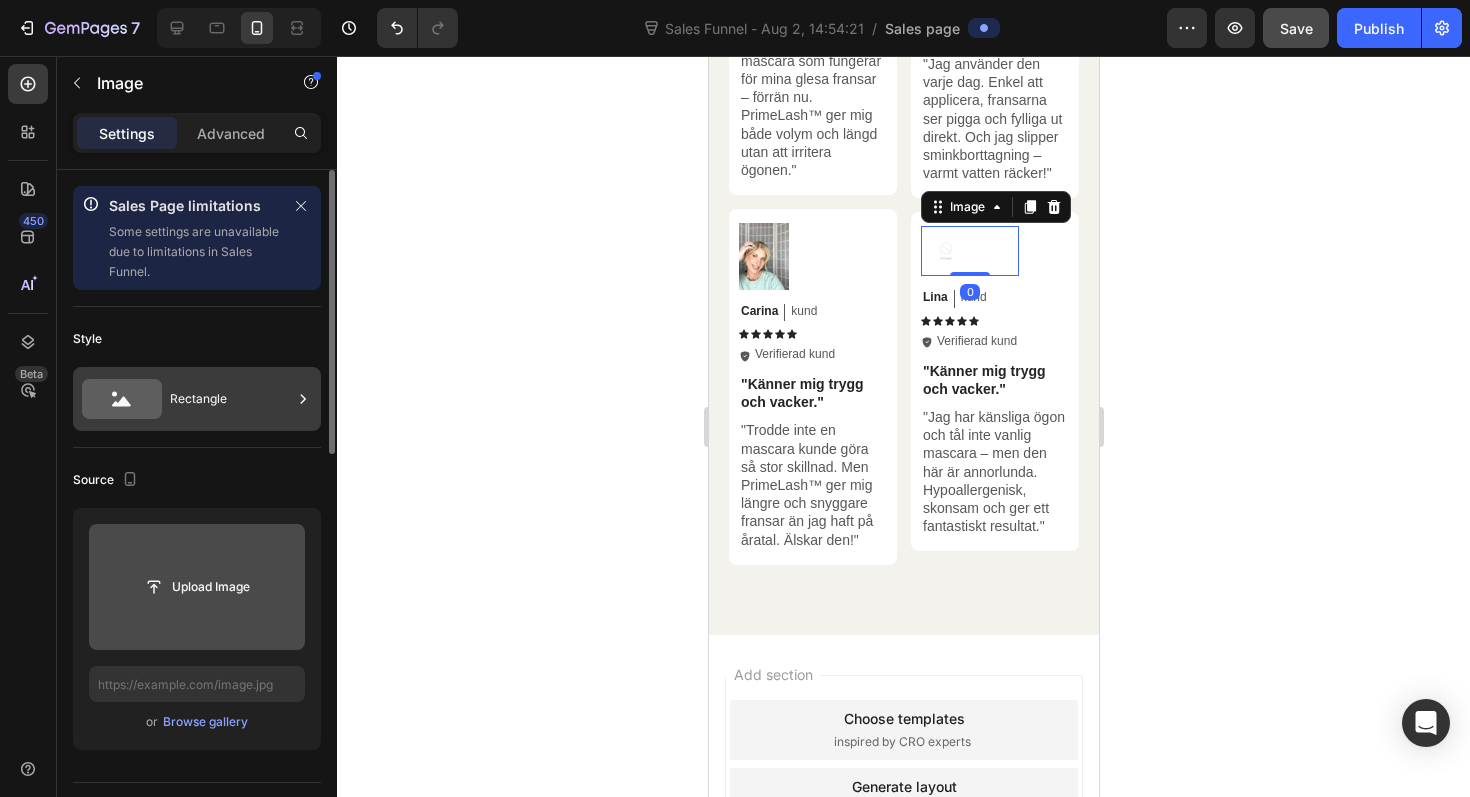 click on "Rectangle" at bounding box center [231, 399] 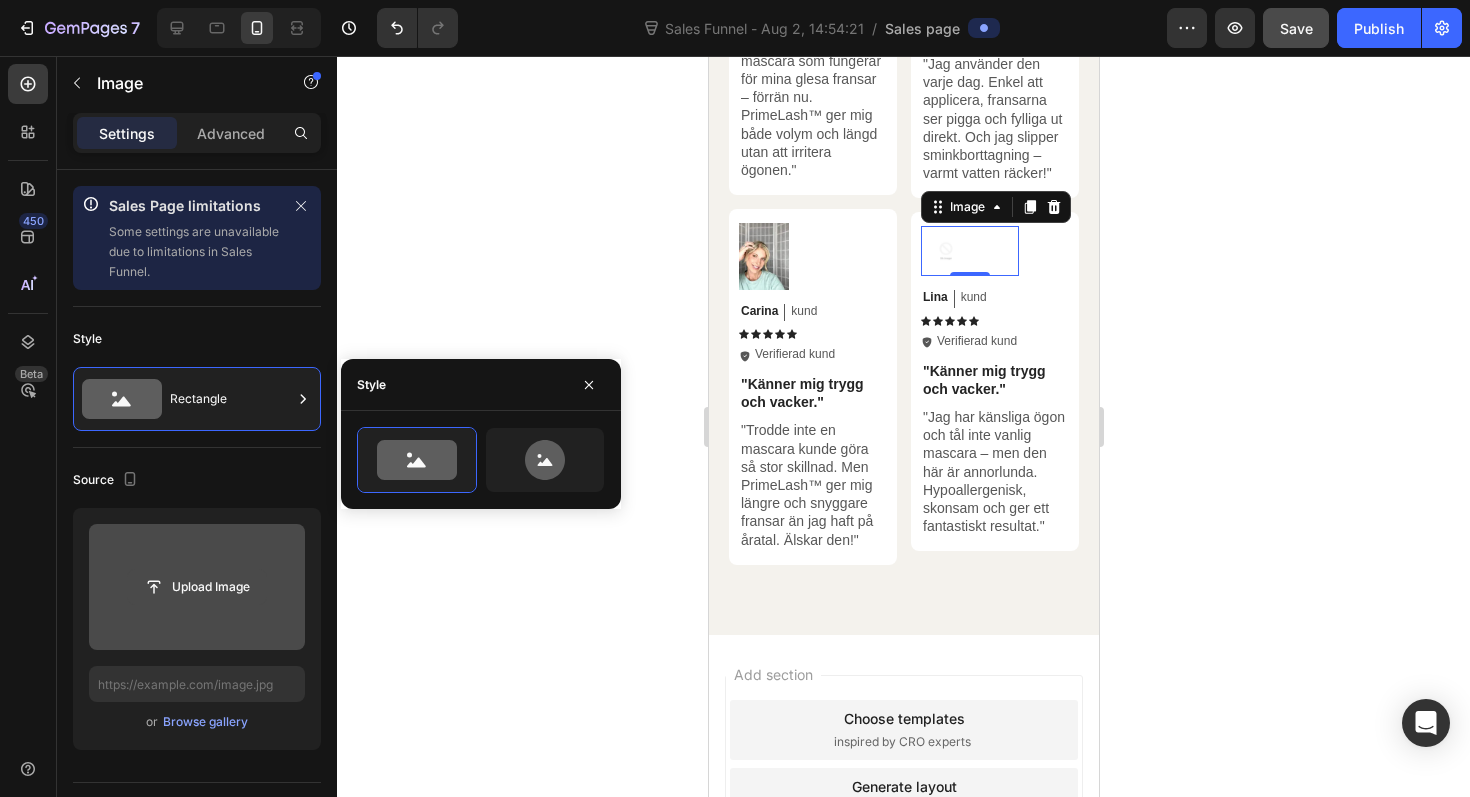 click 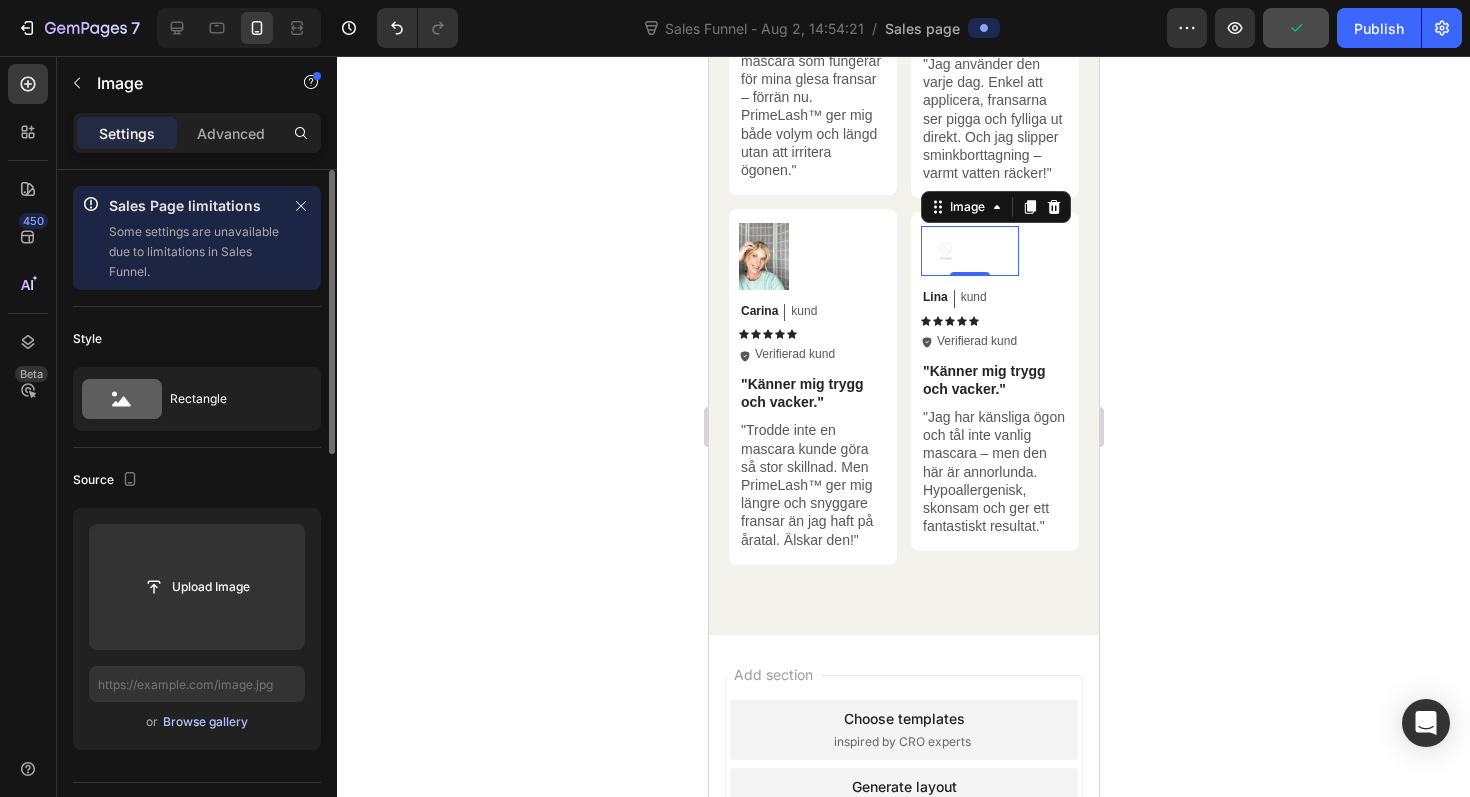 click on "Browse gallery" at bounding box center (205, 722) 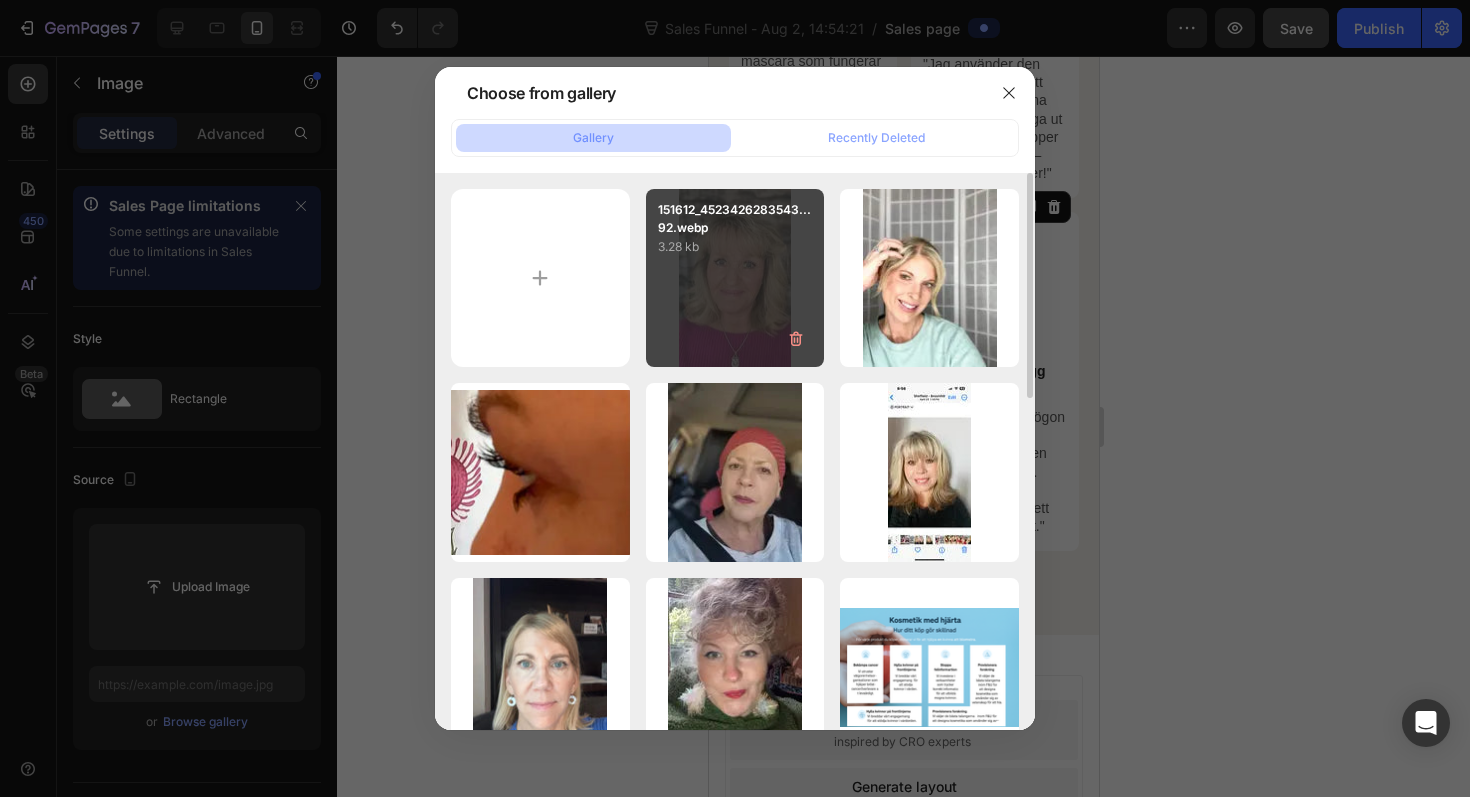 click on "151612_4523426283543...92.webp 3.28 kb" at bounding box center [735, 278] 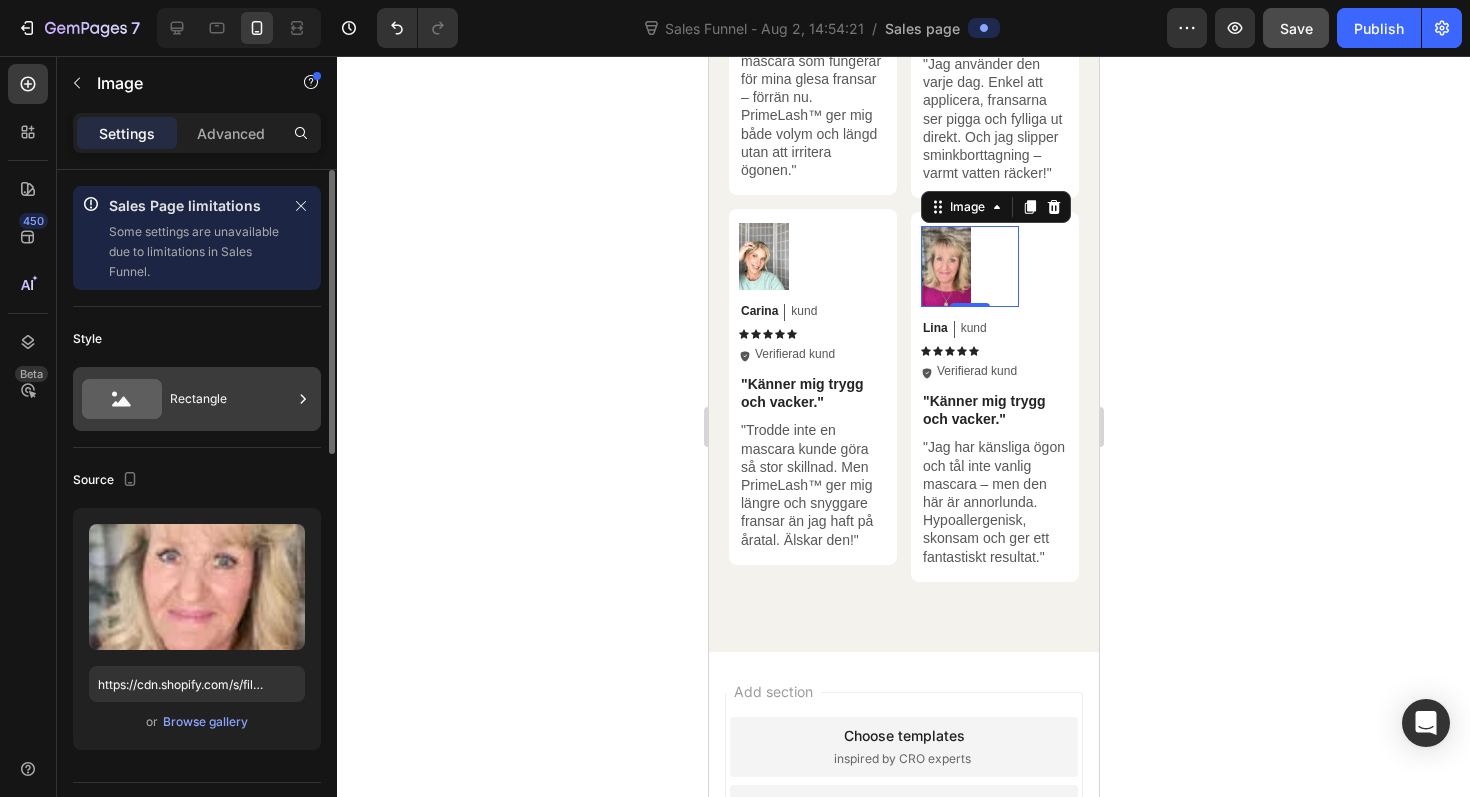 click on "Rectangle" at bounding box center [231, 399] 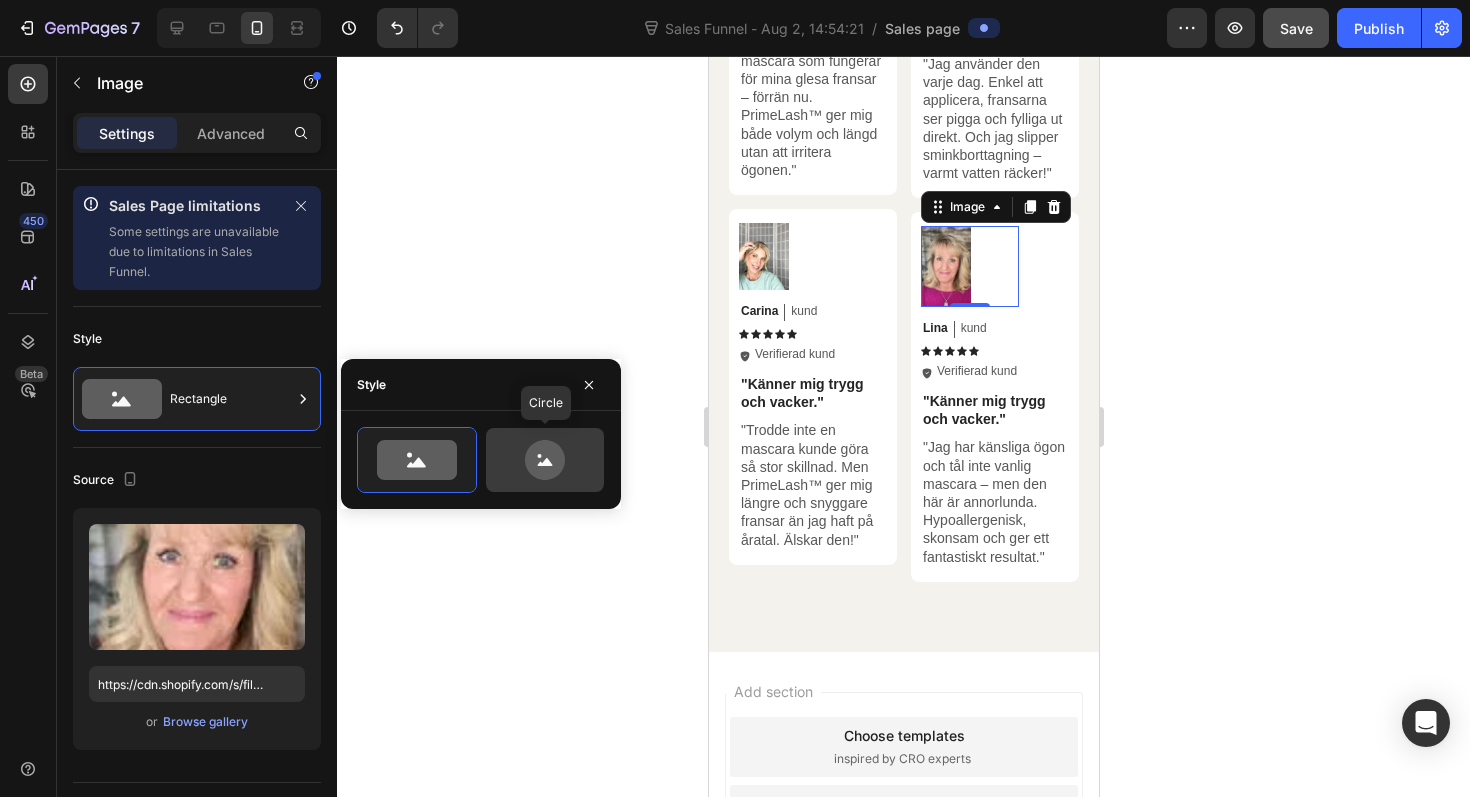 click 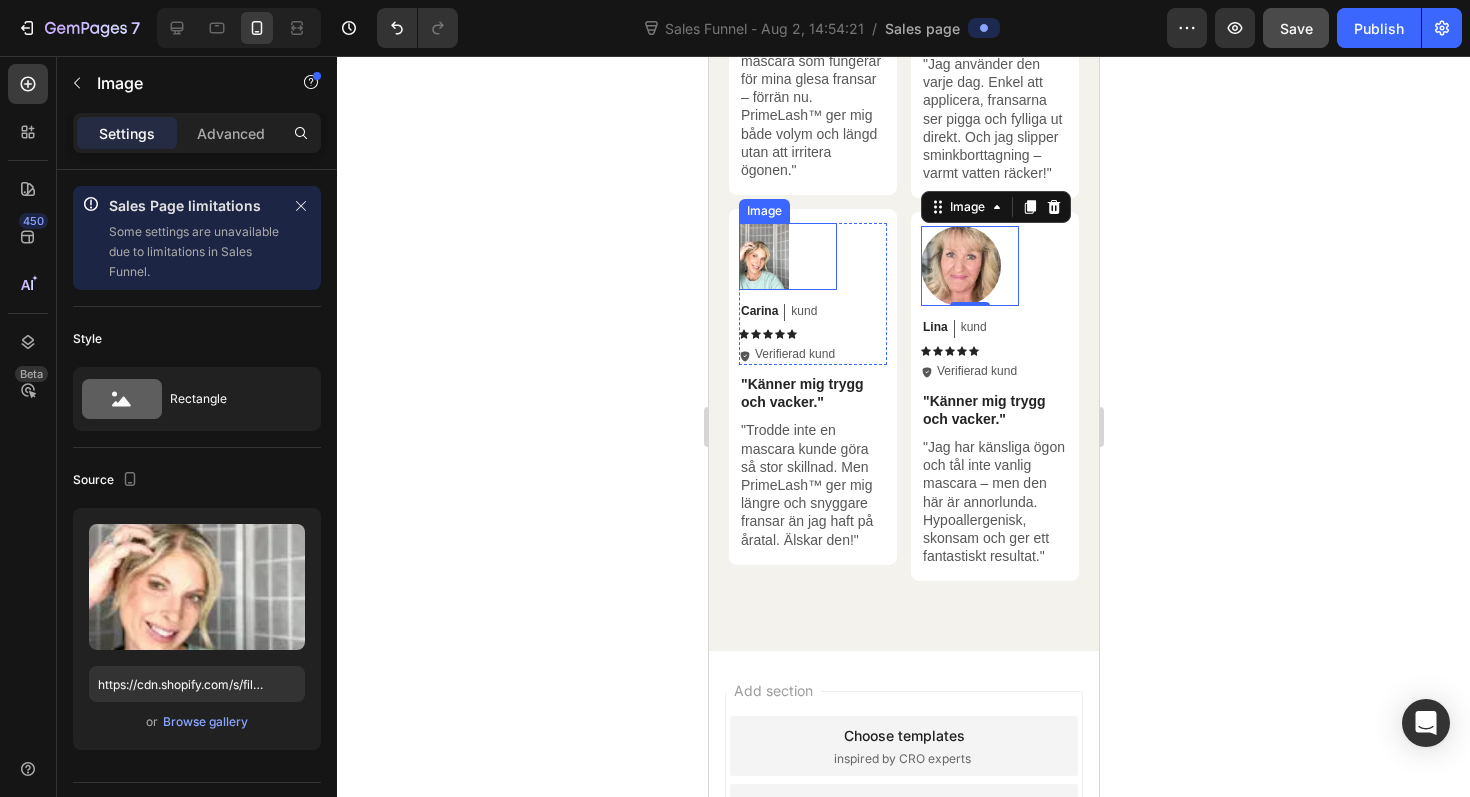 click at bounding box center [763, 256] 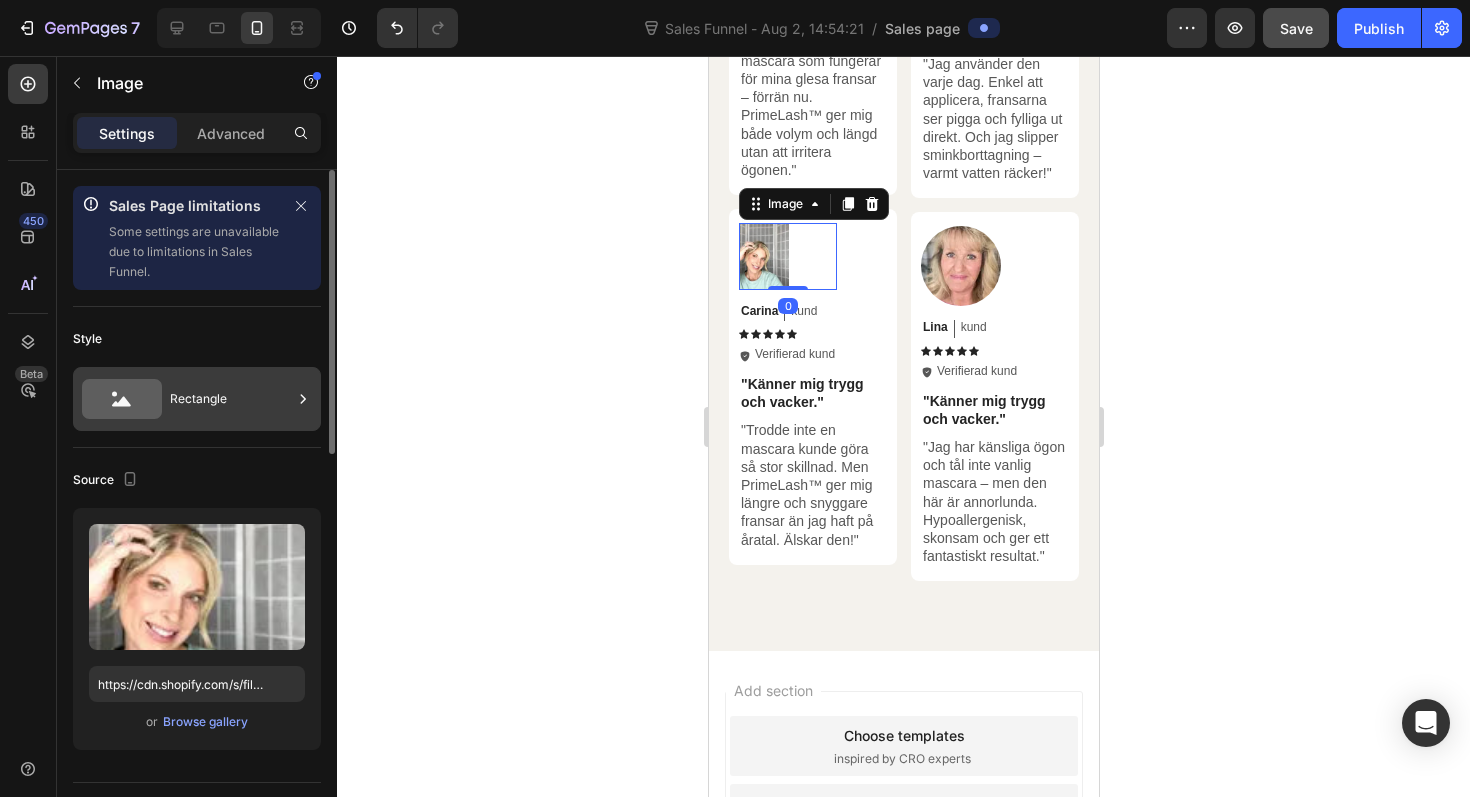 click on "Rectangle" at bounding box center (231, 399) 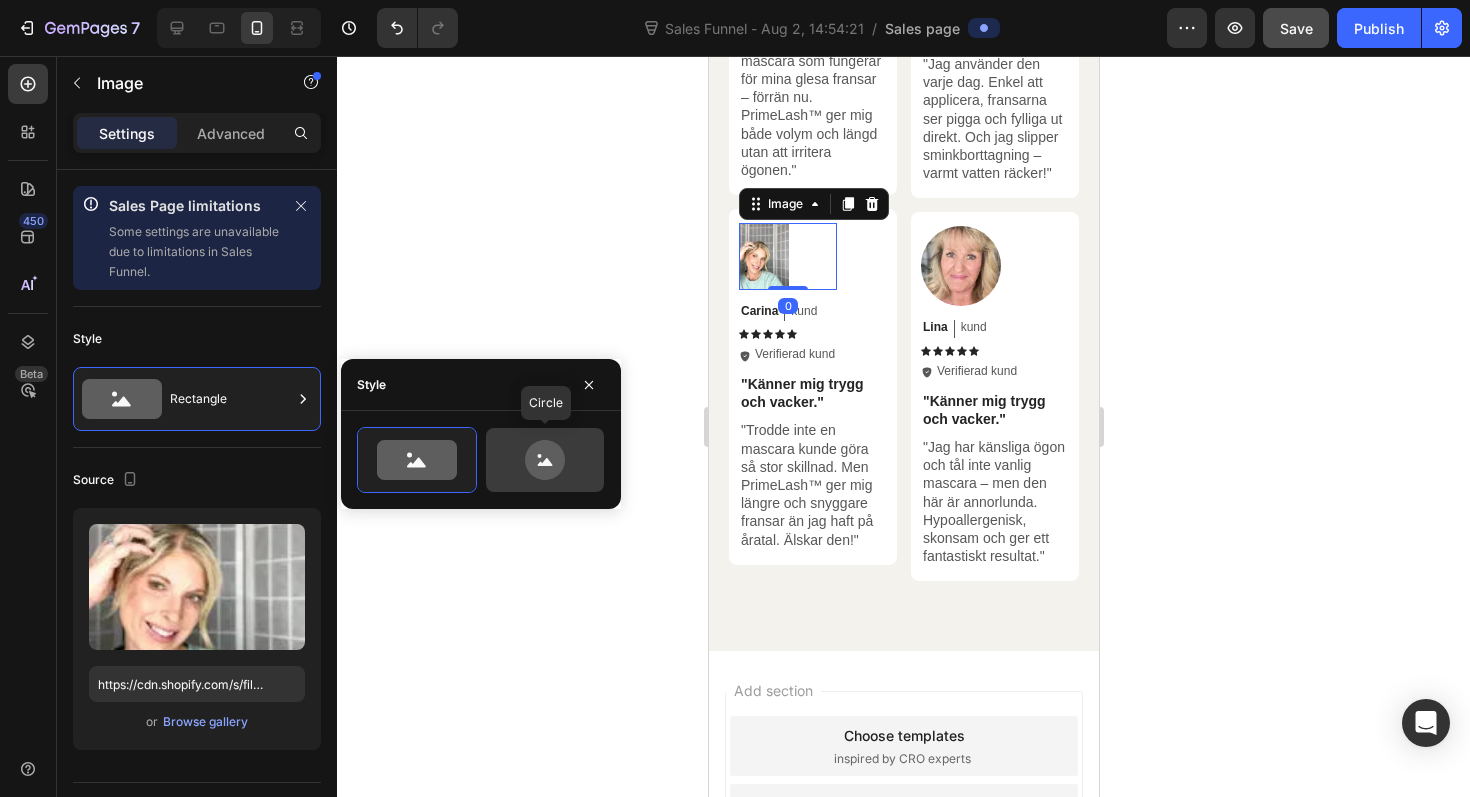 click 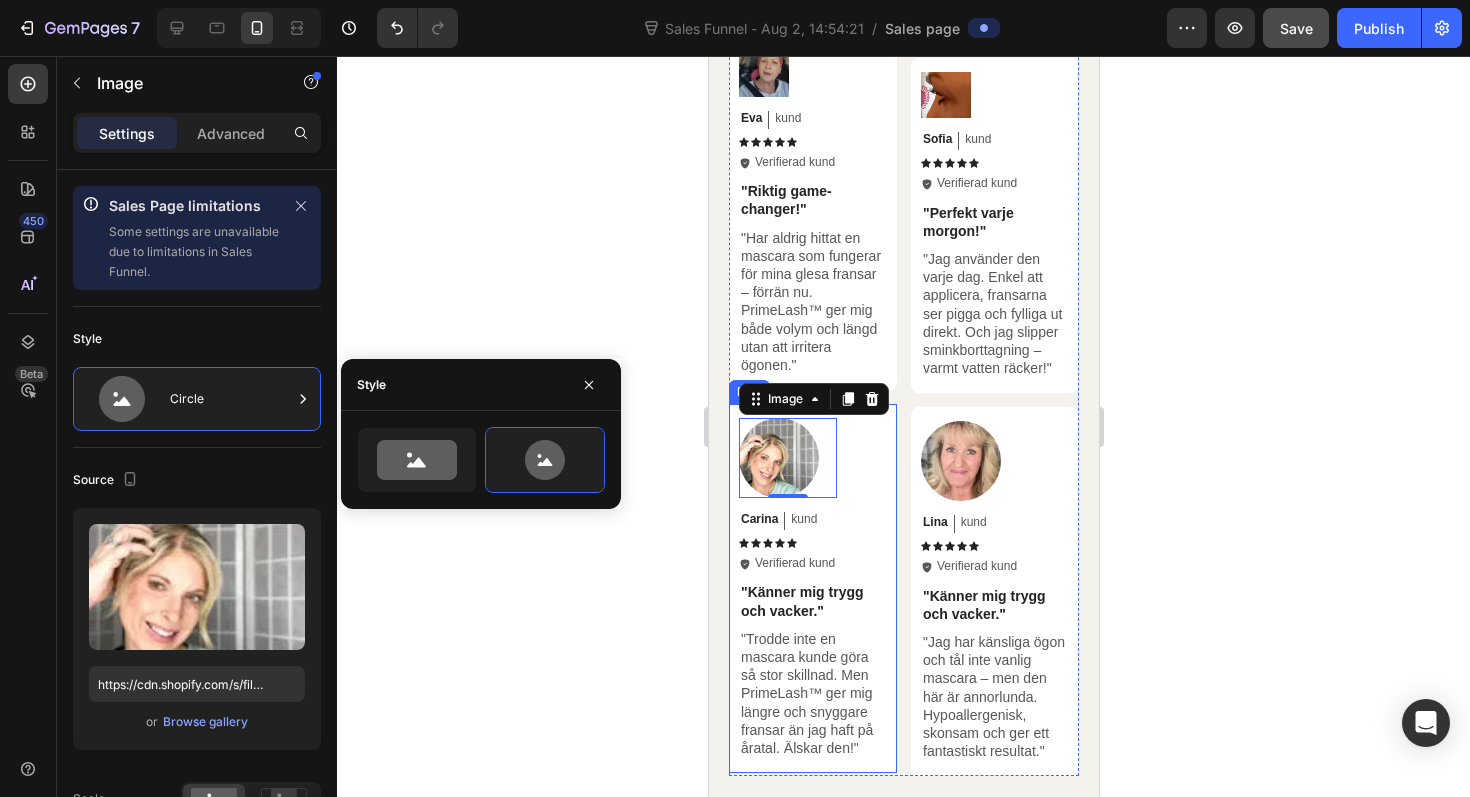 scroll, scrollTop: 6417, scrollLeft: 0, axis: vertical 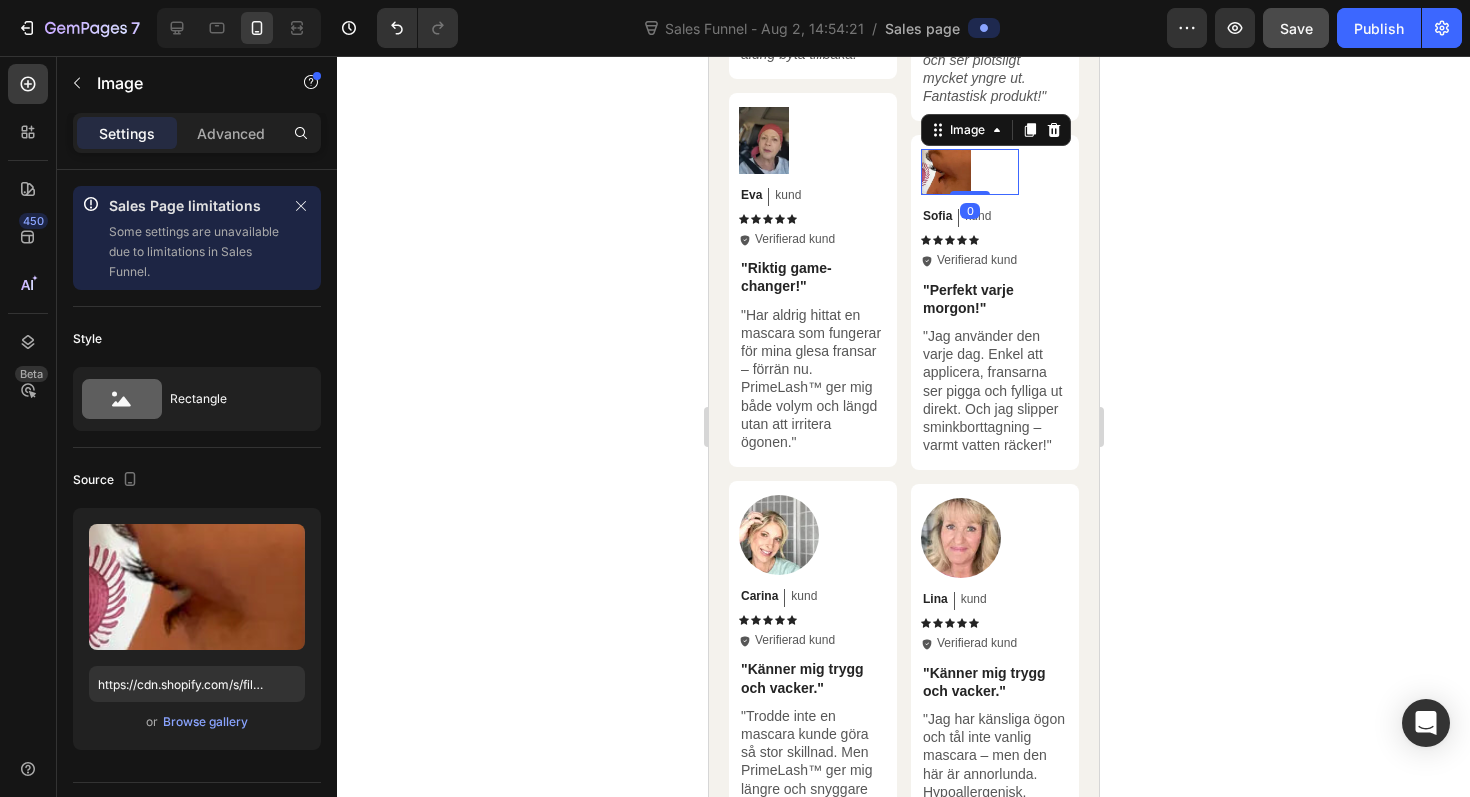 click at bounding box center (945, 172) 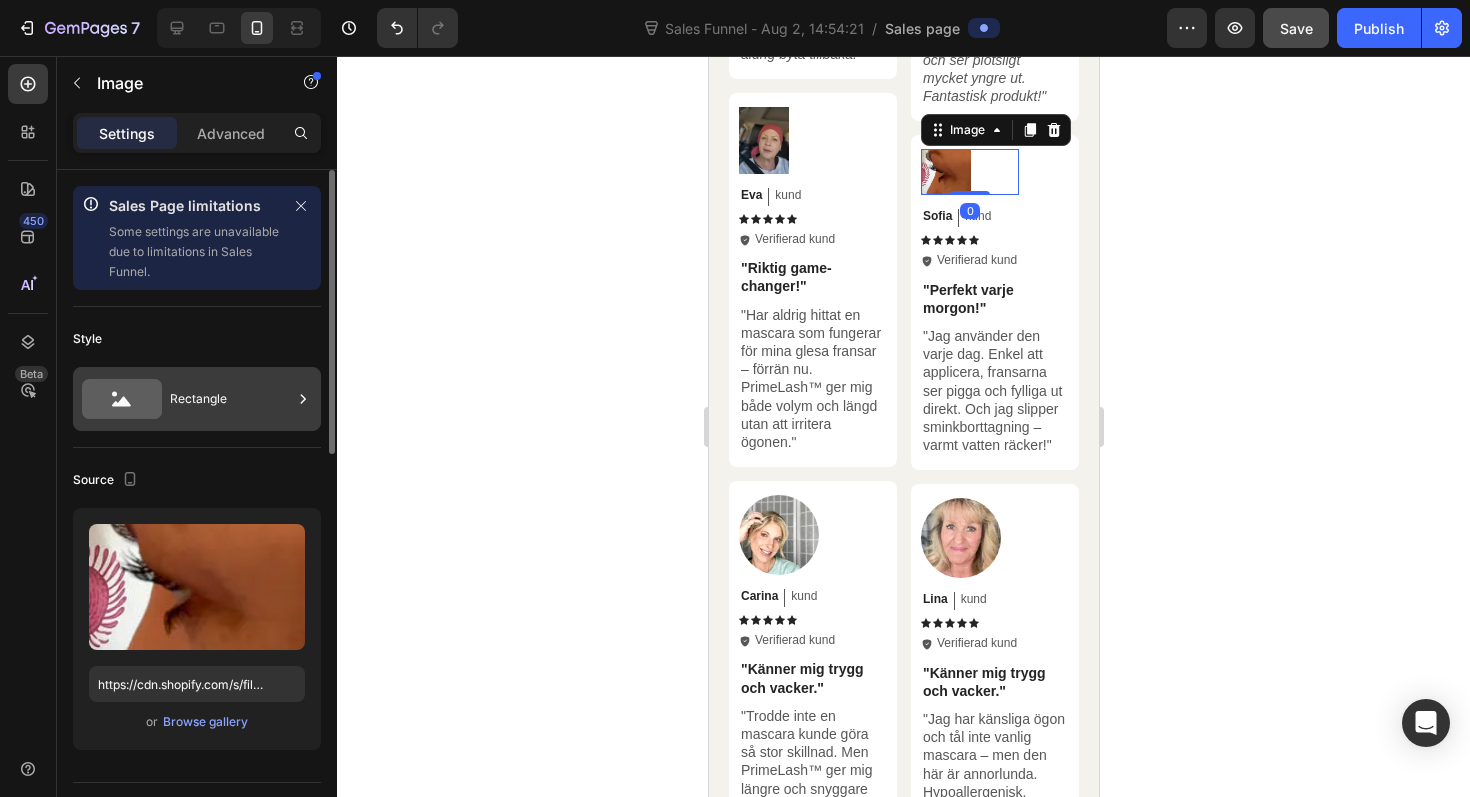 click on "Rectangle" at bounding box center (197, 399) 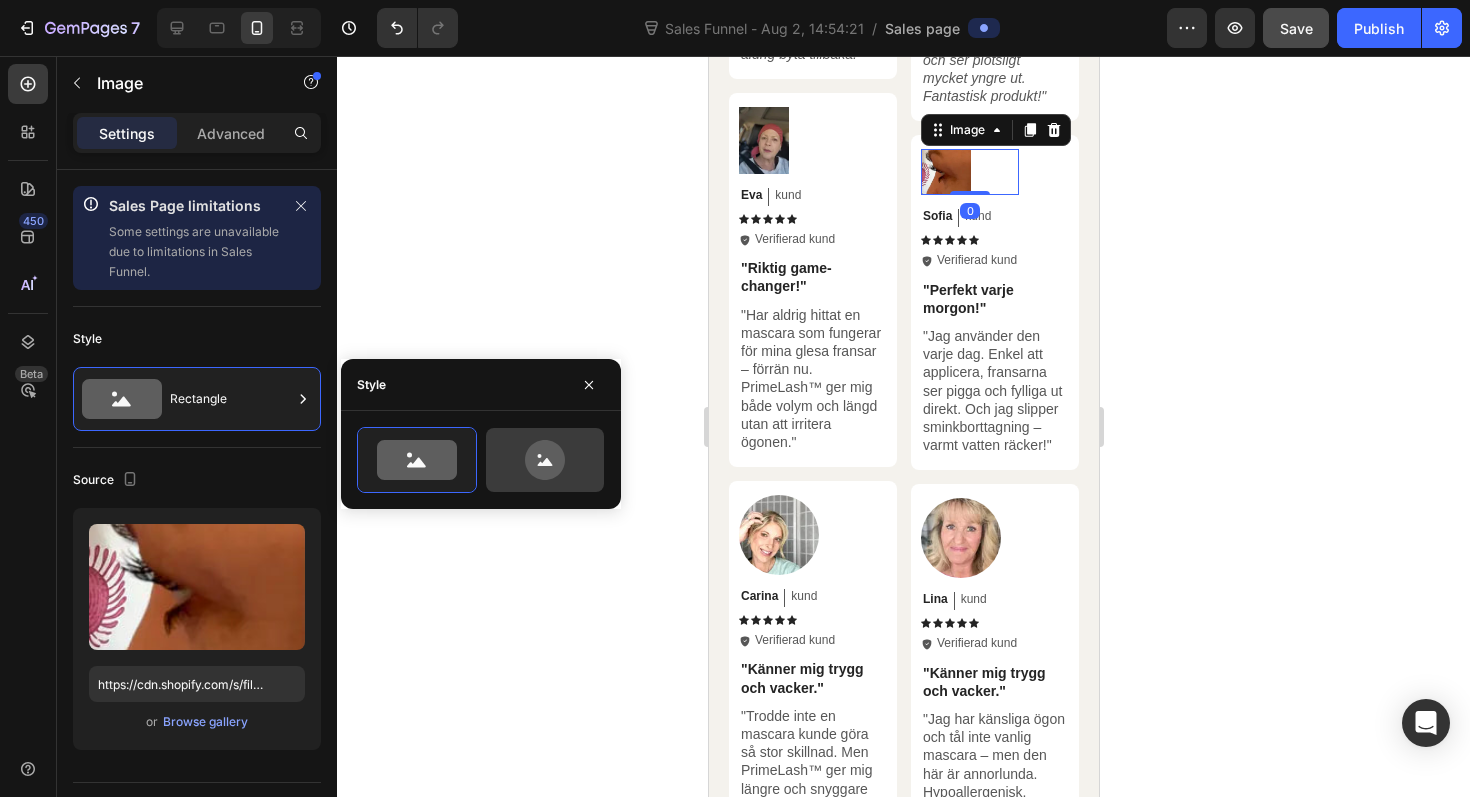 click 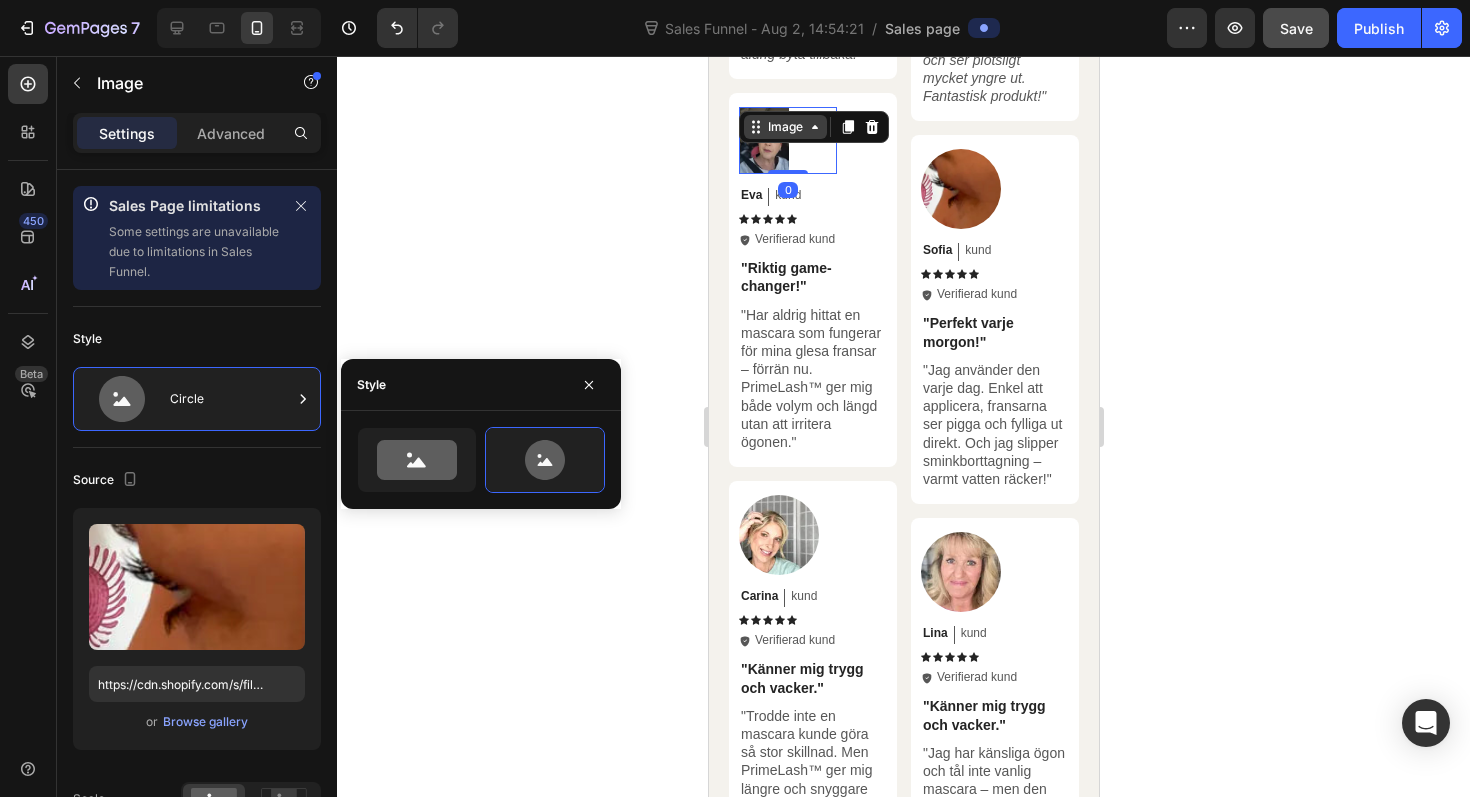 click on "Image   0" at bounding box center [787, 140] 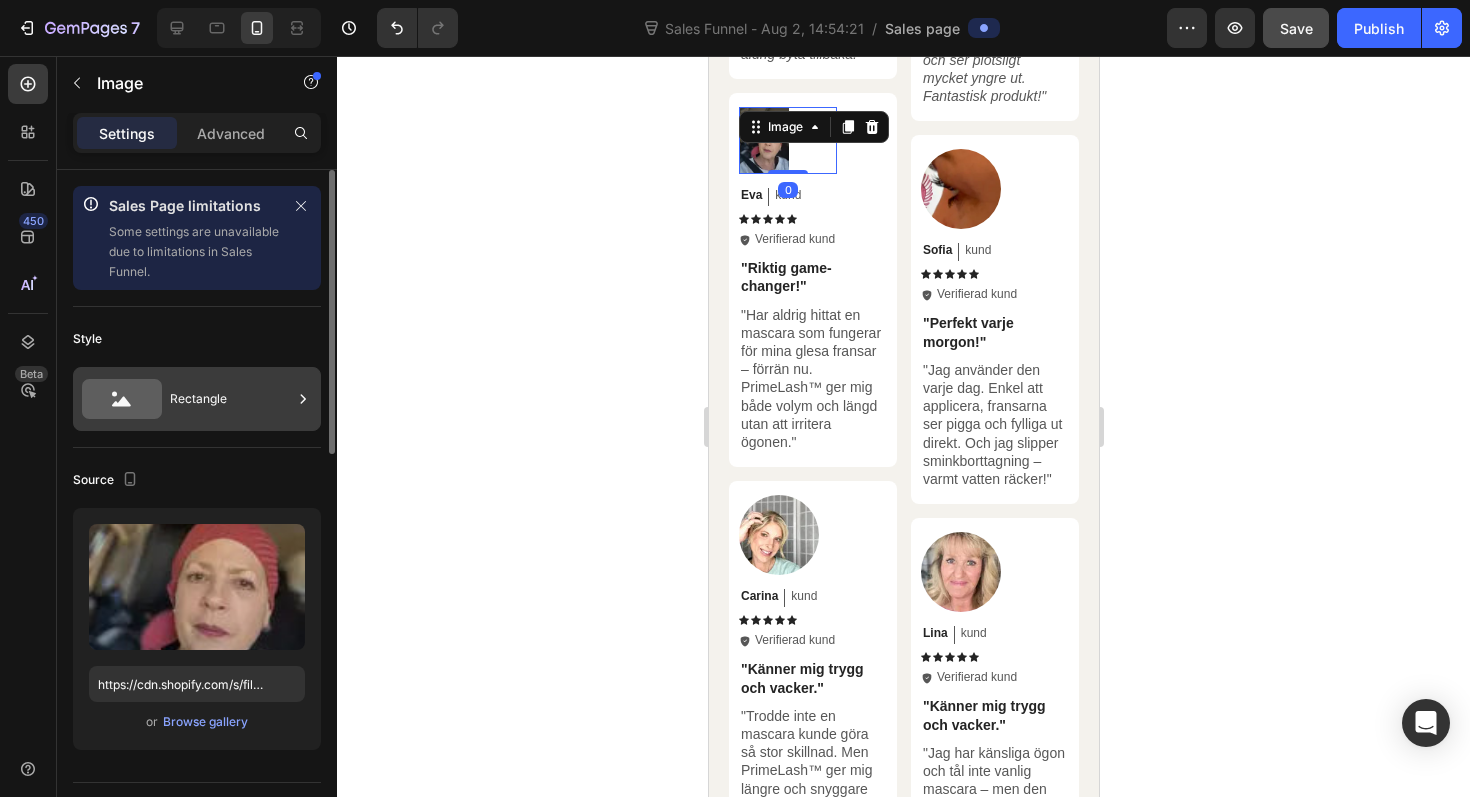 click on "Rectangle" at bounding box center [231, 399] 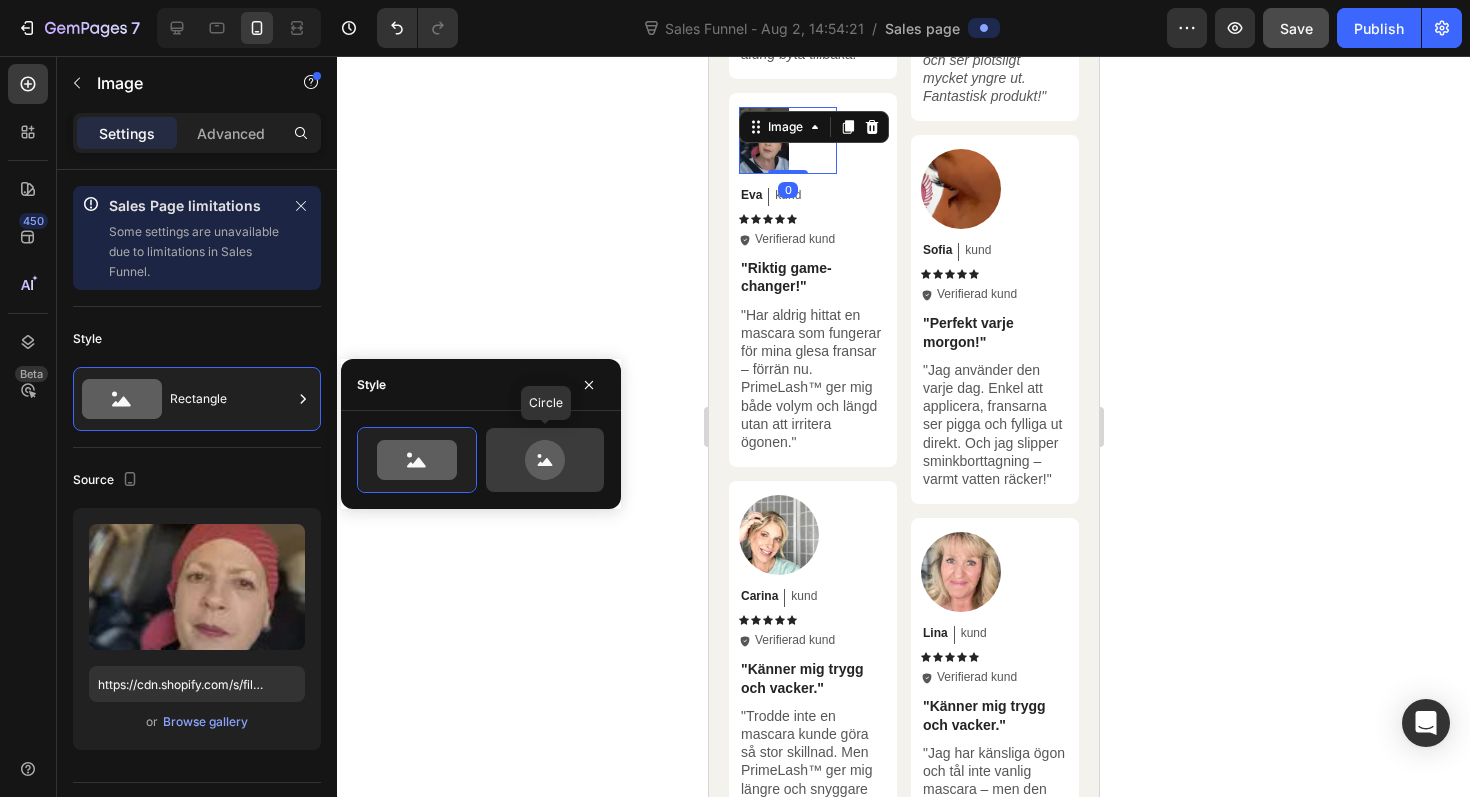 click 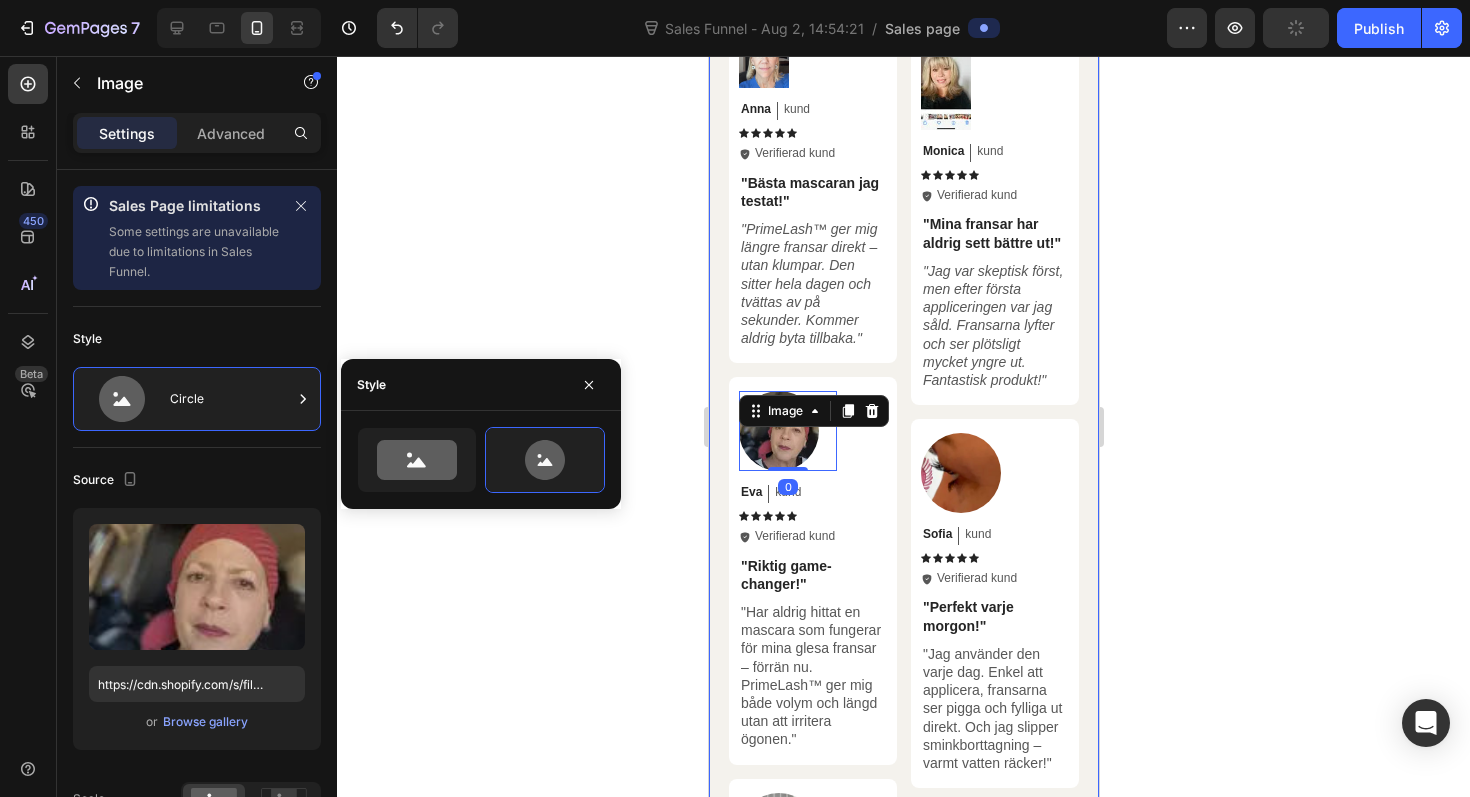 scroll, scrollTop: 6067, scrollLeft: 0, axis: vertical 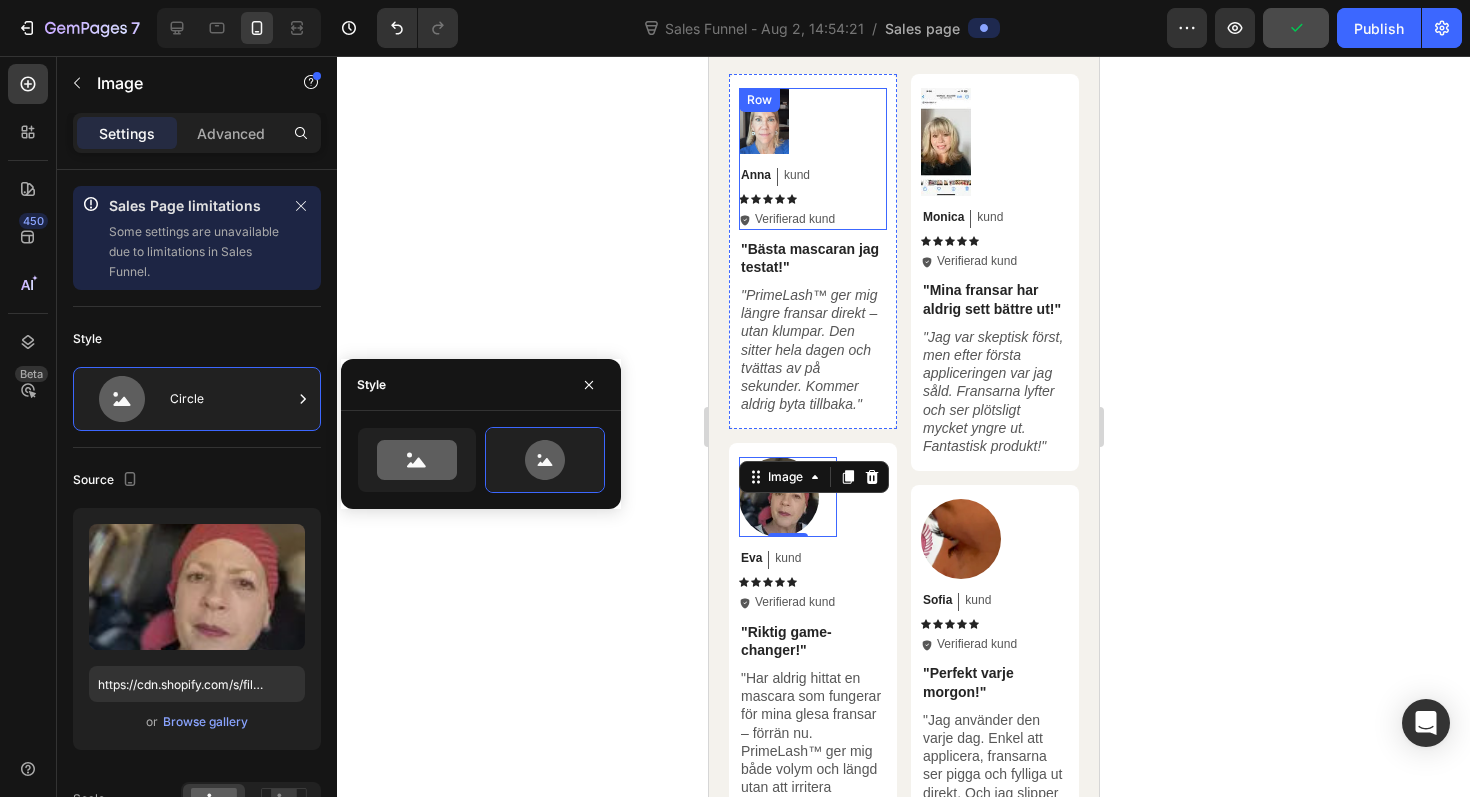 click at bounding box center (763, 121) 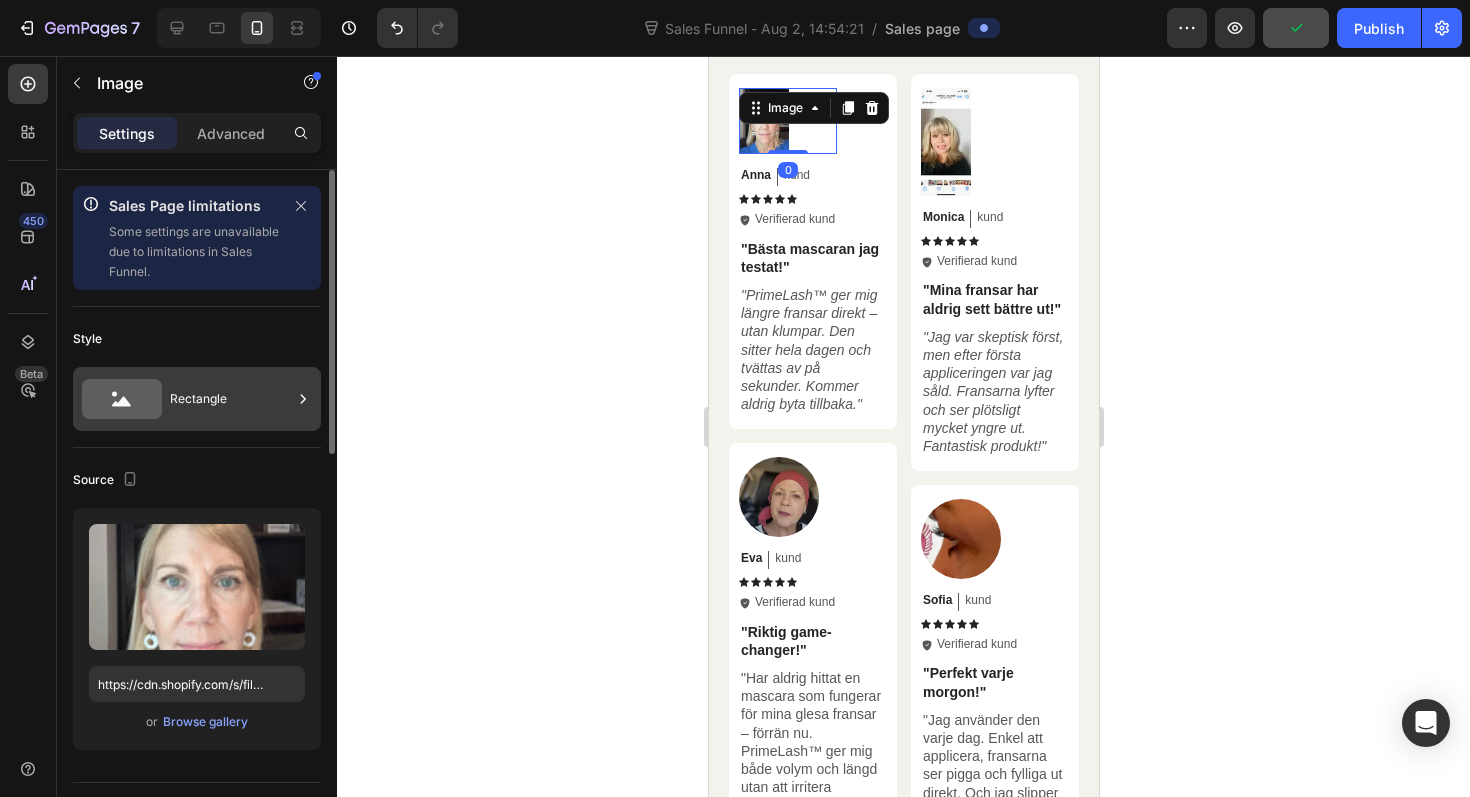 click on "Rectangle" at bounding box center (231, 399) 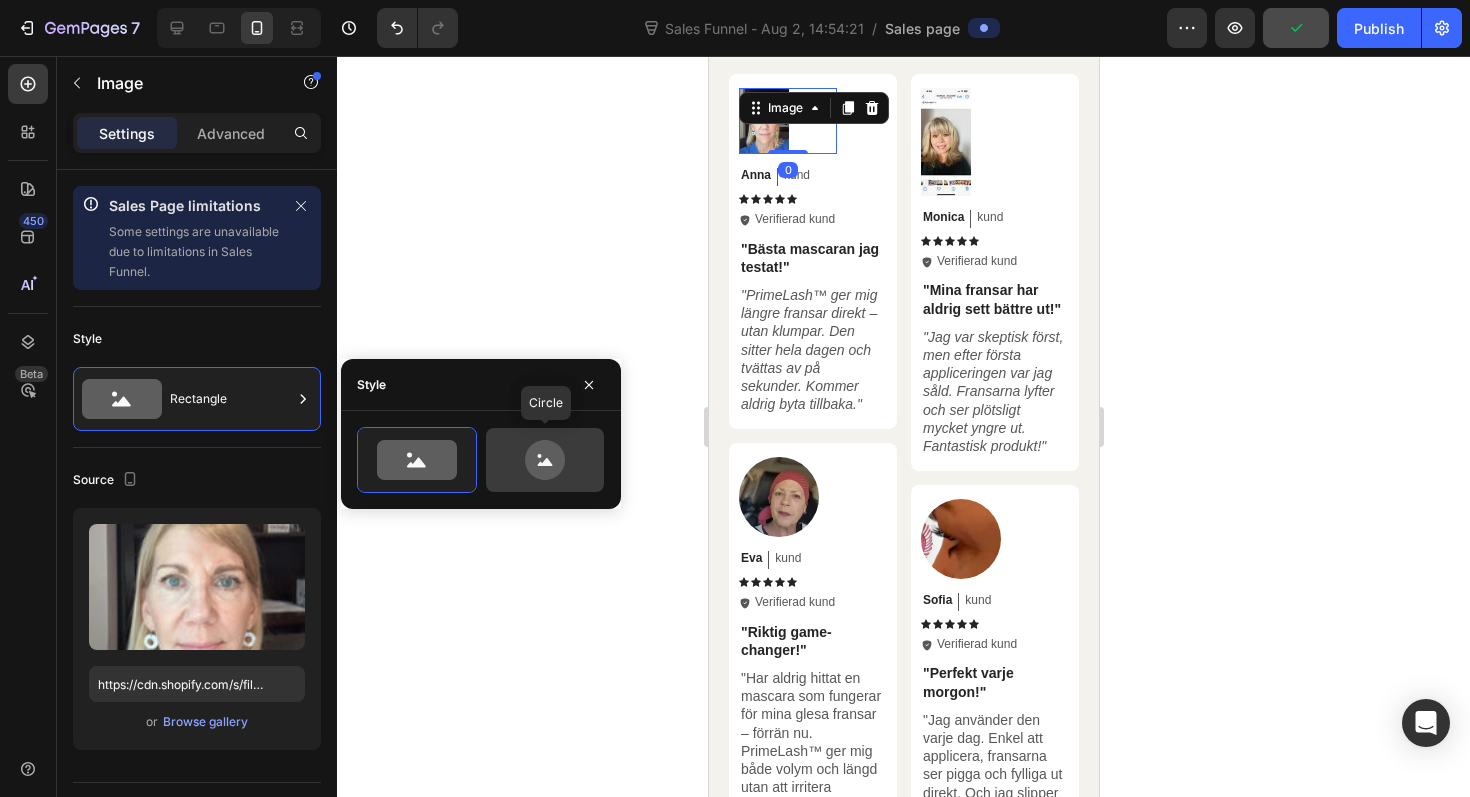 click 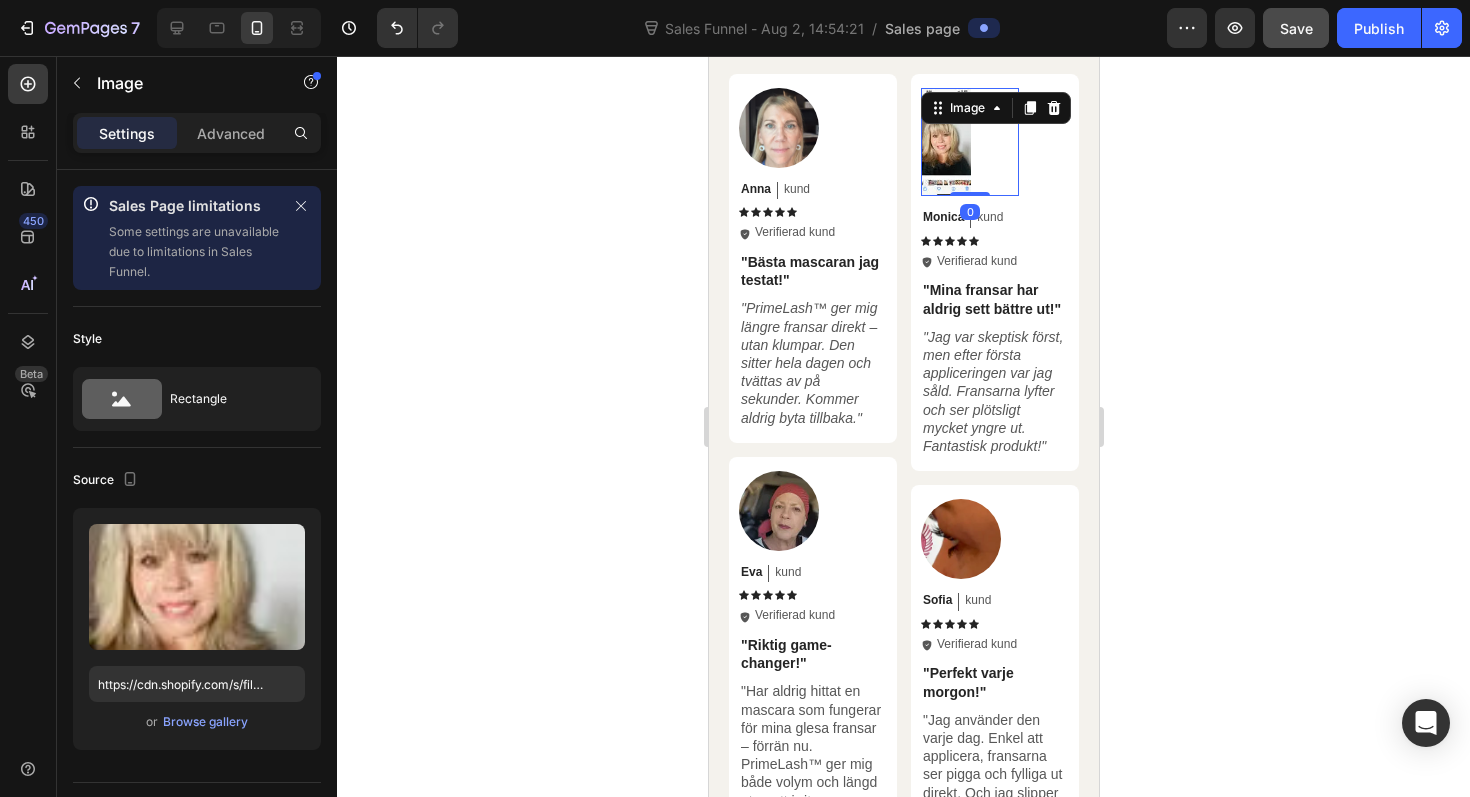 click at bounding box center [945, 142] 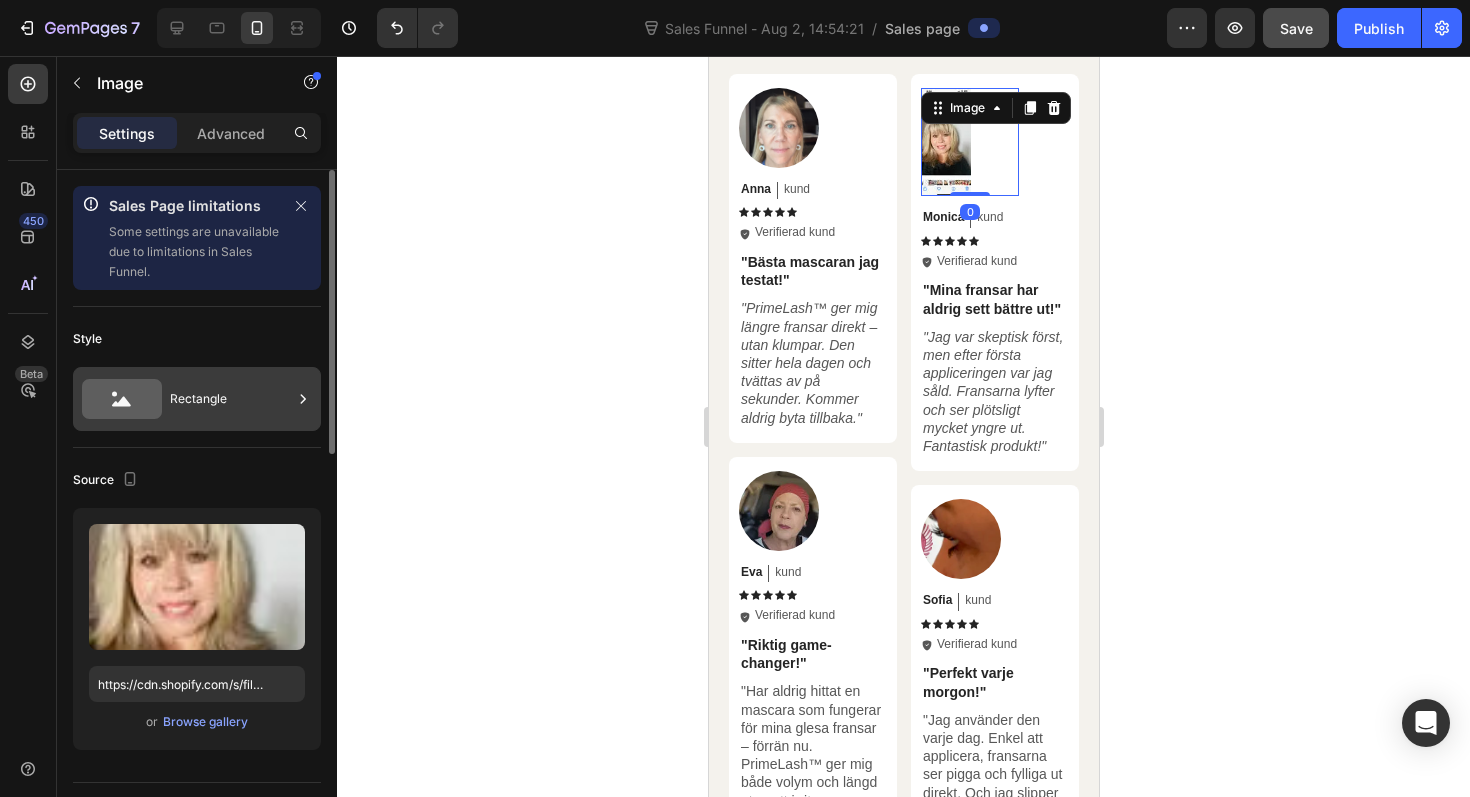 click on "Rectangle" at bounding box center (231, 399) 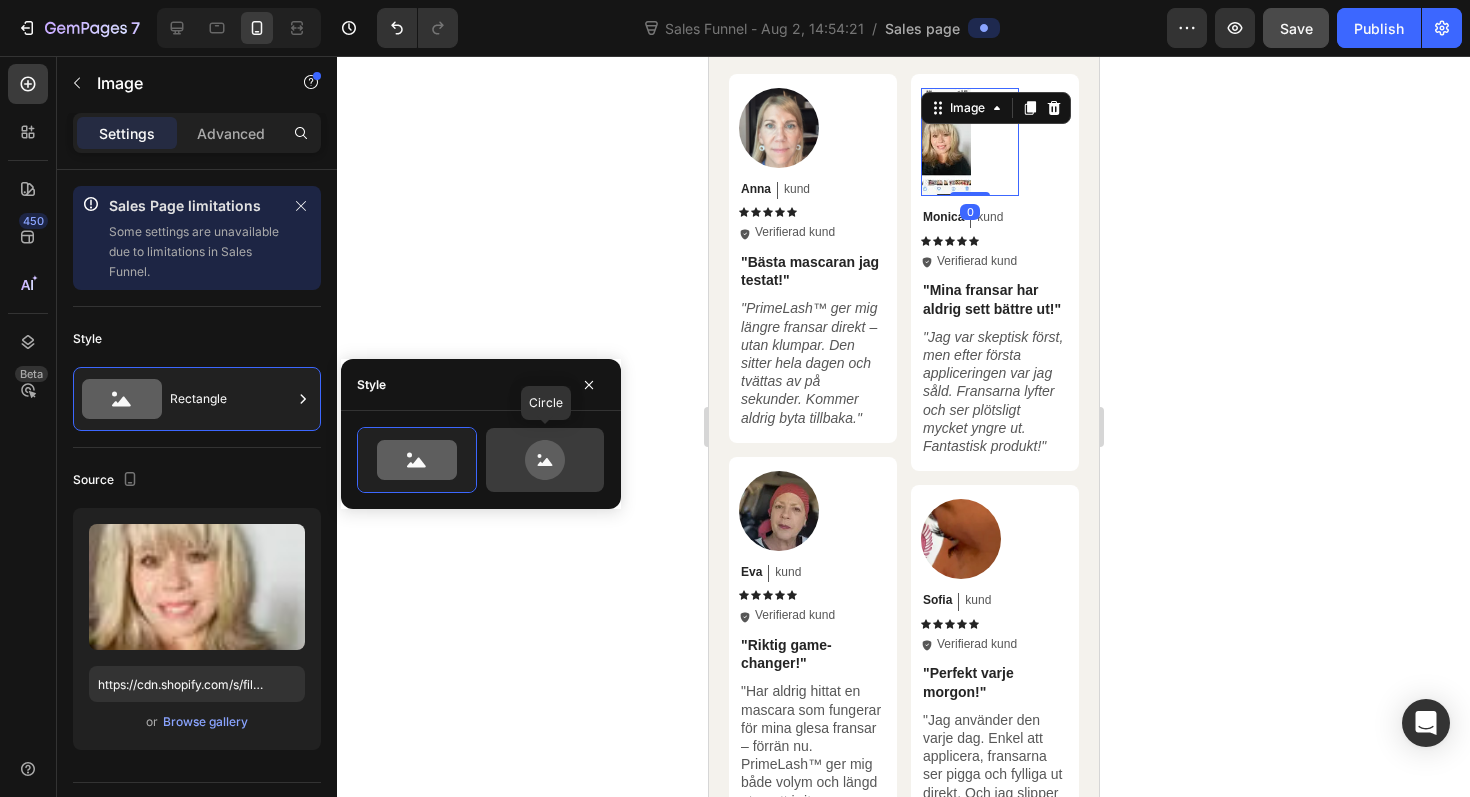 click 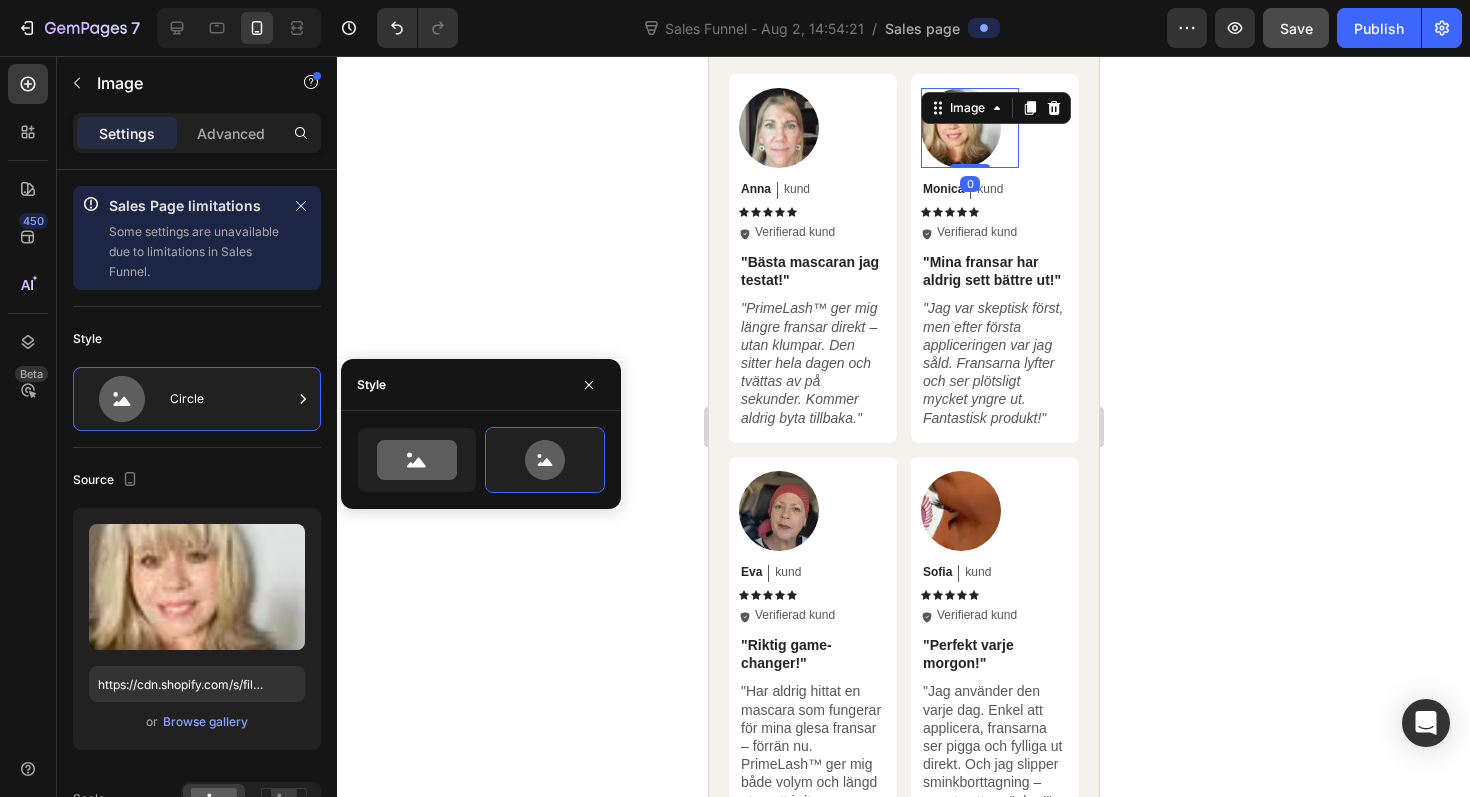click 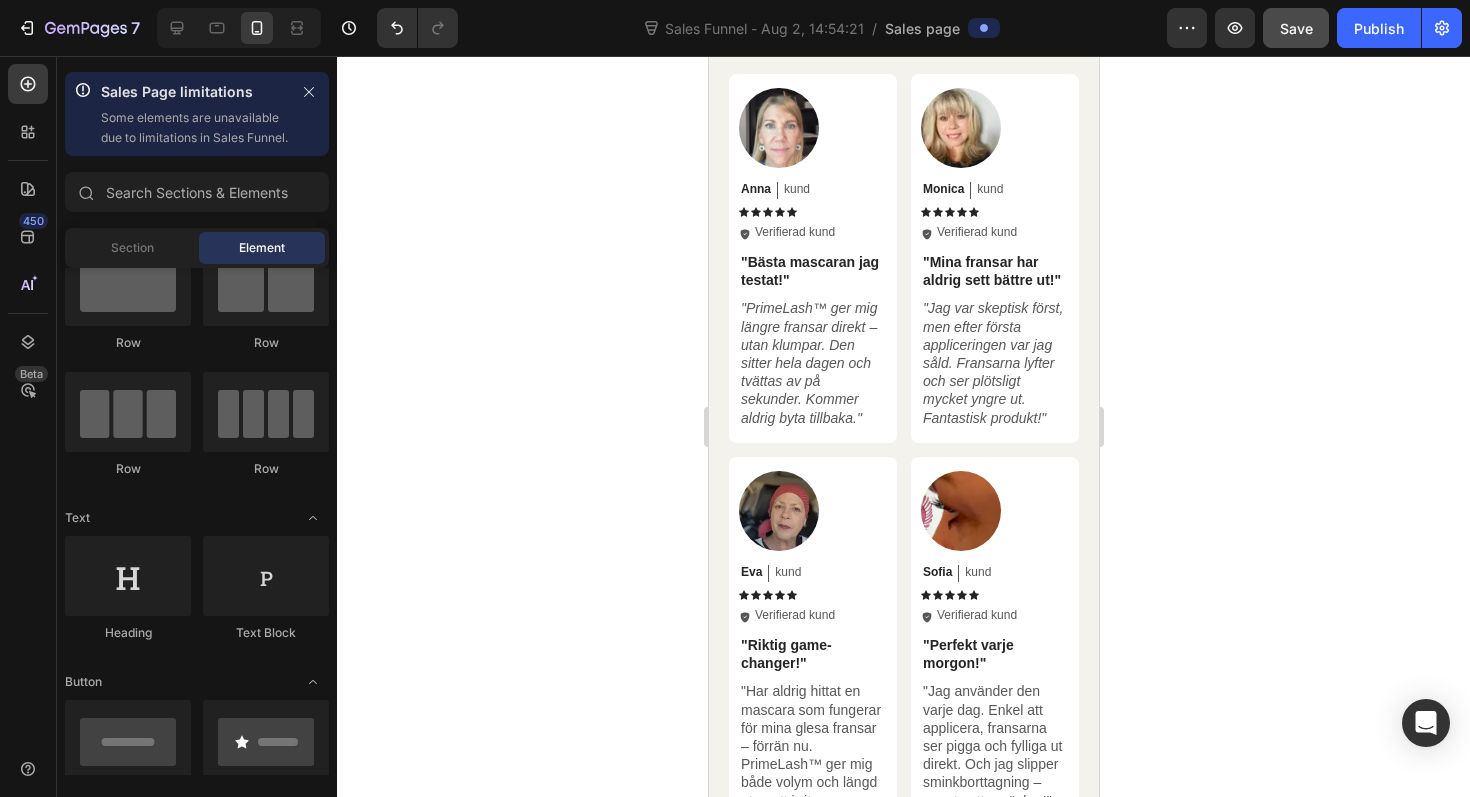 click on "Save" 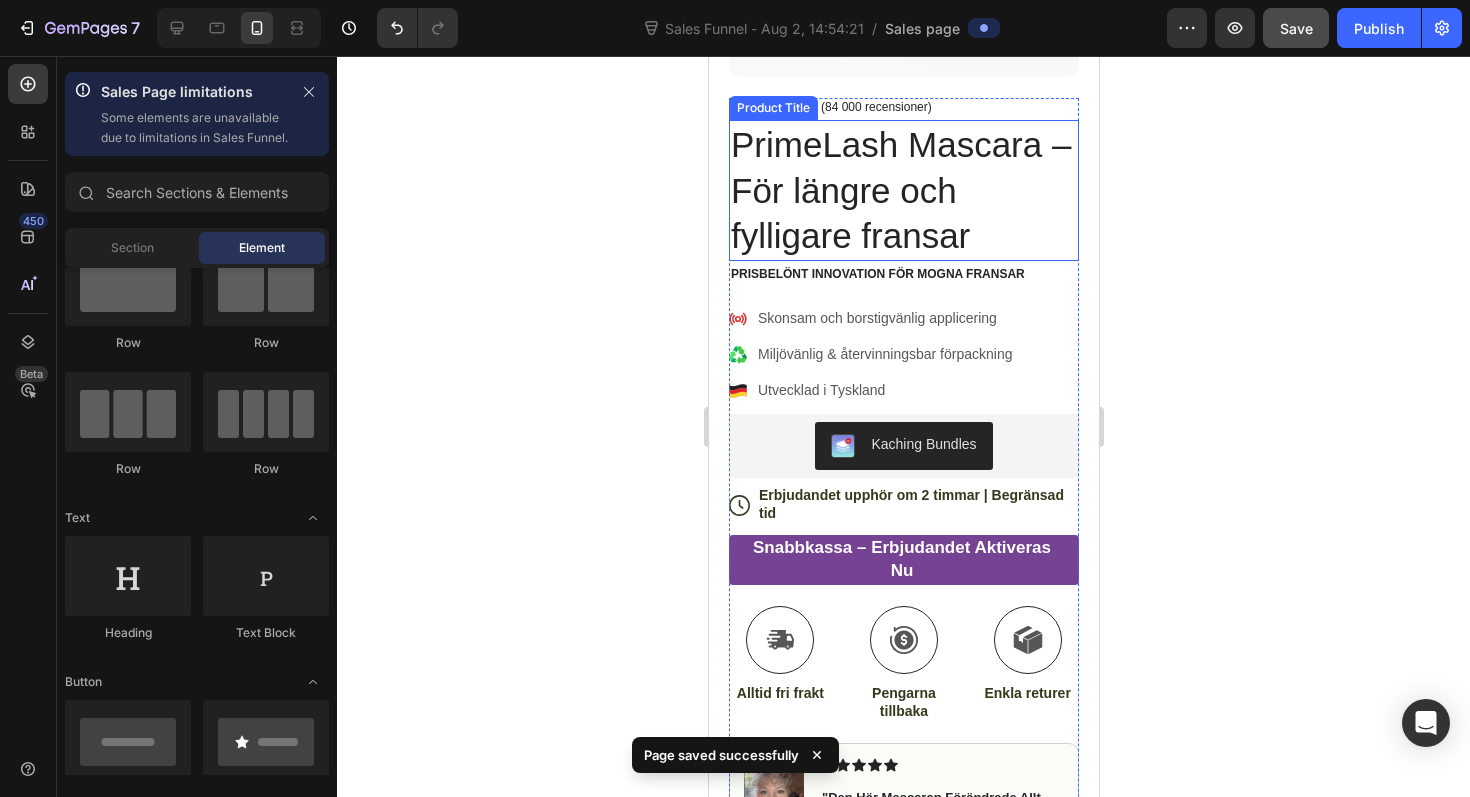 scroll, scrollTop: 601, scrollLeft: 0, axis: vertical 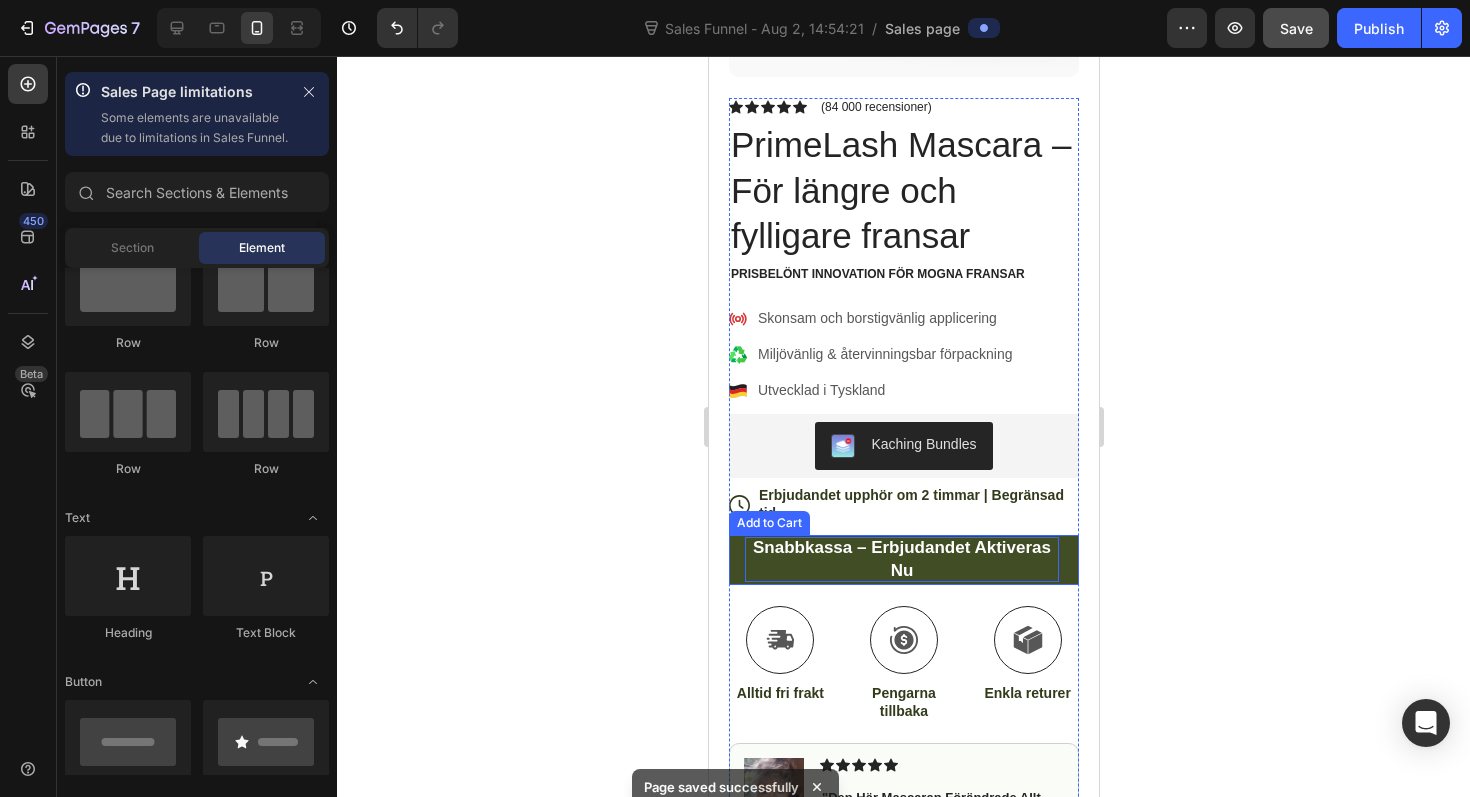 click on "Snabbkassa – Erbjudandet aktiveras nu" at bounding box center (901, 559) 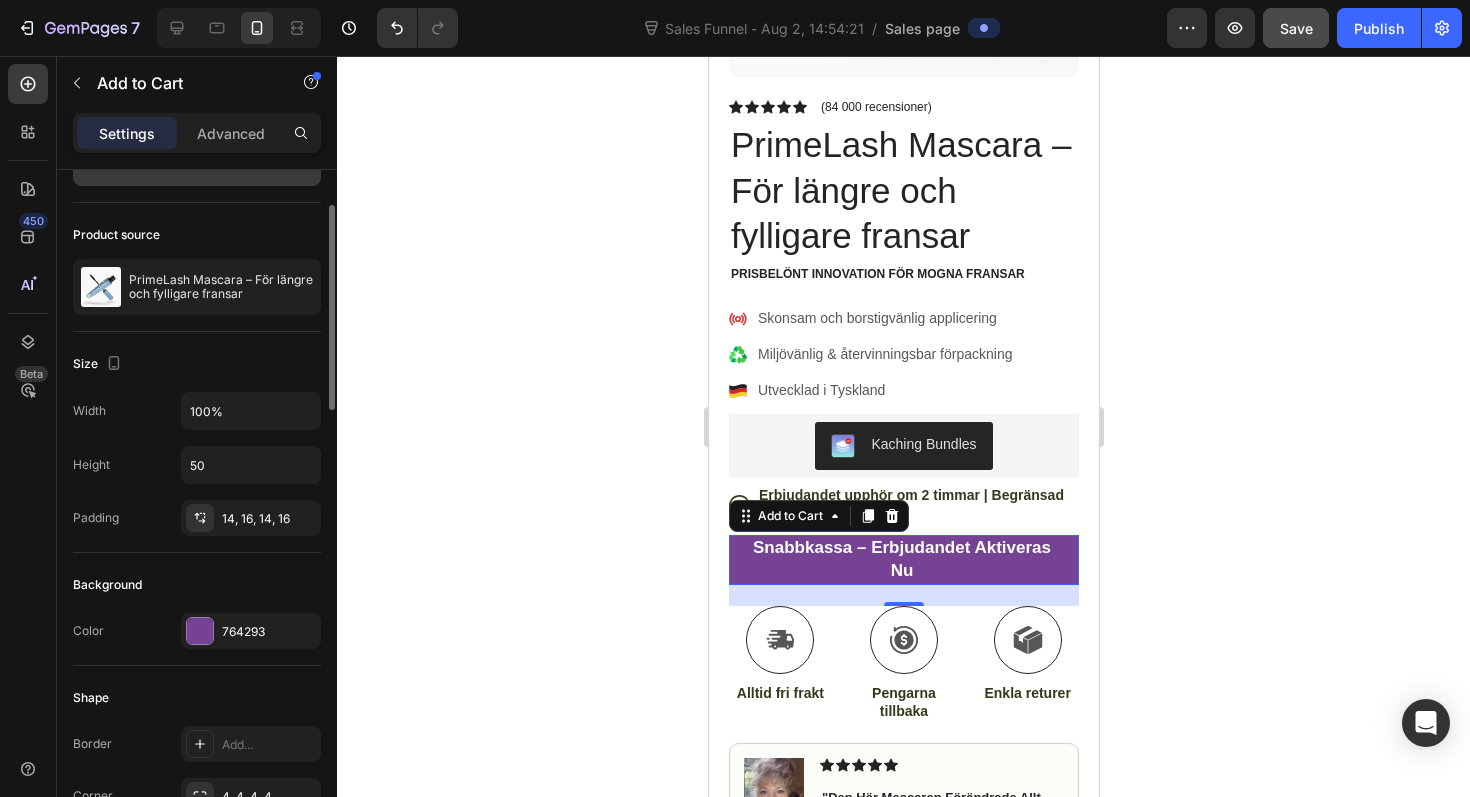 scroll, scrollTop: 205, scrollLeft: 0, axis: vertical 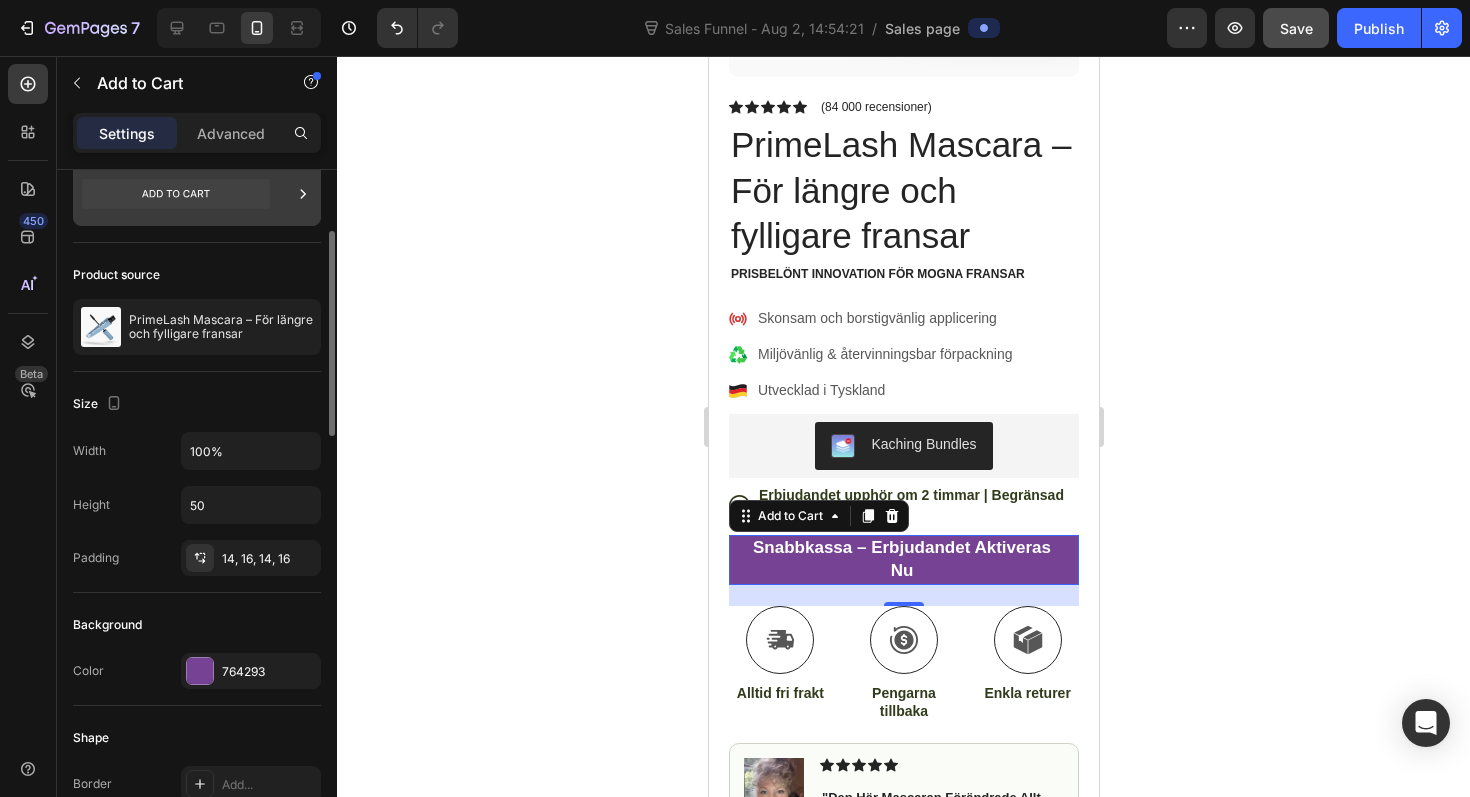 click 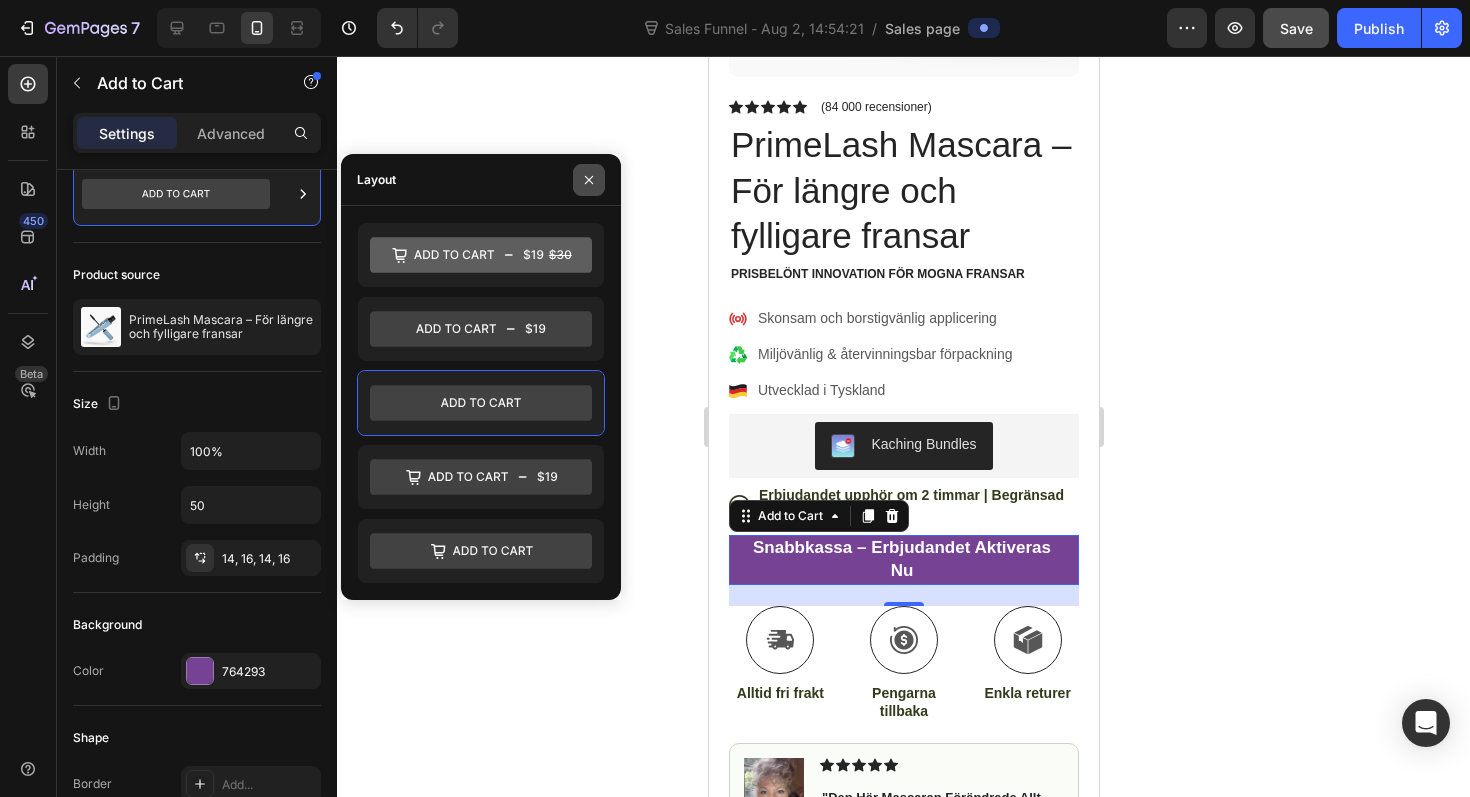 click 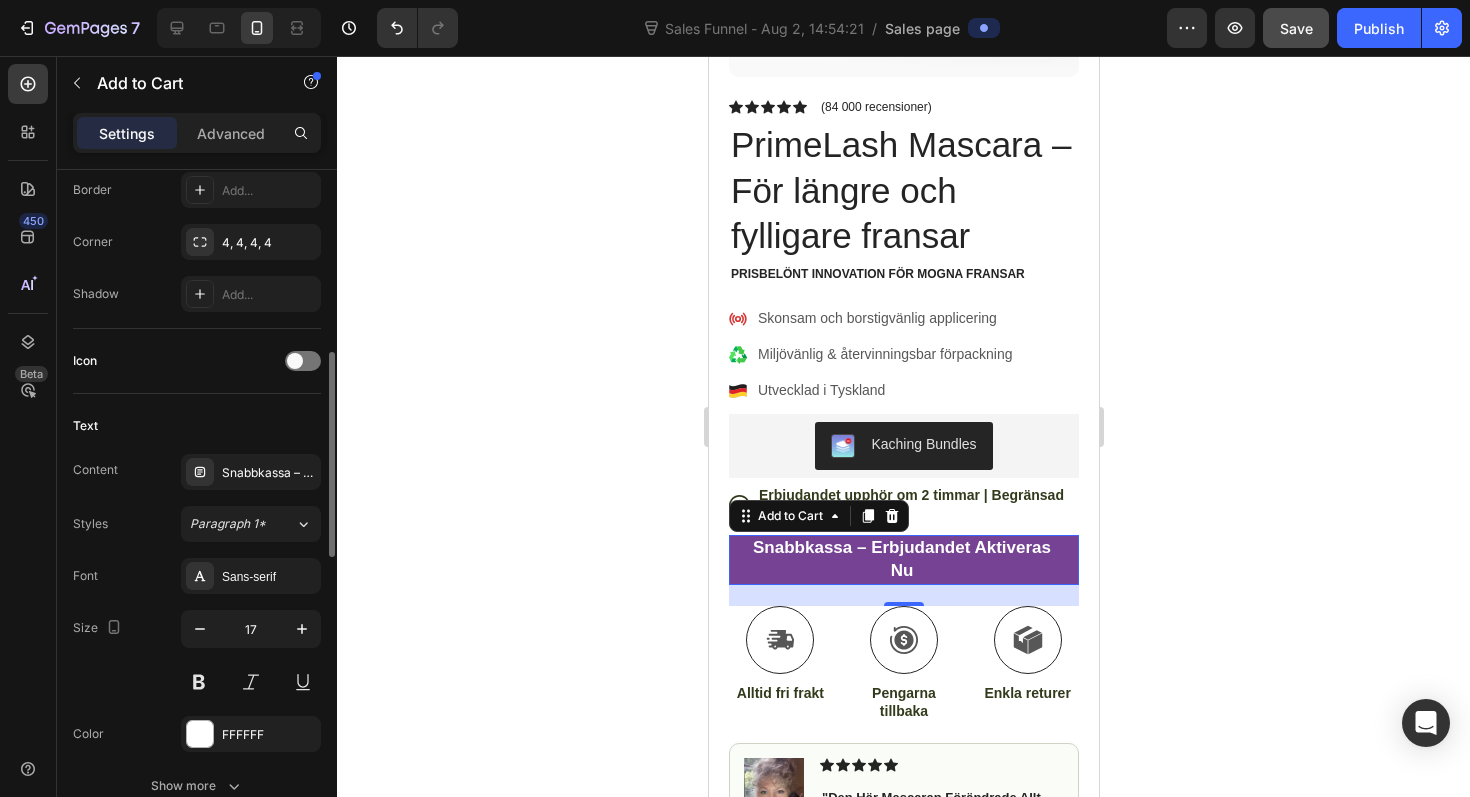 scroll, scrollTop: 809, scrollLeft: 0, axis: vertical 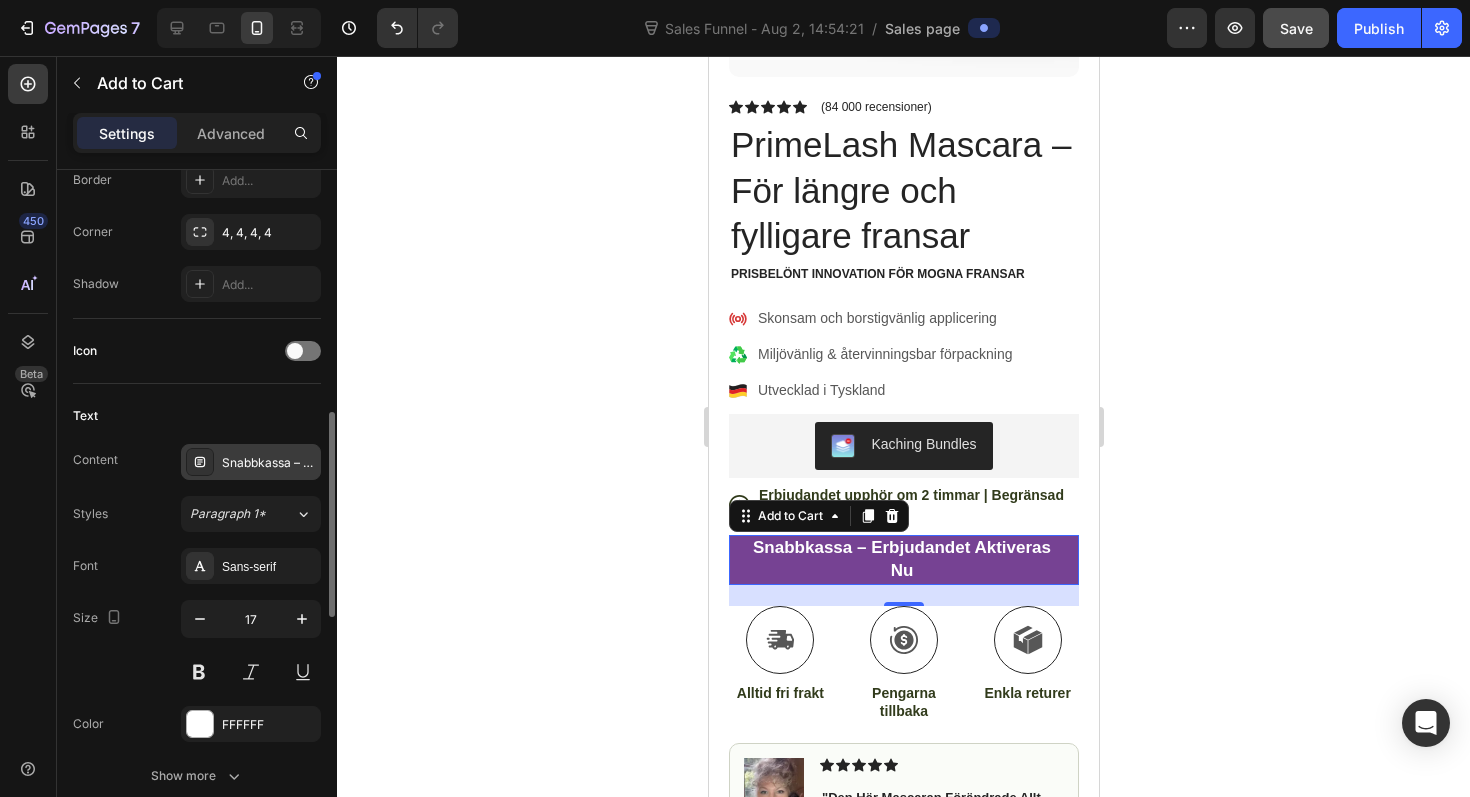 click on "Snabbkassa – Erbjudandet aktiveras nu" at bounding box center [269, 463] 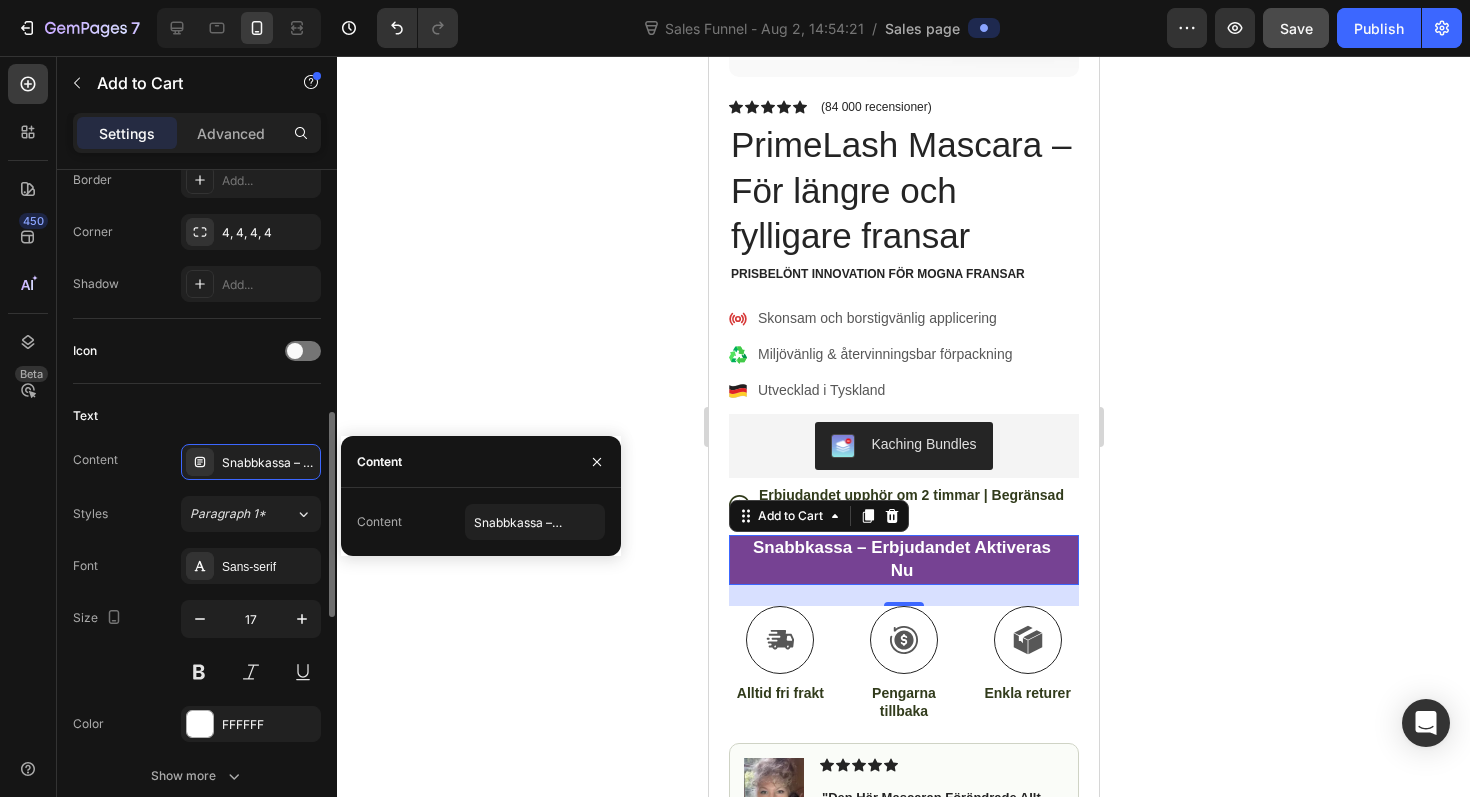click on "Text" at bounding box center (197, 416) 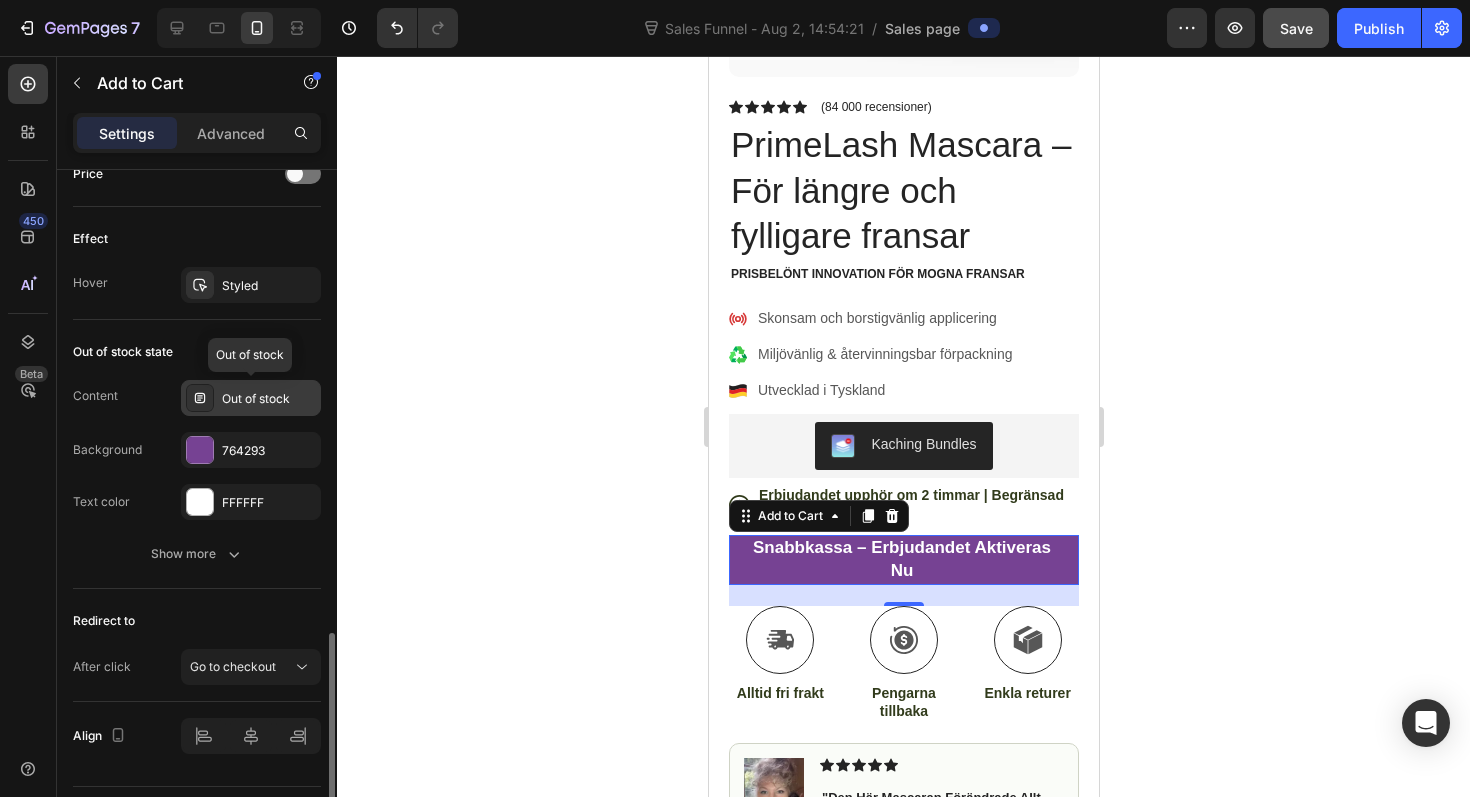 scroll, scrollTop: 1596, scrollLeft: 0, axis: vertical 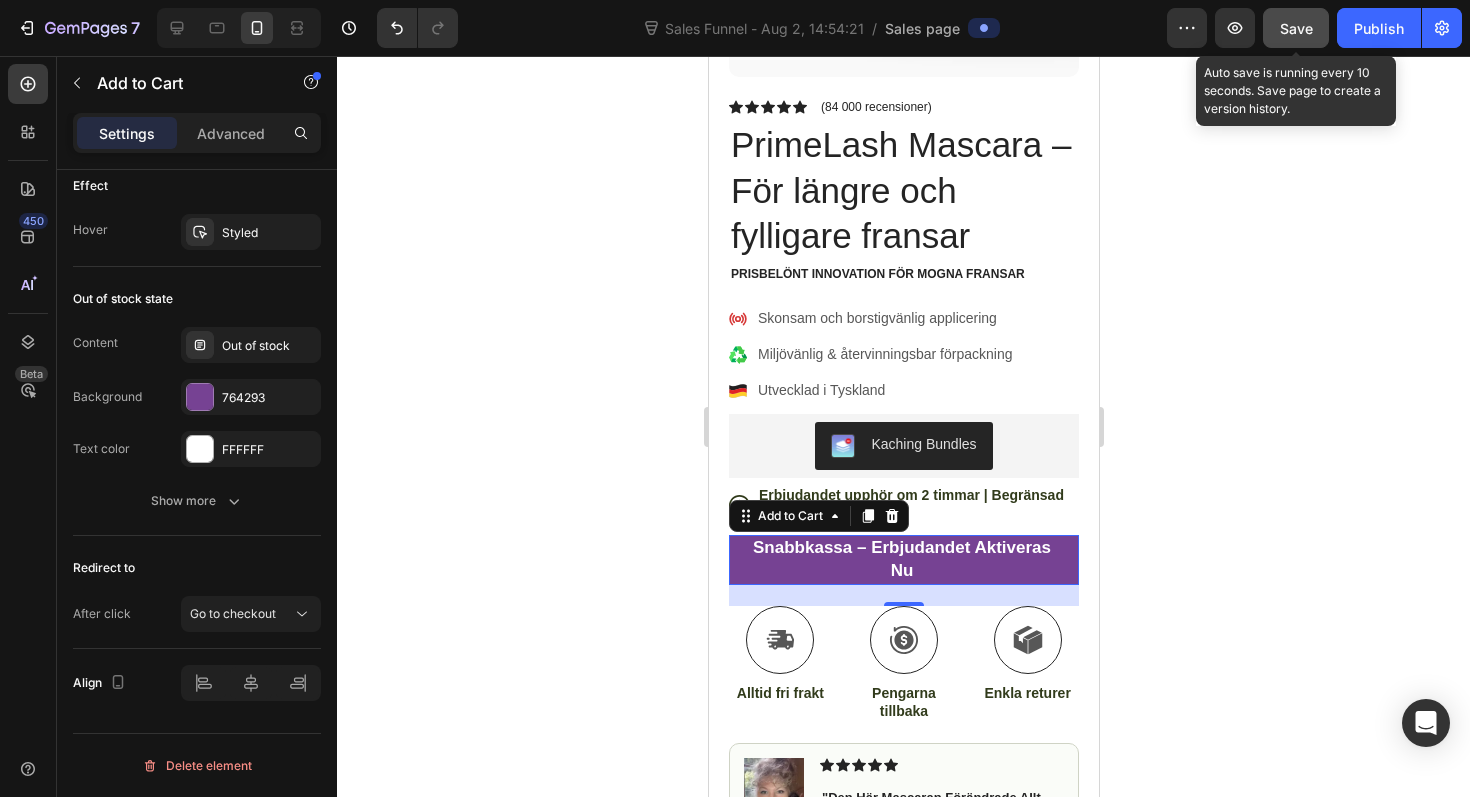 click on "Save" at bounding box center [1296, 28] 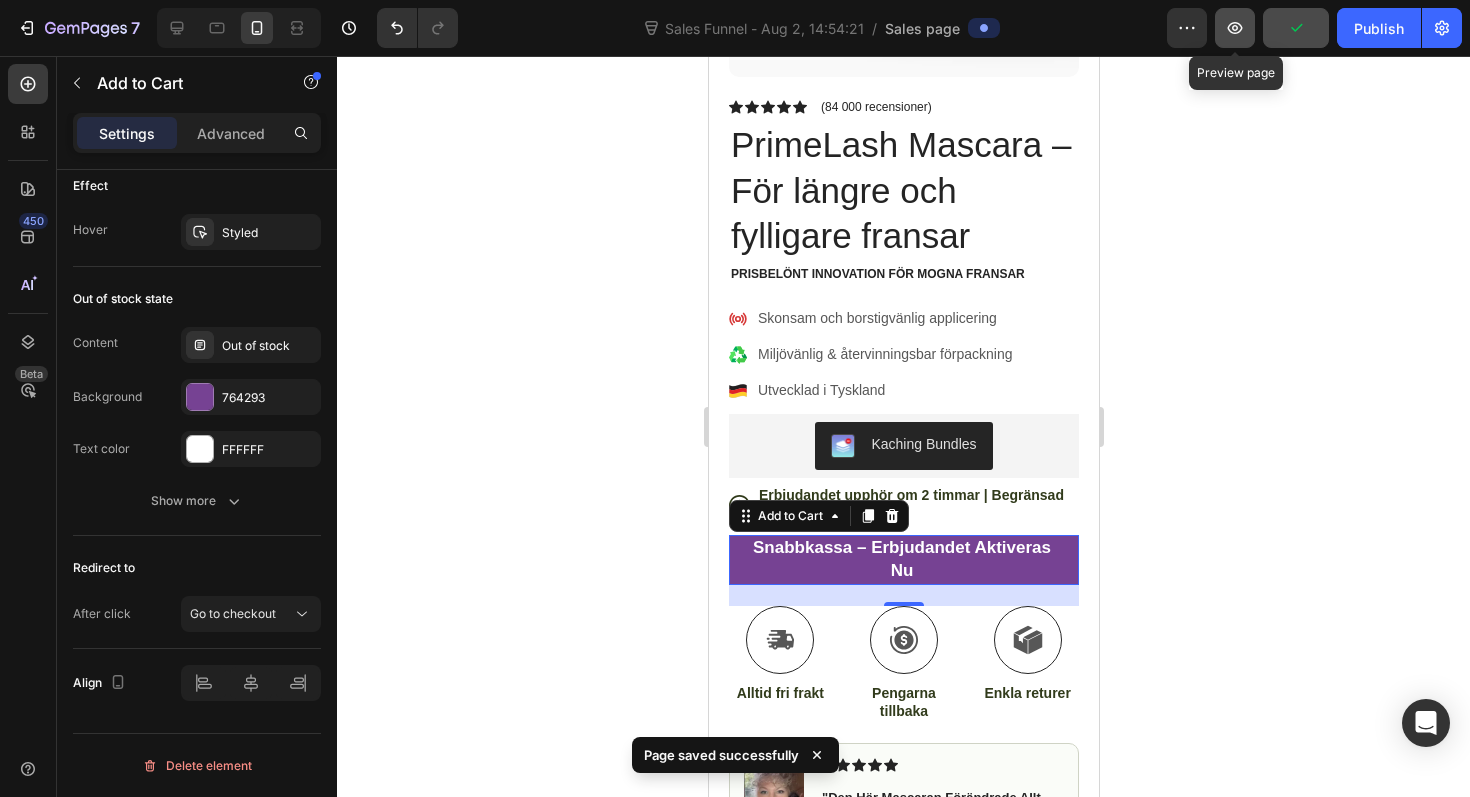 click 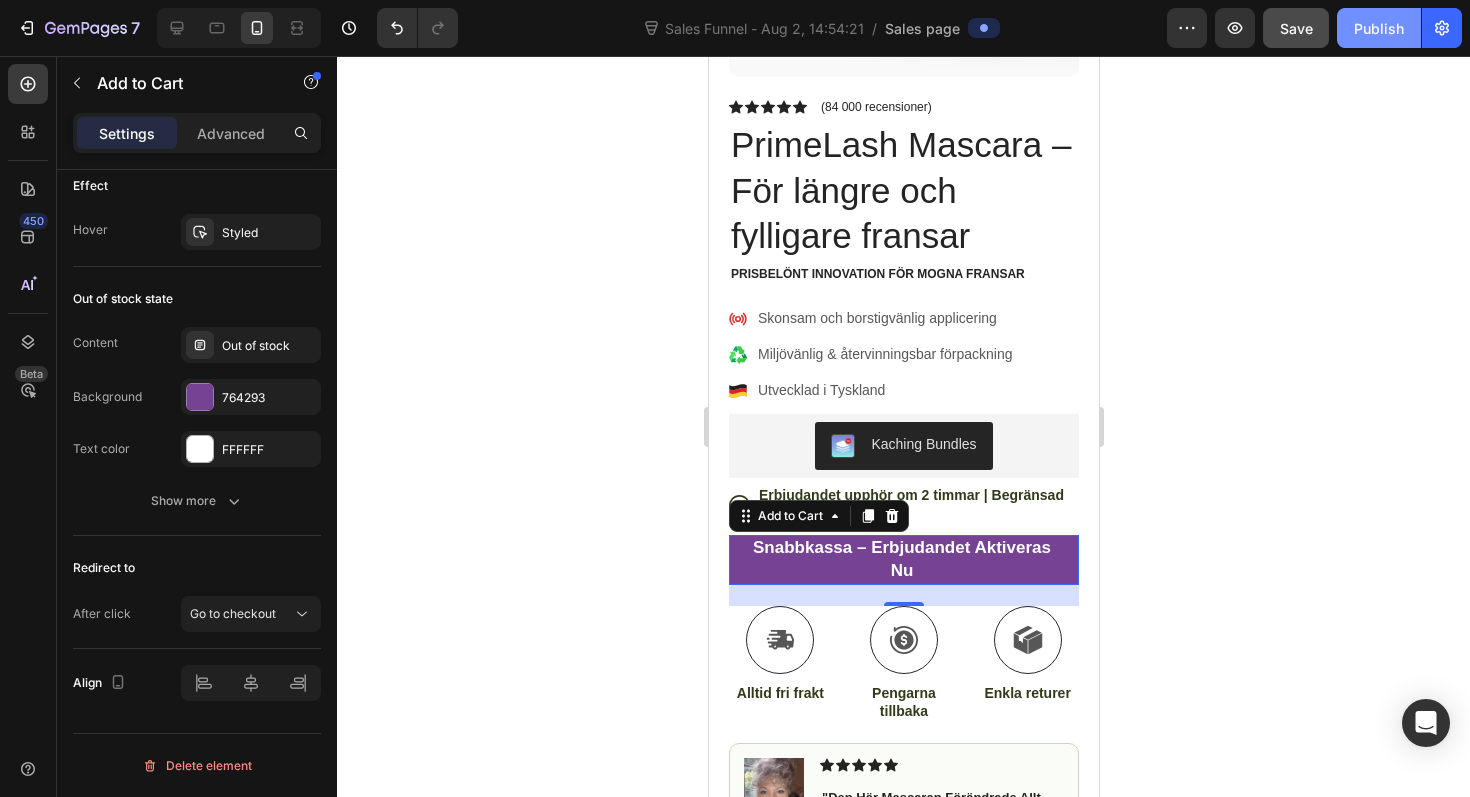 click on "Publish" 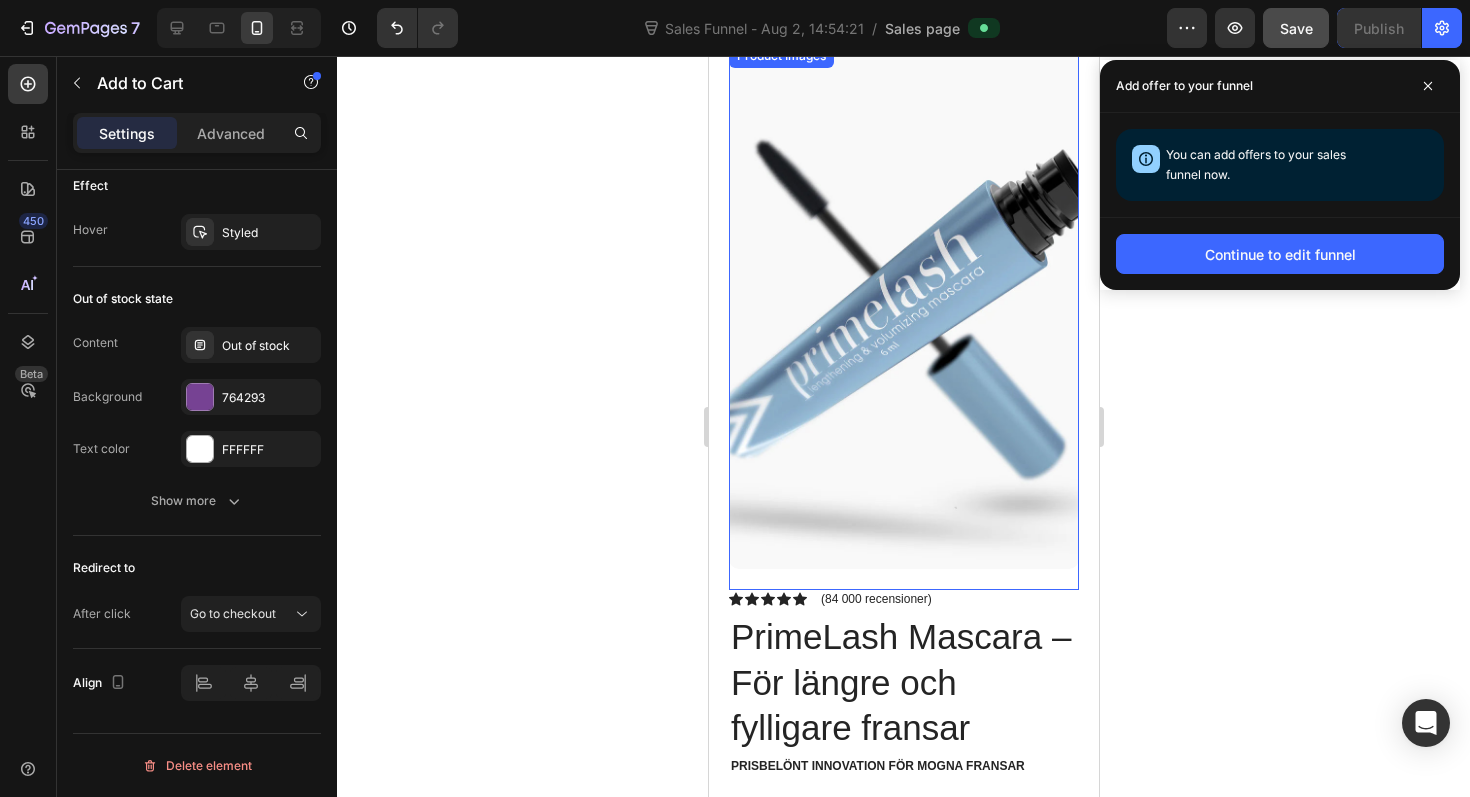 scroll, scrollTop: 132, scrollLeft: 0, axis: vertical 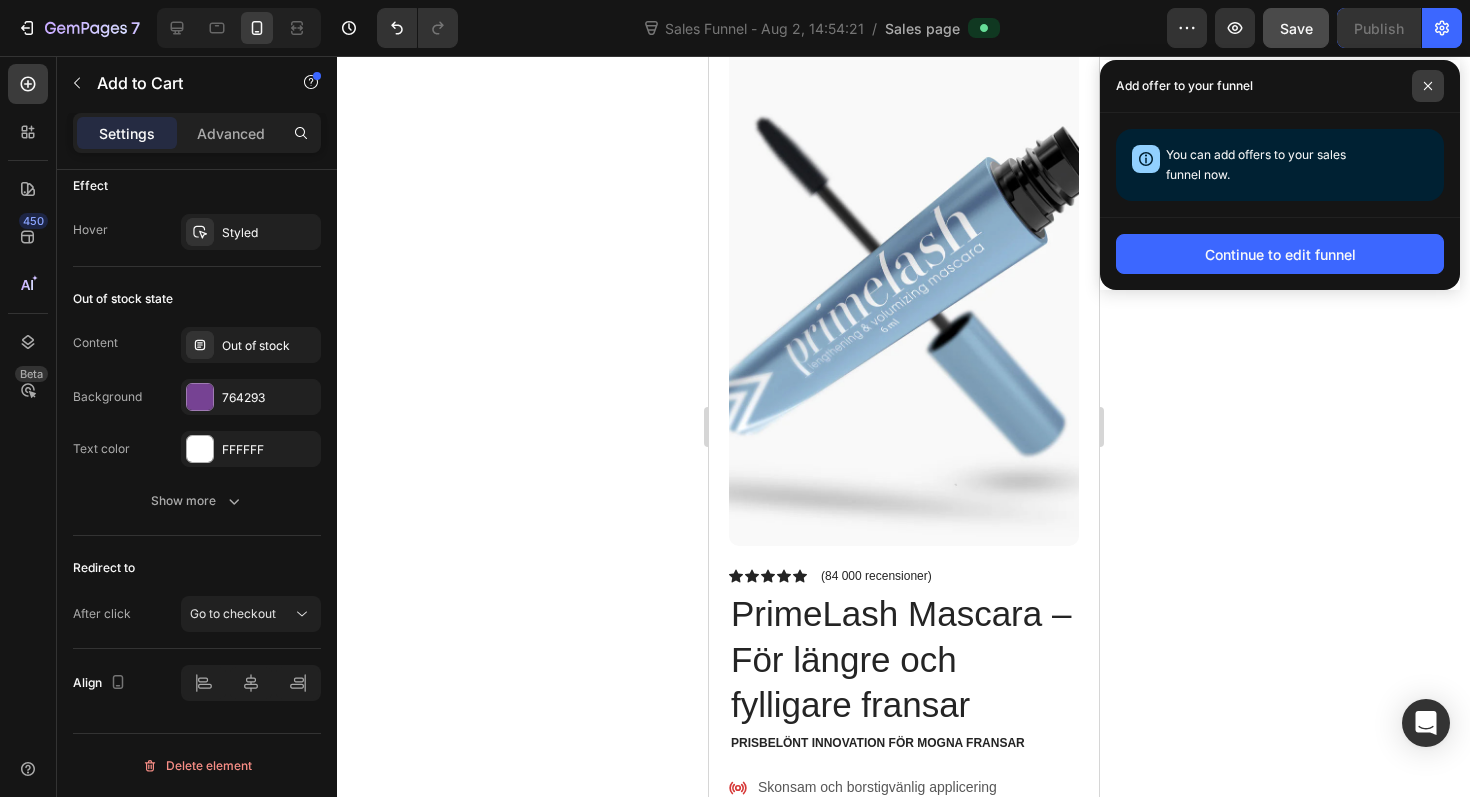 click at bounding box center [1428, 86] 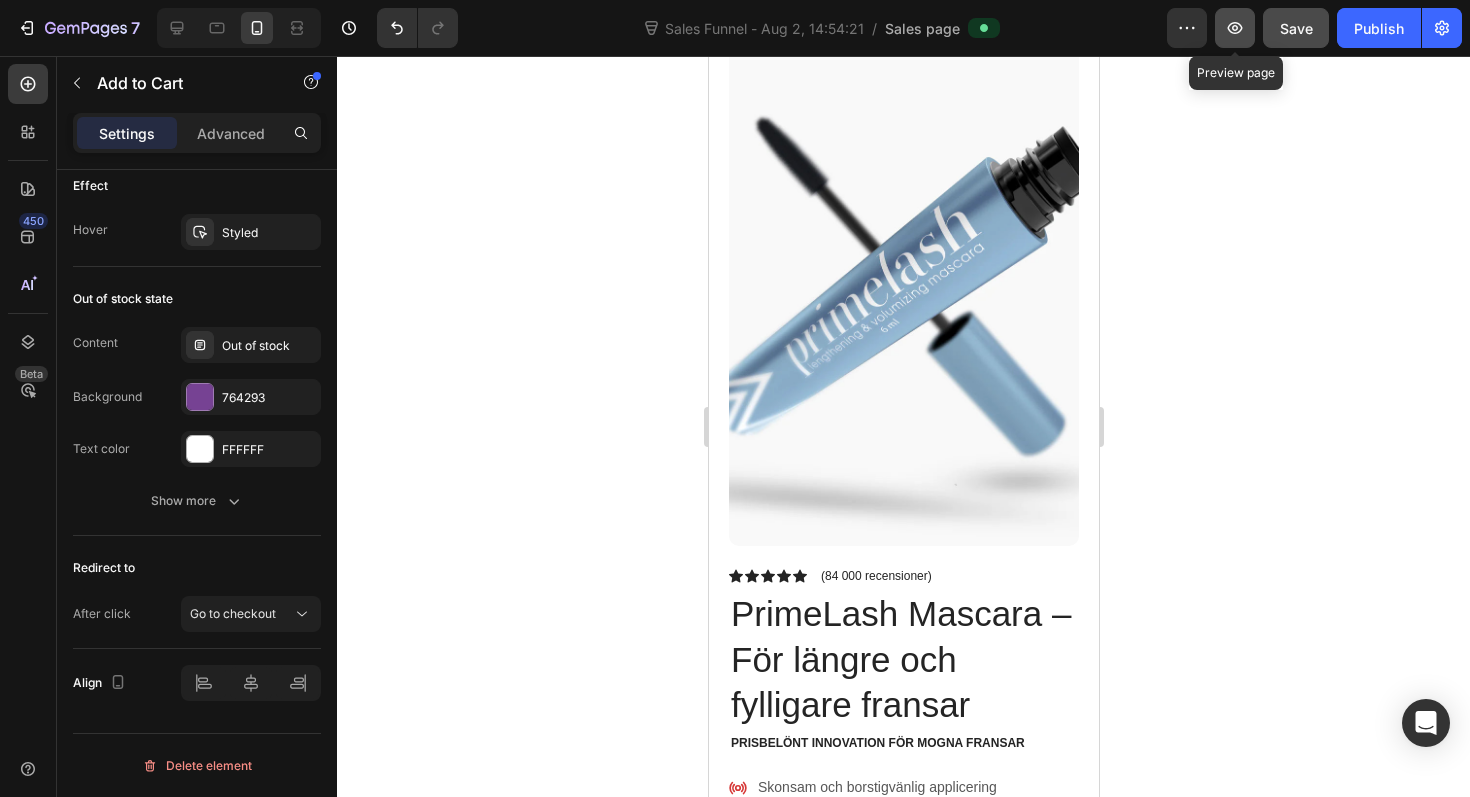 click 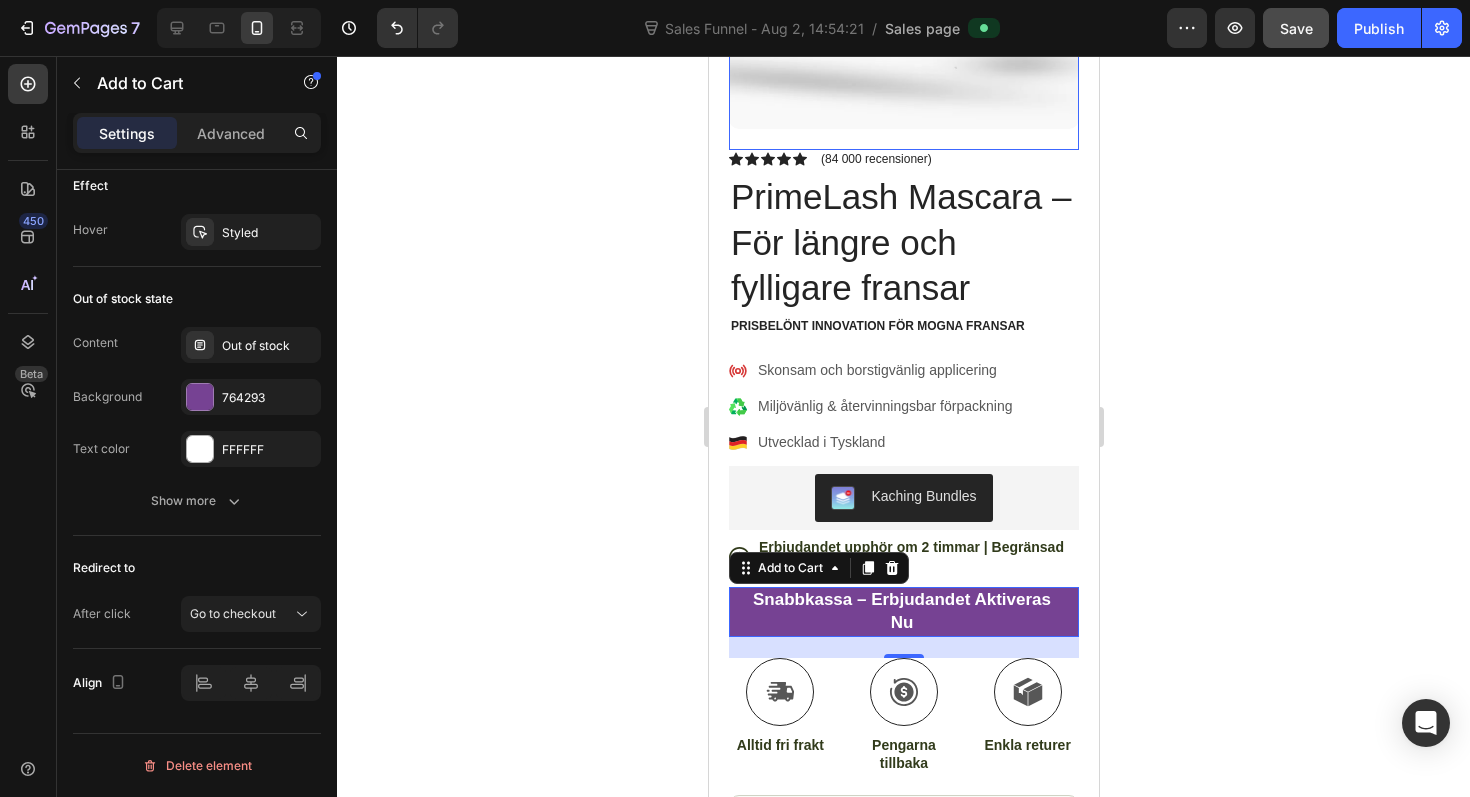 scroll, scrollTop: 548, scrollLeft: 0, axis: vertical 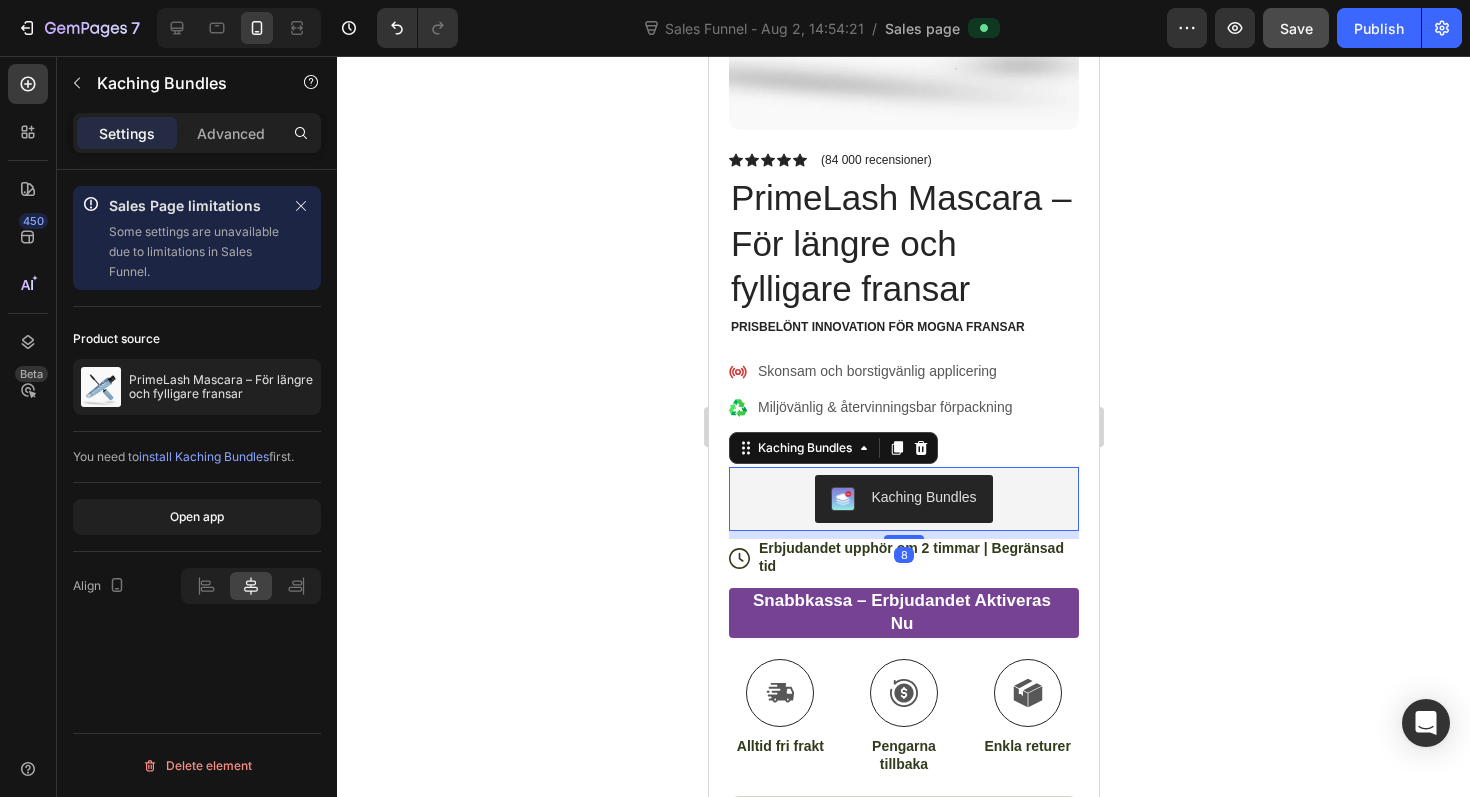 click on "Kaching Bundles" at bounding box center (902, 499) 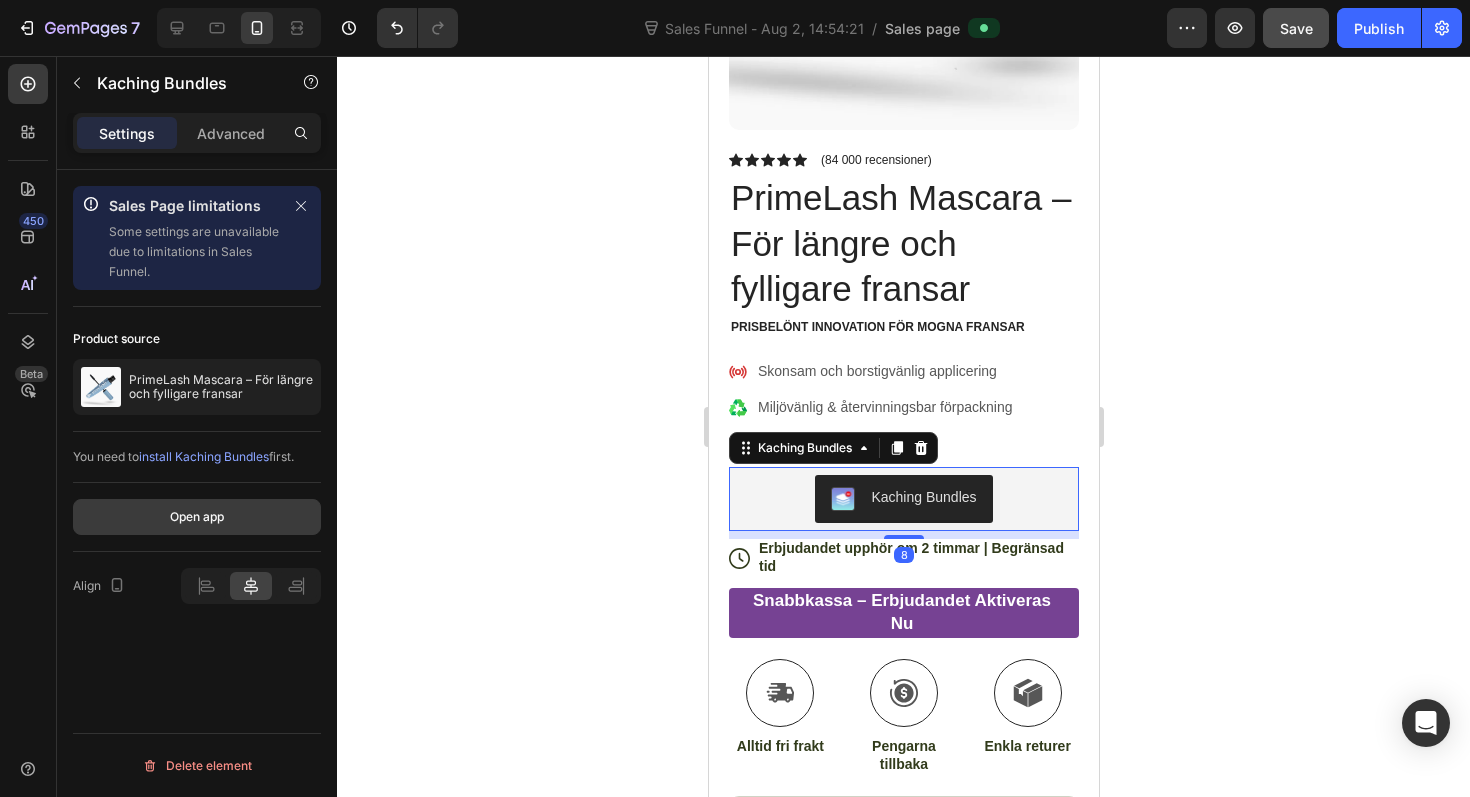 click on "Open app" at bounding box center (197, 517) 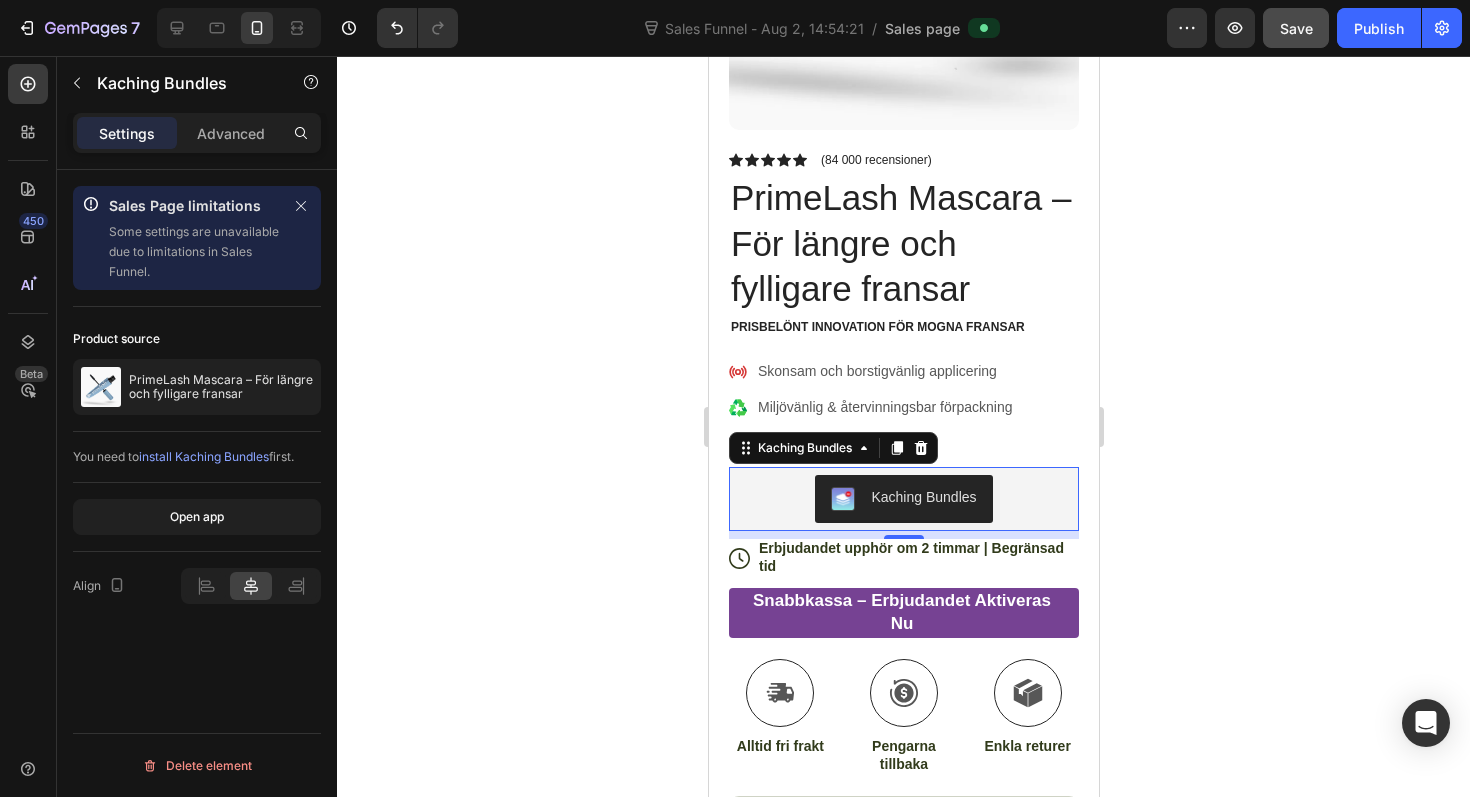 click on "Open app" 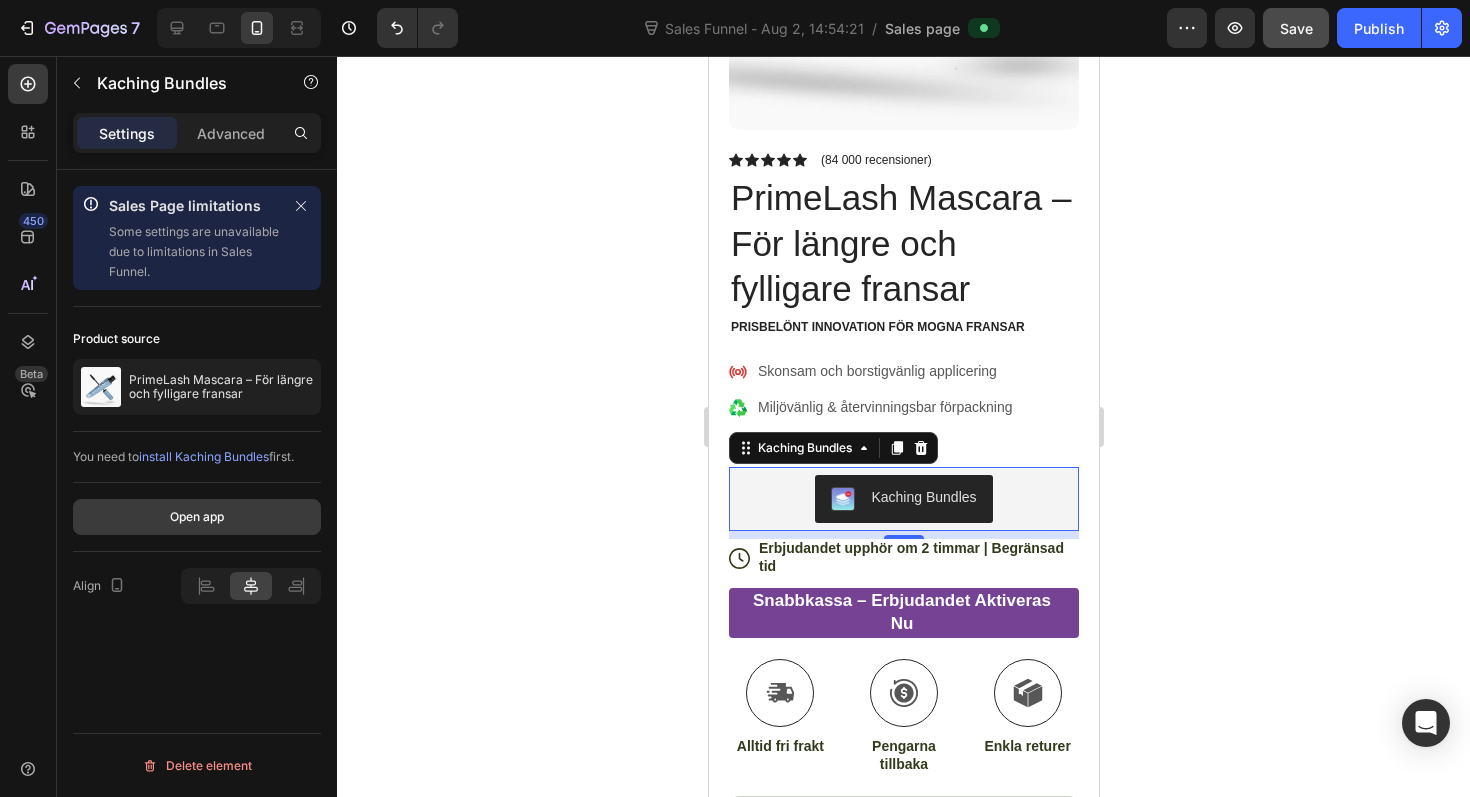 click on "Open app" at bounding box center (197, 517) 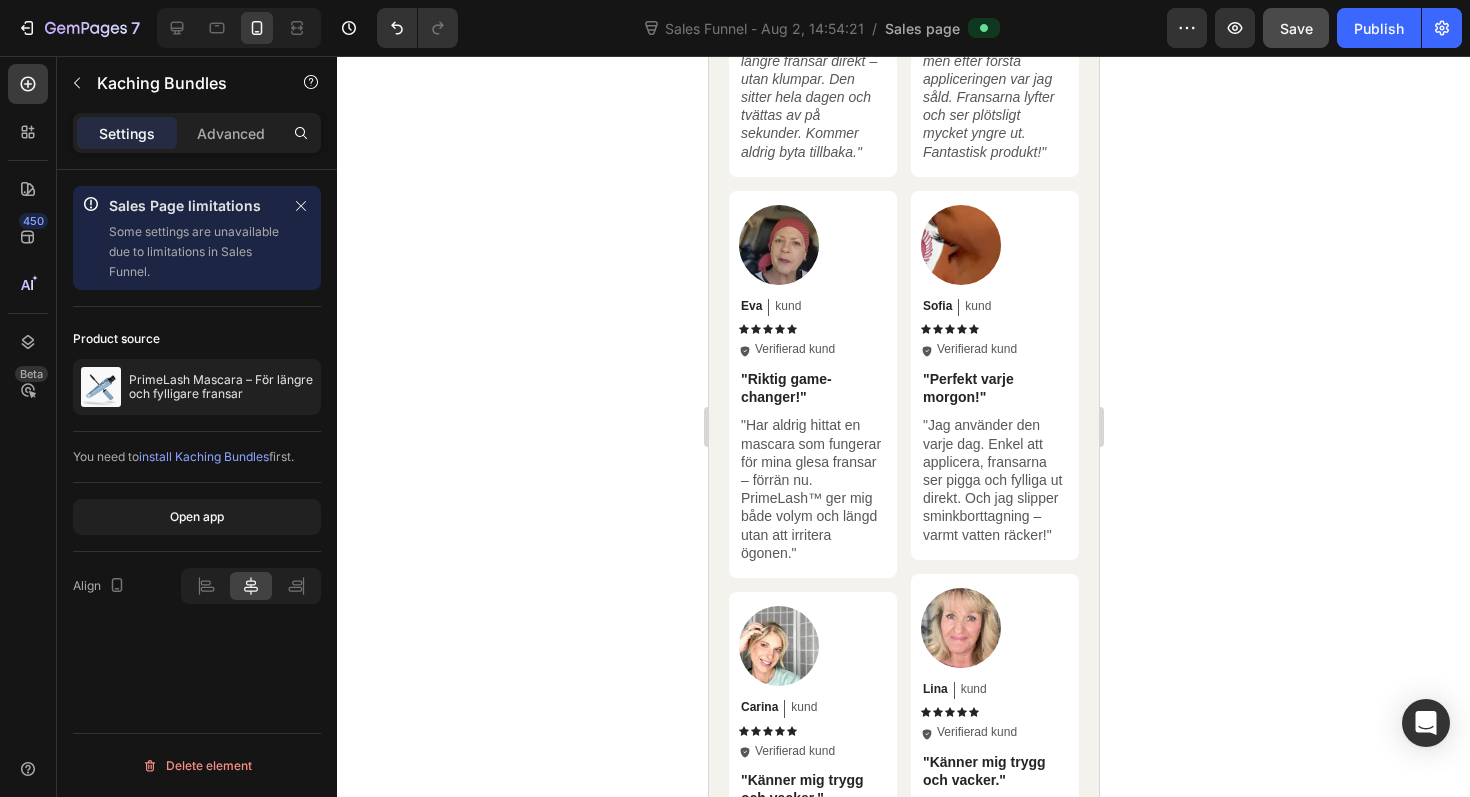 scroll, scrollTop: 6276, scrollLeft: 0, axis: vertical 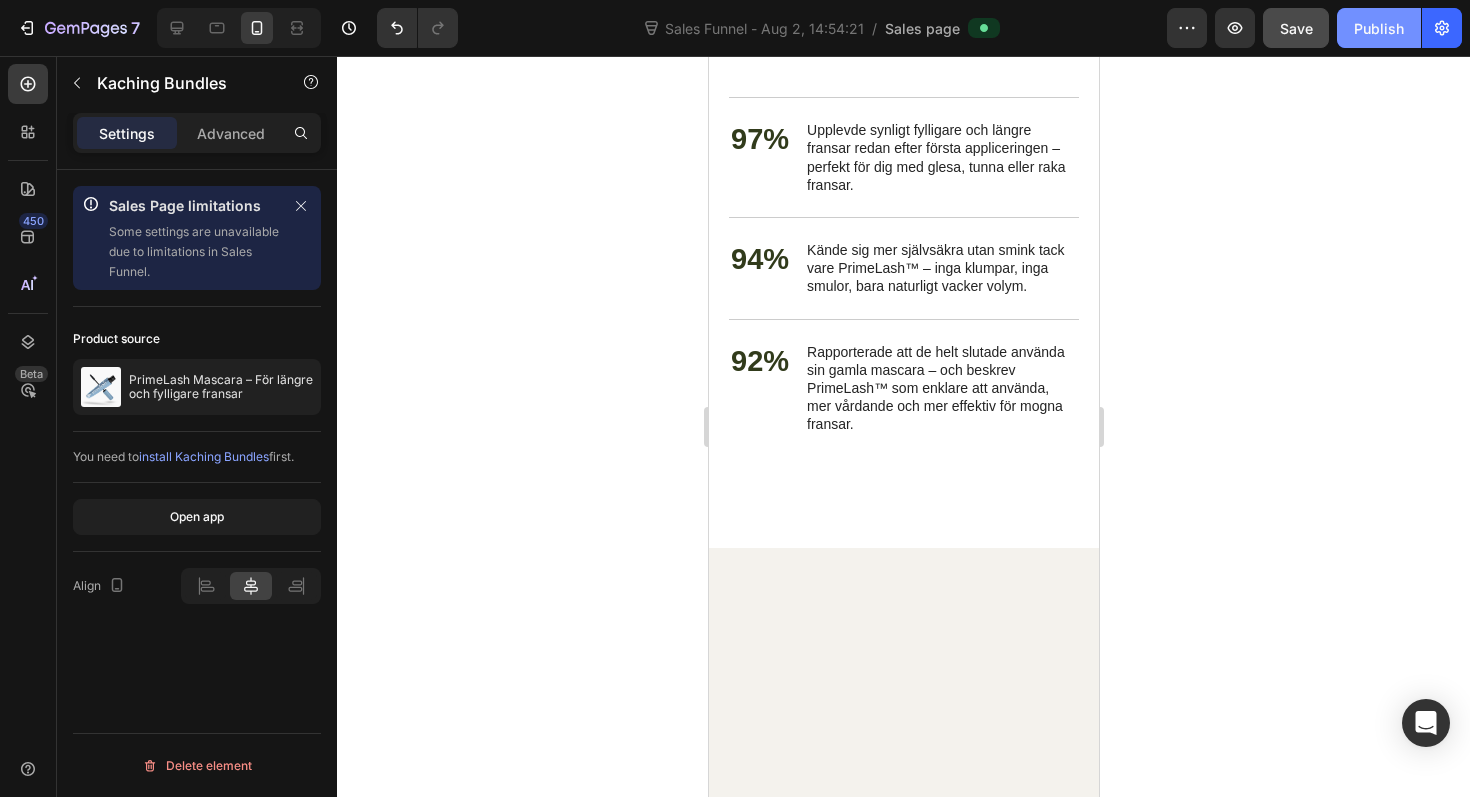 click on "Publish" 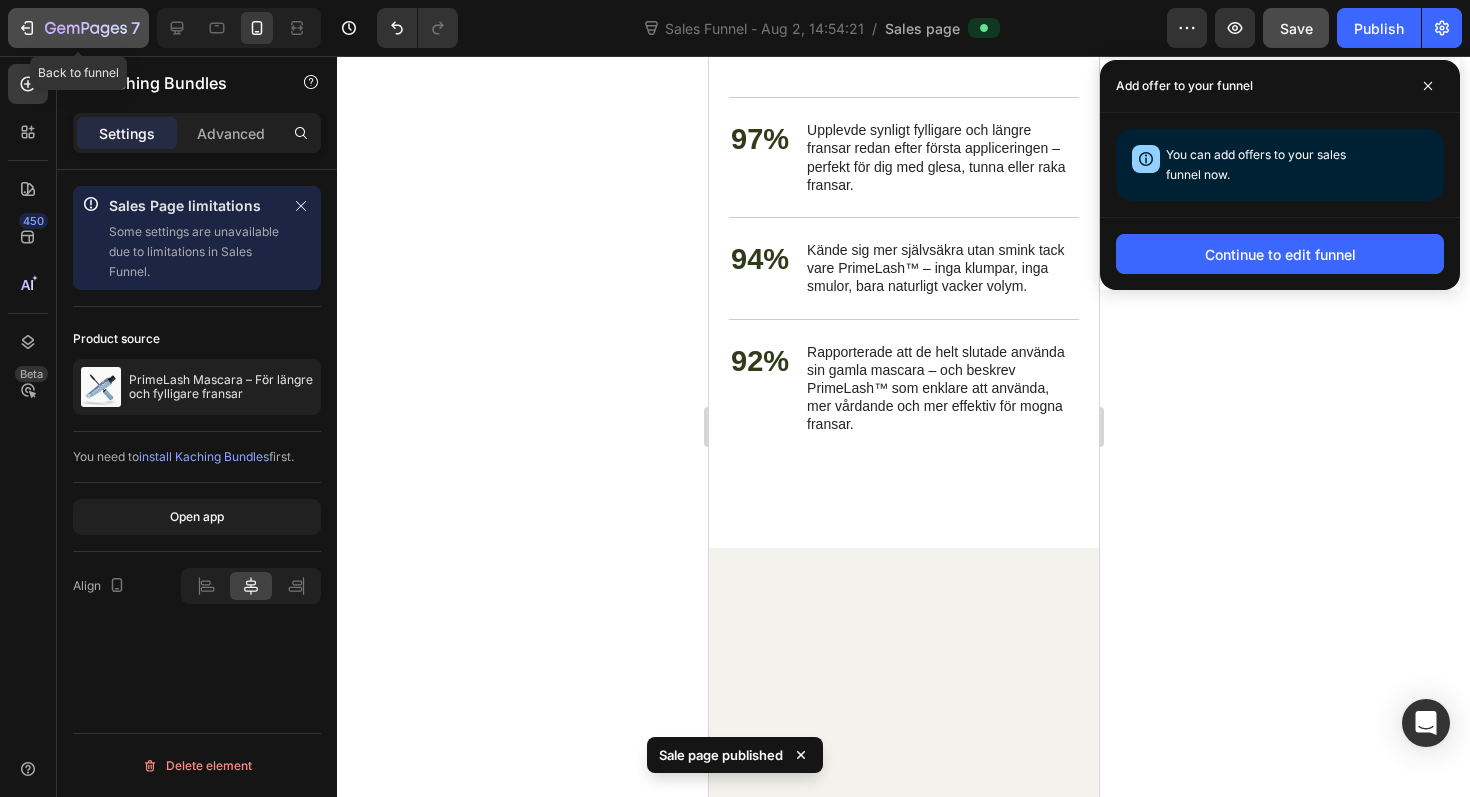 click 